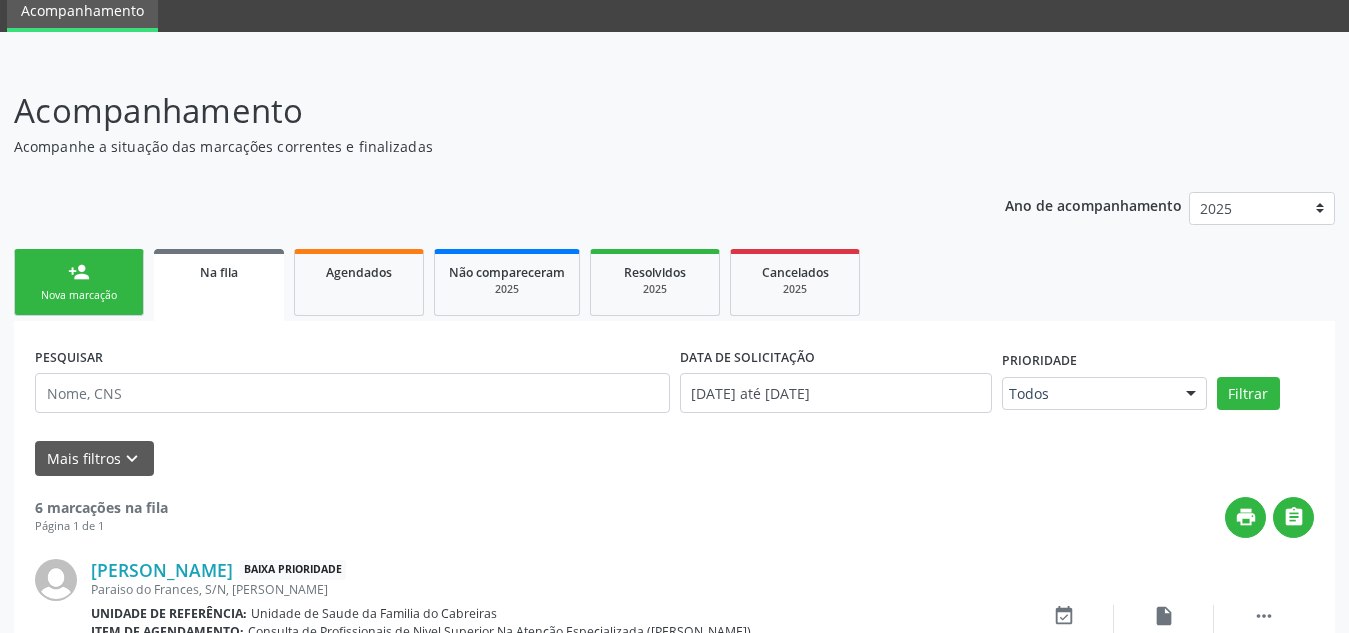 scroll, scrollTop: 0, scrollLeft: 0, axis: both 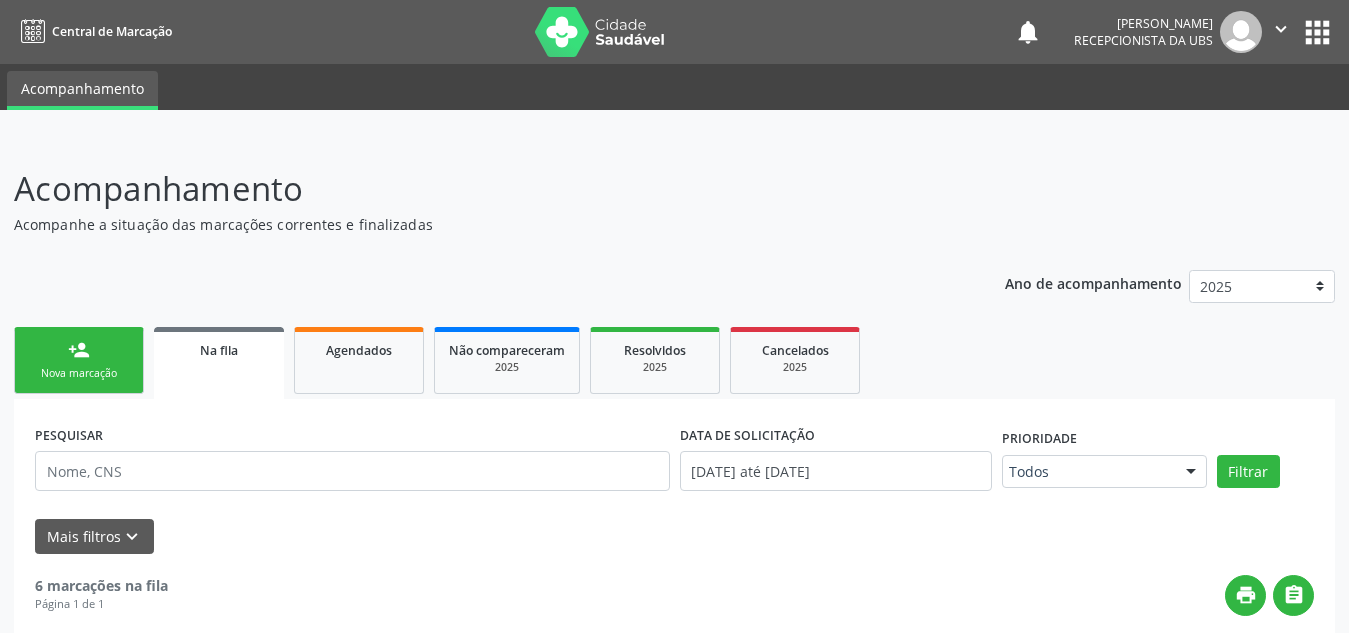 click on "person_add
Nova marcação" at bounding box center (79, 360) 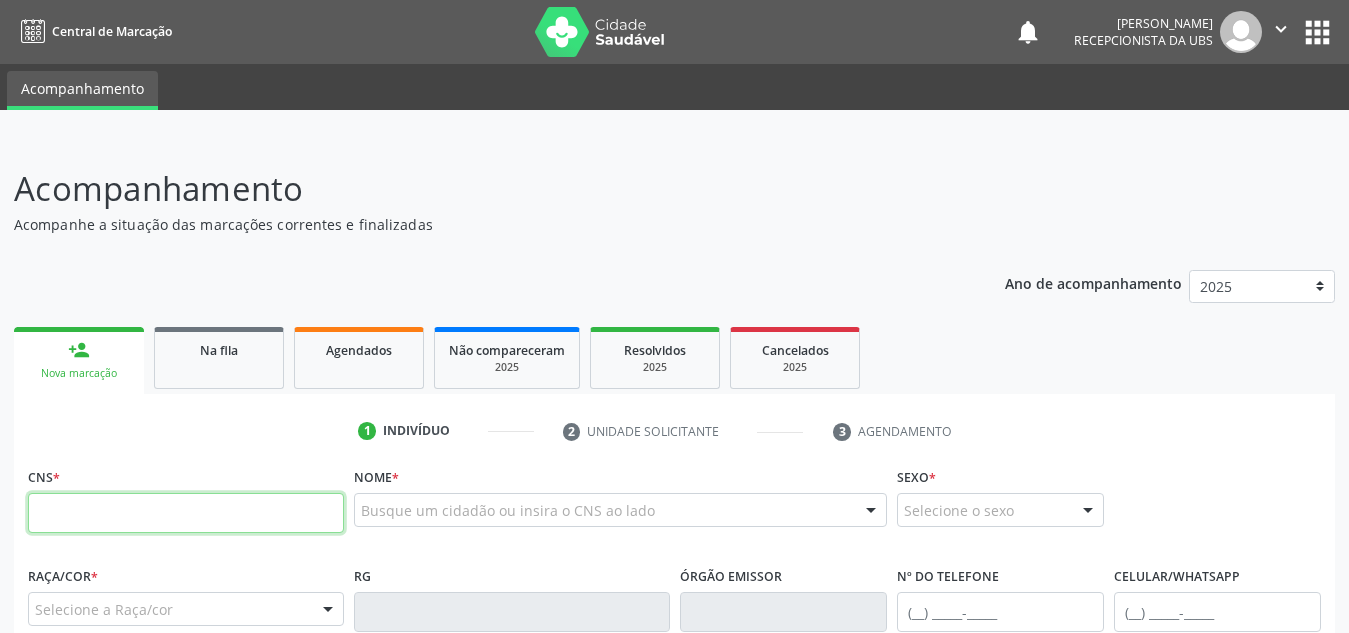 click at bounding box center (186, 513) 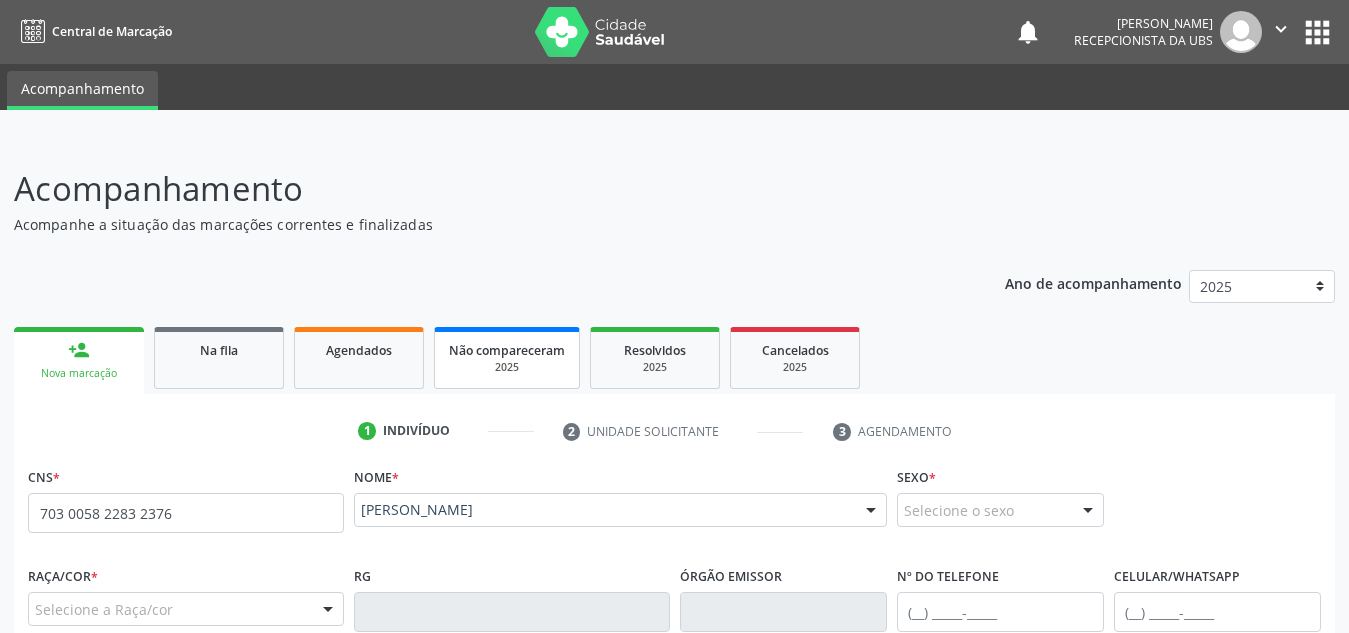 type on "703 0058 2283 2376" 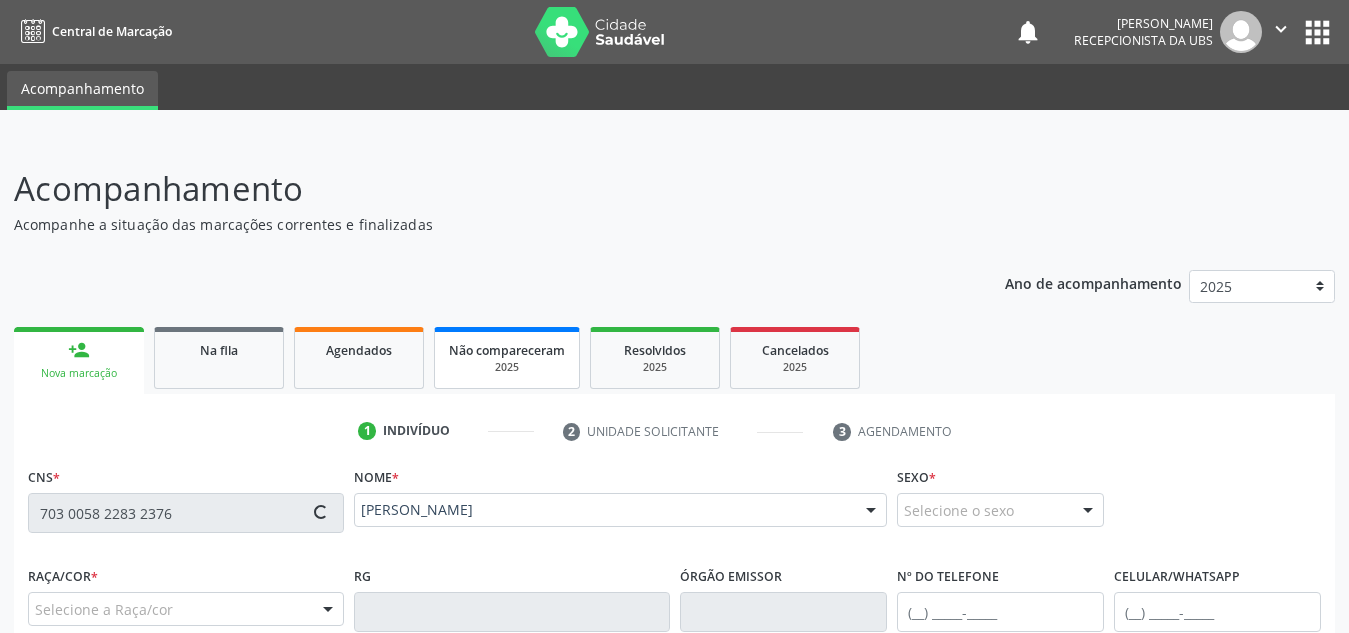 scroll, scrollTop: 479, scrollLeft: 0, axis: vertical 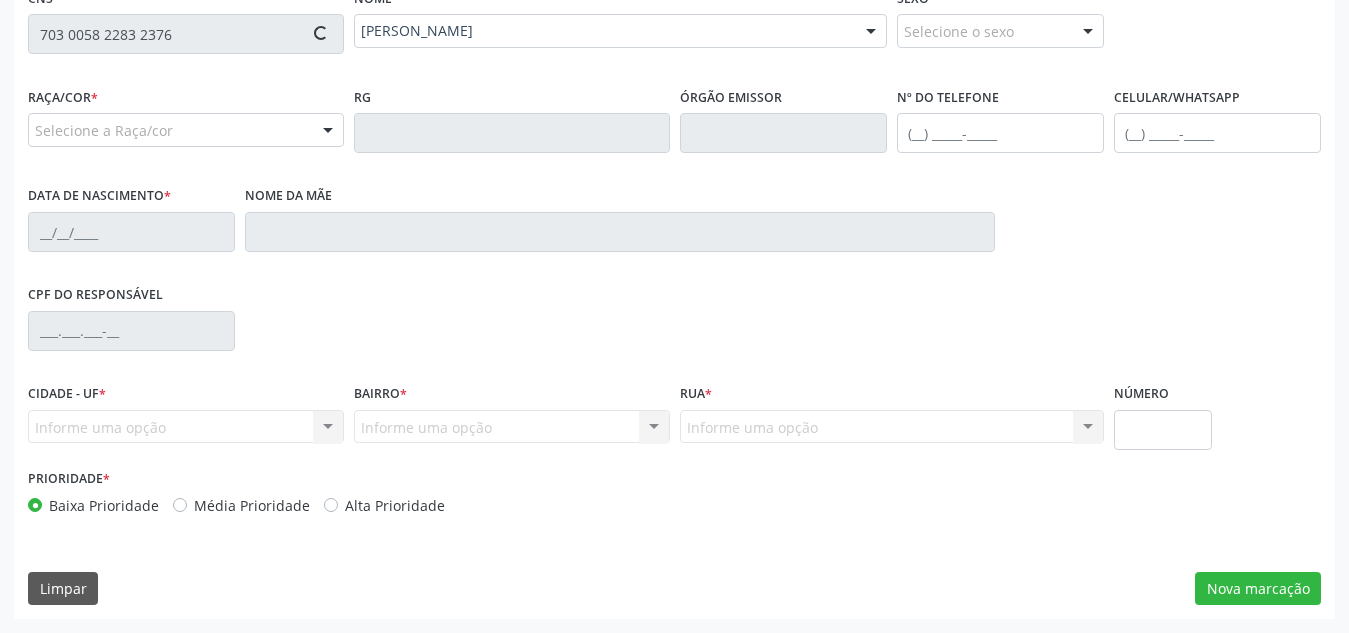 type on "[PHONE_NUMBER]" 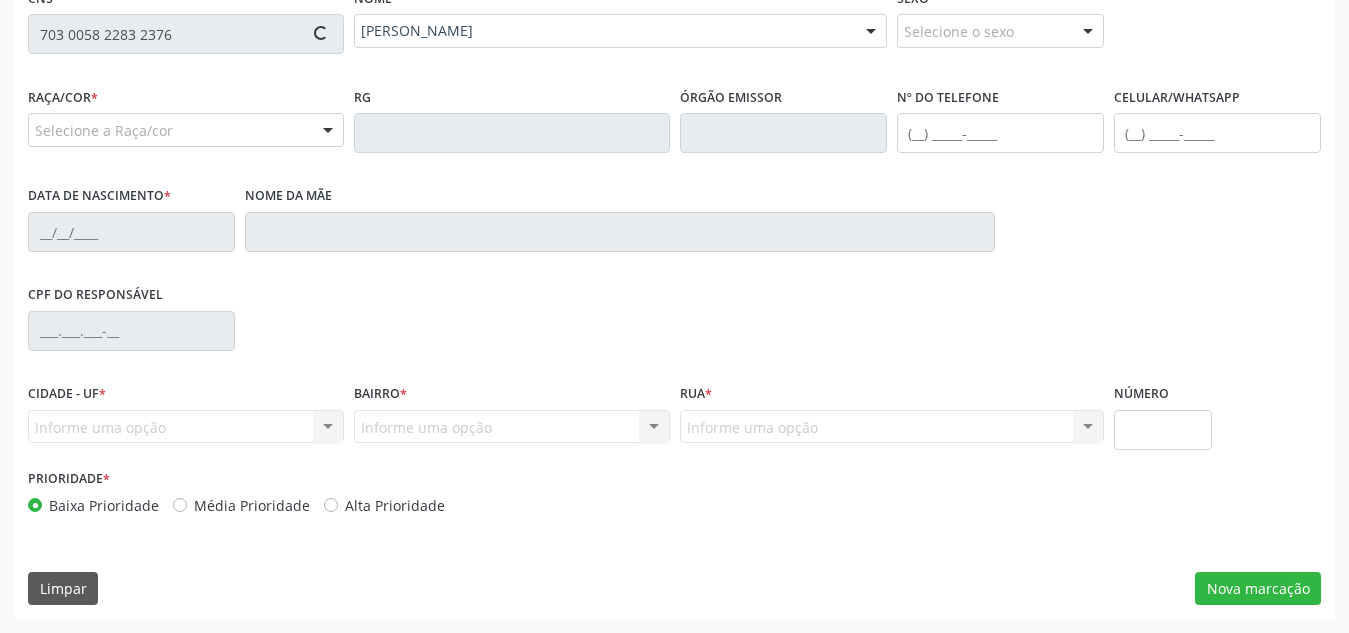 type on "[DATE]" 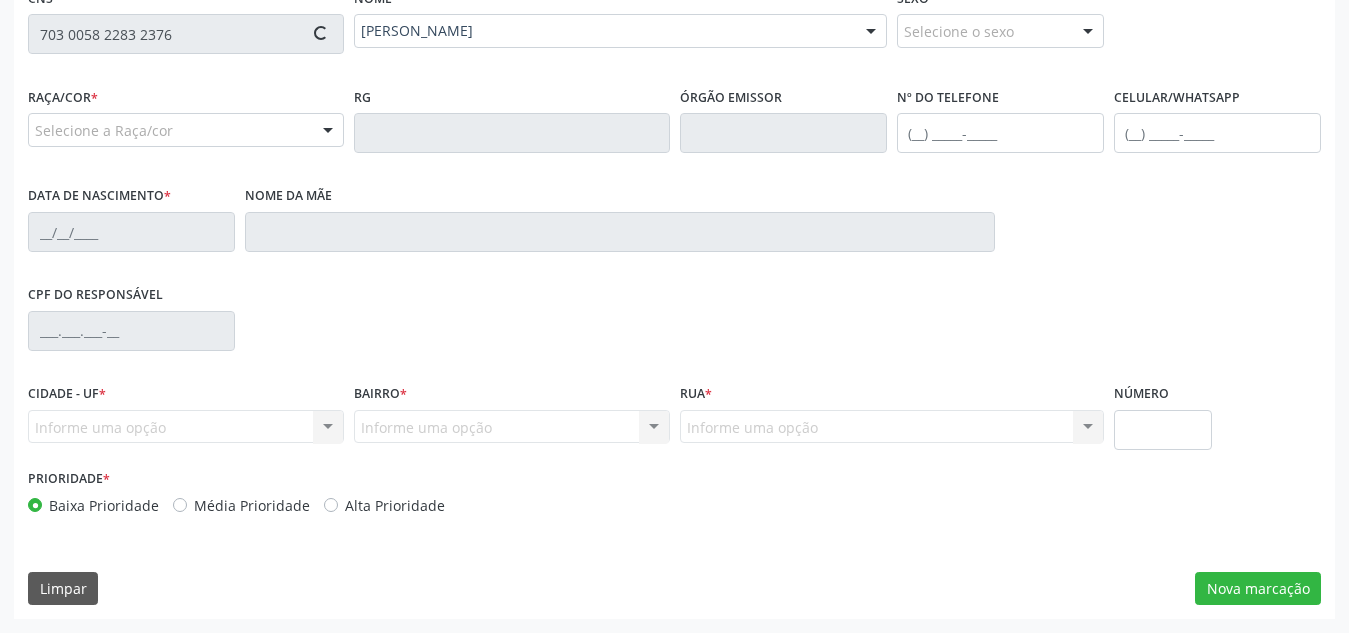 type on "[PERSON_NAME]" 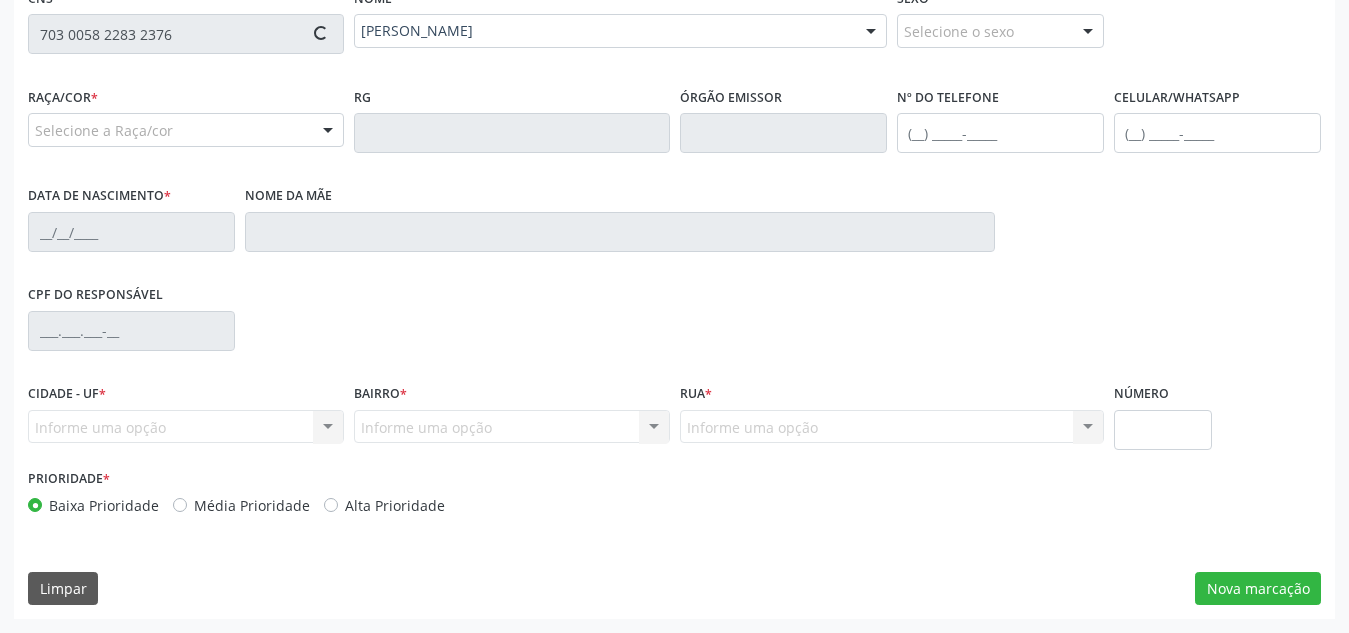 type on "S/N" 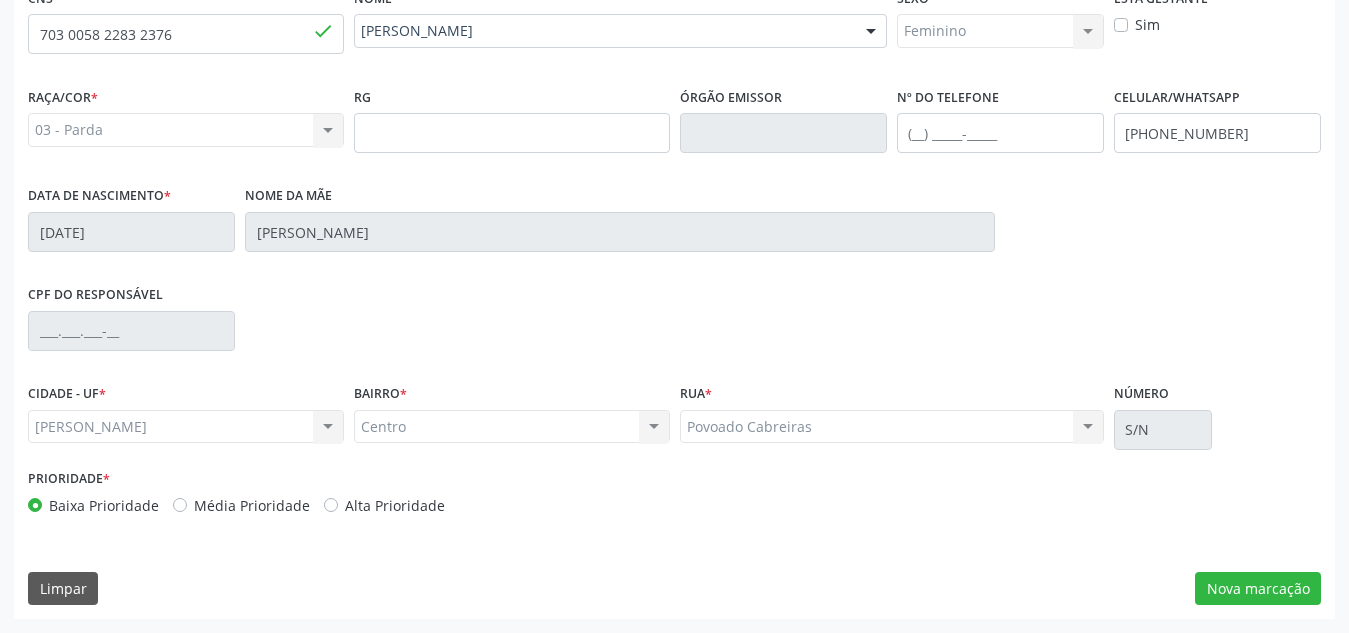 click on "[GEOGRAPHIC_DATA] resultado encontrado para: "   "
Não há nenhuma opção para ser exibida." at bounding box center [512, 427] 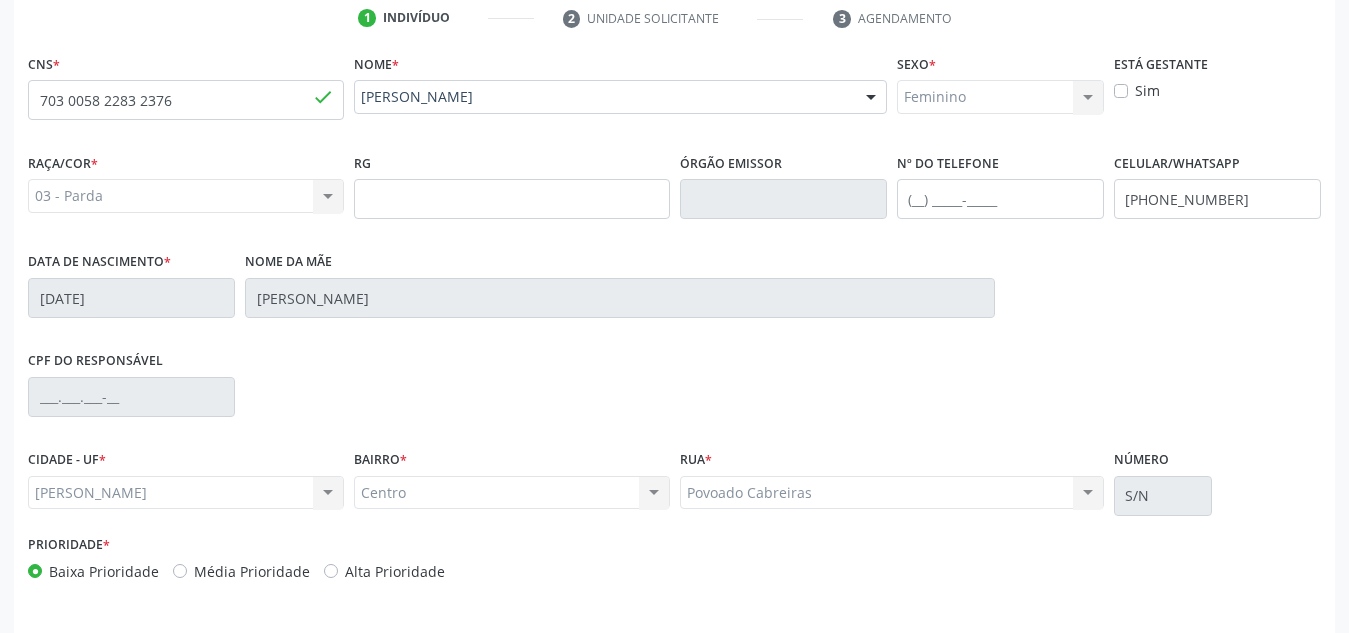 scroll, scrollTop: 398, scrollLeft: 0, axis: vertical 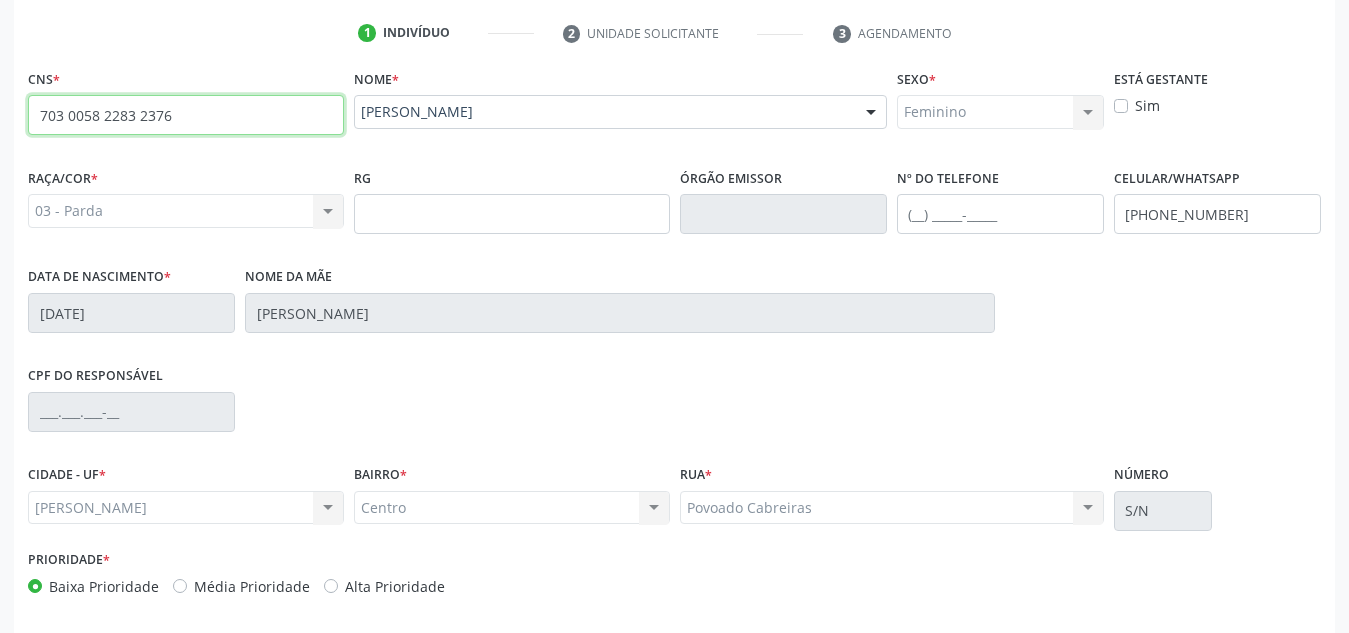 drag, startPoint x: 278, startPoint y: 120, endPoint x: 28, endPoint y: 111, distance: 250.16194 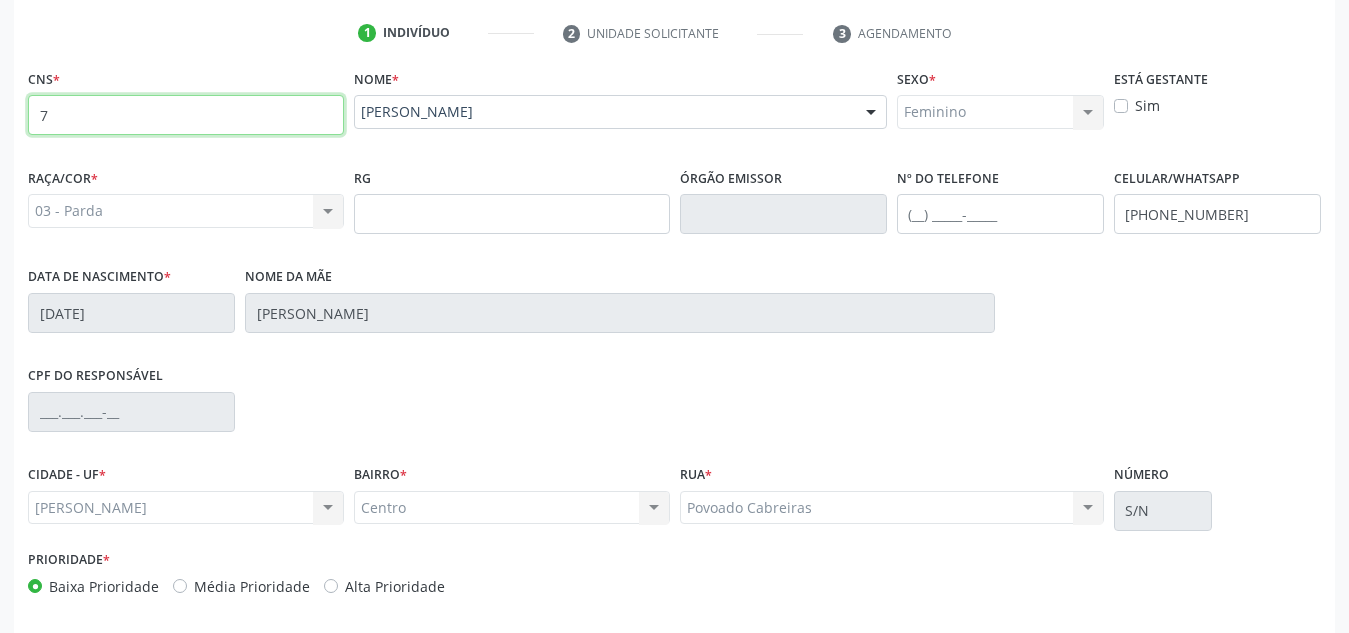 type 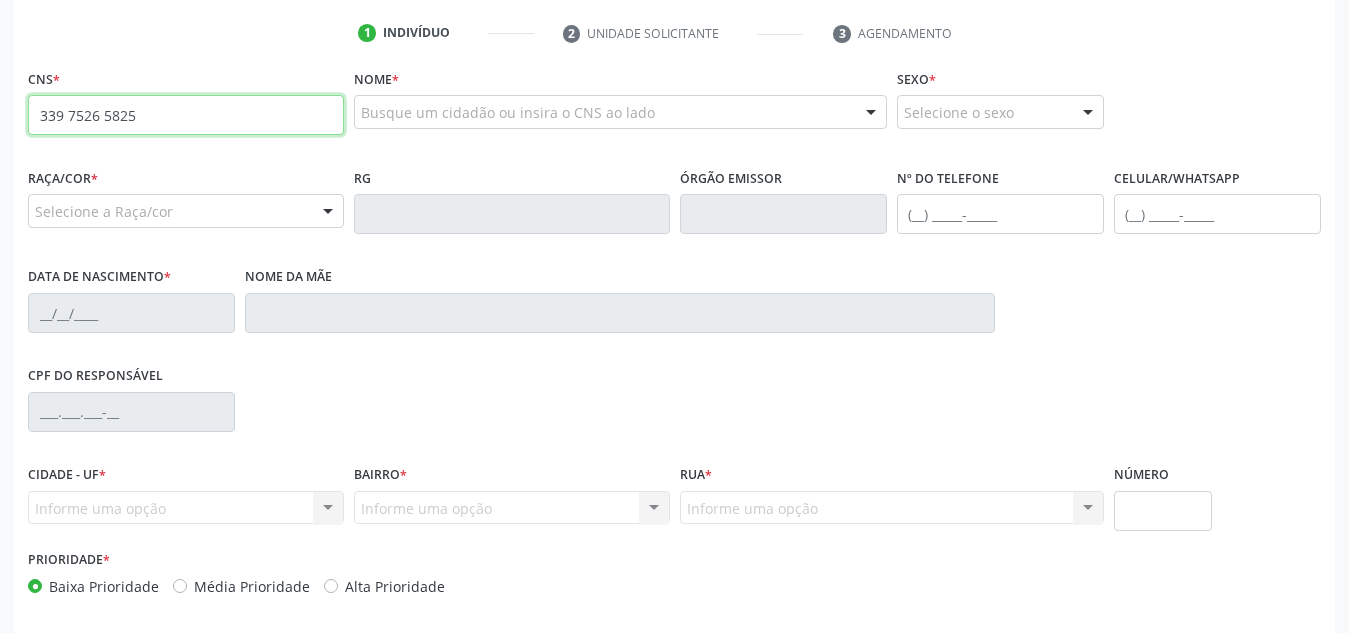 drag, startPoint x: 159, startPoint y: 108, endPoint x: 0, endPoint y: 111, distance: 159.0283 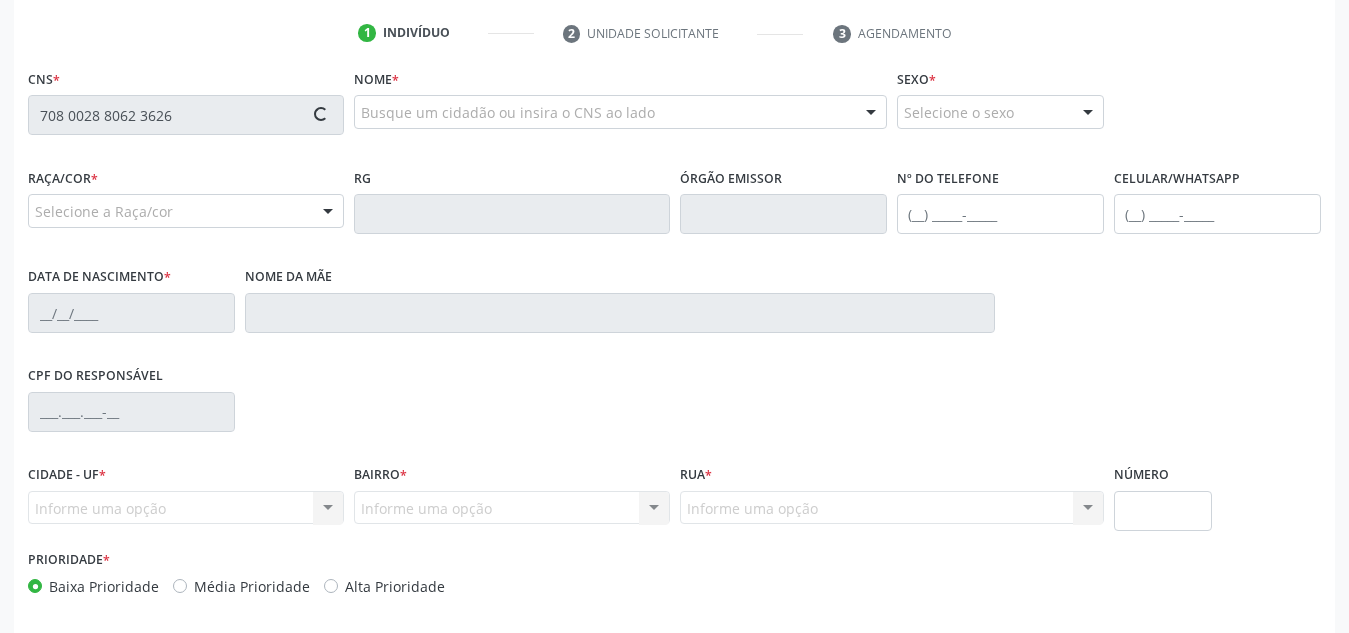 type on "708 0028 8062 3626" 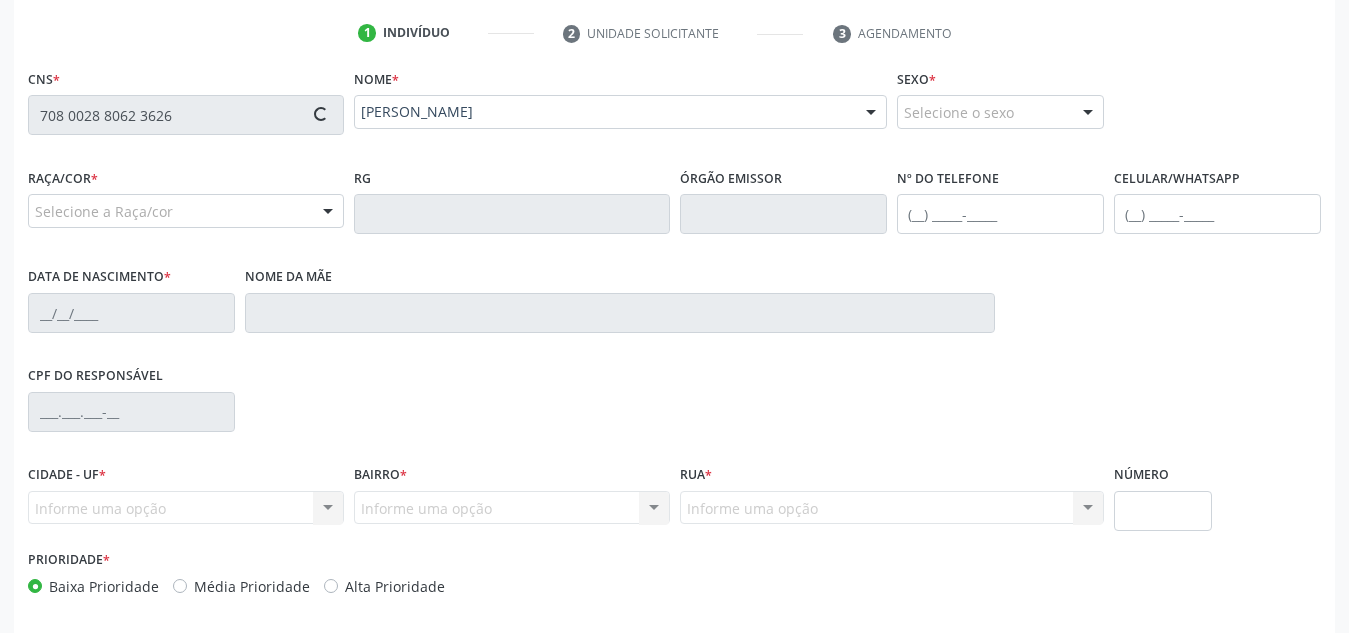 type on "[PHONE_NUMBER]" 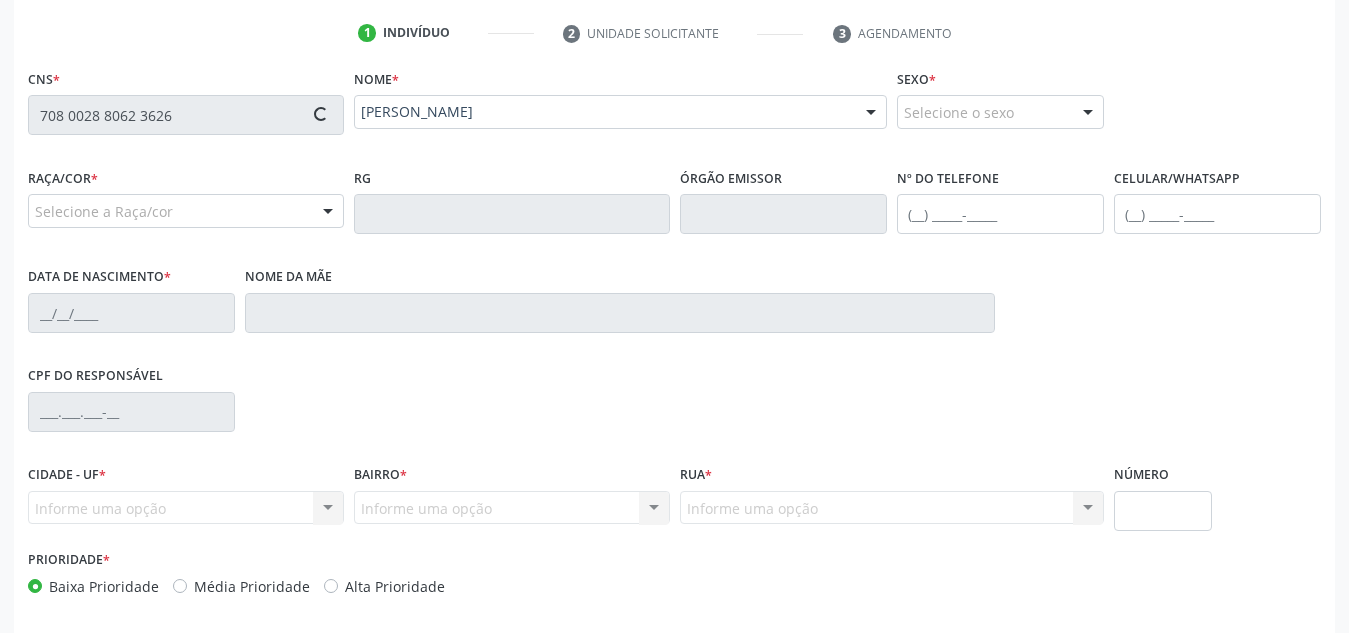 type on "2[DATE]" 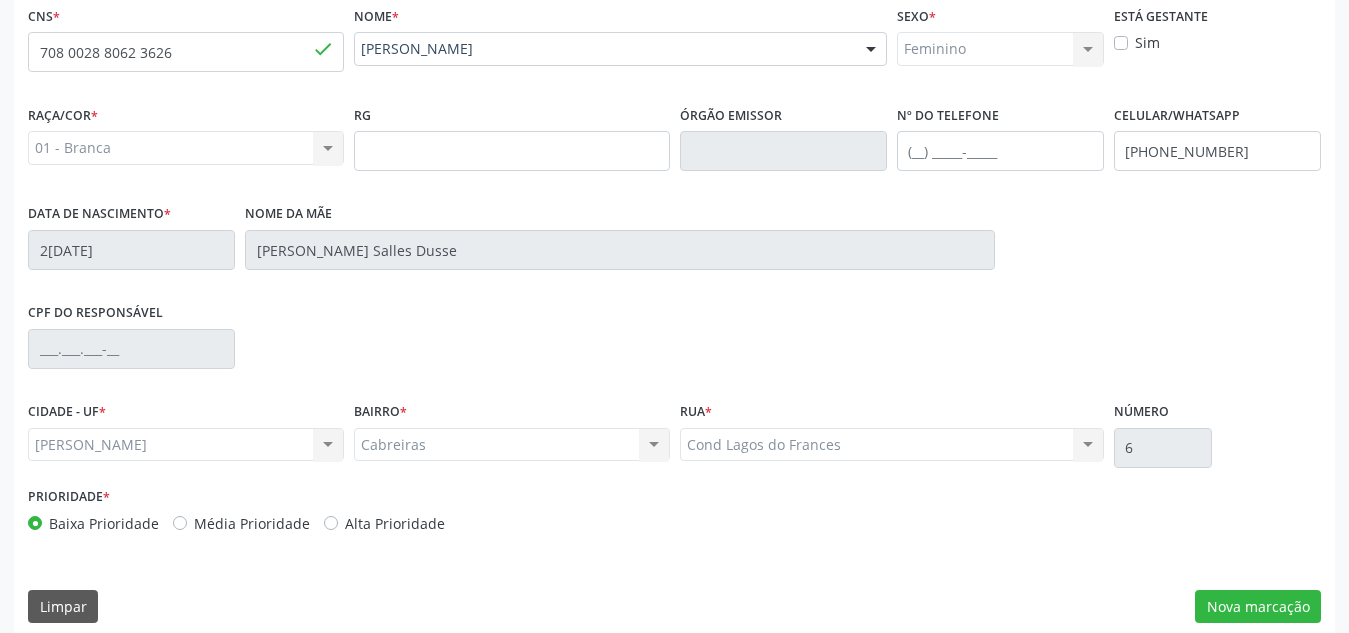 scroll, scrollTop: 479, scrollLeft: 0, axis: vertical 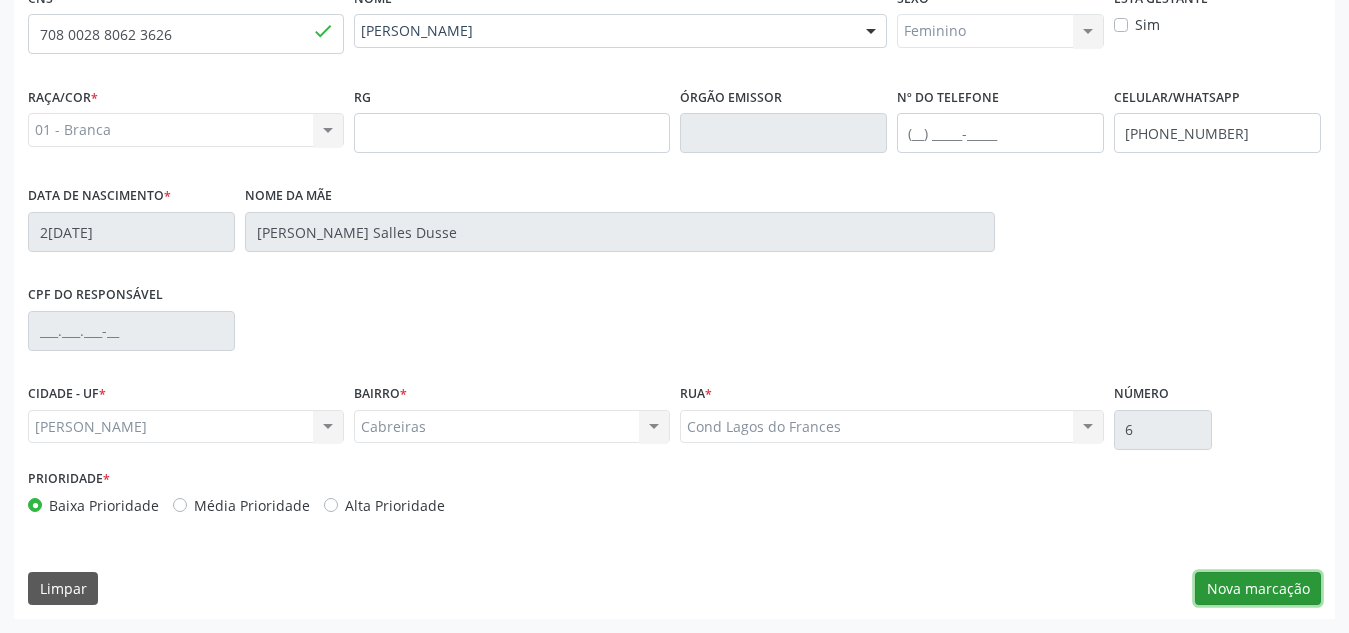 click on "Nova marcação" at bounding box center [1258, 589] 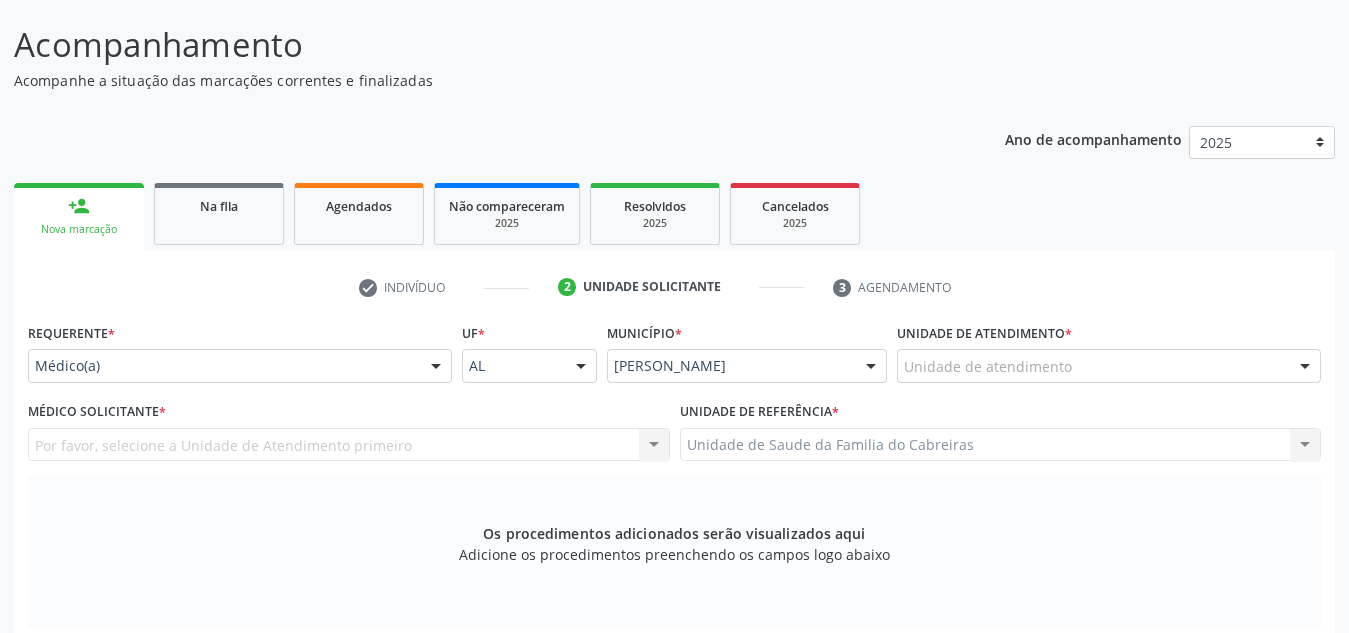 scroll, scrollTop: 143, scrollLeft: 0, axis: vertical 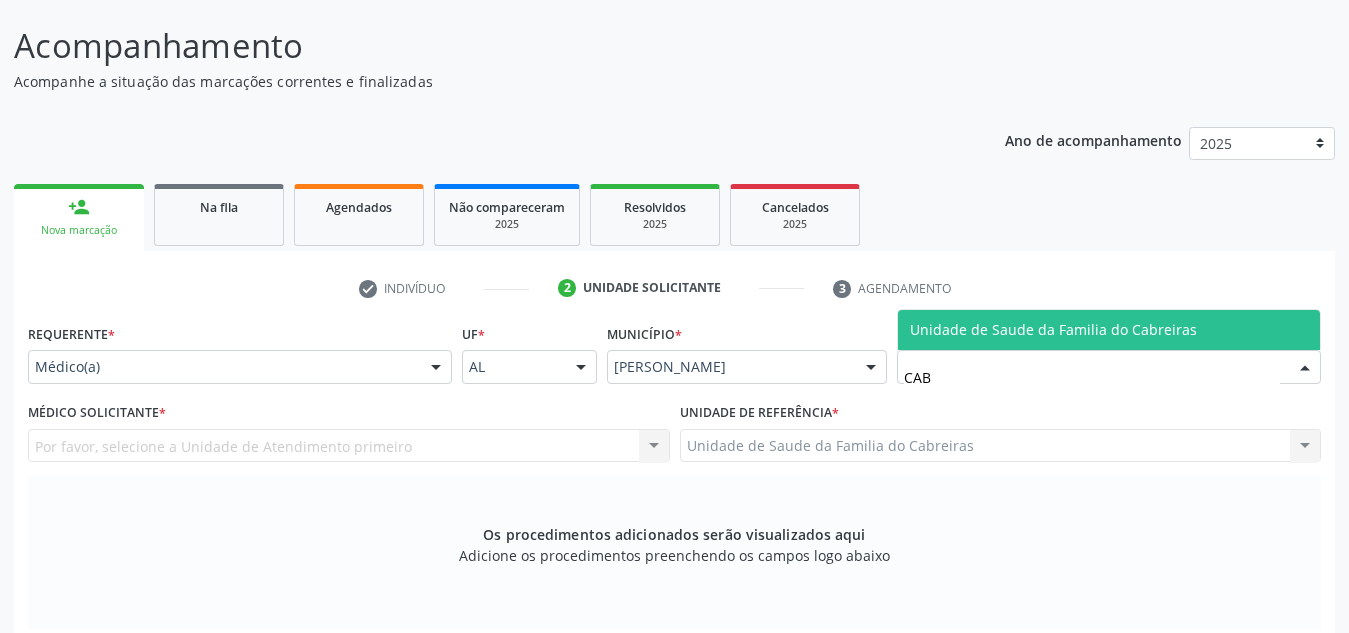 type on "CABR" 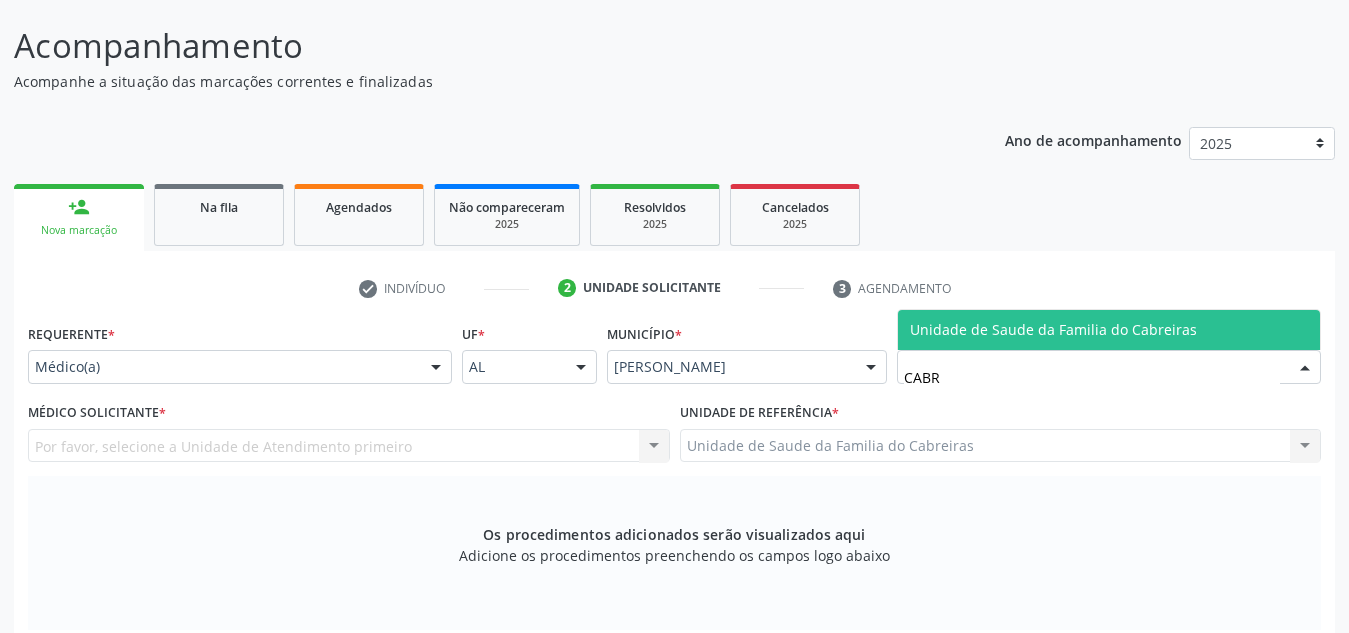 click on "Unidade de Saude da Familia do Cabreiras" at bounding box center (1053, 329) 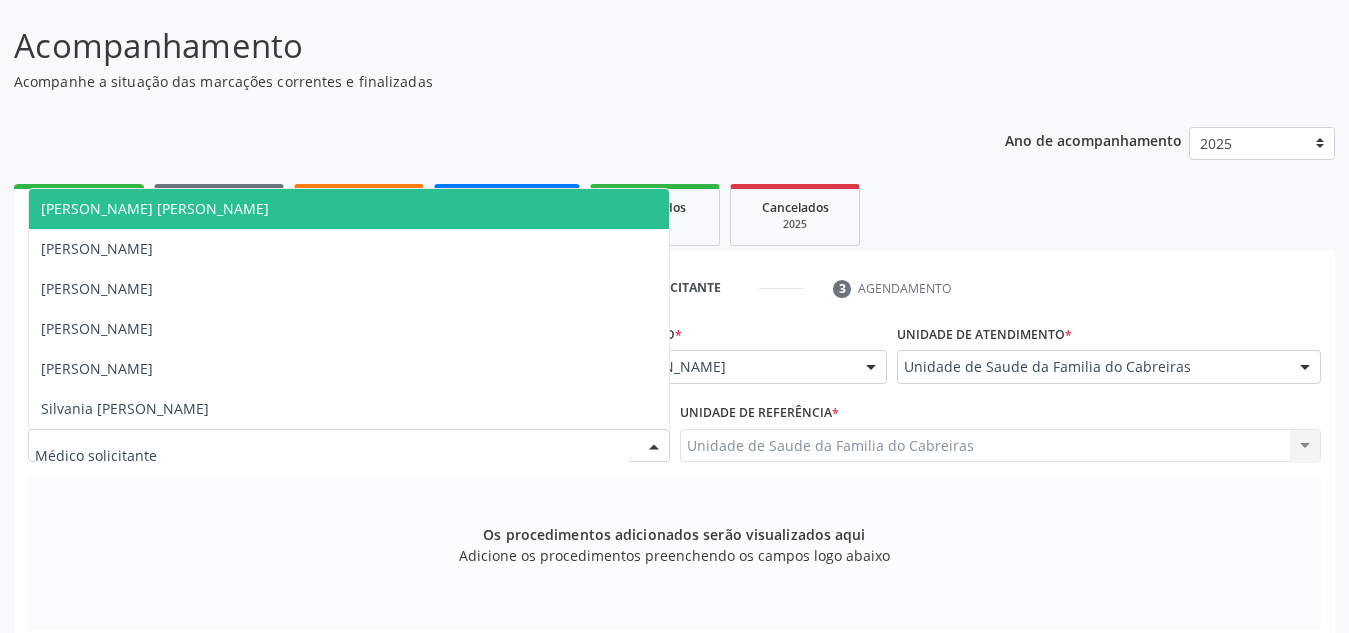click at bounding box center [349, 446] 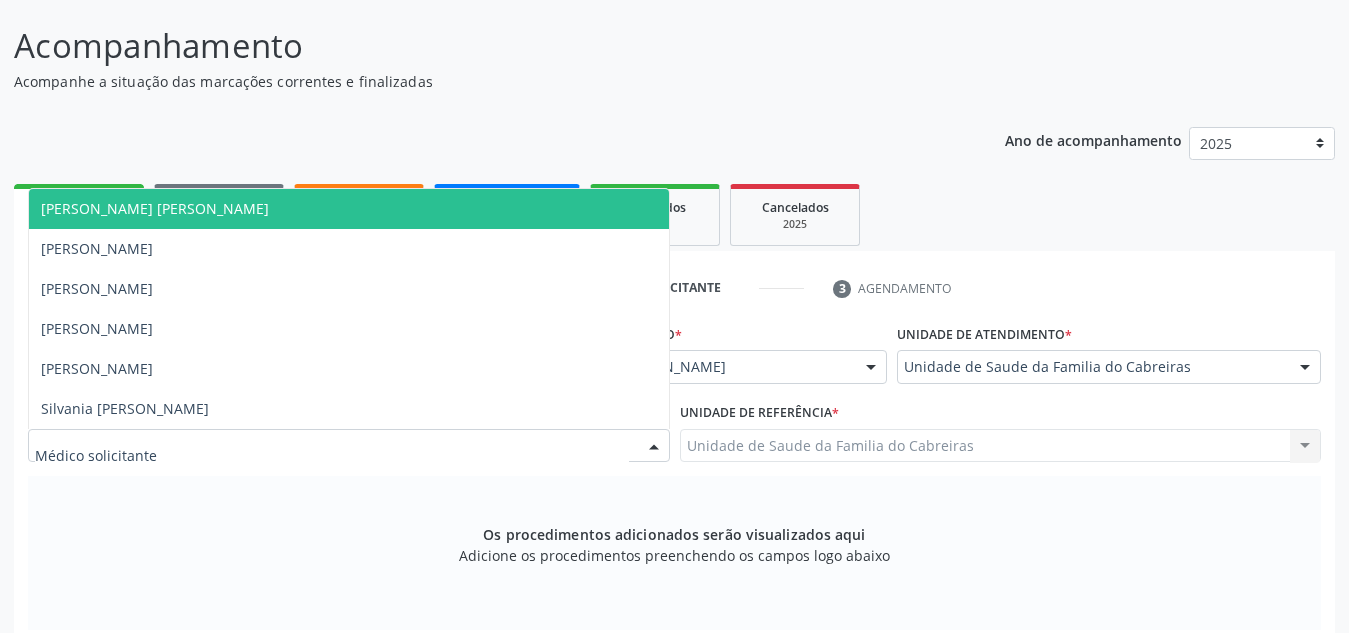 type on "M" 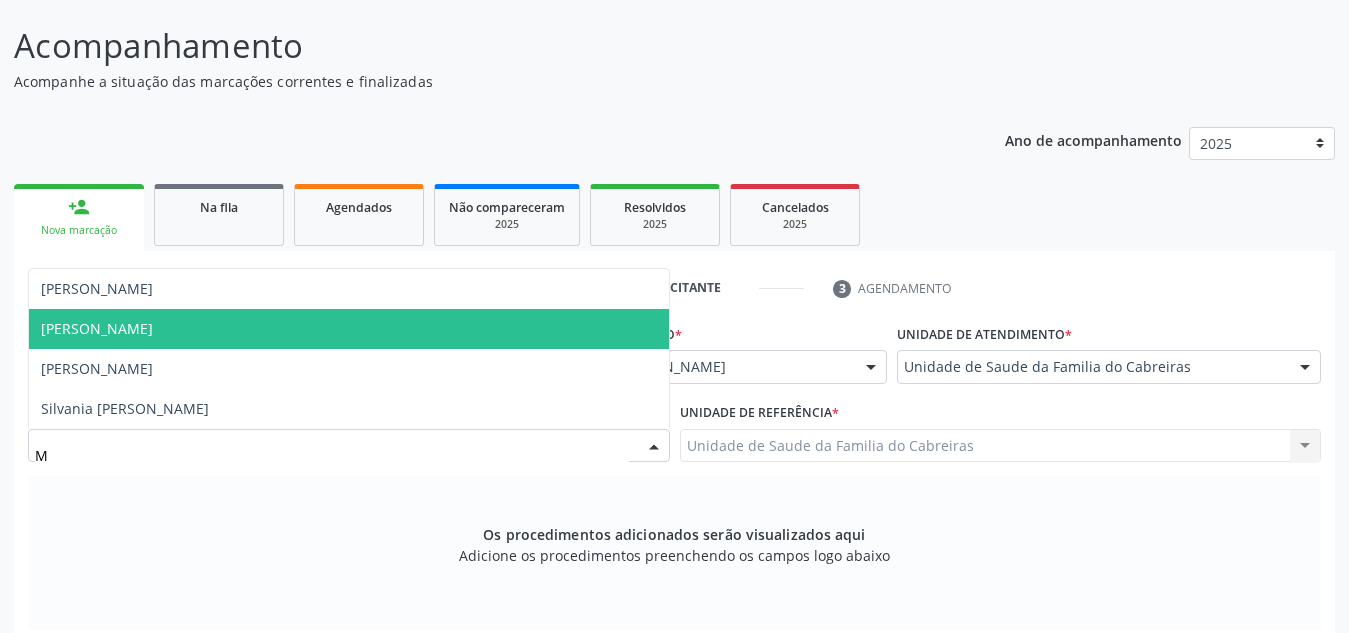 click on "Marcia Monique Felix Ferreira" at bounding box center [349, 329] 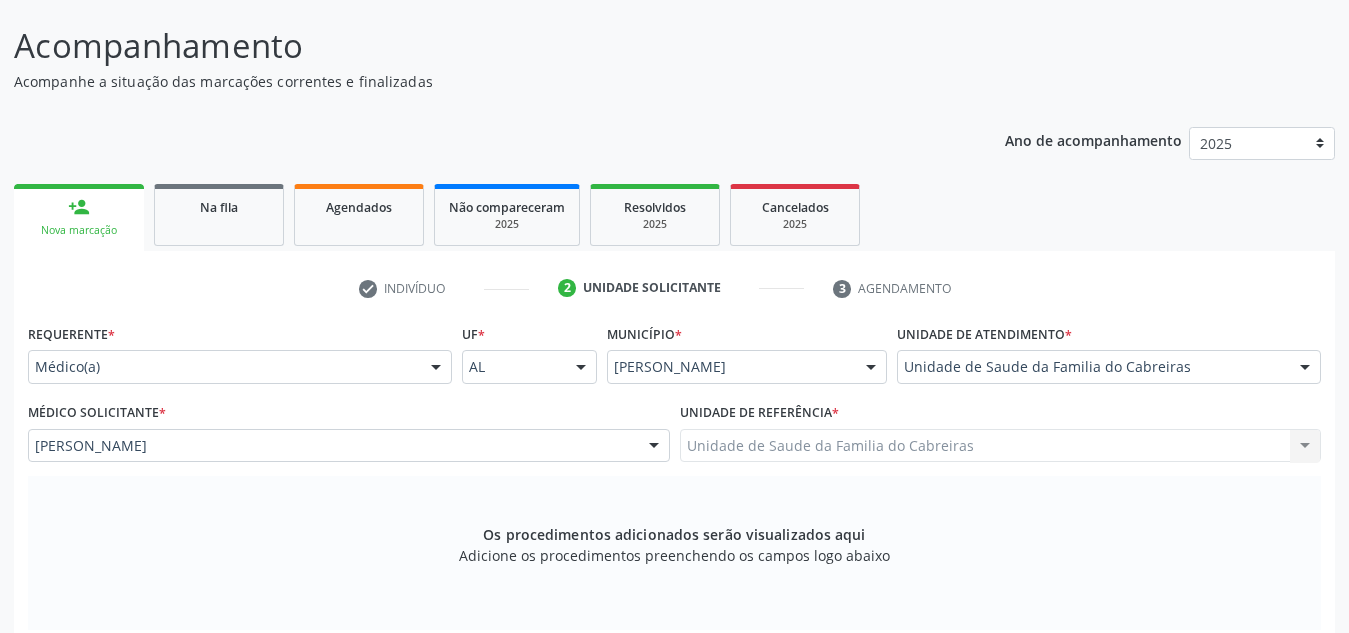 click on "UF
*
AL         AL
Nenhum resultado encontrado para: "   "
Não há nenhuma opção para ser exibida." at bounding box center [529, 358] 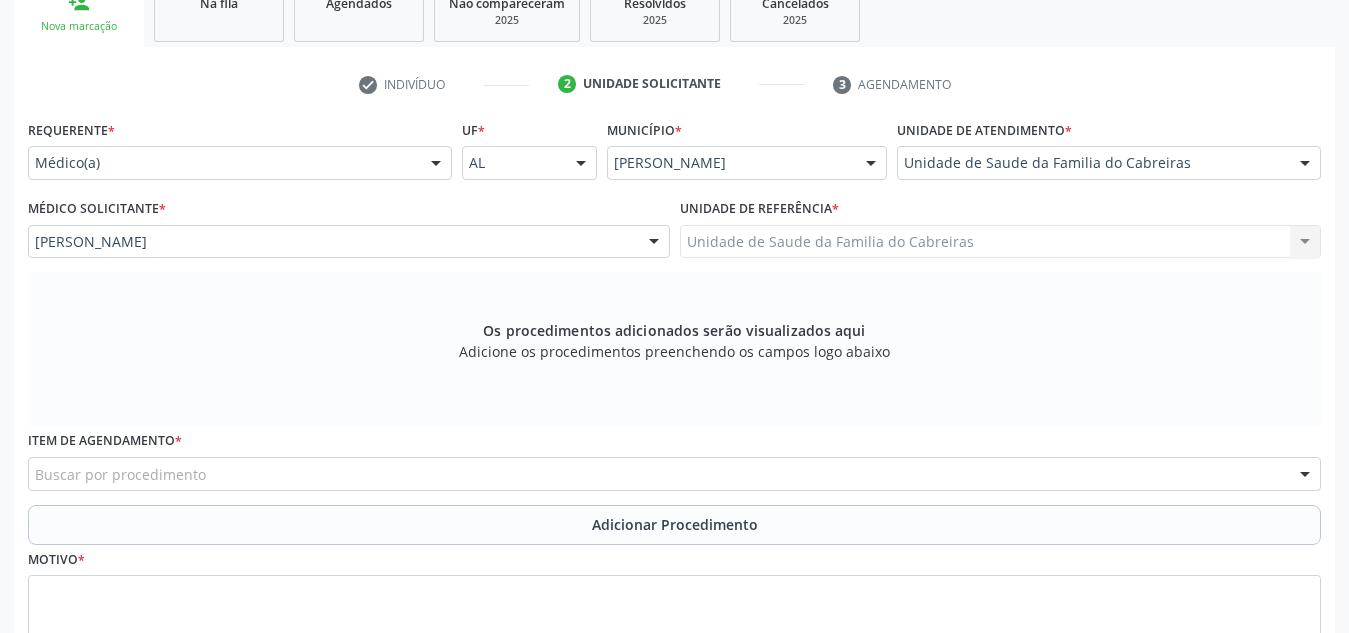 scroll, scrollTop: 496, scrollLeft: 0, axis: vertical 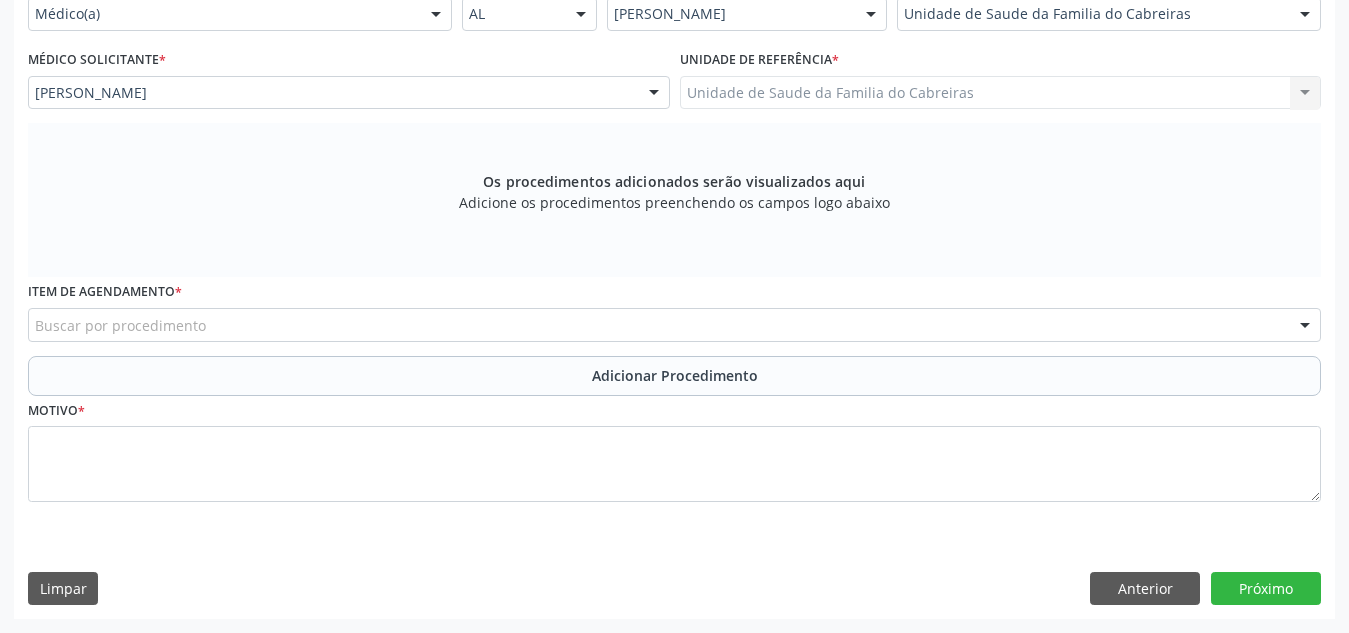 click on "Buscar por procedimento" at bounding box center (674, 325) 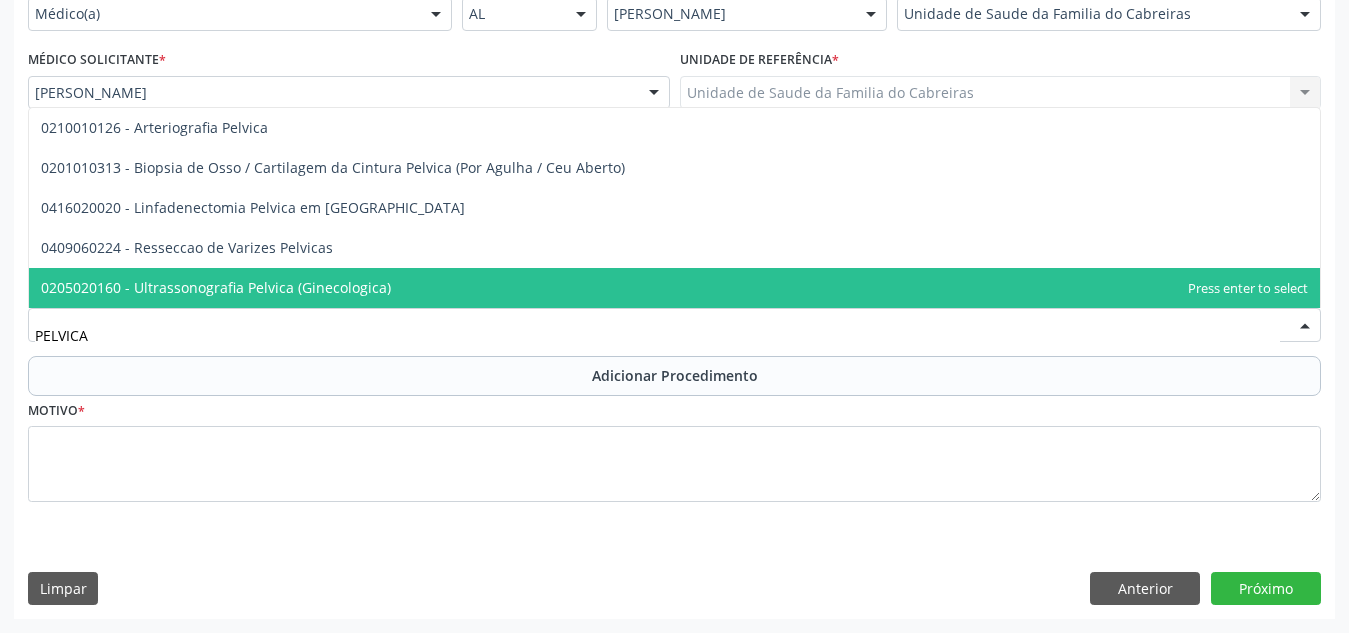 click on "0205020160 - Ultrassonografia Pelvica (Ginecologica)" at bounding box center (674, 288) 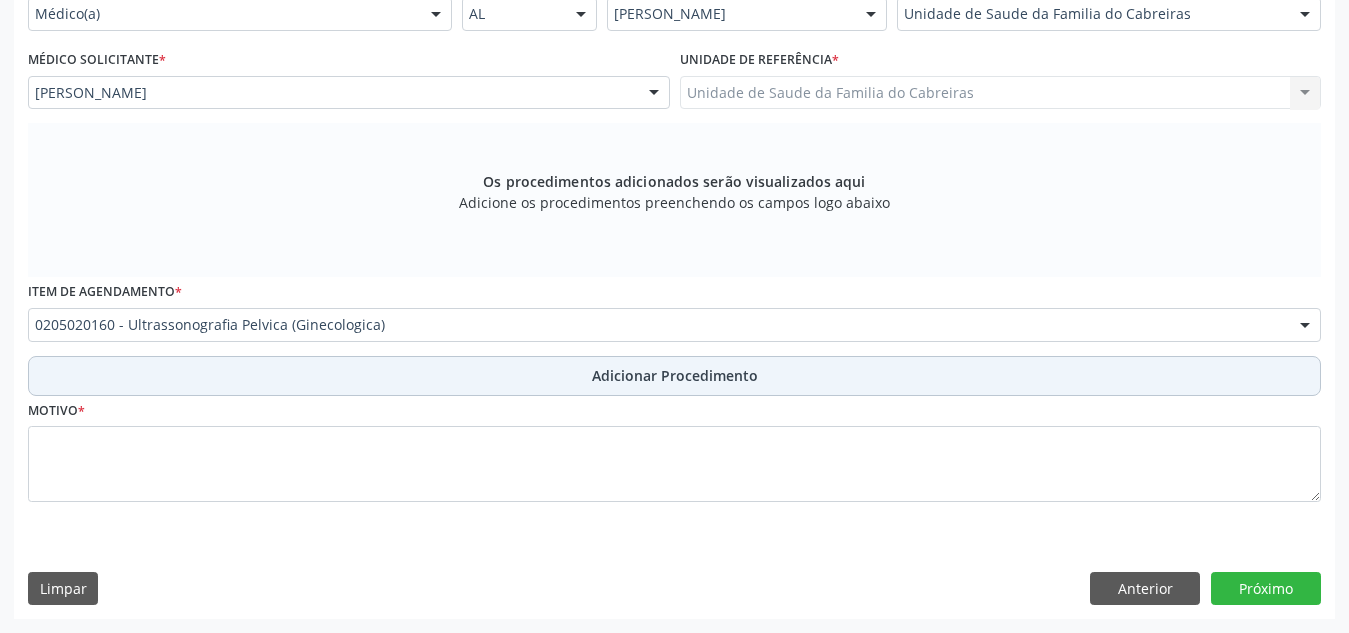 click on "Adicionar Procedimento" at bounding box center (674, 376) 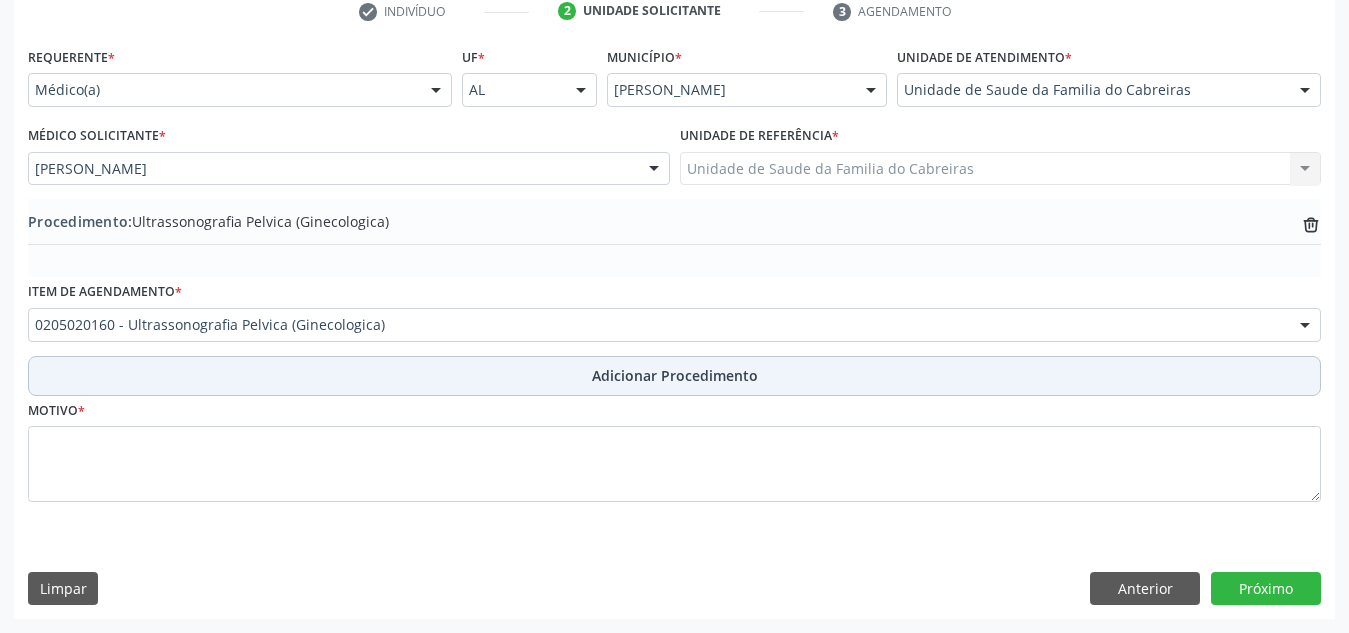 scroll, scrollTop: 420, scrollLeft: 0, axis: vertical 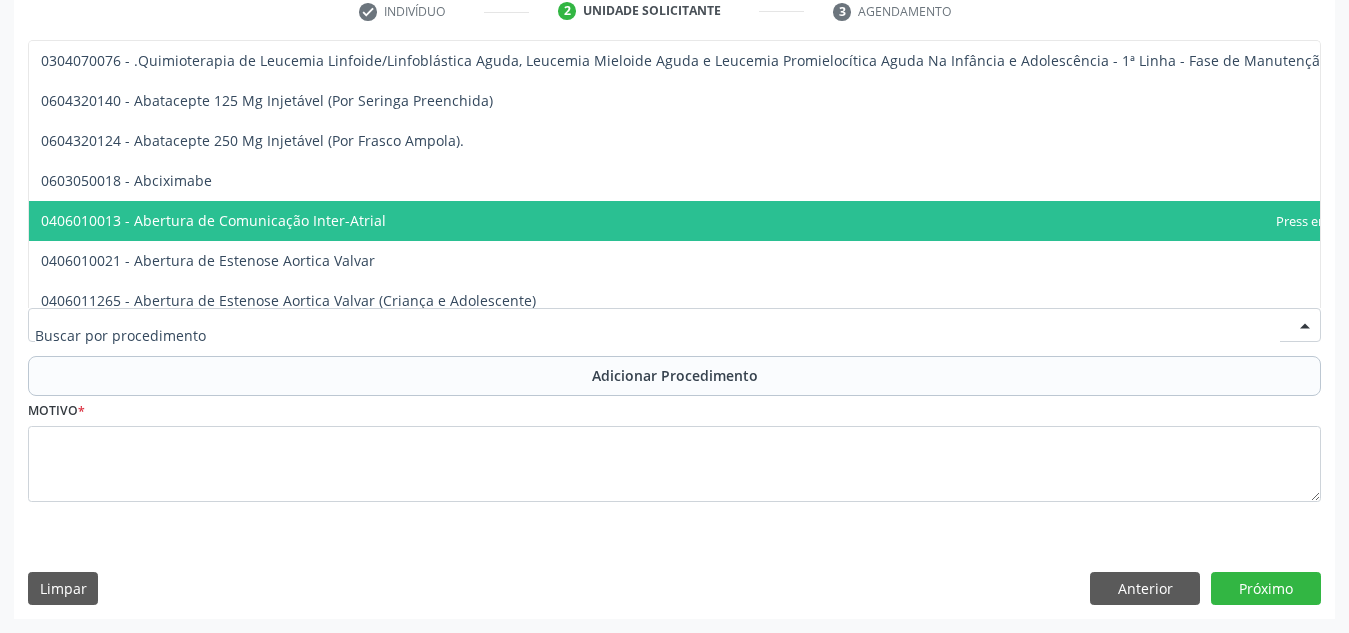 click at bounding box center [674, 325] 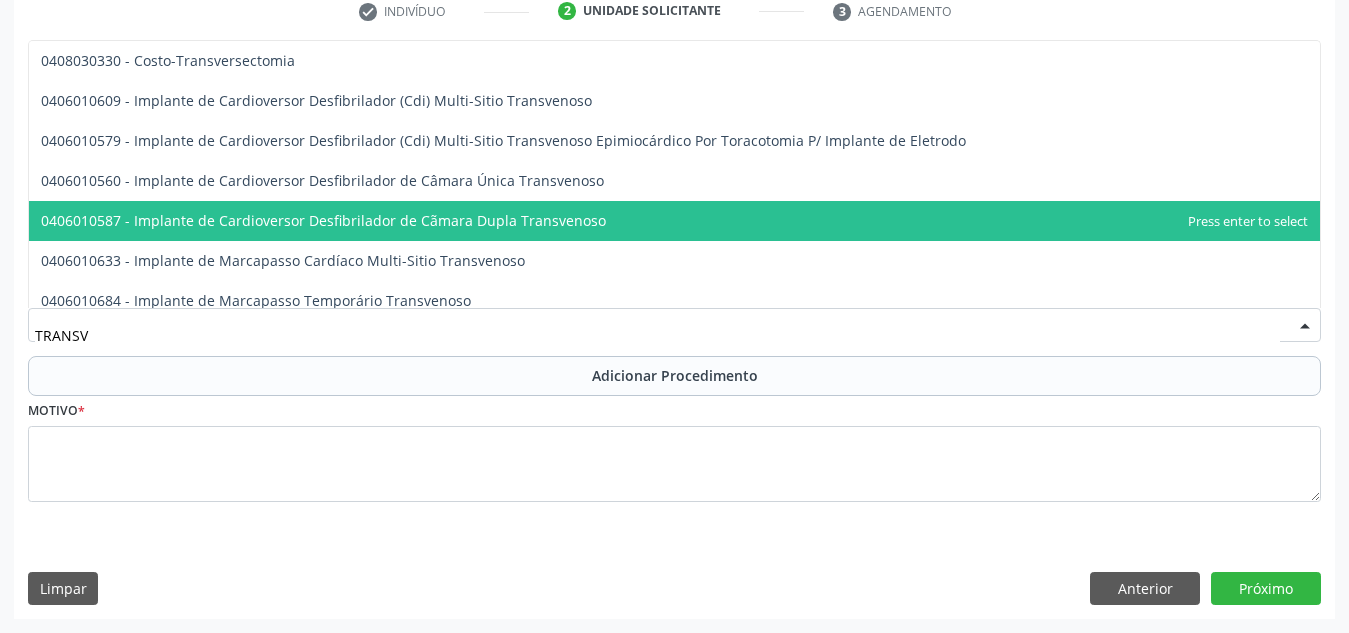type on "TRANSVA" 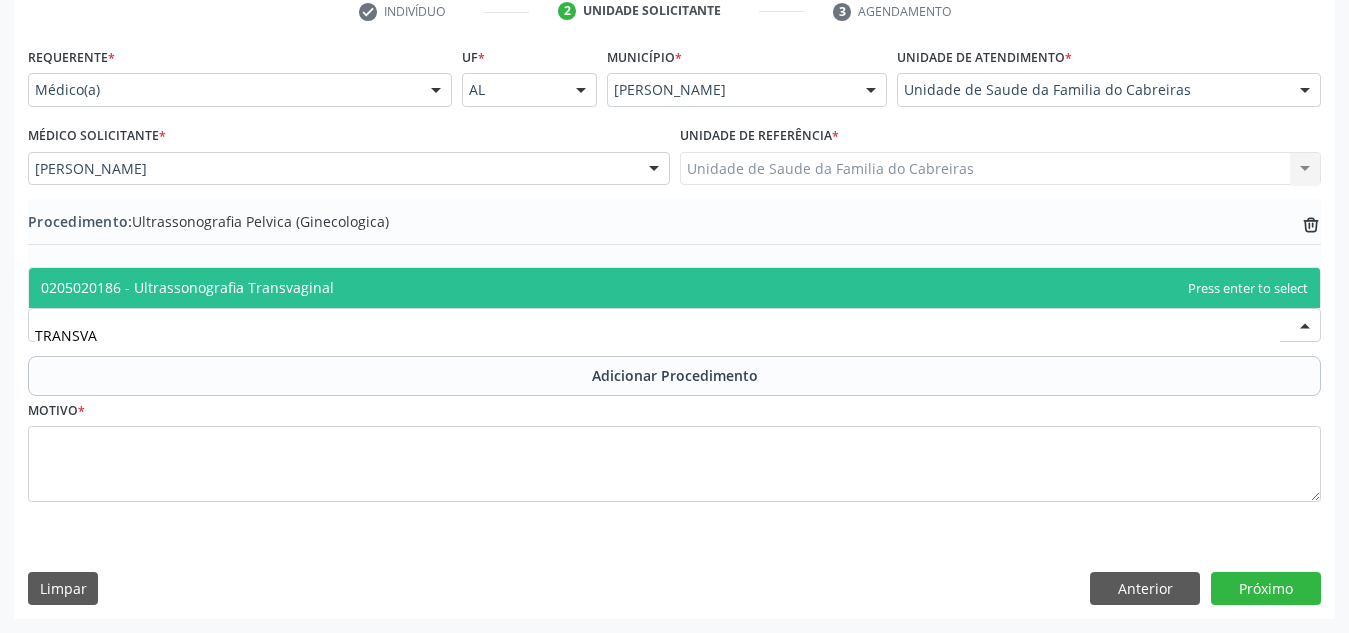 click on "0205020186 - Ultrassonografia Transvaginal" at bounding box center (674, 288) 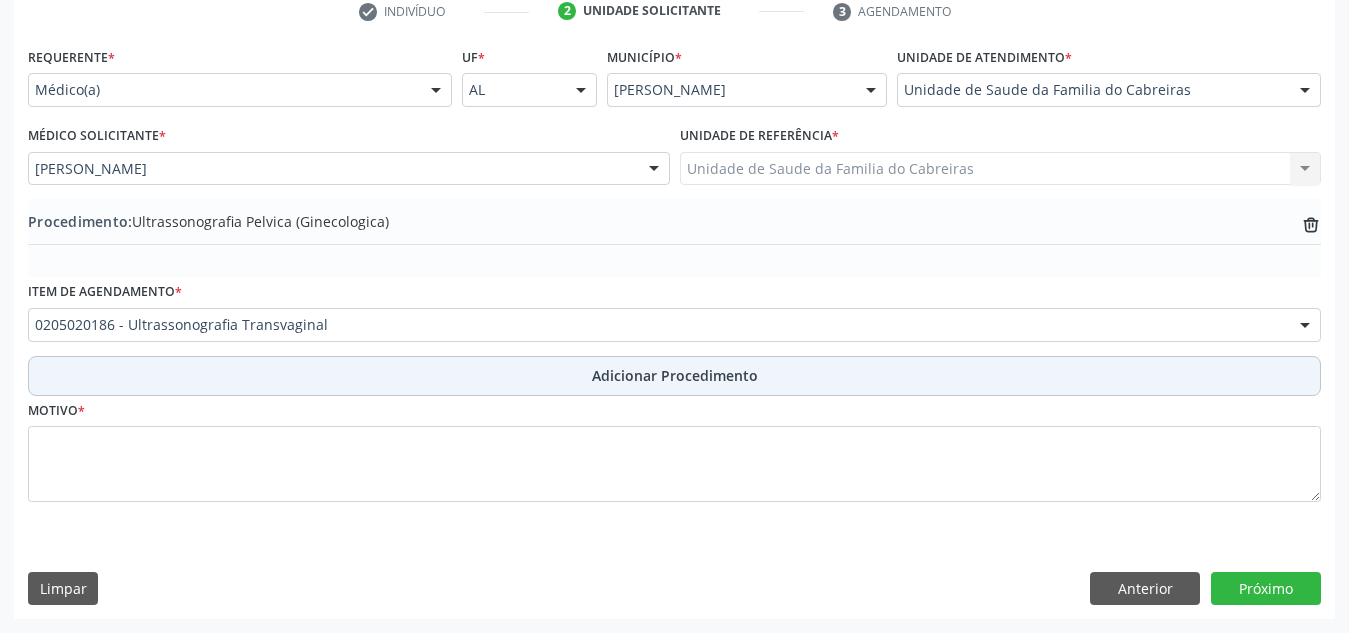 click on "Adicionar Procedimento" at bounding box center (674, 376) 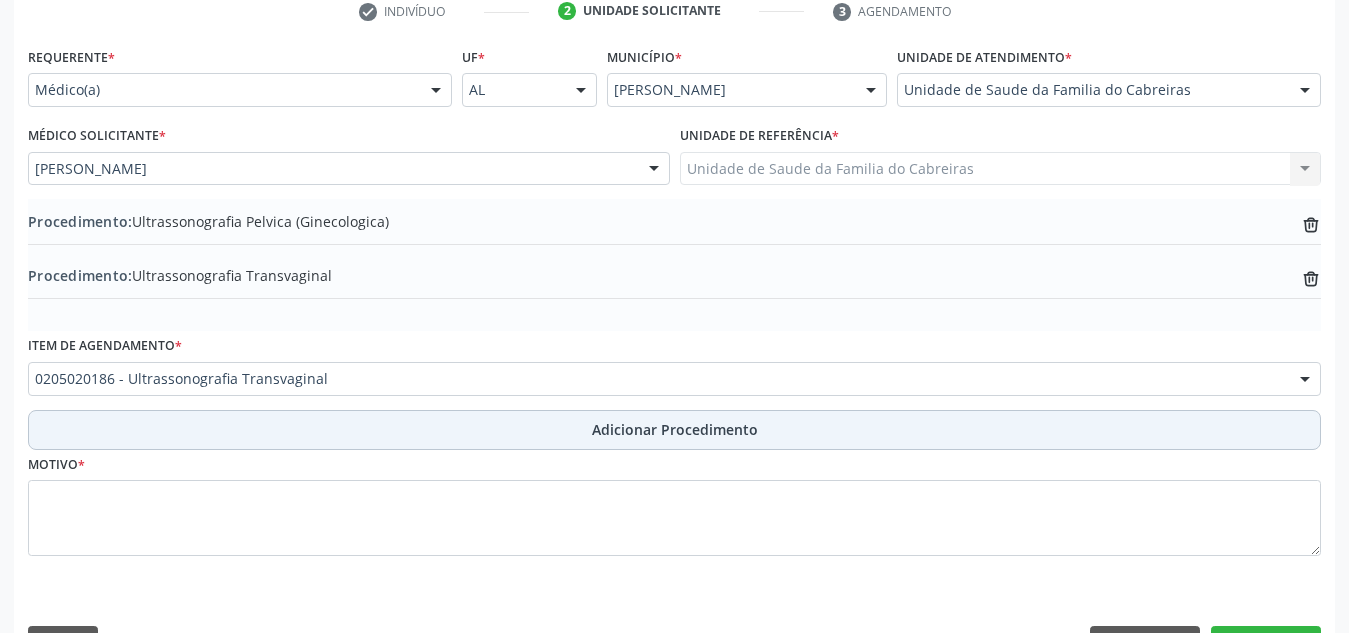 scroll, scrollTop: 474, scrollLeft: 0, axis: vertical 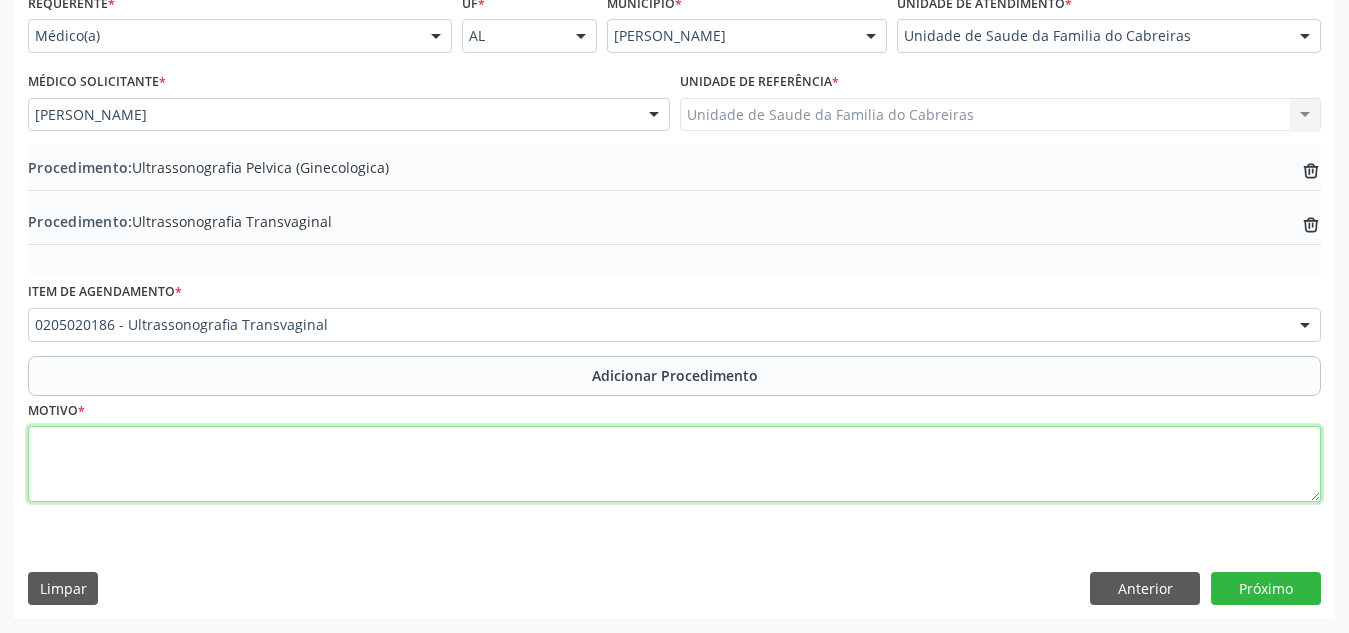 click at bounding box center (674, 464) 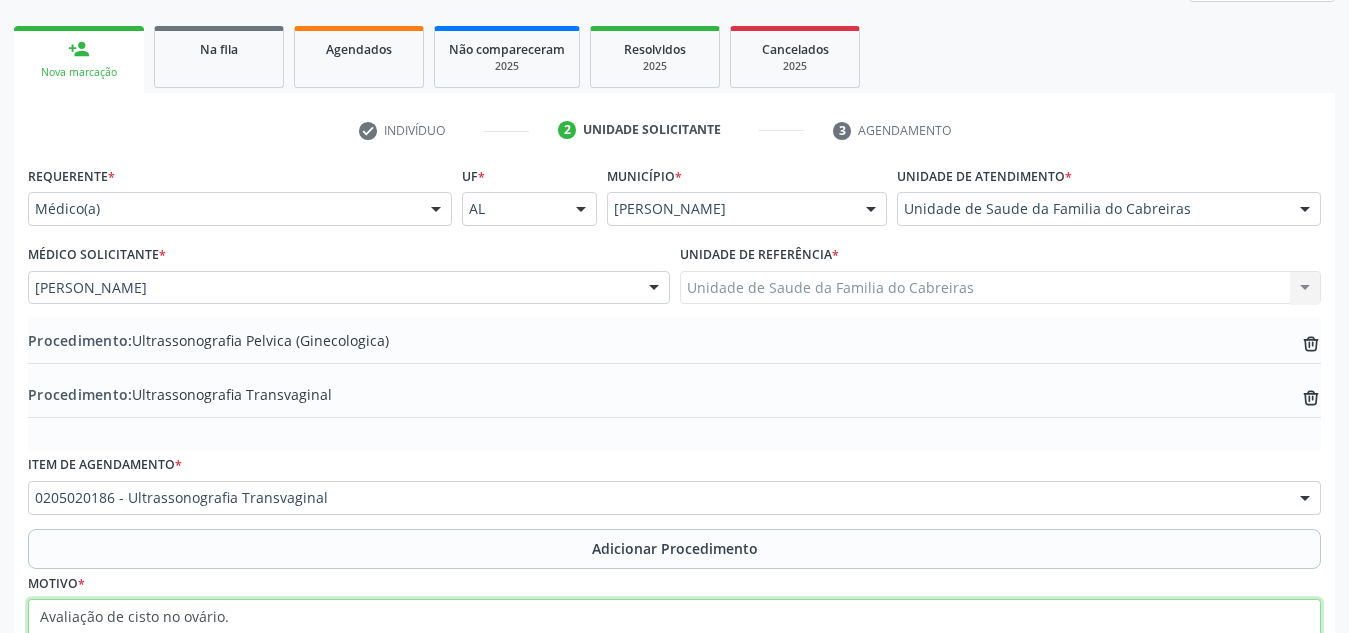 scroll, scrollTop: 474, scrollLeft: 0, axis: vertical 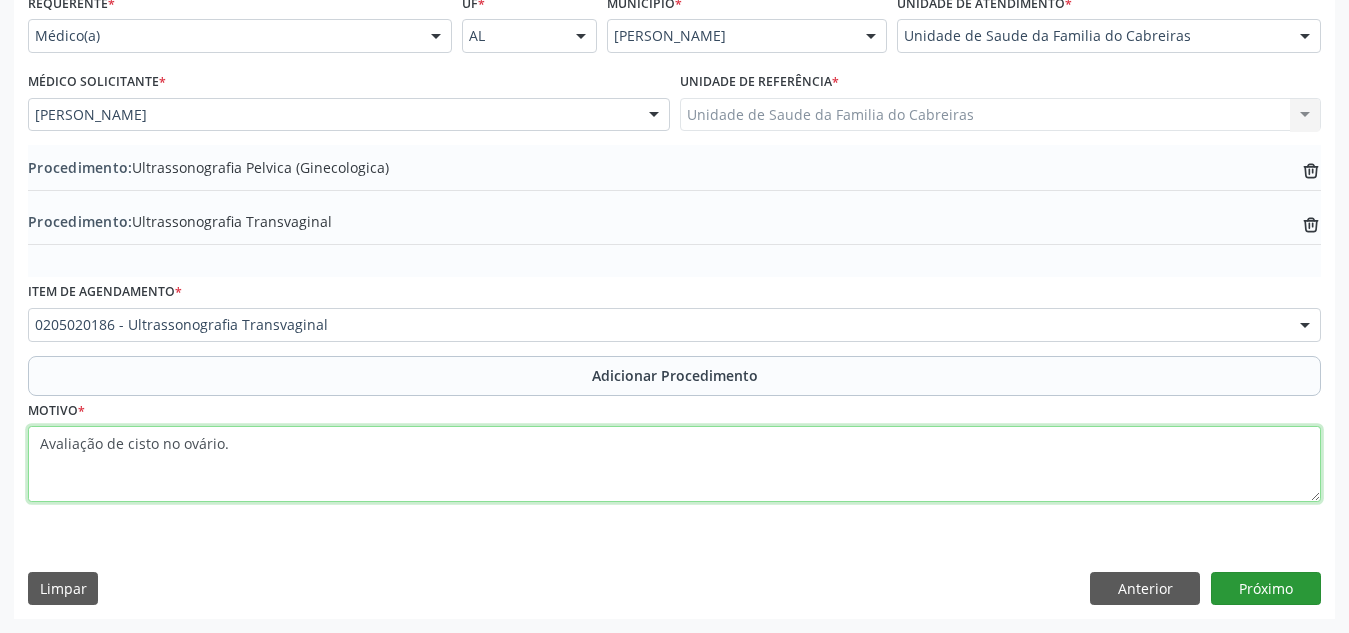 type on "Avaliação de cisto no ovário." 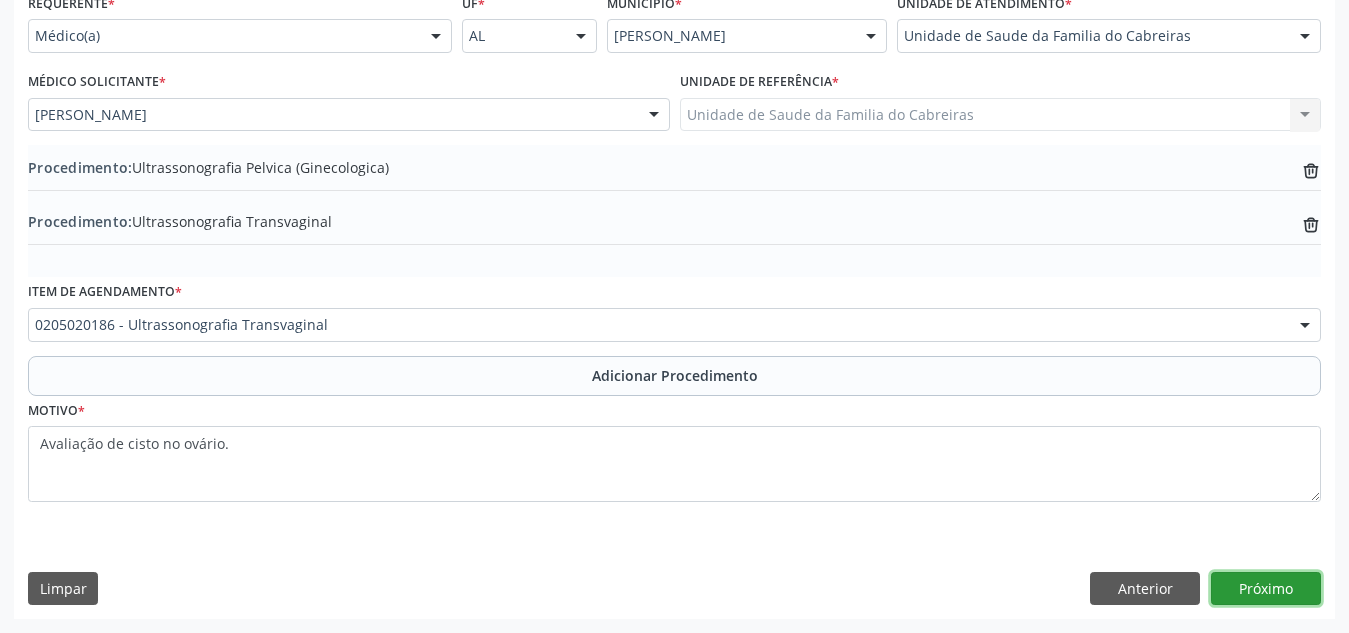 click on "Próximo" at bounding box center (1266, 589) 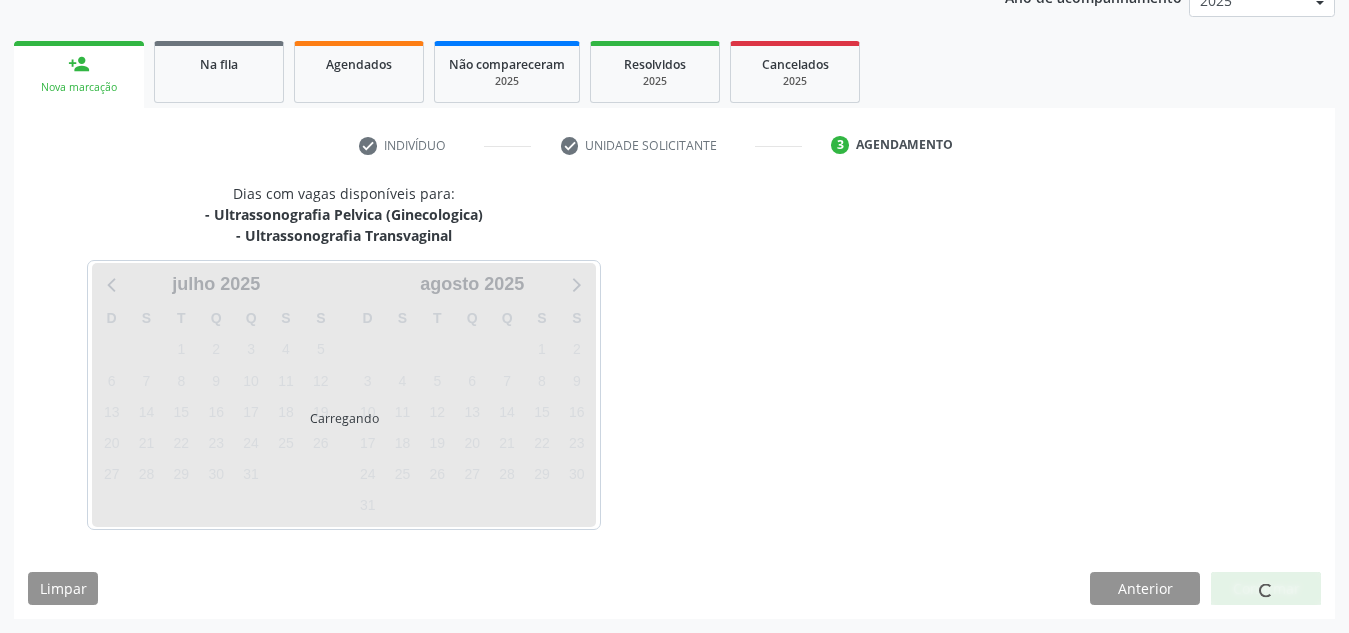 scroll, scrollTop: 345, scrollLeft: 0, axis: vertical 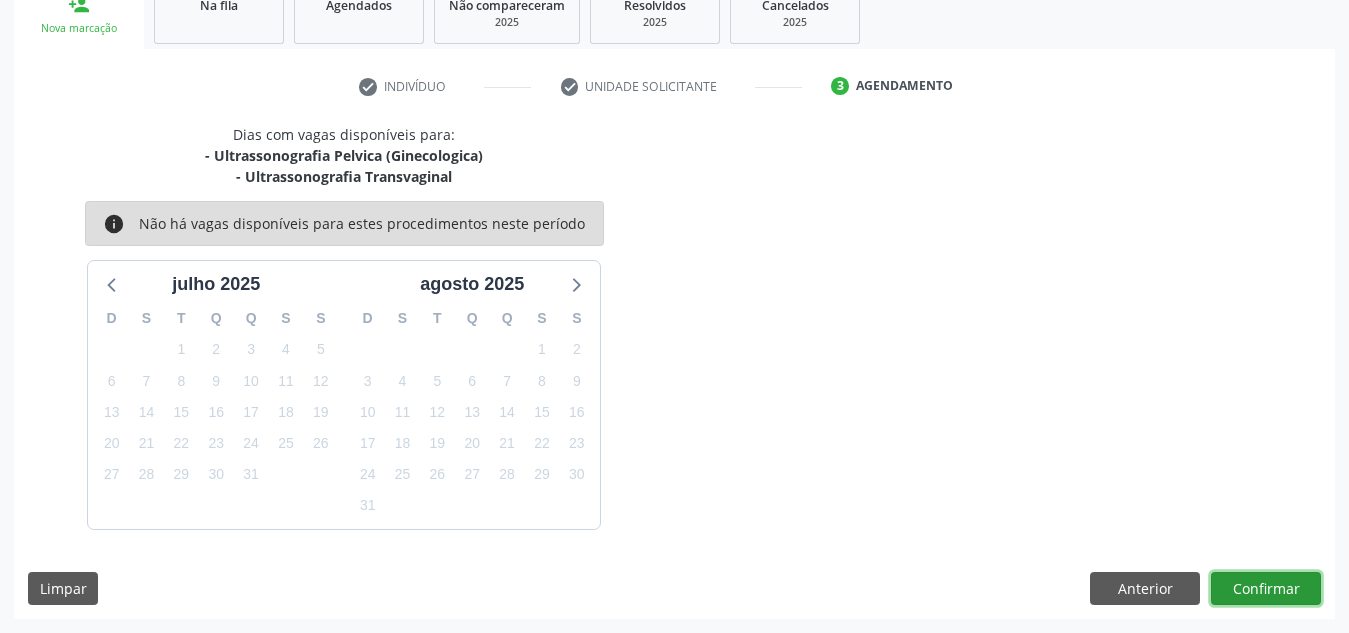 click on "Confirmar" at bounding box center (1266, 589) 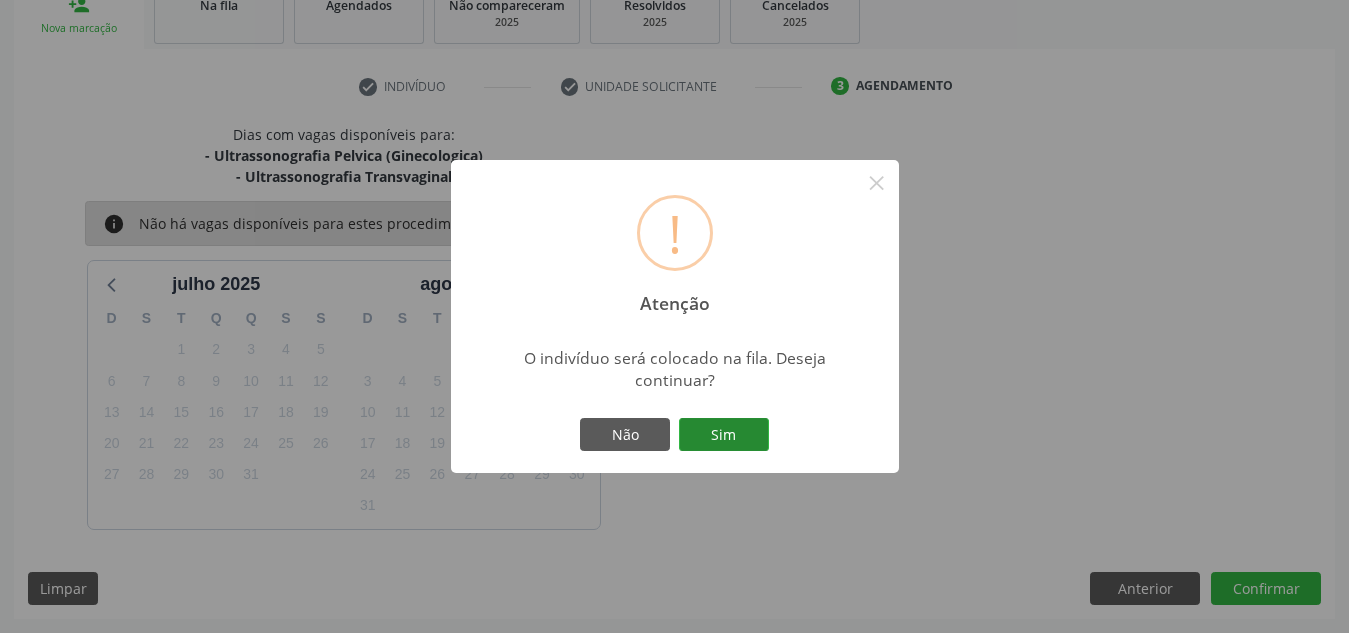 click on "Sim" at bounding box center (724, 435) 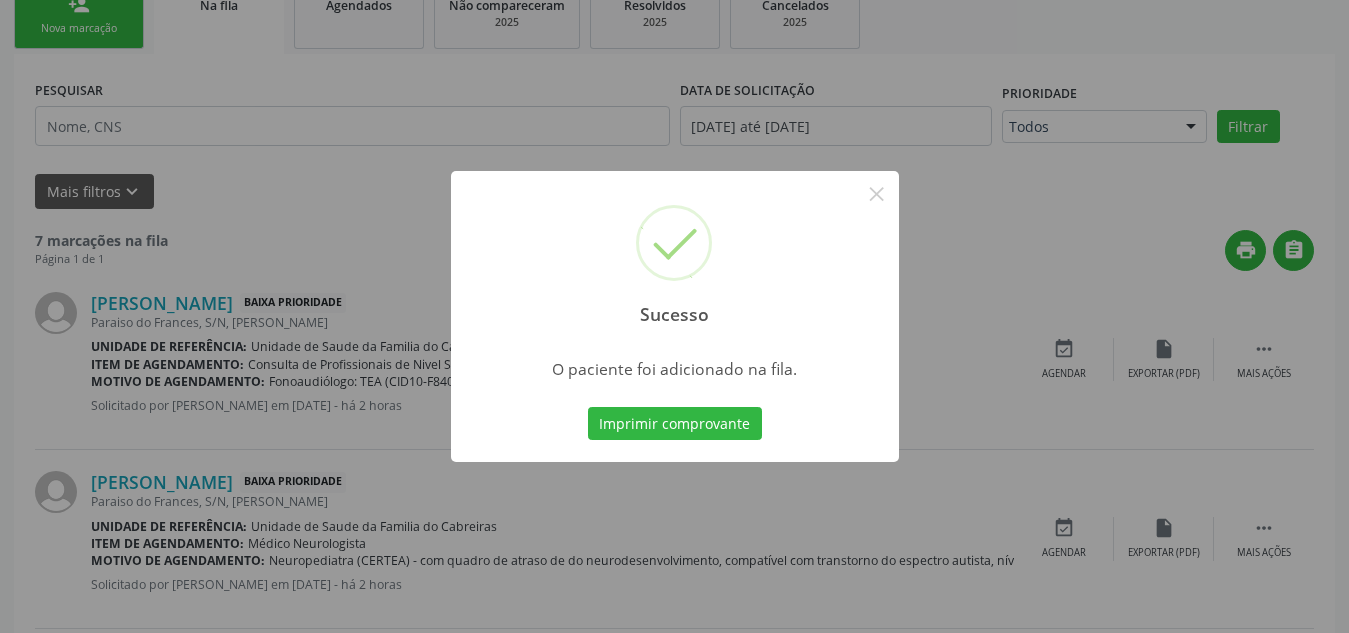 scroll, scrollTop: 62, scrollLeft: 0, axis: vertical 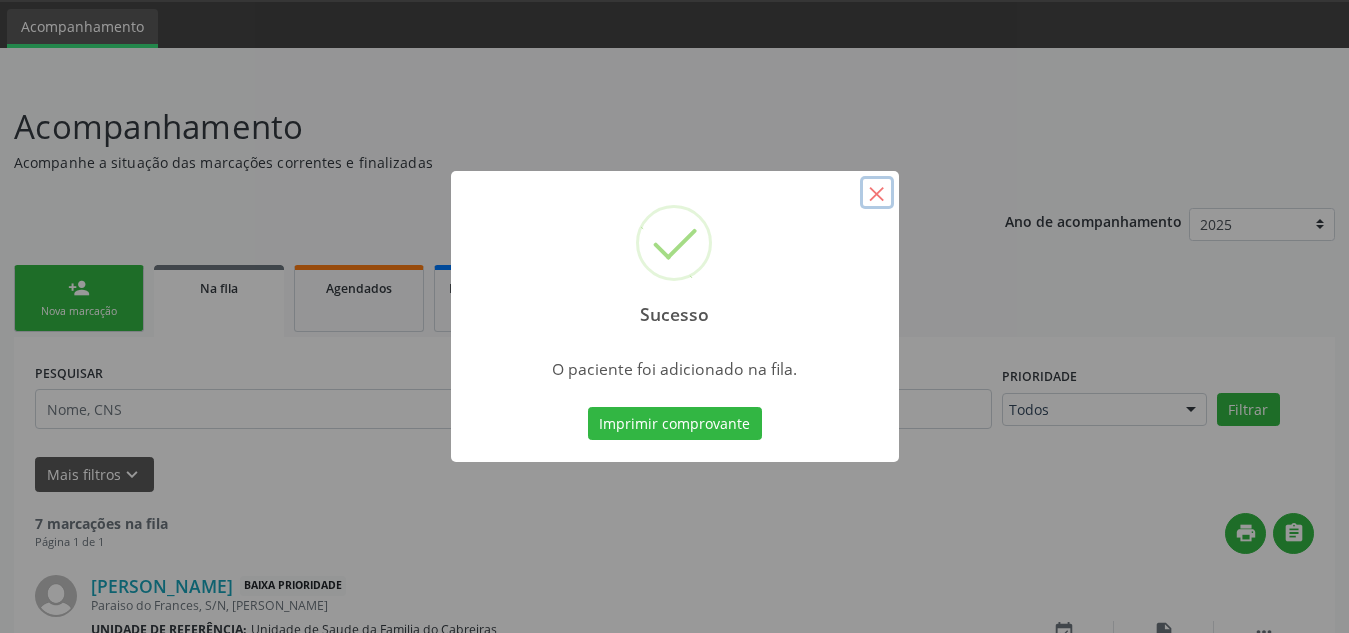 click on "×" at bounding box center [877, 193] 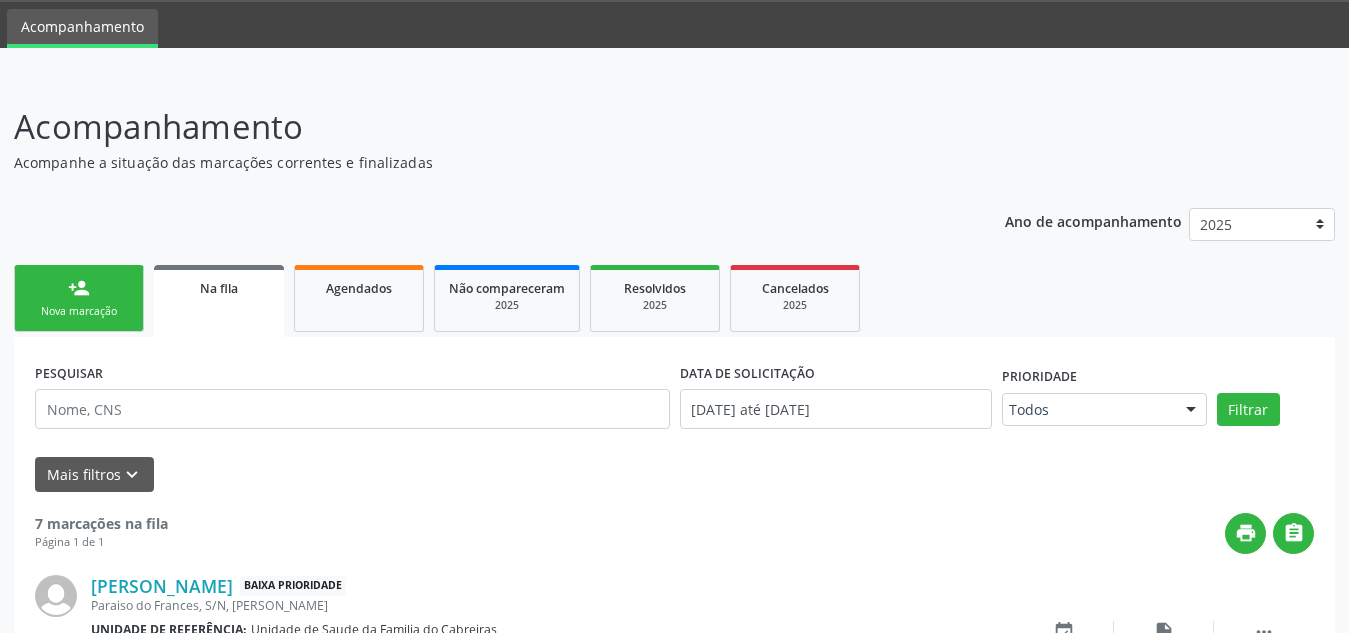 click on "person_add" at bounding box center (79, 288) 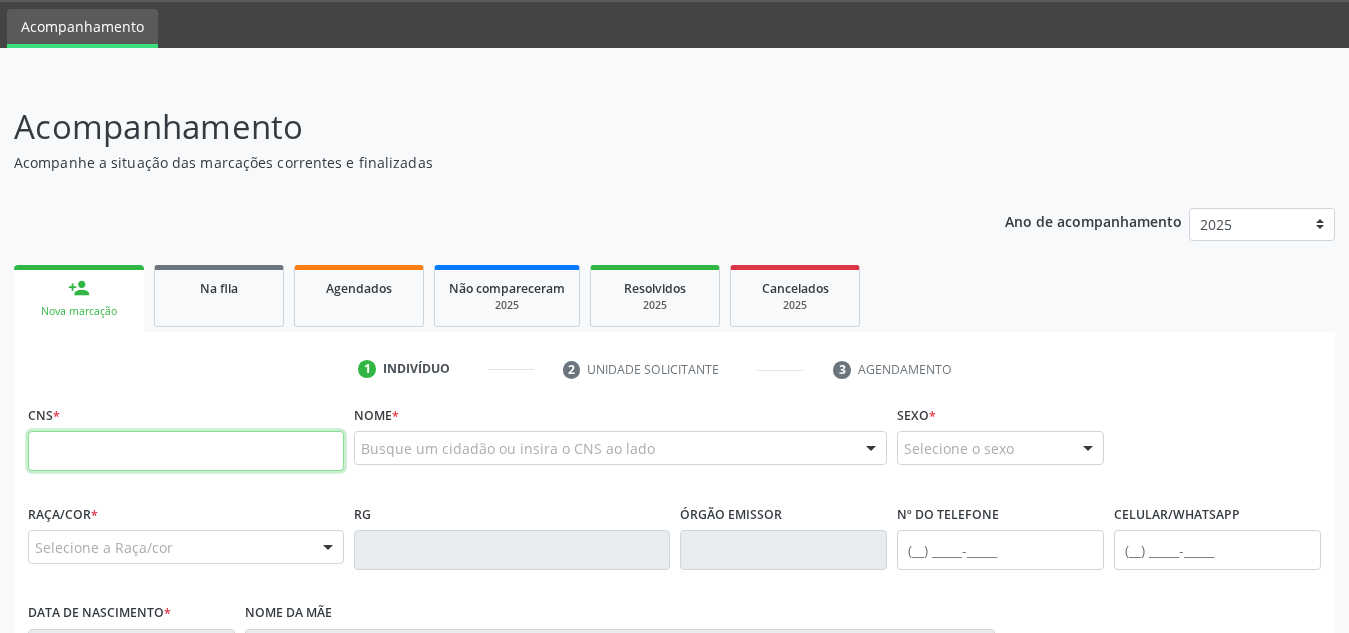 click at bounding box center (186, 451) 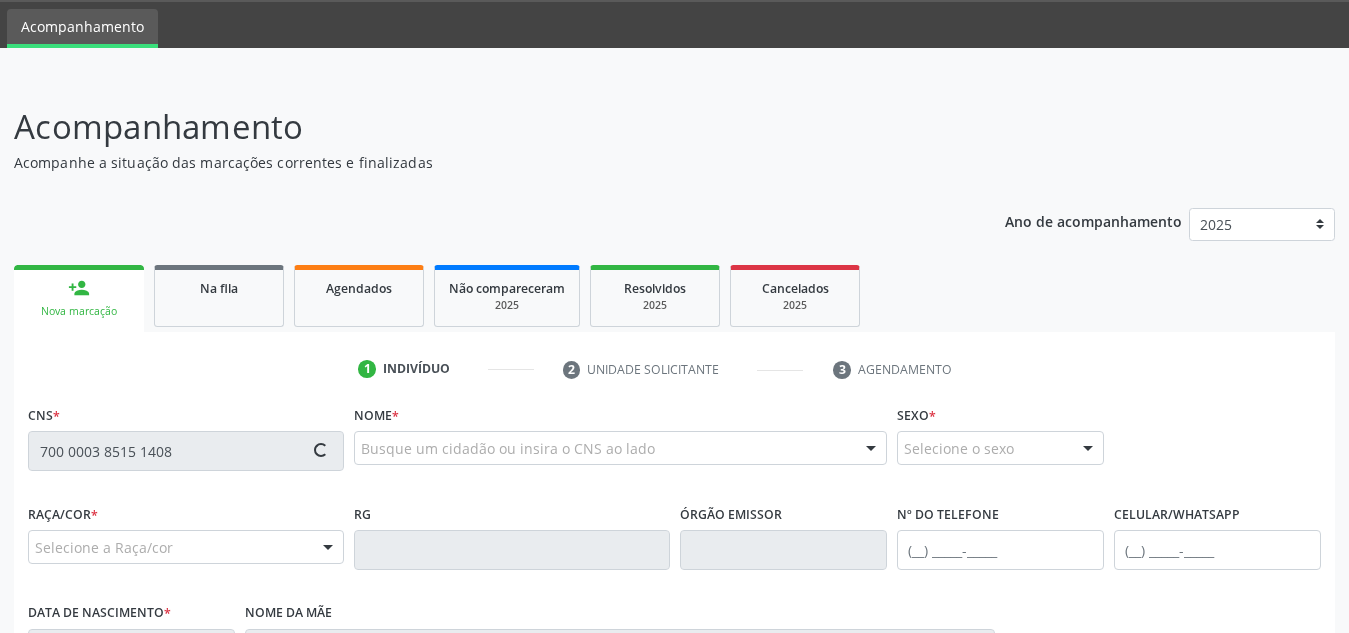 type on "700 0003 8515 1408" 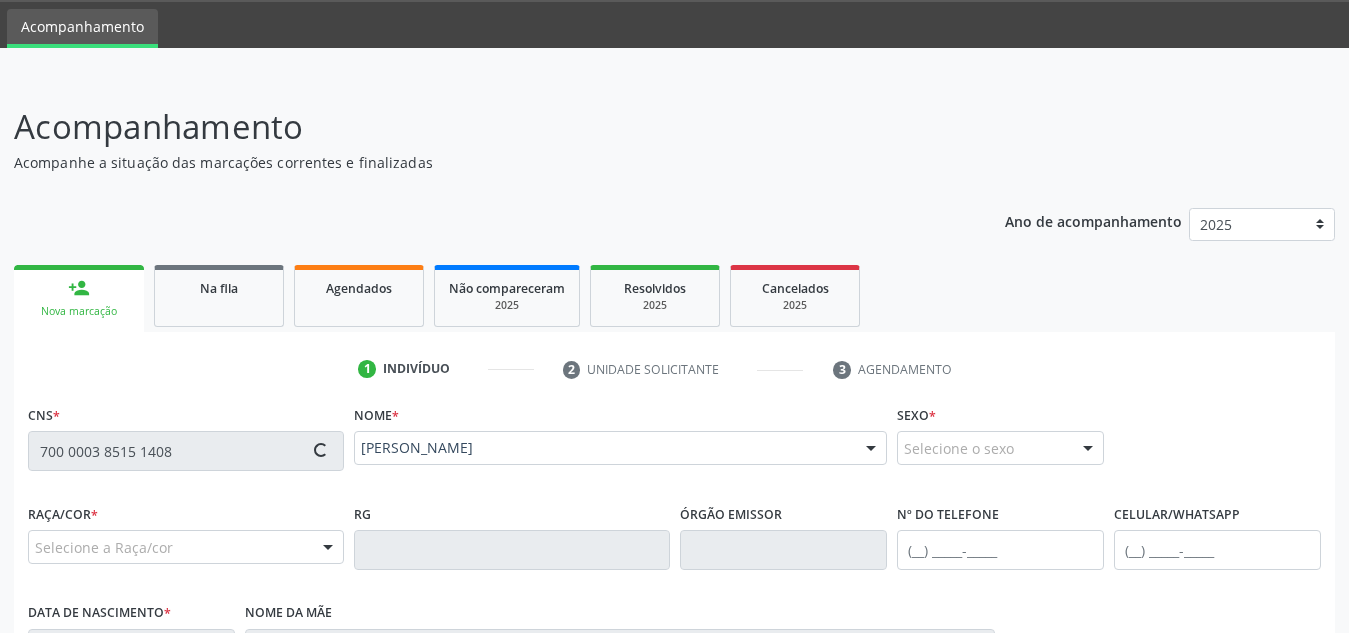 type on "(82) 99117-6695" 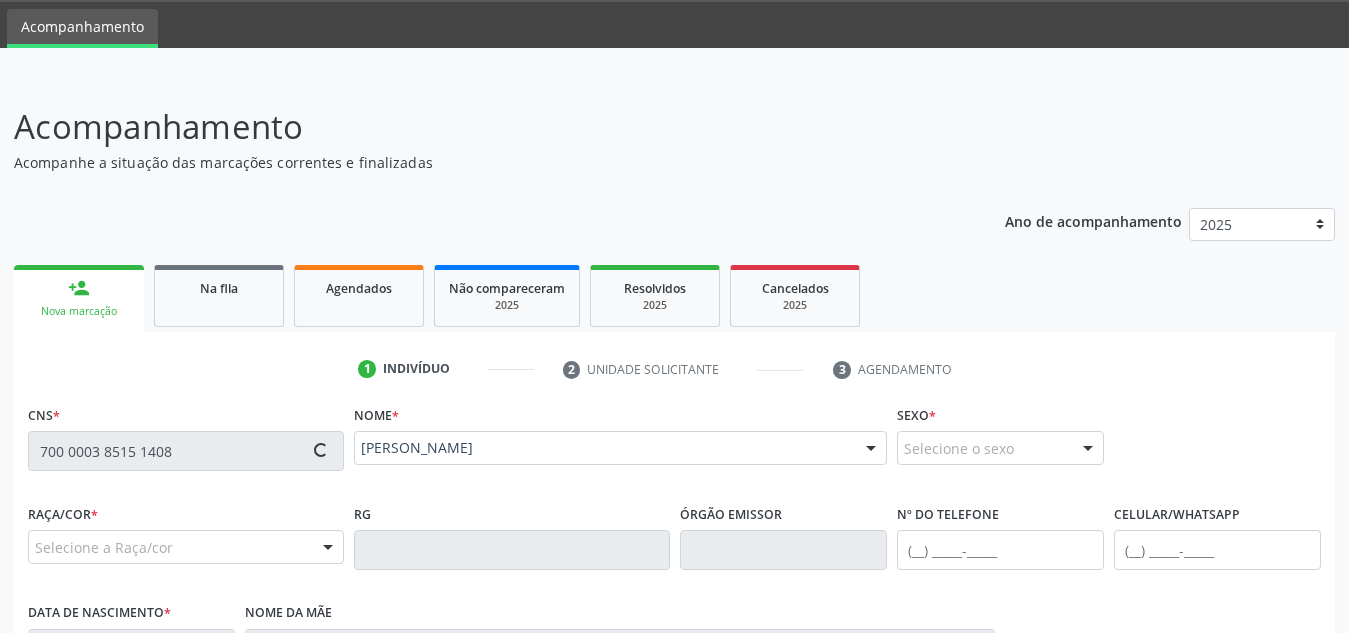type on "30/09/1978" 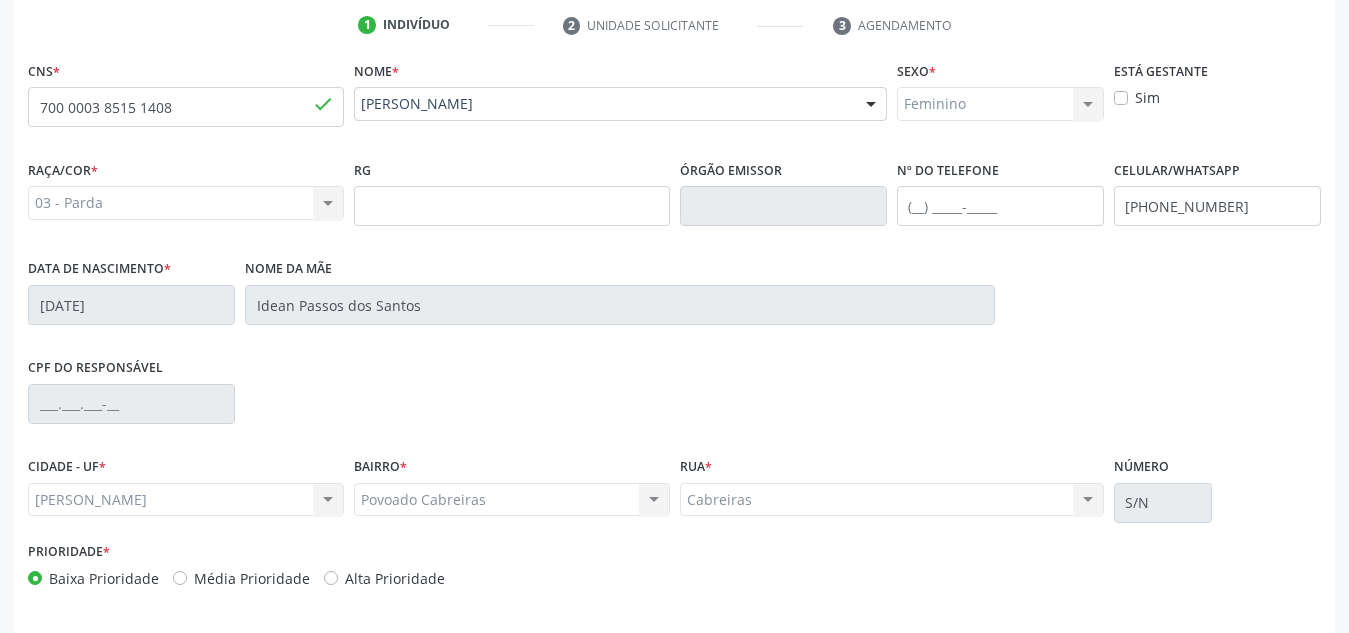 scroll, scrollTop: 479, scrollLeft: 0, axis: vertical 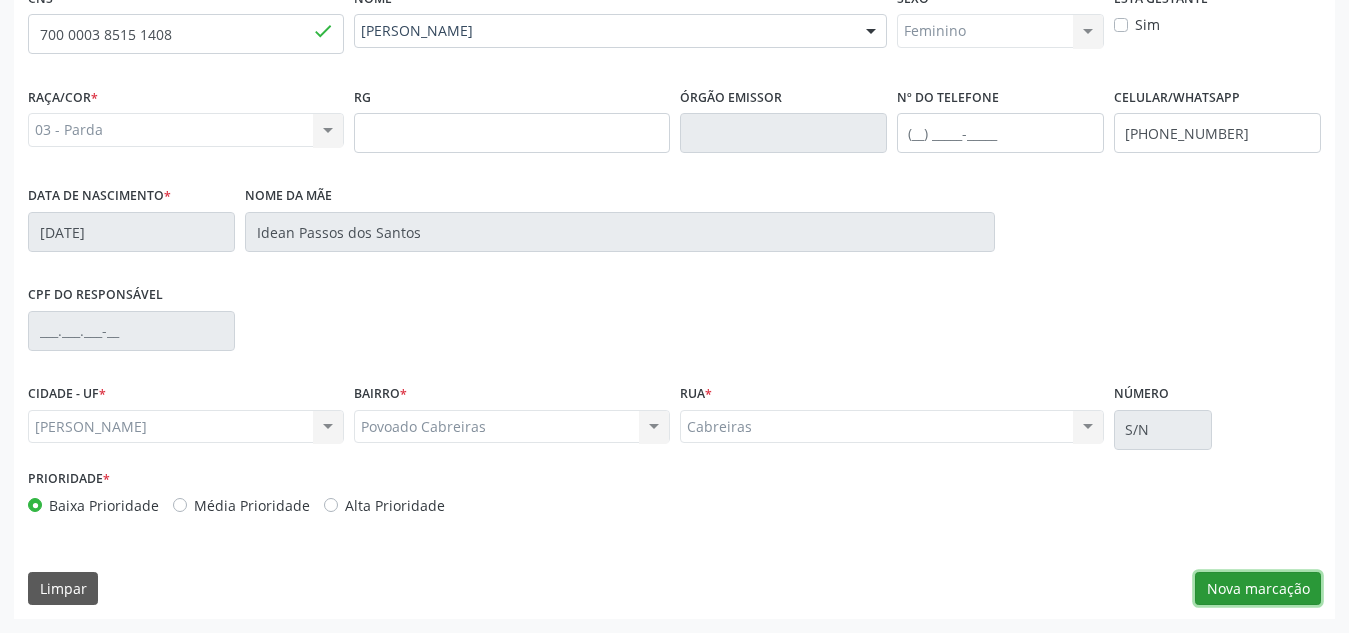 click on "Nova marcação" at bounding box center [1258, 589] 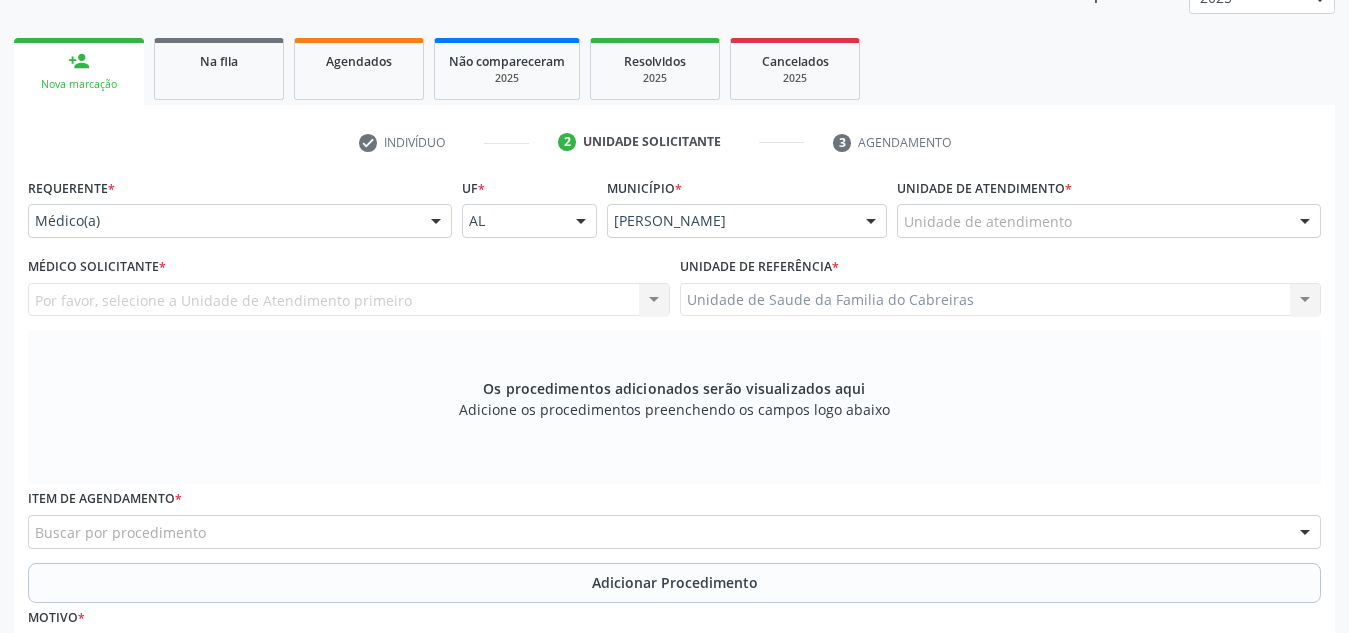 scroll, scrollTop: 152, scrollLeft: 0, axis: vertical 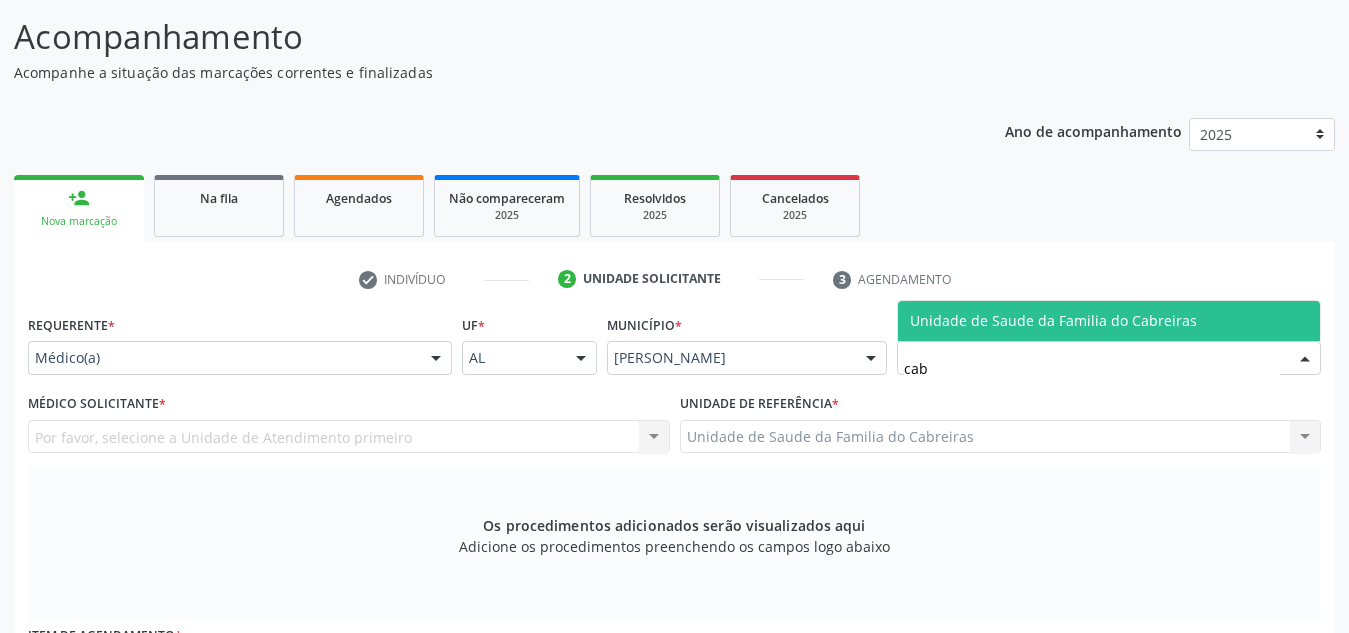 type on "cabr" 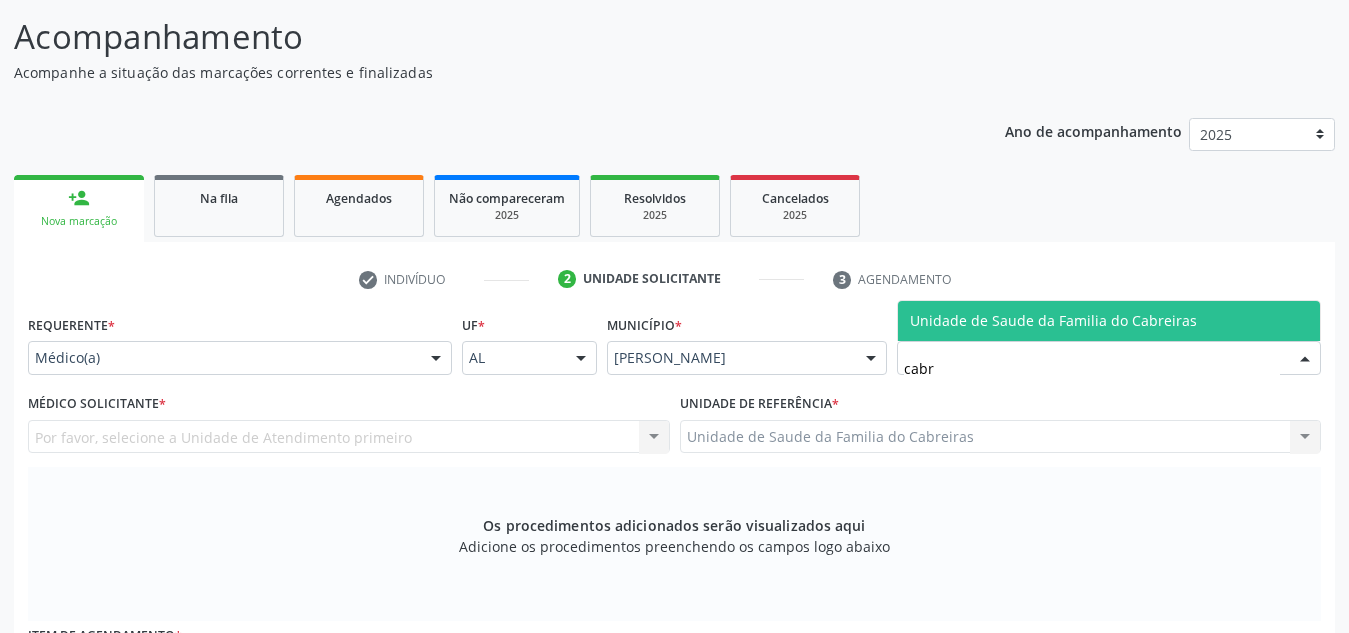 click on "Unidade de Saude da Familia do Cabreiras" at bounding box center (1053, 320) 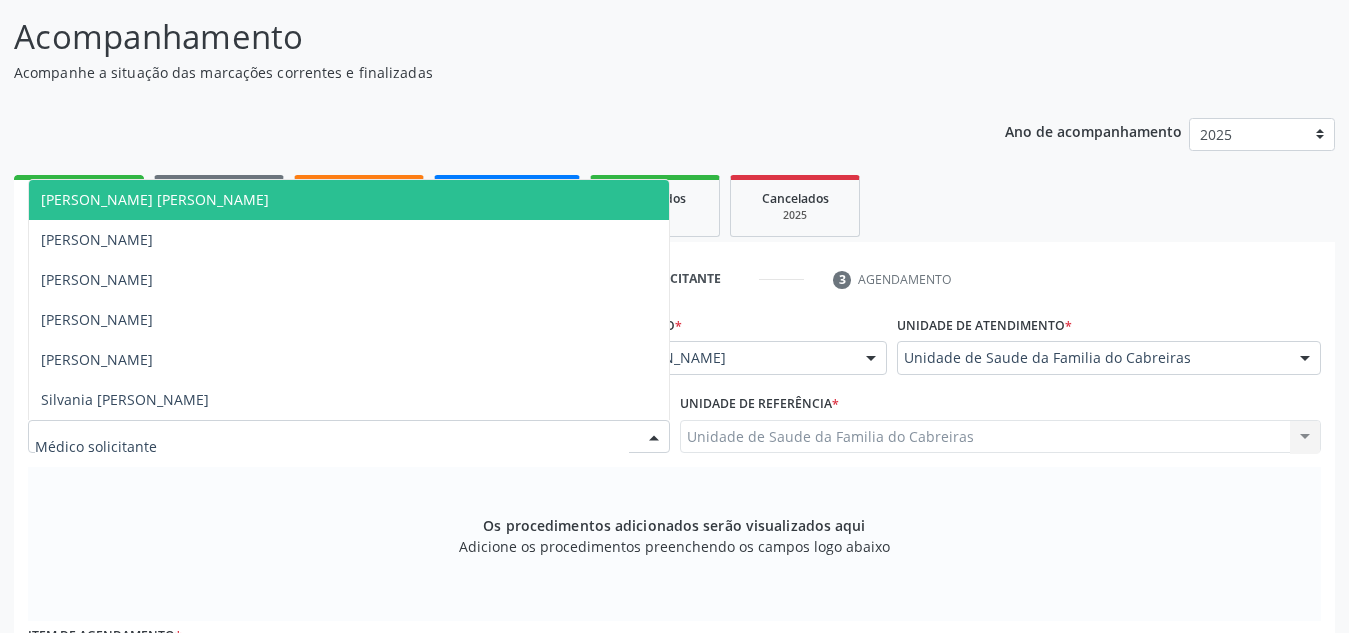 click at bounding box center [349, 437] 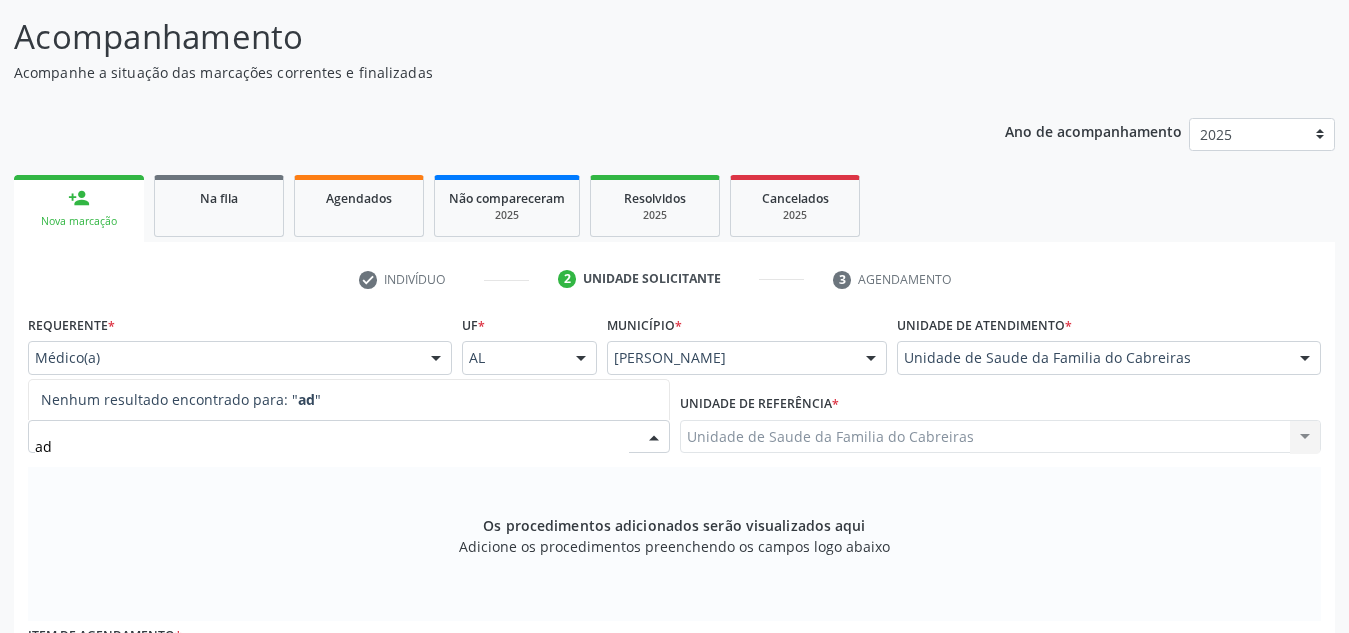 type on "a" 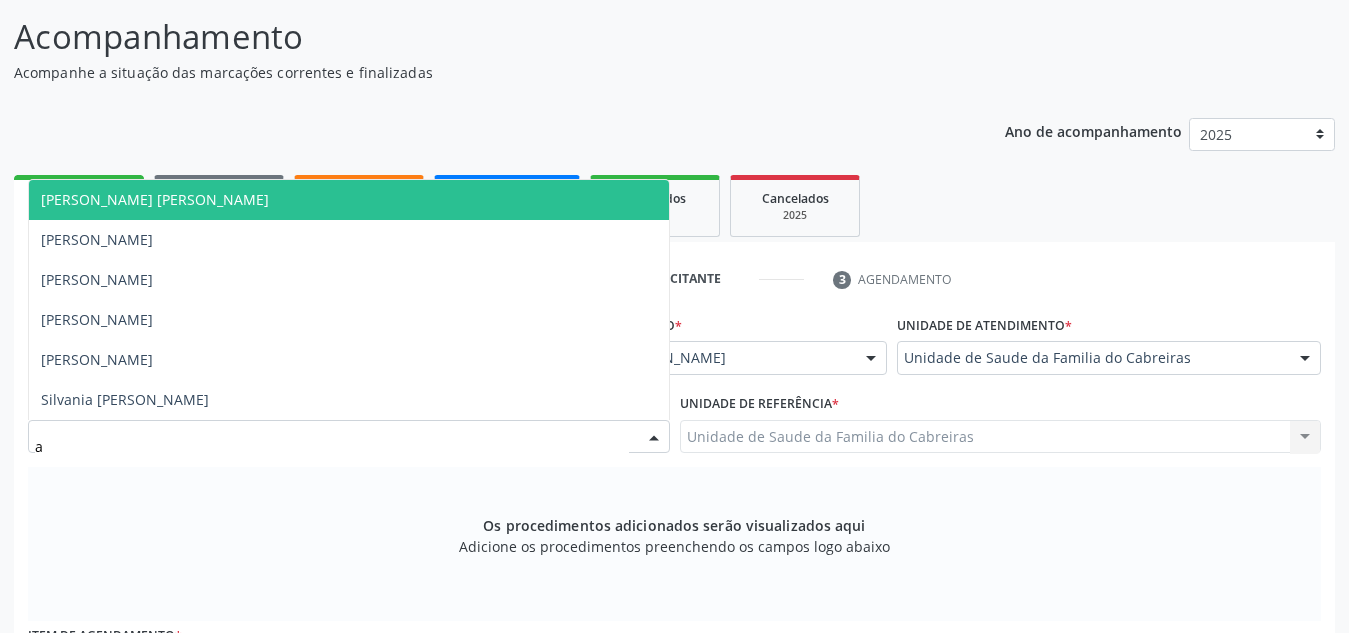 type 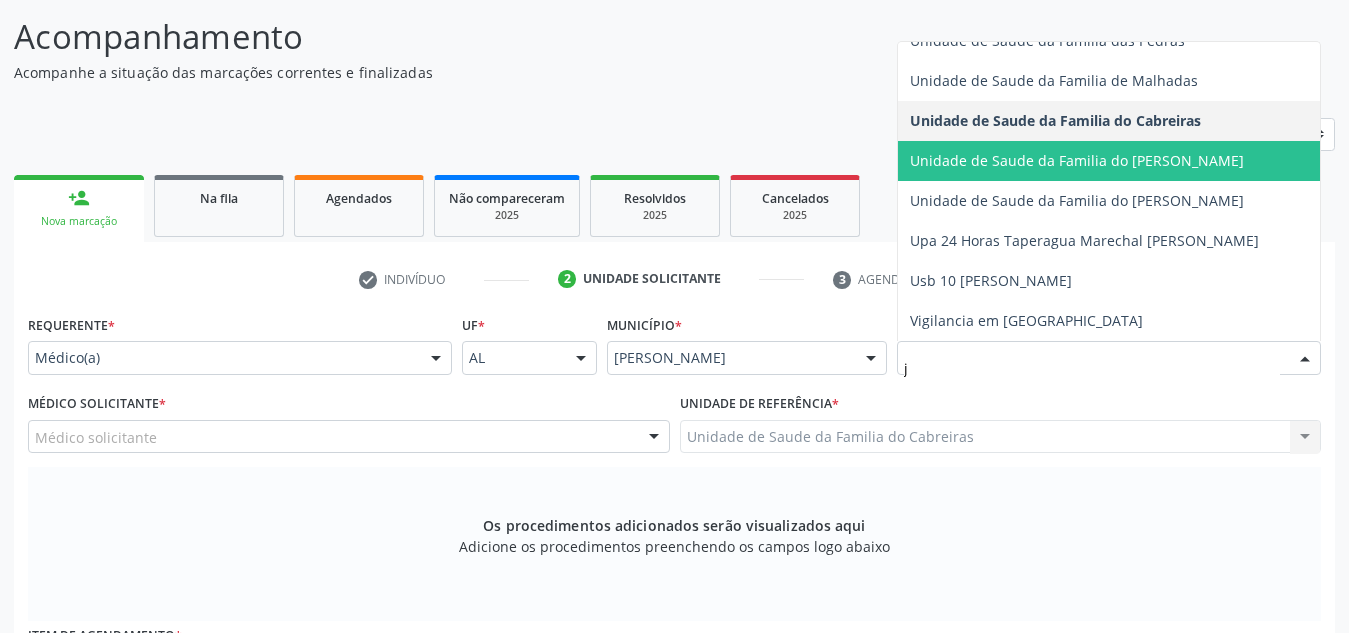 scroll, scrollTop: 0, scrollLeft: 0, axis: both 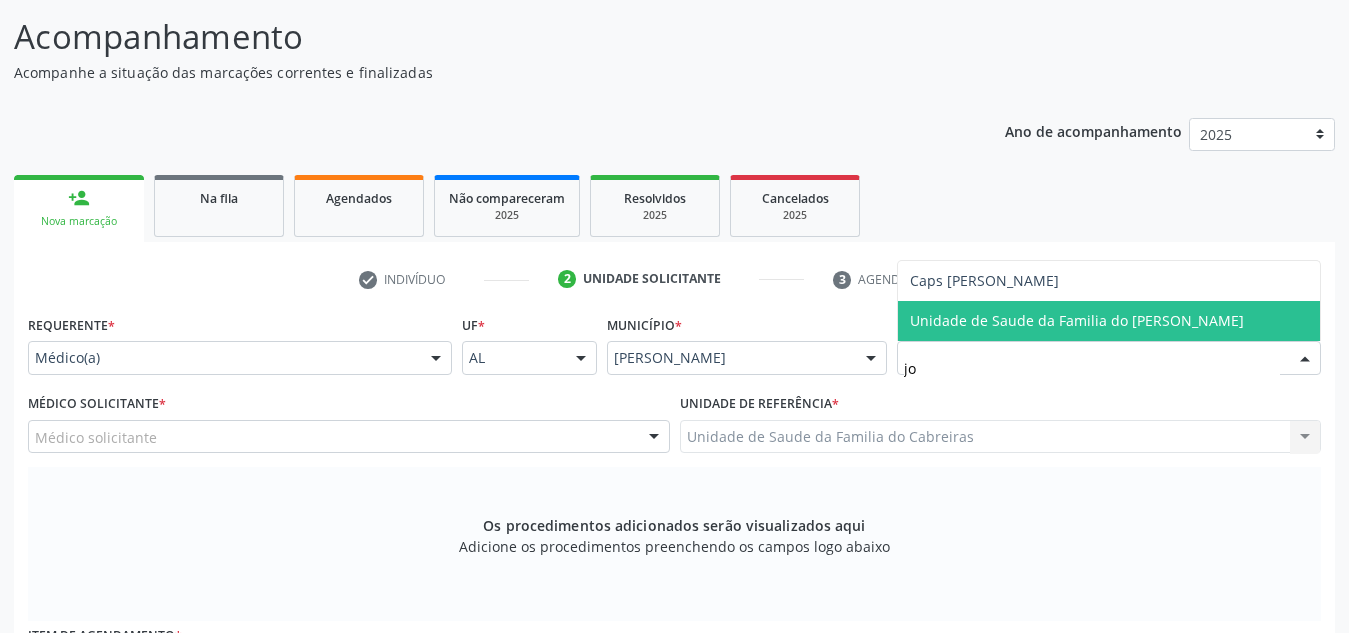 type on "jos" 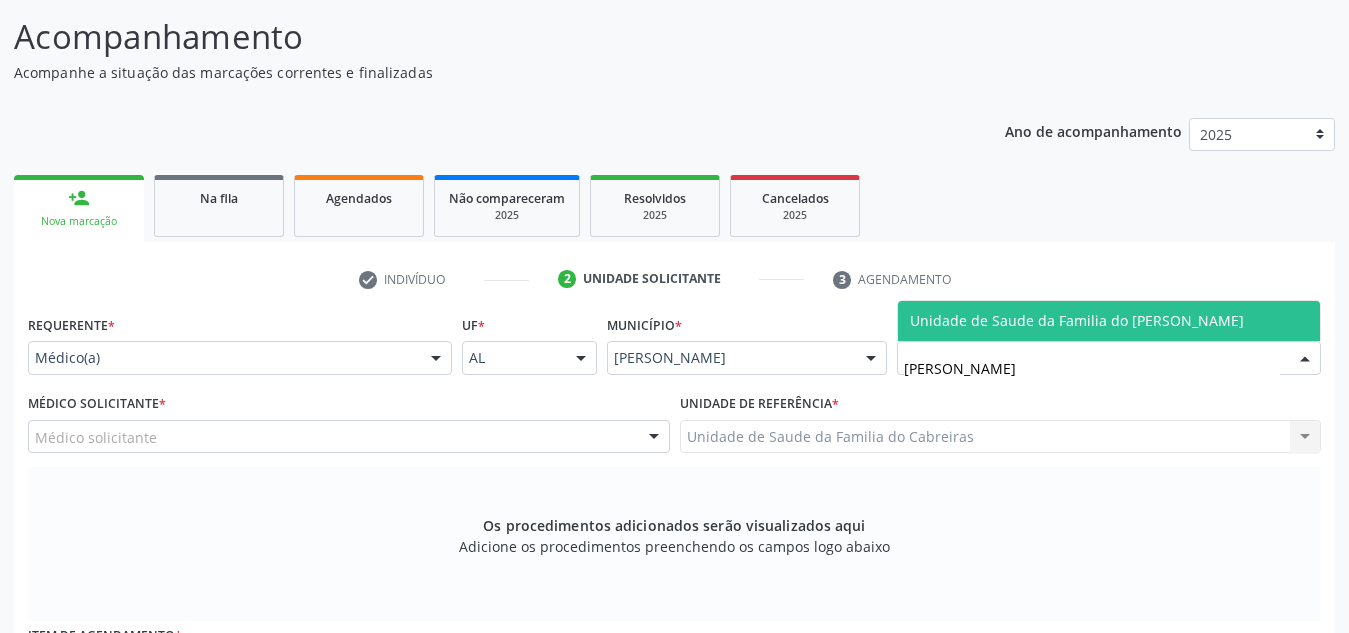 click on "Unidade de Saude da Familia do [PERSON_NAME]" at bounding box center (1109, 321) 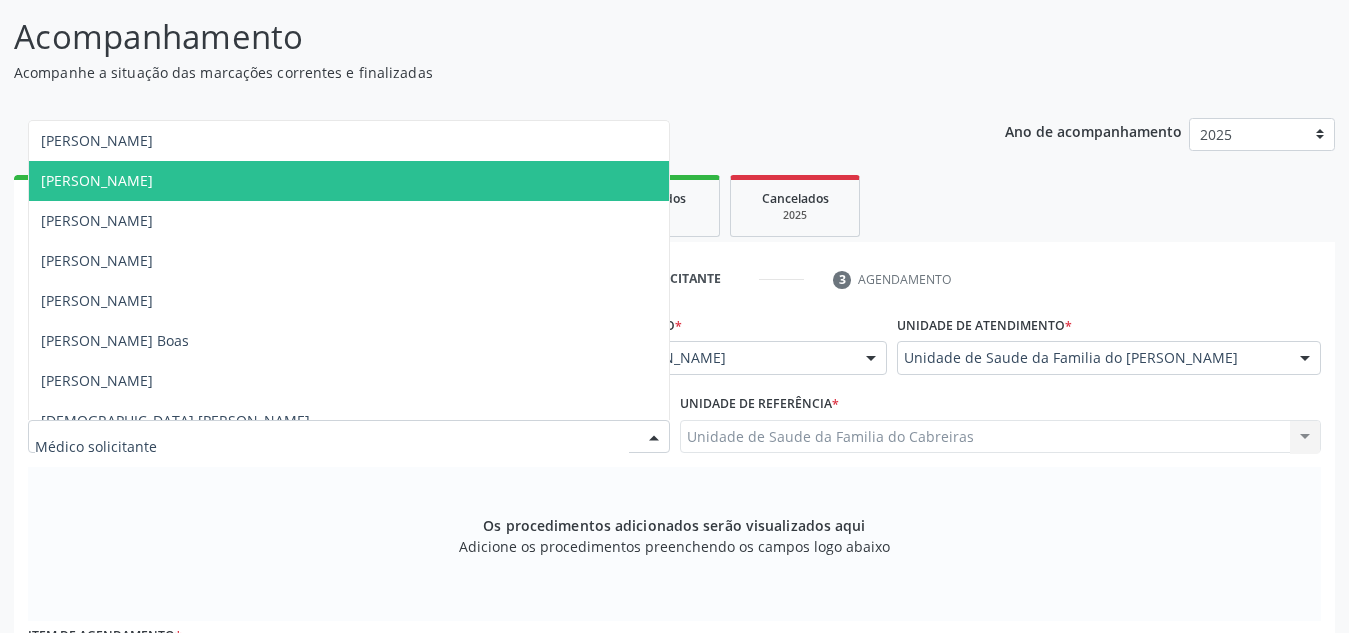 click at bounding box center (349, 437) 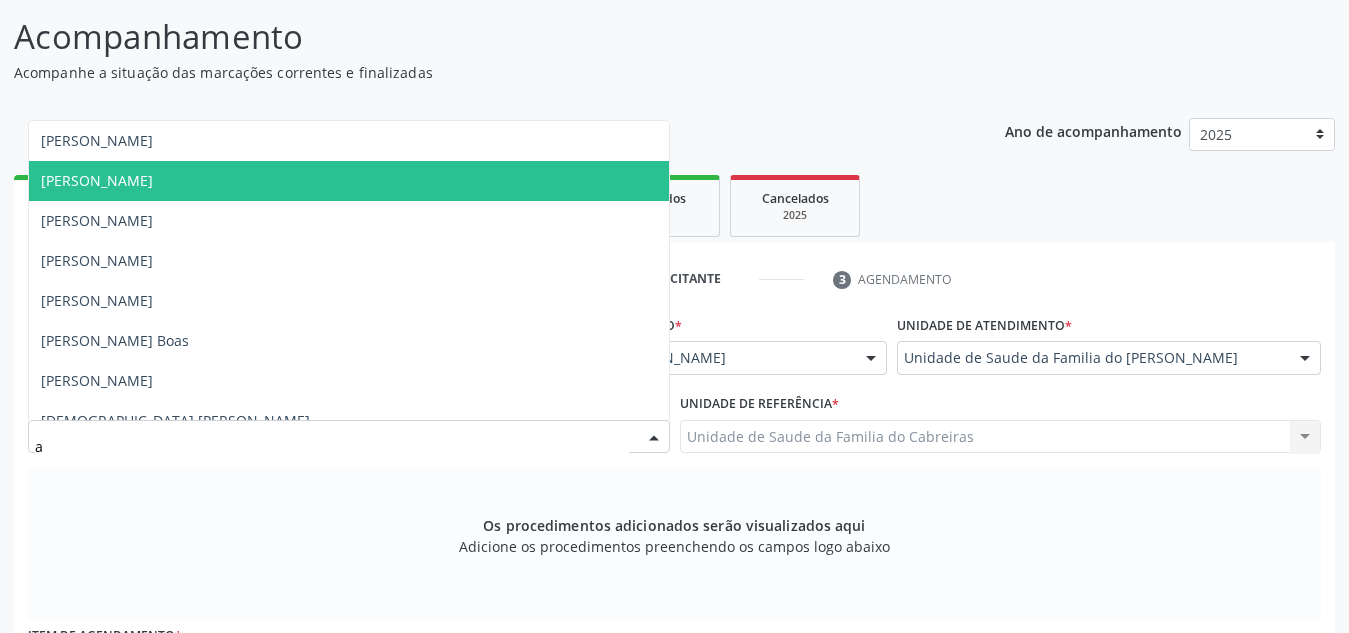 type on "ad" 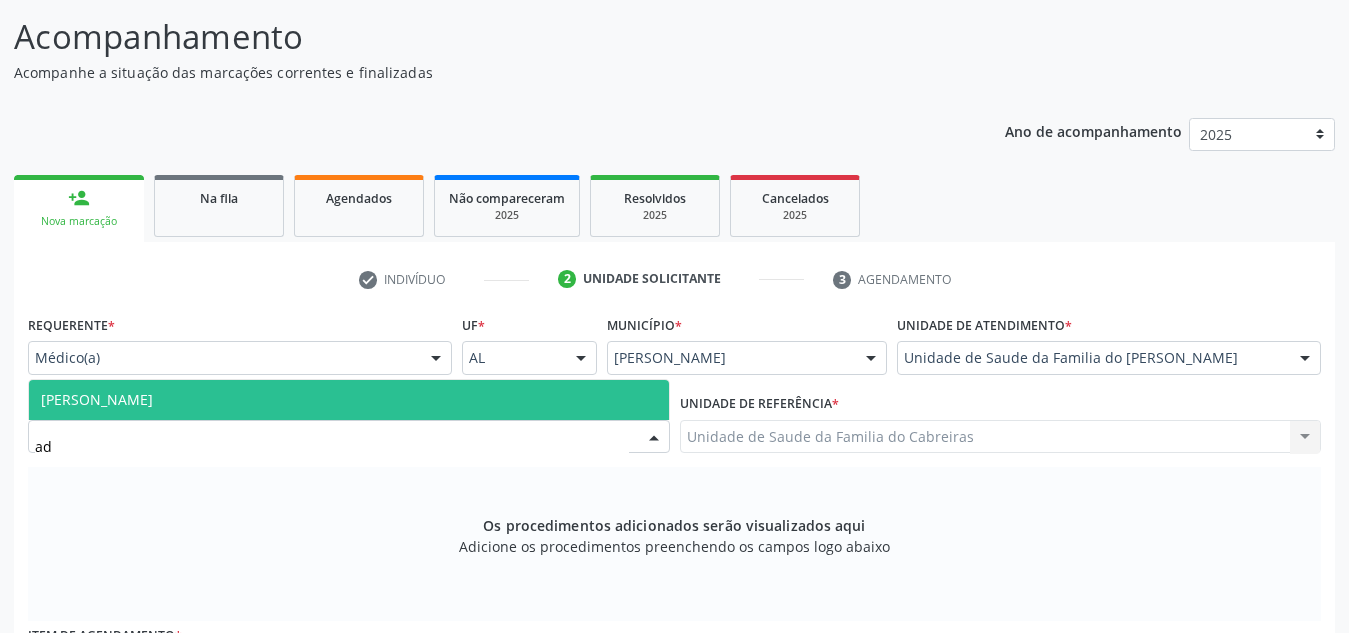 click on "Adalberon Santos Rocha" at bounding box center [349, 400] 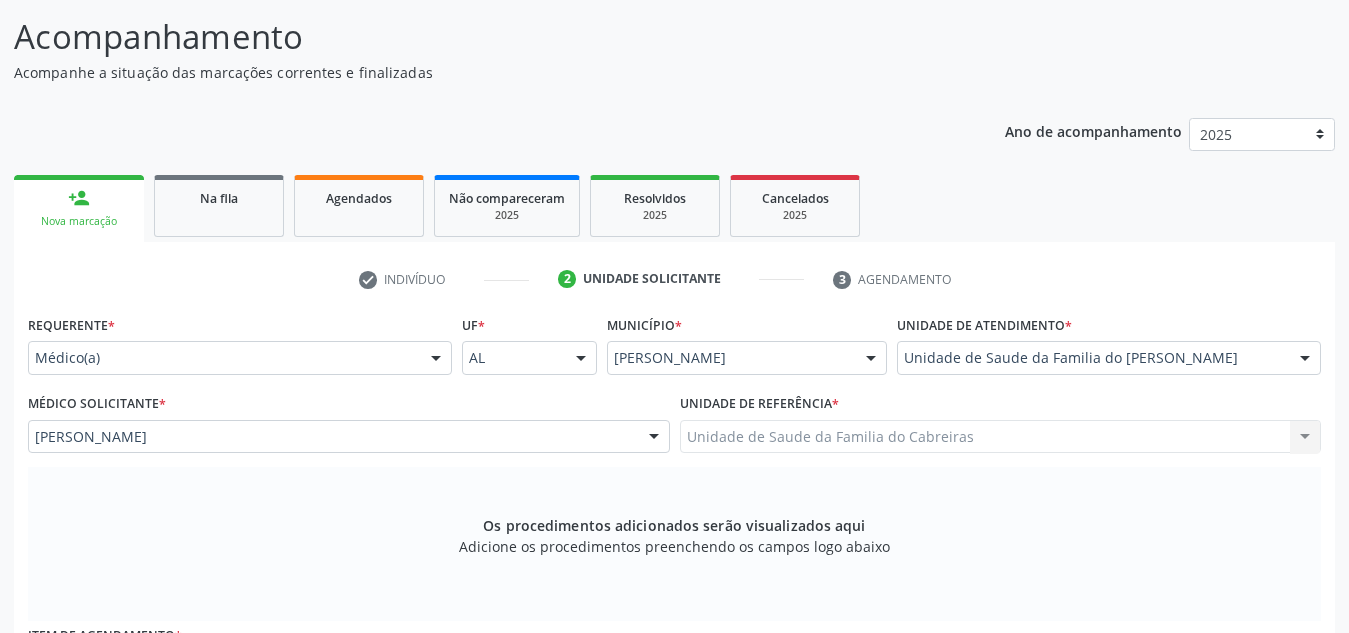 click on "Unidade de Saude da Familia do Cabreiras         Unidade de Saude da Familia do Cabreiras
Nenhum resultado encontrado para: "   "
Não há nenhuma opção para ser exibida." at bounding box center [1001, 437] 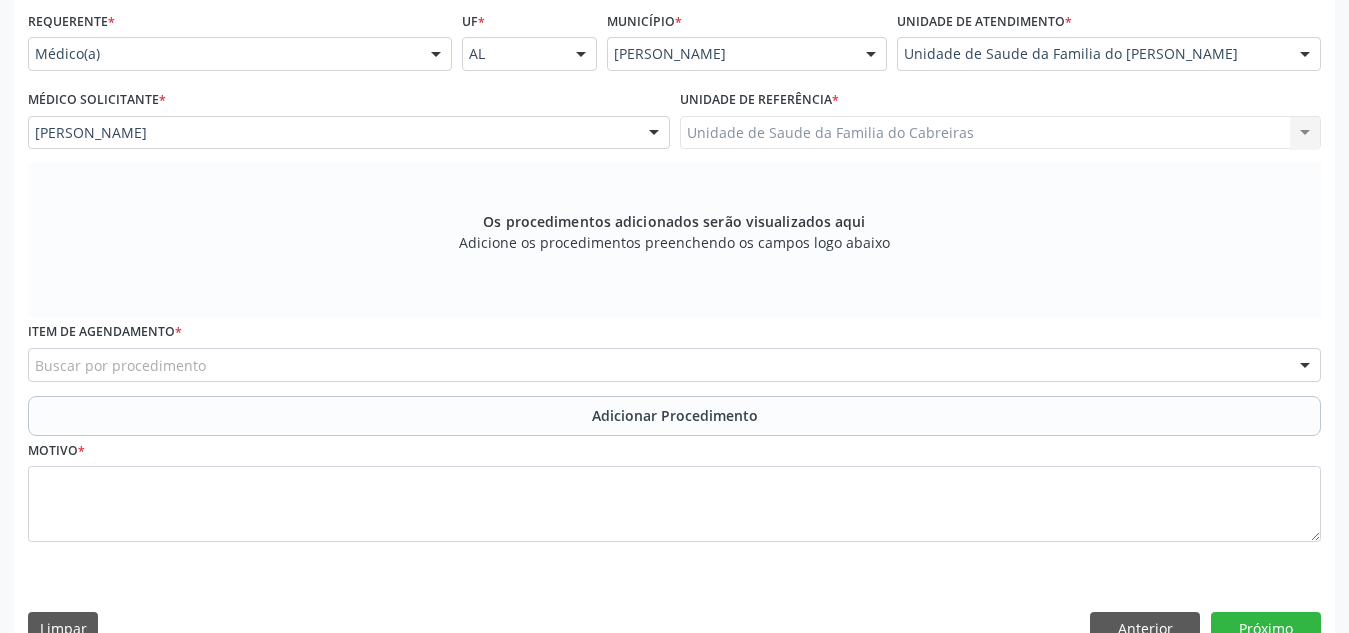 scroll, scrollTop: 458, scrollLeft: 0, axis: vertical 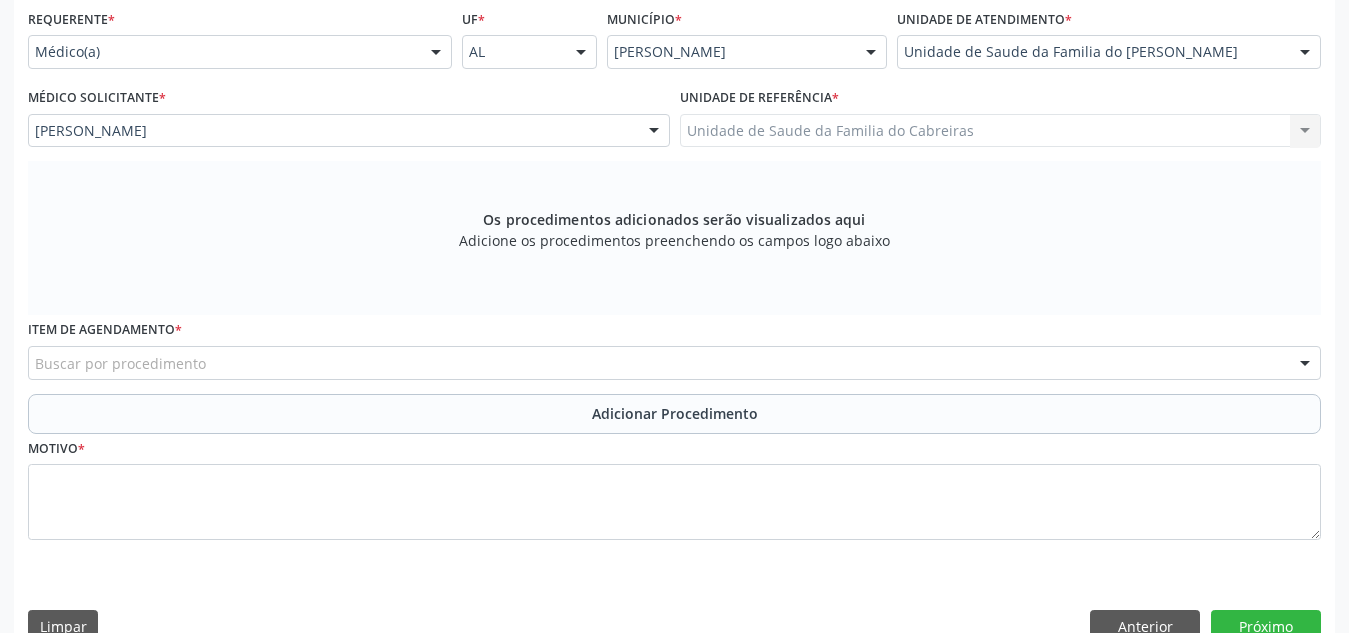 click on "Buscar por procedimento" at bounding box center [674, 363] 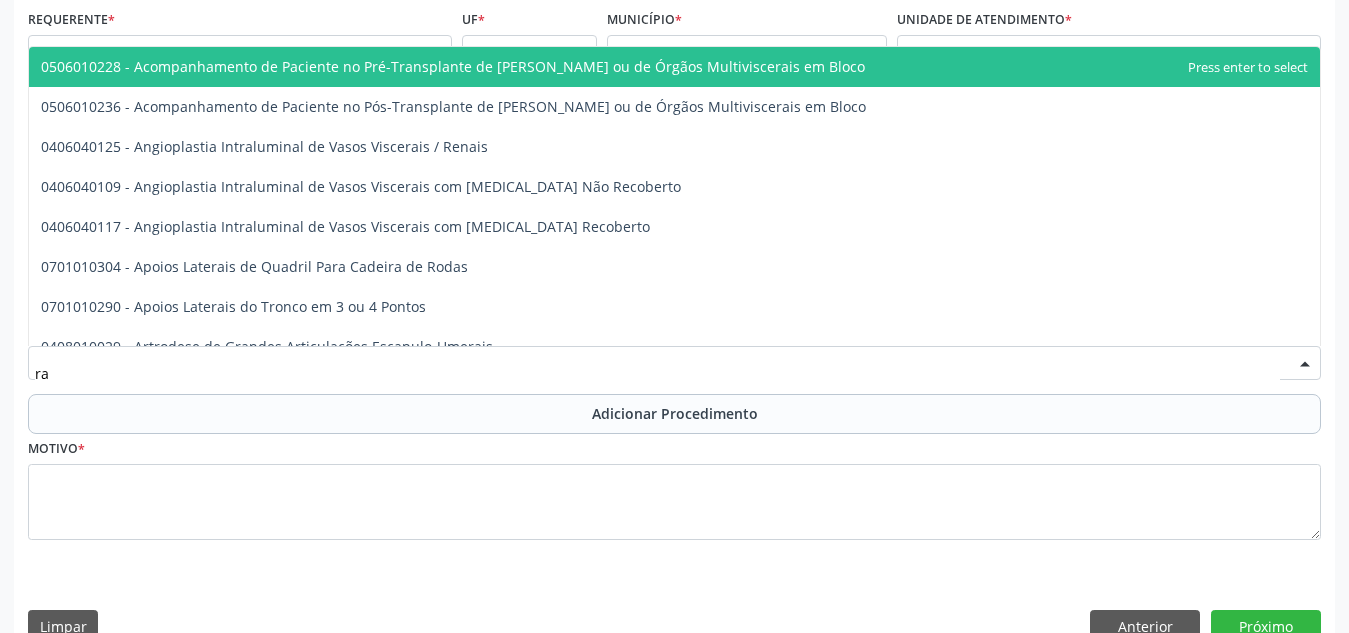 type on "r" 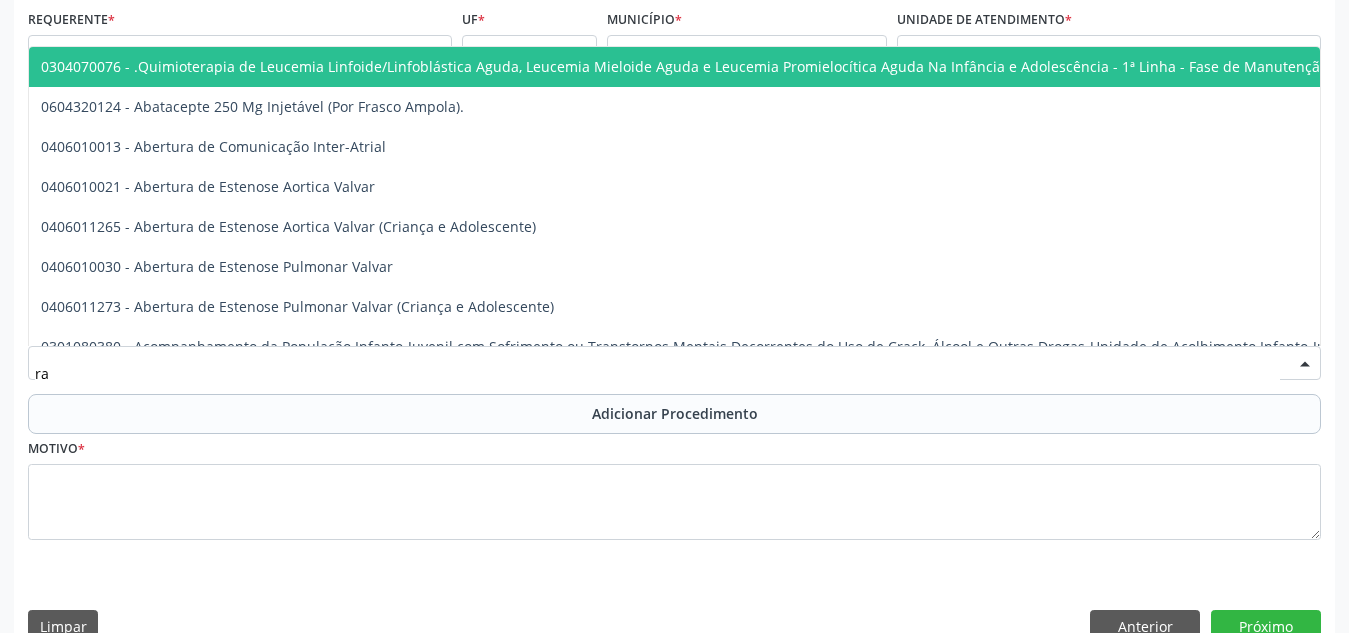 type on "r" 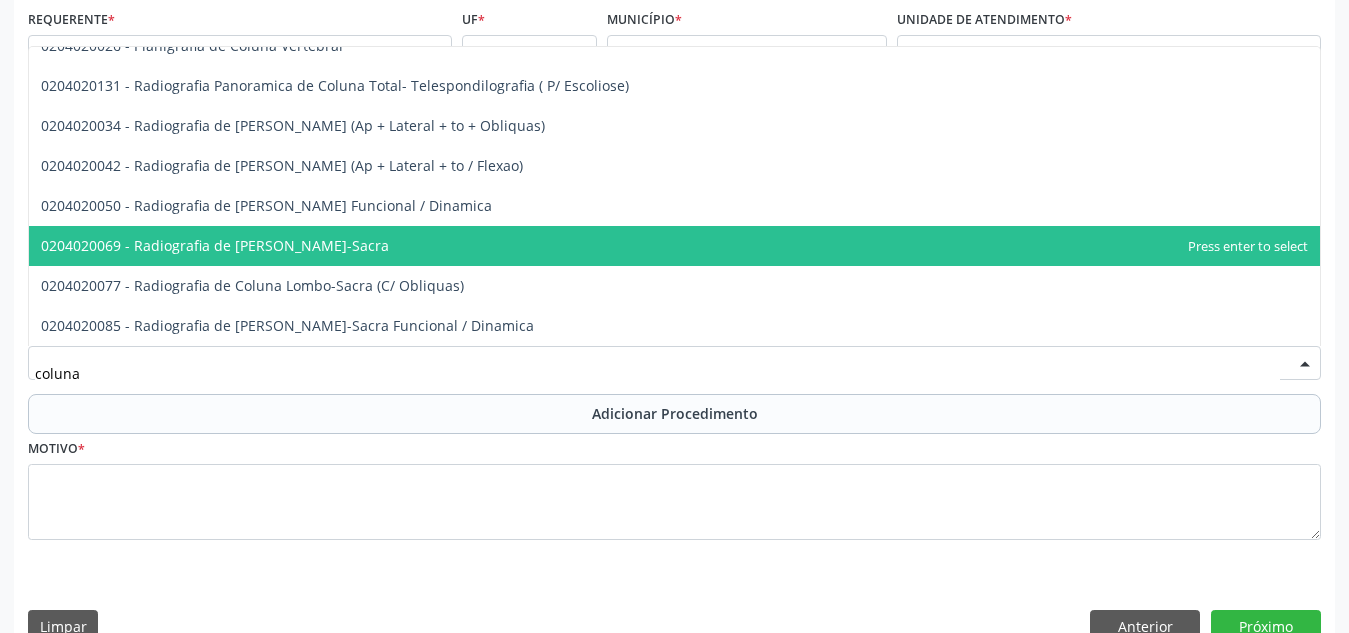 scroll, scrollTop: 128, scrollLeft: 0, axis: vertical 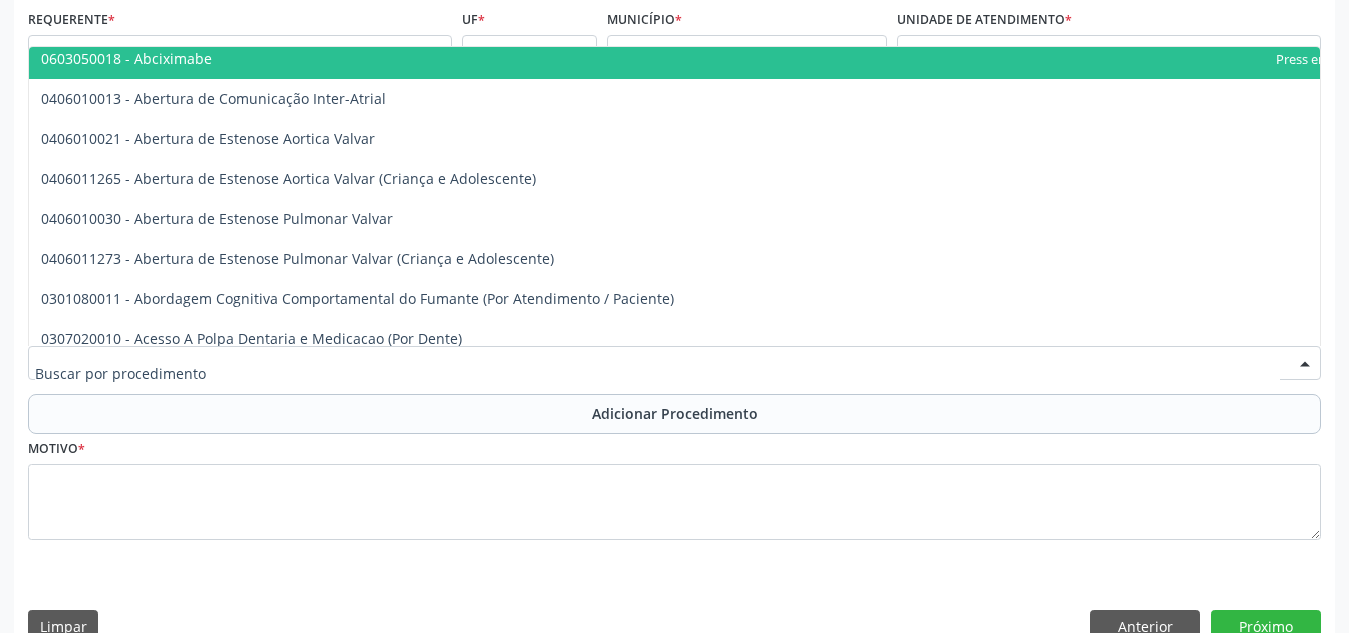 click at bounding box center (674, 363) 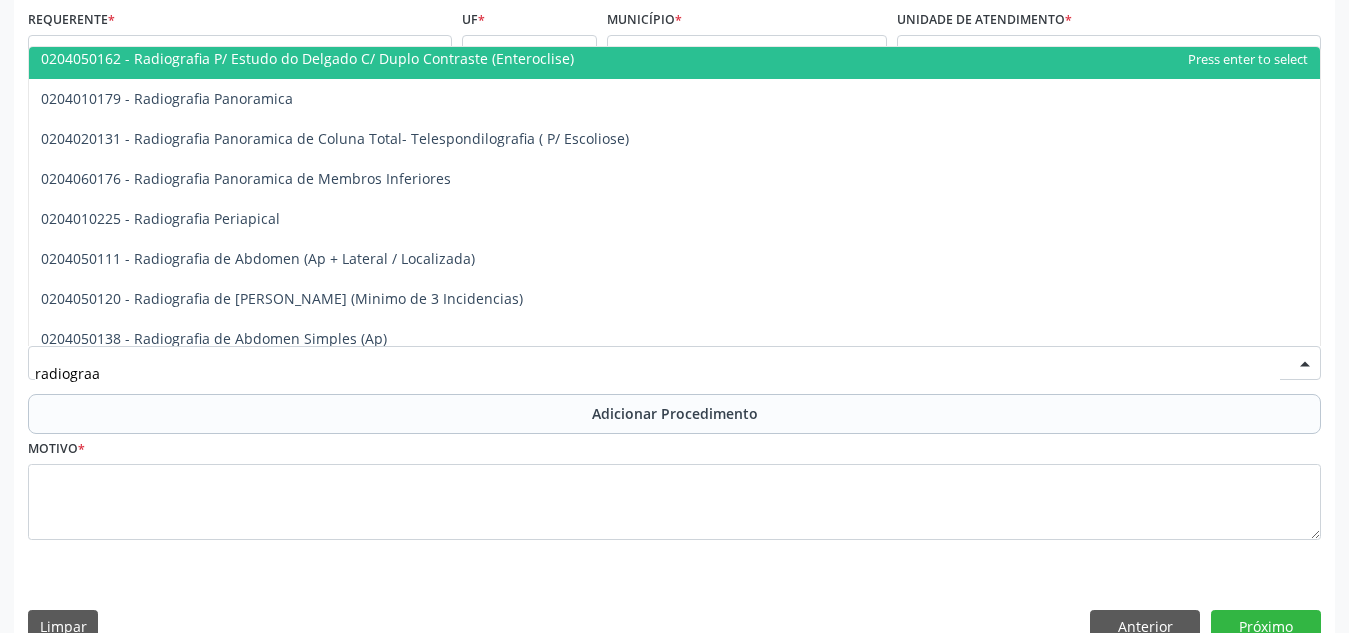 scroll, scrollTop: 0, scrollLeft: 0, axis: both 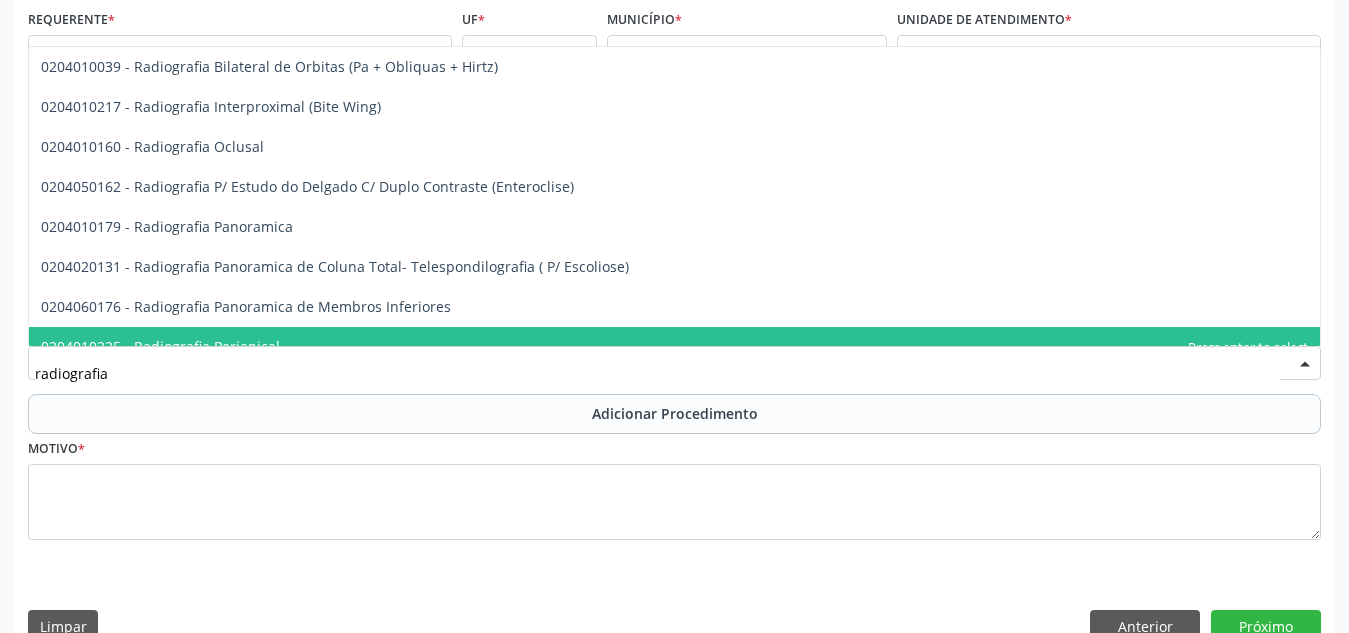 drag, startPoint x: 227, startPoint y: 388, endPoint x: 4, endPoint y: 387, distance: 223.00224 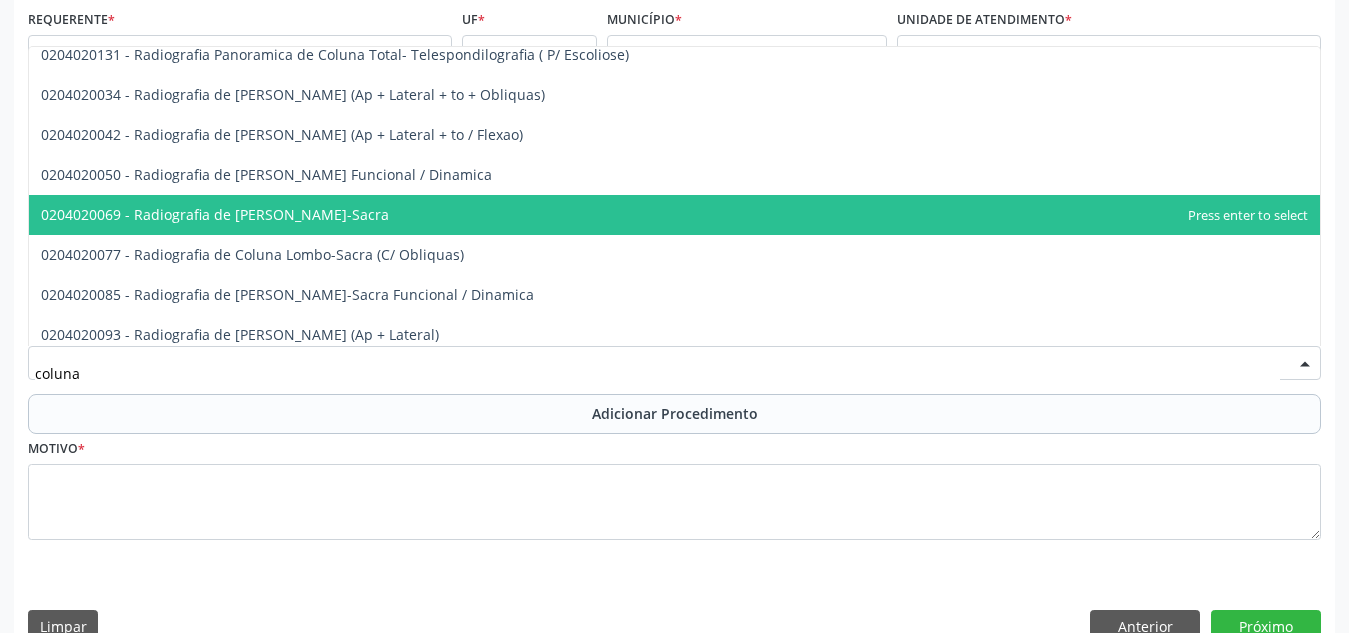 scroll, scrollTop: 171, scrollLeft: 0, axis: vertical 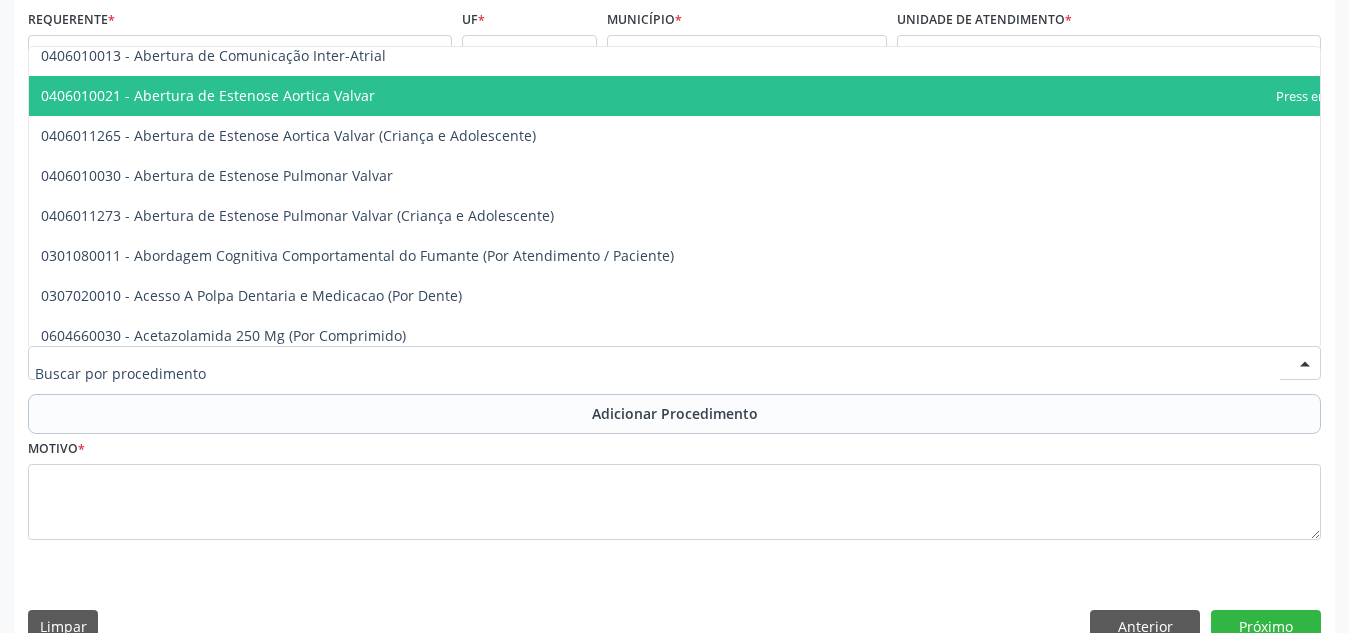click at bounding box center (674, 363) 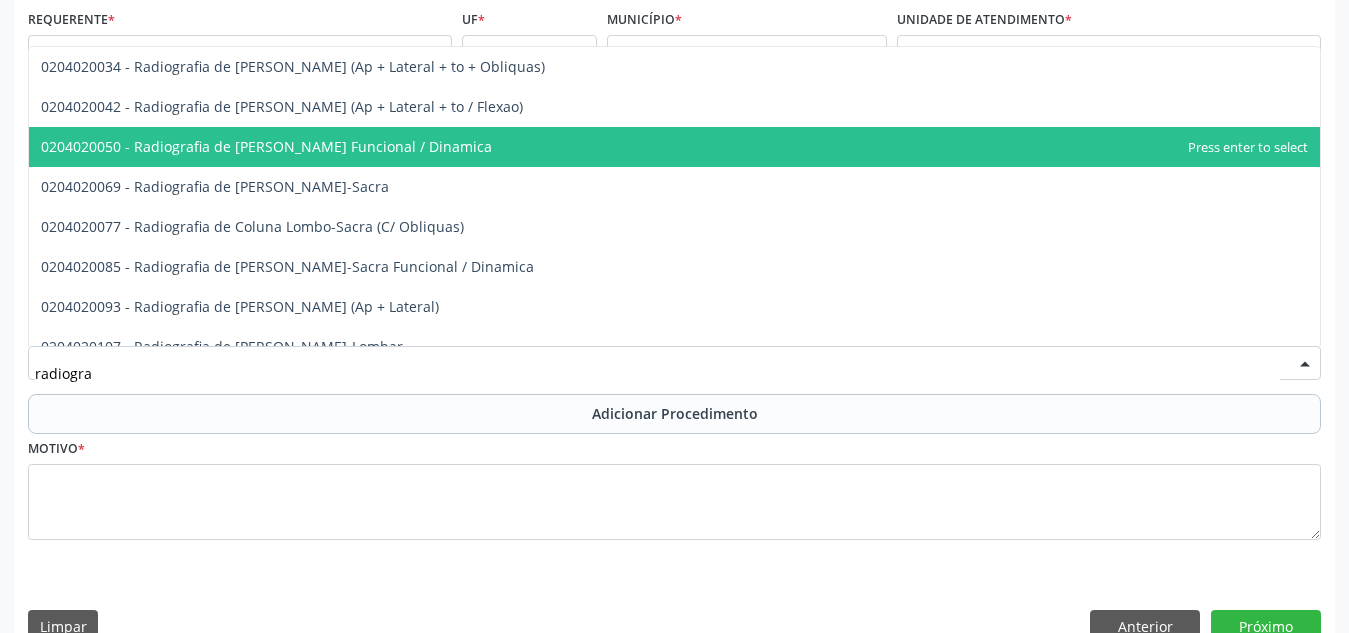 scroll, scrollTop: 999, scrollLeft: 0, axis: vertical 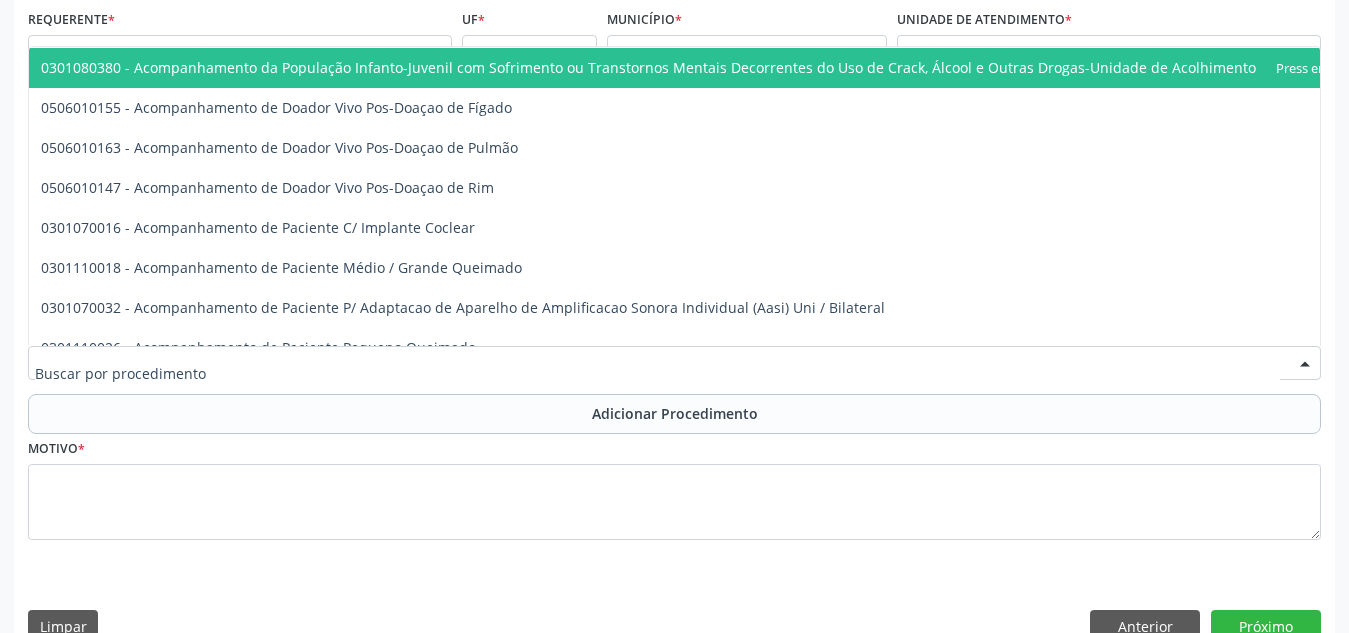 click at bounding box center (674, 363) 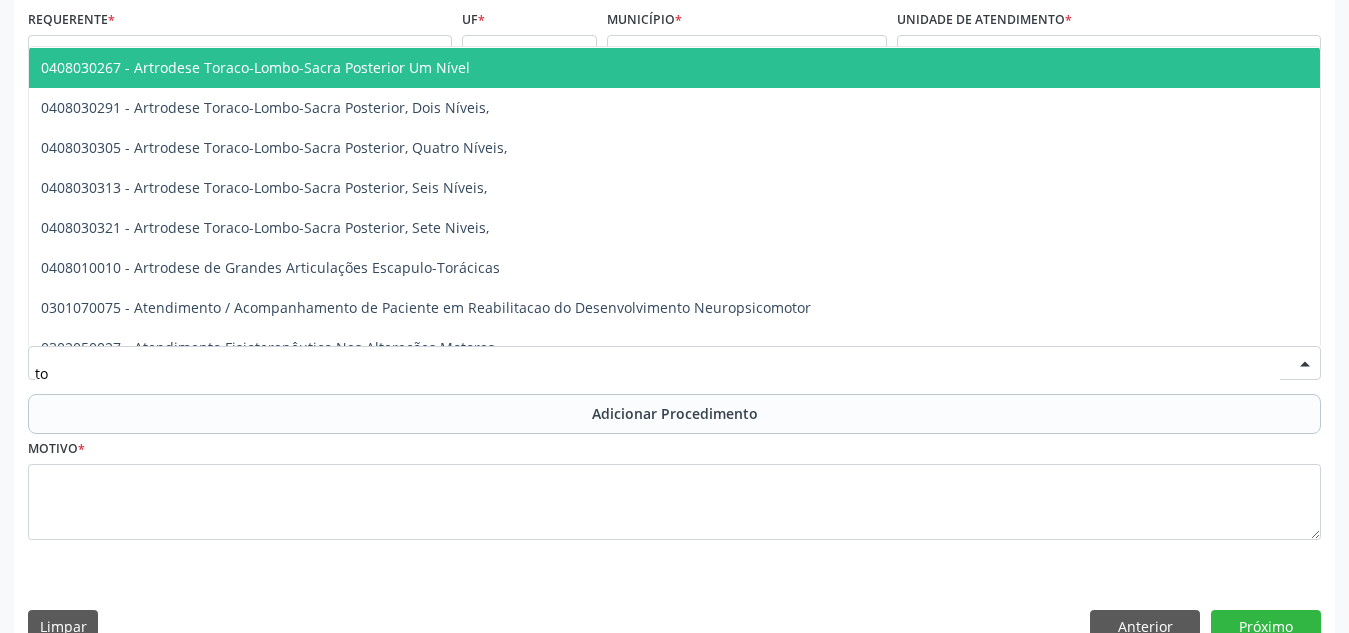 type on "t" 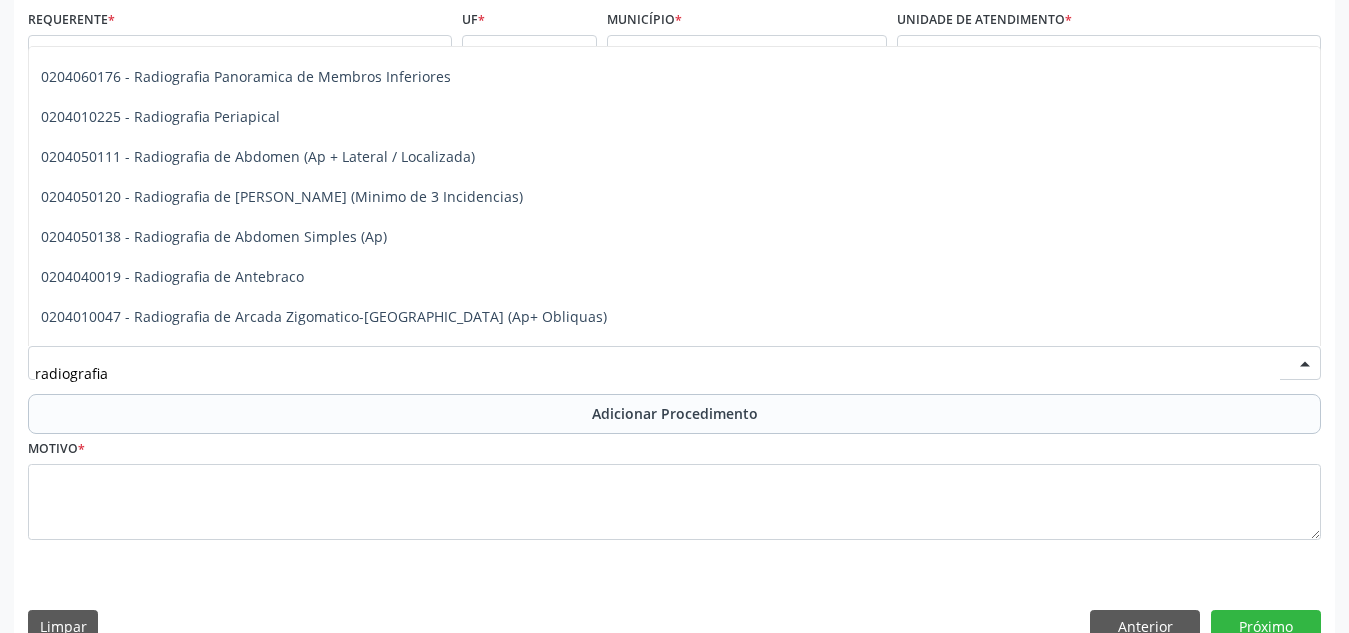 scroll, scrollTop: 0, scrollLeft: 0, axis: both 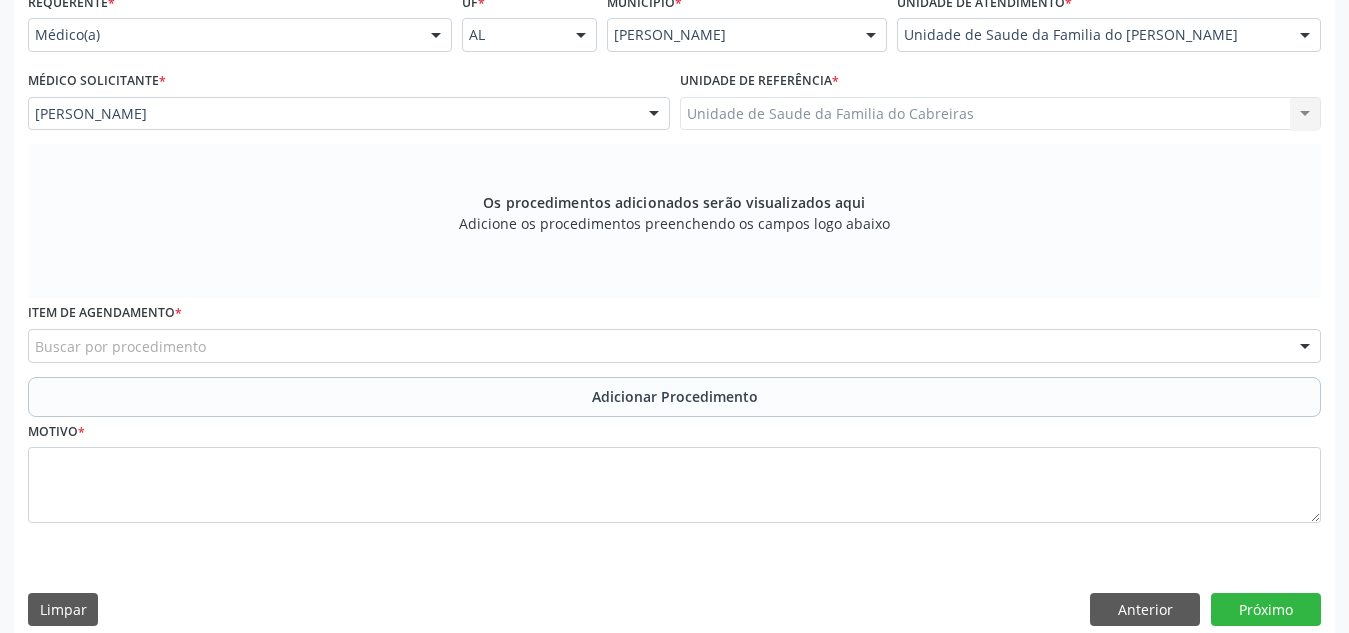 click on "Buscar por procedimento" at bounding box center [674, 346] 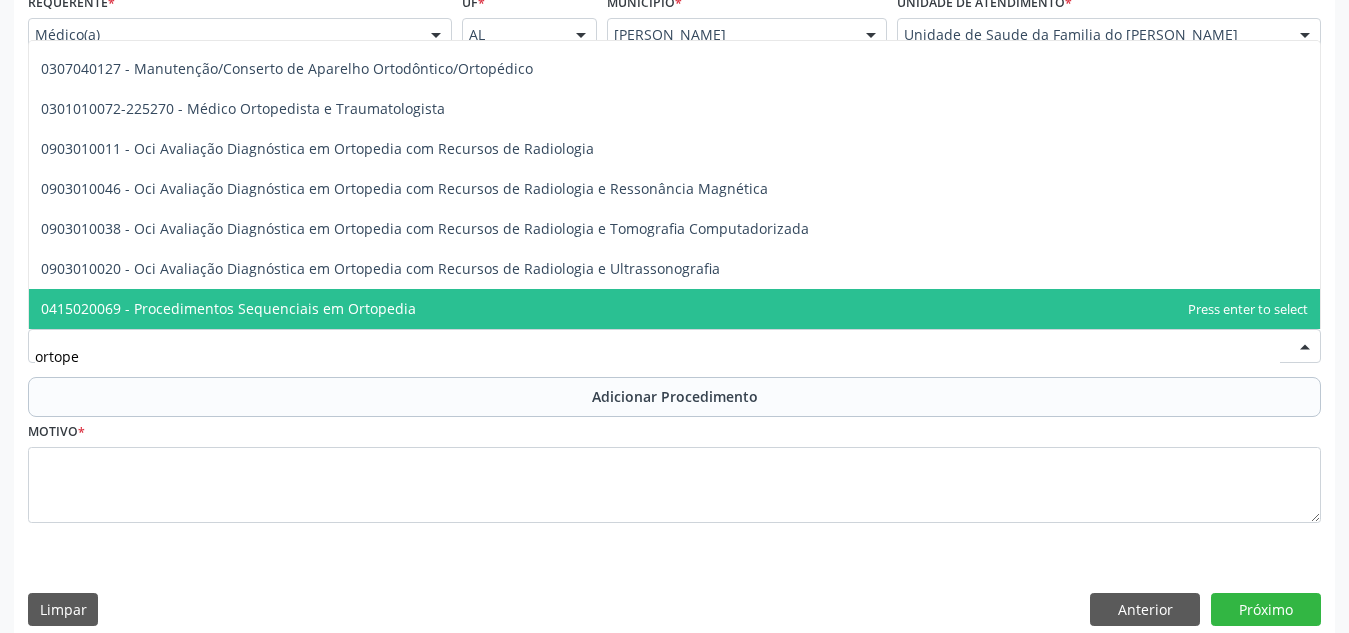 scroll, scrollTop: 0, scrollLeft: 0, axis: both 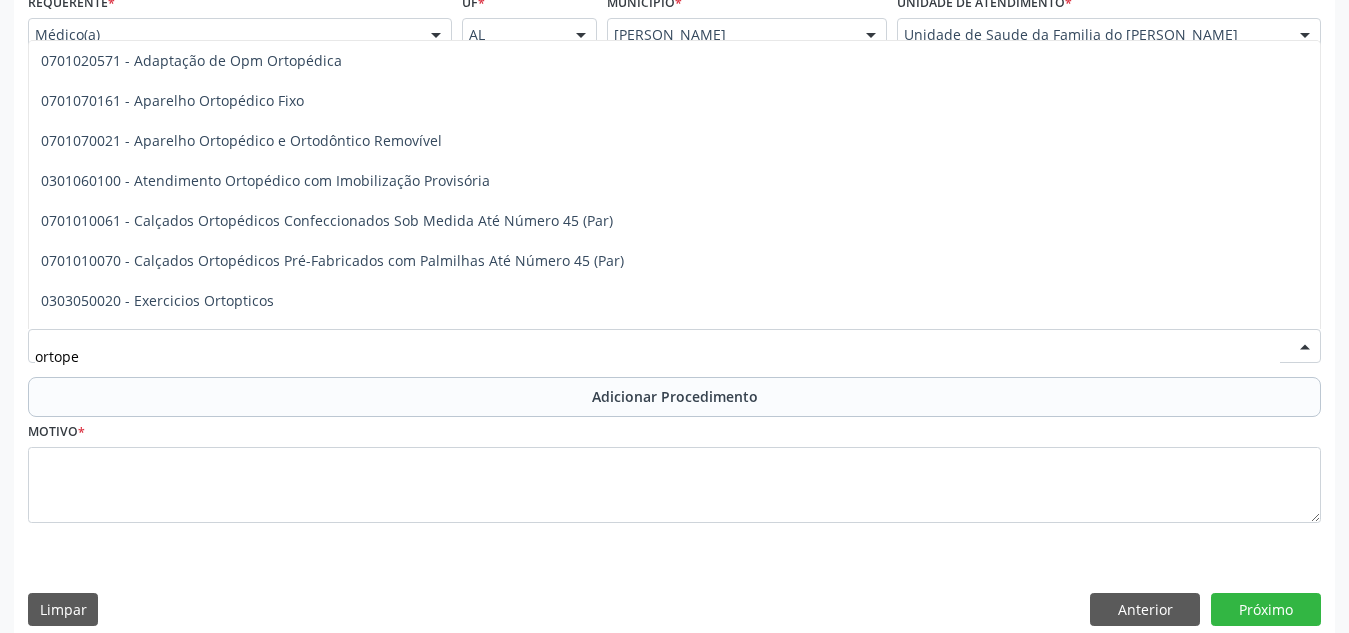 type on "ortoped" 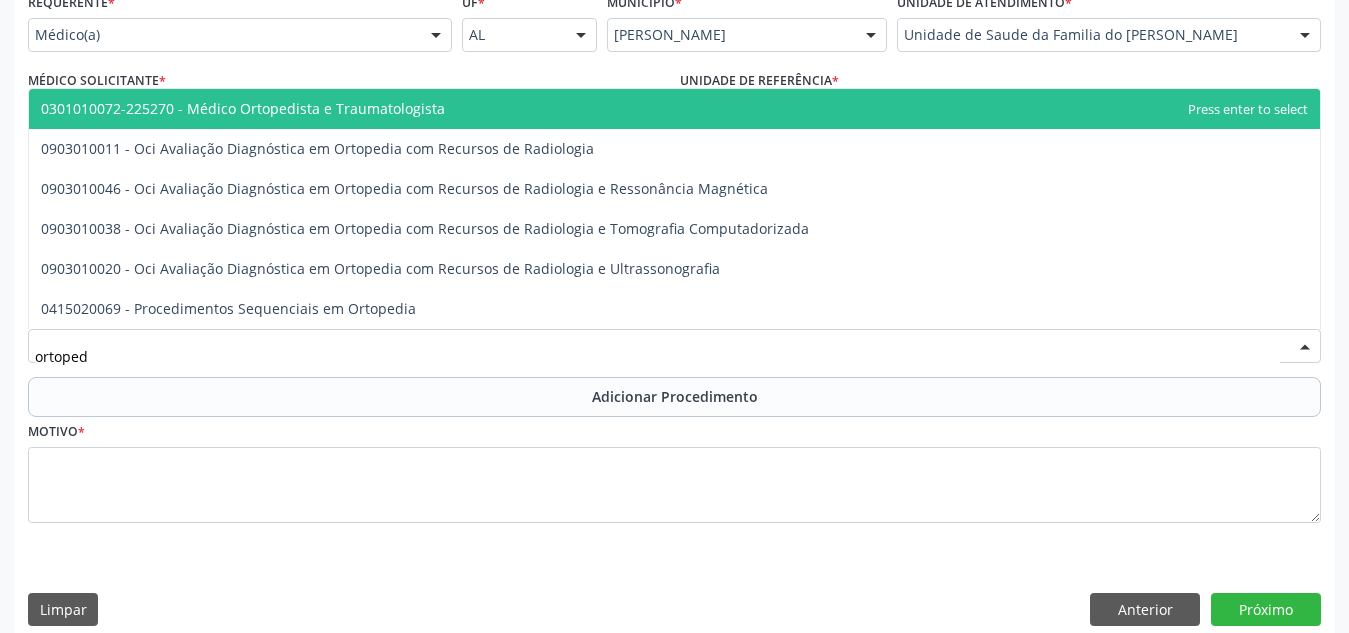 click on "0301010072-225270 - Médico Ortopedista e Traumatologista" at bounding box center (243, 108) 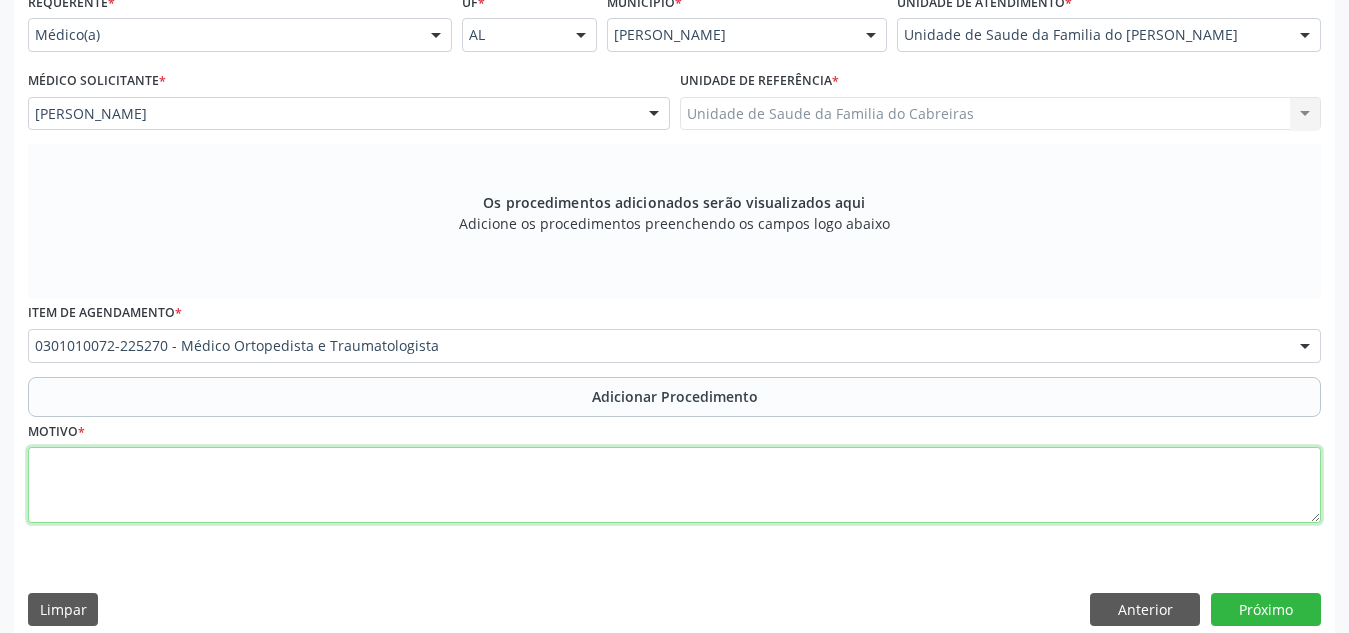 click at bounding box center (674, 485) 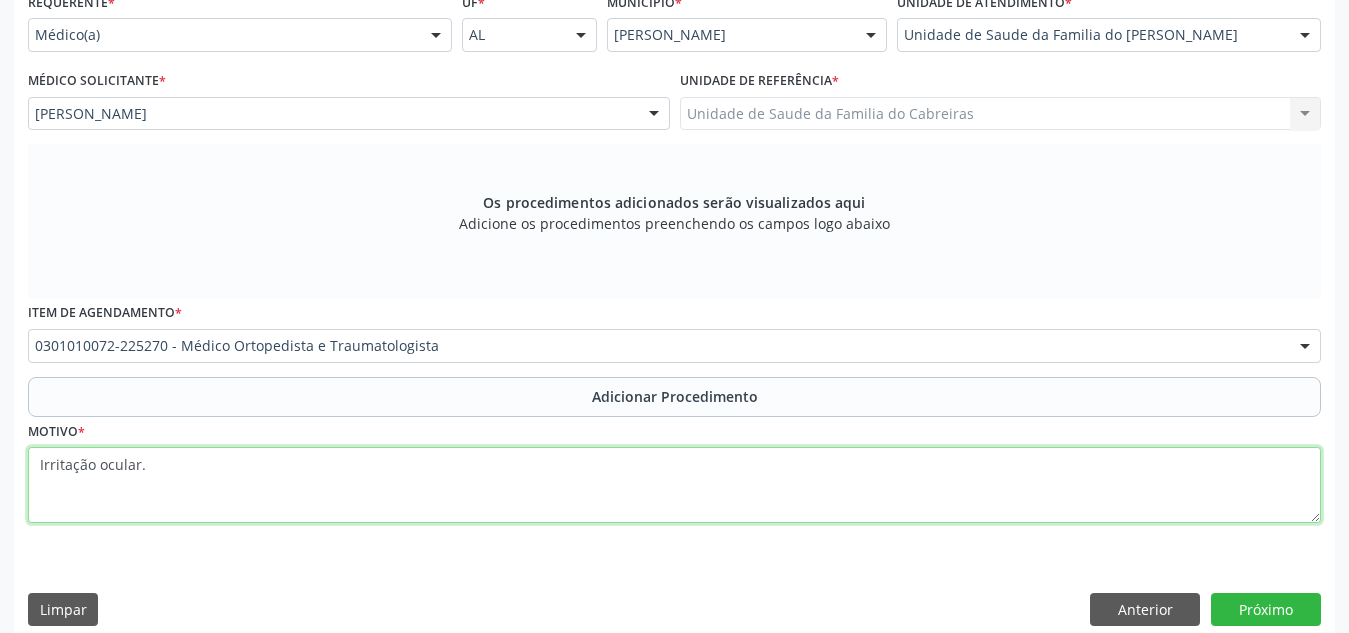 type on "Irritação ocular." 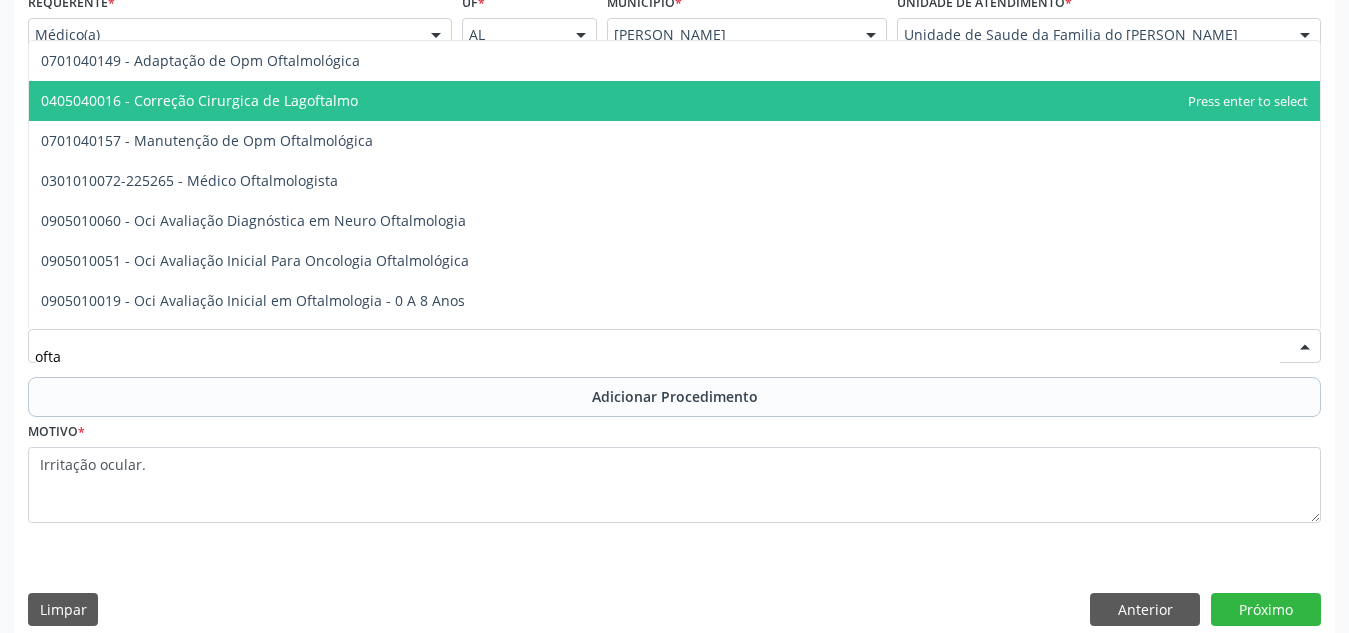 type on "oftal" 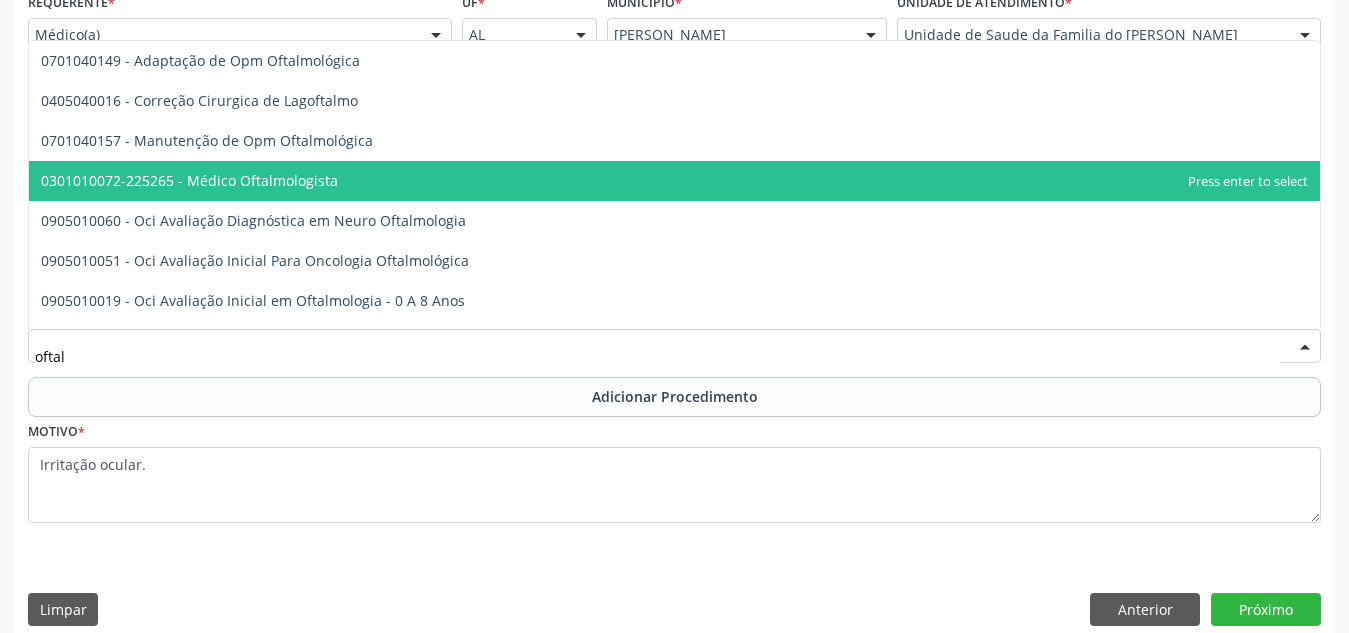 click on "0301010072-225265 - Médico Oftalmologista" at bounding box center (674, 181) 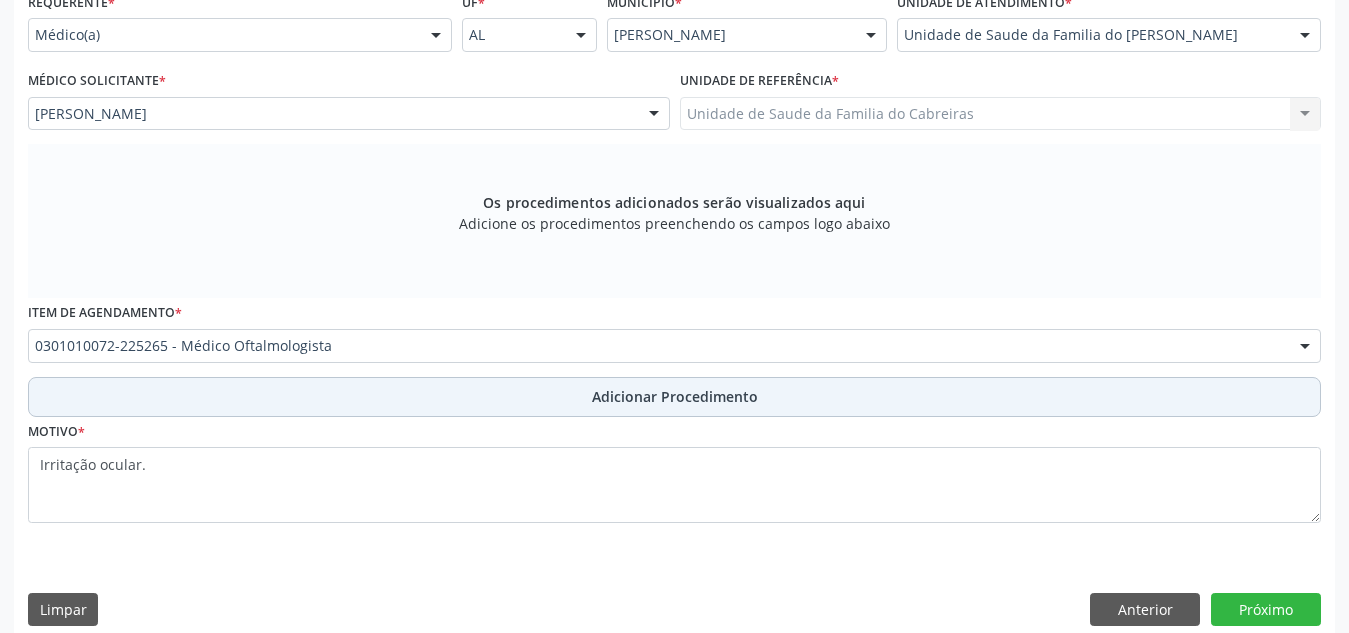 click on "Adicionar Procedimento" at bounding box center (675, 396) 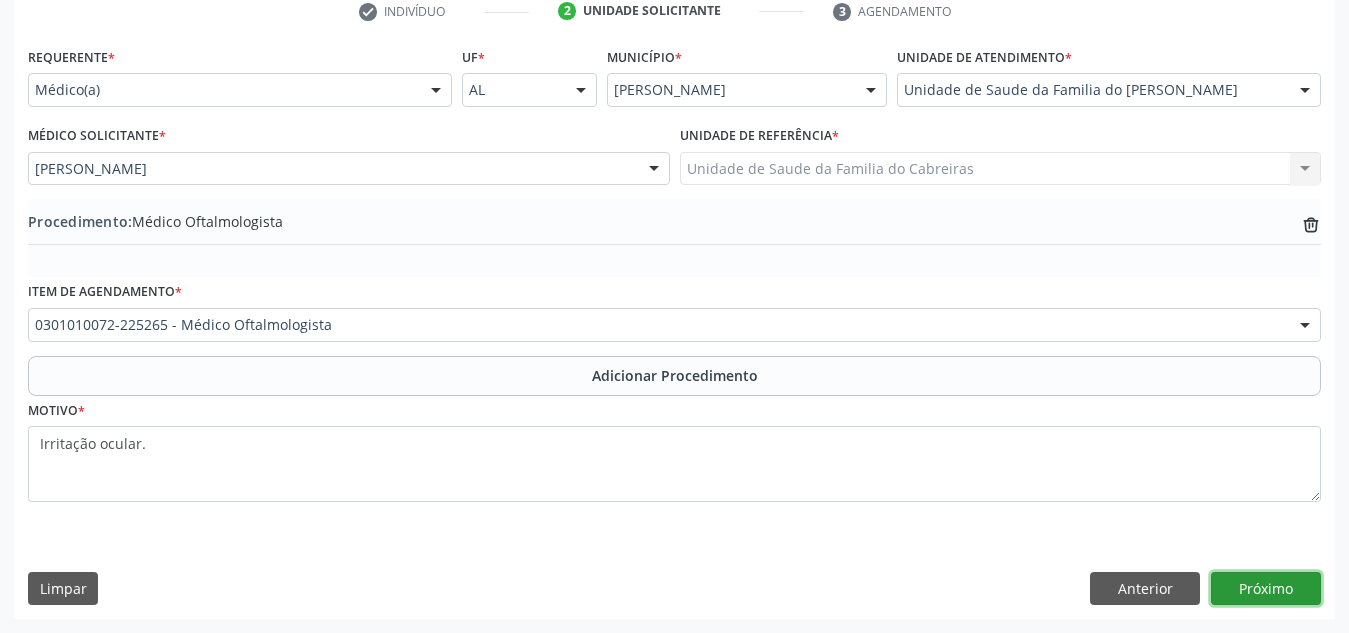click on "Próximo" at bounding box center [1266, 589] 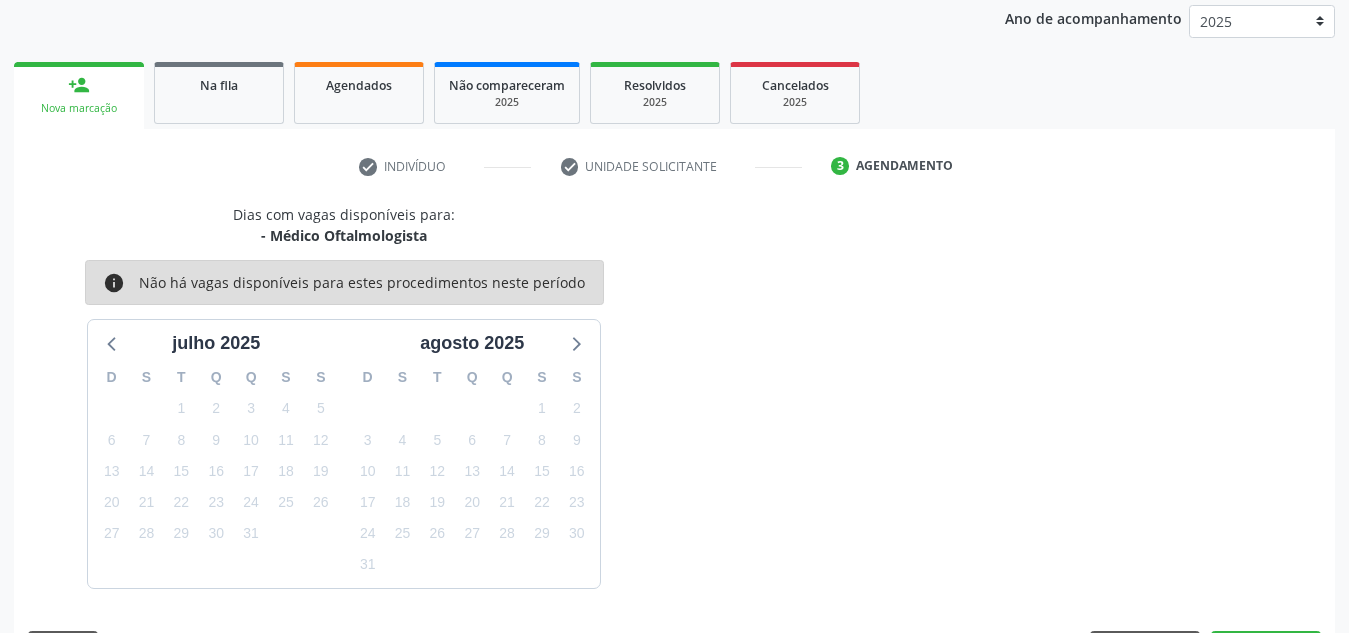 scroll, scrollTop: 324, scrollLeft: 0, axis: vertical 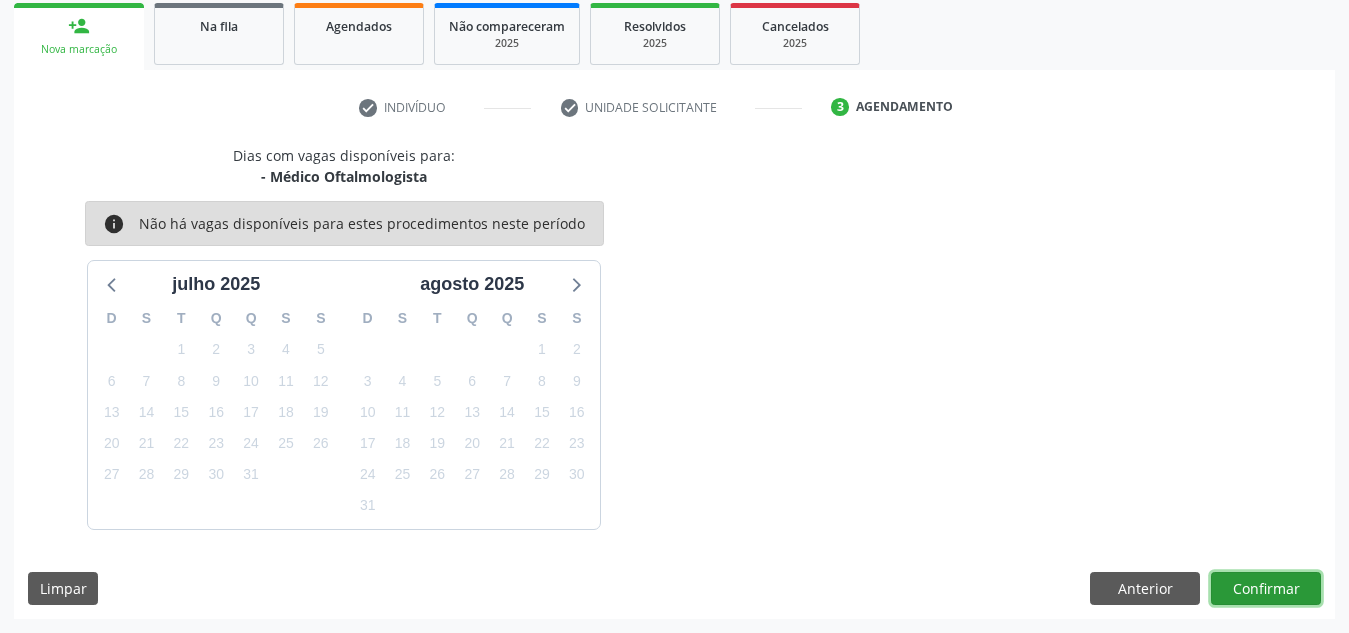 click on "Confirmar" at bounding box center (1266, 589) 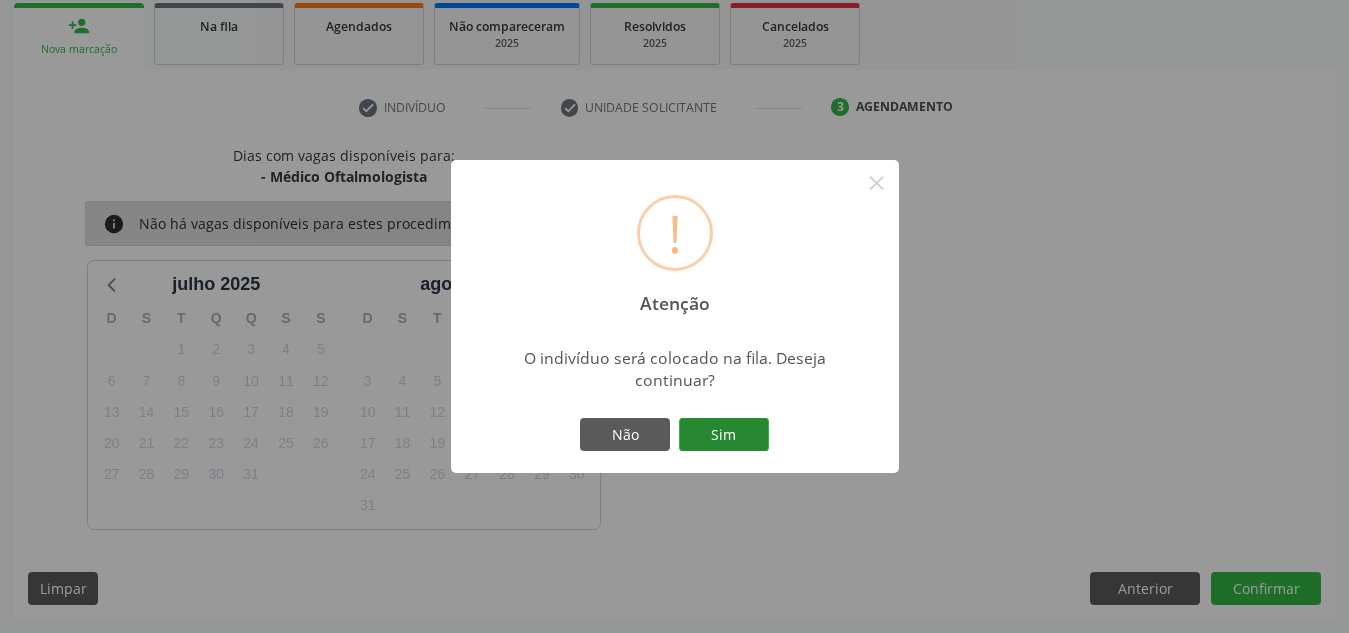 click on "Sim" at bounding box center [724, 435] 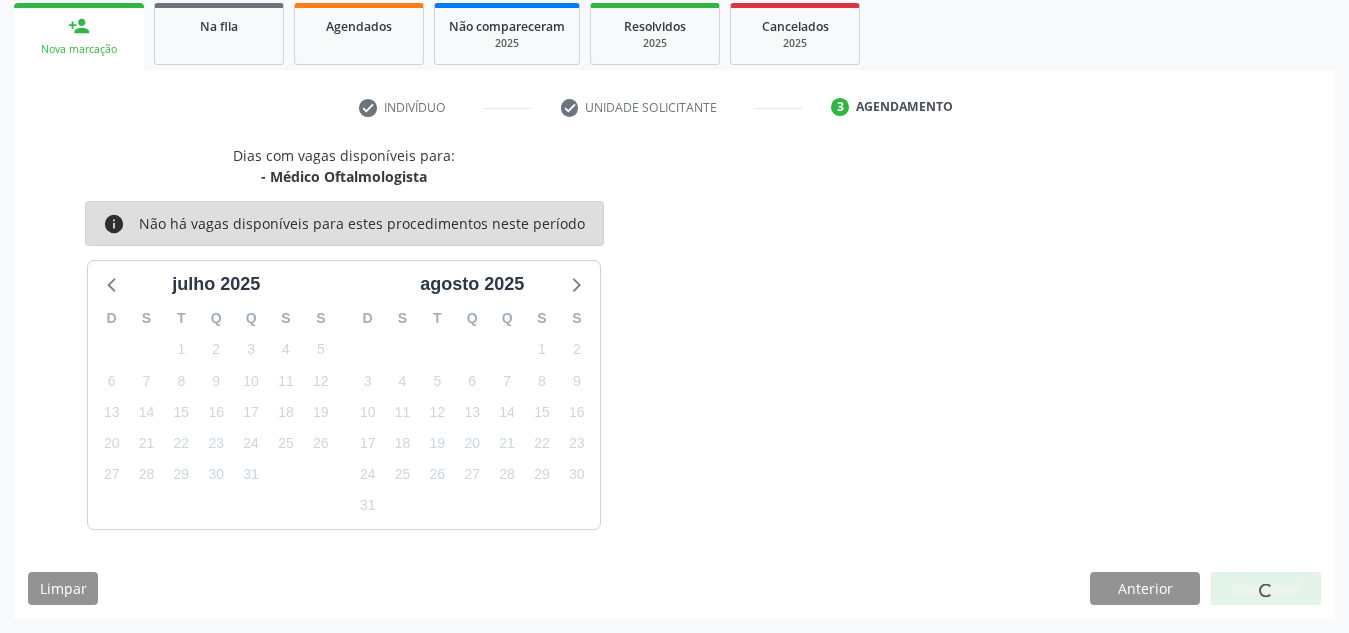 scroll, scrollTop: 62, scrollLeft: 0, axis: vertical 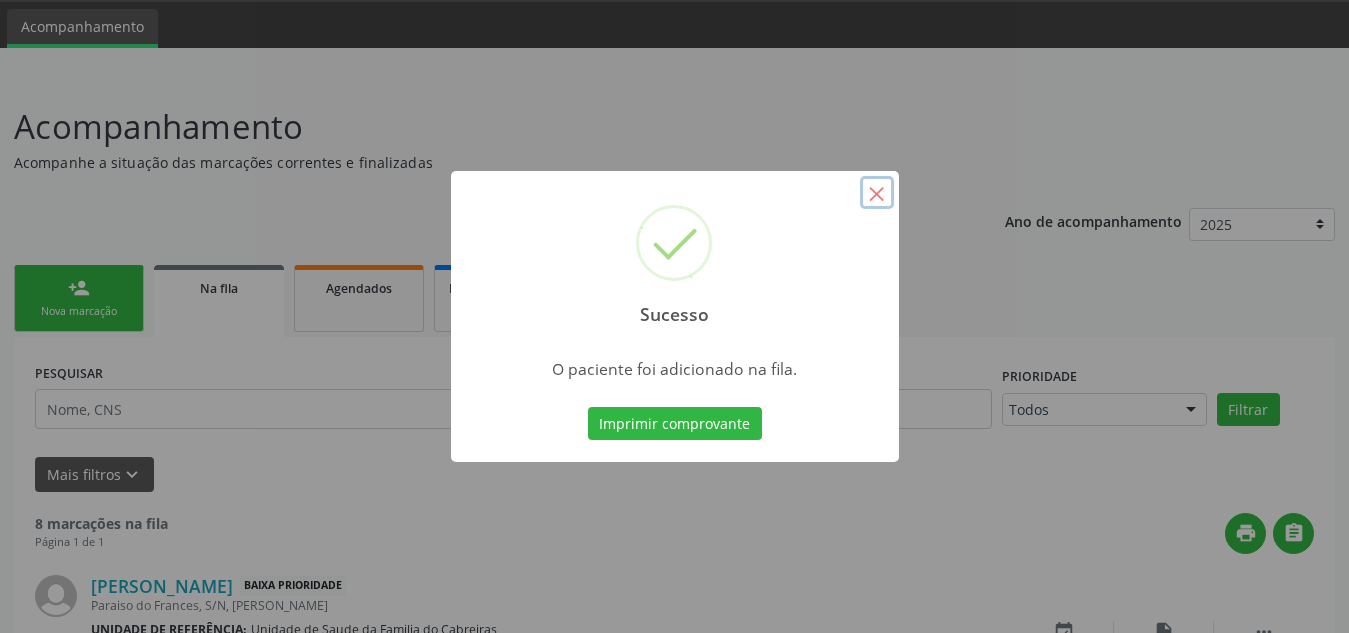 click on "×" at bounding box center [877, 193] 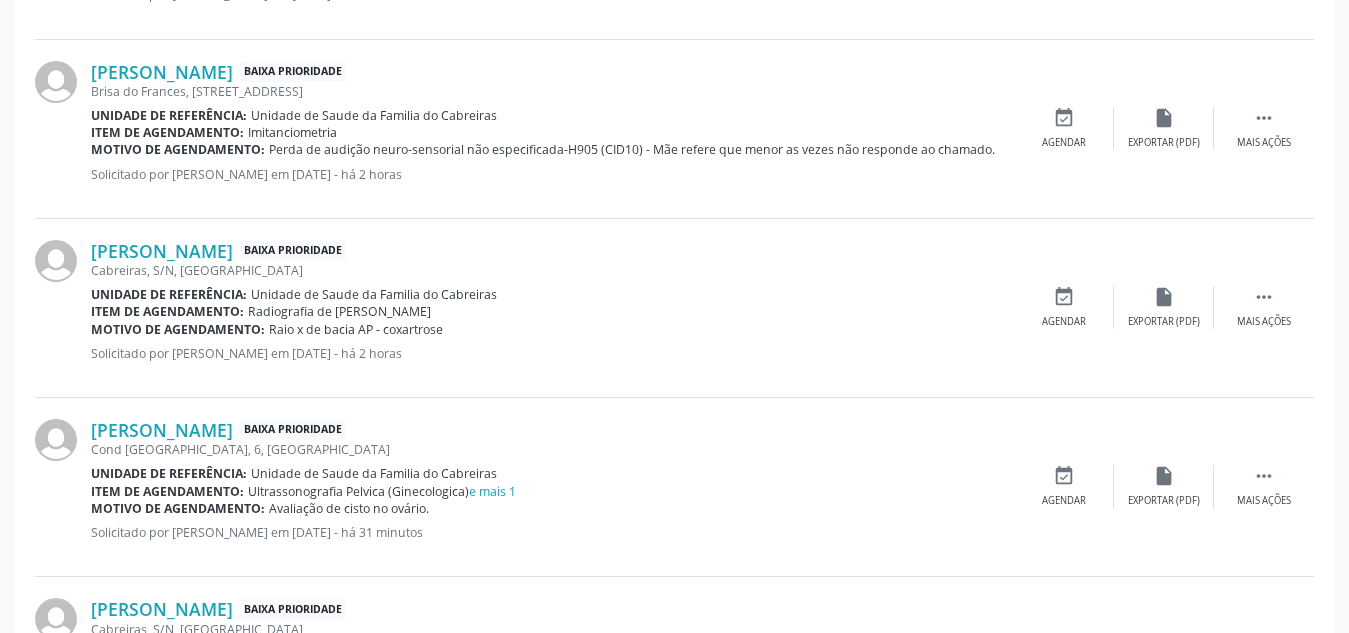 scroll, scrollTop: 1207, scrollLeft: 0, axis: vertical 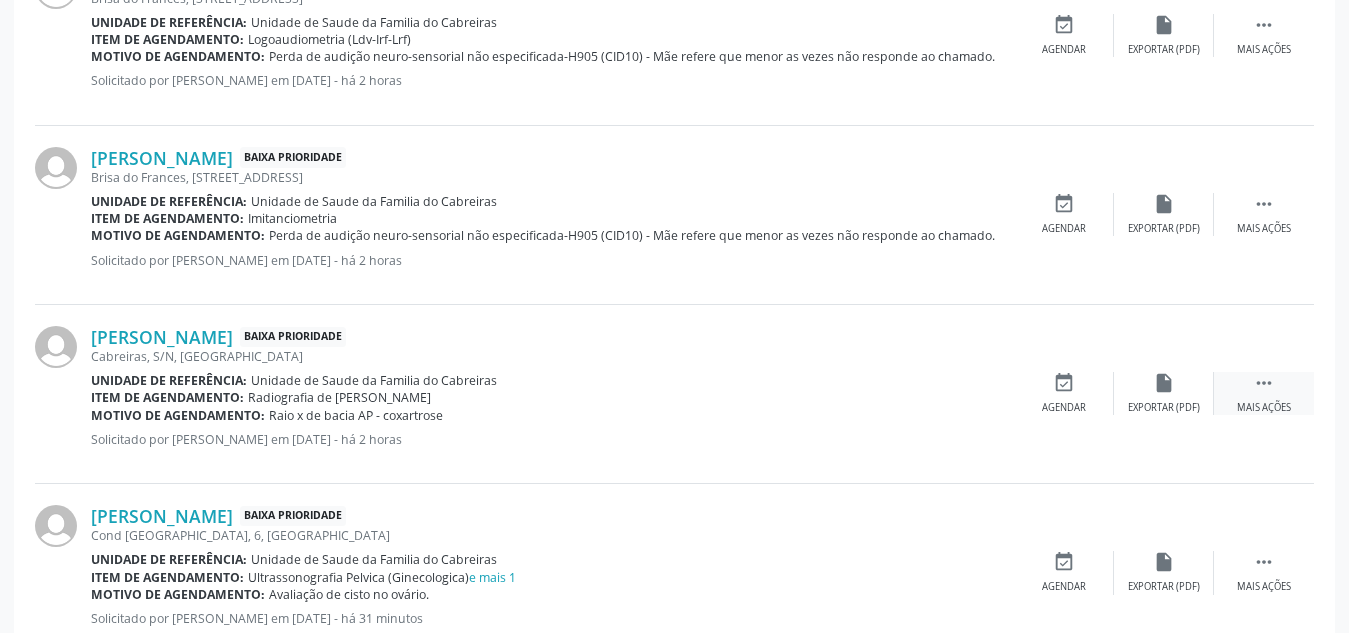 click on "" at bounding box center [1264, 383] 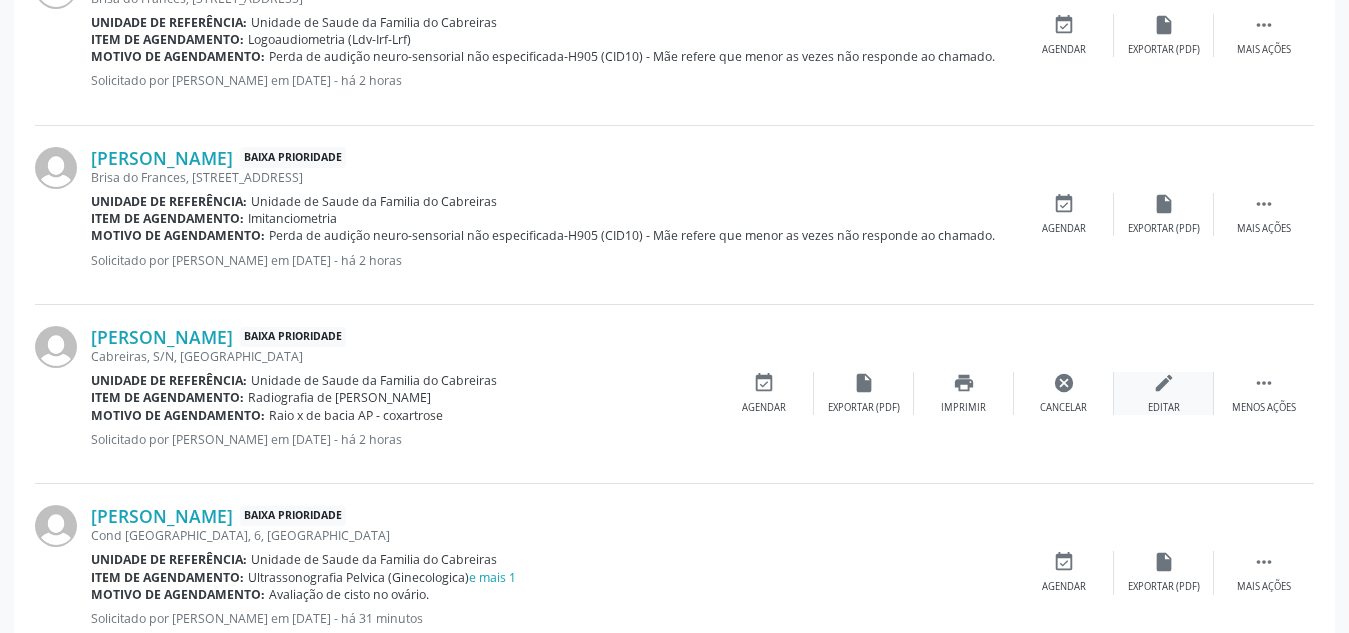 click on "edit" at bounding box center (1164, 383) 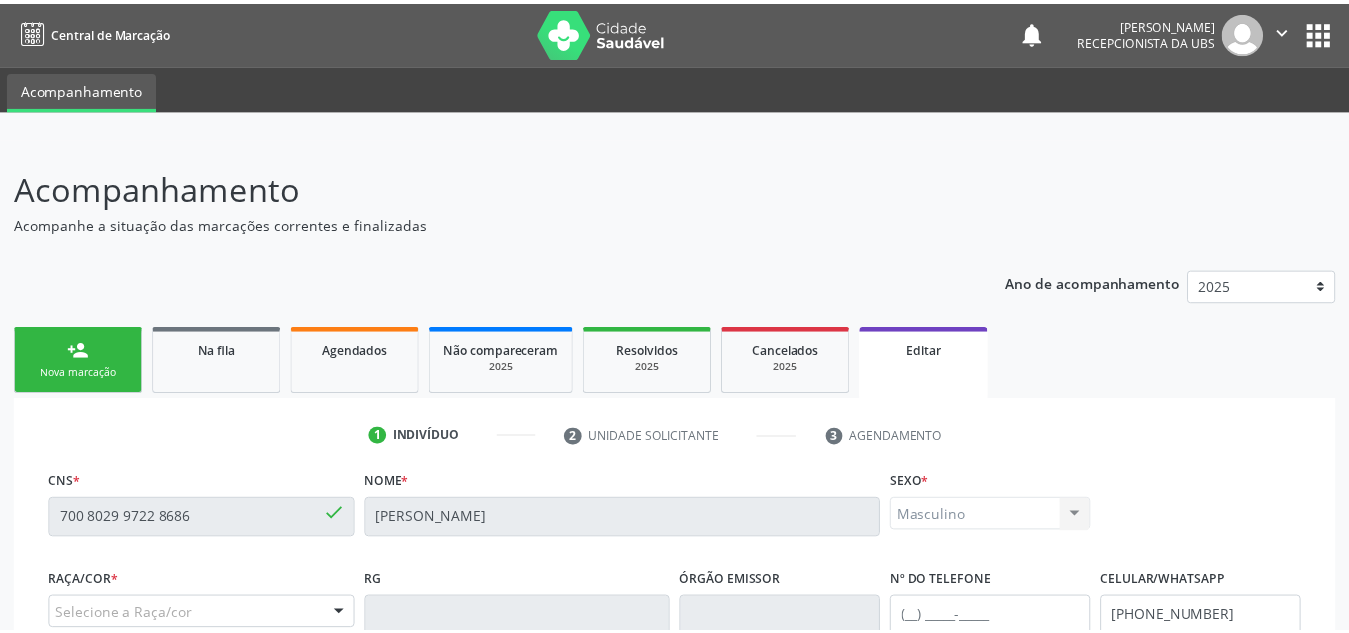 scroll, scrollTop: 506, scrollLeft: 0, axis: vertical 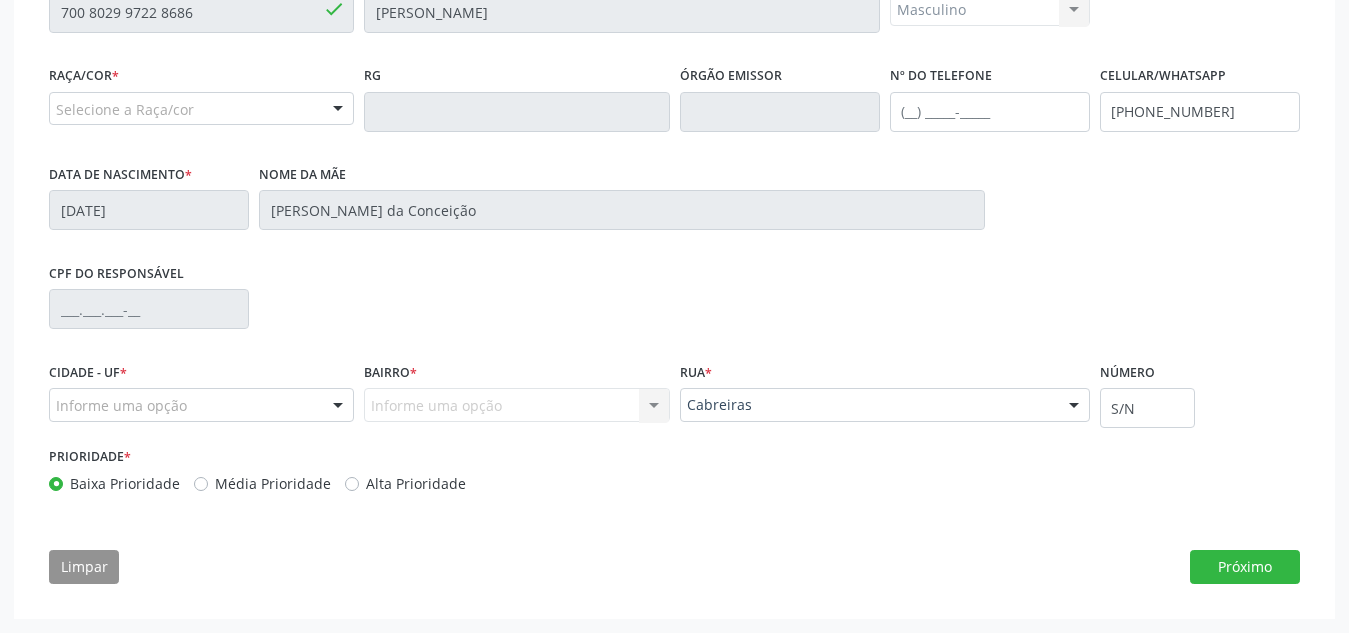 click on "Informe uma opção
Nenhum resultado encontrado para: "   "
Nenhuma opção encontrada. Digite para adicionar." at bounding box center (516, 405) 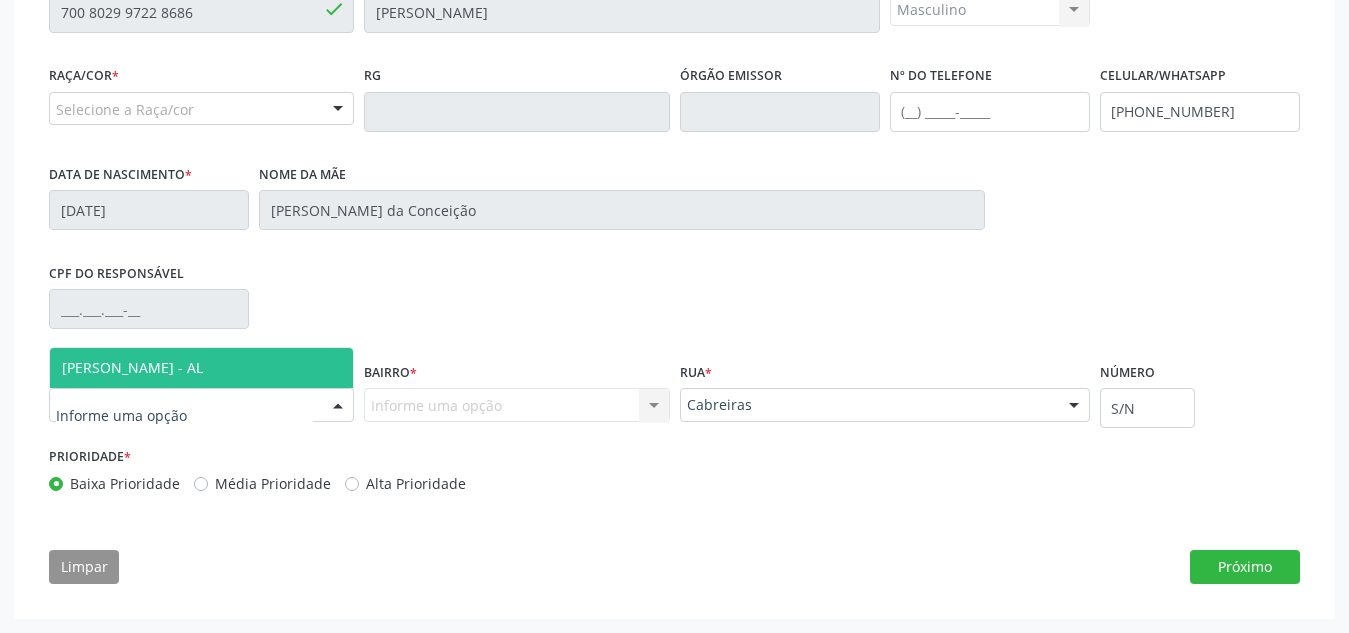 click at bounding box center [338, 406] 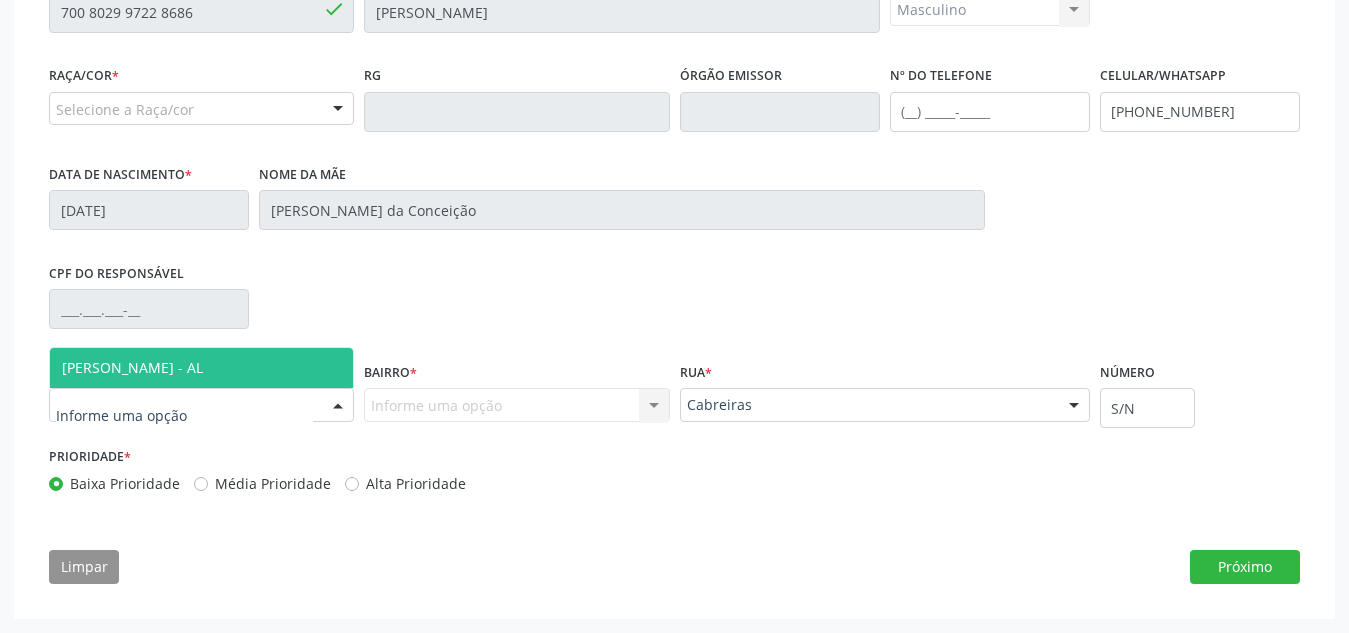 click on "[PERSON_NAME] - AL" at bounding box center [201, 368] 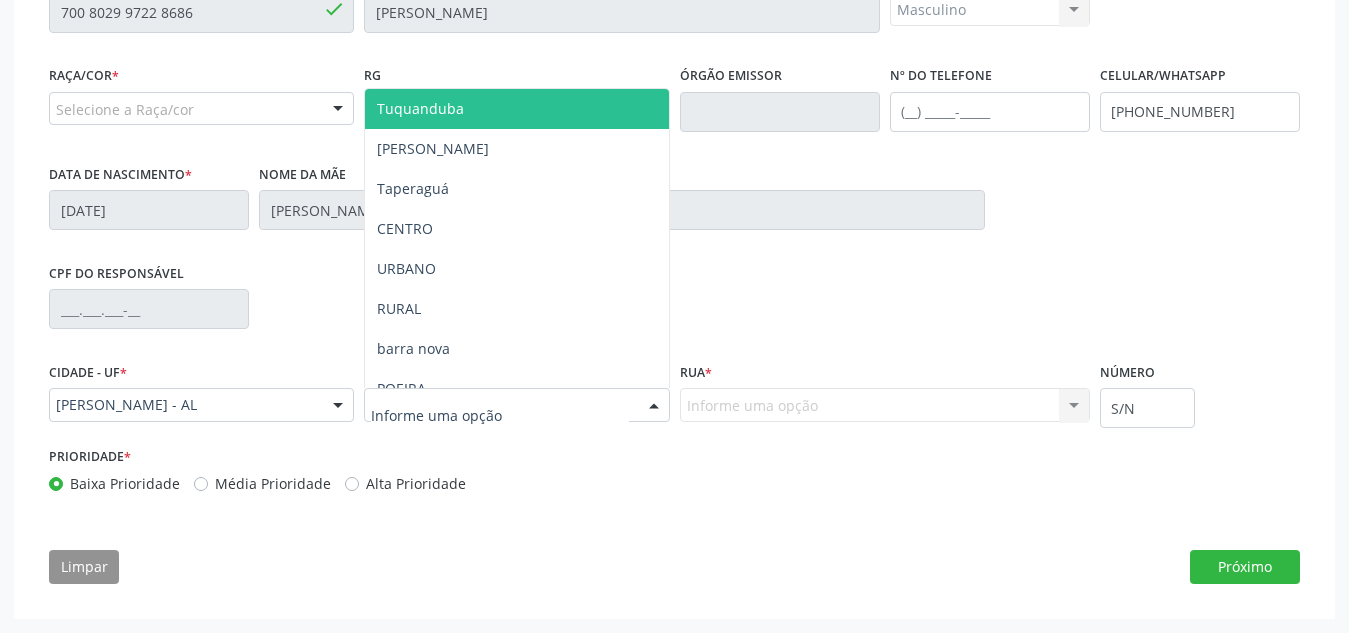 click at bounding box center (654, 406) 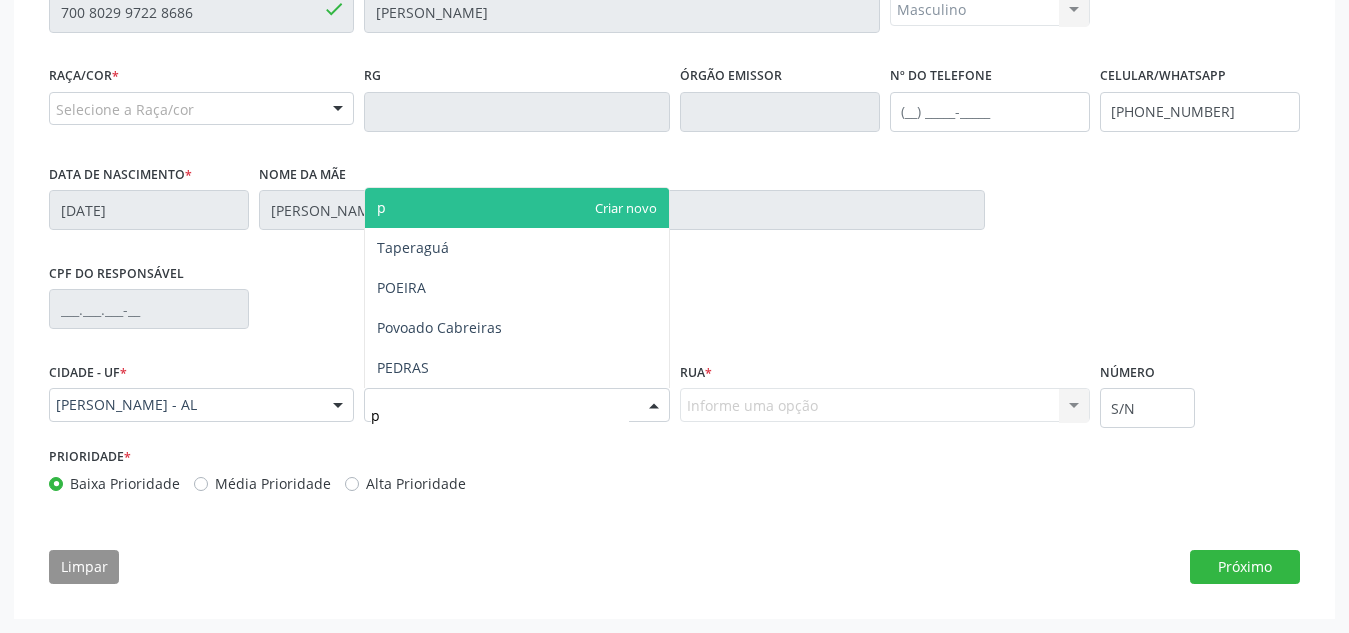 type on "po" 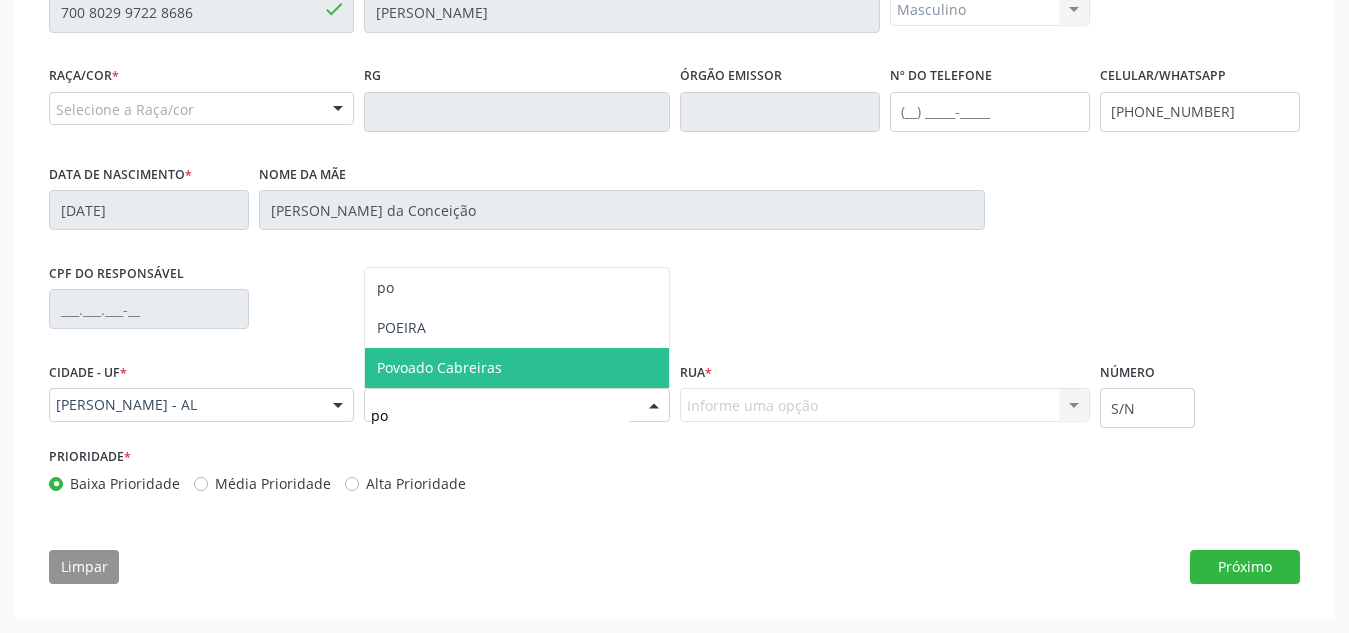 click on "Povoado Cabreiras" at bounding box center (516, 368) 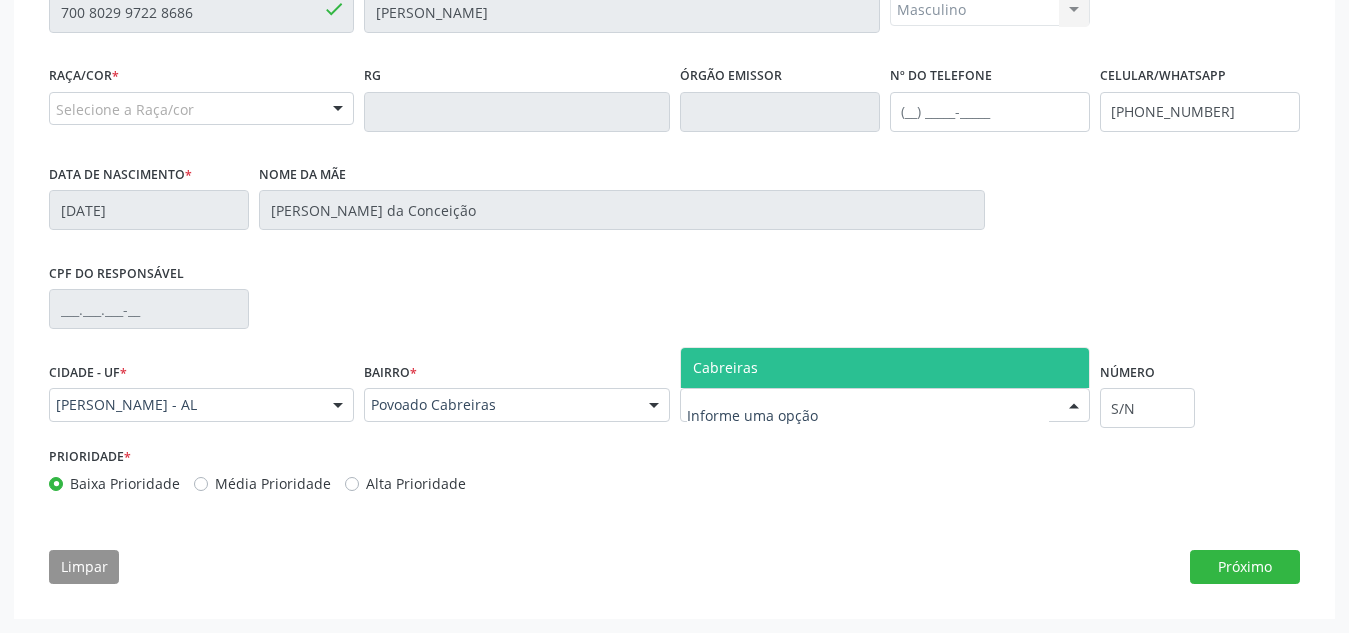 type on "c" 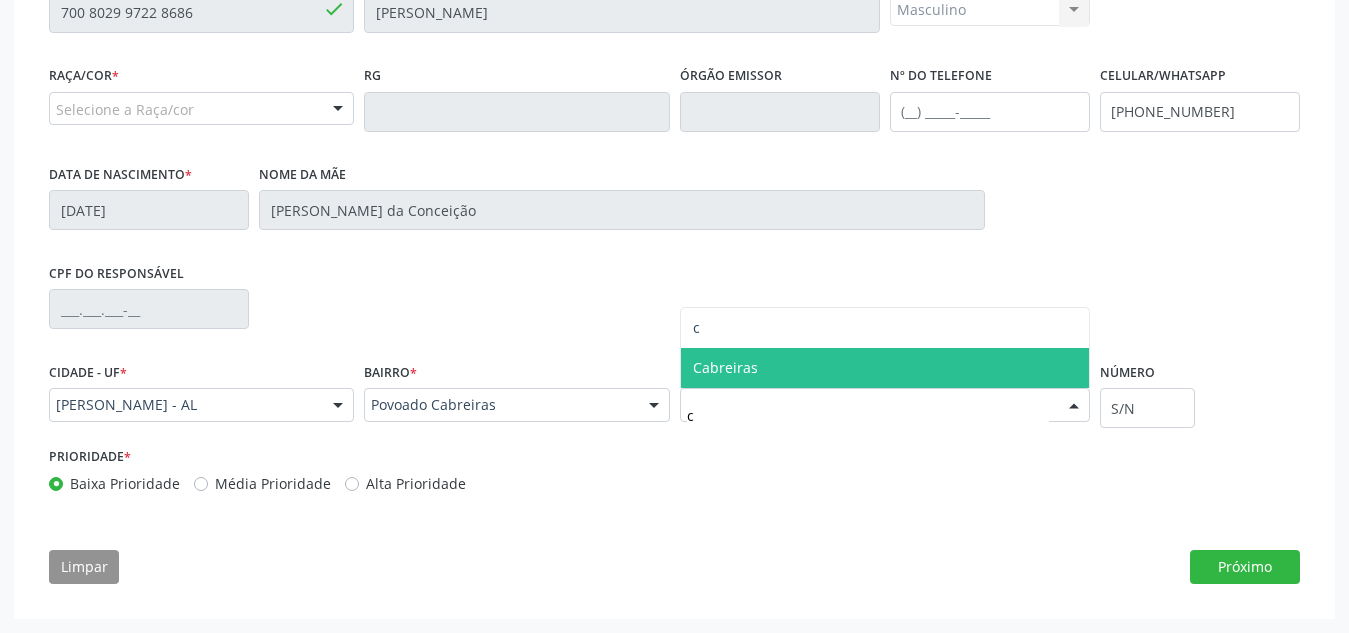 click on "Cabreiras" at bounding box center [885, 368] 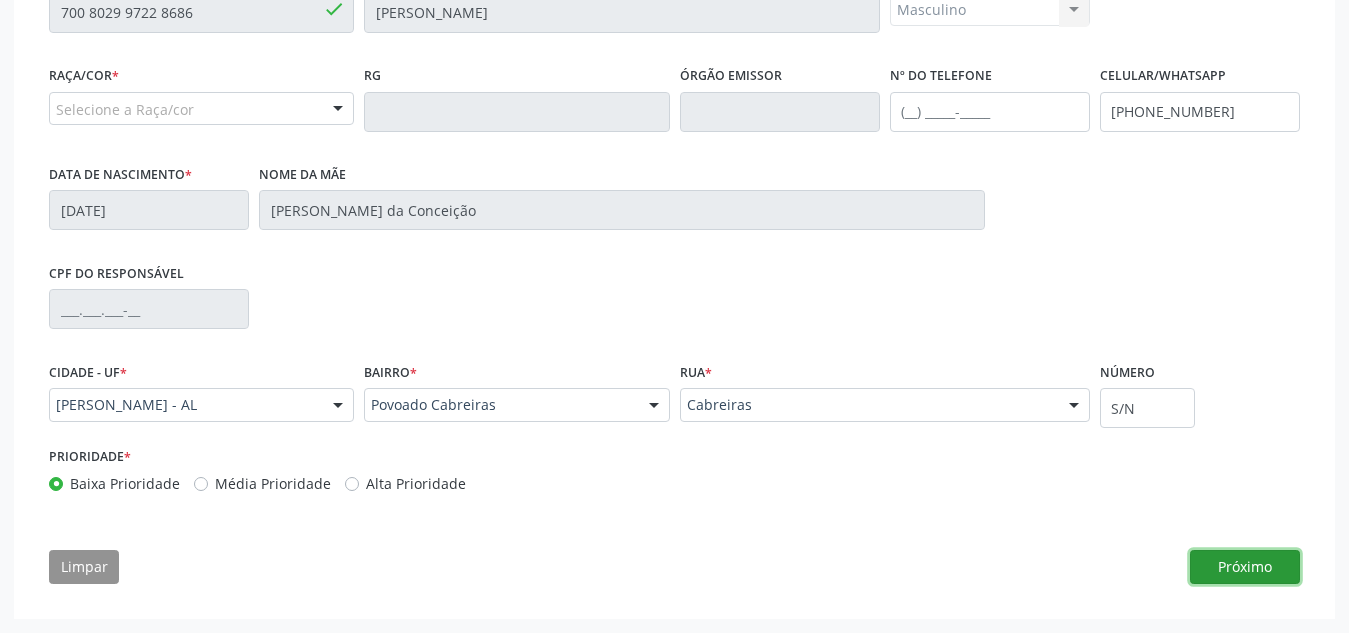click on "Próximo" at bounding box center [1245, 567] 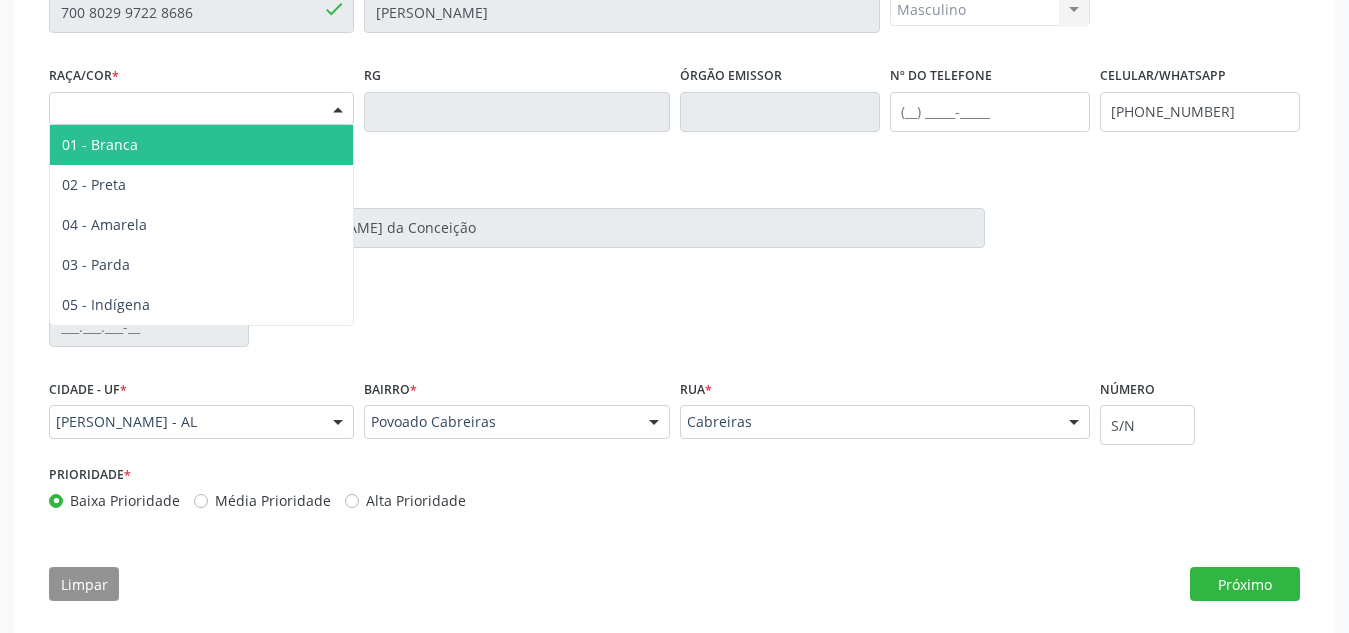 click at bounding box center [338, 110] 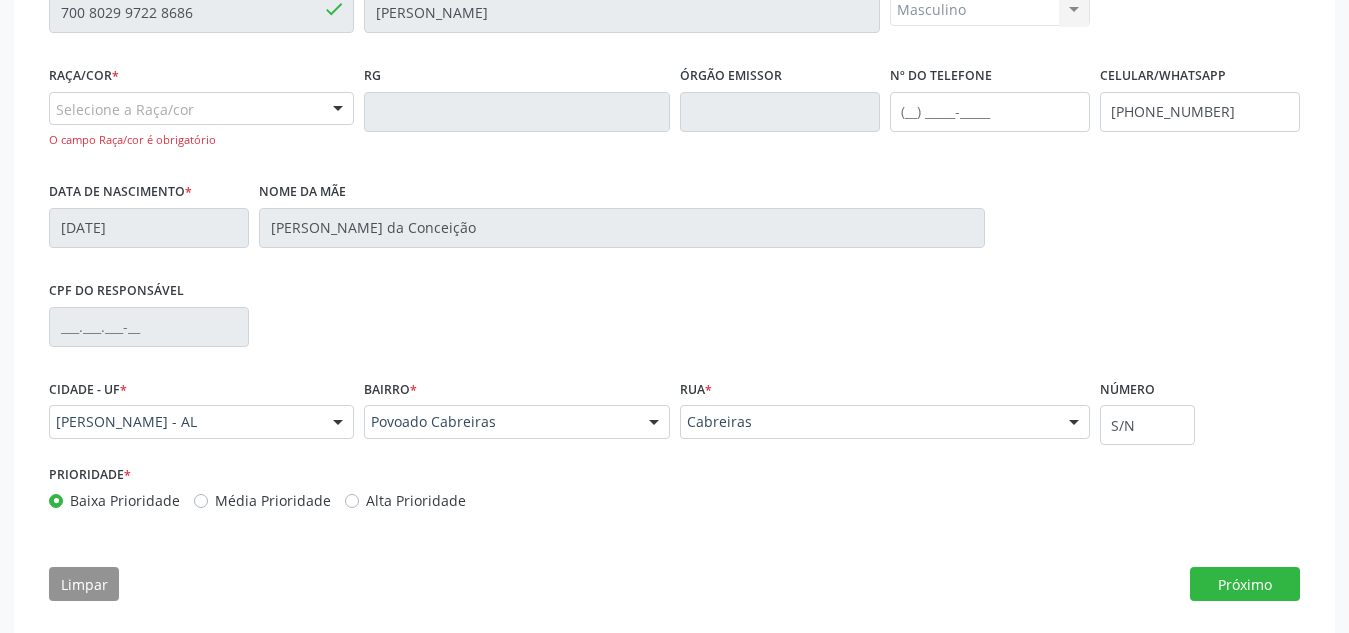 click at bounding box center (338, 110) 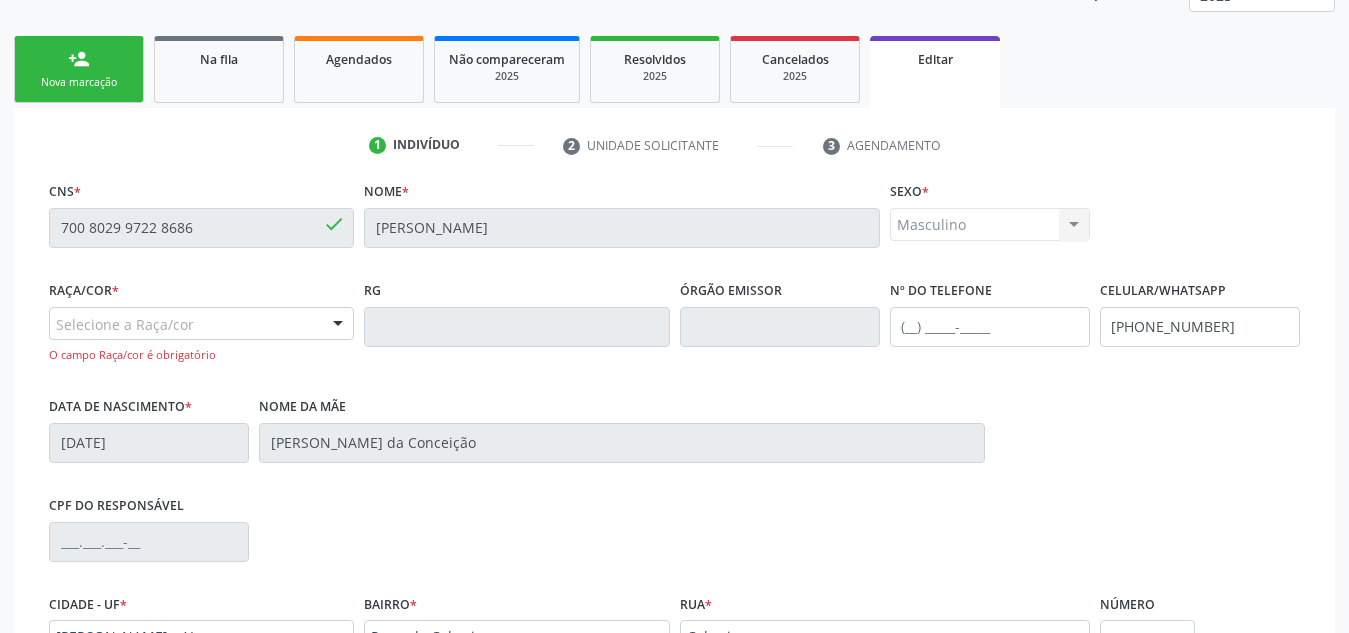 scroll, scrollTop: 286, scrollLeft: 0, axis: vertical 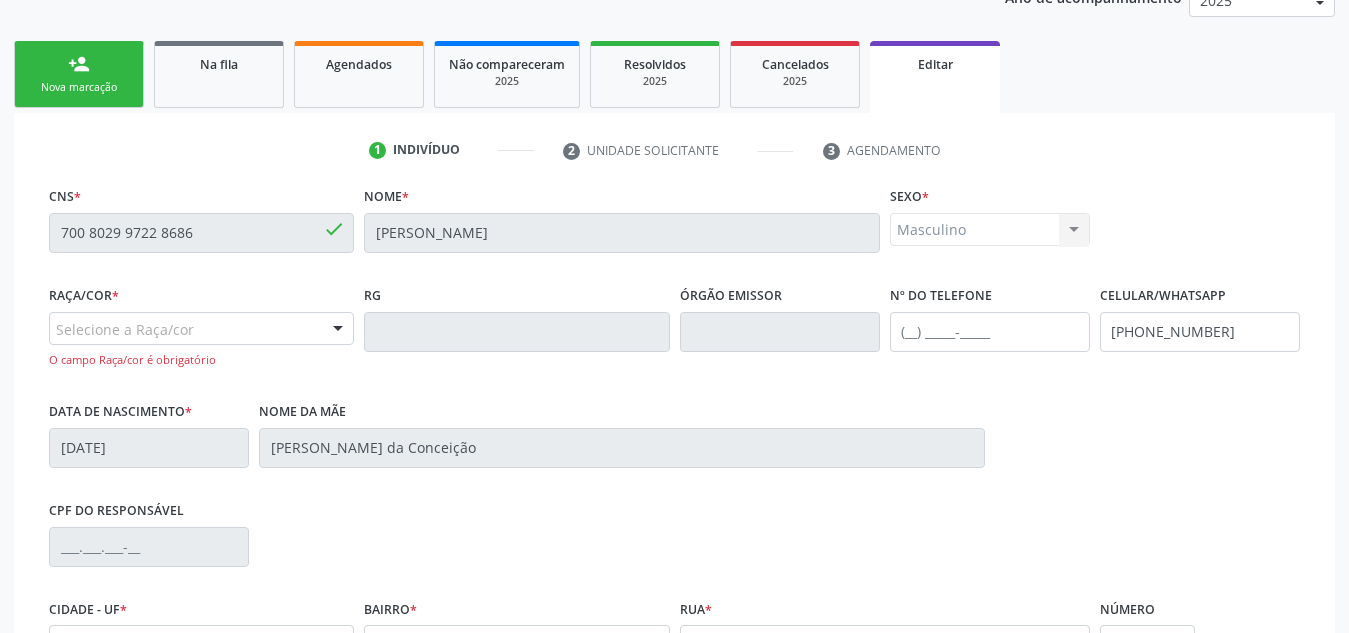click on "CNS
*
700 8029 9722 8686       done
Nome
*
Jose Fernandes da Silva
Sexo
*
Masculino         Masculino   Feminino
Nenhum resultado encontrado para: "   "
Não há nenhuma opção para ser exibida.
Raça/cor
*
Selecione a Raça/cor
01 - Branca   02 - Preta   04 - Amarela   03 - Parda   05 - Indígena
Nenhum resultado encontrado para: "   "
Não há nenhuma opção para ser exibida.
O campo Raça/cor é obrigatório
RG
Órgão emissor
Nº do Telefone
Celular/WhatsApp
(82) 99193-3053
Data de nascimento
*
06/06/1966
Nome da mãe
Ester Maria da Conceição
CPF do responsável
Cidade - UF
*
Marechal Deodoro - AL               "" at bounding box center [674, 508] 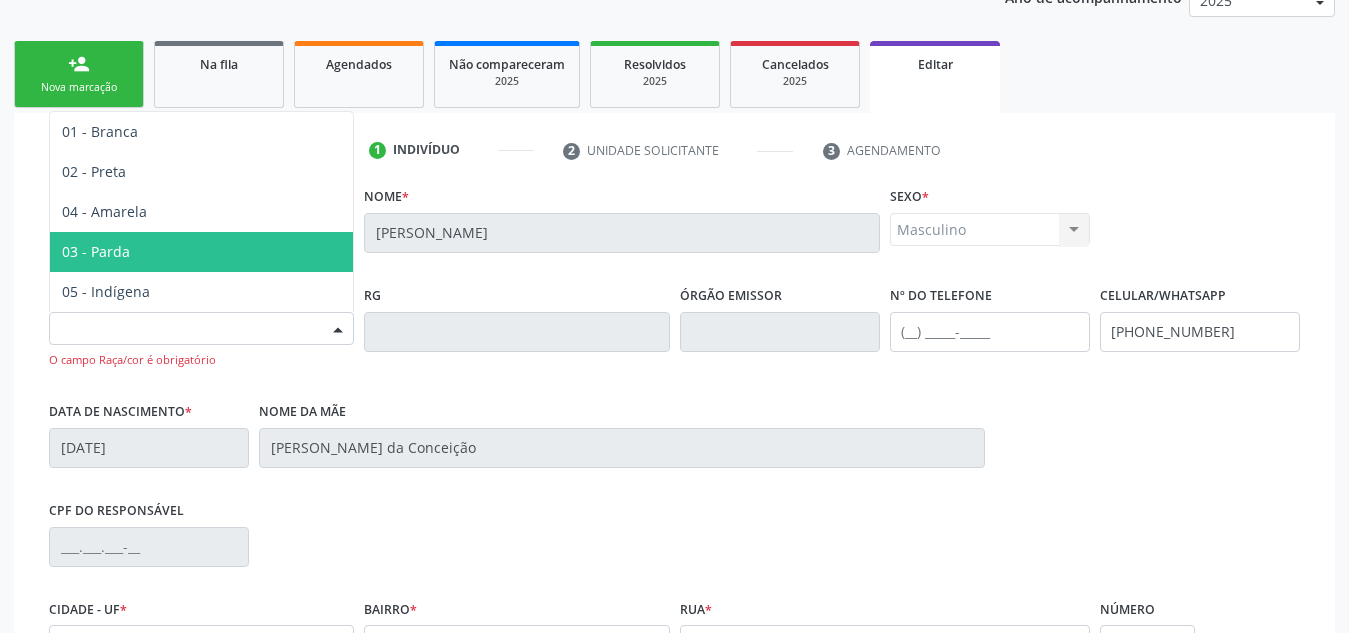 click on "03 - Parda" at bounding box center [201, 252] 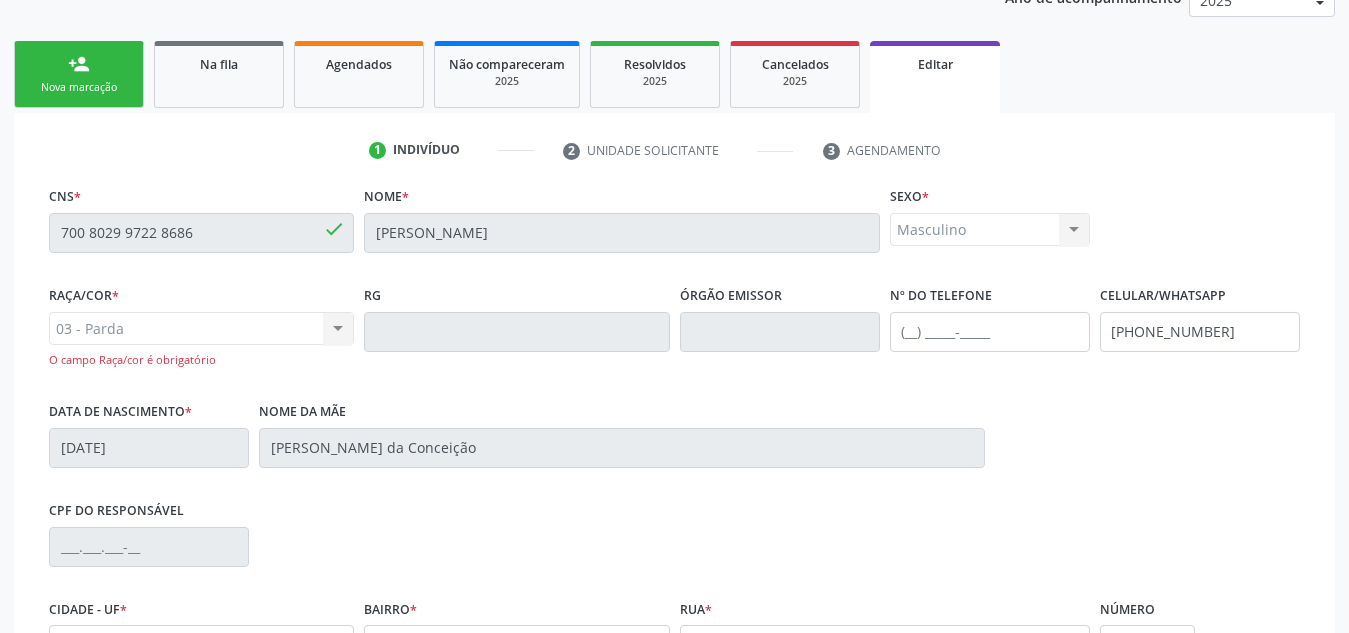 scroll, scrollTop: 523, scrollLeft: 0, axis: vertical 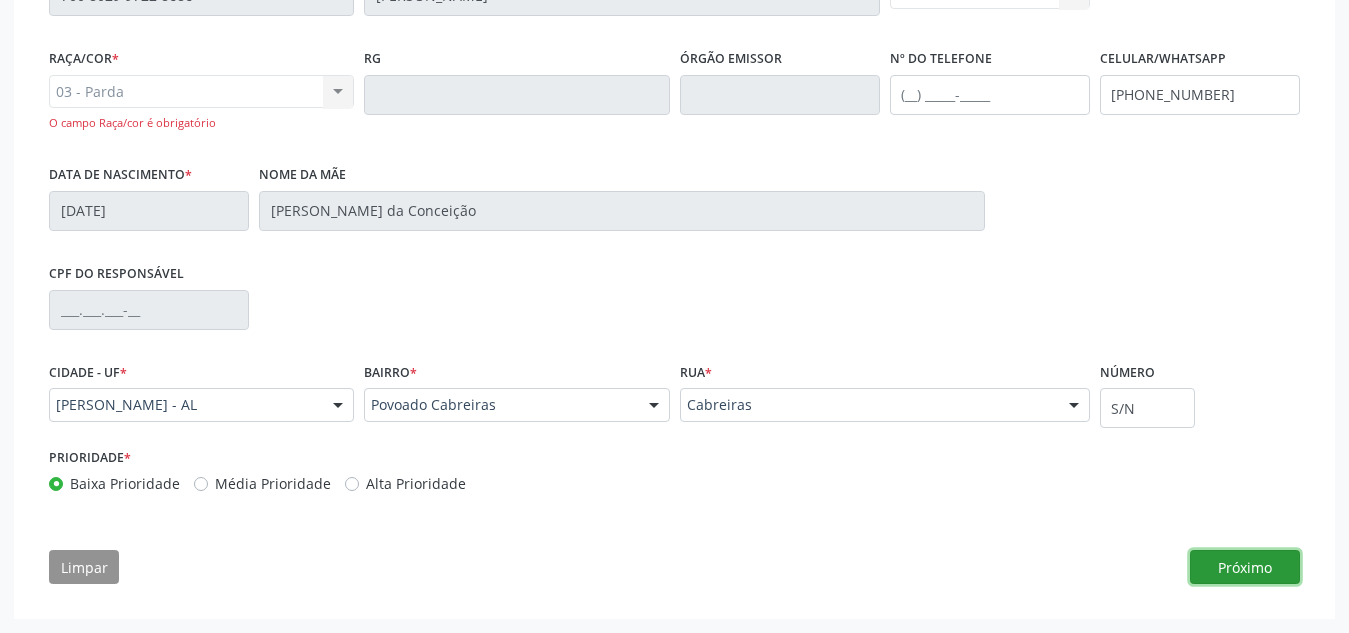 click on "Próximo" at bounding box center (1245, 567) 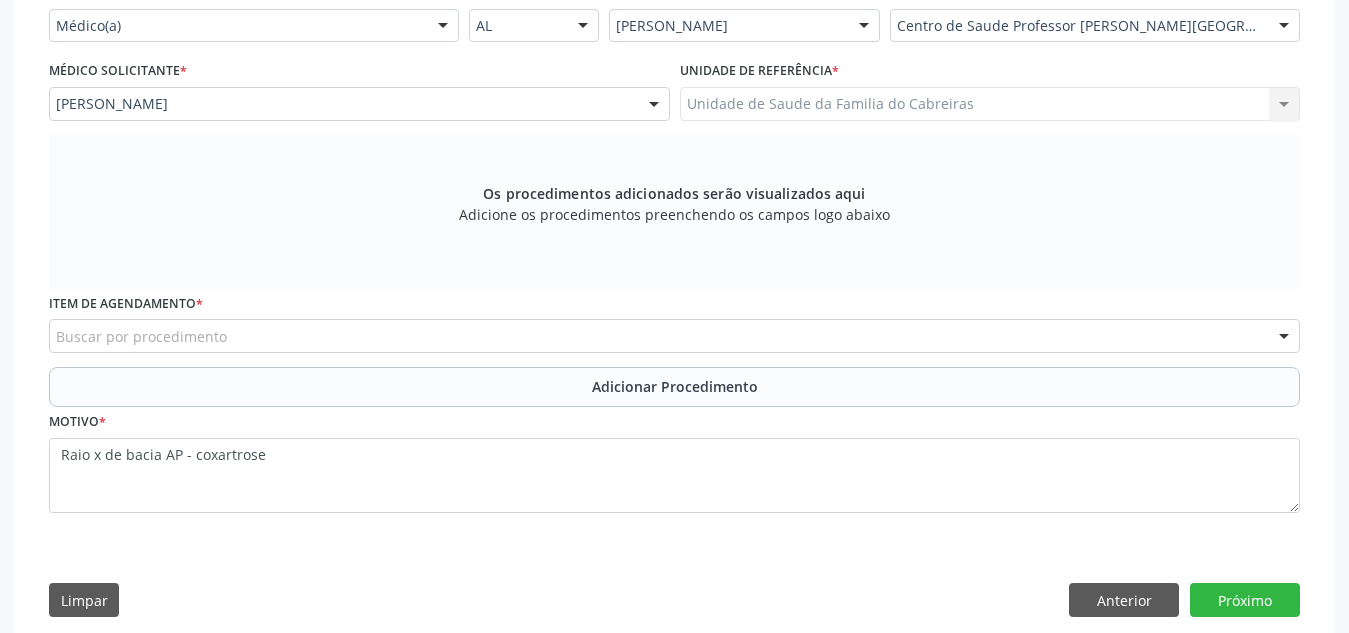 scroll, scrollTop: 491, scrollLeft: 0, axis: vertical 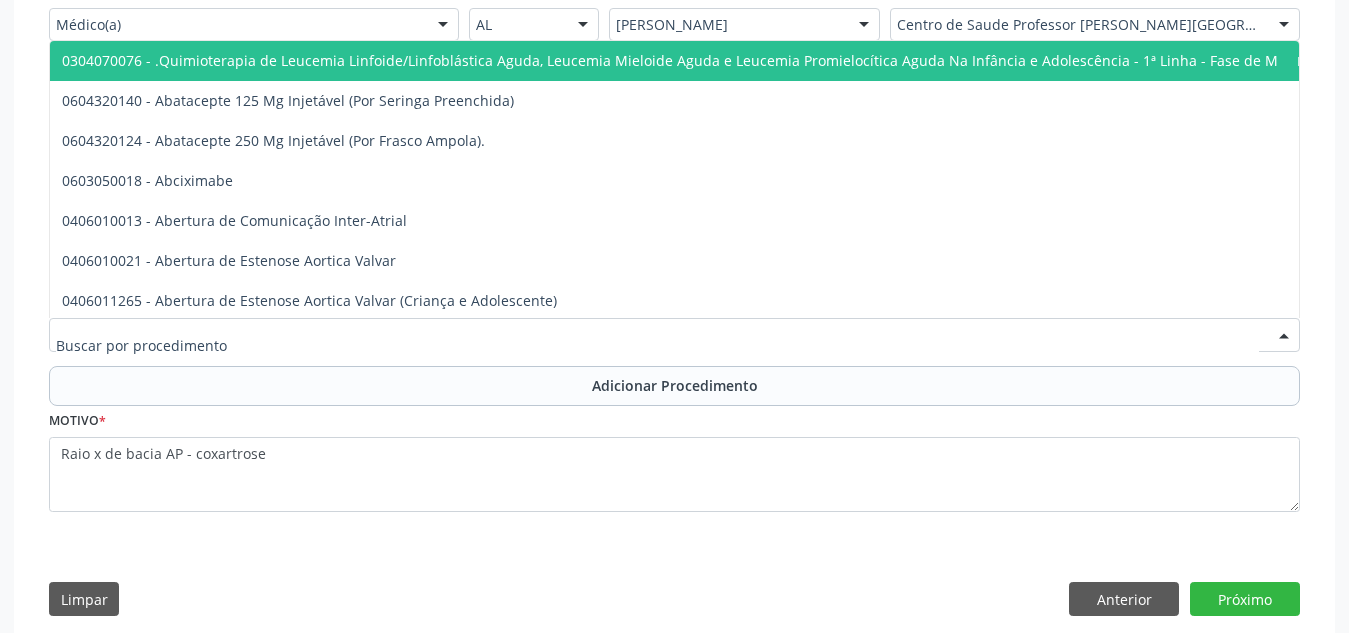 click at bounding box center (674, 335) 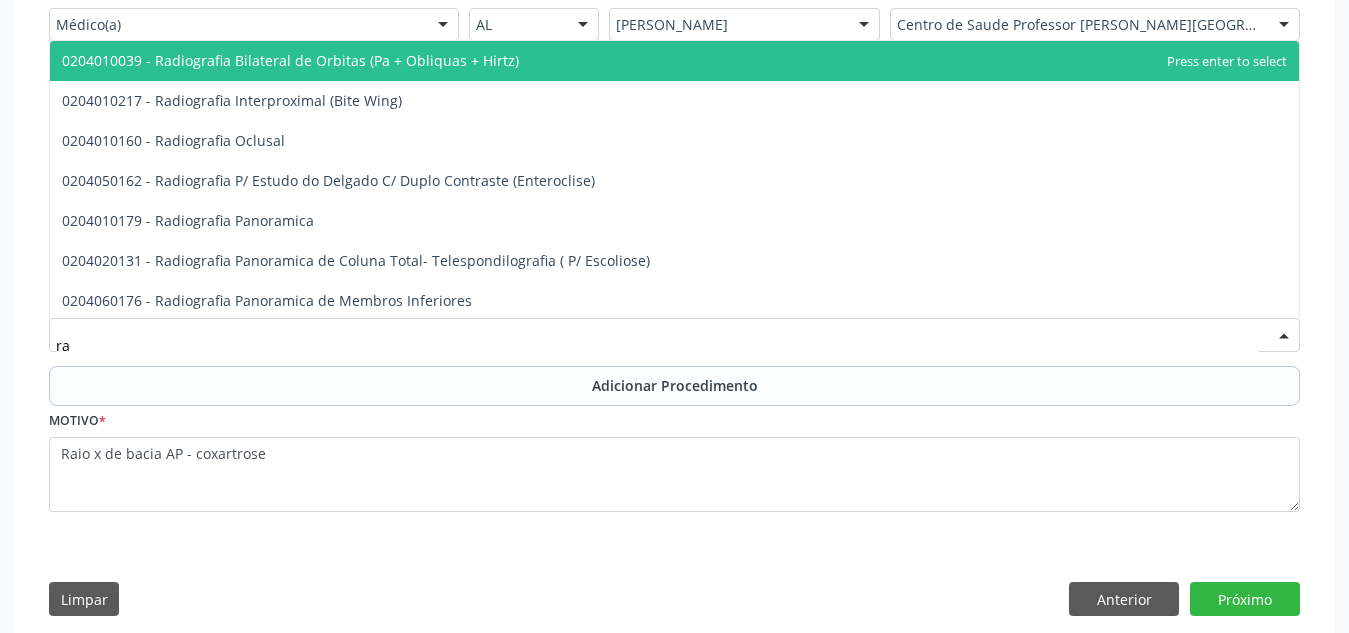 type on "r" 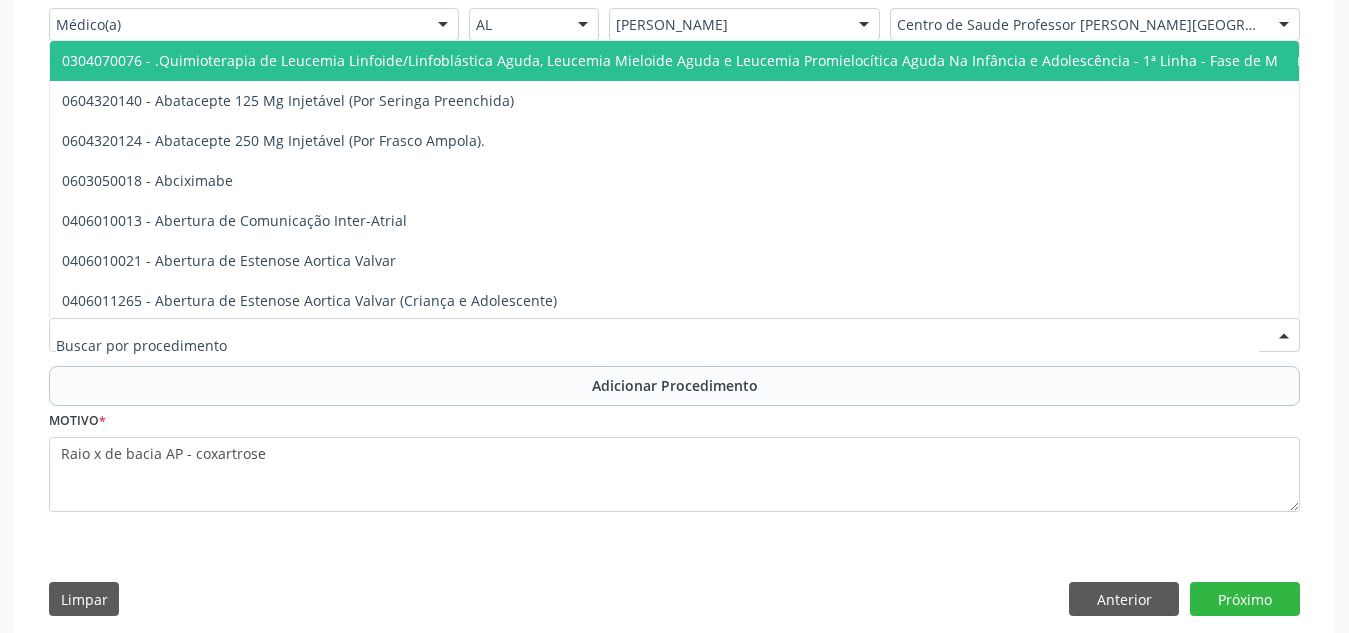 click at bounding box center [674, 335] 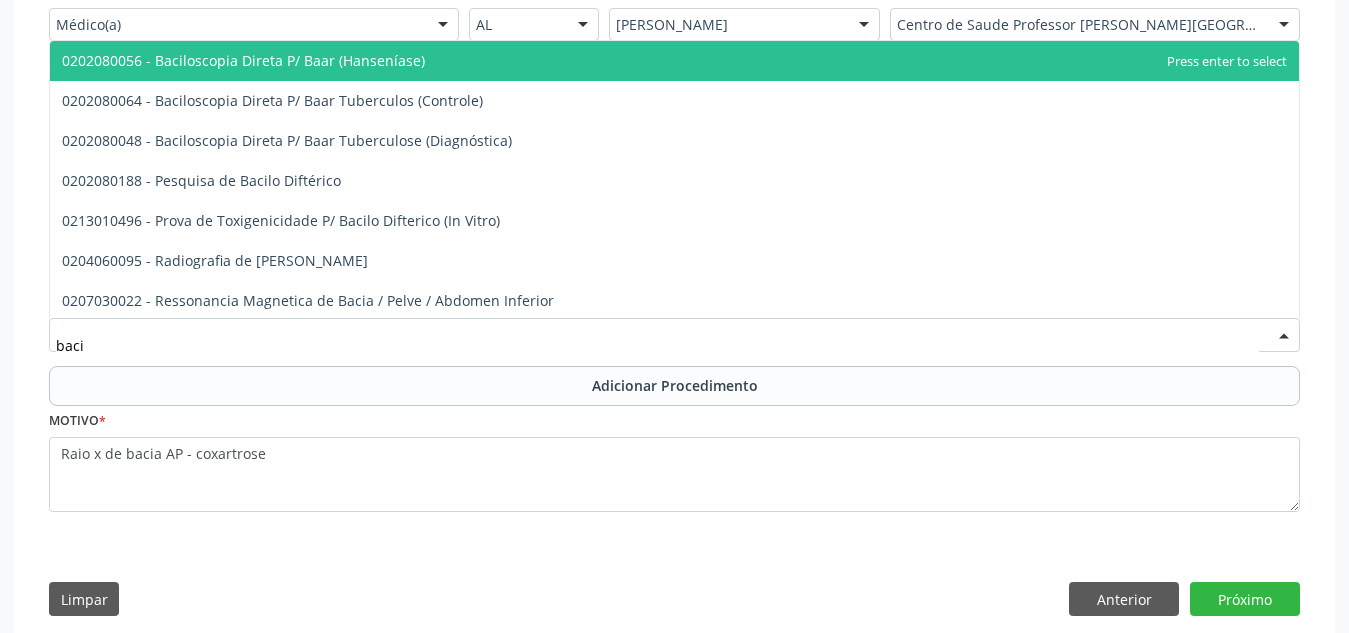 type on "bacia" 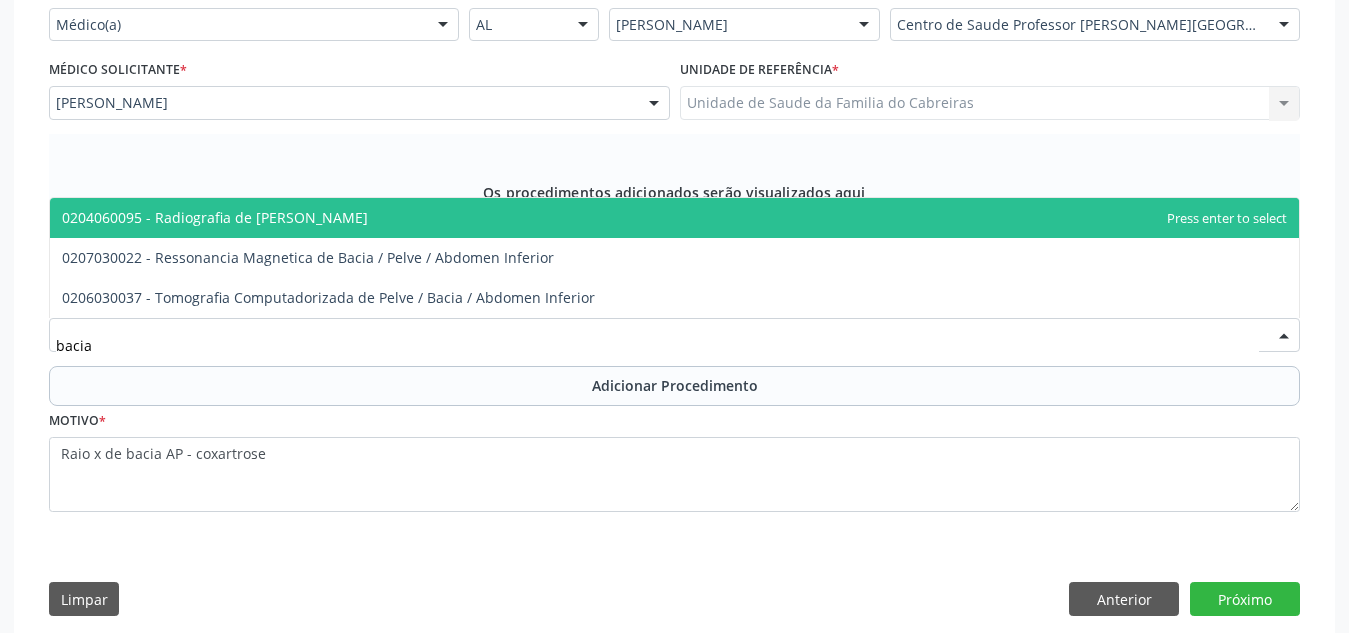 click on "0204060095 - Radiografia de Bacia" at bounding box center [674, 218] 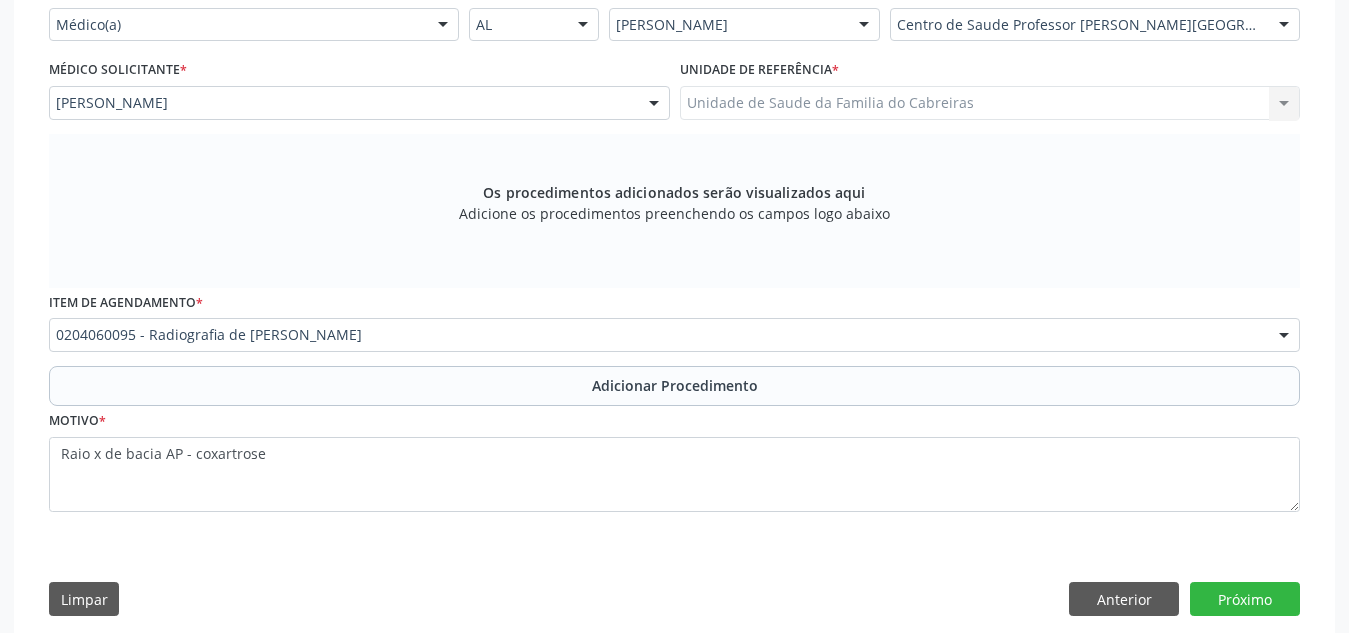 click on "Requerente
*
Médico(a)         Médico(a)   Enfermeiro(a)   Paciente
Nenhum resultado encontrado para: "   "
Não há nenhuma opção para ser exibida.
UF
*
AL         AL
Nenhum resultado encontrado para: "   "
Não há nenhuma opção para ser exibida.
Município
*
Marechal Deodoro         Marechal Deodoro
Nenhum resultado encontrado para: "   "
Não há nenhuma opção para ser exibida.
Unidade de atendimento
*
Centro de Saude Professor Estacio de Lima         Aeronave Baron 58   Aeronave Cessna   Associacao Divina Misericordia   Caps Maria Celia de Araujo Sarmento   Central Municipal de Rede de Frio de Marechal Deodoro   Central de Abastecimento Farmaceutico Caf   Centro Municipal de Especialidade Odontologica   Centro de Parto Normal Imaculada Conceicao   Centro de Saude Professor Estacio de Lima" at bounding box center [674, 259] 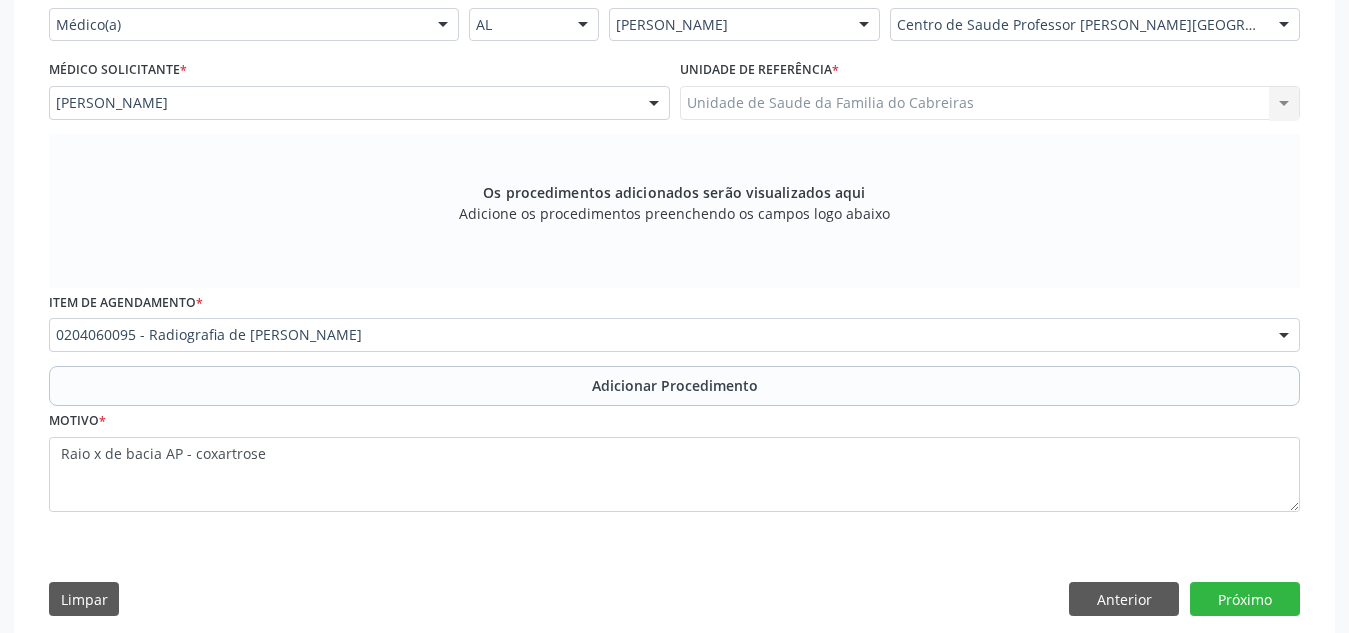 scroll, scrollTop: 523, scrollLeft: 0, axis: vertical 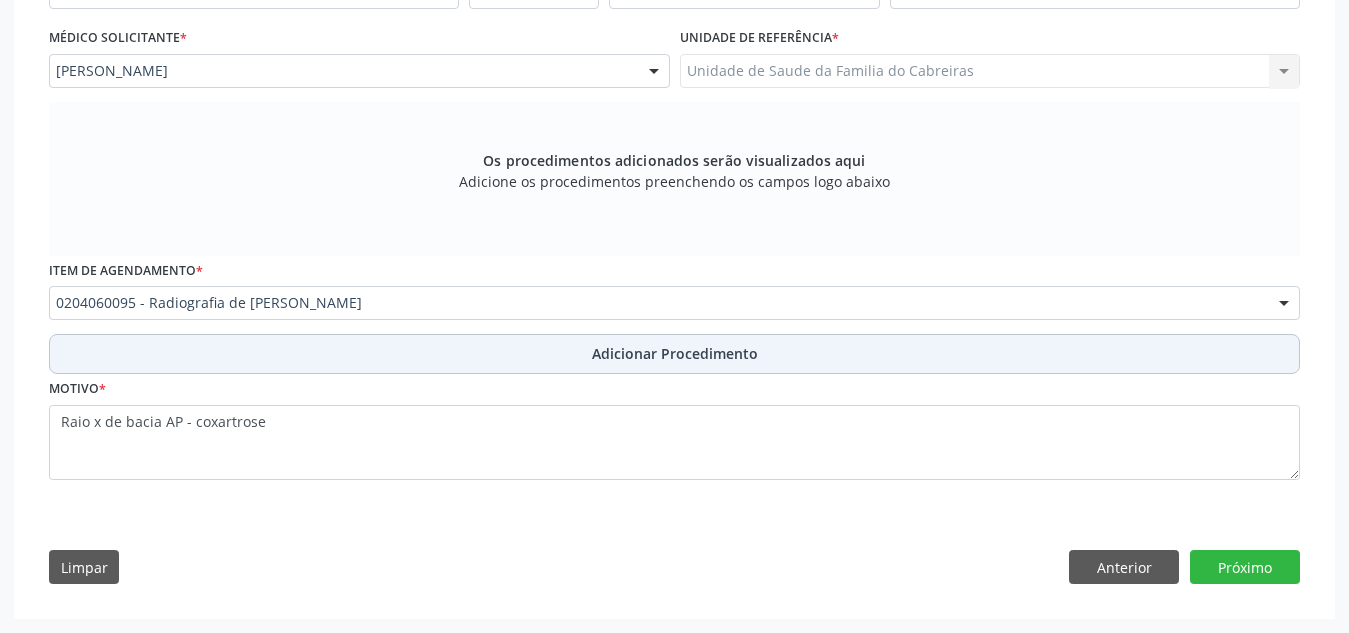 click on "Adicionar Procedimento" at bounding box center [674, 354] 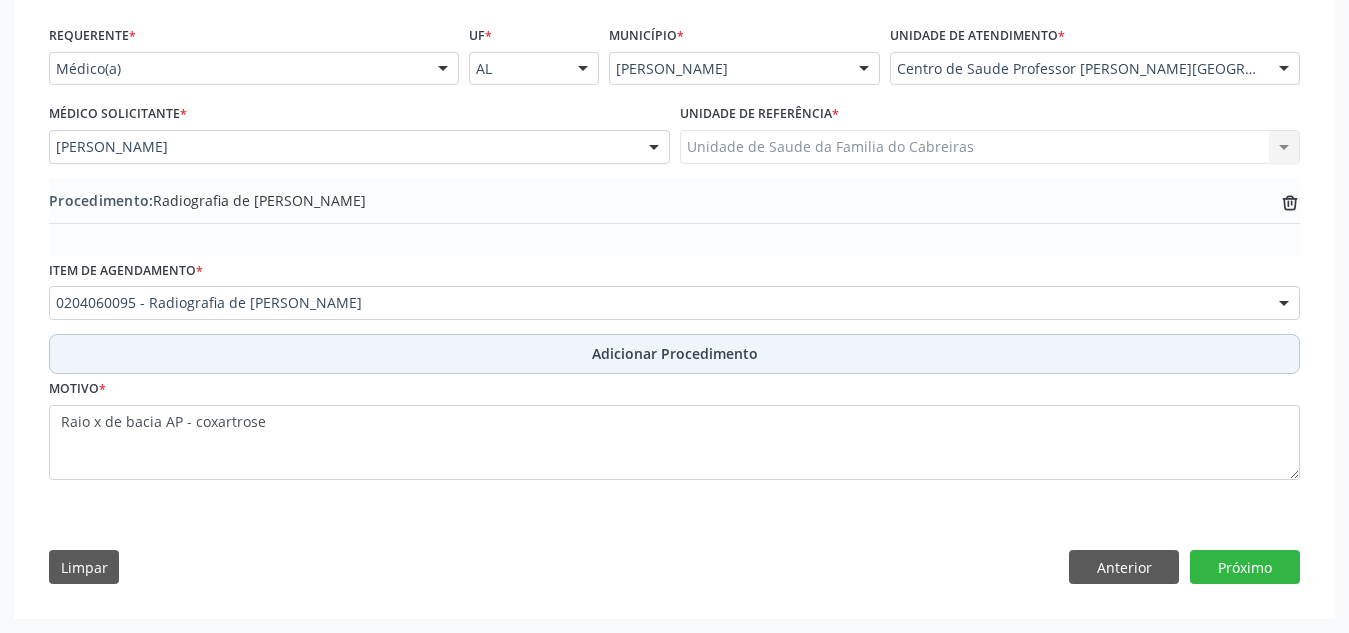 scroll, scrollTop: 447, scrollLeft: 0, axis: vertical 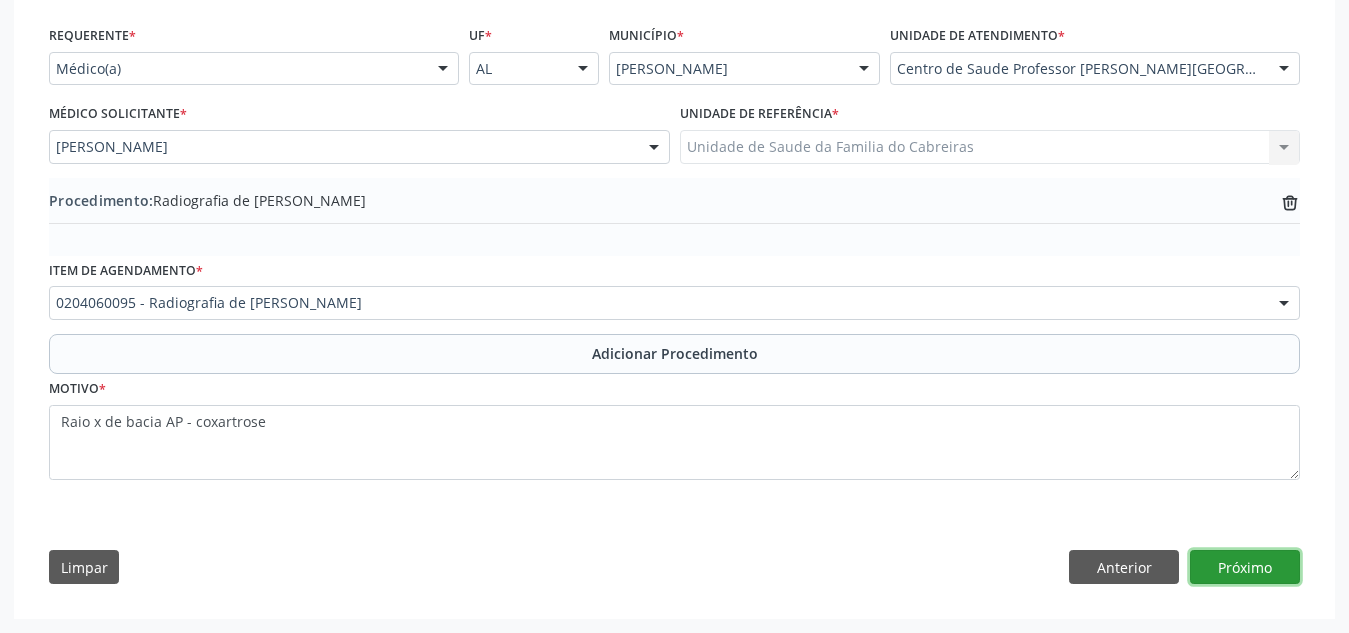 click on "Próximo" at bounding box center [1245, 567] 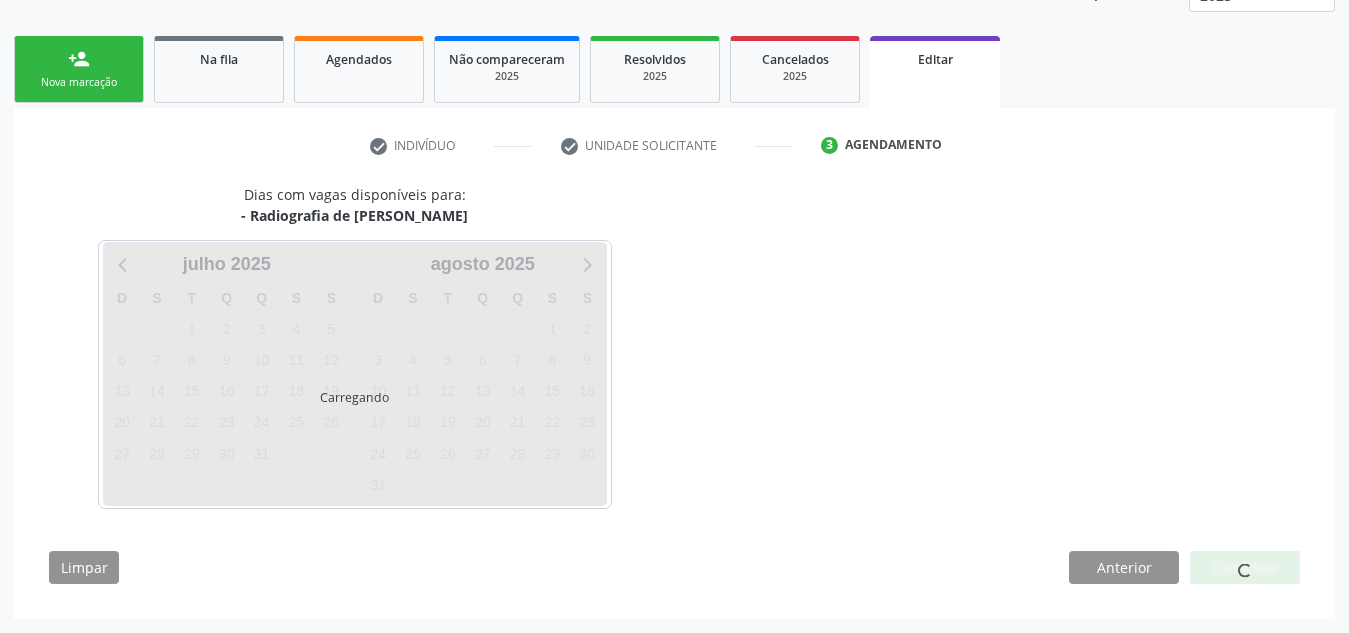 scroll, scrollTop: 350, scrollLeft: 0, axis: vertical 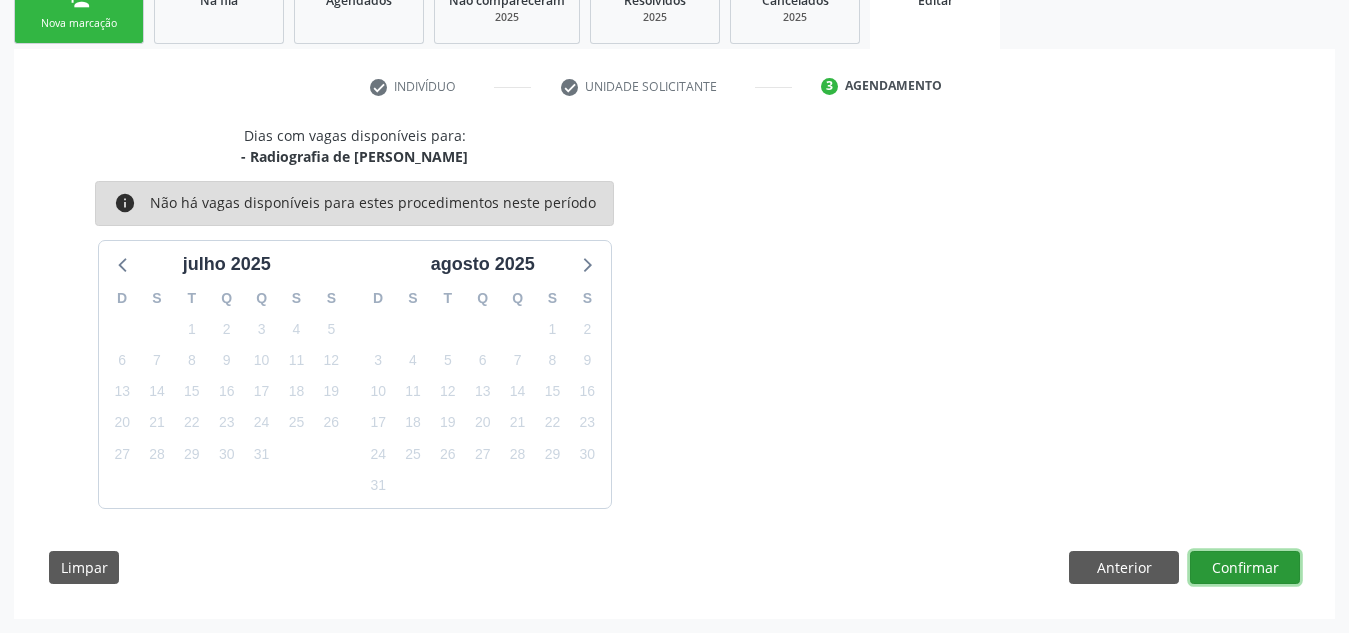 click on "Confirmar" at bounding box center [1245, 568] 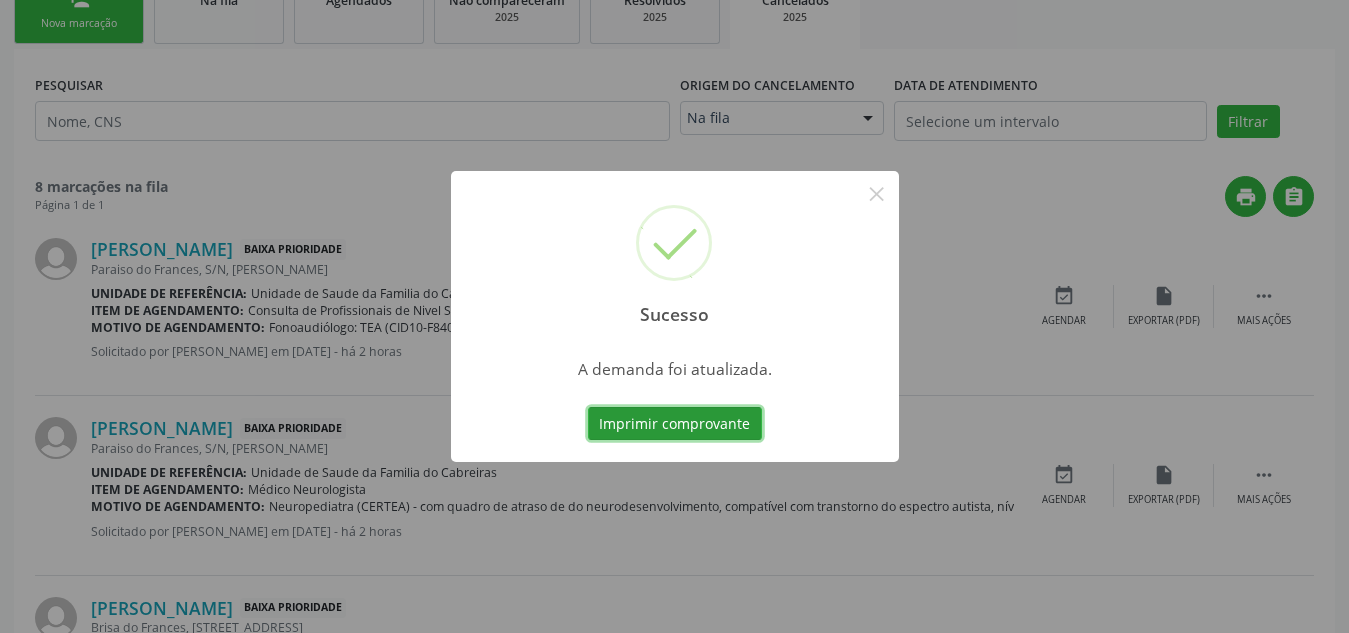 scroll, scrollTop: 0, scrollLeft: 0, axis: both 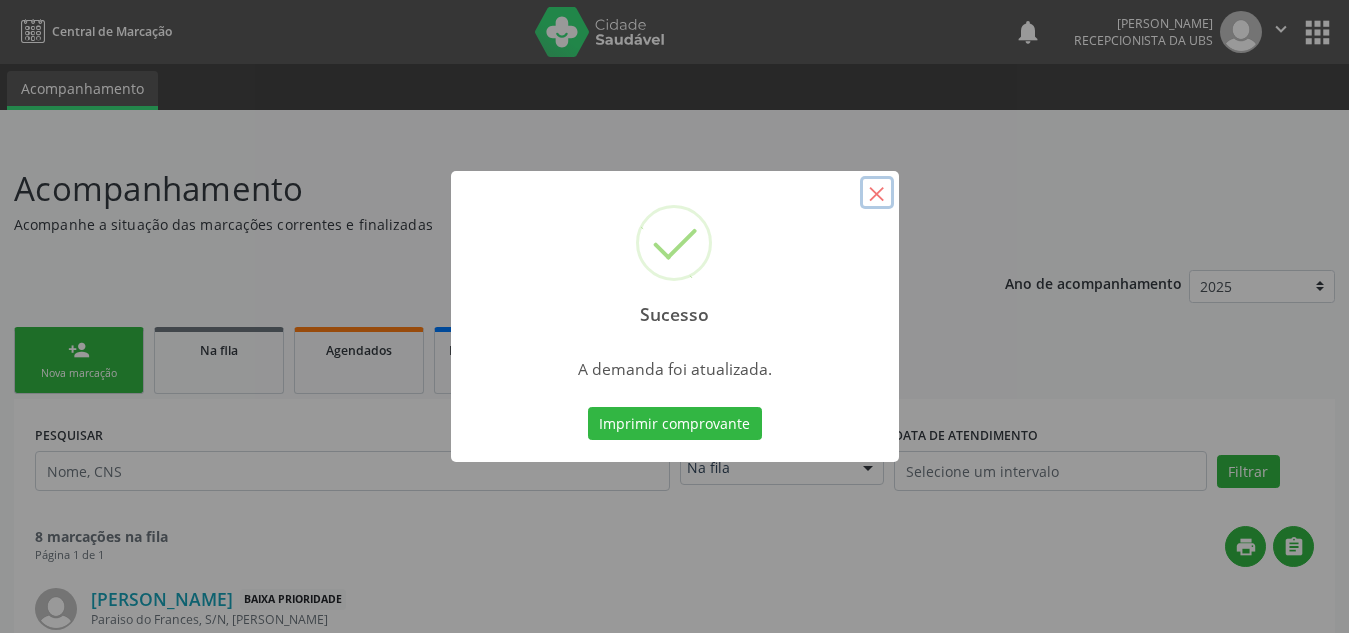 click on "×" at bounding box center (877, 193) 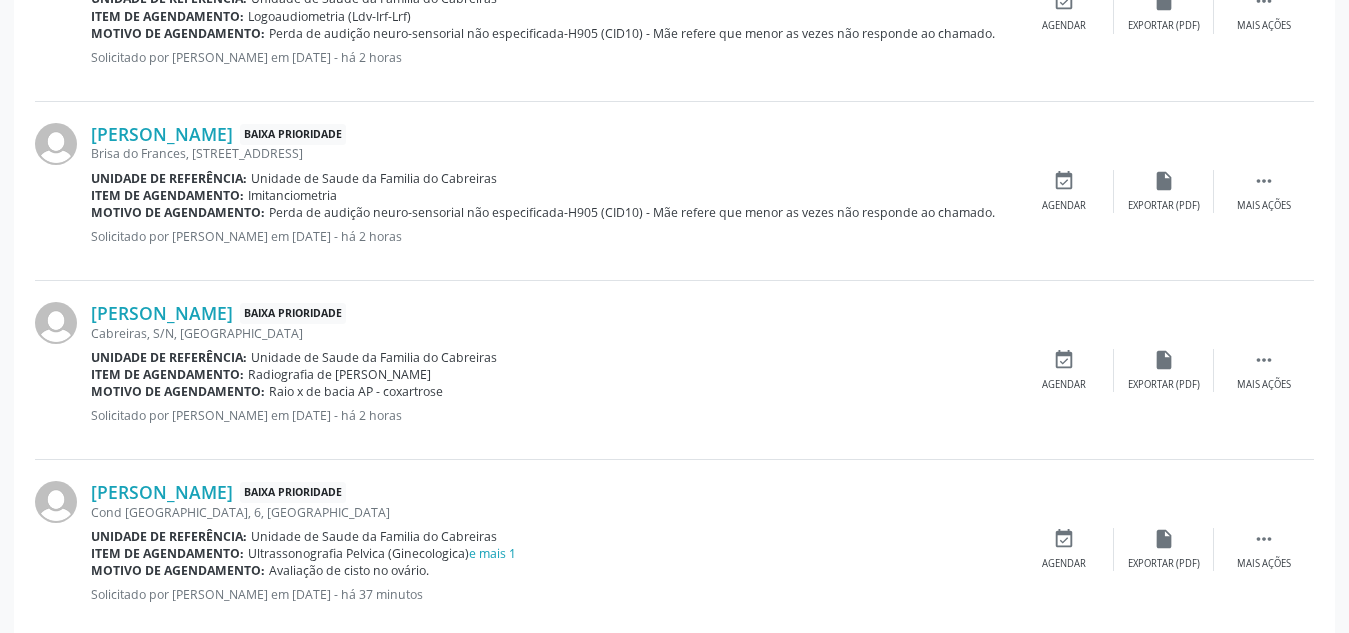 scroll, scrollTop: 1401, scrollLeft: 0, axis: vertical 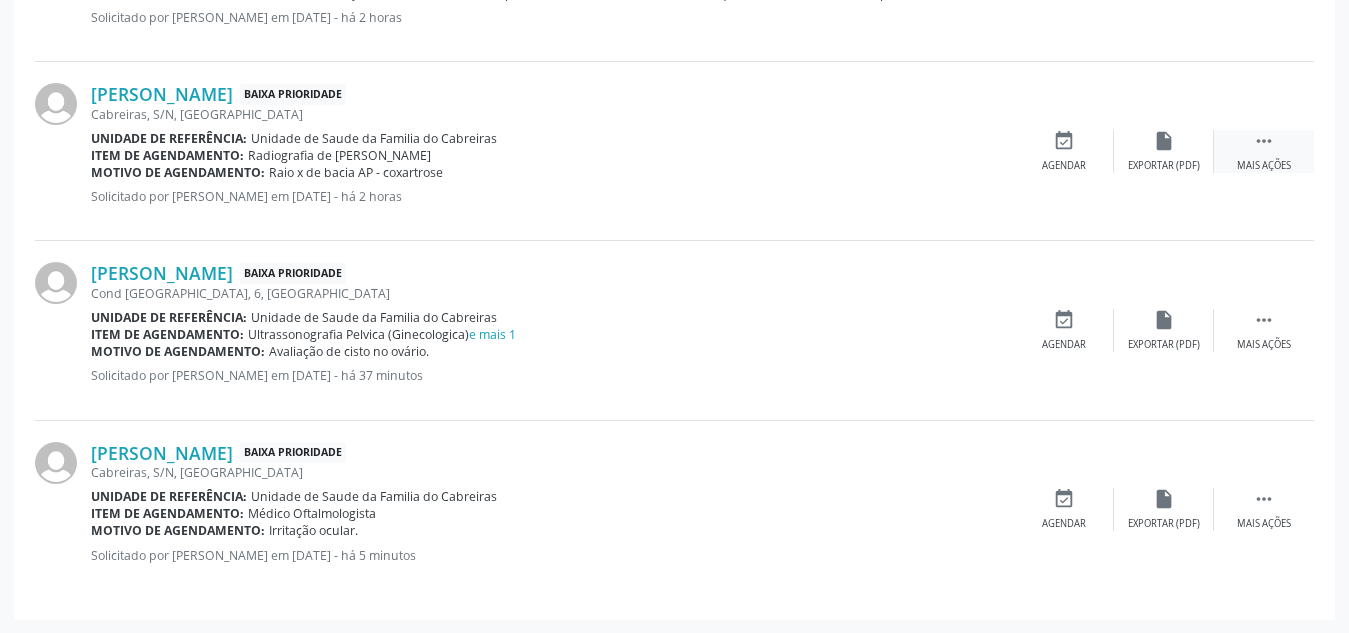 click on "Mais ações" at bounding box center (1264, 166) 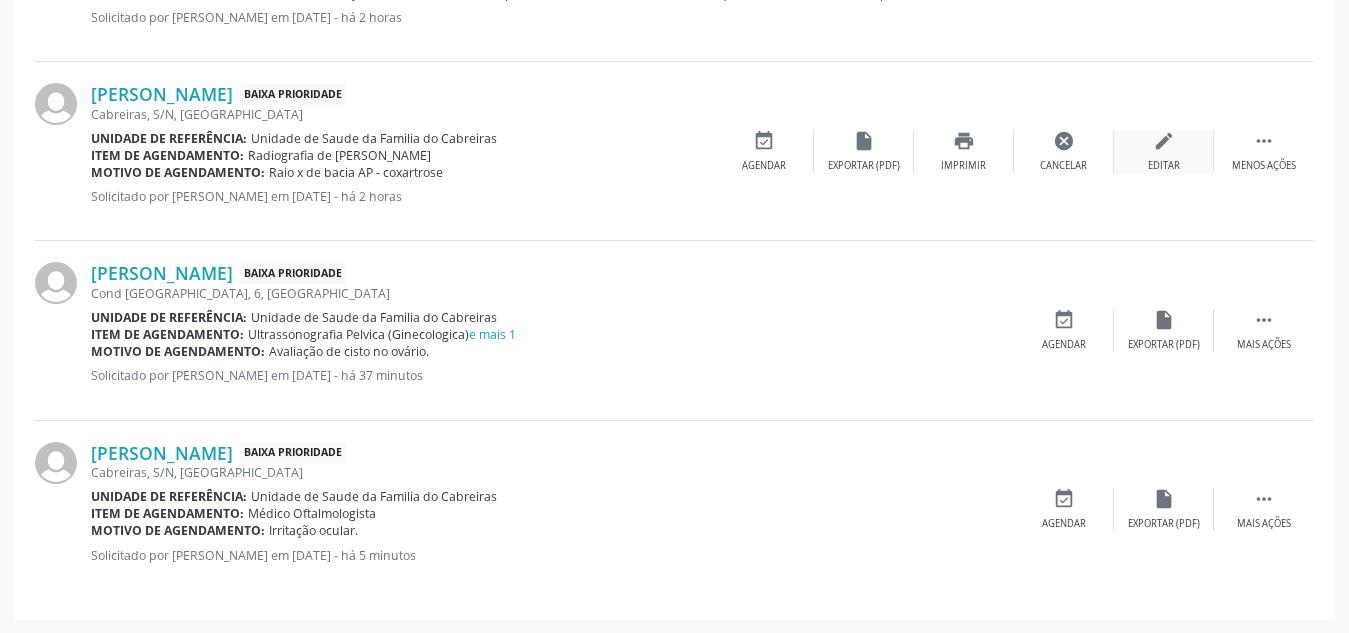 click on "edit" at bounding box center [1164, 141] 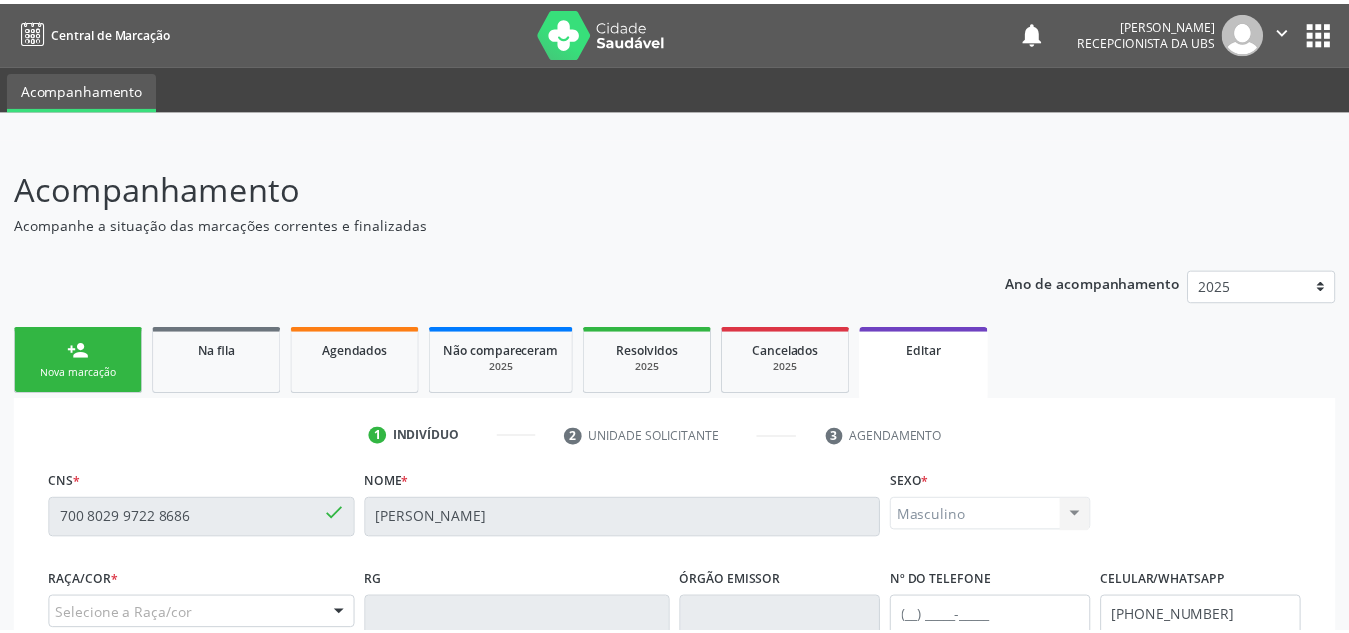 scroll, scrollTop: 506, scrollLeft: 0, axis: vertical 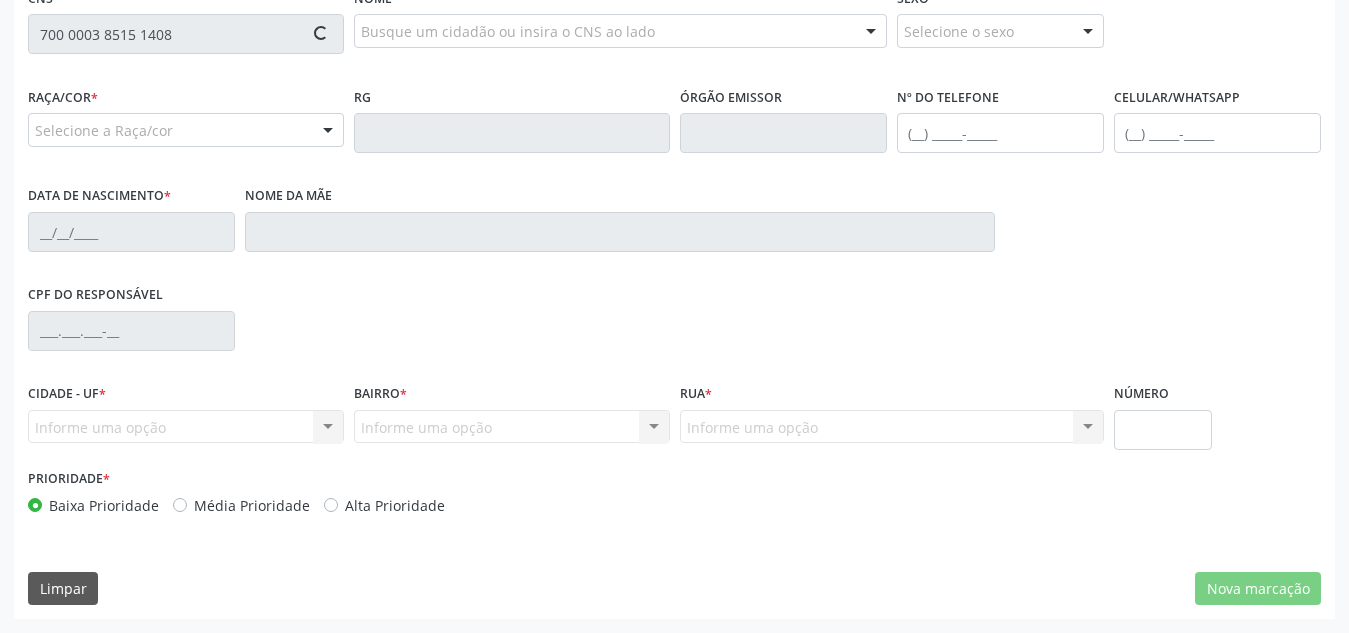 type on "700 0003 8515 1408" 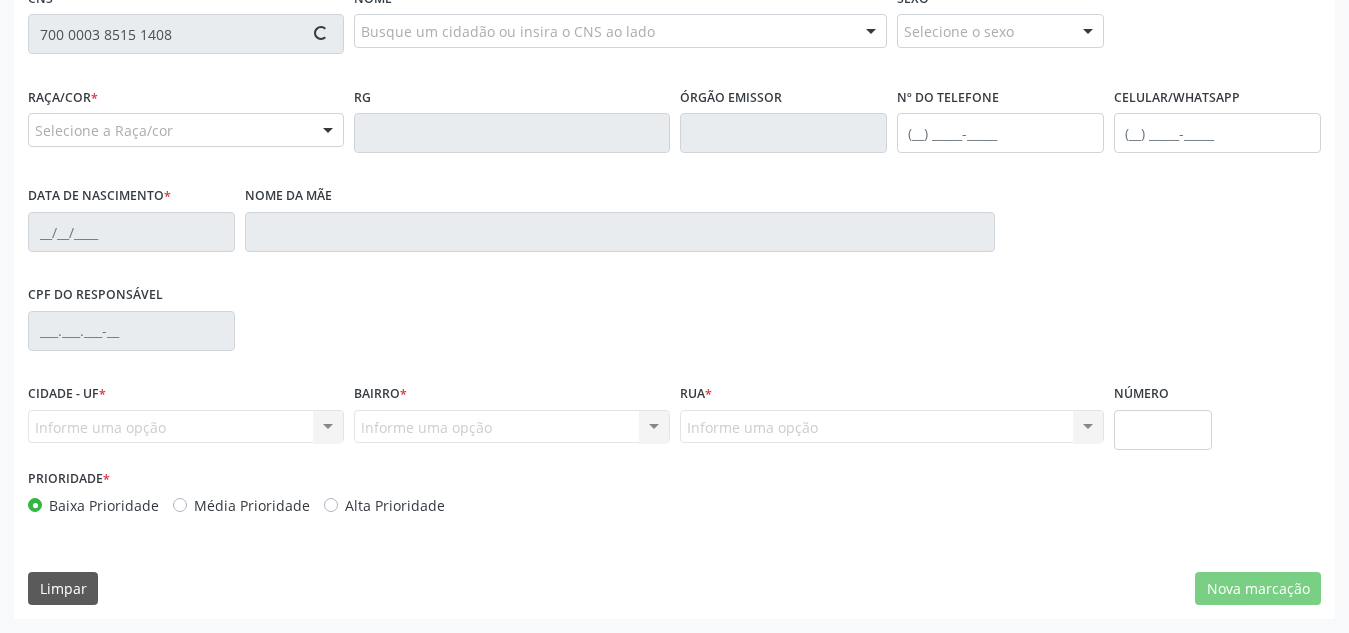 type 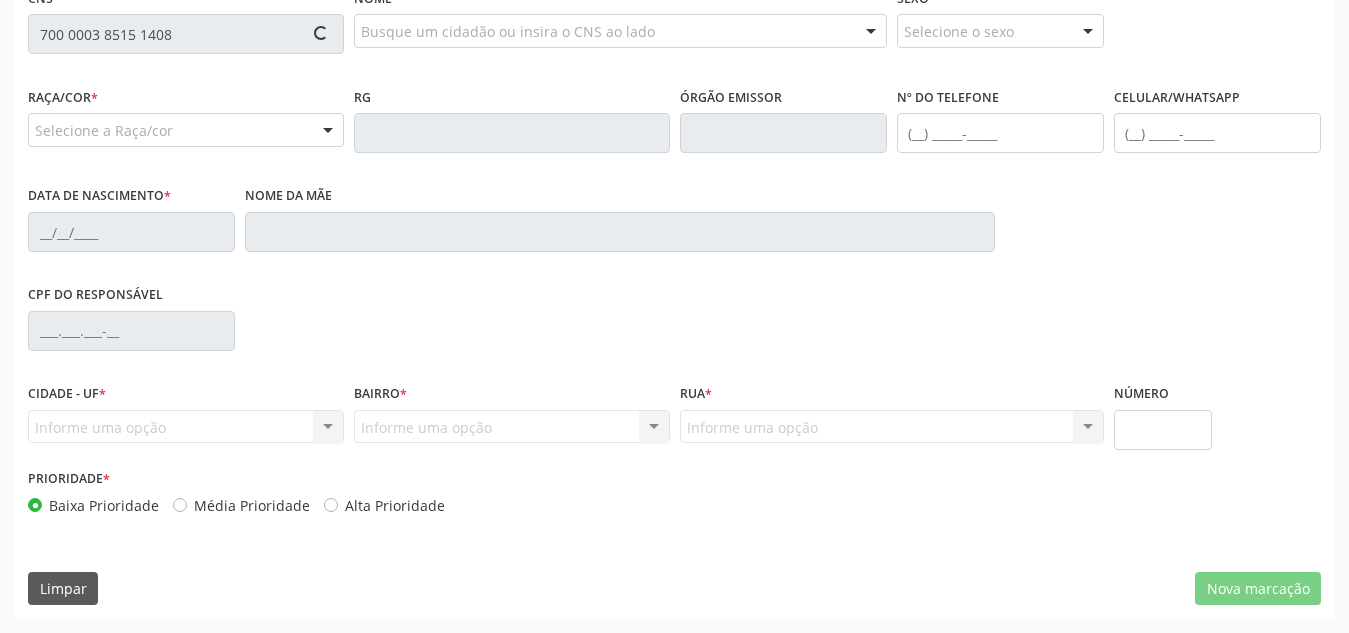 type 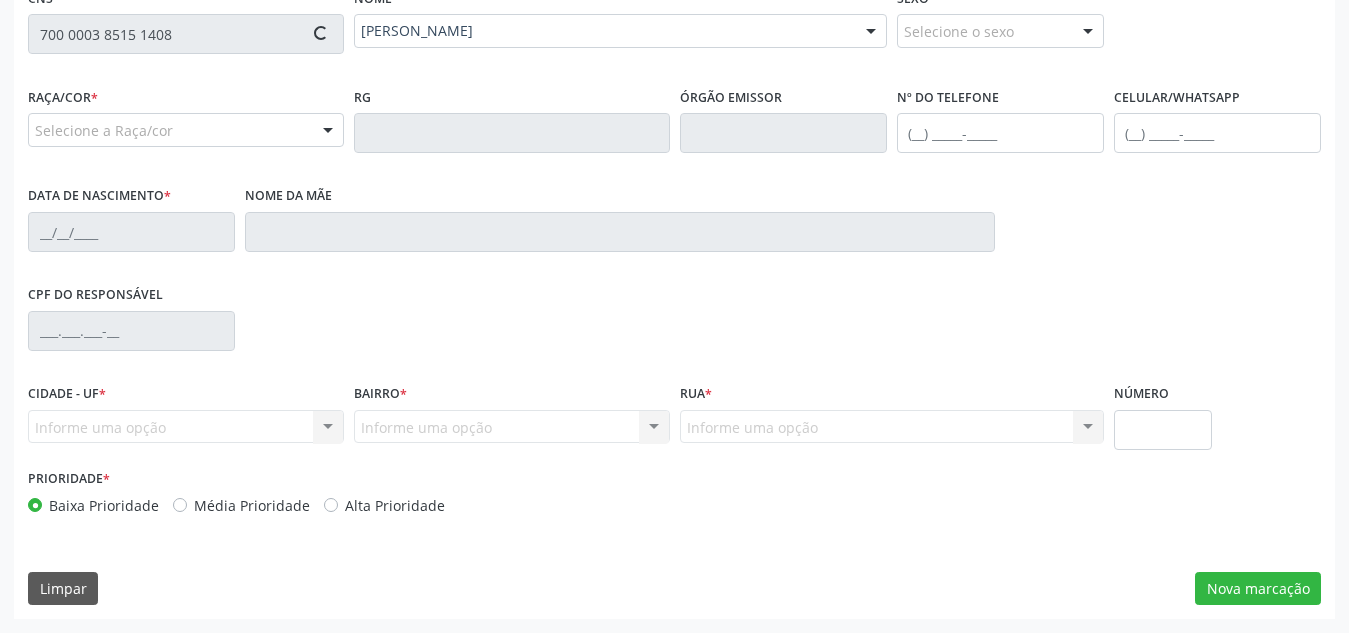 type on "[PHONE_NUMBER]" 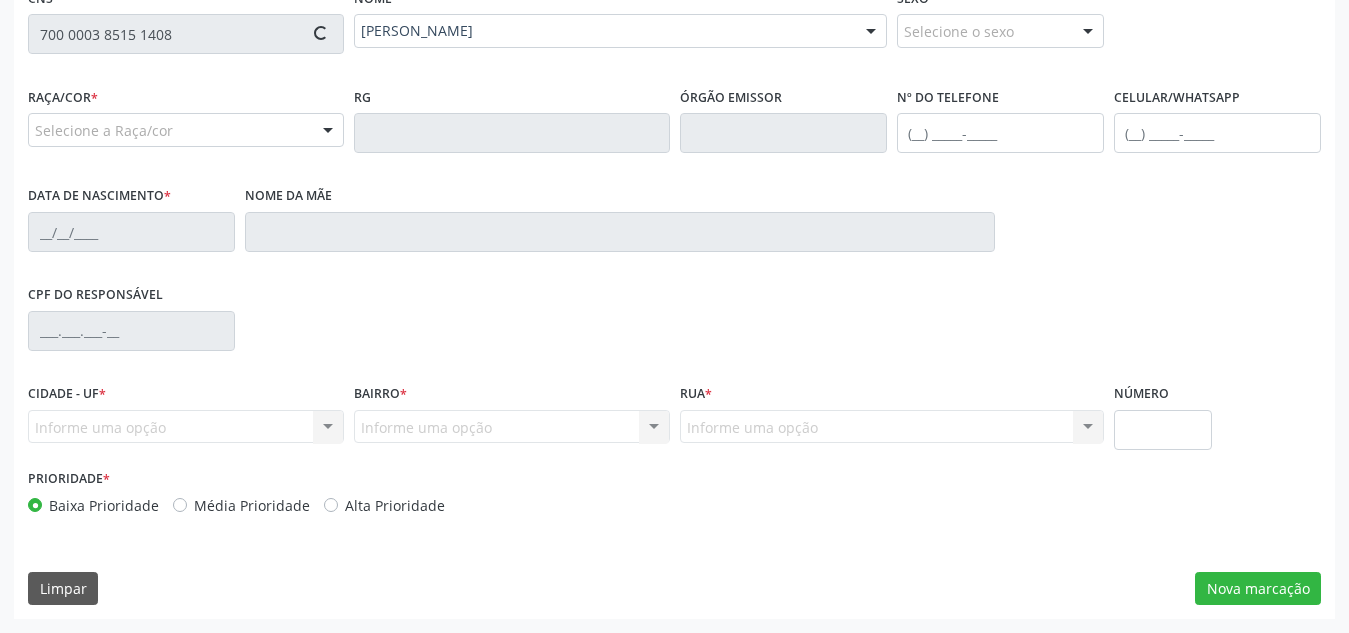 type on "[DATE]" 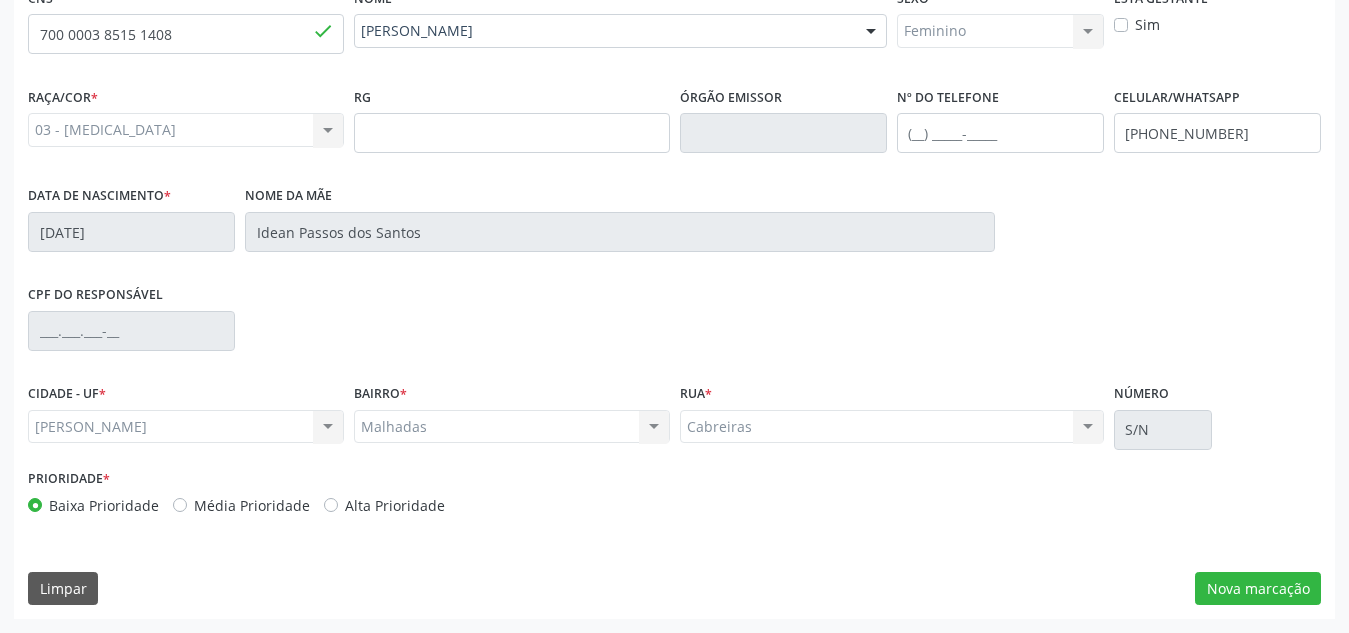click on "Malhadas         Malhadas
Nenhum resultado encontrado para: "   "
Não há nenhuma opção para ser exibida." at bounding box center (512, 427) 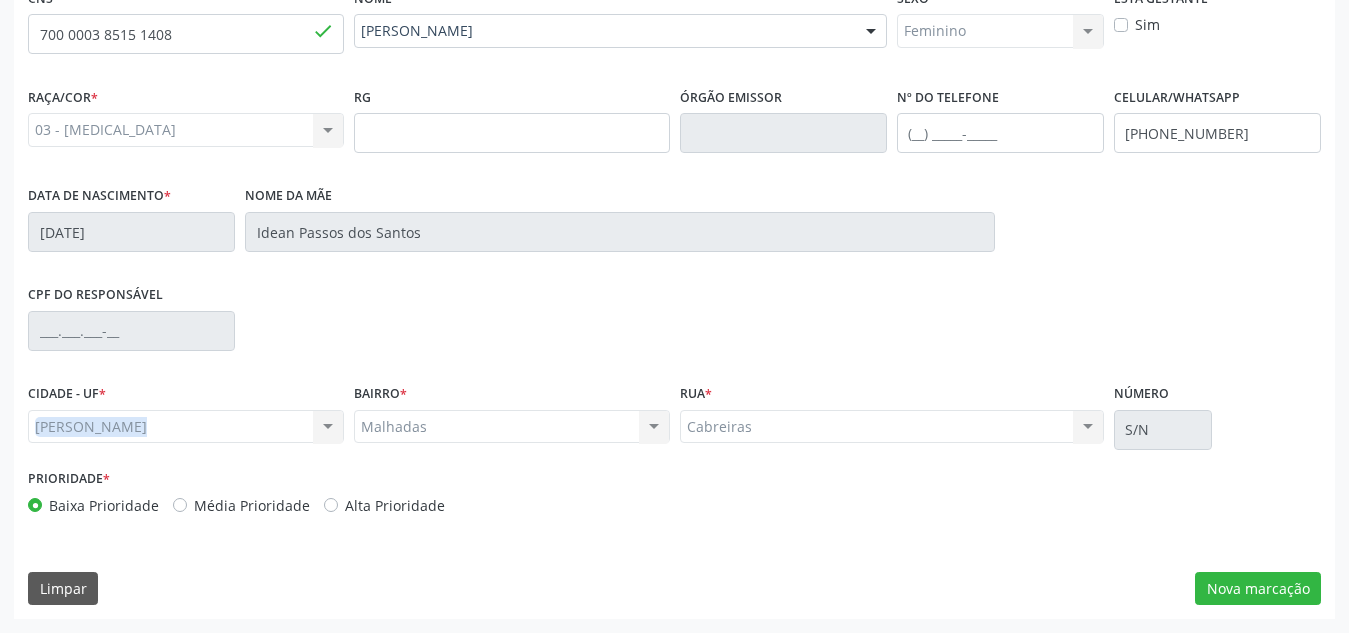 click on "Marechal Deodoro         Marechal Deodoro
Nenhum resultado encontrado para: "   "
Não há nenhuma opção para ser exibida." at bounding box center (186, 427) 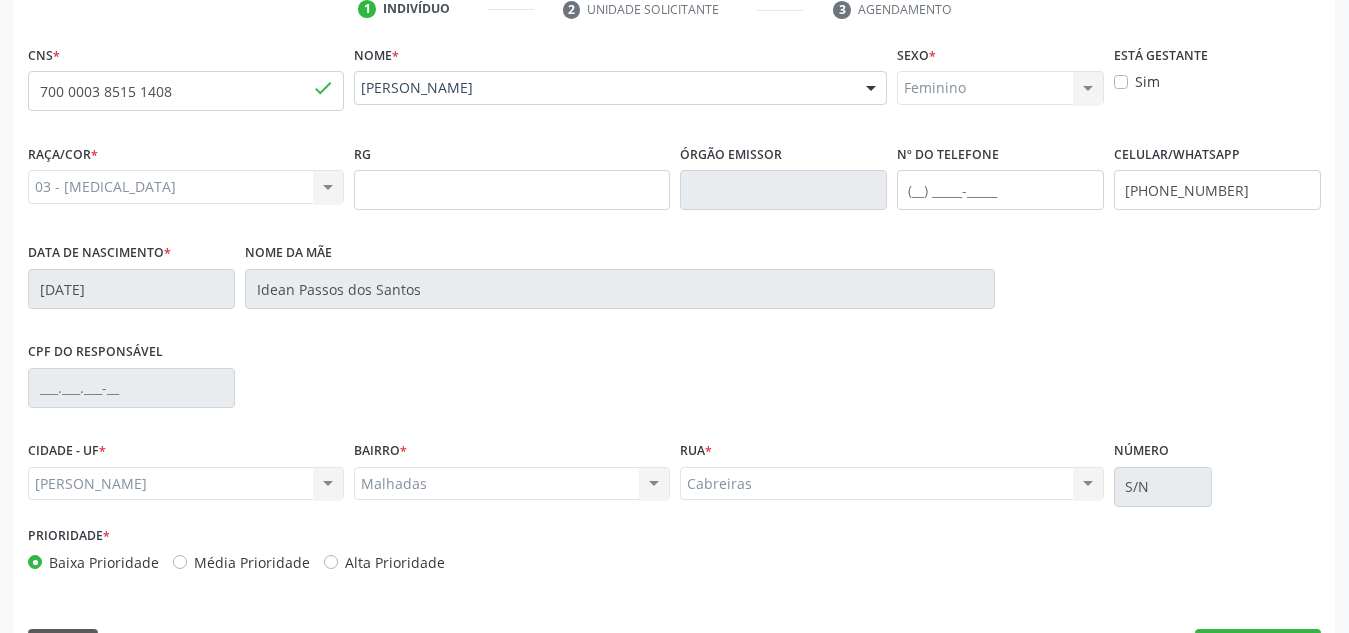 scroll, scrollTop: 421, scrollLeft: 0, axis: vertical 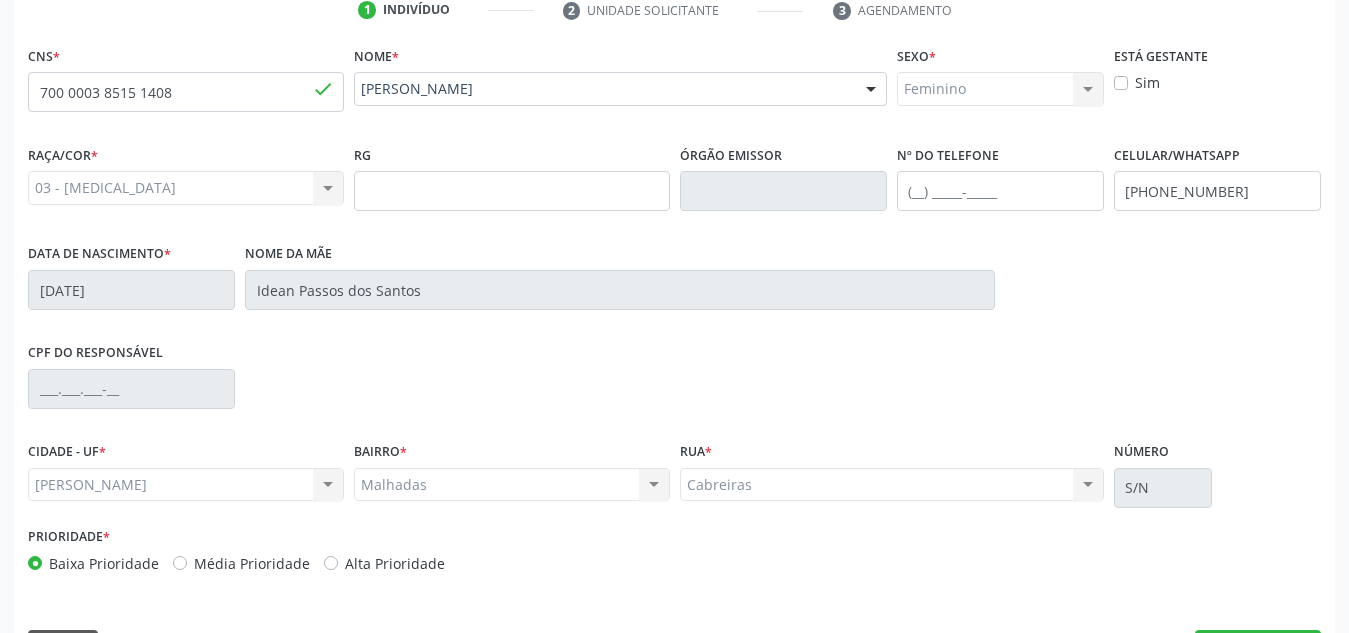 click on "Marechal Deodoro         Marechal Deodoro
Nenhum resultado encontrado para: "   "
Não há nenhuma opção para ser exibida." at bounding box center [186, 485] 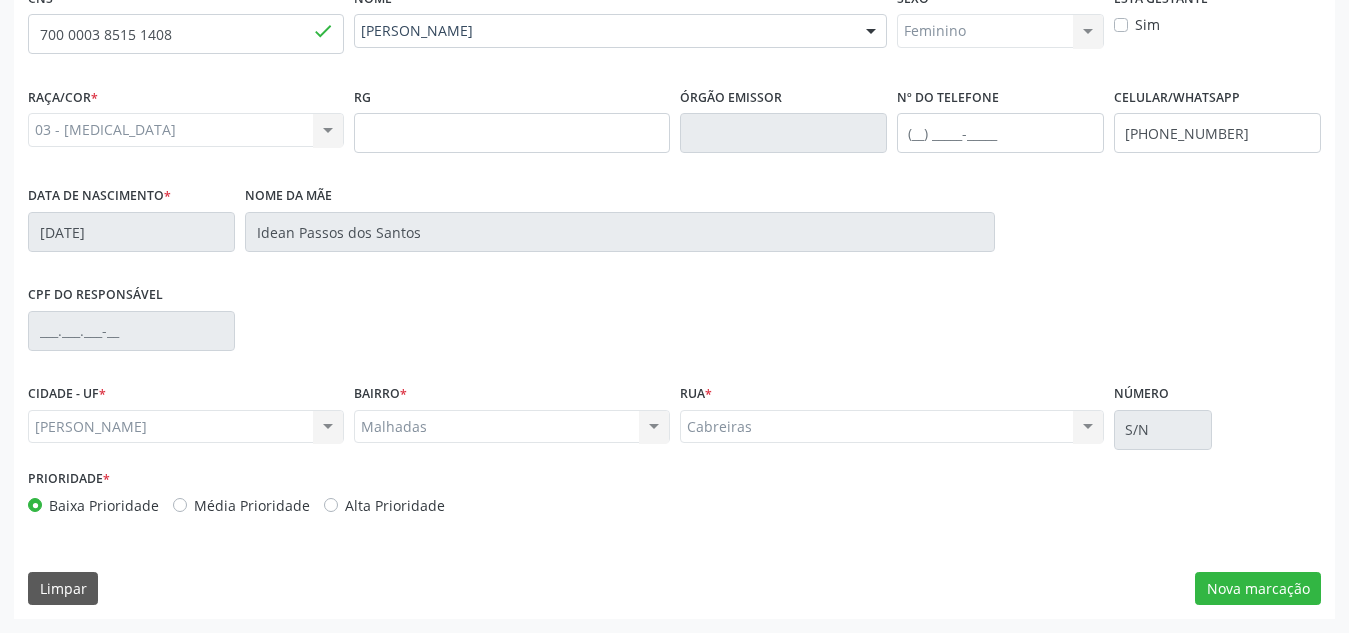 click on "CNS
*
700 0003 8515 1408       done
Nome
*
Solange Santos Silva
Solange Santos Silva
CNS:
700 0003 8515 1408
CPF:    --   Nascimento:
30/09/1978
Nenhum resultado encontrado para: "   "
Digite o nome ou CNS para buscar um indivíduo
Sexo
*
Feminino         Masculino   Feminino
Nenhum resultado encontrado para: "   "
Não há nenhuma opção para ser exibida.
Está gestante
Sim
Raça/cor
*
03 - Parda         01 - Branca   02 - Preta   04 - Amarela   03 - Parda   05 - Indígena
Nenhum resultado encontrado para: "   "
Não há nenhuma opção para ser exibida.
RG
Órgão emissor
Nº do Telefone
Celular/WhatsApp
(82) 99117-6695
*" at bounding box center [674, 301] 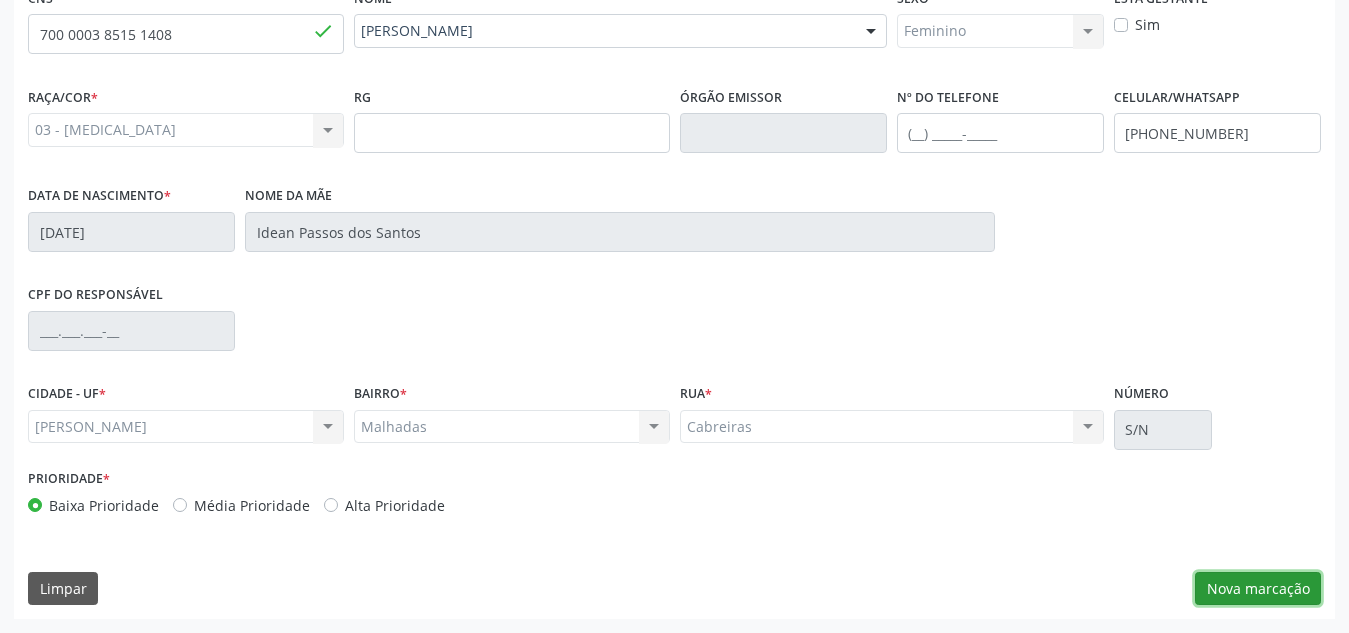 click on "Nova marcação" at bounding box center [1258, 589] 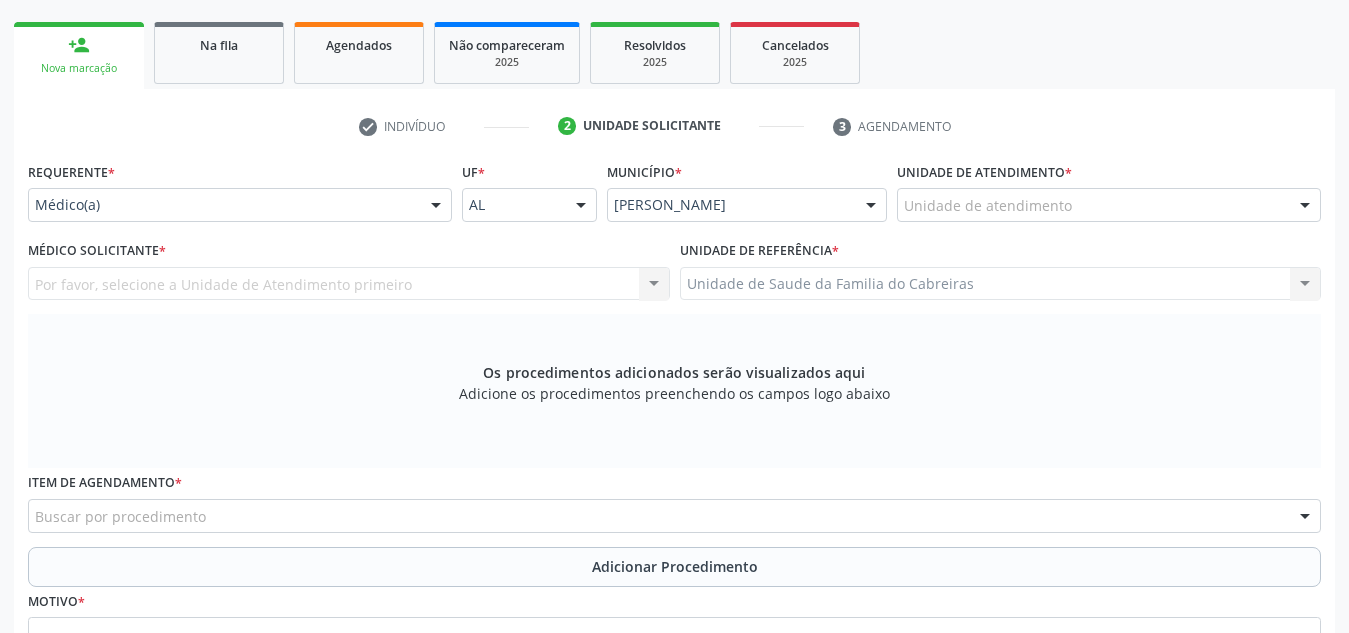 scroll, scrollTop: 303, scrollLeft: 0, axis: vertical 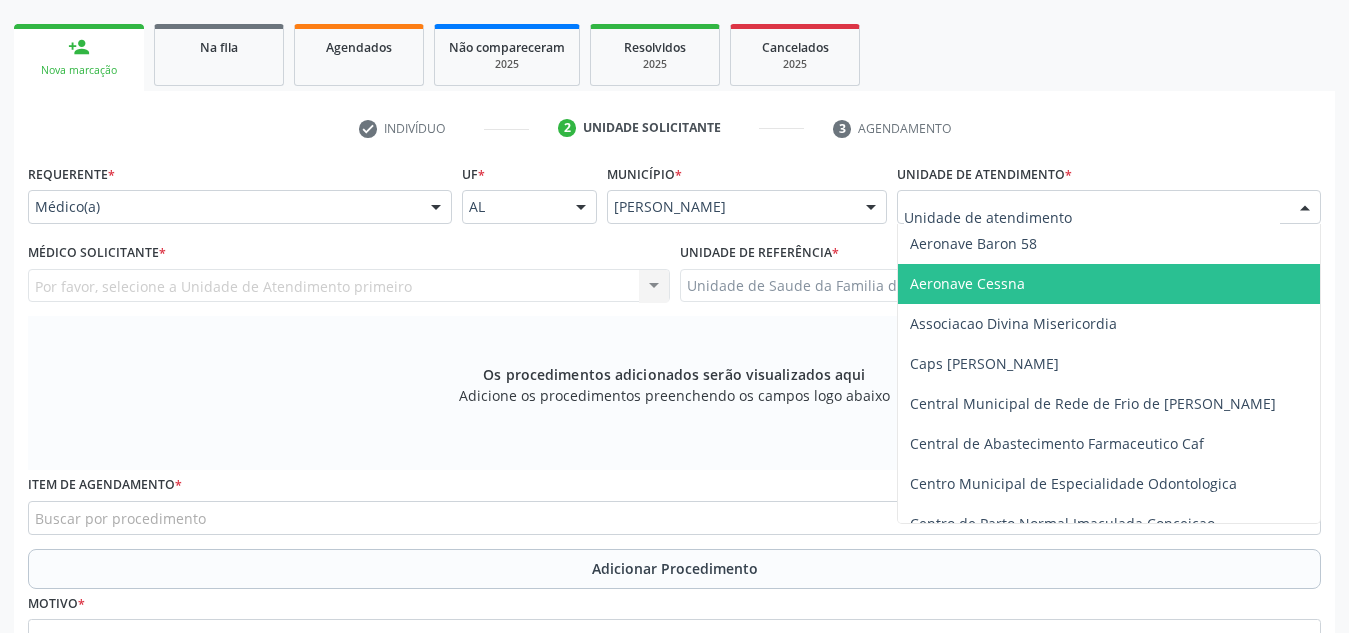 click on "Buscar por procedimento" at bounding box center [674, 518] 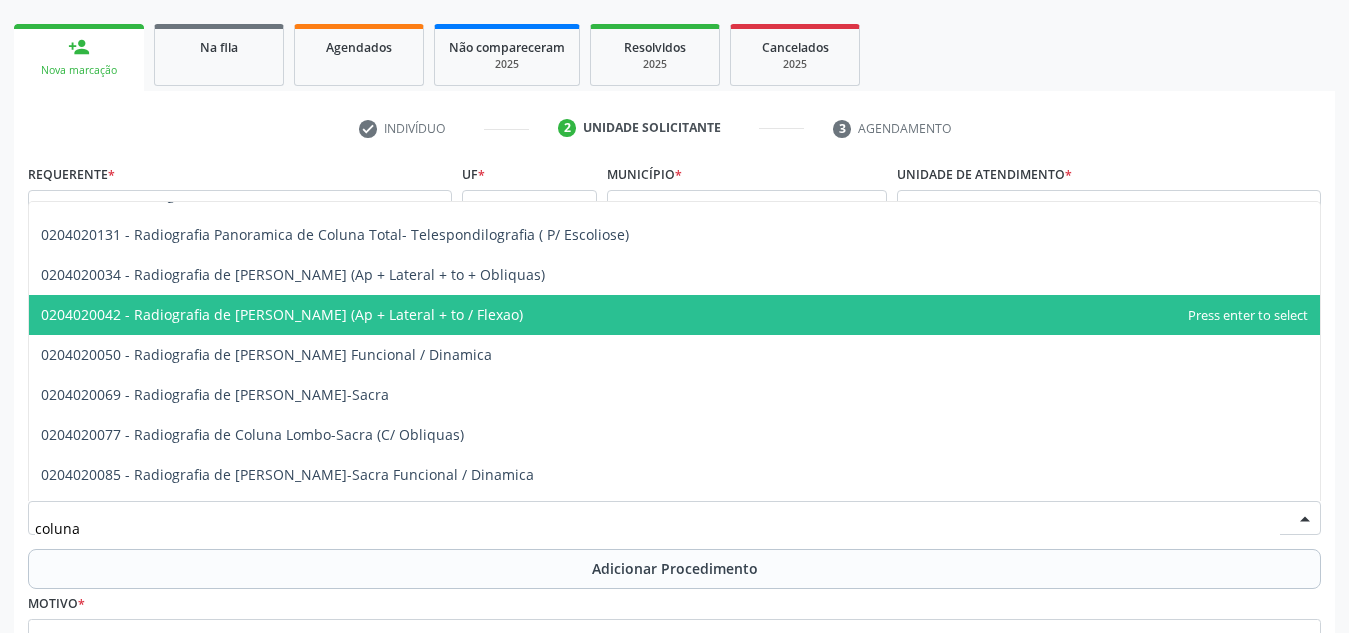scroll, scrollTop: 148, scrollLeft: 0, axis: vertical 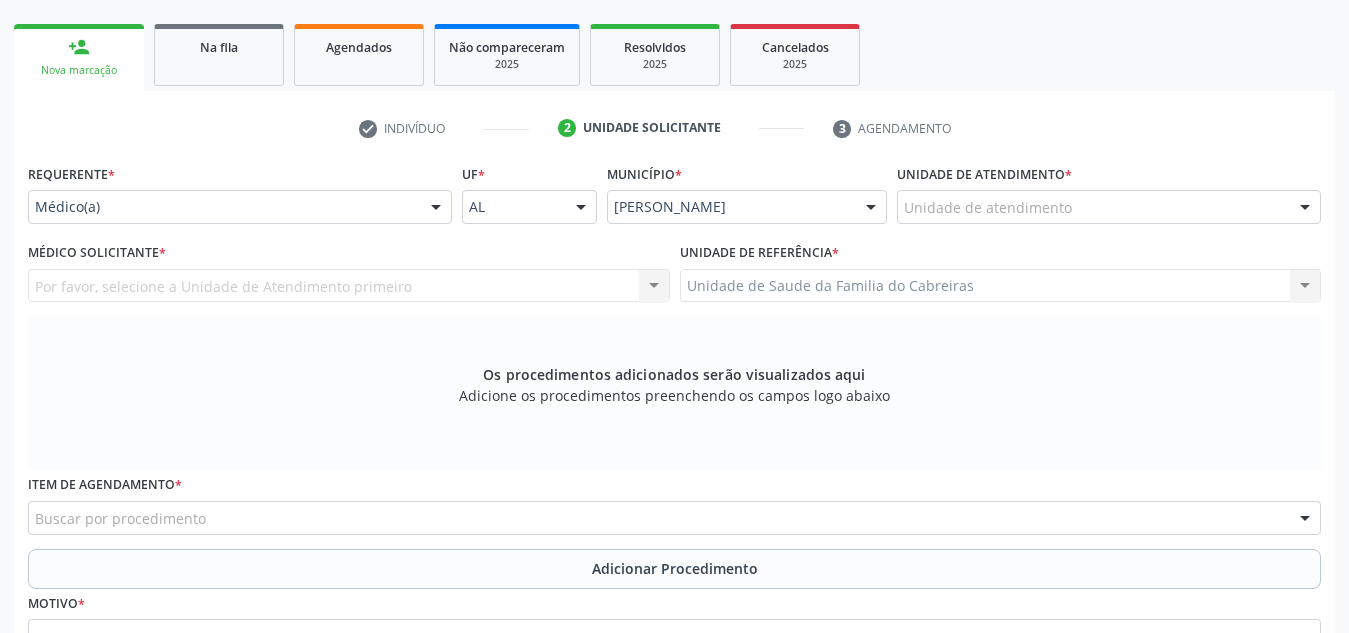 click on "Por favor, selecione a Unidade de Atendimento primeiro
Nenhum resultado encontrado para: "   "
Não há nenhuma opção para ser exibida." at bounding box center (349, 286) 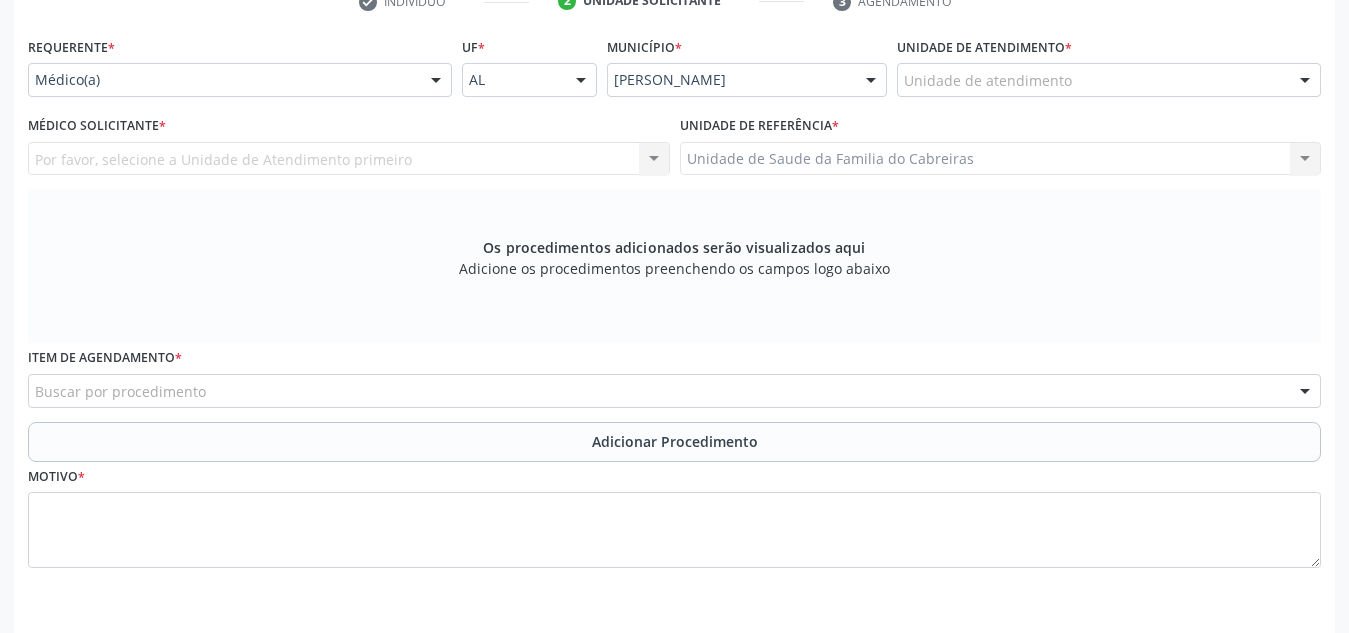 scroll, scrollTop: 432, scrollLeft: 0, axis: vertical 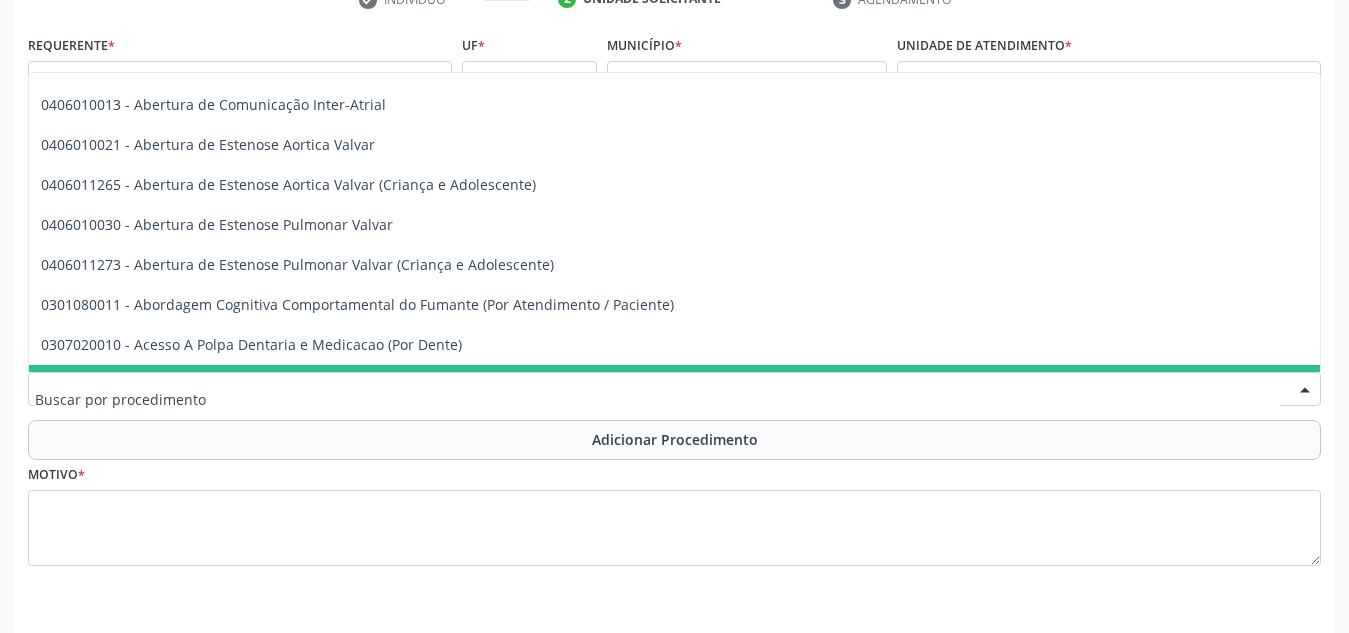 click at bounding box center [674, 389] 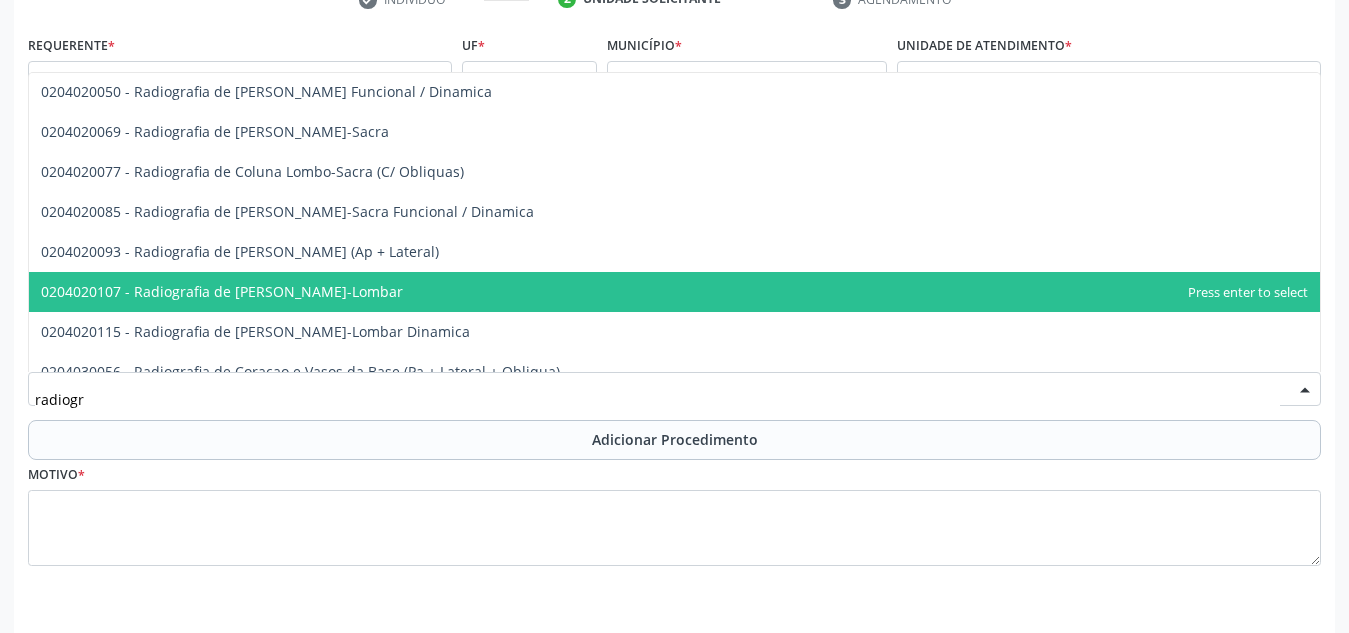 scroll, scrollTop: 1080, scrollLeft: 0, axis: vertical 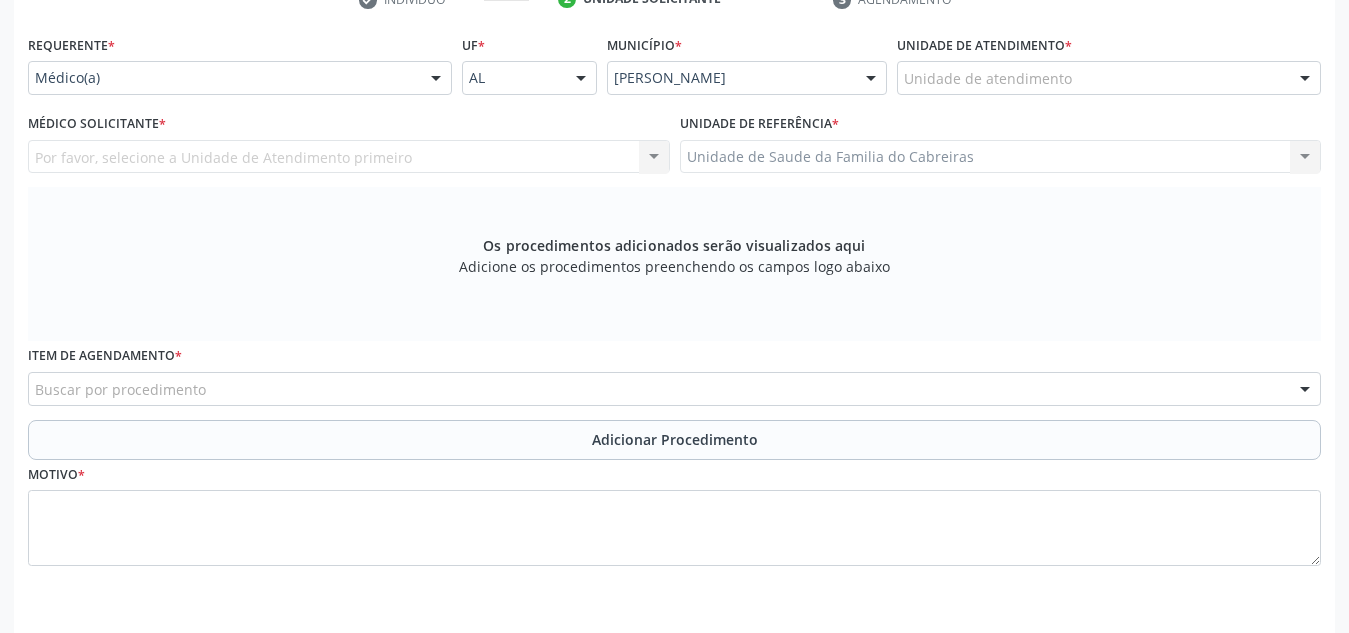 click on "Buscar por procedimento" at bounding box center [674, 389] 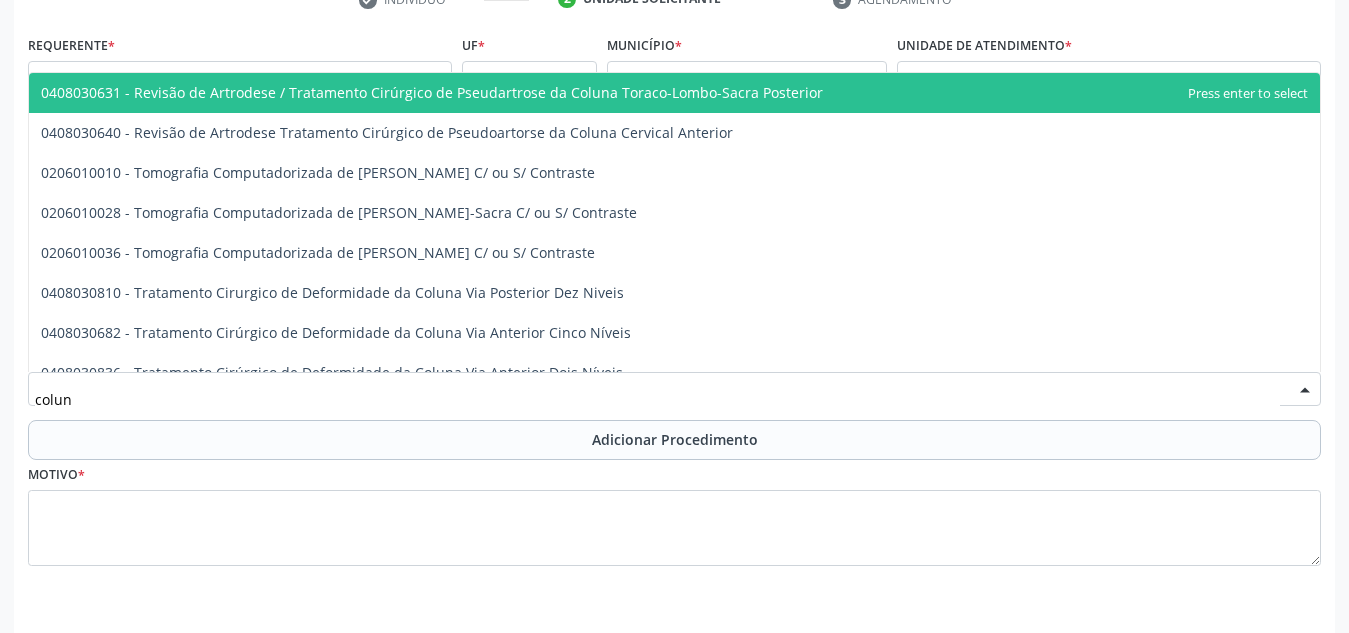 type on "coluna" 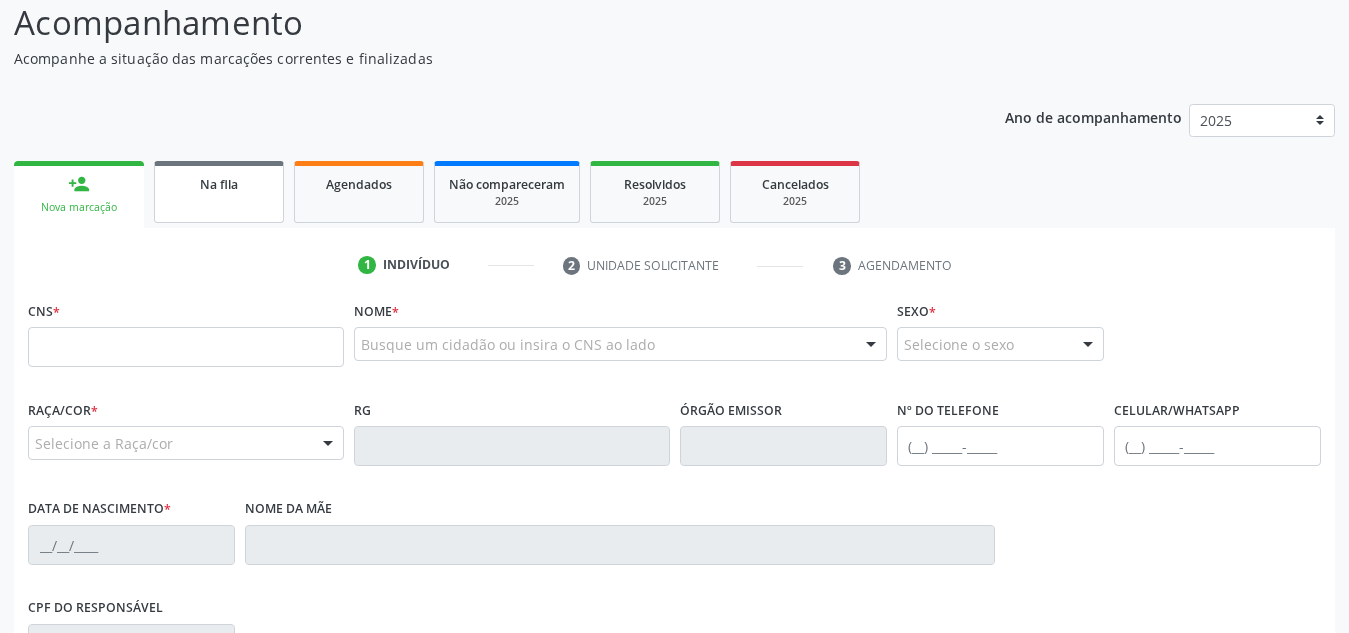 scroll, scrollTop: 102, scrollLeft: 0, axis: vertical 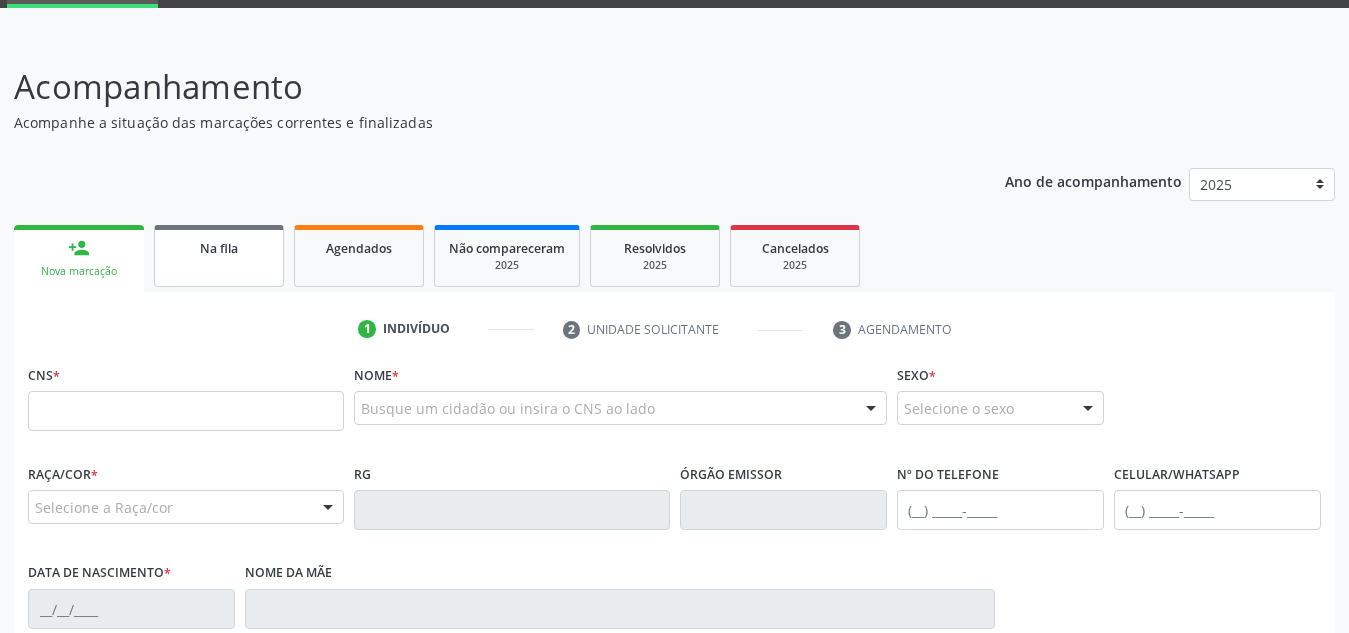 click on "Na fila" at bounding box center (219, 256) 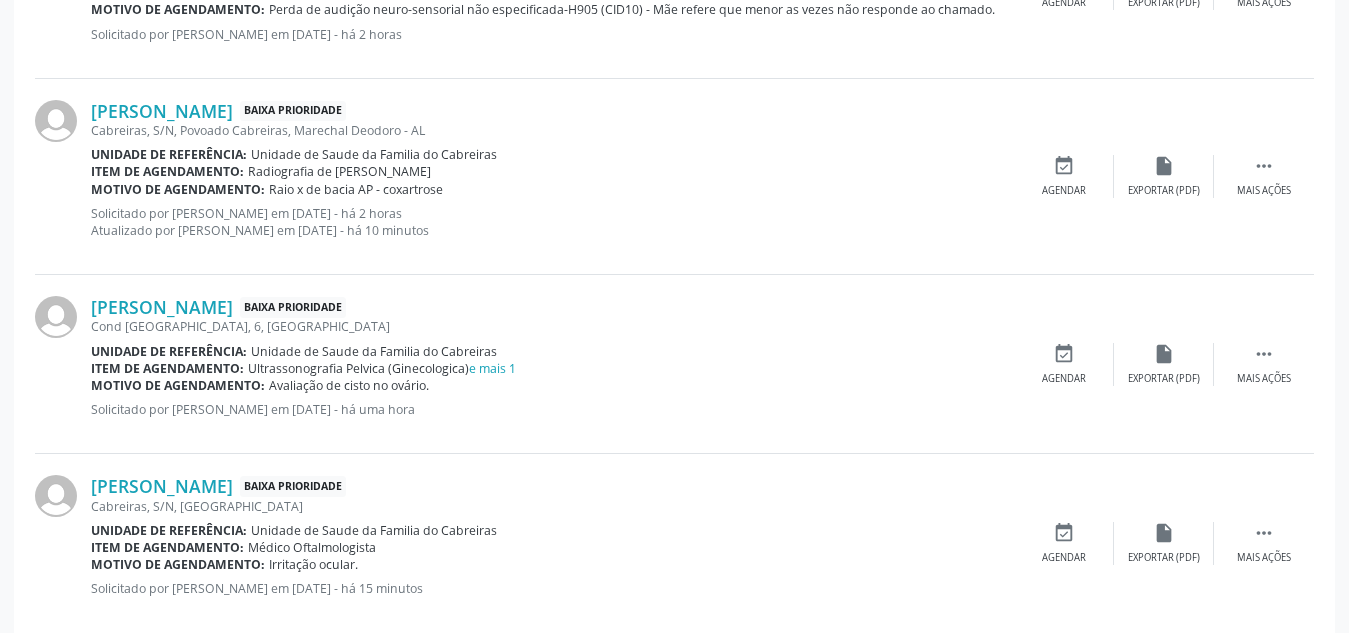 scroll, scrollTop: 1467, scrollLeft: 0, axis: vertical 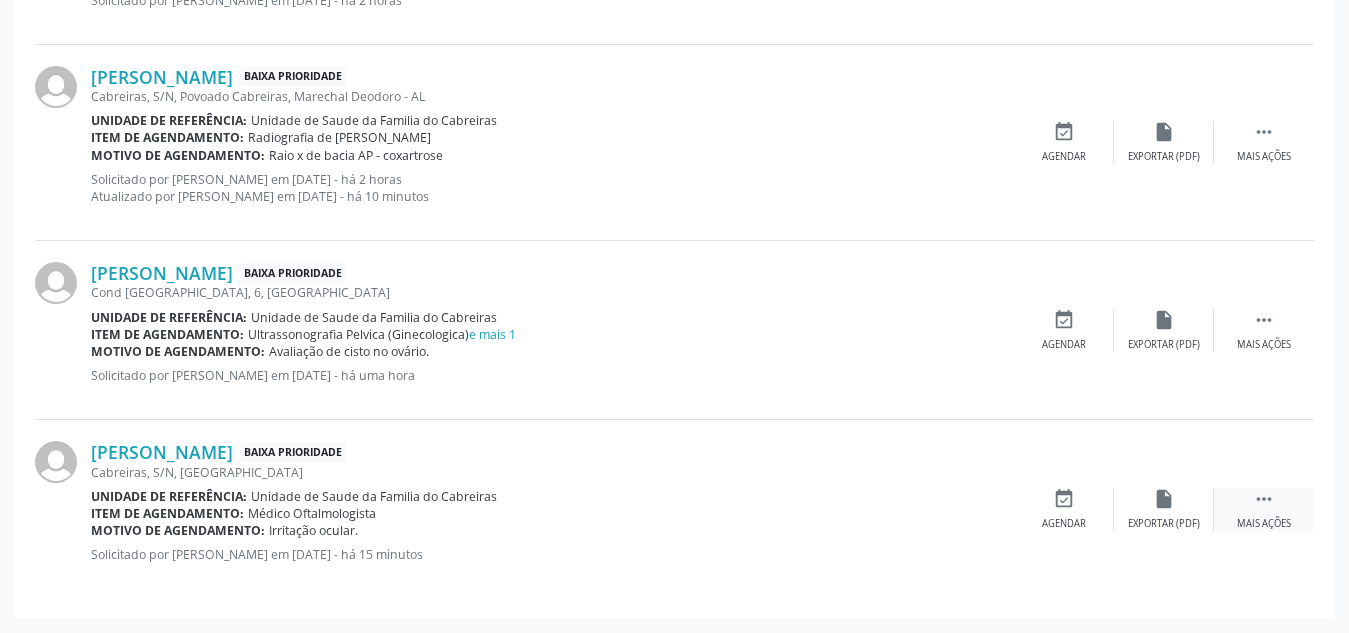 click on "" at bounding box center [1264, 499] 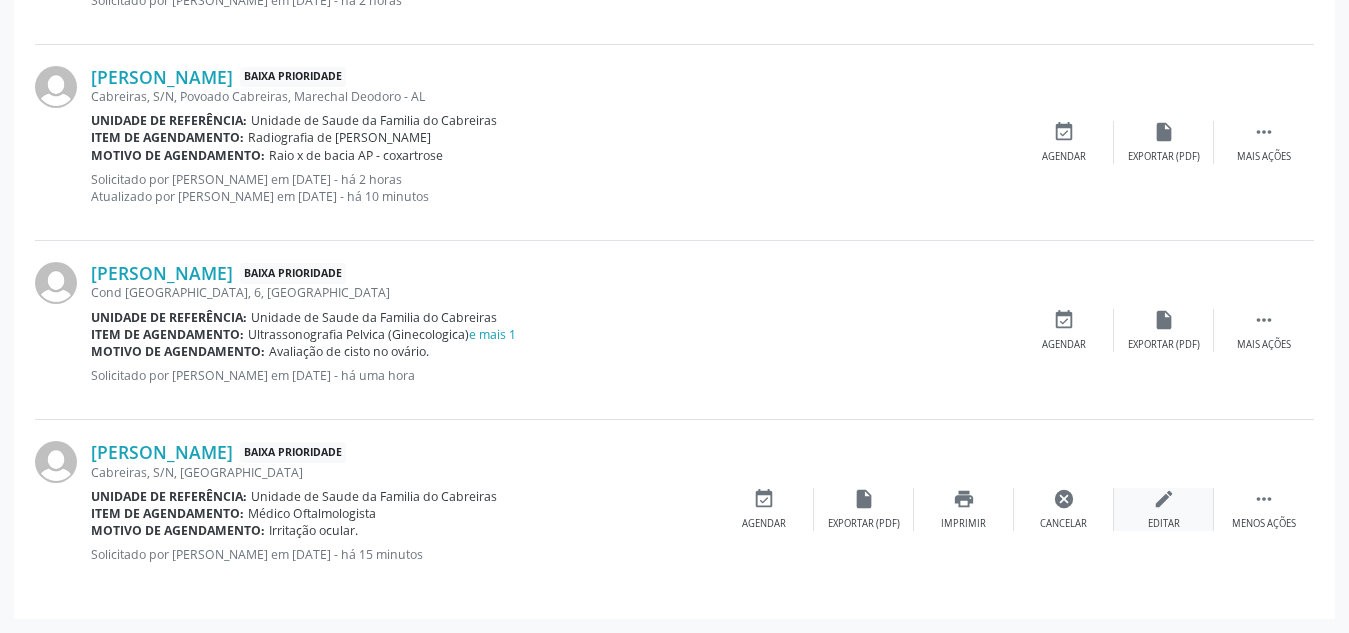 click on "edit
Editar" at bounding box center (1164, 509) 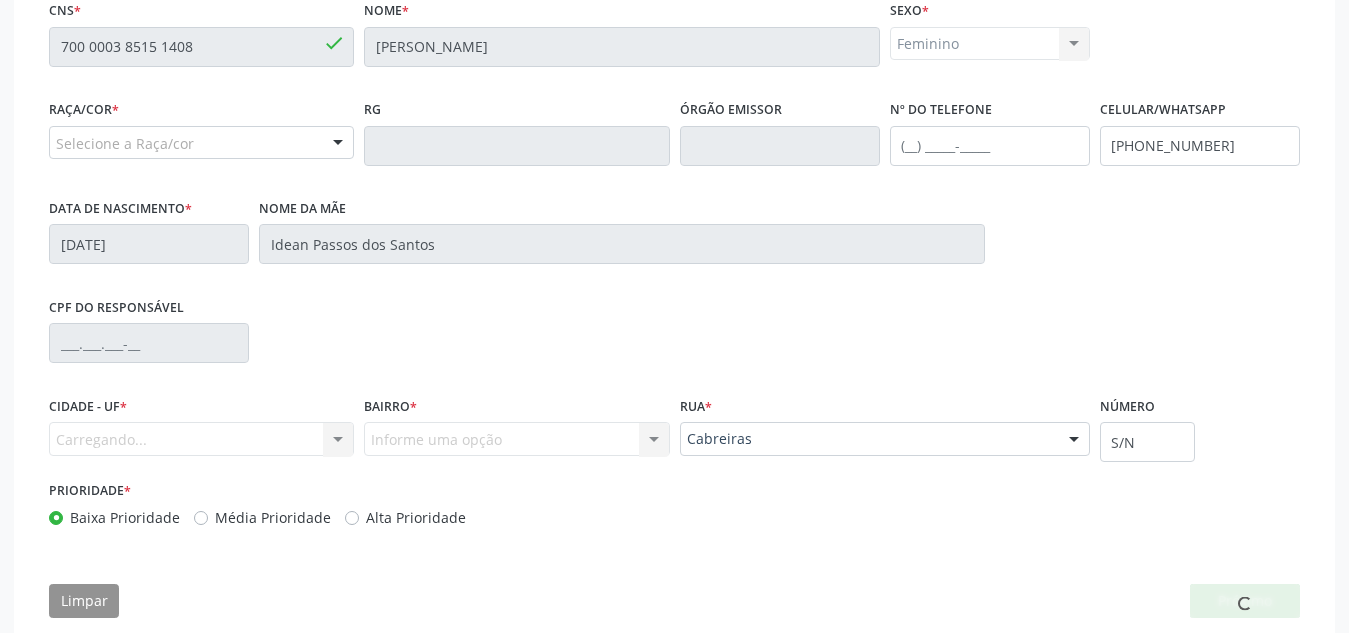 scroll, scrollTop: 506, scrollLeft: 0, axis: vertical 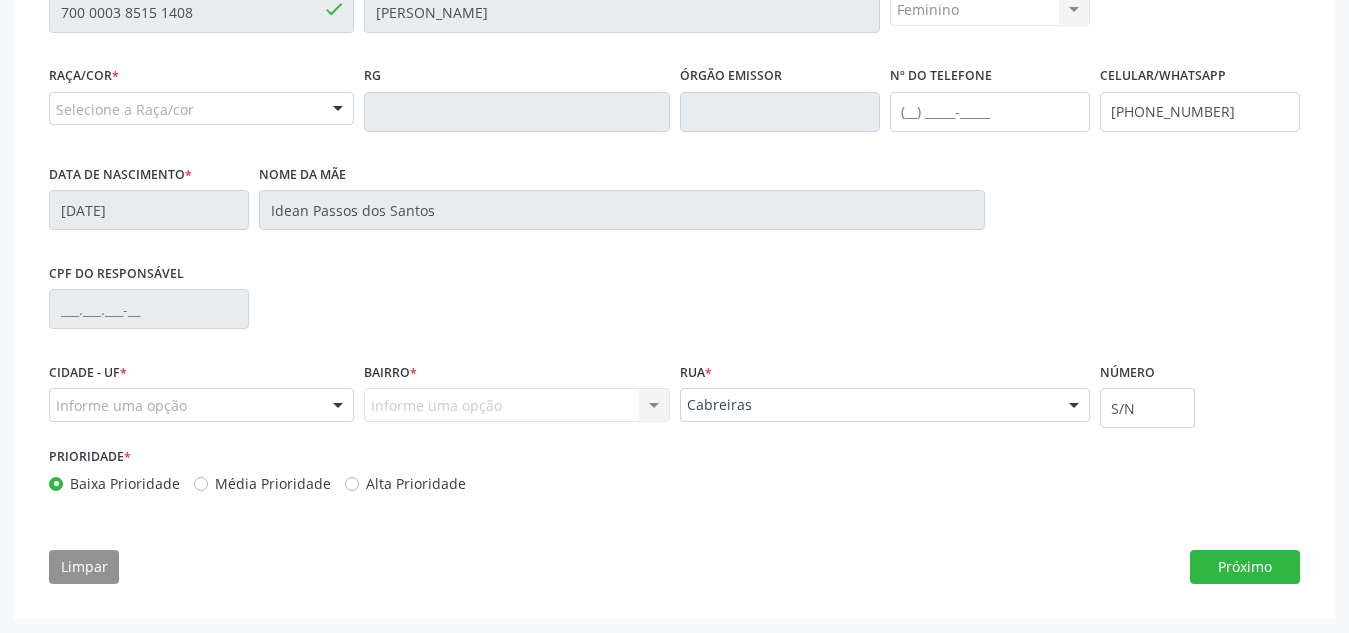 click on "Informe uma opção
Nenhum resultado encontrado para: "   "
Nenhuma opção encontrada. Digite para adicionar." at bounding box center [516, 405] 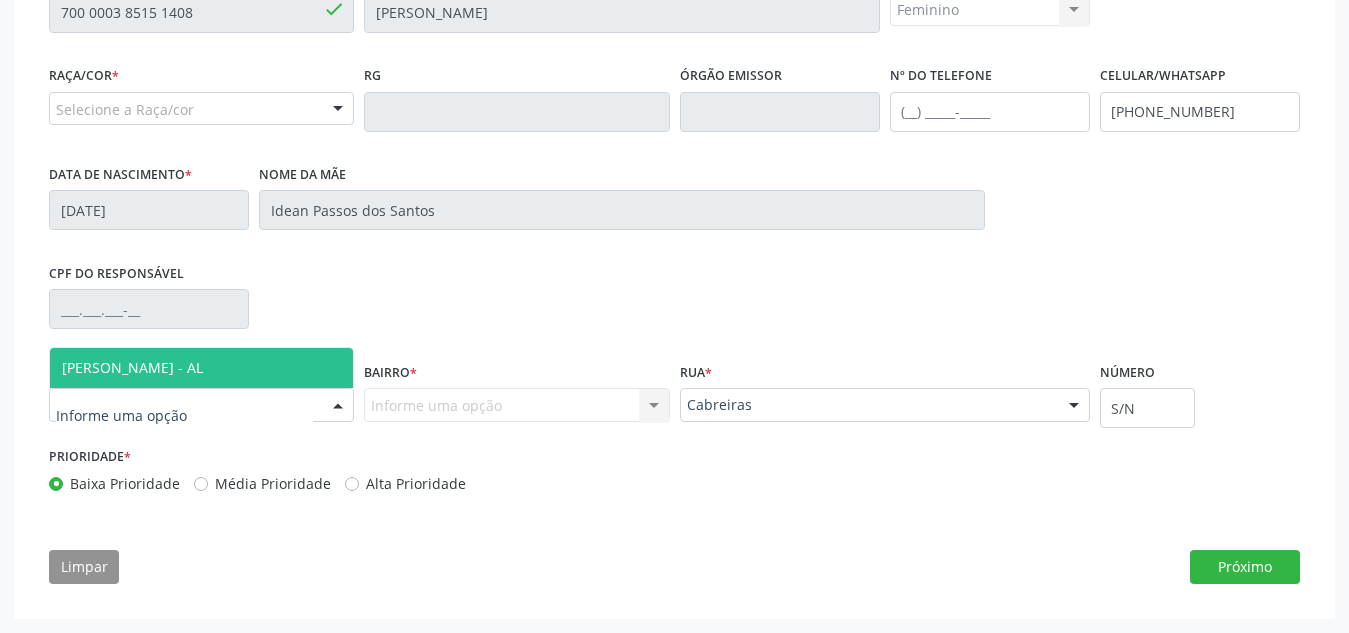 click at bounding box center [338, 406] 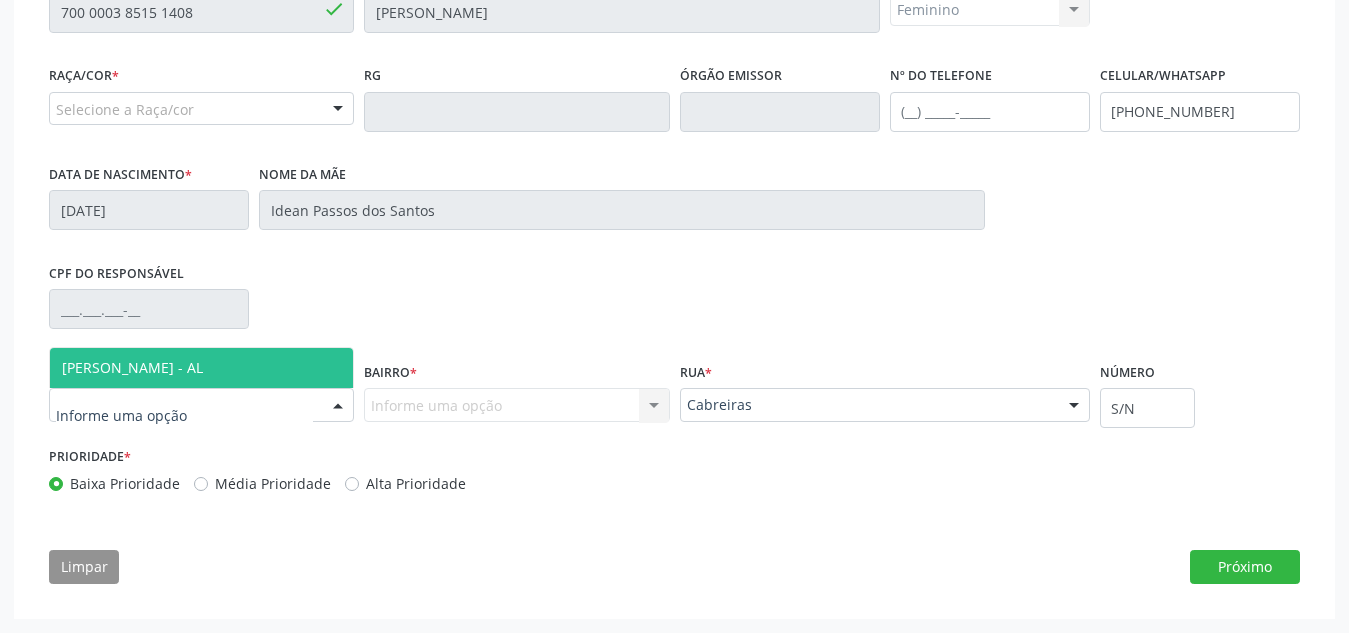 click on "[PERSON_NAME] - AL" at bounding box center (201, 368) 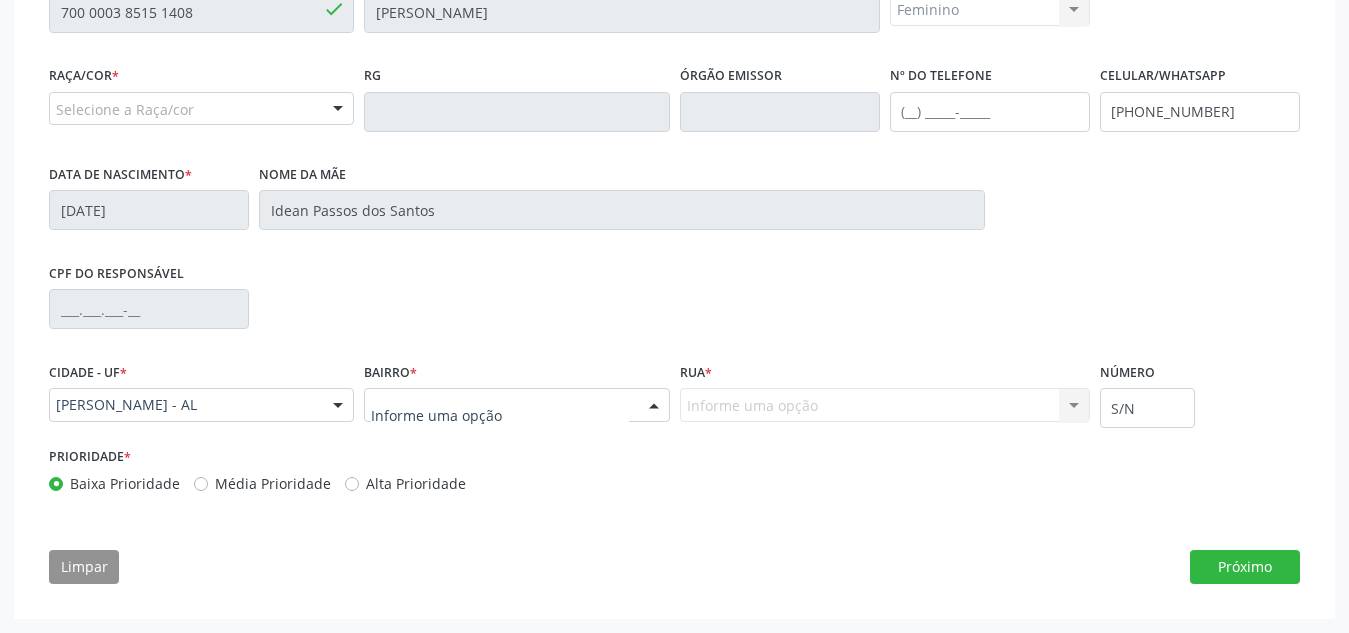 click at bounding box center [654, 406] 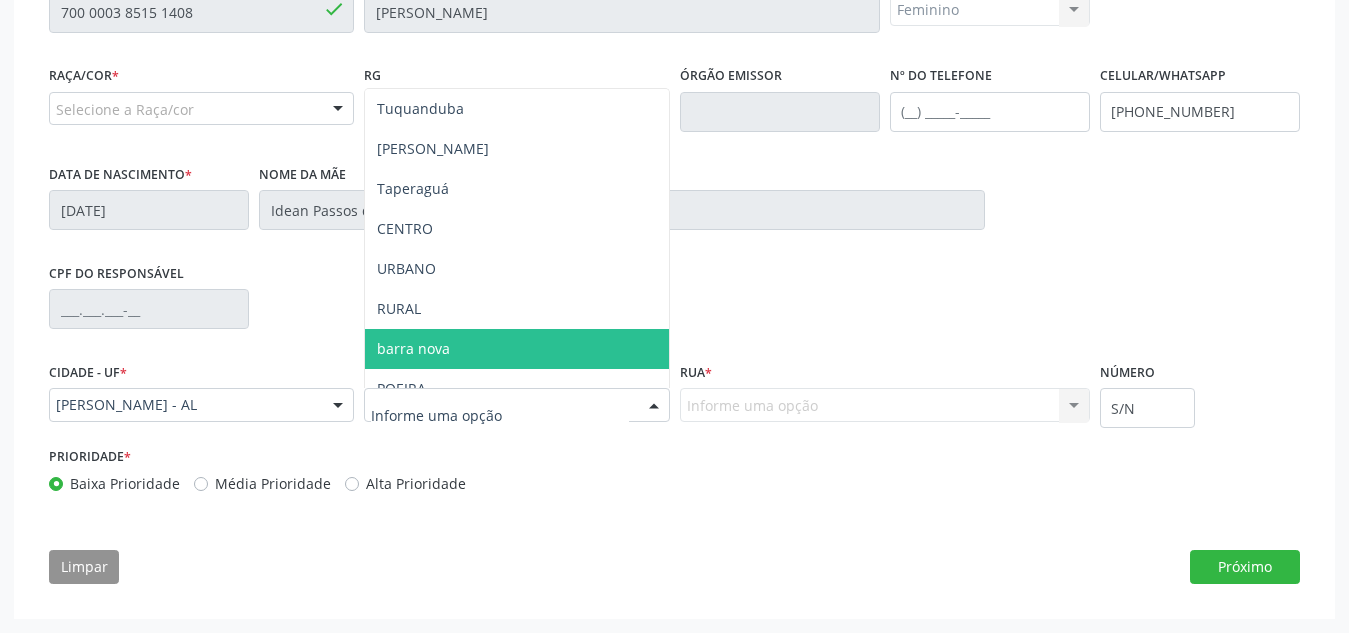 scroll, scrollTop: 221, scrollLeft: 0, axis: vertical 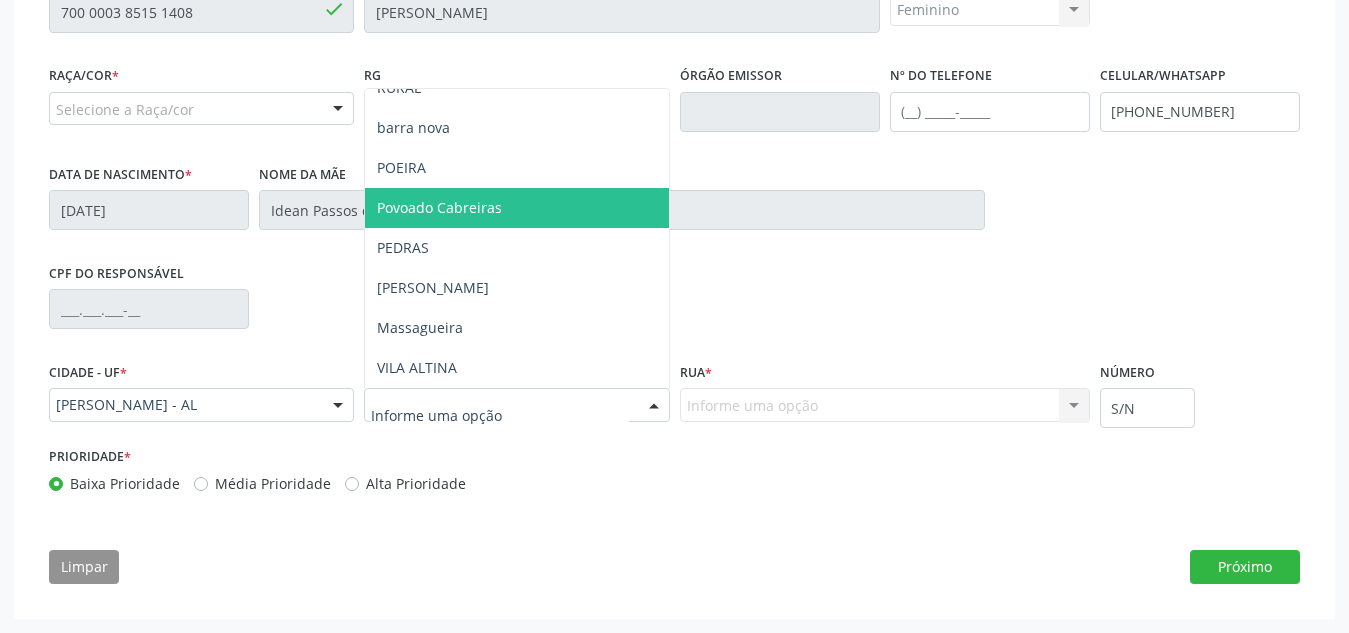click on "Povoado Cabreiras" at bounding box center [516, 208] 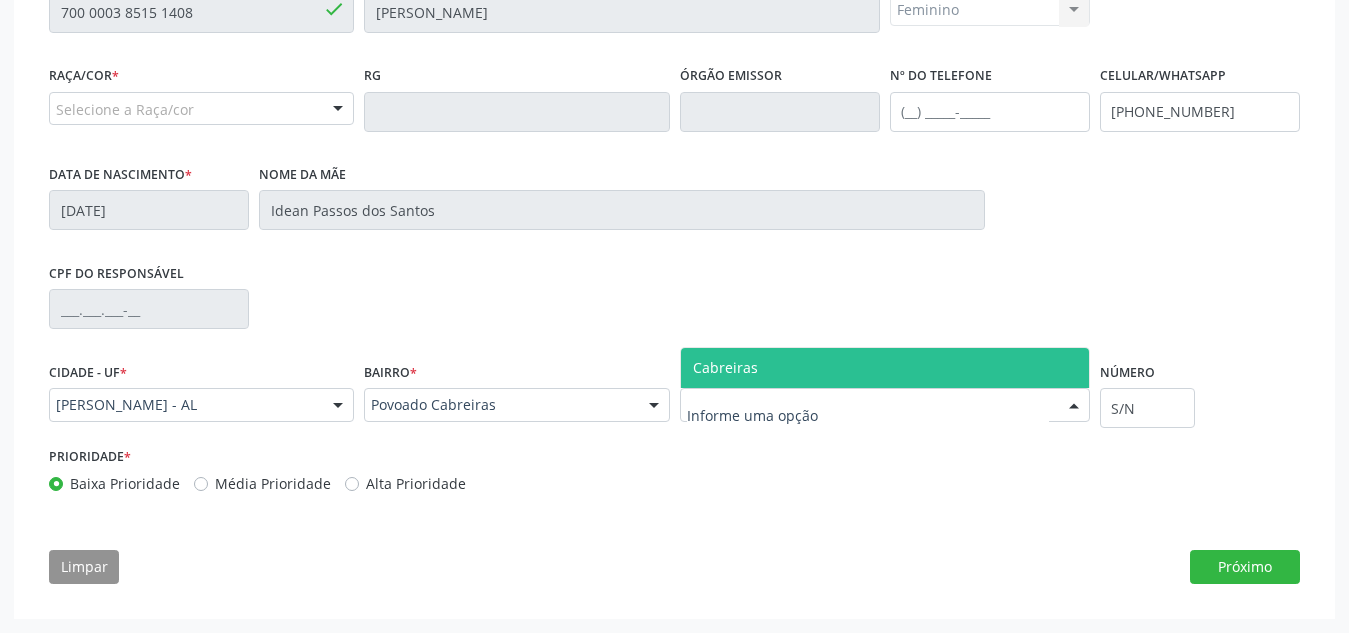 click at bounding box center (1074, 406) 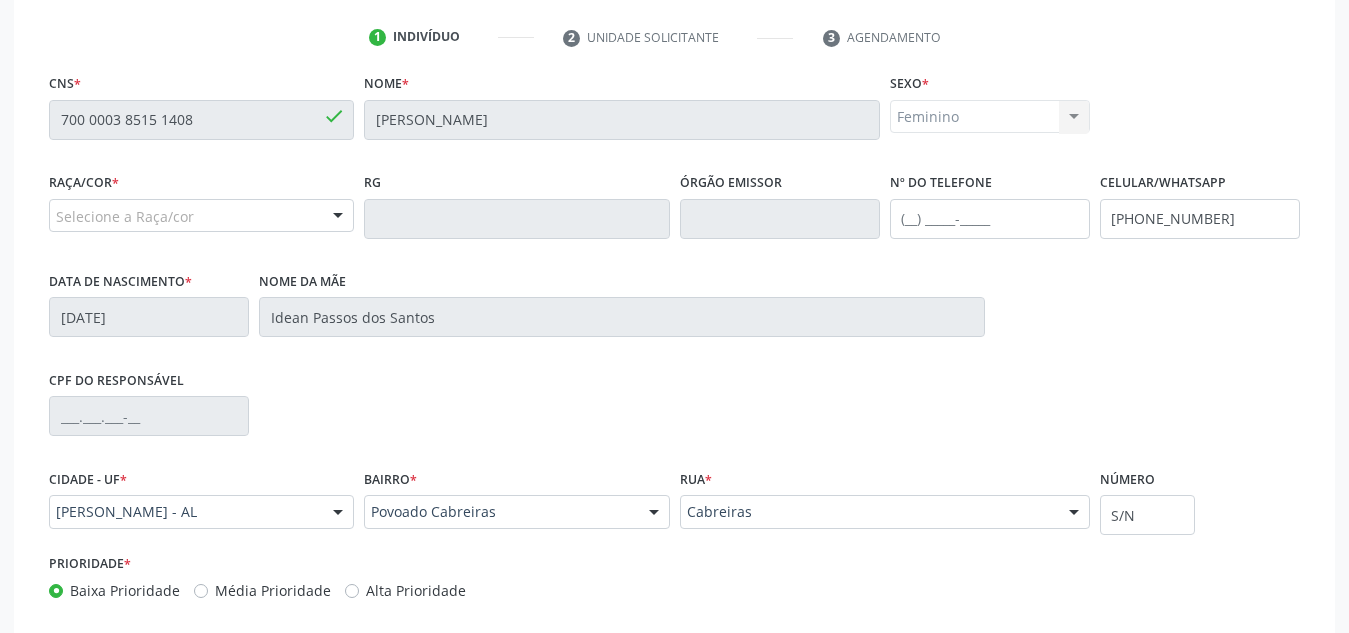 scroll, scrollTop: 506, scrollLeft: 0, axis: vertical 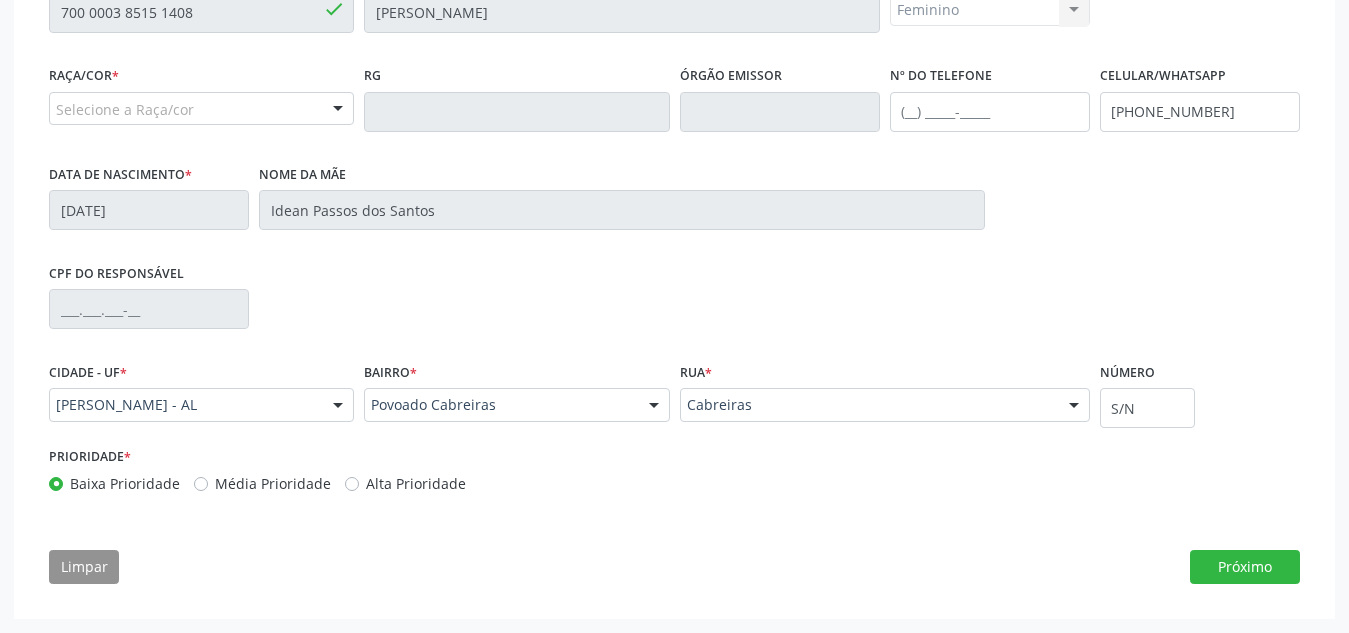 click on "Prioridade
*
Baixa Prioridade
Média Prioridade
Alta Prioridade" at bounding box center (674, 475) 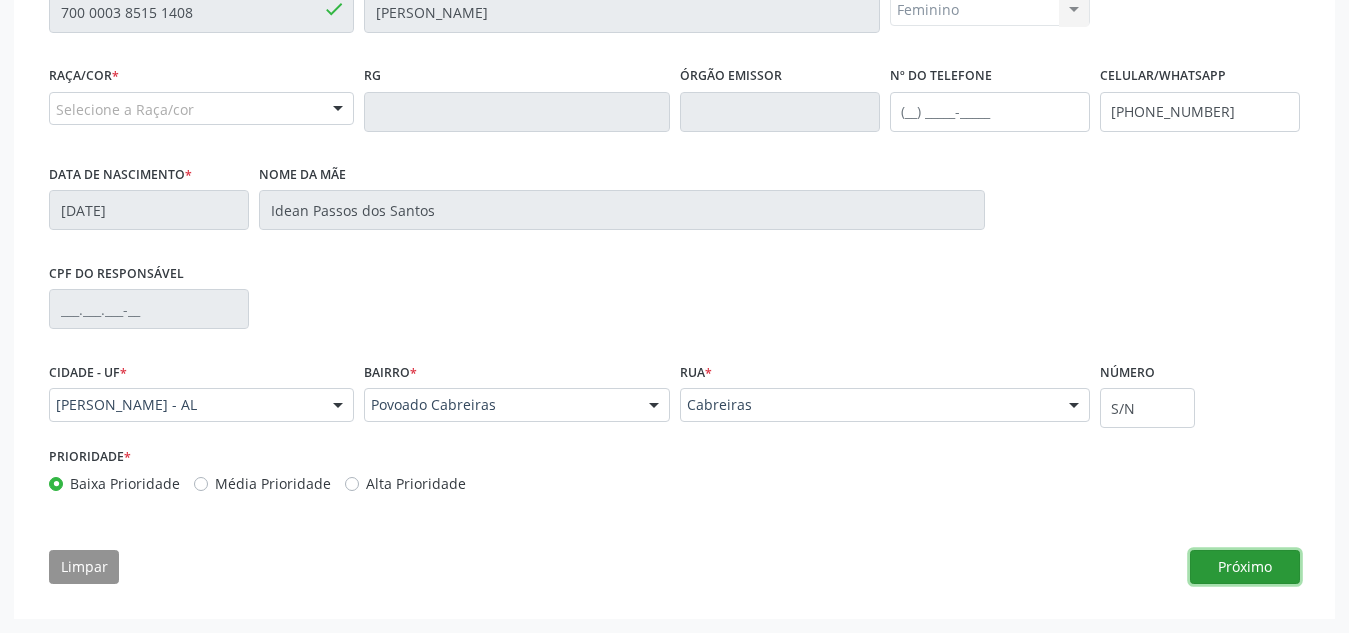 click on "Próximo" at bounding box center (1245, 567) 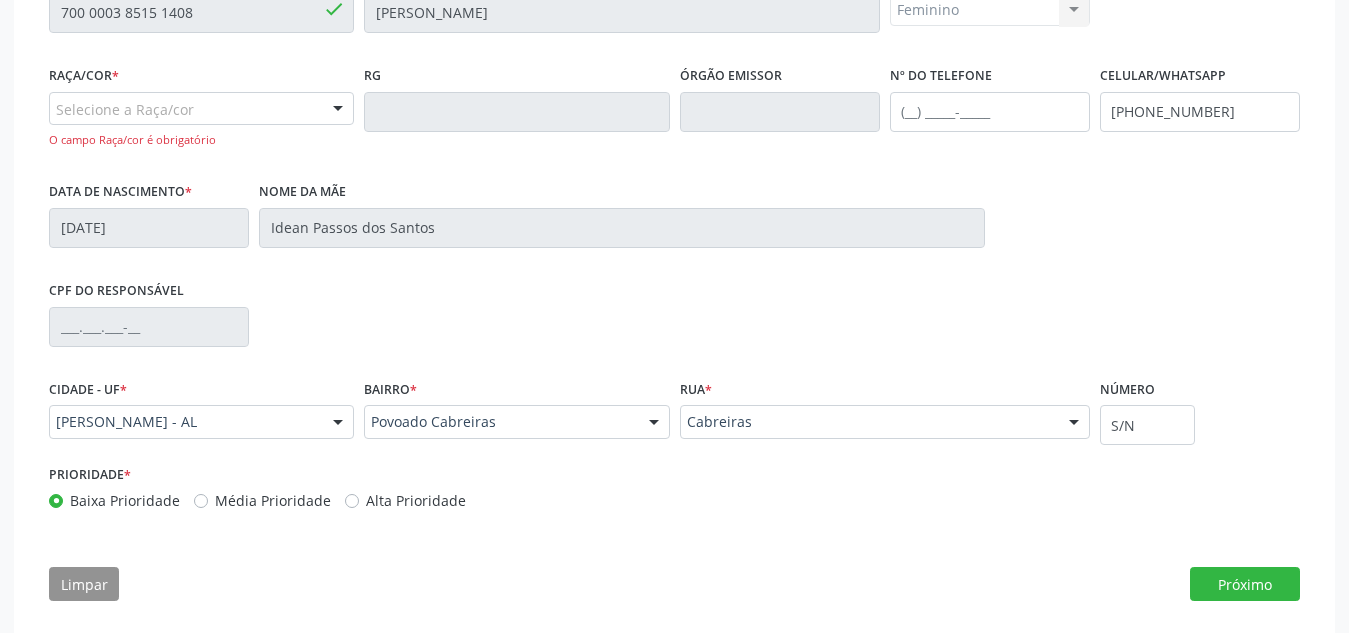 drag, startPoint x: 199, startPoint y: 130, endPoint x: 225, endPoint y: 111, distance: 32.202484 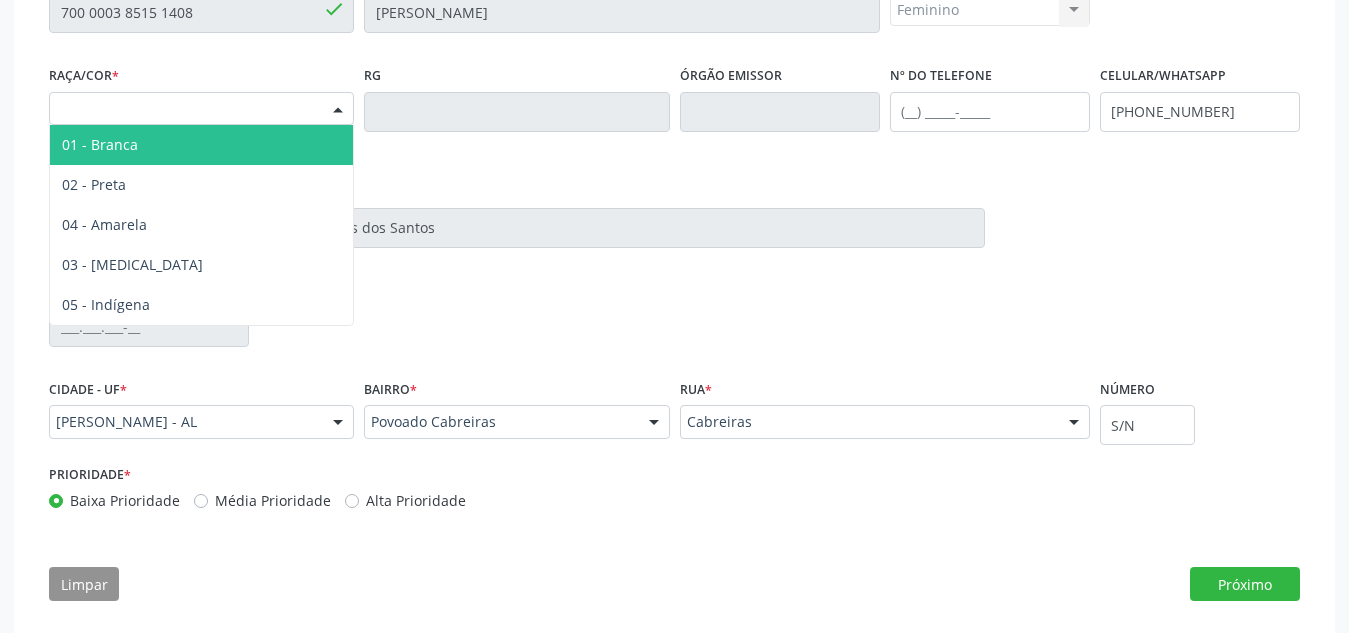 click on "Selecione a Raça/cor" at bounding box center (201, 109) 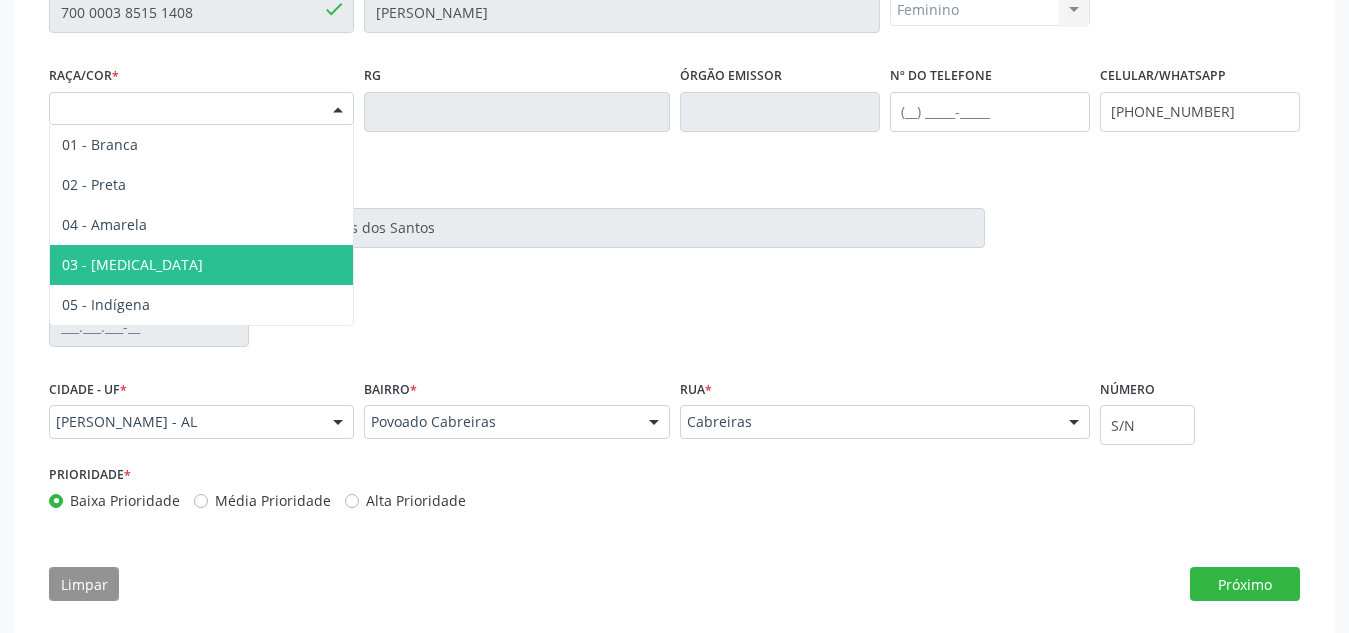 click on "03 - Parda" at bounding box center [201, 265] 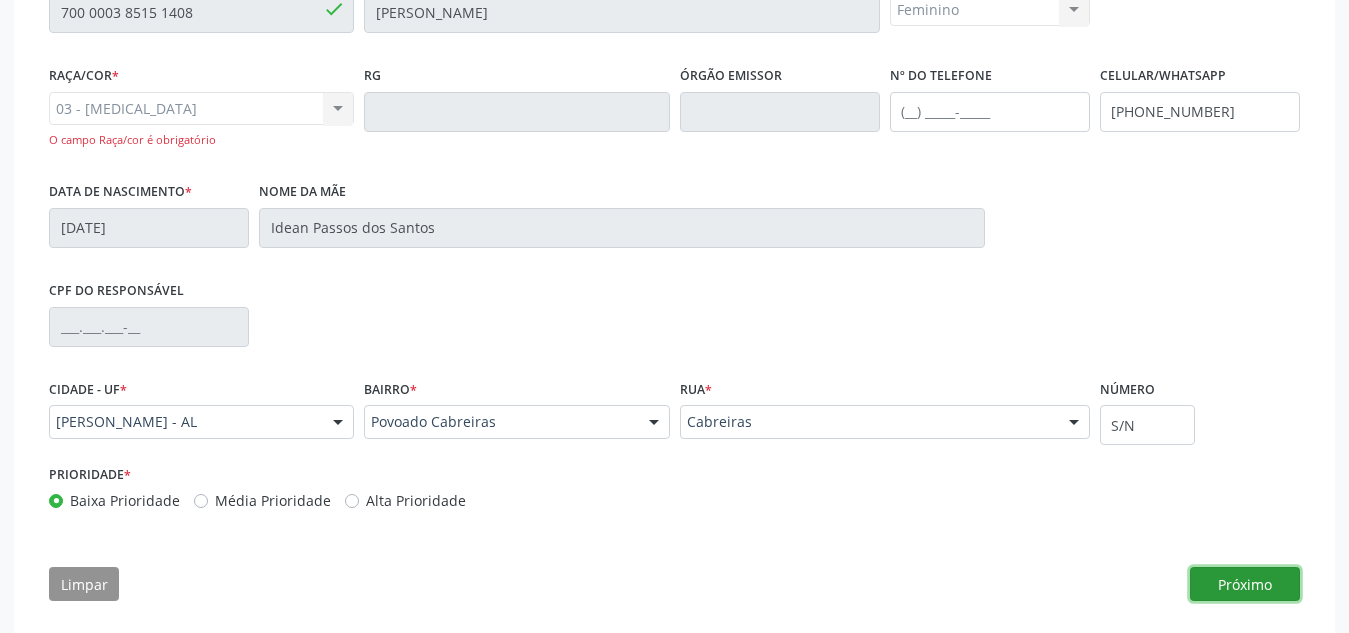 click on "Próximo" at bounding box center (1245, 584) 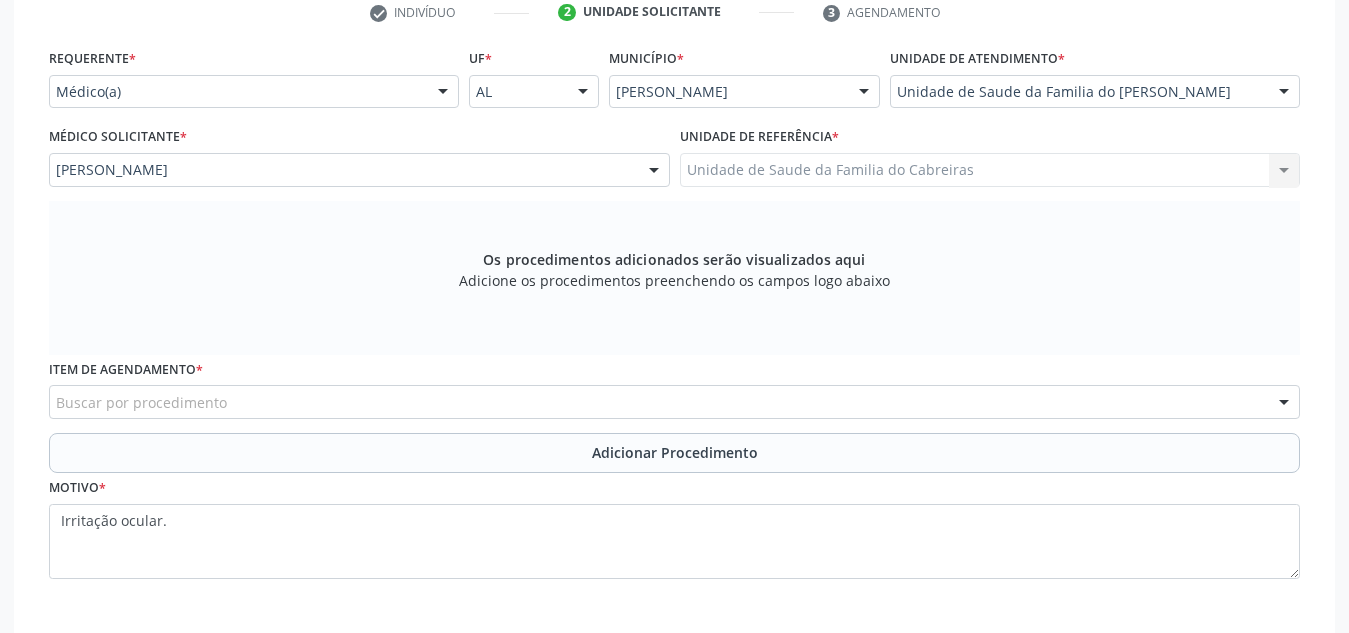 scroll, scrollTop: 392, scrollLeft: 0, axis: vertical 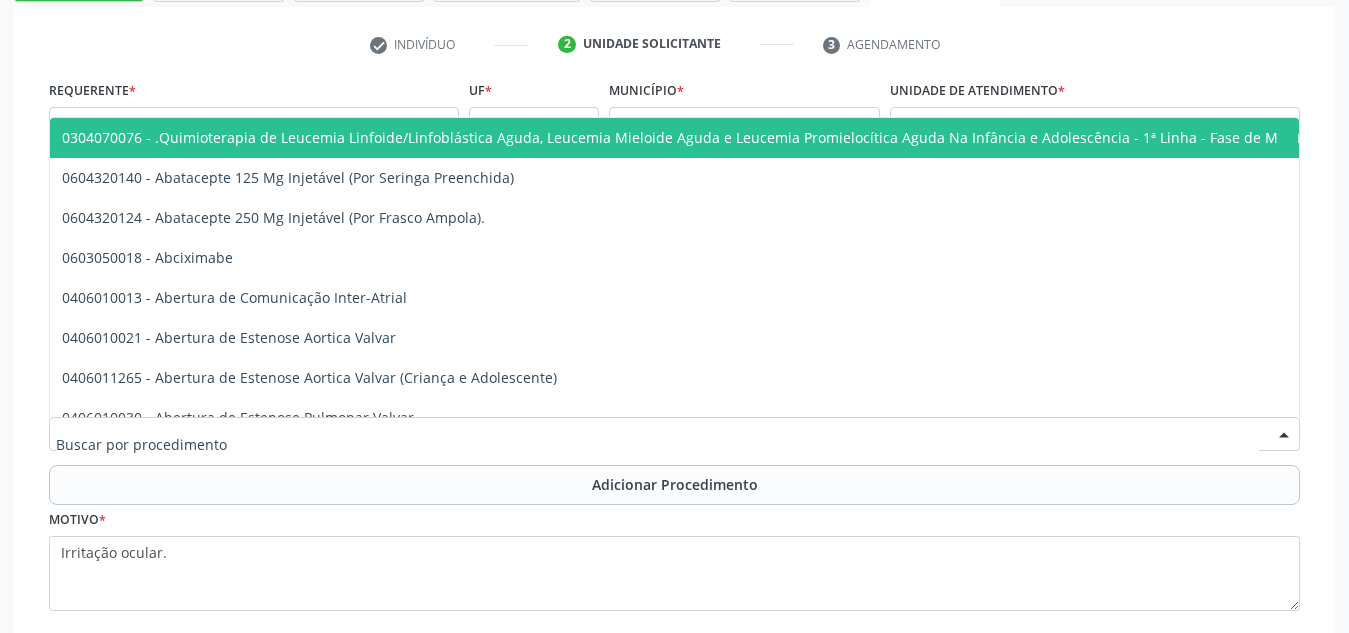 click at bounding box center (674, 434) 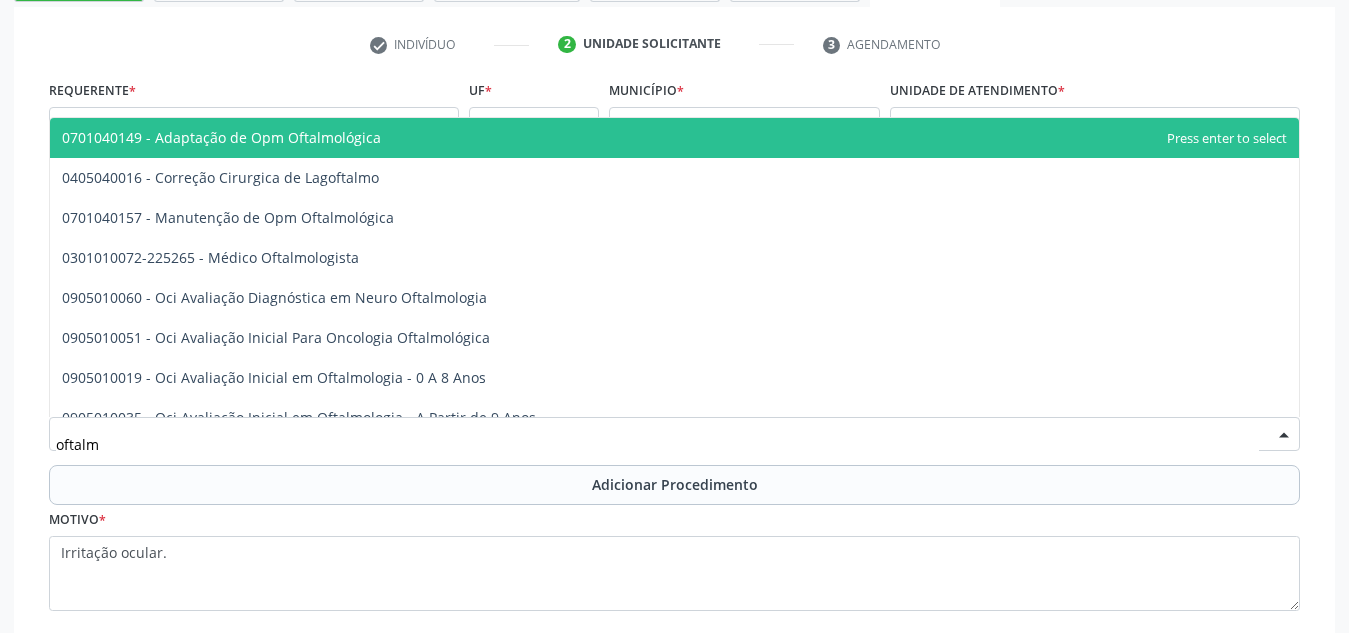 type on "oftalmo" 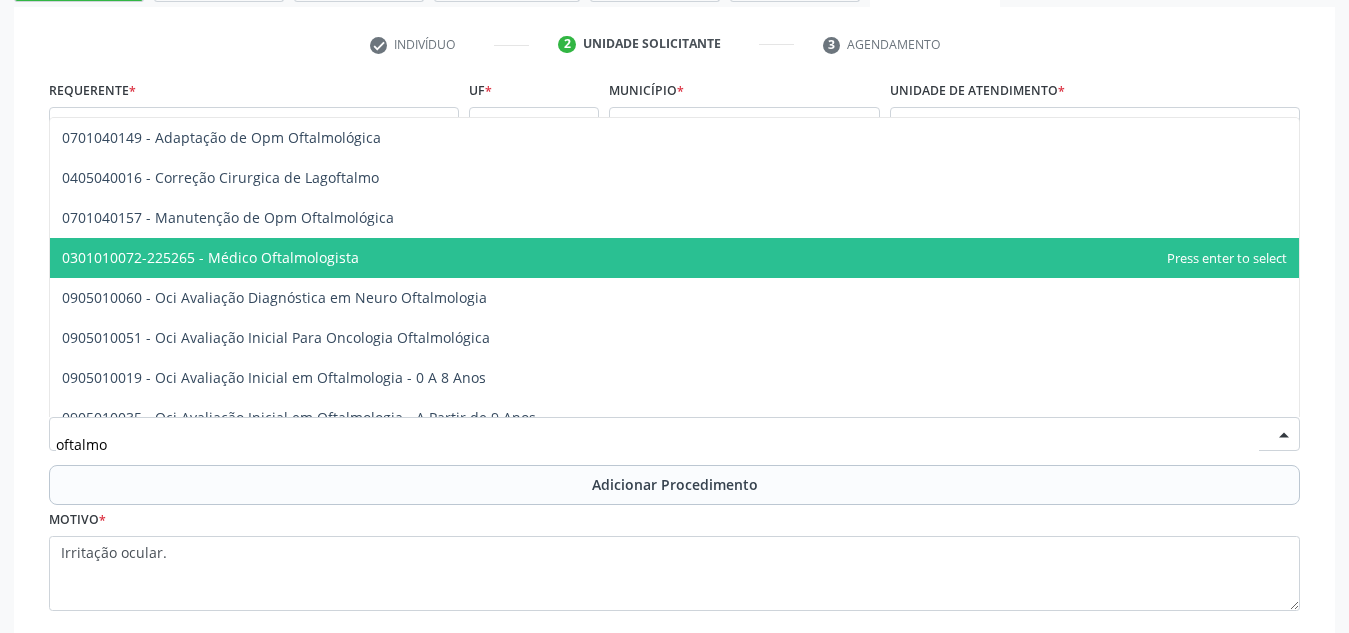 click on "0301010072-225265 - Médico Oftalmologista" at bounding box center [674, 258] 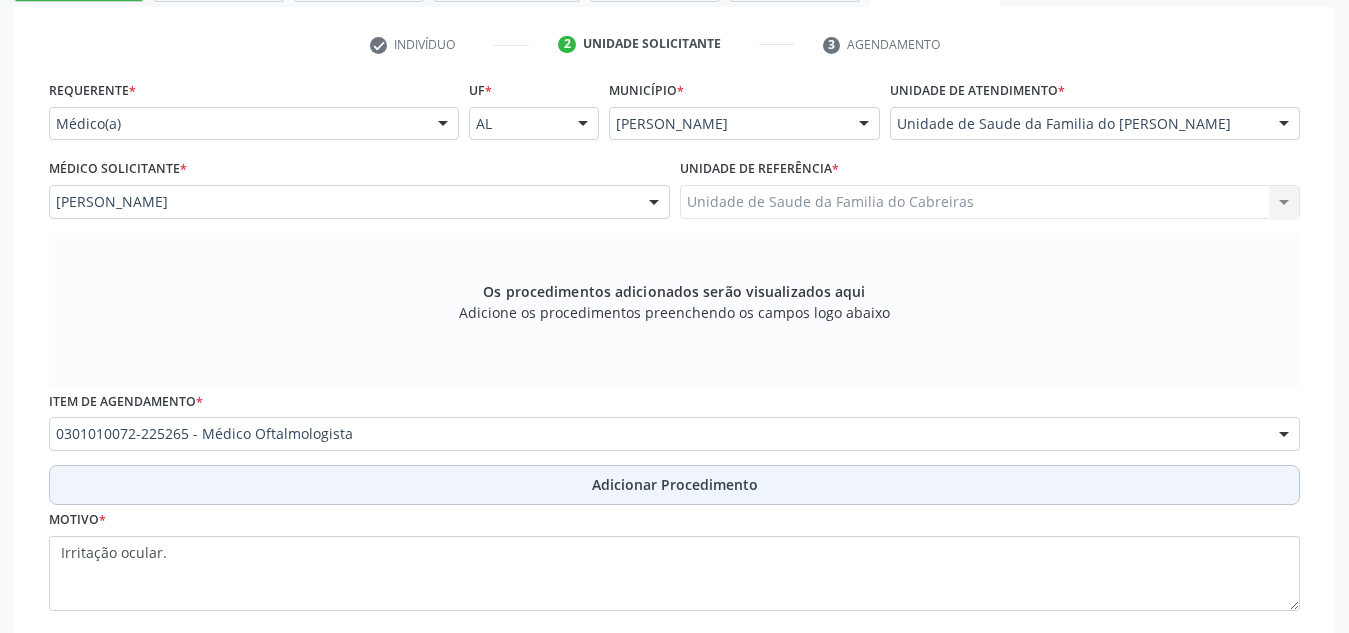 click on "Adicionar Procedimento" at bounding box center [675, 484] 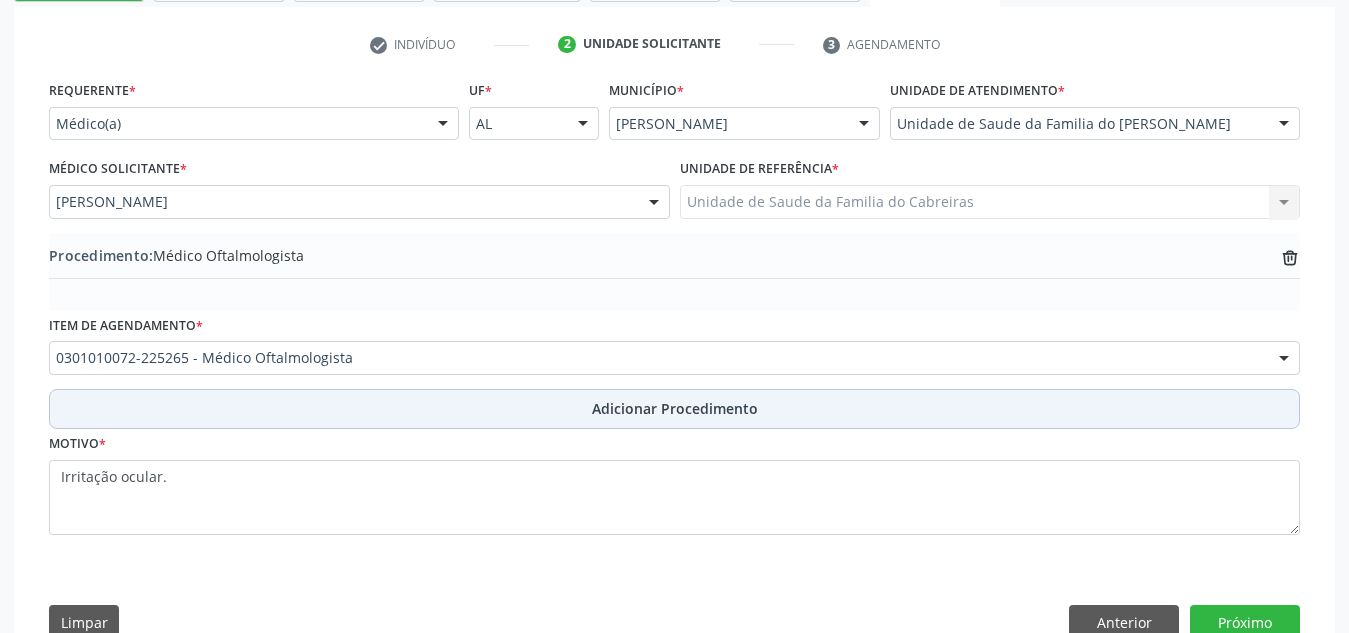 scroll, scrollTop: 447, scrollLeft: 0, axis: vertical 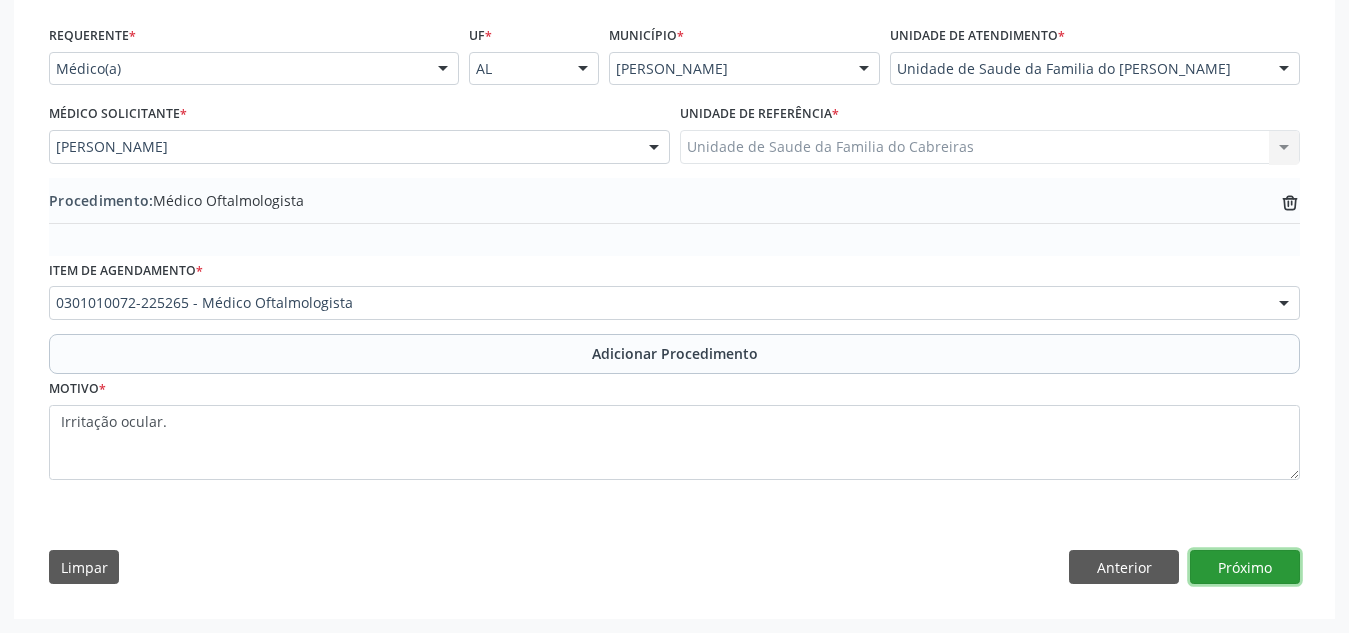 click on "Próximo" at bounding box center [1245, 567] 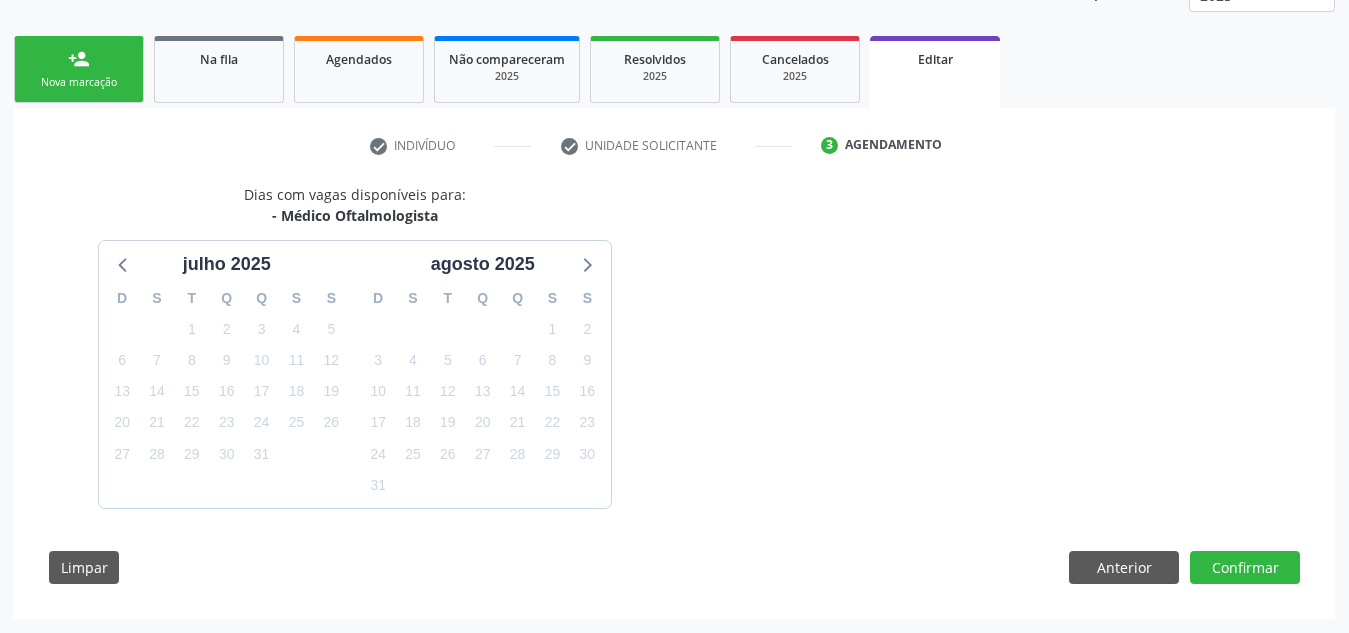 scroll, scrollTop: 350, scrollLeft: 0, axis: vertical 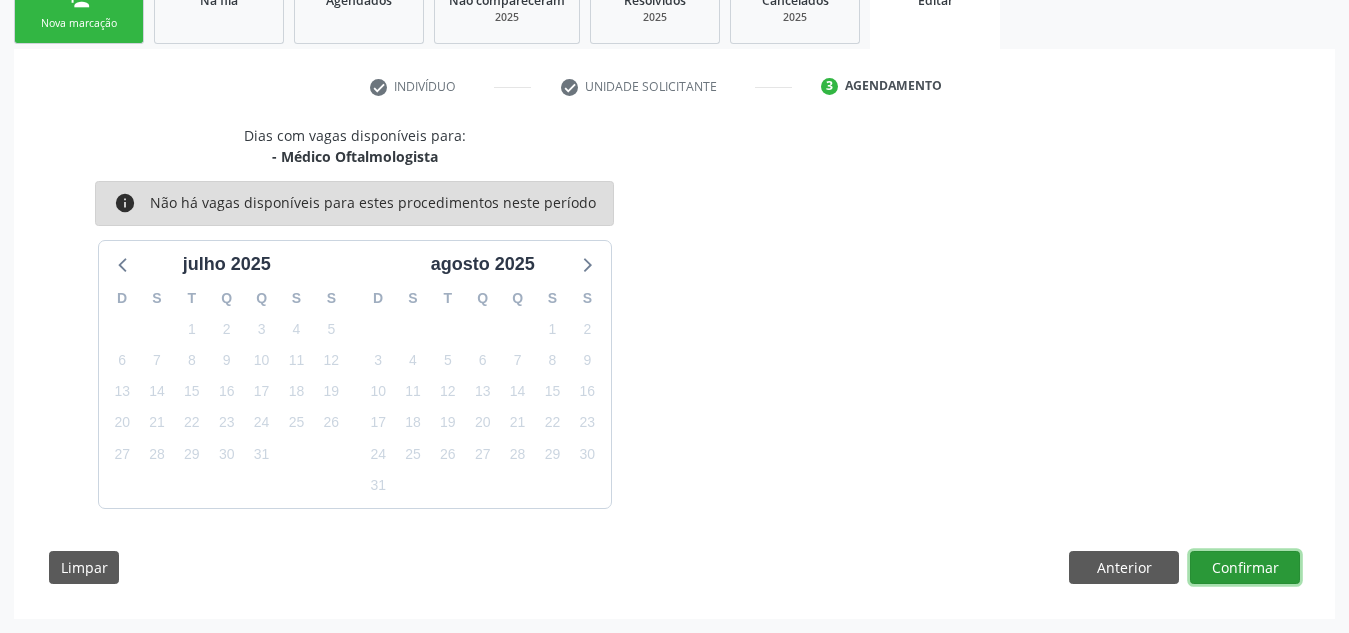 click on "Confirmar" at bounding box center (1245, 568) 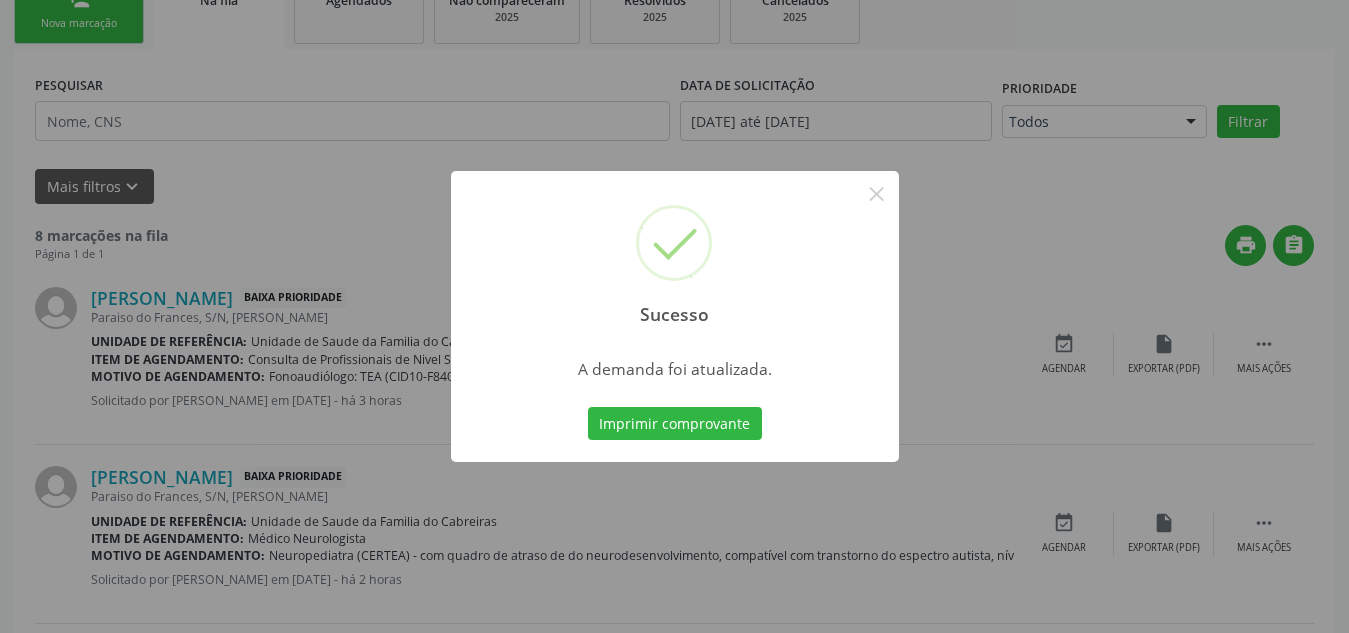 scroll, scrollTop: 62, scrollLeft: 0, axis: vertical 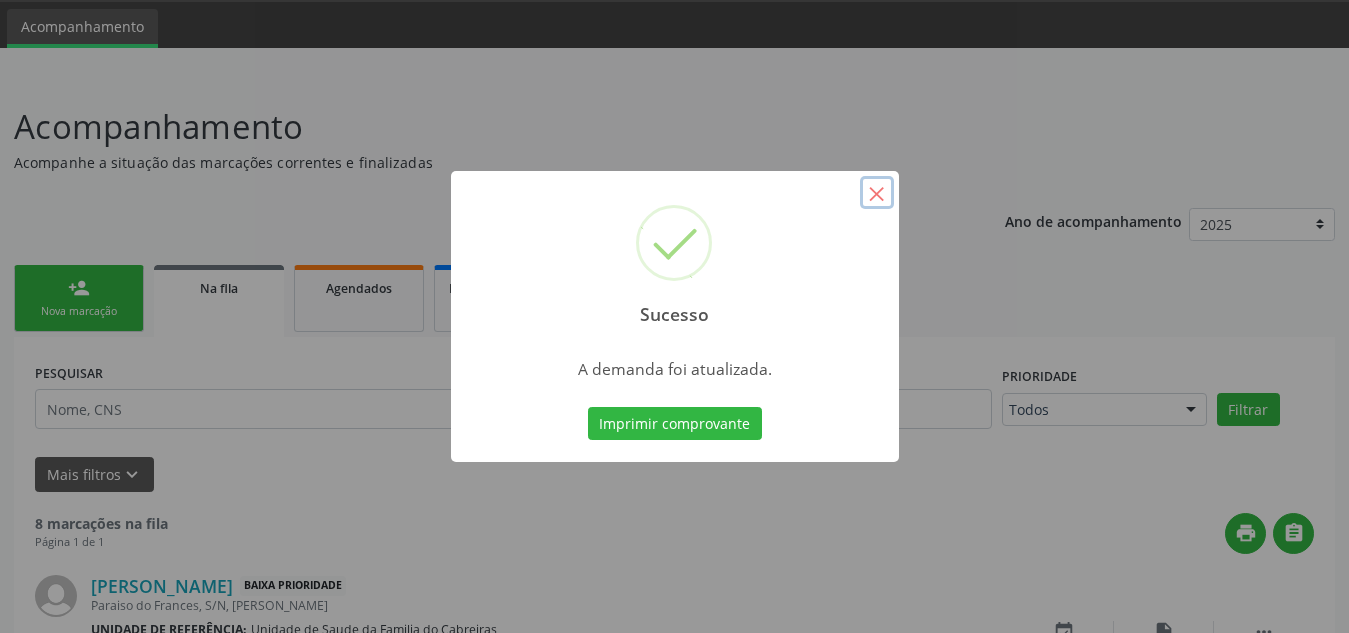 click on "×" at bounding box center [877, 193] 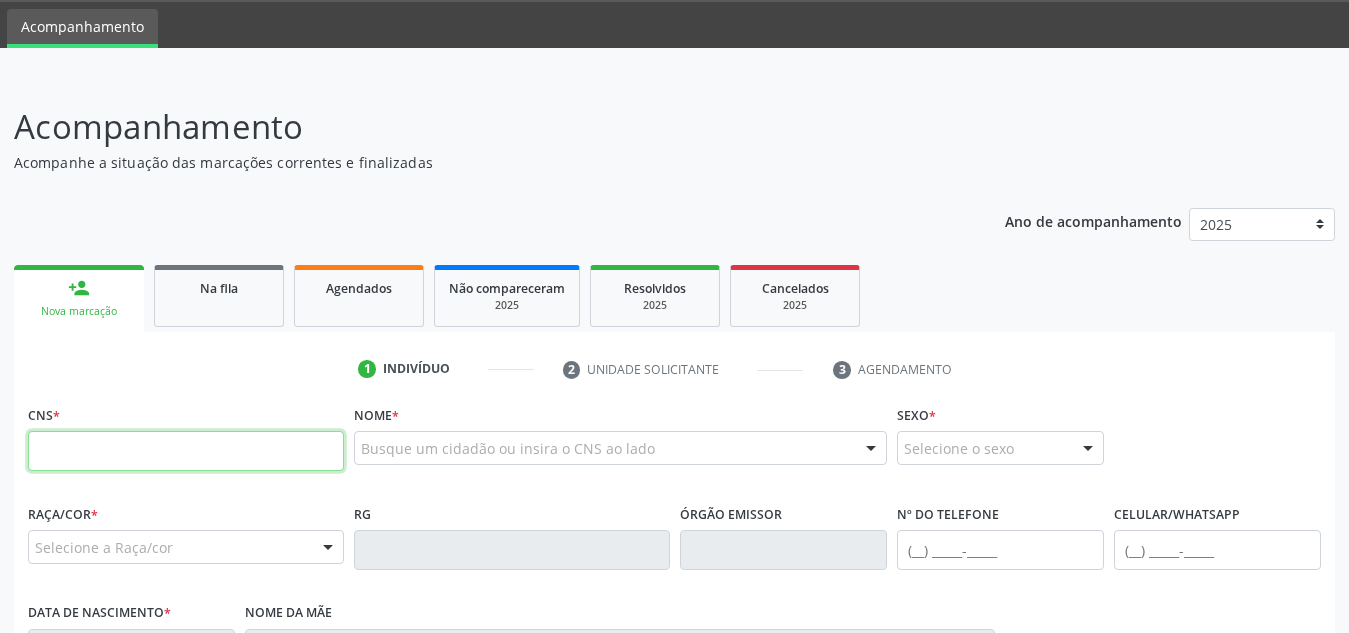 scroll, scrollTop: 62, scrollLeft: 0, axis: vertical 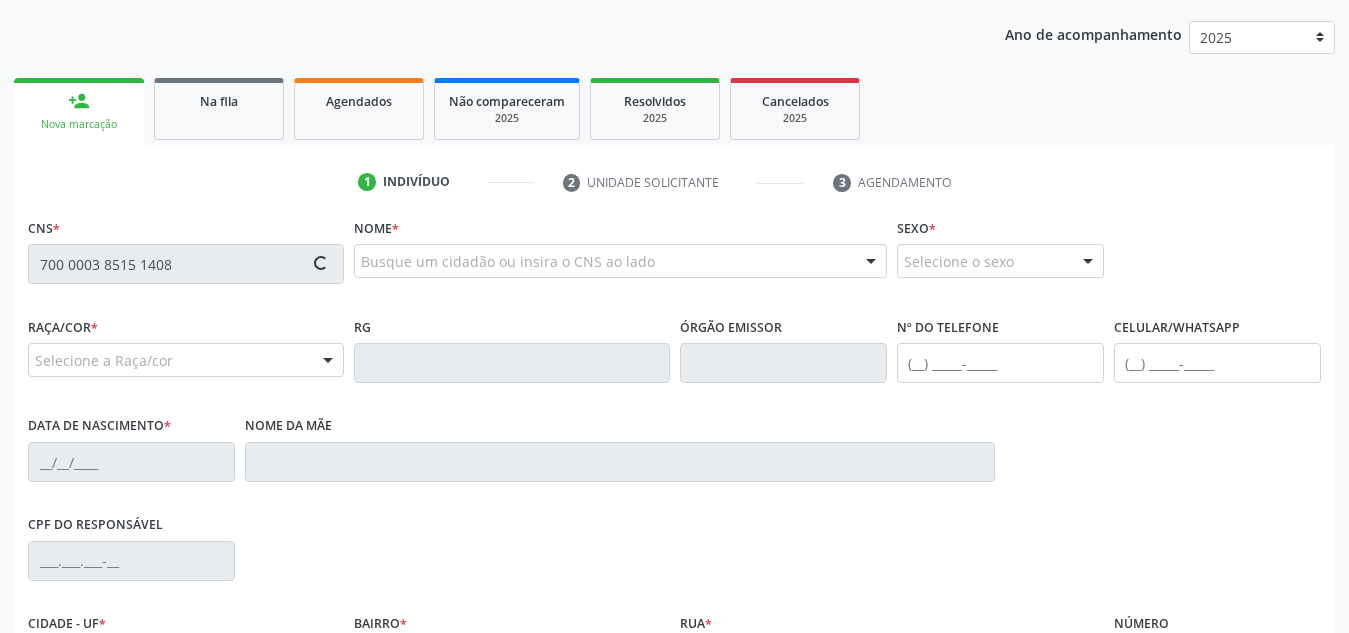 type on "700 0003 8515 1408" 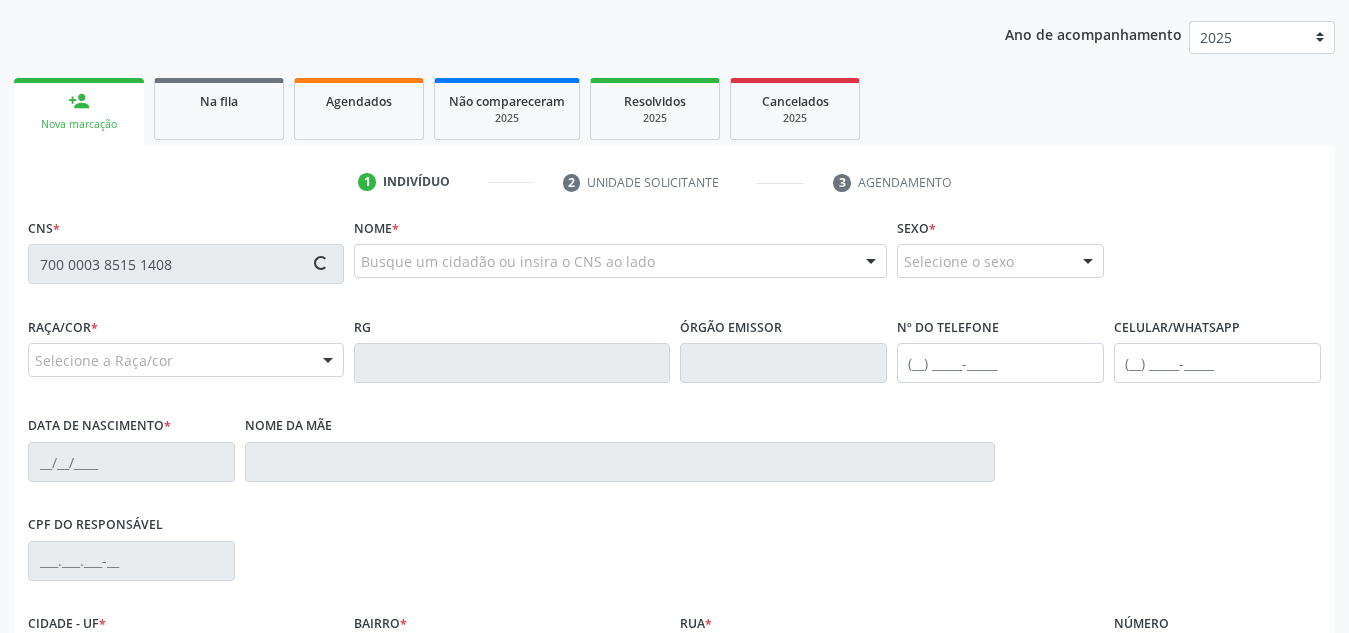 type 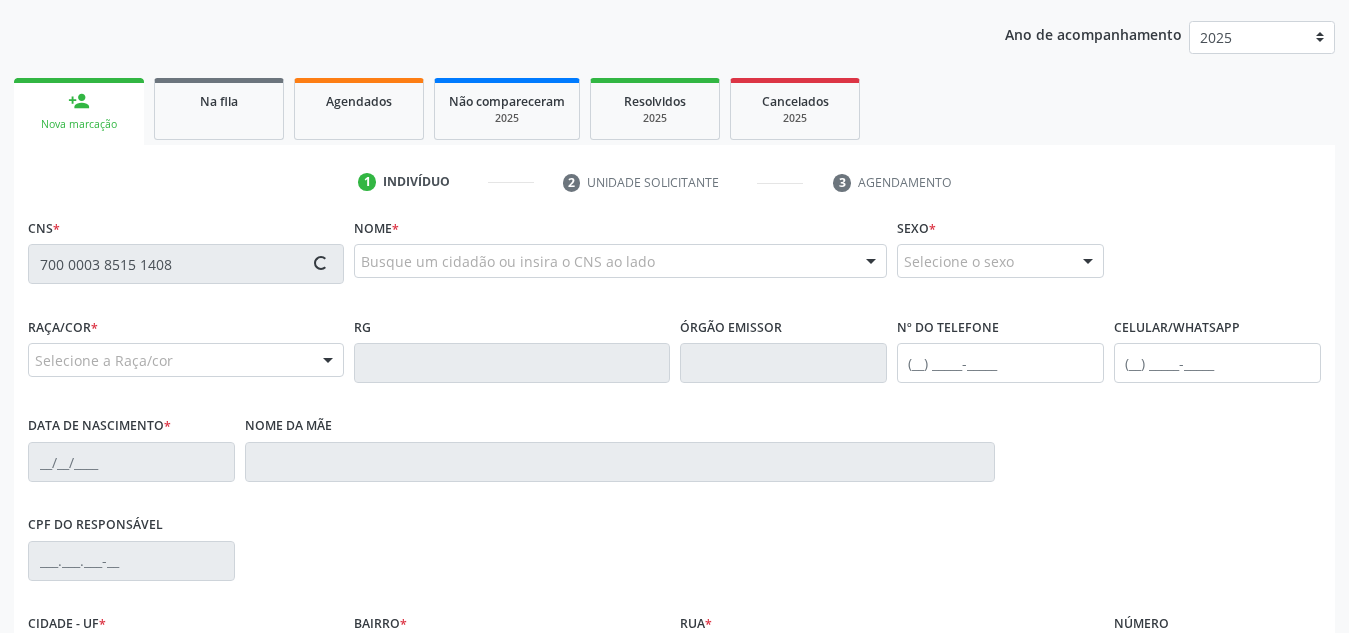 type 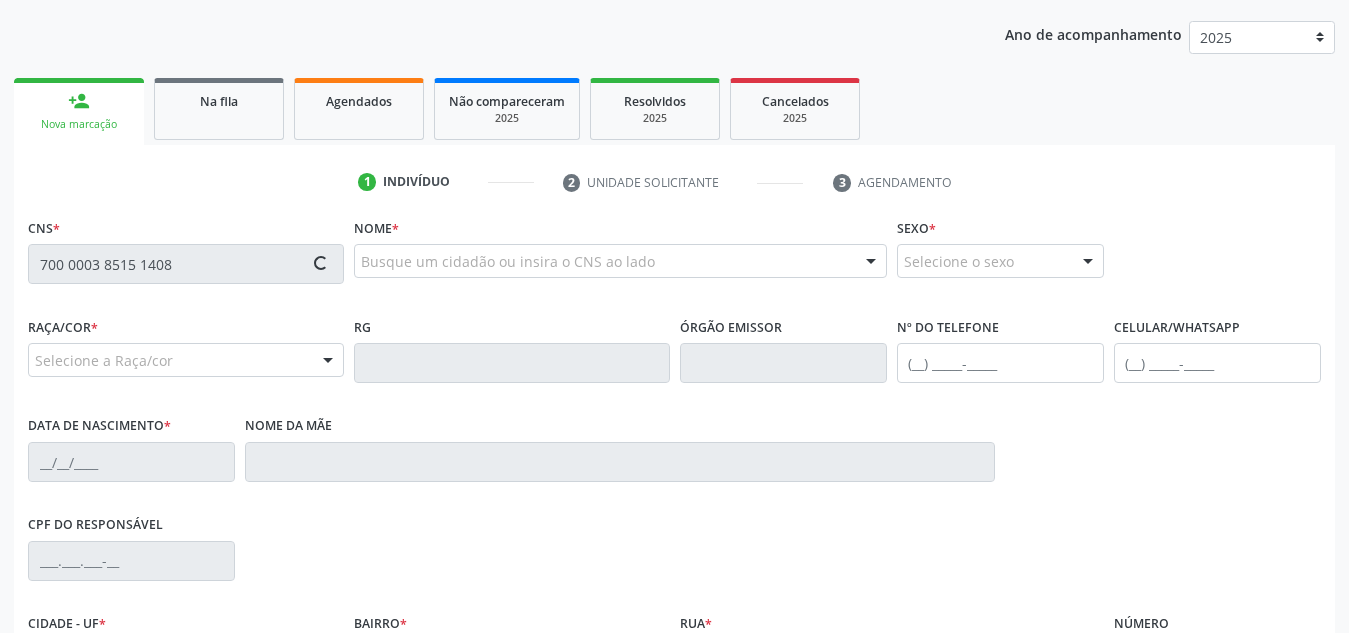 type 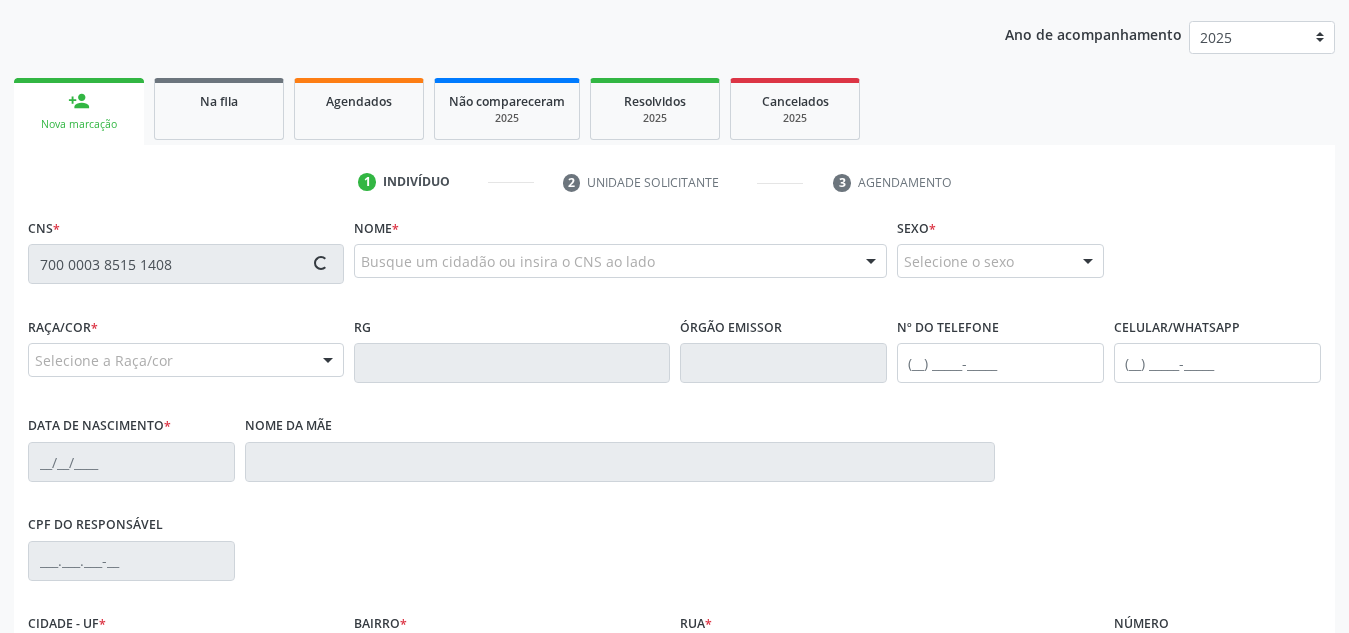 type 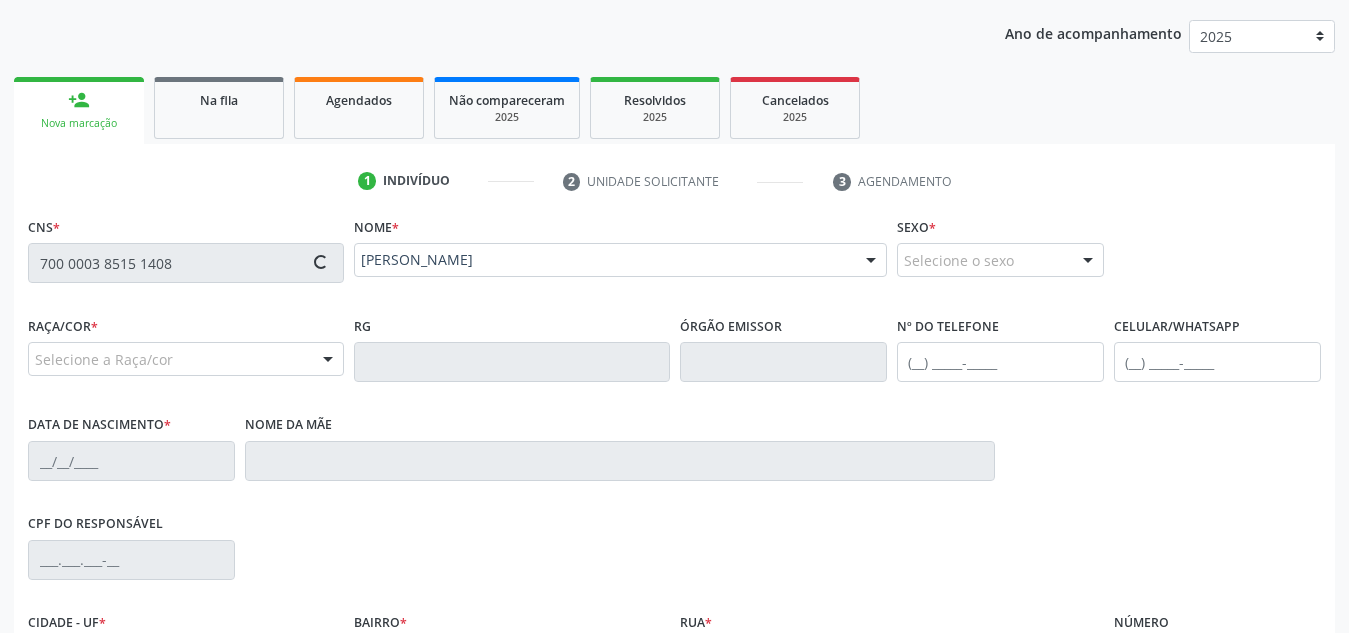 scroll, scrollTop: 479, scrollLeft: 0, axis: vertical 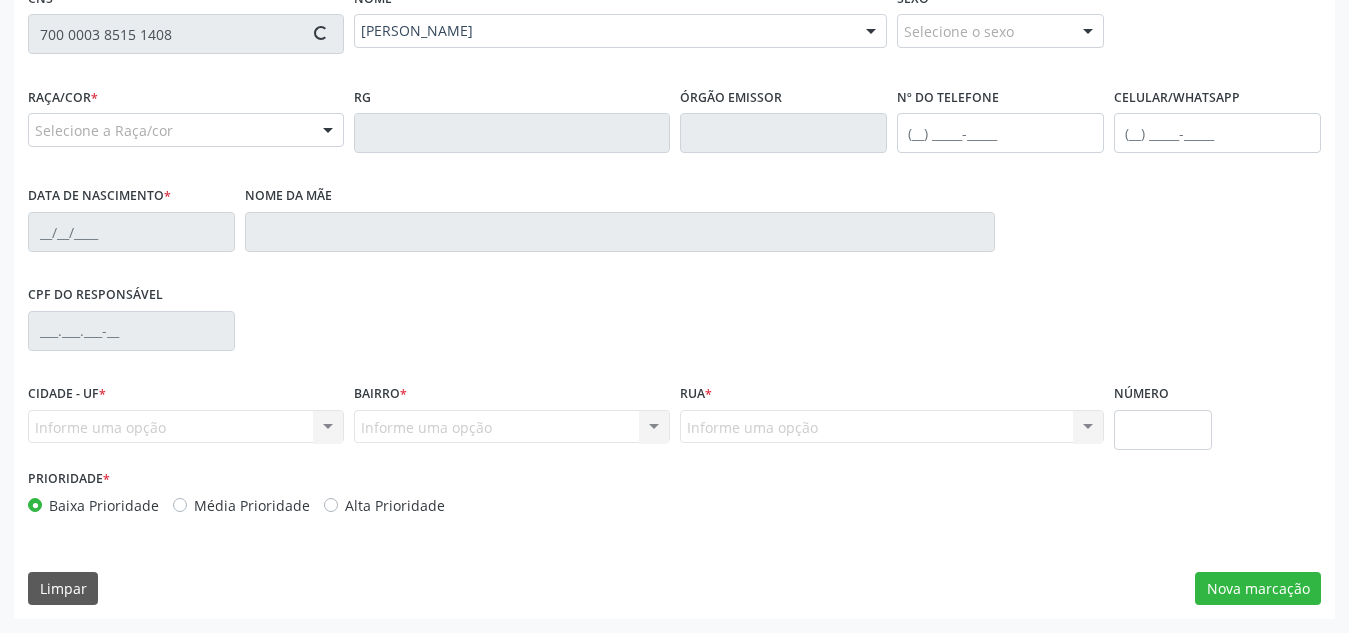 type on "[PHONE_NUMBER]" 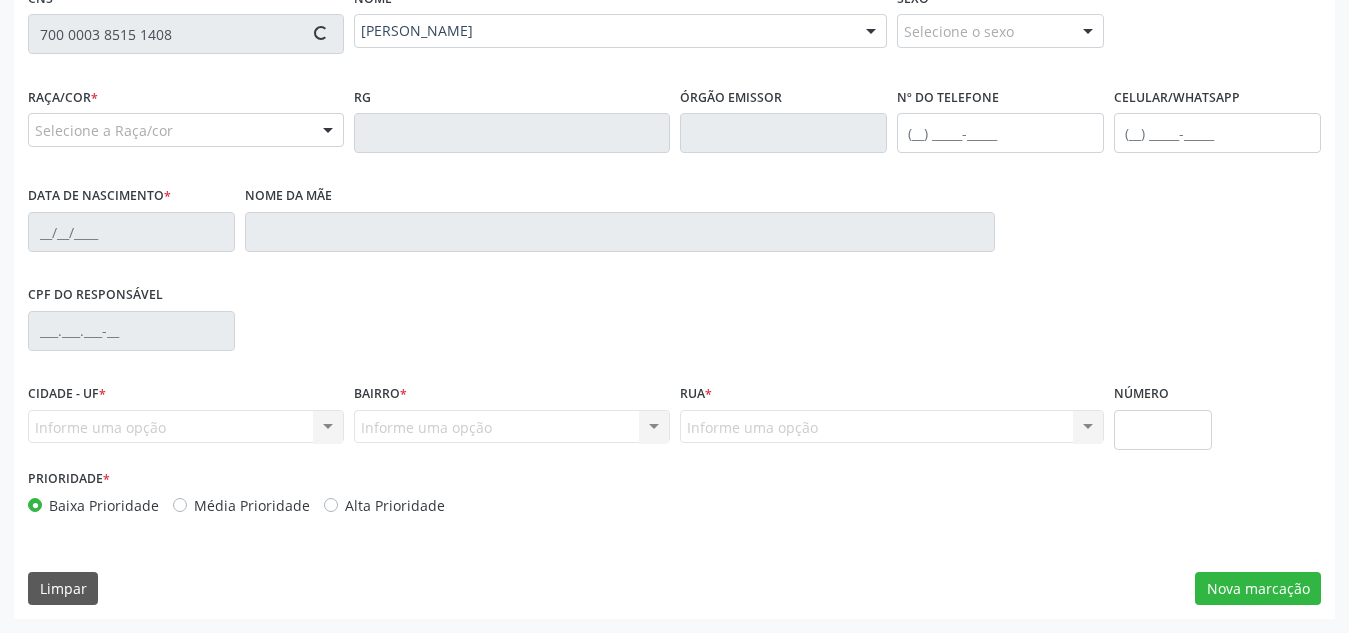type on "[DATE]" 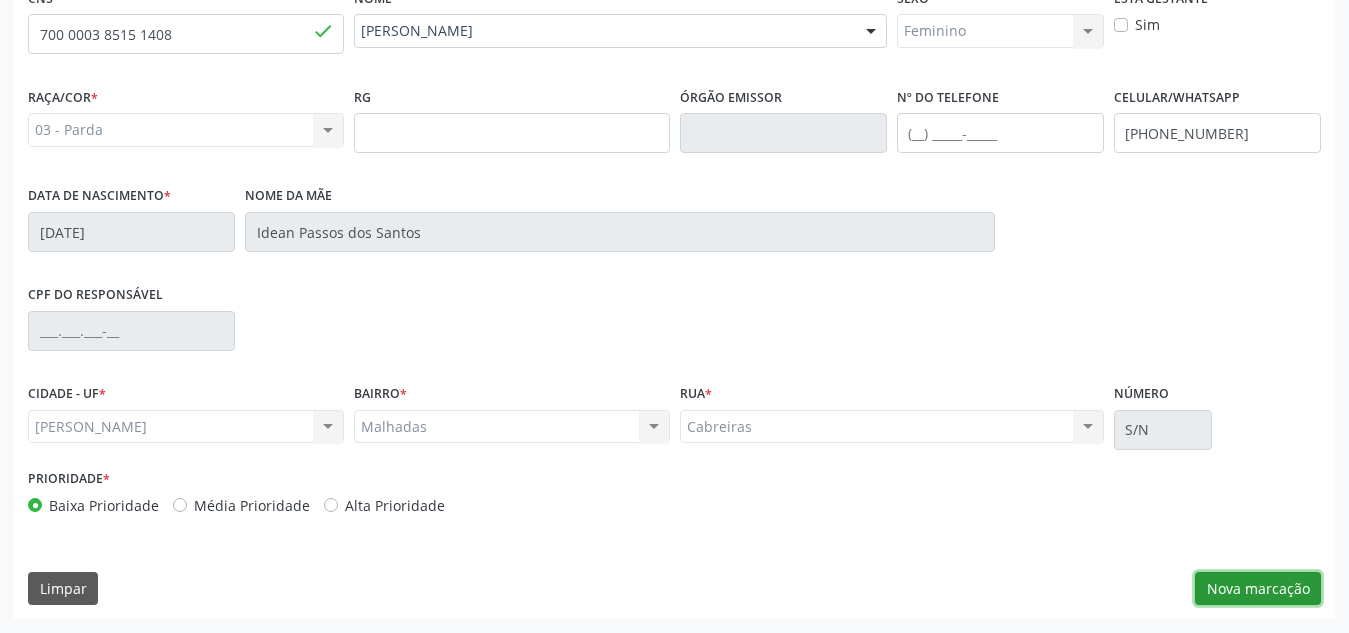 click on "Nova marcação" at bounding box center [1258, 589] 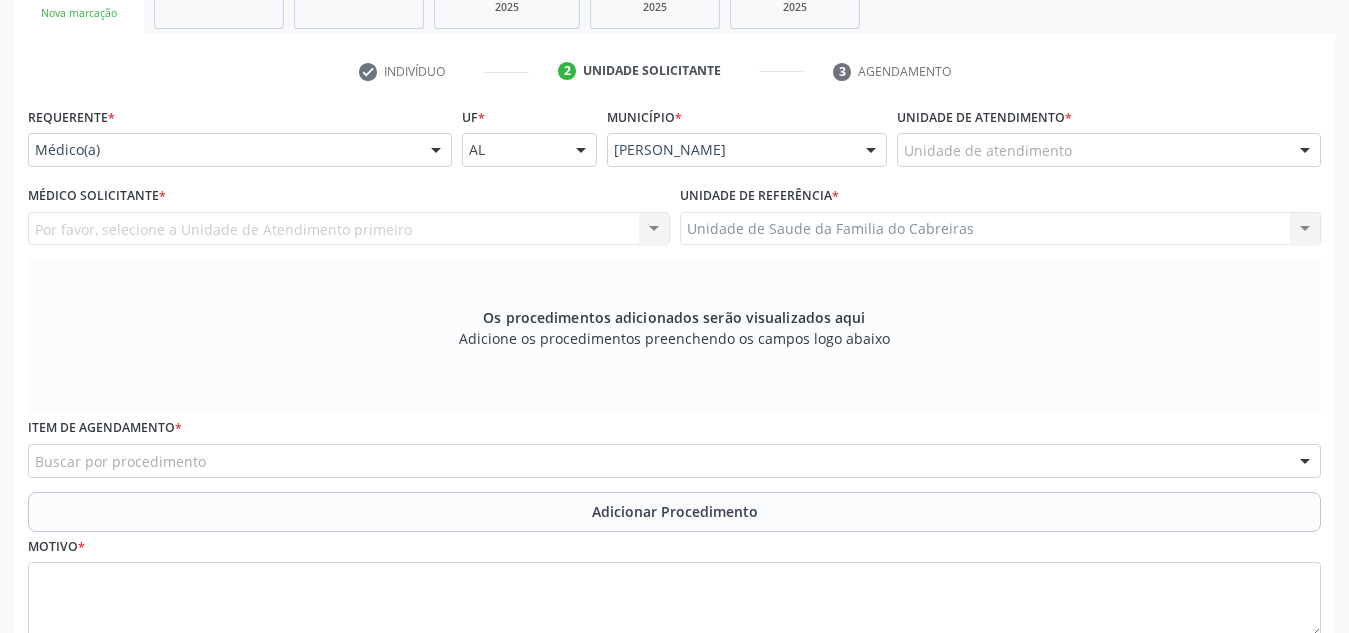 scroll, scrollTop: 359, scrollLeft: 0, axis: vertical 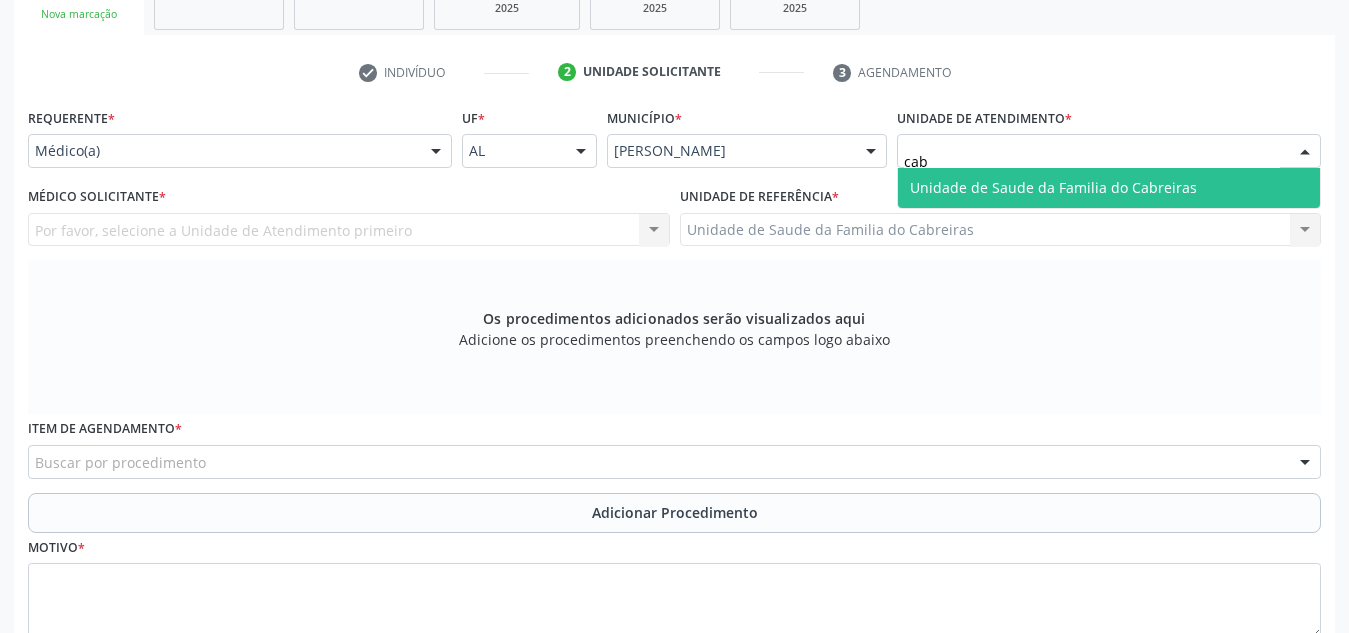 click on "Unidade de Saude da Familia do Cabreiras" at bounding box center [1053, 187] 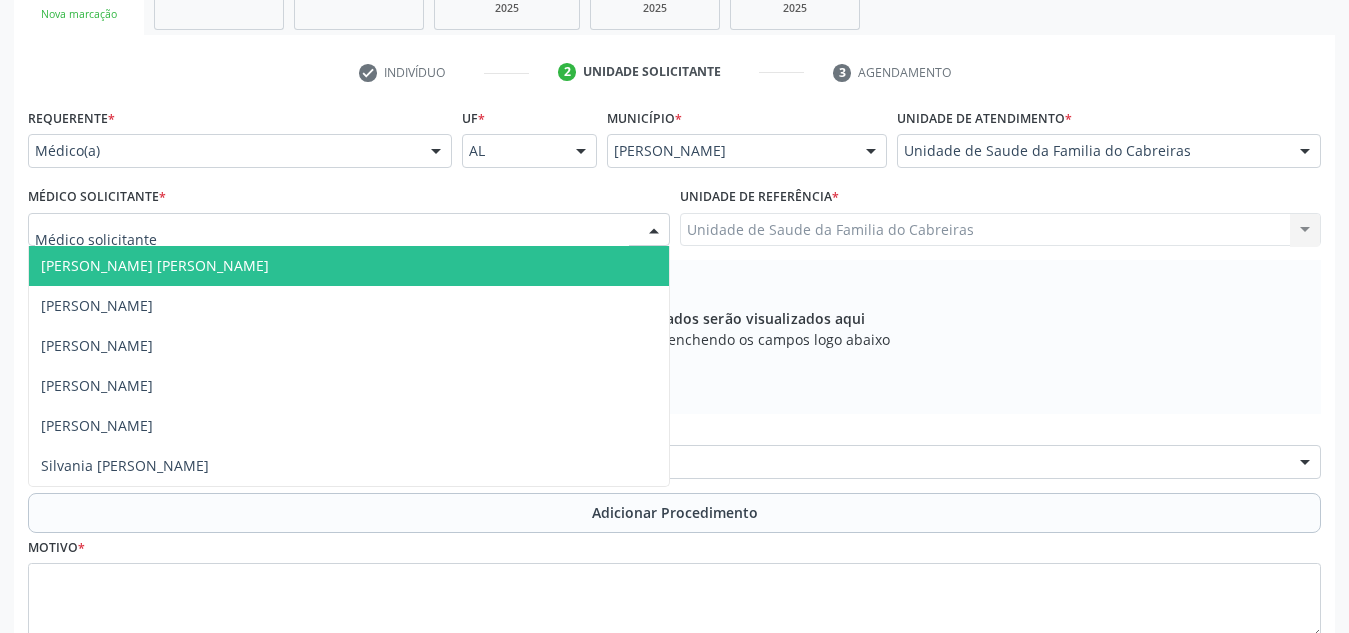 click at bounding box center [654, 231] 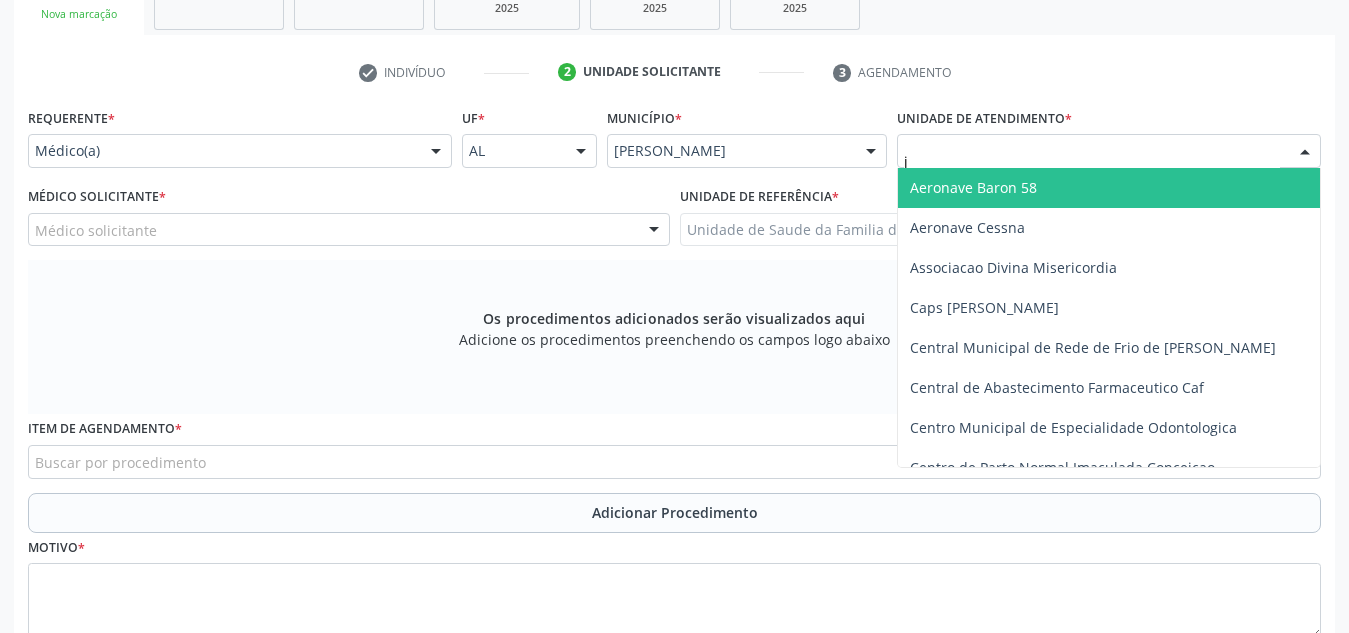 type on "jo" 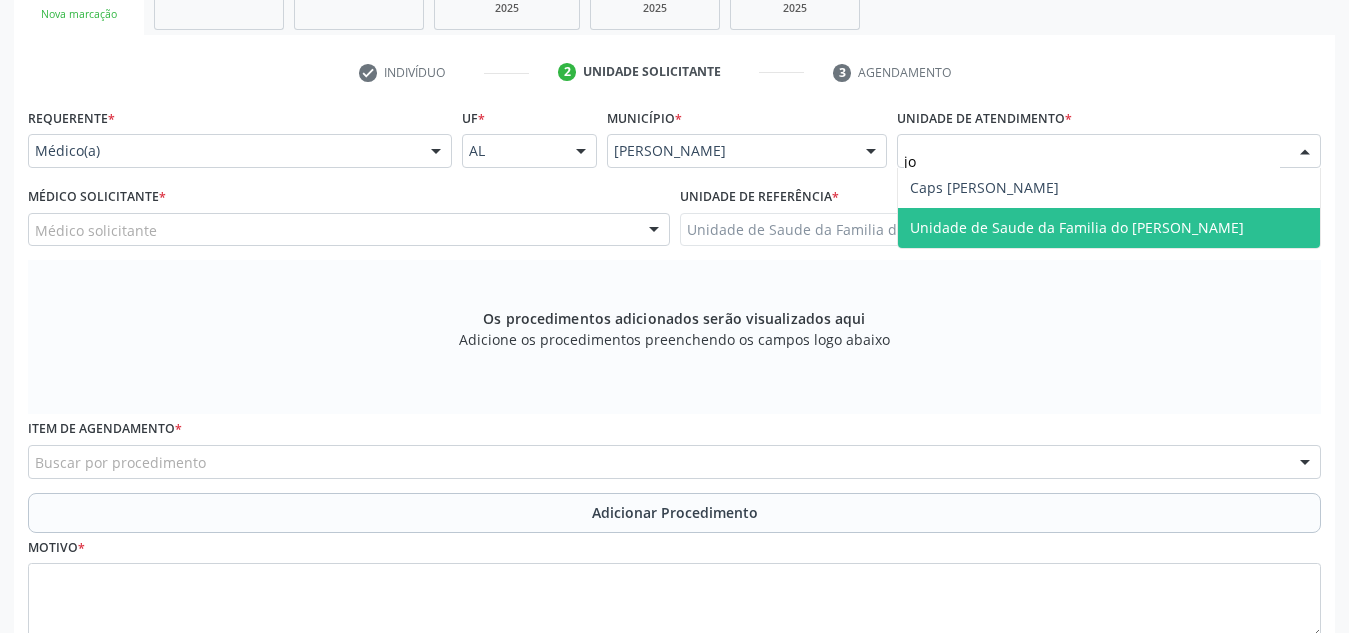 click on "Unidade de Saude da Familia do [PERSON_NAME]" at bounding box center (1109, 228) 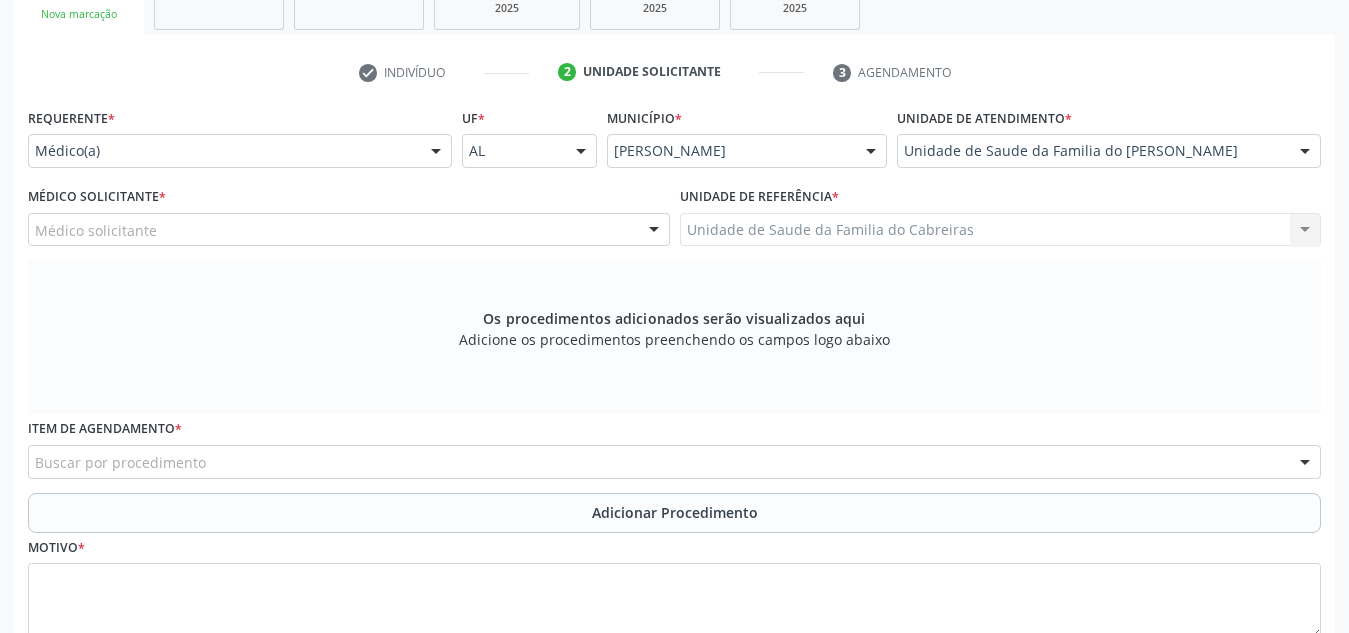 click on "Médico solicitante" at bounding box center (349, 230) 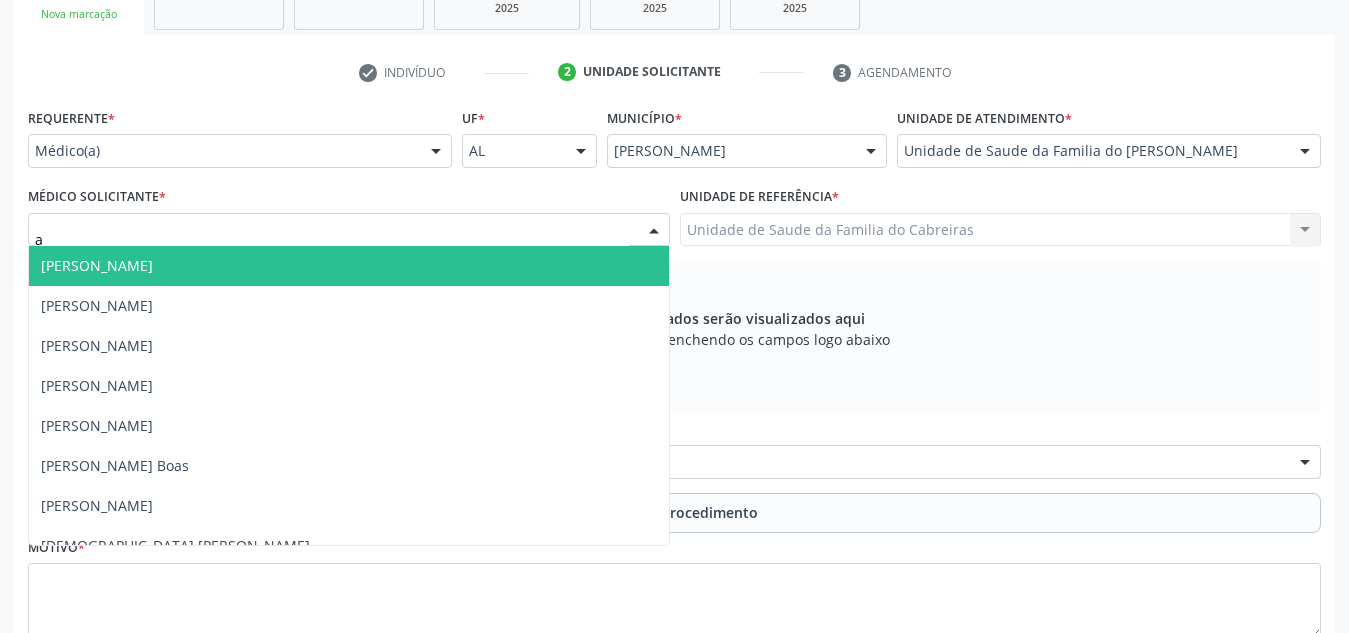 type on "ad" 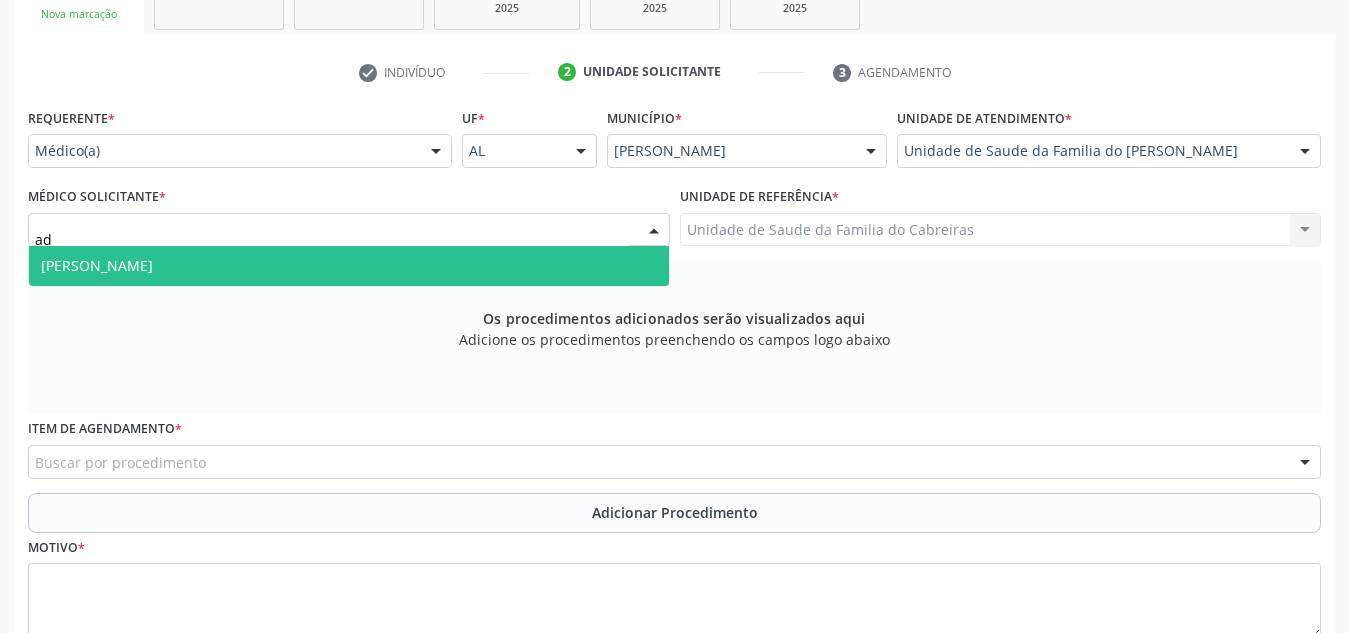 click on "[PERSON_NAME]" at bounding box center [349, 266] 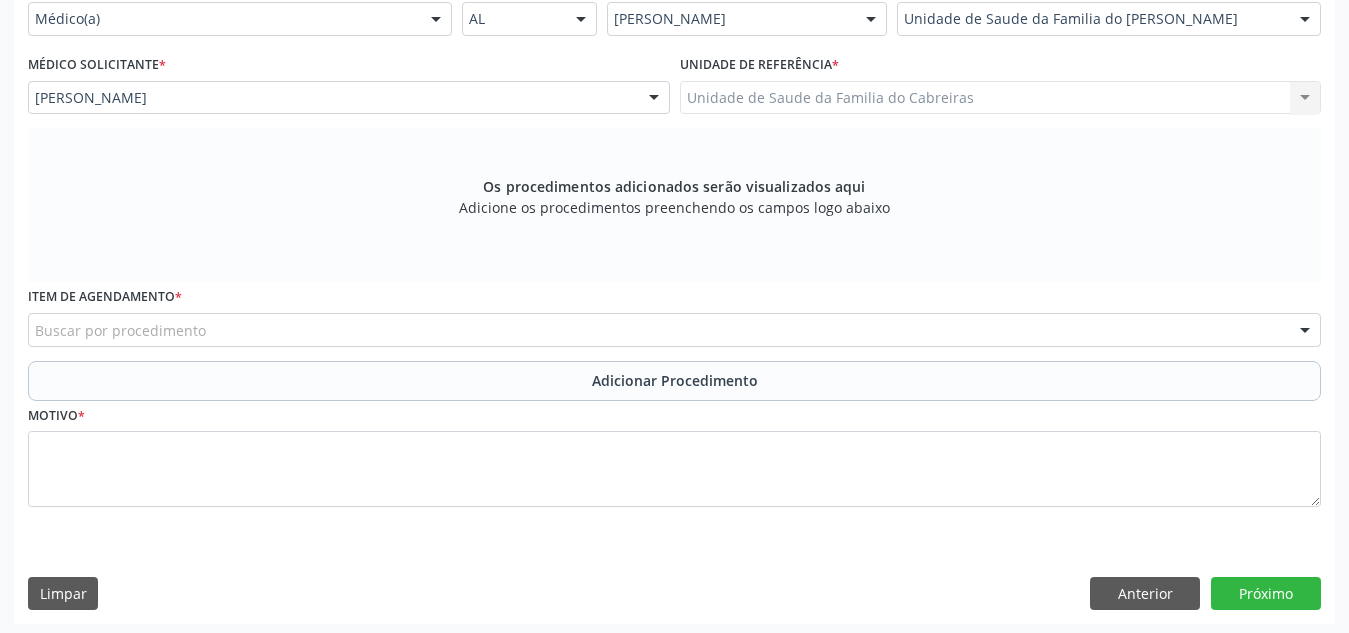 scroll, scrollTop: 496, scrollLeft: 0, axis: vertical 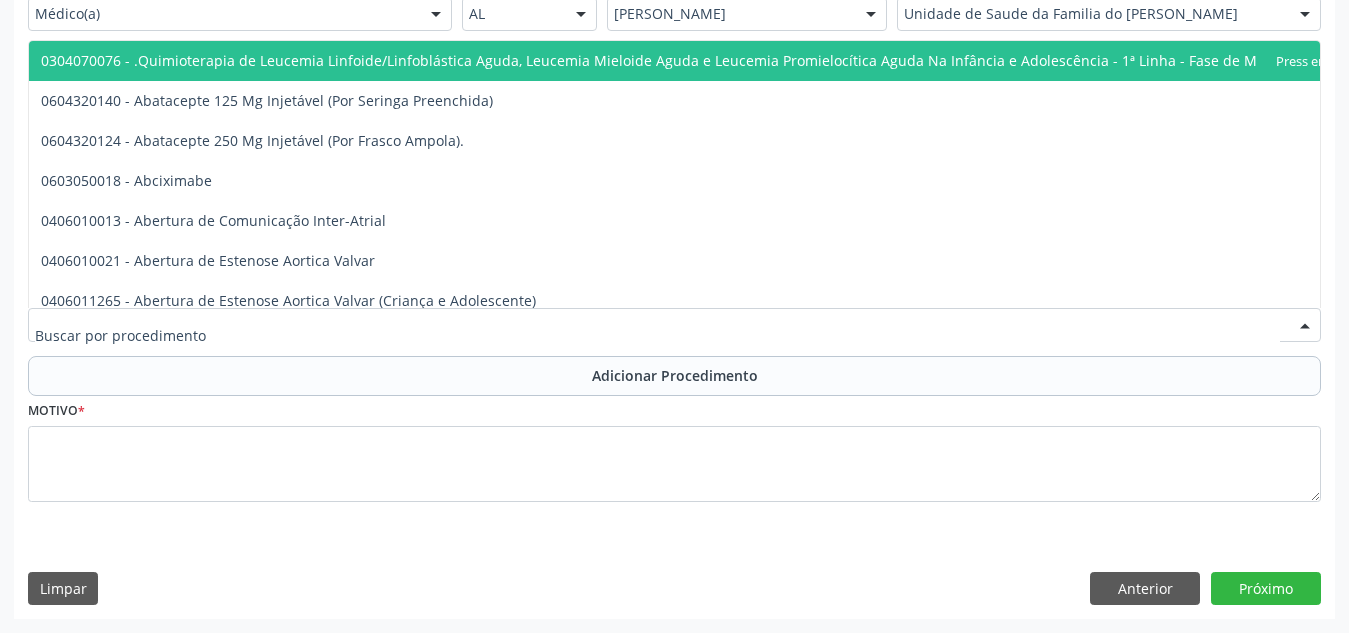 click at bounding box center (674, 325) 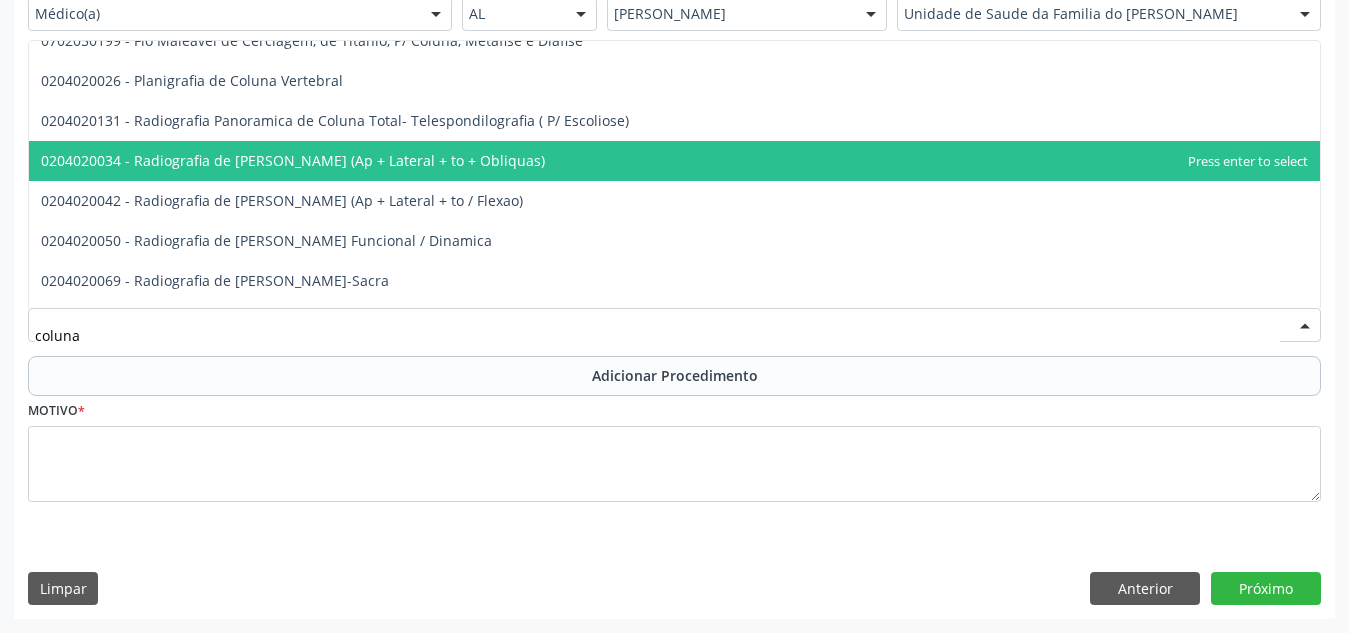 scroll, scrollTop: 101, scrollLeft: 0, axis: vertical 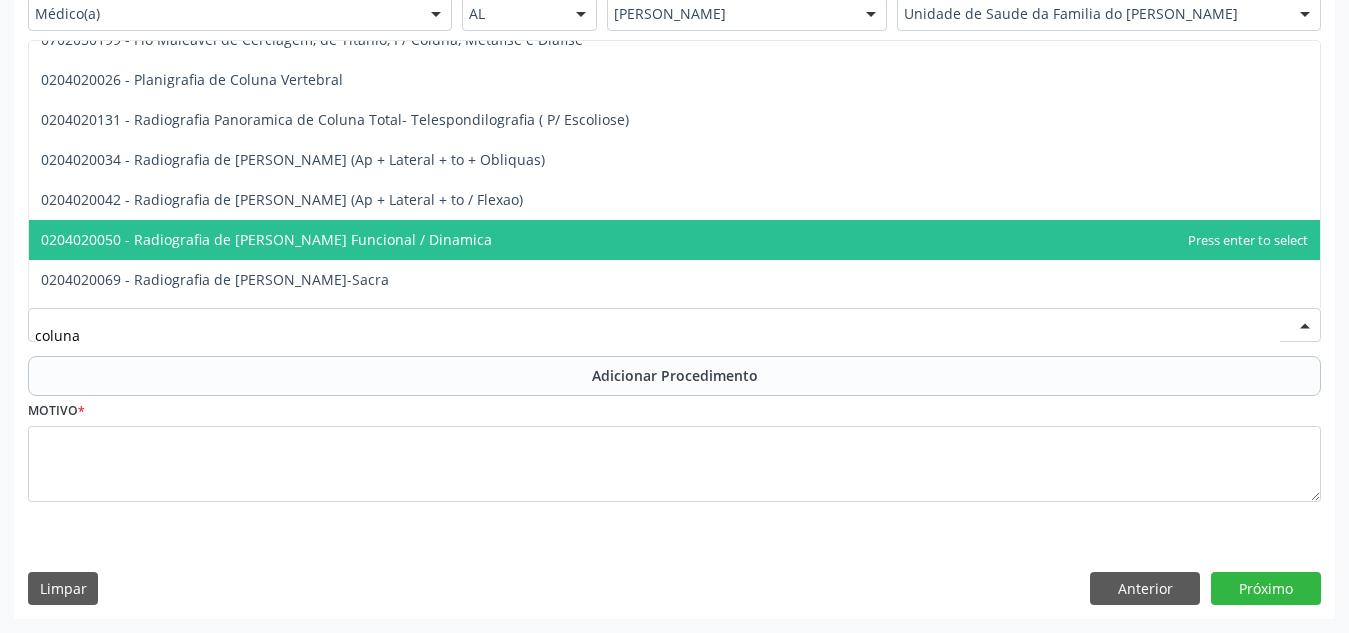 click on "0204020050 - Radiografia de [PERSON_NAME] Funcional / Dinamica" at bounding box center (674, 240) 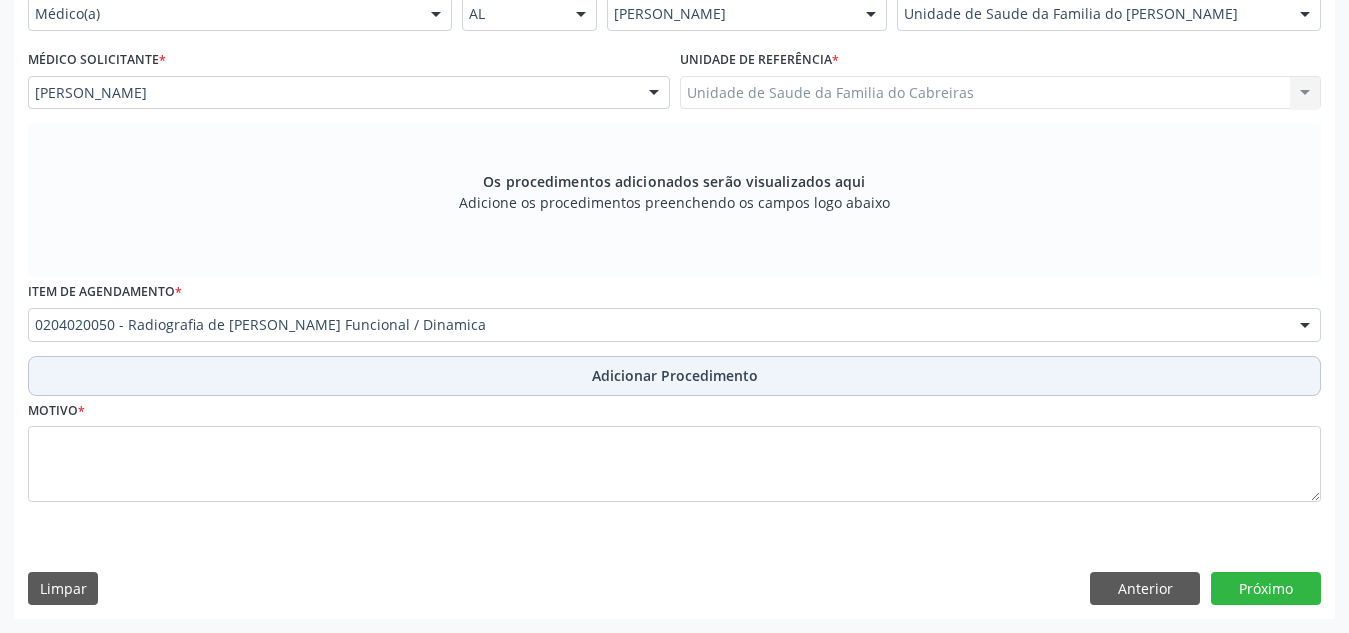 click on "Adicionar Procedimento" at bounding box center (674, 376) 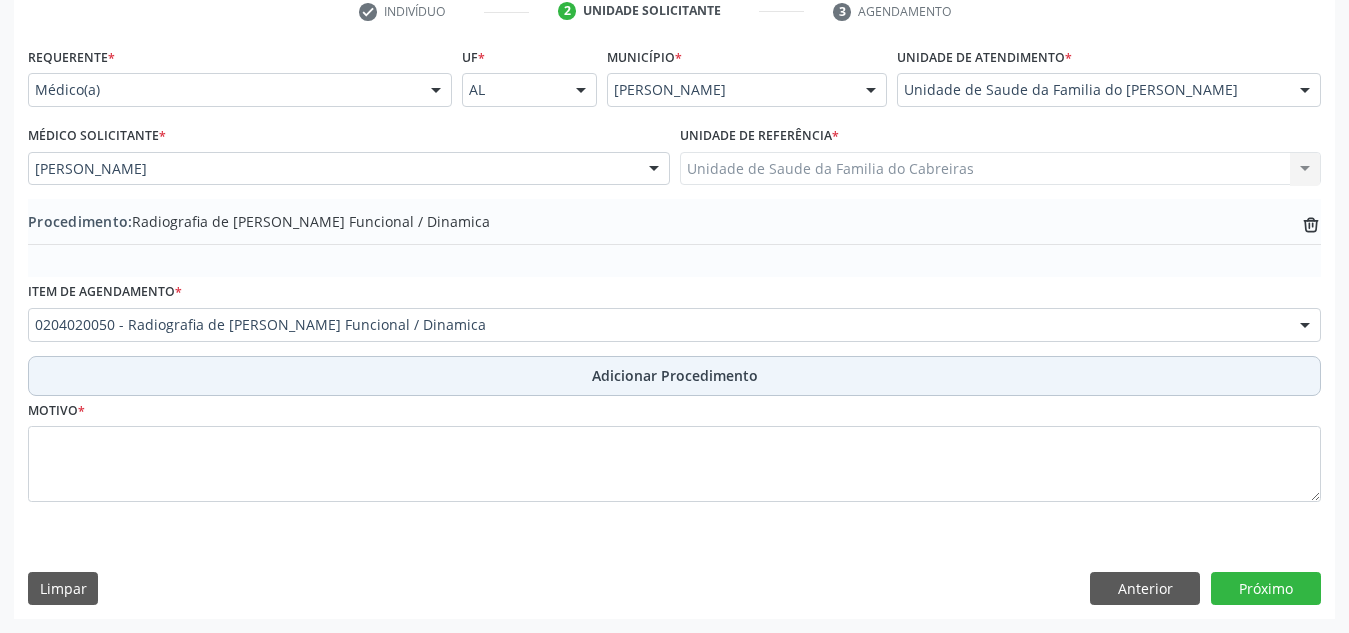scroll, scrollTop: 420, scrollLeft: 0, axis: vertical 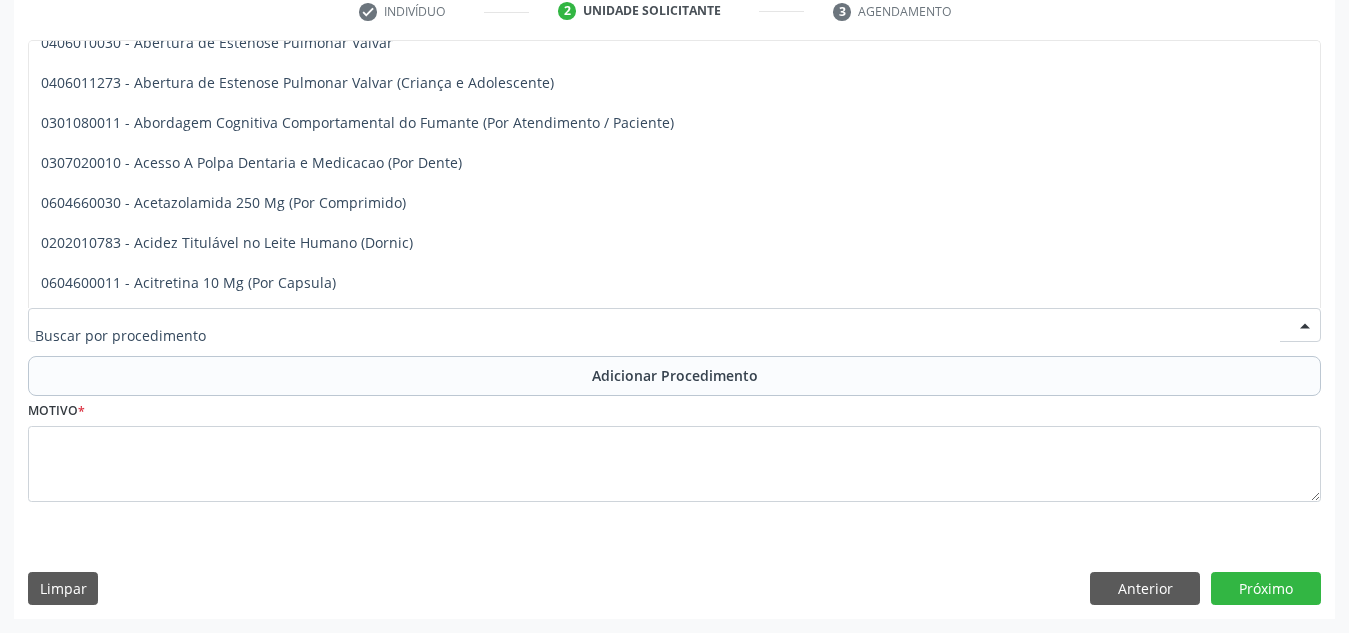 click at bounding box center (674, 325) 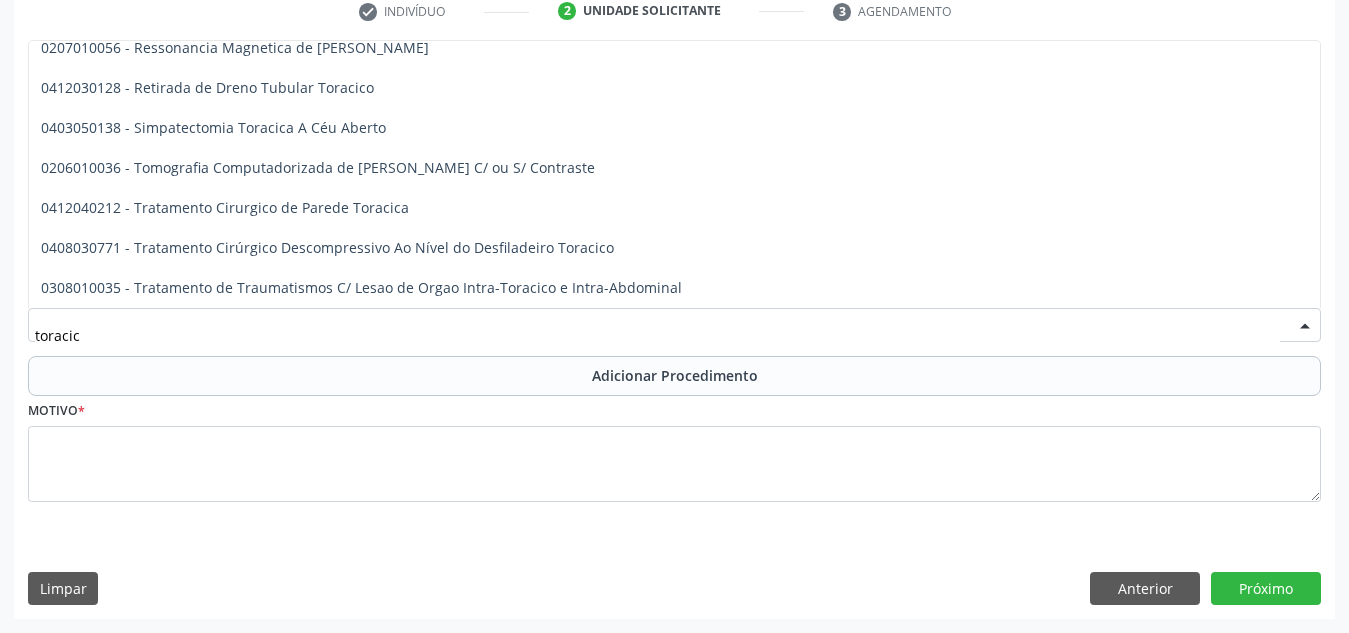 type on "toracica" 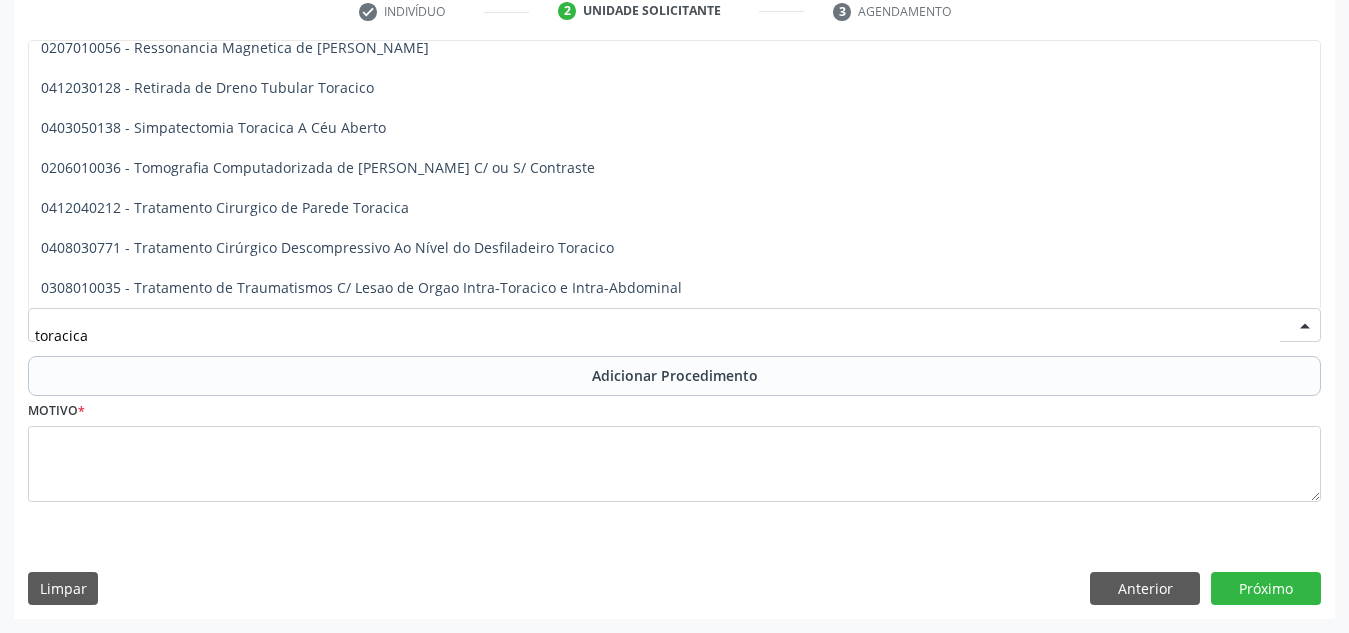 scroll, scrollTop: 133, scrollLeft: 0, axis: vertical 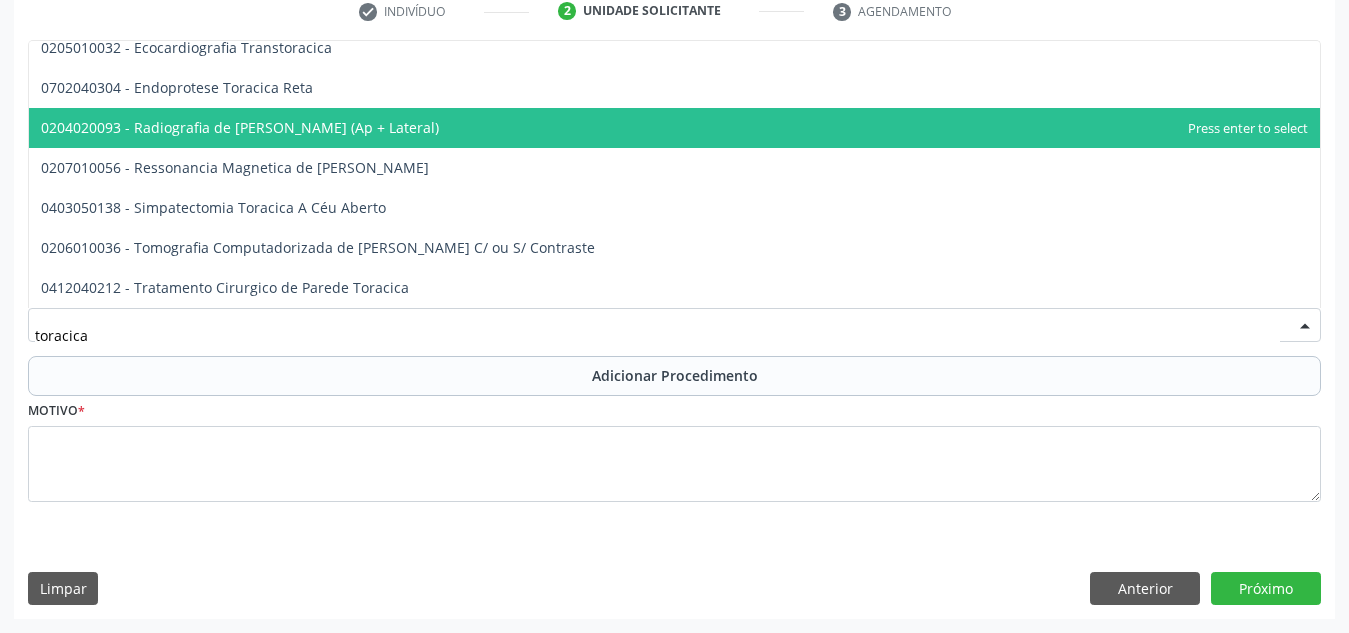 click on "0204020093 - Radiografia de [PERSON_NAME] (Ap + Lateral)" at bounding box center [674, 128] 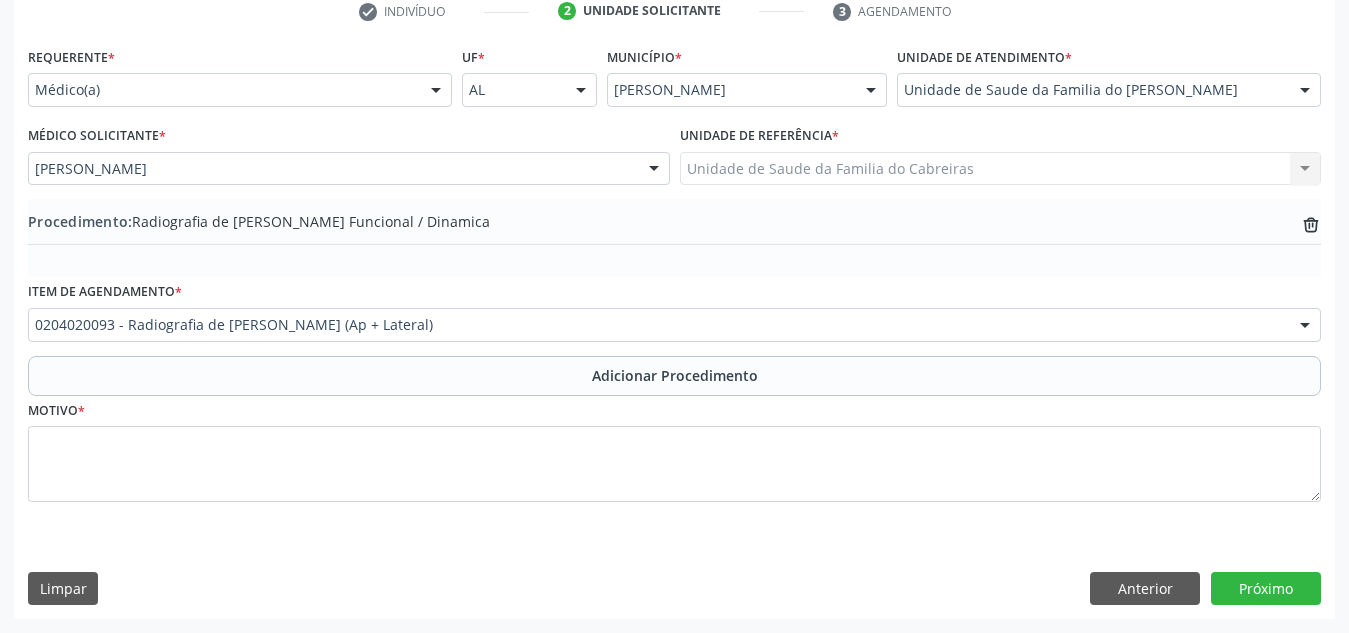 scroll, scrollTop: 0, scrollLeft: 0, axis: both 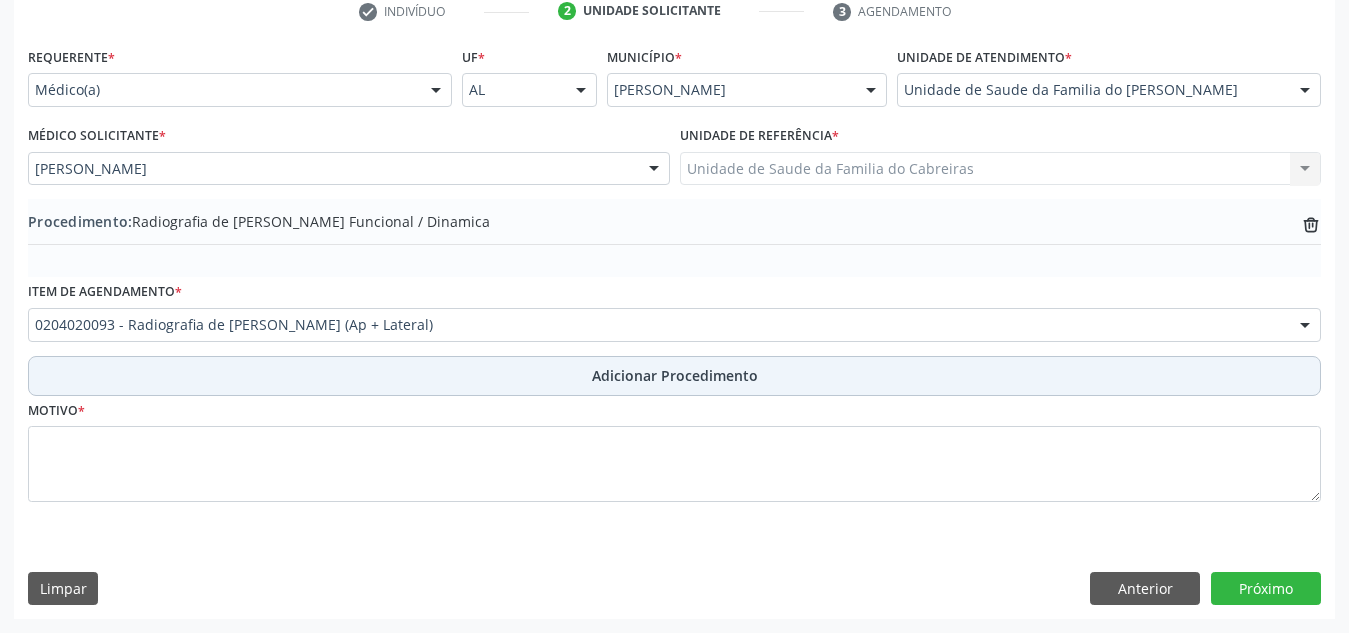 click on "Adicionar Procedimento" at bounding box center [674, 376] 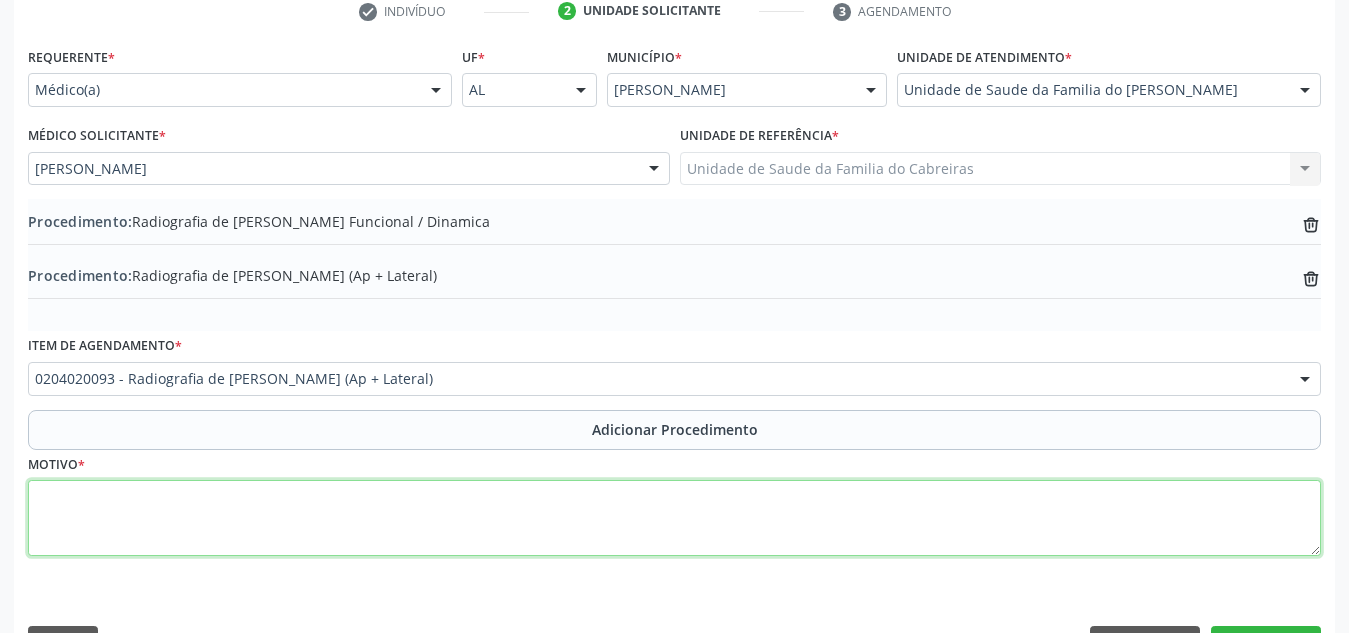 click at bounding box center [674, 518] 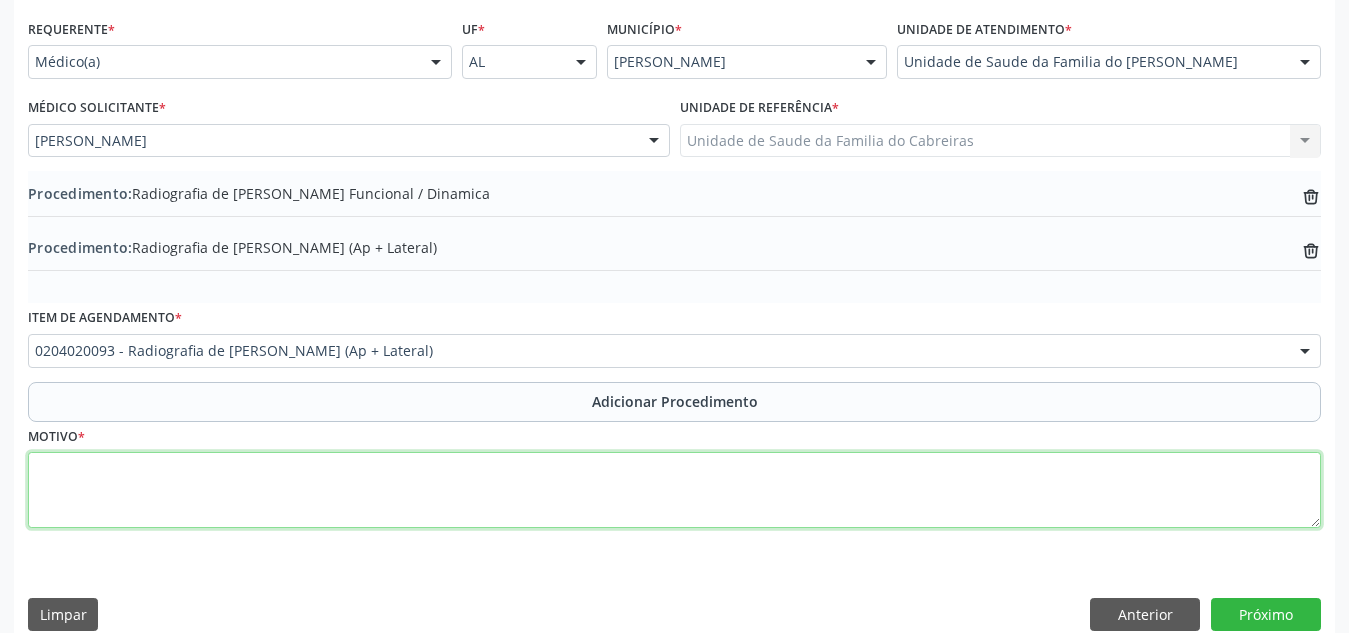 scroll, scrollTop: 474, scrollLeft: 0, axis: vertical 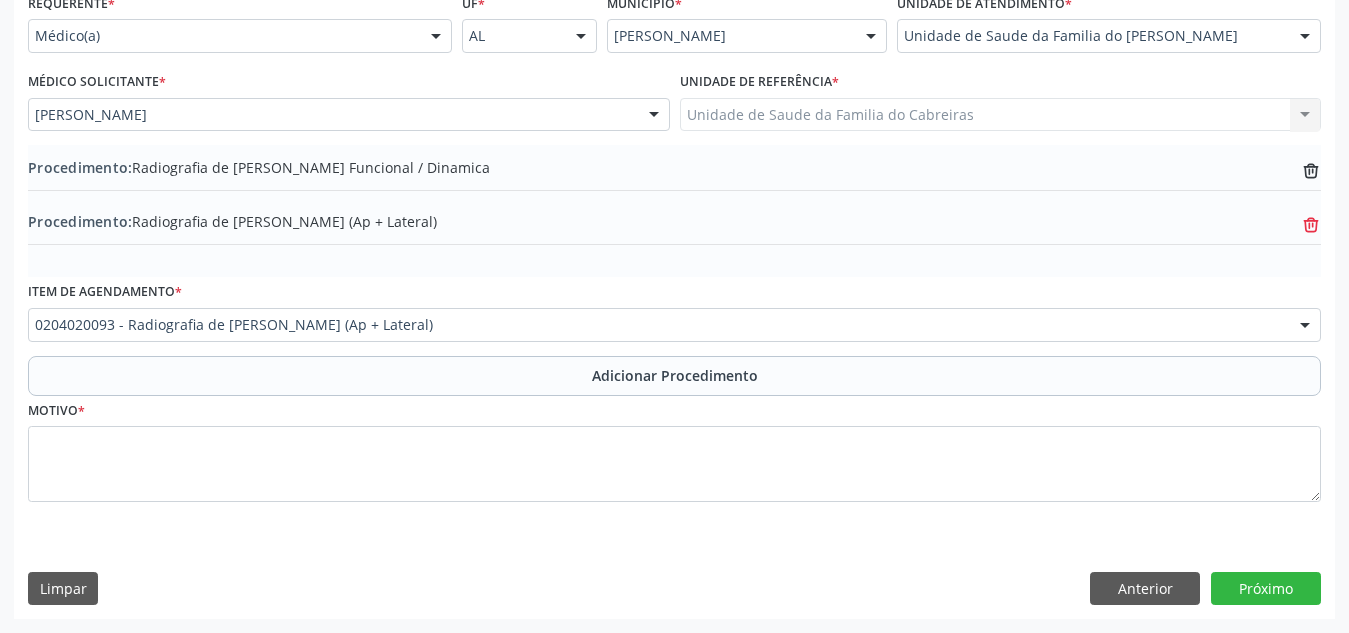 click on "trash-outline icon" 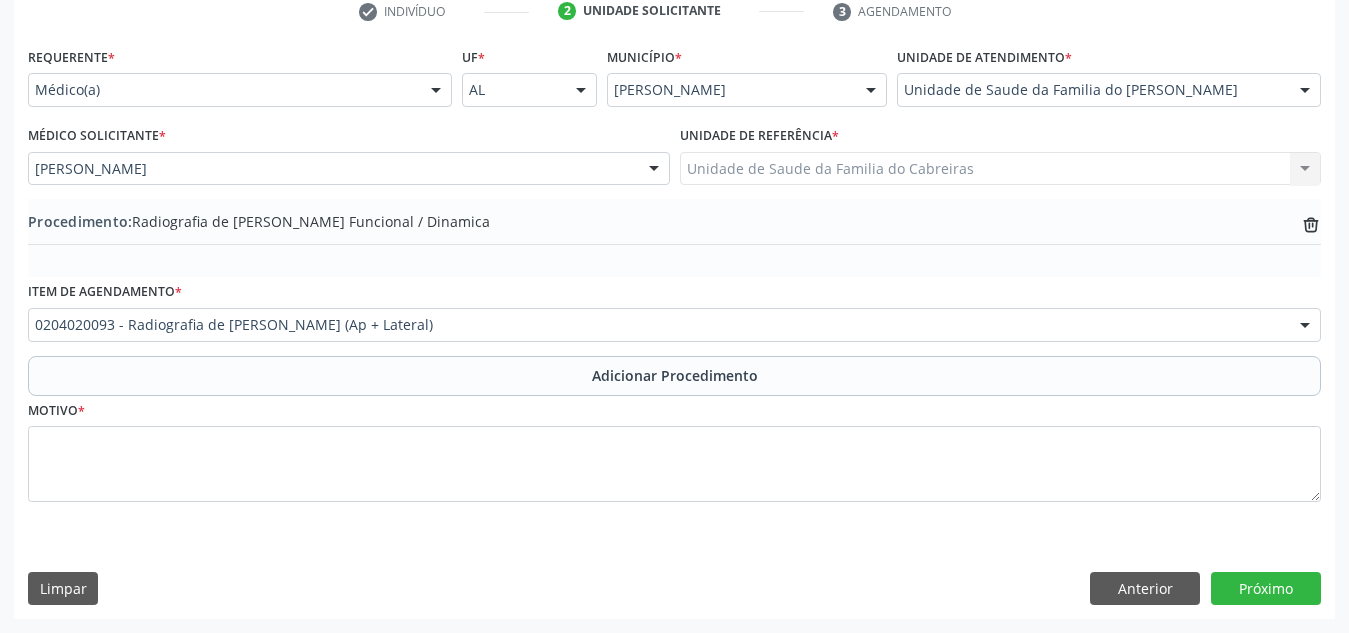 scroll, scrollTop: 420, scrollLeft: 0, axis: vertical 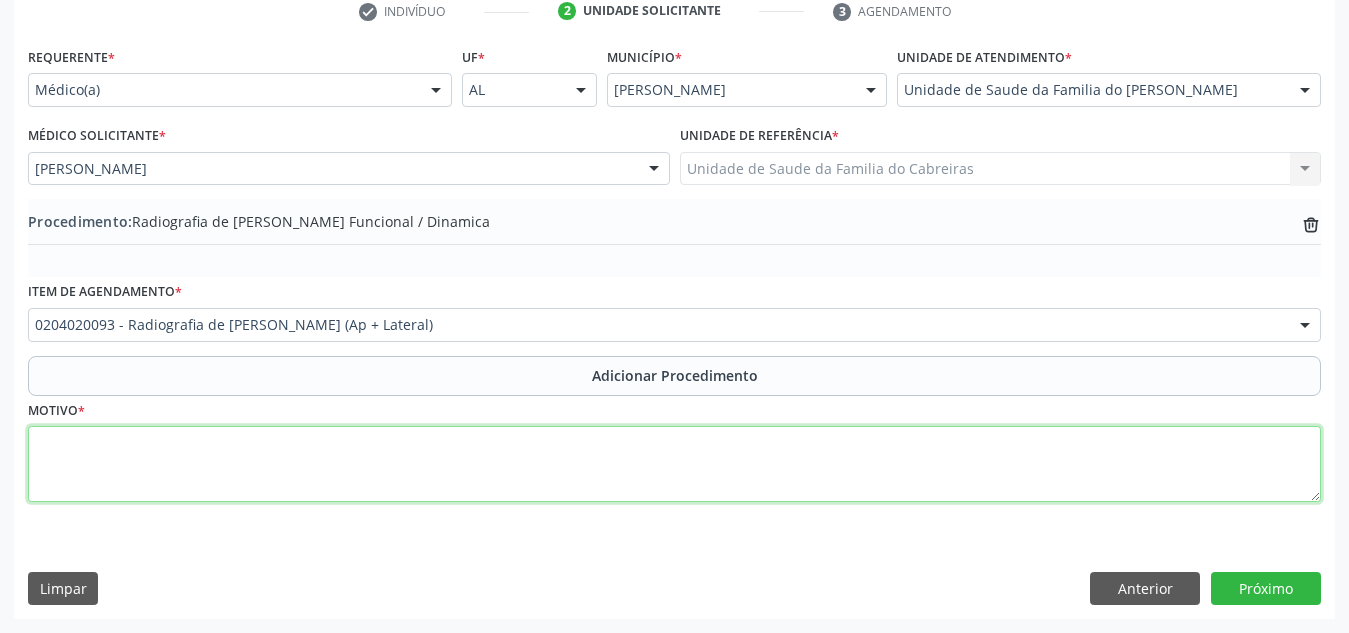 click at bounding box center (674, 464) 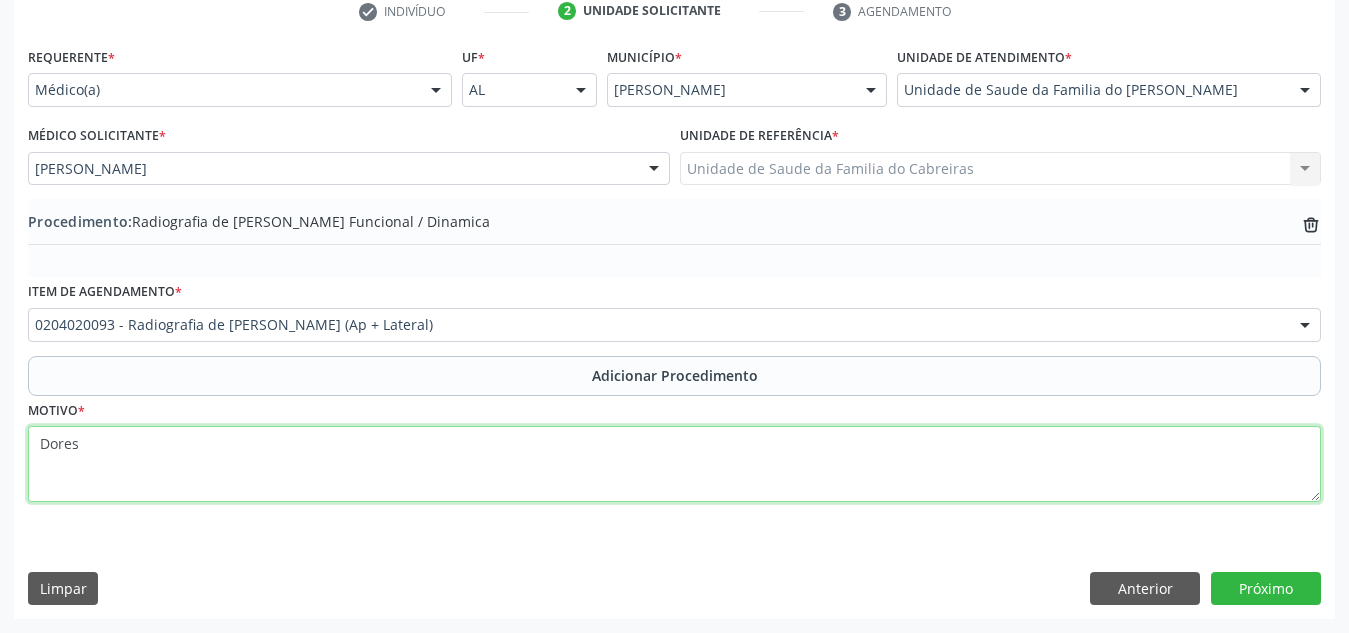 type on "Dores" 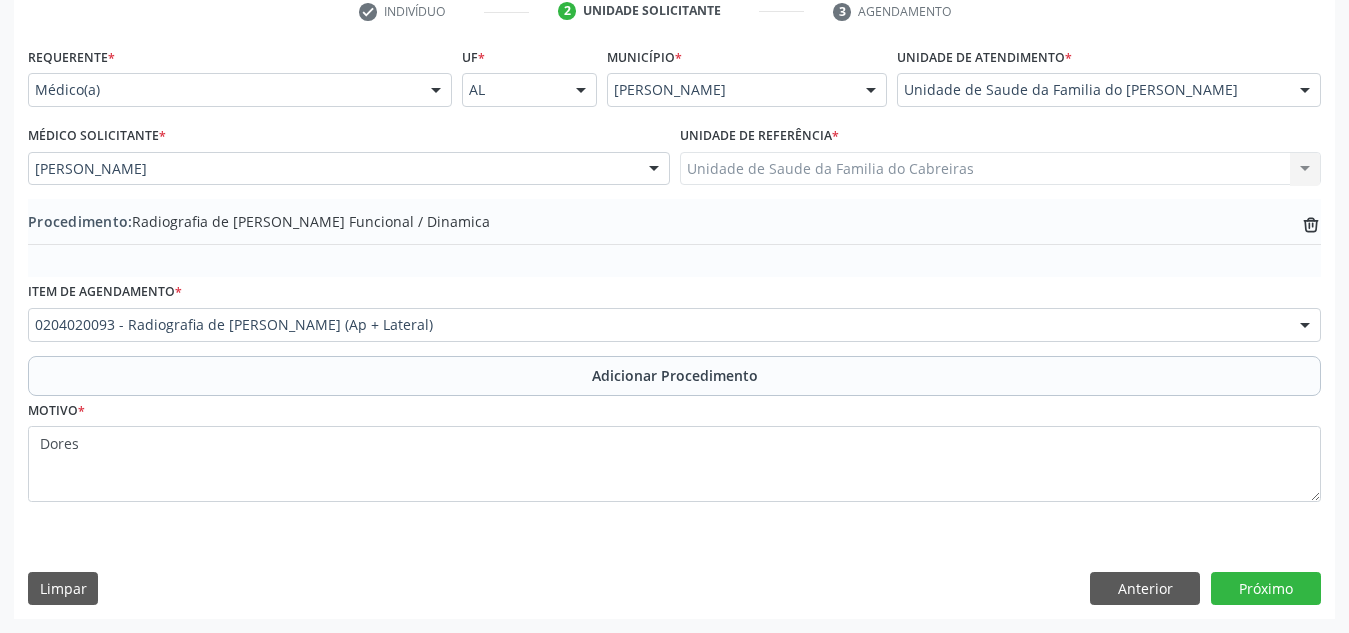 click on "Motivo
*
Dores" at bounding box center [674, 456] 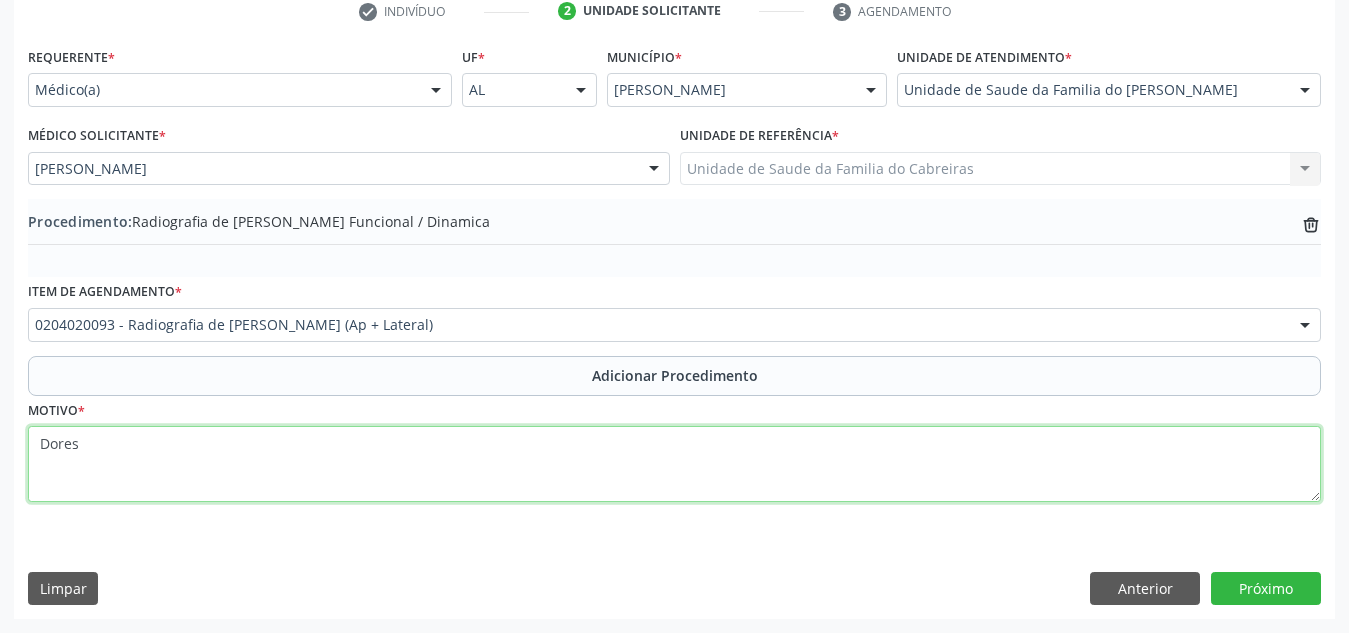 click on "Dores" at bounding box center [674, 464] 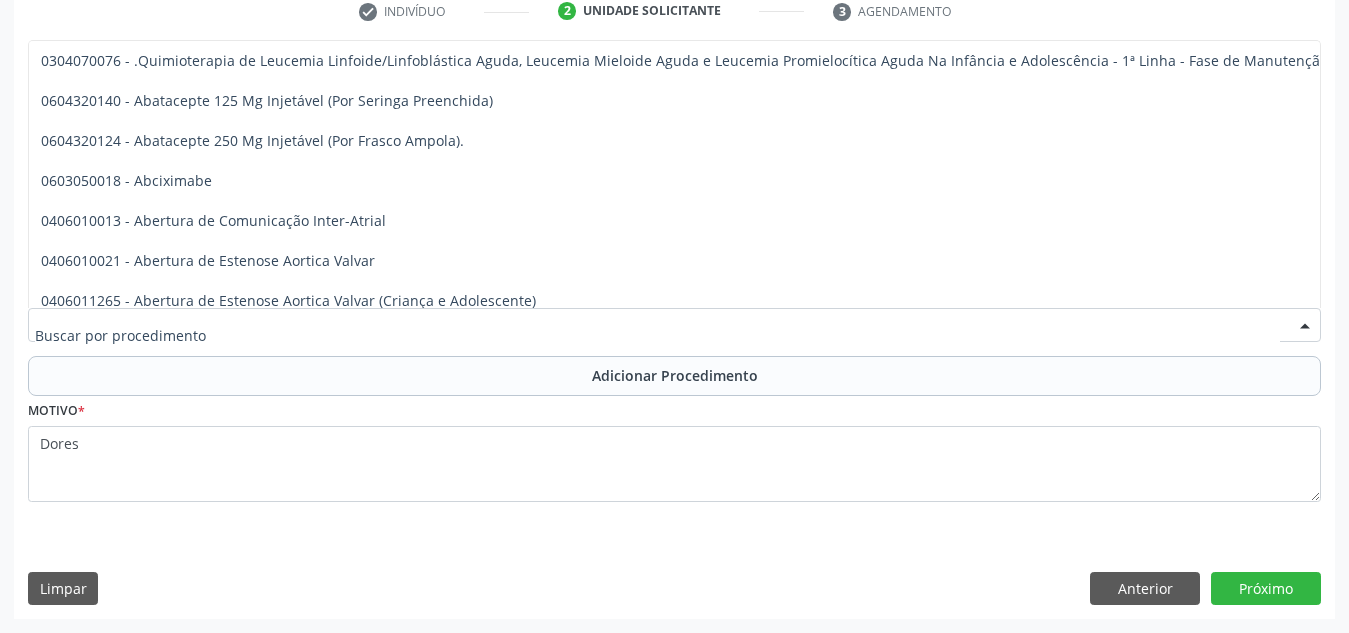 click at bounding box center [657, 335] 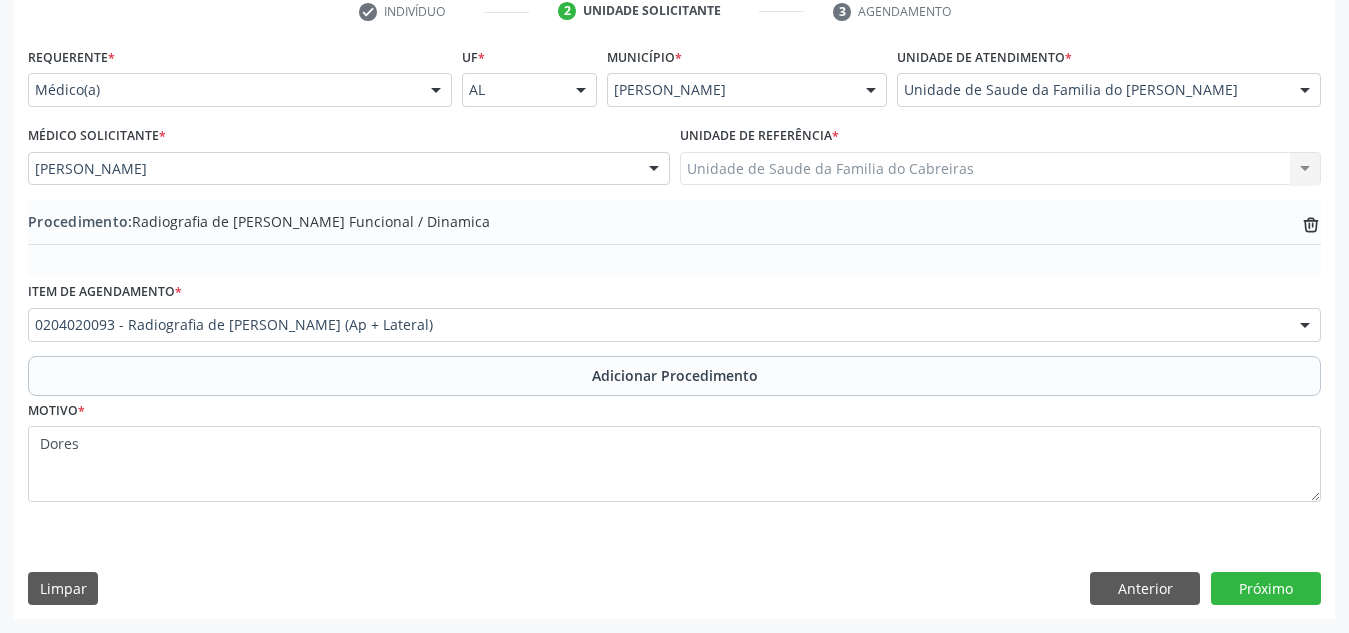 click on "Motivo
*
Dores" at bounding box center (674, 449) 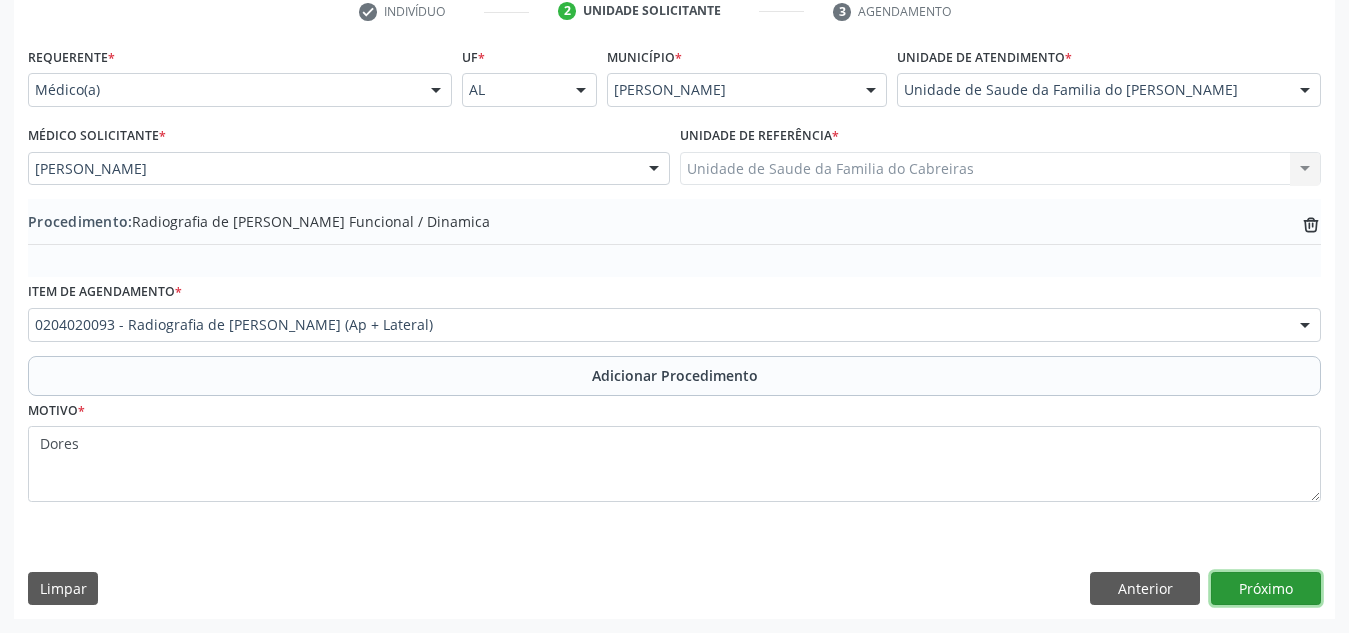 click on "Próximo" at bounding box center (1266, 589) 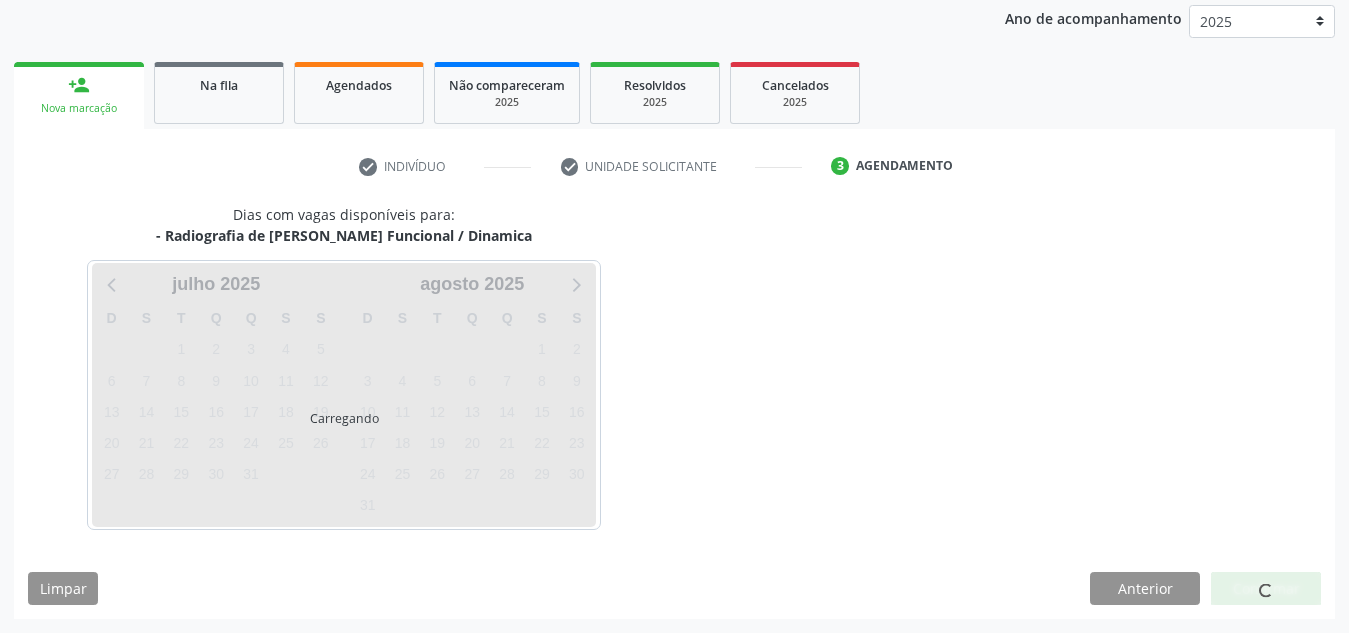 scroll, scrollTop: 324, scrollLeft: 0, axis: vertical 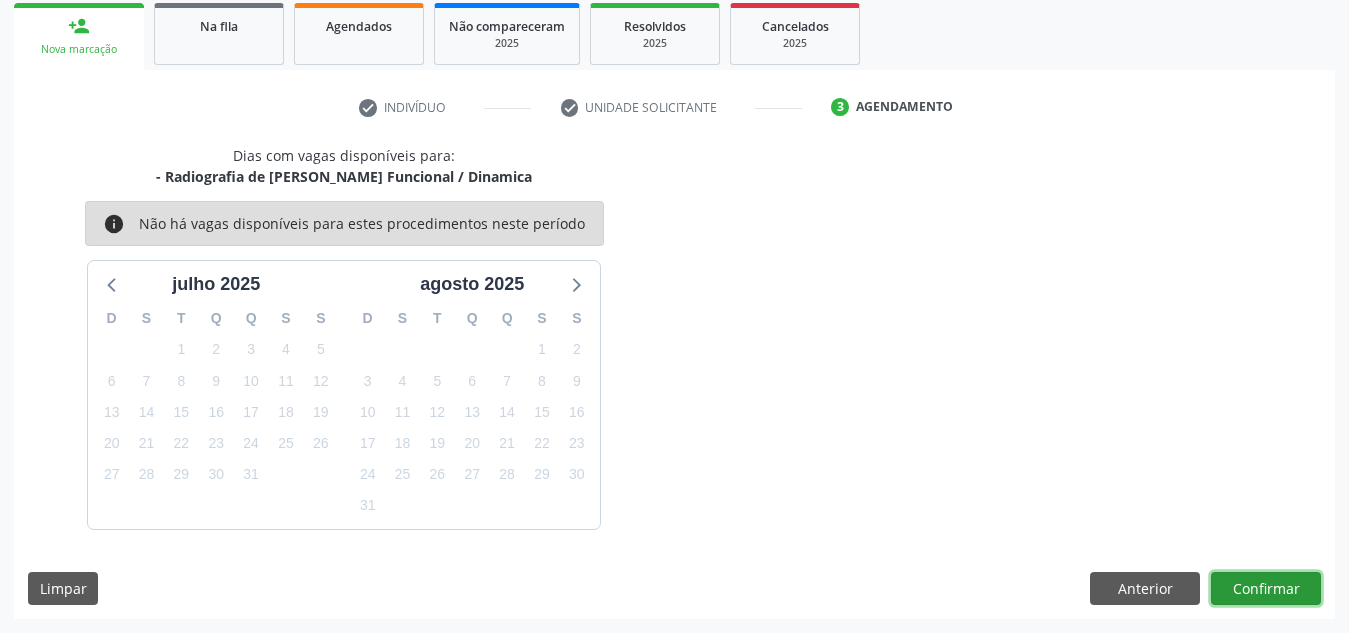 click on "Confirmar" at bounding box center [1266, 589] 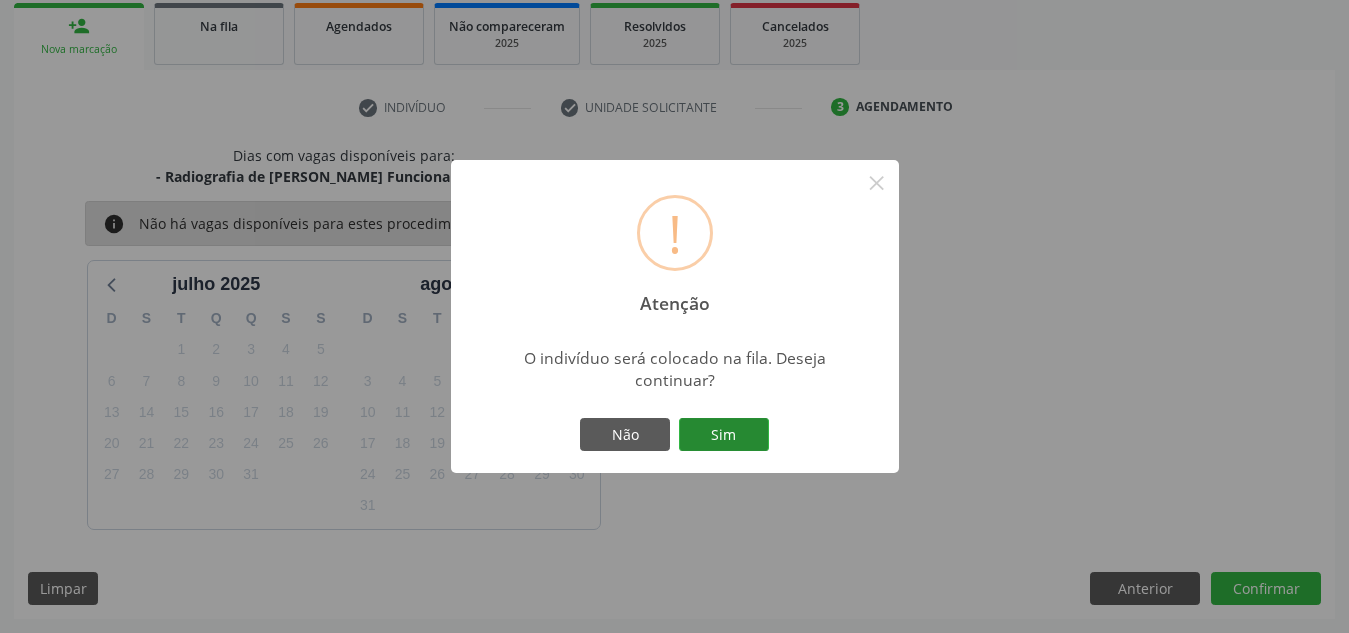click on "Sim" at bounding box center (724, 435) 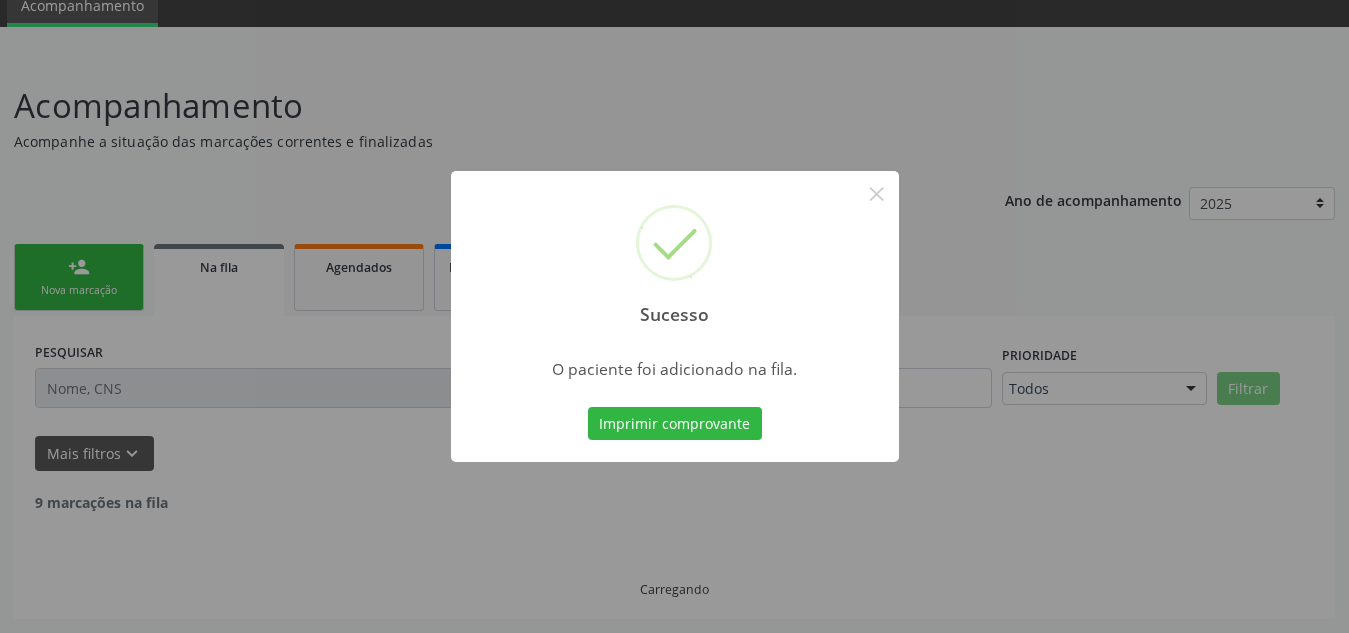 scroll, scrollTop: 62, scrollLeft: 0, axis: vertical 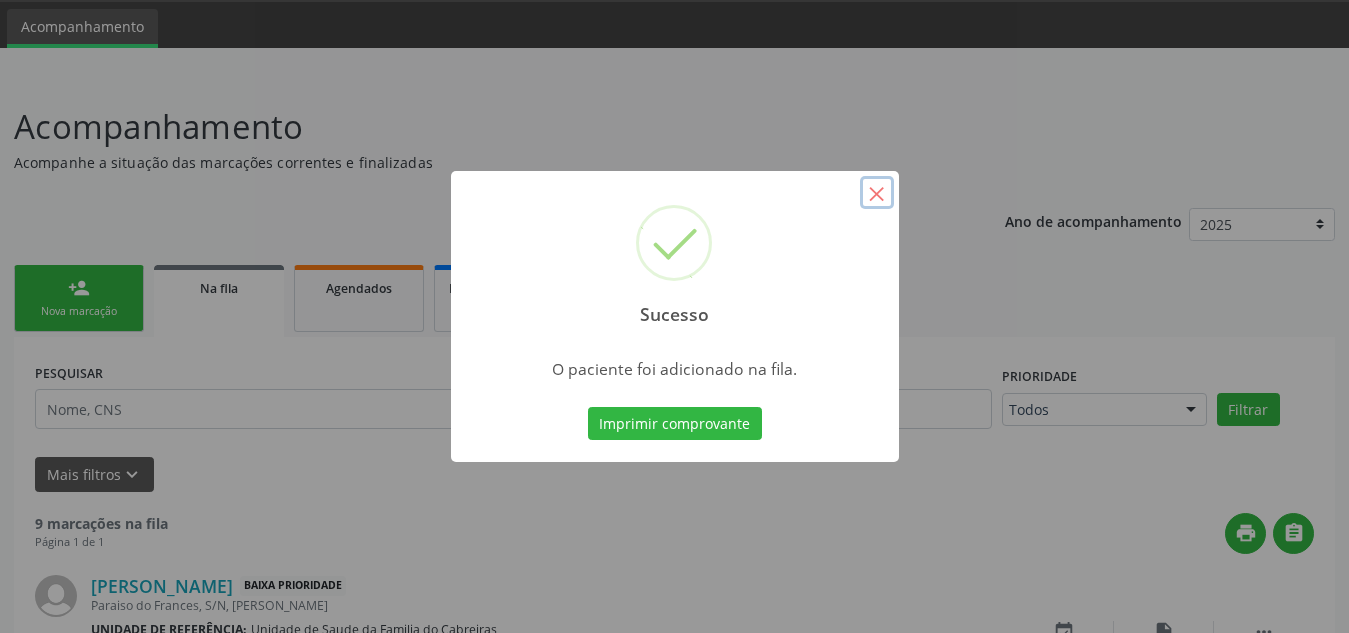 click on "×" at bounding box center [877, 193] 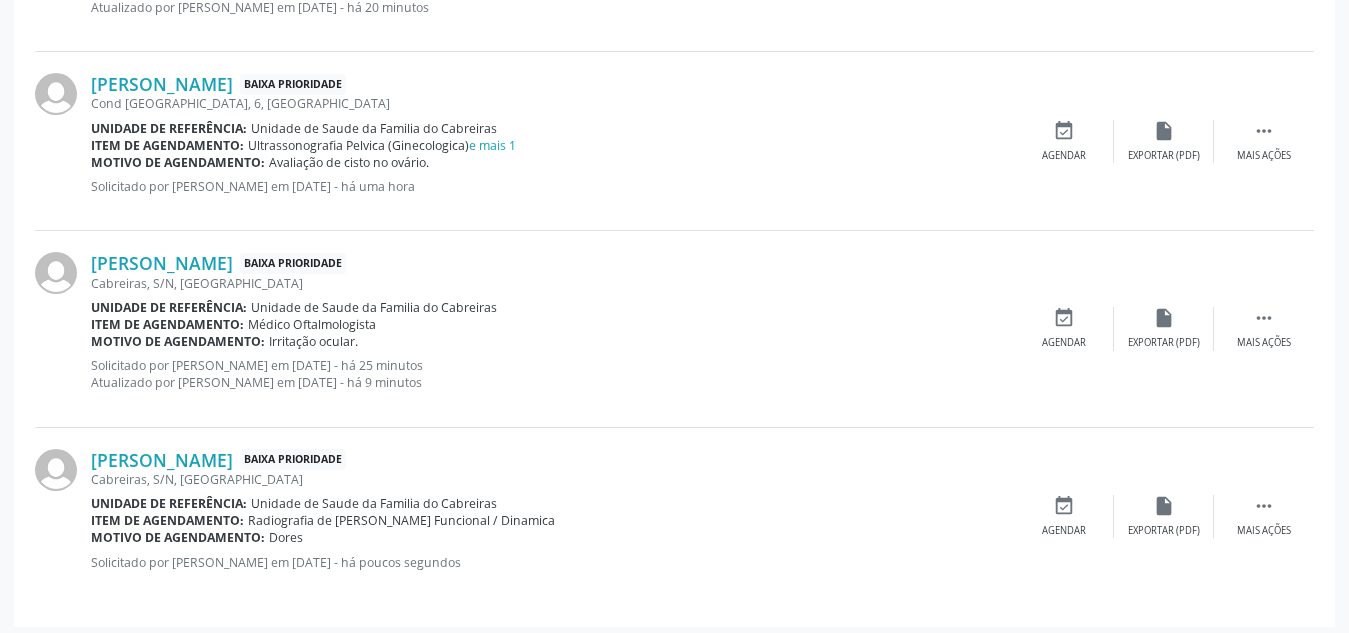 scroll, scrollTop: 1663, scrollLeft: 0, axis: vertical 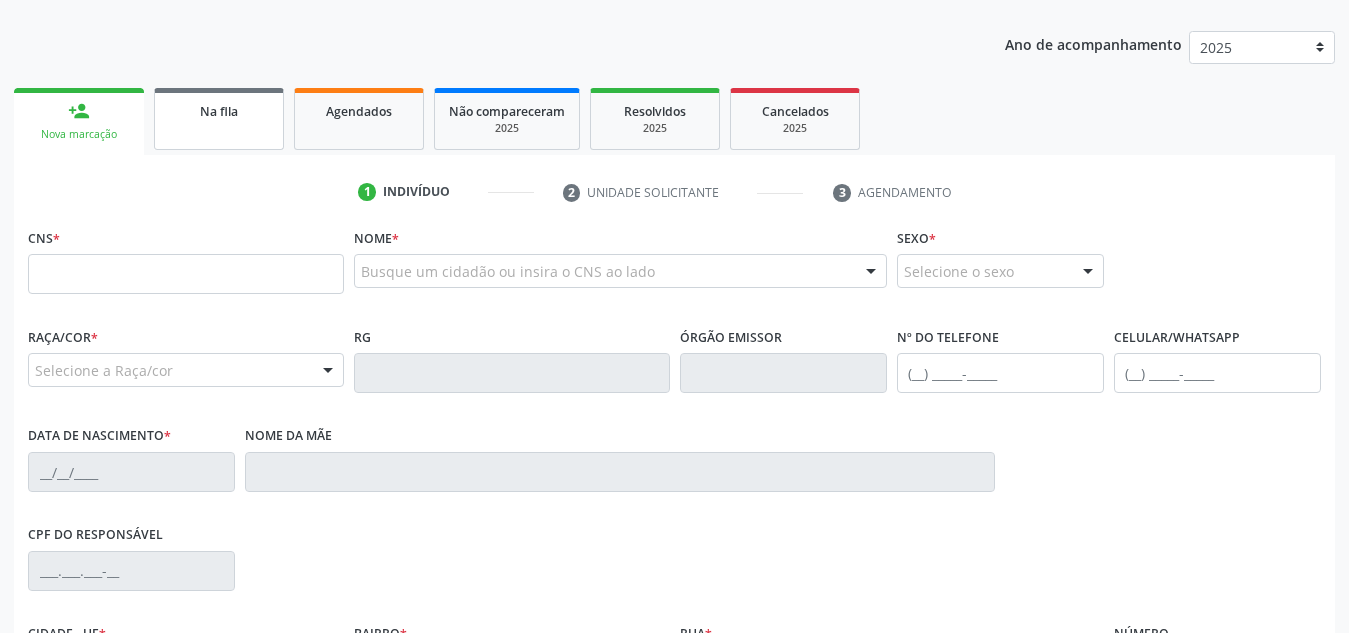 click on "Na fila" at bounding box center (219, 111) 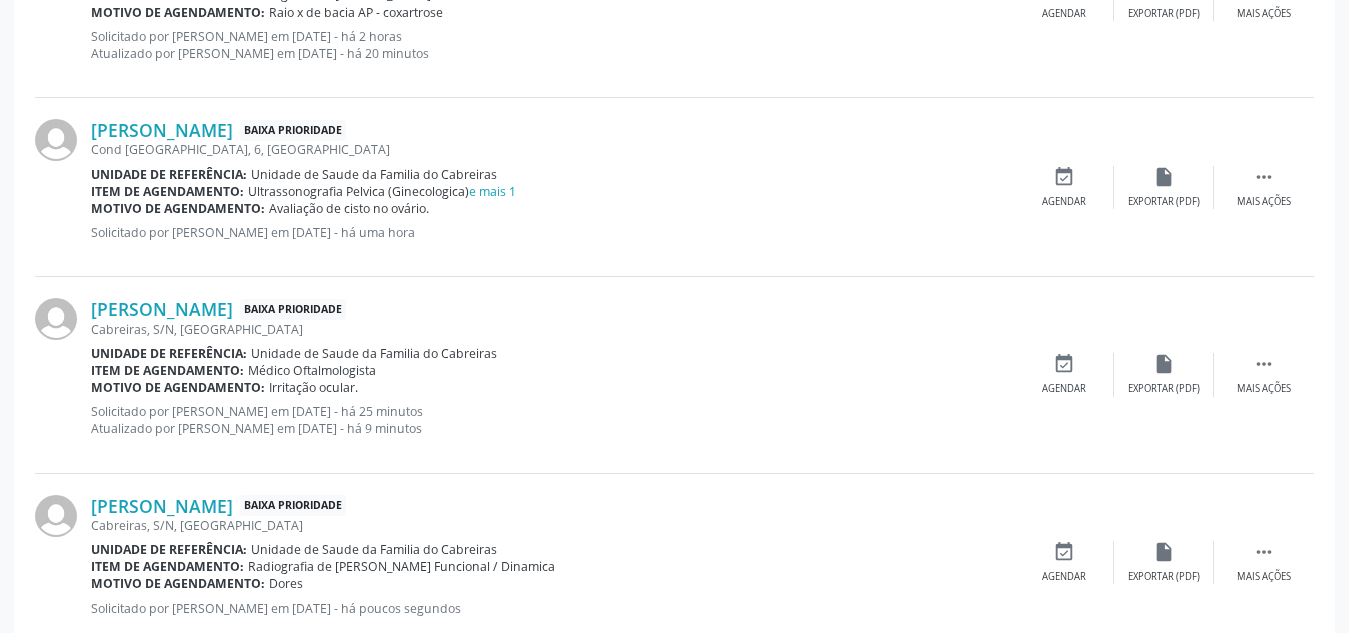 scroll, scrollTop: 1663, scrollLeft: 0, axis: vertical 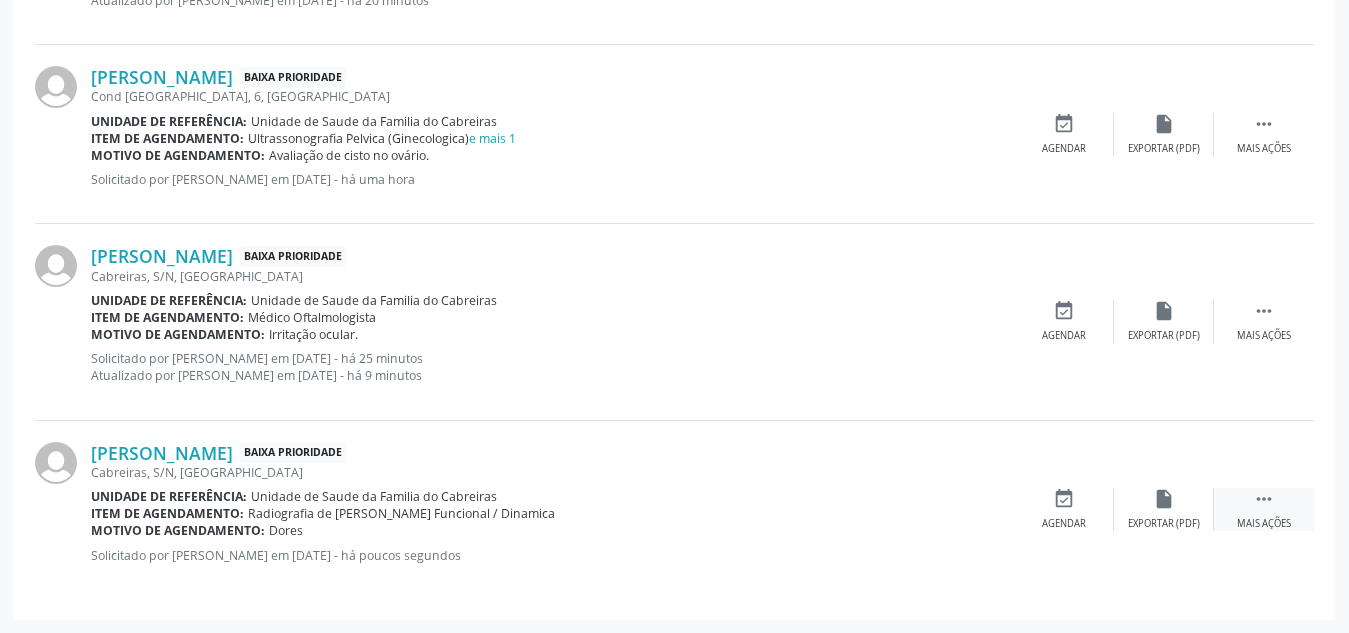 click on "
Mais ações" at bounding box center (1264, 509) 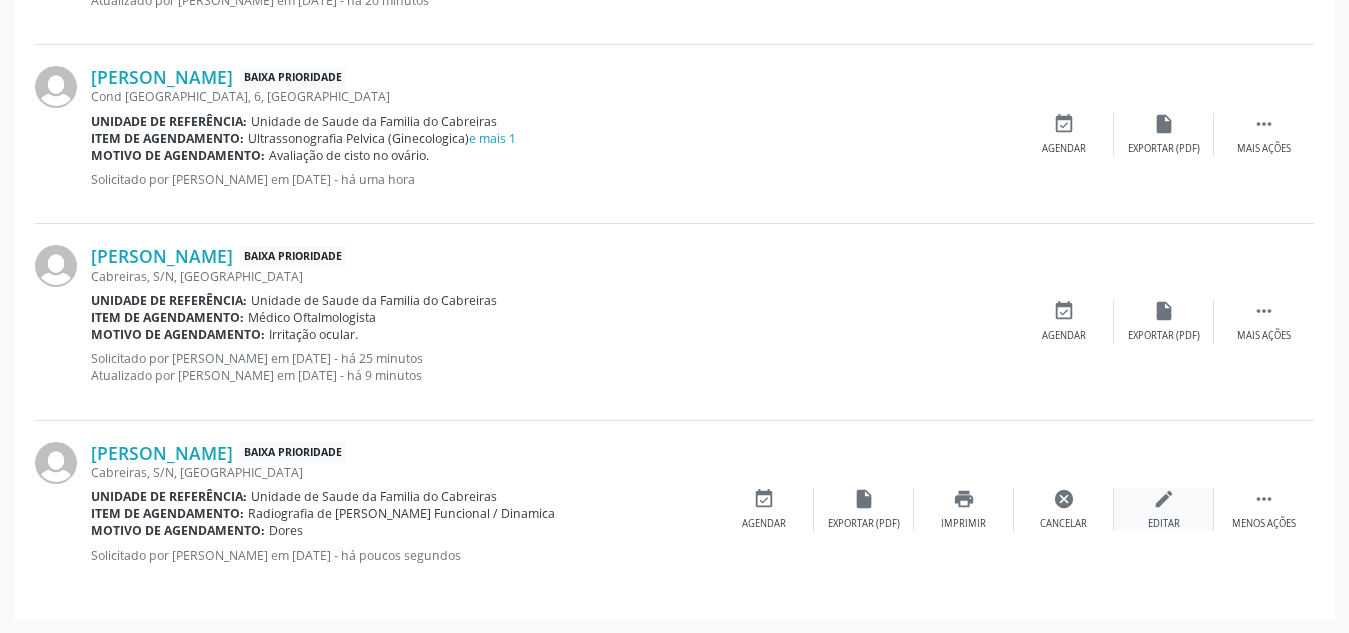 click on "Editar" at bounding box center (1164, 524) 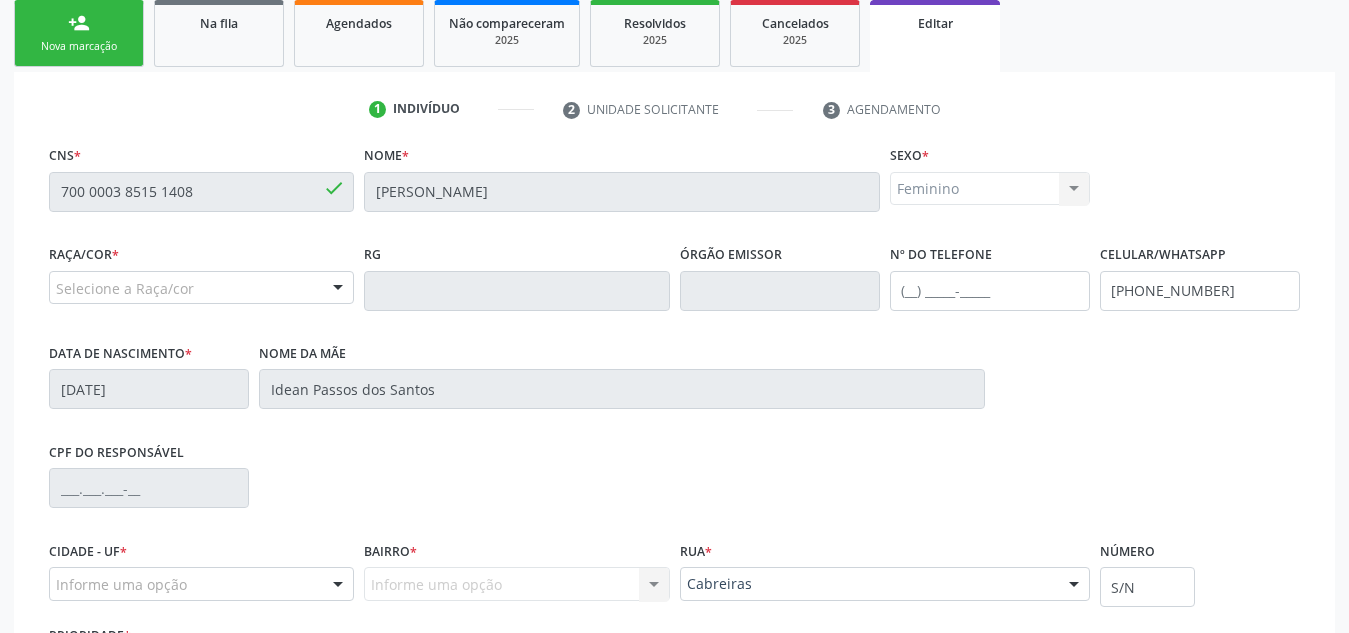 scroll, scrollTop: 506, scrollLeft: 0, axis: vertical 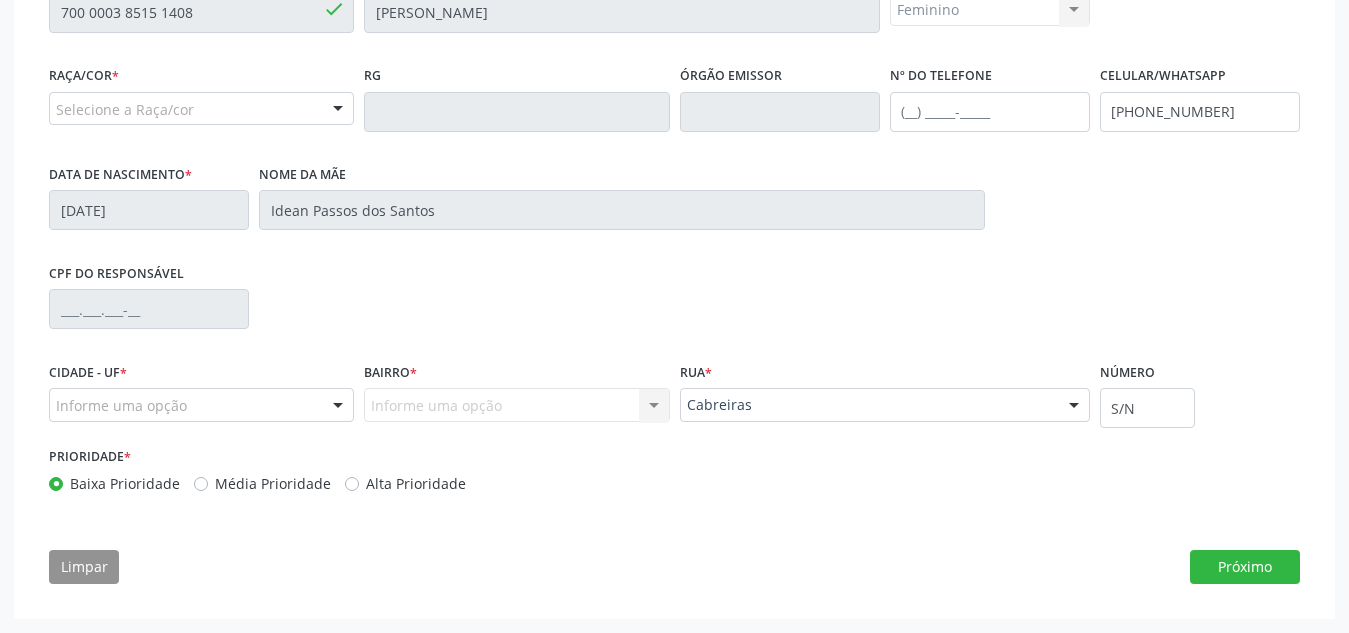 click on "Informe uma opção" at bounding box center (201, 405) 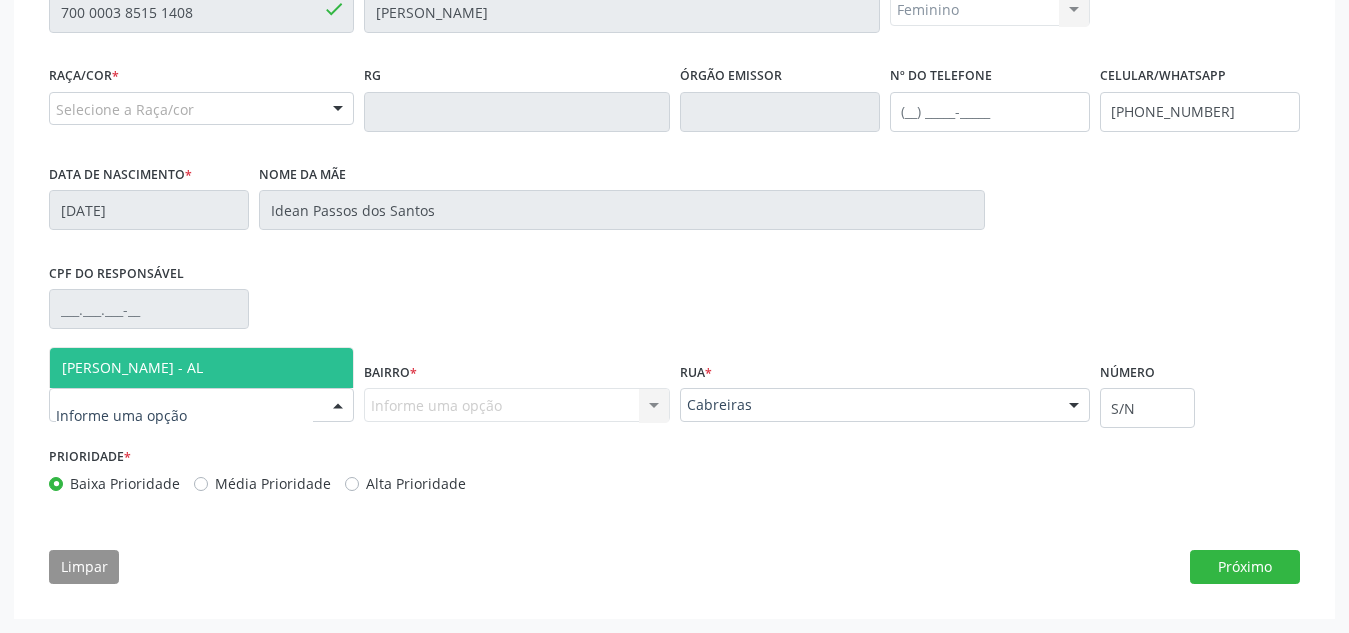 click on "[PERSON_NAME] - AL" at bounding box center (201, 368) 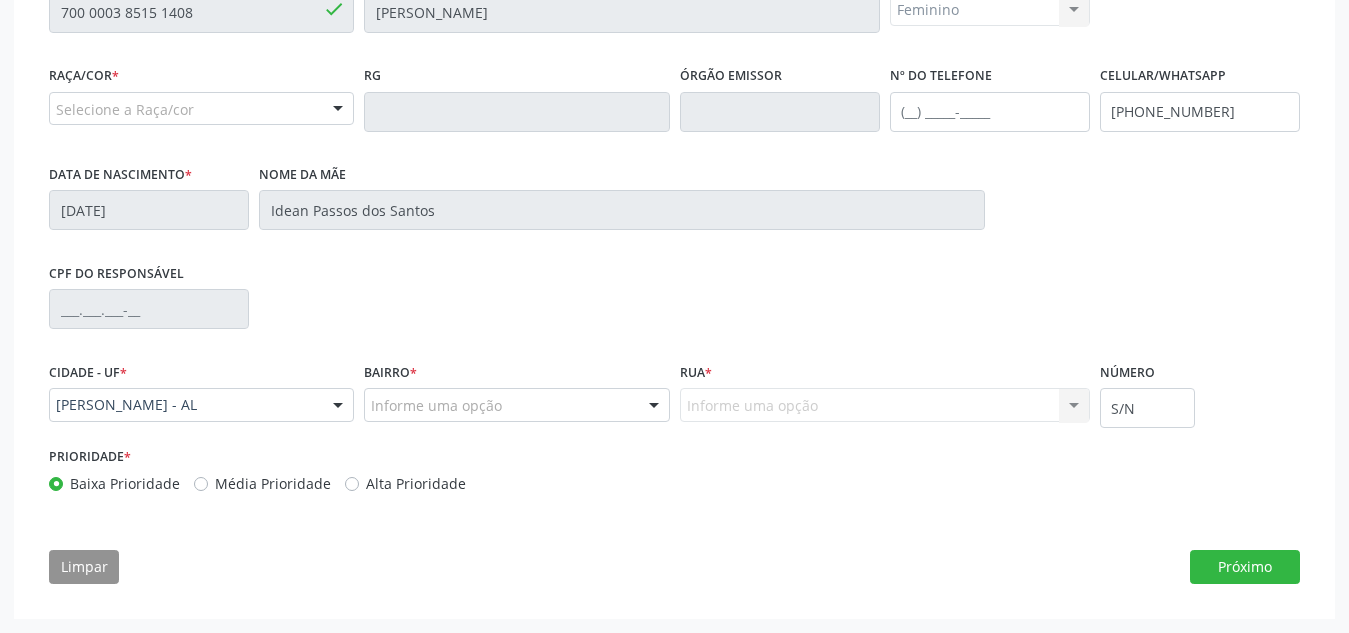click on "Selecione a Raça/cor" at bounding box center (201, 109) 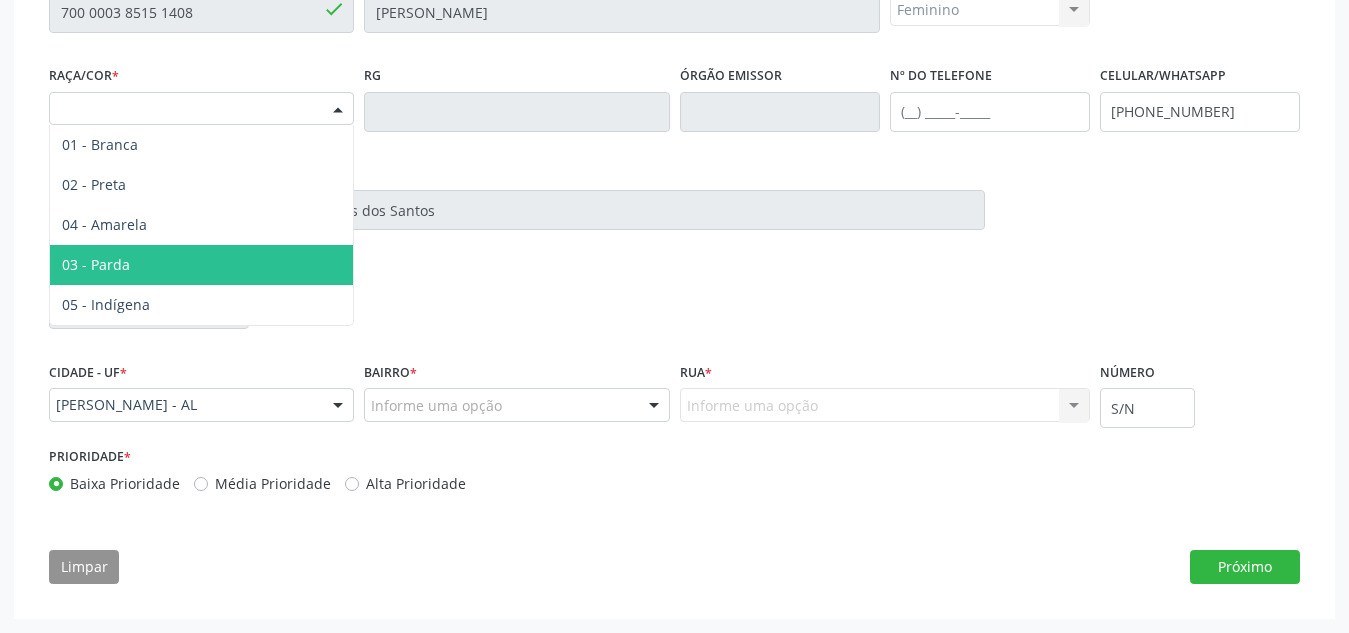 click on "03 - Parda" at bounding box center (201, 265) 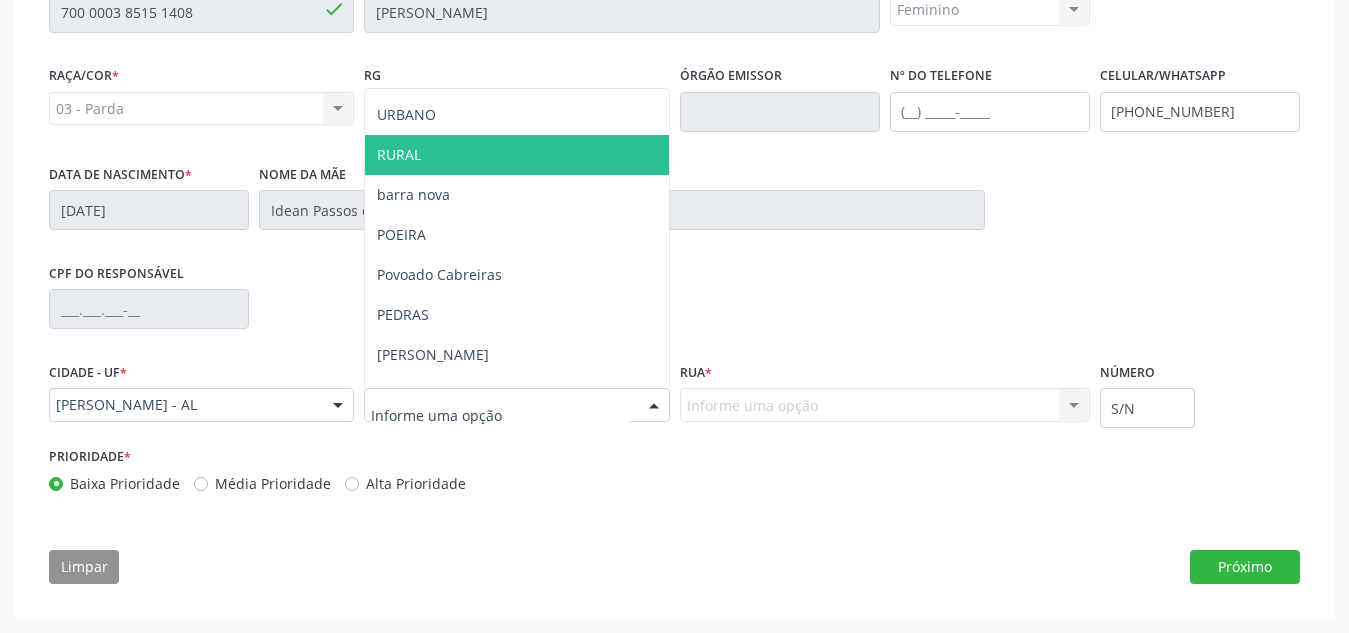 scroll, scrollTop: 221, scrollLeft: 0, axis: vertical 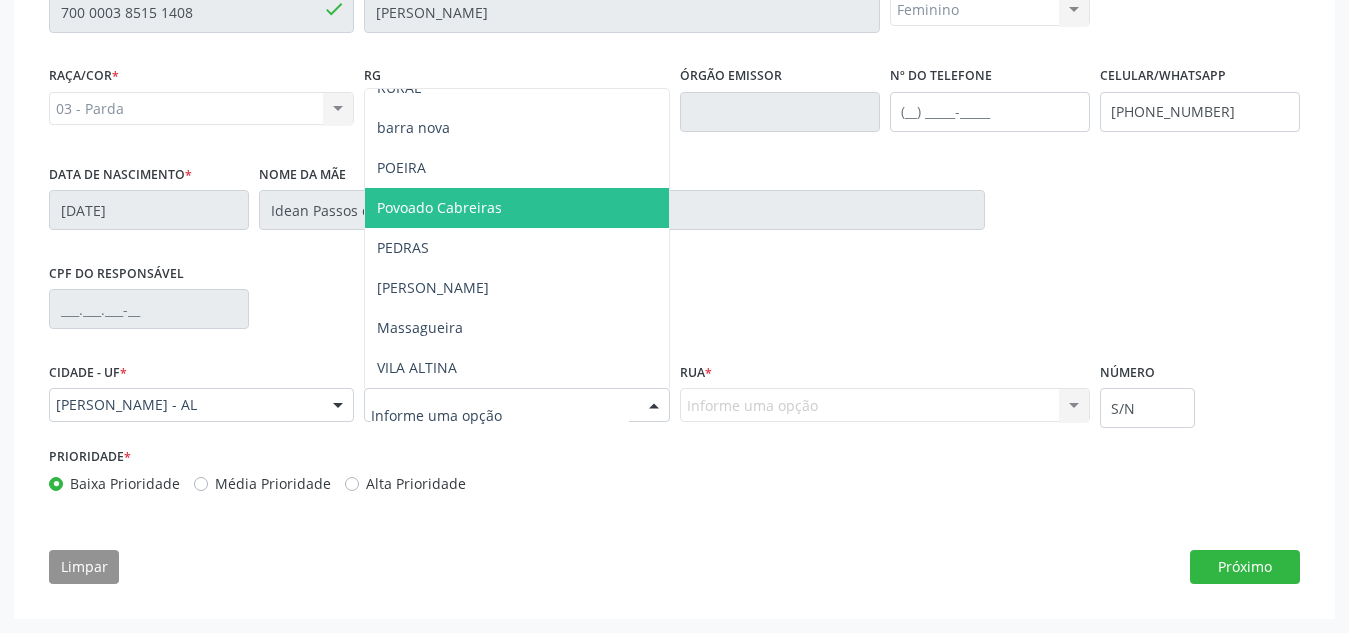 click on "Povoado Cabreiras" at bounding box center (516, 208) 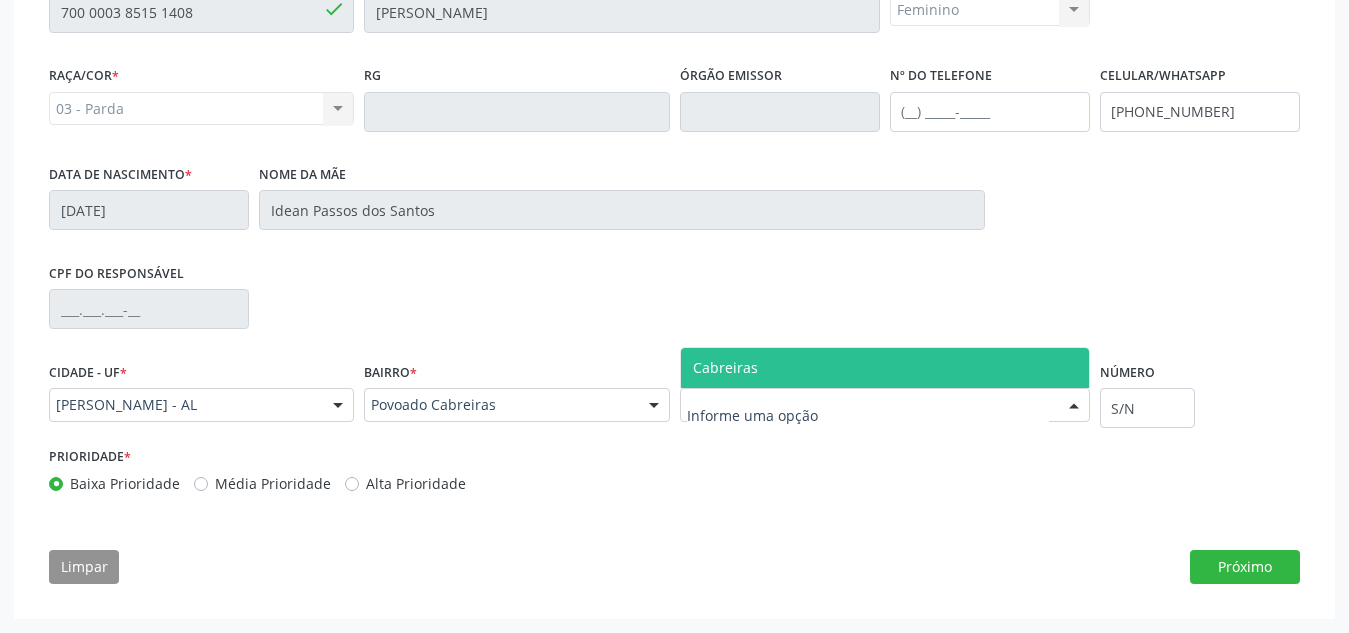 click at bounding box center (885, 405) 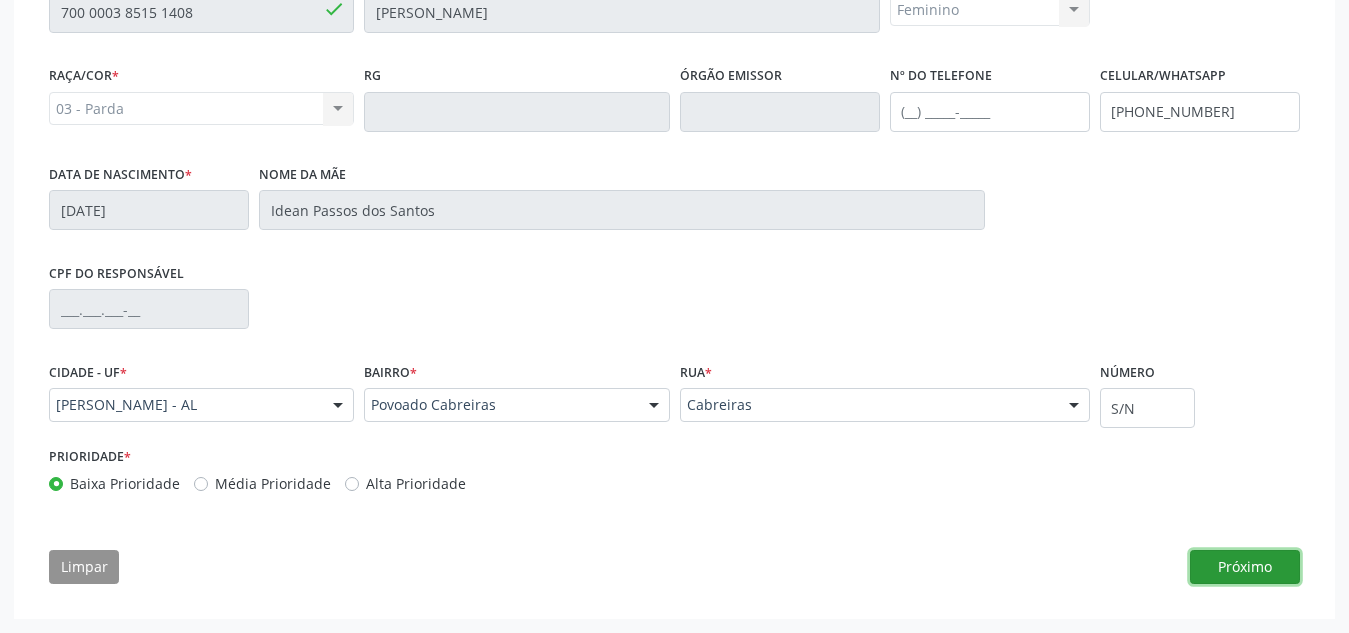 click on "Próximo" at bounding box center [1245, 567] 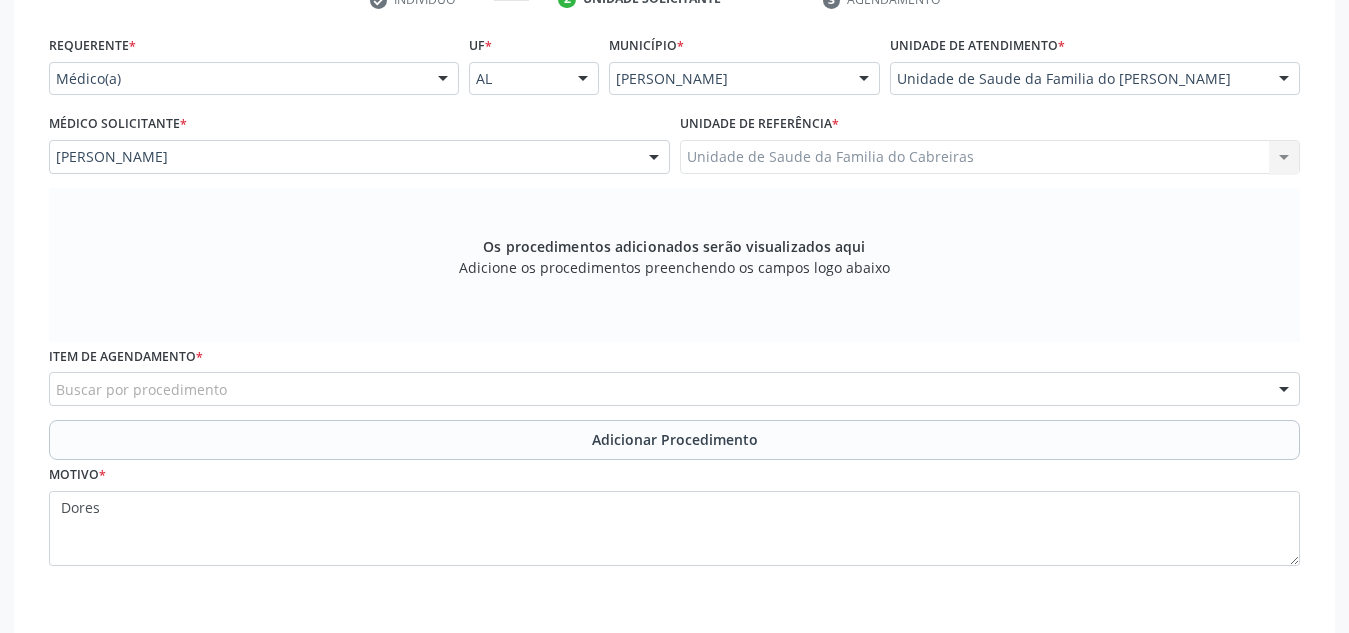 scroll, scrollTop: 436, scrollLeft: 0, axis: vertical 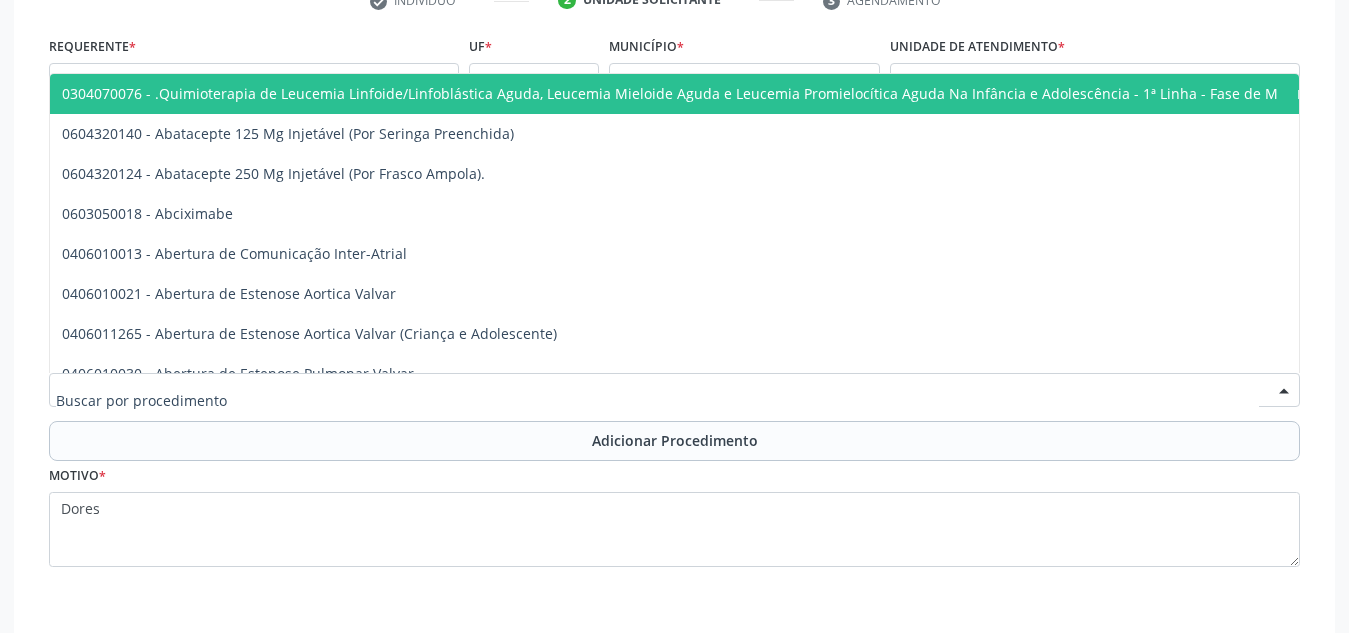click at bounding box center (674, 390) 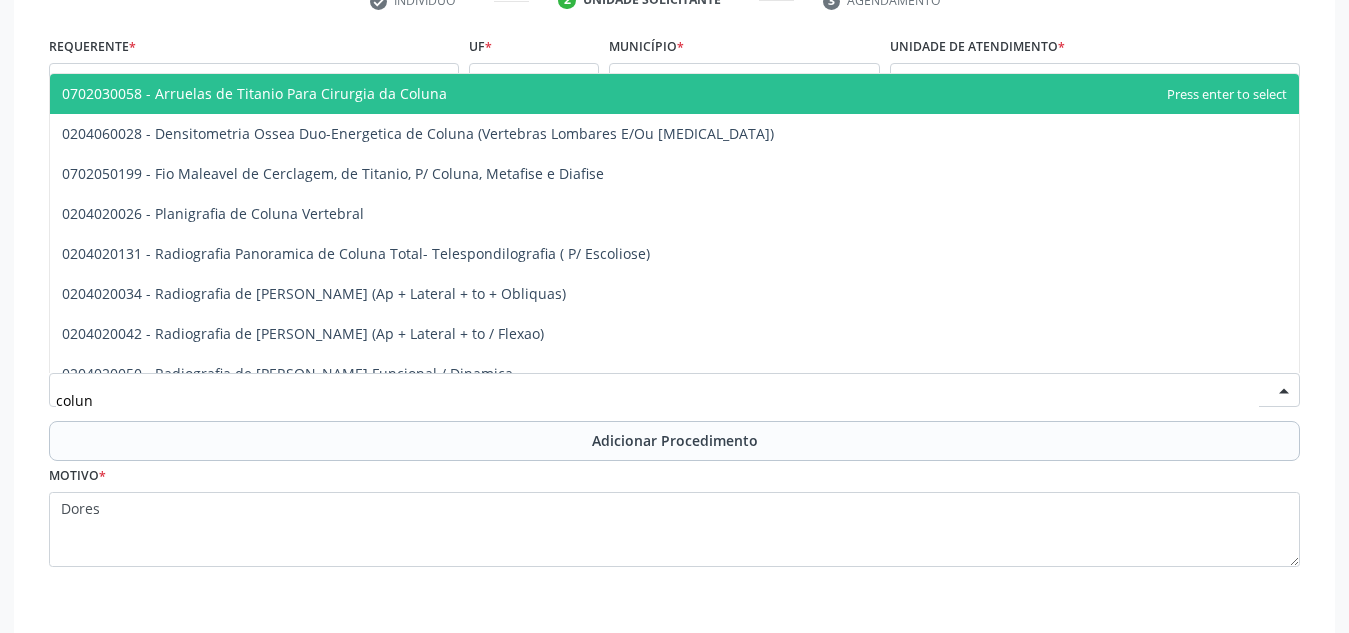 type on "coluna" 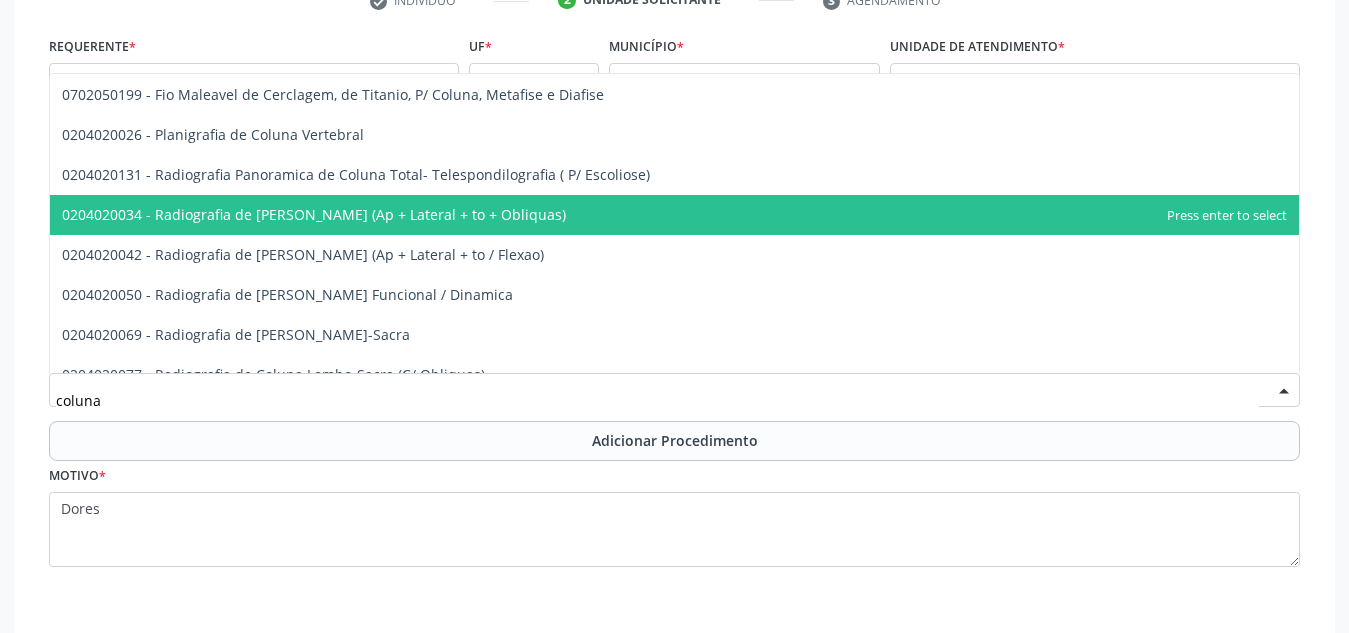scroll, scrollTop: 83, scrollLeft: 0, axis: vertical 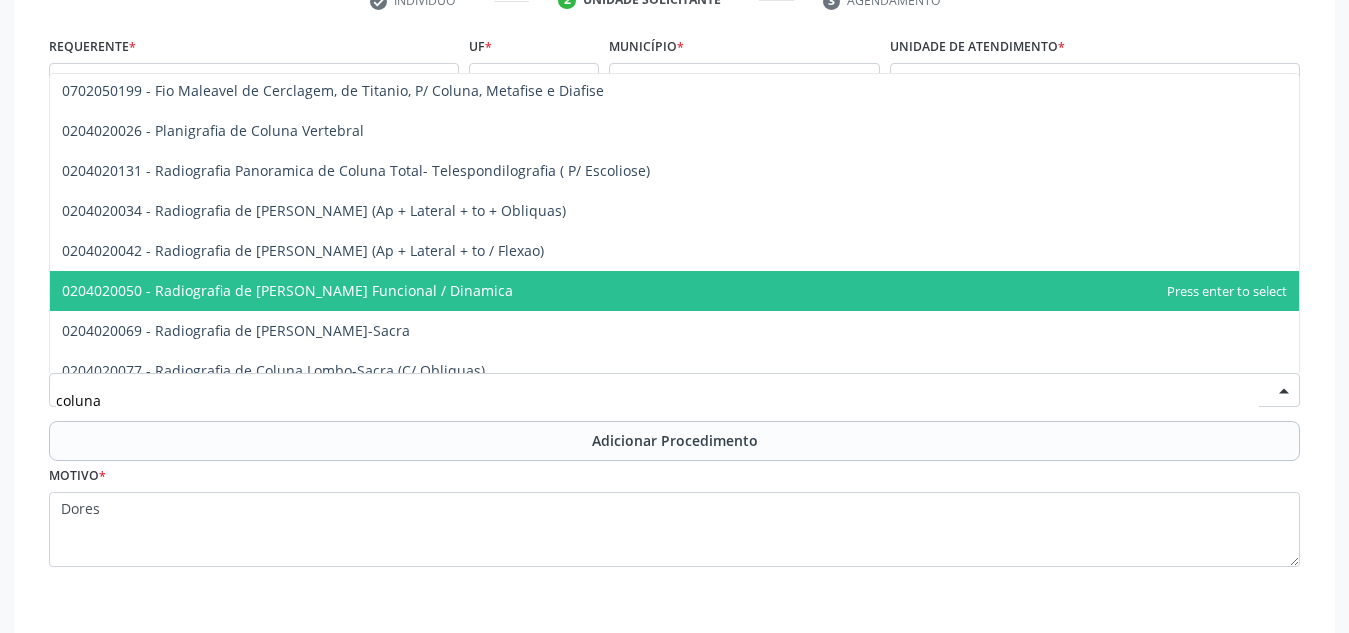 click on "0204020050 - Radiografia de [PERSON_NAME] Funcional / Dinamica" at bounding box center (674, 291) 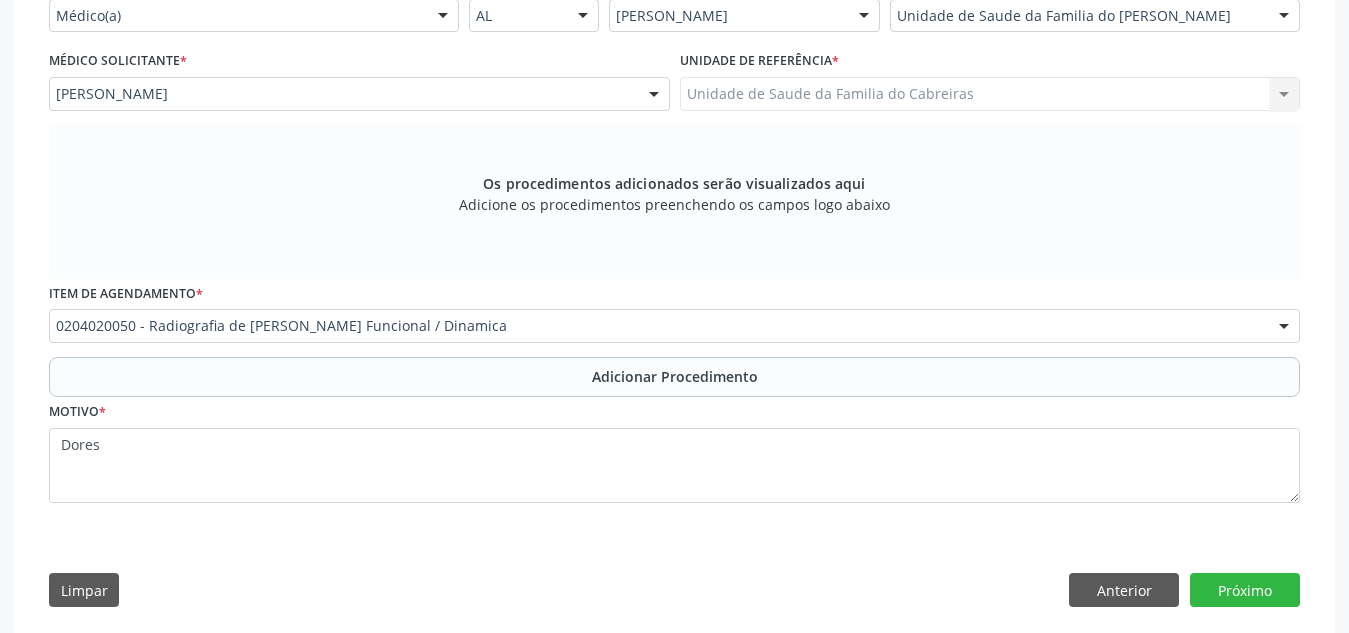 scroll, scrollTop: 523, scrollLeft: 0, axis: vertical 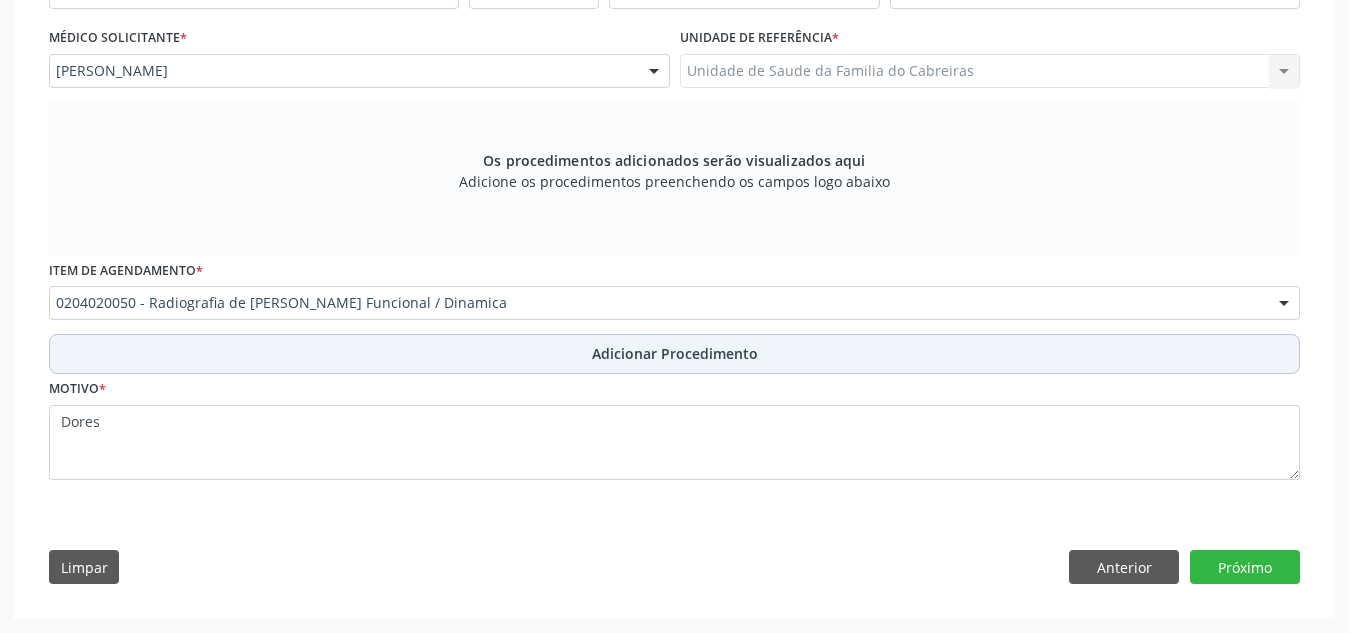 click on "Adicionar Procedimento" at bounding box center (674, 354) 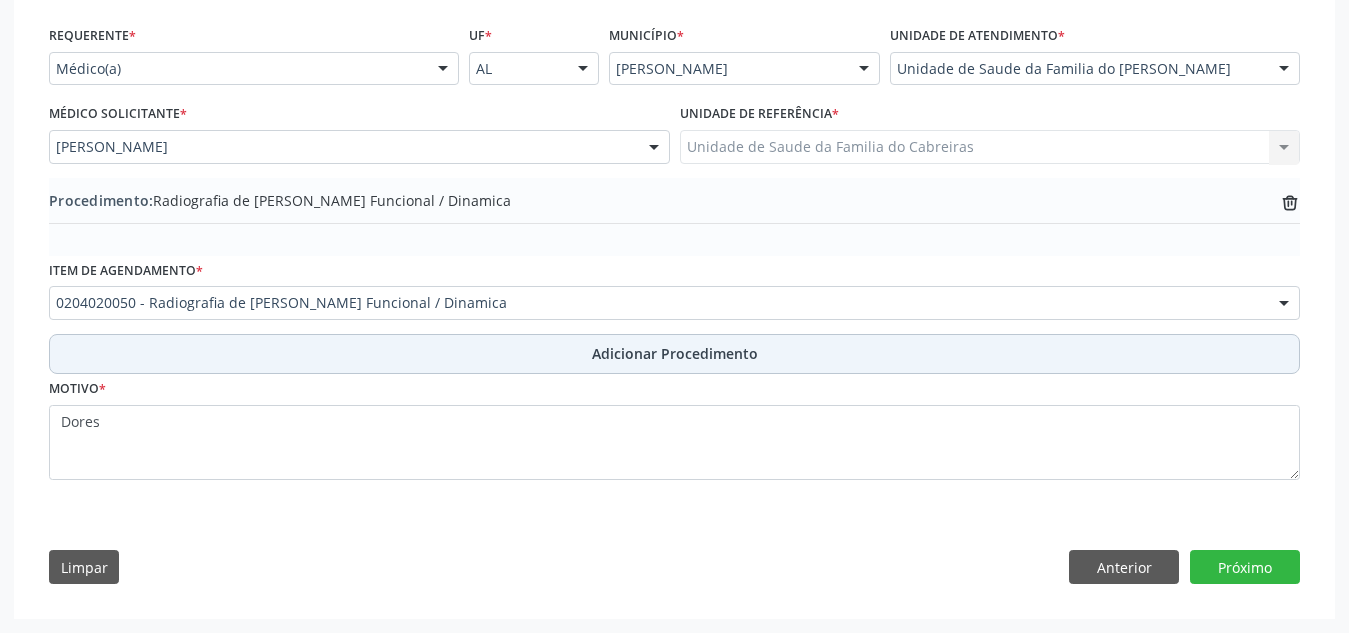 scroll, scrollTop: 447, scrollLeft: 0, axis: vertical 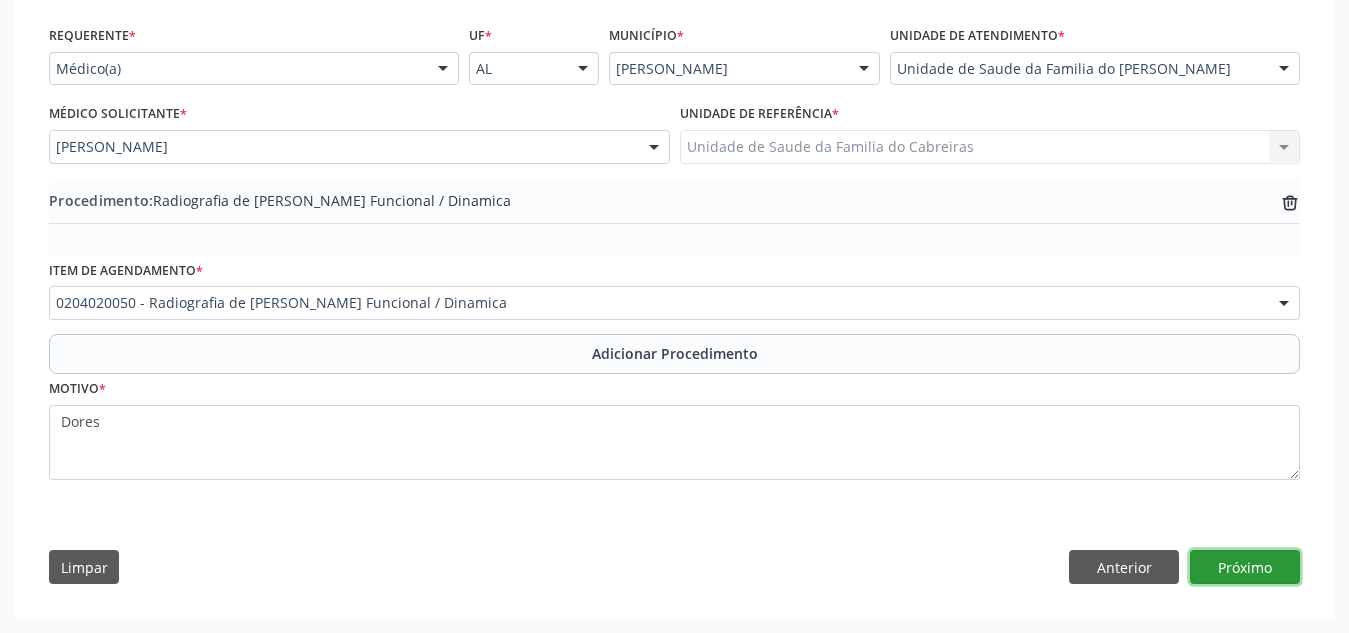 click on "Próximo" at bounding box center (1245, 567) 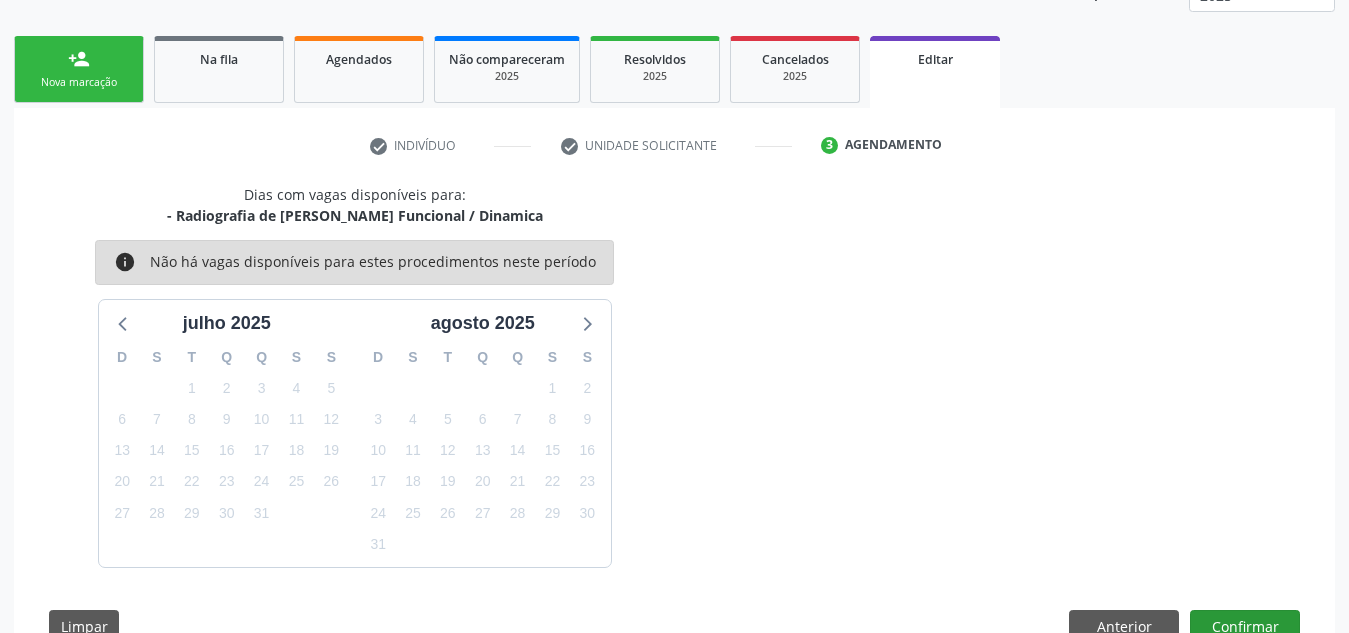 scroll, scrollTop: 350, scrollLeft: 0, axis: vertical 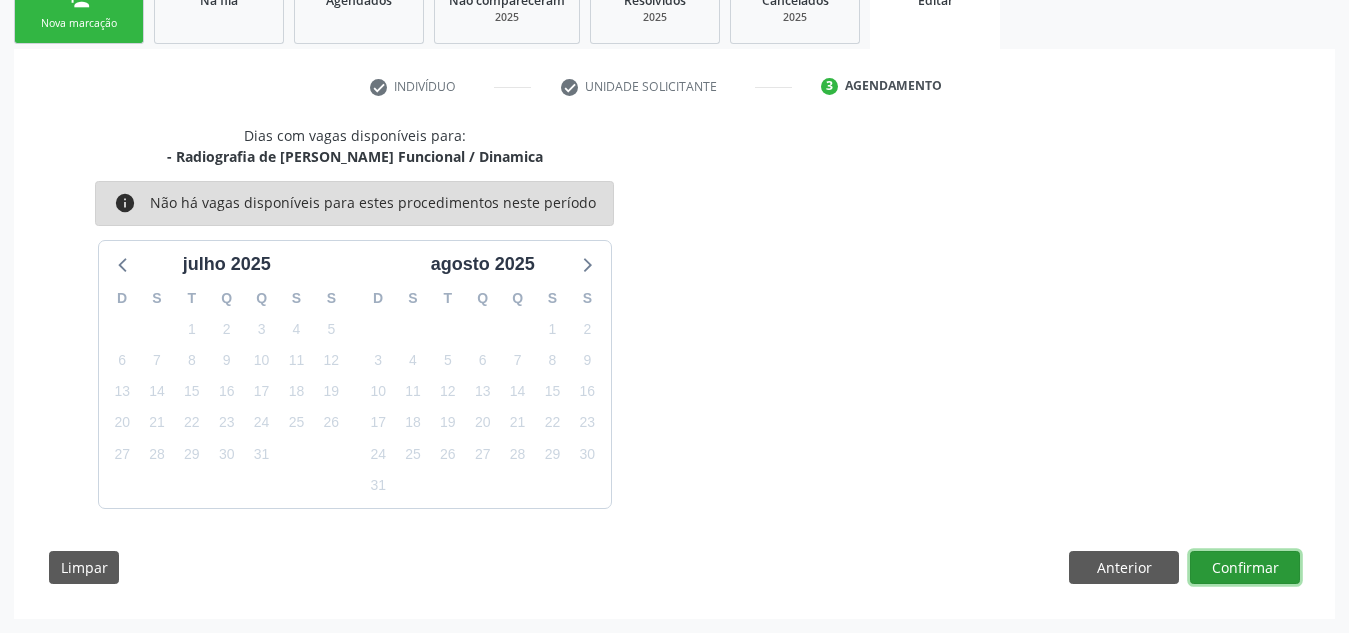 click on "Confirmar" at bounding box center (1245, 568) 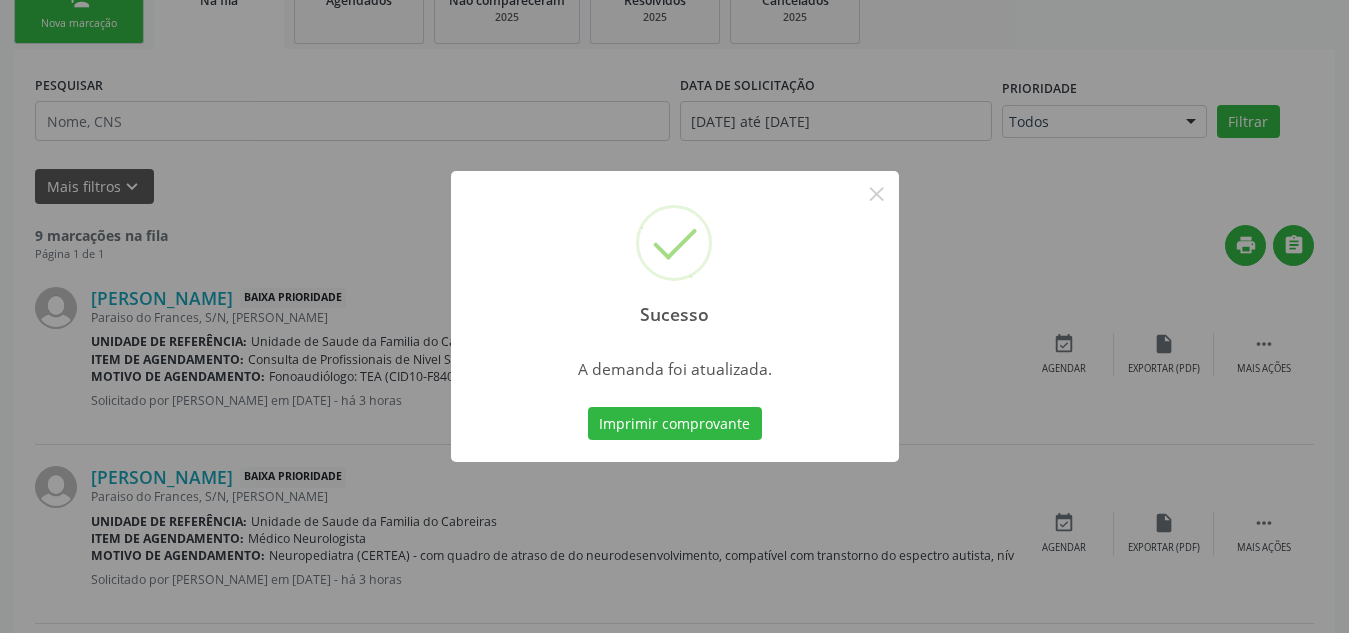 scroll, scrollTop: 62, scrollLeft: 0, axis: vertical 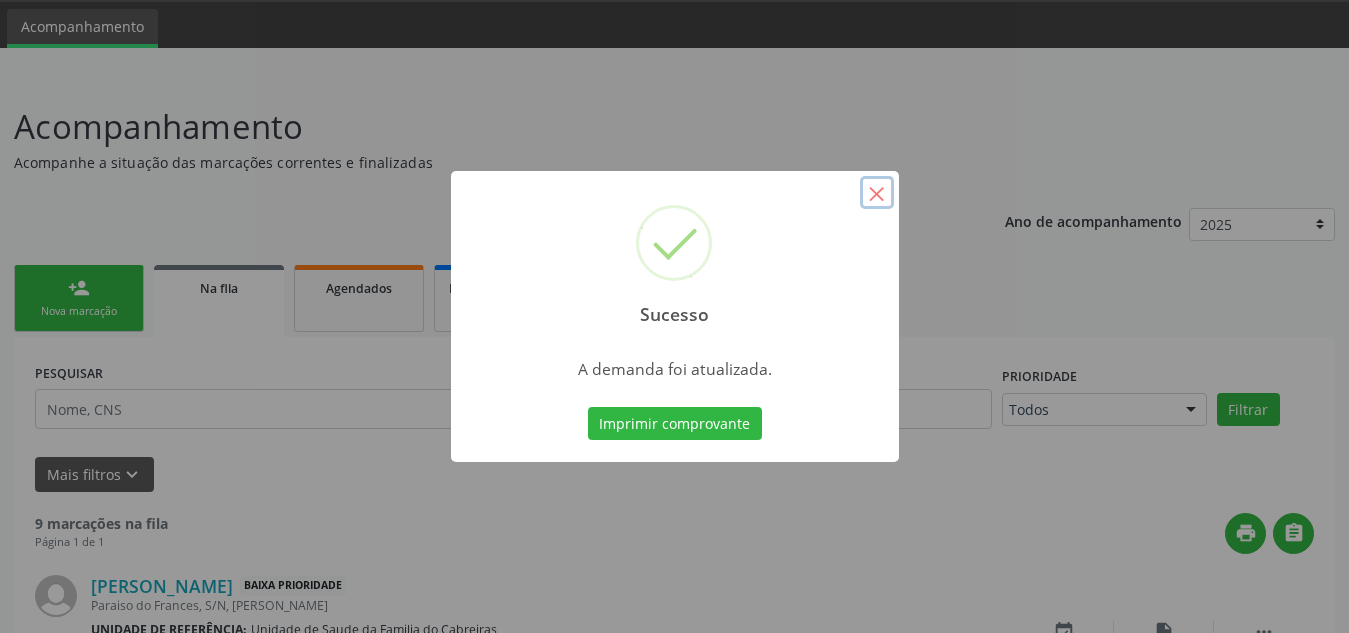 click on "×" at bounding box center [877, 193] 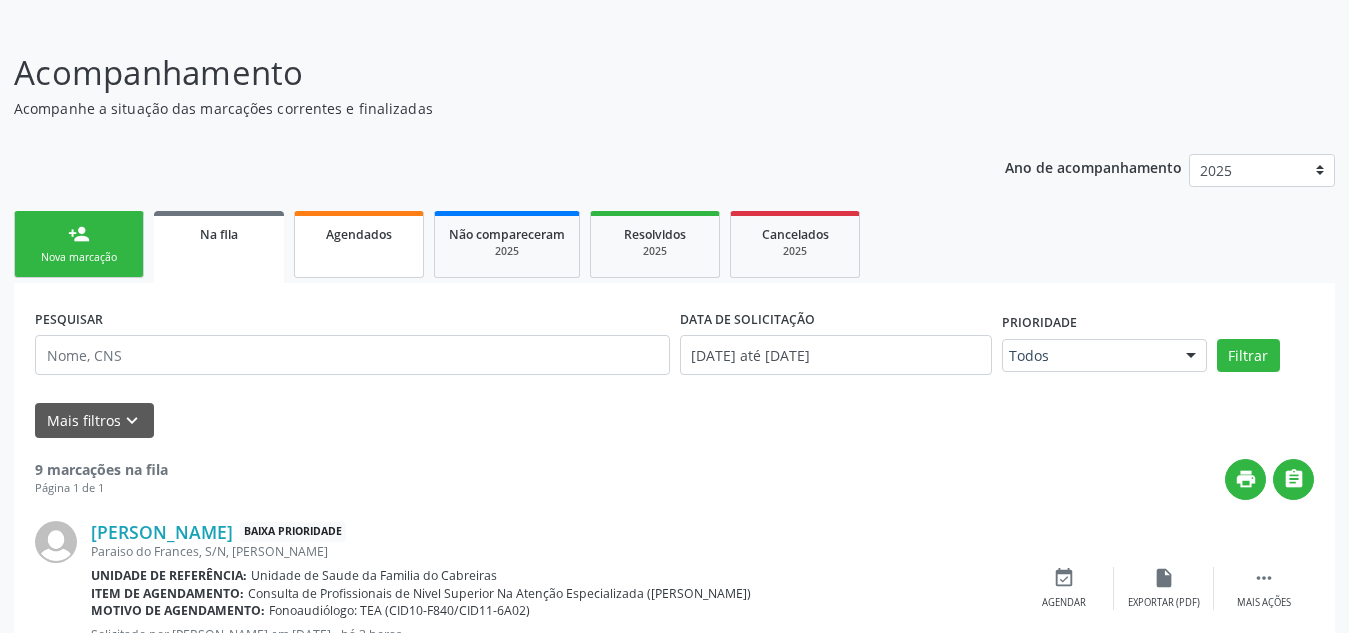 scroll, scrollTop: 115, scrollLeft: 0, axis: vertical 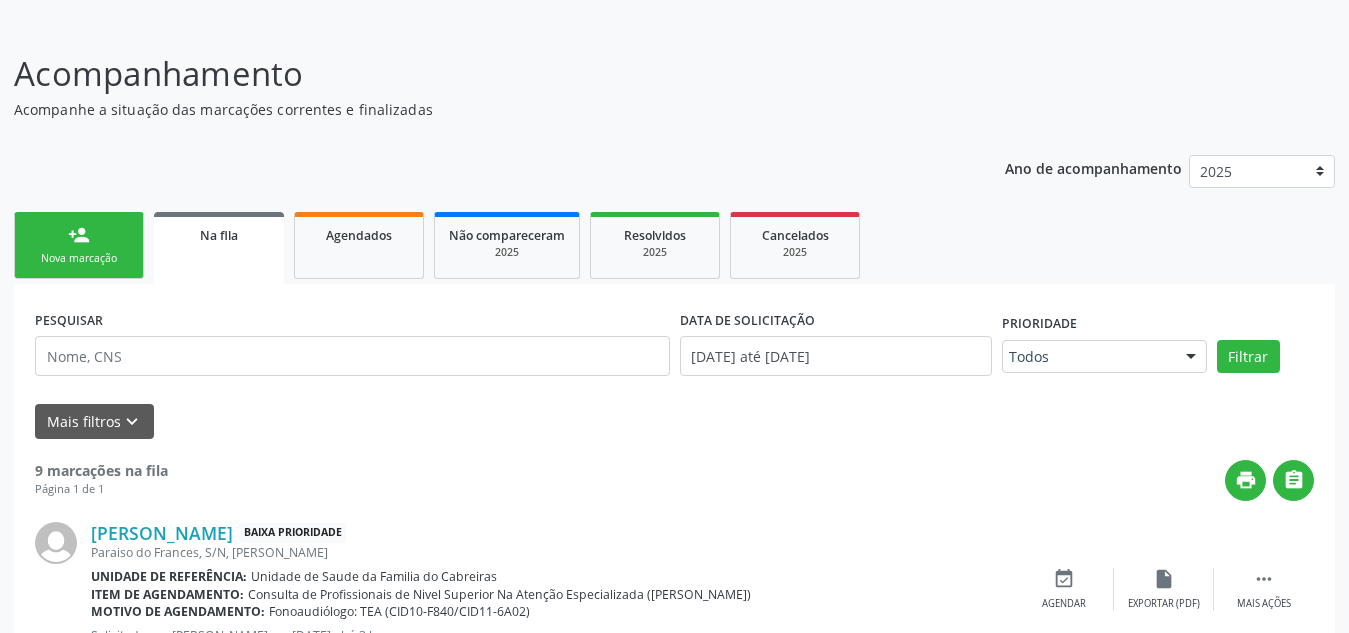 click on "person_add
Nova marcação" at bounding box center (79, 245) 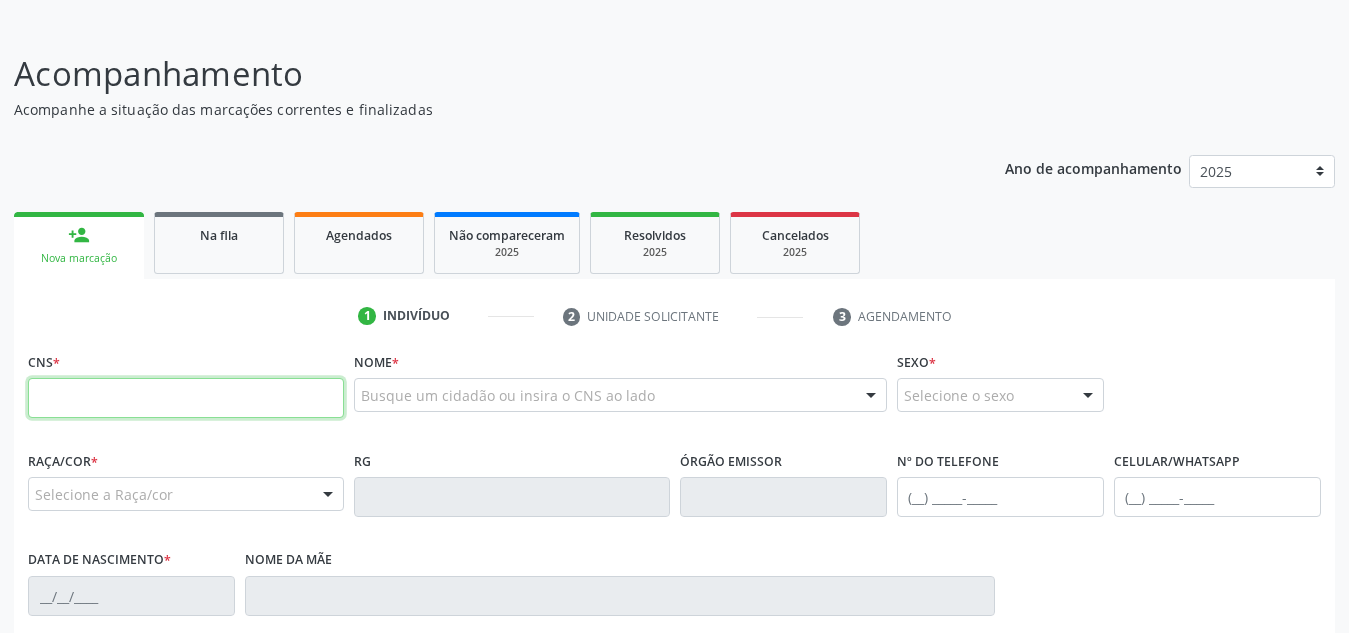 click at bounding box center (186, 398) 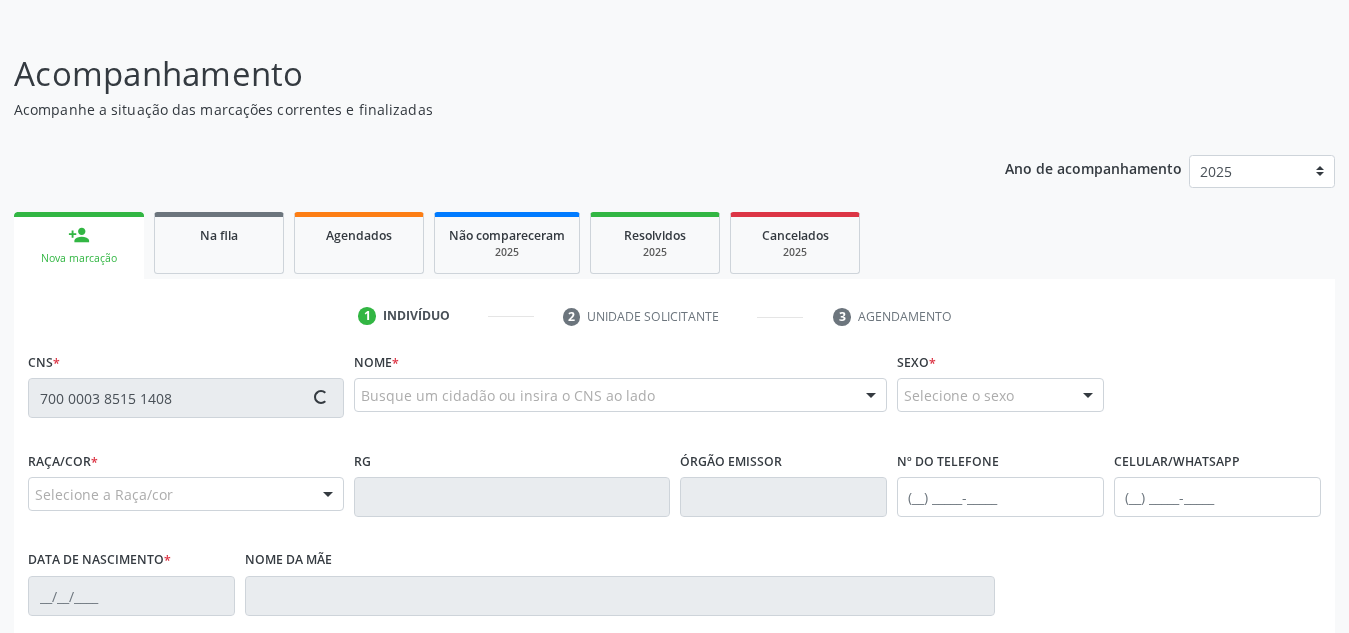 type on "700 0003 8515 1408" 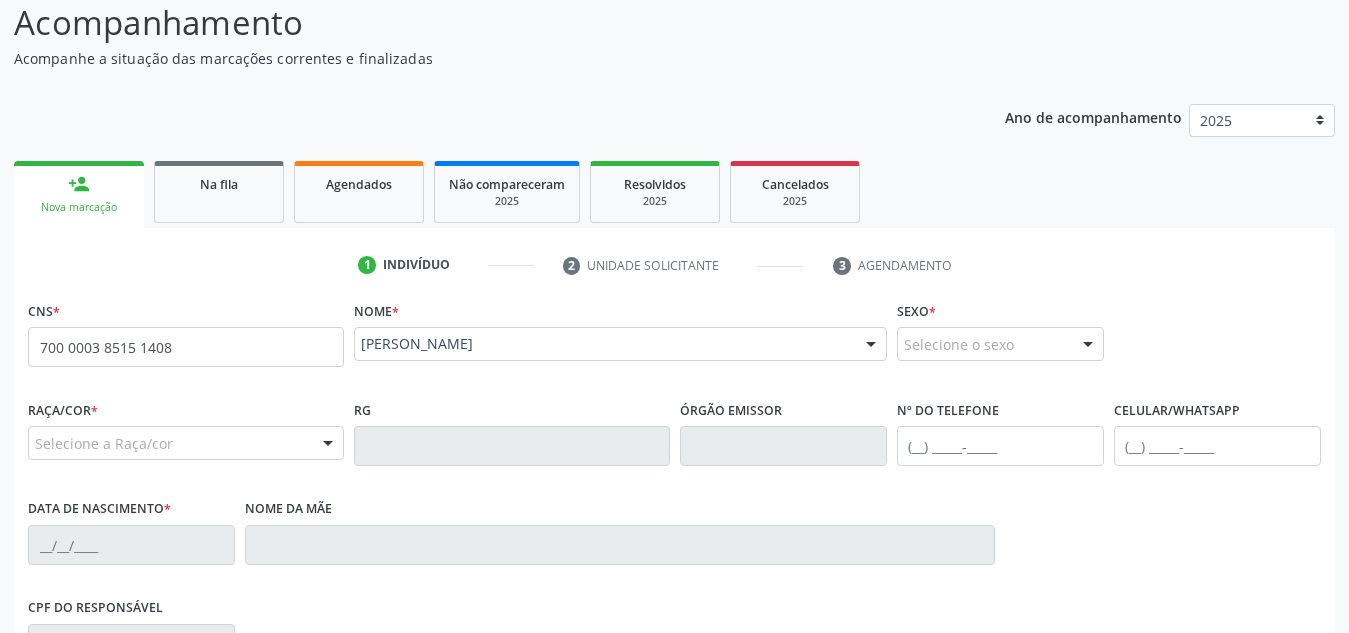 scroll, scrollTop: 479, scrollLeft: 0, axis: vertical 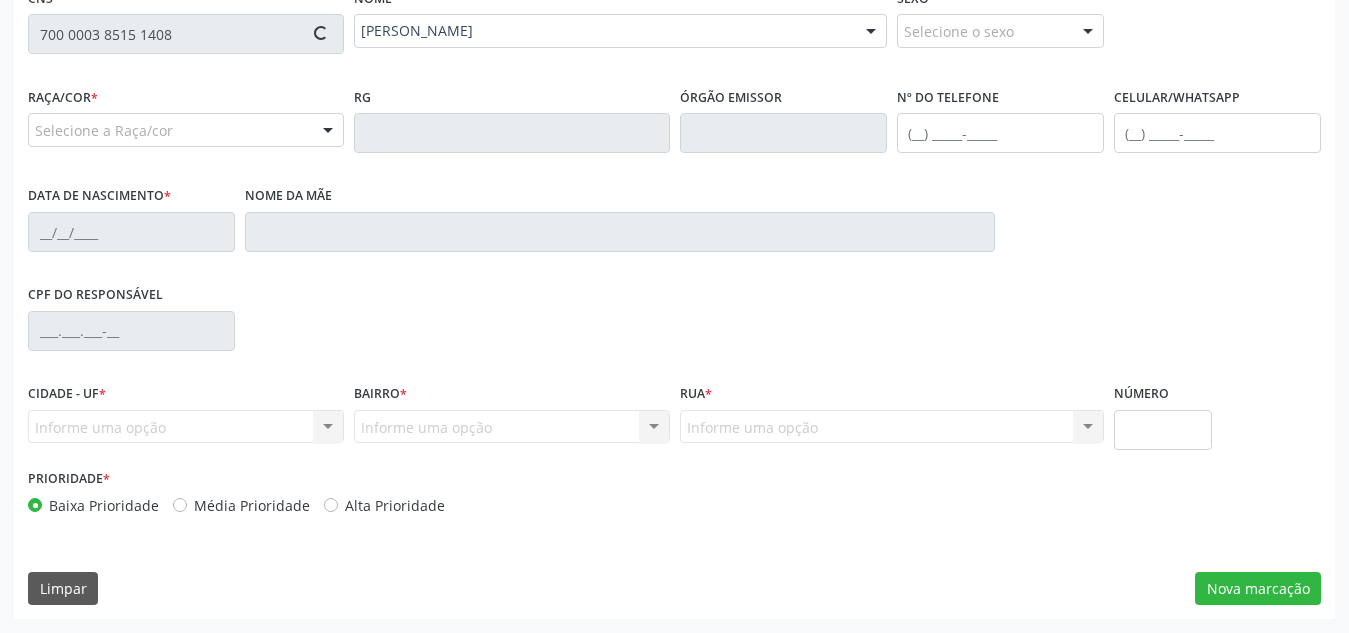 type on "[PHONE_NUMBER]" 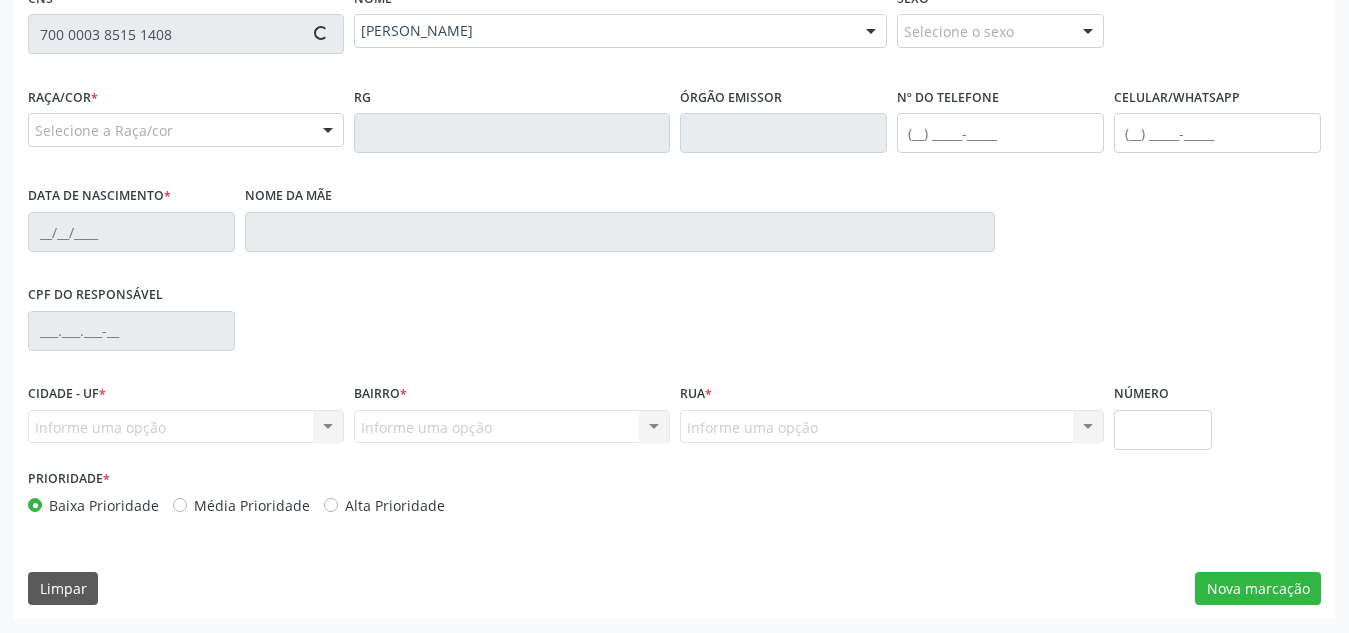 type on "[DATE]" 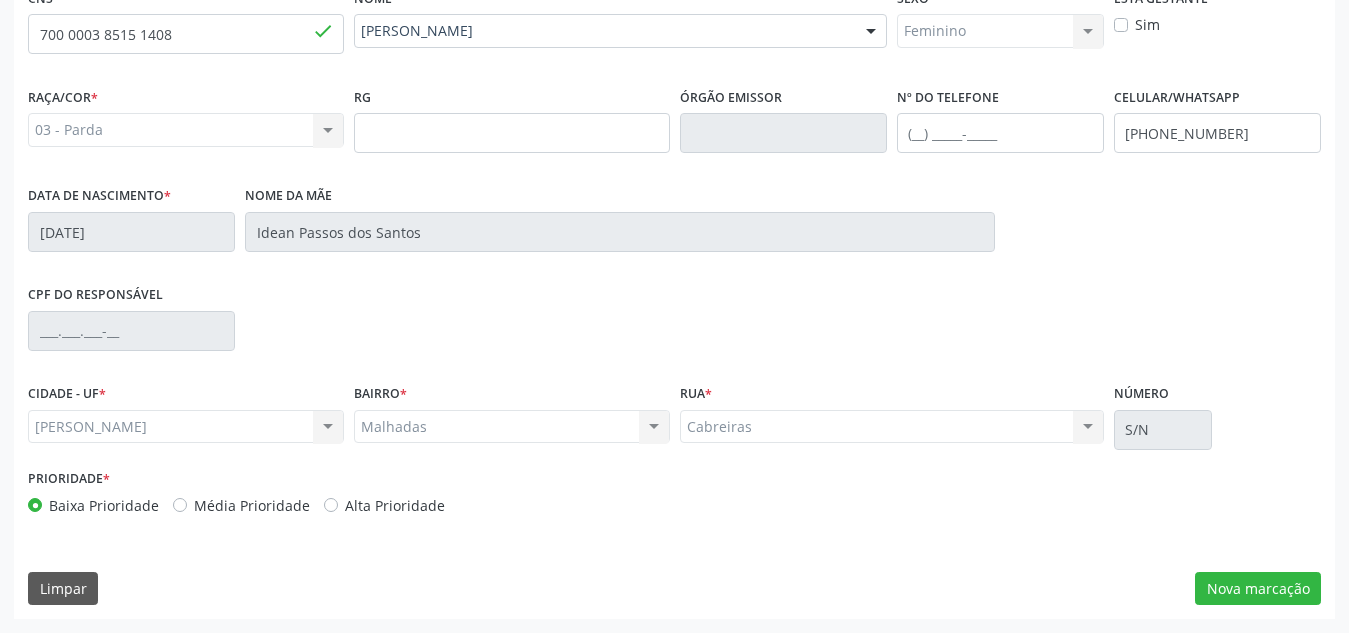 click on "Malhadas         Malhadas
Nenhum resultado encontrado para: "   "
Não há nenhuma opção para ser exibida." at bounding box center (512, 427) 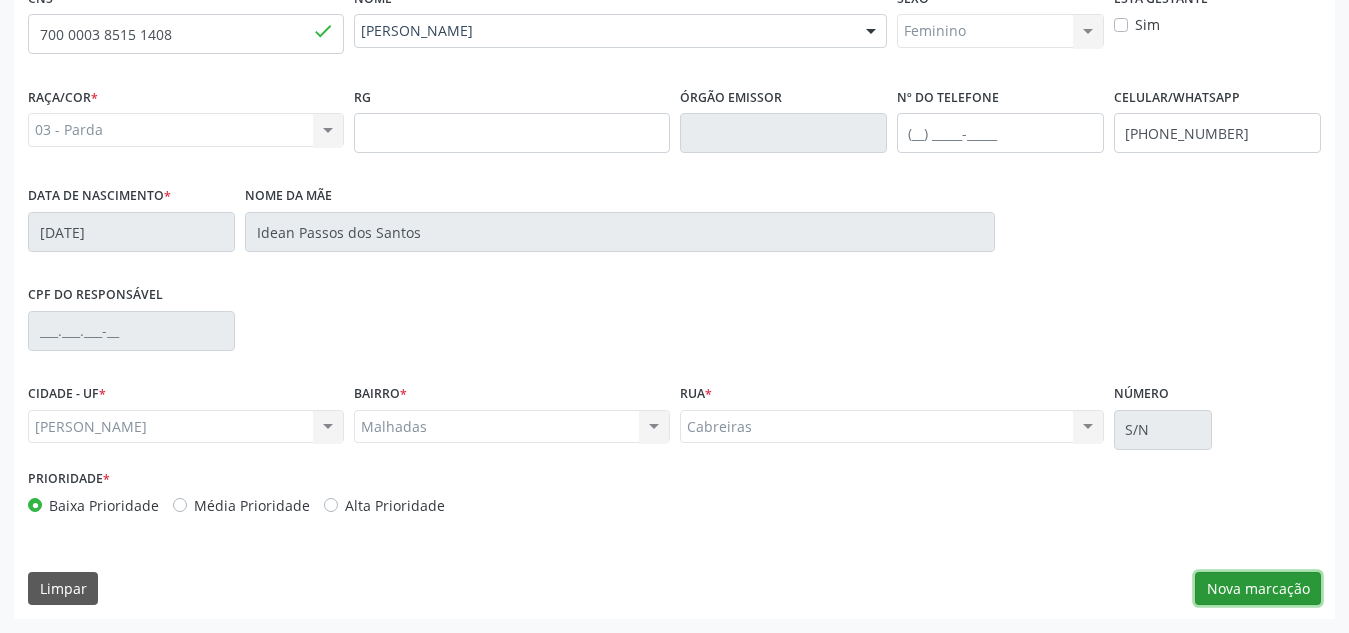 click on "Nova marcação" at bounding box center [1258, 589] 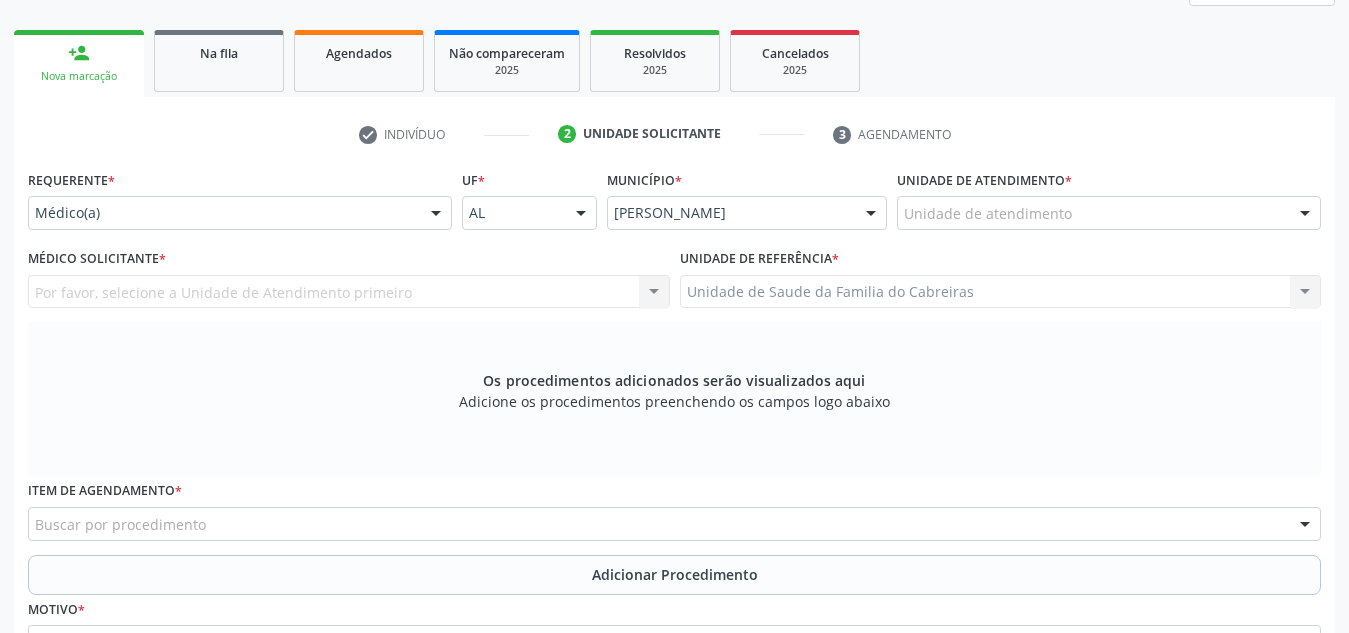 scroll, scrollTop: 296, scrollLeft: 0, axis: vertical 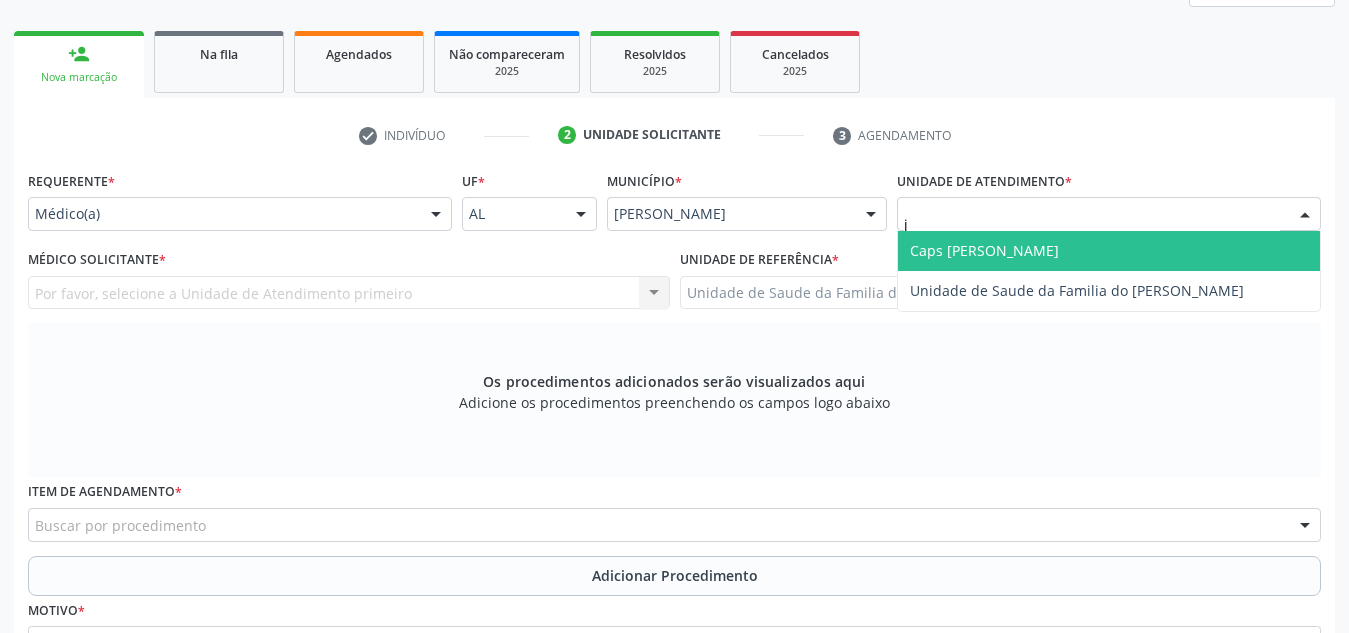 type on "jo" 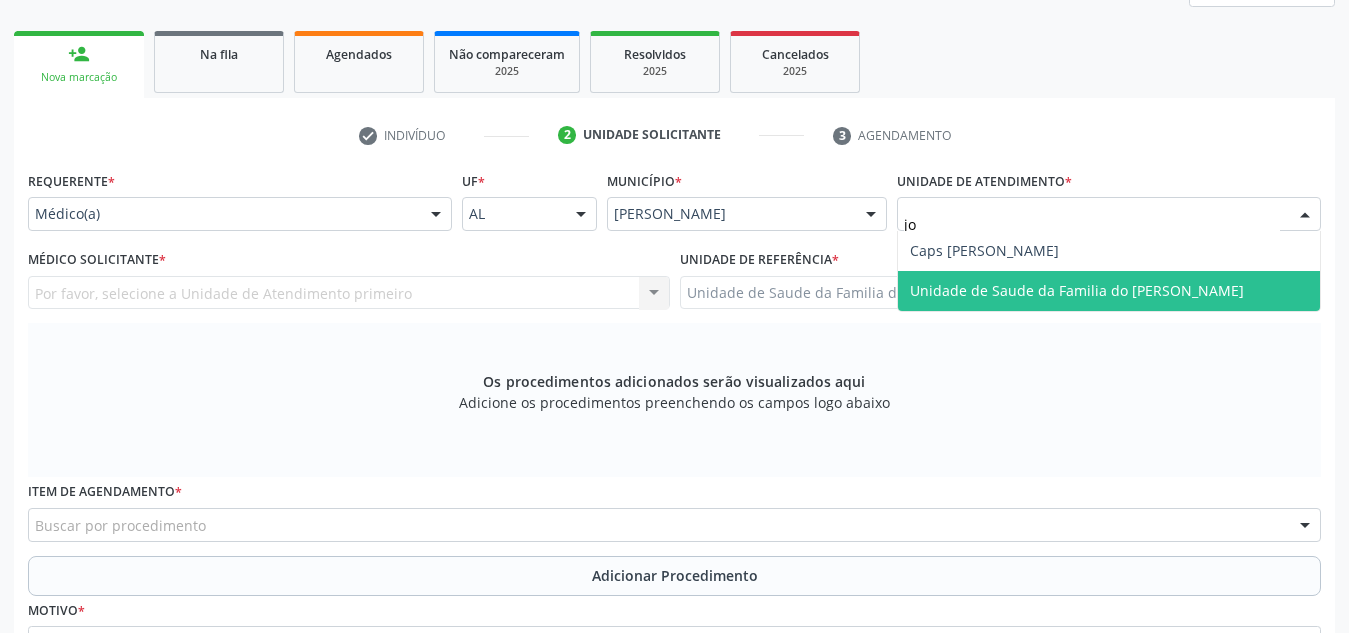 click on "Unidade de Saude da Familia do [PERSON_NAME]" at bounding box center [1109, 291] 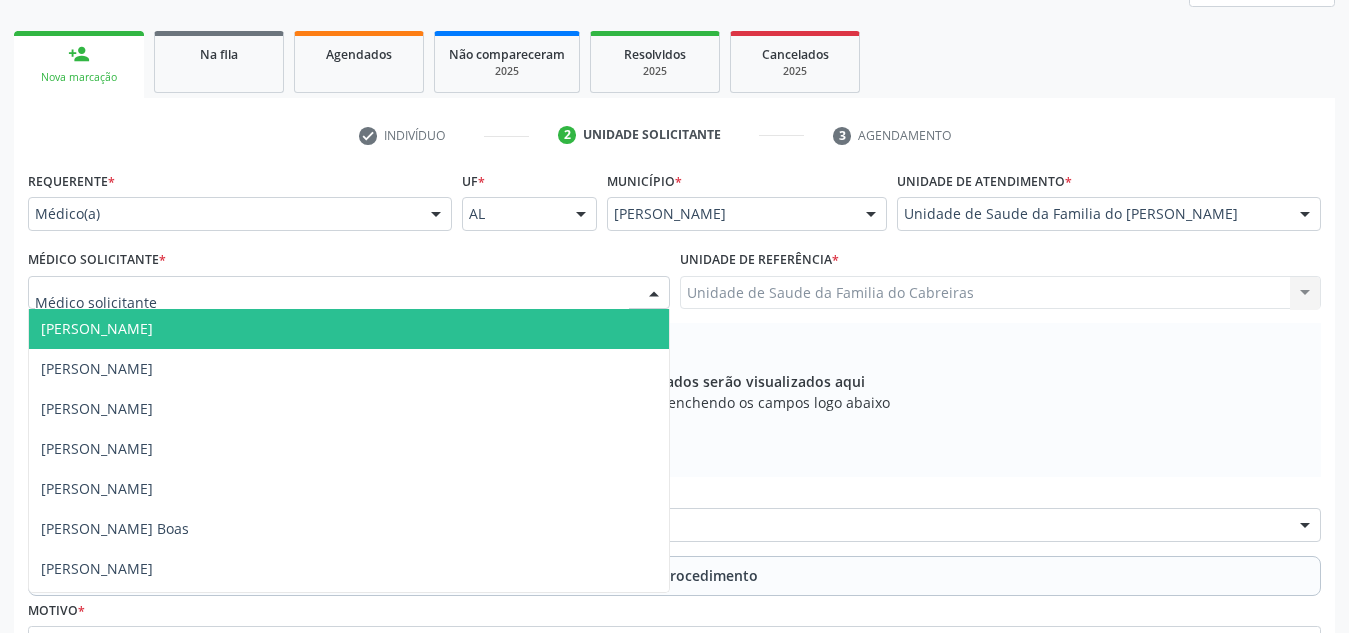 click at bounding box center [349, 293] 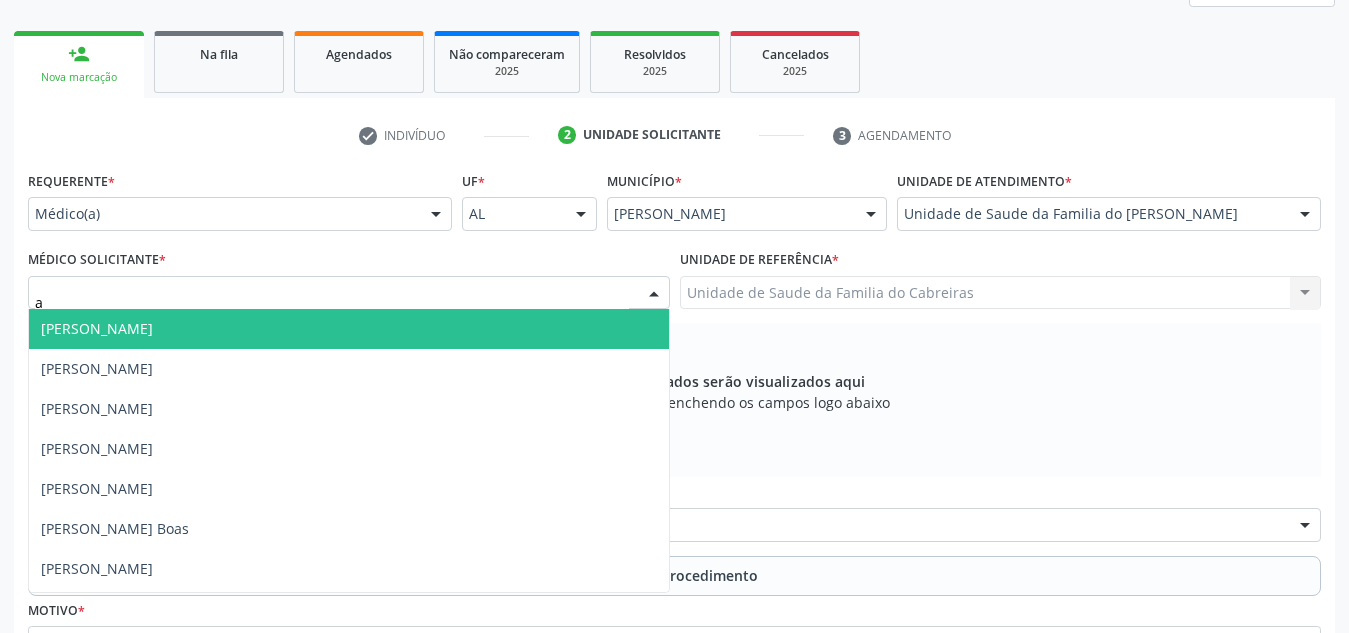 type on "ad" 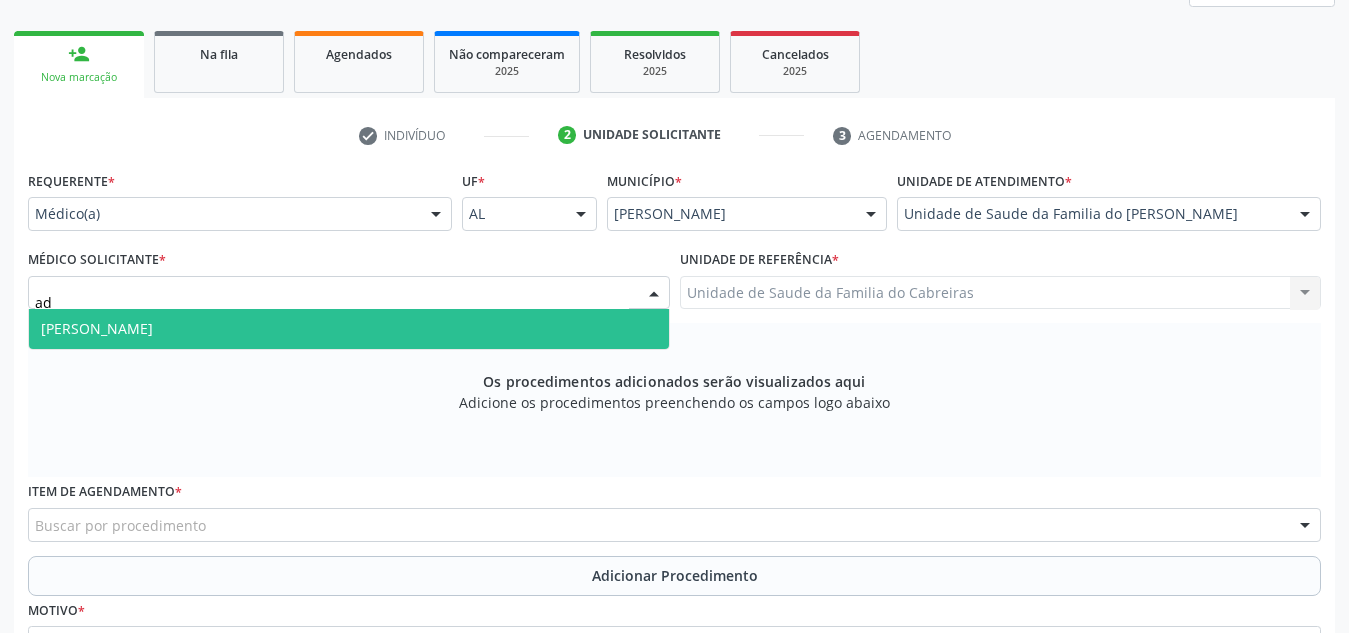 click on "Adalberon Santos Rocha" at bounding box center [349, 329] 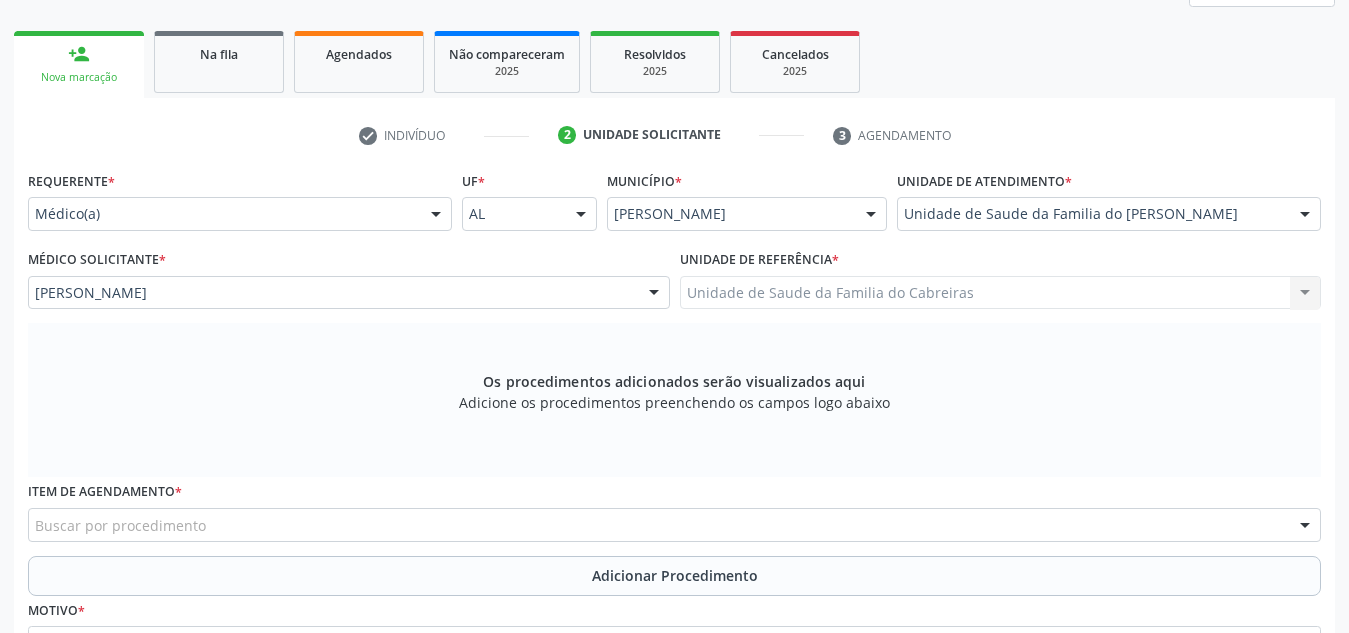 scroll, scrollTop: 496, scrollLeft: 0, axis: vertical 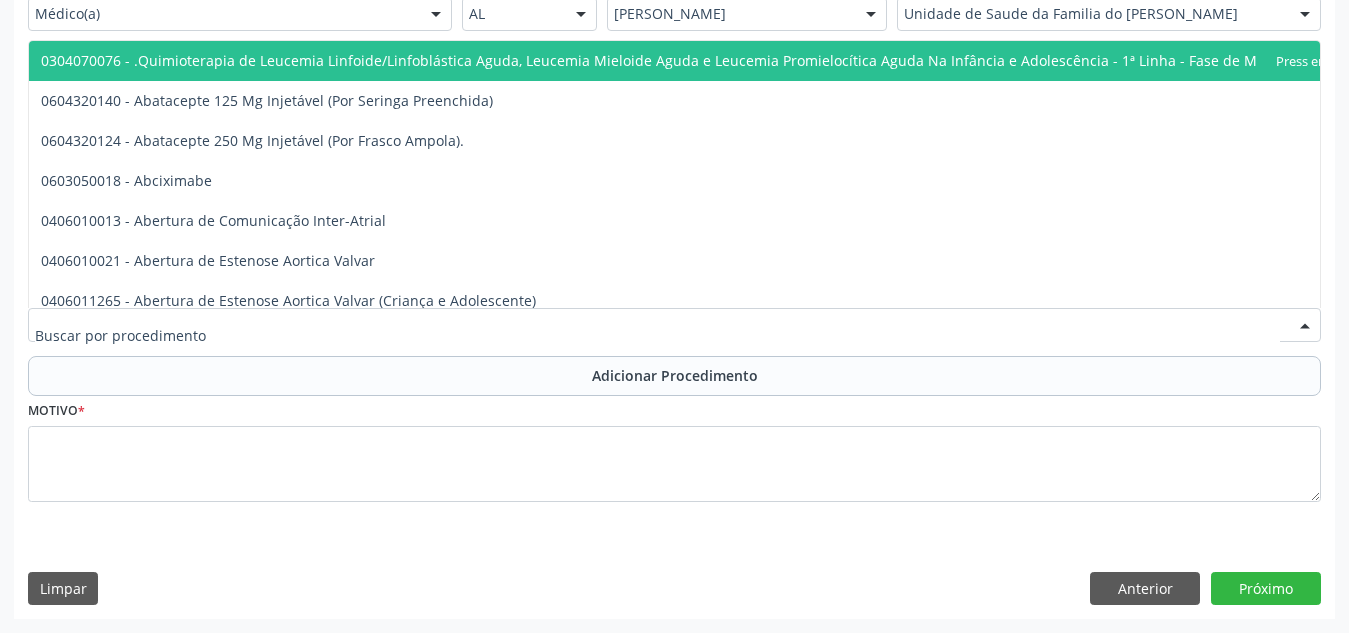 click at bounding box center [674, 325] 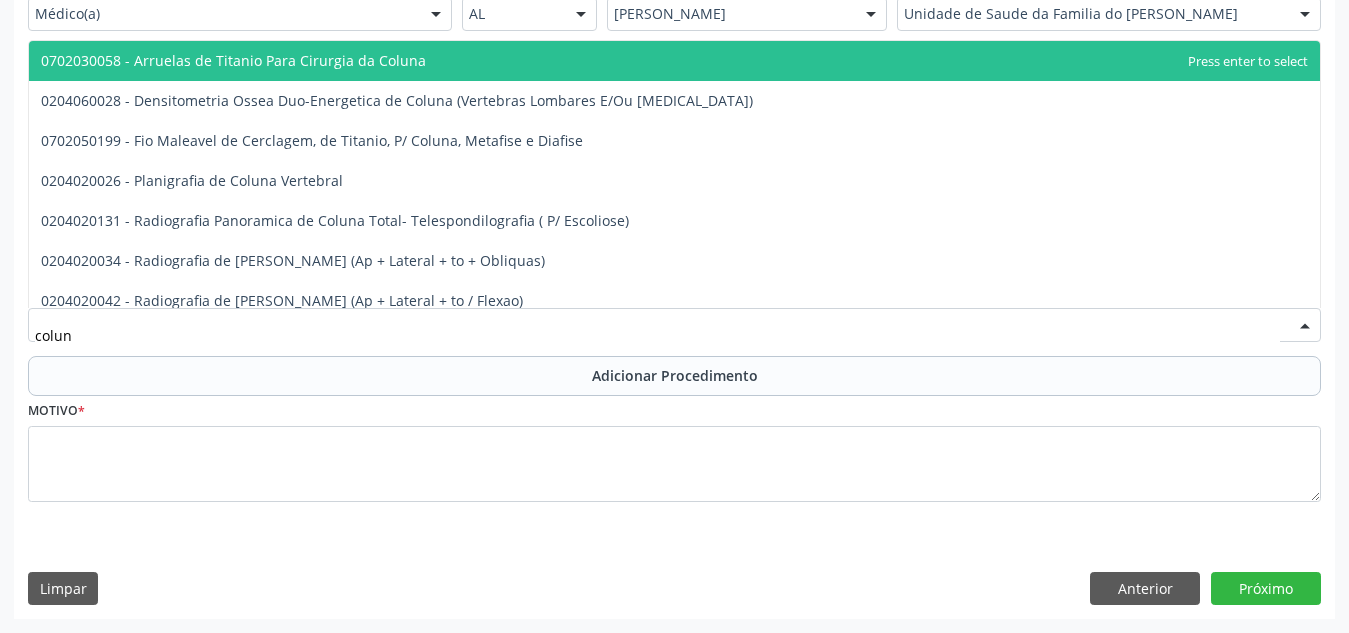 type on "coluna" 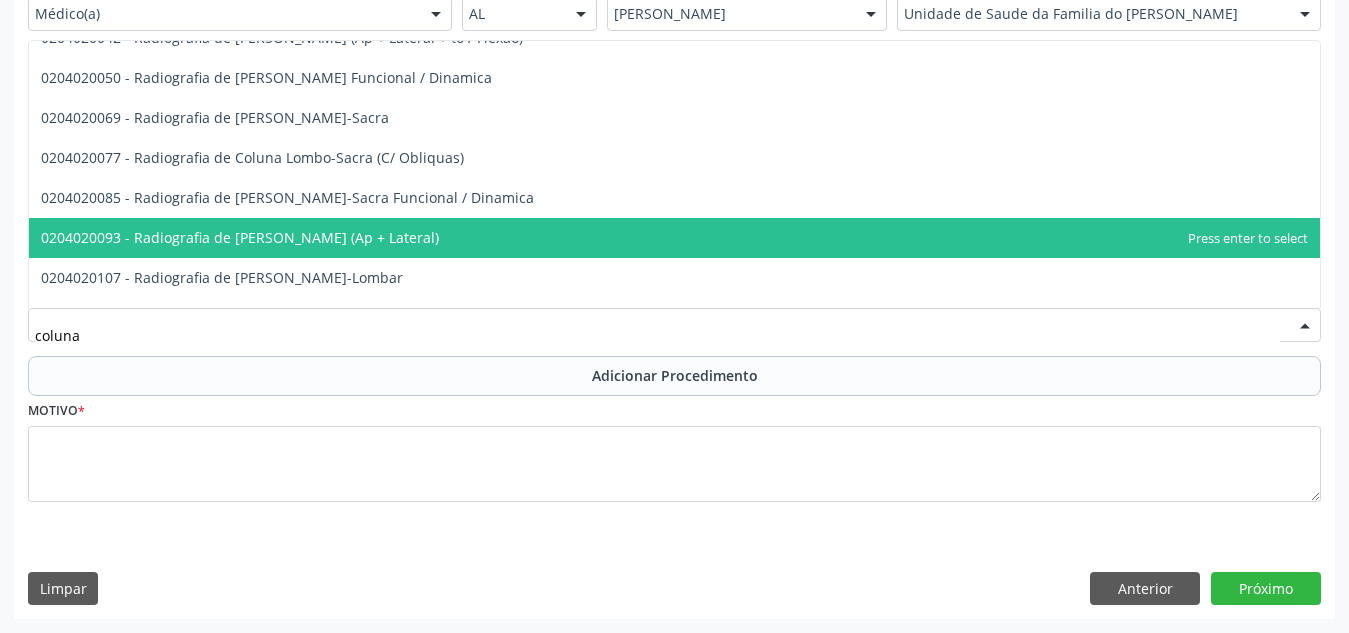 scroll, scrollTop: 264, scrollLeft: 0, axis: vertical 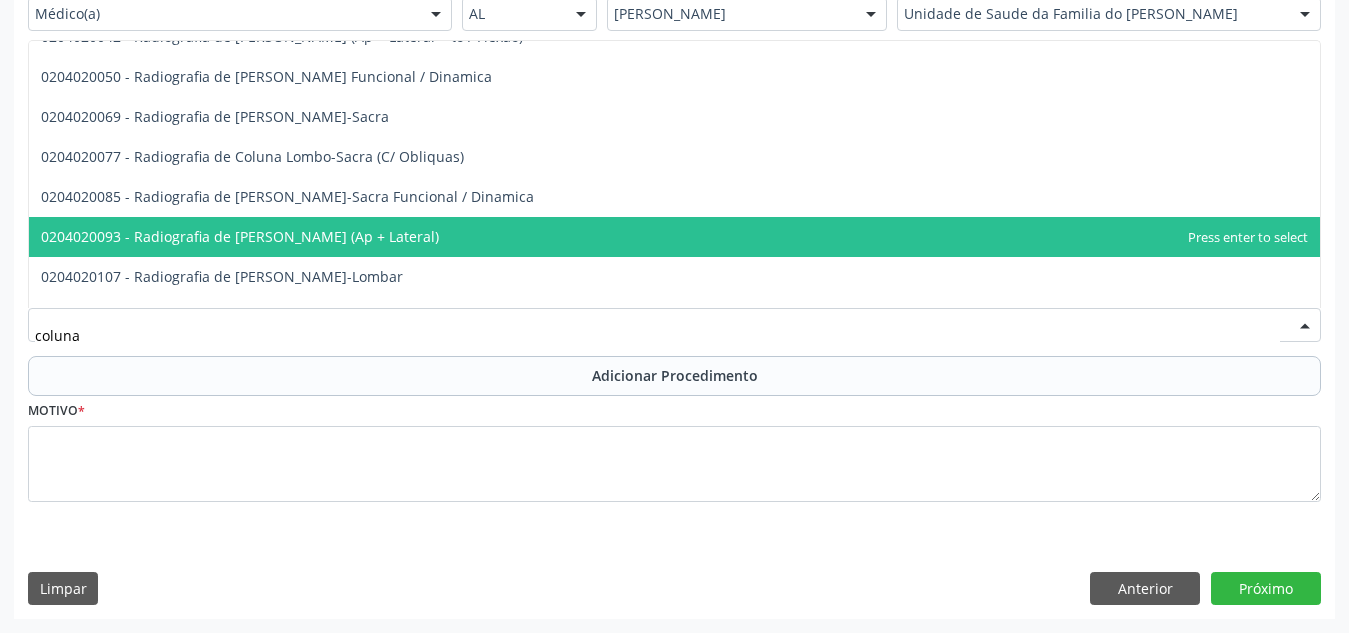 click on "0204020093 - Radiografia de Coluna Toracica (Ap + Lateral)" at bounding box center (674, 237) 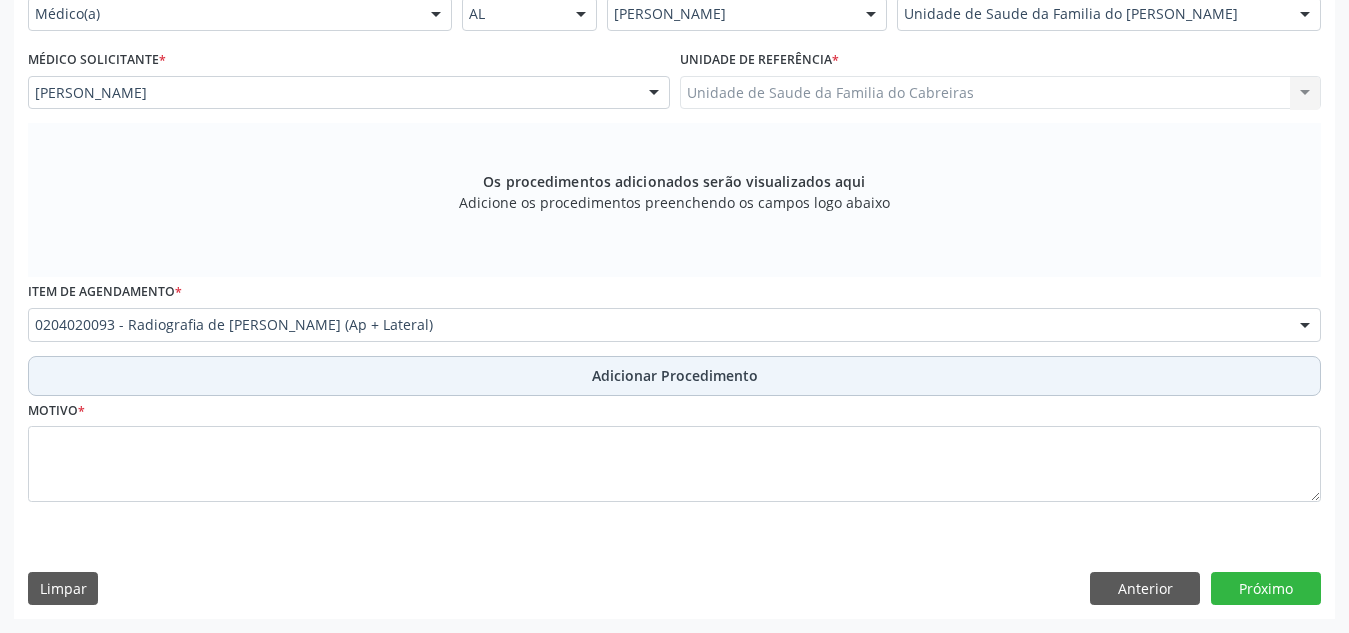 click on "Adicionar Procedimento" at bounding box center (675, 375) 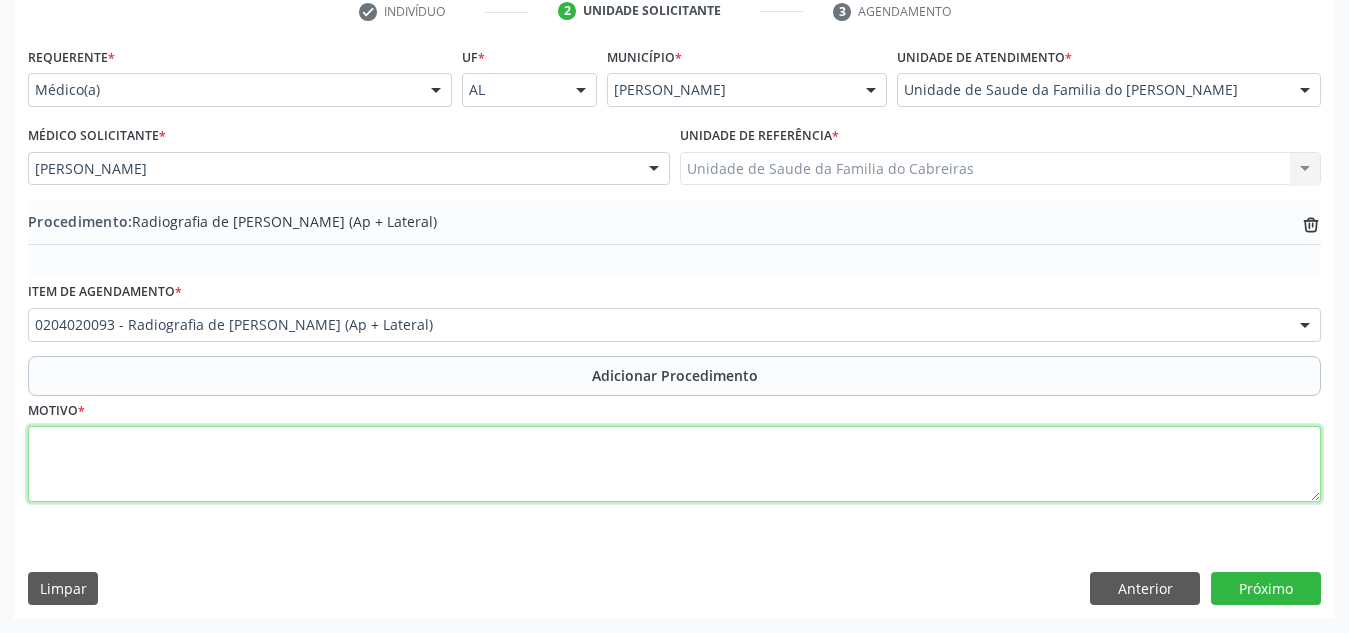 click at bounding box center (674, 464) 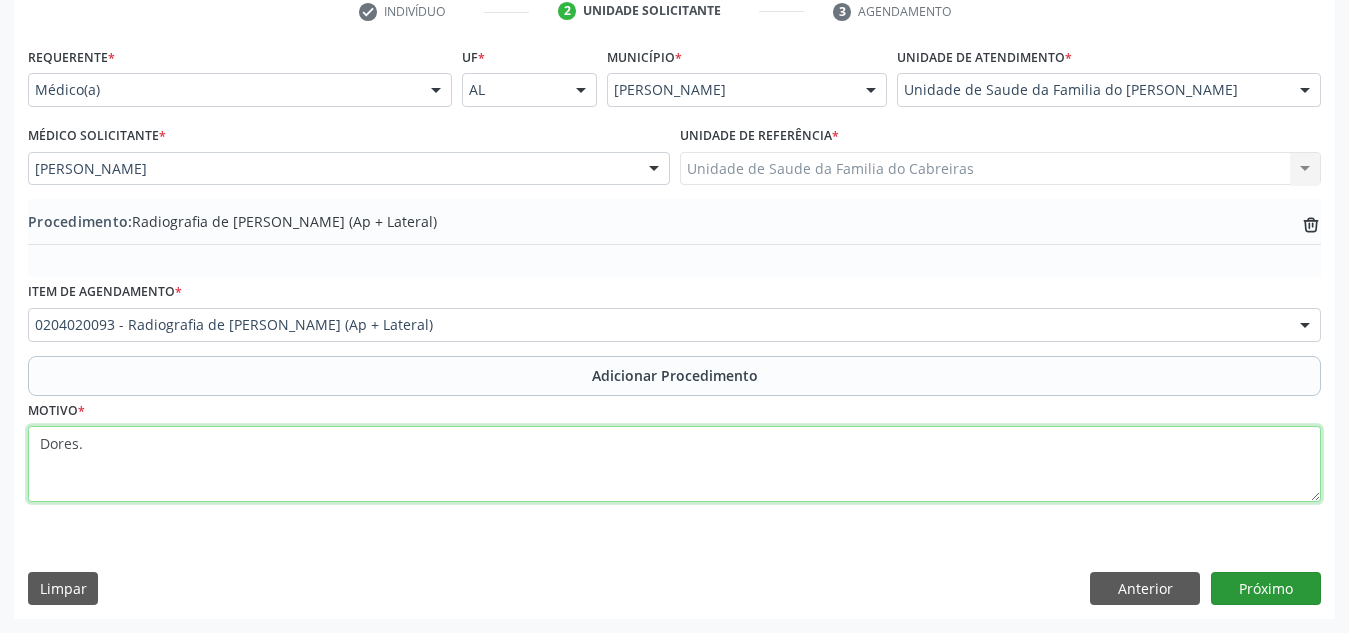 type on "Dores." 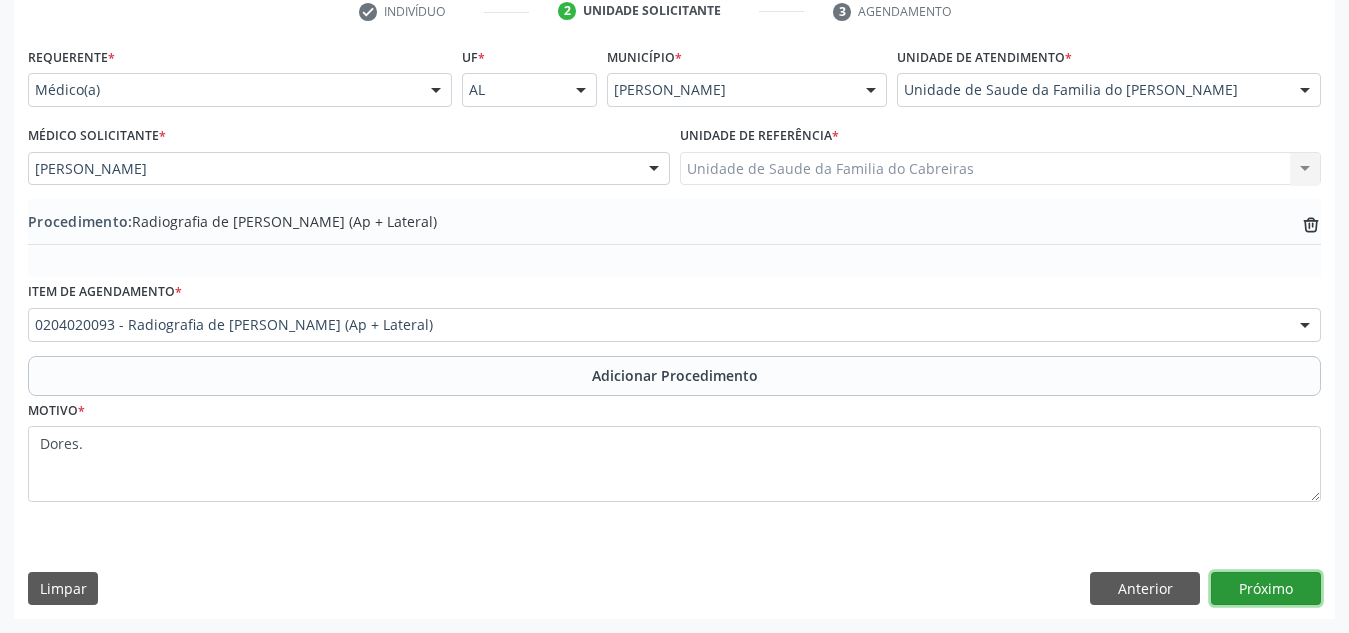 click on "Próximo" at bounding box center (1266, 589) 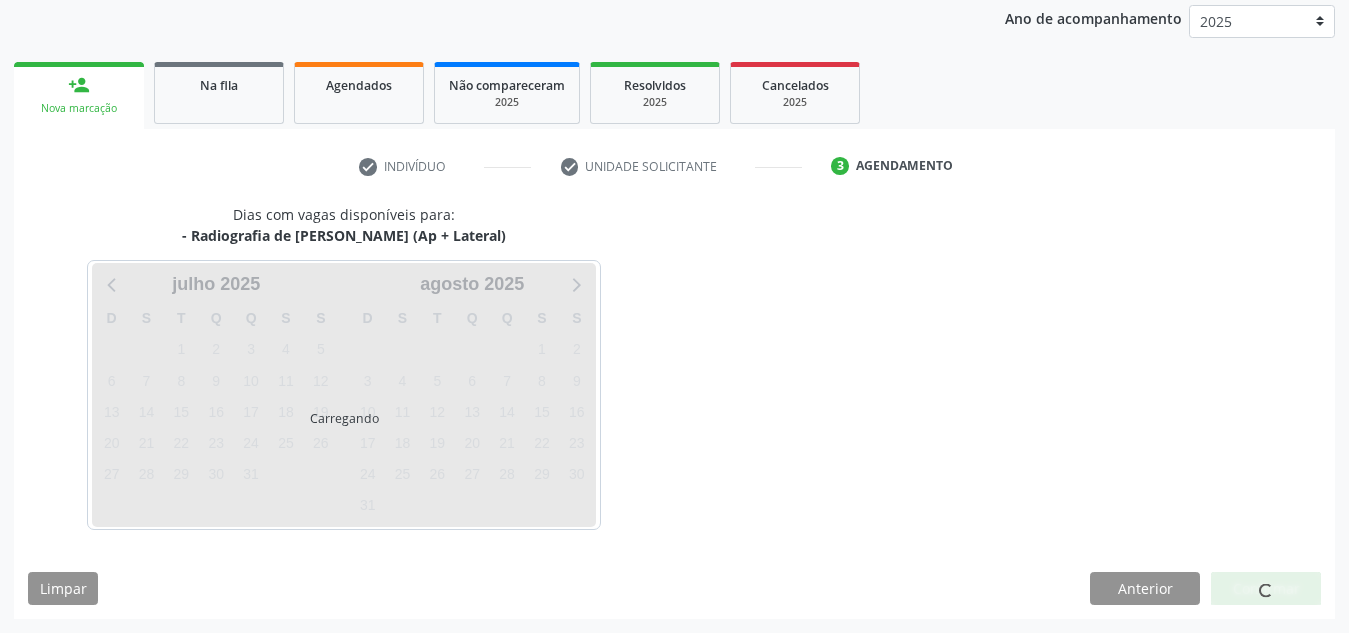 scroll, scrollTop: 324, scrollLeft: 0, axis: vertical 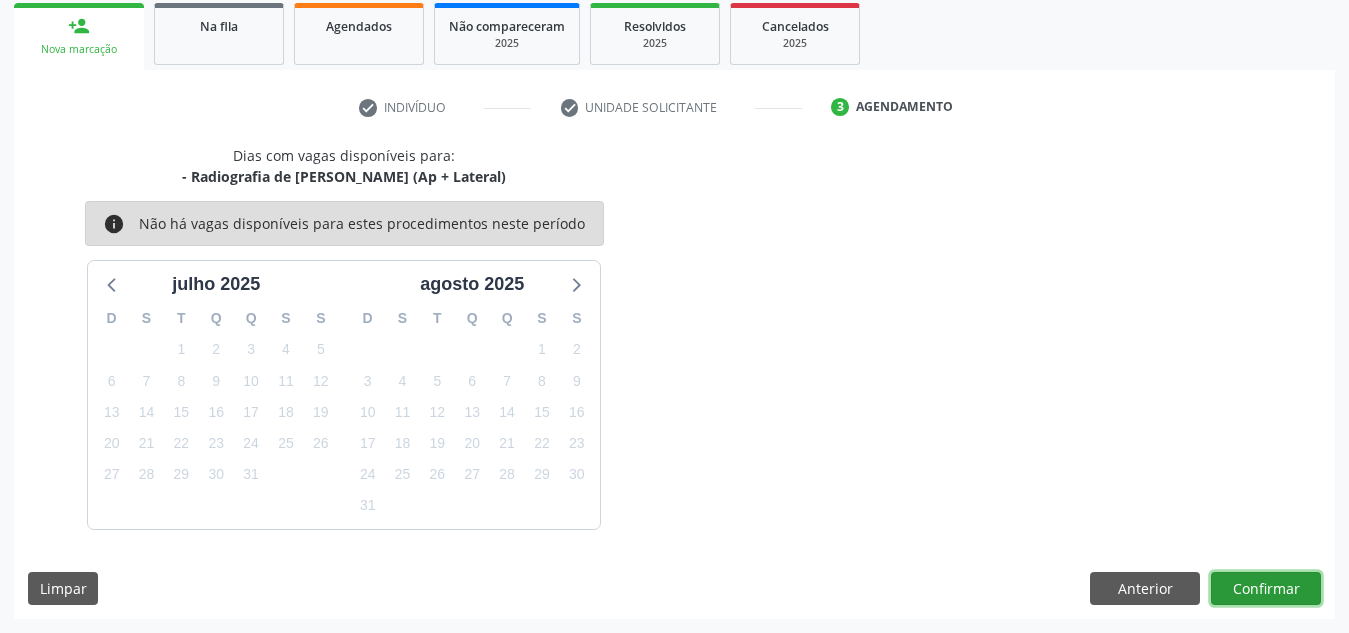 click on "Confirmar" at bounding box center [1266, 589] 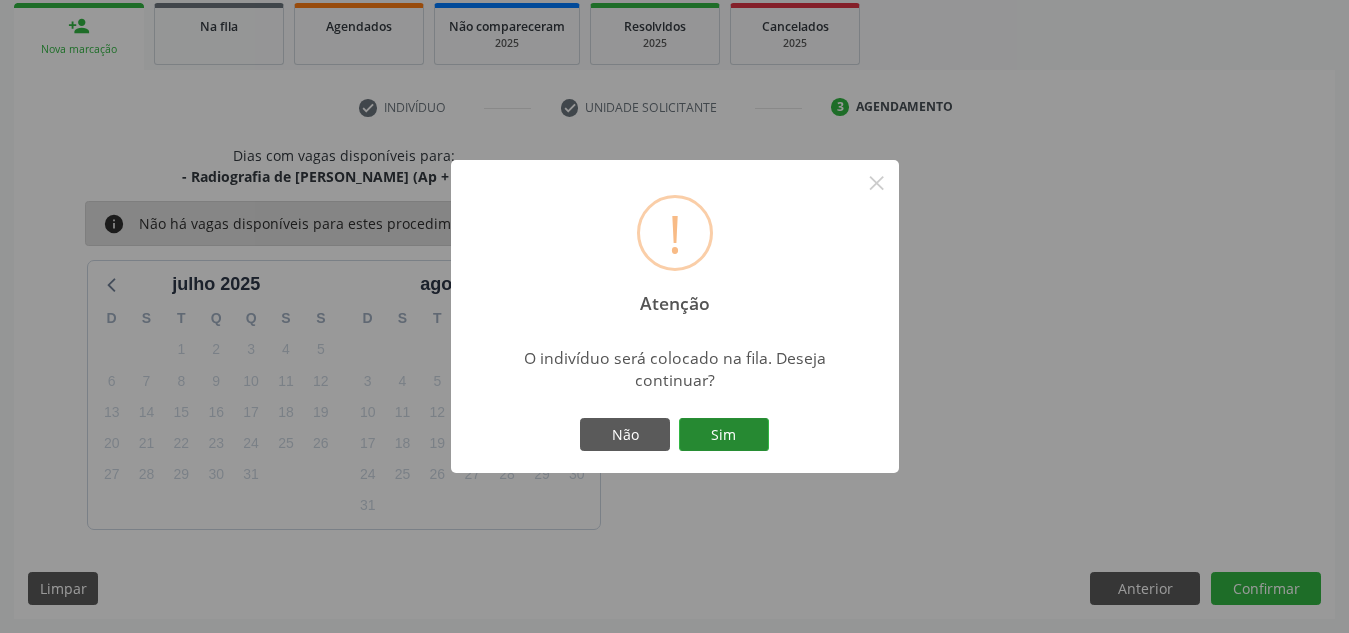 click on "Sim" at bounding box center [724, 435] 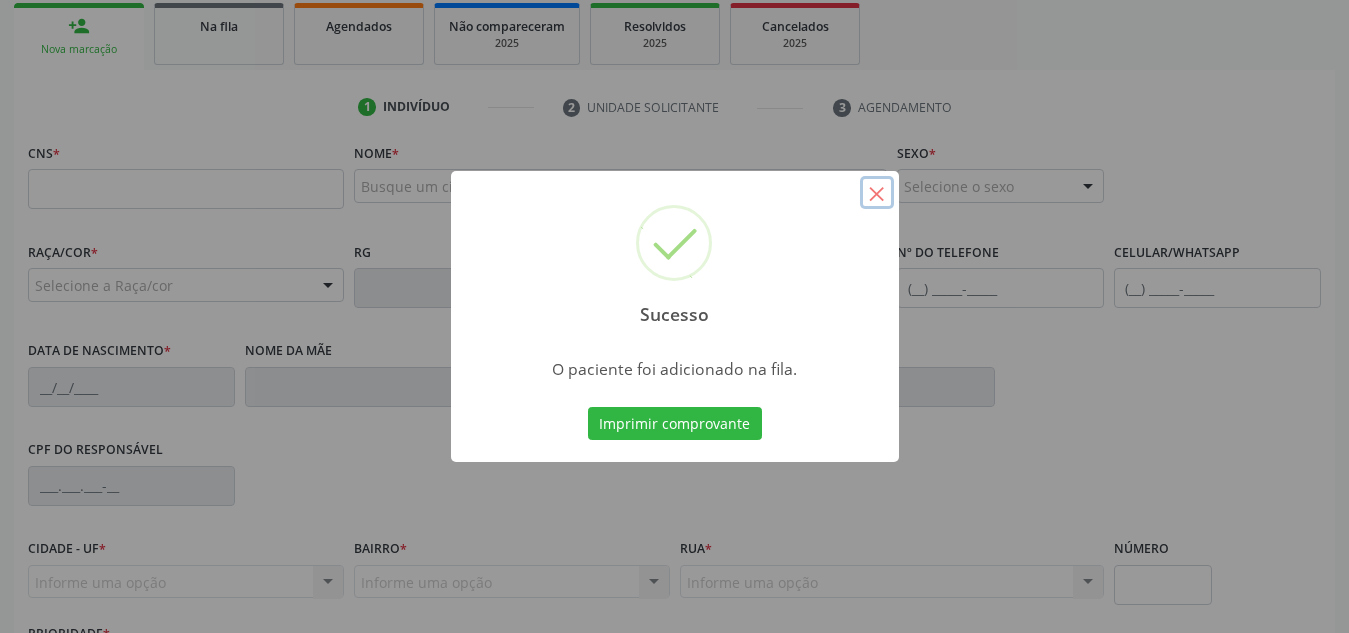 click on "×" at bounding box center [877, 193] 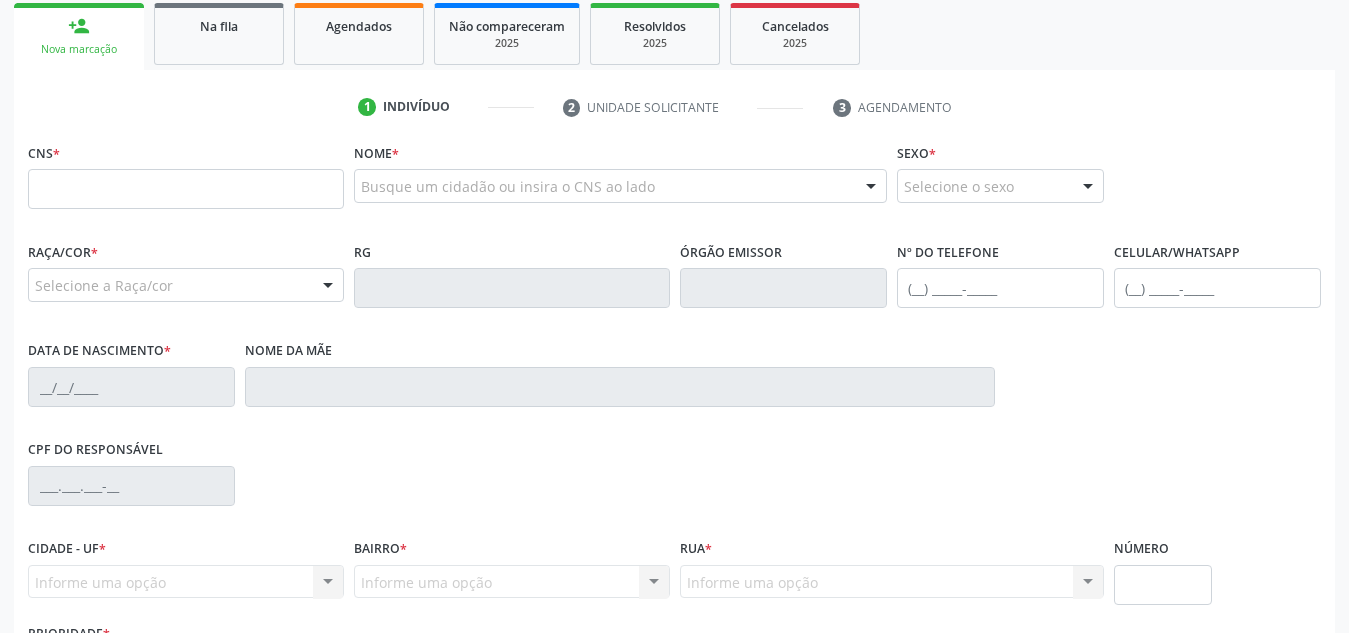 scroll, scrollTop: 319, scrollLeft: 0, axis: vertical 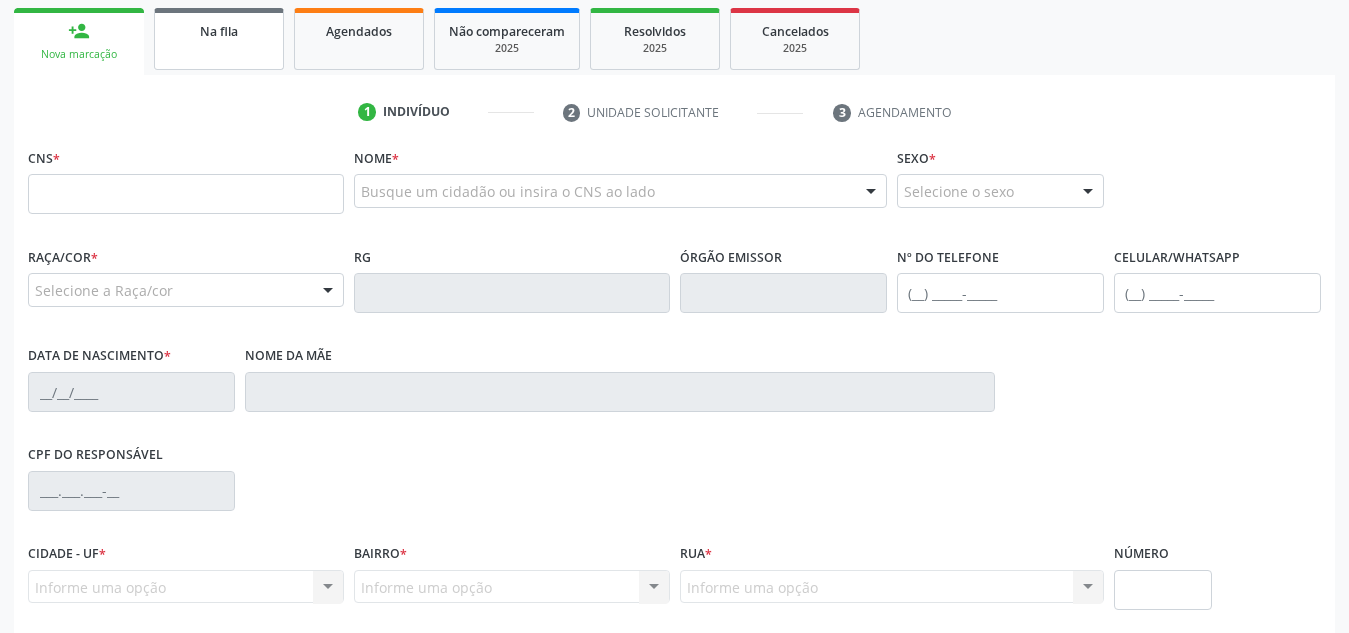 click on "Na fila" at bounding box center [219, 39] 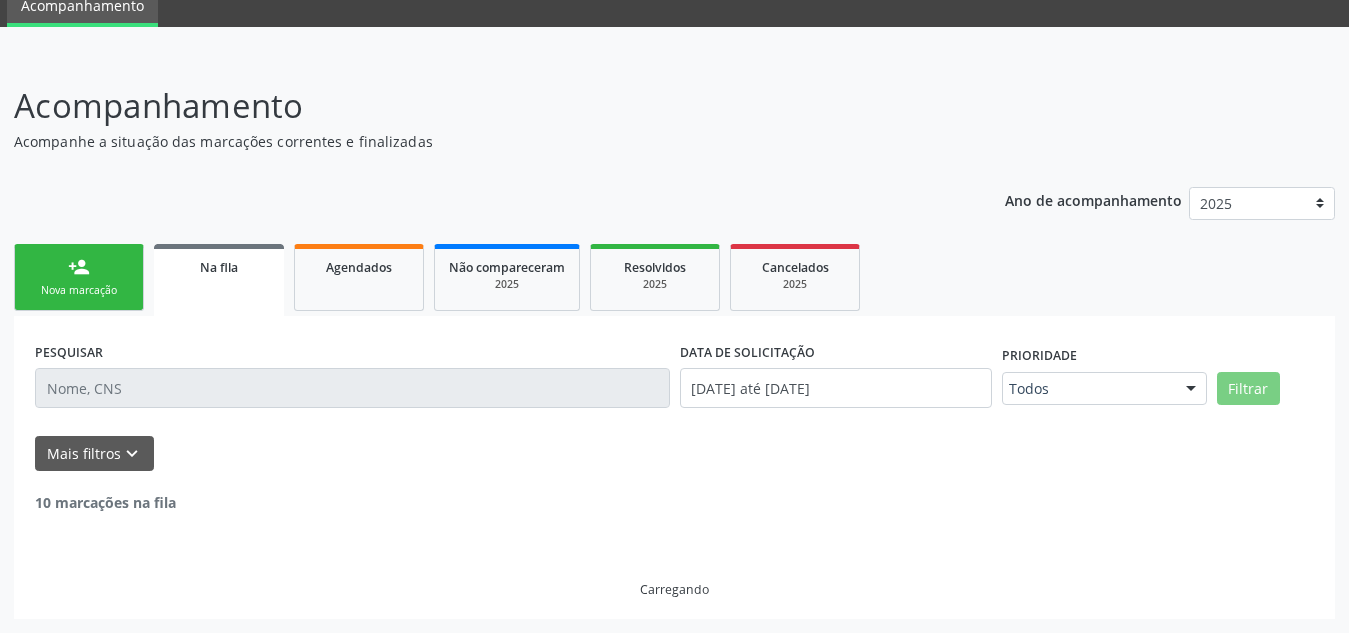 click at bounding box center (674, 41) 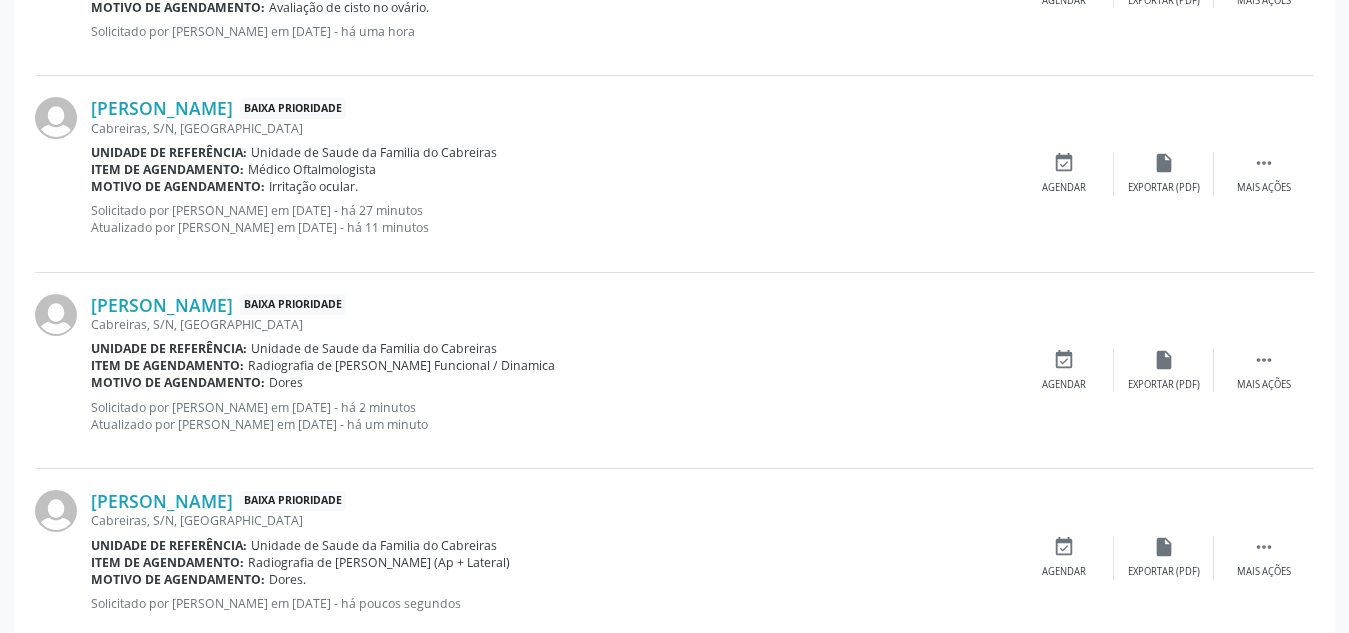 scroll, scrollTop: 1859, scrollLeft: 0, axis: vertical 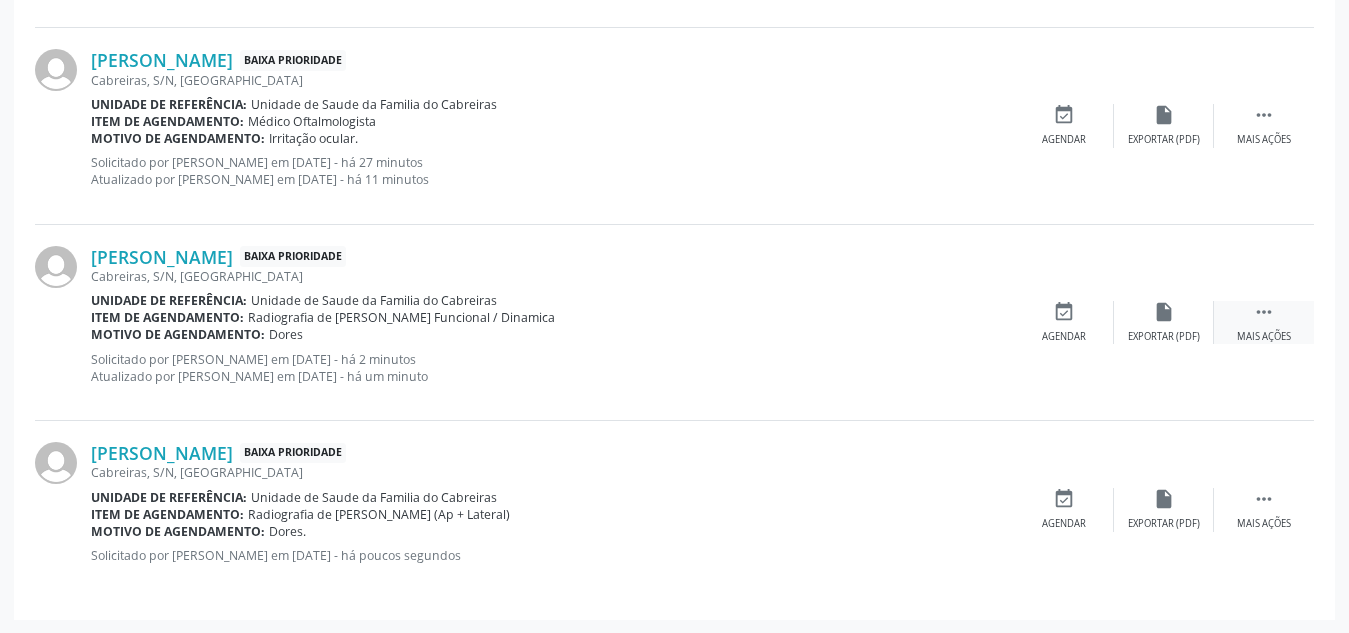 click on "" at bounding box center (1264, 312) 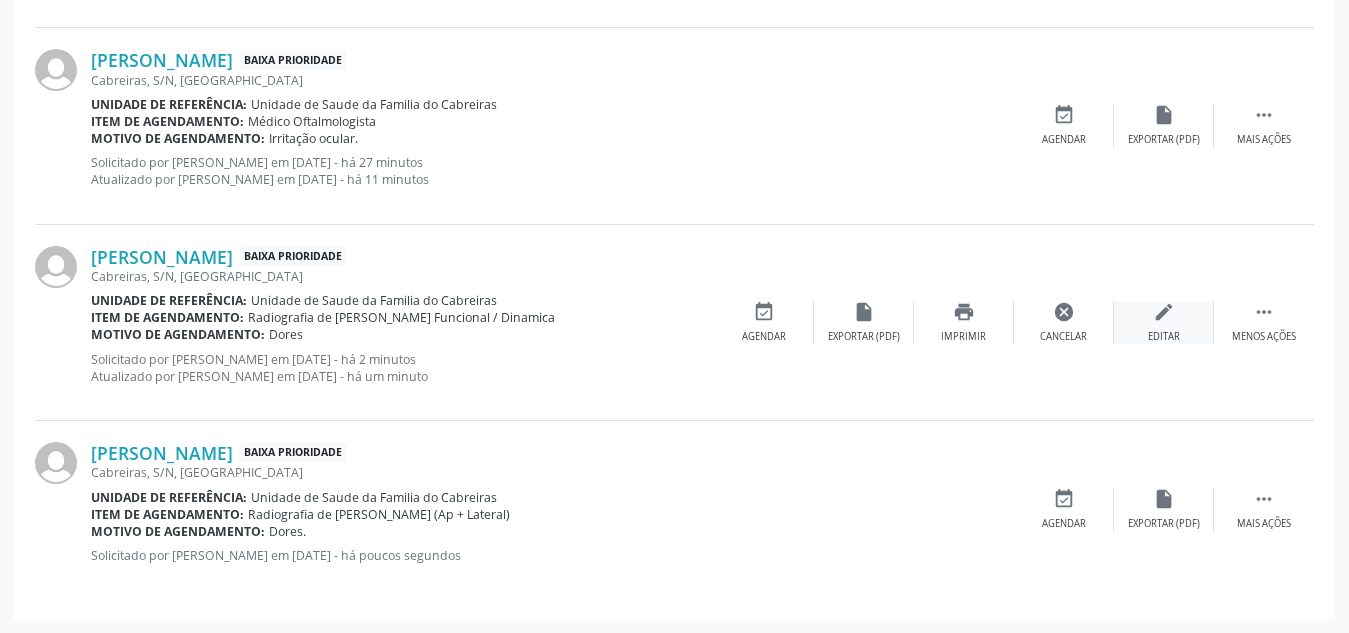click on "edit" at bounding box center [1164, 312] 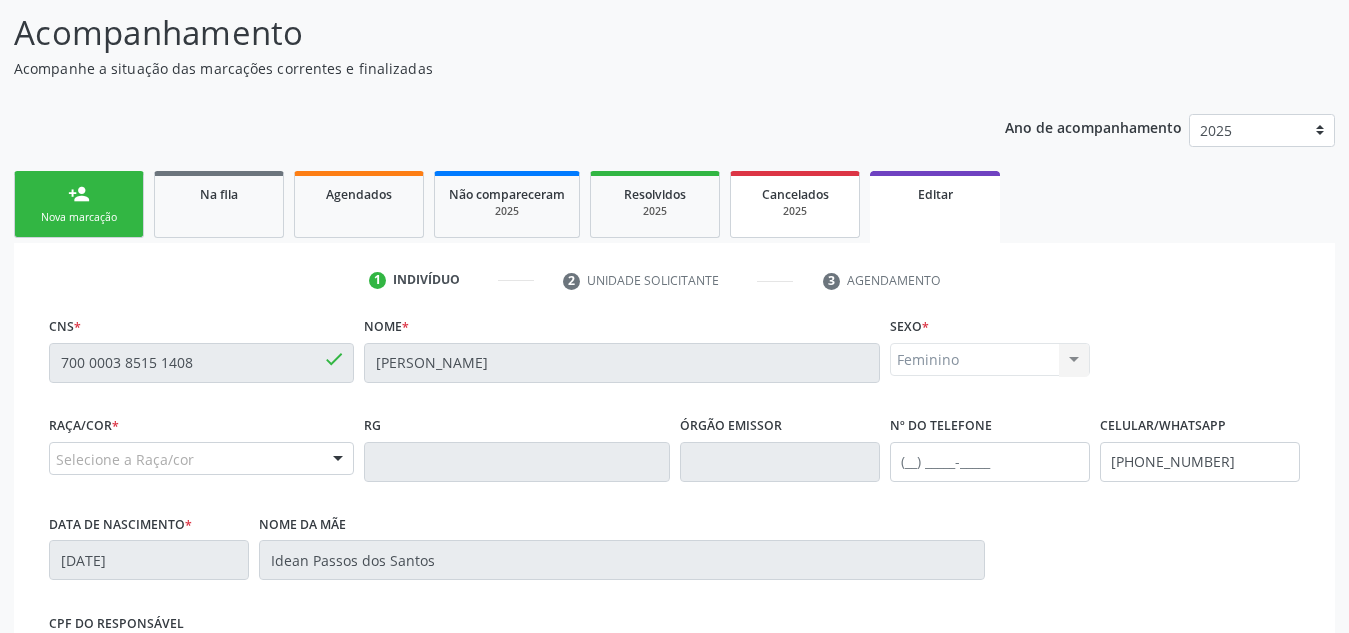scroll, scrollTop: 506, scrollLeft: 0, axis: vertical 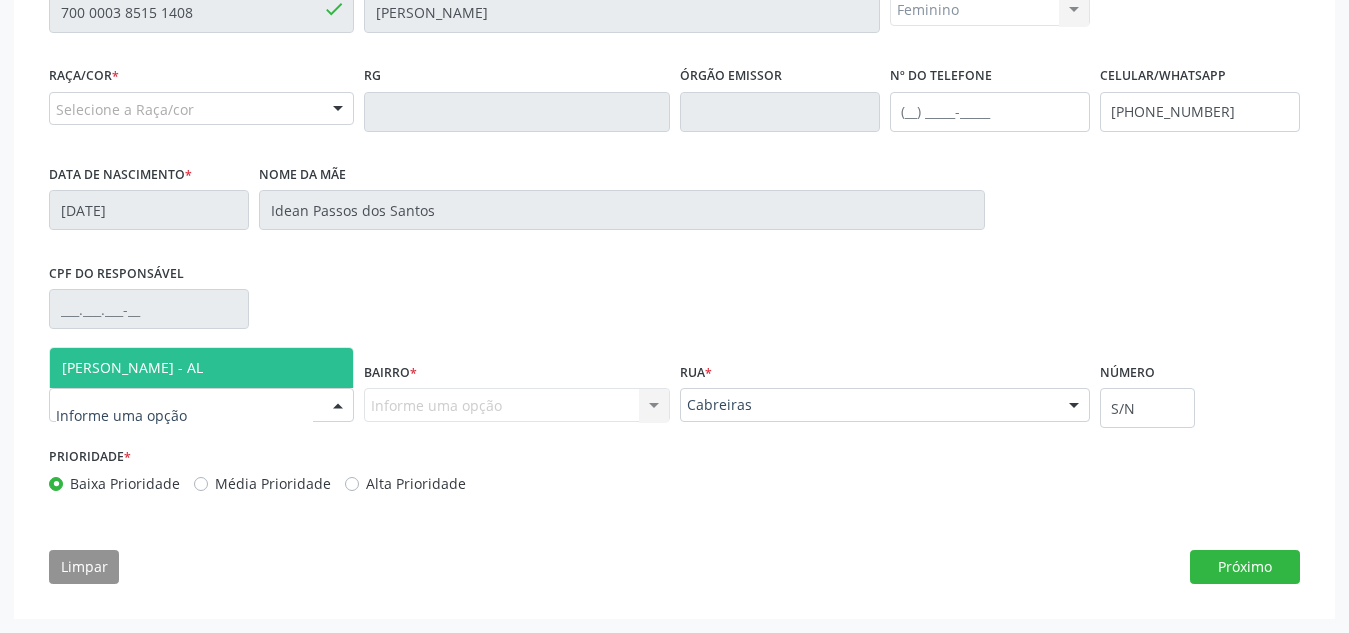 click at bounding box center [338, 406] 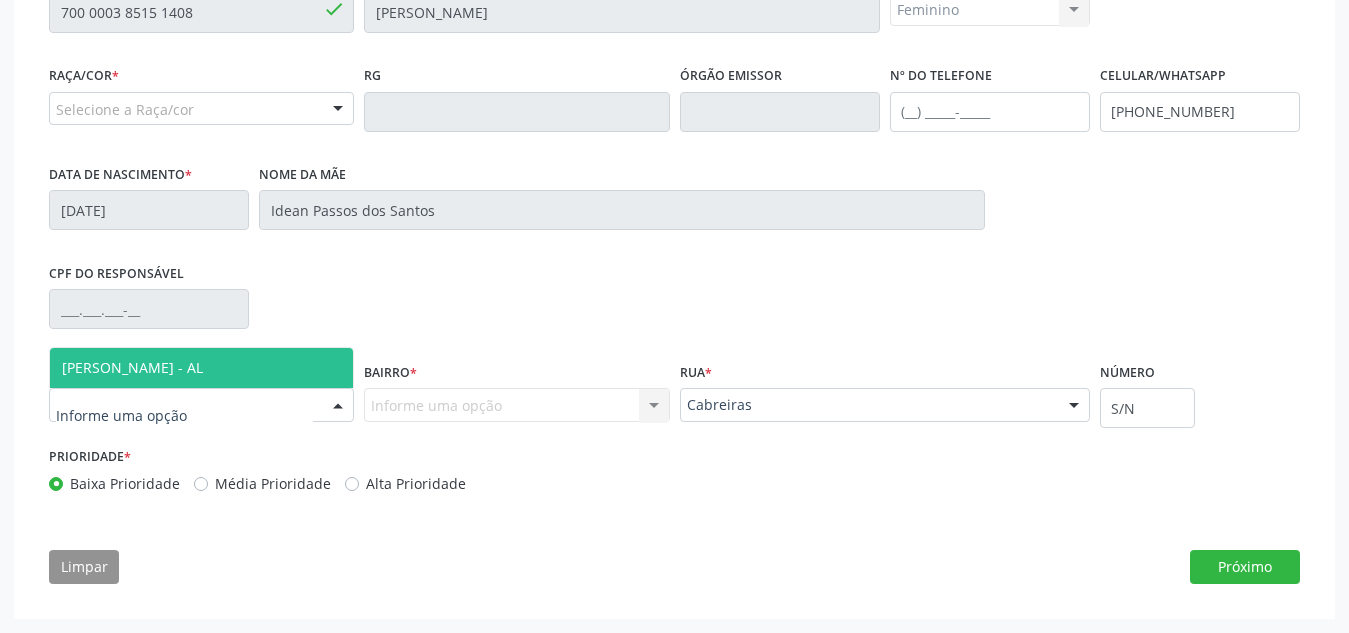 click on "[PERSON_NAME] - AL" at bounding box center (201, 368) 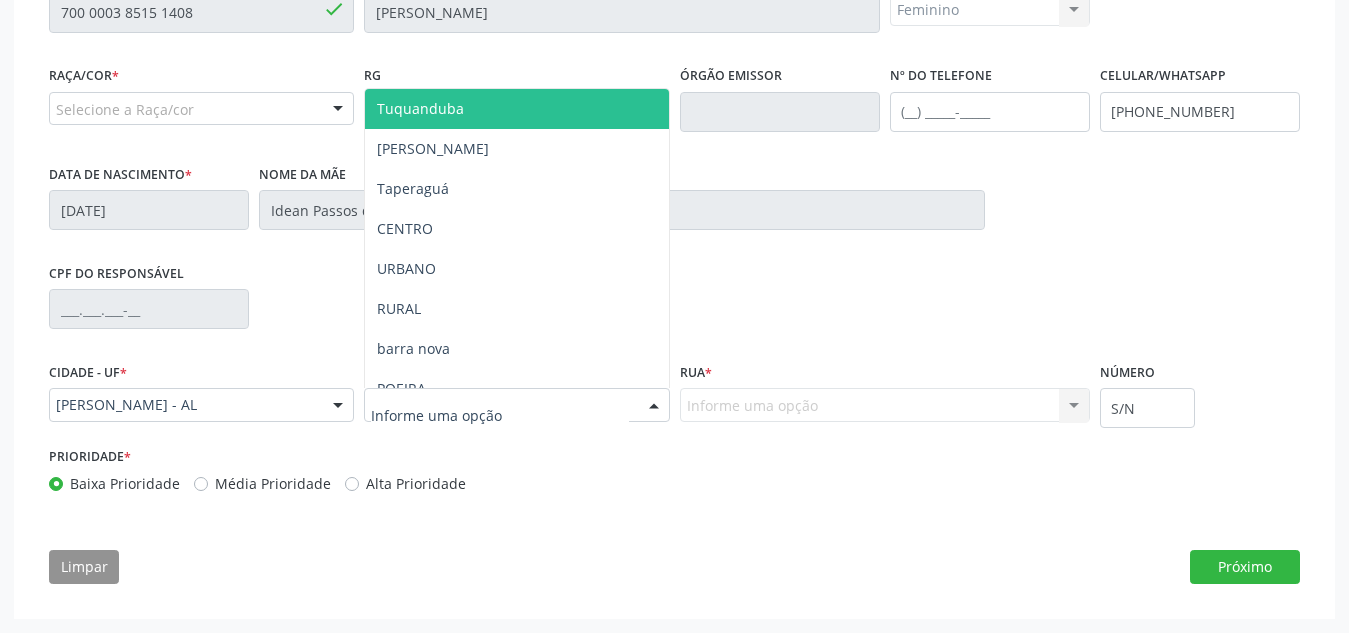 click at bounding box center [516, 405] 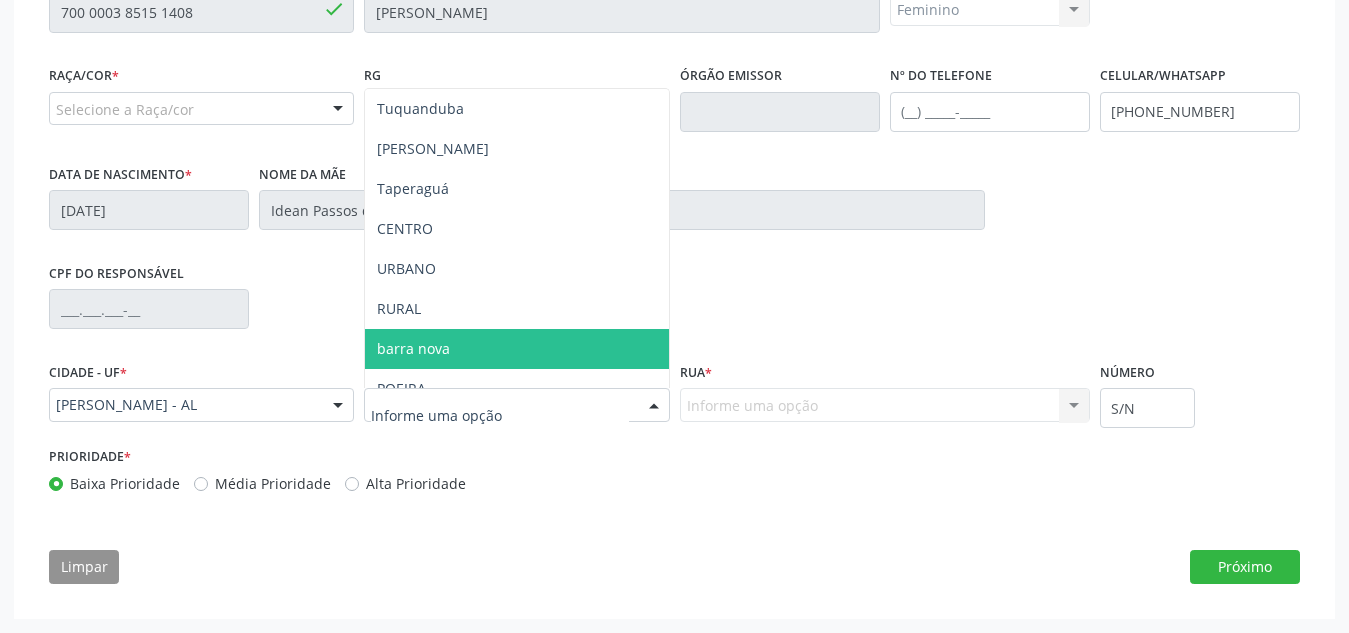 scroll, scrollTop: 221, scrollLeft: 0, axis: vertical 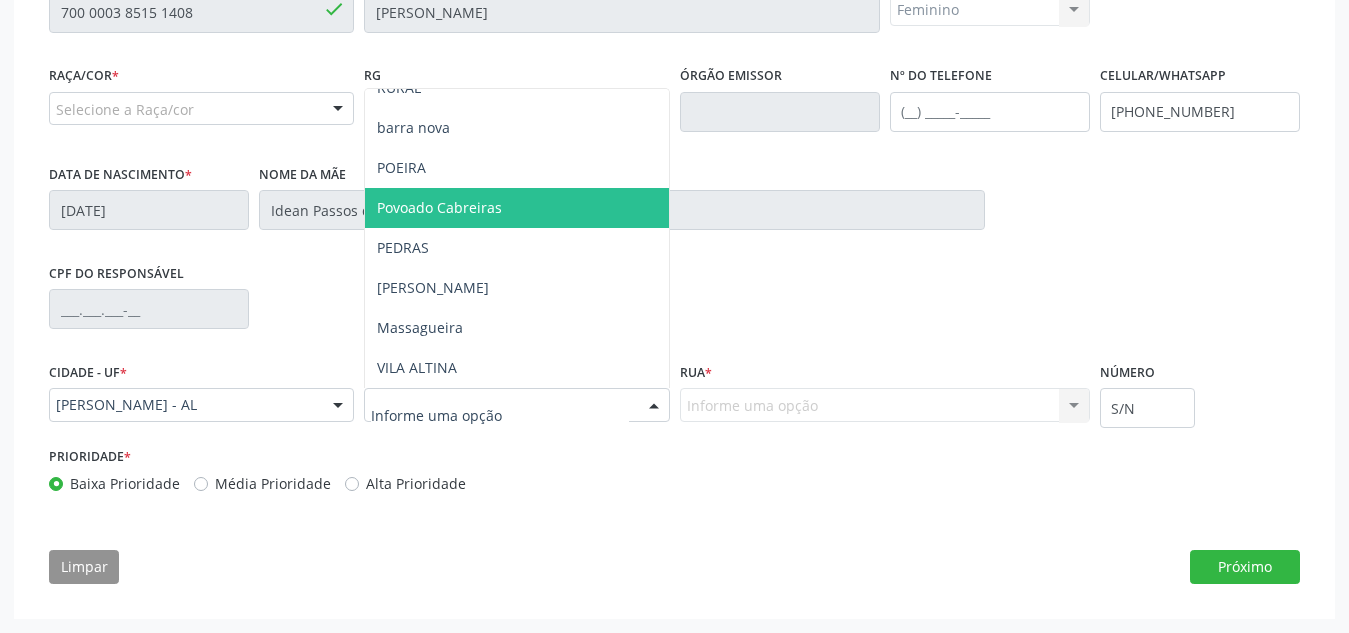 click on "Povoado Cabreiras" at bounding box center [516, 208] 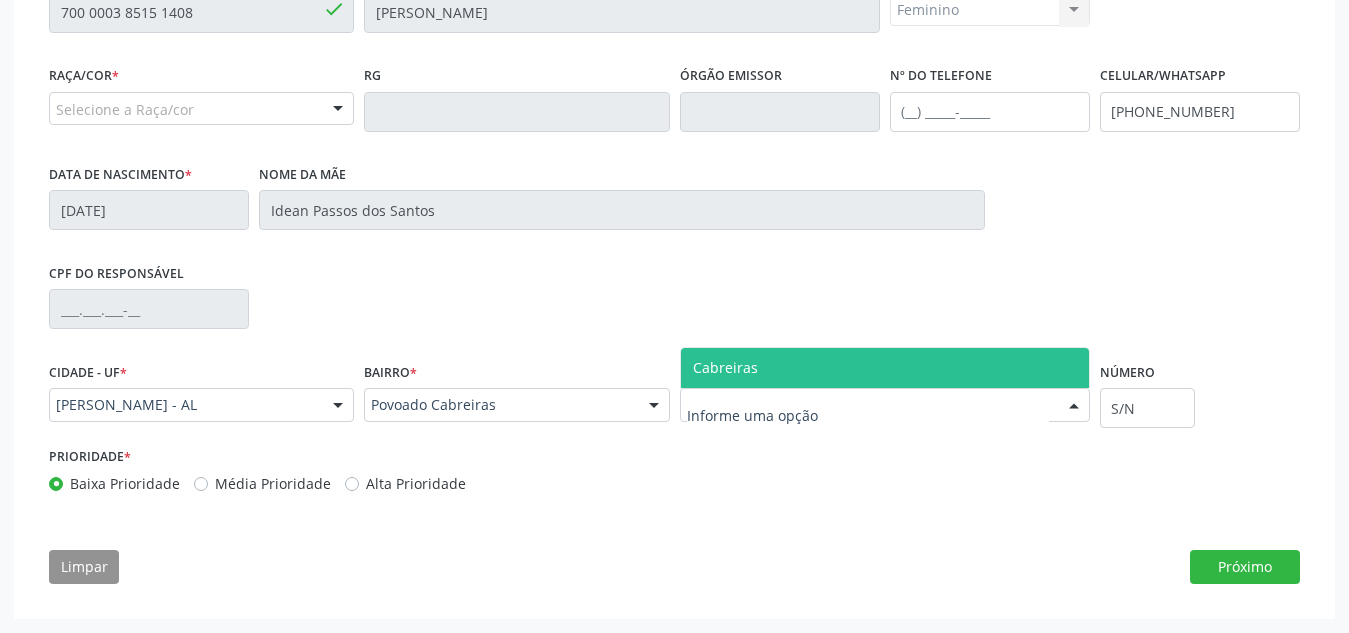 click on "Cabreiras" at bounding box center [885, 368] 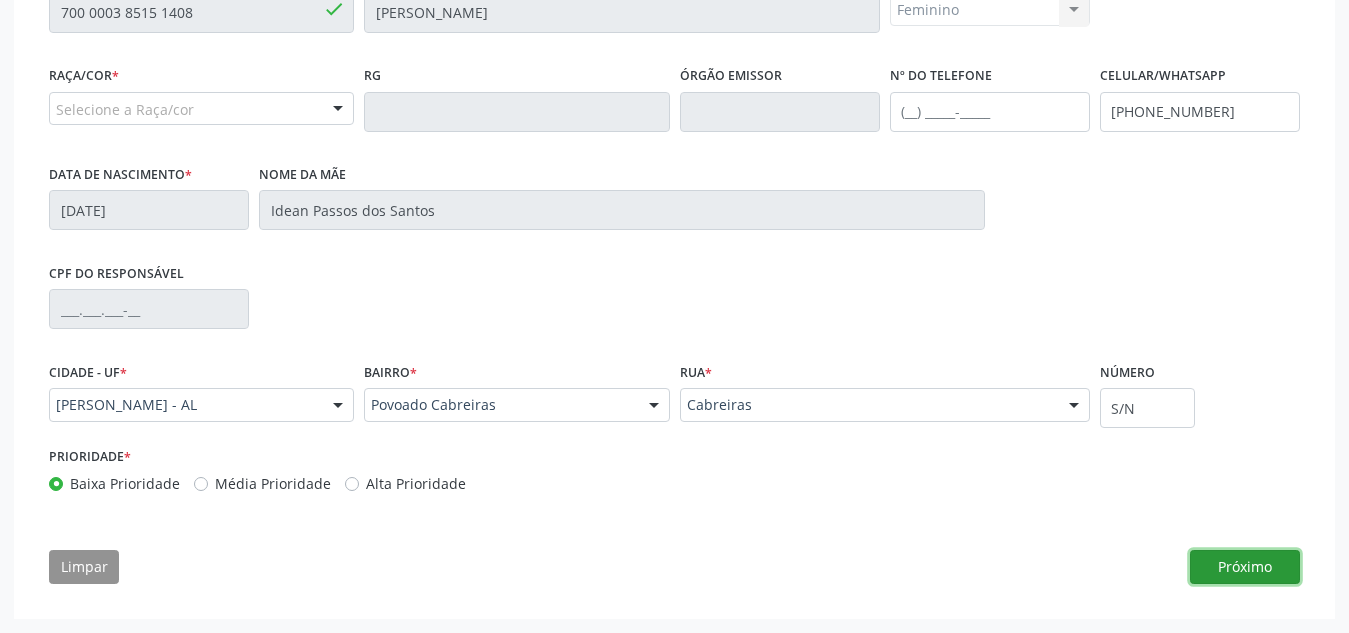 click on "Próximo" at bounding box center (1245, 567) 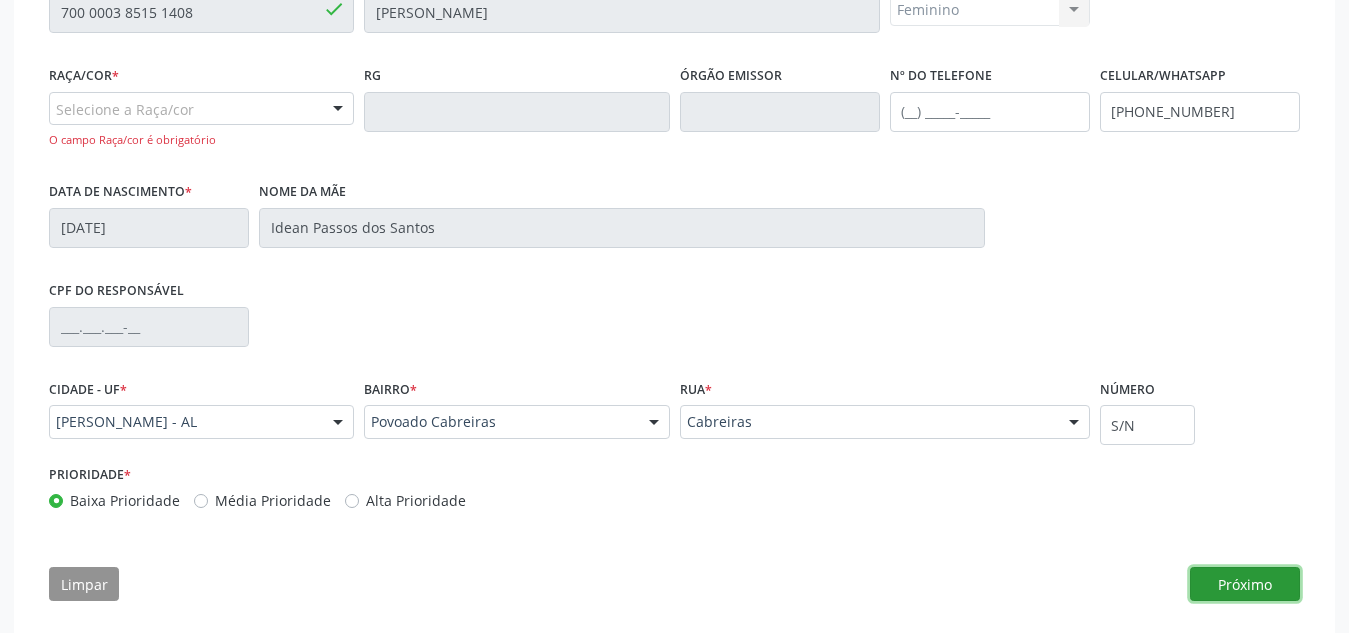 click on "Próximo" at bounding box center [1245, 584] 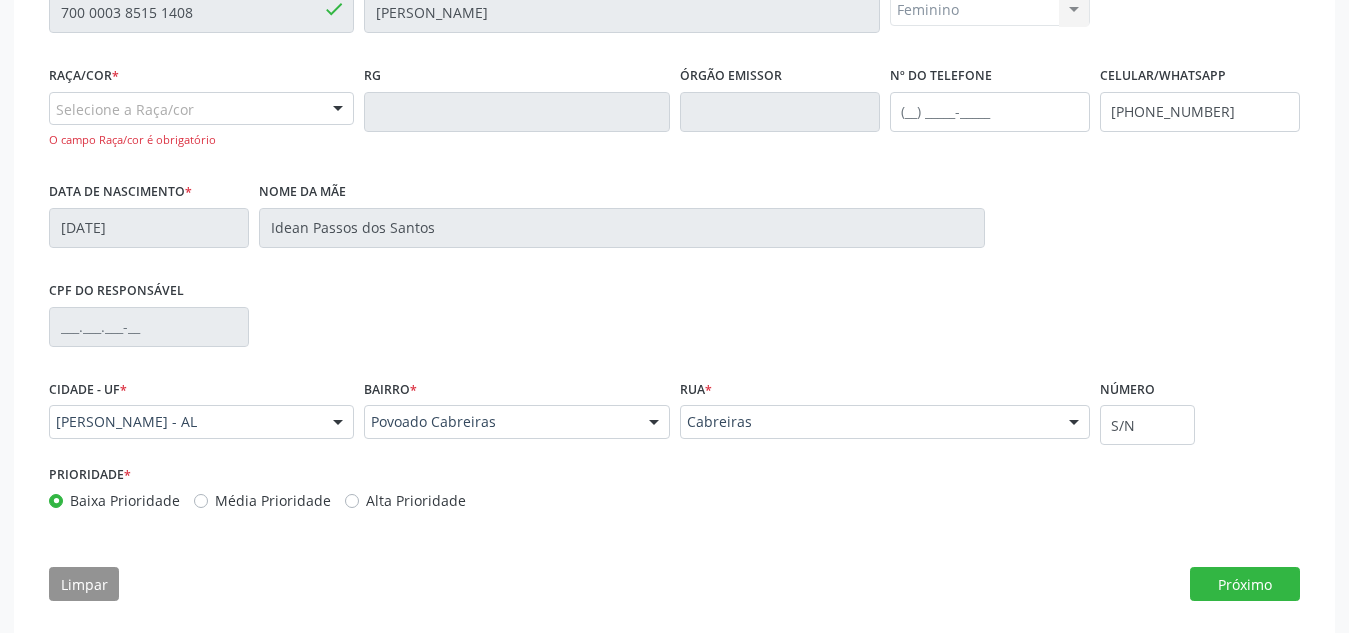 click at bounding box center [338, 110] 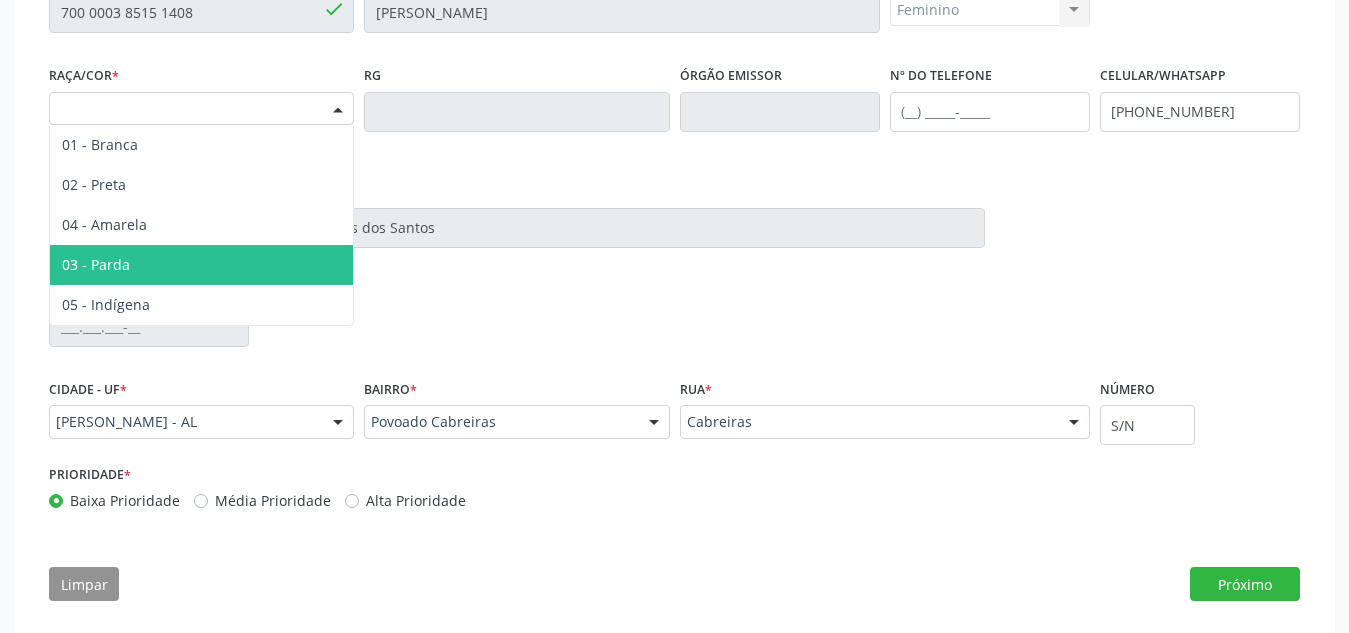 click on "03 - Parda" at bounding box center (201, 265) 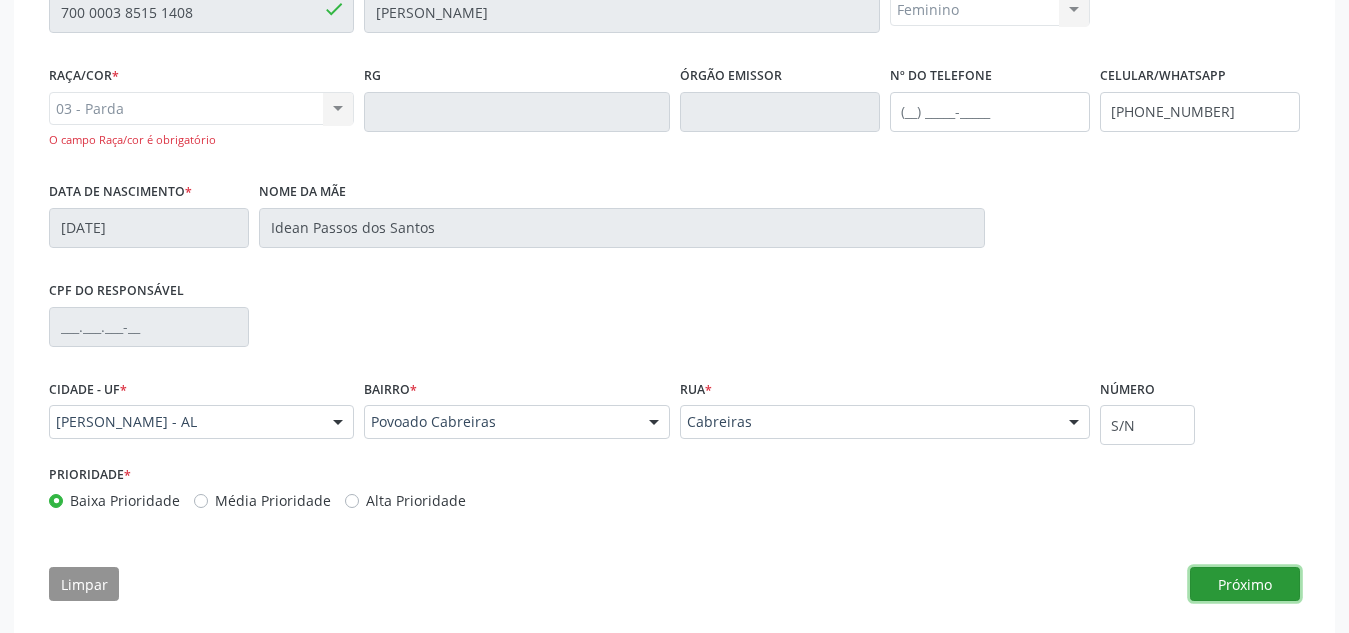 click on "Próximo" at bounding box center [1245, 584] 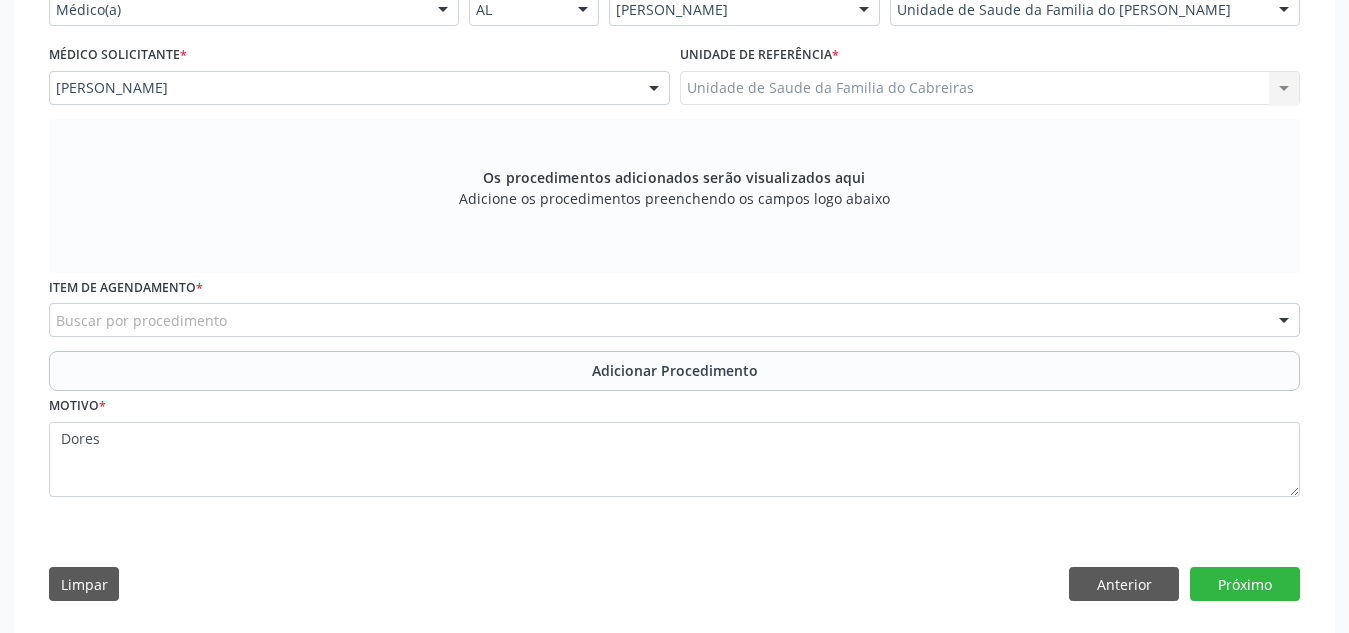 scroll, scrollTop: 475, scrollLeft: 0, axis: vertical 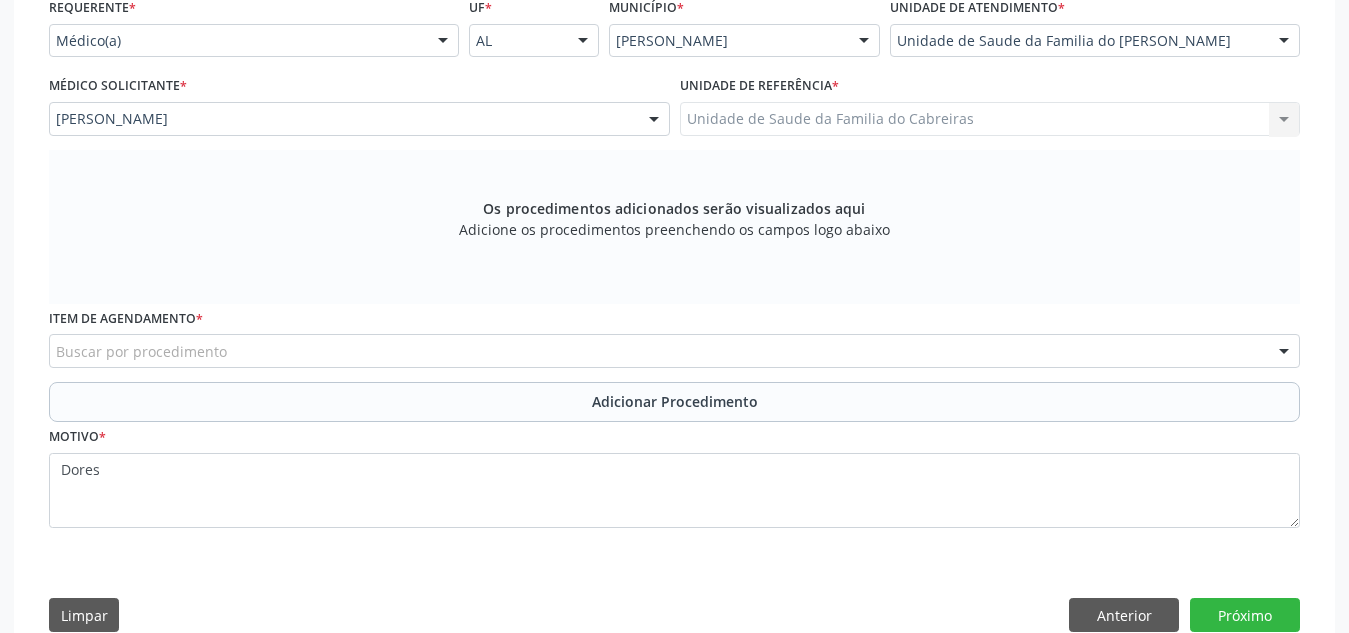 click on "Buscar por procedimento" at bounding box center [674, 351] 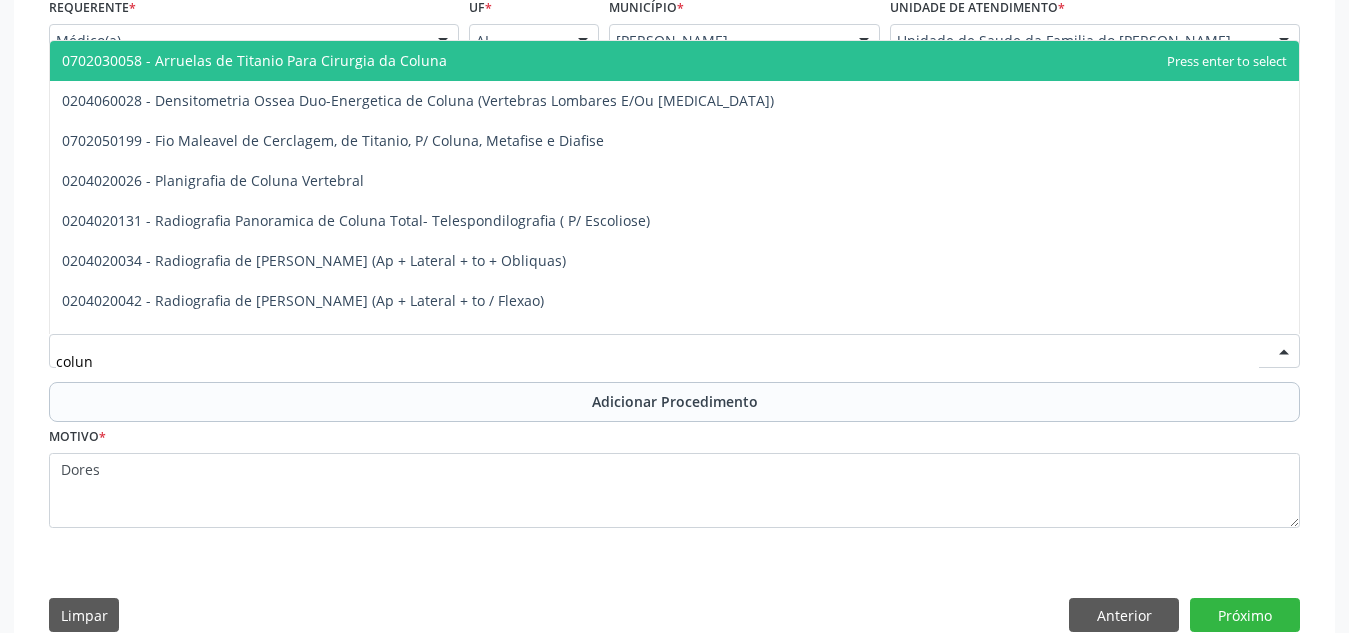 type on "coluna" 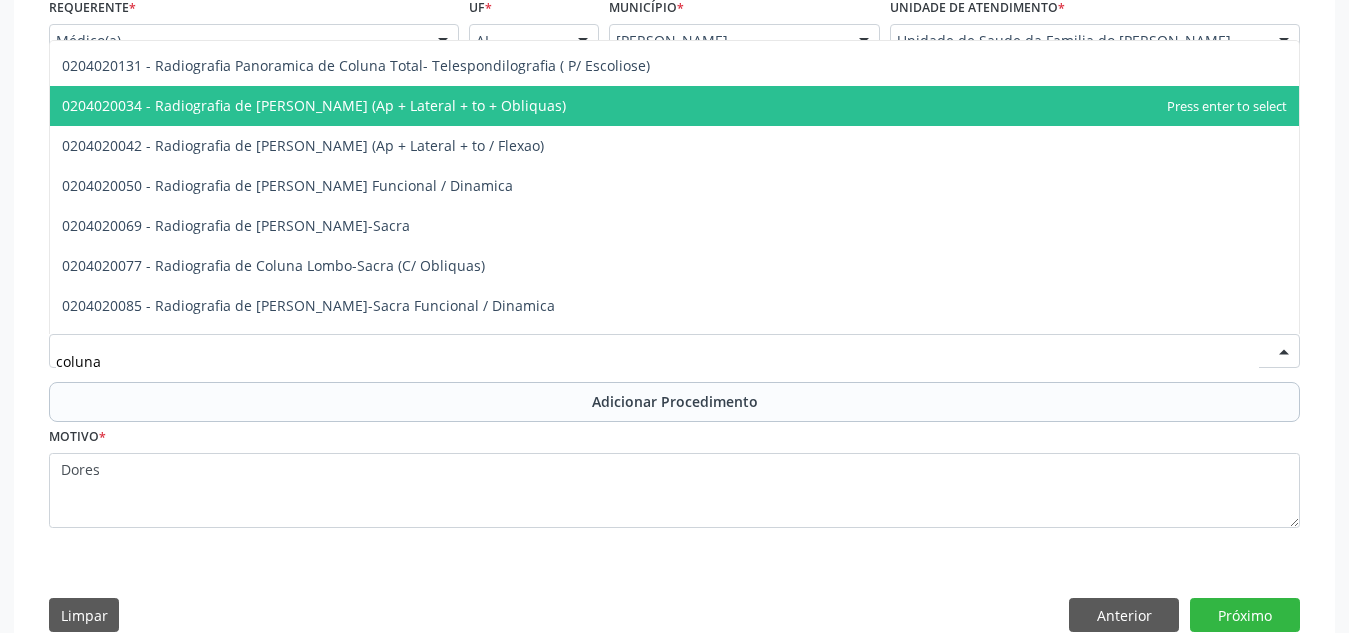 scroll, scrollTop: 157, scrollLeft: 0, axis: vertical 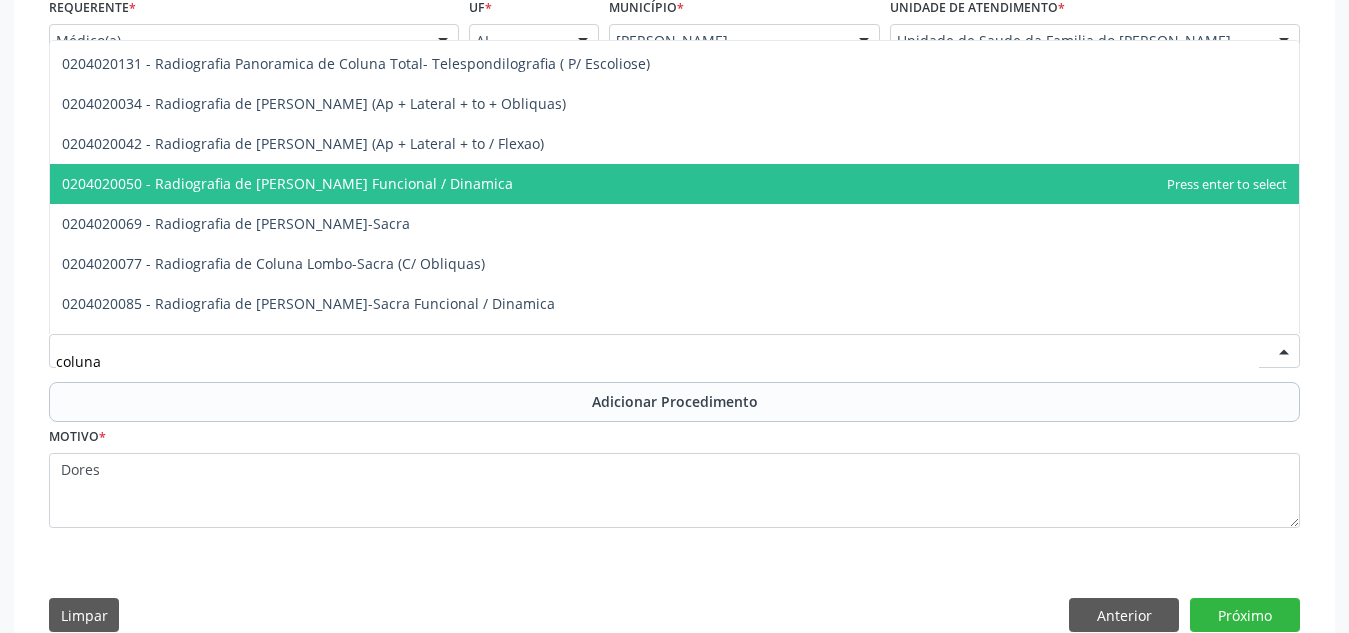click on "0204020050 - Radiografia de Coluna Cervical Funcional / Dinamica" at bounding box center (674, 184) 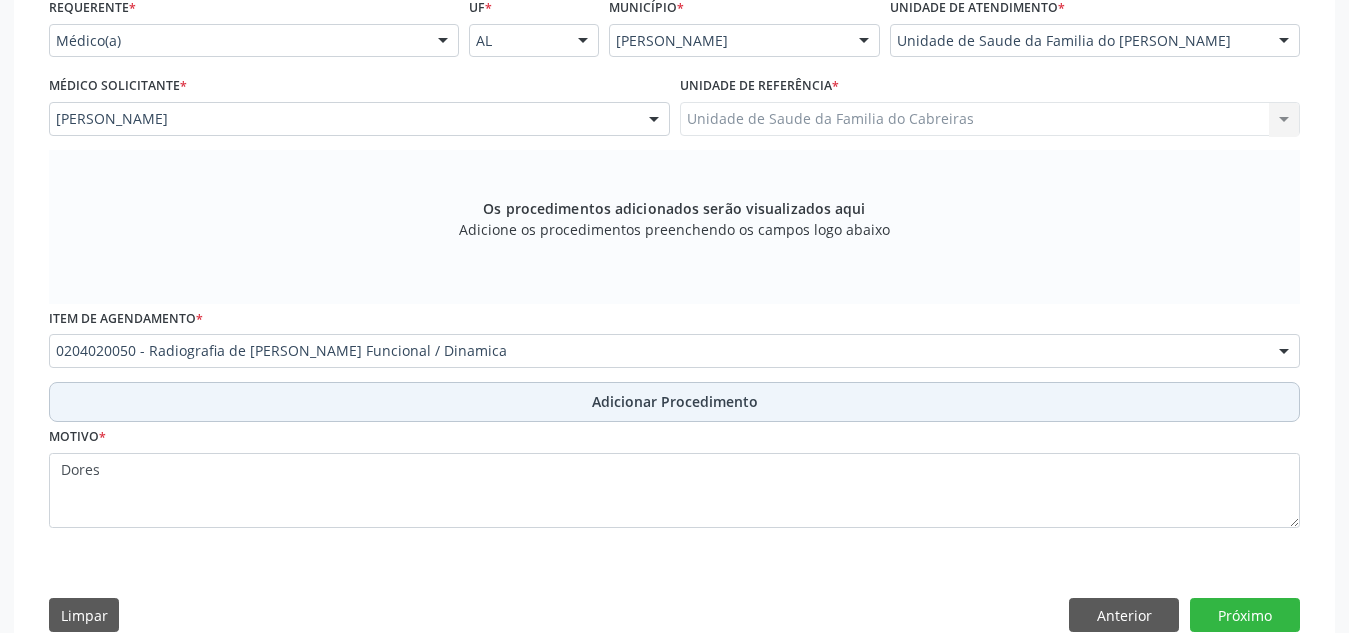 click on "Adicionar Procedimento" at bounding box center (674, 402) 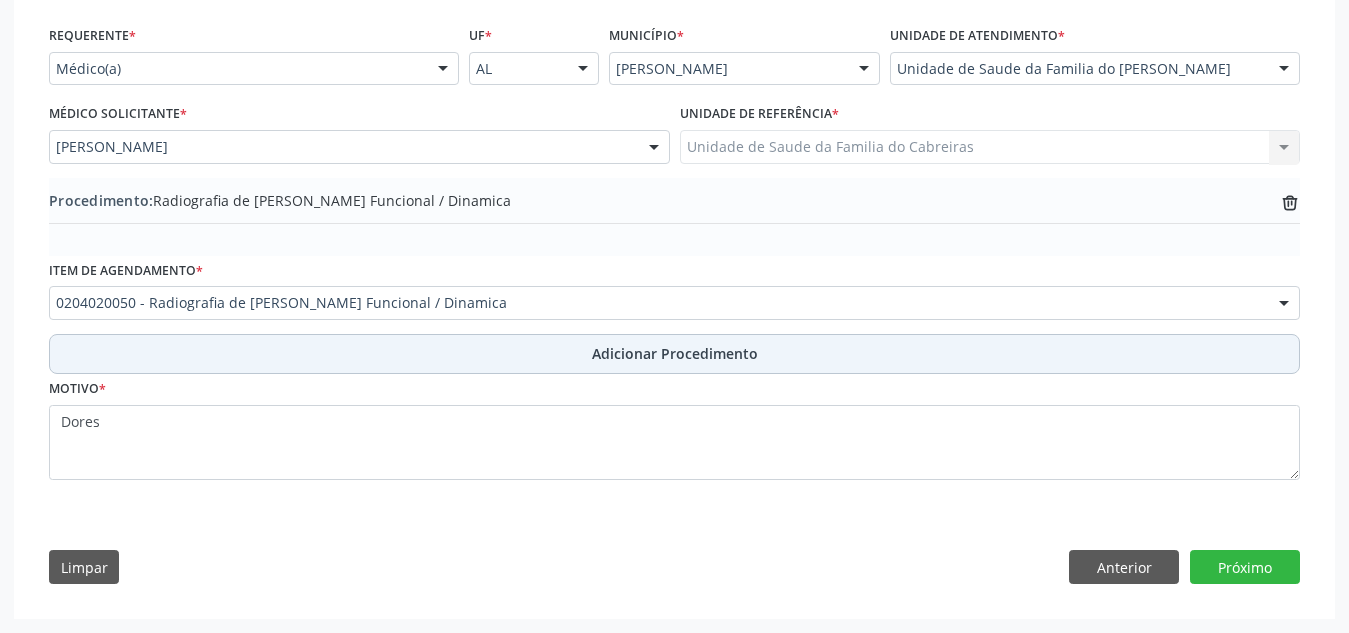 scroll, scrollTop: 447, scrollLeft: 0, axis: vertical 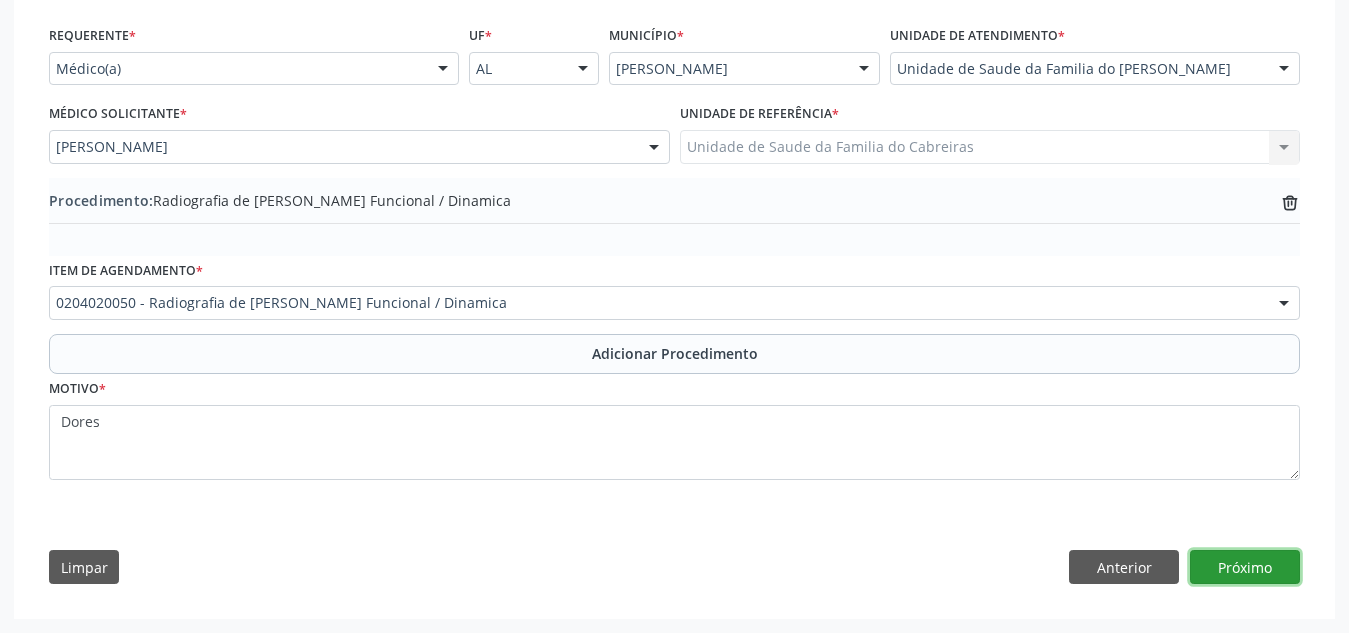 click on "Próximo" at bounding box center [1245, 567] 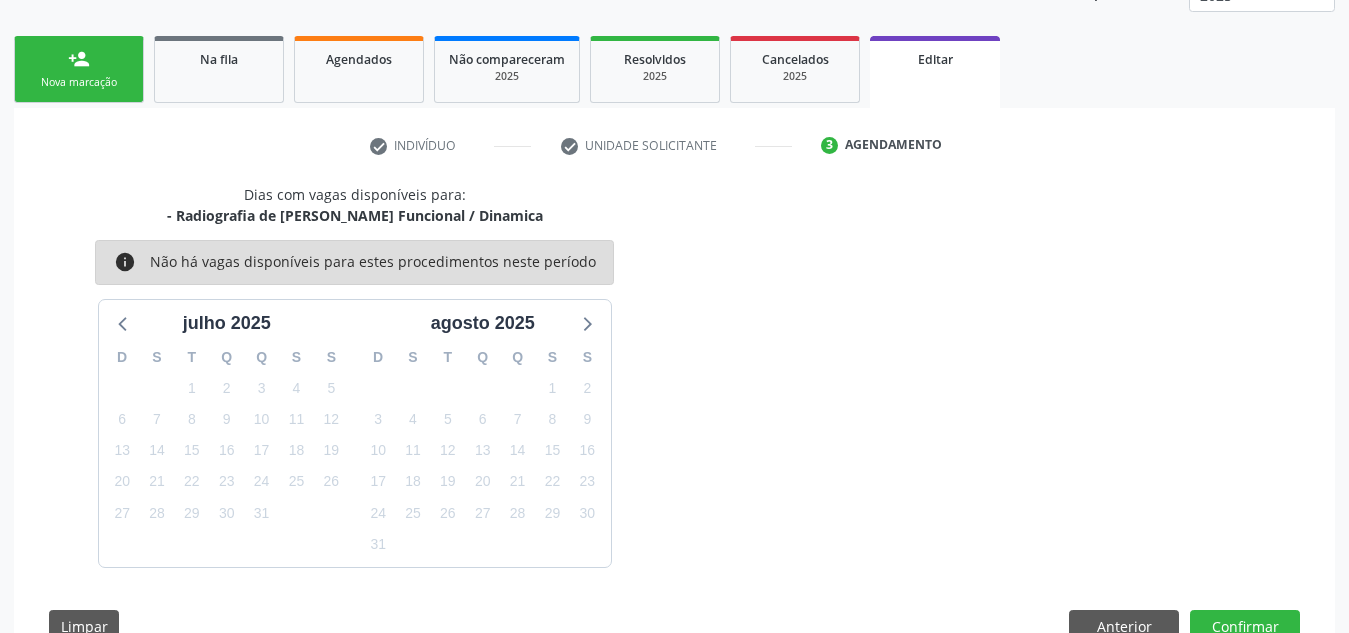 scroll, scrollTop: 350, scrollLeft: 0, axis: vertical 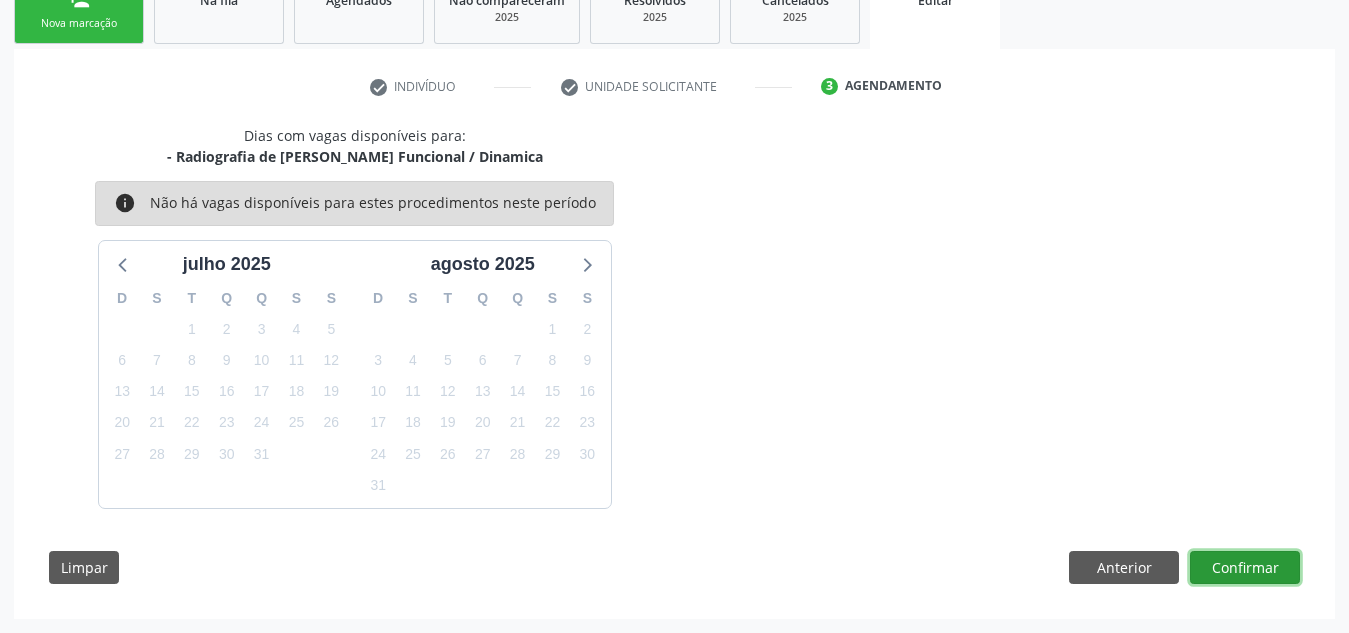 click on "Confirmar" at bounding box center (1245, 568) 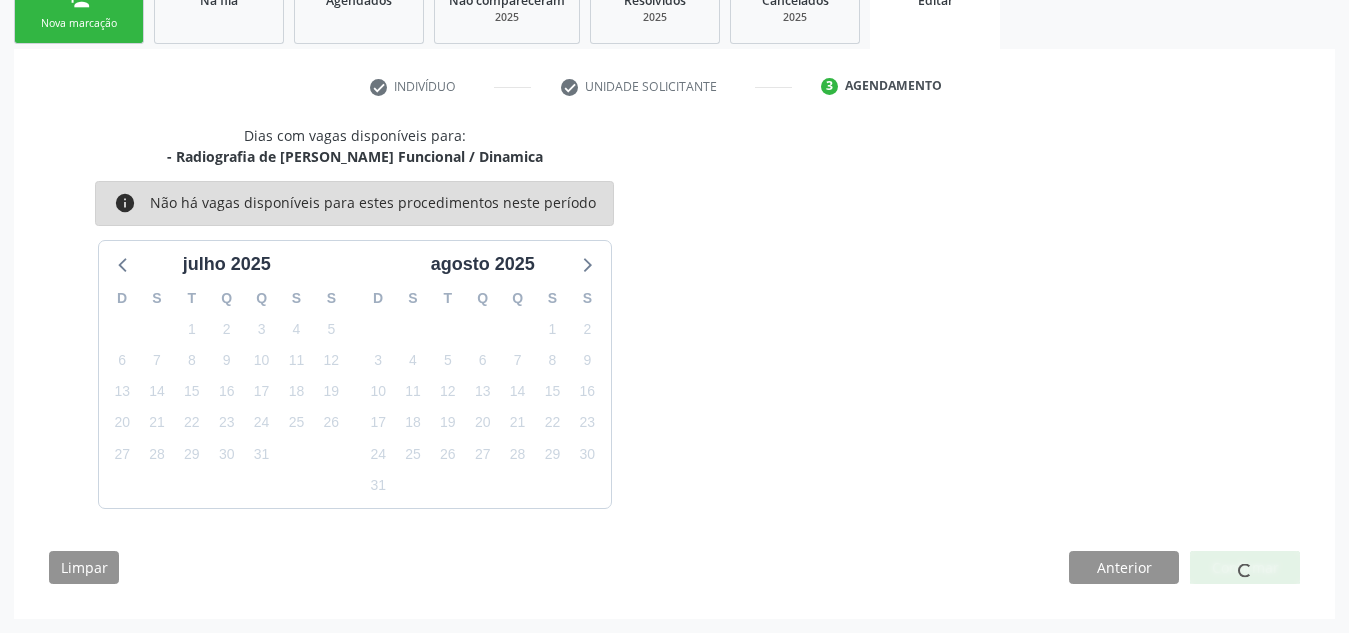 scroll, scrollTop: 0, scrollLeft: 0, axis: both 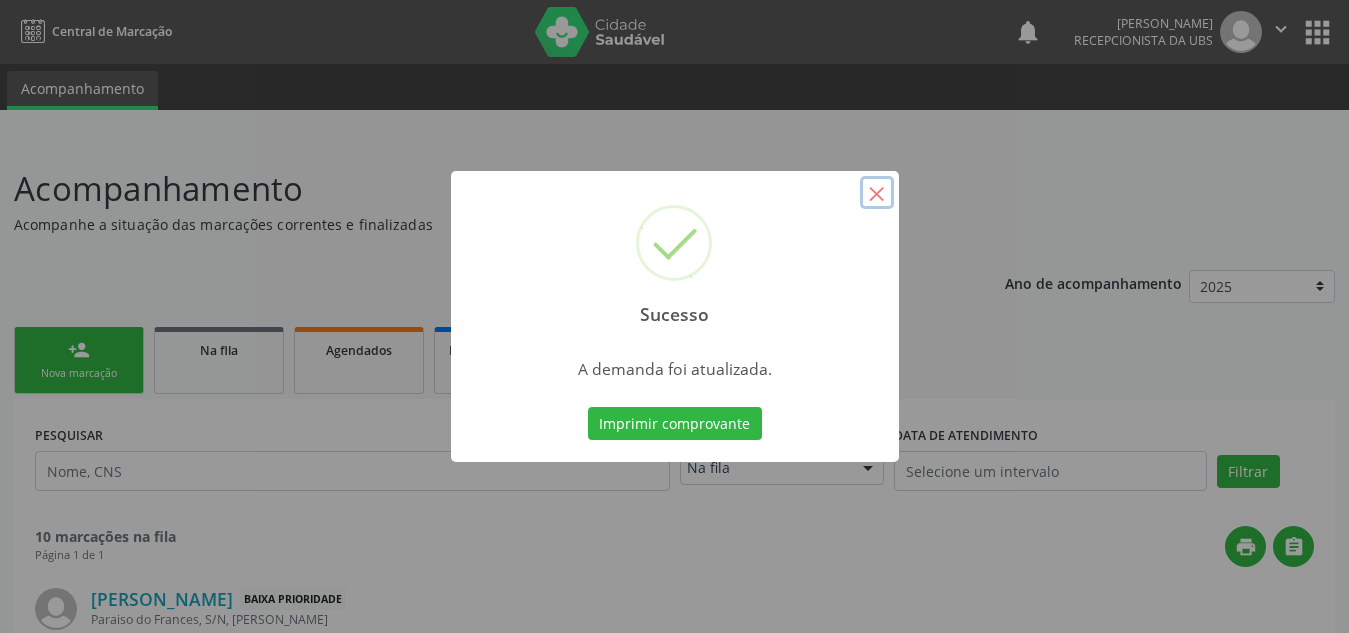 click on "×" at bounding box center (877, 193) 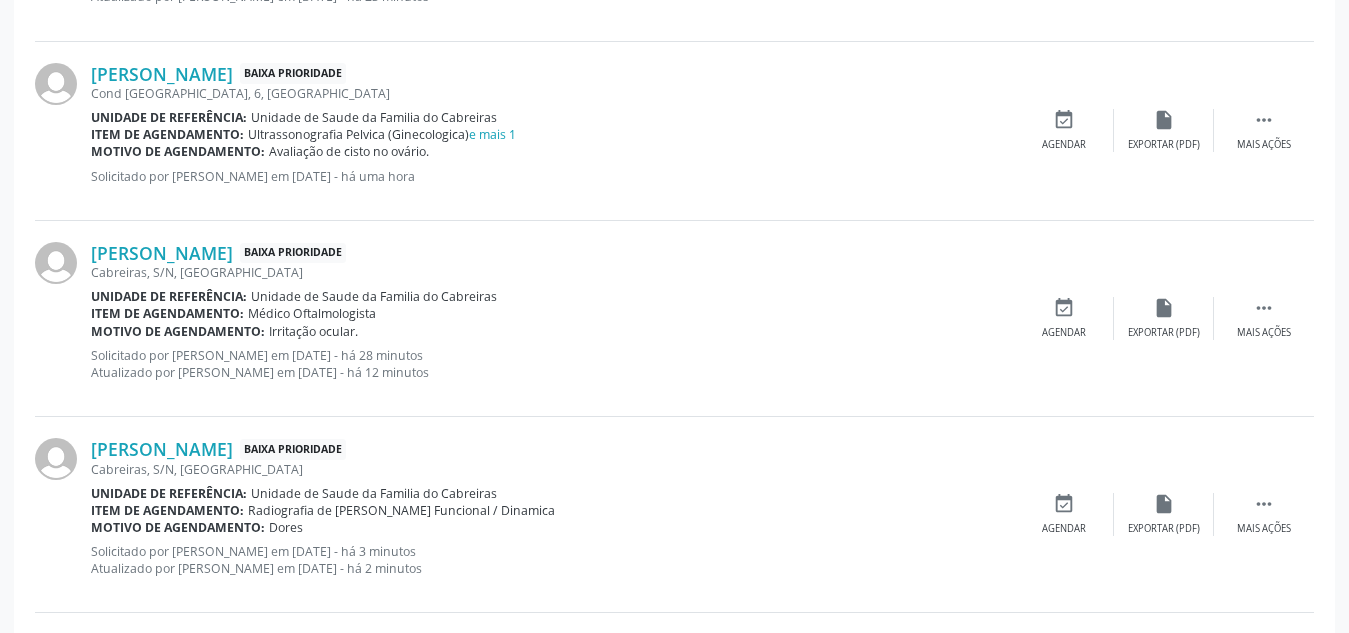 scroll, scrollTop: 1811, scrollLeft: 0, axis: vertical 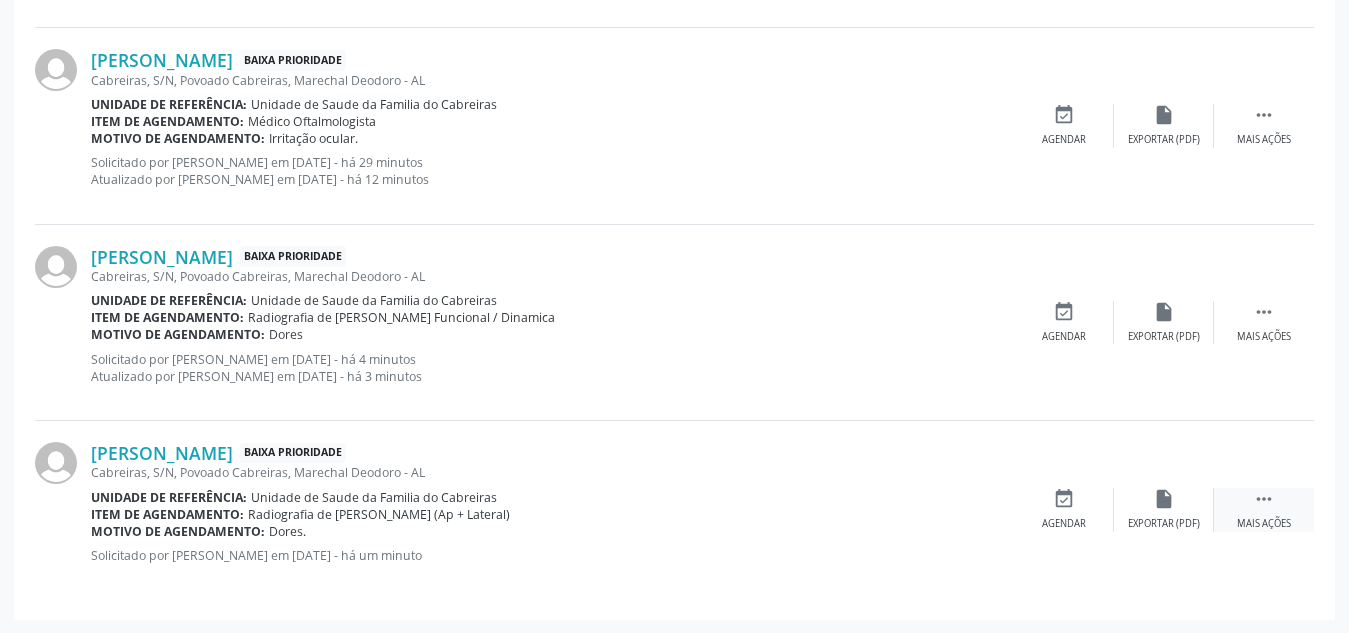 click on "" at bounding box center [1264, 499] 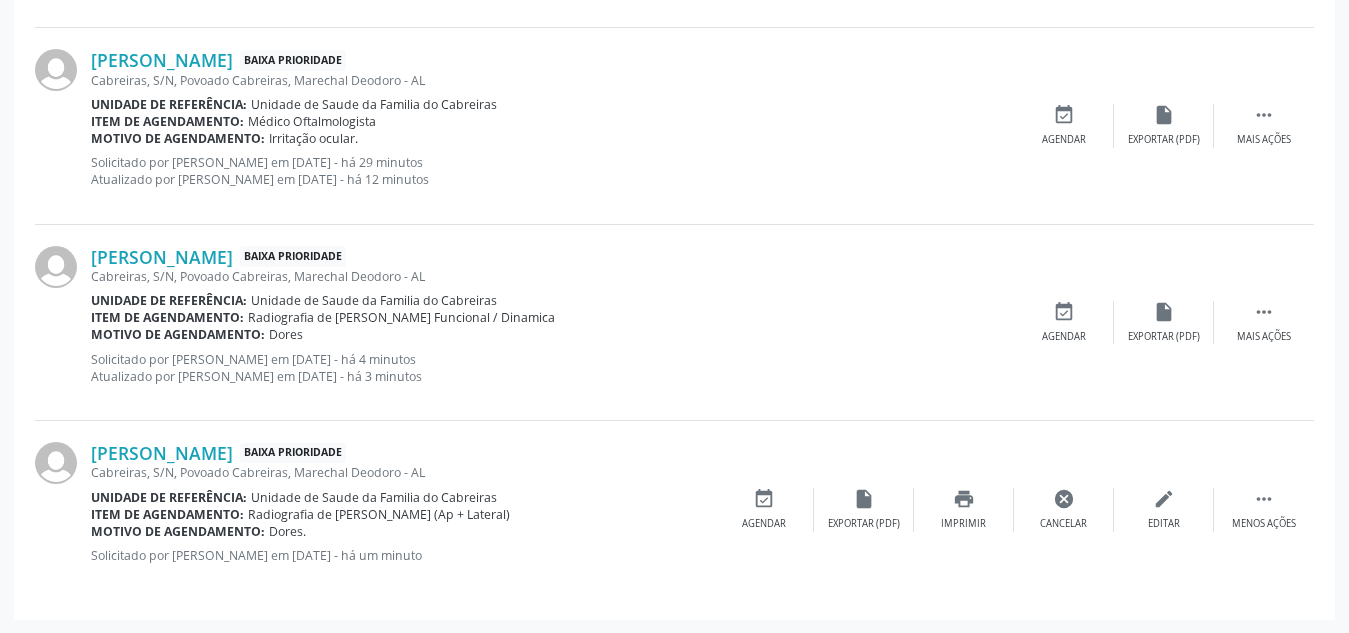 click on "[PERSON_NAME]
Baixa Prioridade
Cabreiras, S/N, Povoado Cabreiras, Marechal Deodoro - AL
Unidade de referência:
Unidade de Saude da Familia do Cabreiras
Item de agendamento:
Radiografia de [PERSON_NAME] (Ap + Lateral)
Motivo de agendamento:
Dores.
Solicitado por [PERSON_NAME] em [DATE] - há um minuto

Menos ações
edit
Editar
cancel
Cancelar
print
Imprimir
insert_drive_file
Exportar (PDF)
event_available
Agendar" at bounding box center [674, 510] 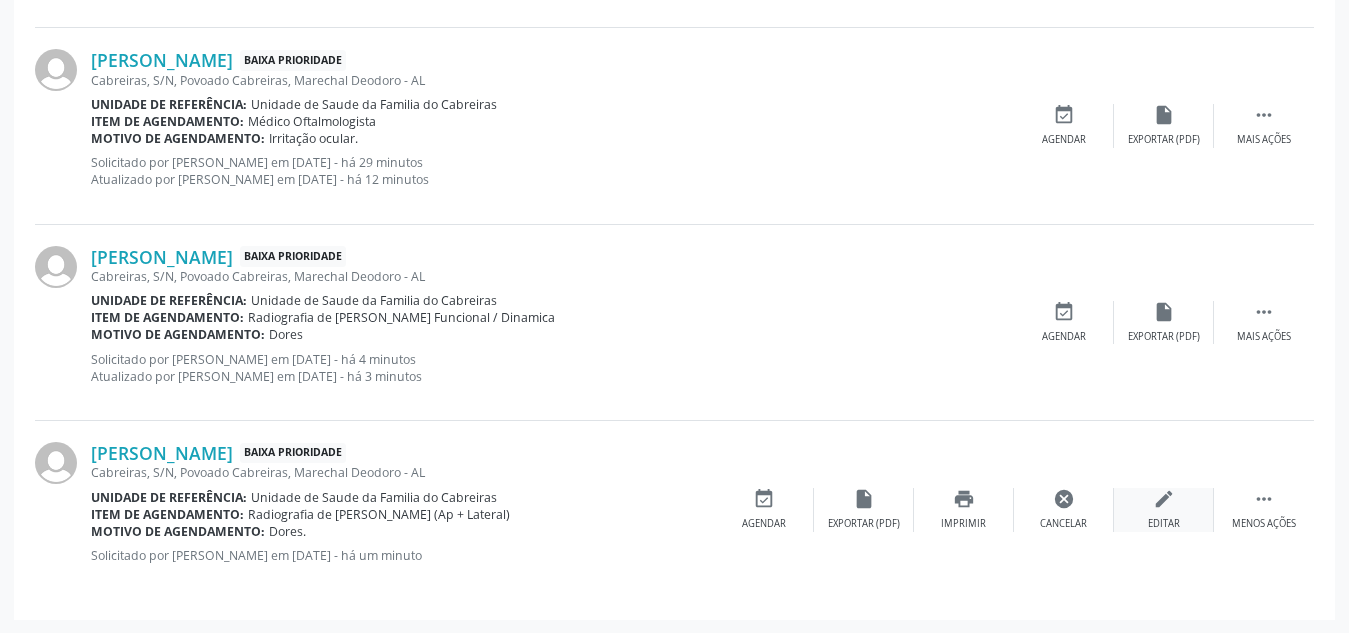 click on "edit" at bounding box center [1164, 499] 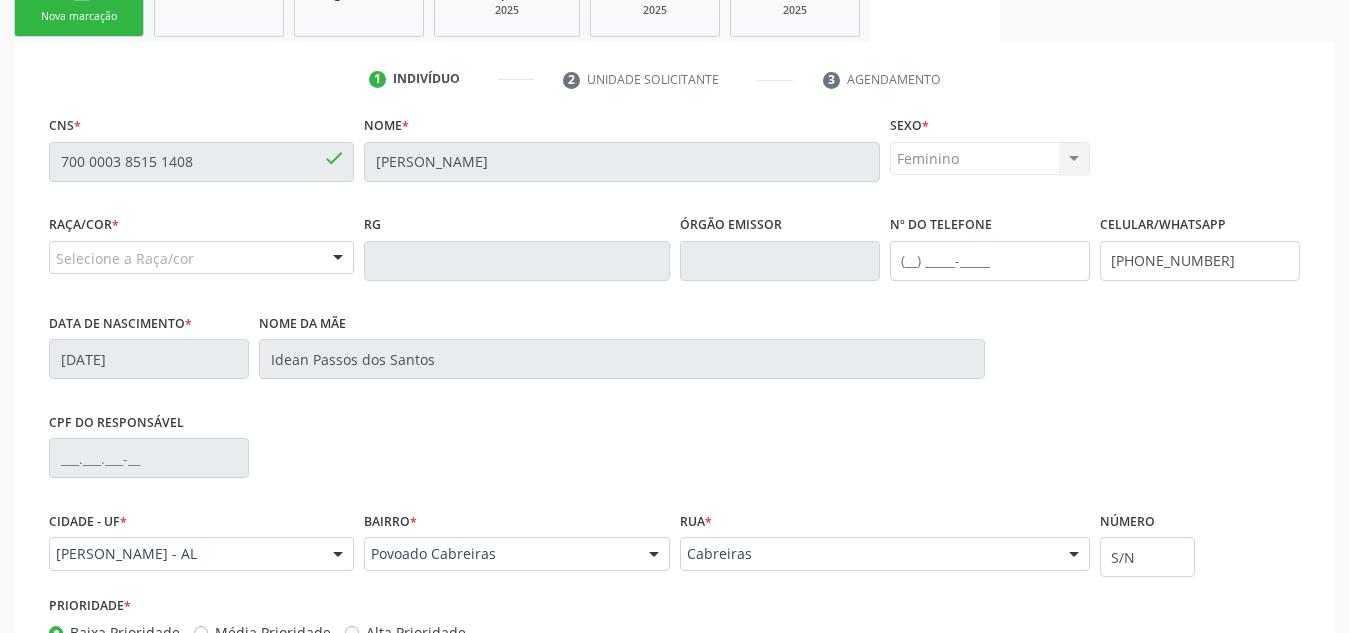 scroll, scrollTop: 506, scrollLeft: 0, axis: vertical 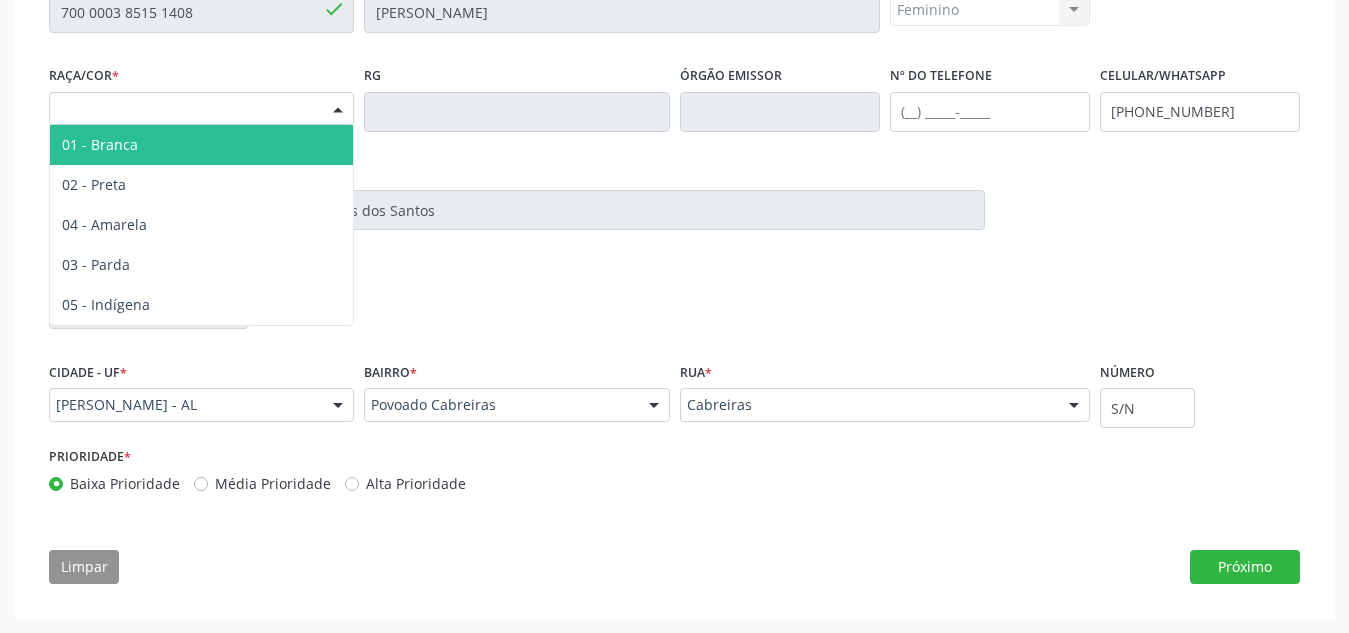 click on "Selecione a Raça/cor" at bounding box center [201, 109] 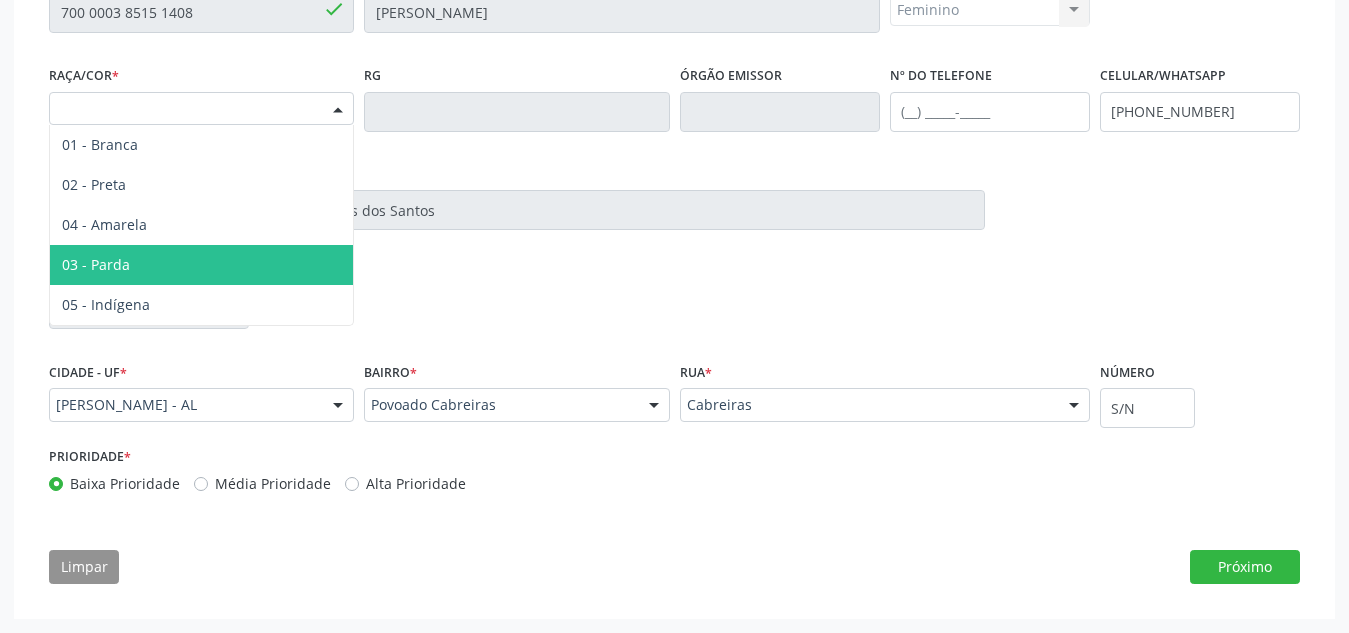 click on "03 - Parda" at bounding box center [201, 265] 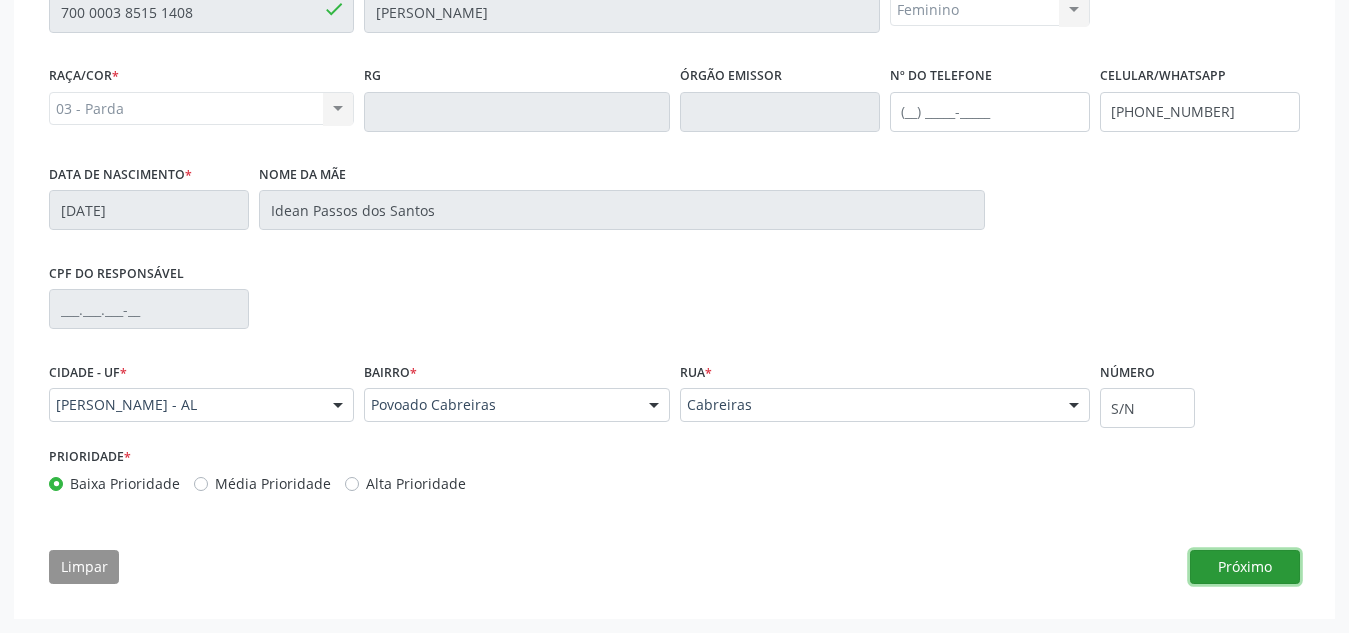 click on "Próximo" at bounding box center [1245, 567] 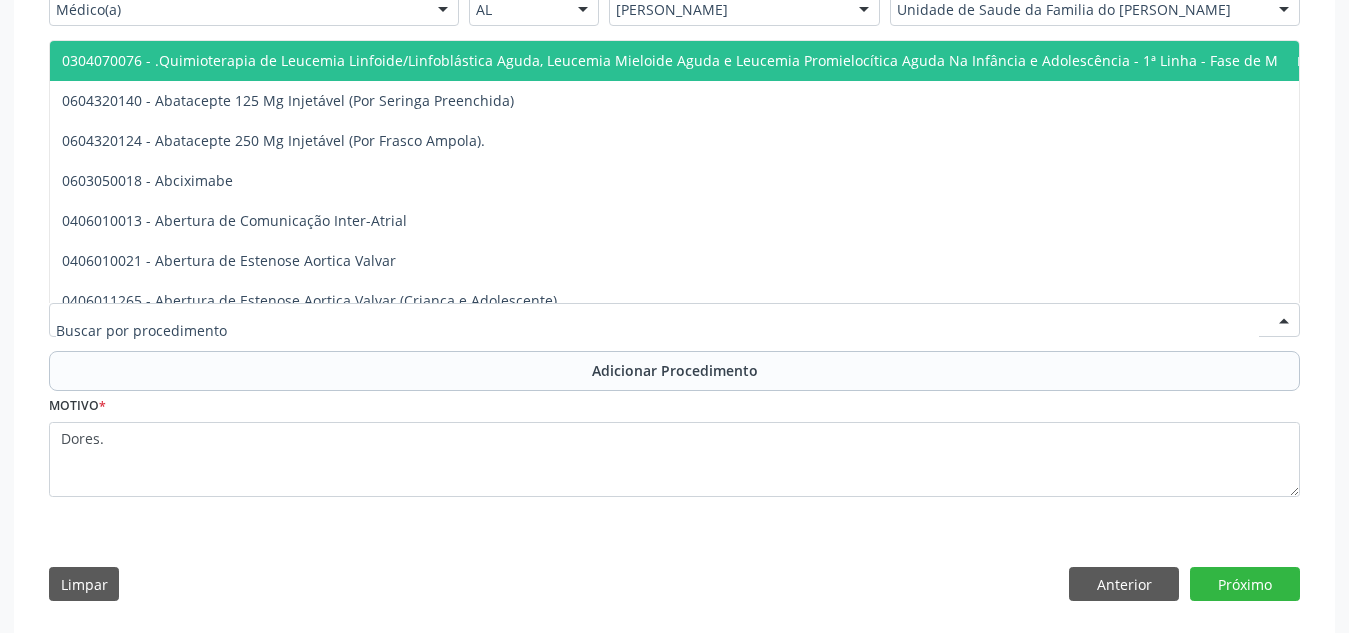click at bounding box center [674, 320] 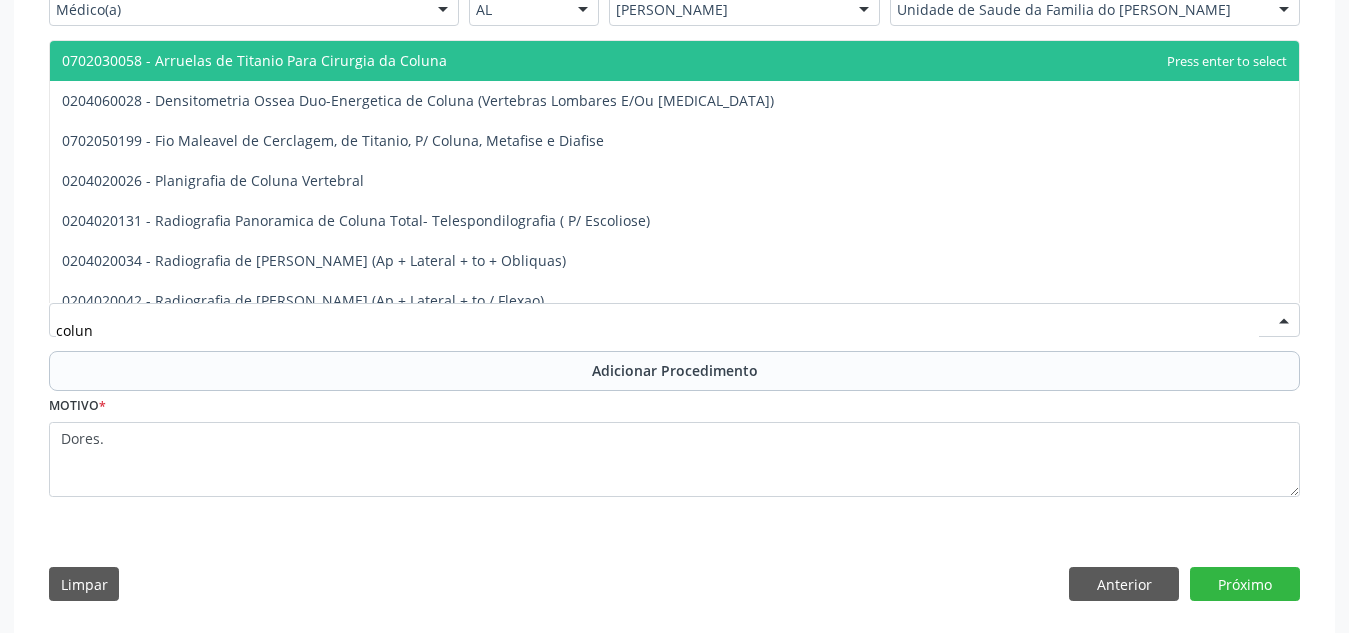 type on "coluna" 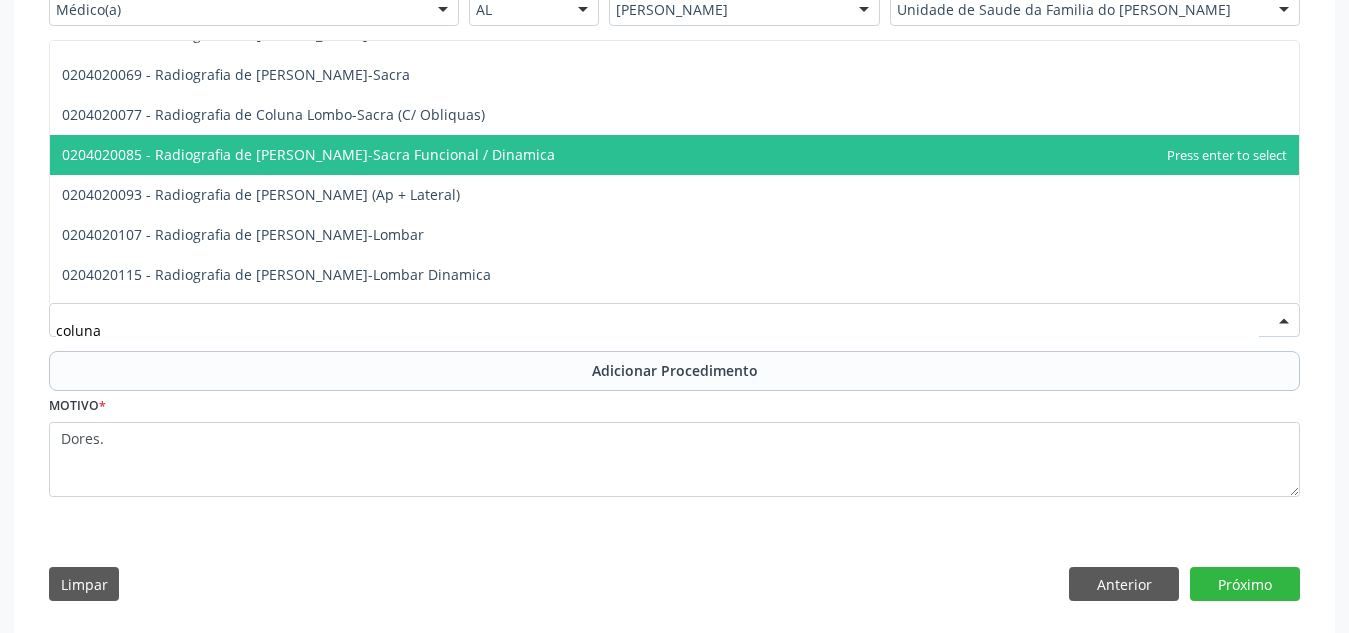 scroll, scrollTop: 307, scrollLeft: 0, axis: vertical 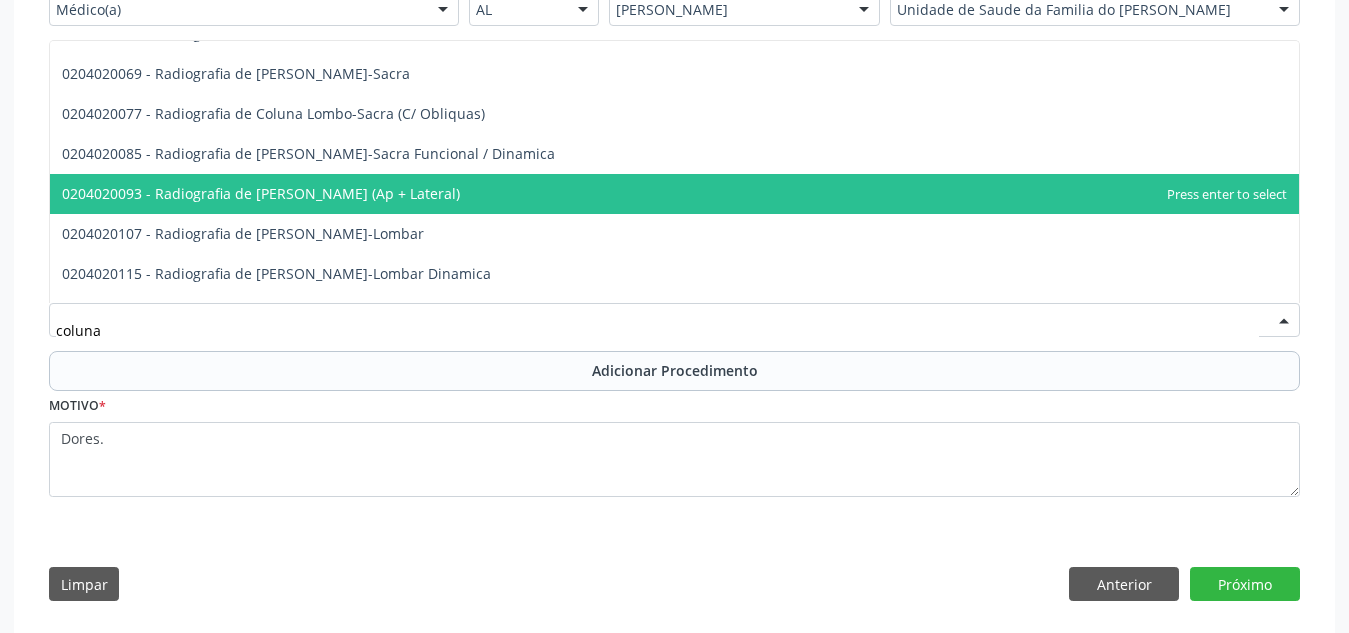 click on "0204020093 - Radiografia de Coluna Toracica (Ap + Lateral)" at bounding box center [674, 194] 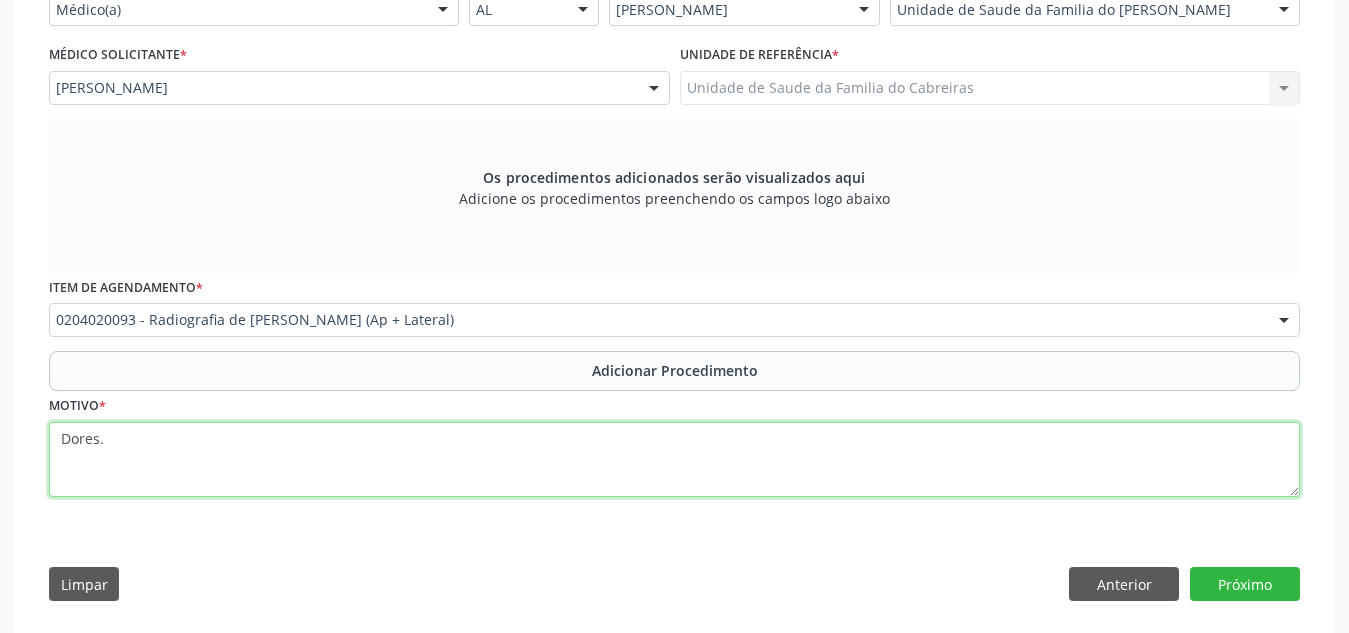 click on "Dores." at bounding box center (674, 460) 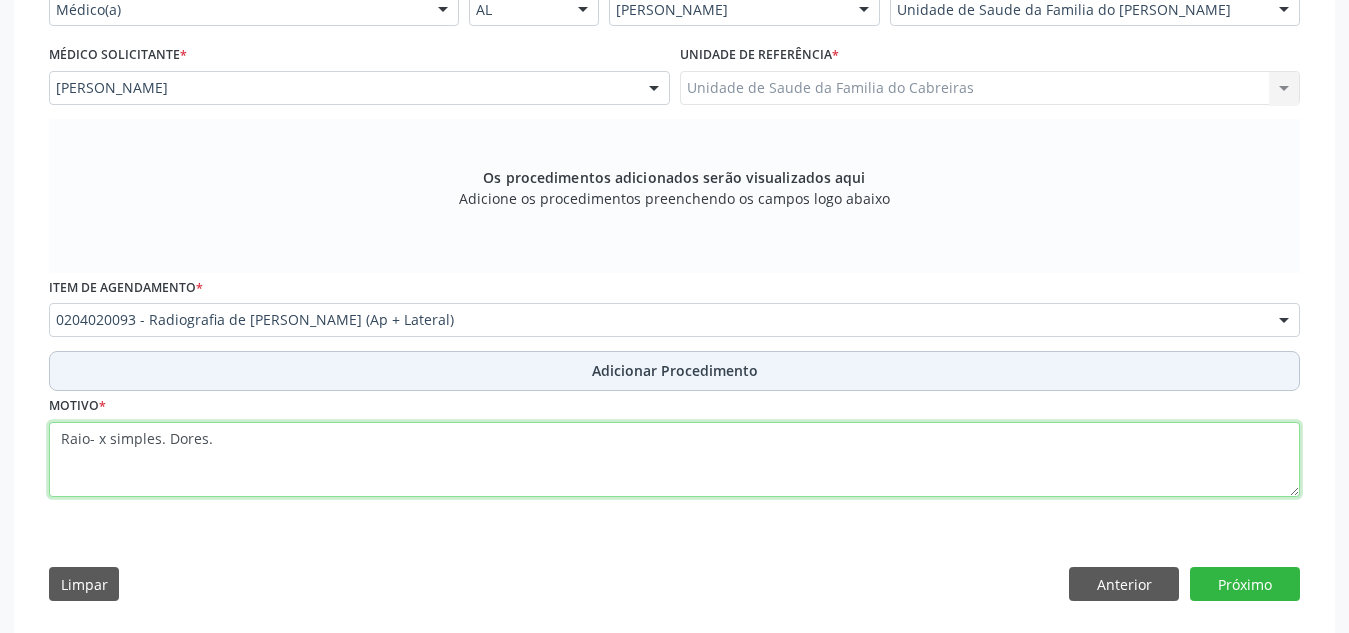 type on "Raio- x simples. Dores." 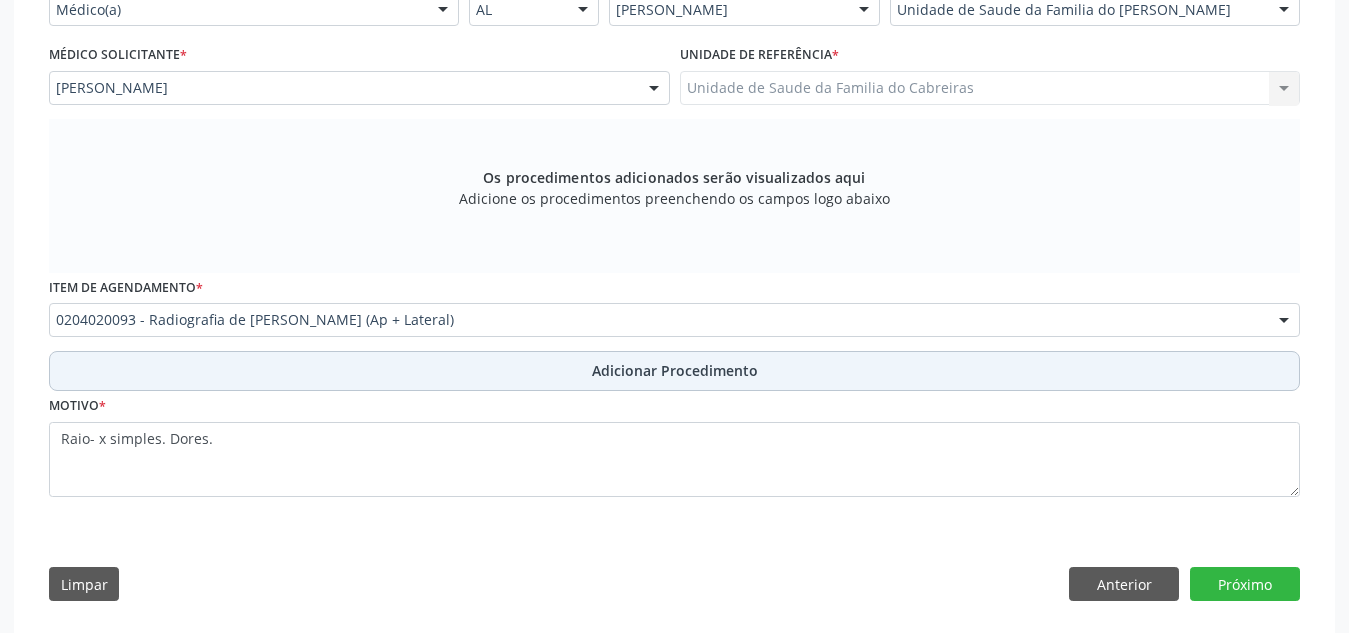 click on "Adicionar Procedimento" at bounding box center (674, 371) 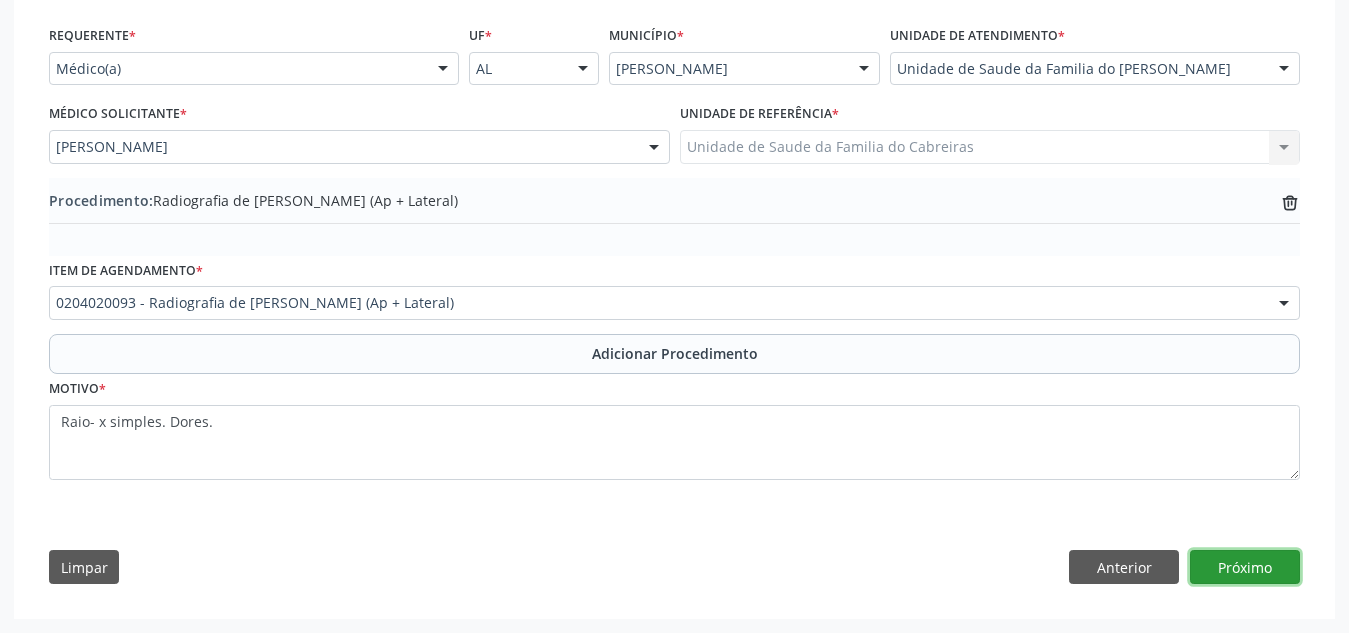 click on "Próximo" at bounding box center [1245, 567] 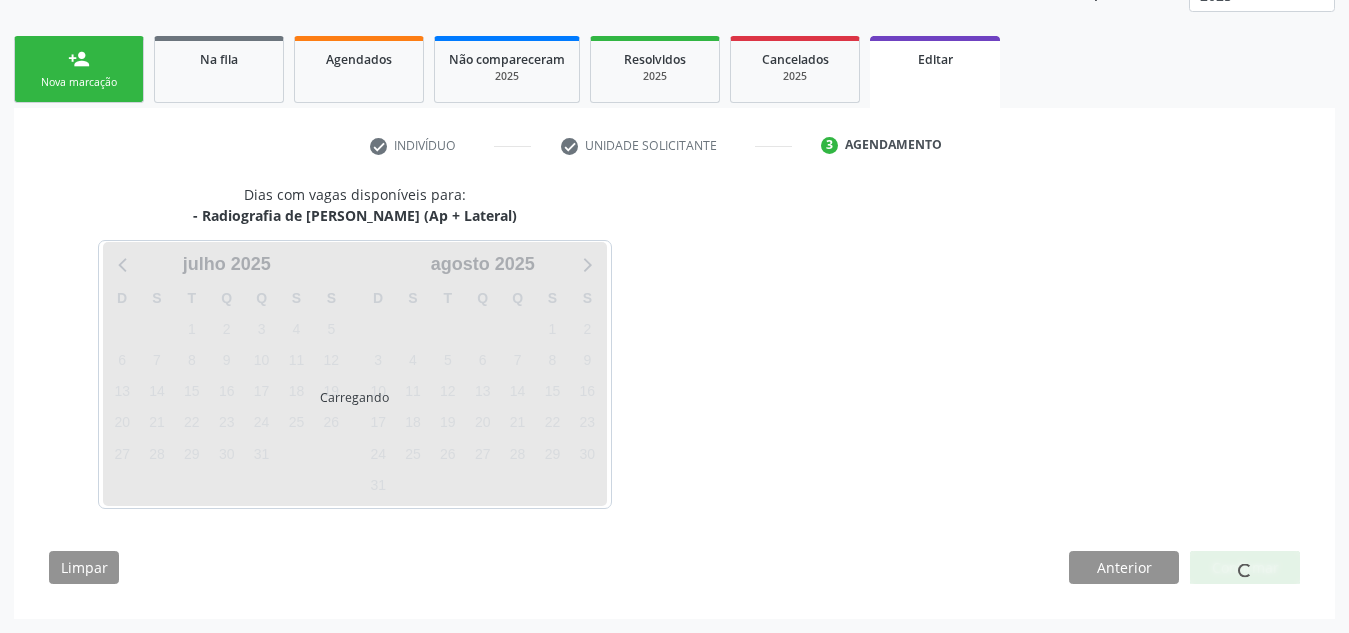scroll, scrollTop: 350, scrollLeft: 0, axis: vertical 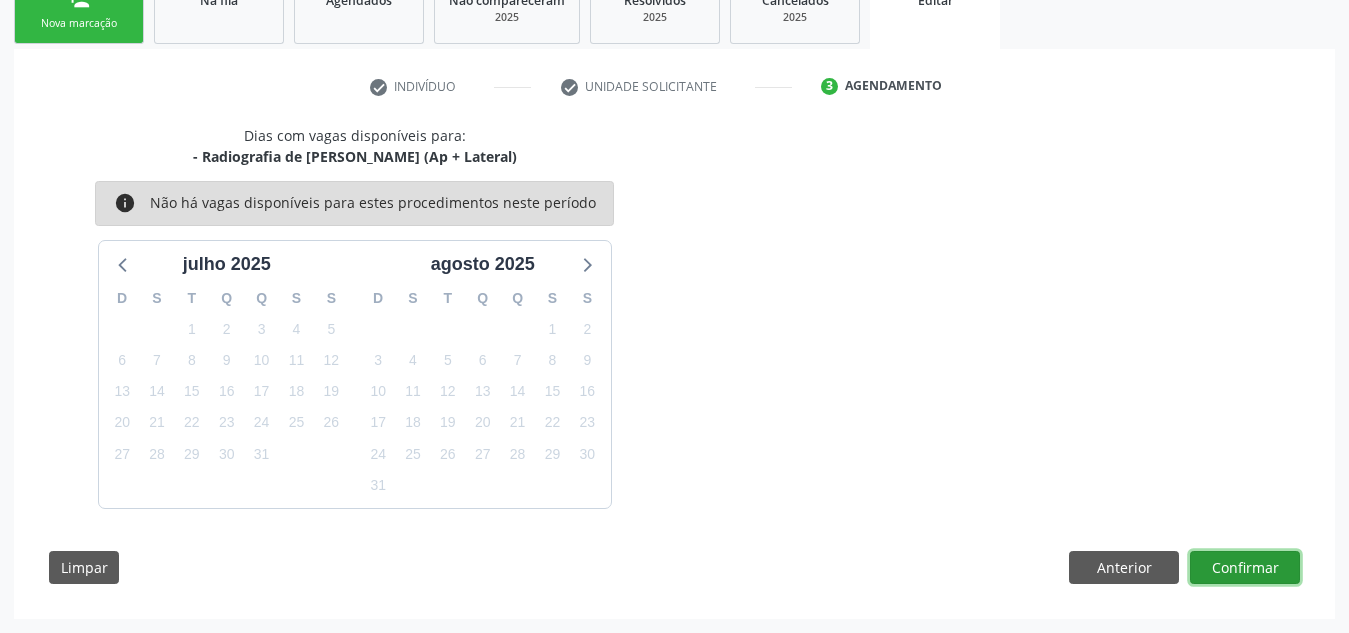 click on "Confirmar" at bounding box center [1245, 568] 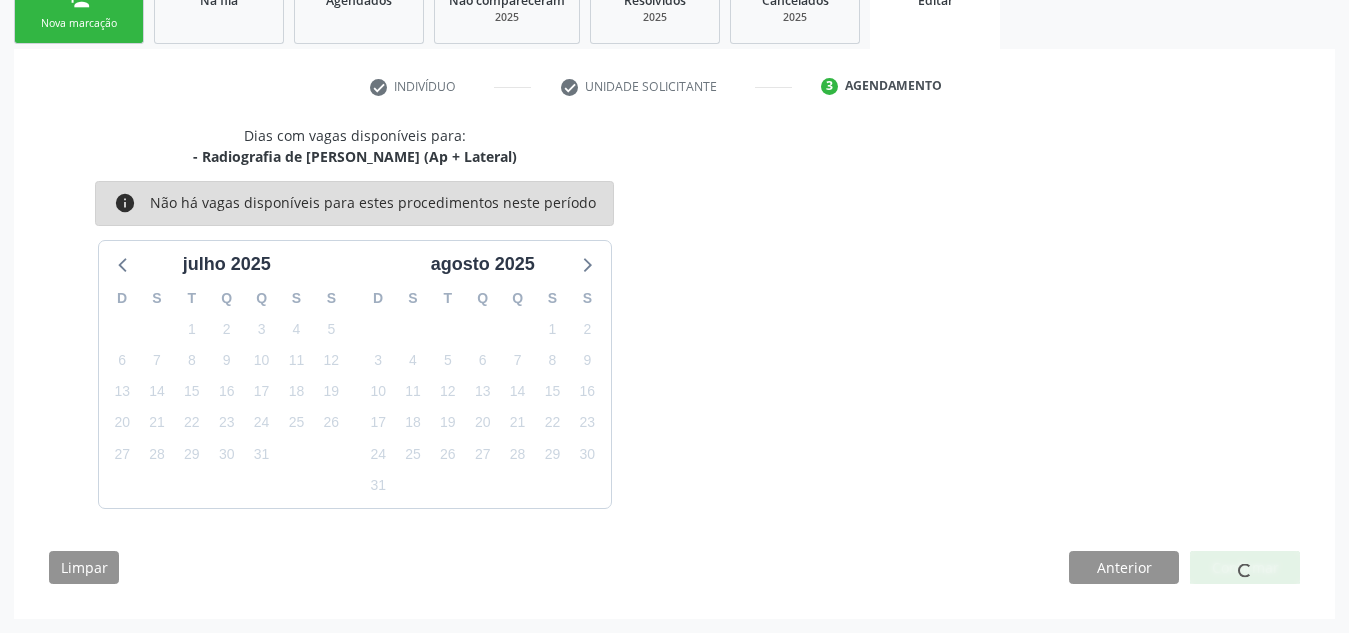 click at bounding box center [1245, 568] 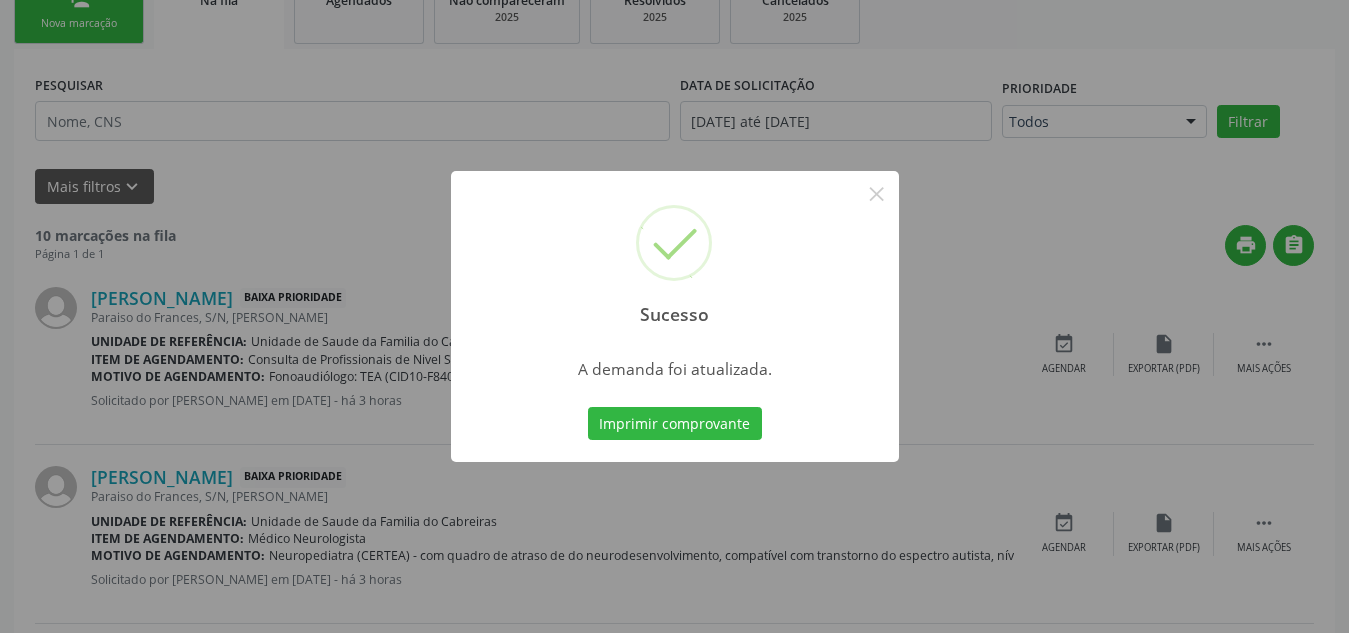 scroll, scrollTop: 62, scrollLeft: 0, axis: vertical 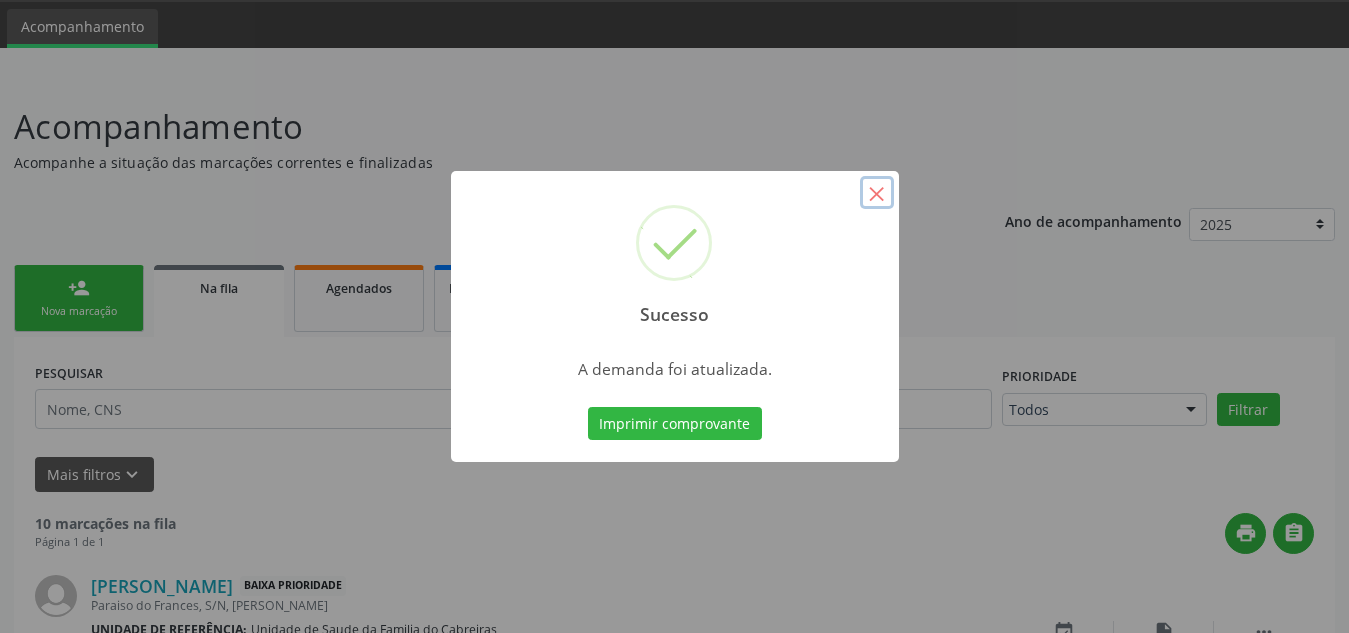 click on "×" at bounding box center [877, 193] 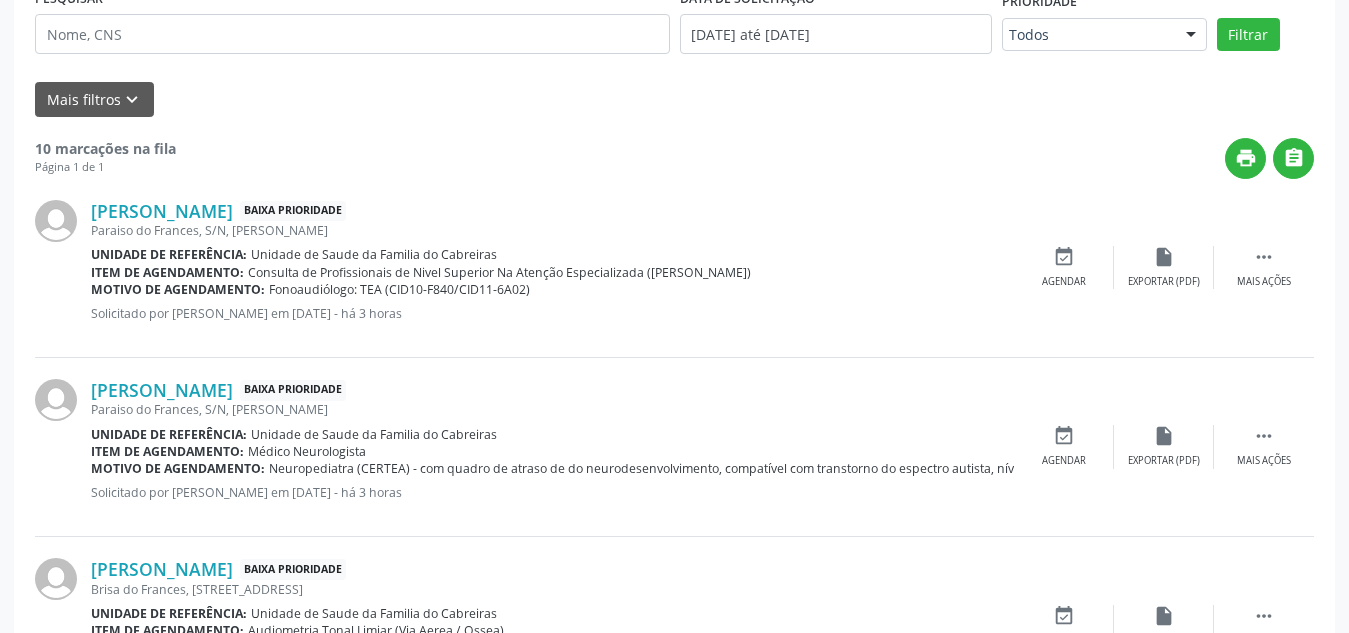 scroll, scrollTop: 0, scrollLeft: 0, axis: both 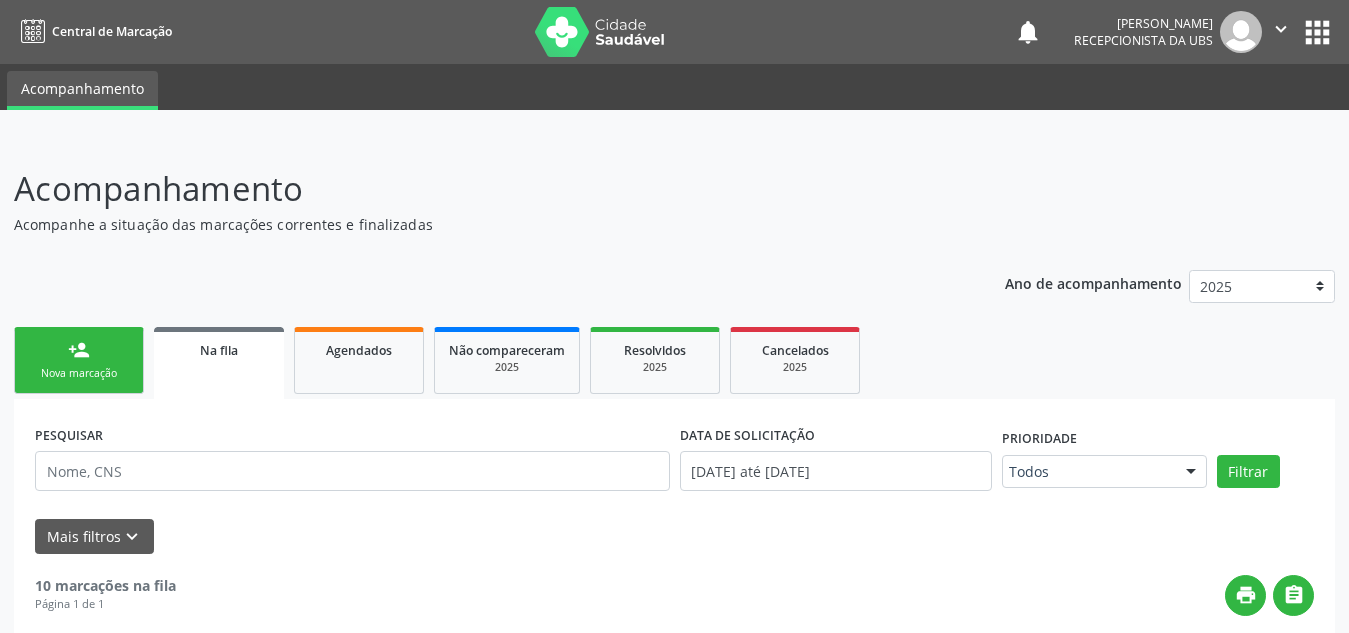 click on "person_add
Nova marcação" at bounding box center [79, 360] 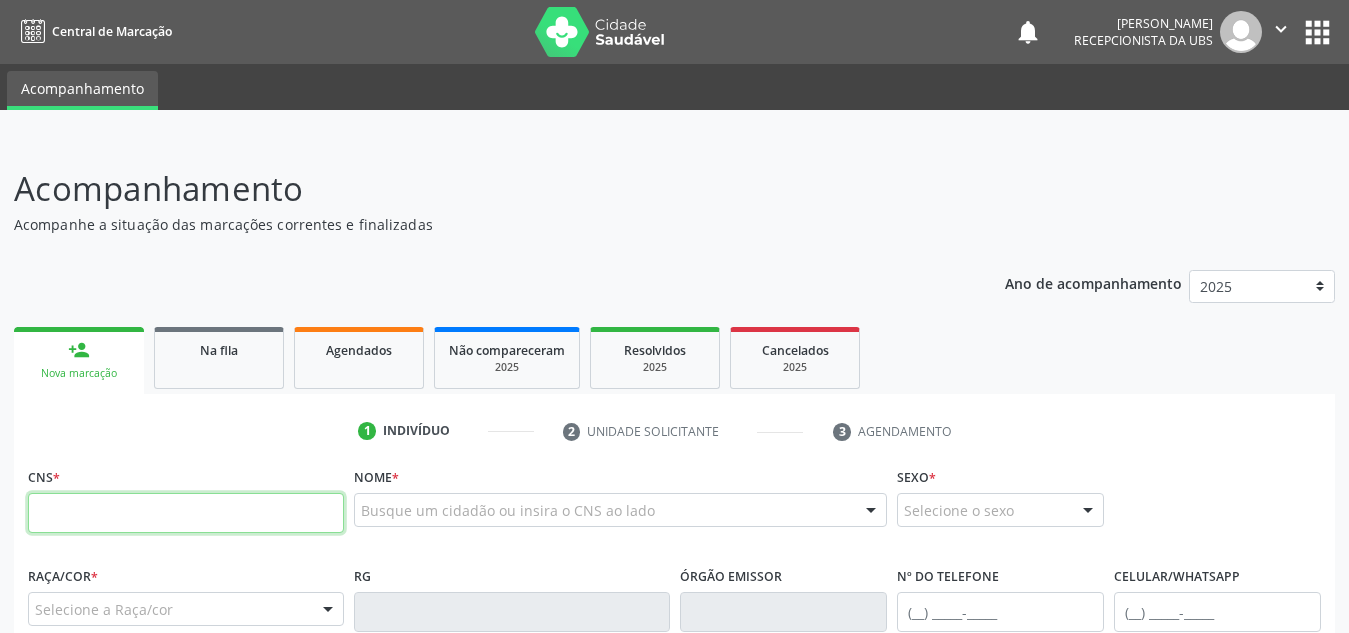 click at bounding box center [186, 513] 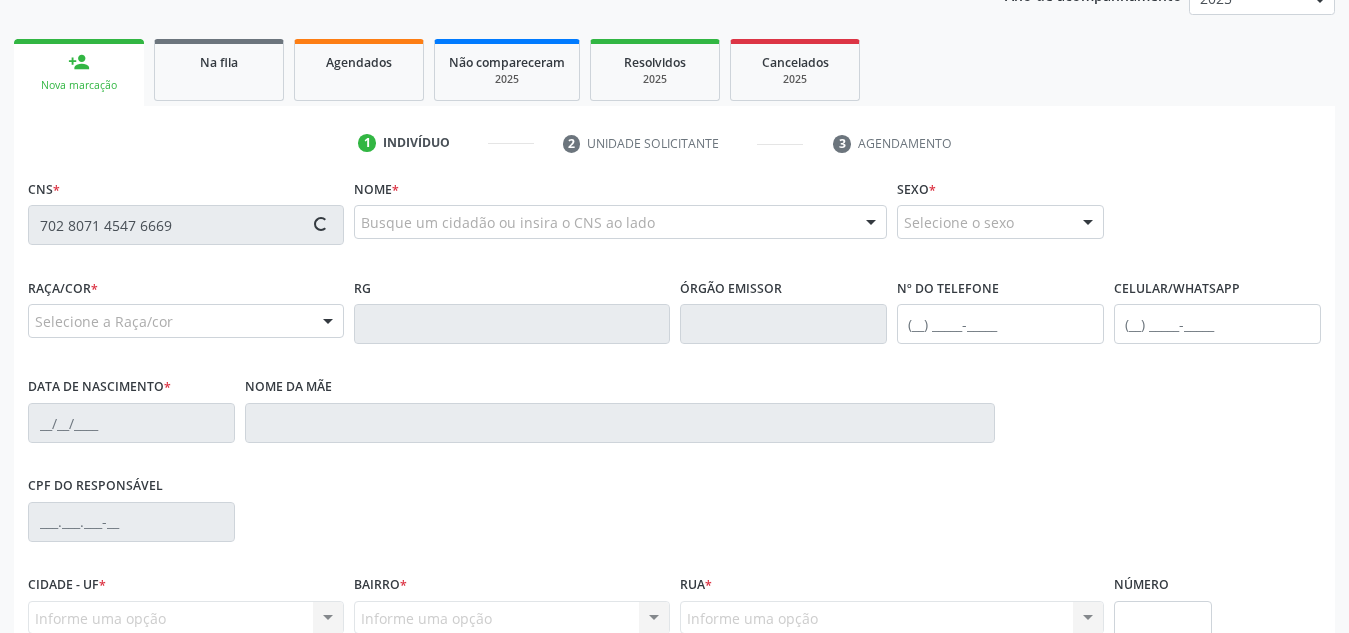 type on "702 8071 4547 6669" 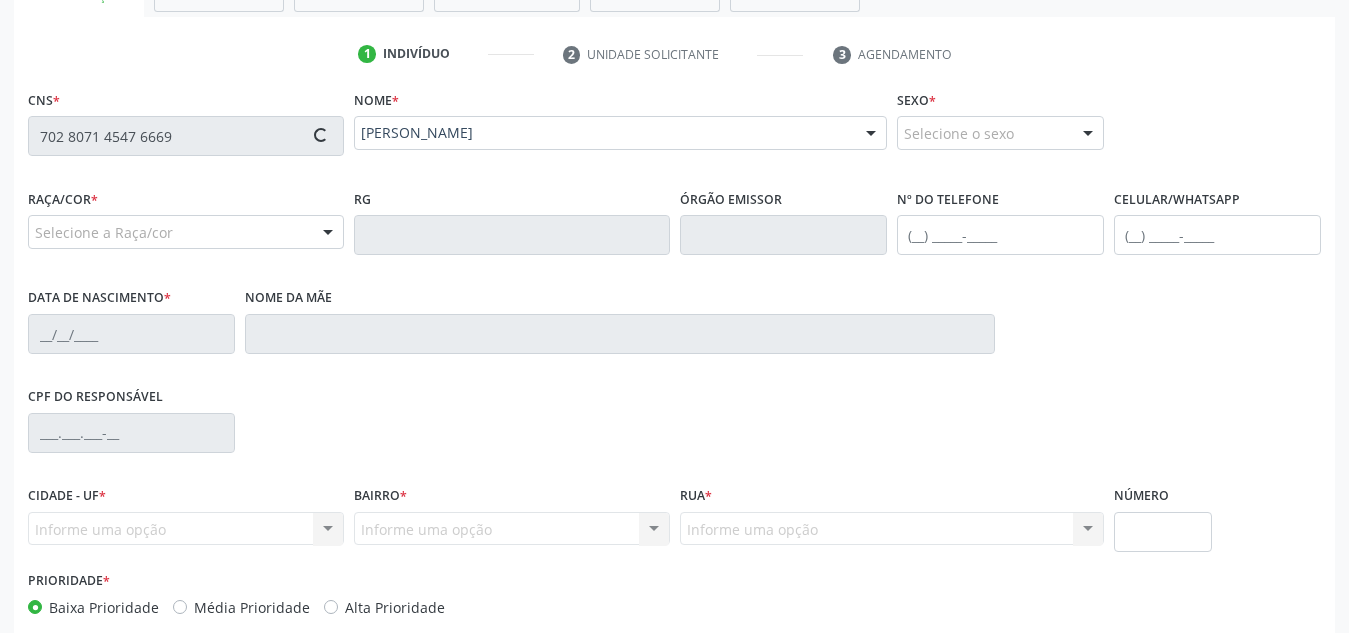 scroll, scrollTop: 435, scrollLeft: 0, axis: vertical 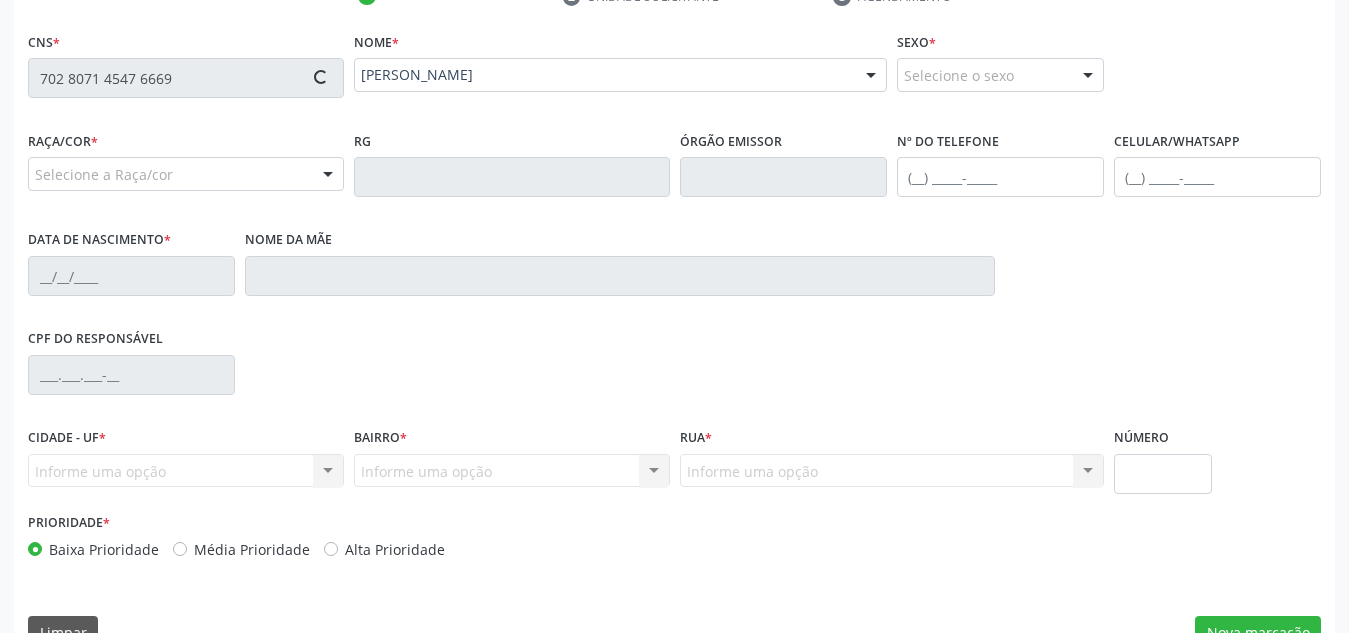 type on "(82) 99325-8551" 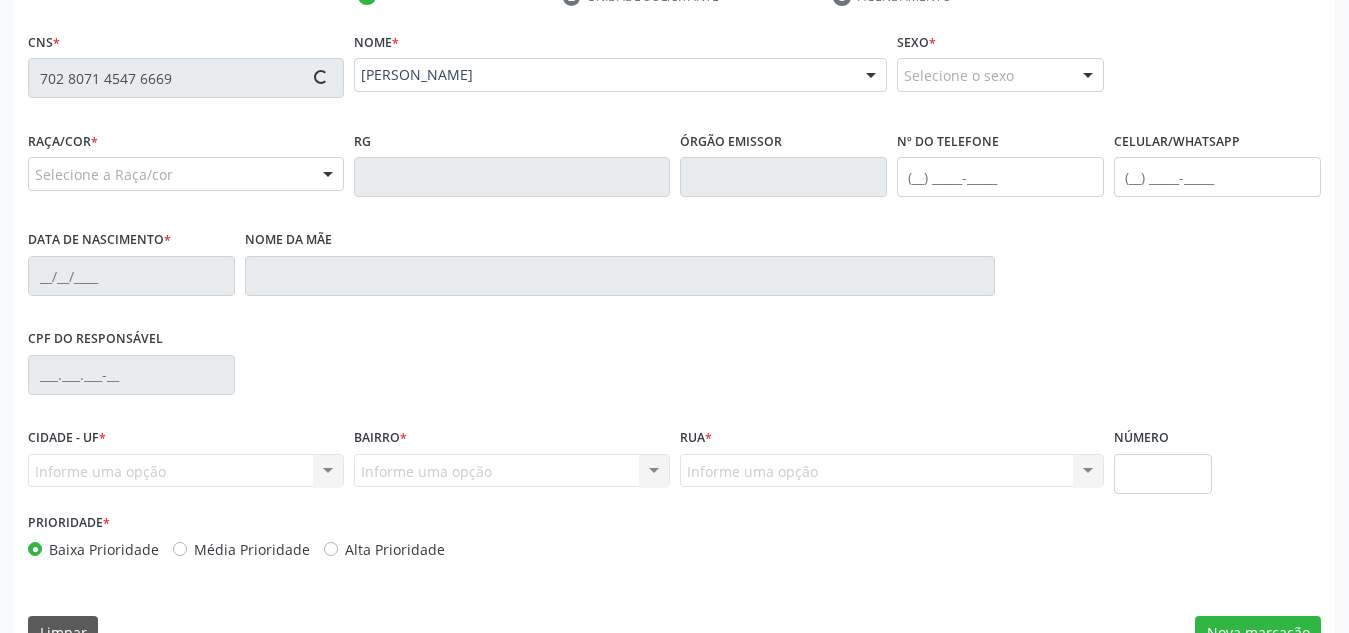 type on "06/06/1955" 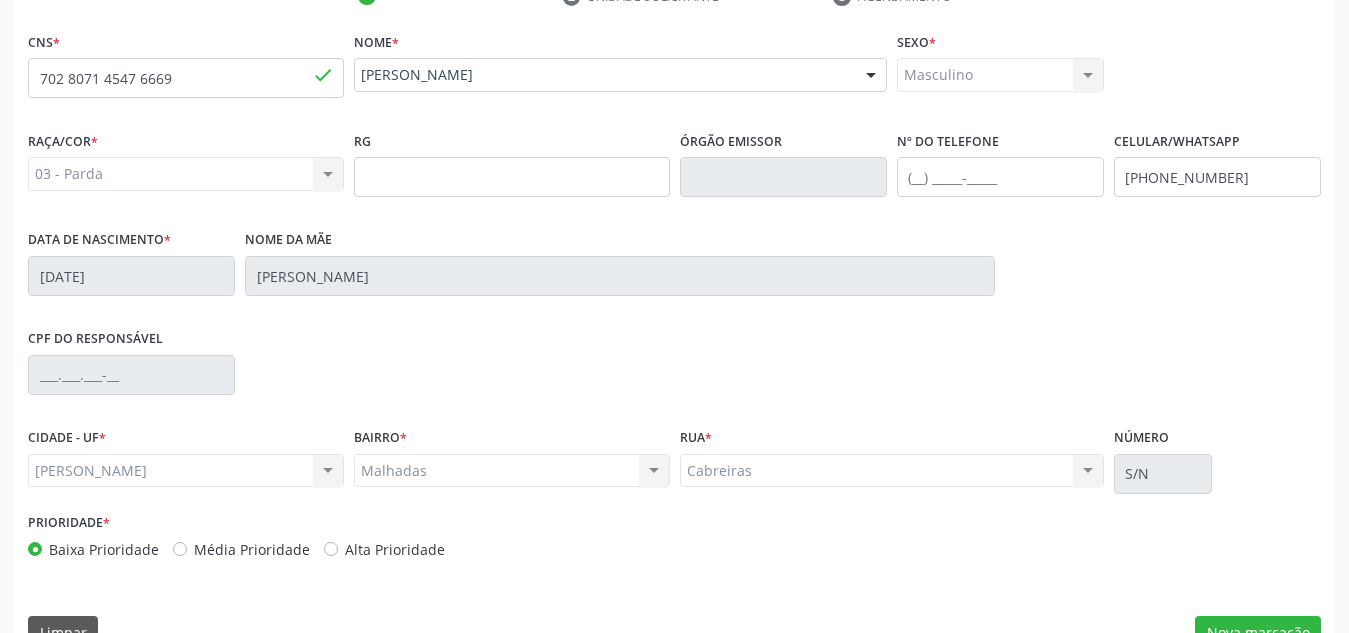 click on "Malhadas         Malhadas
Nenhum resultado encontrado para: "   "
Não há nenhuma opção para ser exibida." at bounding box center [512, 471] 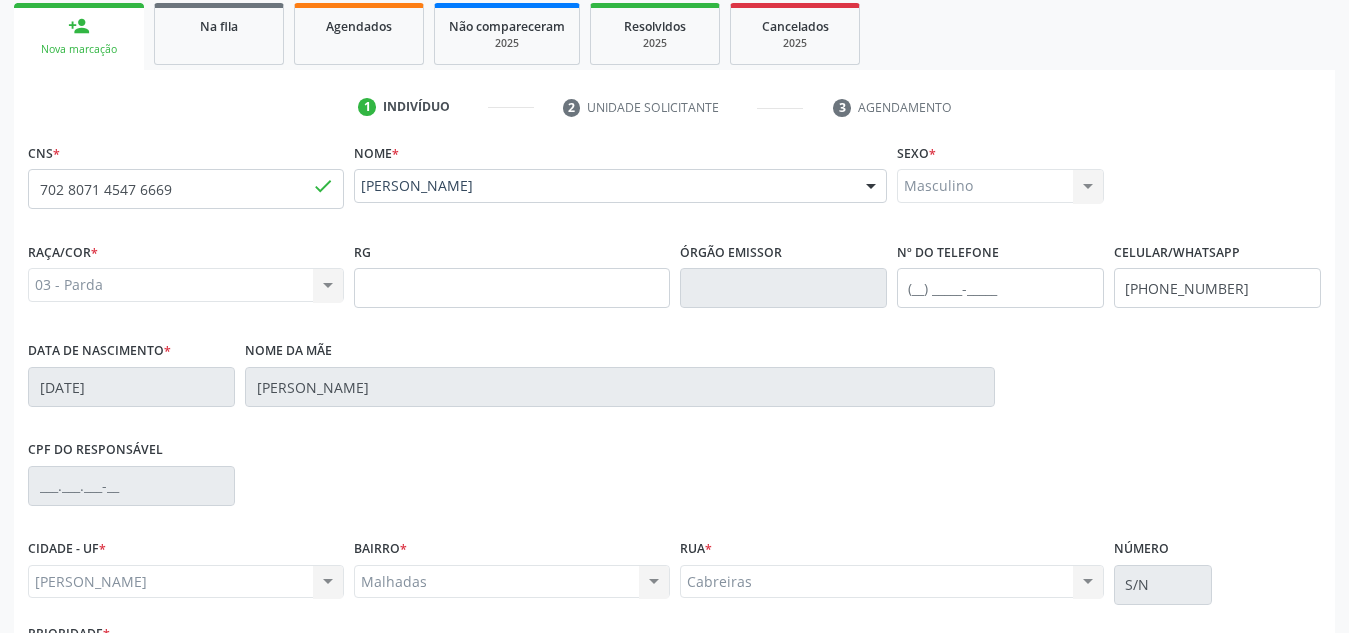 scroll, scrollTop: 479, scrollLeft: 0, axis: vertical 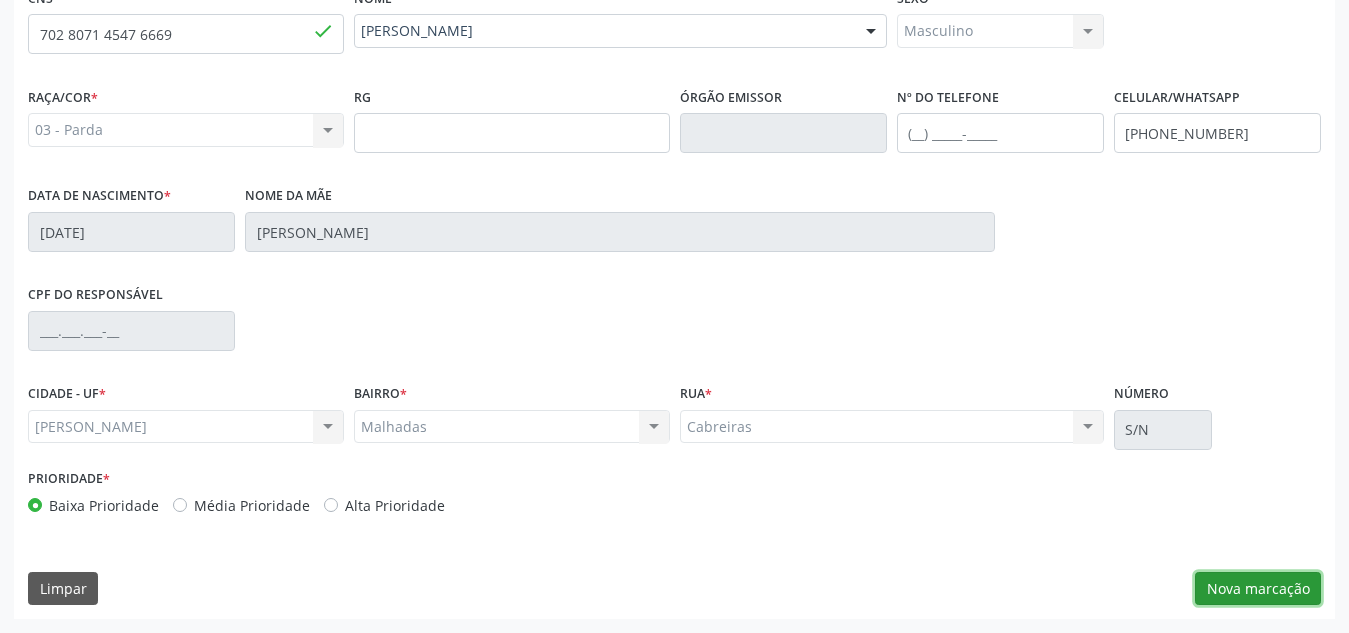 click on "Nova marcação" at bounding box center [1258, 589] 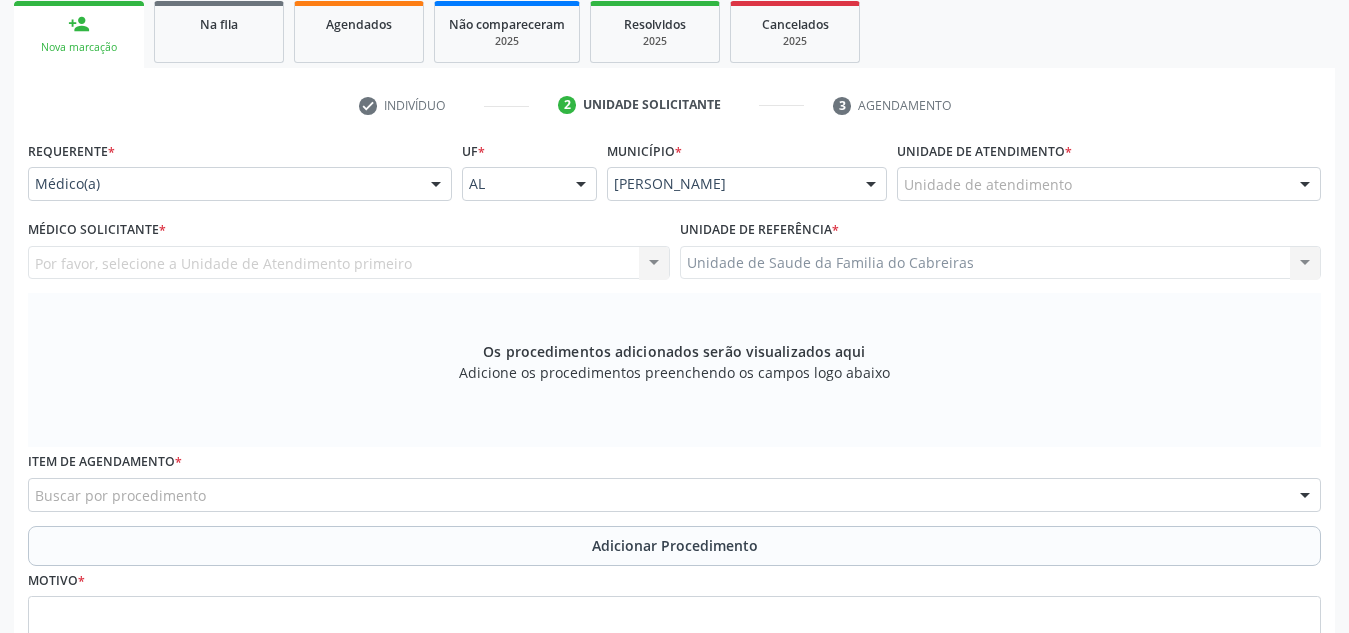 scroll, scrollTop: 325, scrollLeft: 0, axis: vertical 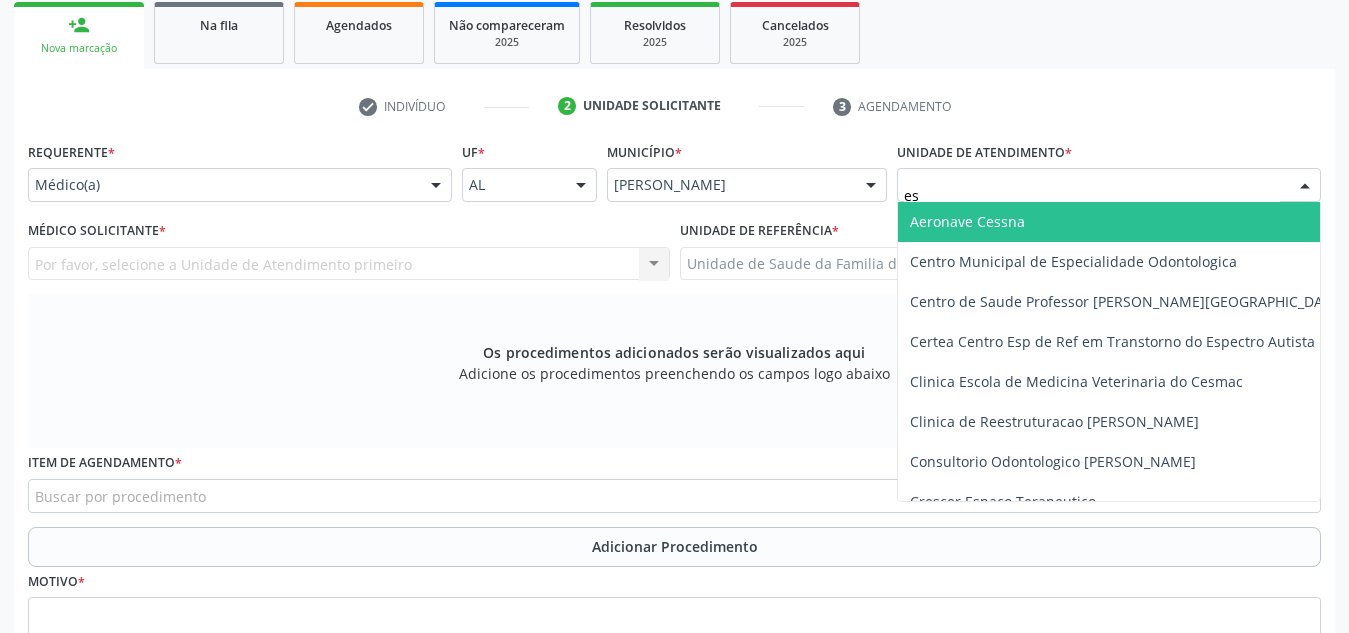 type on "est" 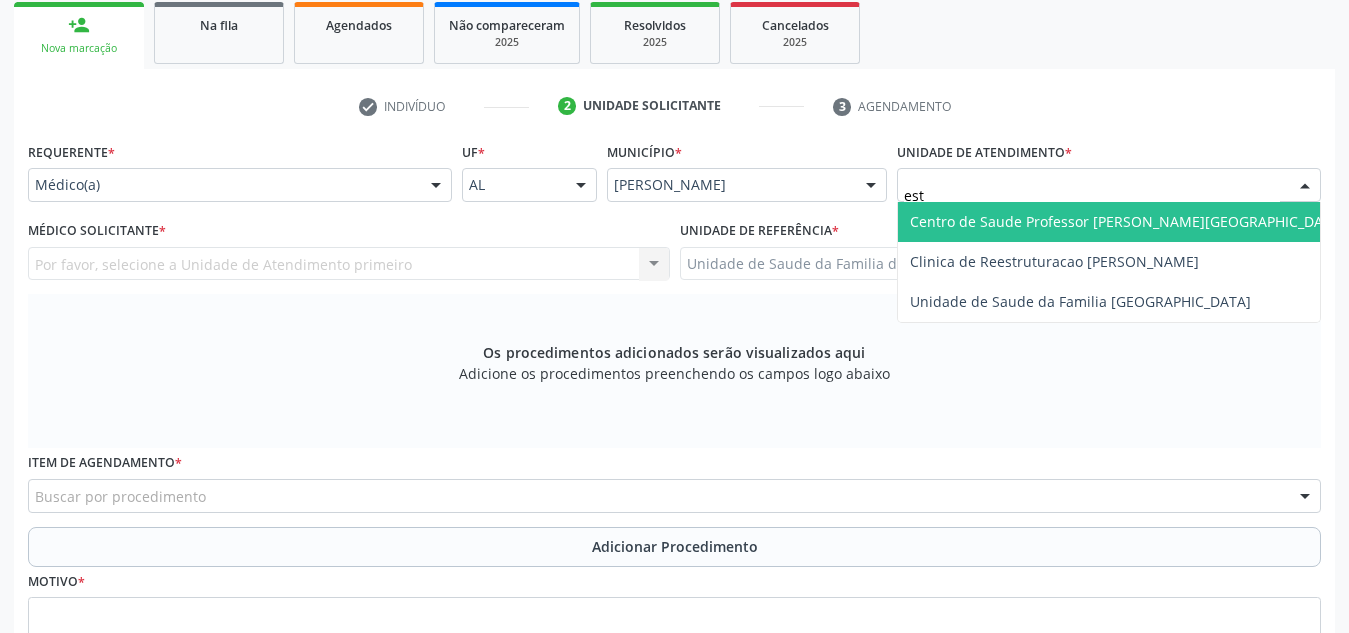 click on "Centro de Saude Professor [PERSON_NAME][GEOGRAPHIC_DATA]" at bounding box center [1127, 221] 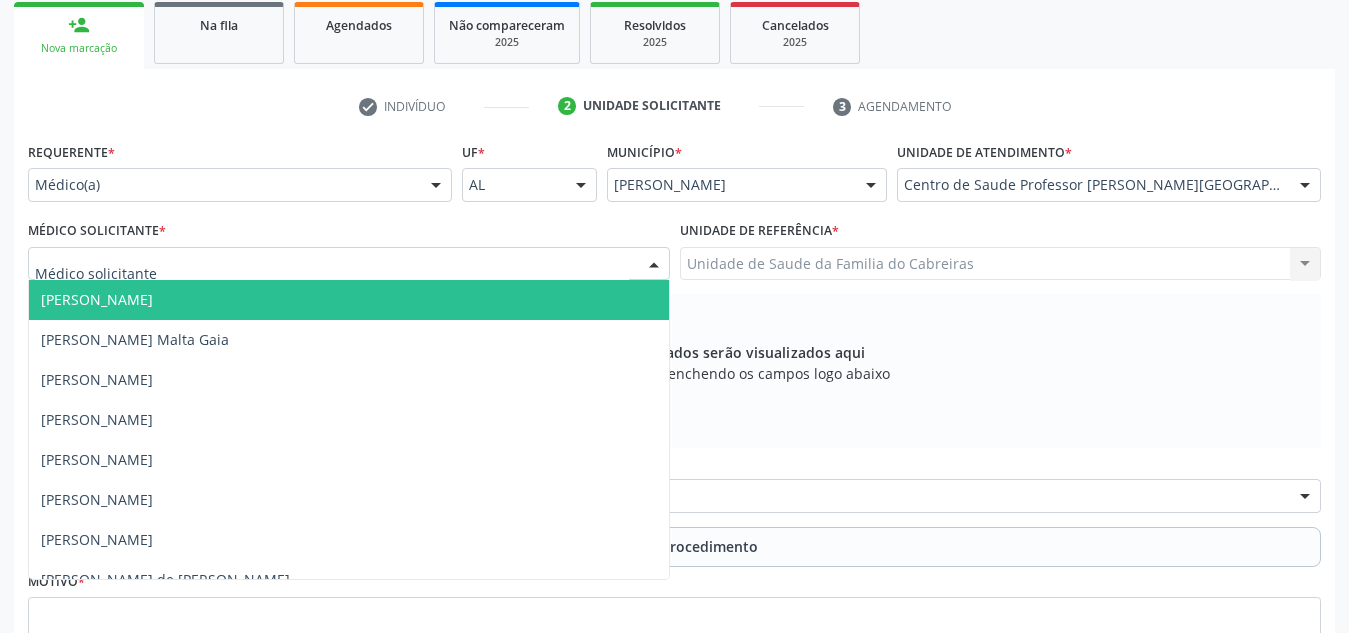 click at bounding box center [349, 264] 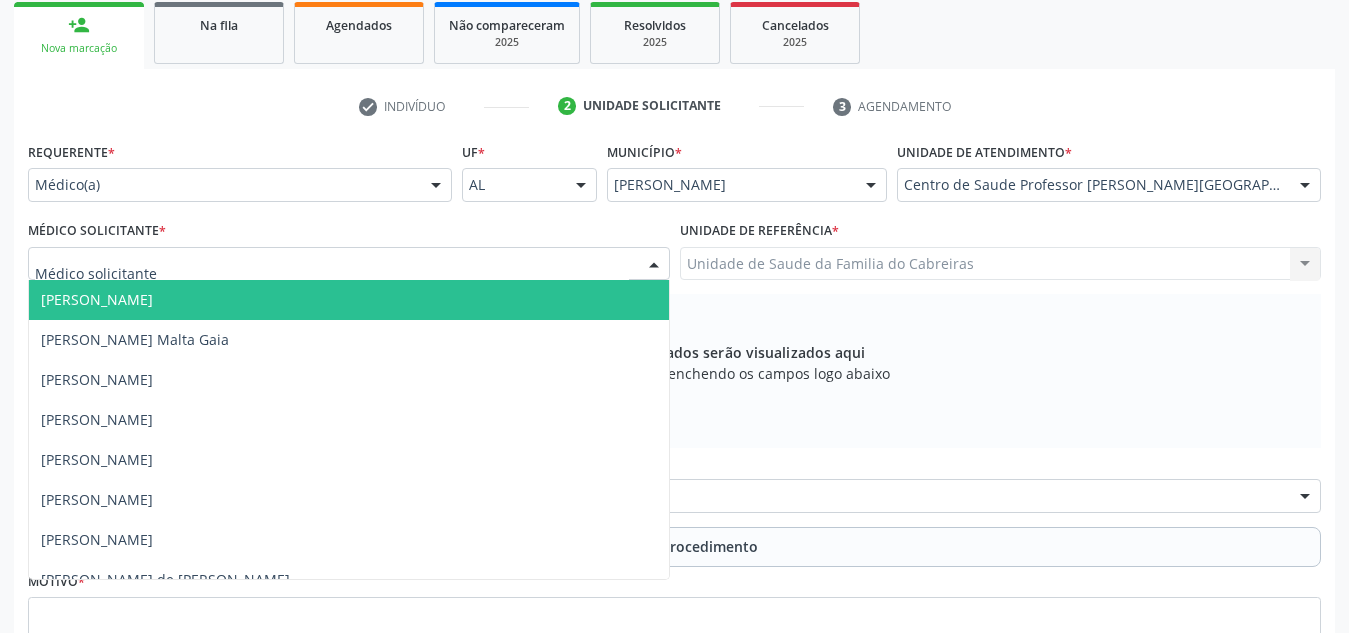 click on "[PERSON_NAME]" at bounding box center [349, 300] 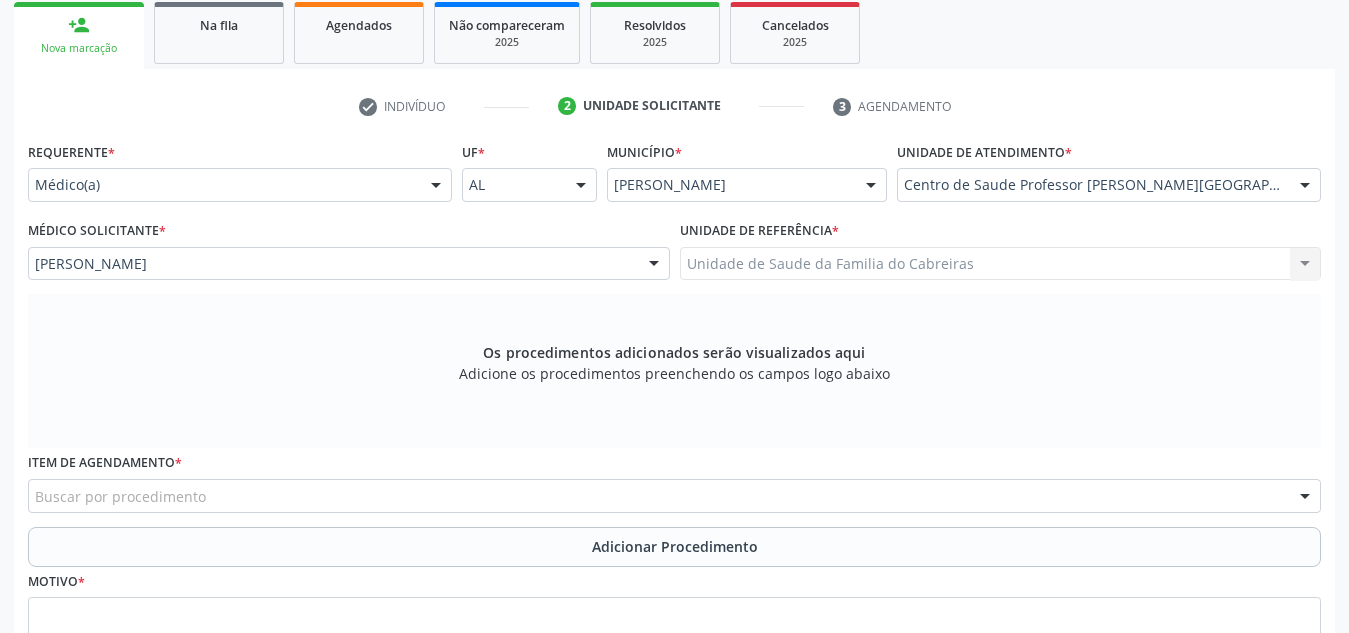 click on "Buscar por procedimento" at bounding box center [674, 496] 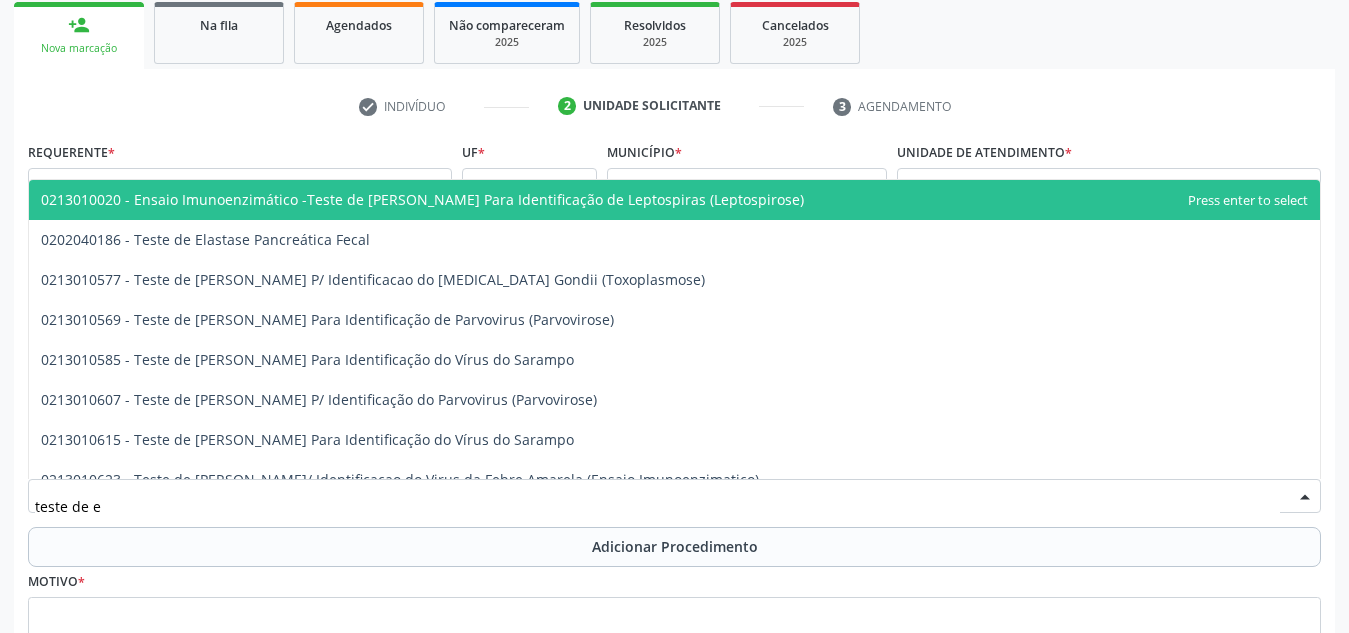 type on "teste de es" 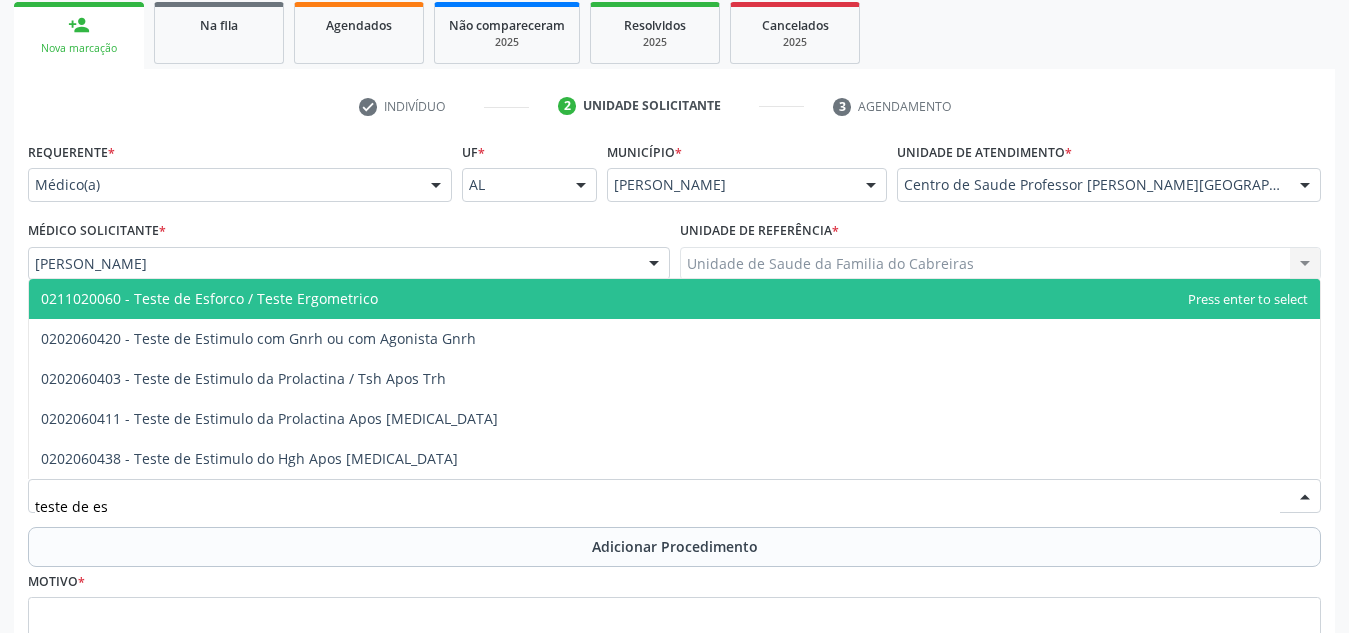 click on "0211020060 - Teste de Esforco / Teste Ergometrico" at bounding box center (674, 299) 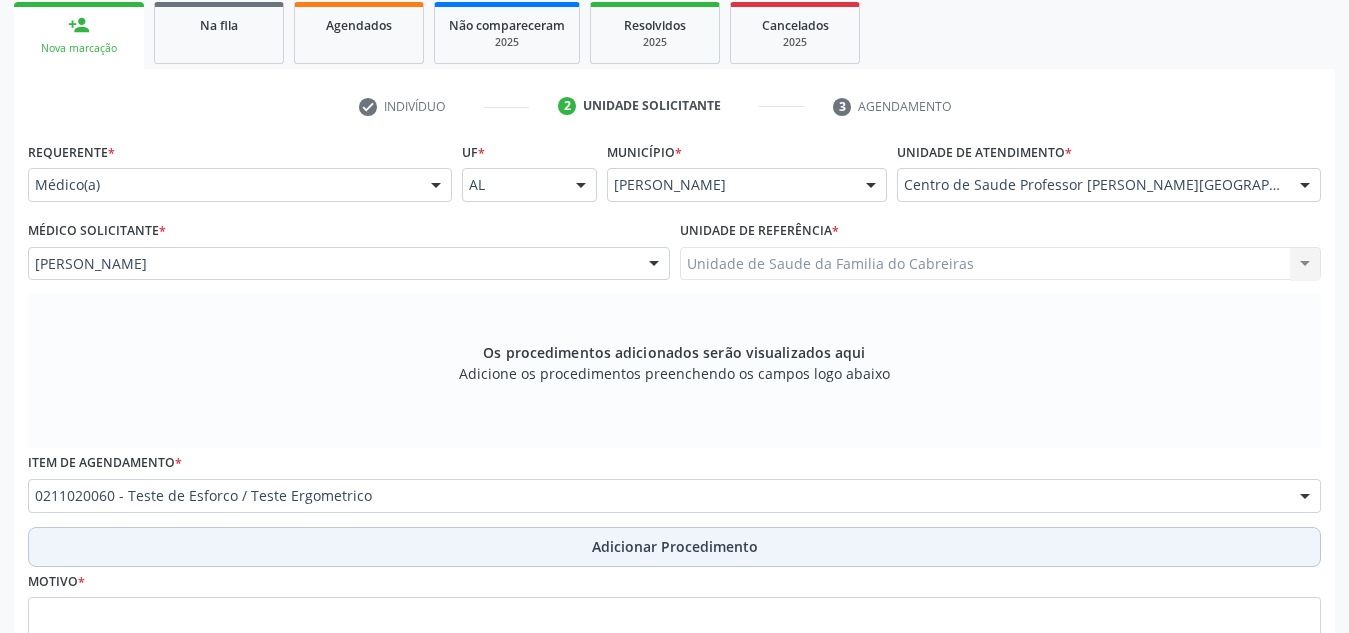 click on "Adicionar Procedimento" at bounding box center (675, 546) 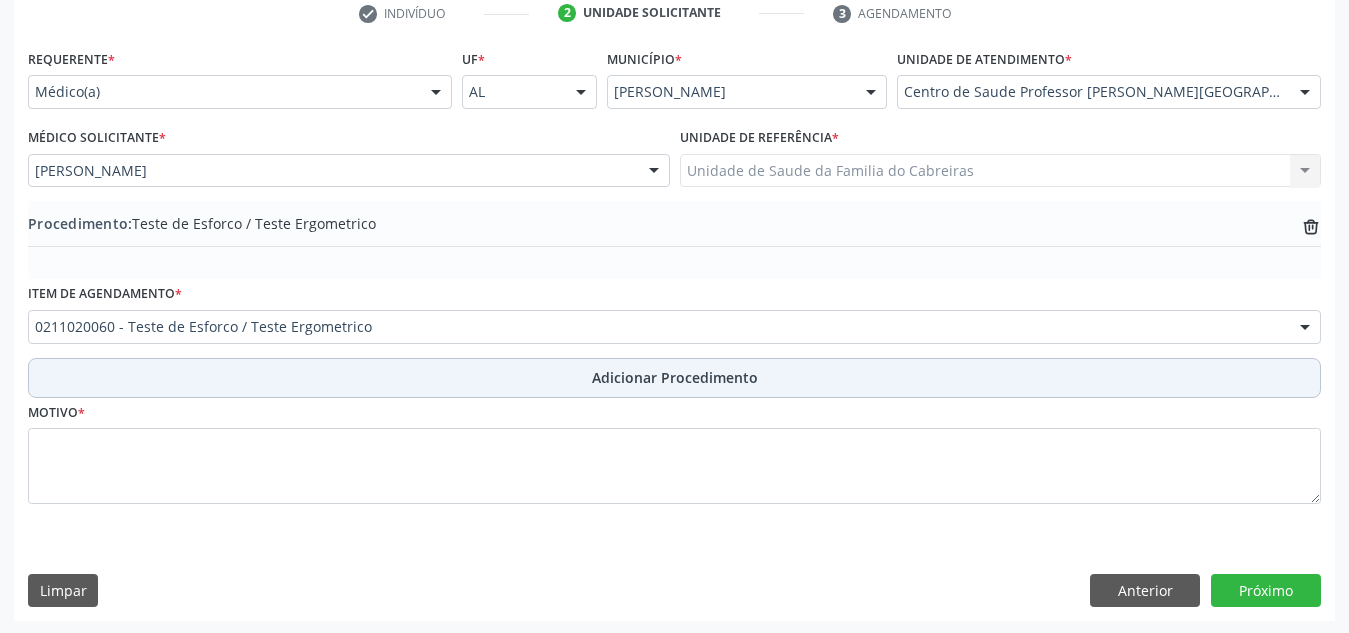 scroll, scrollTop: 420, scrollLeft: 0, axis: vertical 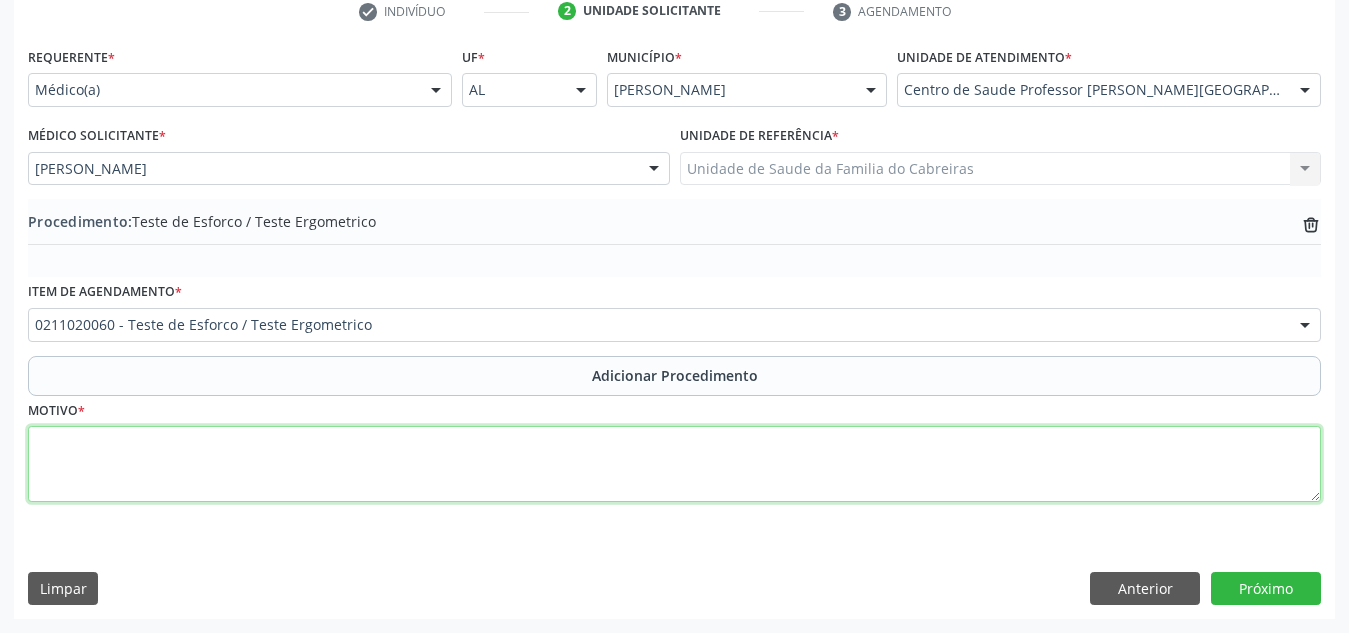click at bounding box center [674, 464] 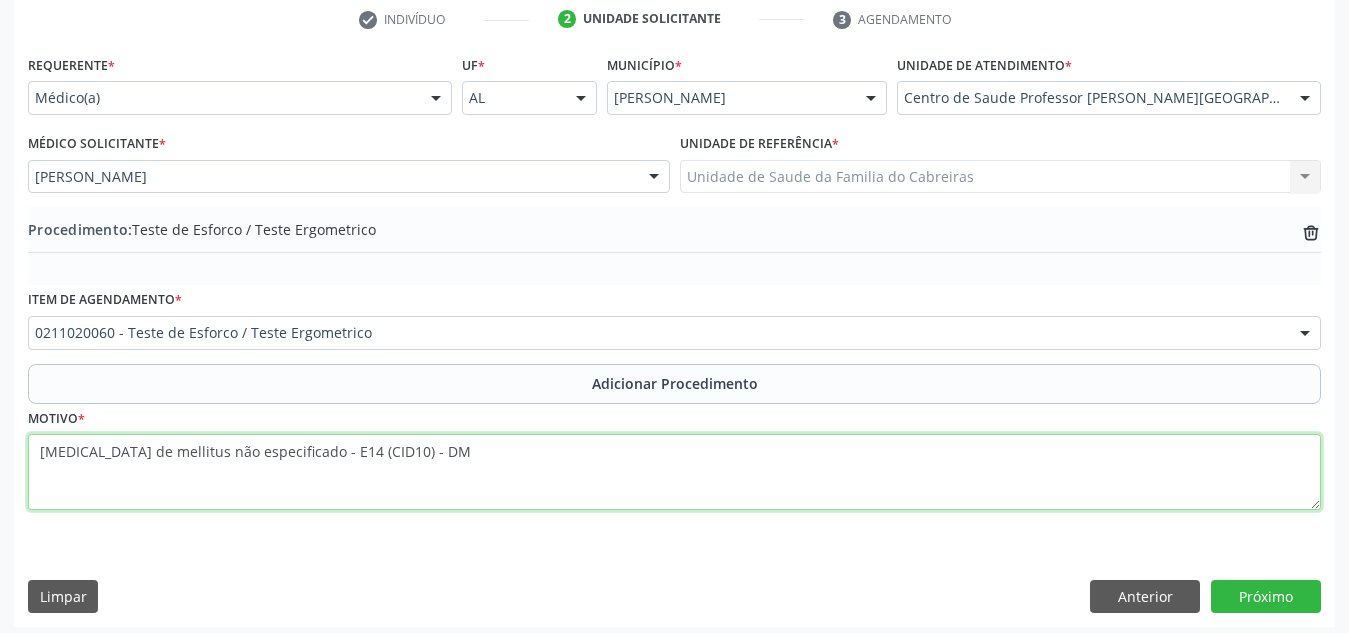 scroll, scrollTop: 420, scrollLeft: 0, axis: vertical 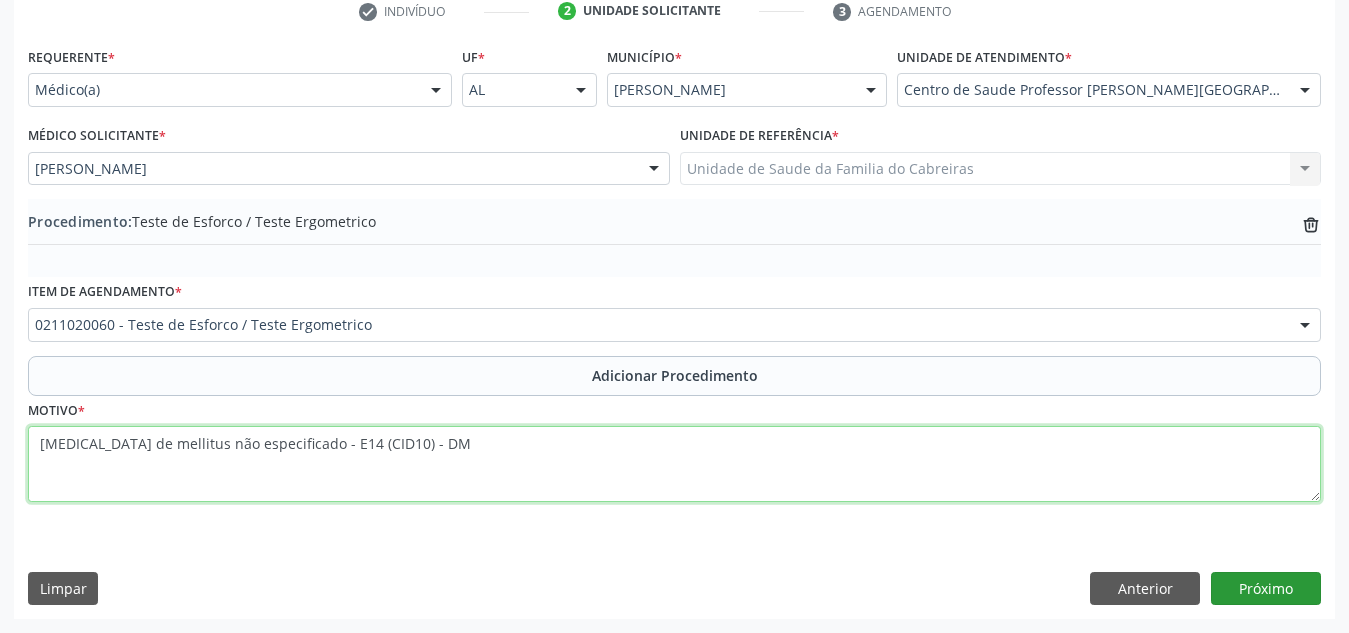 type on "[MEDICAL_DATA] de mellitus não especificado - E14 (CID10) - DM" 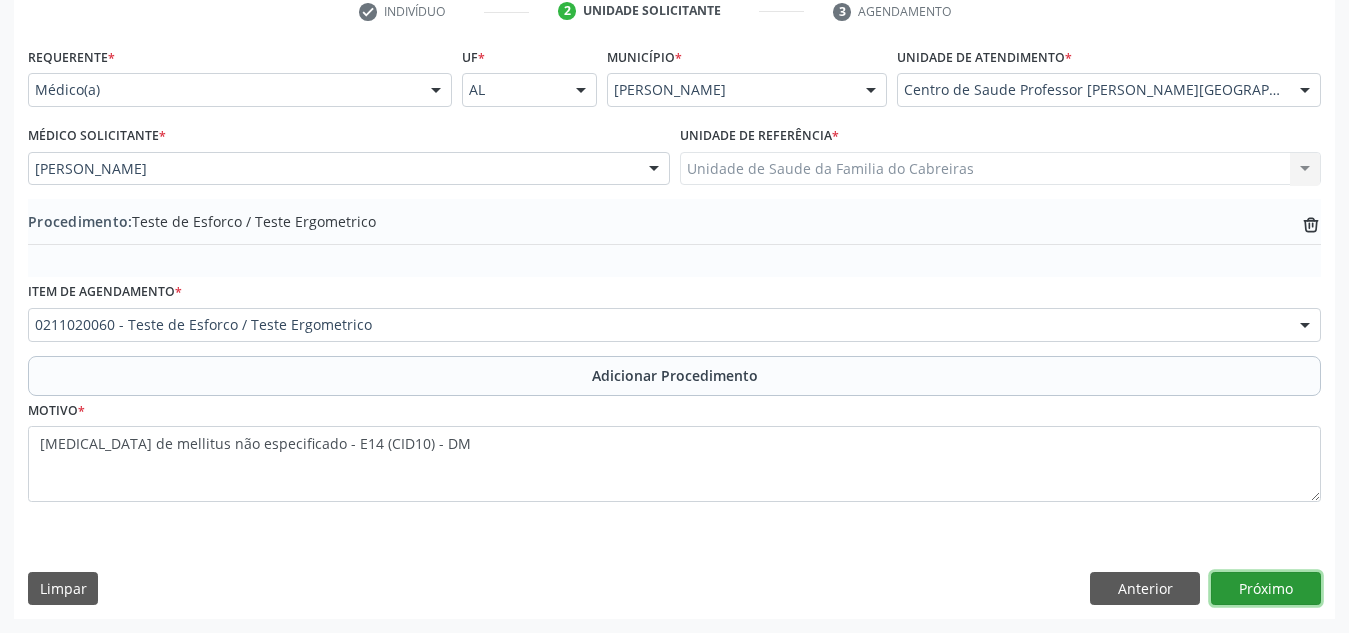 click on "Próximo" at bounding box center [1266, 589] 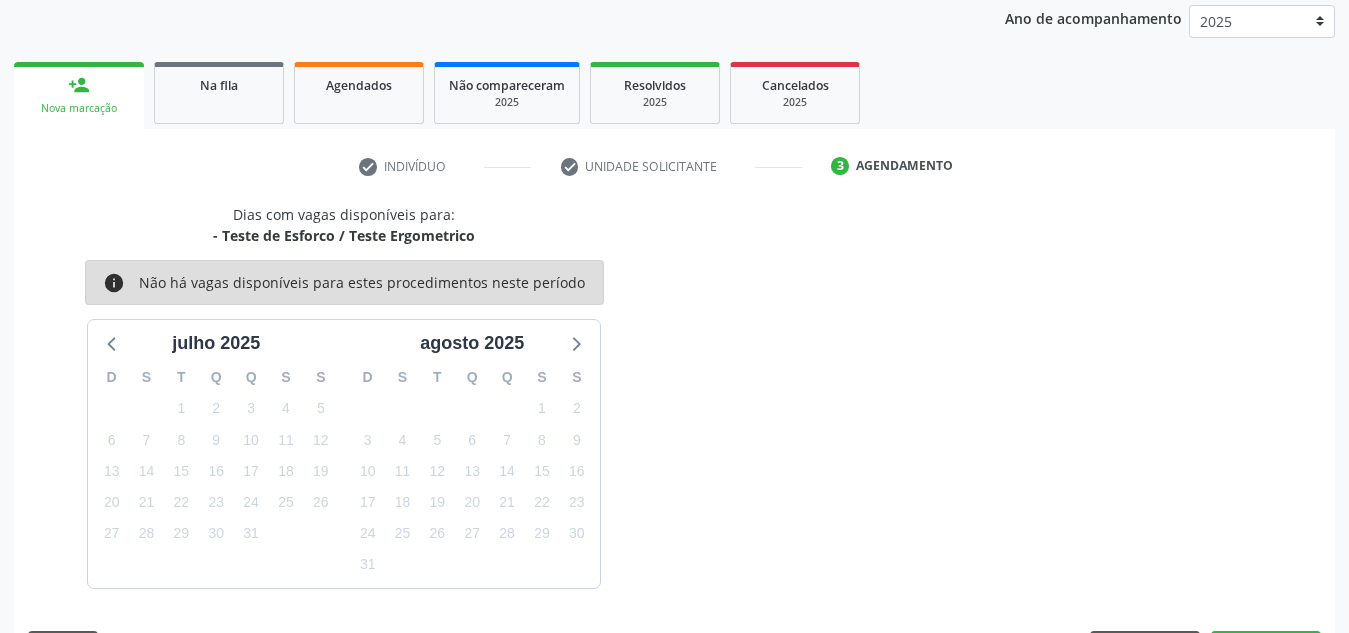 scroll, scrollTop: 324, scrollLeft: 0, axis: vertical 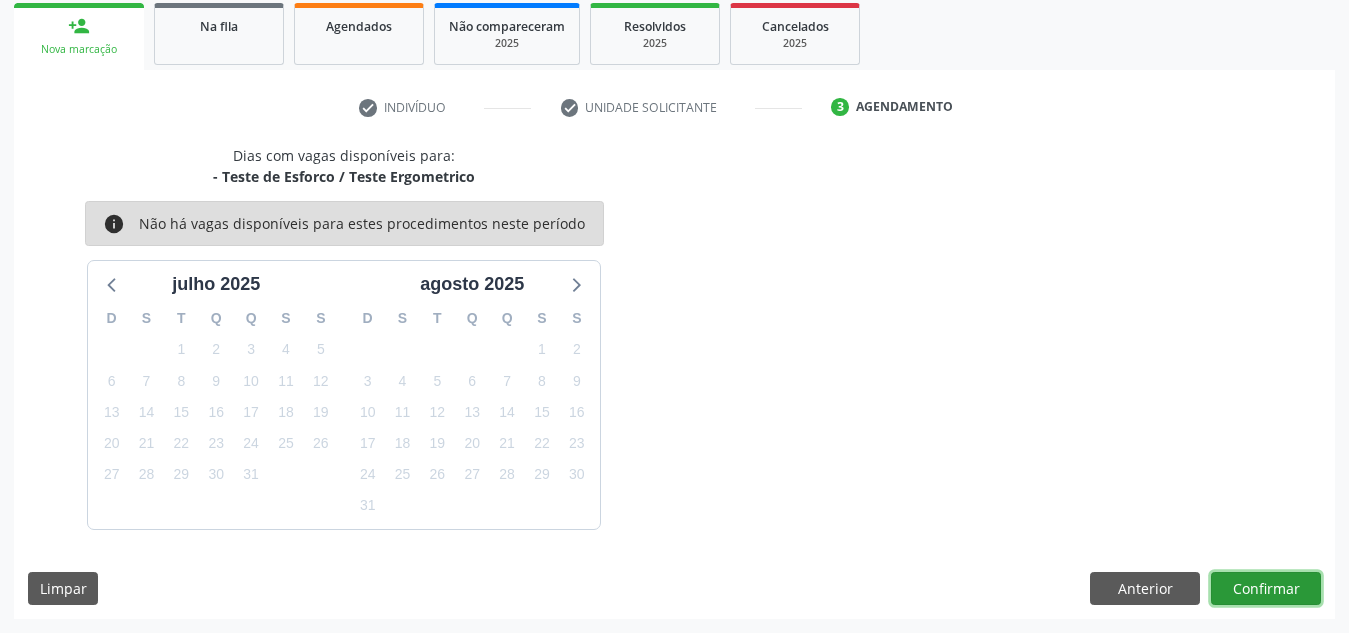 click on "Confirmar" at bounding box center [1266, 589] 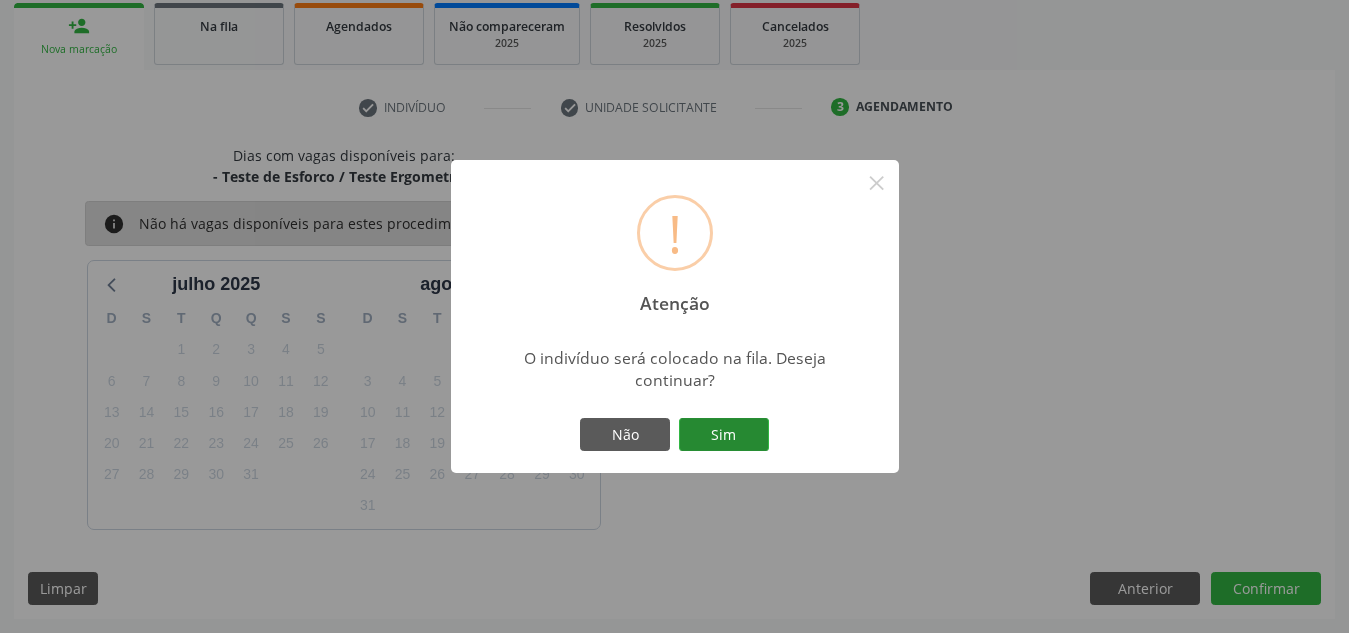 click on "Sim" at bounding box center [724, 435] 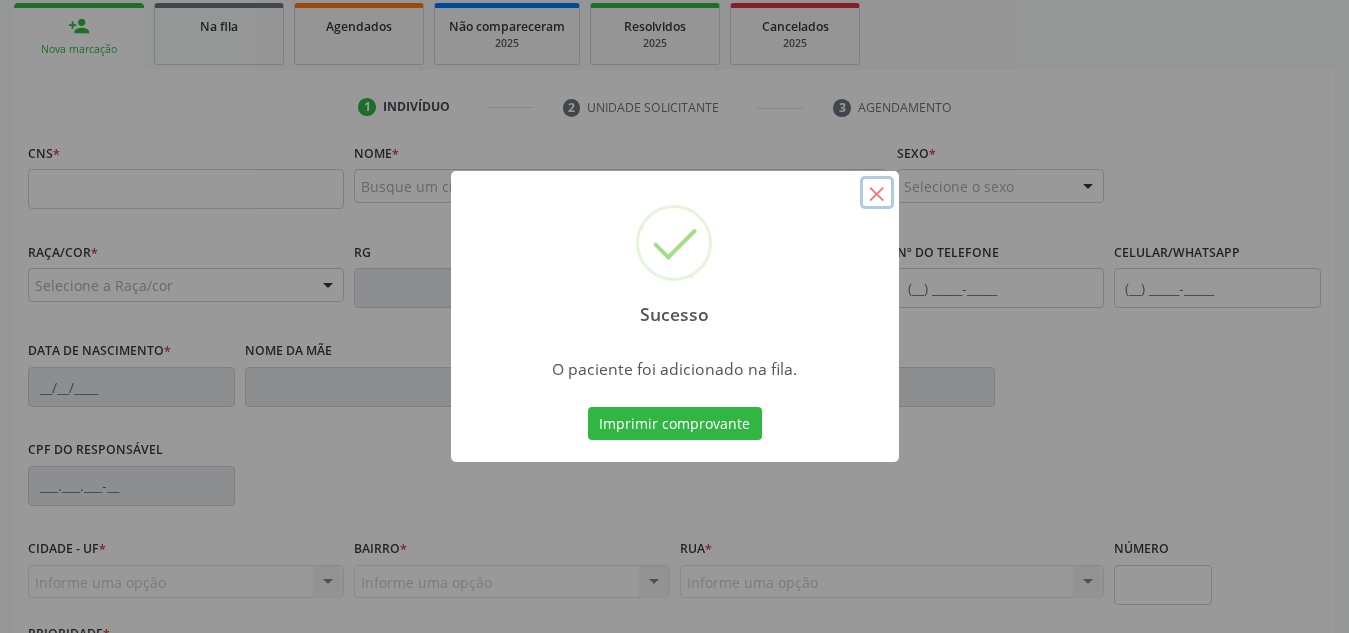 click on "×" at bounding box center [877, 193] 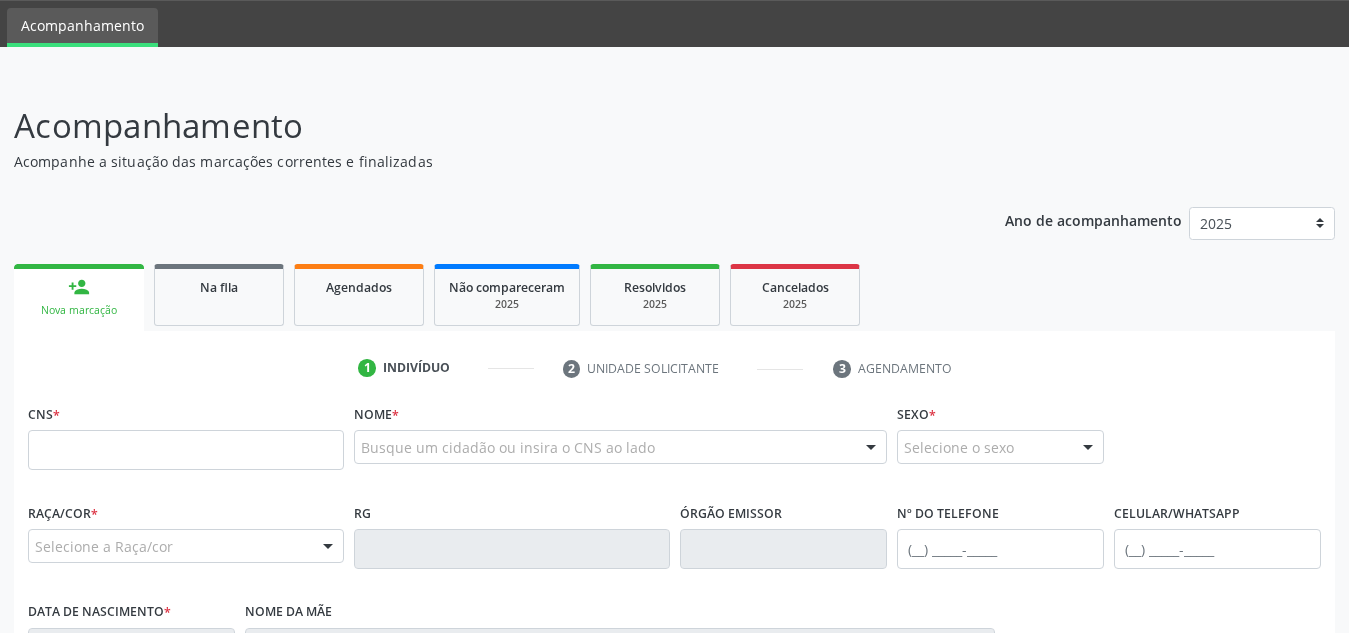 scroll, scrollTop: 0, scrollLeft: 0, axis: both 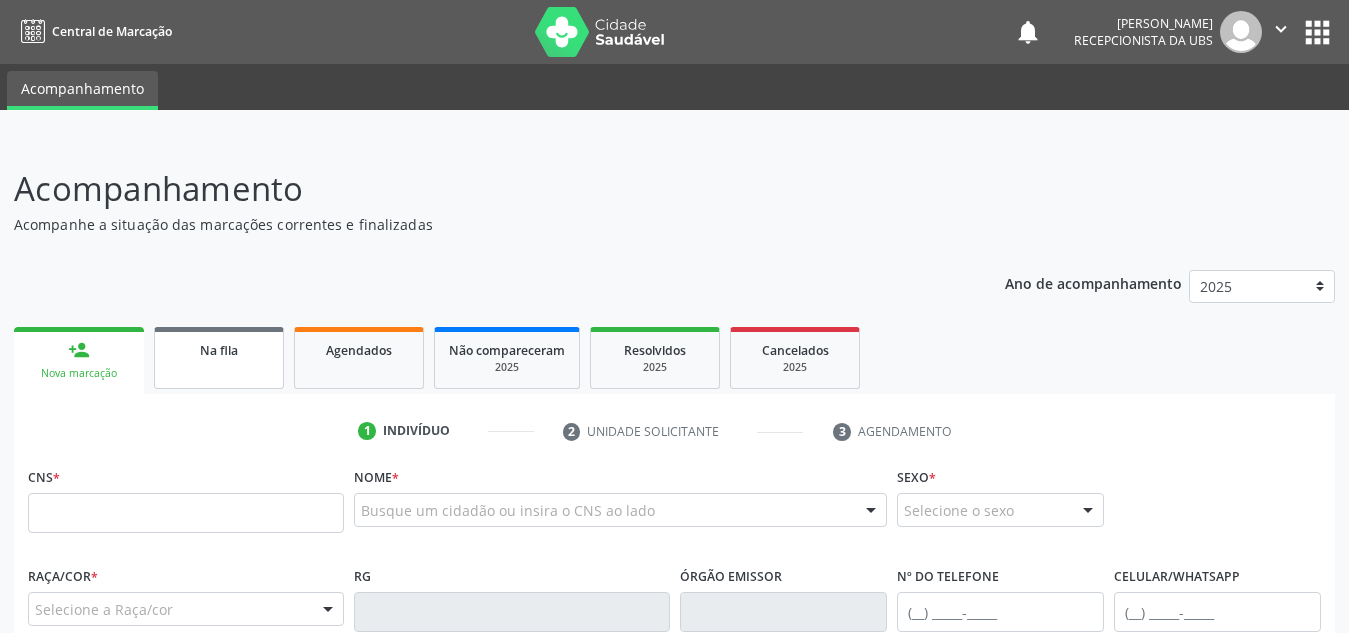 click on "Na fila" at bounding box center [219, 349] 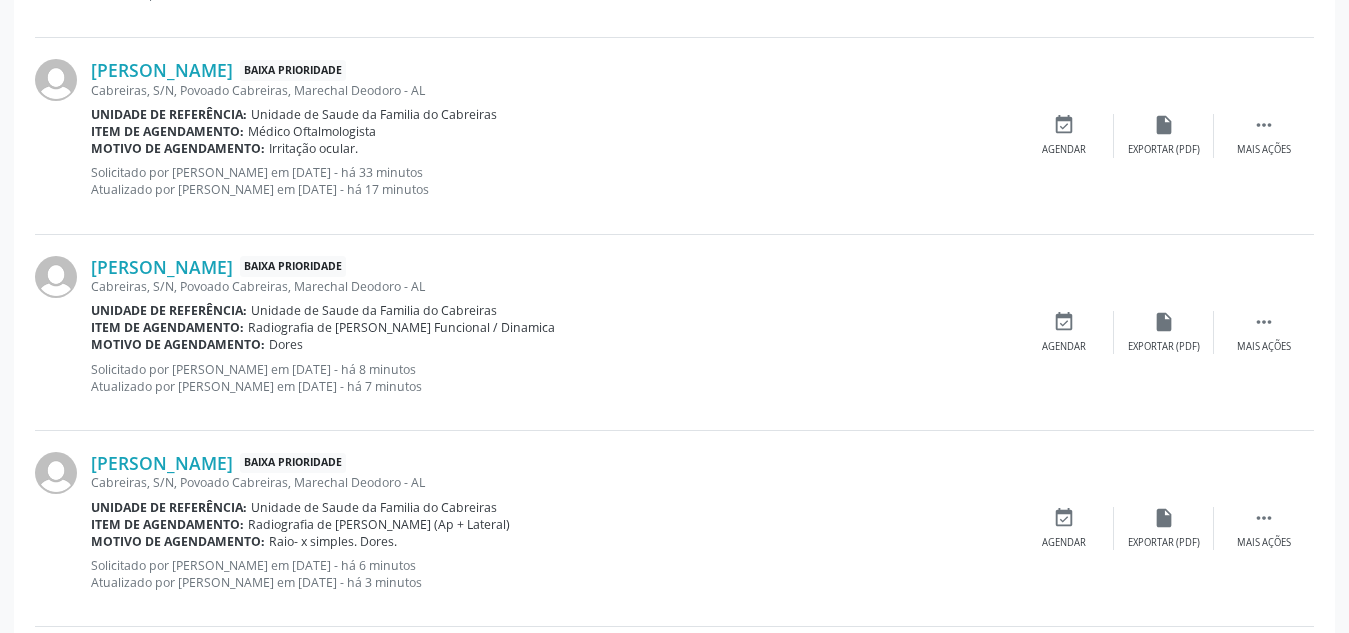 scroll, scrollTop: 2055, scrollLeft: 0, axis: vertical 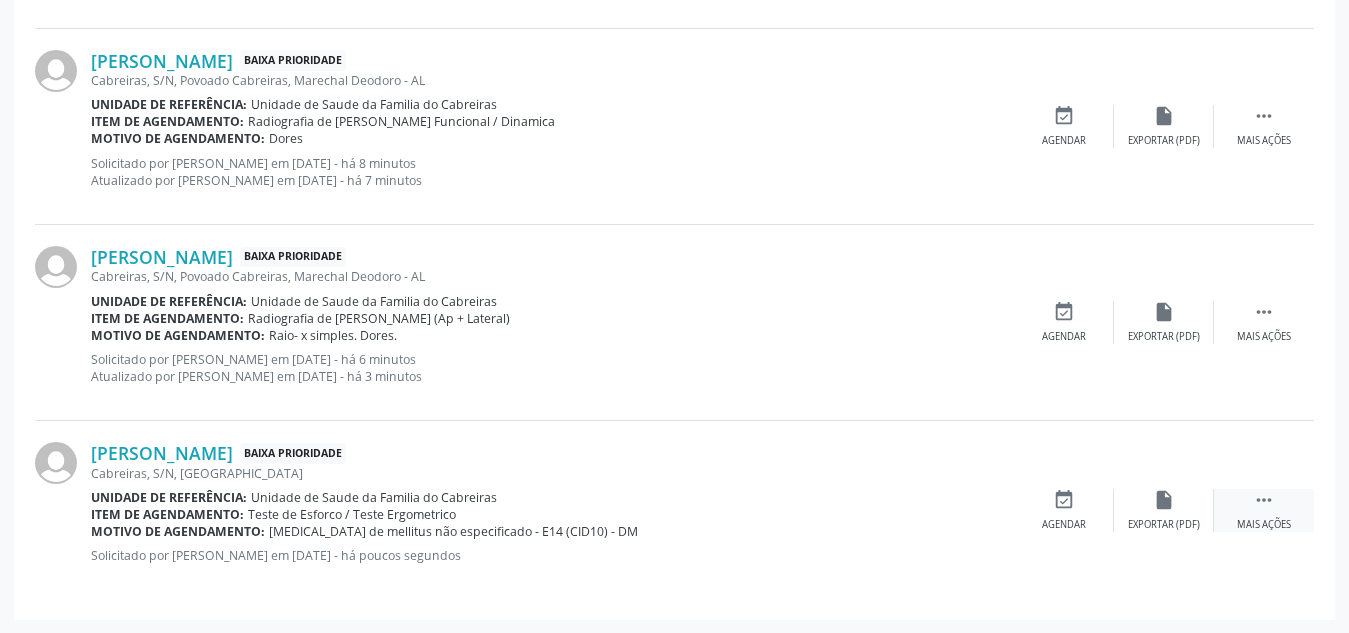 click on "
Mais ações" at bounding box center [1264, 510] 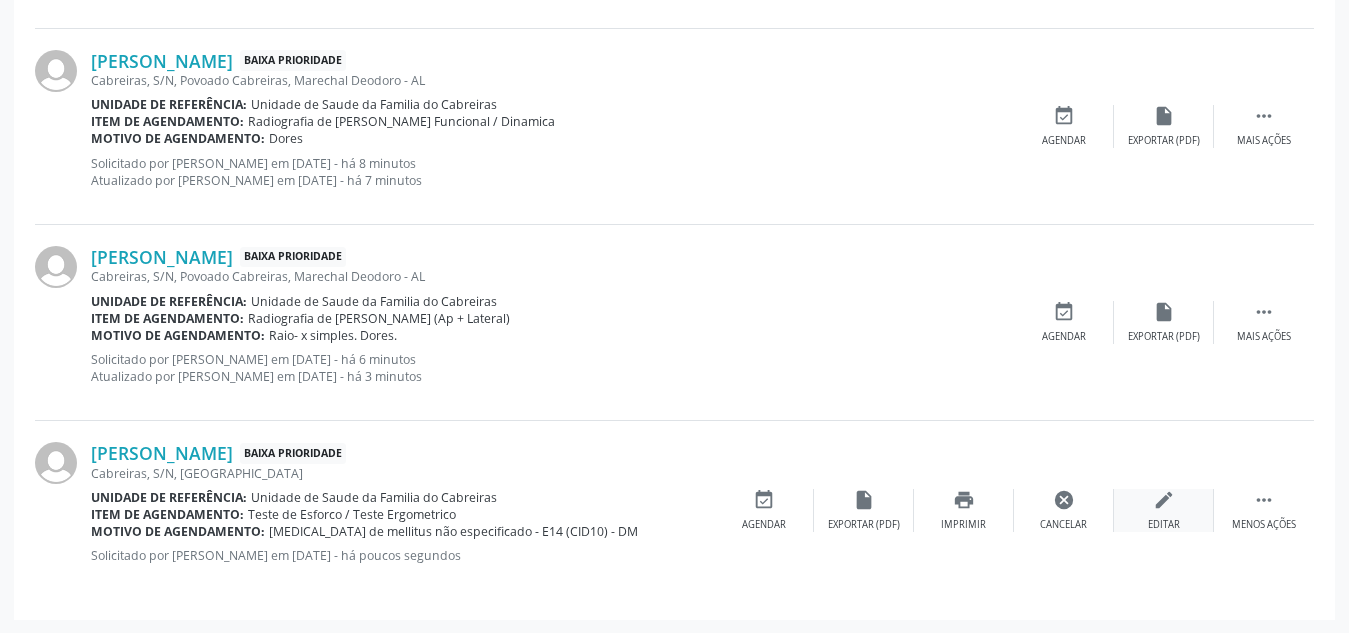 click on "edit" at bounding box center (1164, 500) 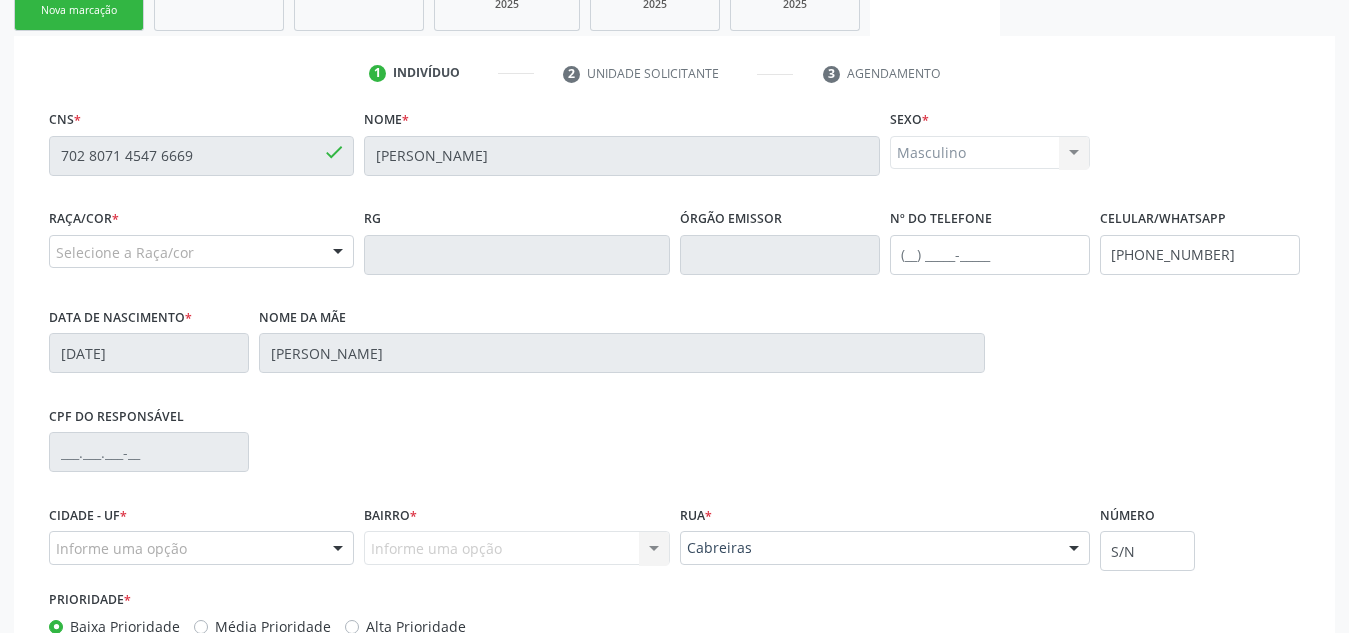 scroll, scrollTop: 506, scrollLeft: 0, axis: vertical 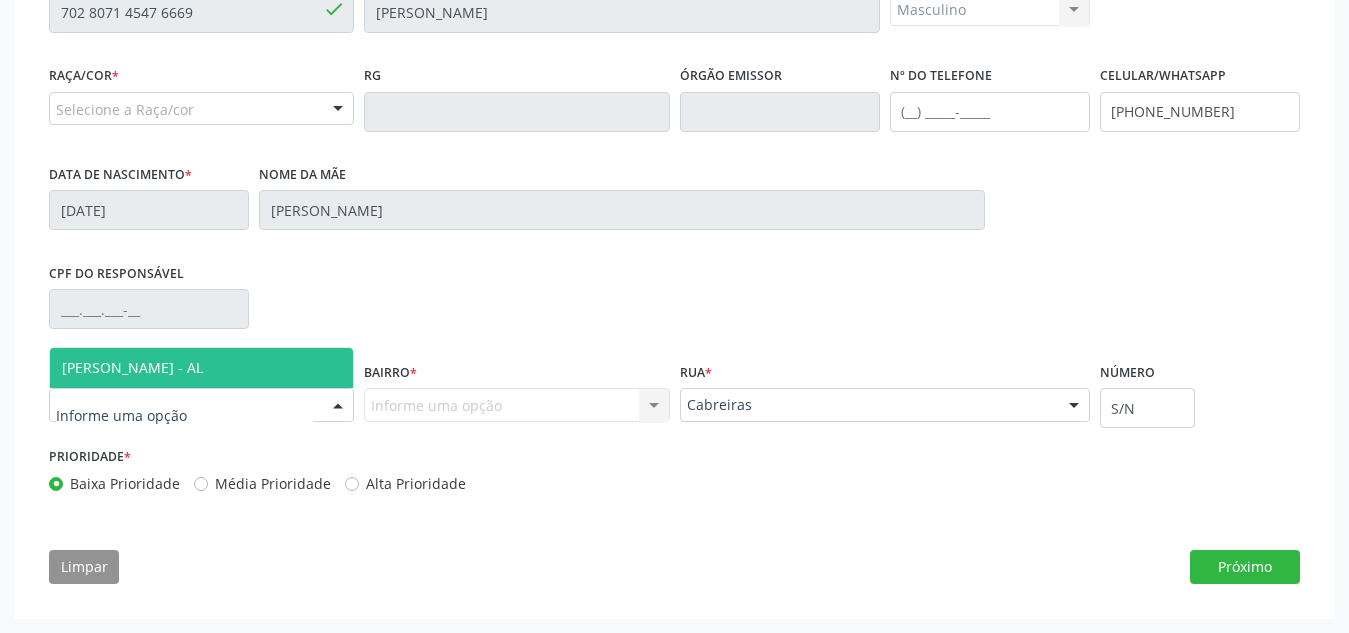 click at bounding box center [338, 406] 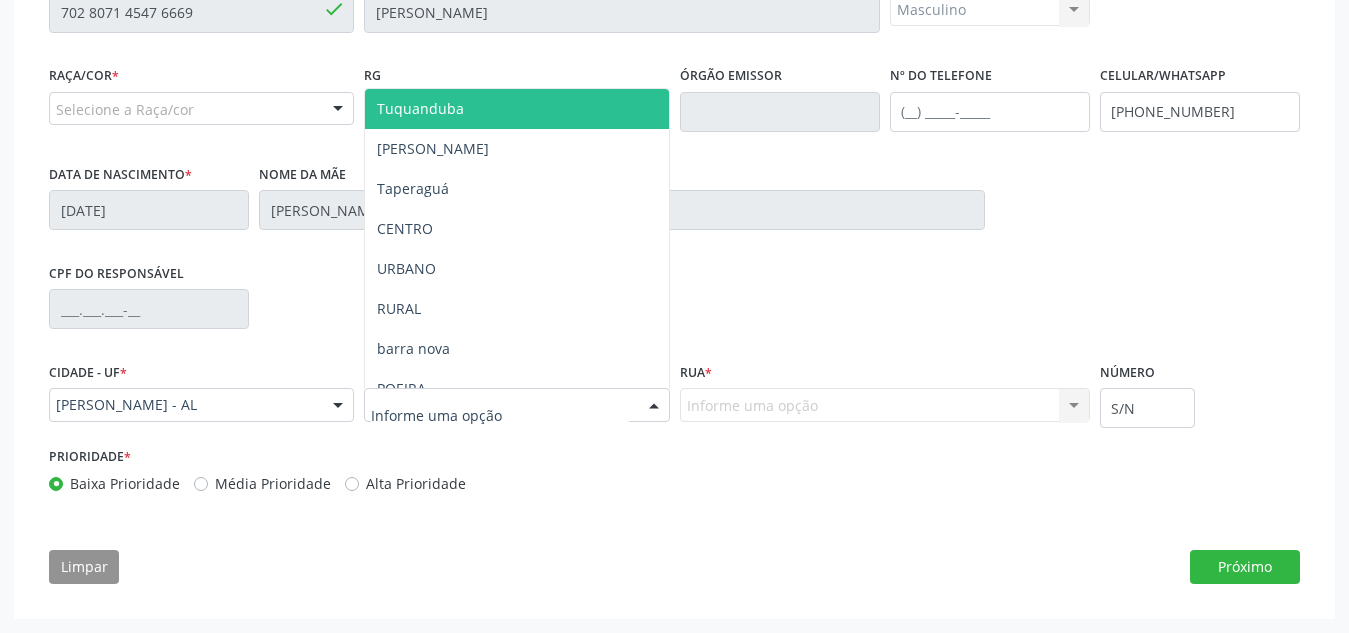 click on "Bairro
*
Tuquanduba   JOSE DIAS   Taperaguá   CENTRO   URBANO   RURAL   barra nova   POEIRA   Povoado Cabreiras   PEDRAS   Frances   Massagueira   VILA ALTINA
Nenhum resultado encontrado para: "   "
Nenhuma opção encontrada. Digite para adicionar." at bounding box center (516, 399) 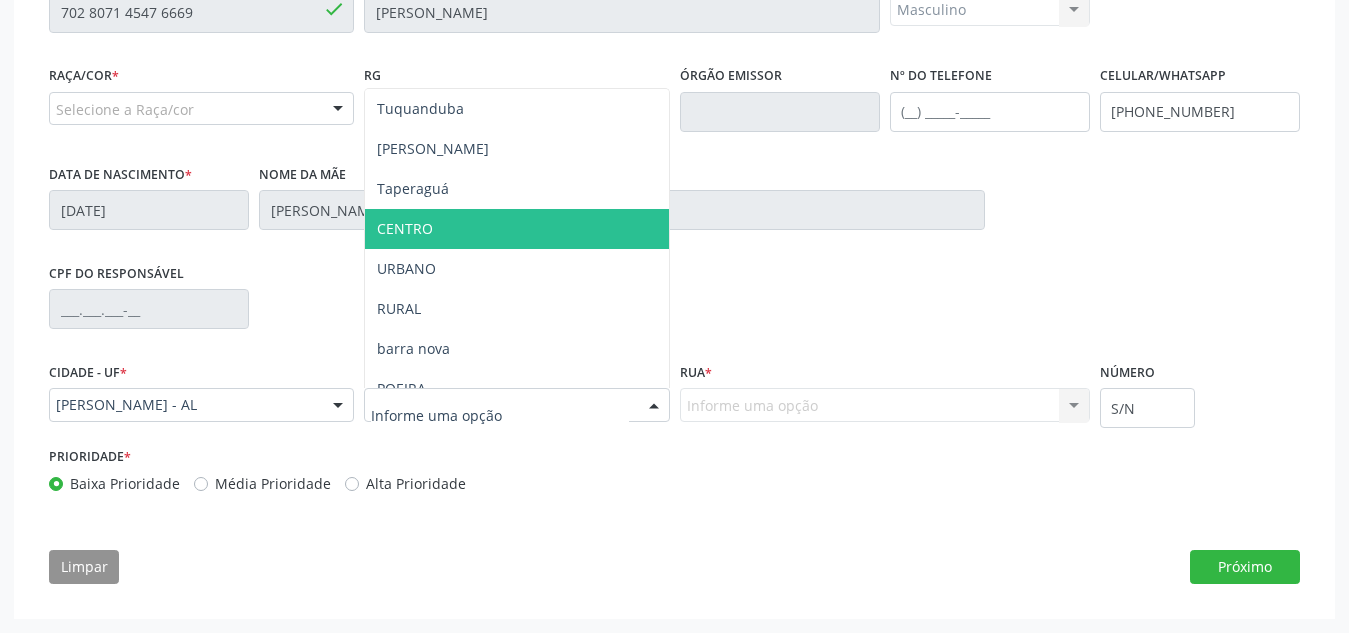 scroll, scrollTop: 221, scrollLeft: 0, axis: vertical 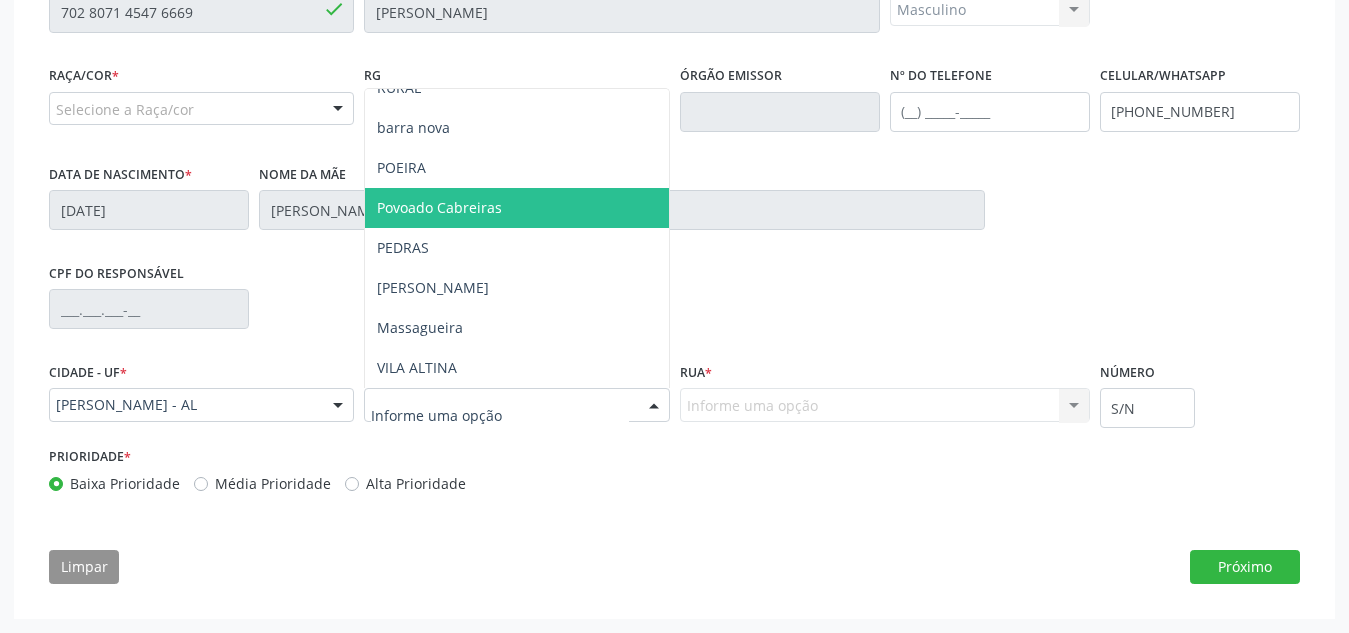 click on "Povoado Cabreiras" at bounding box center (516, 208) 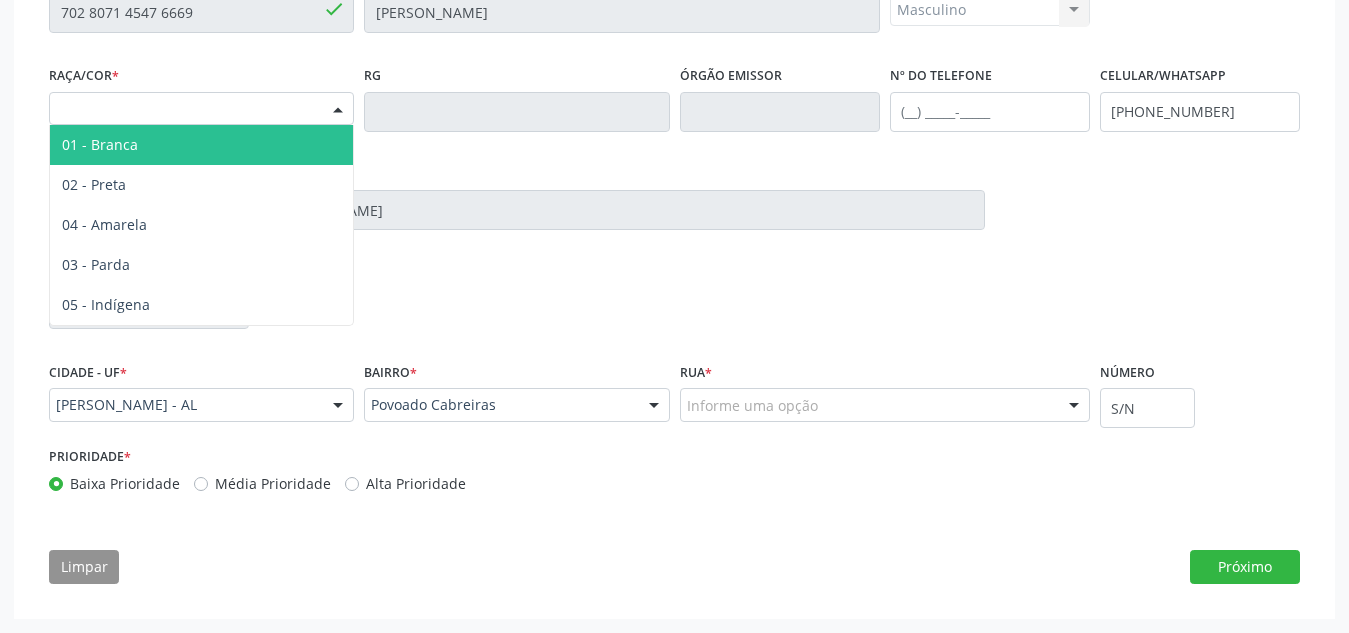 click on "Selecione a Raça/cor" at bounding box center [201, 109] 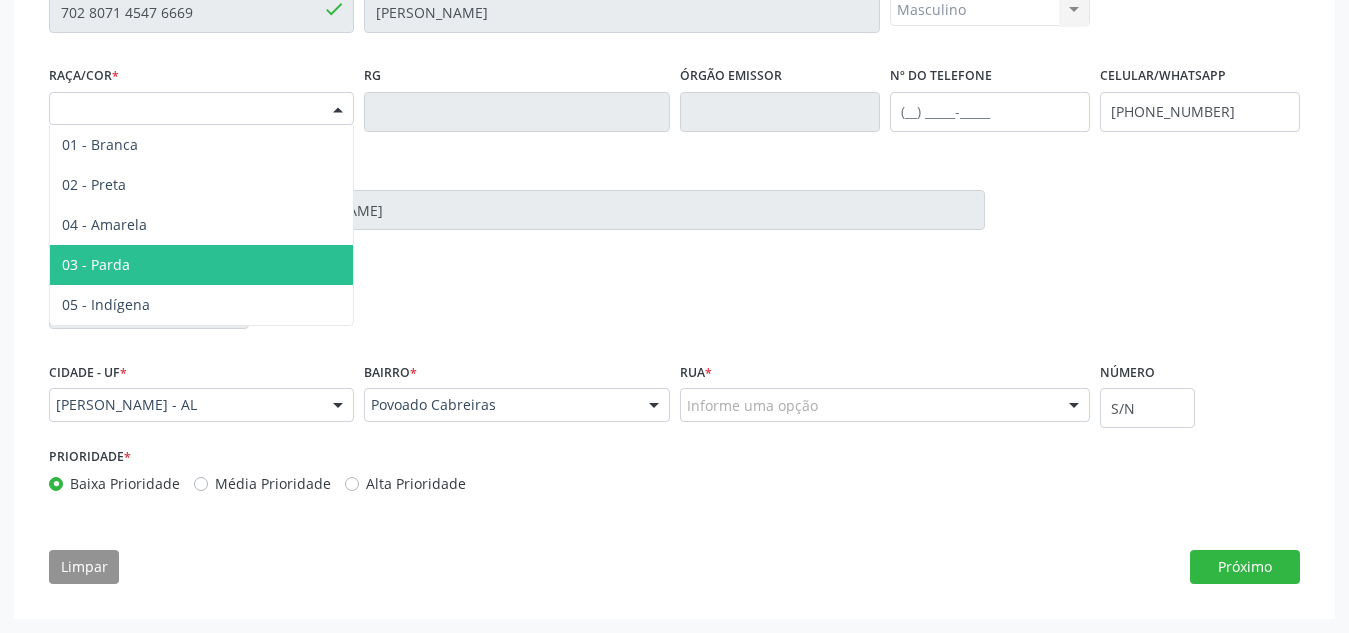 click on "03 - Parda" at bounding box center [201, 265] 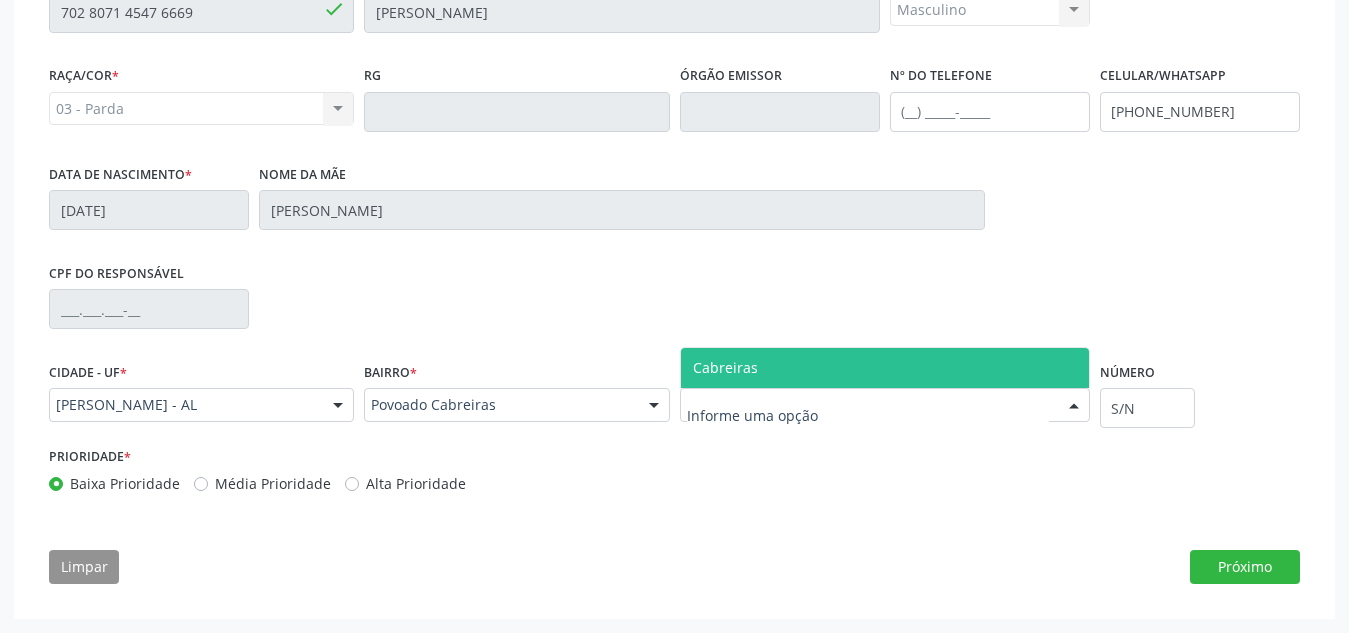 click on "Cabreiras" at bounding box center (885, 368) 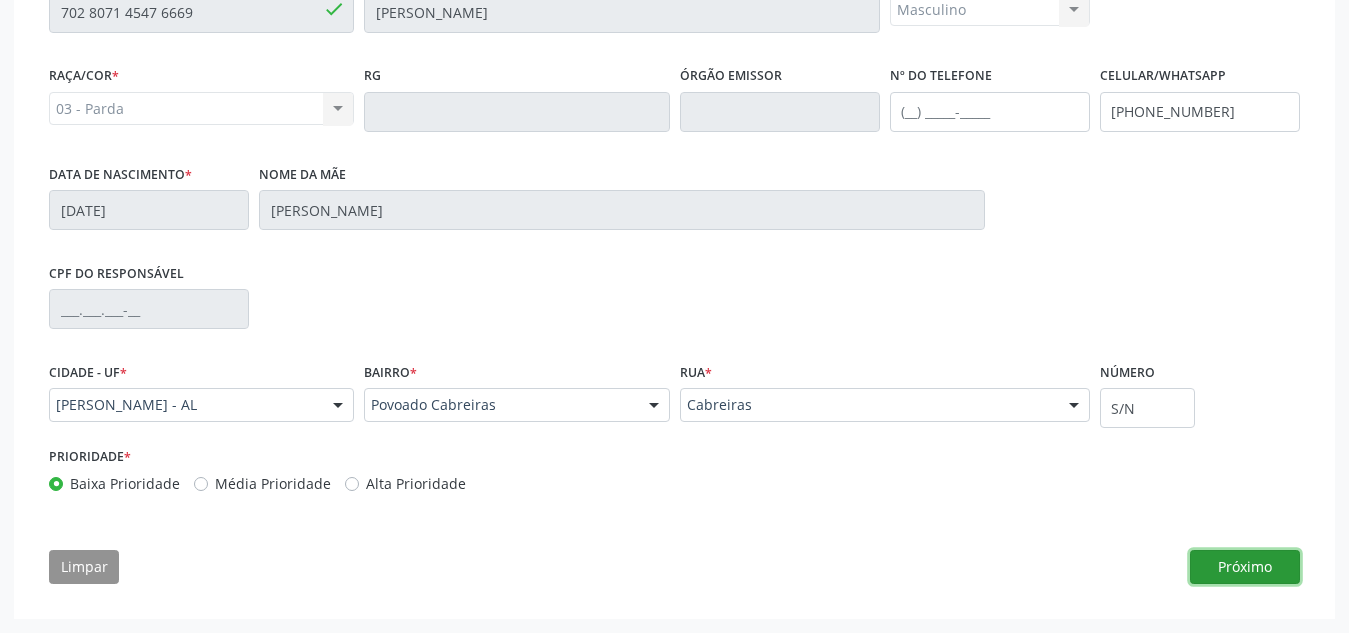click on "Próximo" at bounding box center (1245, 567) 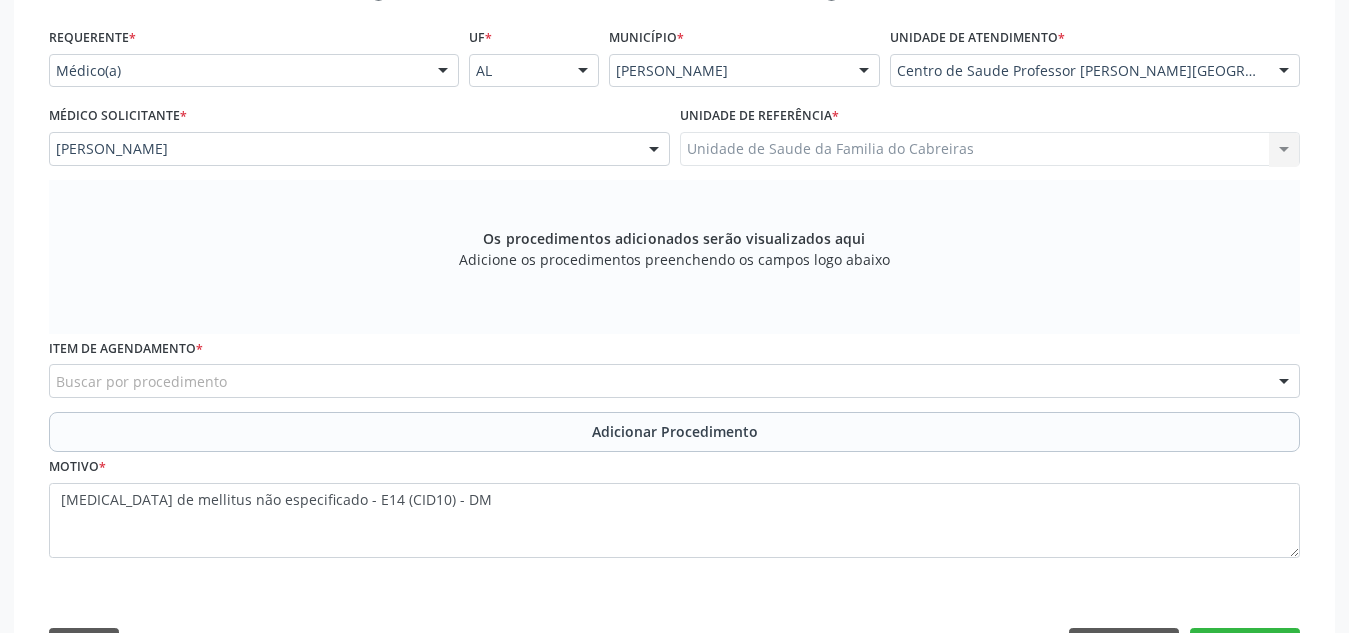 scroll, scrollTop: 467, scrollLeft: 0, axis: vertical 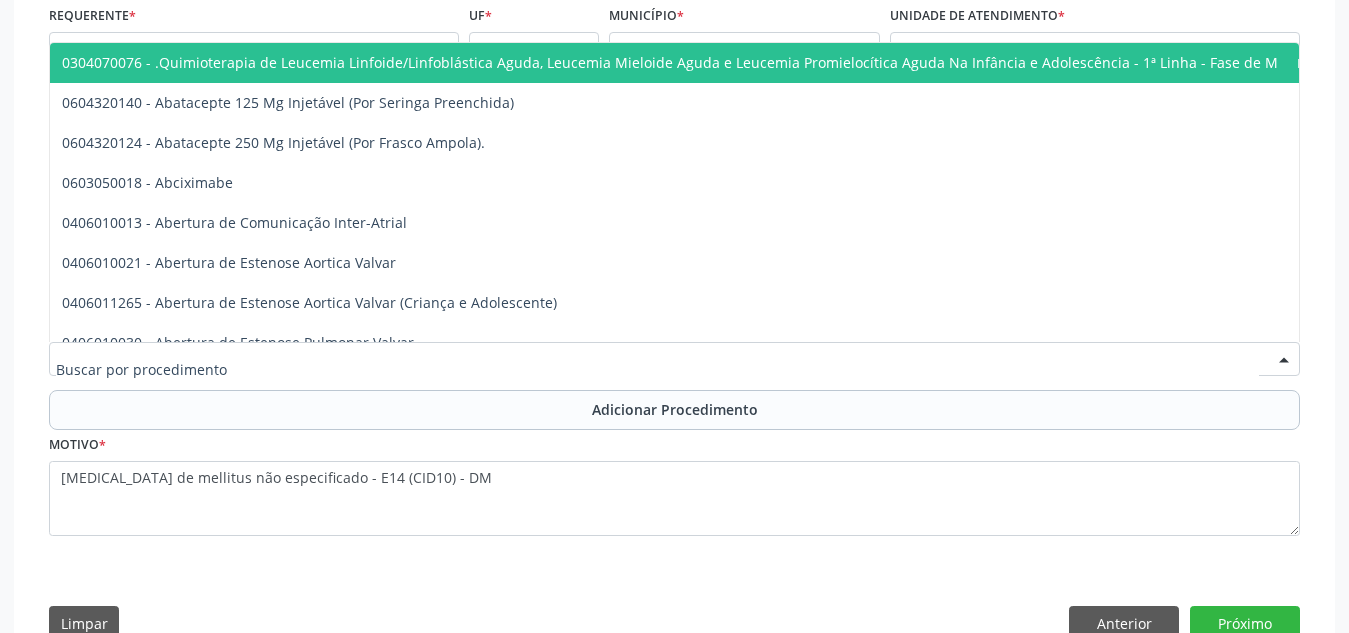 click at bounding box center [674, 359] 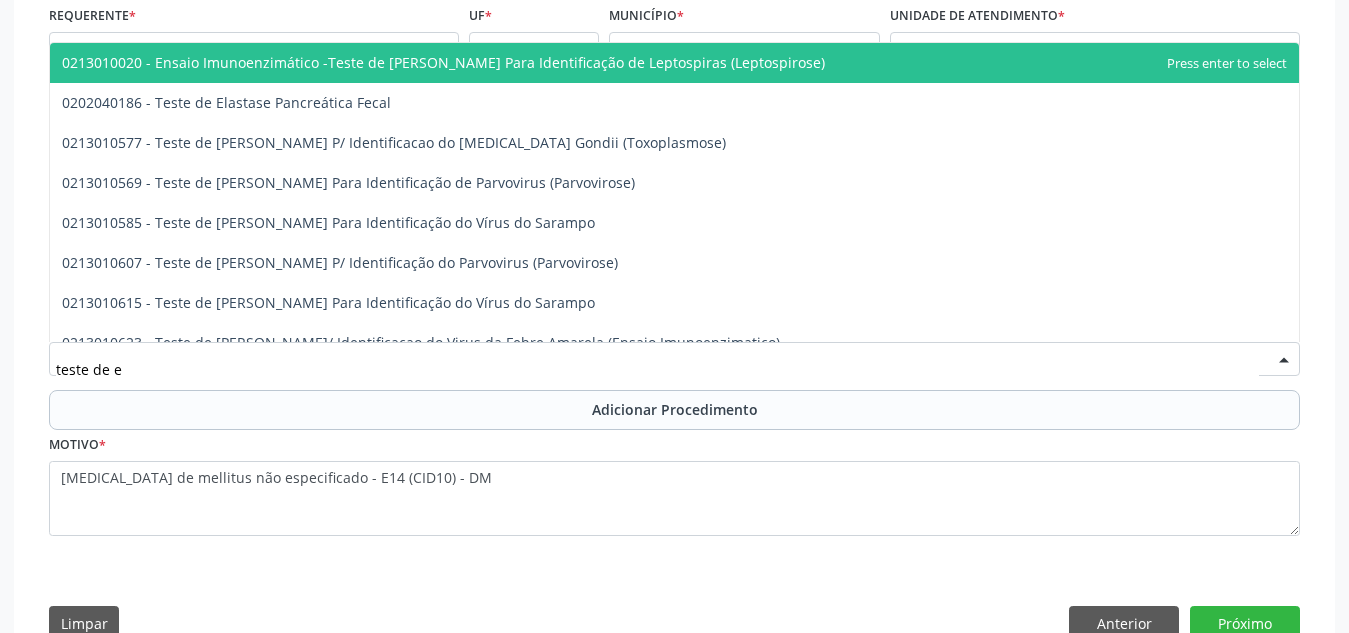 type on "teste de es" 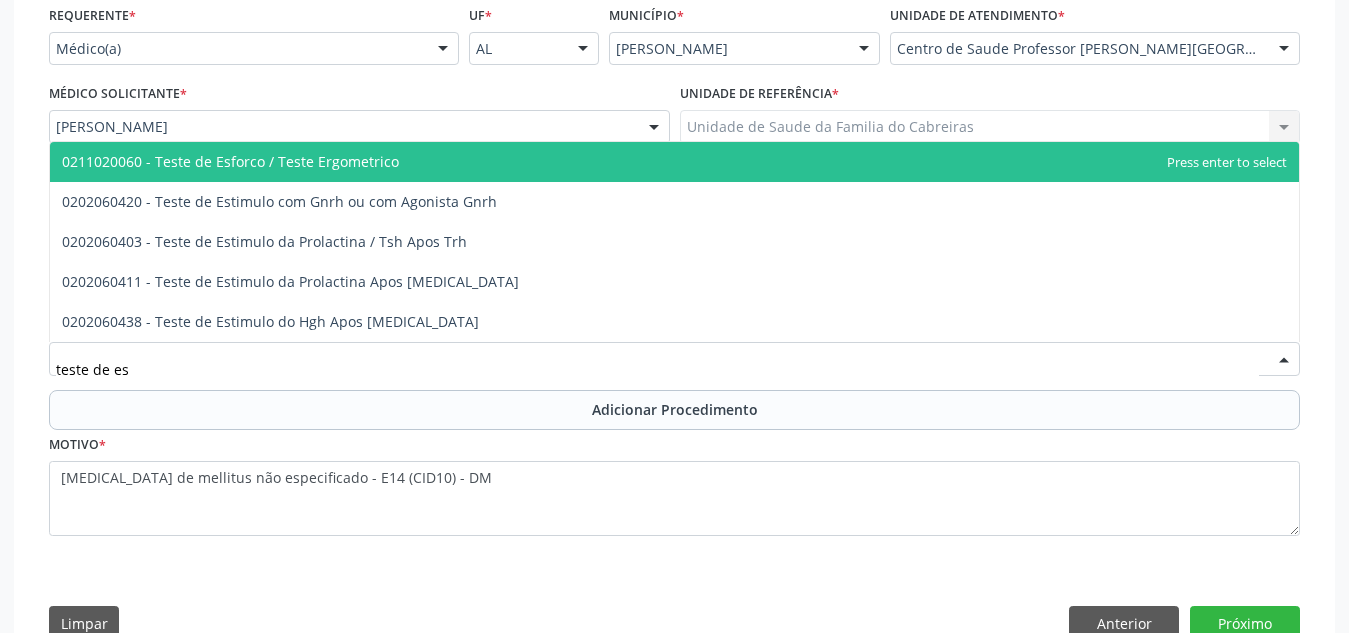 click on "0211020060 - Teste de Esforco / Teste Ergometrico" at bounding box center (674, 162) 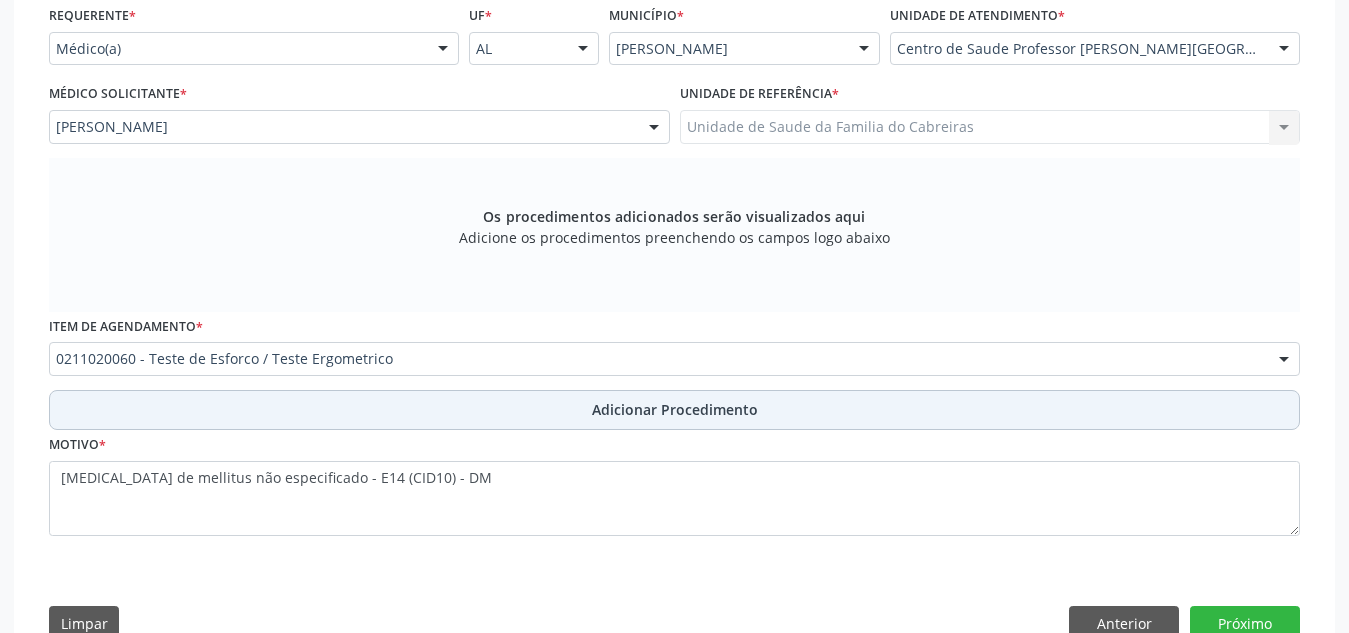 click on "Adicionar Procedimento" at bounding box center [675, 409] 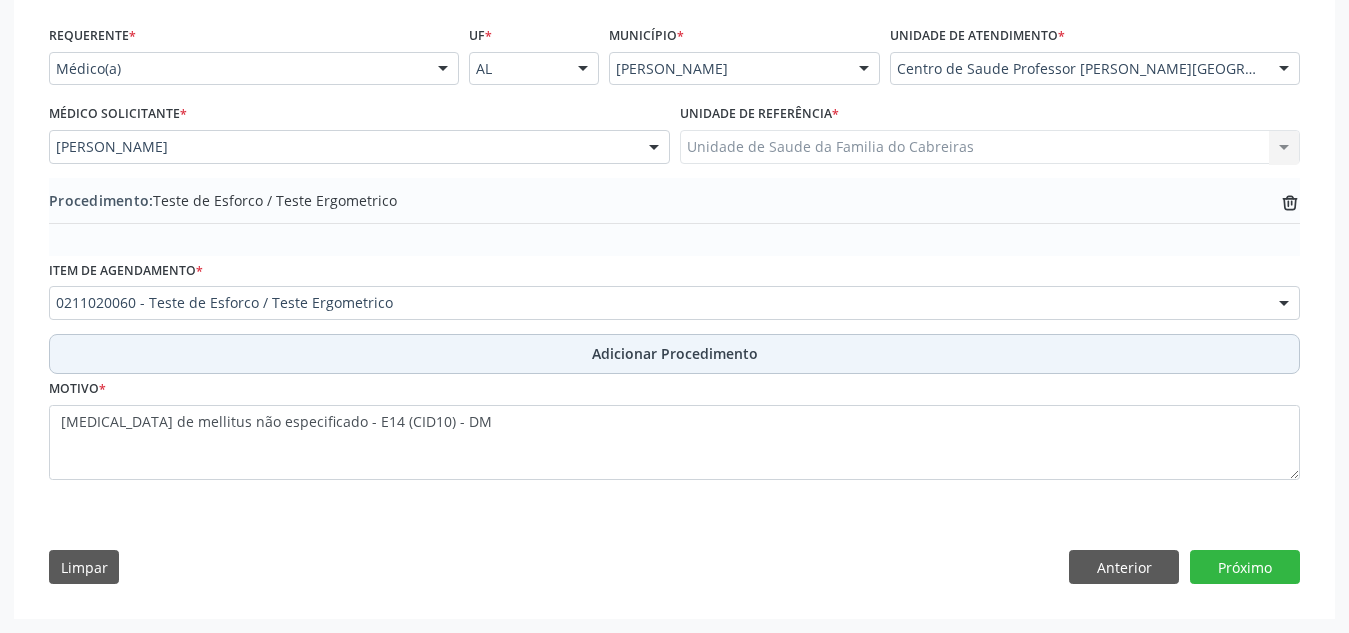 scroll, scrollTop: 447, scrollLeft: 0, axis: vertical 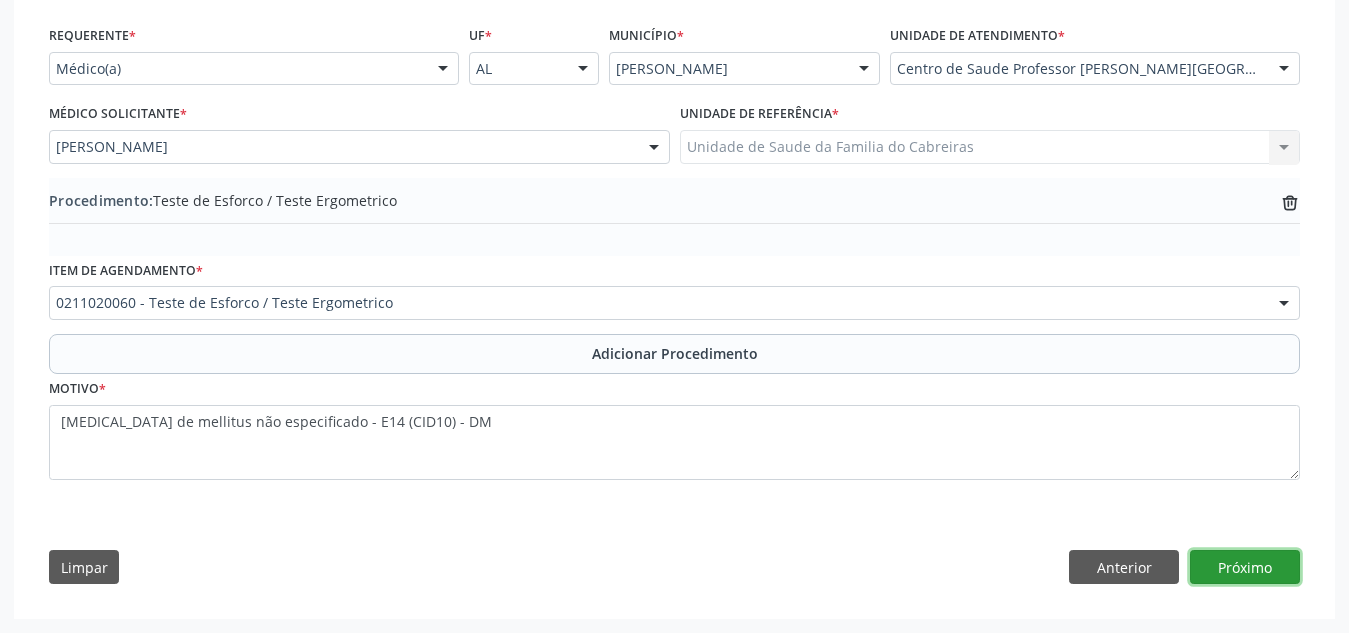 click on "Próximo" at bounding box center (1245, 567) 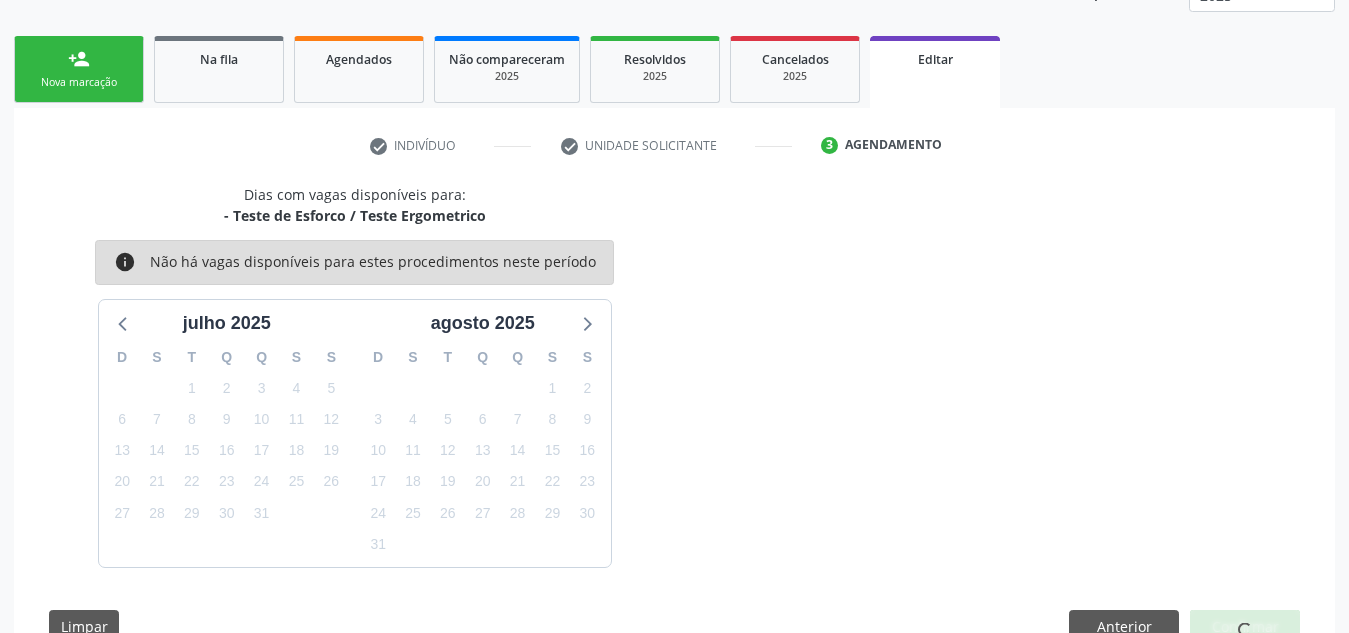 scroll, scrollTop: 350, scrollLeft: 0, axis: vertical 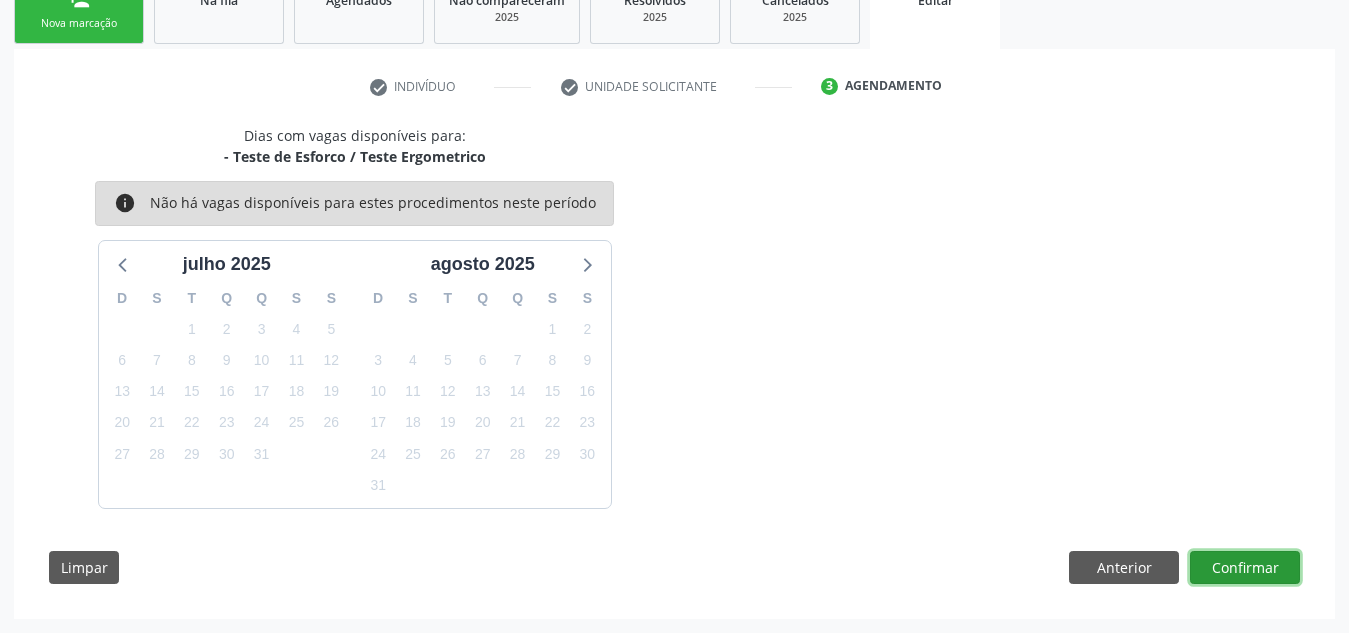 click on "Confirmar" at bounding box center [1245, 568] 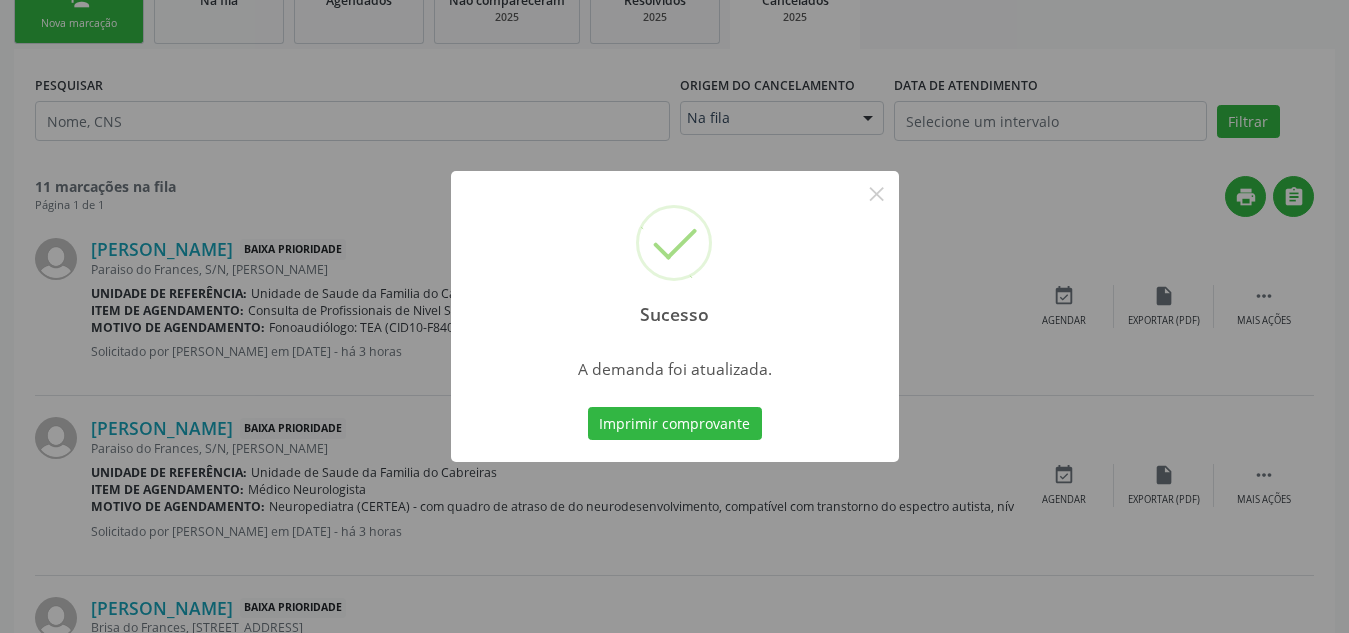 scroll, scrollTop: 0, scrollLeft: 0, axis: both 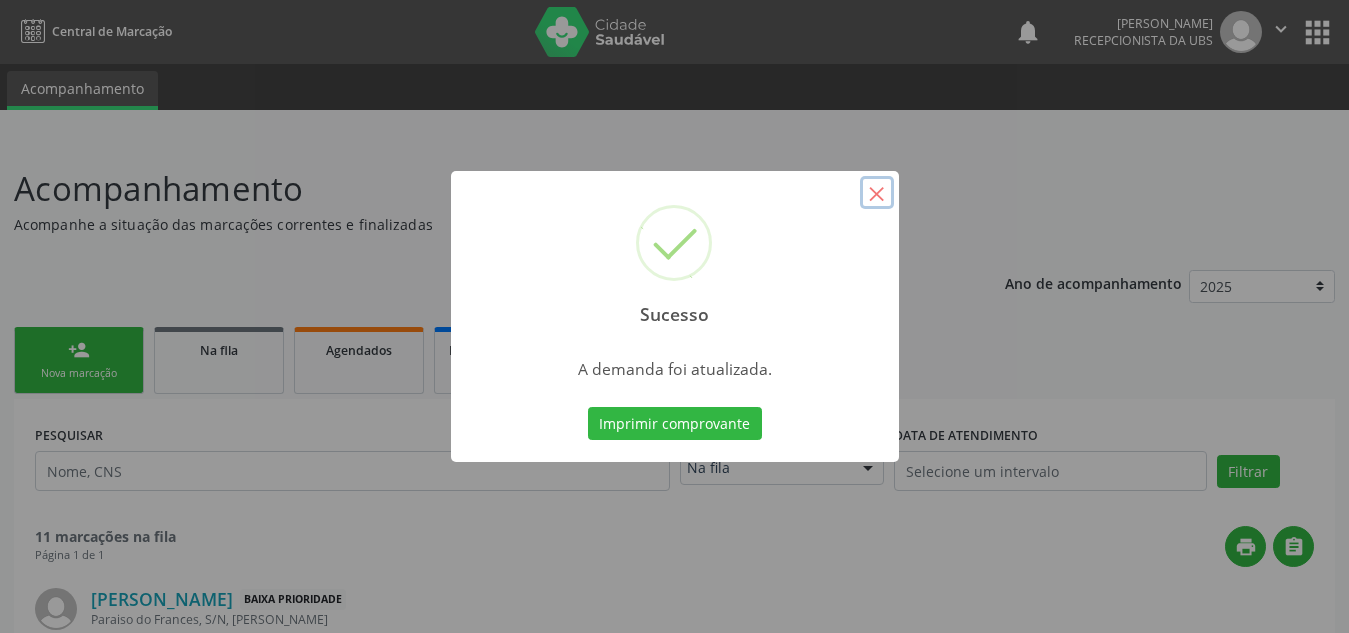 click on "×" at bounding box center [877, 193] 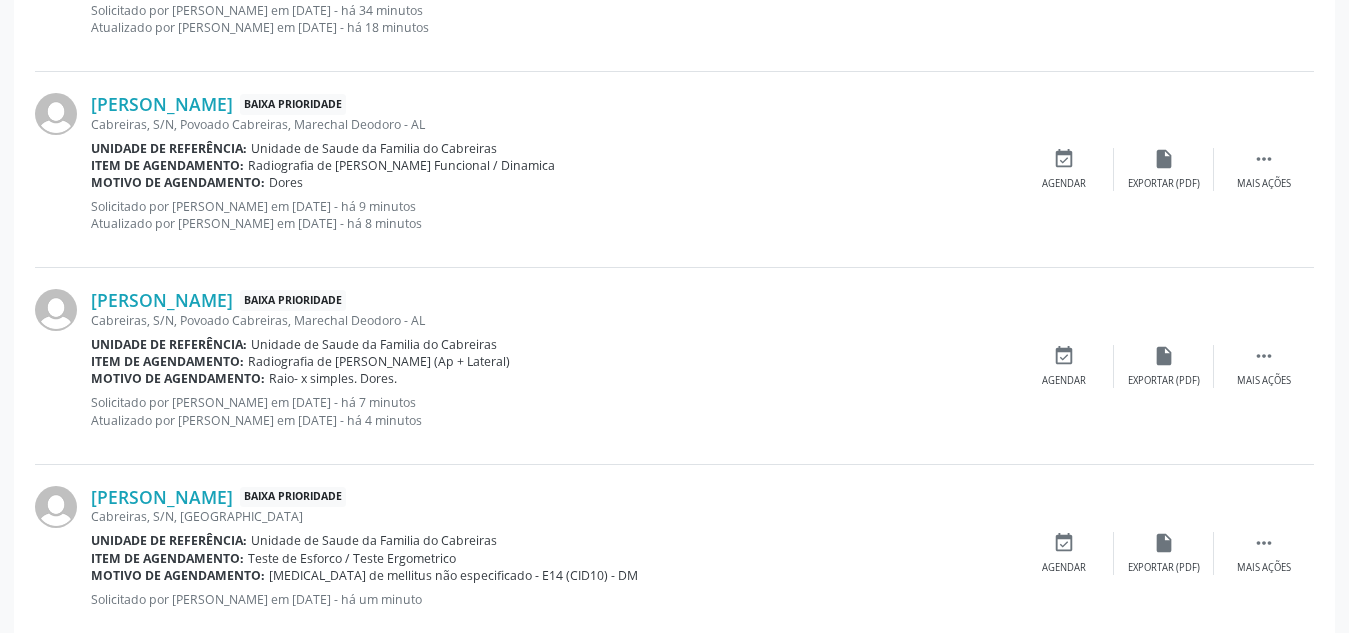 scroll, scrollTop: 2007, scrollLeft: 0, axis: vertical 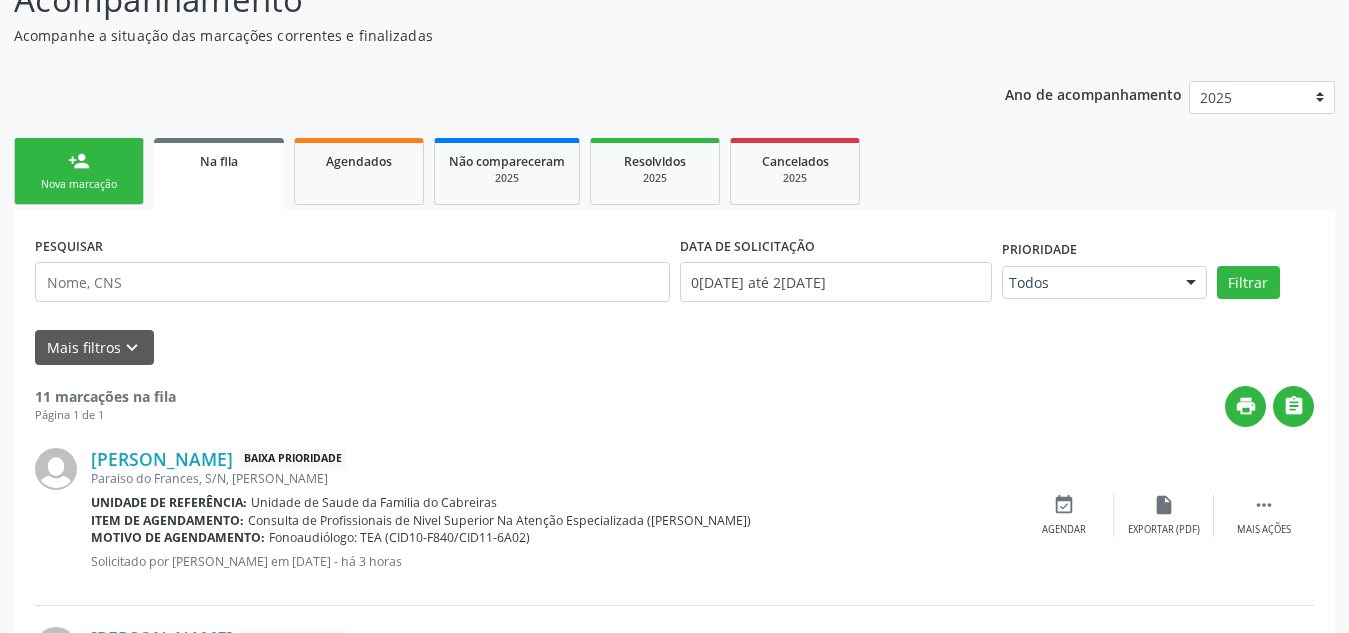 click on "Nova marcação" at bounding box center [79, 184] 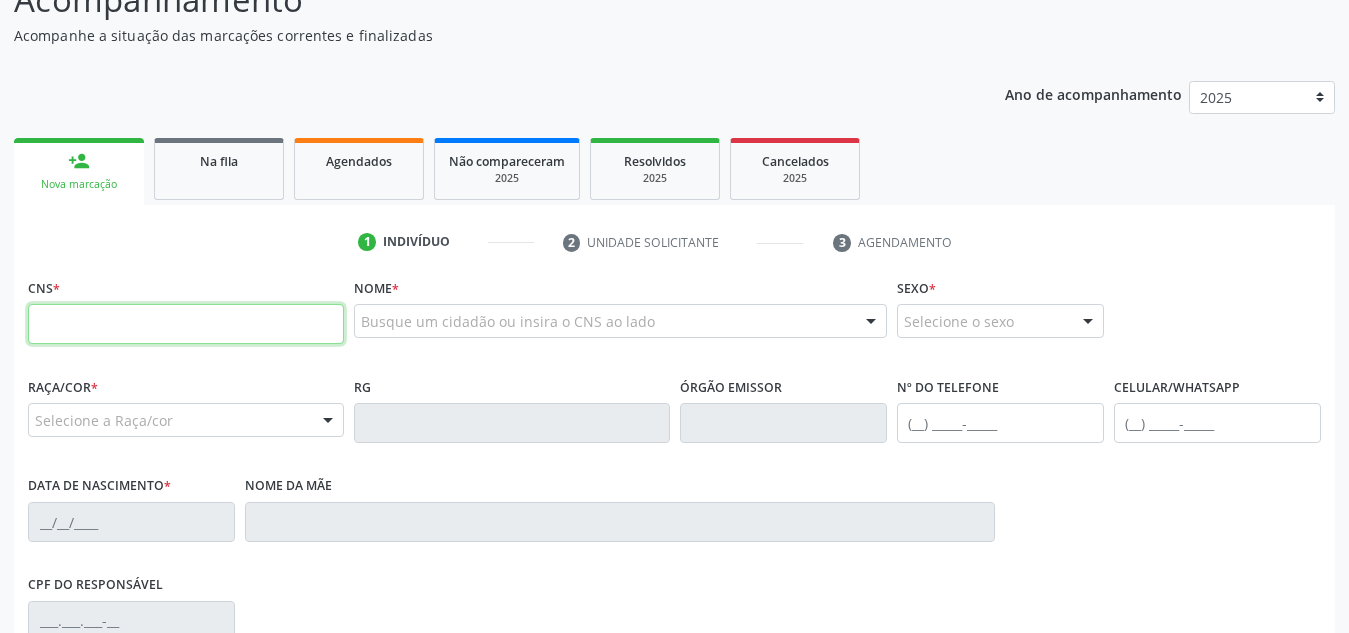 click at bounding box center [186, 324] 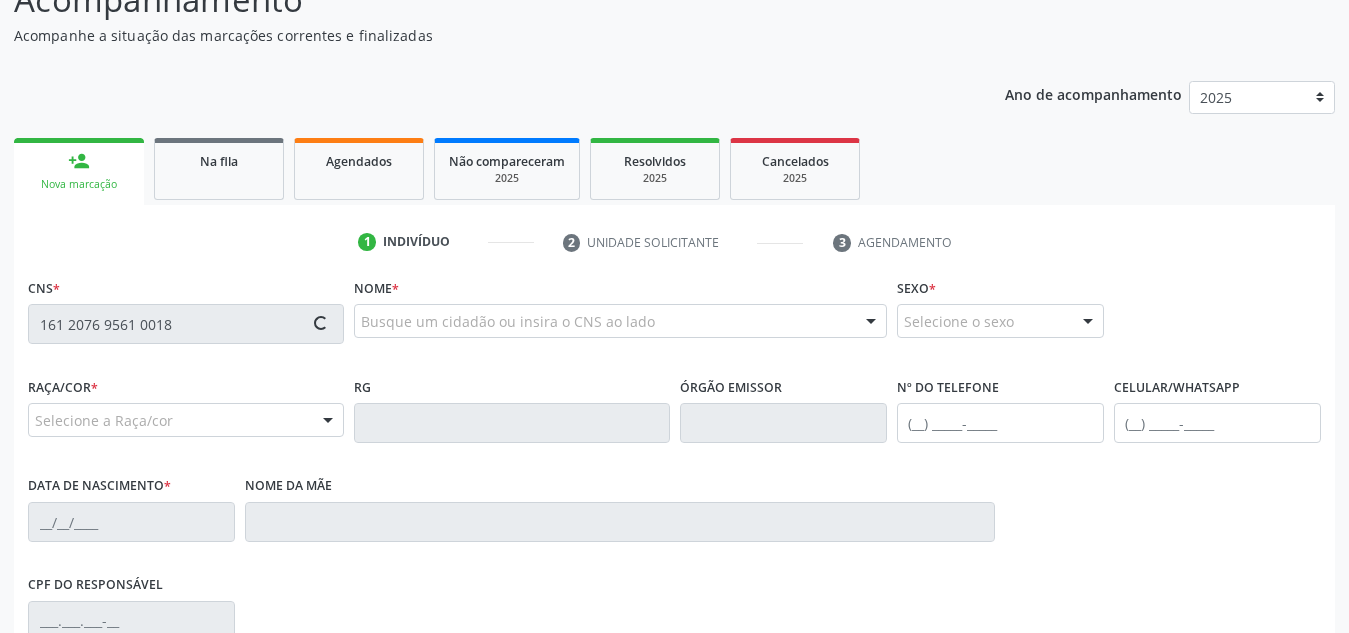 type on "161 2076 9561 0018" 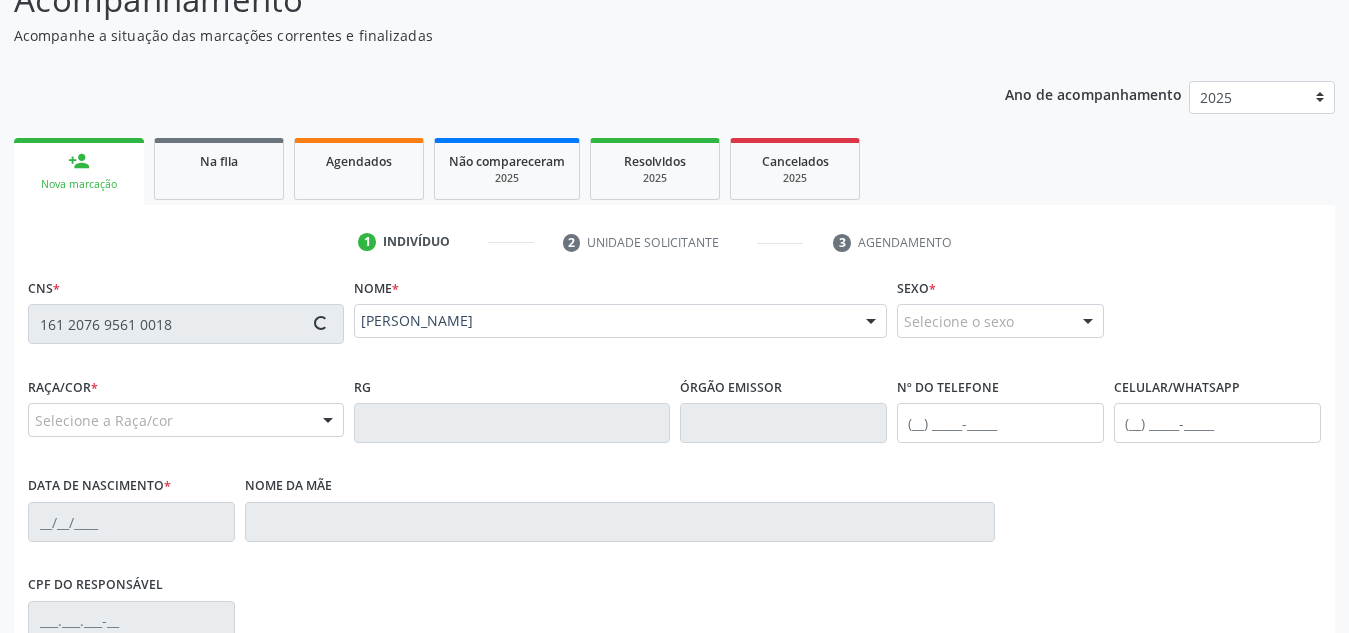 type on "[PHONE_NUMBER]" 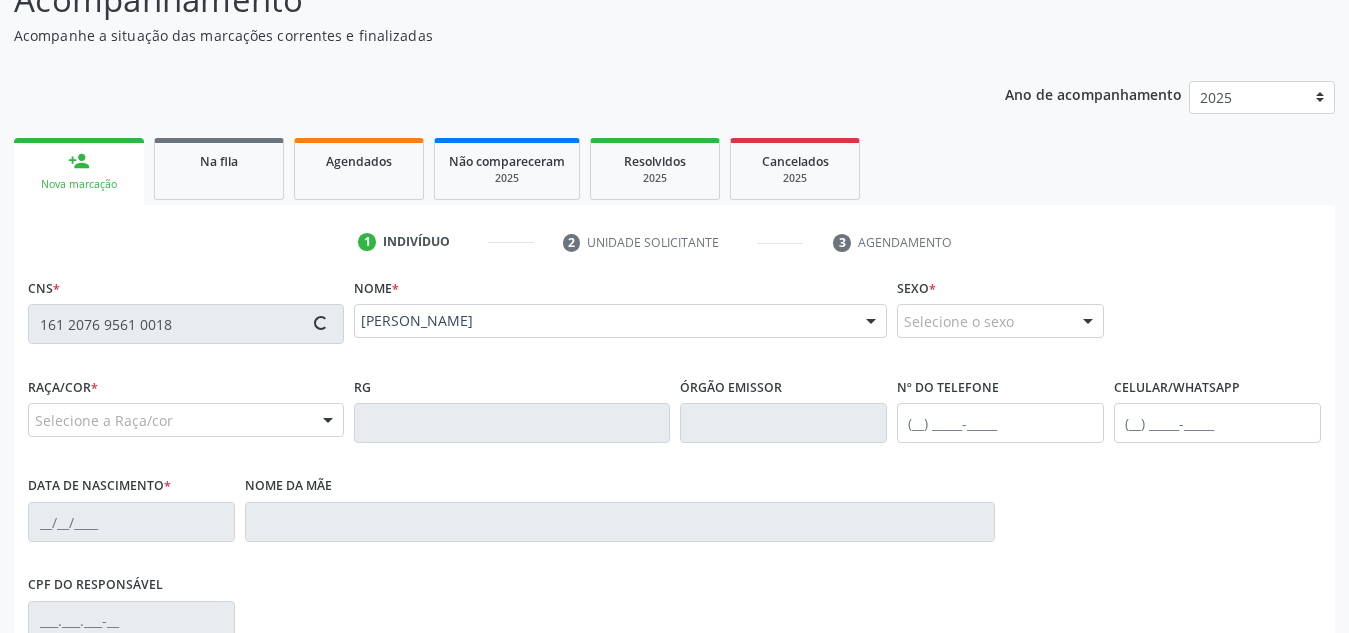 type on "[DATE]" 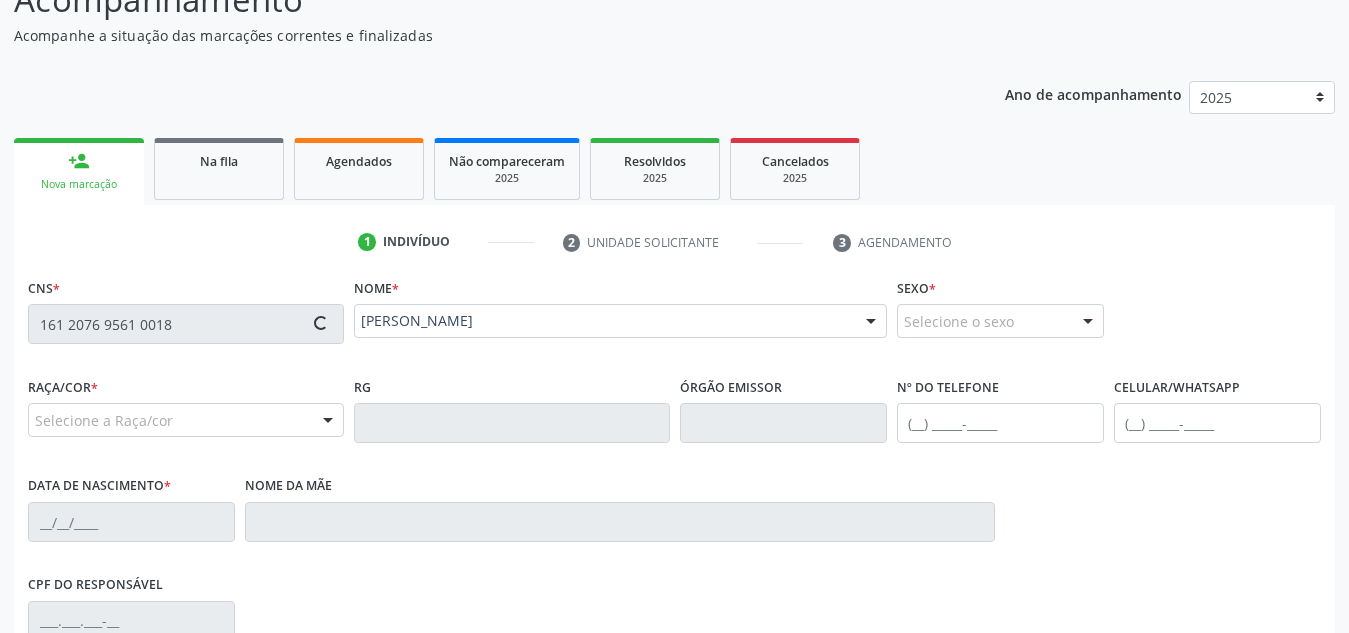 type on "S/N" 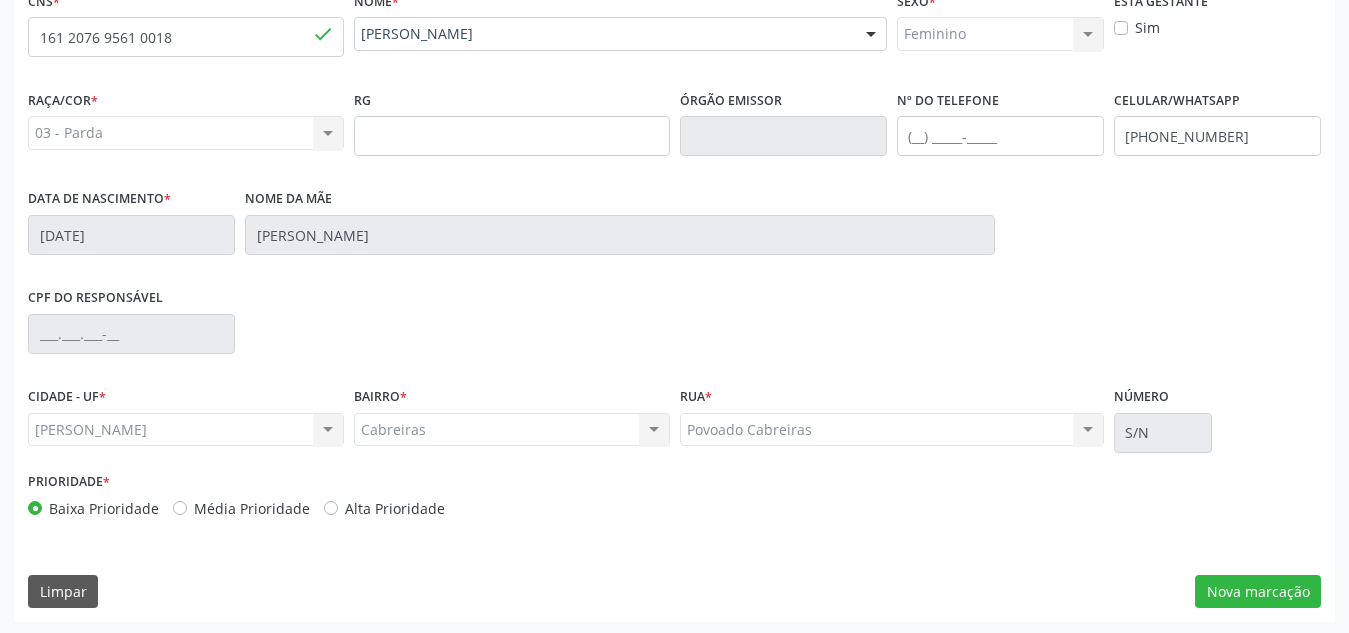 scroll, scrollTop: 479, scrollLeft: 0, axis: vertical 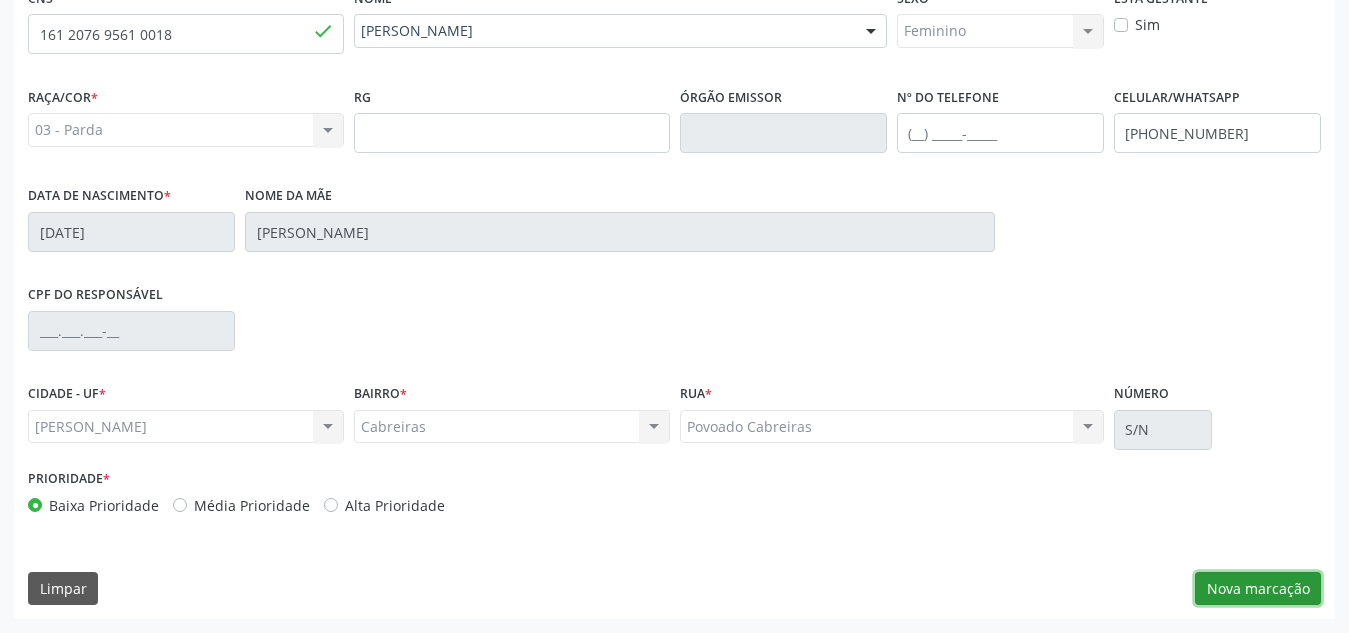 click on "Nova marcação" at bounding box center (1258, 589) 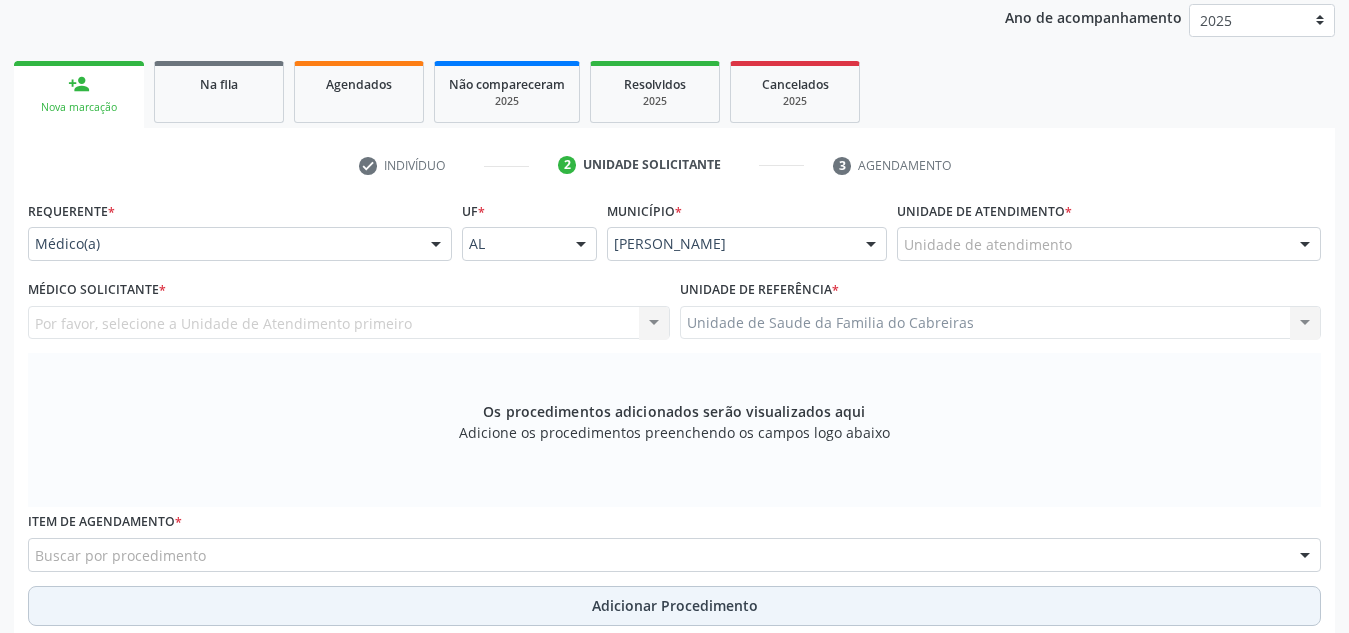 scroll, scrollTop: 265, scrollLeft: 0, axis: vertical 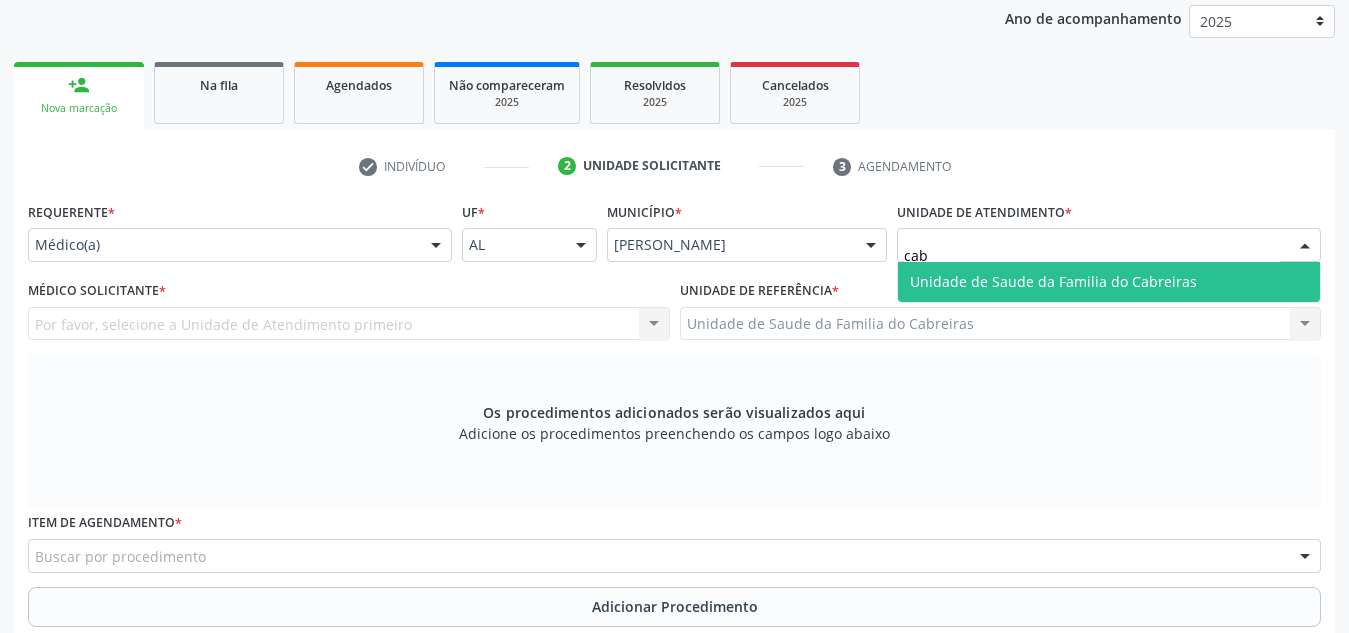 type on "cabr" 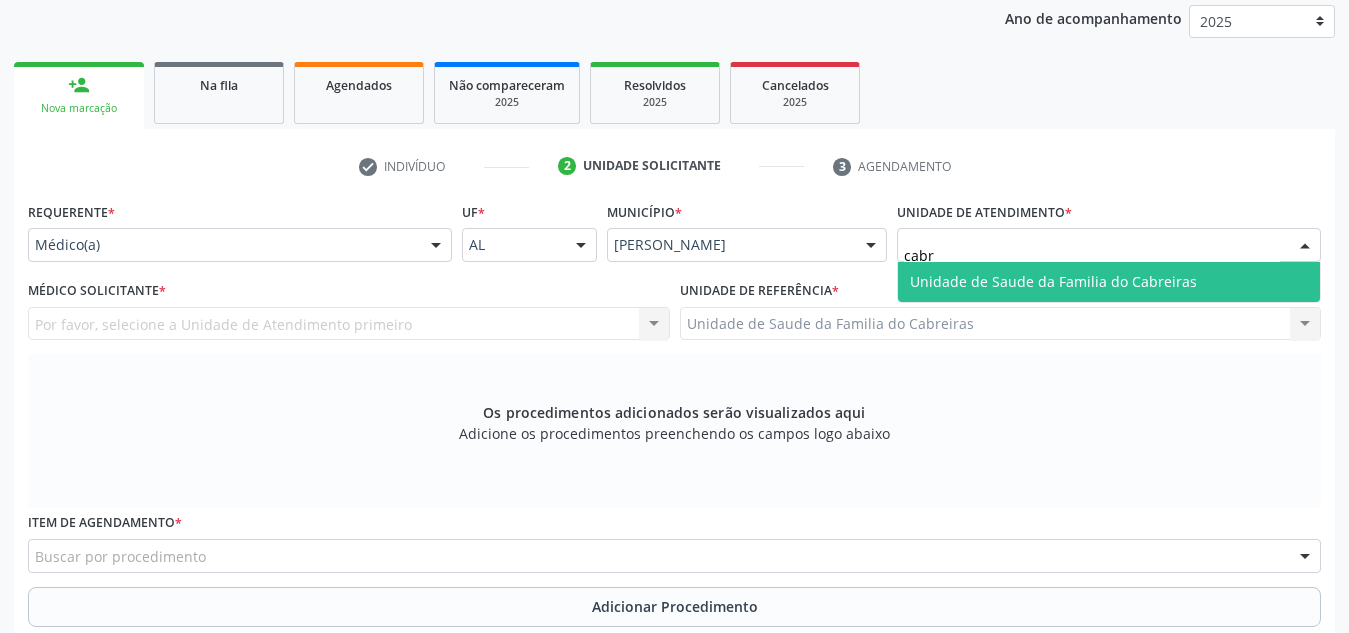 click on "Unidade de Saude da Familia do Cabreiras" at bounding box center [1053, 281] 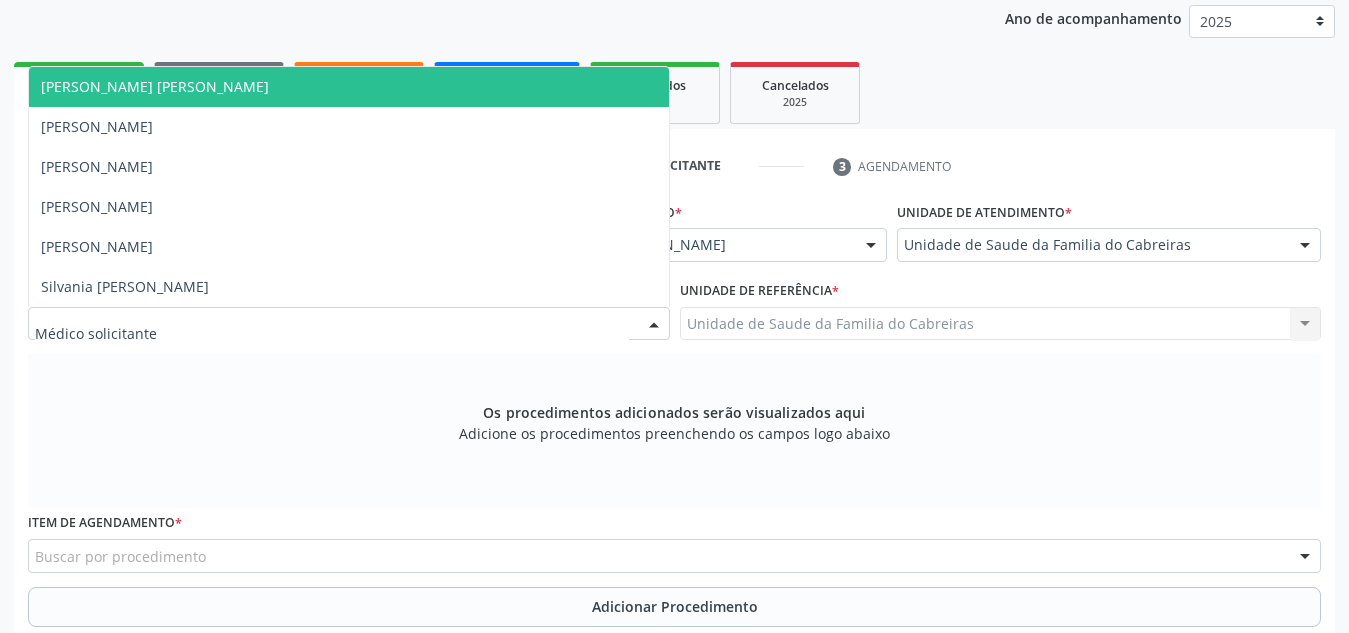 click at bounding box center [349, 324] 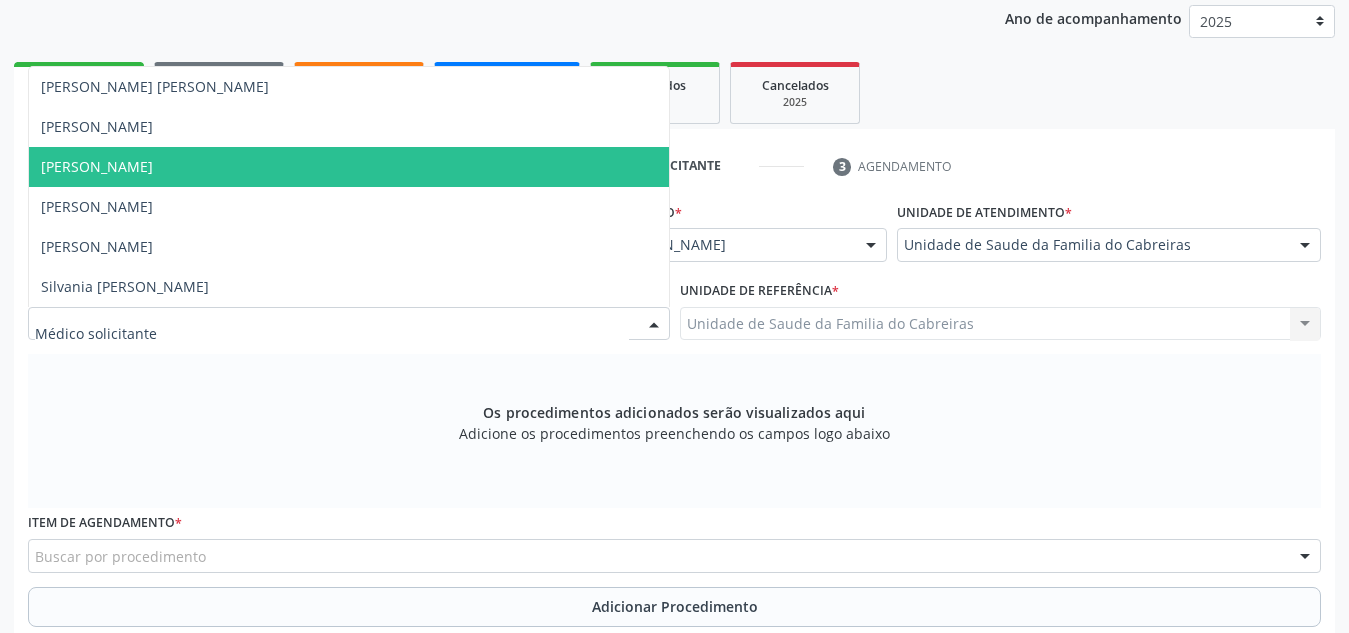 click on "[PERSON_NAME]" at bounding box center (349, 167) 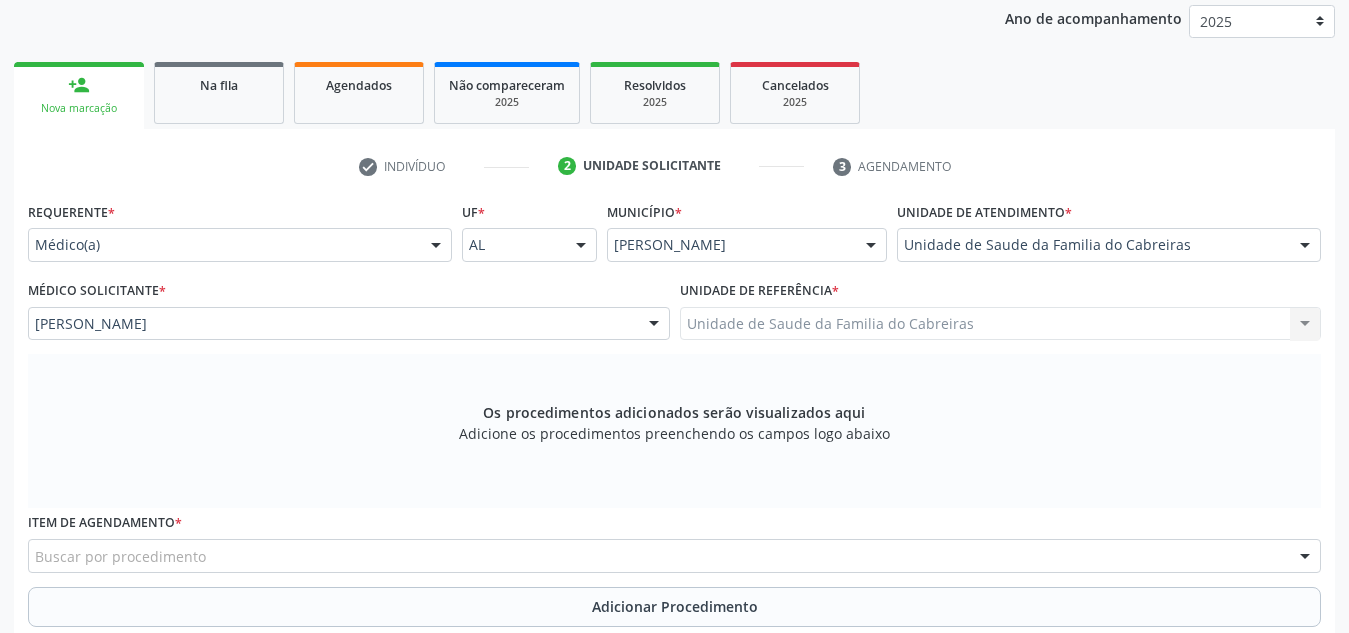 click on "Unidade de Saude da Familia do Cabreiras         Unidade de Saude da Familia do Cabreiras
Nenhum resultado encontrado para: "   "
Não há nenhuma opção para ser exibida." at bounding box center [1001, 324] 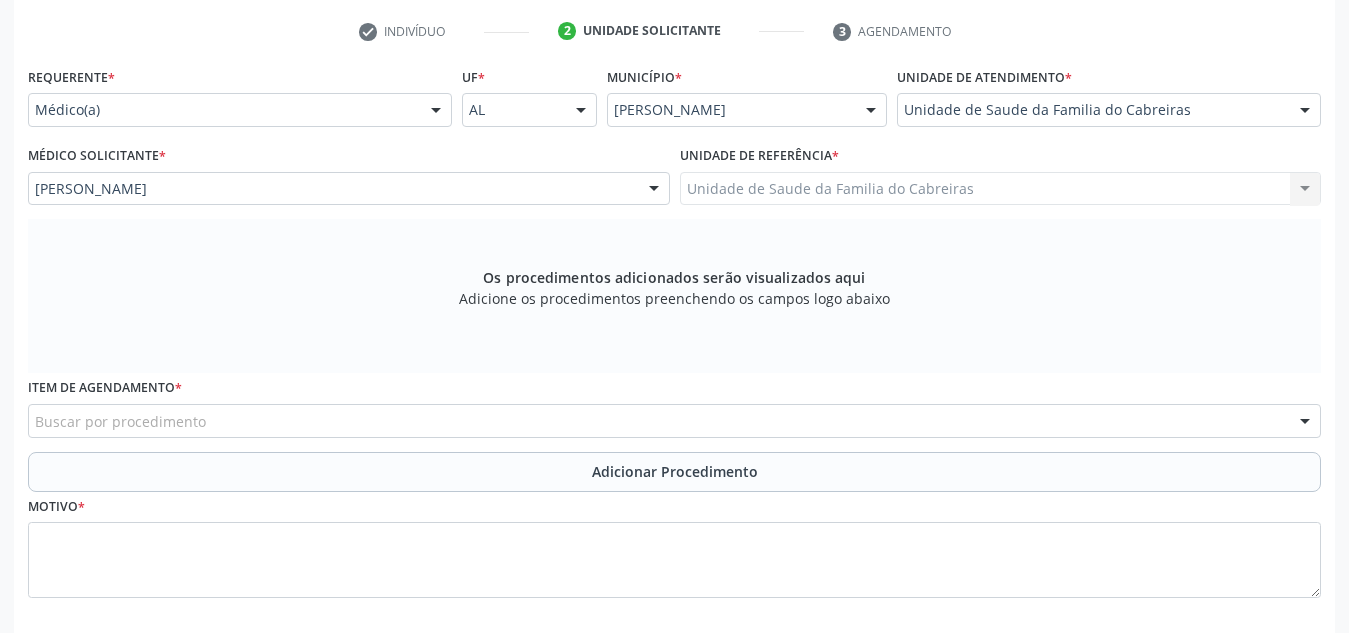 scroll, scrollTop: 496, scrollLeft: 0, axis: vertical 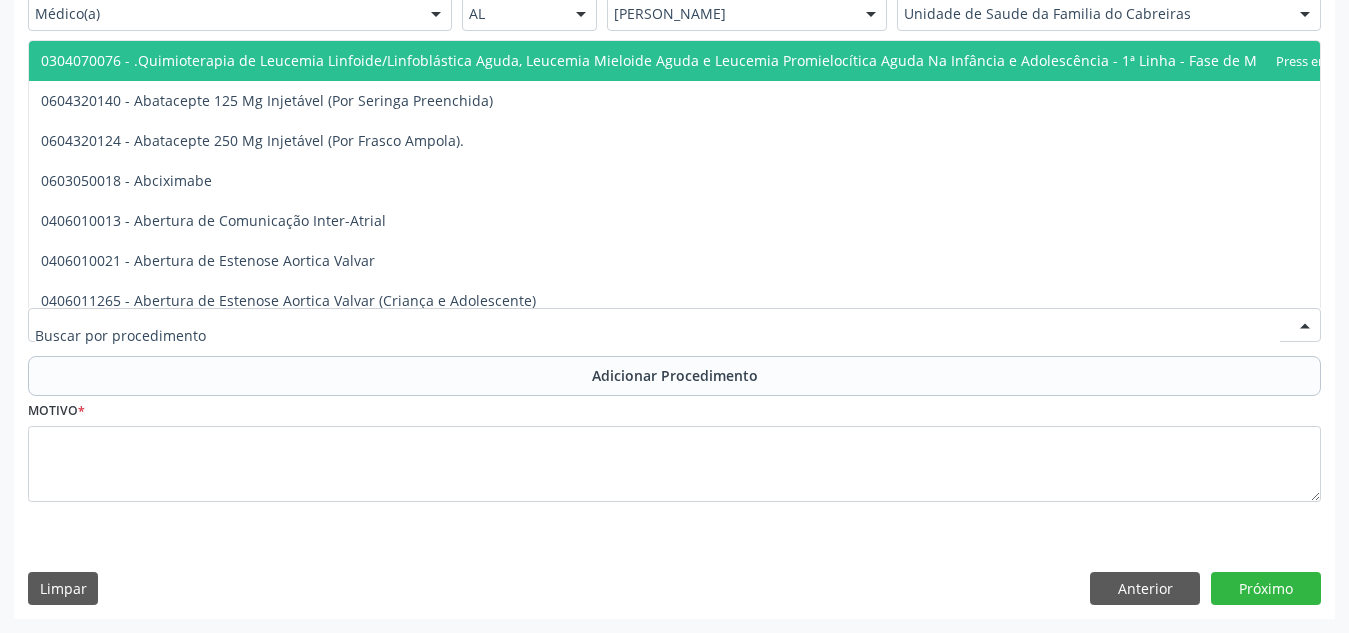 click at bounding box center (674, 325) 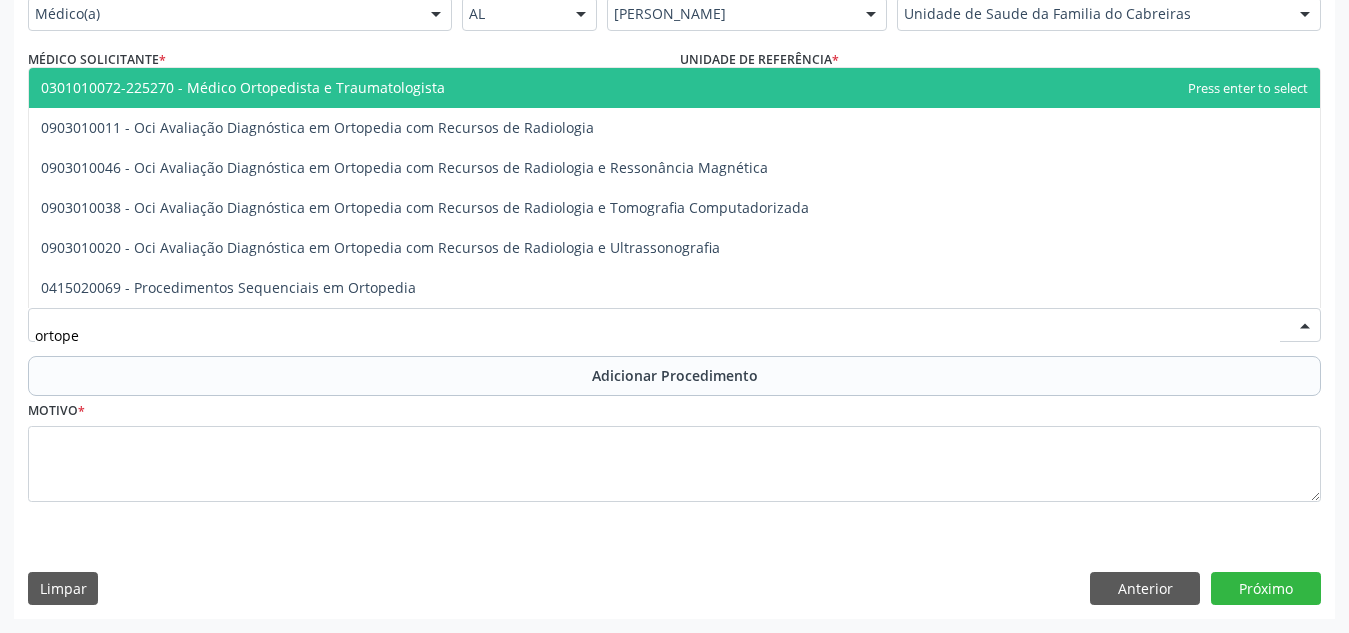 type on "ortoped" 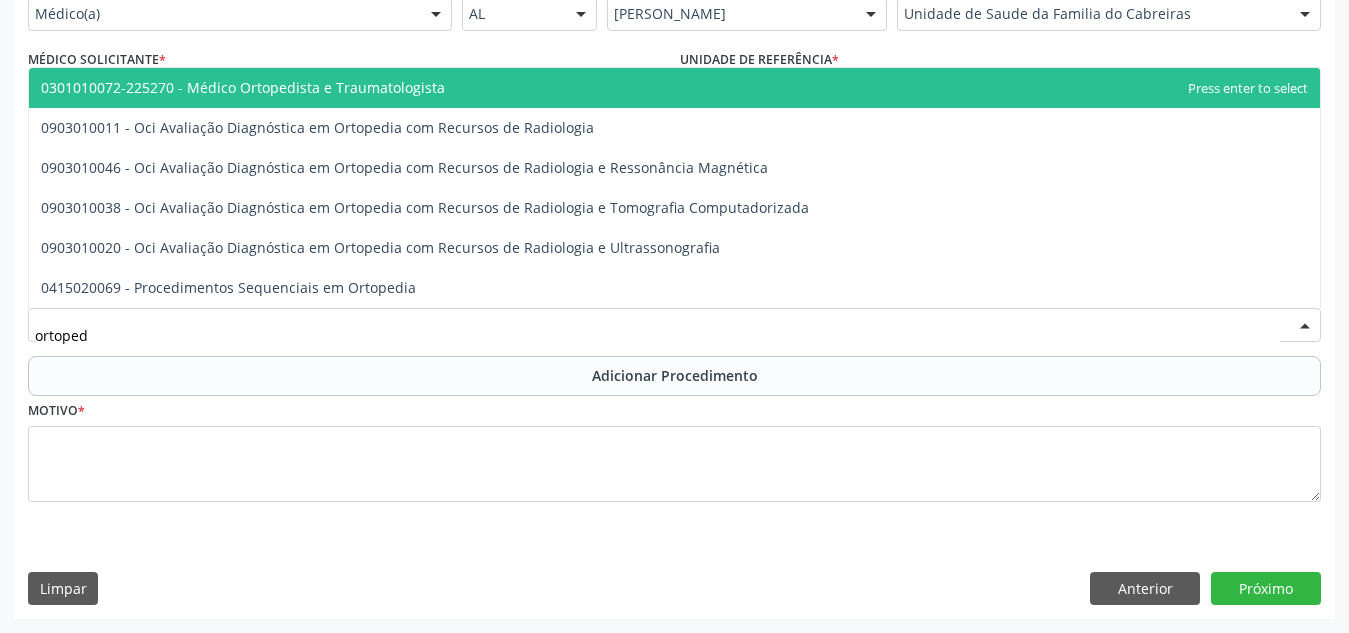 click on "0301010072-225270 - Médico Ortopedista e Traumatologista" at bounding box center [674, 88] 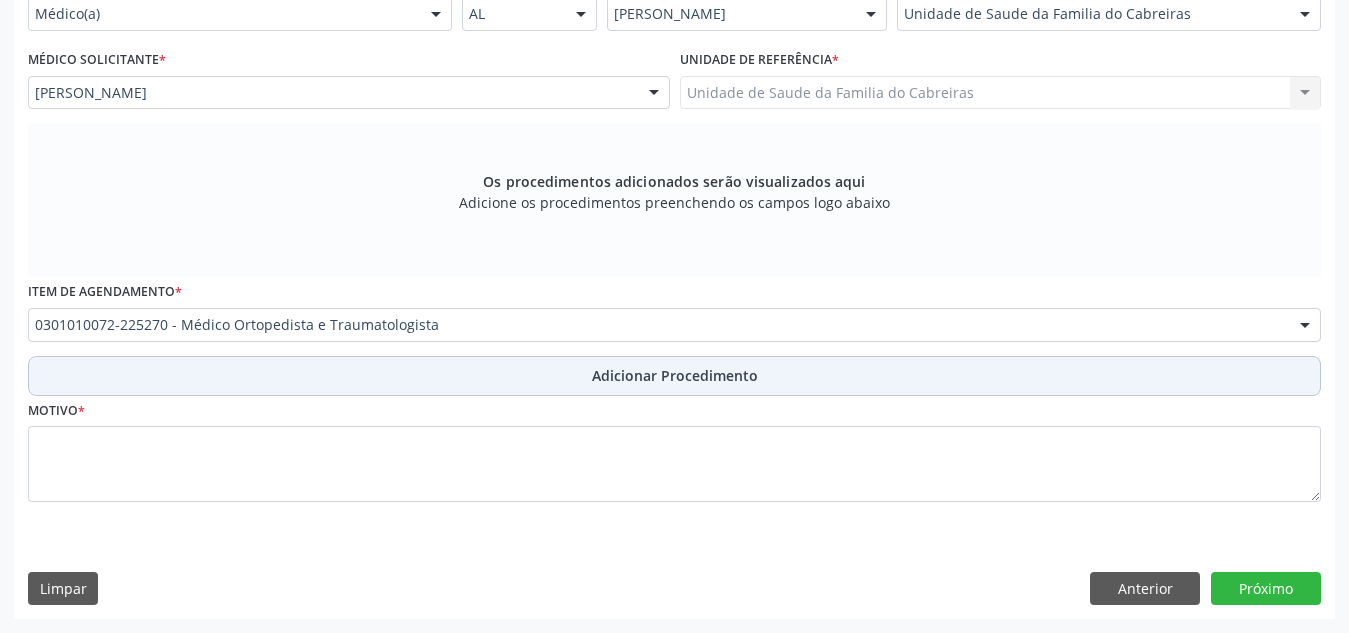 click on "Adicionar Procedimento" at bounding box center (675, 375) 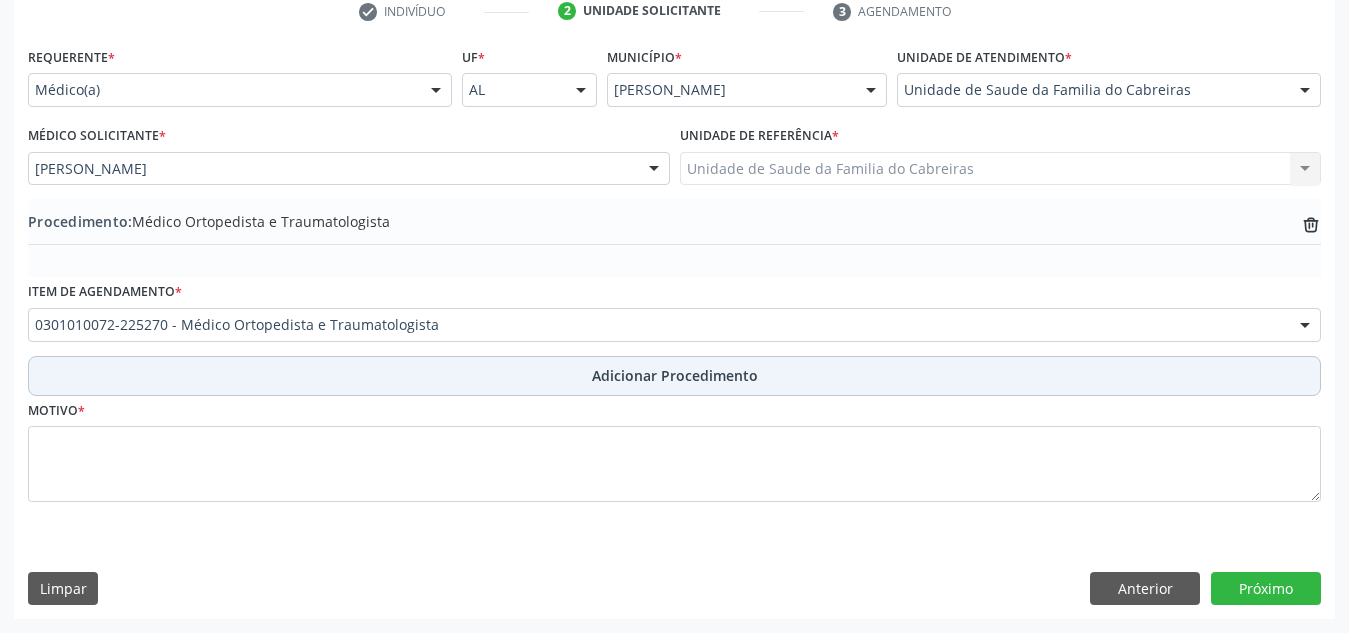 scroll, scrollTop: 420, scrollLeft: 0, axis: vertical 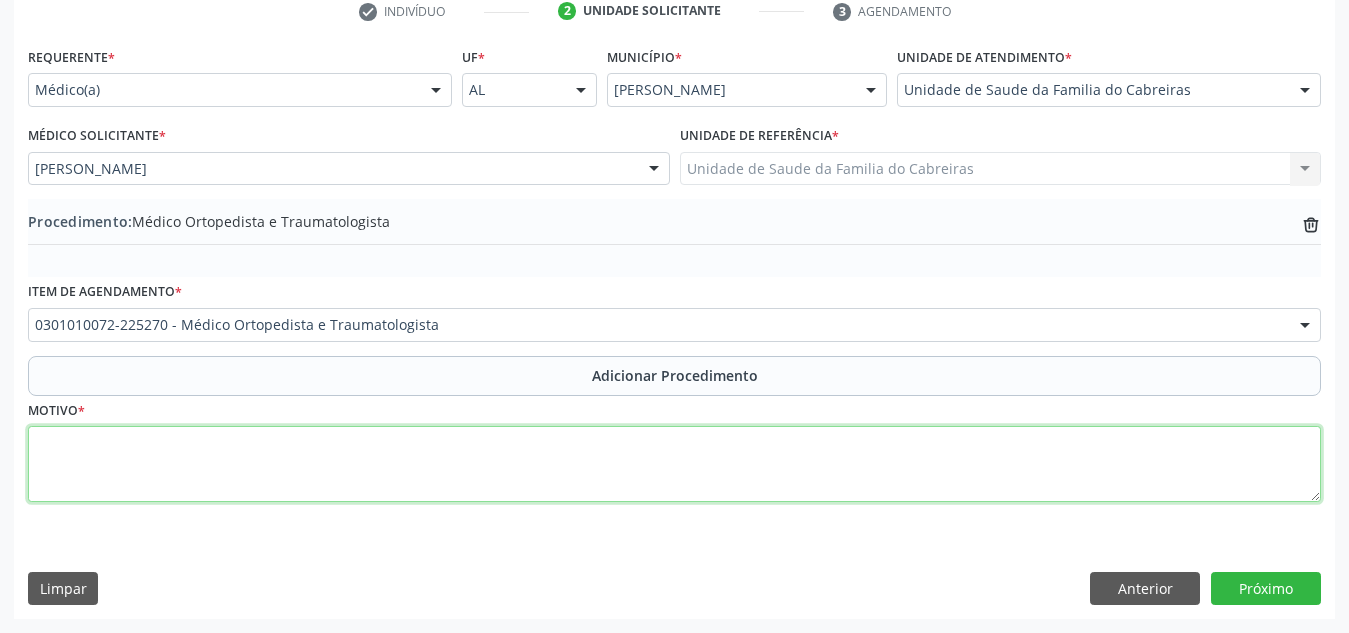 click at bounding box center (674, 464) 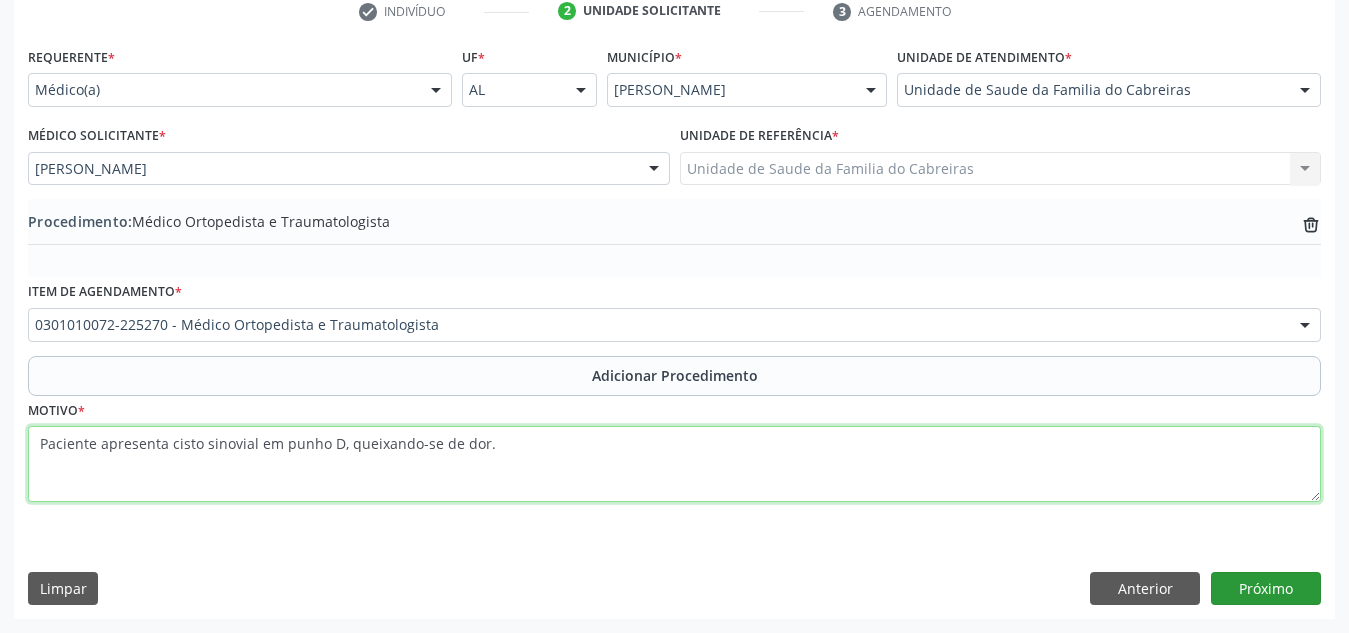 type on "Paciente apresenta cisto sinovial em punho D, queixando-se de dor." 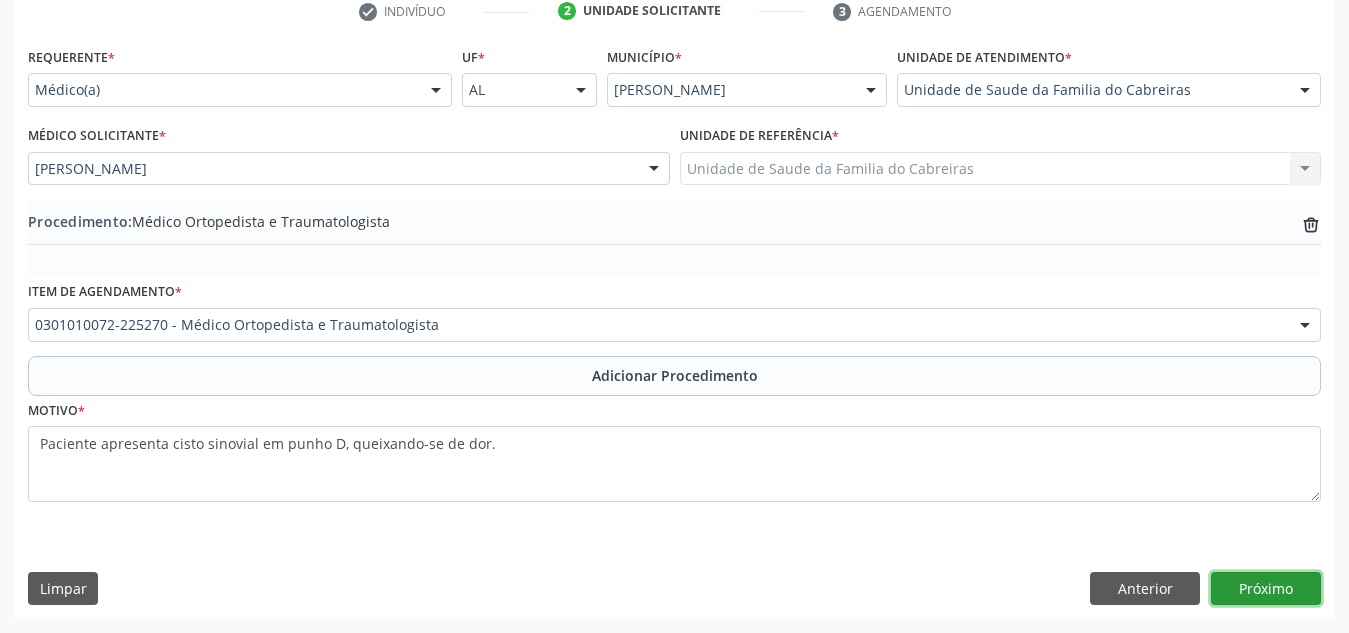 click on "Próximo" at bounding box center (1266, 589) 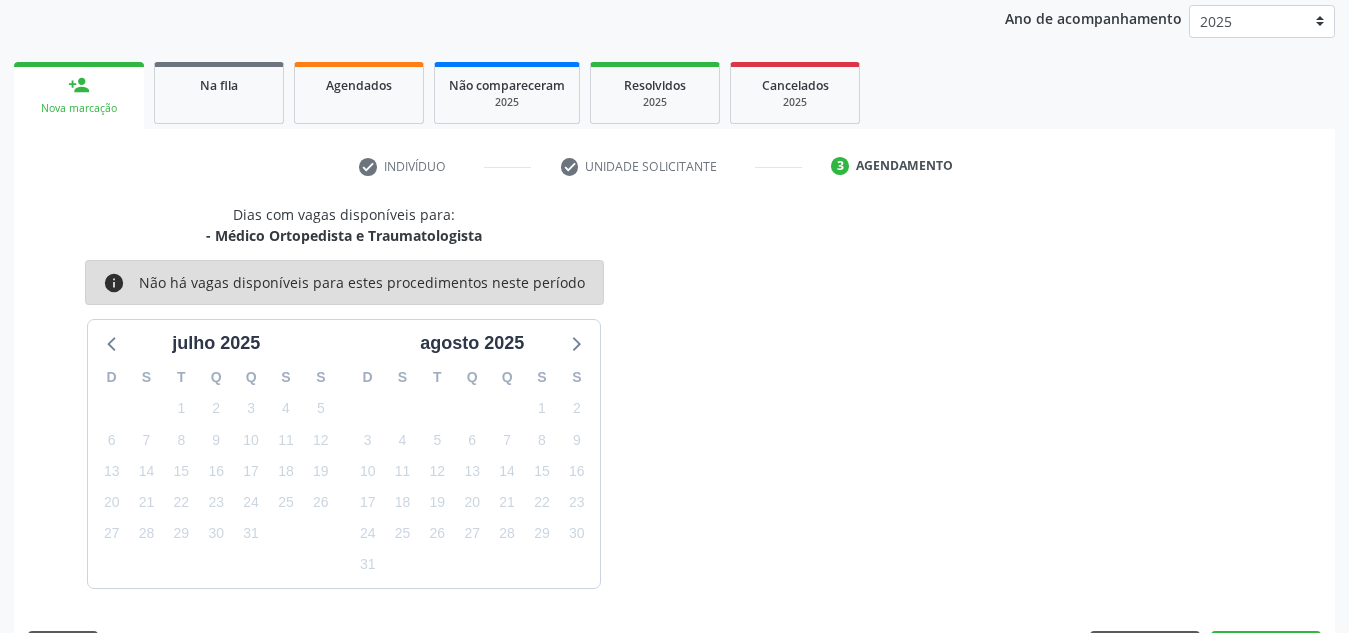 scroll, scrollTop: 324, scrollLeft: 0, axis: vertical 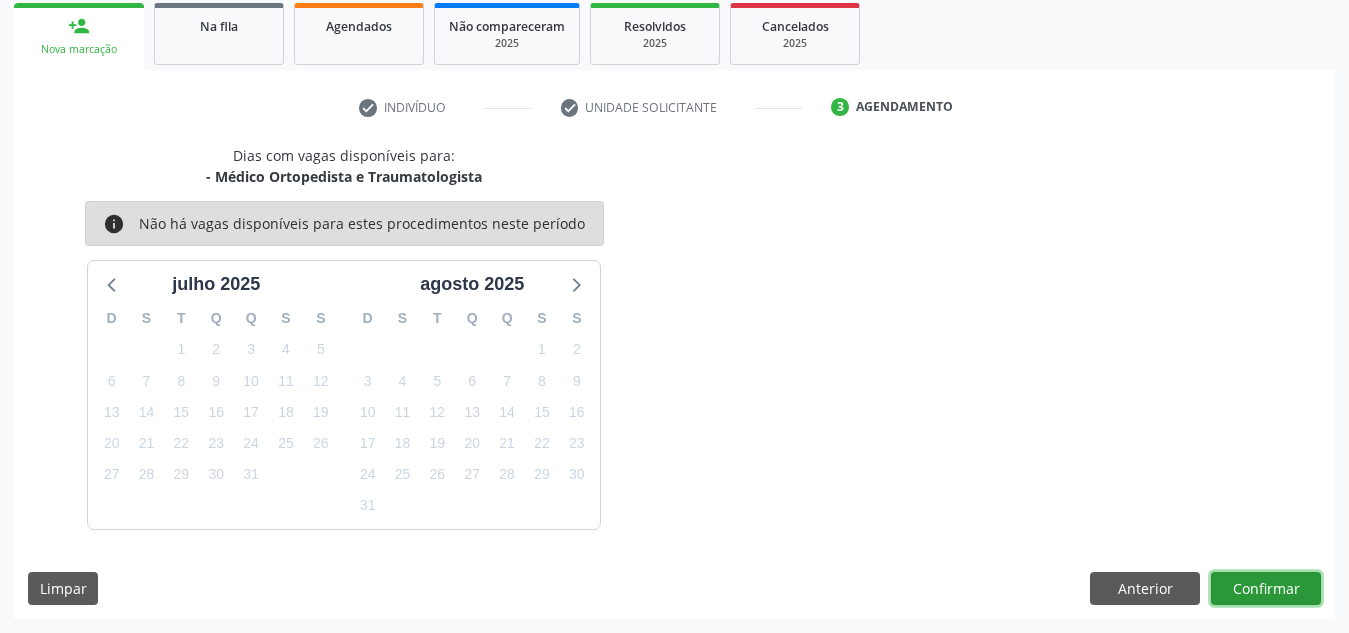 click on "Confirmar" at bounding box center (1266, 589) 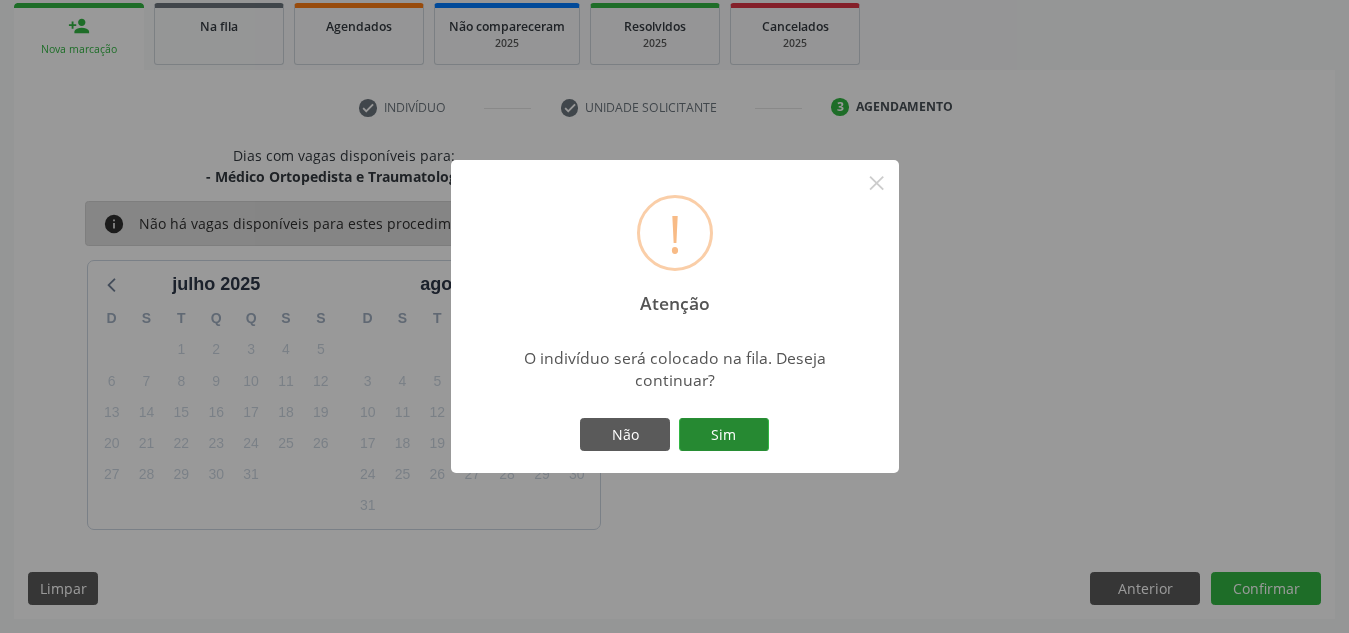 click on "Sim" at bounding box center [724, 435] 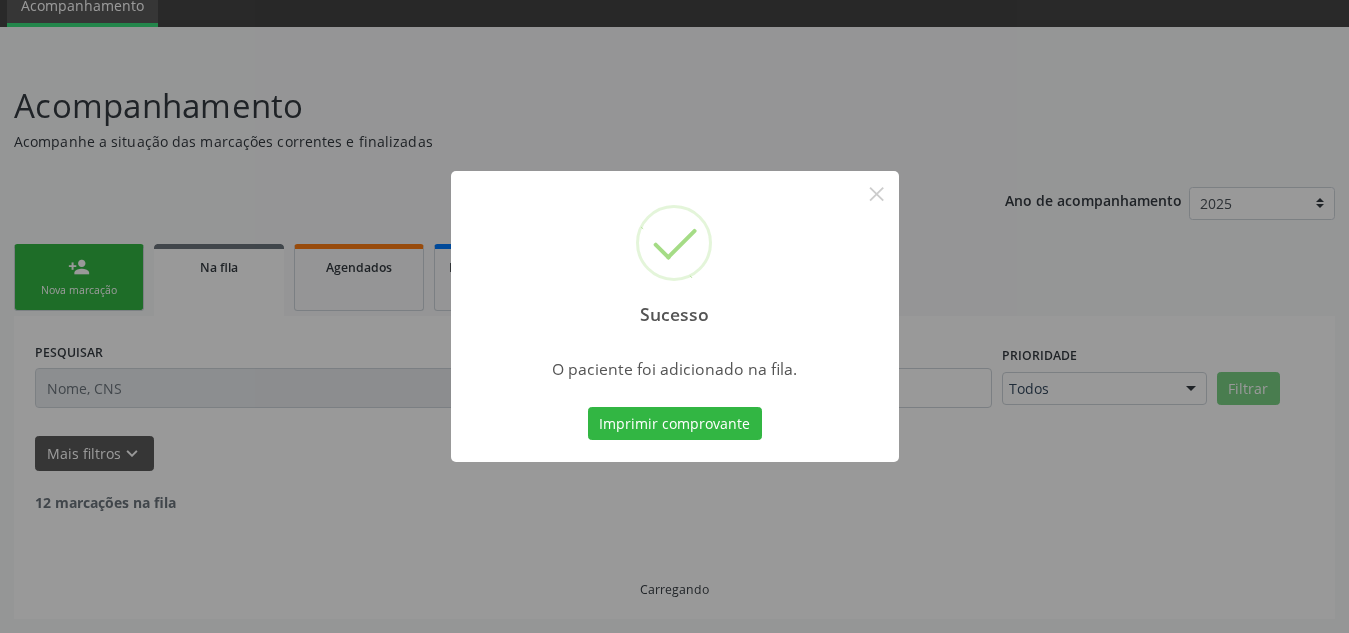 scroll, scrollTop: 62, scrollLeft: 0, axis: vertical 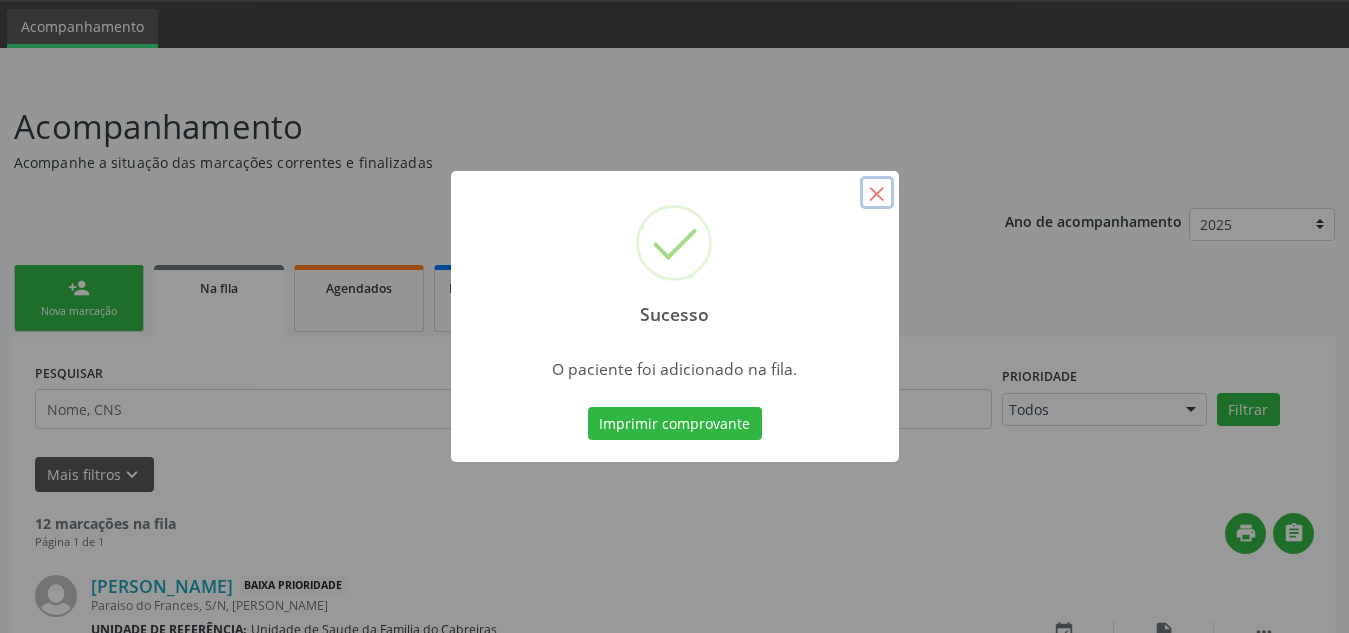 click on "×" at bounding box center (877, 193) 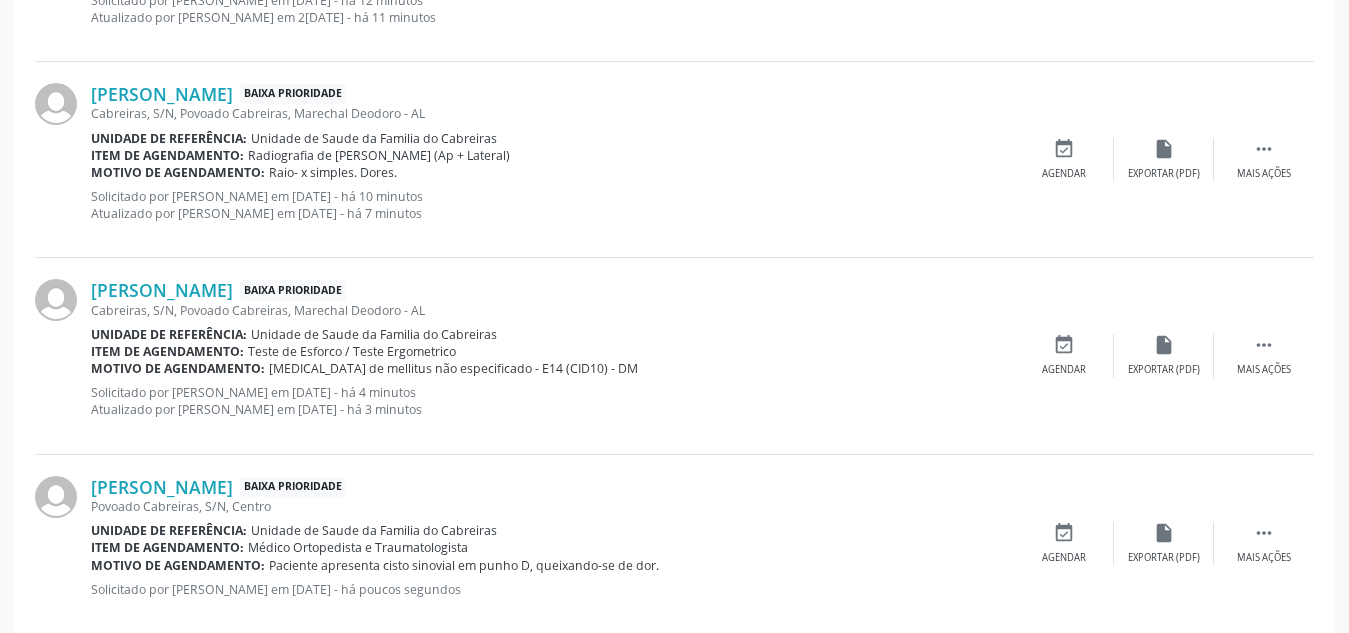 scroll, scrollTop: 2252, scrollLeft: 0, axis: vertical 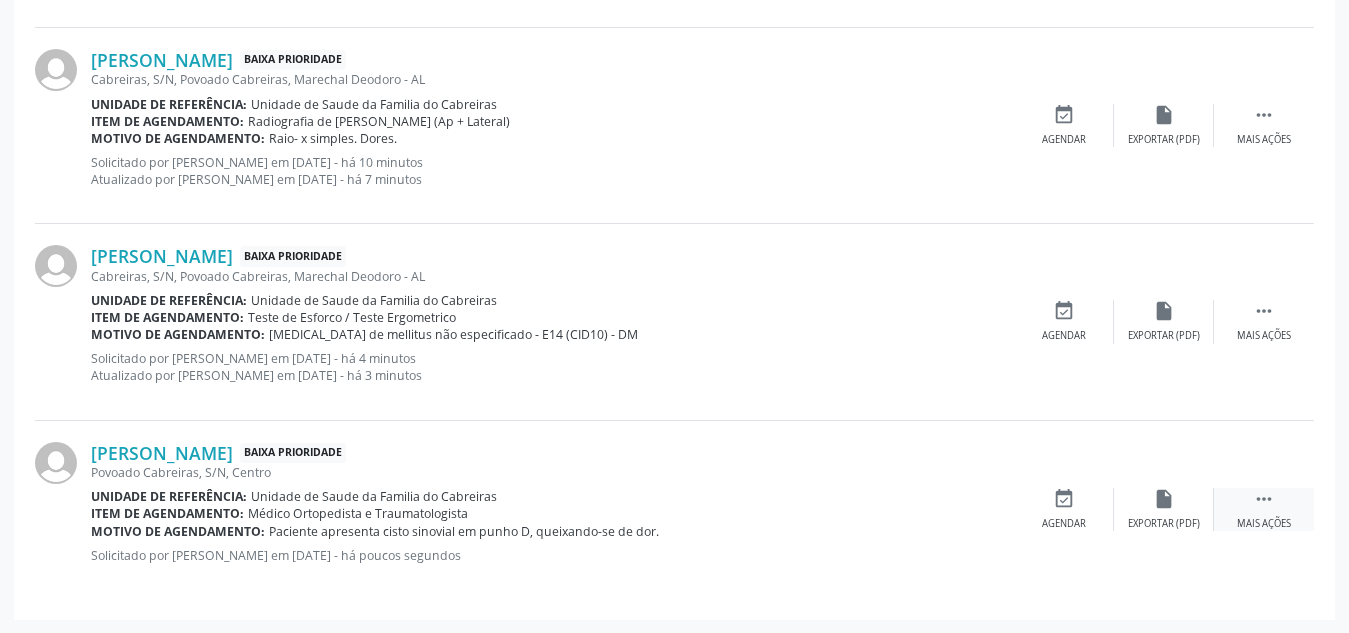click on "Mais ações" at bounding box center [1264, 524] 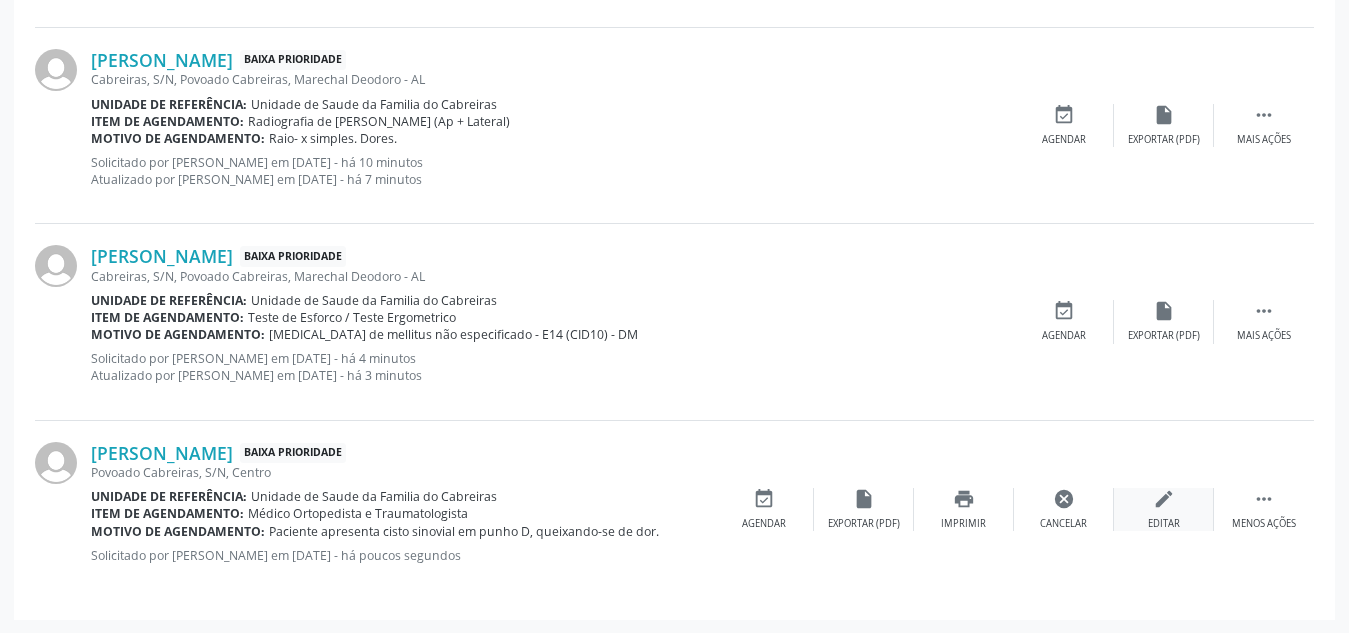 click on "edit" at bounding box center (1164, 499) 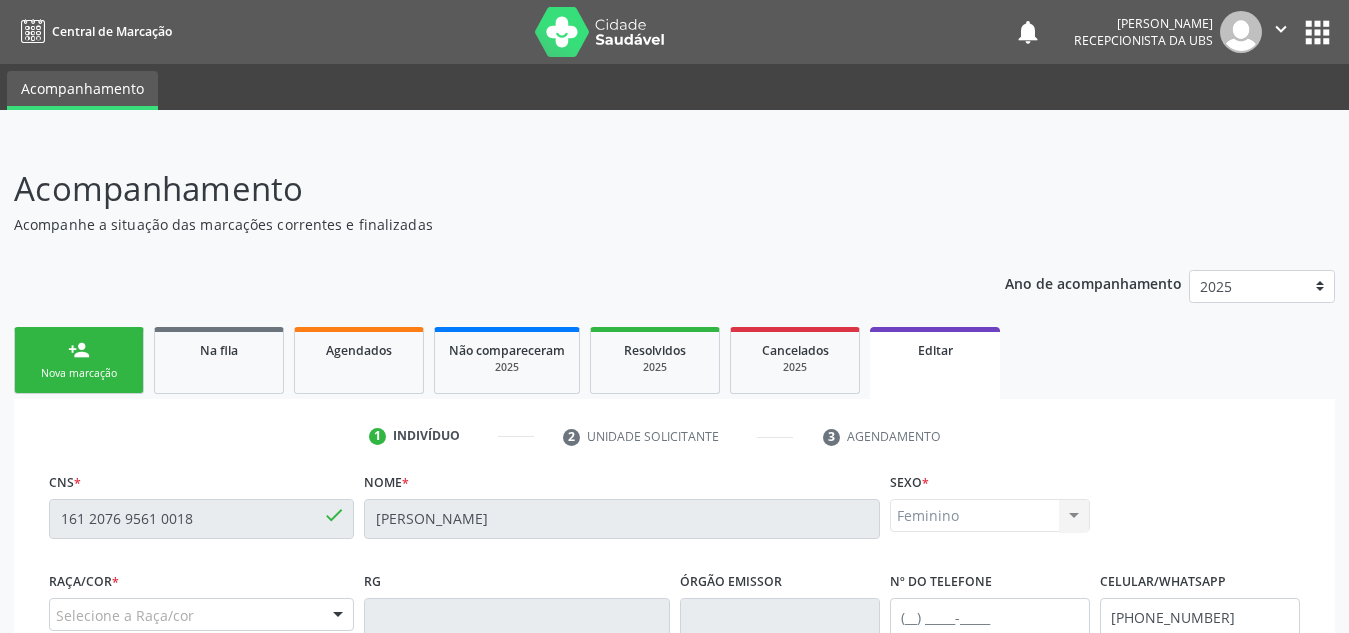 scroll, scrollTop: 506, scrollLeft: 0, axis: vertical 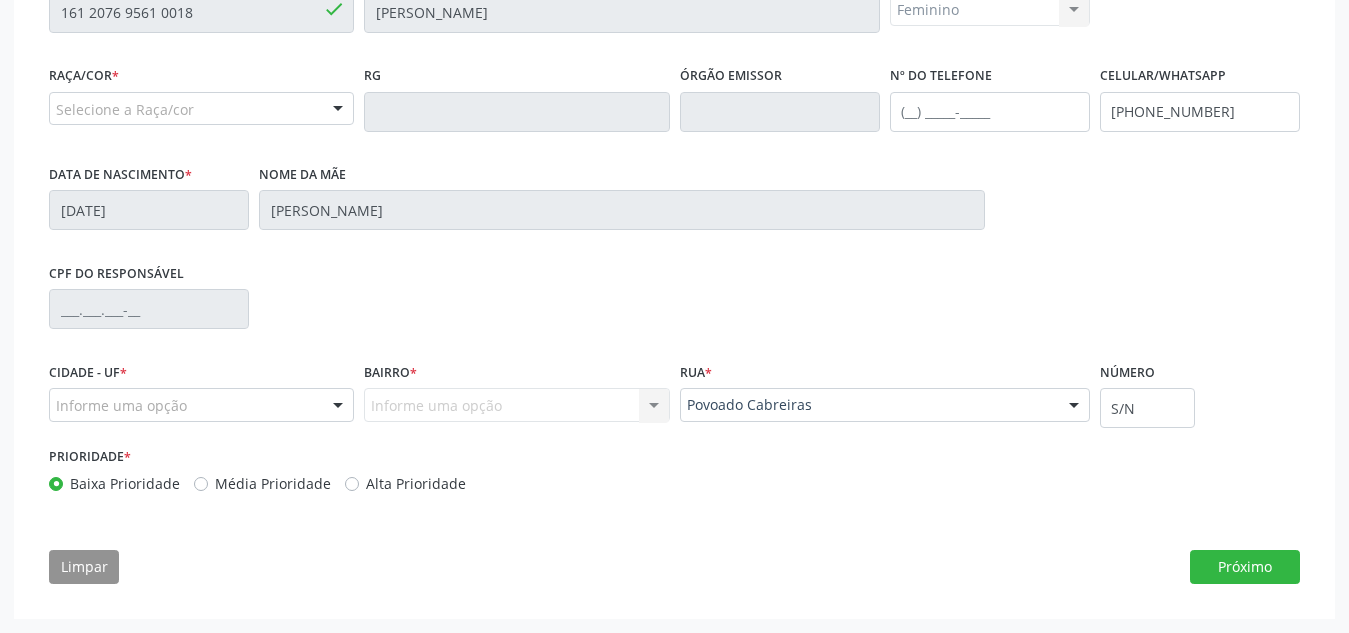 click on "Informe uma opção
Nenhum resultado encontrado para: "   "
Nenhuma opção encontrada. Digite para adicionar." at bounding box center (516, 405) 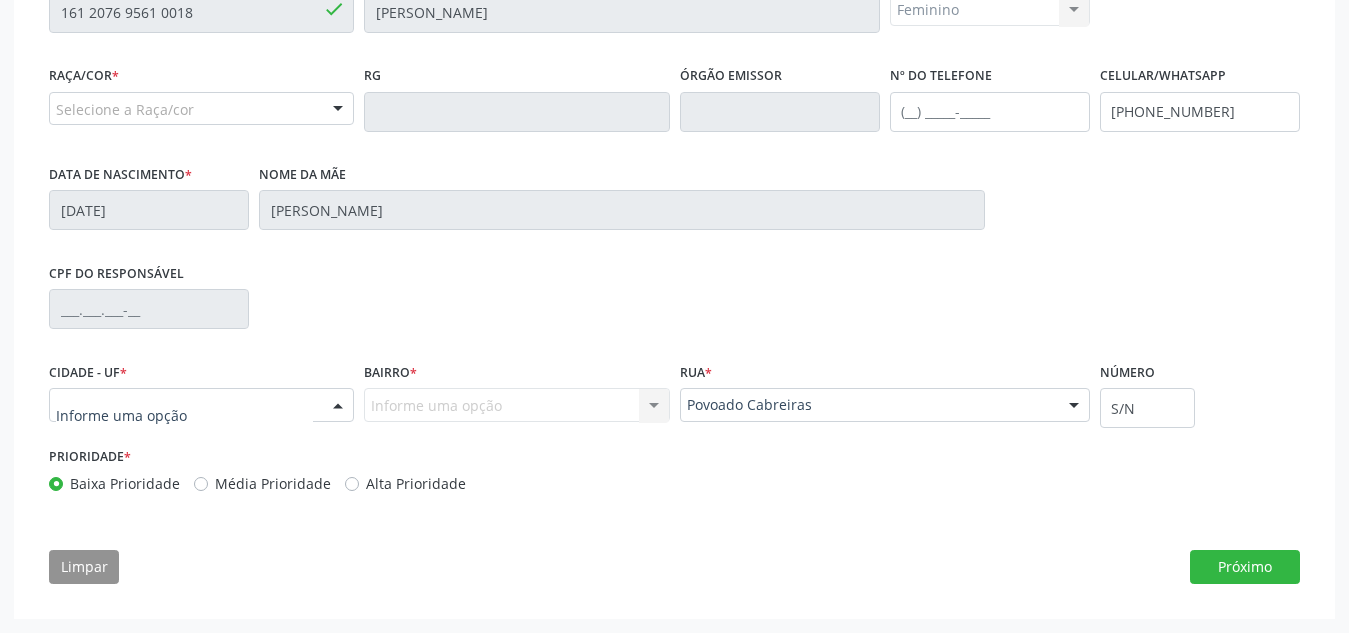 click at bounding box center [338, 406] 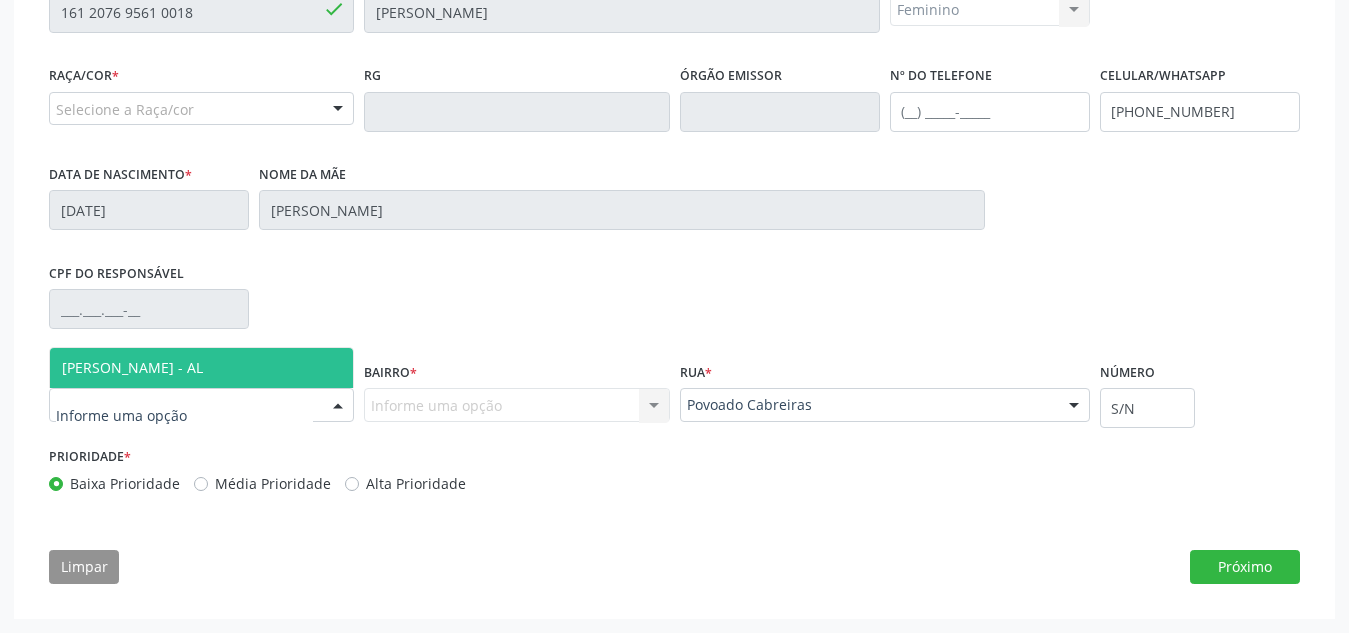click on "[PERSON_NAME] - AL" at bounding box center [201, 368] 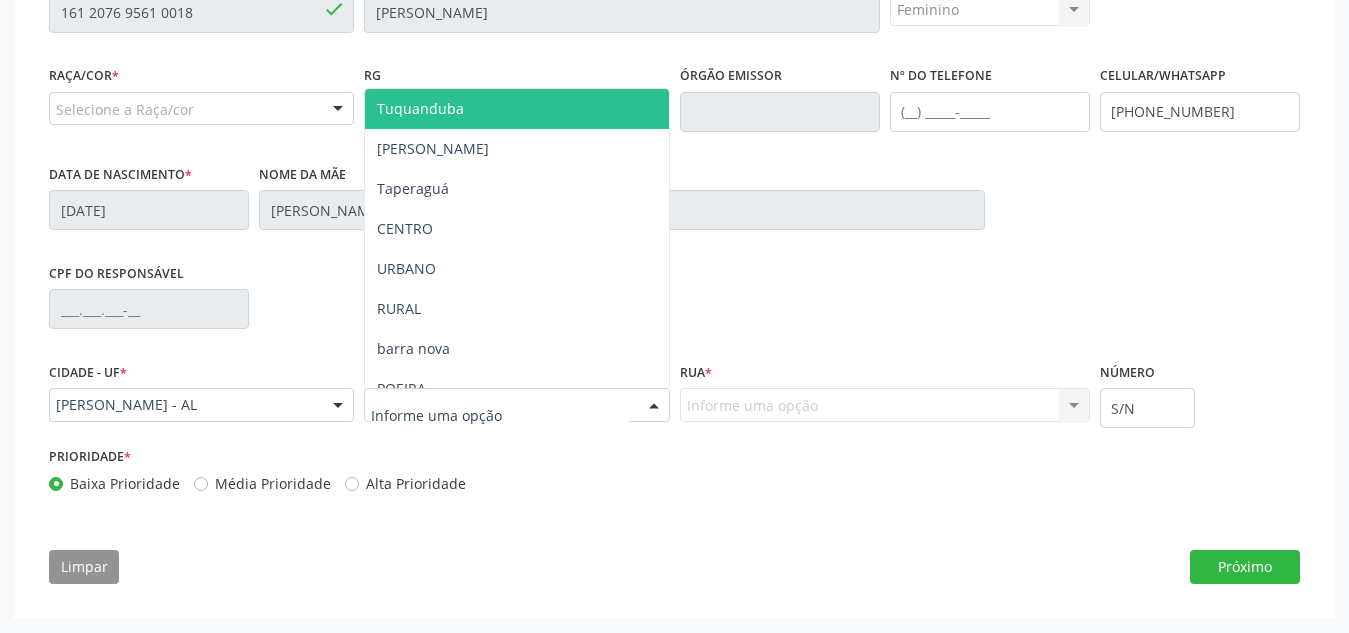 click at bounding box center [654, 406] 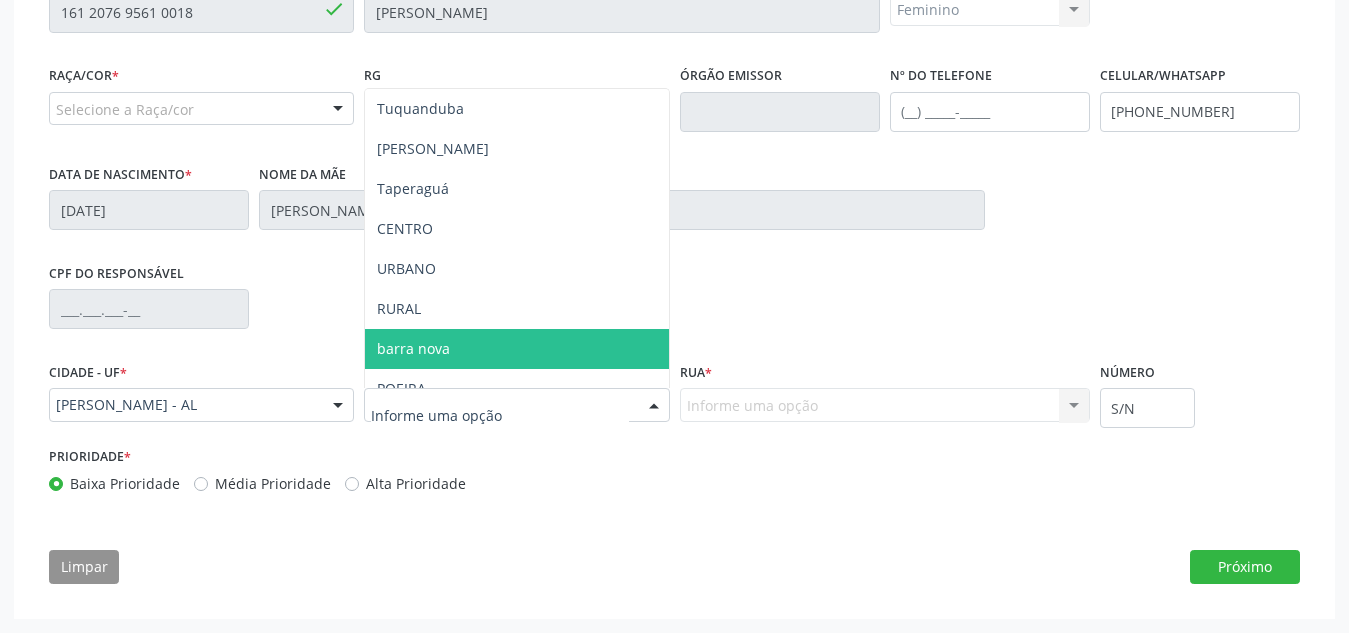 click at bounding box center (654, 406) 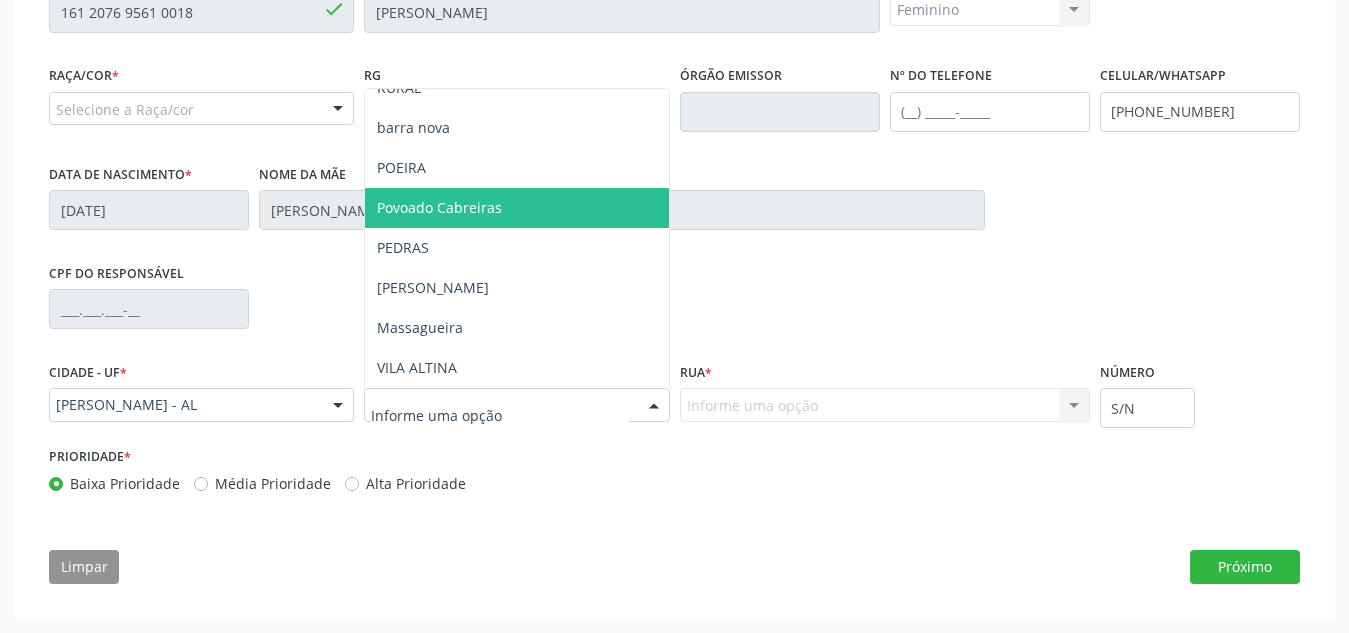 click on "Povoado Cabreiras" at bounding box center (516, 208) 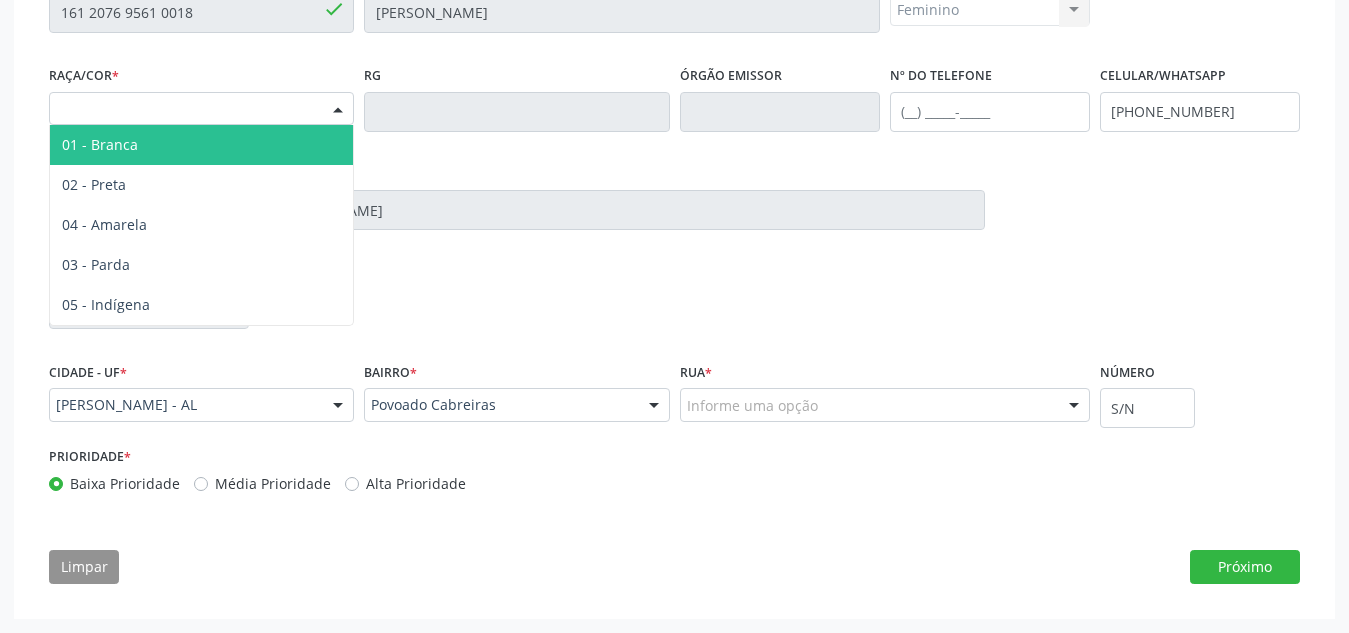 click on "Selecione a Raça/cor" at bounding box center (201, 109) 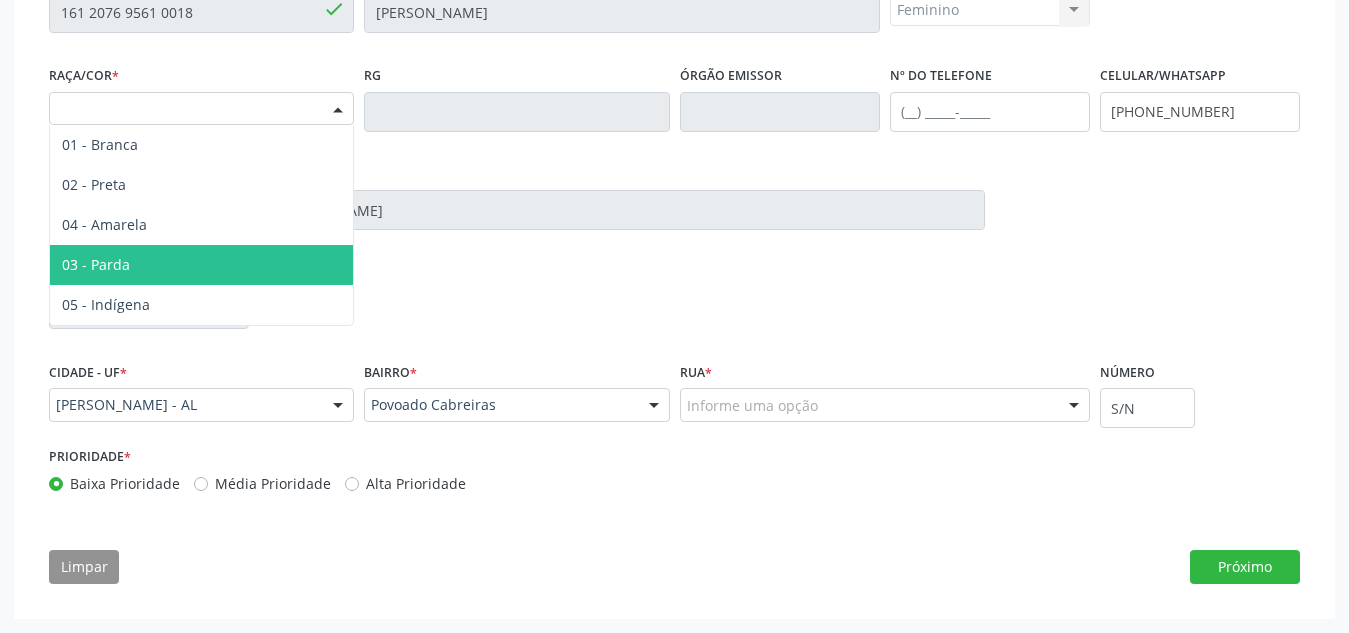 click on "03 - Parda" at bounding box center [201, 265] 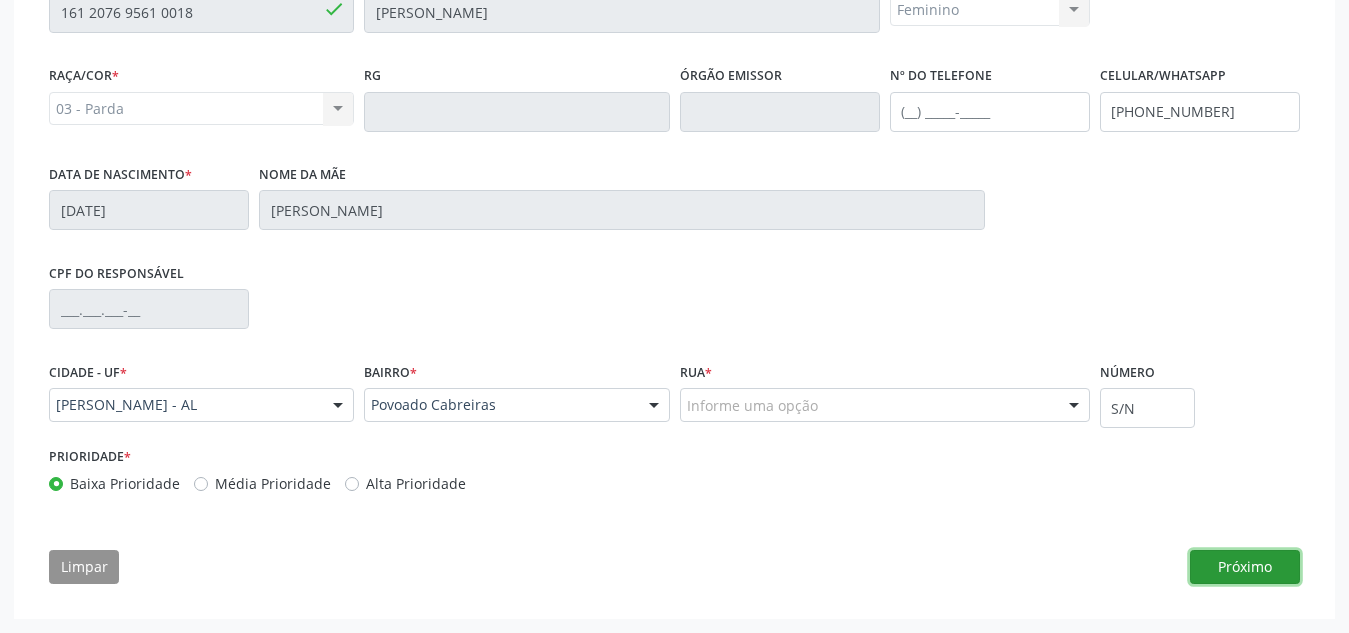 click on "Próximo" at bounding box center [1245, 567] 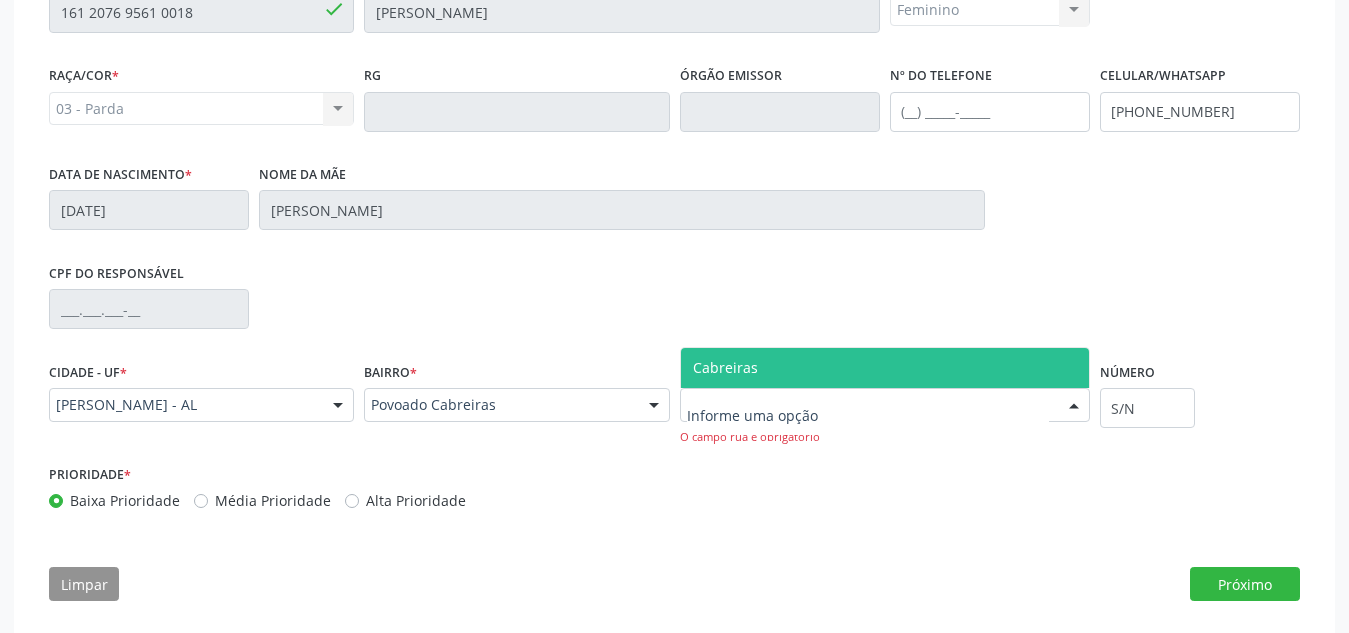 click at bounding box center [885, 405] 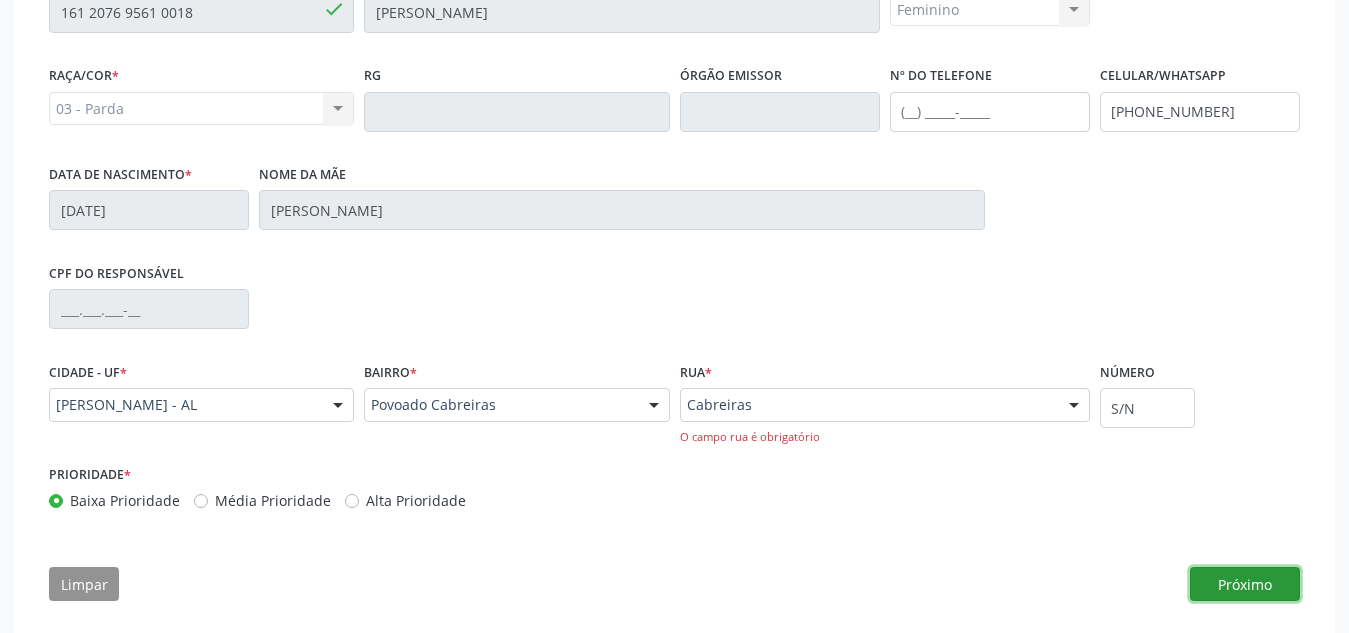 click on "Próximo" at bounding box center (1245, 584) 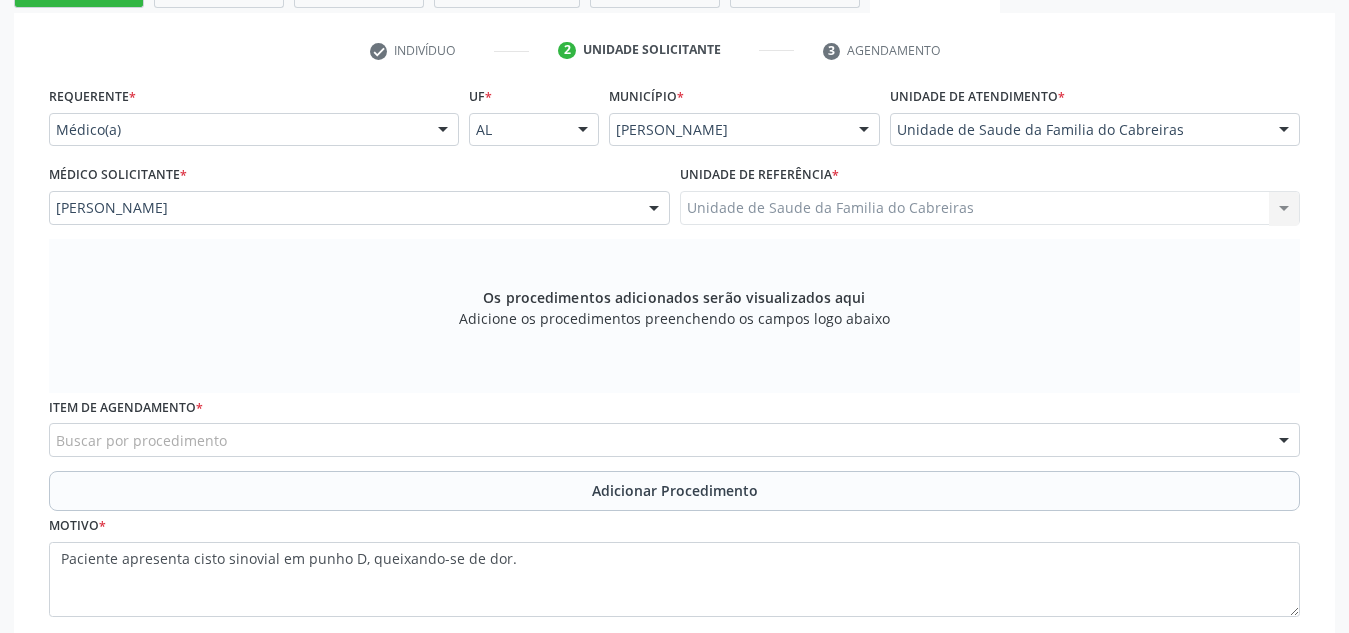 scroll, scrollTop: 390, scrollLeft: 0, axis: vertical 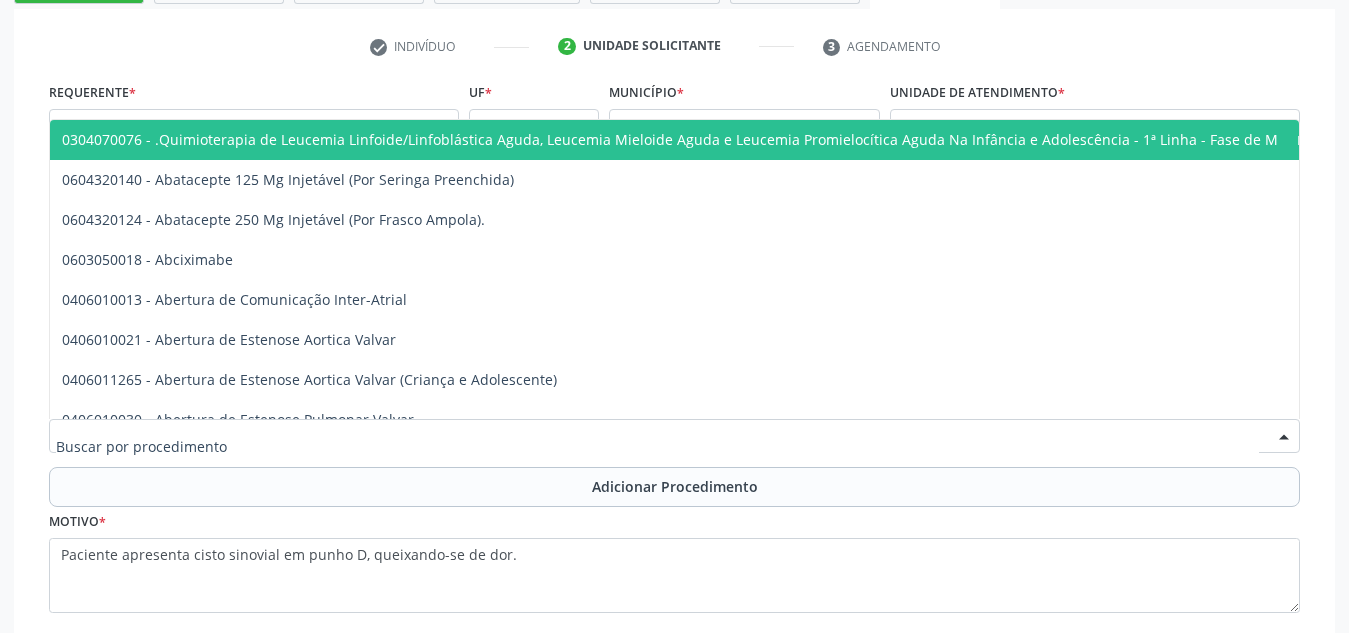 click at bounding box center (674, 436) 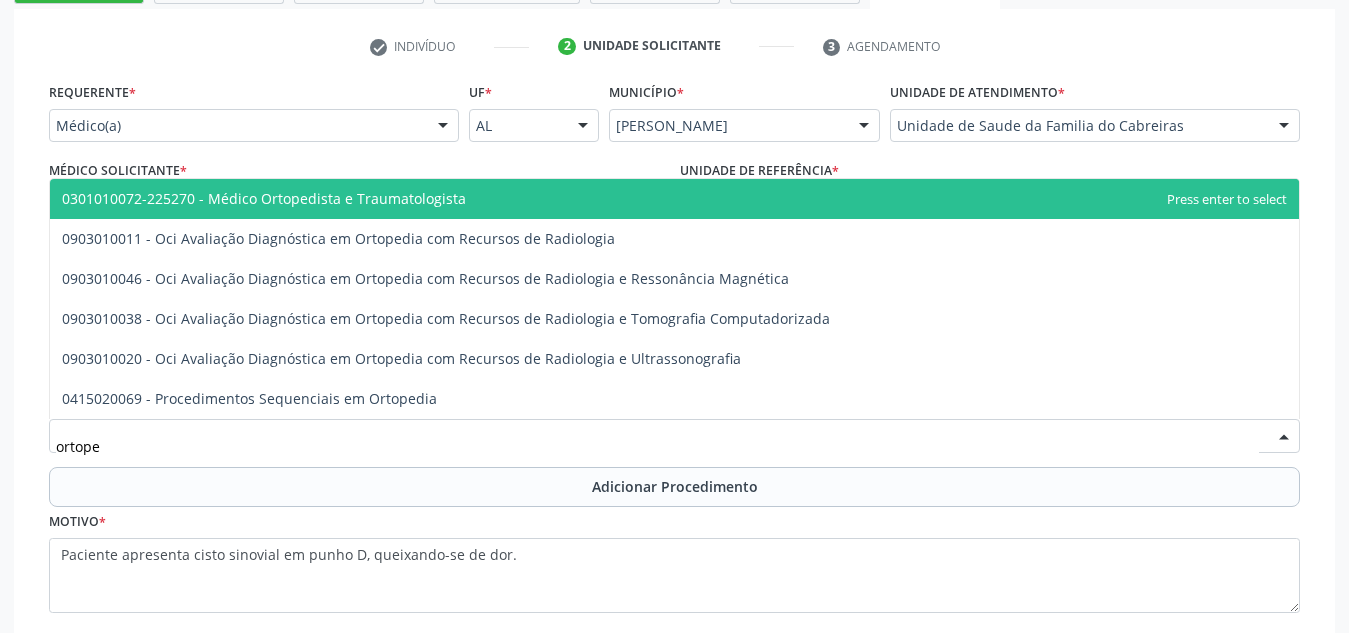 type on "ortoped" 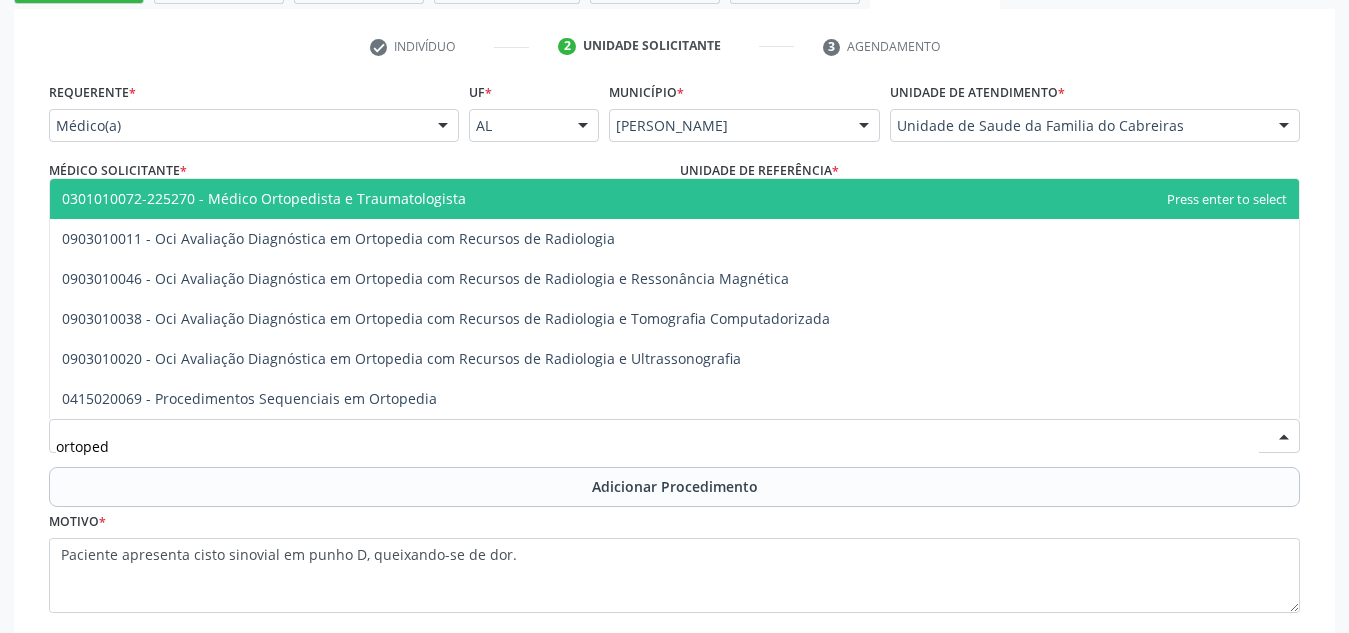 click on "0301010072-225270 - Médico Ortopedista e Traumatologista" at bounding box center [674, 199] 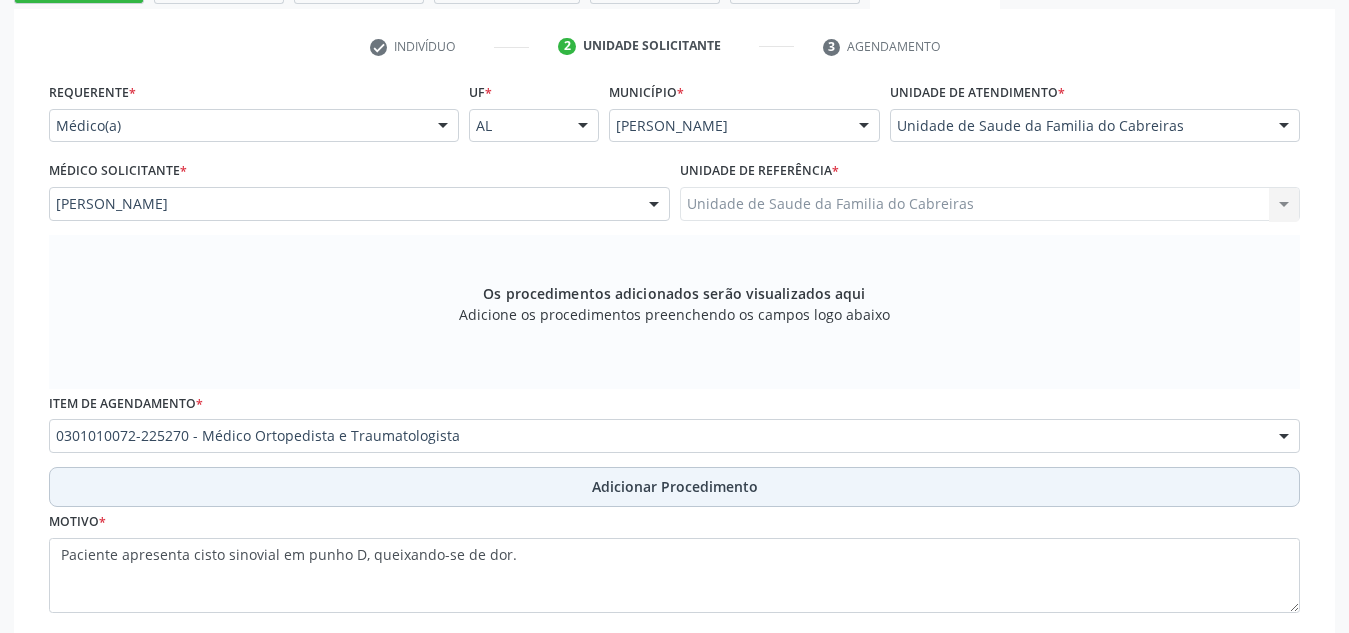 click on "Adicionar Procedimento" at bounding box center [675, 486] 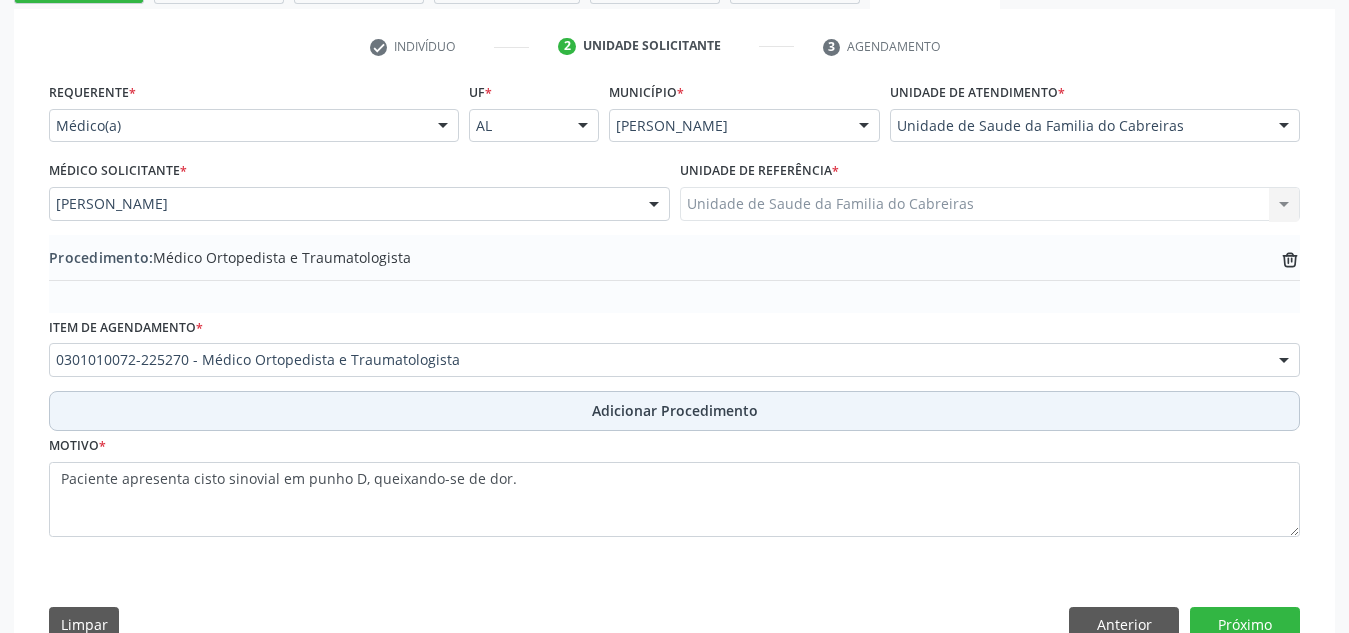 scroll, scrollTop: 447, scrollLeft: 0, axis: vertical 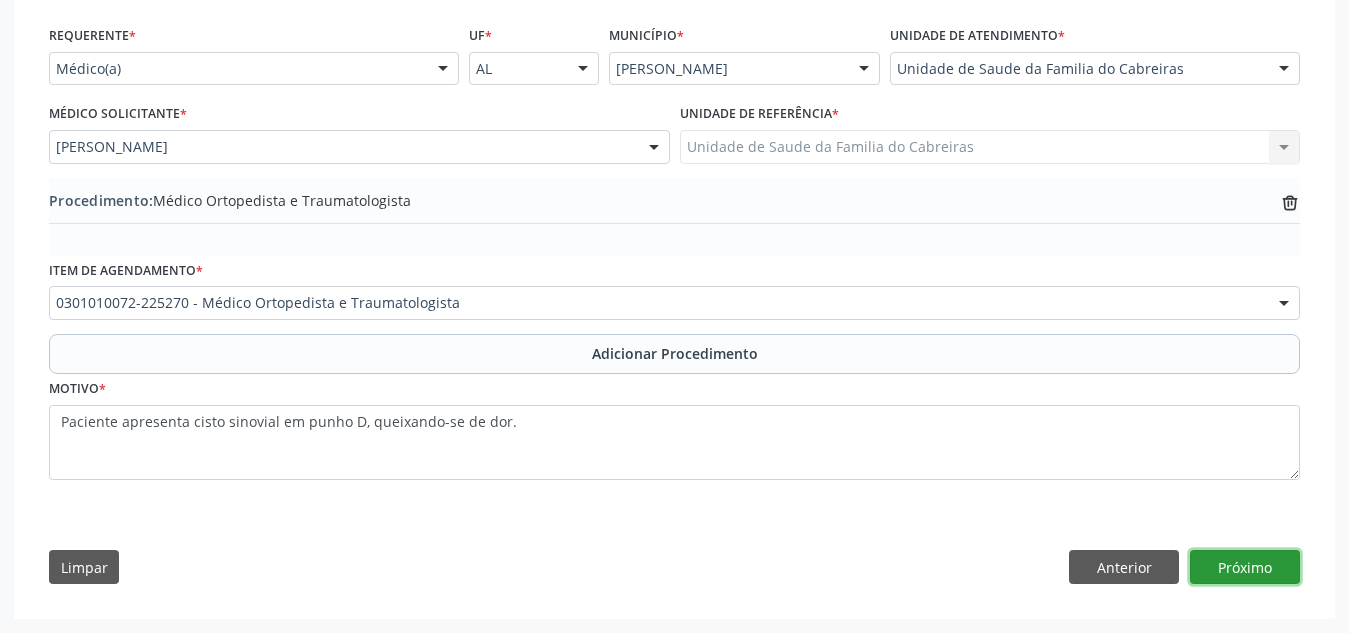 click on "Próximo" at bounding box center [1245, 567] 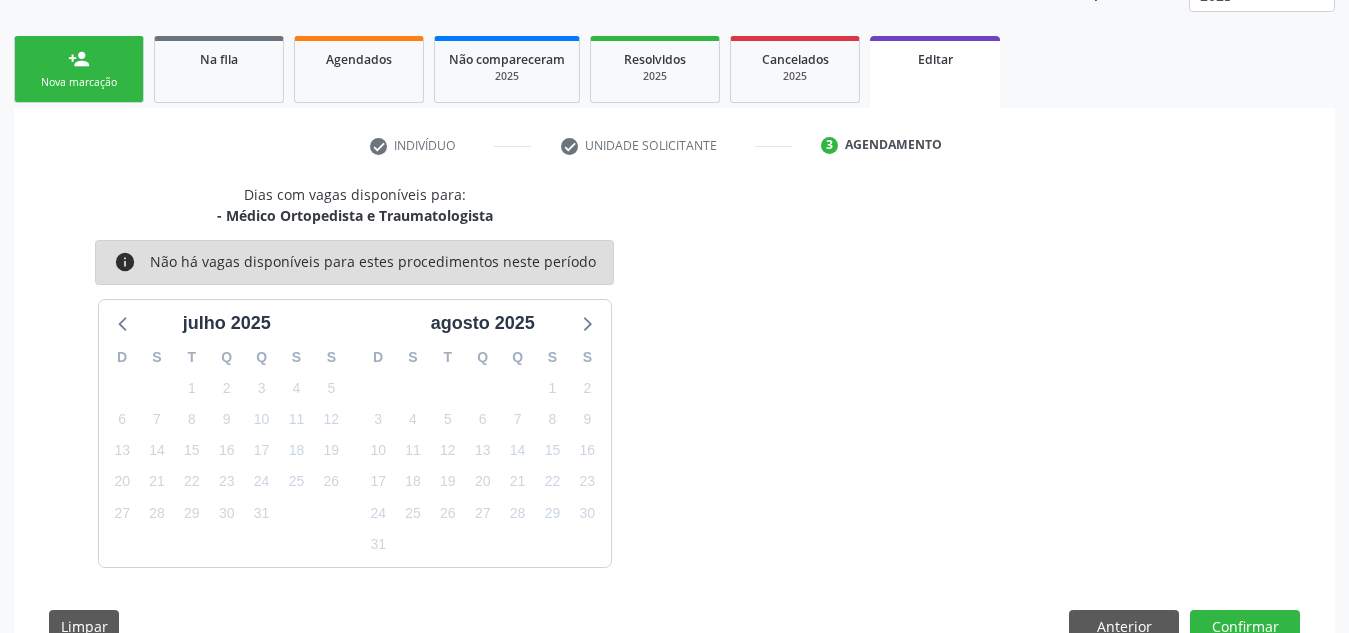 scroll, scrollTop: 350, scrollLeft: 0, axis: vertical 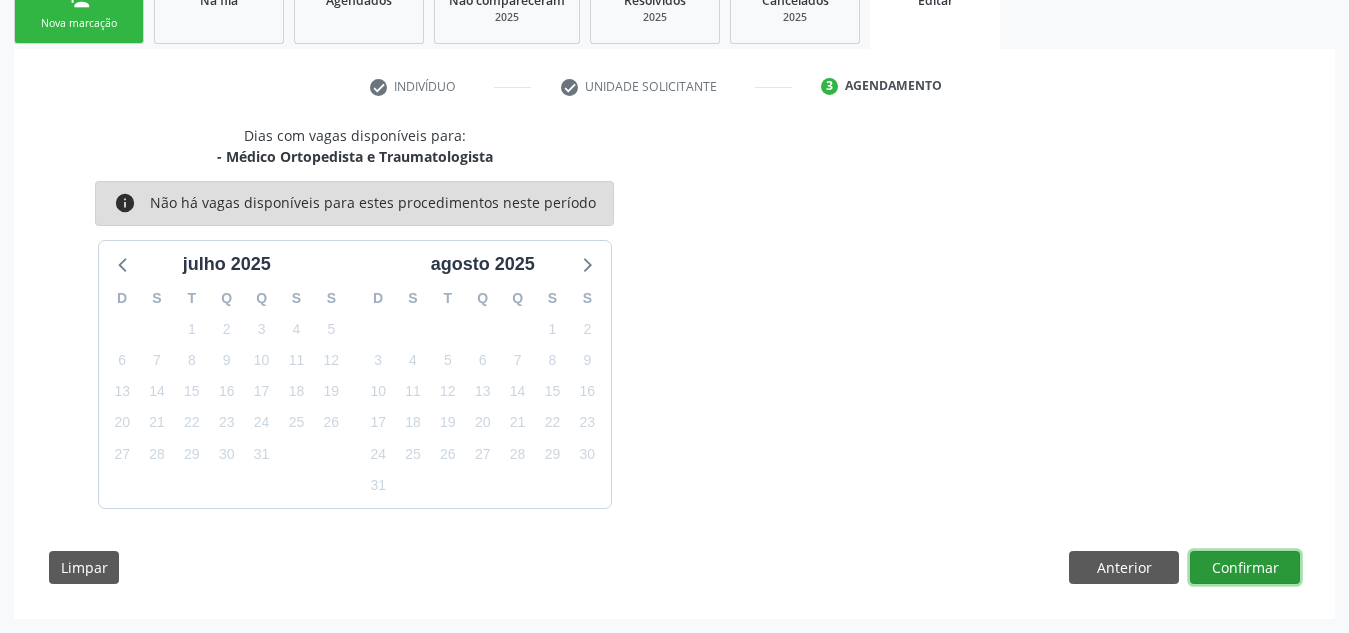 click on "Confirmar" at bounding box center (1245, 568) 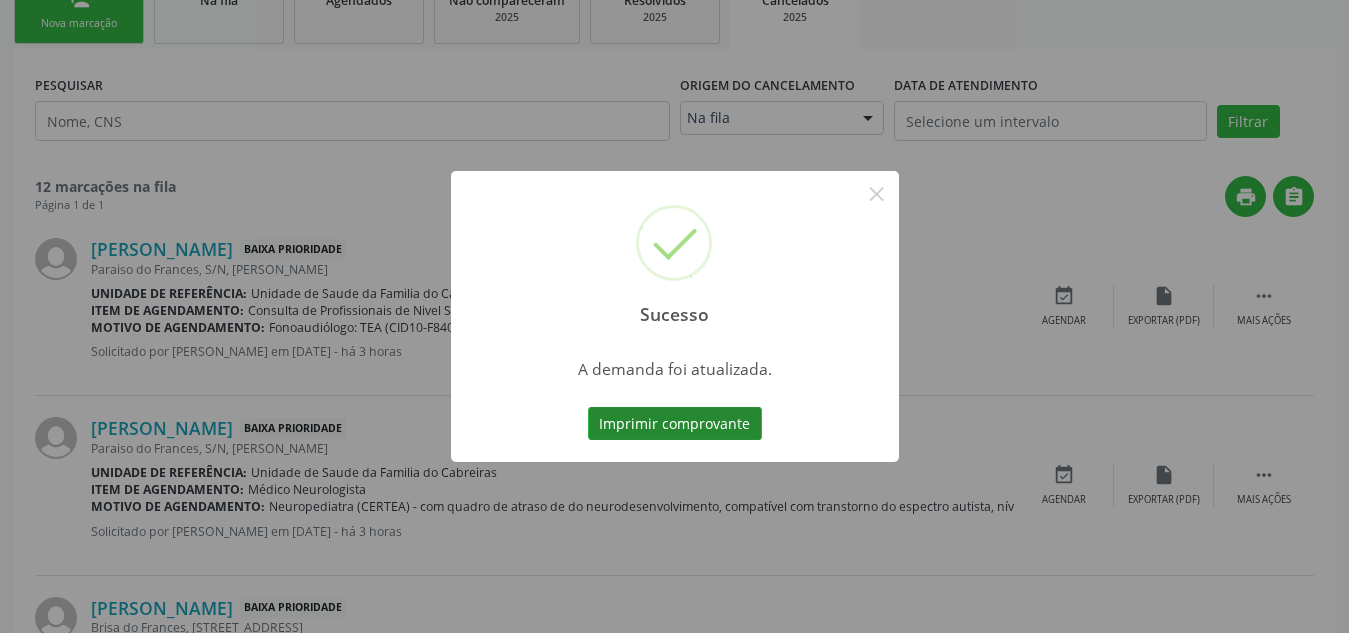 scroll, scrollTop: 0, scrollLeft: 0, axis: both 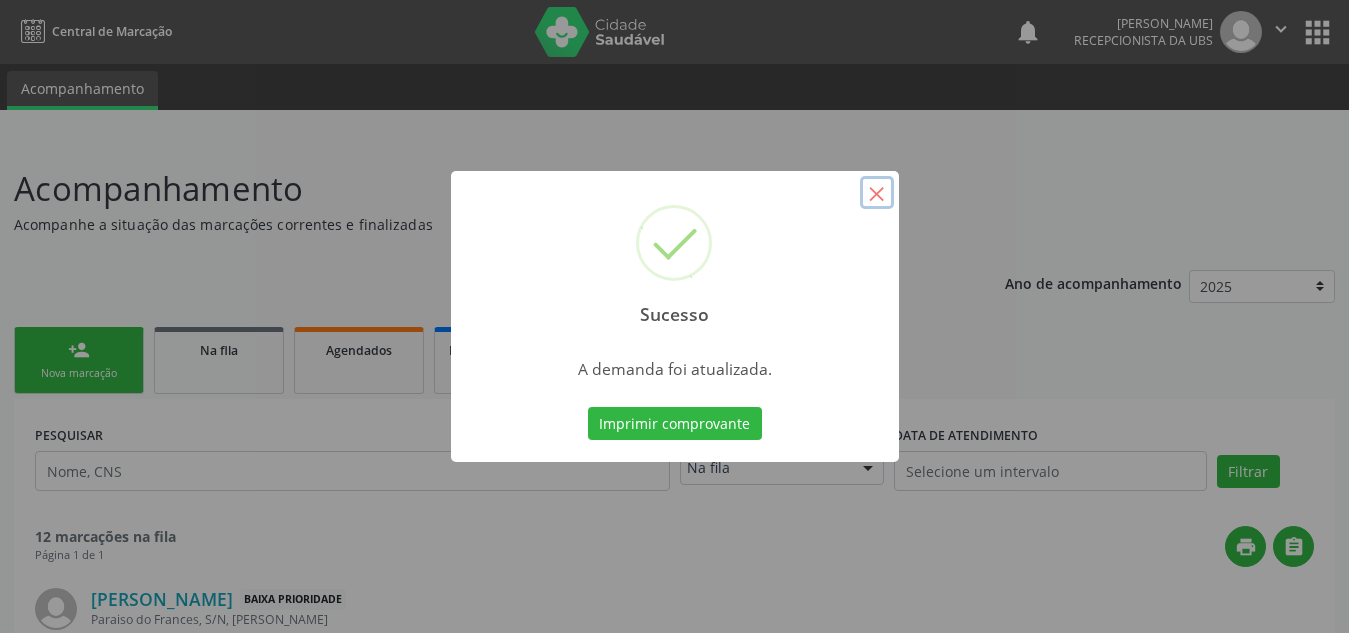 click on "×" at bounding box center [877, 193] 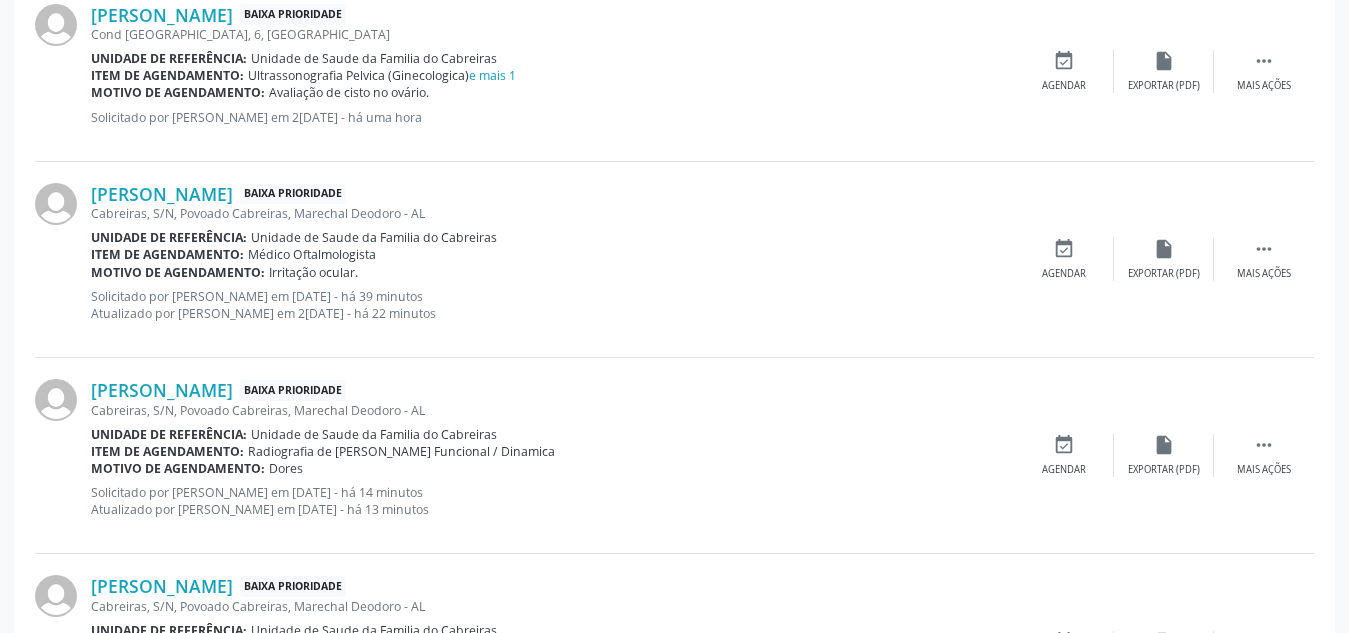 scroll, scrollTop: 2203, scrollLeft: 0, axis: vertical 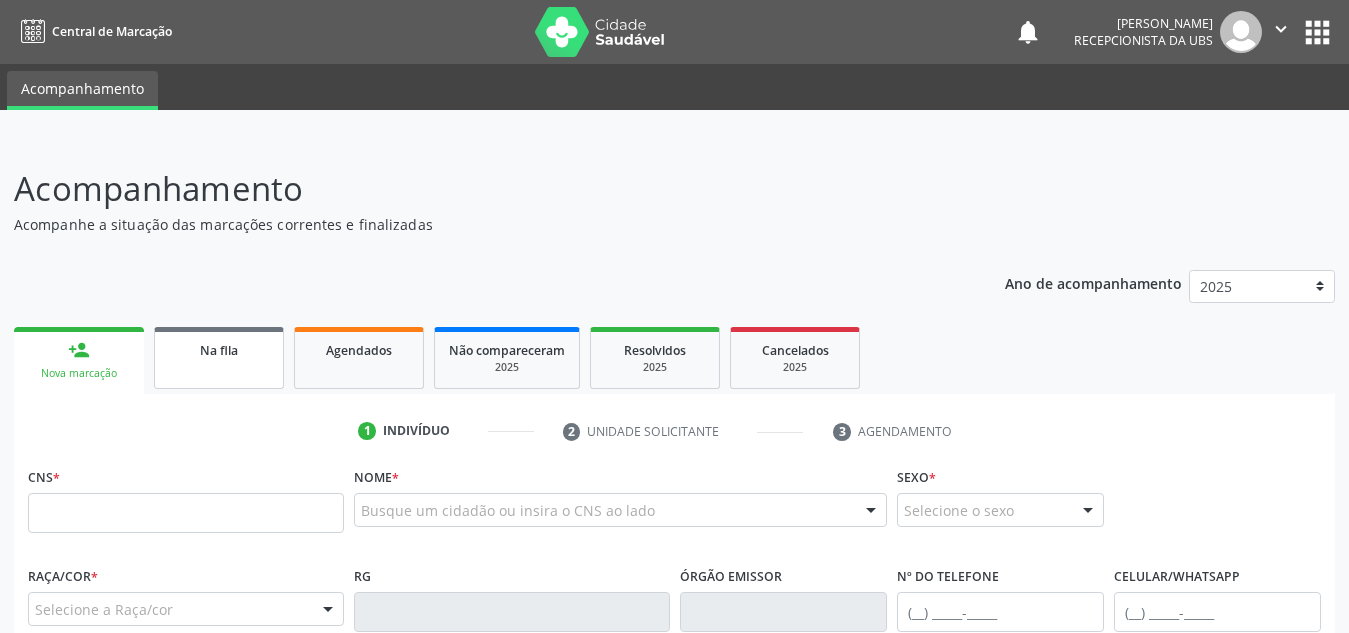 click on "Na fila" at bounding box center (219, 349) 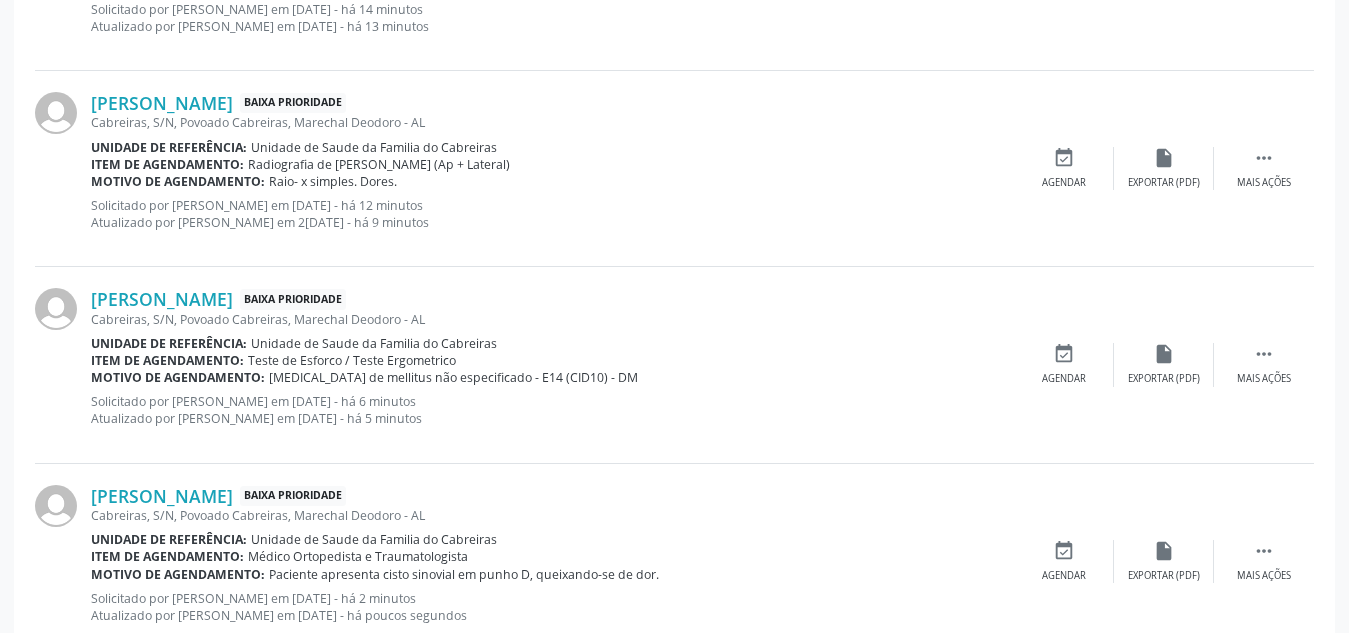 scroll, scrollTop: 2202, scrollLeft: 0, axis: vertical 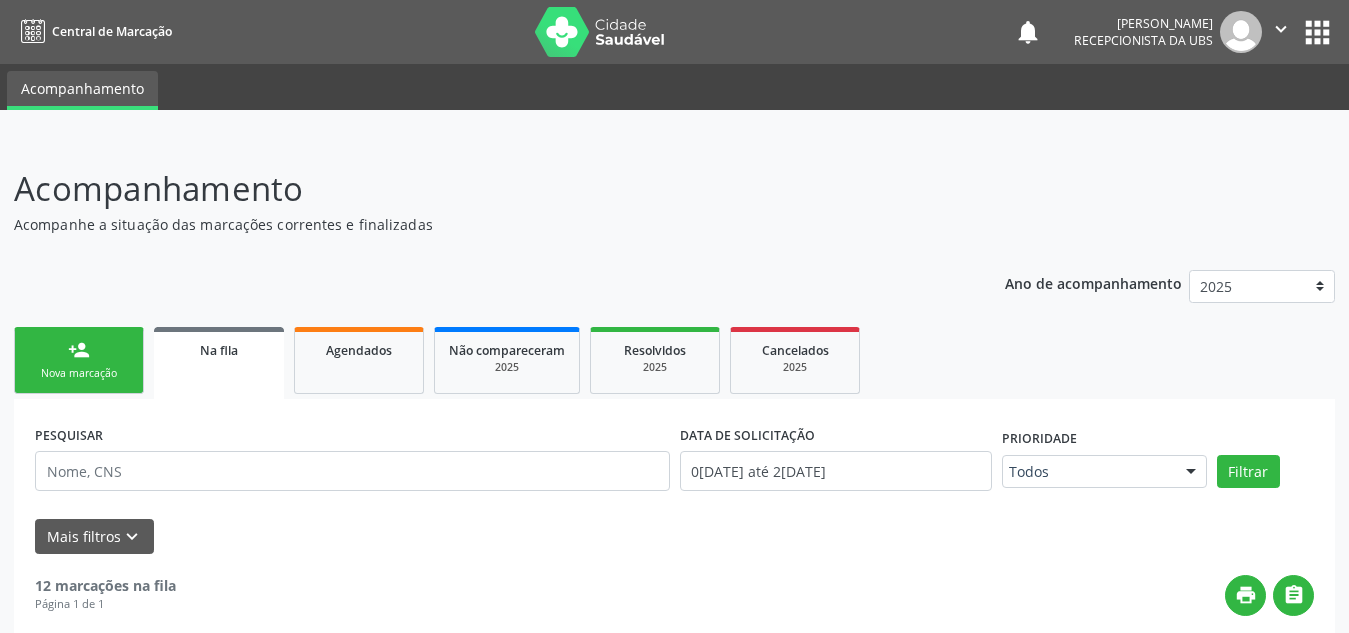 click on "person_add
Nova marcação" at bounding box center [79, 360] 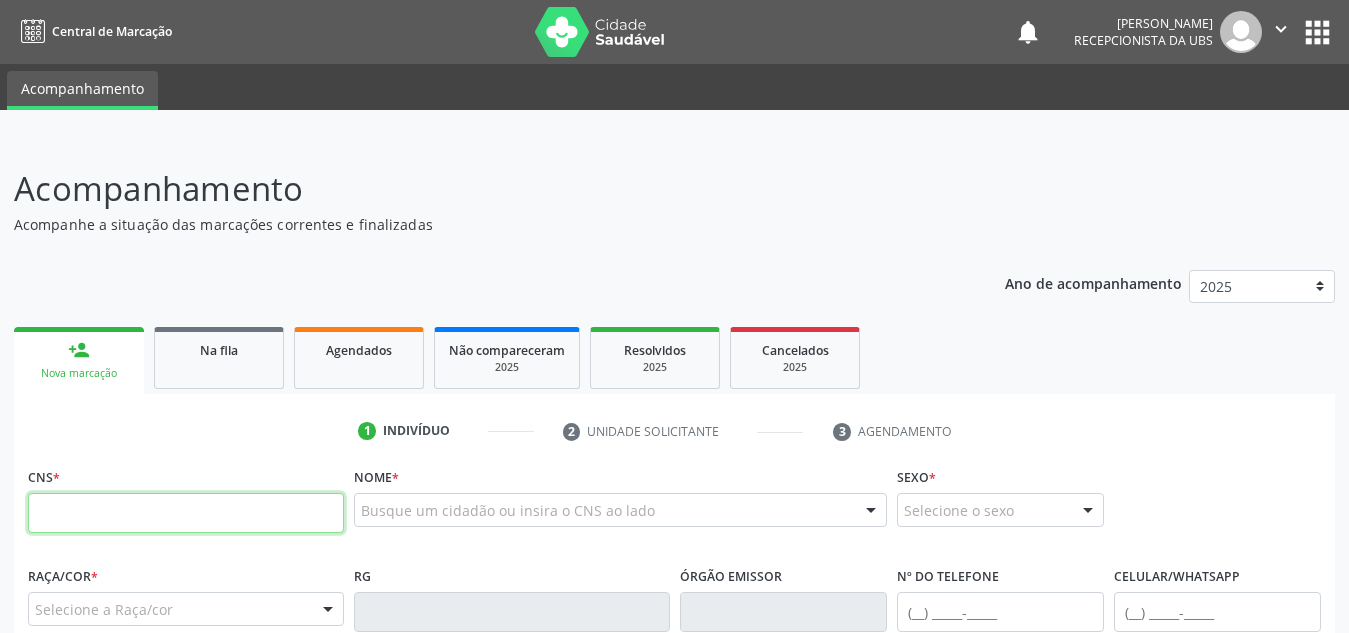 click at bounding box center (186, 513) 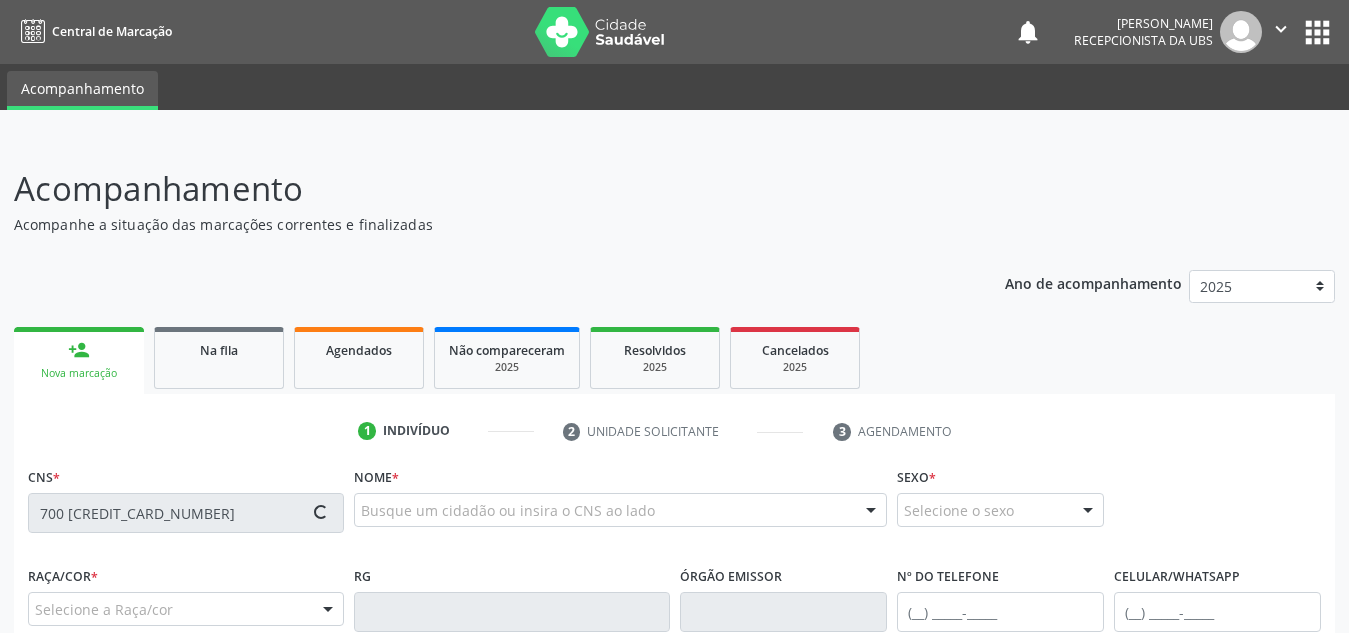 type on "700 6039 1248 9466" 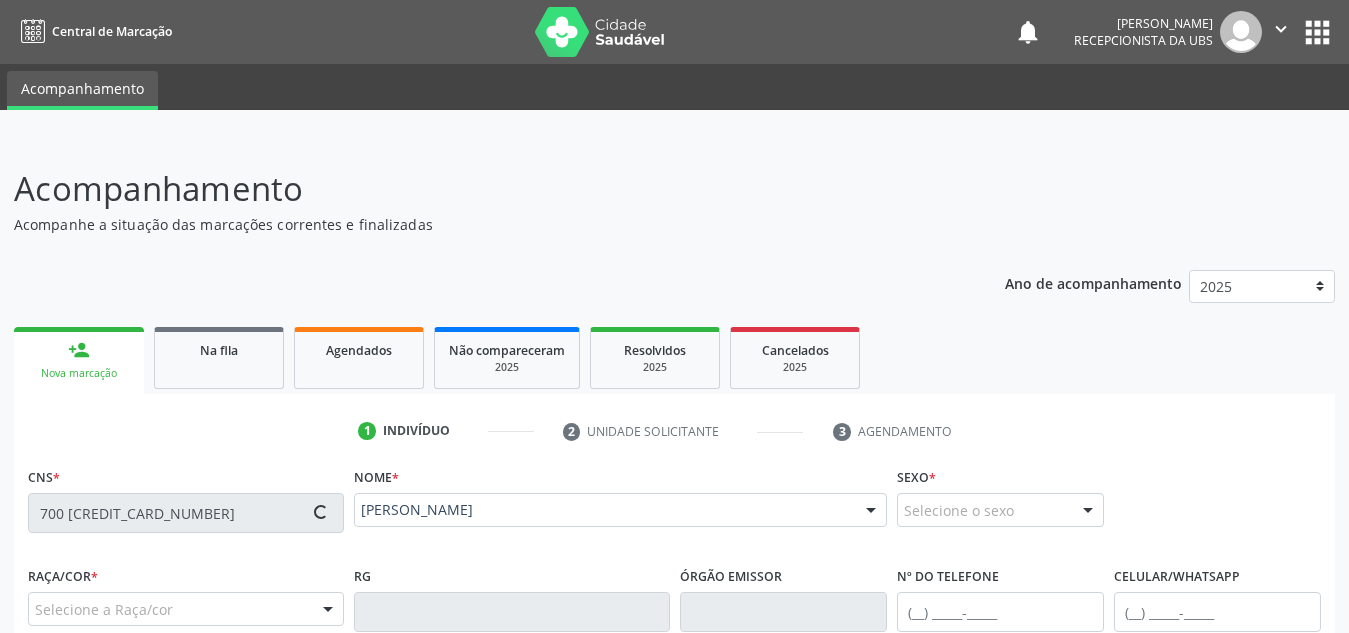 type on "(82) 99631-3554" 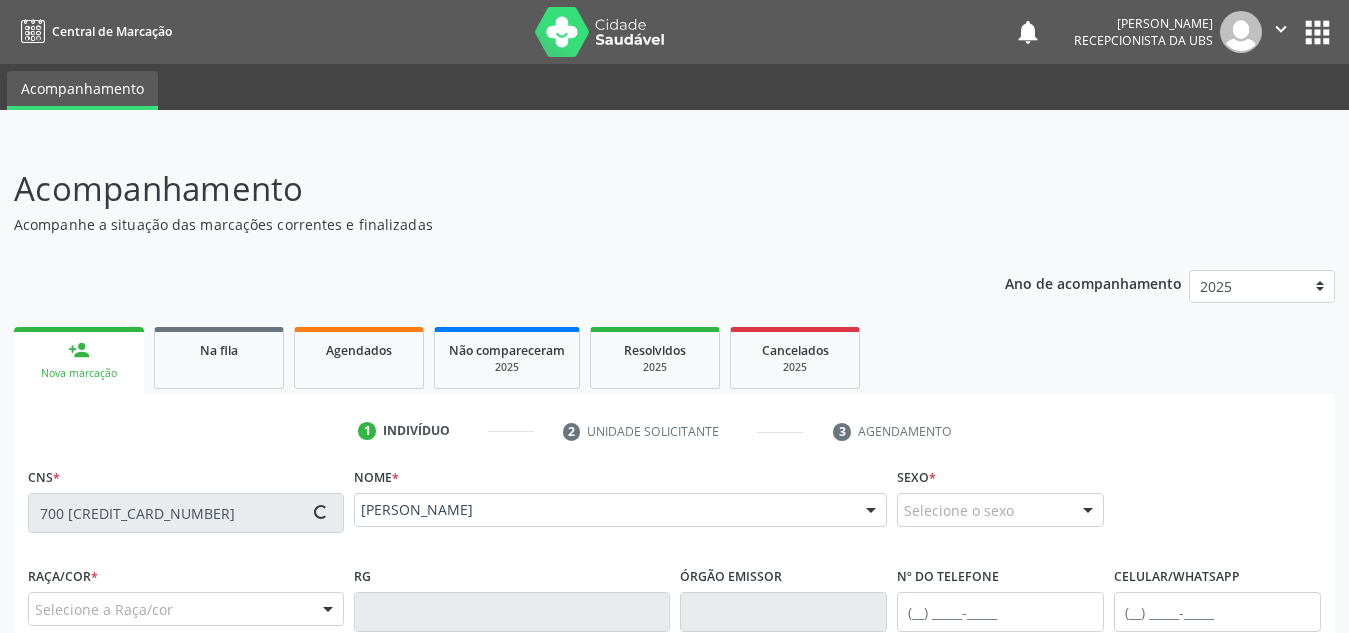 type on "09/12/1991" 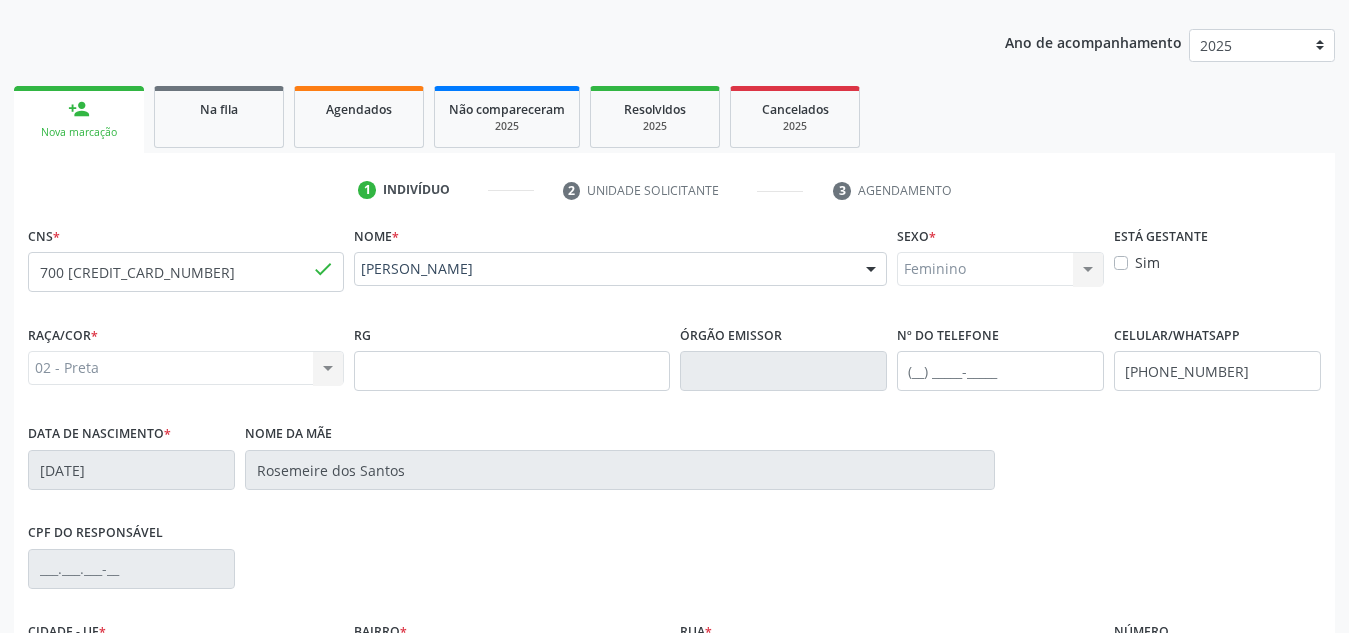 scroll, scrollTop: 242, scrollLeft: 0, axis: vertical 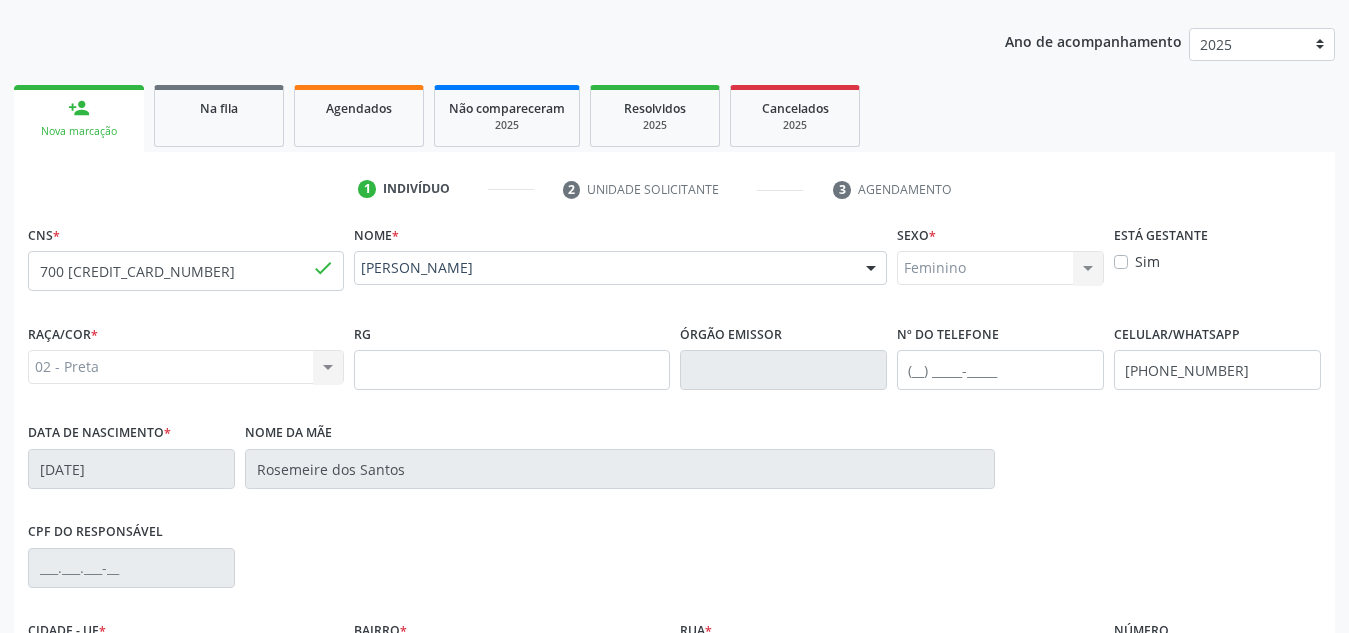 click on "Sim" at bounding box center (1147, 261) 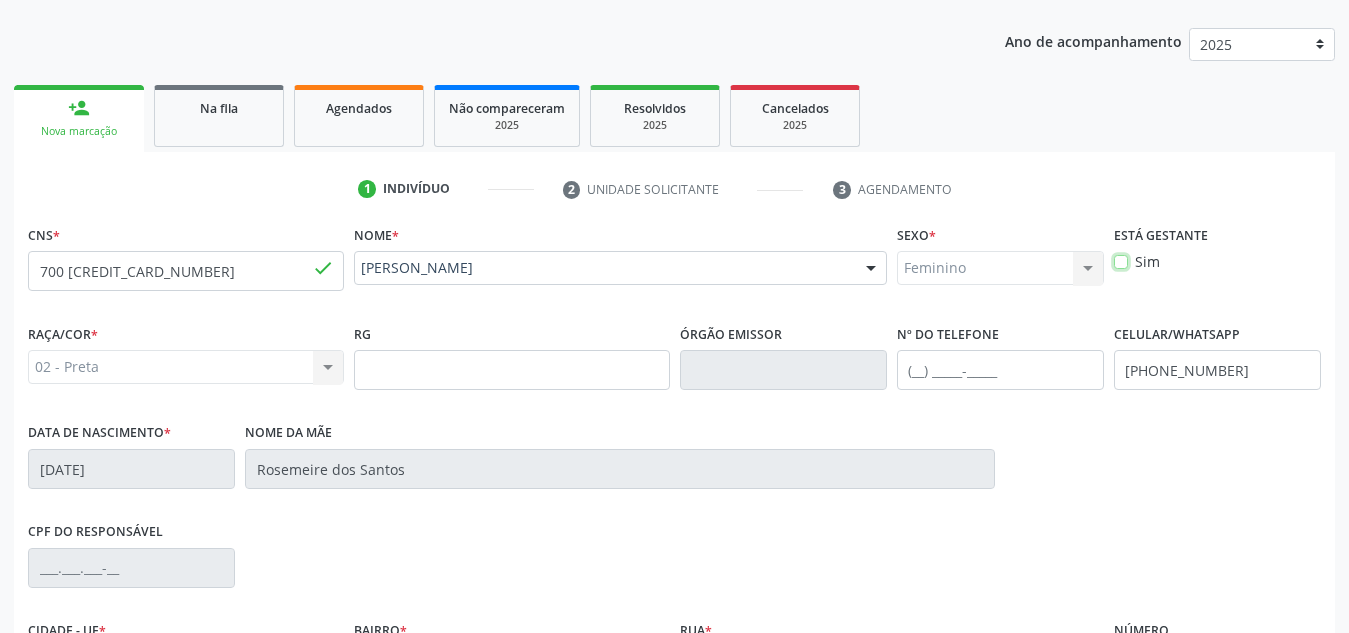 click on "Sim" at bounding box center (1121, 260) 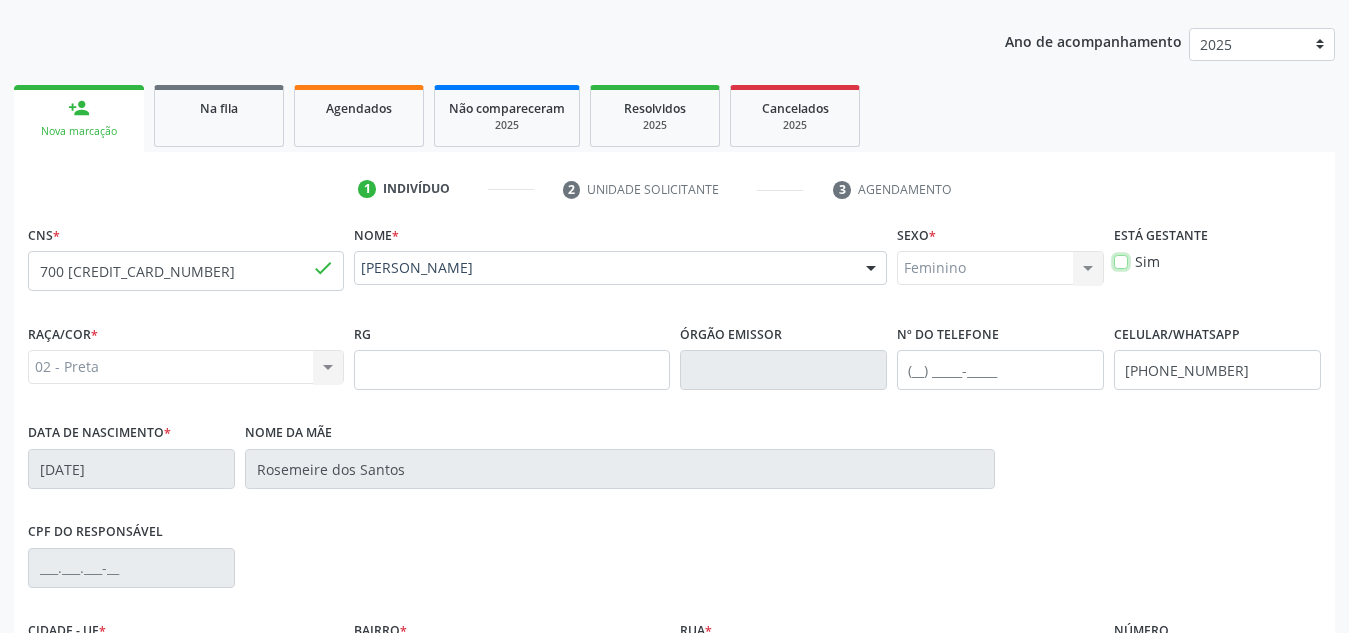 checkbox on "true" 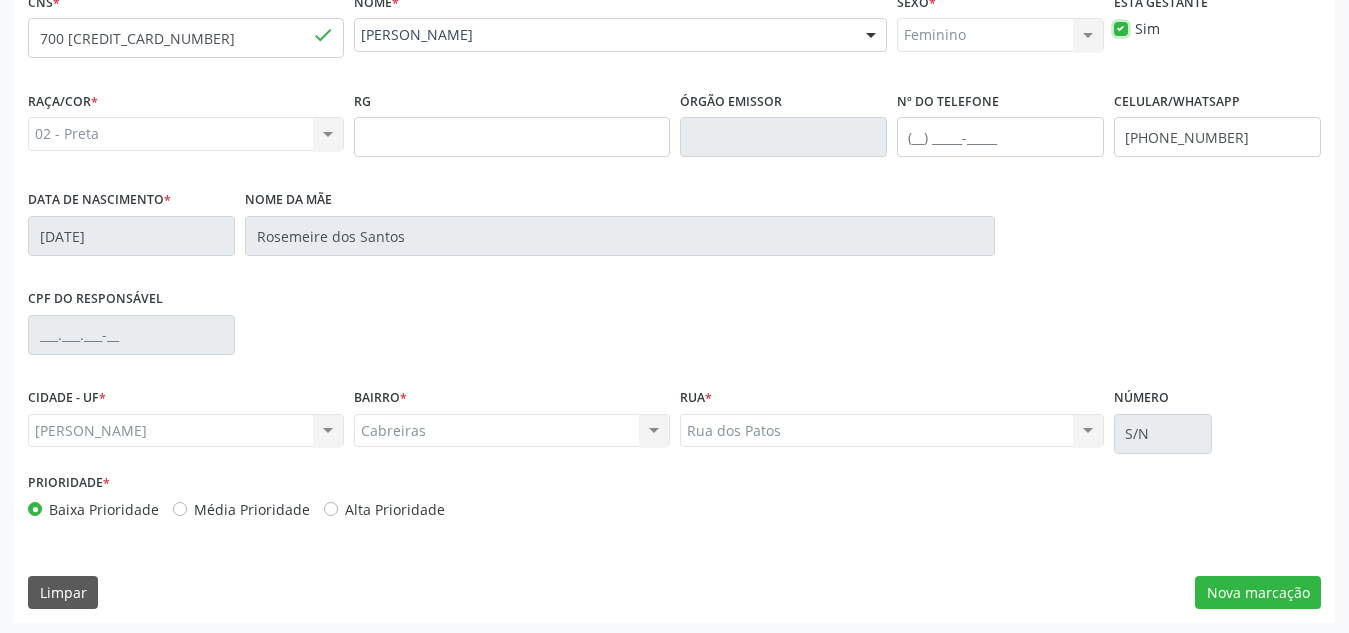 scroll, scrollTop: 479, scrollLeft: 0, axis: vertical 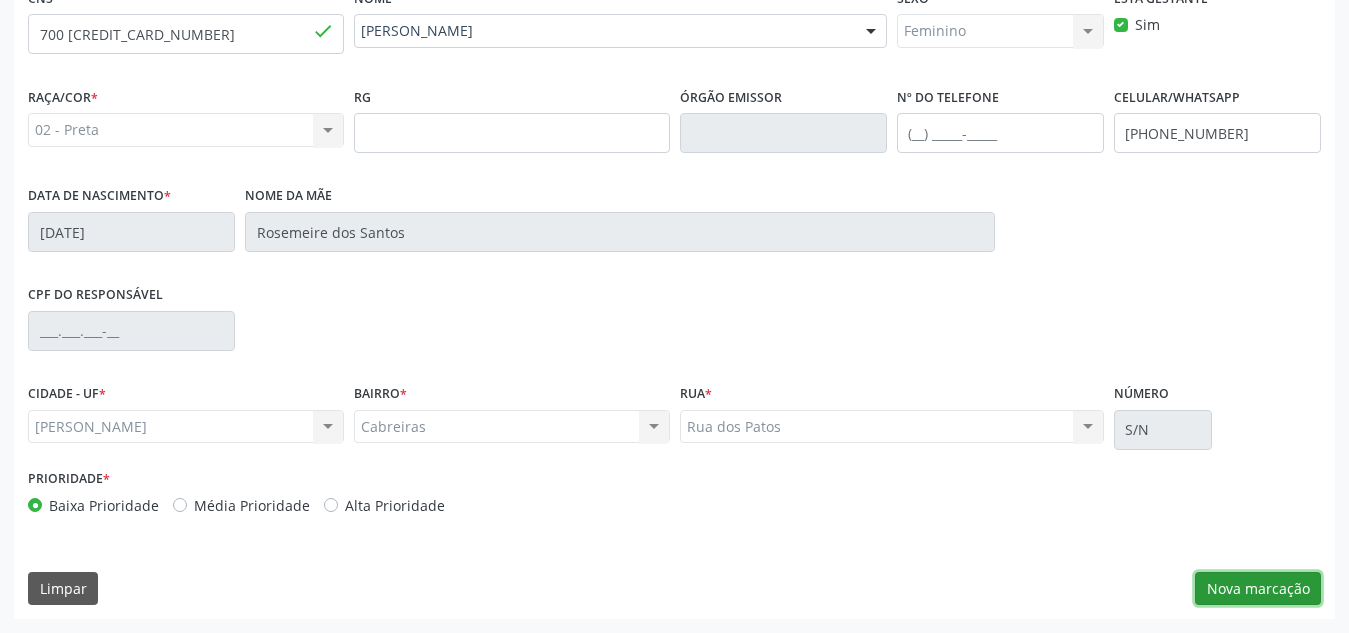 click on "Nova marcação" at bounding box center [1258, 589] 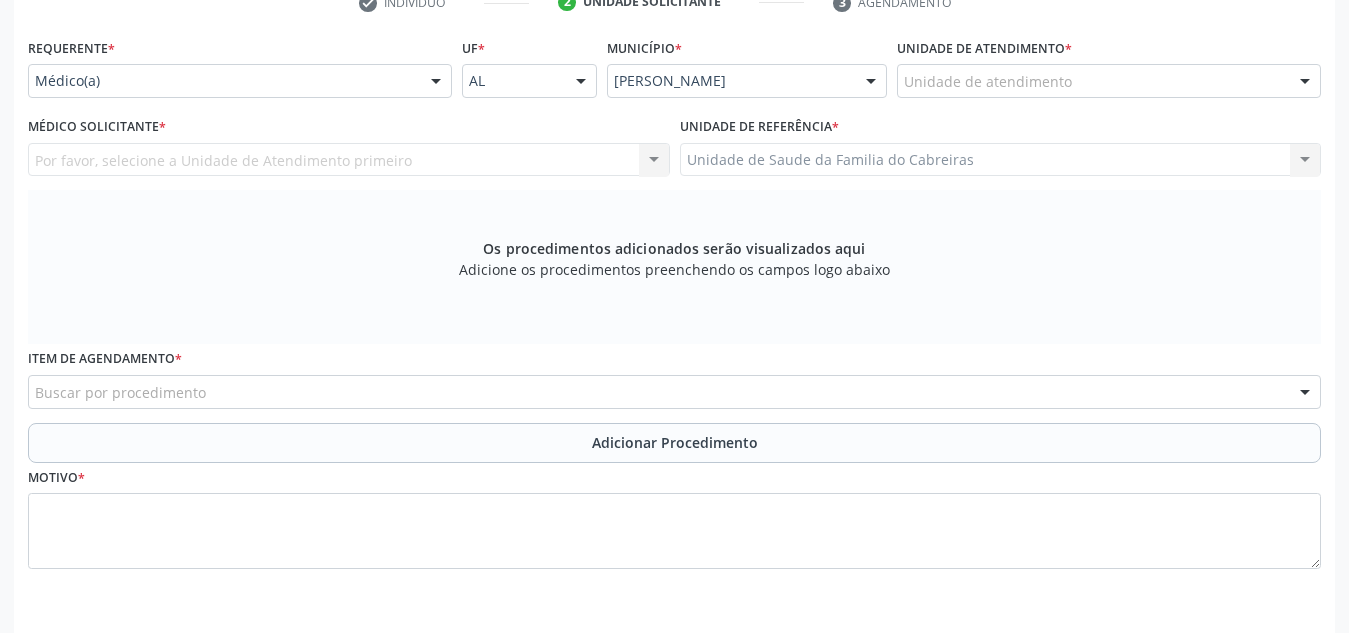 scroll, scrollTop: 416, scrollLeft: 0, axis: vertical 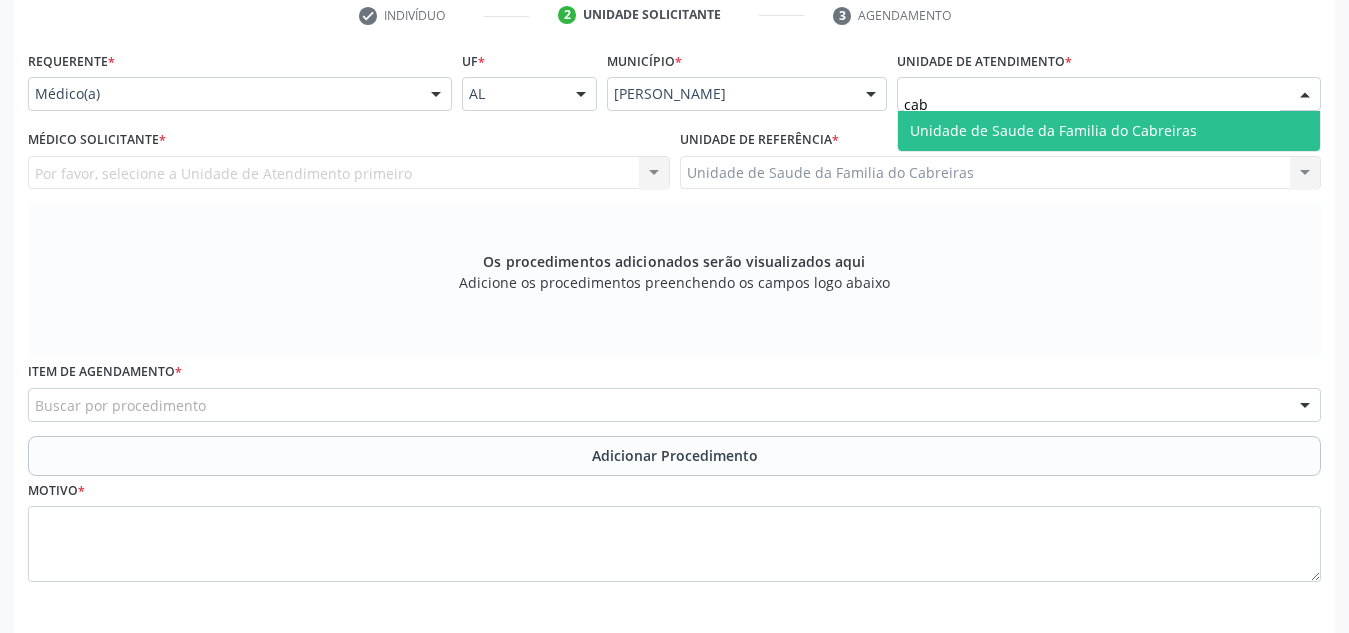 type on "cabr" 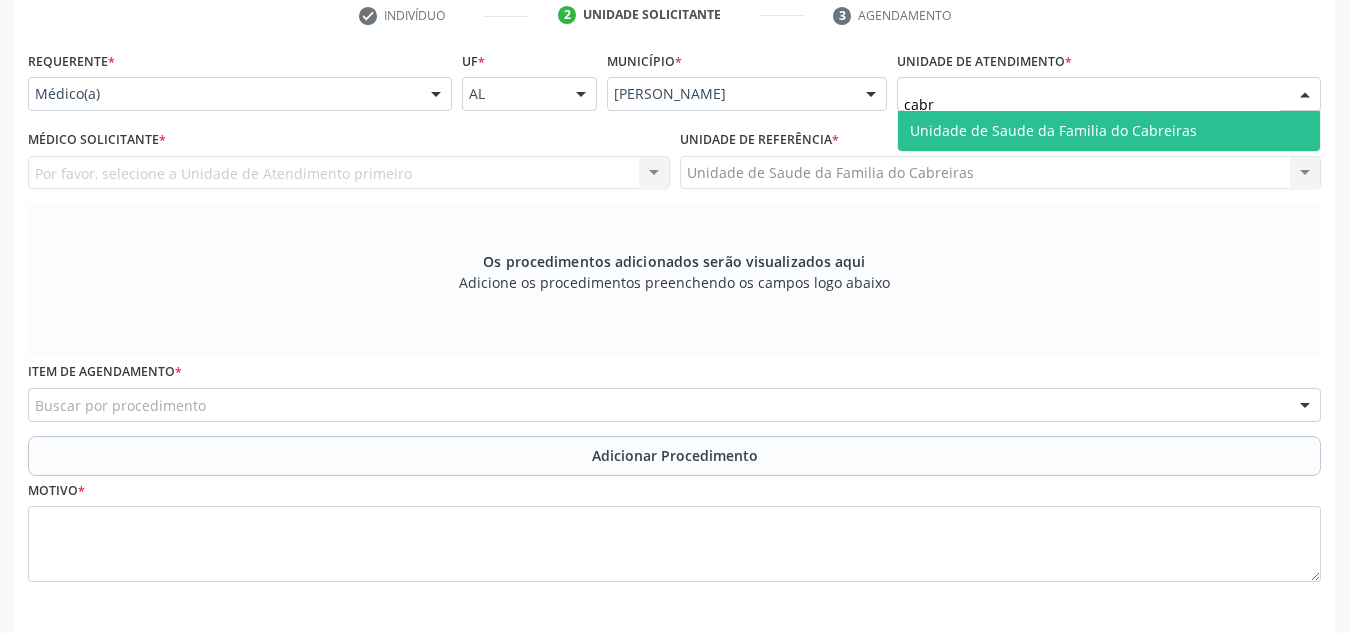 click on "Unidade de Saude da Familia do Cabreiras" at bounding box center [1053, 130] 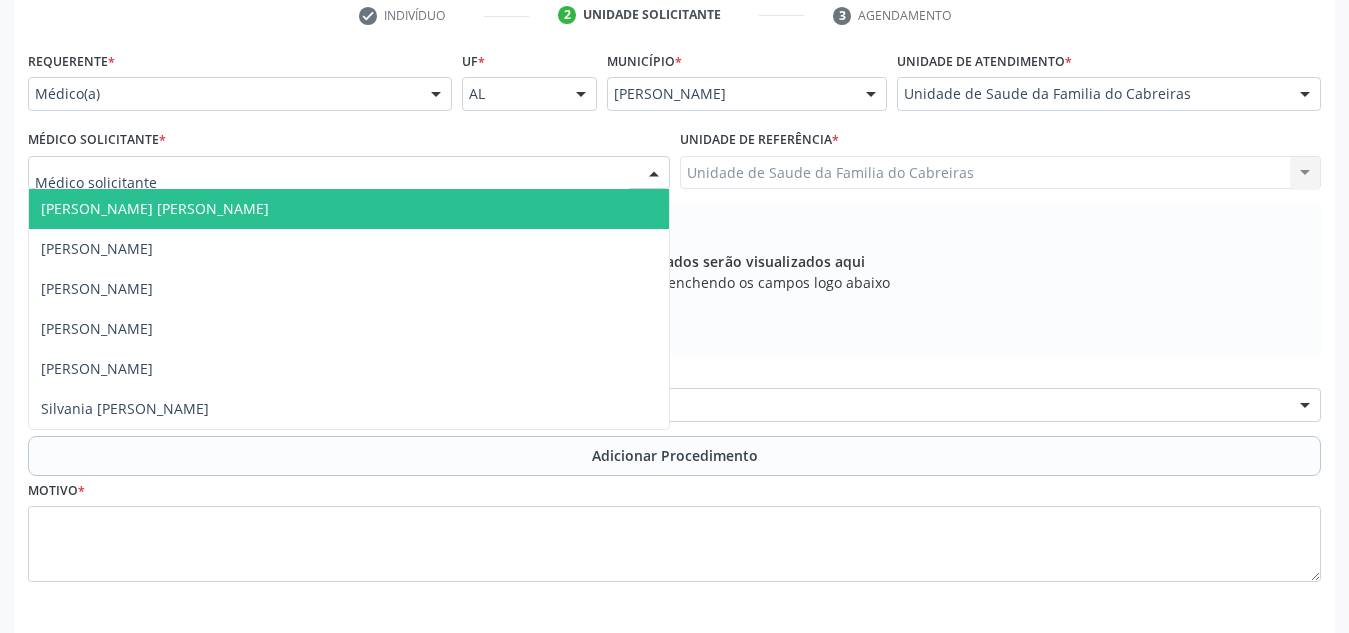 click at bounding box center [349, 173] 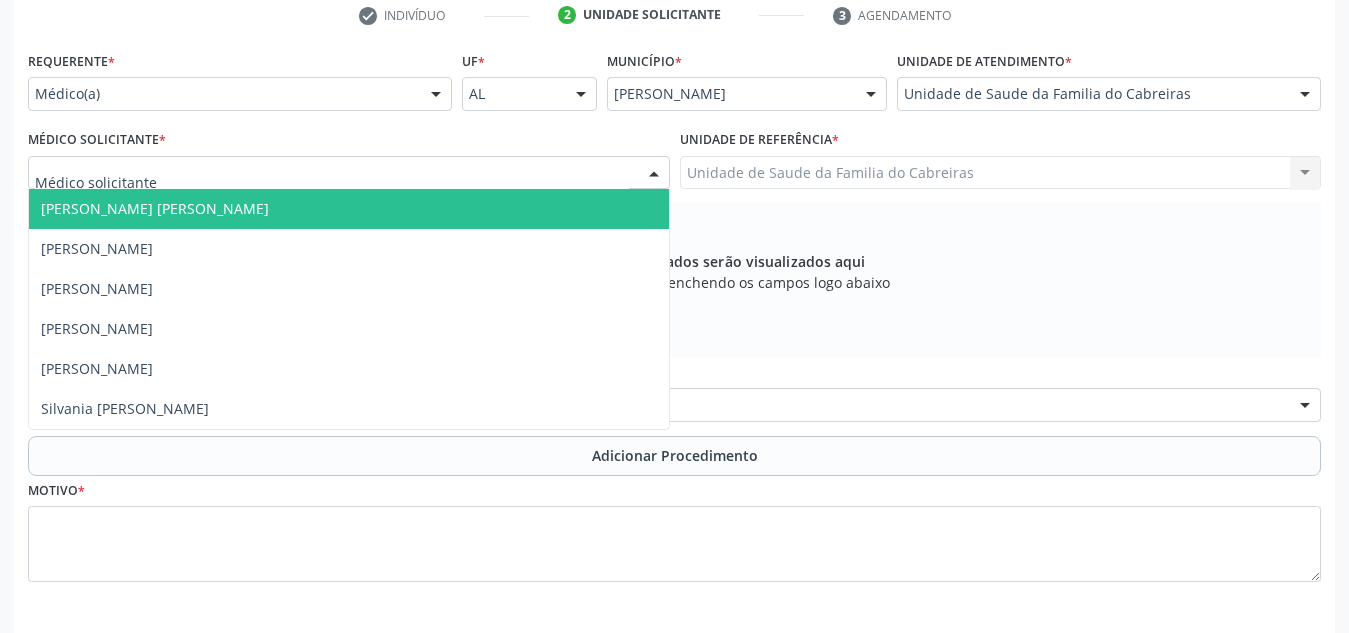 type on "m" 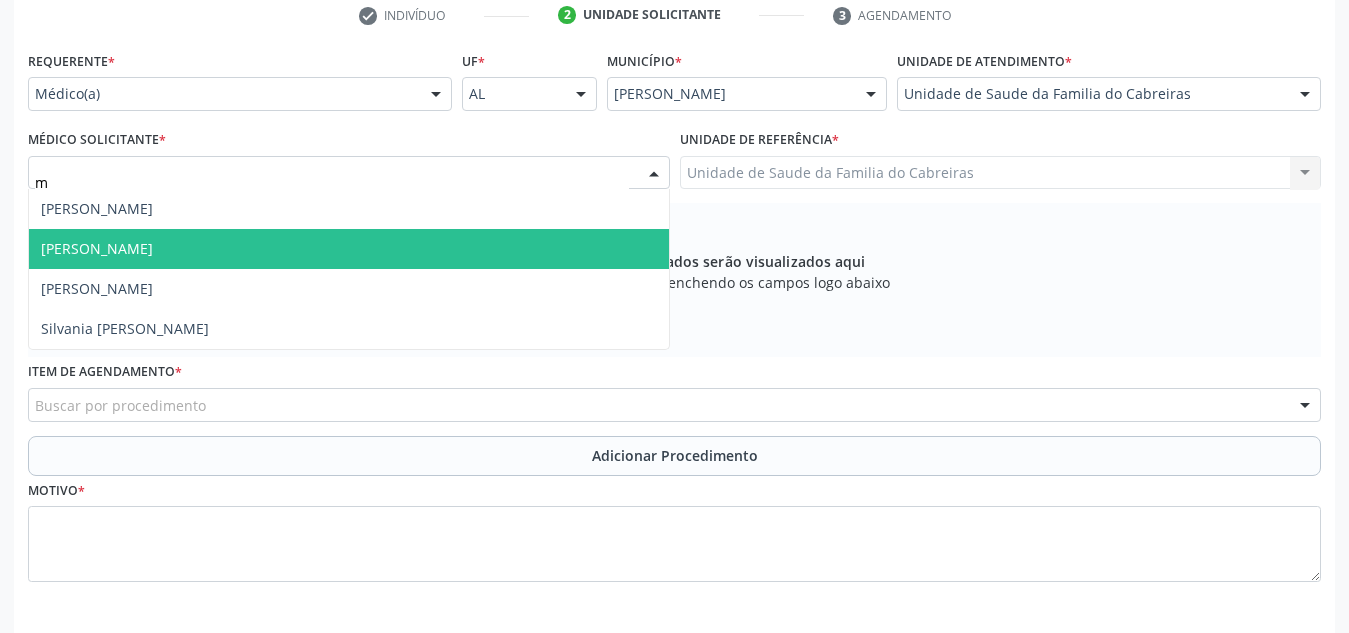 click on "[PERSON_NAME]" at bounding box center [349, 249] 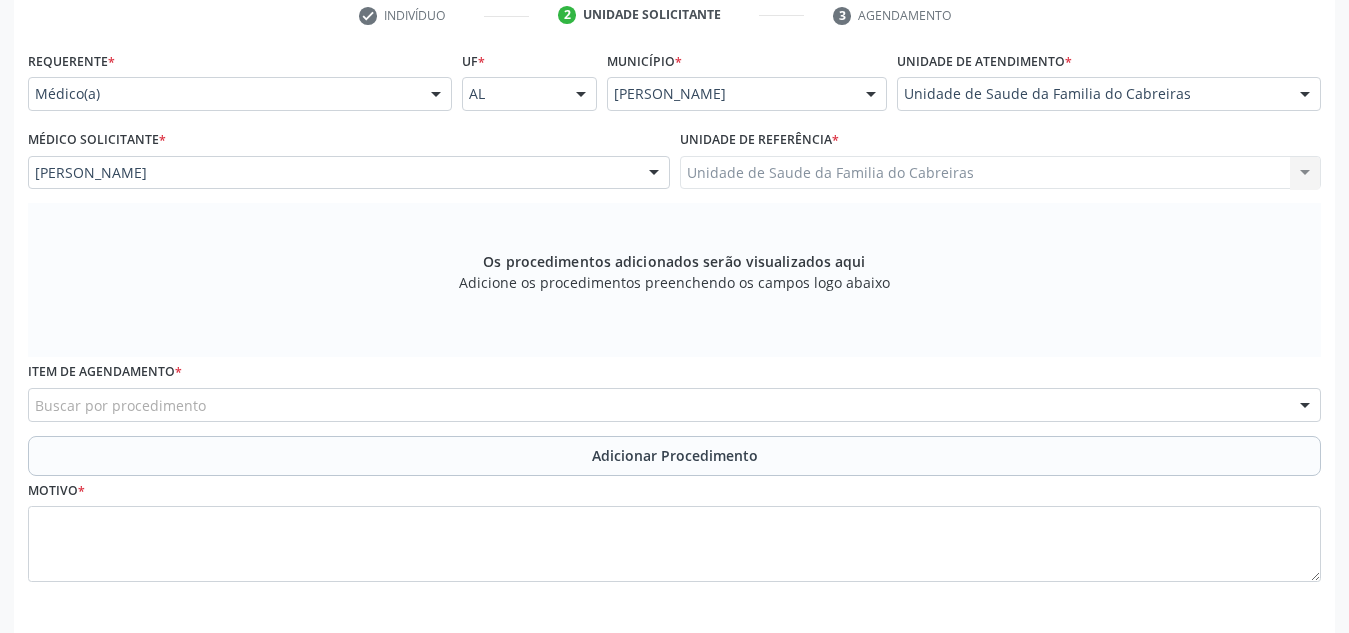 scroll, scrollTop: 496, scrollLeft: 0, axis: vertical 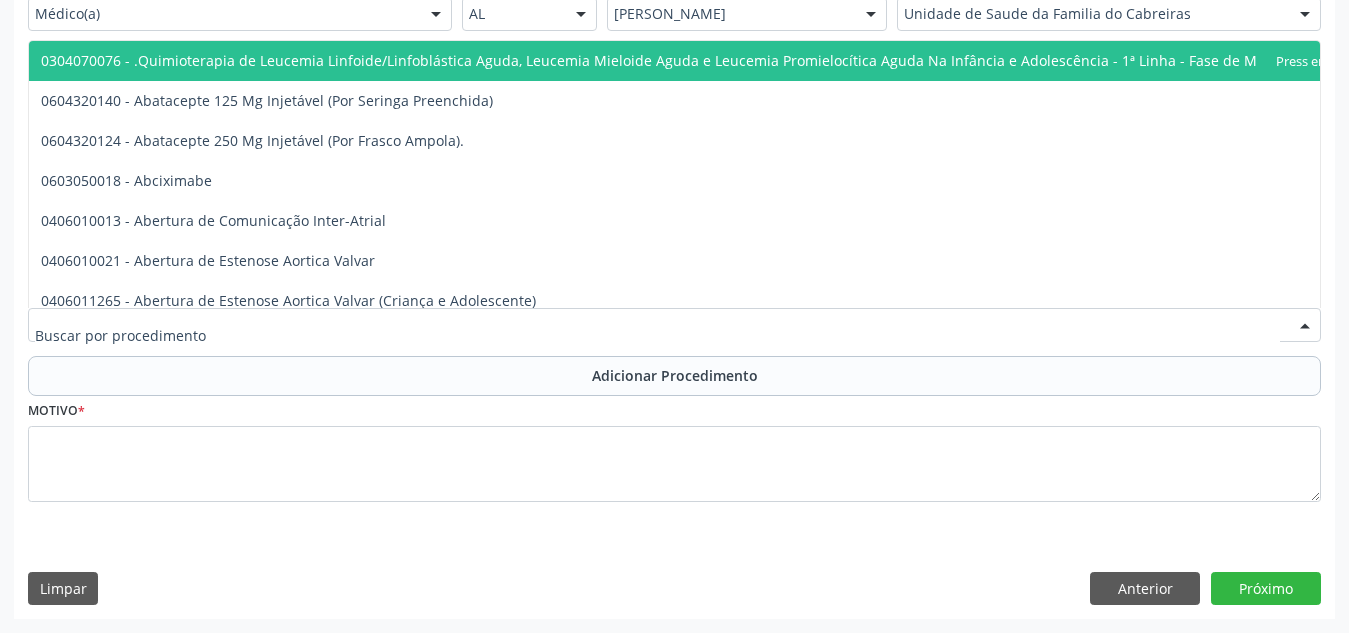 click at bounding box center [674, 325] 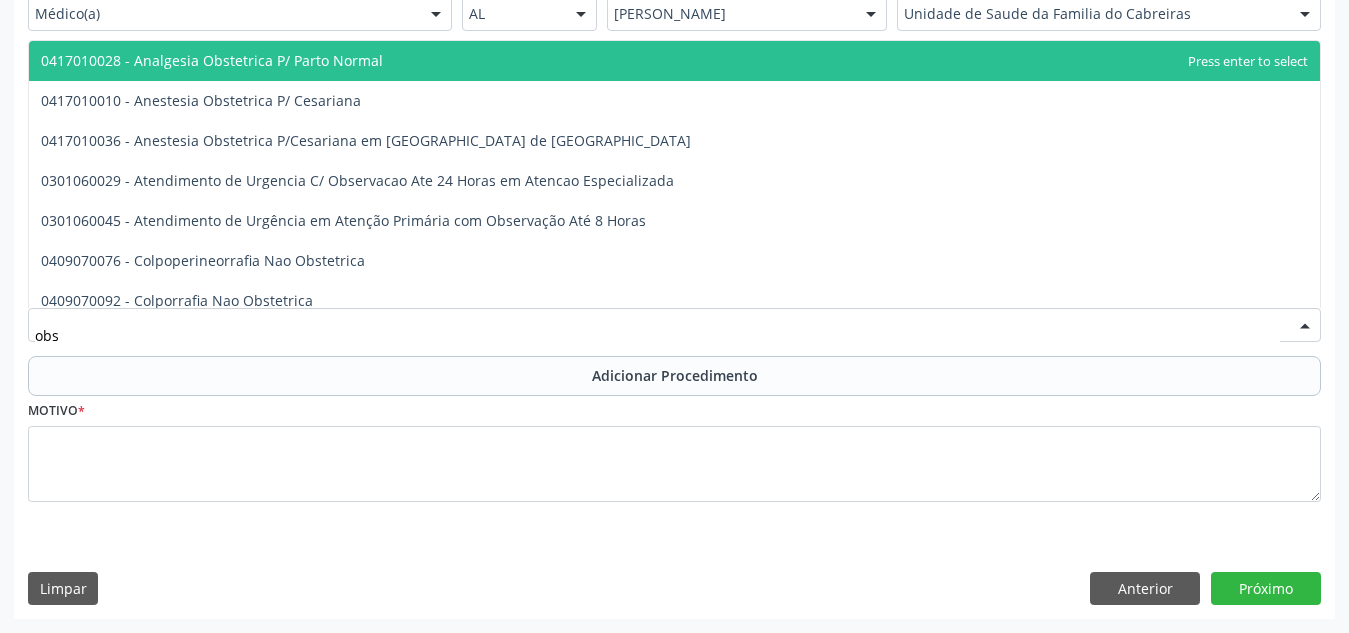 type on "obst" 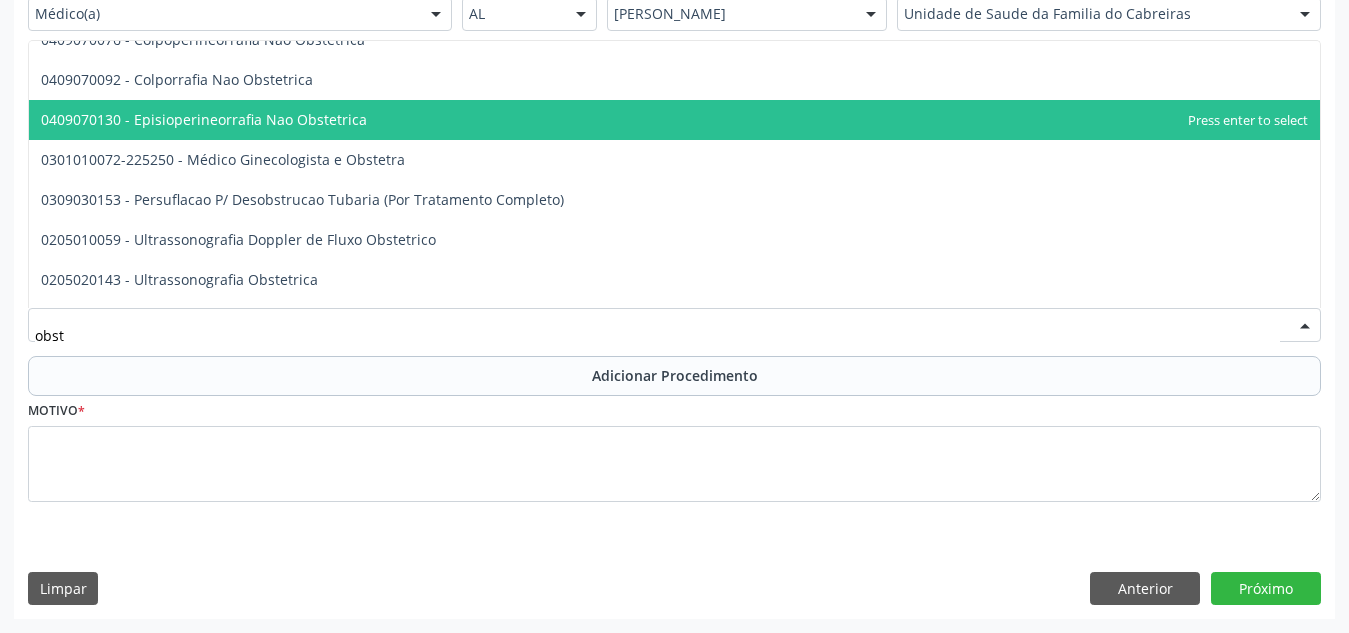 scroll, scrollTop: 173, scrollLeft: 0, axis: vertical 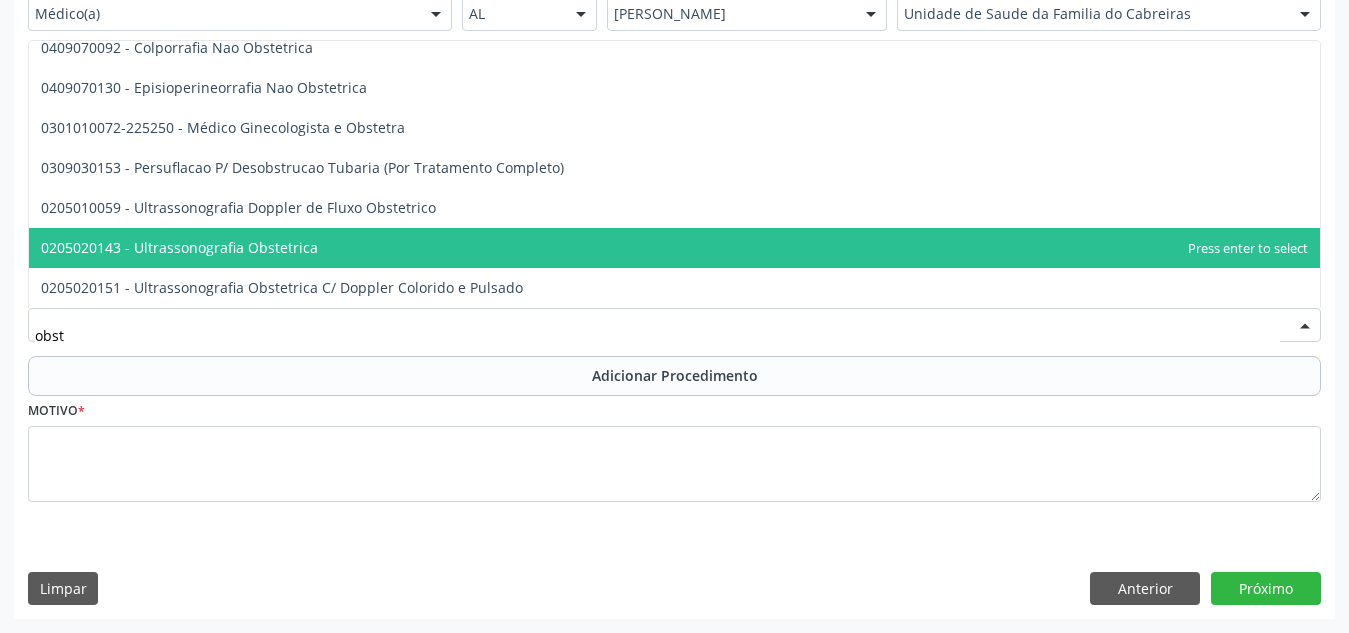 click on "0205020143 - Ultrassonografia Obstetrica" at bounding box center [674, 248] 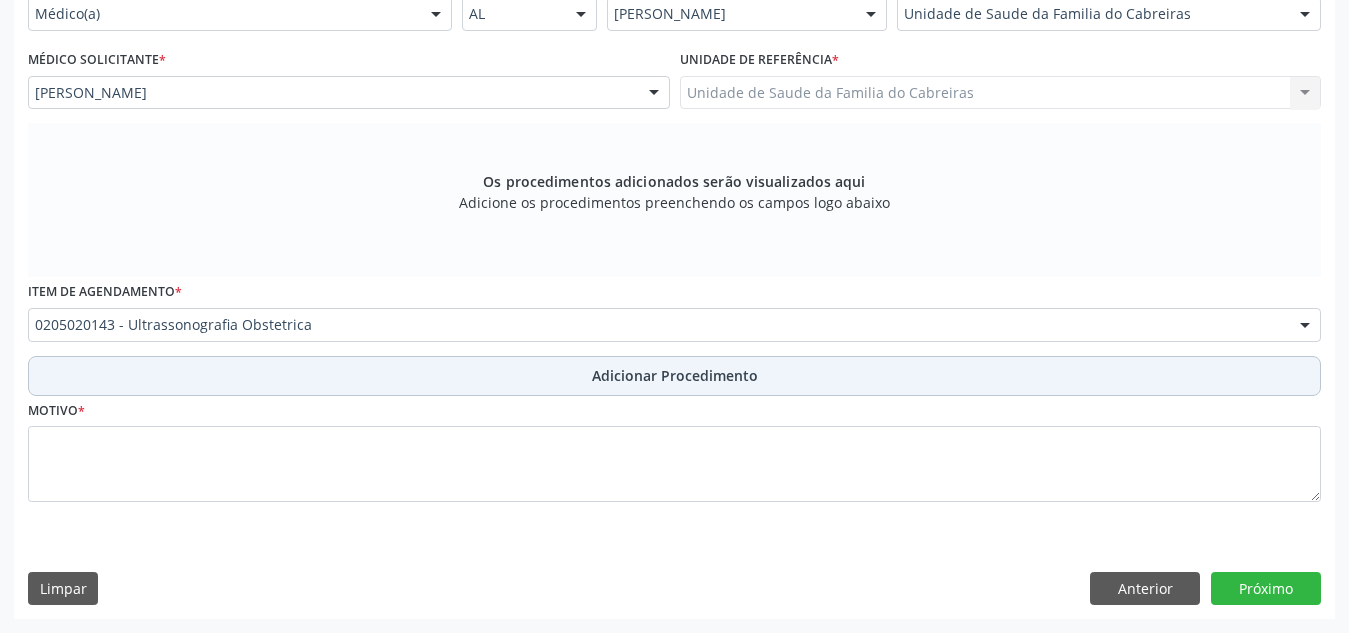 click on "Adicionar Procedimento" at bounding box center (675, 375) 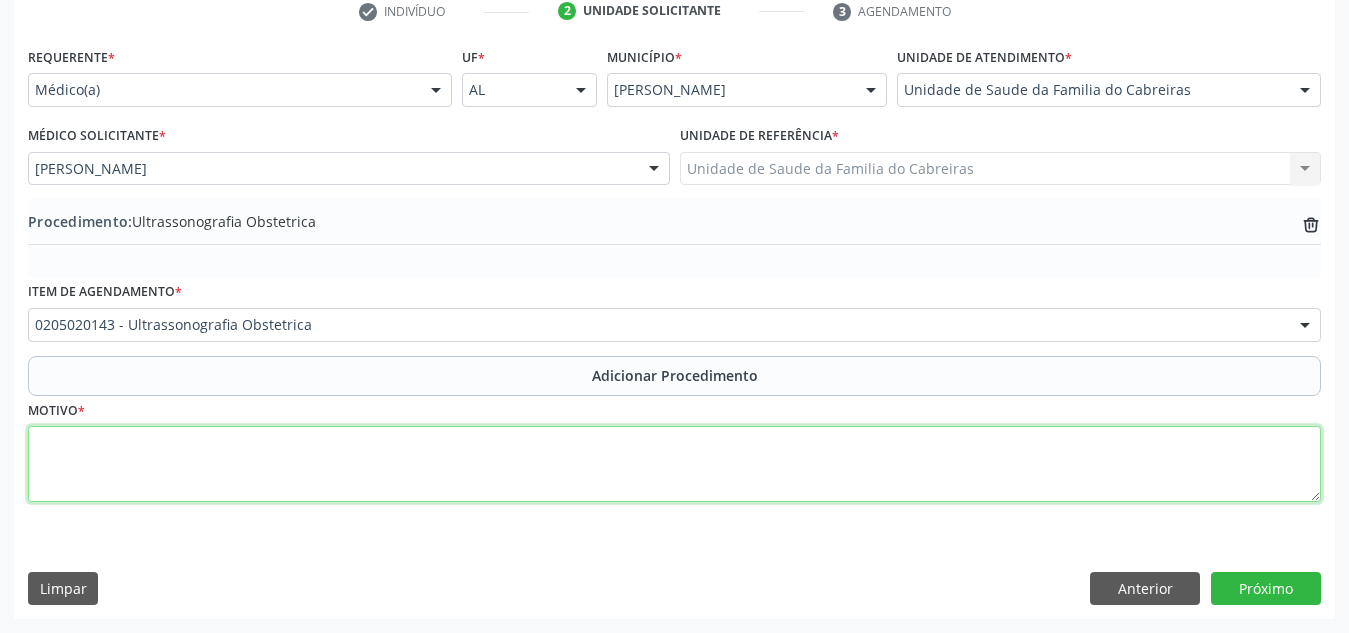 click at bounding box center (674, 464) 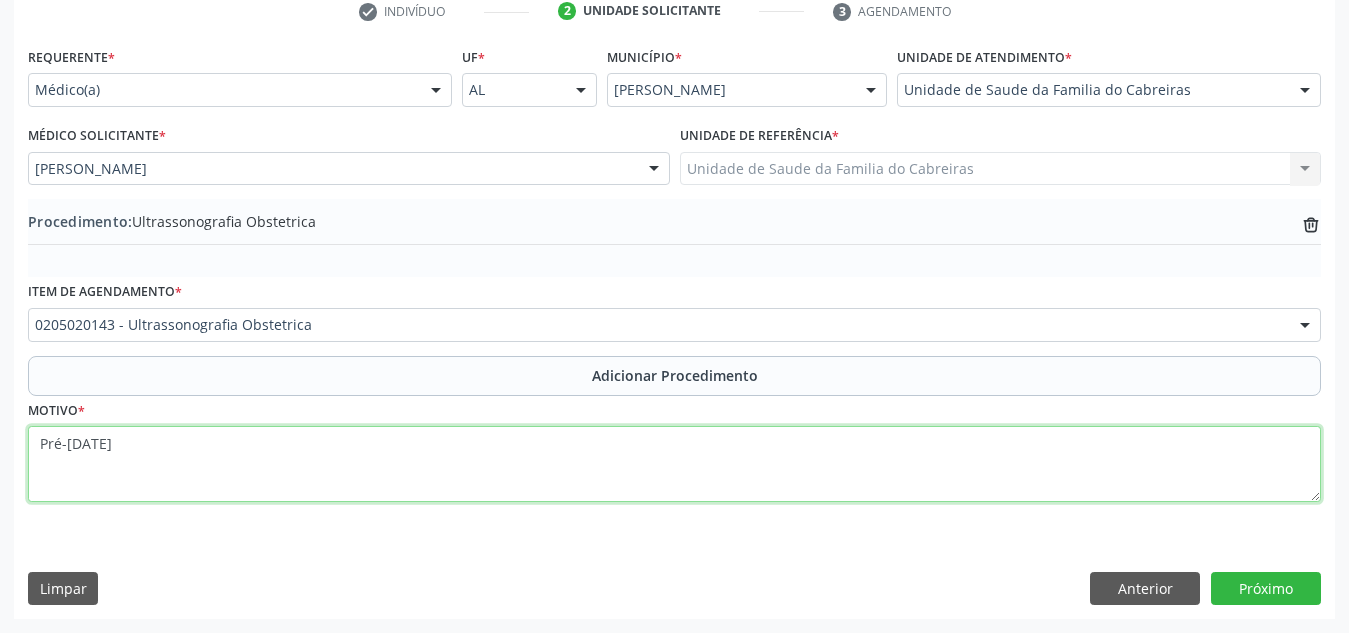 click on "Pré-[DATE]" at bounding box center (674, 464) 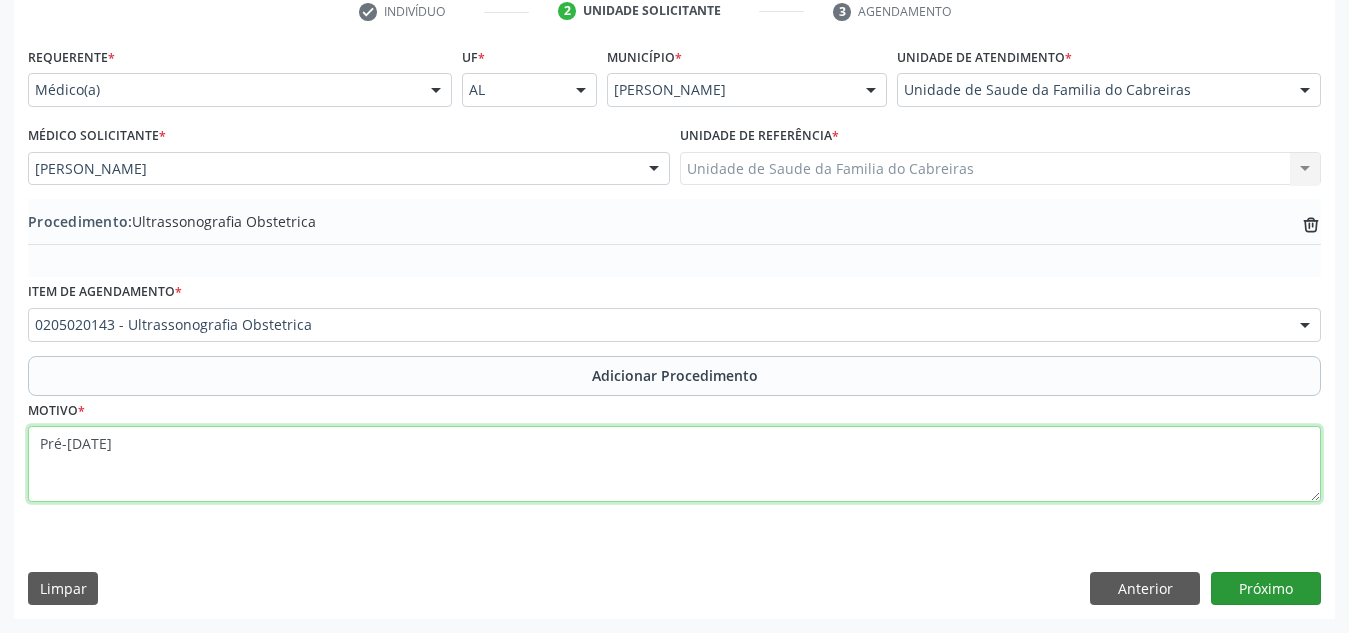 type on "Pré-[DATE]" 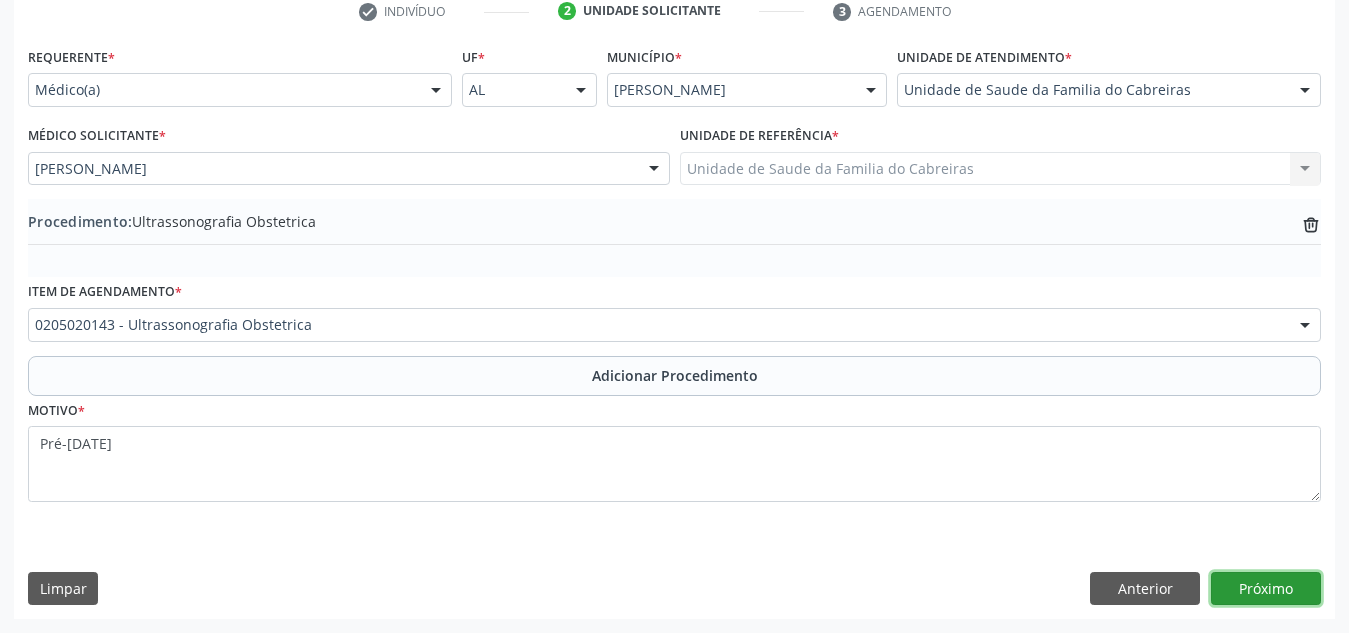 click on "Próximo" at bounding box center (1266, 589) 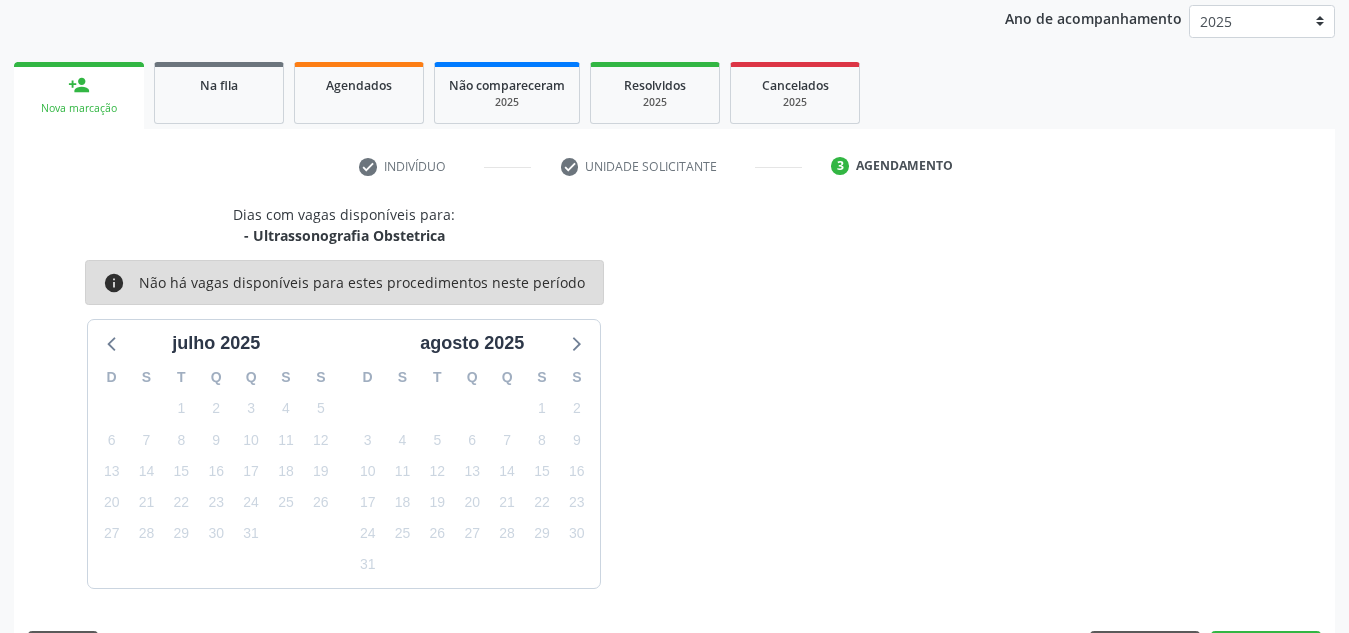 scroll, scrollTop: 324, scrollLeft: 0, axis: vertical 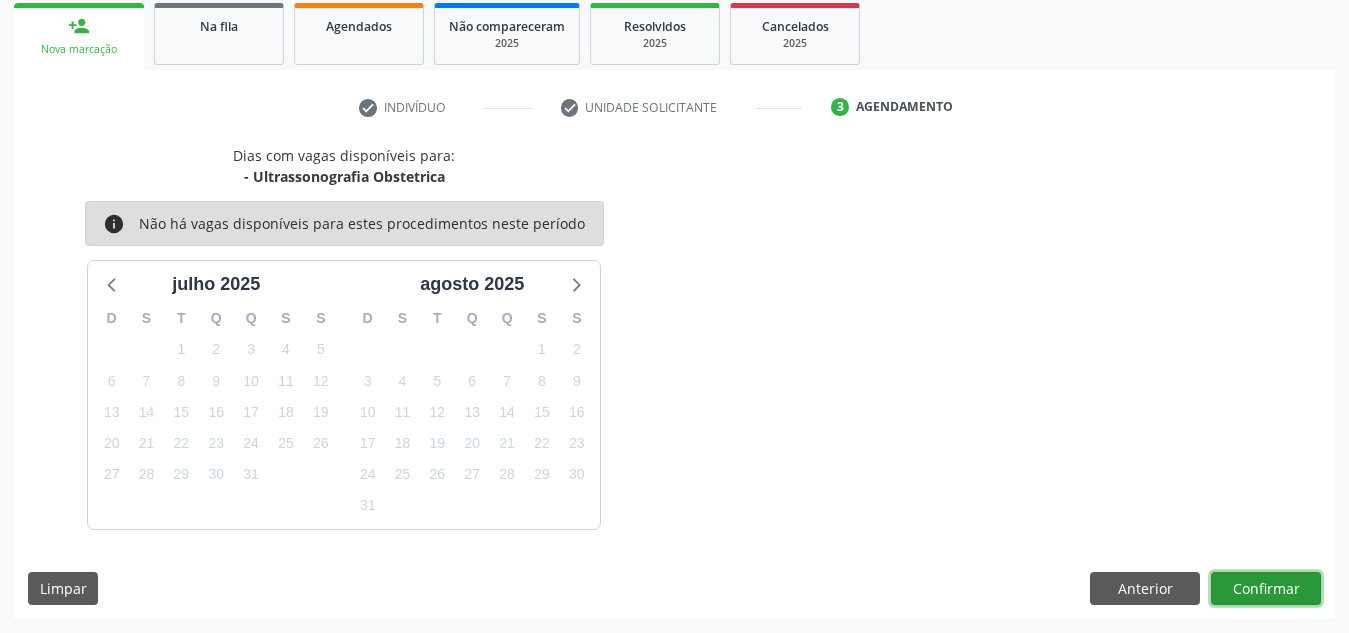 click on "Confirmar" at bounding box center (1266, 589) 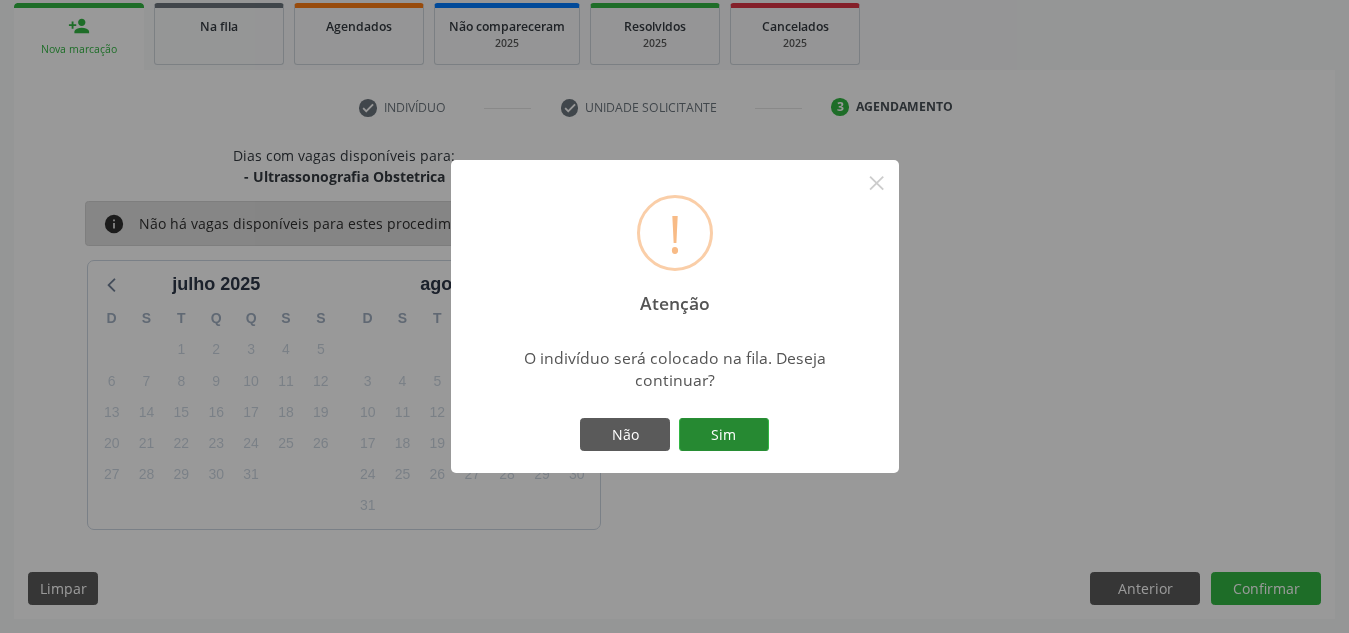 click on "Sim" at bounding box center (724, 435) 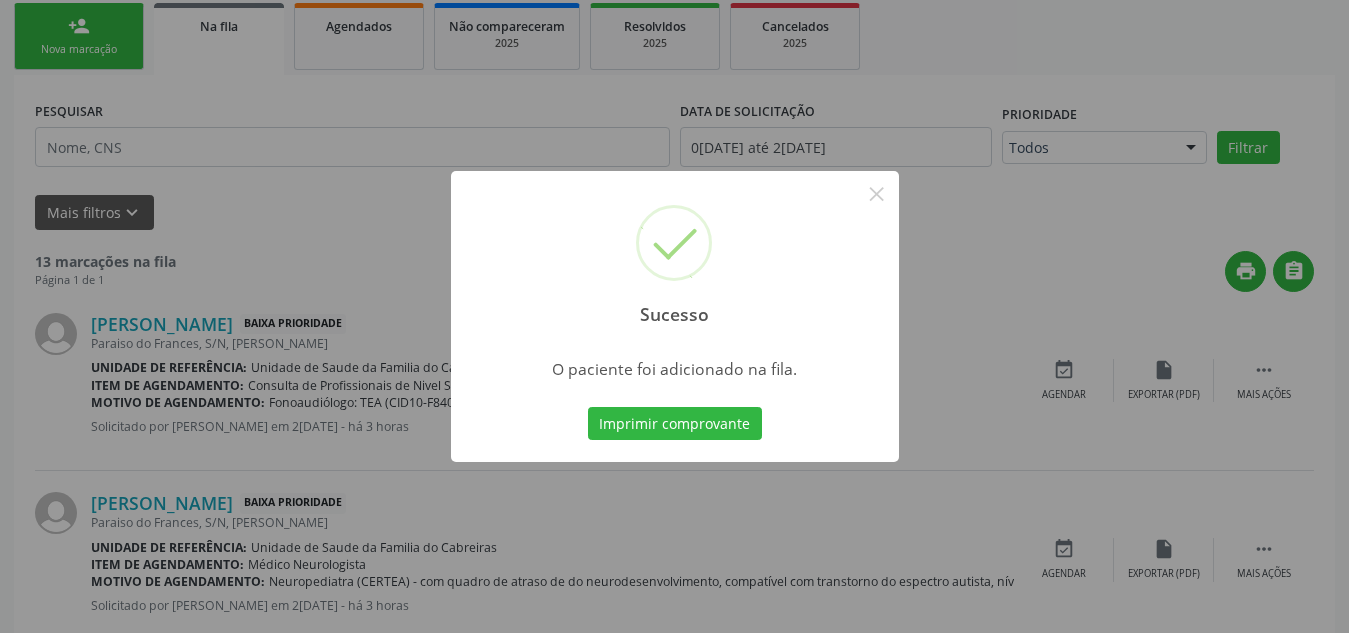 scroll, scrollTop: 62, scrollLeft: 0, axis: vertical 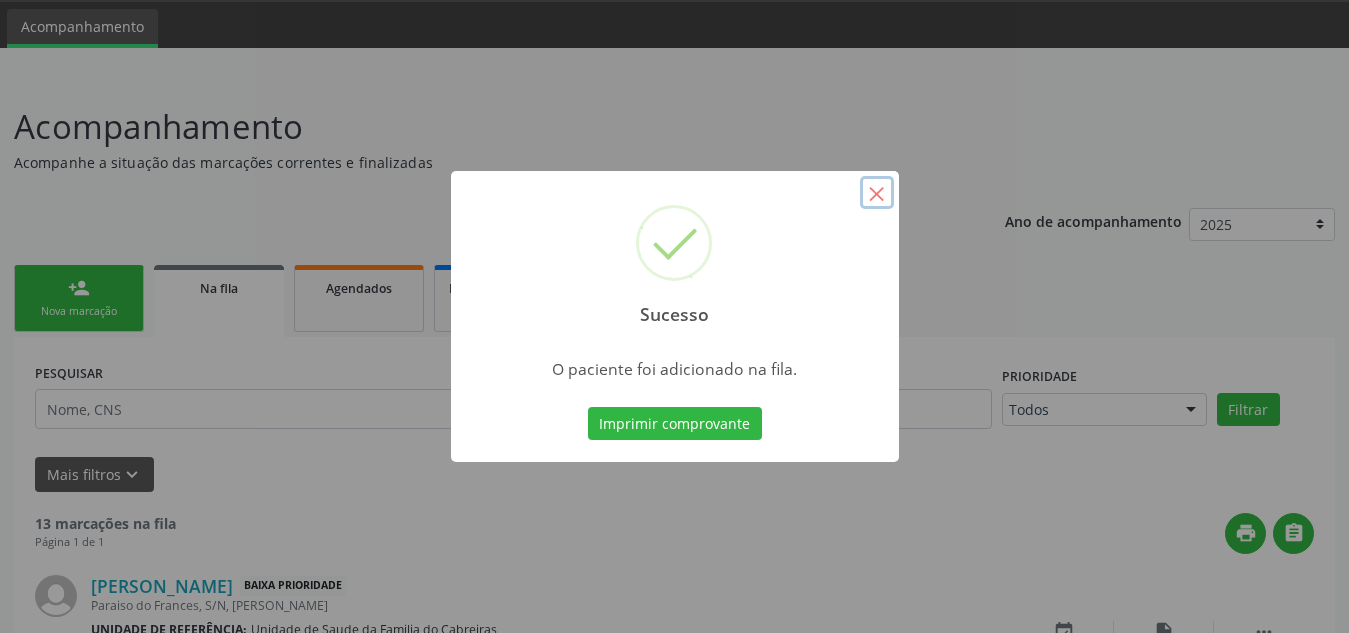 click on "×" at bounding box center (877, 193) 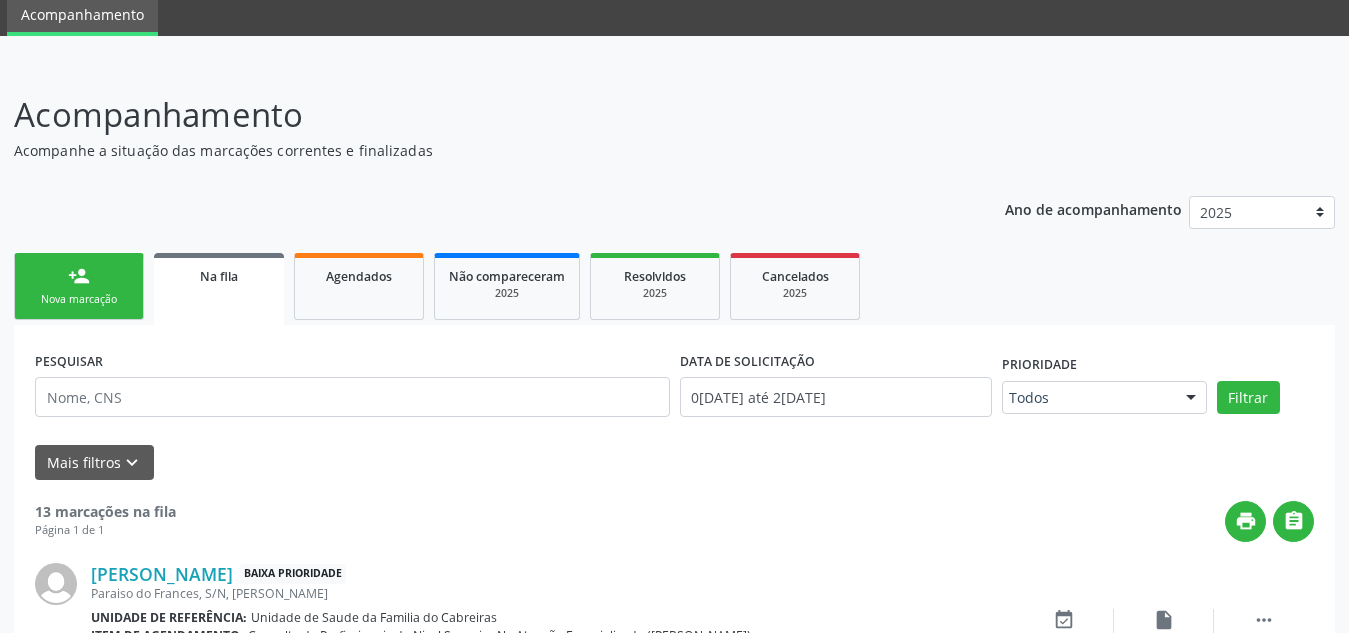 scroll, scrollTop: 0, scrollLeft: 0, axis: both 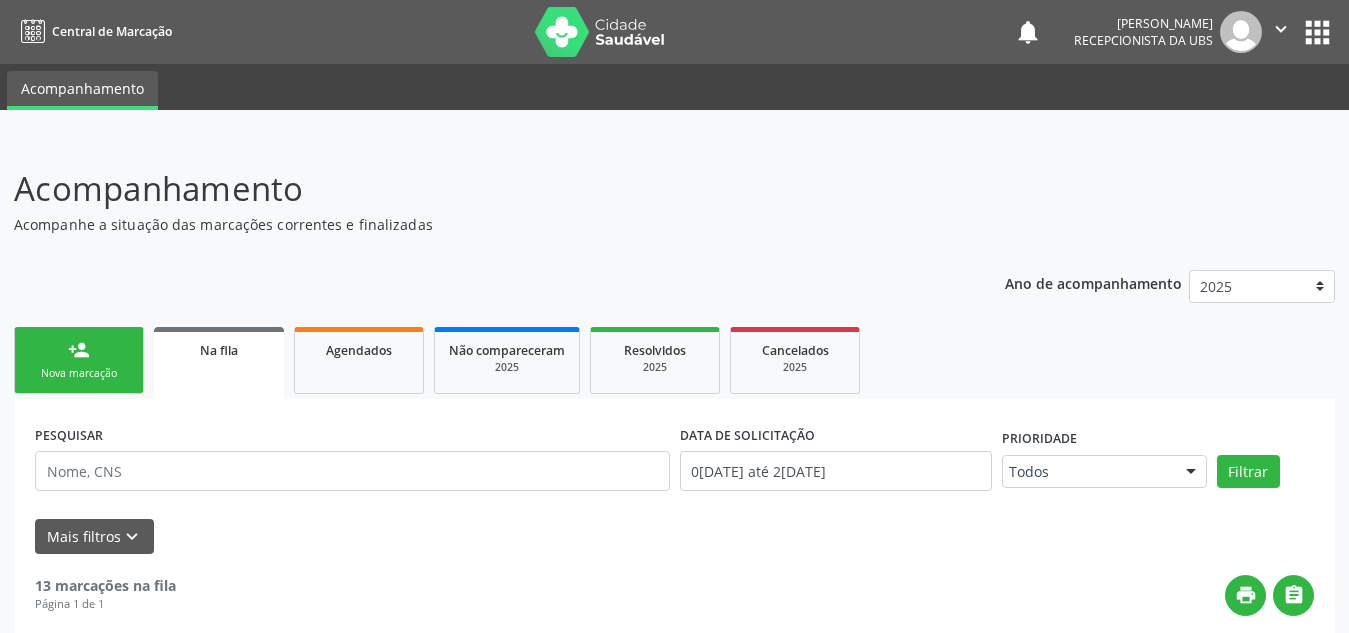 click on "person_add
Nova marcação" at bounding box center [79, 360] 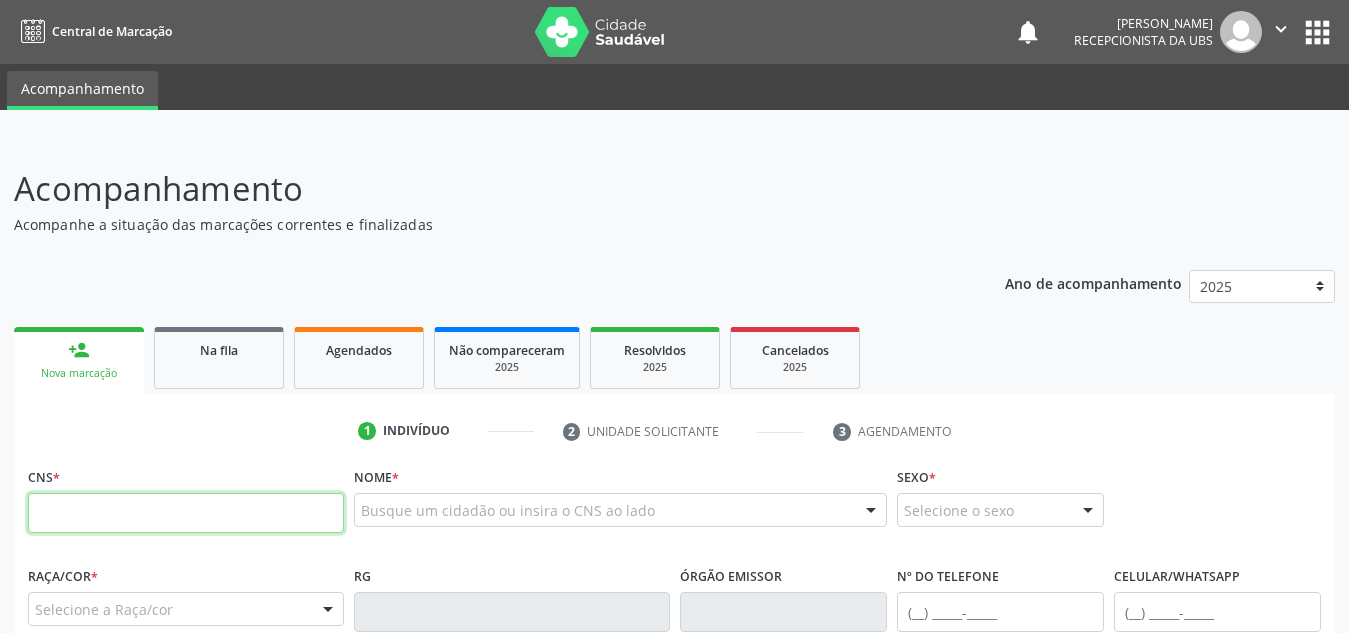 click at bounding box center (186, 513) 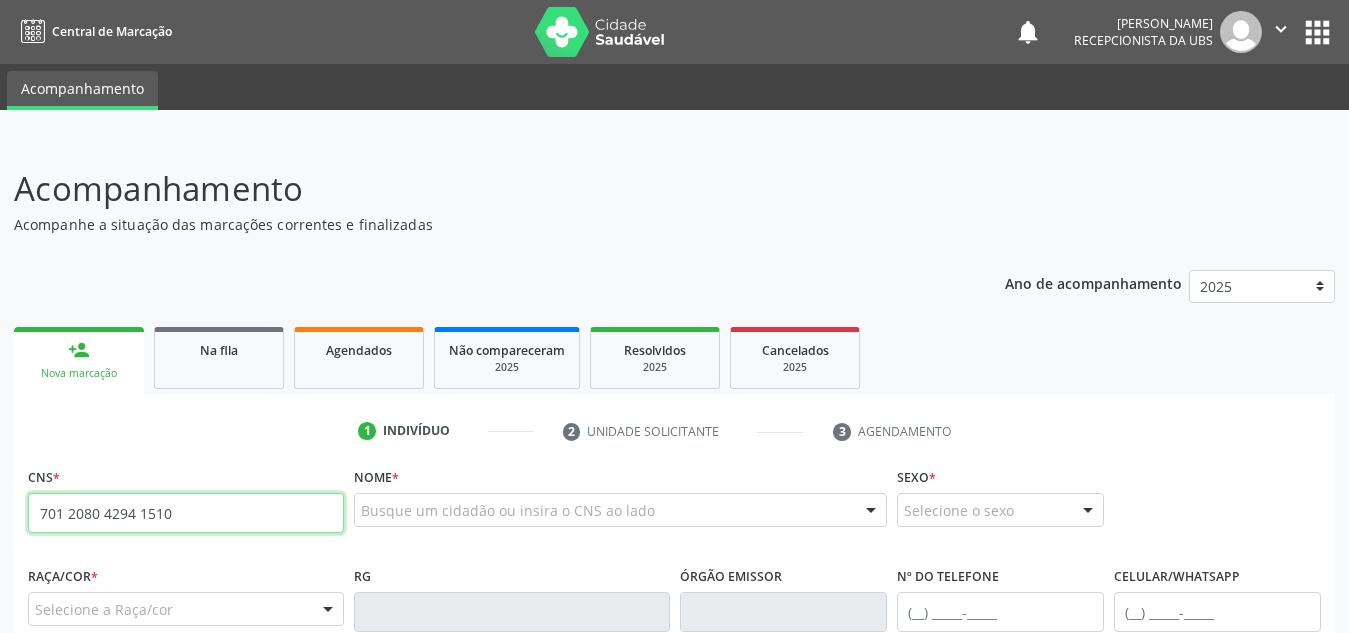 type on "701 2080 4294 1510" 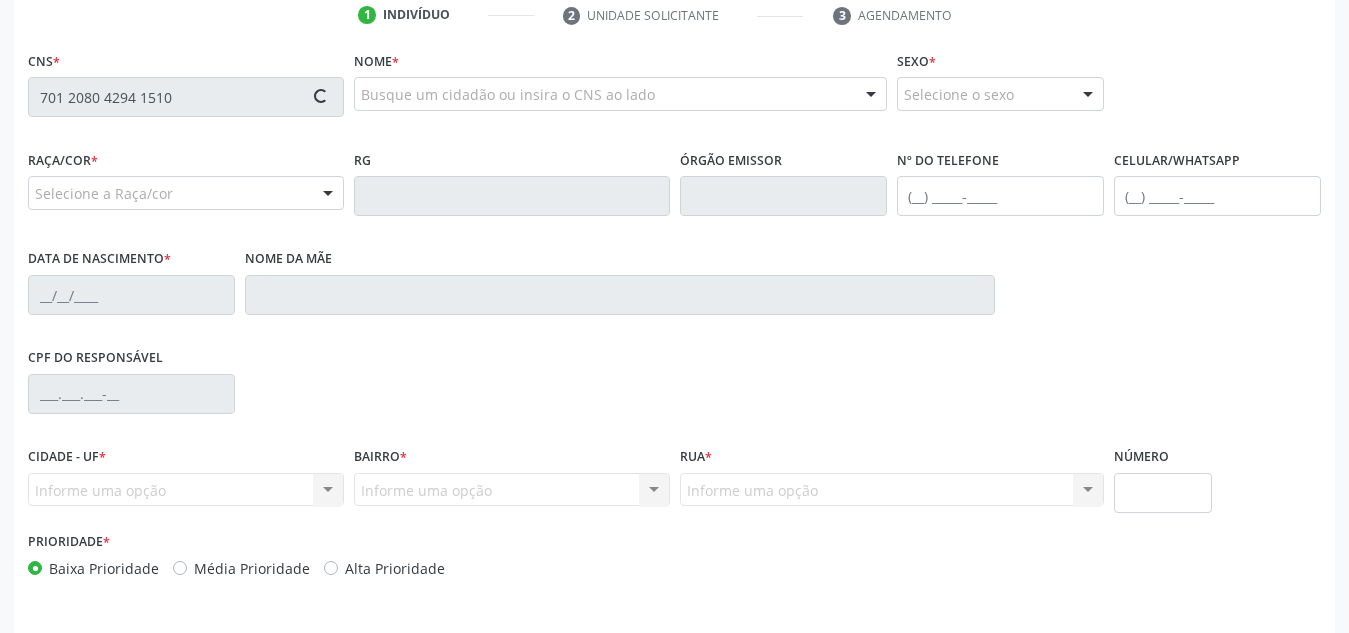 scroll, scrollTop: 417, scrollLeft: 0, axis: vertical 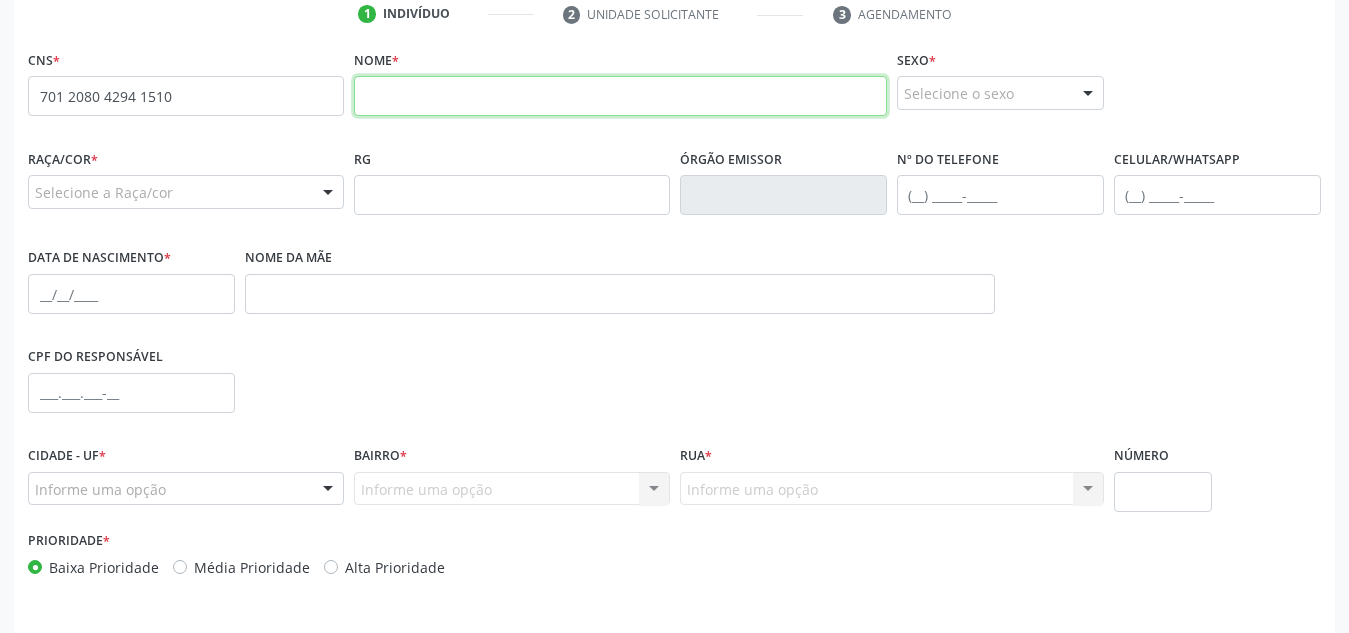 click at bounding box center [620, 96] 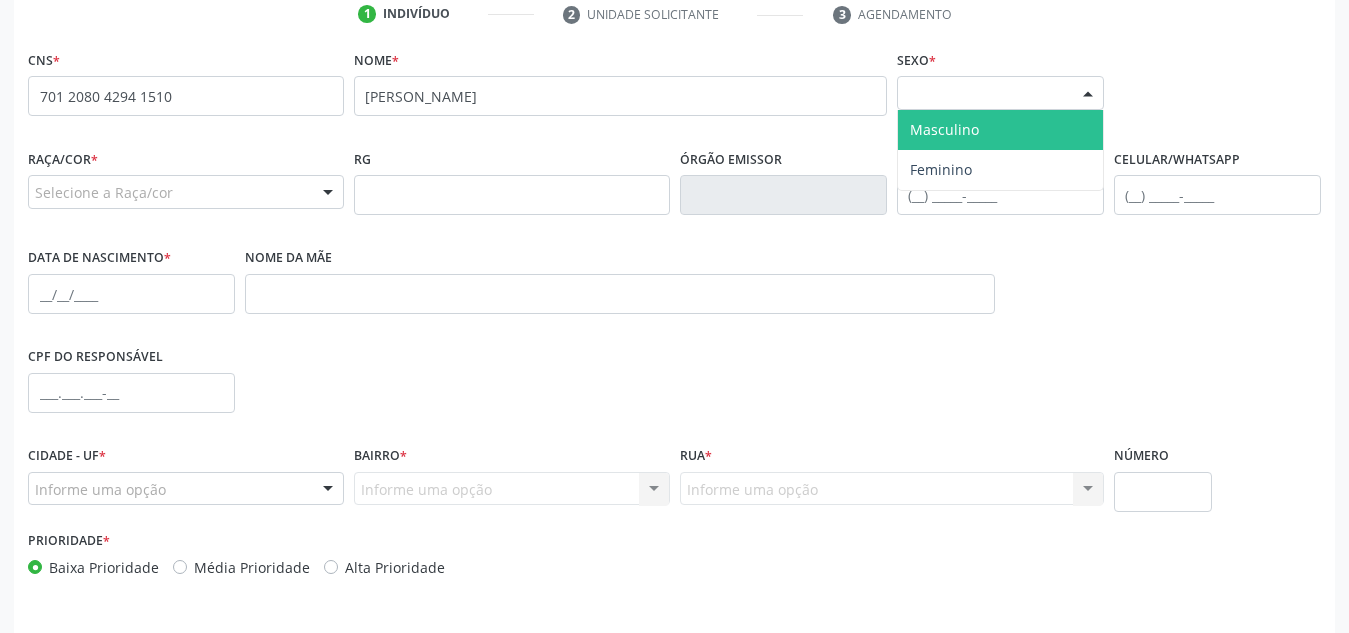 click on "Selecione o sexo" at bounding box center (1000, 93) 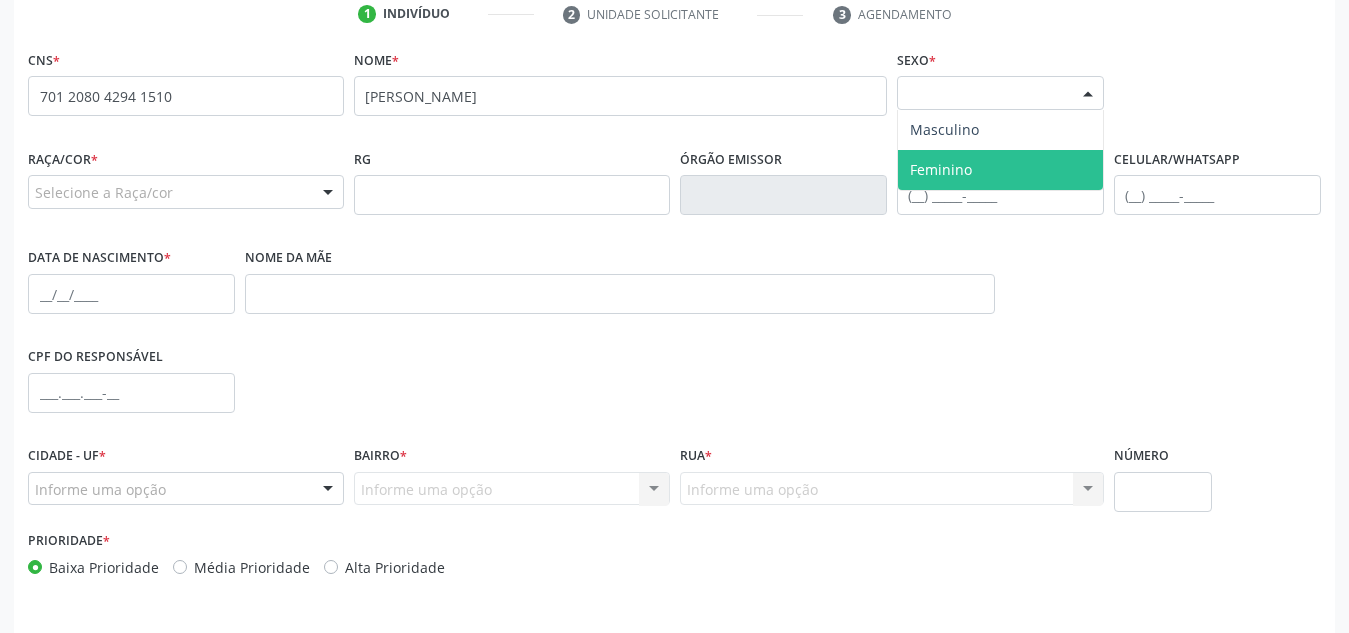 click on "Feminino" at bounding box center [1000, 170] 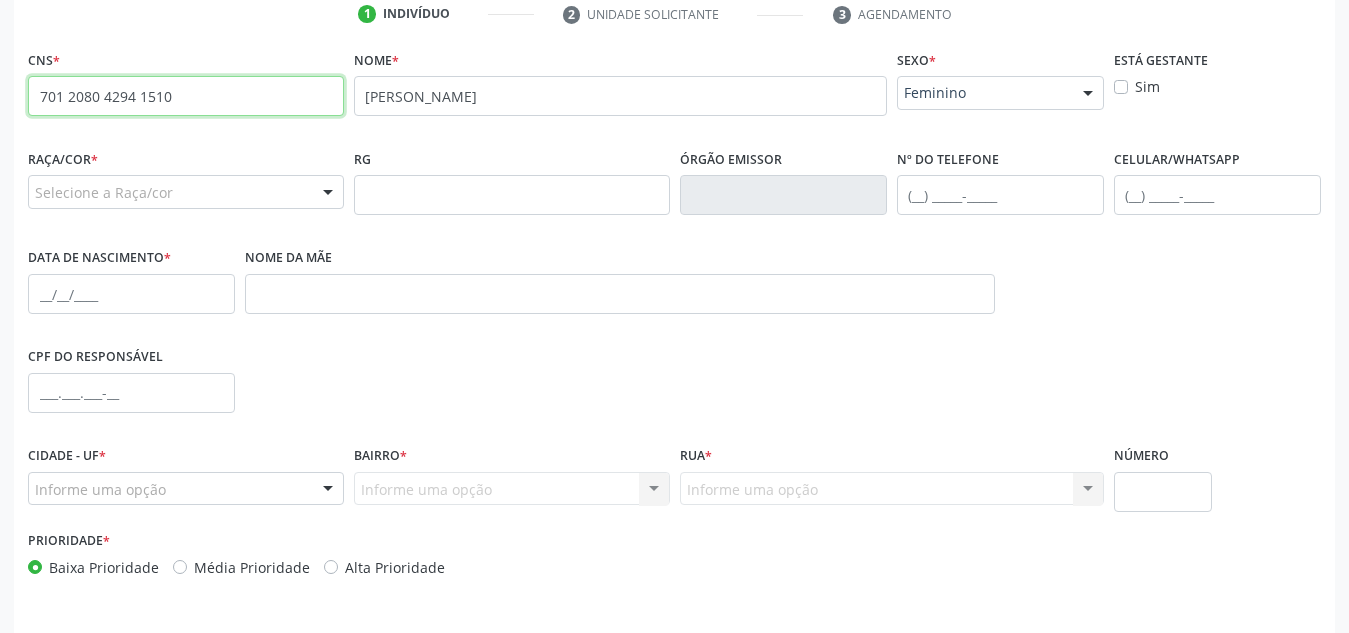 drag, startPoint x: 202, startPoint y: 102, endPoint x: 0, endPoint y: 125, distance: 203.30519 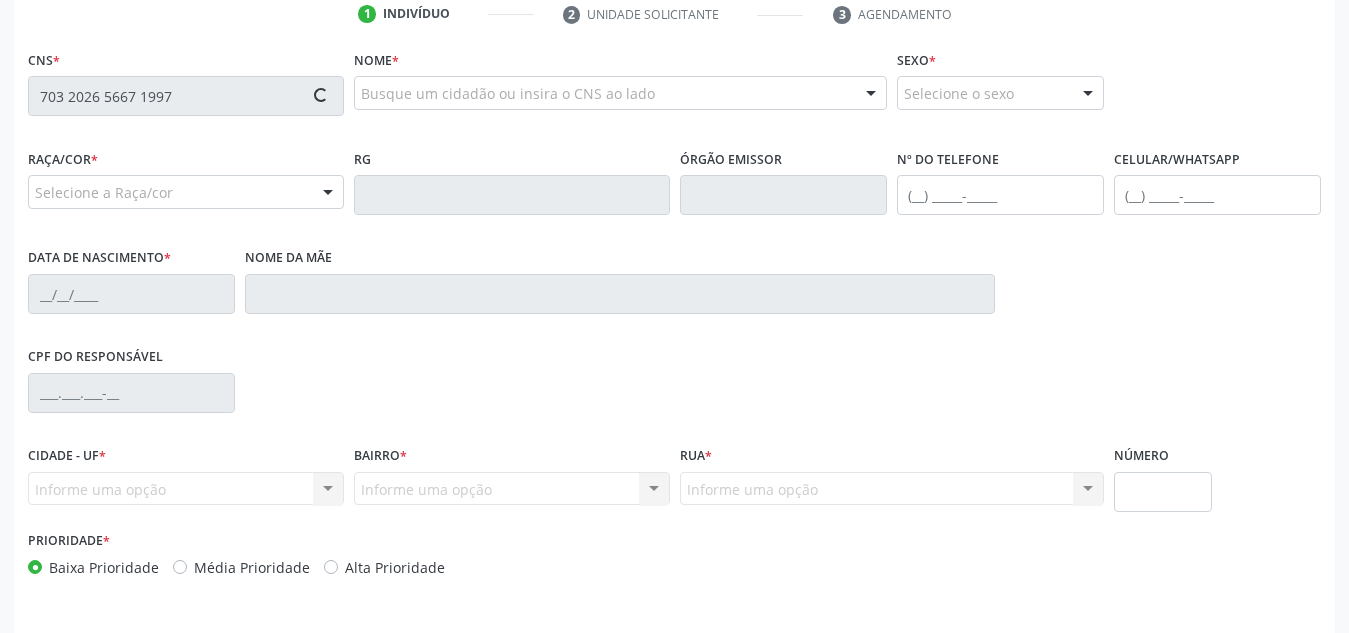 type on "703 2026 5667 1997" 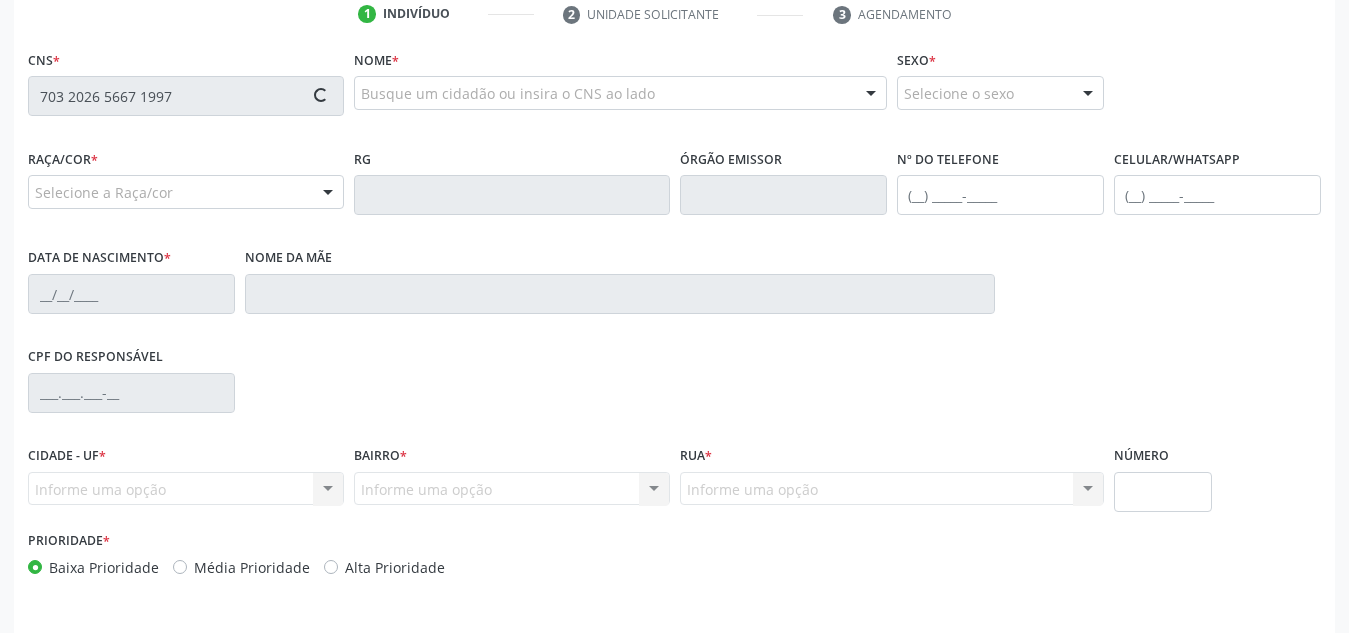 type 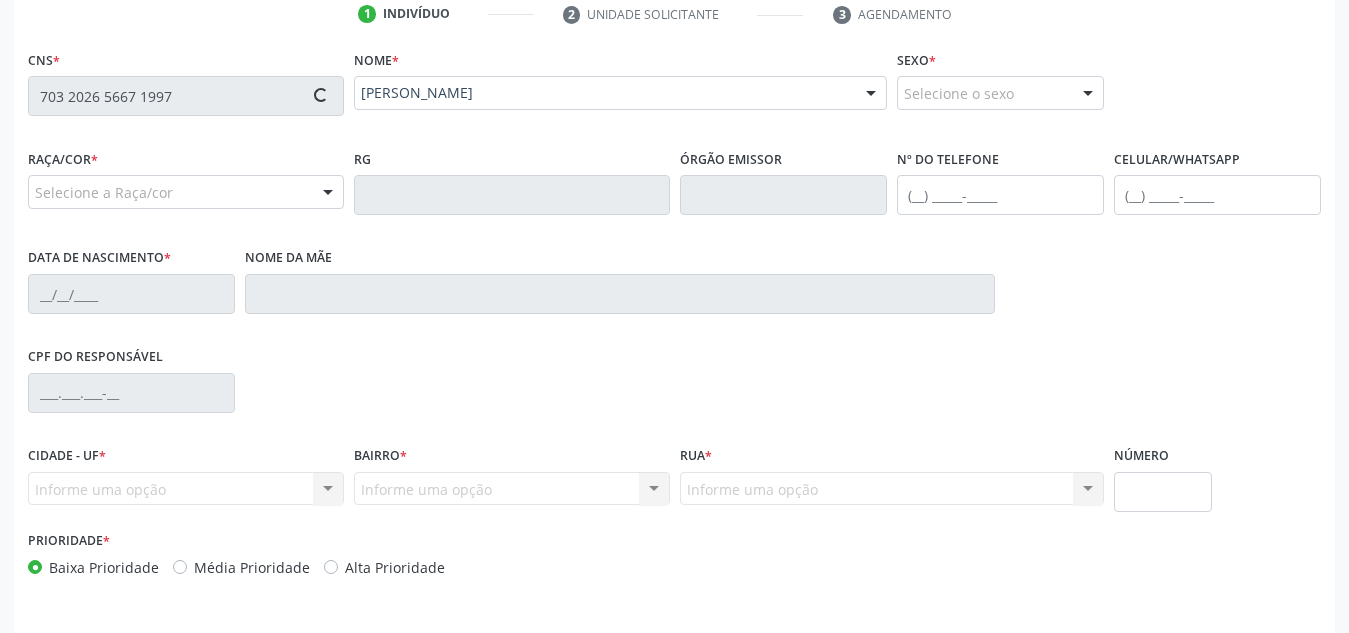 type on "(82) 99368-9944" 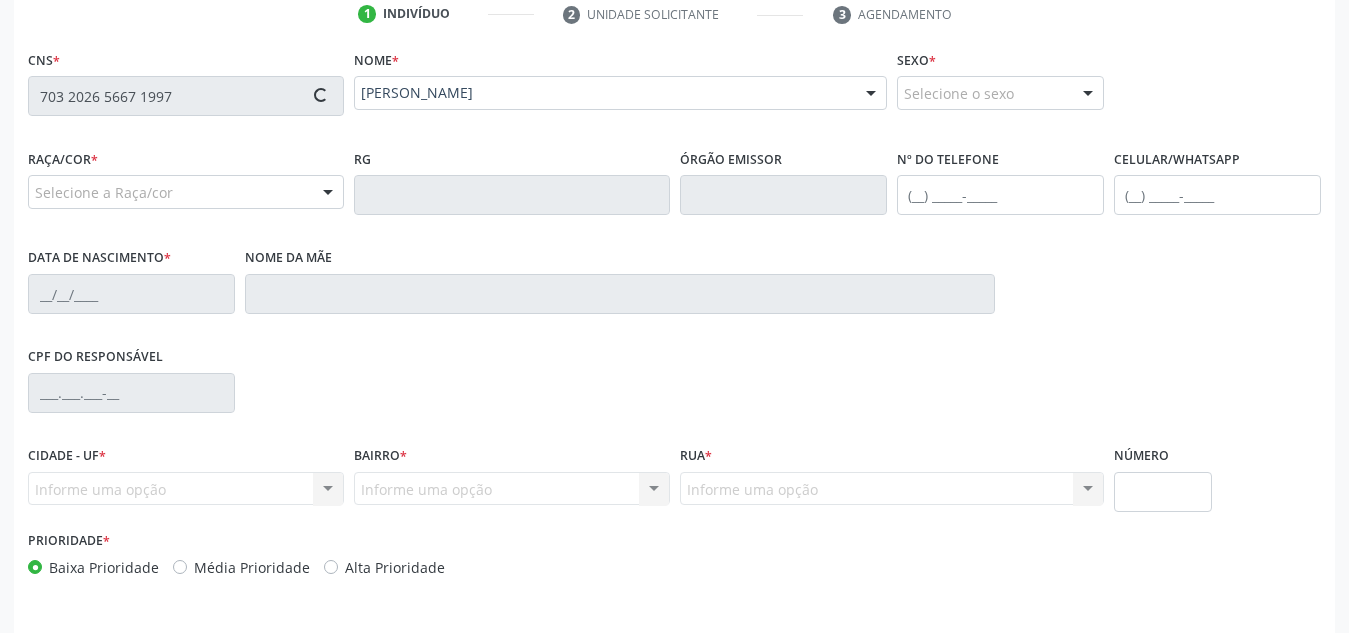 type on "02/03/2001" 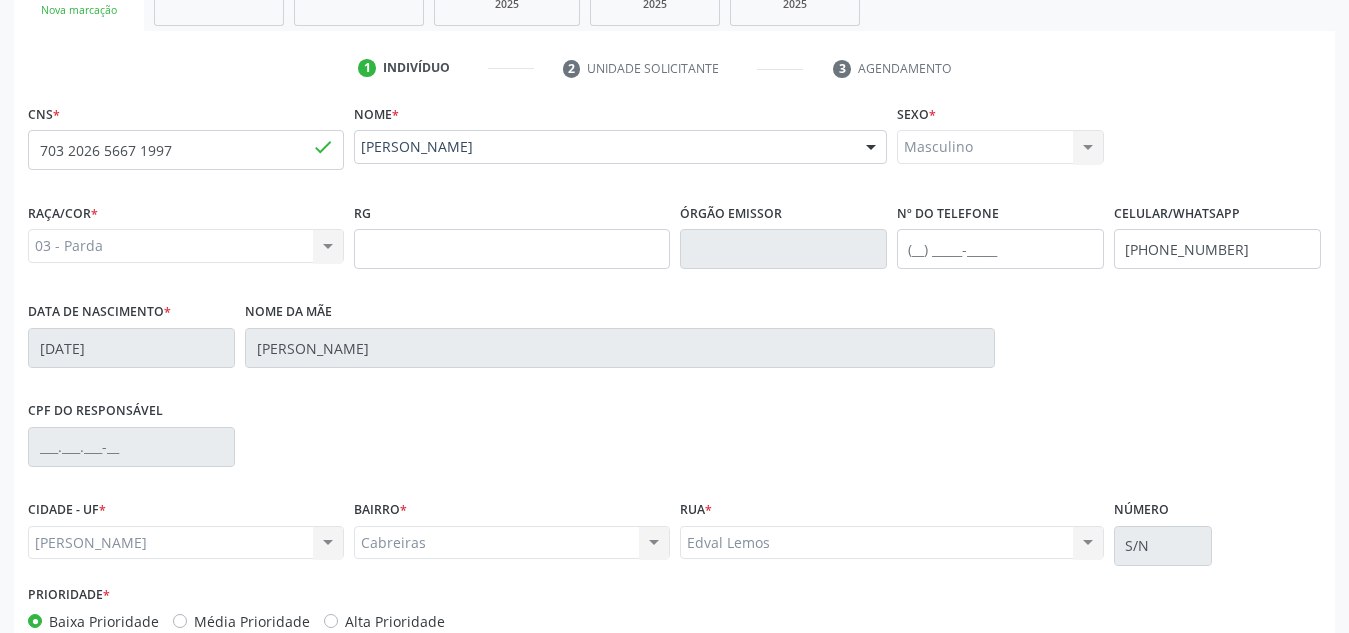 scroll, scrollTop: 479, scrollLeft: 0, axis: vertical 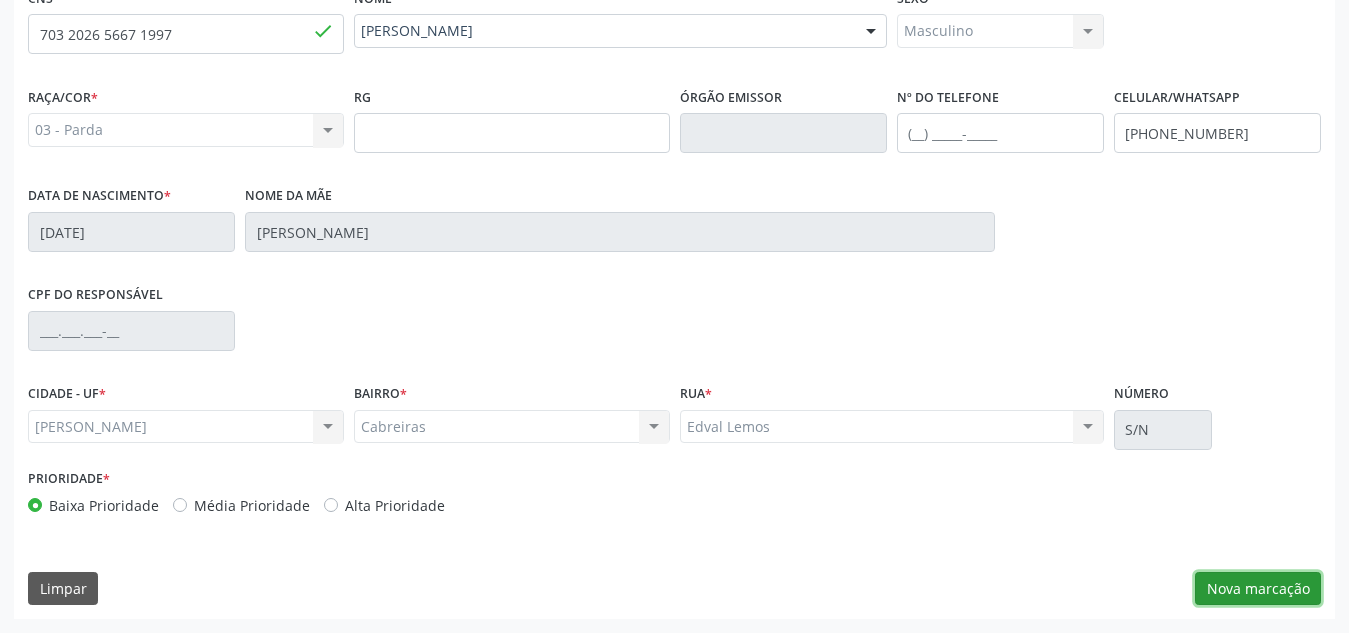 click on "Nova marcação" at bounding box center [1258, 589] 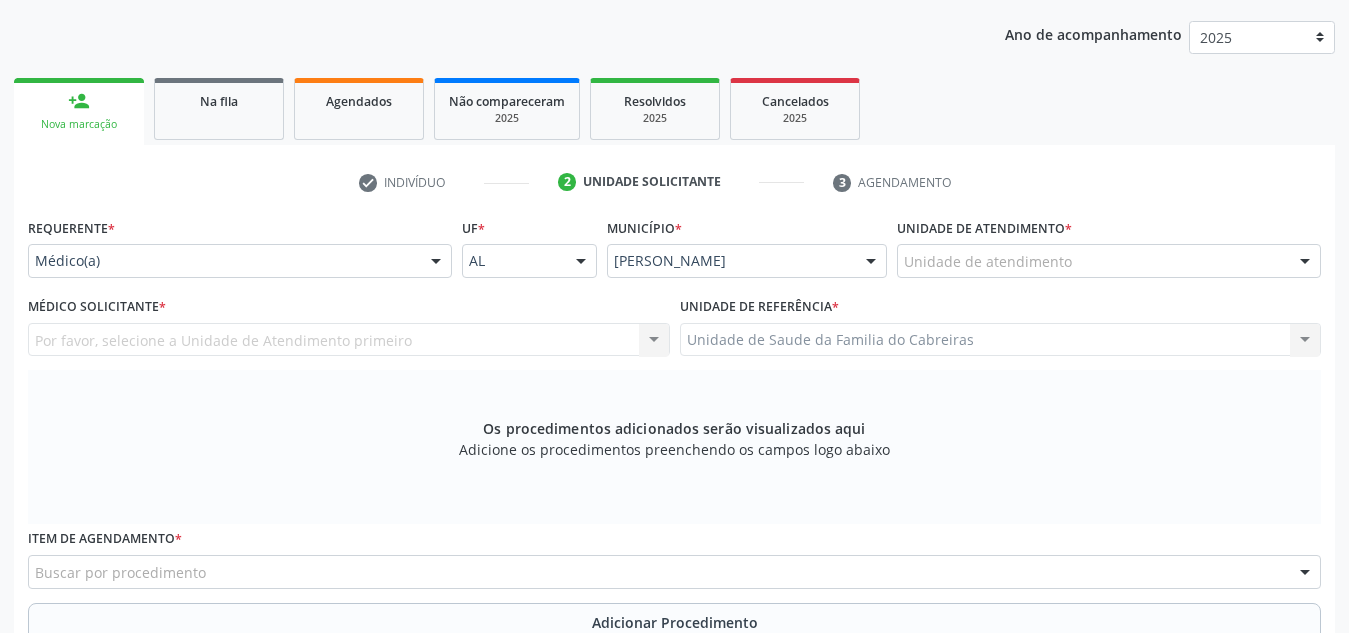 scroll, scrollTop: 242, scrollLeft: 0, axis: vertical 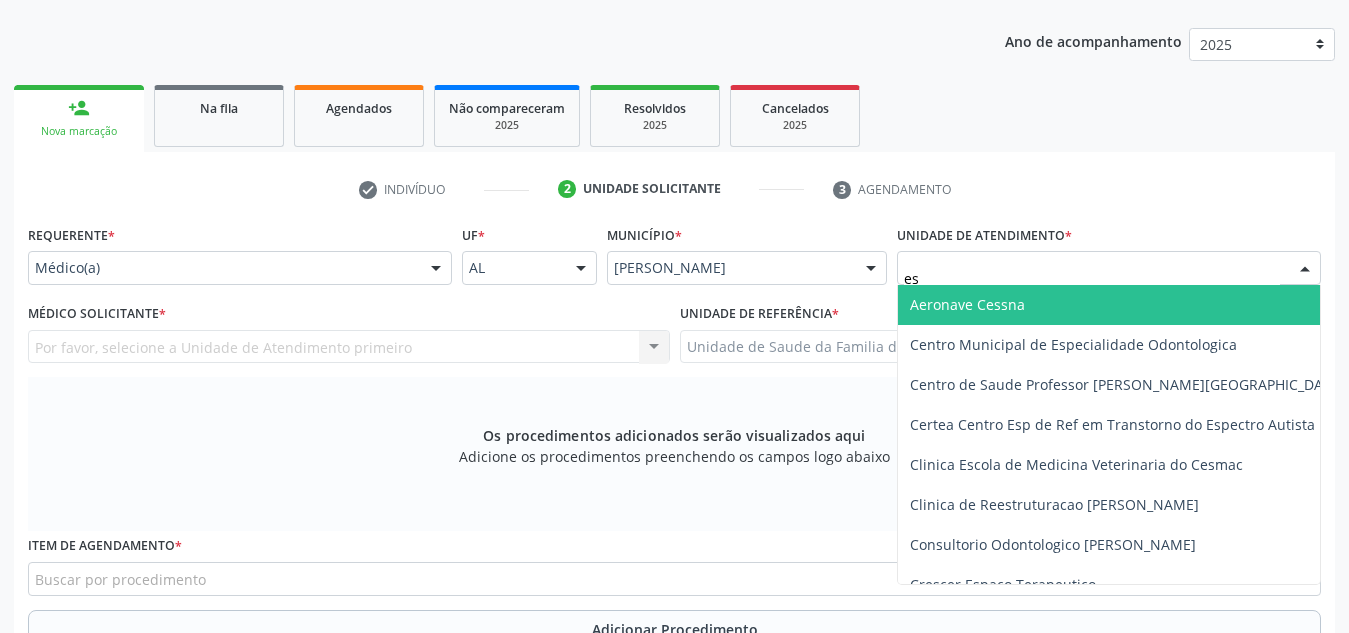 type on "est" 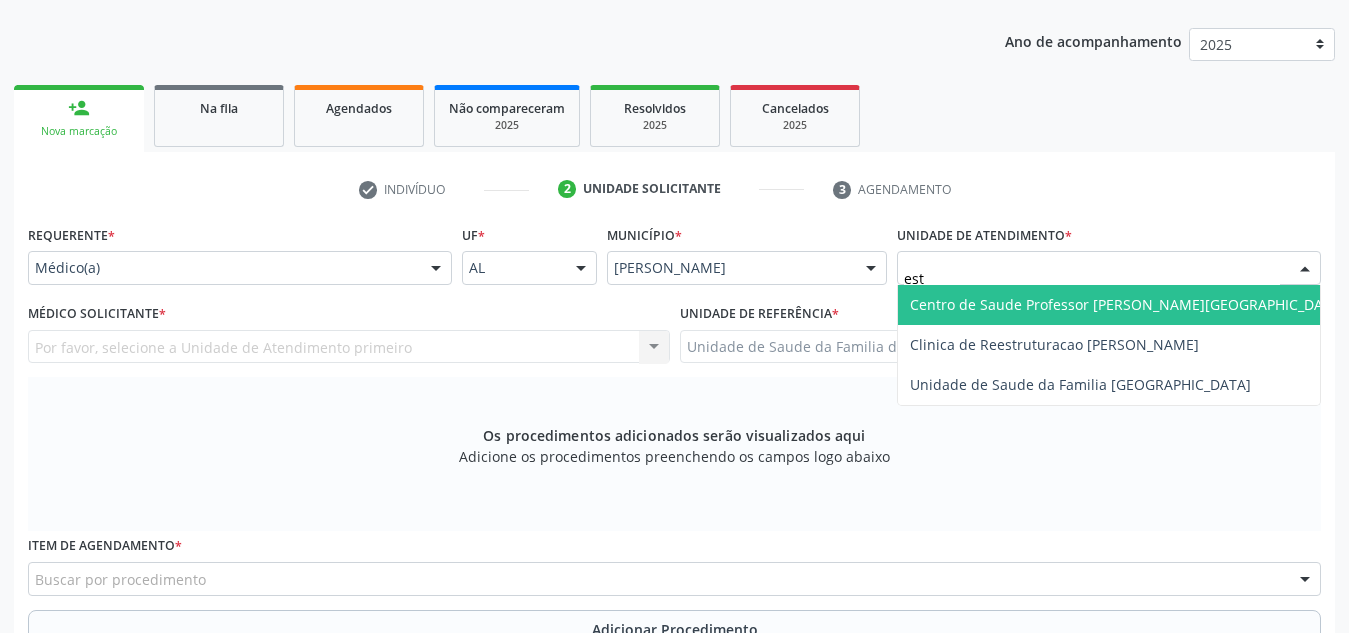 click on "Centro de Saude Professor [PERSON_NAME][GEOGRAPHIC_DATA]" at bounding box center (1127, 304) 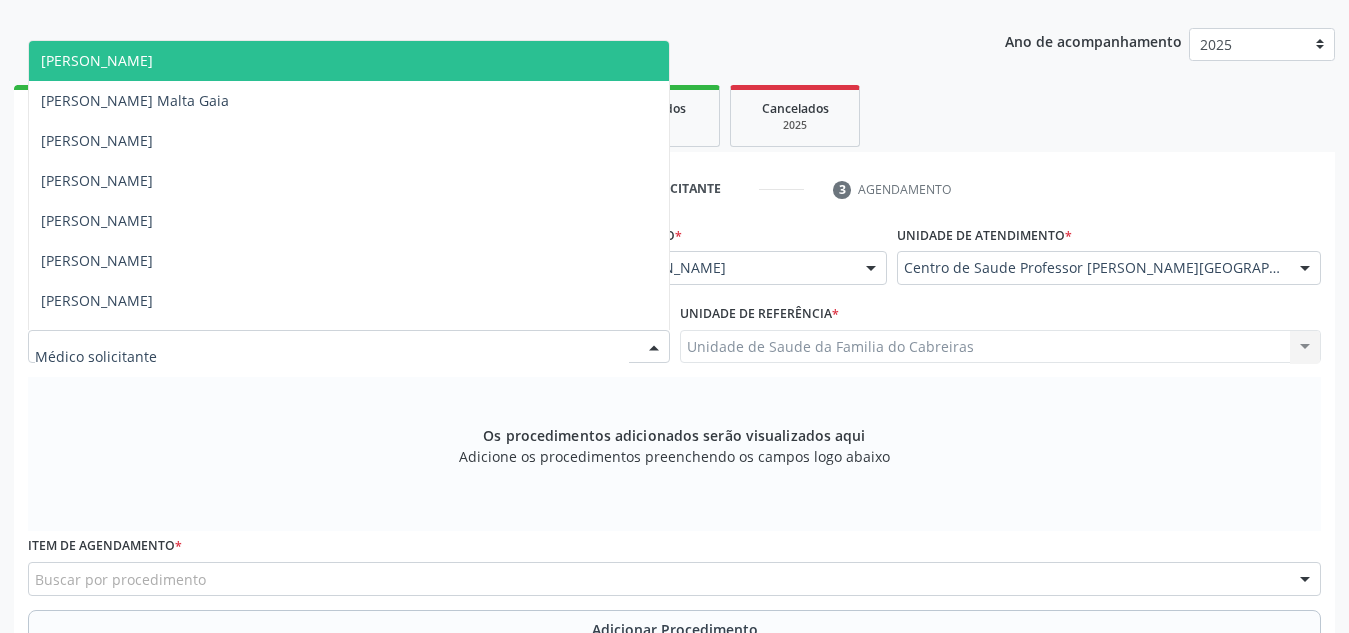 click at bounding box center [349, 347] 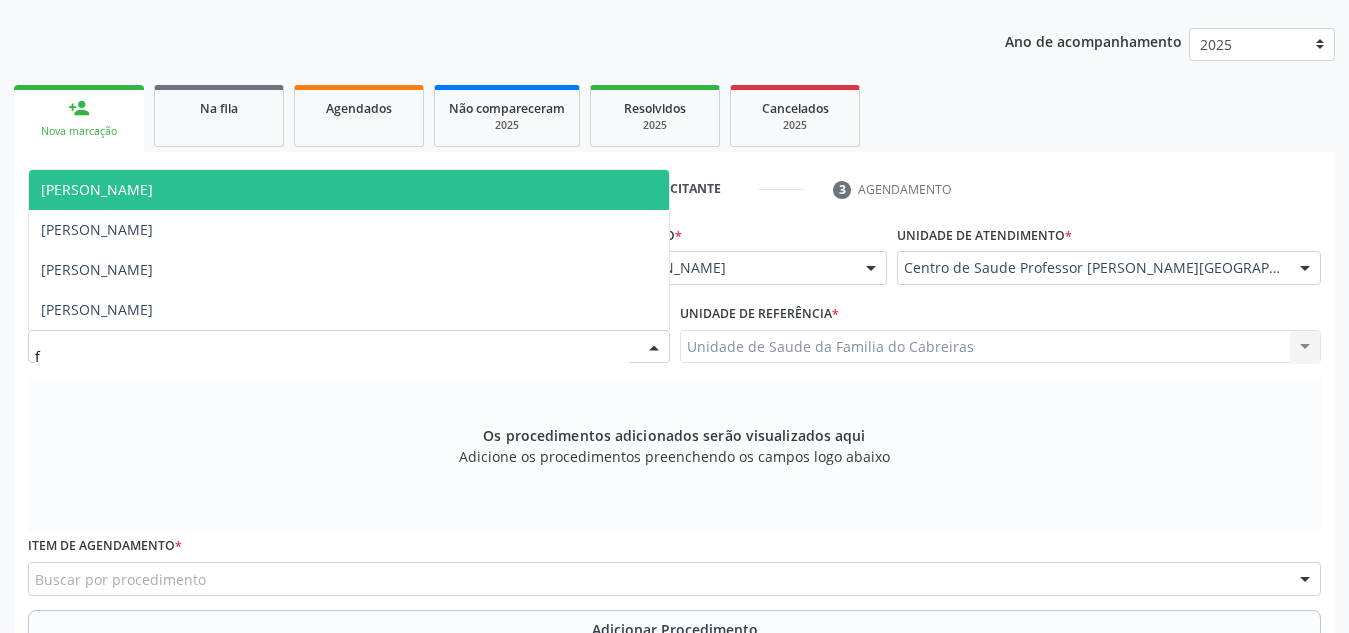 type on "fa" 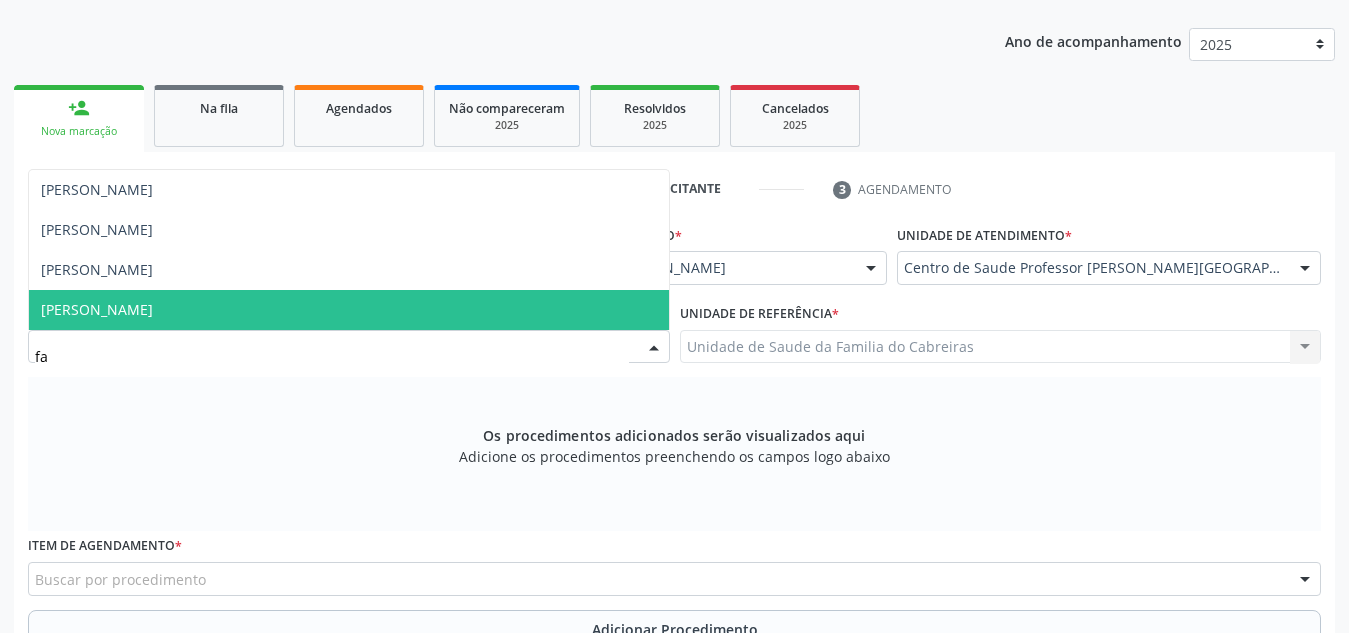 click on "[PERSON_NAME]" at bounding box center (349, 310) 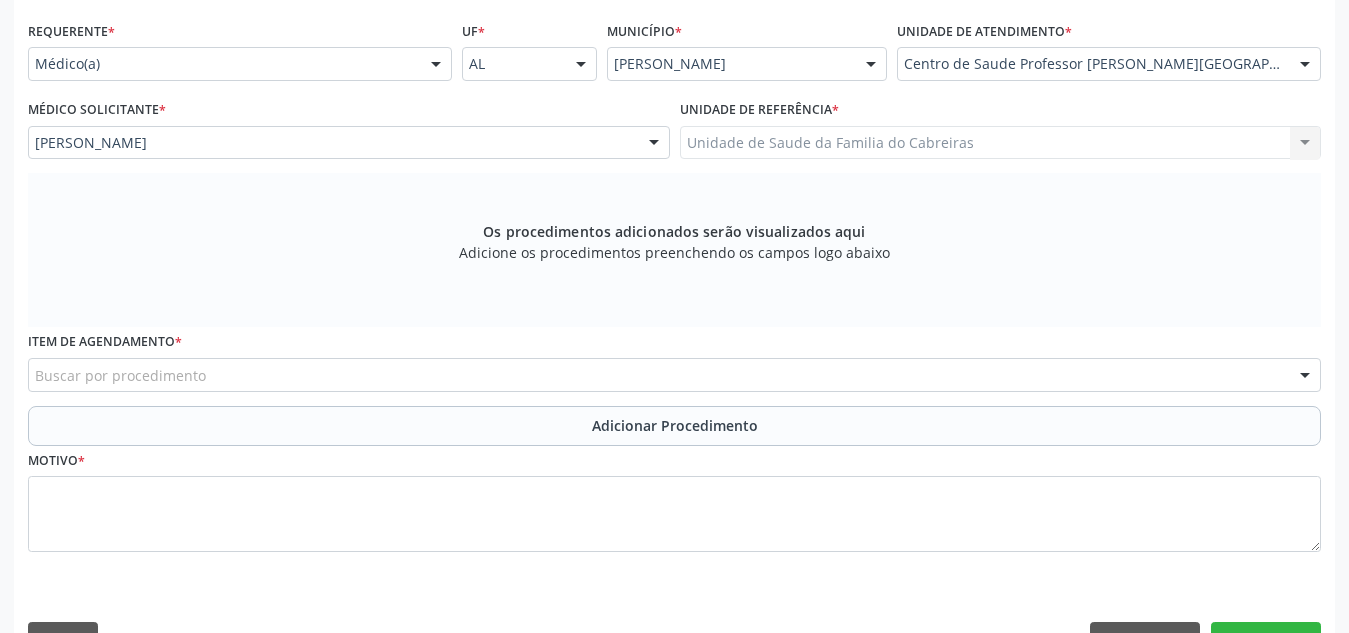 scroll, scrollTop: 496, scrollLeft: 0, axis: vertical 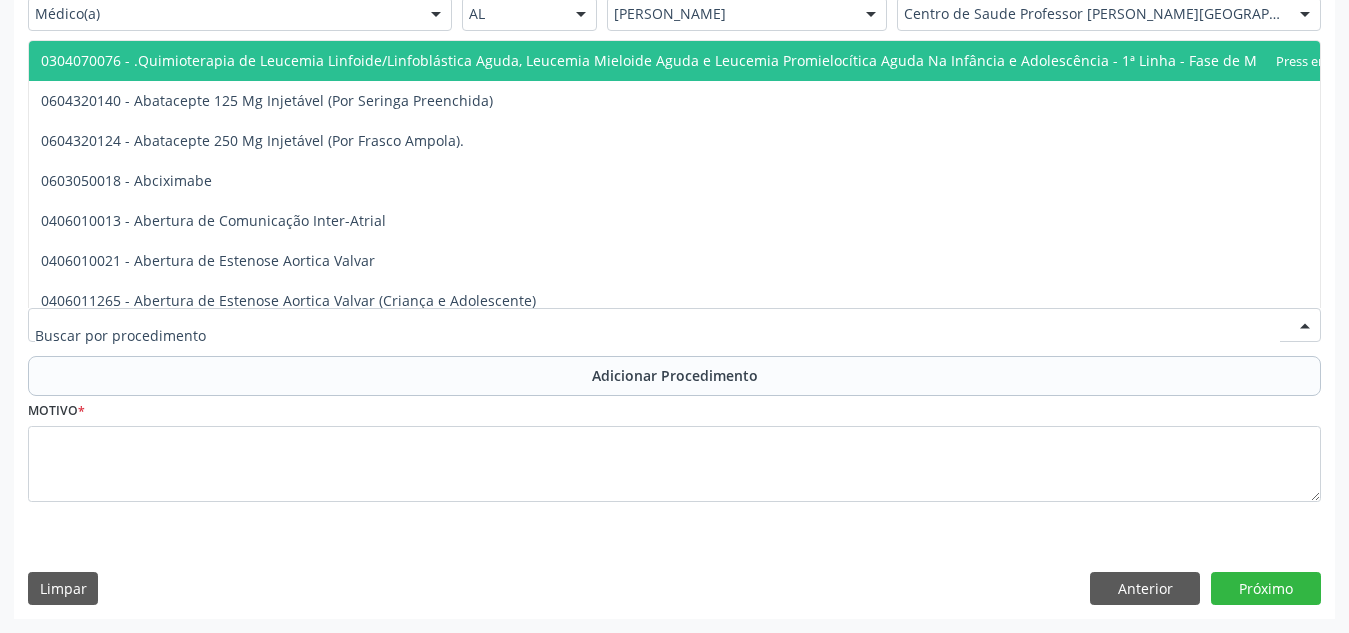 click at bounding box center [674, 325] 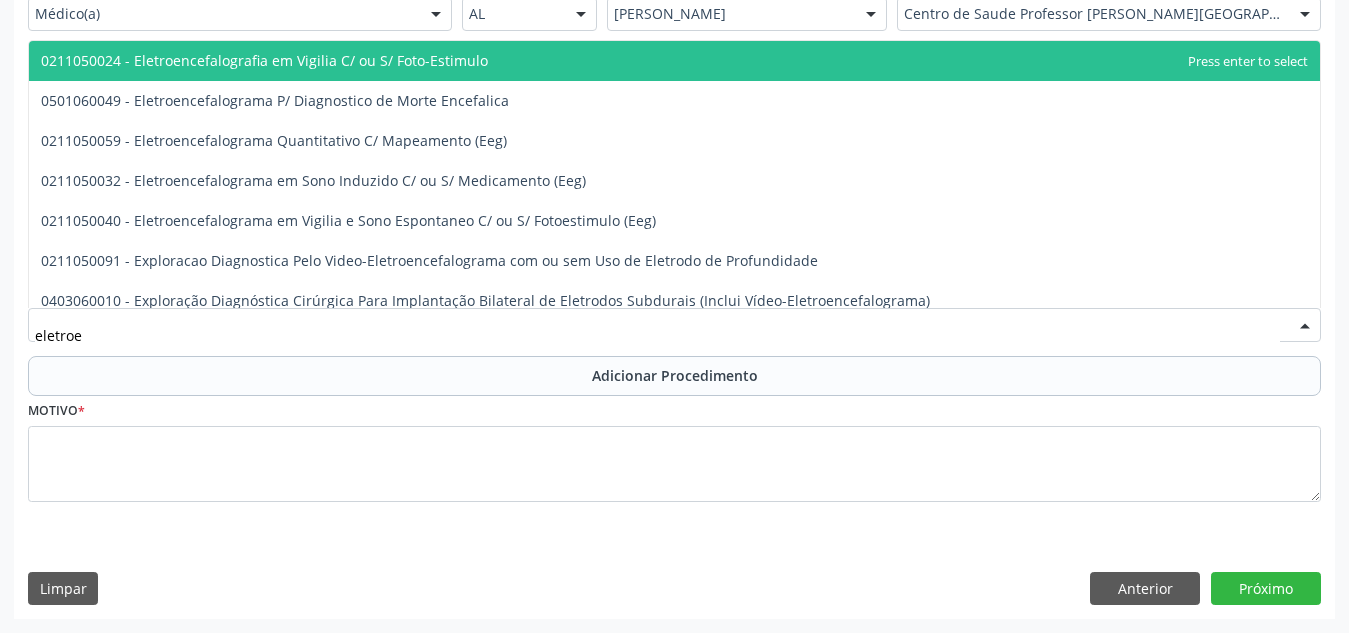 type on "eletroen" 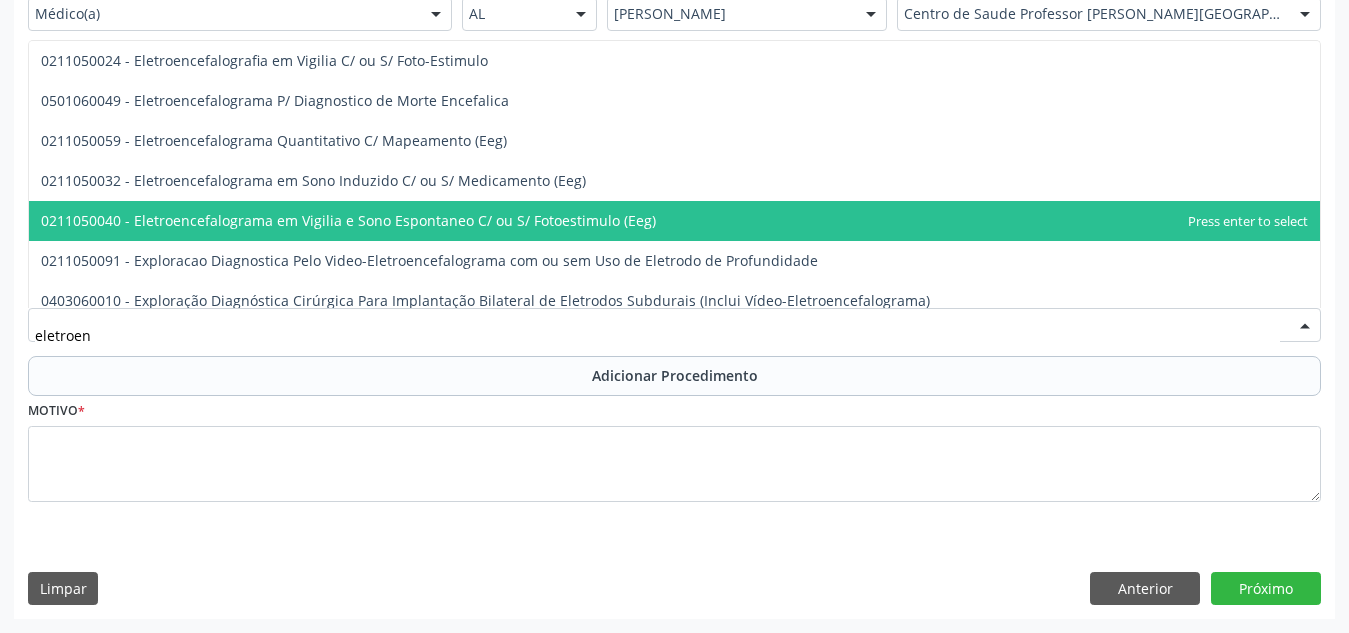 click on "0211050040 - Eletroencefalograma em Vigilia e Sono Espontaneo C/ ou S/ Fotoestimulo (Eeg)" at bounding box center (674, 221) 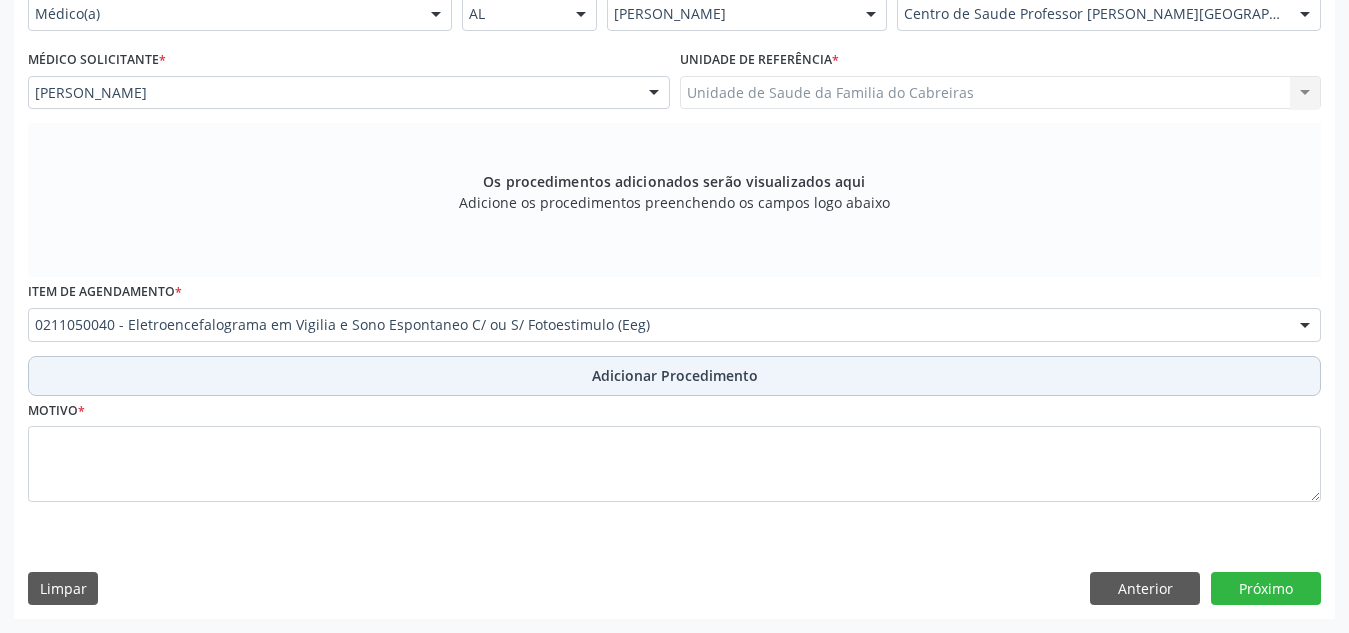 click on "Adicionar Procedimento" at bounding box center [675, 375] 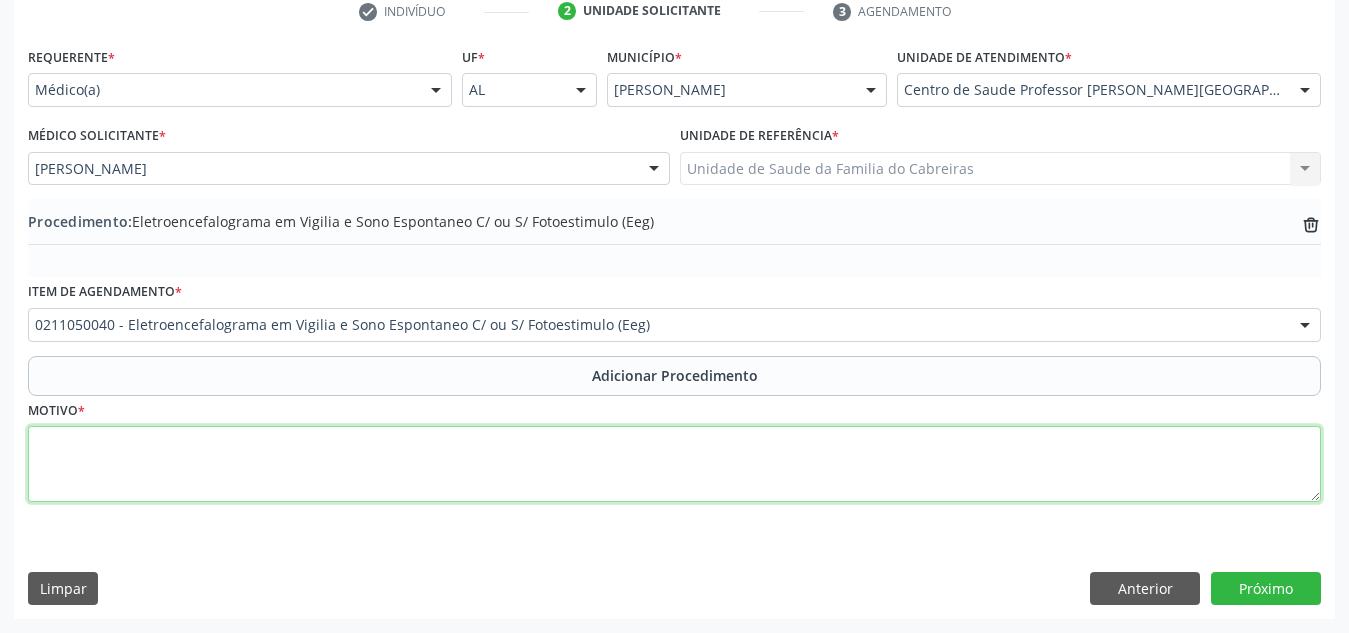 click at bounding box center [674, 464] 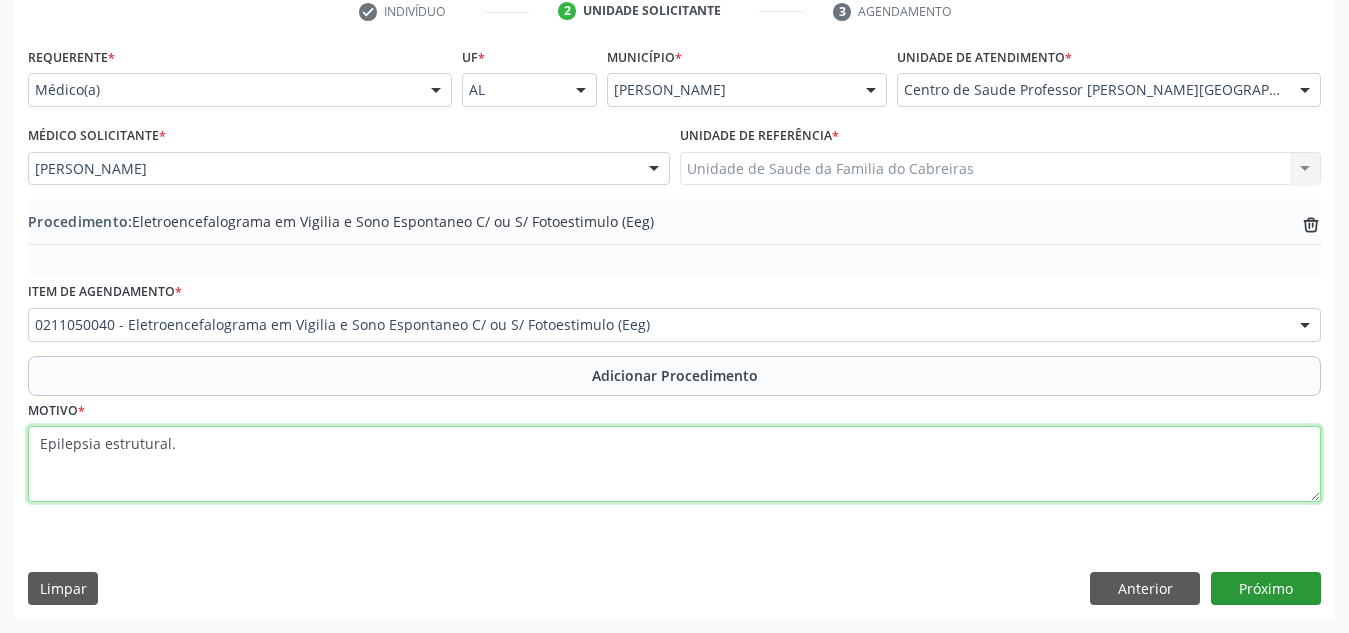 type on "Epilepsia estrutural." 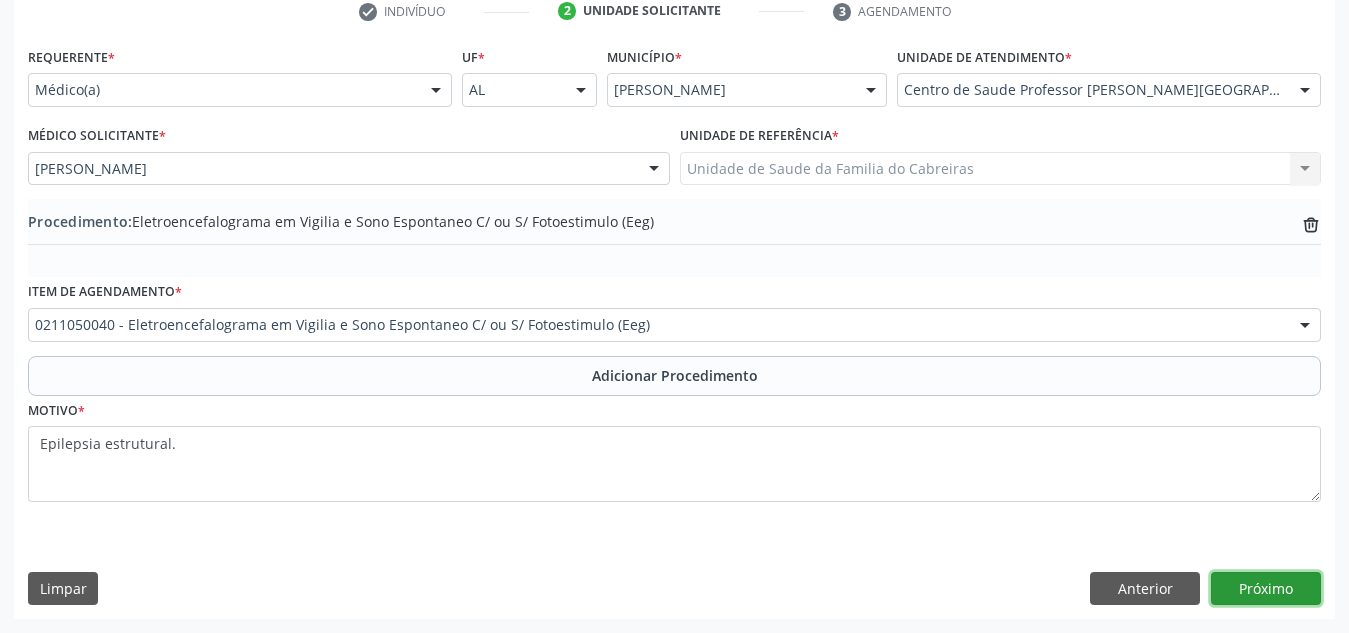 click on "Próximo" at bounding box center [1266, 589] 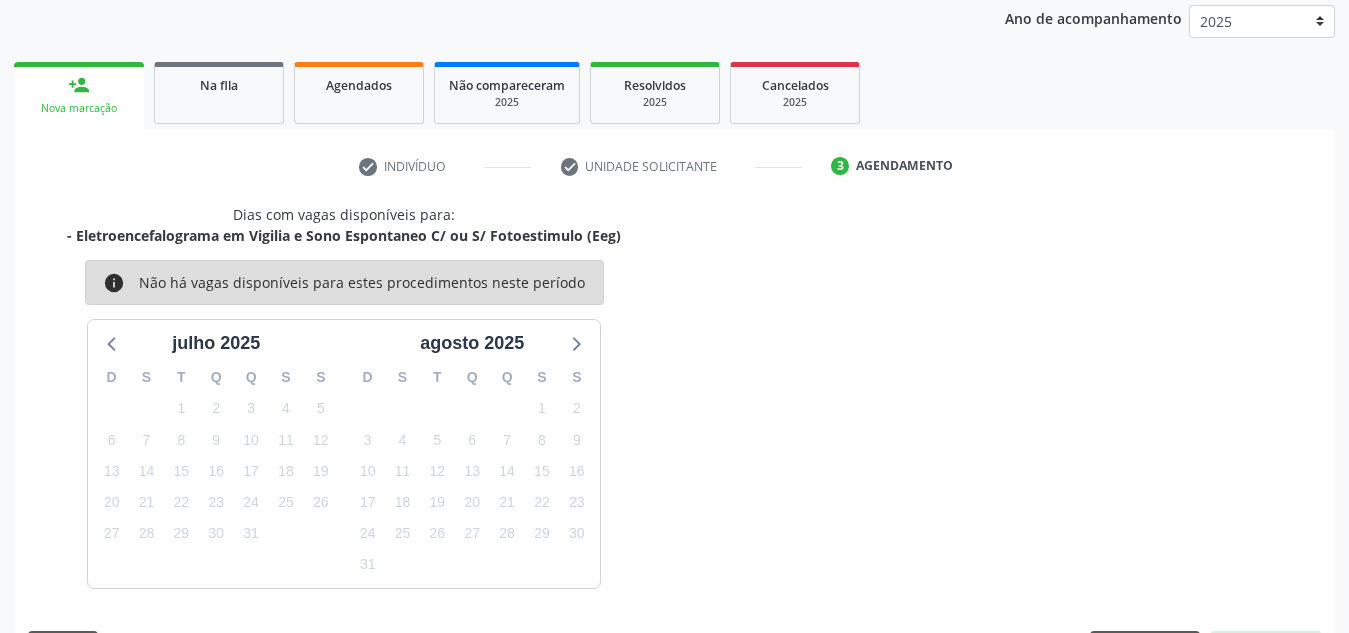 scroll, scrollTop: 324, scrollLeft: 0, axis: vertical 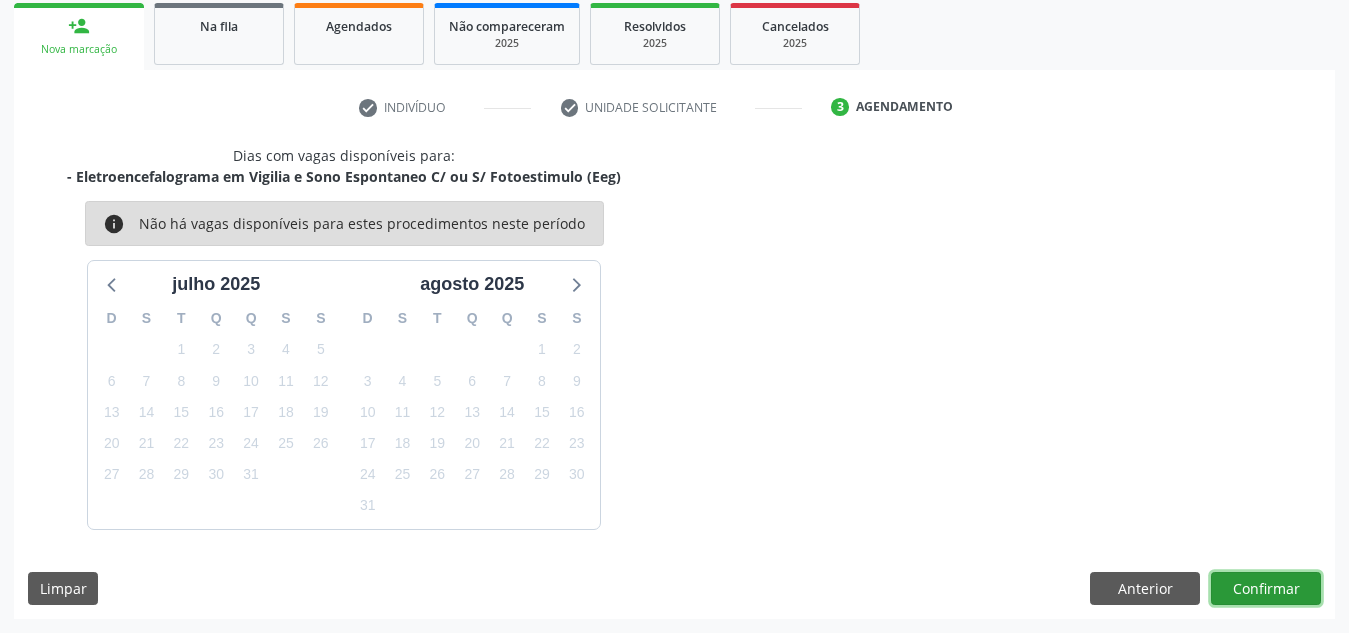 click on "Confirmar" at bounding box center [1266, 589] 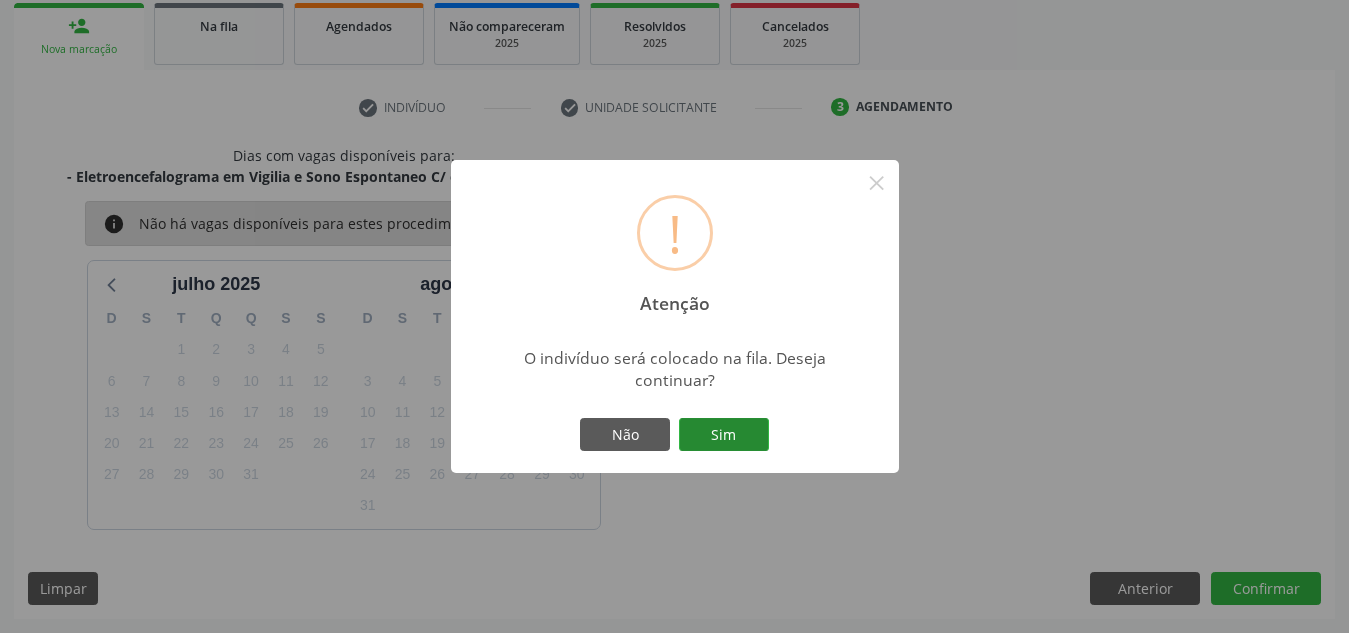 click on "Sim" at bounding box center [724, 435] 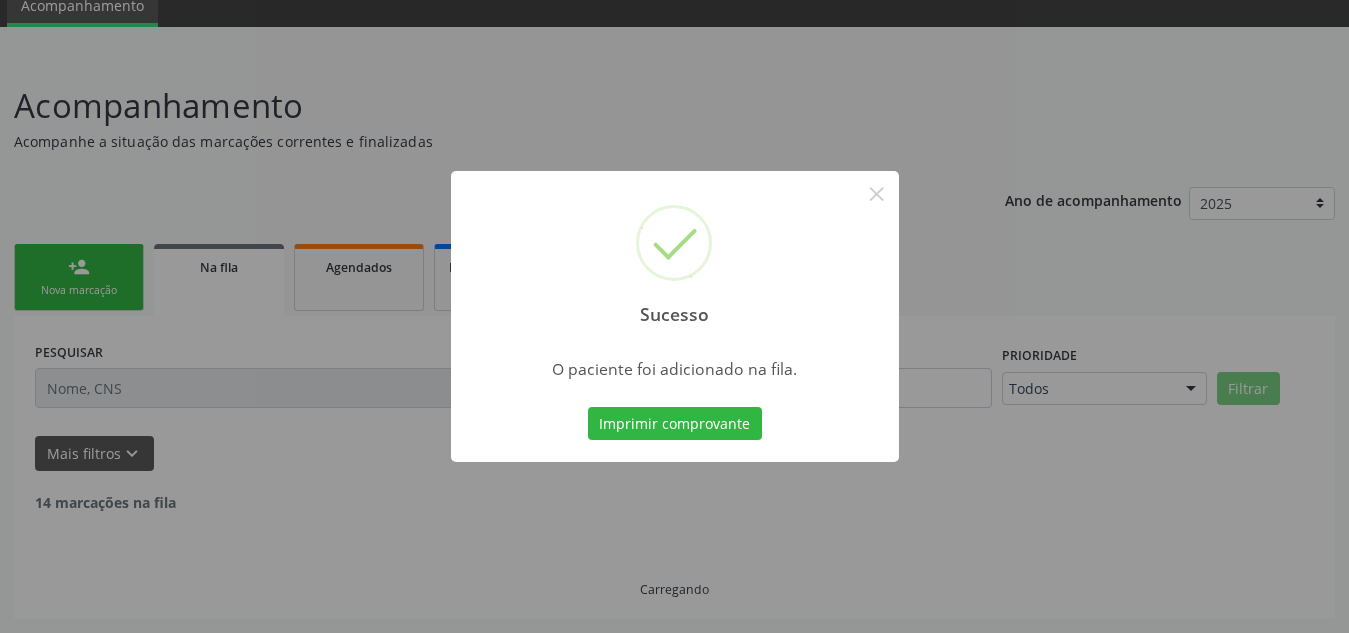 scroll, scrollTop: 62, scrollLeft: 0, axis: vertical 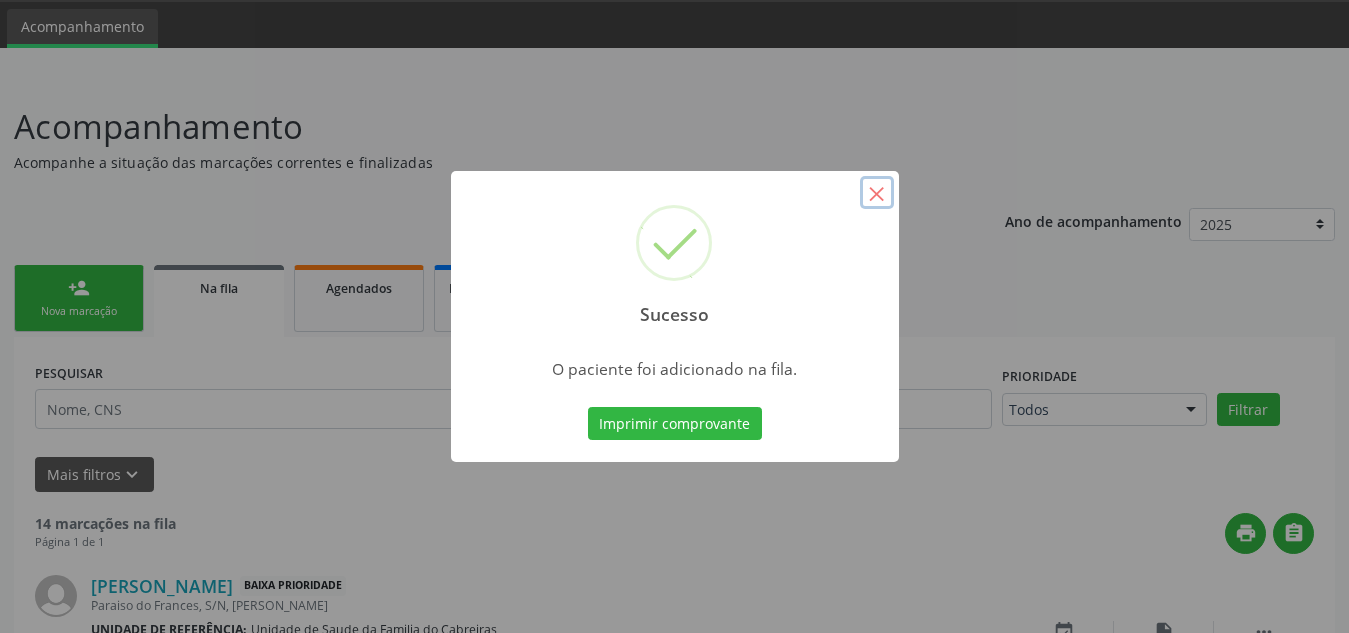 click on "×" at bounding box center (877, 193) 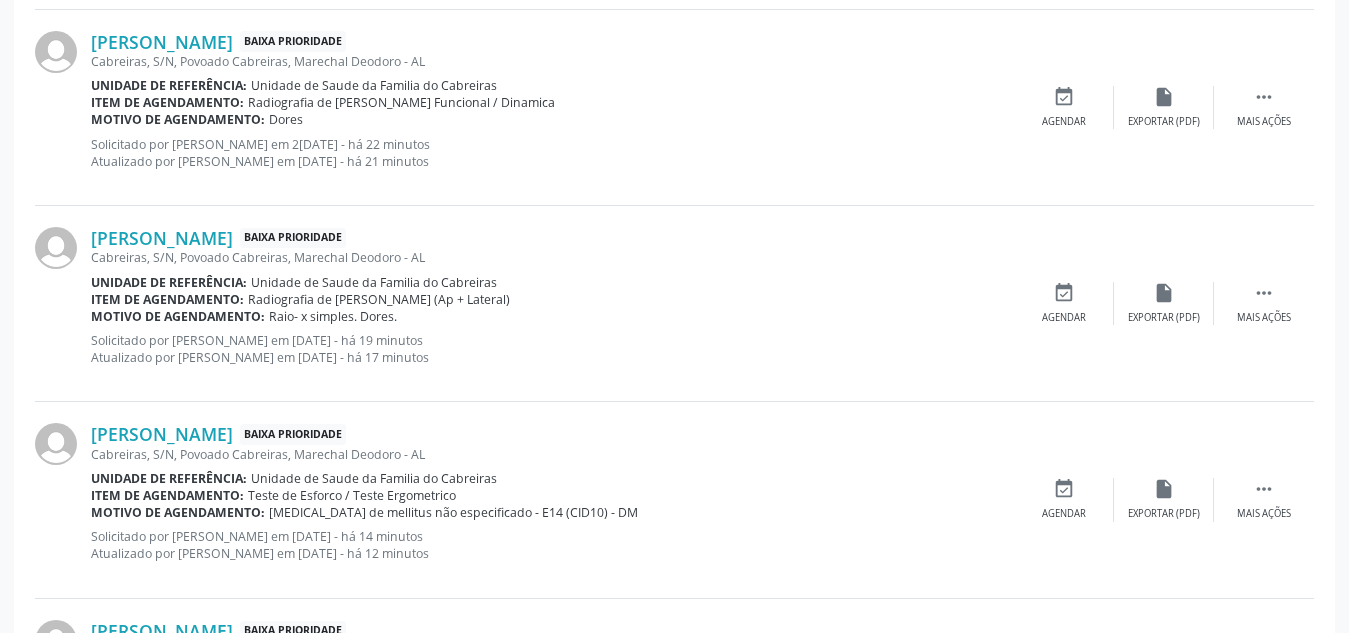 scroll, scrollTop: 2627, scrollLeft: 0, axis: vertical 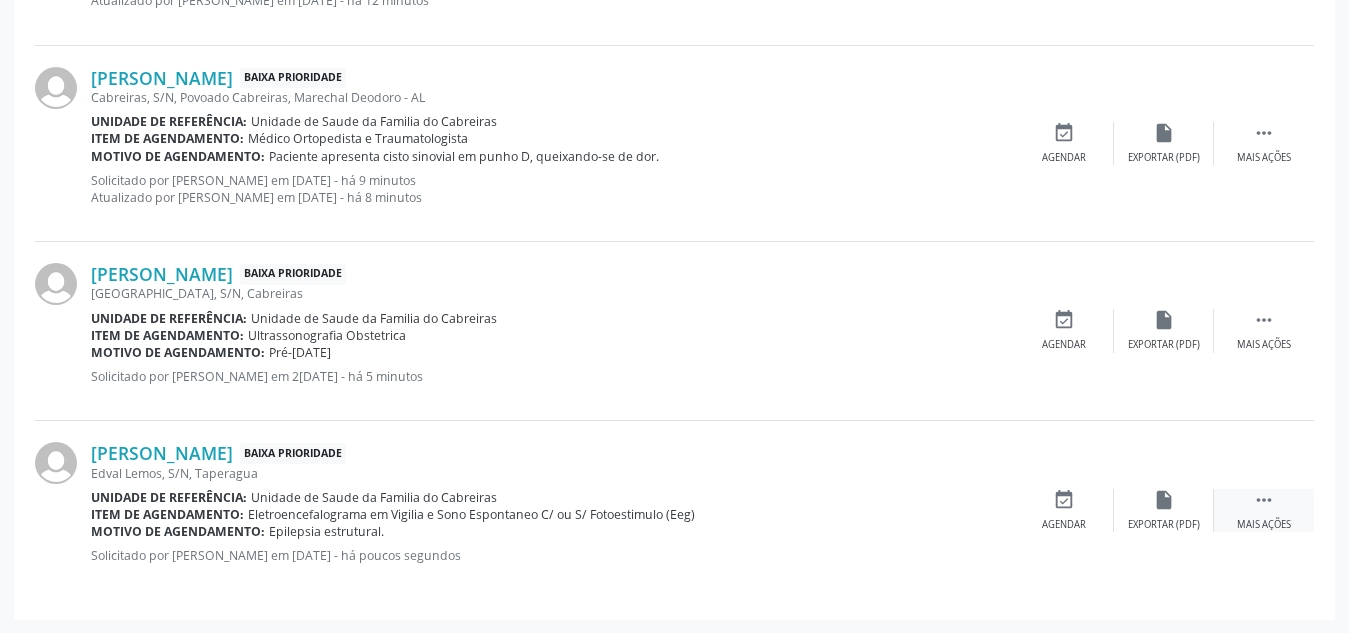 click on "
Mais ações" at bounding box center (1264, 510) 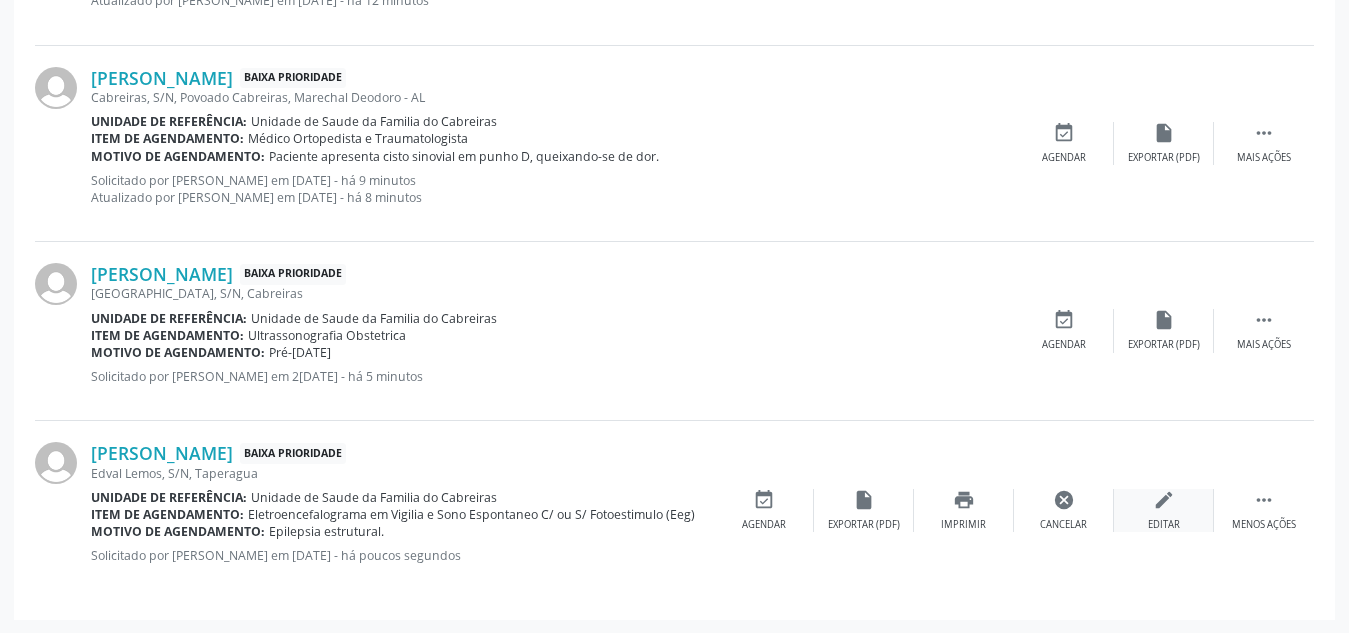 click on "edit
Editar" at bounding box center [1164, 510] 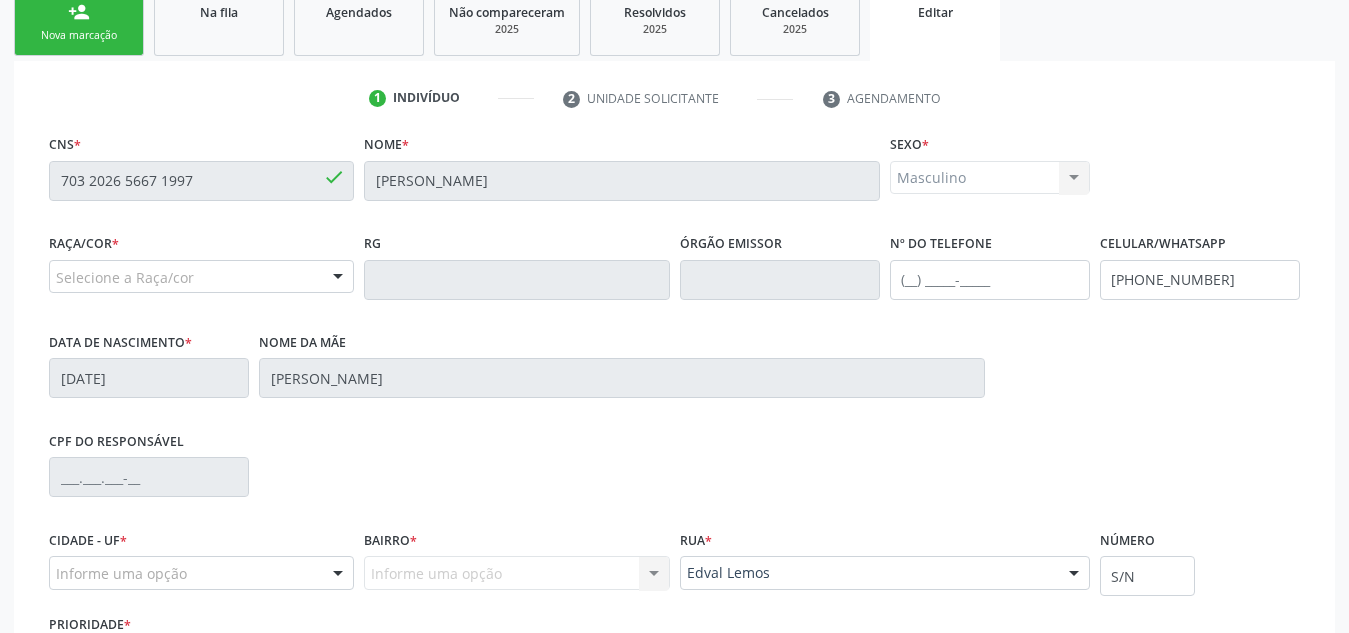 scroll, scrollTop: 506, scrollLeft: 0, axis: vertical 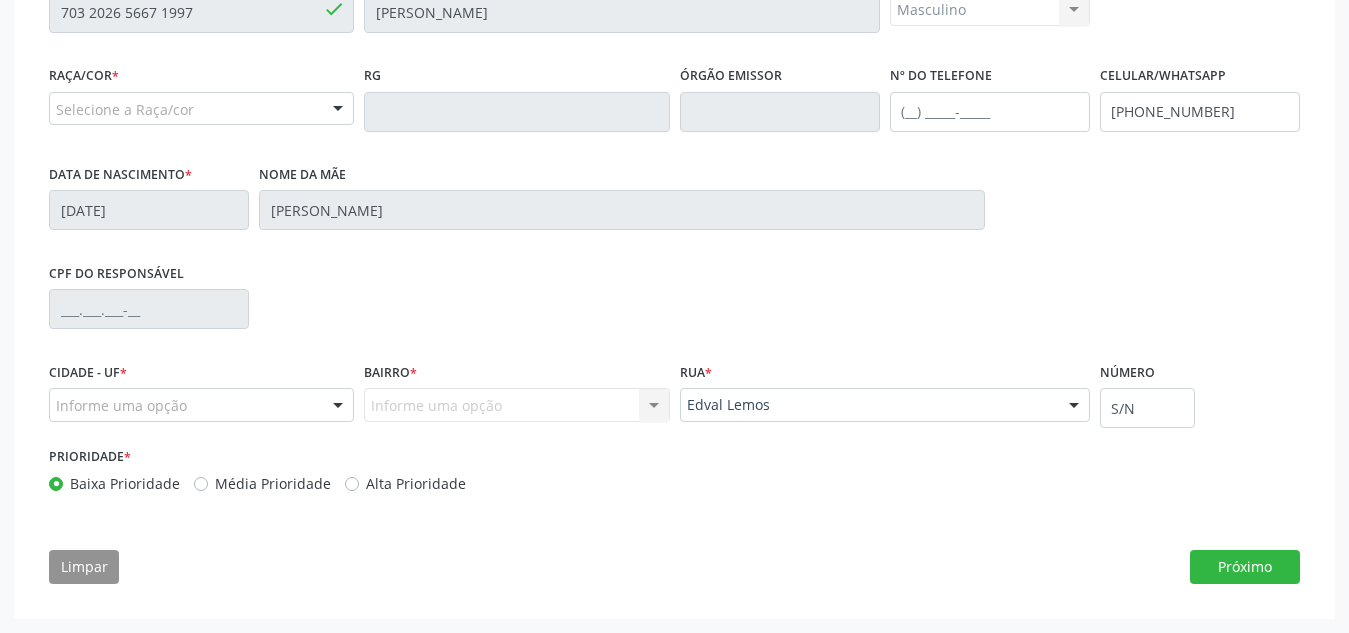 click at bounding box center [338, 406] 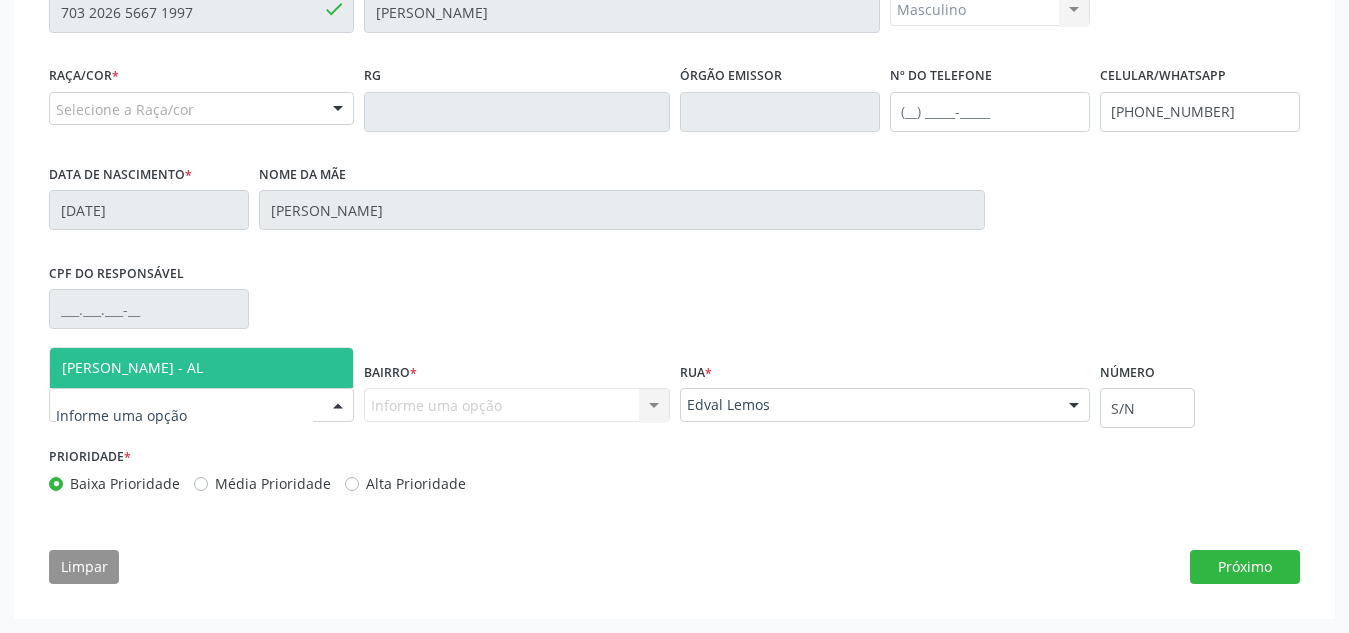 click on "[PERSON_NAME] - AL" at bounding box center [201, 368] 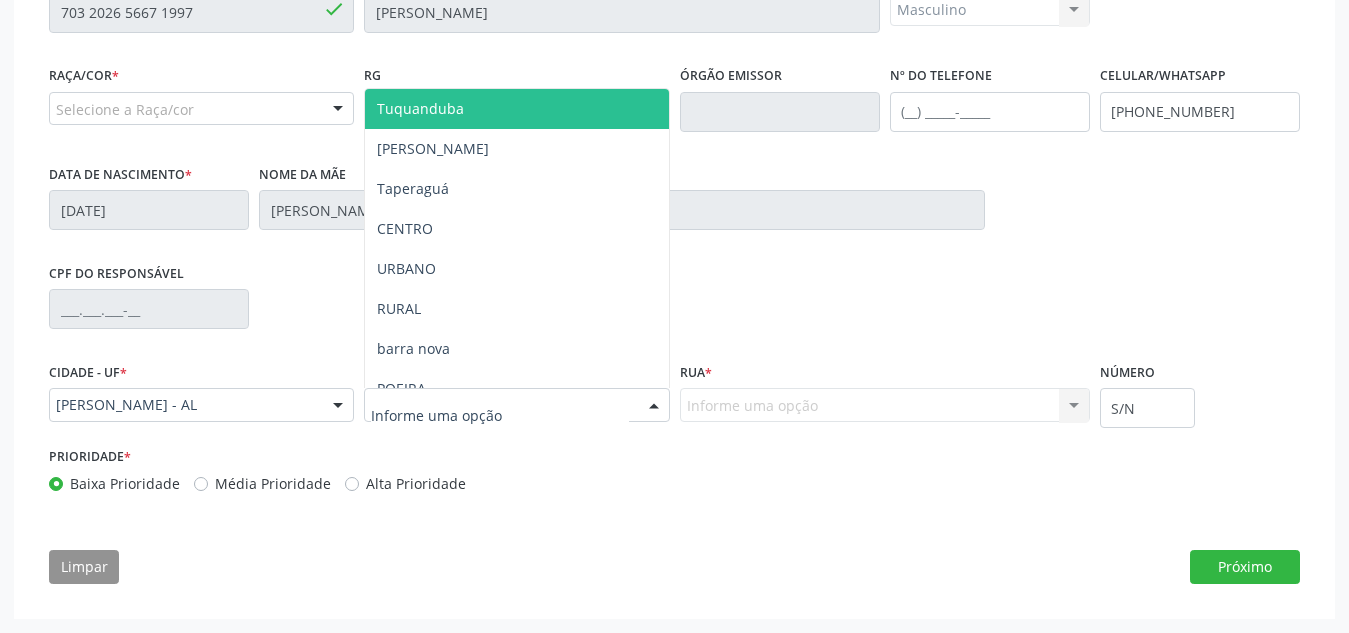 click at bounding box center (654, 406) 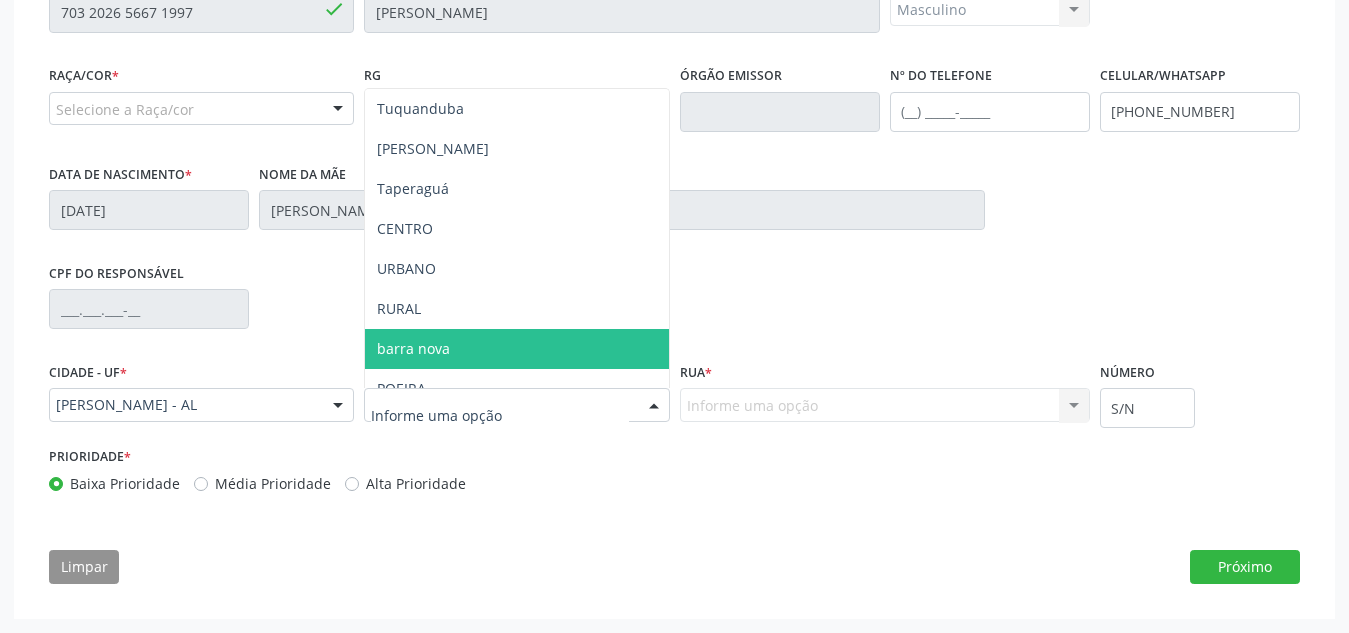 scroll, scrollTop: 221, scrollLeft: 0, axis: vertical 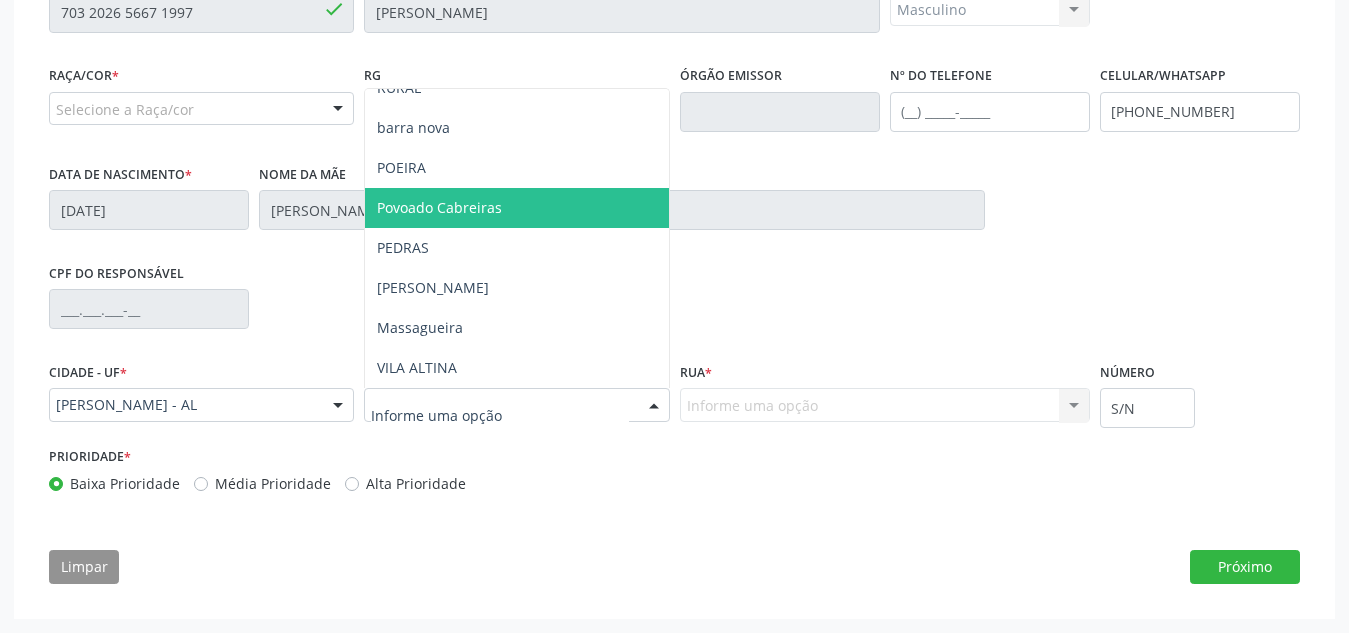 click on "Povoado Cabreiras" at bounding box center (516, 208) 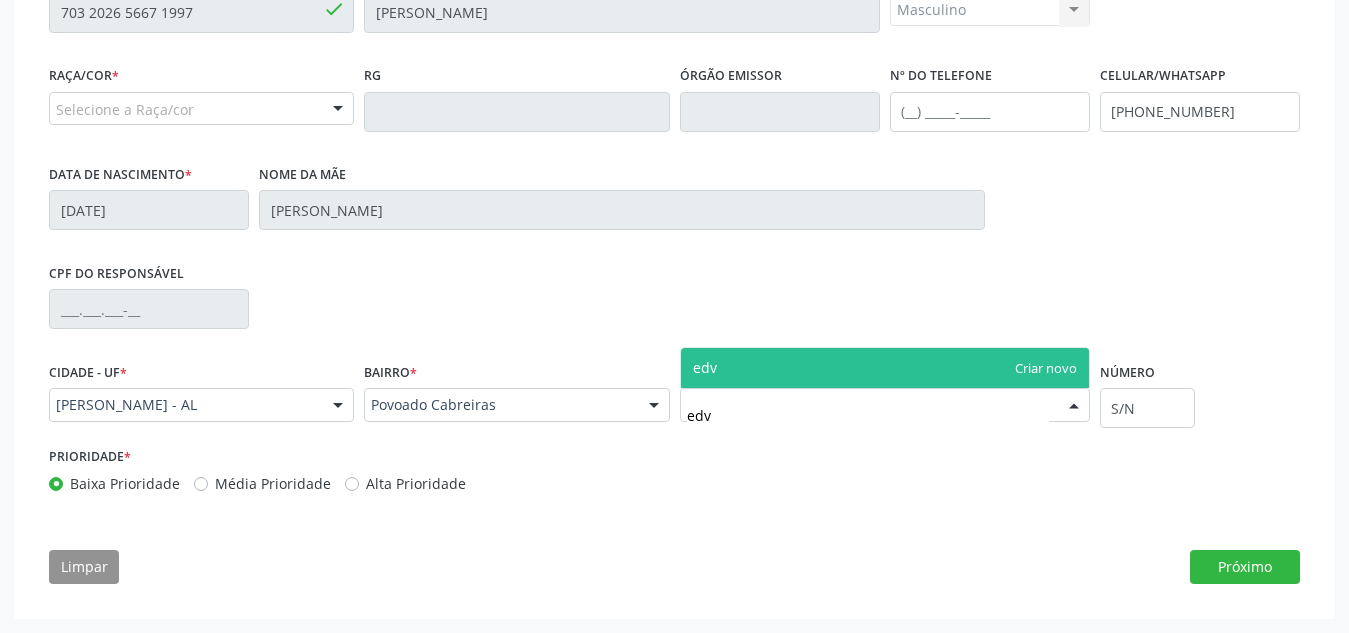 click on "edv" at bounding box center [868, 415] 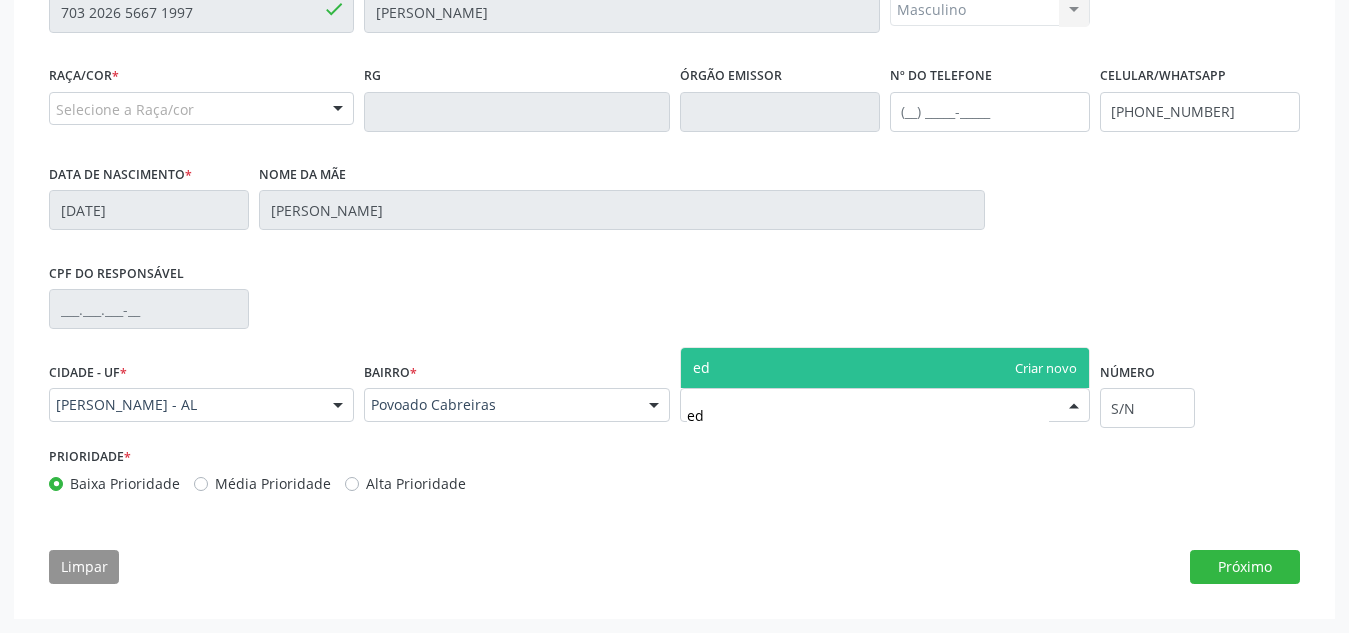 type on "e" 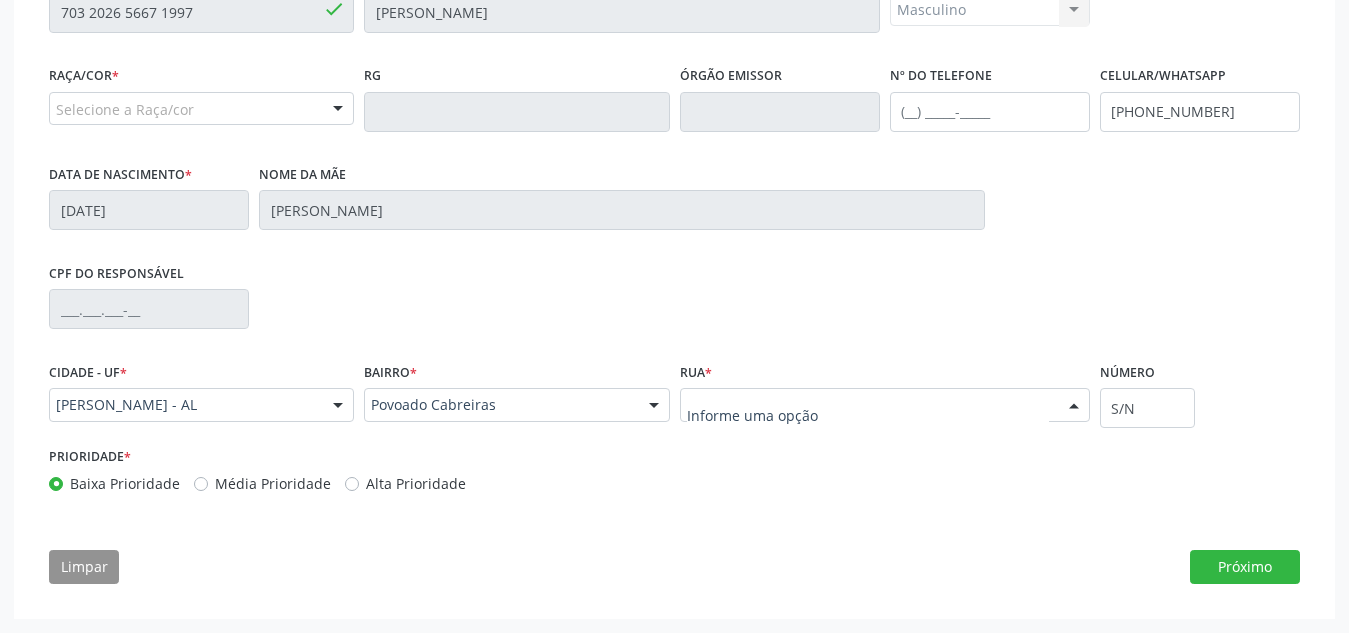 click at bounding box center (885, 405) 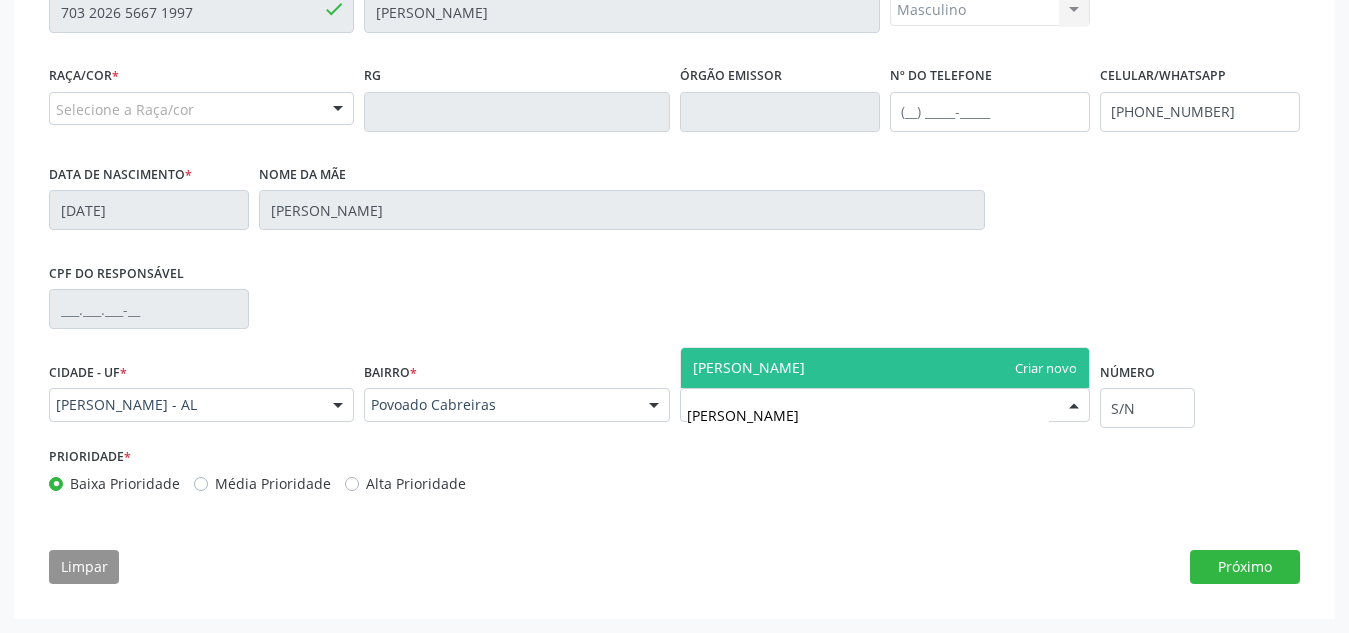 type on "Edval Lemos" 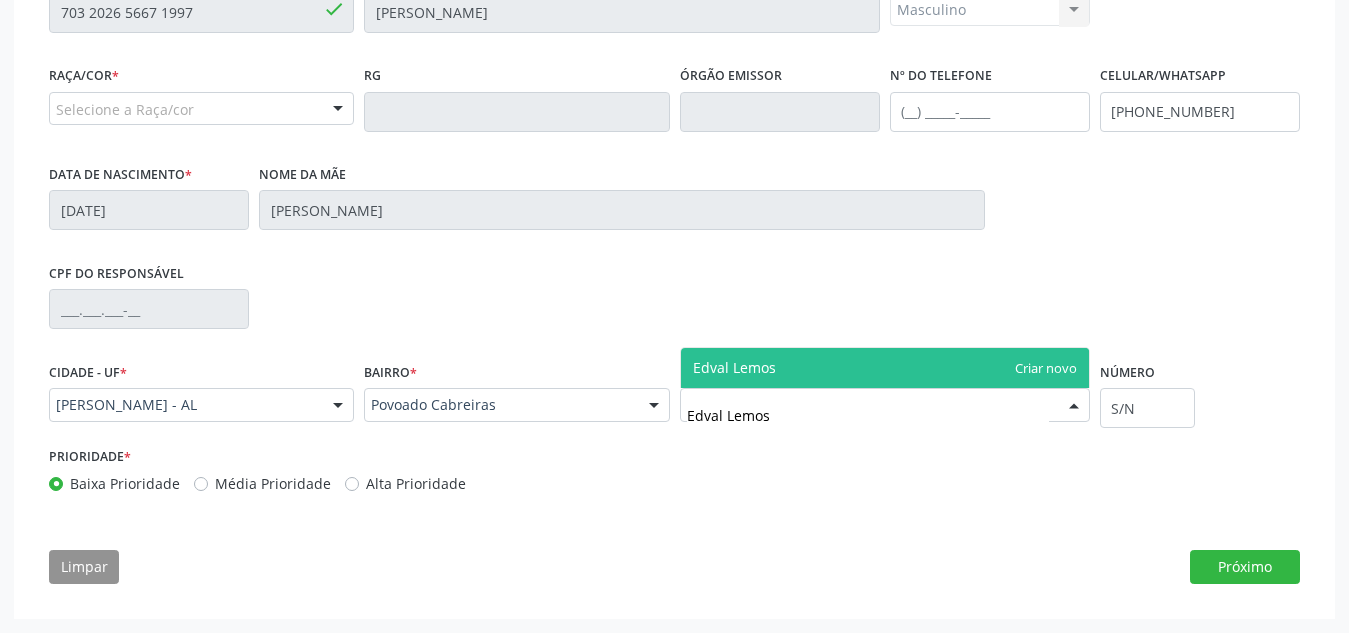 click on "Edval Lemos" at bounding box center (885, 368) 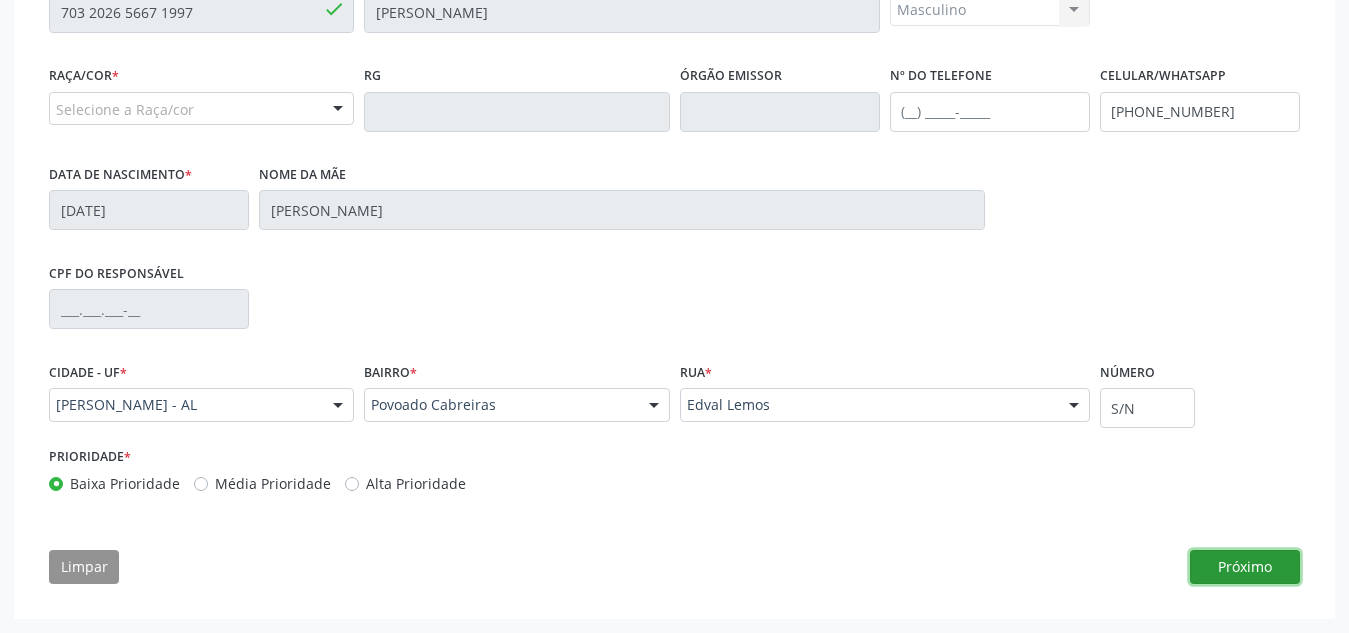 click on "Próximo" at bounding box center (1245, 567) 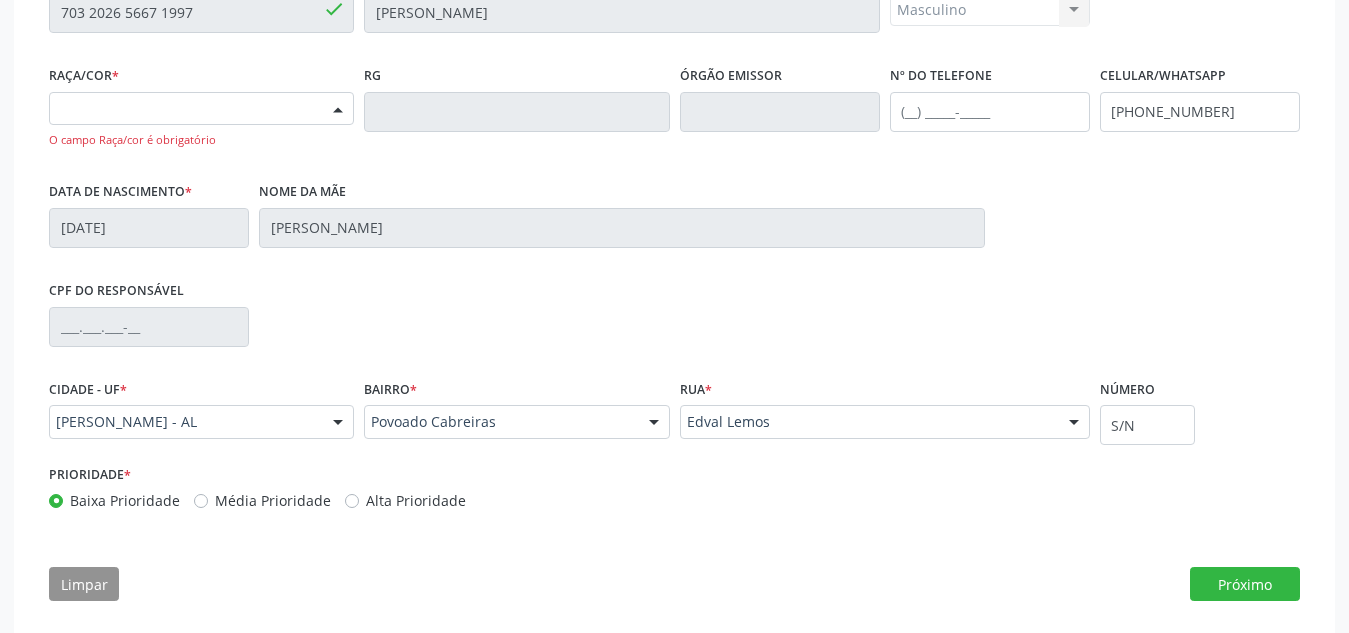 click on "Selecione a Raça/cor" at bounding box center [201, 109] 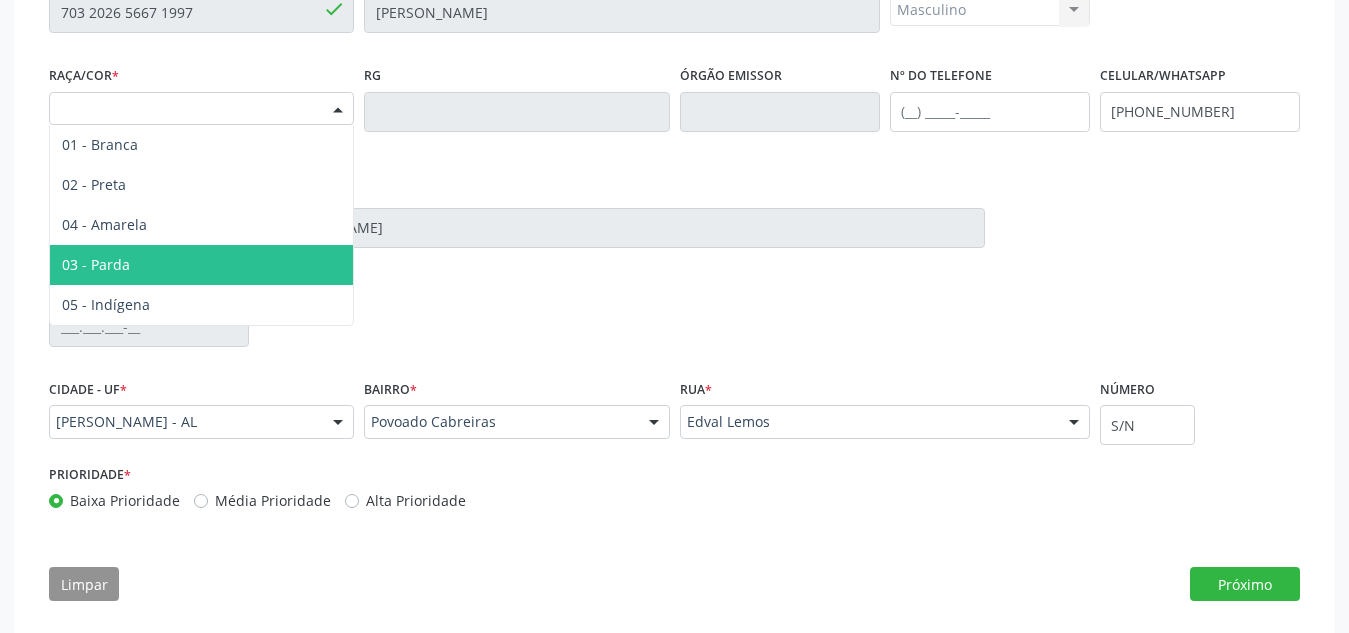 click on "03 - Parda" at bounding box center (201, 265) 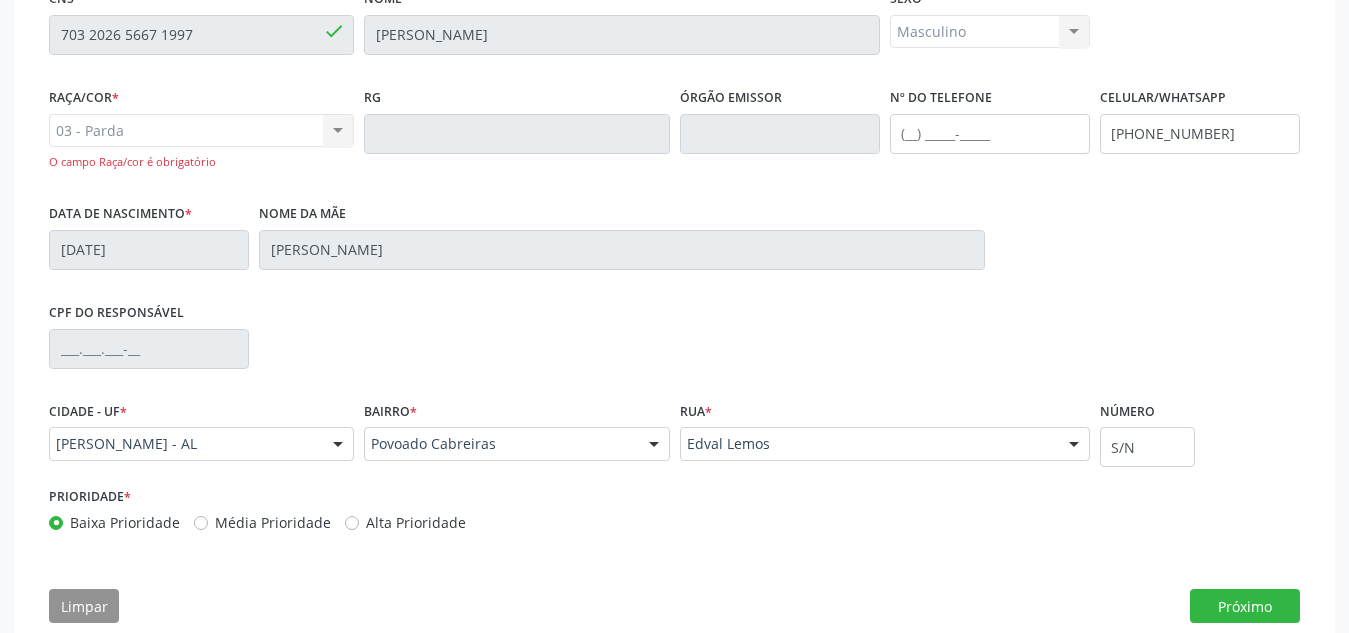 scroll, scrollTop: 523, scrollLeft: 0, axis: vertical 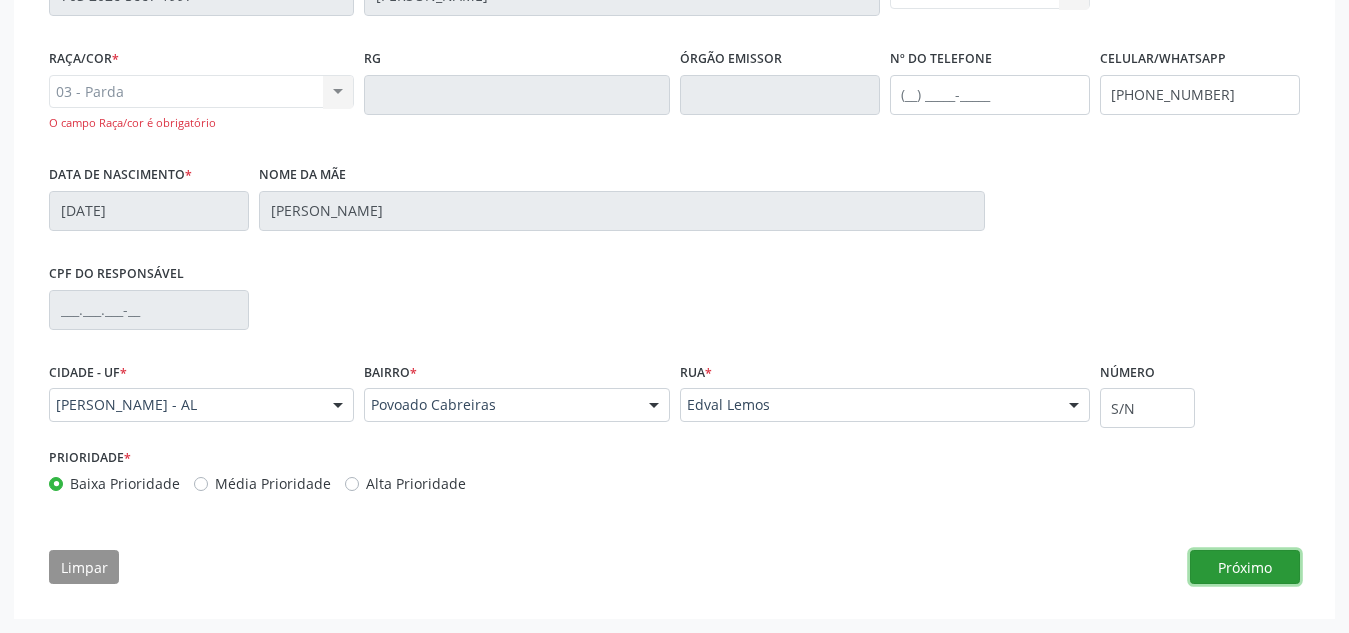 click on "Próximo" at bounding box center [1245, 567] 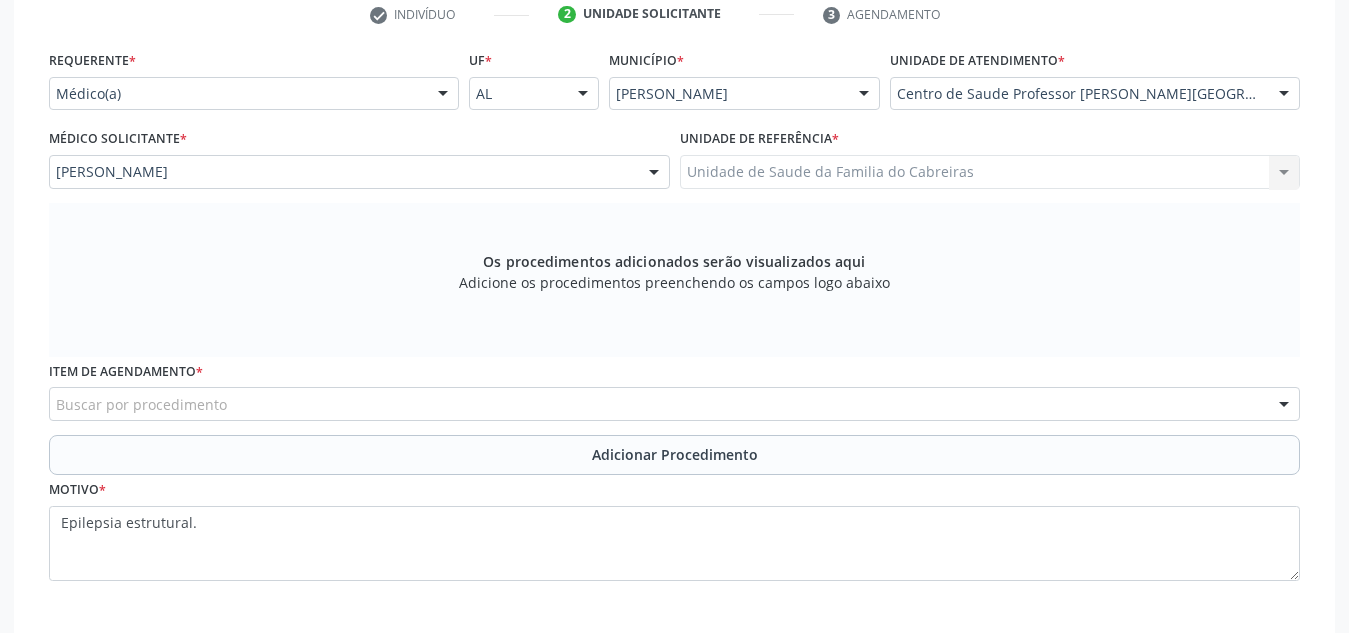 scroll, scrollTop: 405, scrollLeft: 0, axis: vertical 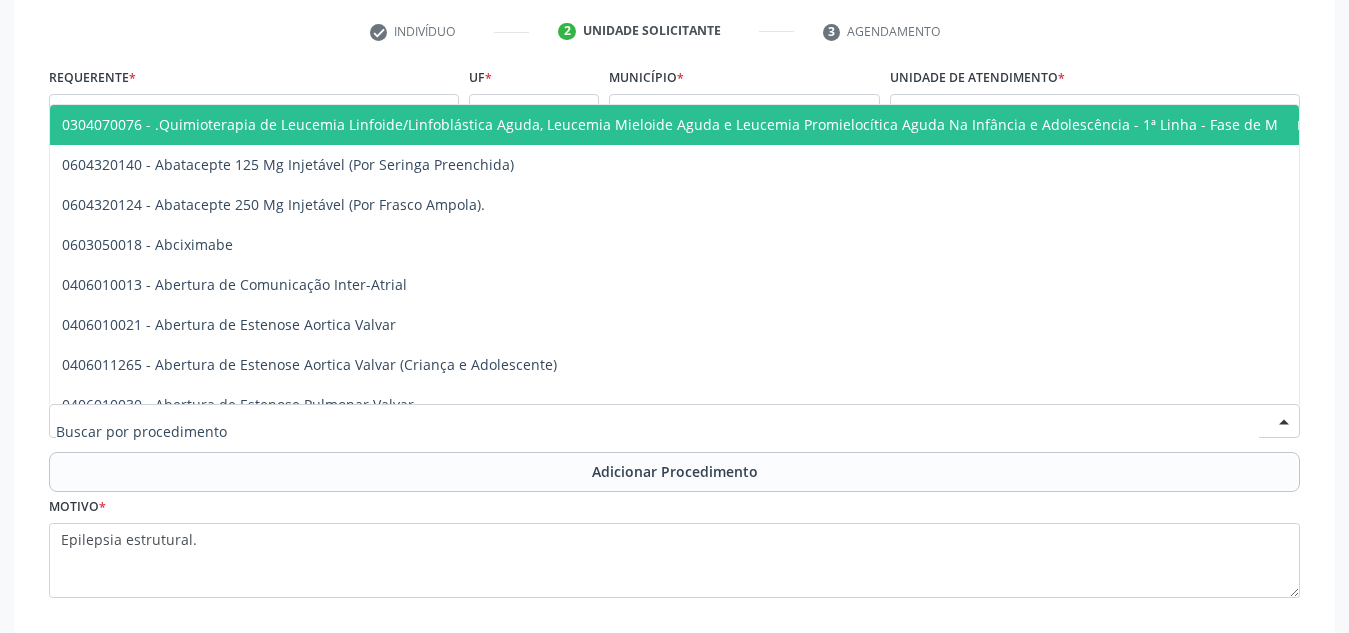 click at bounding box center [674, 421] 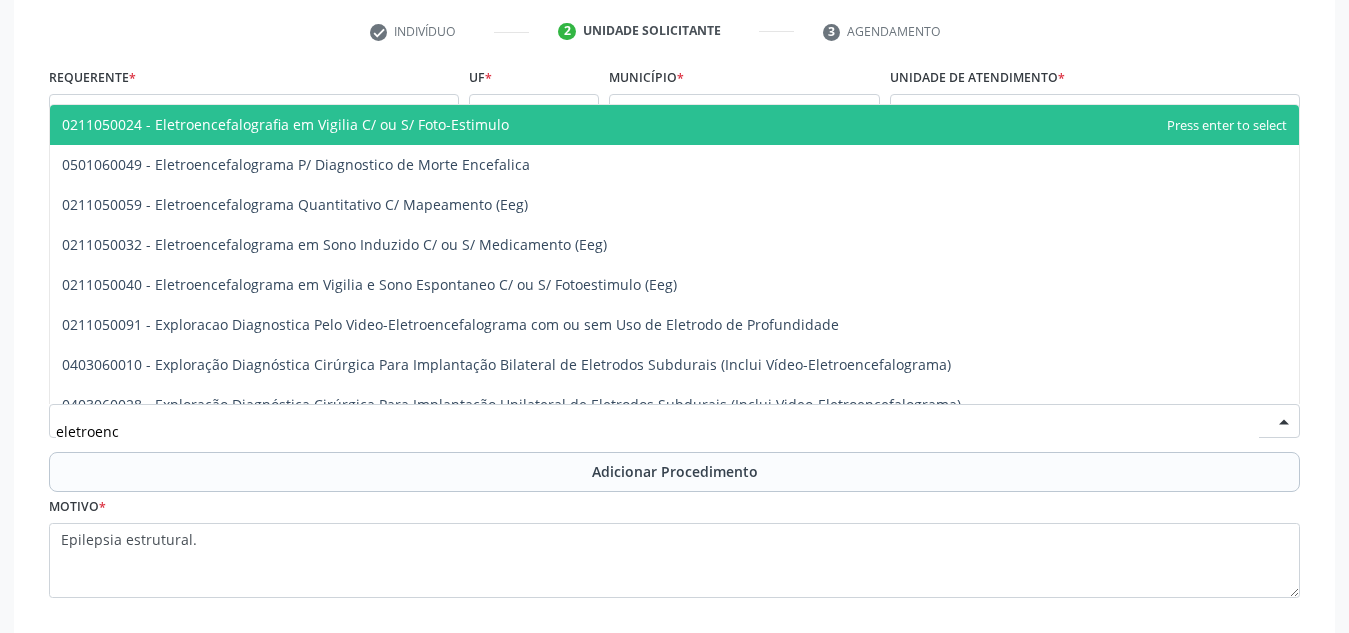 type on "eletroence" 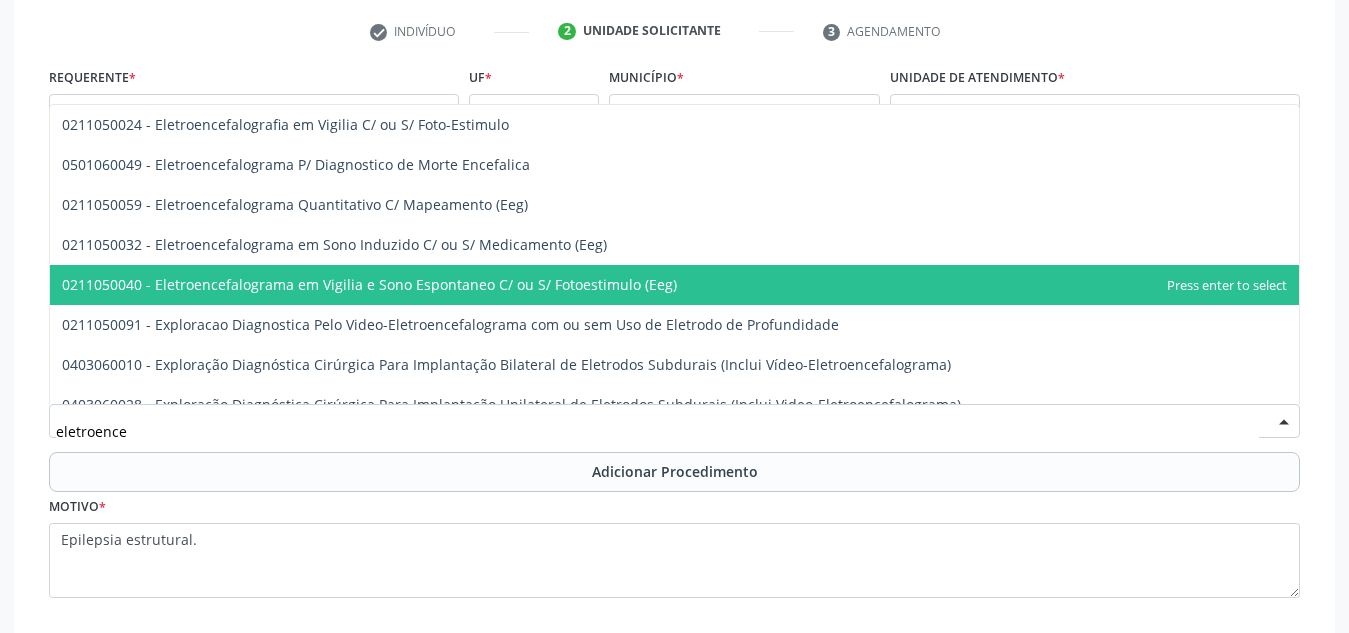 click on "0211050040 - Eletroencefalograma em Vigilia e Sono Espontaneo C/ ou S/ Fotoestimulo (Eeg)" at bounding box center [674, 285] 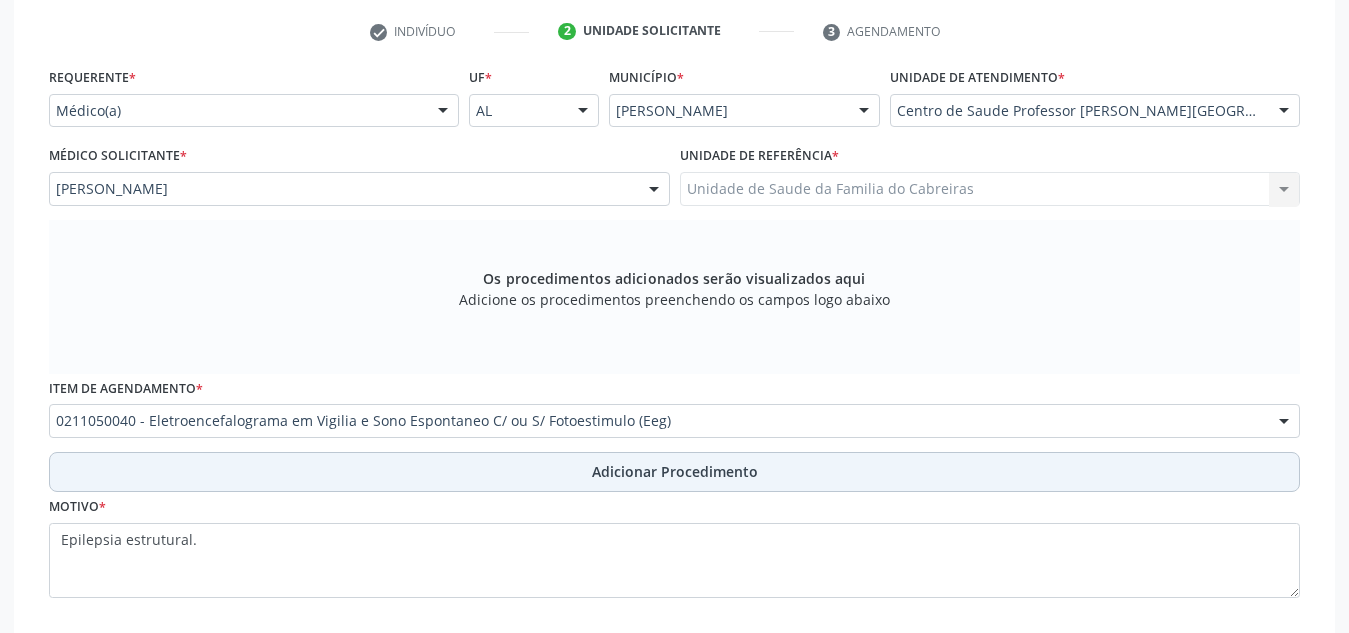 click on "Adicionar Procedimento" at bounding box center (675, 471) 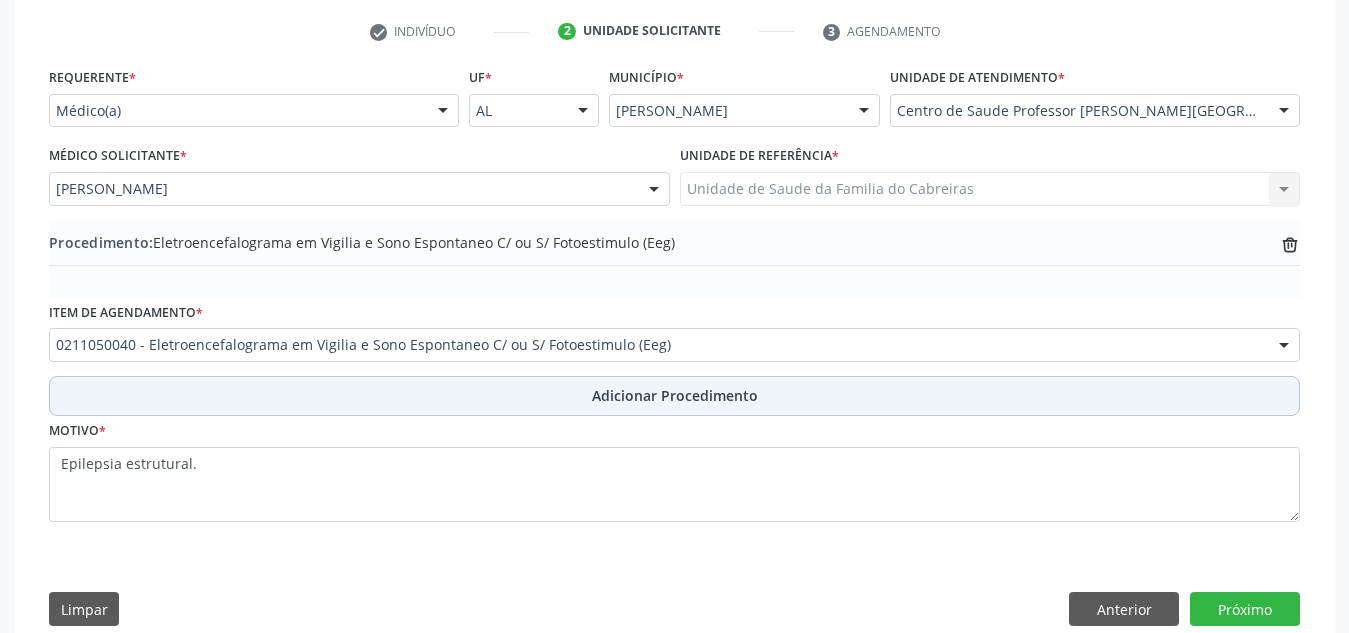 scroll, scrollTop: 447, scrollLeft: 0, axis: vertical 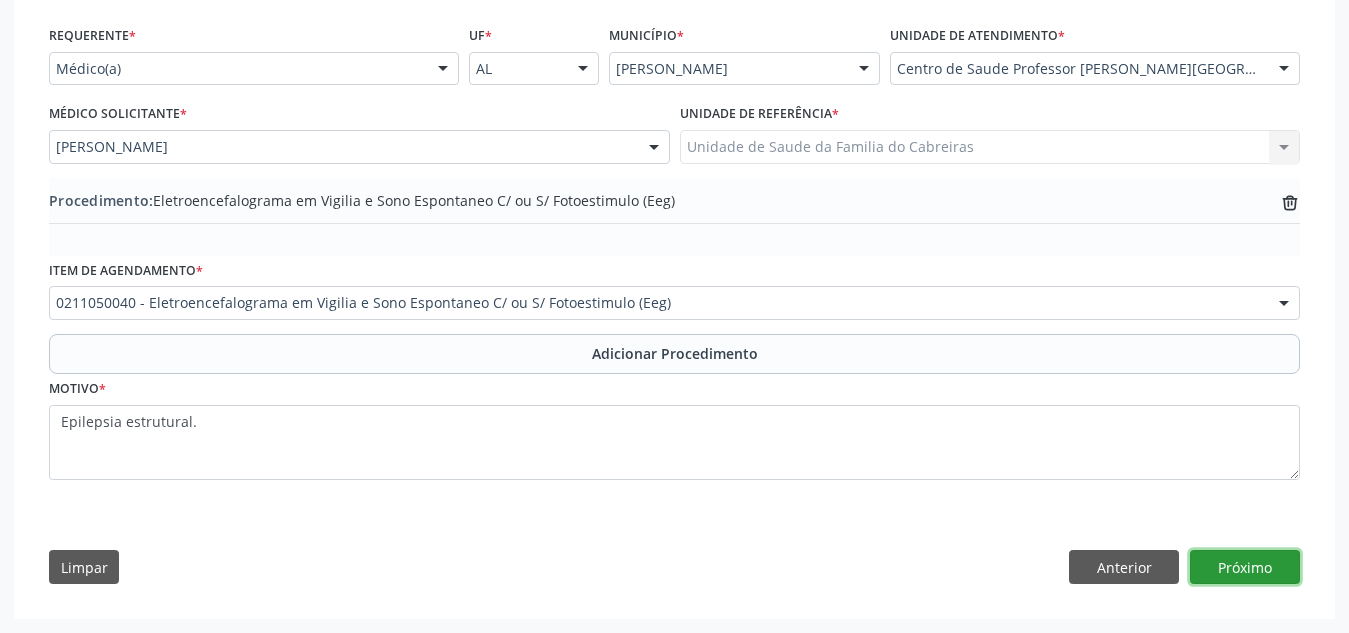click on "Próximo" at bounding box center (1245, 567) 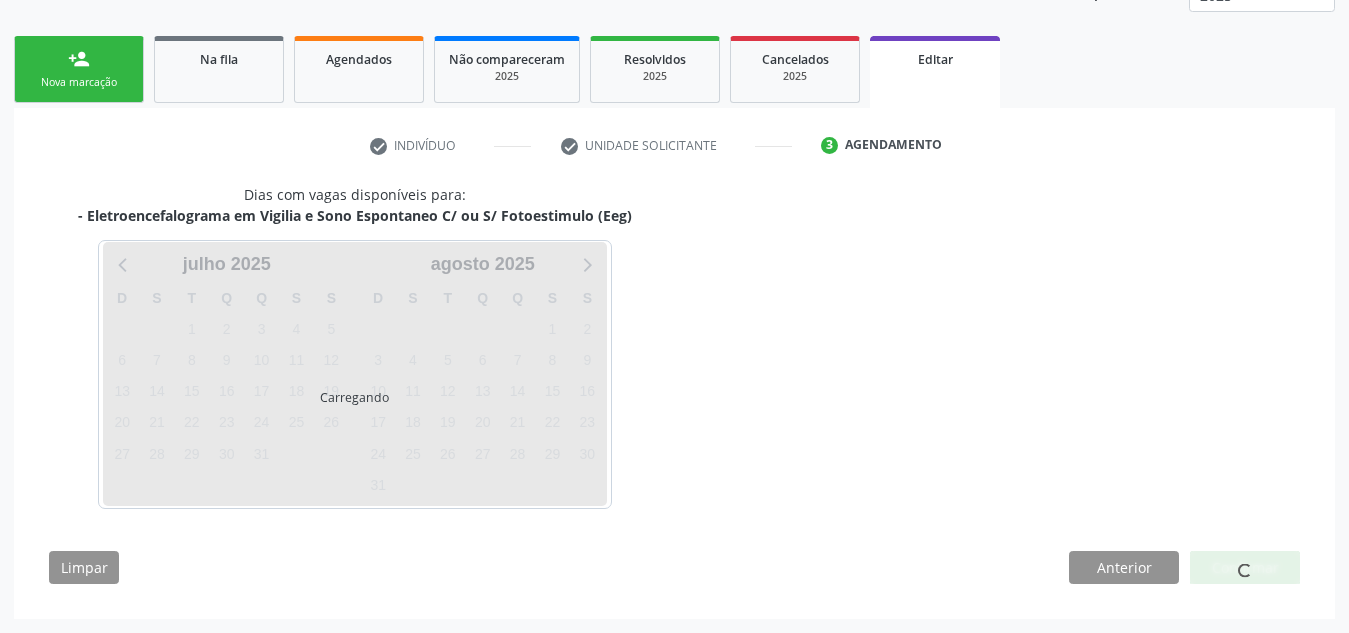 scroll, scrollTop: 350, scrollLeft: 0, axis: vertical 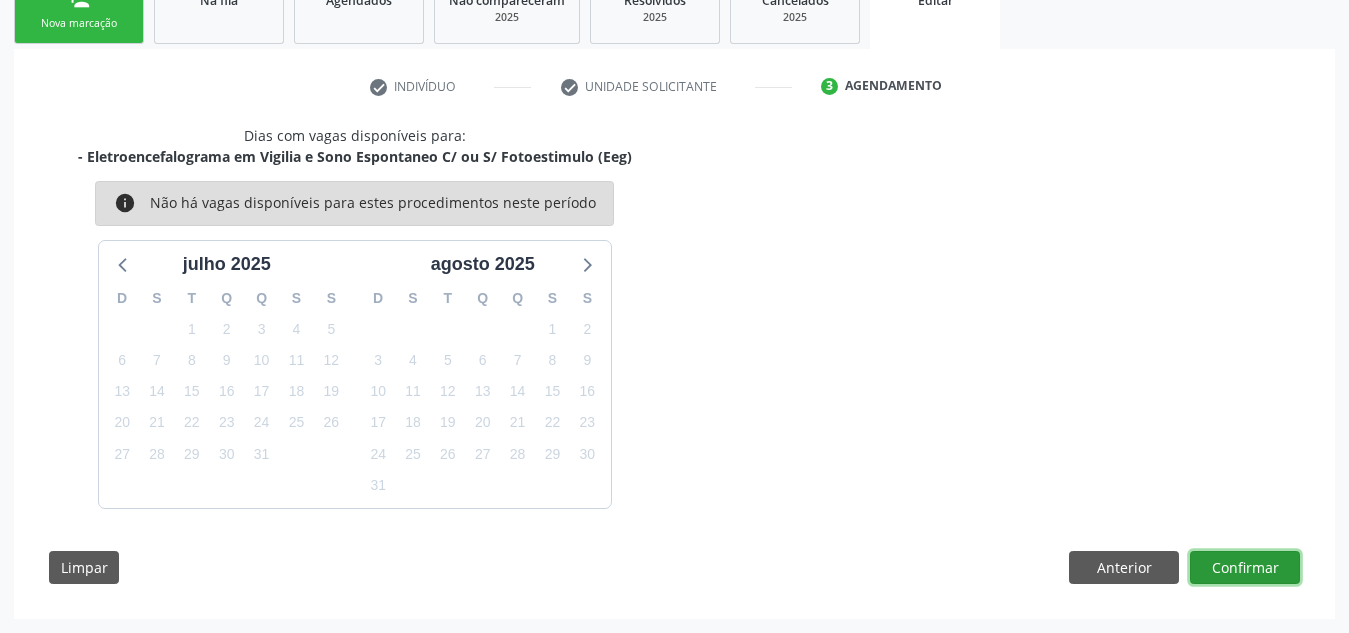 click on "Confirmar" at bounding box center (1245, 568) 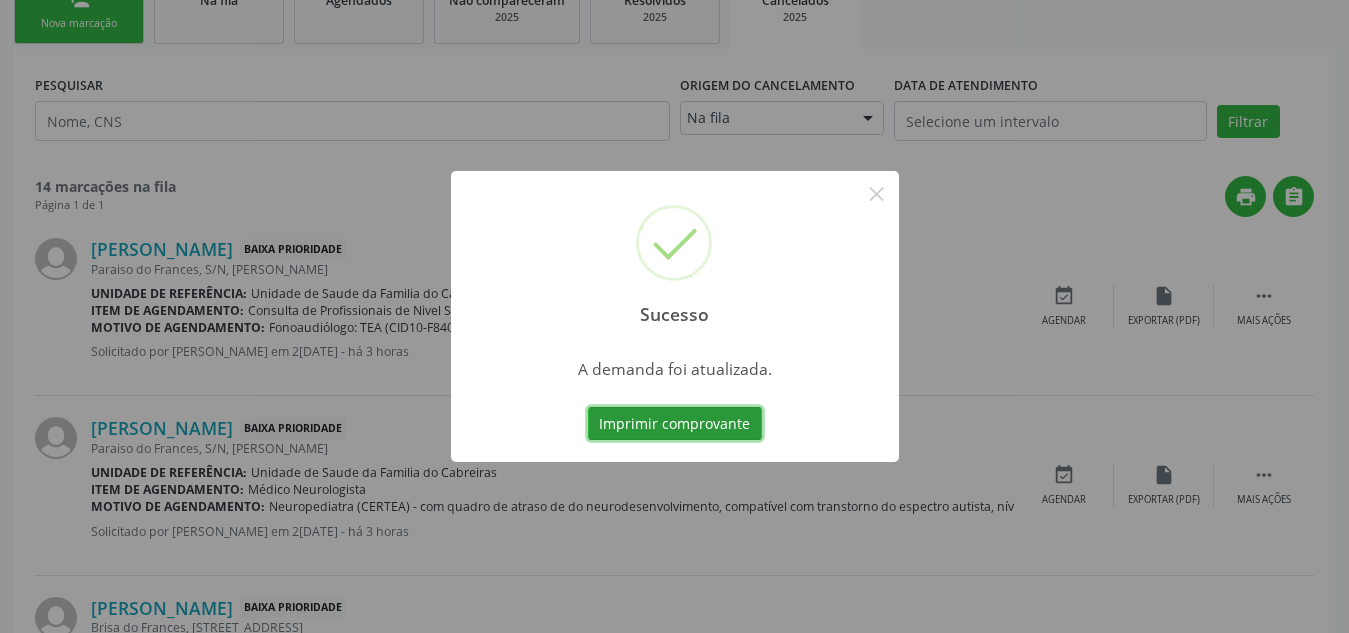 scroll, scrollTop: 0, scrollLeft: 0, axis: both 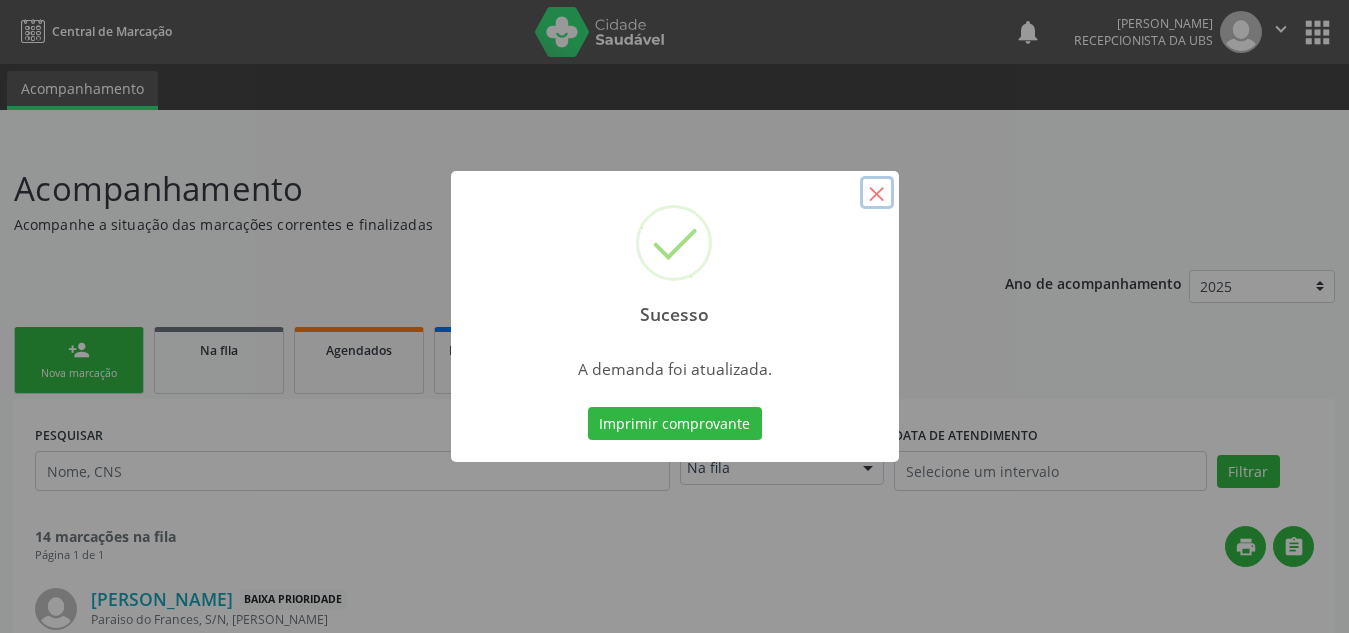 click on "×" at bounding box center (877, 193) 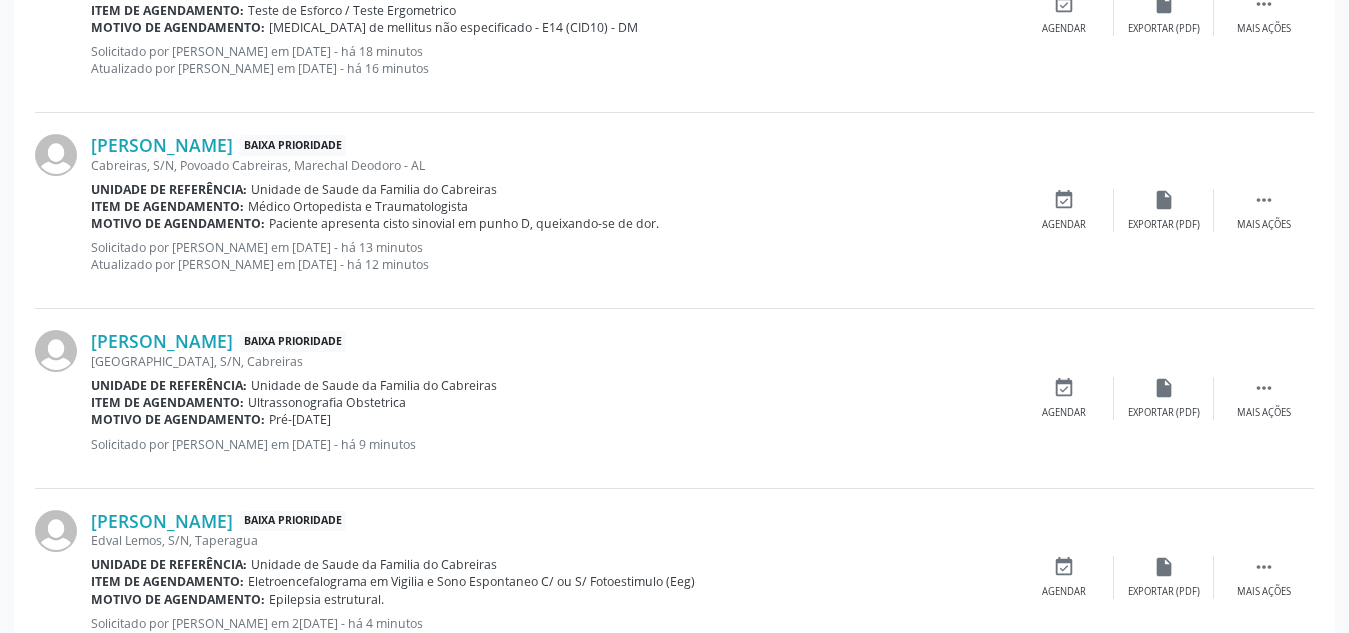 scroll, scrollTop: 2578, scrollLeft: 0, axis: vertical 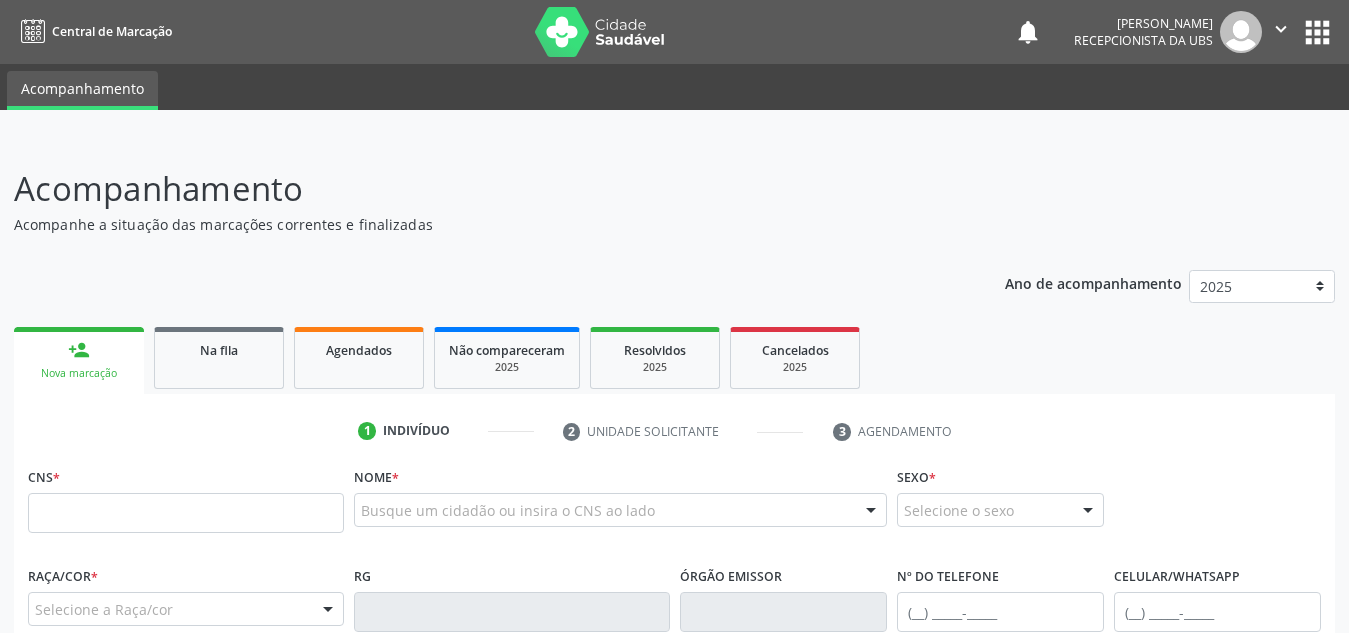 click on "Na fila" at bounding box center [219, 358] 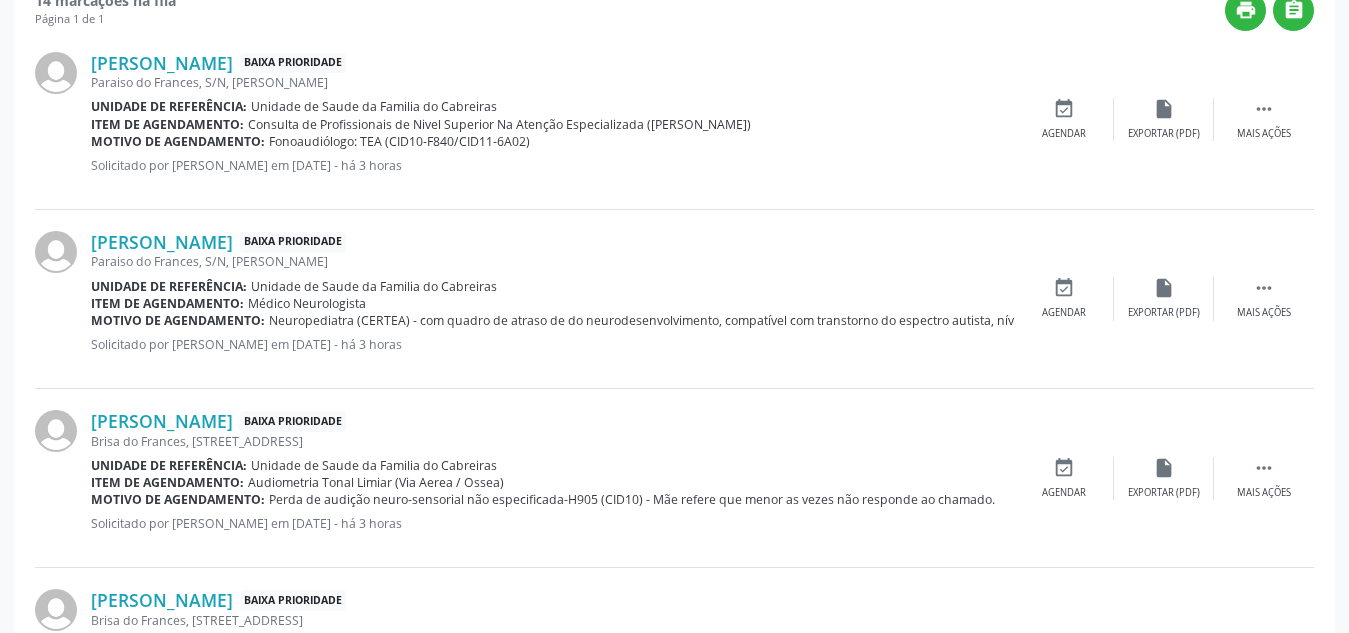 scroll, scrollTop: 0, scrollLeft: 0, axis: both 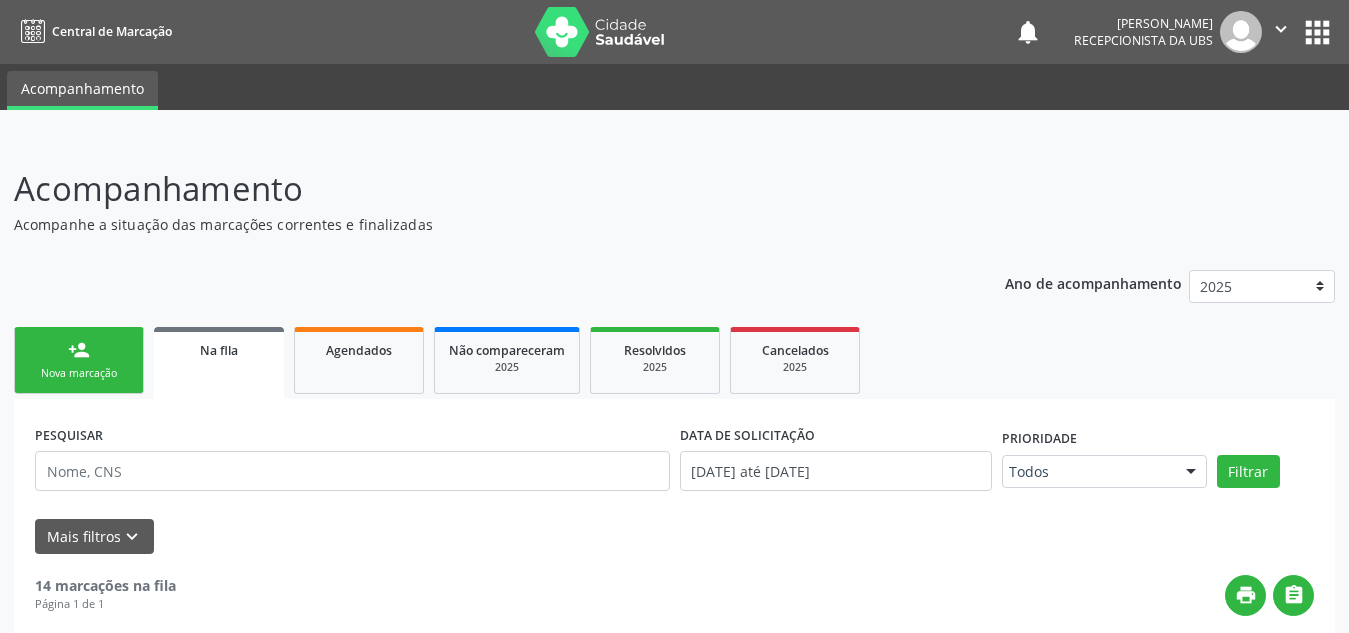 click on "Nova marcação" at bounding box center [79, 373] 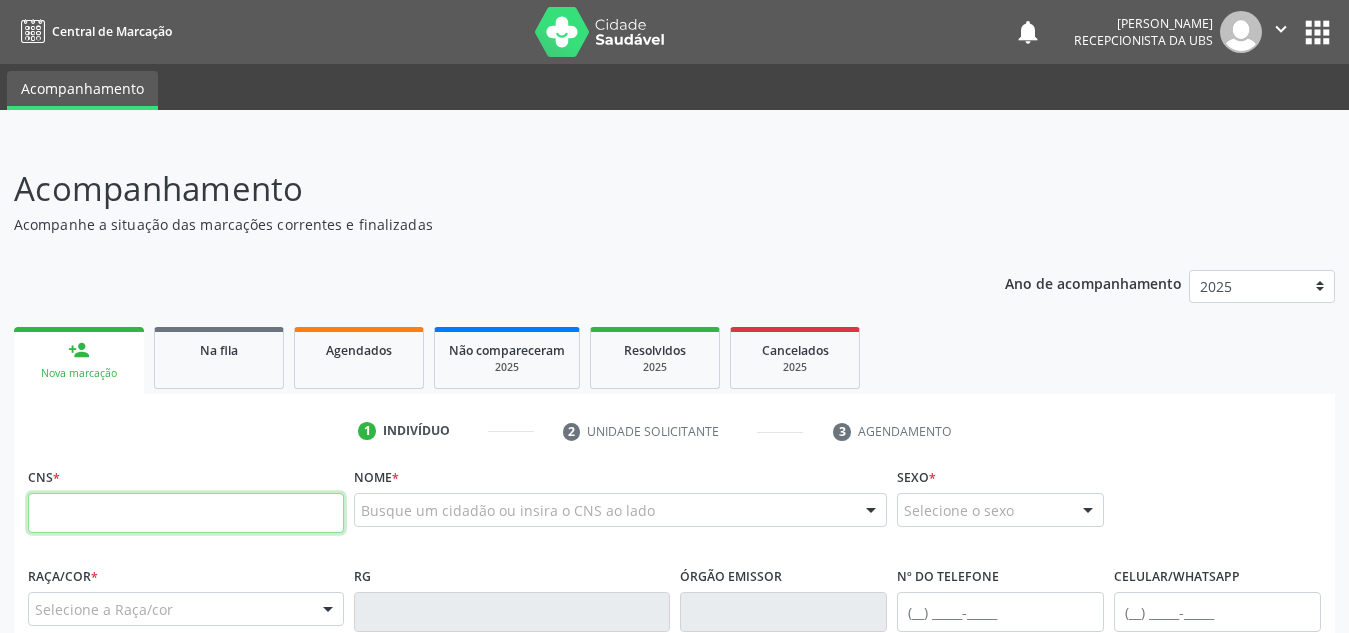 click at bounding box center (186, 513) 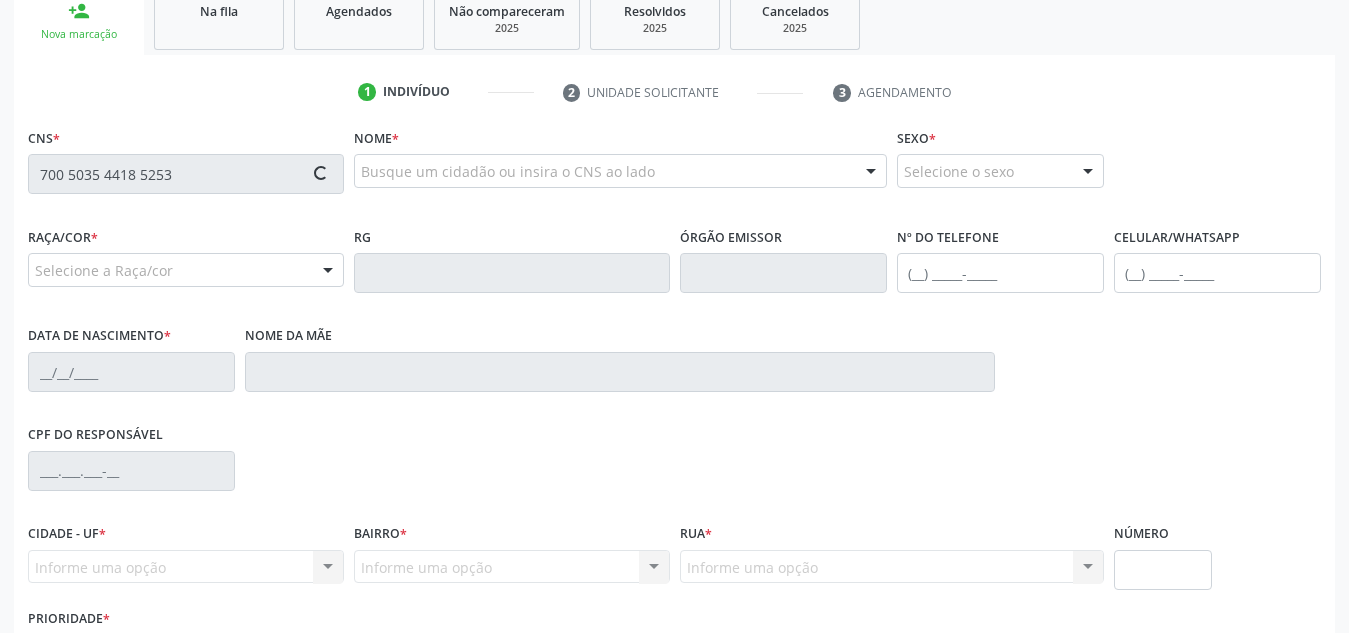 scroll, scrollTop: 340, scrollLeft: 0, axis: vertical 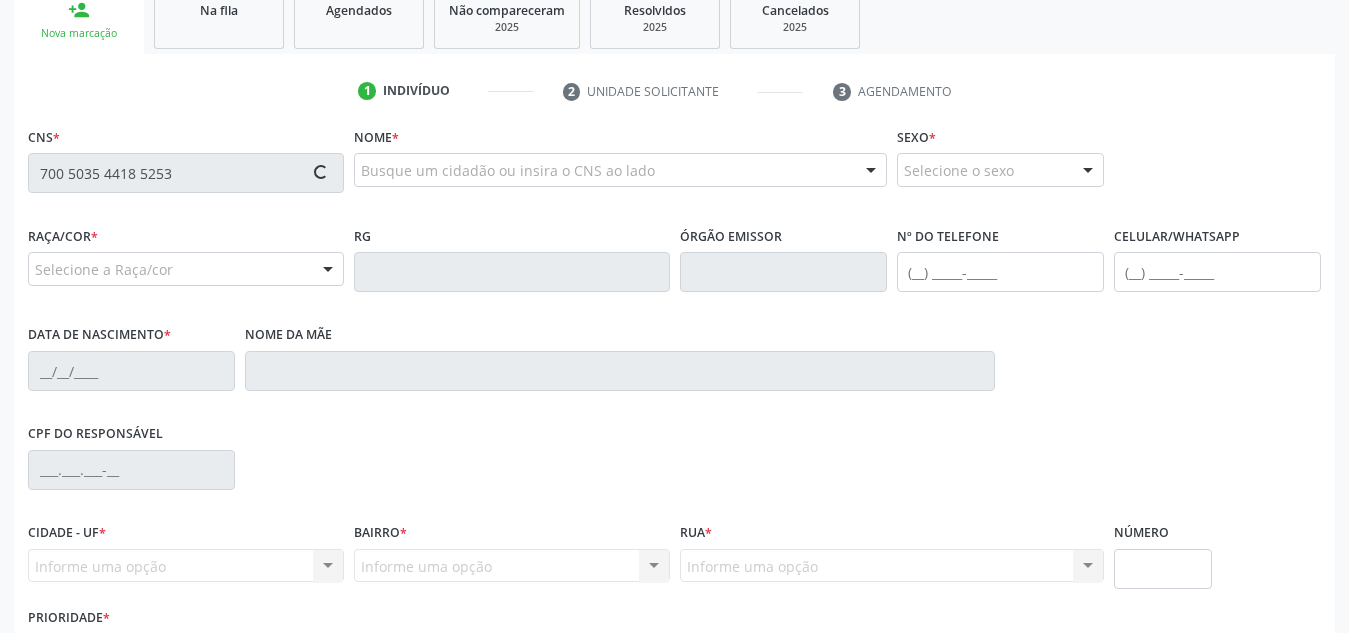 type on "700 5035 4418 5253" 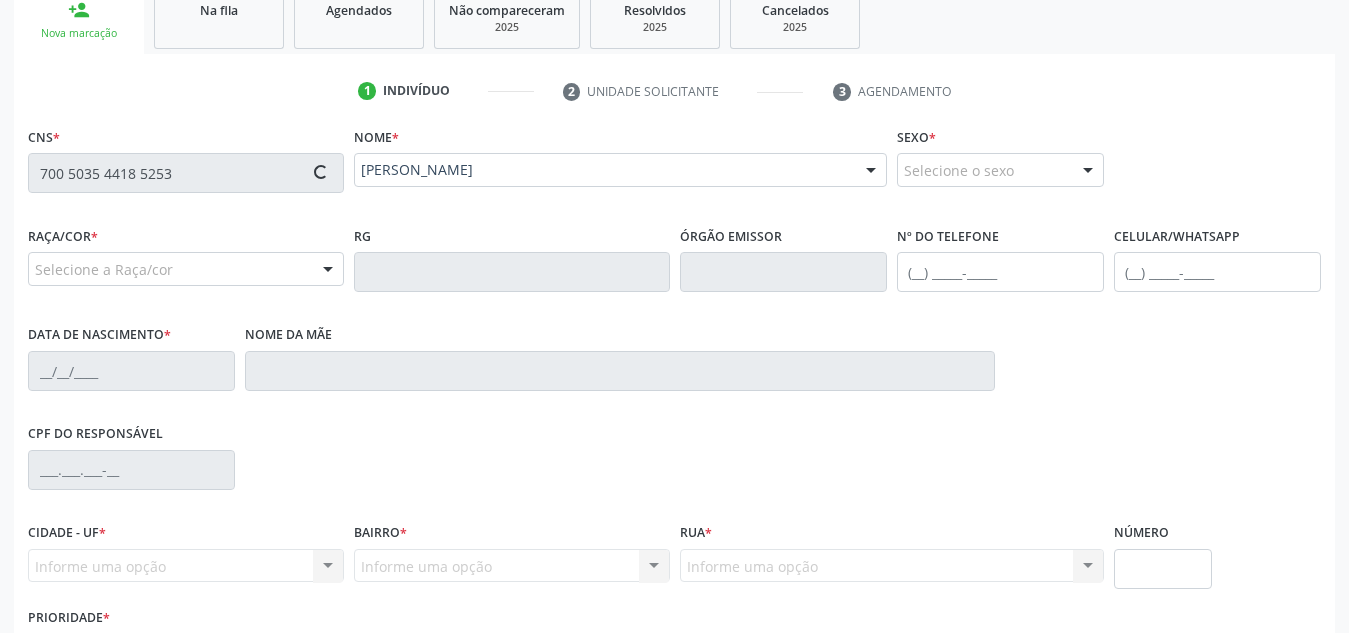 type on "[PHONE_NUMBER]" 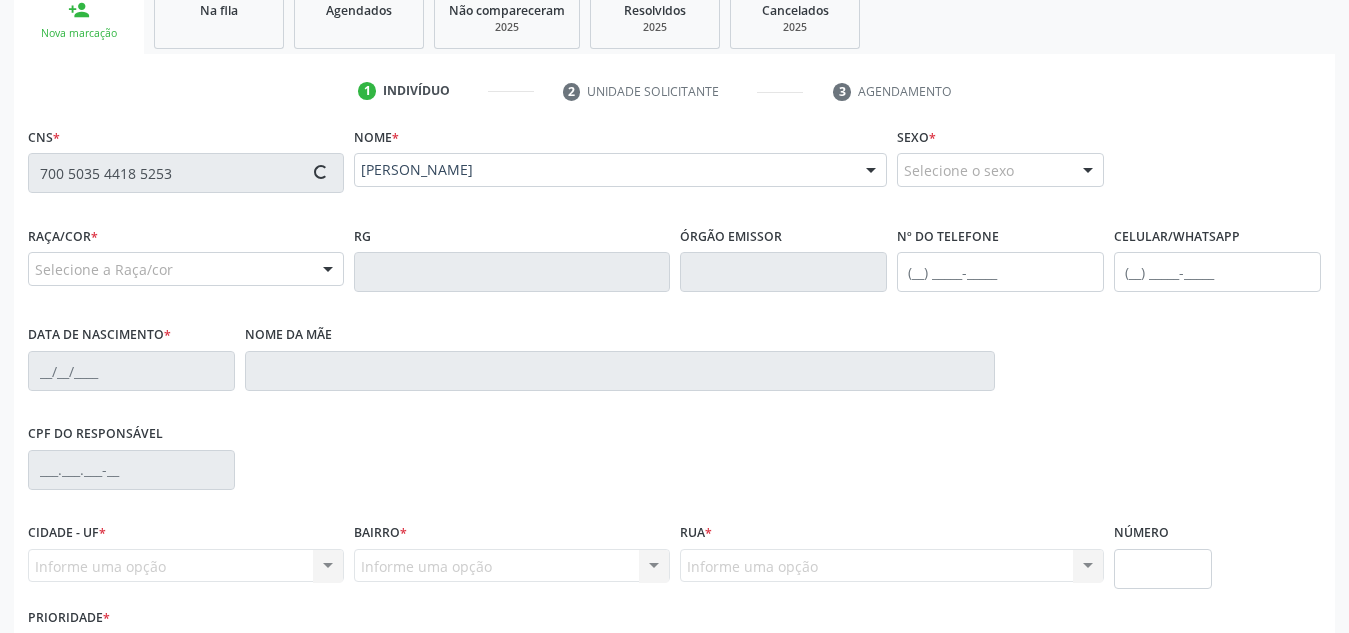 type on "[DATE]" 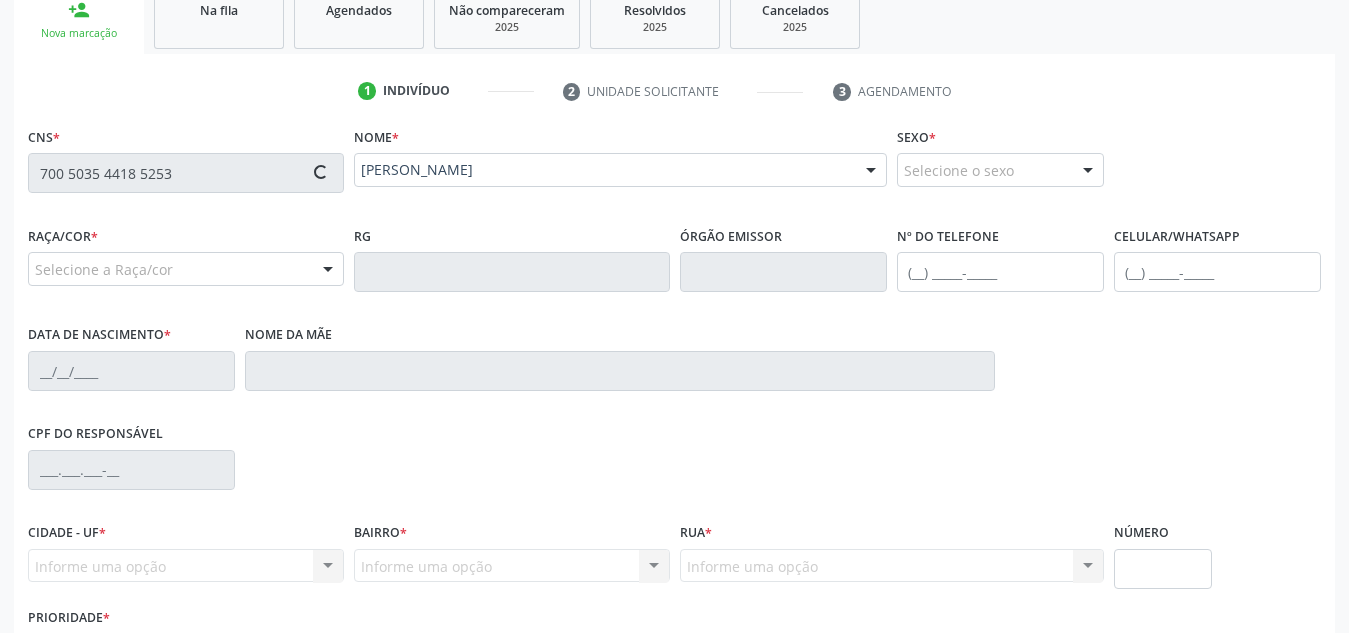 type on "[PERSON_NAME]" 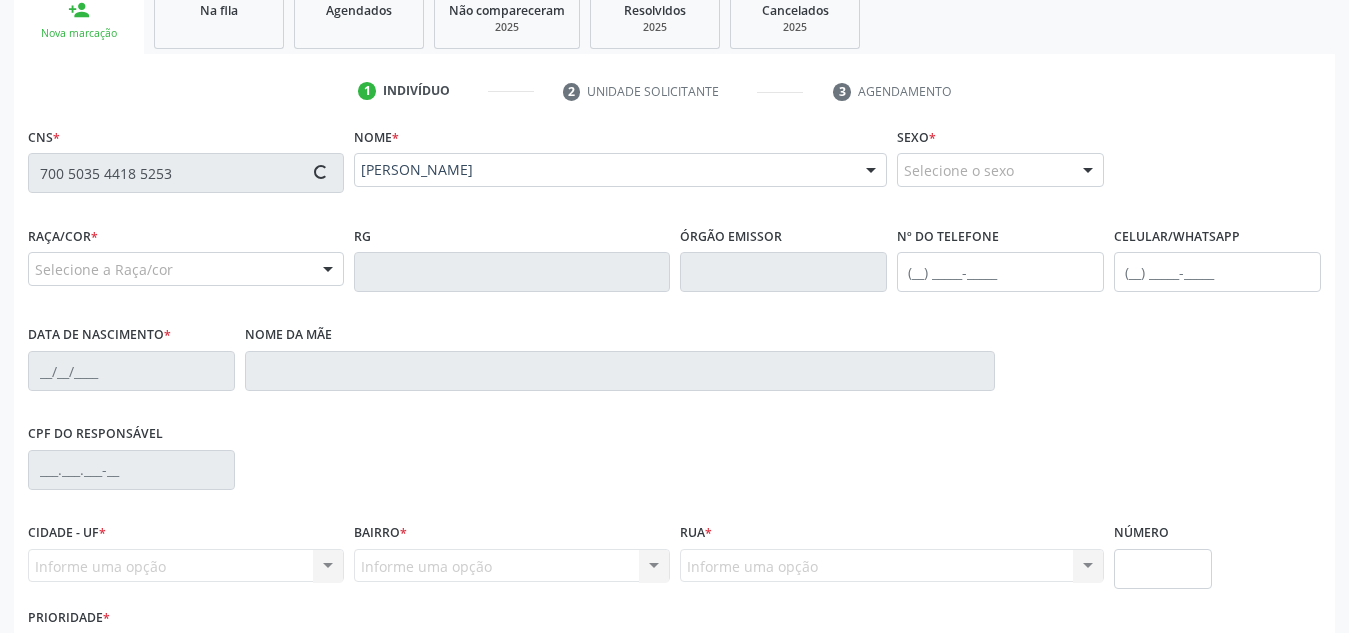 type on "S/N" 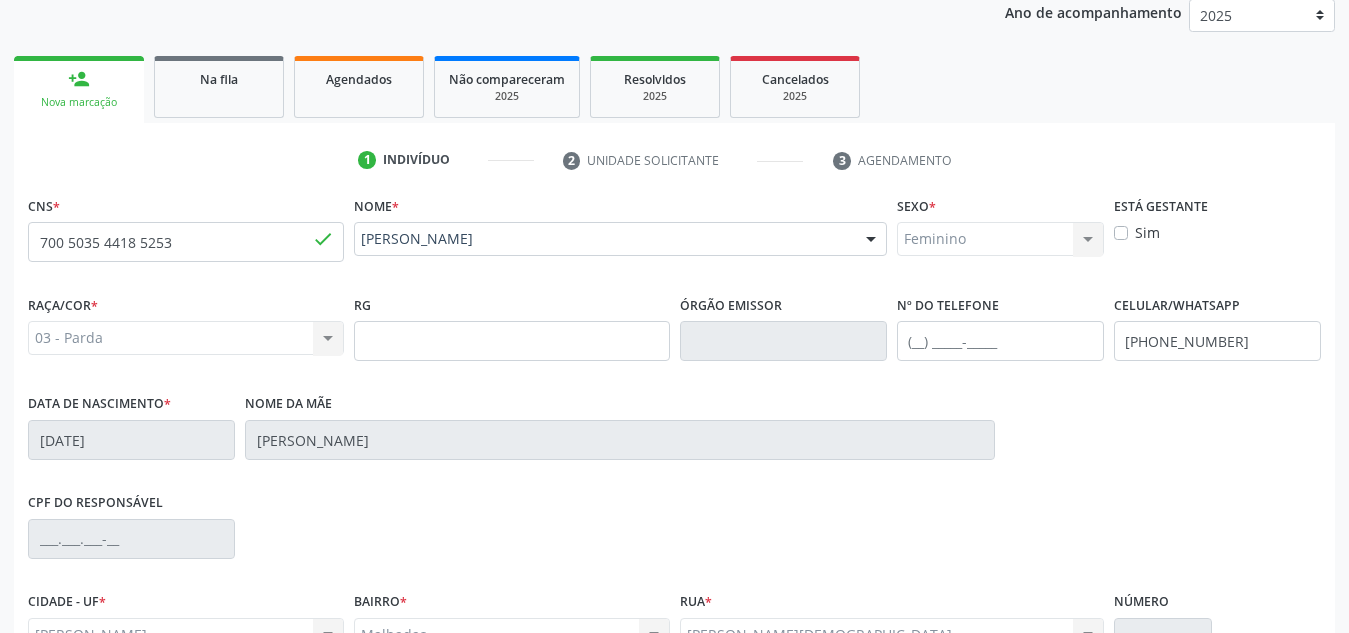 scroll, scrollTop: 479, scrollLeft: 0, axis: vertical 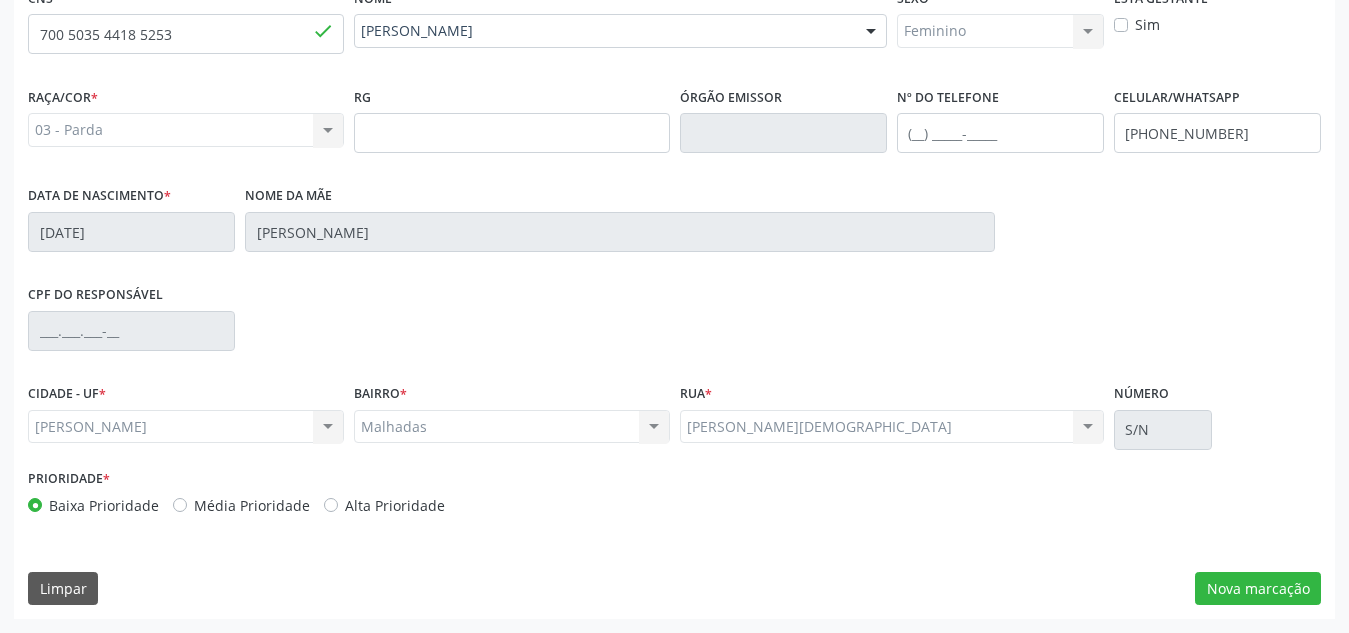 click on "CNS
*
700 5035 4418 5253       done
Nome
*
[PERSON_NAME]
[PERSON_NAME] do Nascimento
CNS:
700 5035 4418 5253
CPF:    --   Nascimento:
[DATE]
Nenhum resultado encontrado para: "   "
Digite o nome ou CNS para buscar um indivíduo
Sexo
*
Feminino         Masculino   Feminino
Nenhum resultado encontrado para: "   "
Não há nenhuma opção para ser exibida.
Está gestante
Sim
Raça/cor
*
03 - [MEDICAL_DATA]         01 - Branca   02 - Preta   04 - [GEOGRAPHIC_DATA]   03 - [MEDICAL_DATA]   05 - Indígena
Nenhum resultado encontrado para: "   "
Não há nenhuma opção para ser exibida.
RG
Órgão emissor
Nº do Telefone
Celular/WhatsApp" at bounding box center (674, 301) 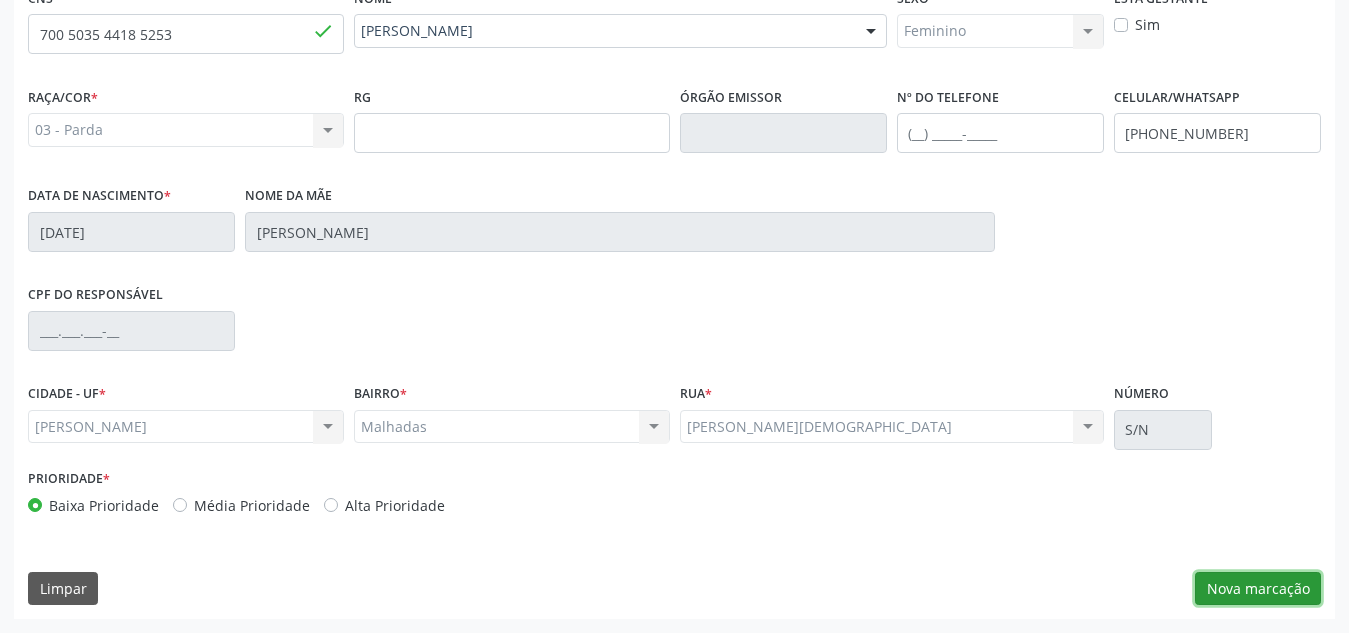 click on "Nova marcação" at bounding box center [1258, 589] 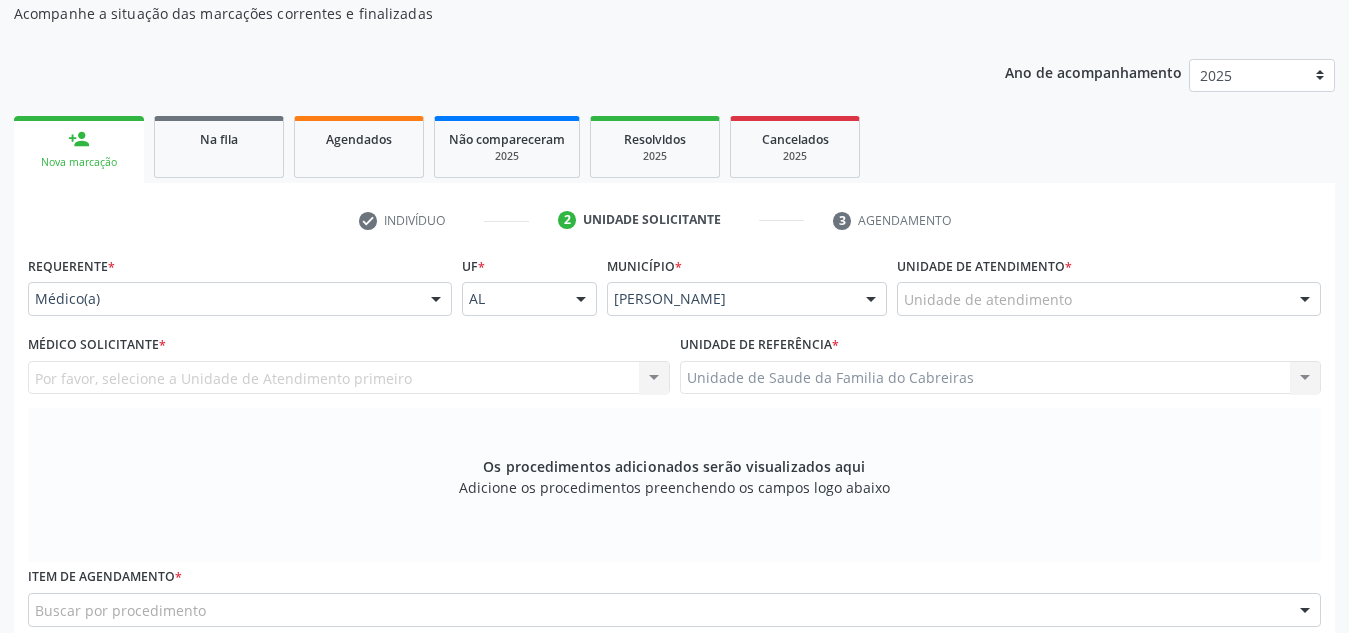 scroll, scrollTop: 209, scrollLeft: 0, axis: vertical 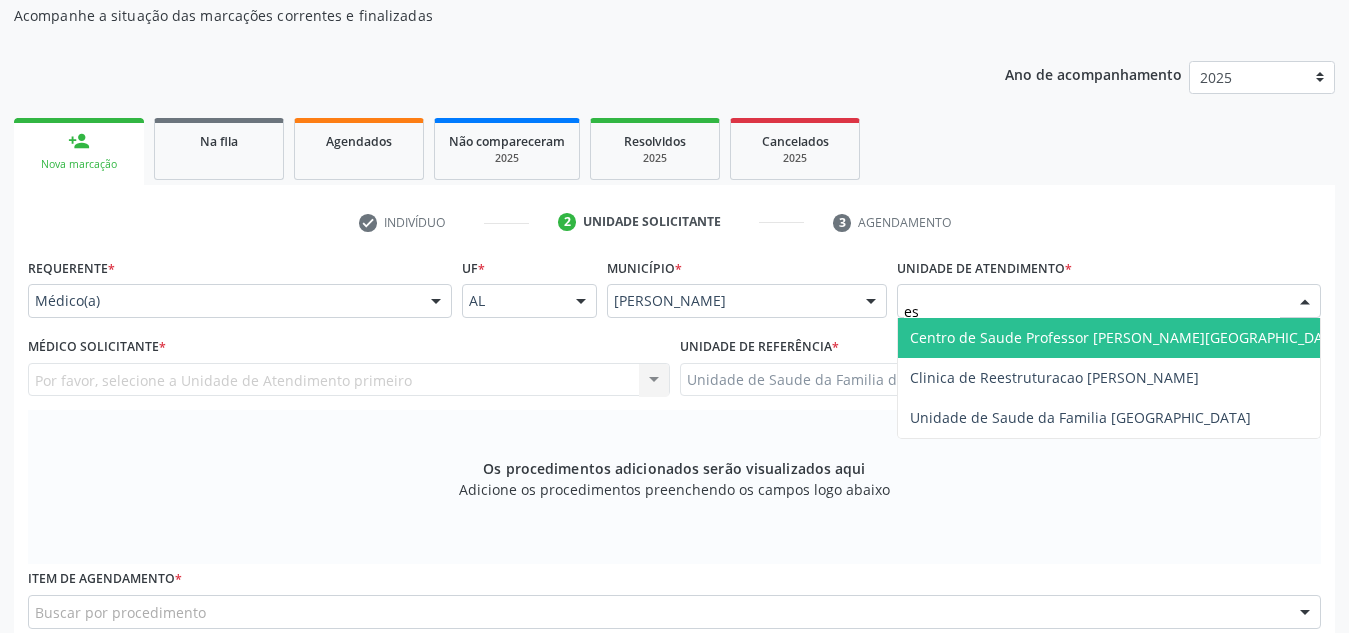 type on "e" 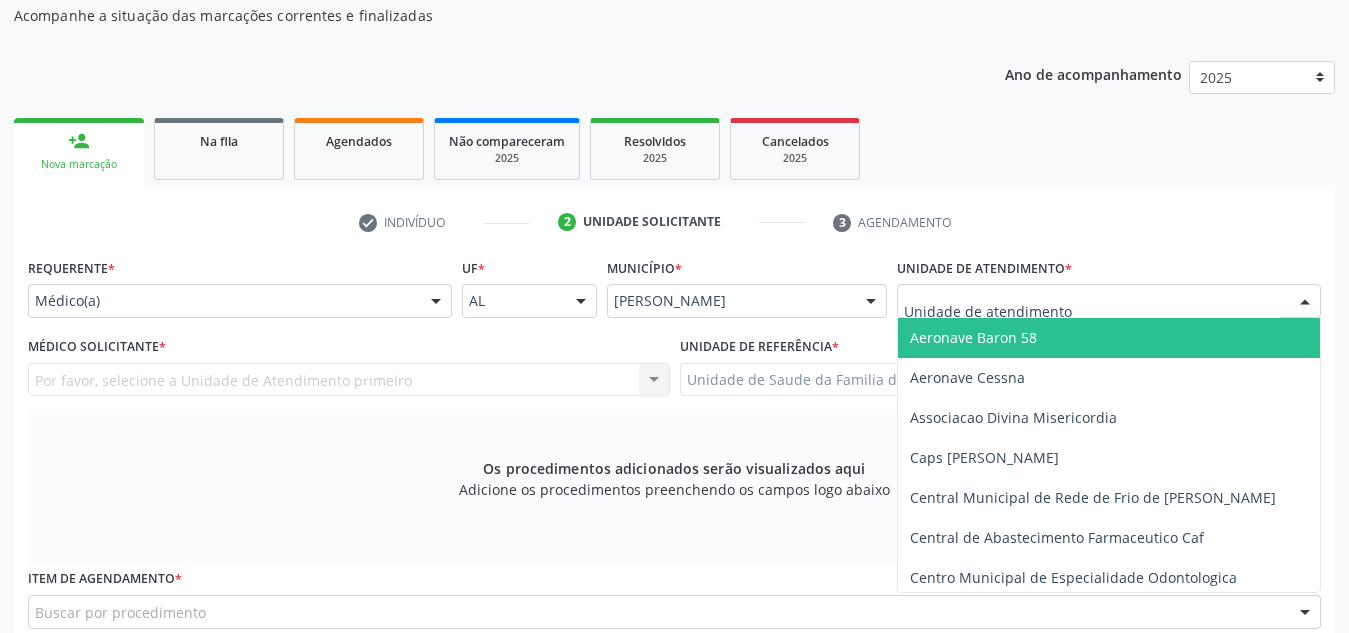 type on "c" 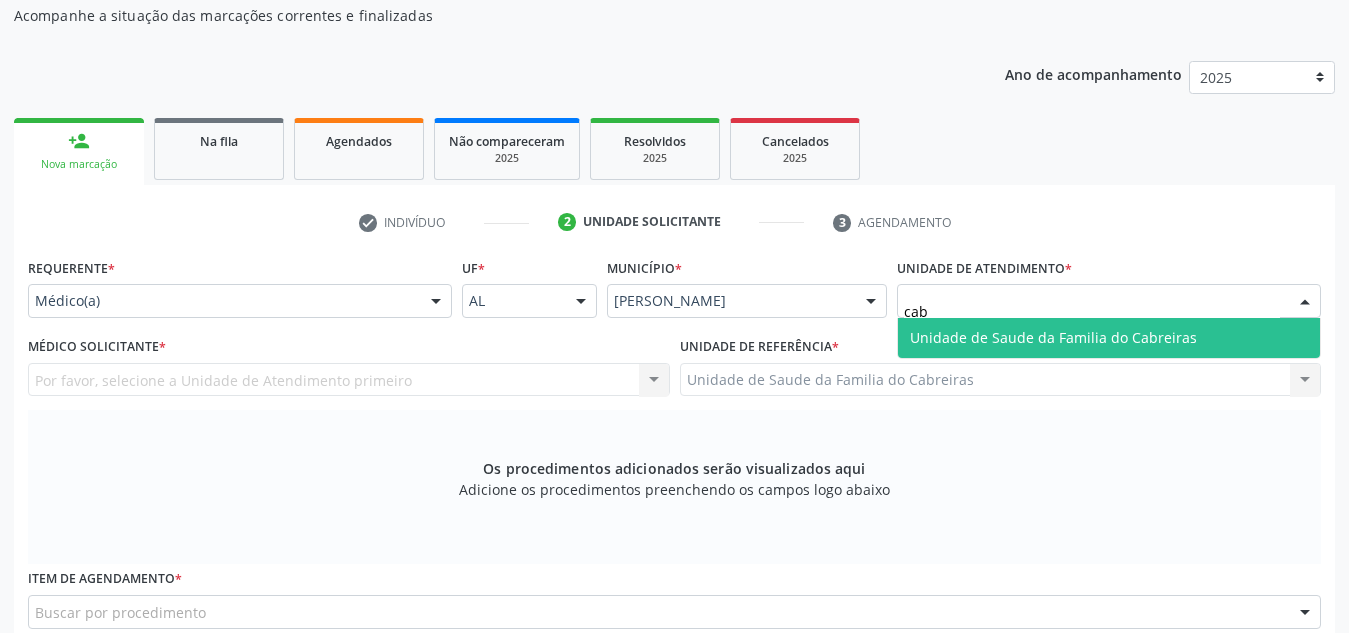 type on "cabr" 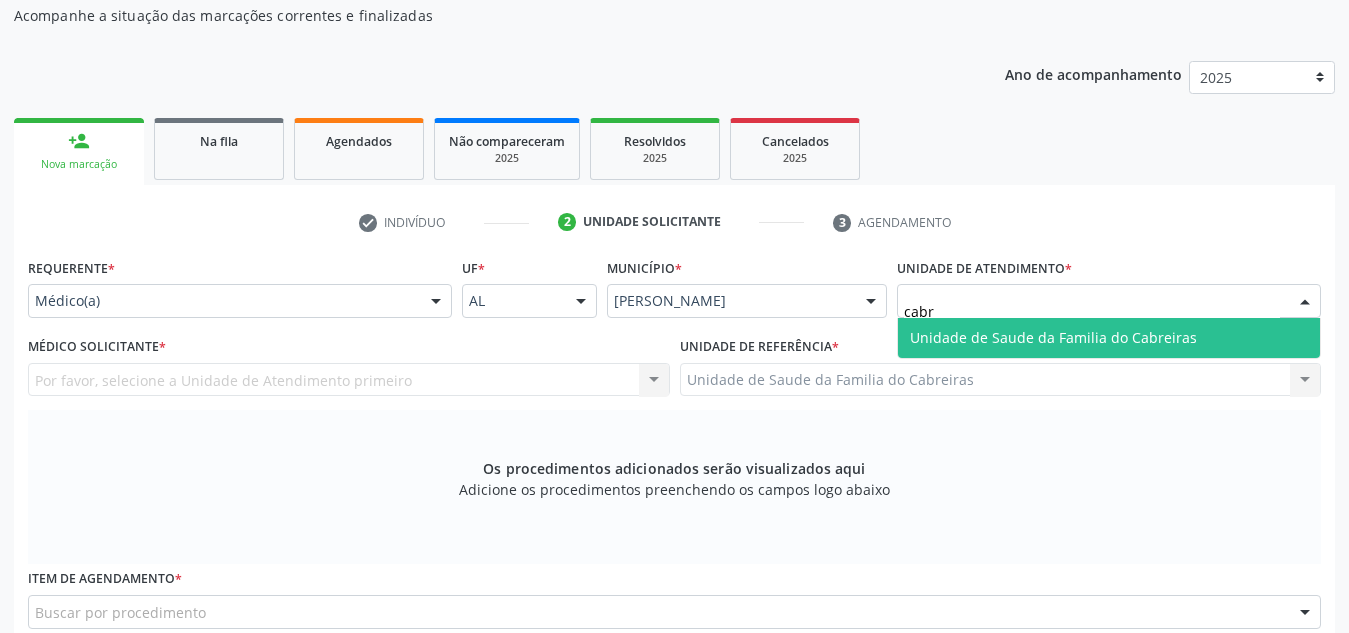 click on "Unidade de Saude da Familia do Cabreiras" at bounding box center [1053, 337] 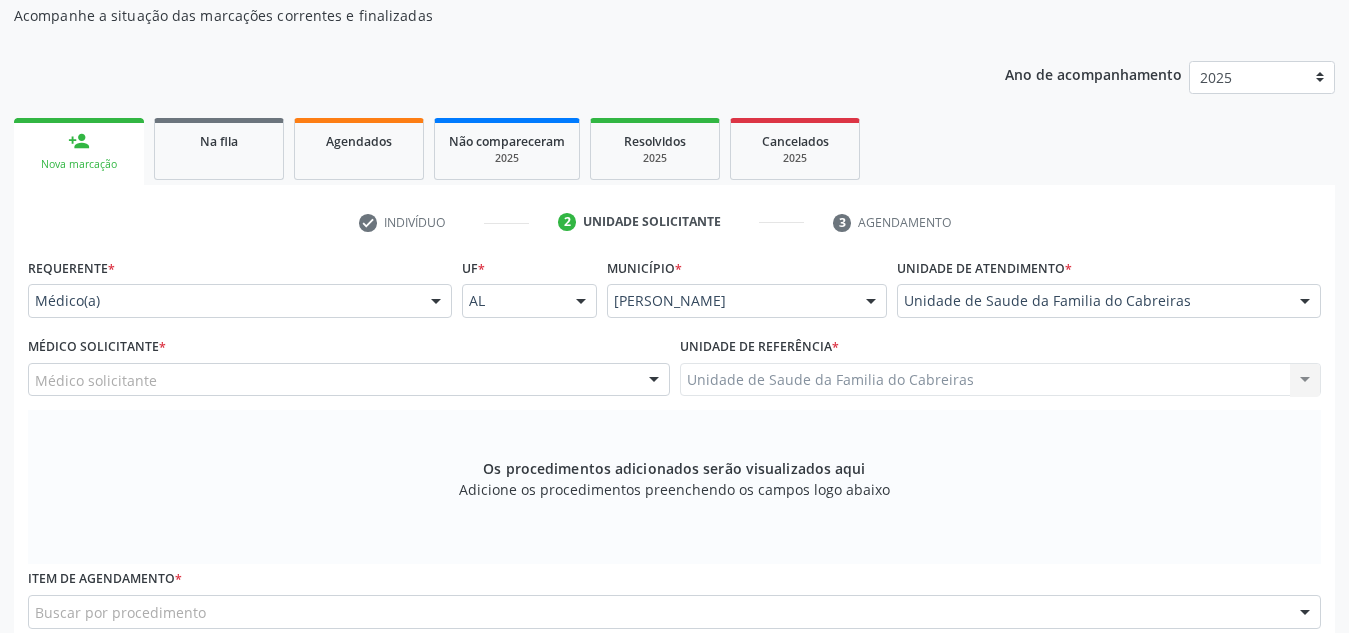 click on "Médico solicitante" at bounding box center [349, 380] 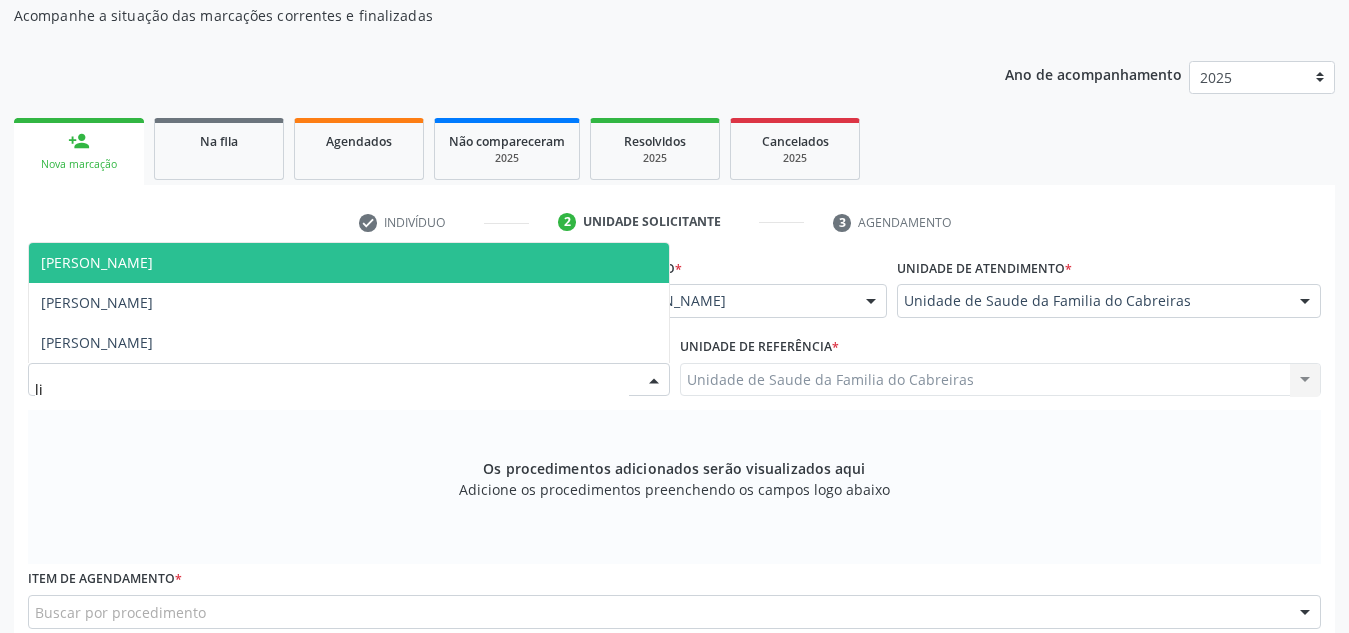 type on "l" 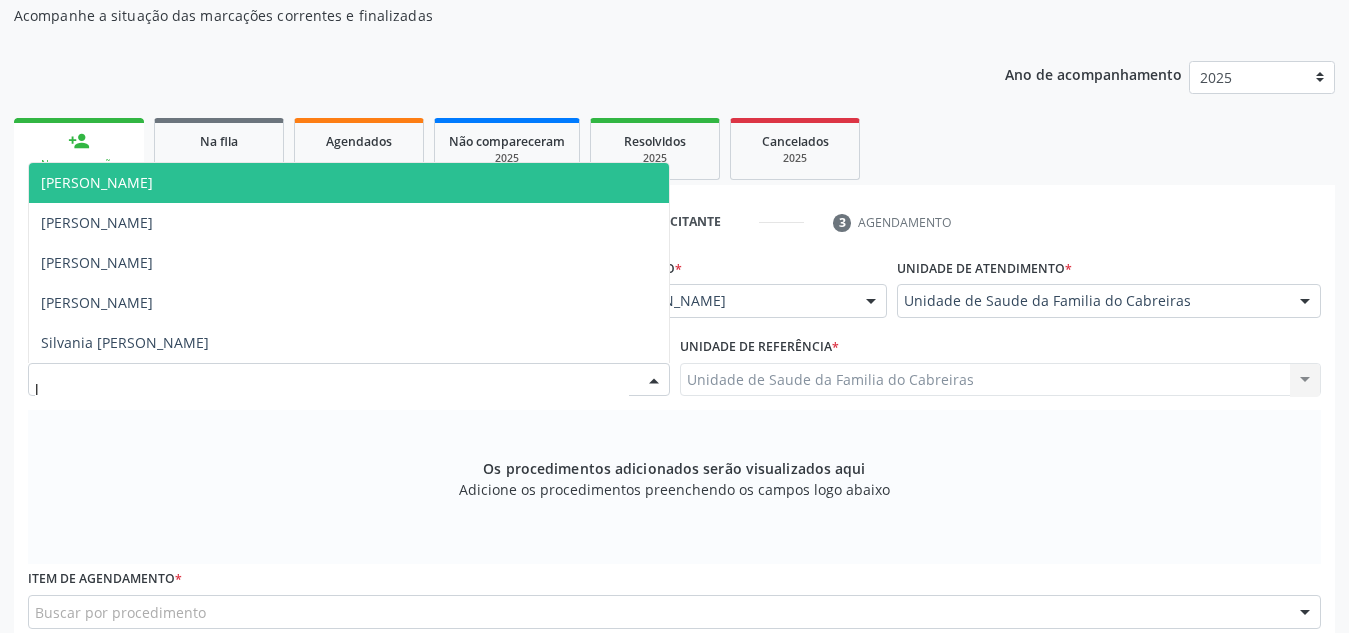 type 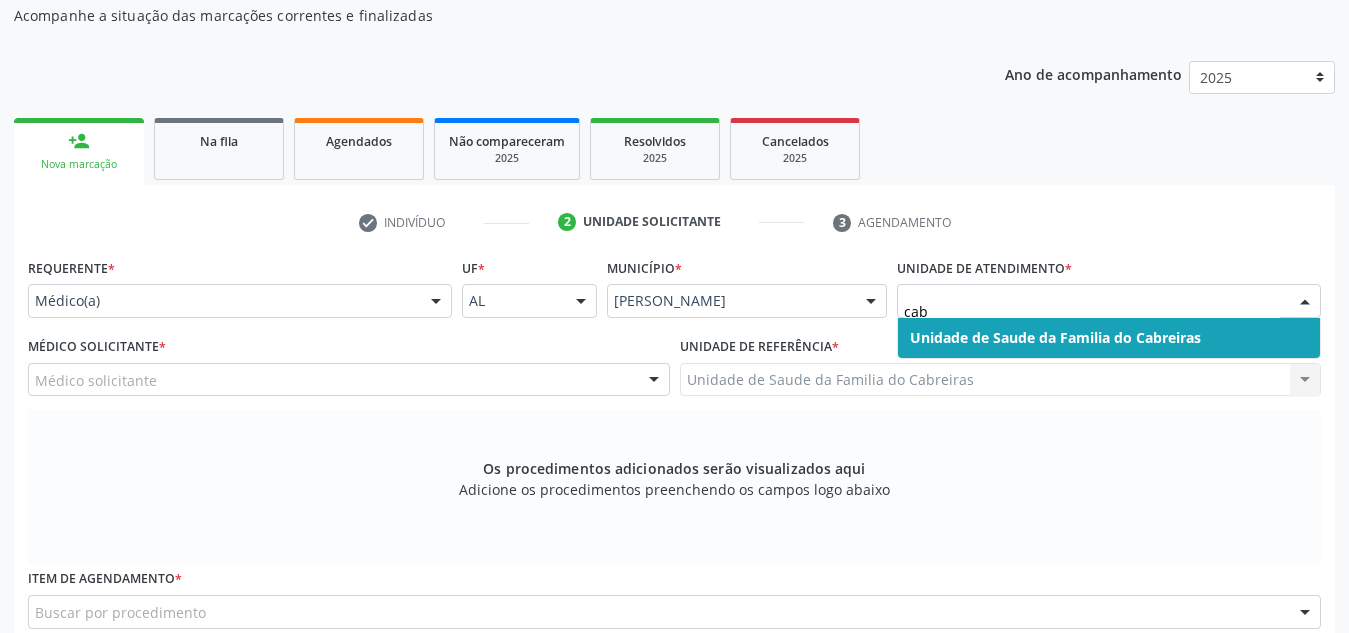 type on "cabr" 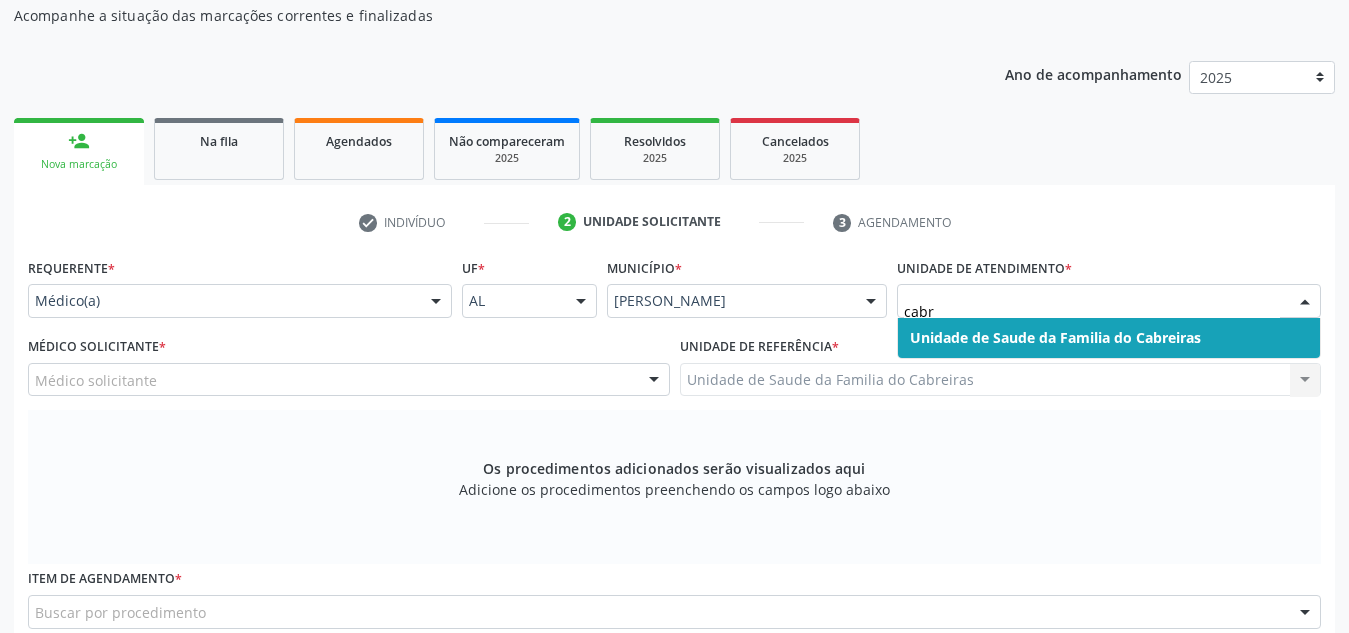 click on "Unidade de Saude da Familia do Cabreiras" at bounding box center (1109, 338) 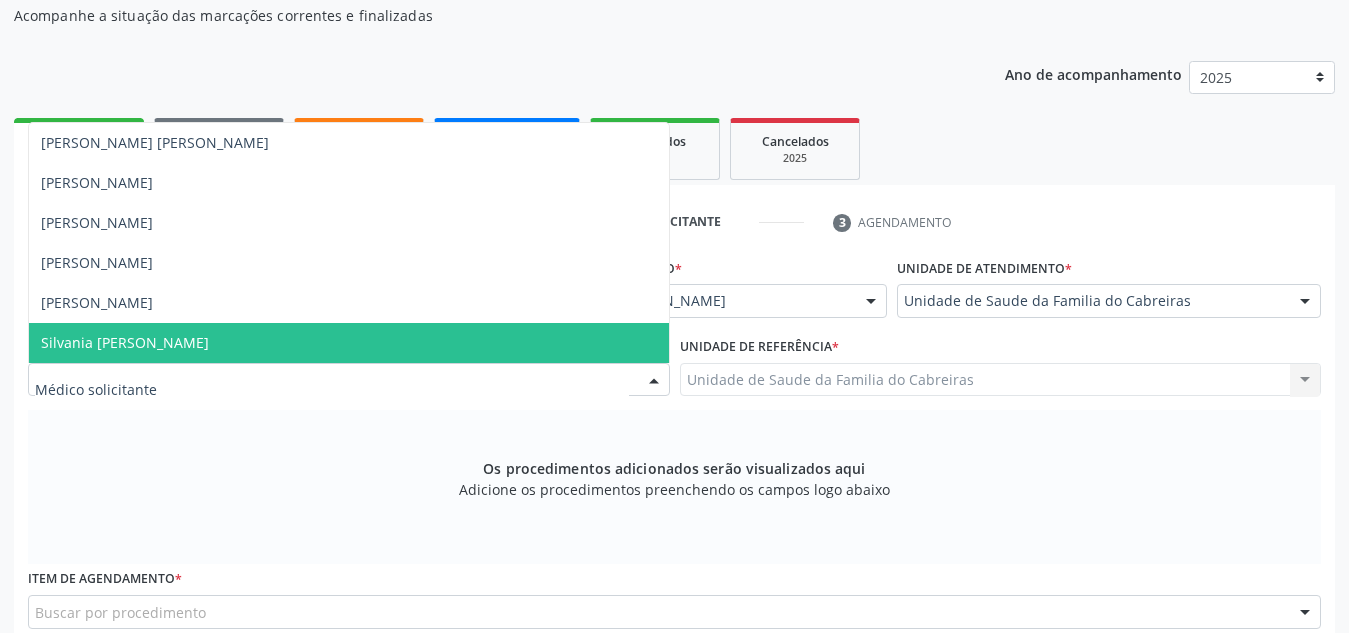 click at bounding box center (349, 380) 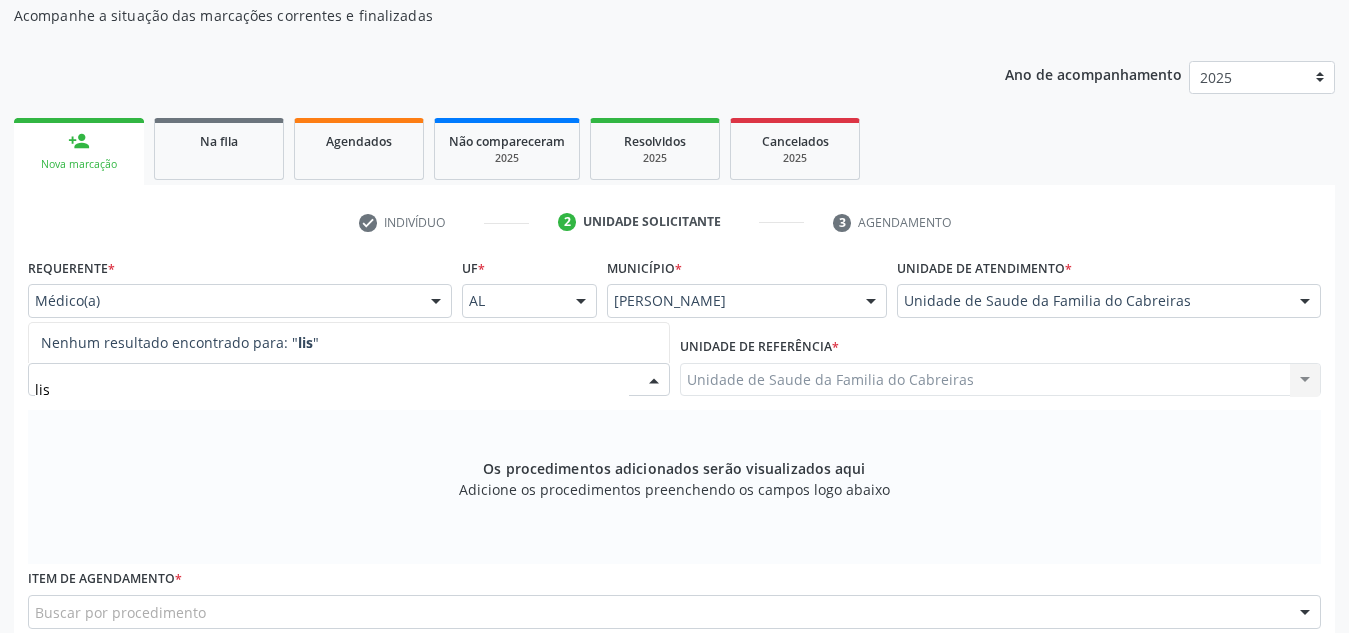 type on "lisi" 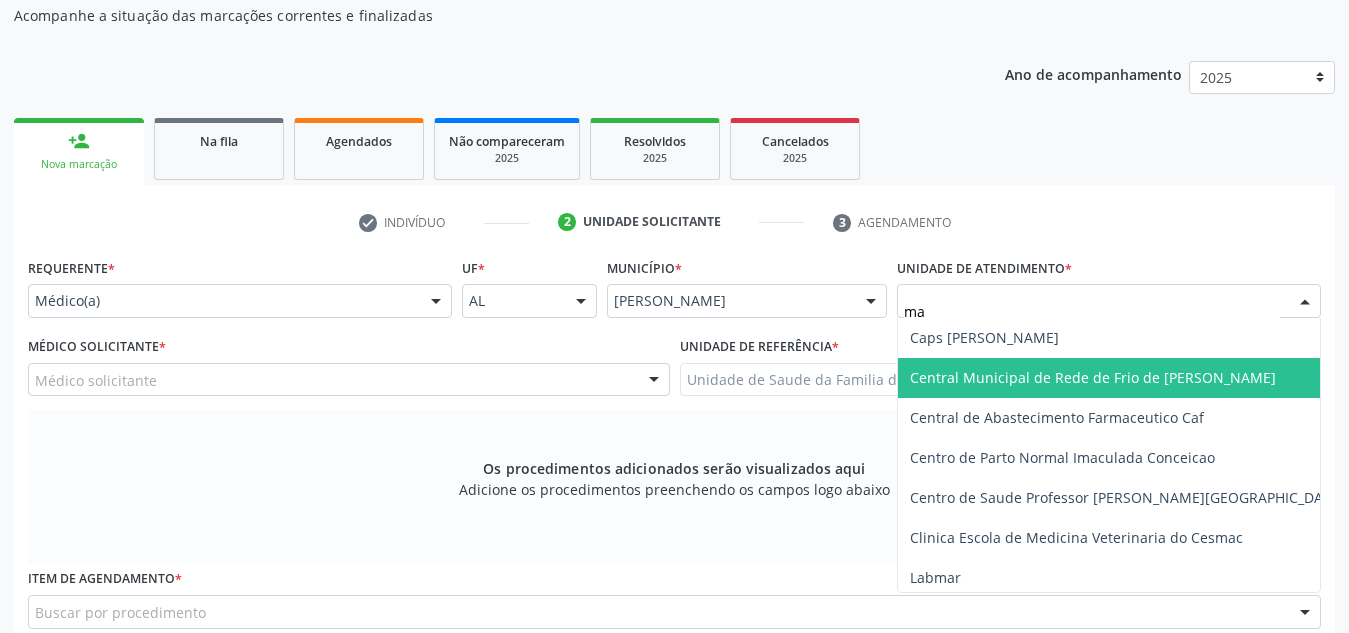 type on "m" 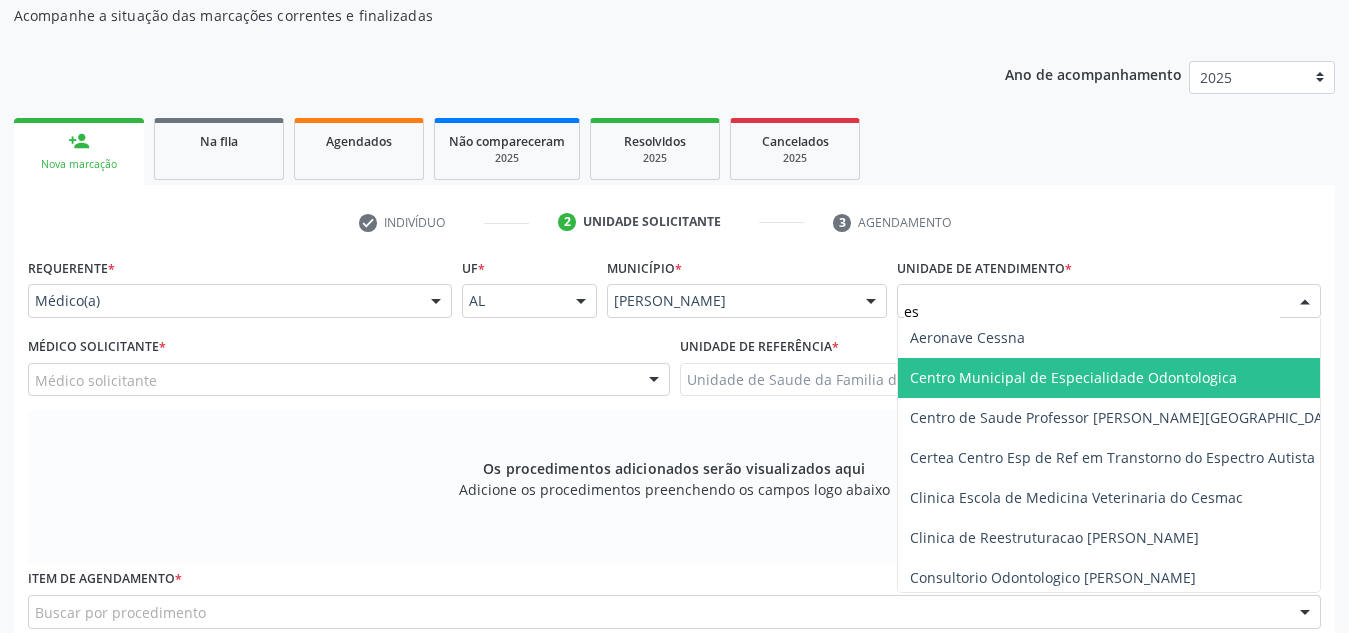 type on "est" 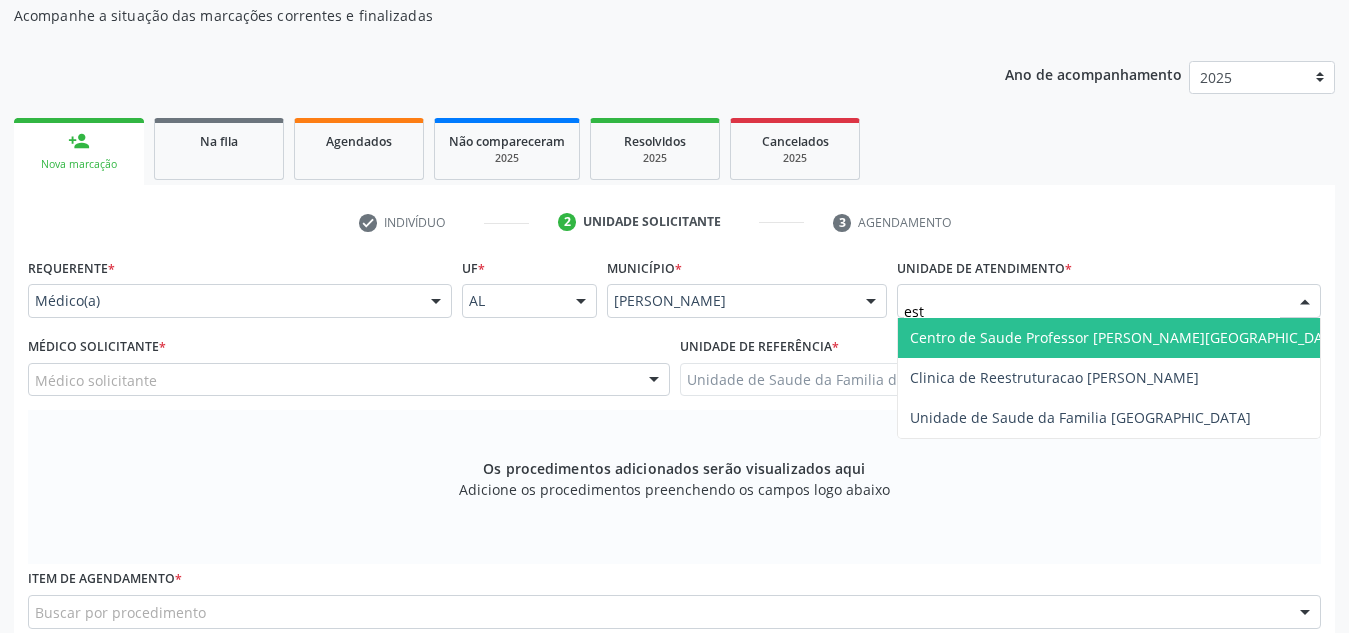 click on "Centro de Saude Professor [PERSON_NAME][GEOGRAPHIC_DATA]" at bounding box center (1127, 337) 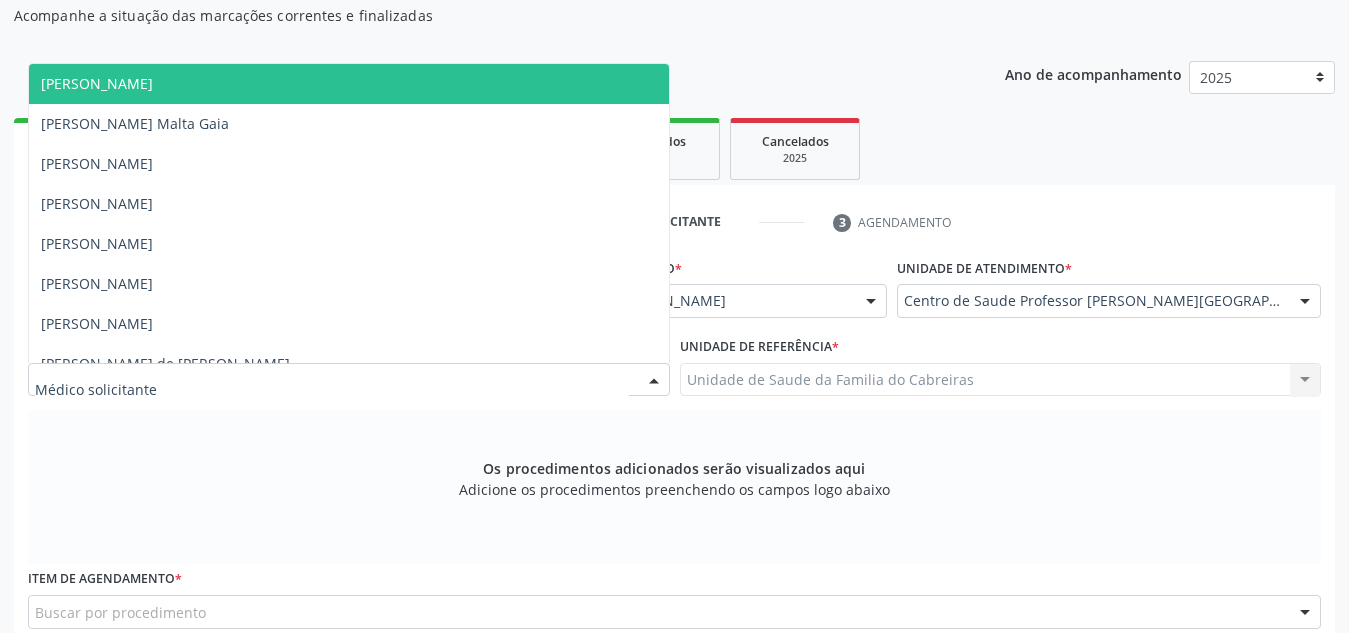 click at bounding box center (349, 380) 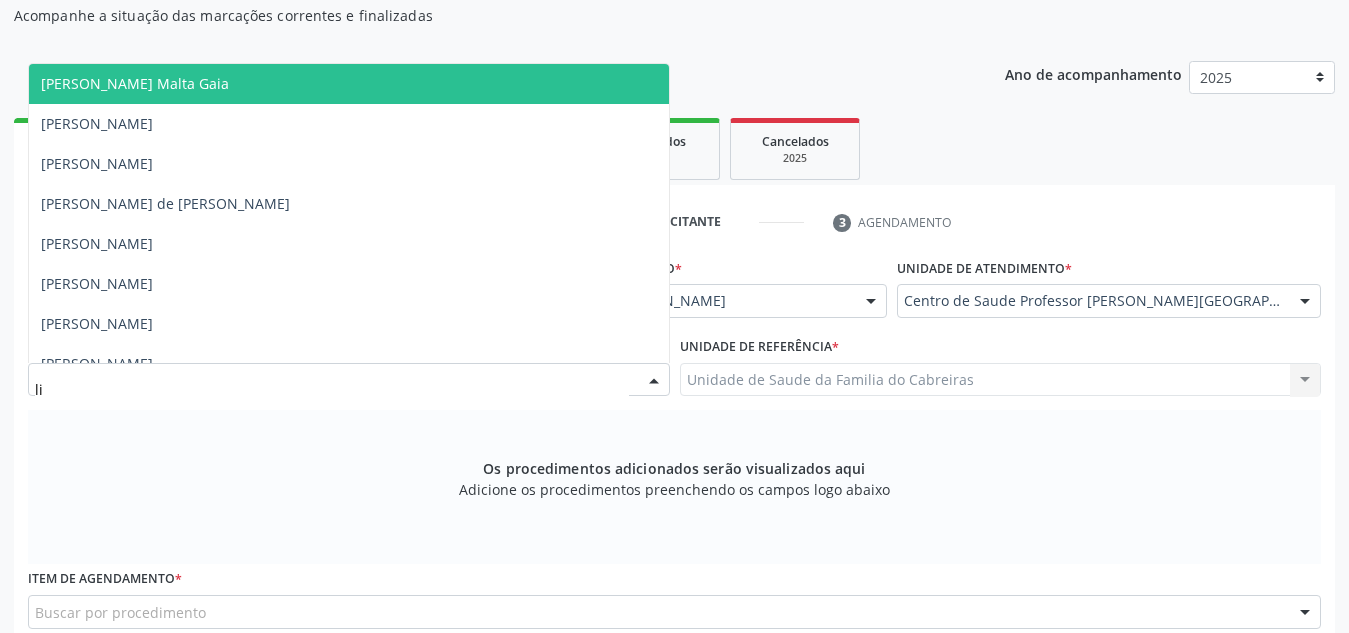 type on "l" 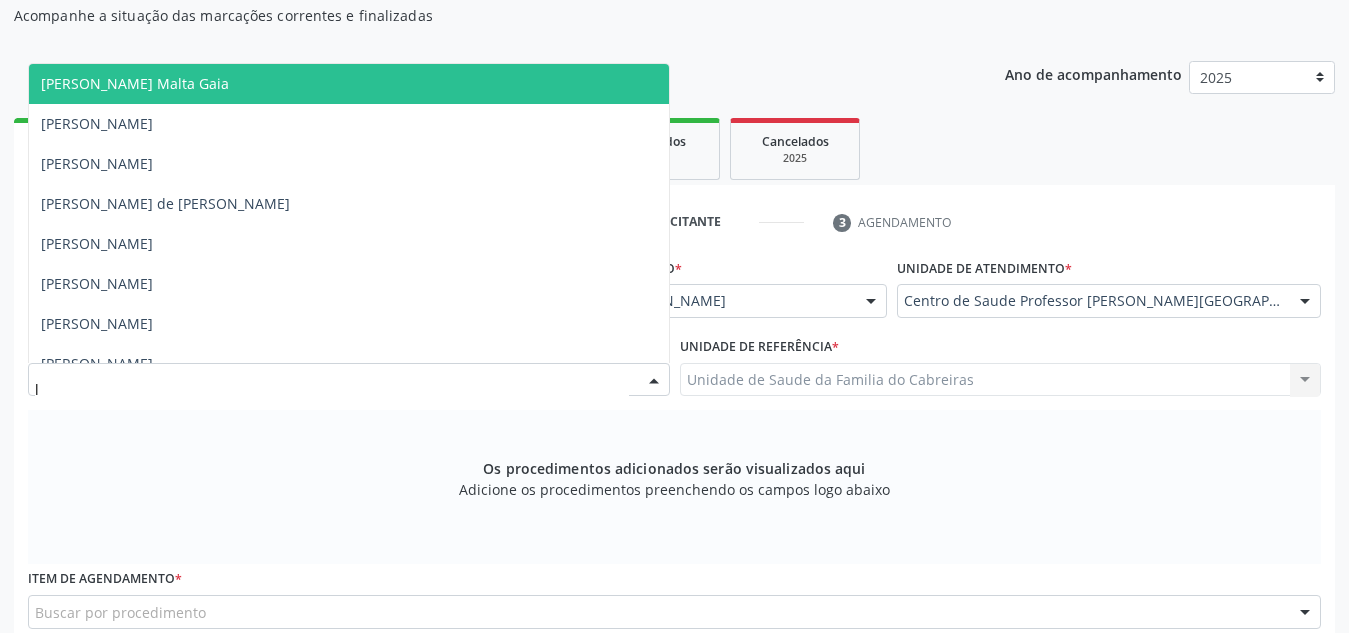 type 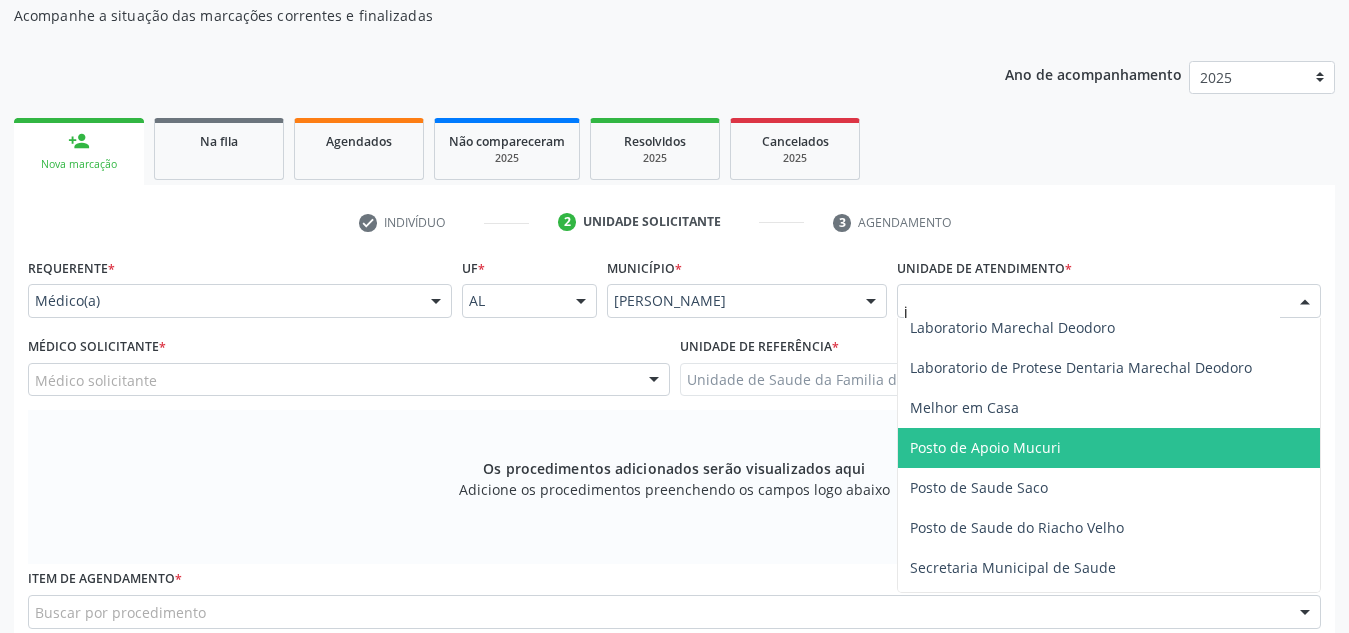 scroll, scrollTop: 0, scrollLeft: 0, axis: both 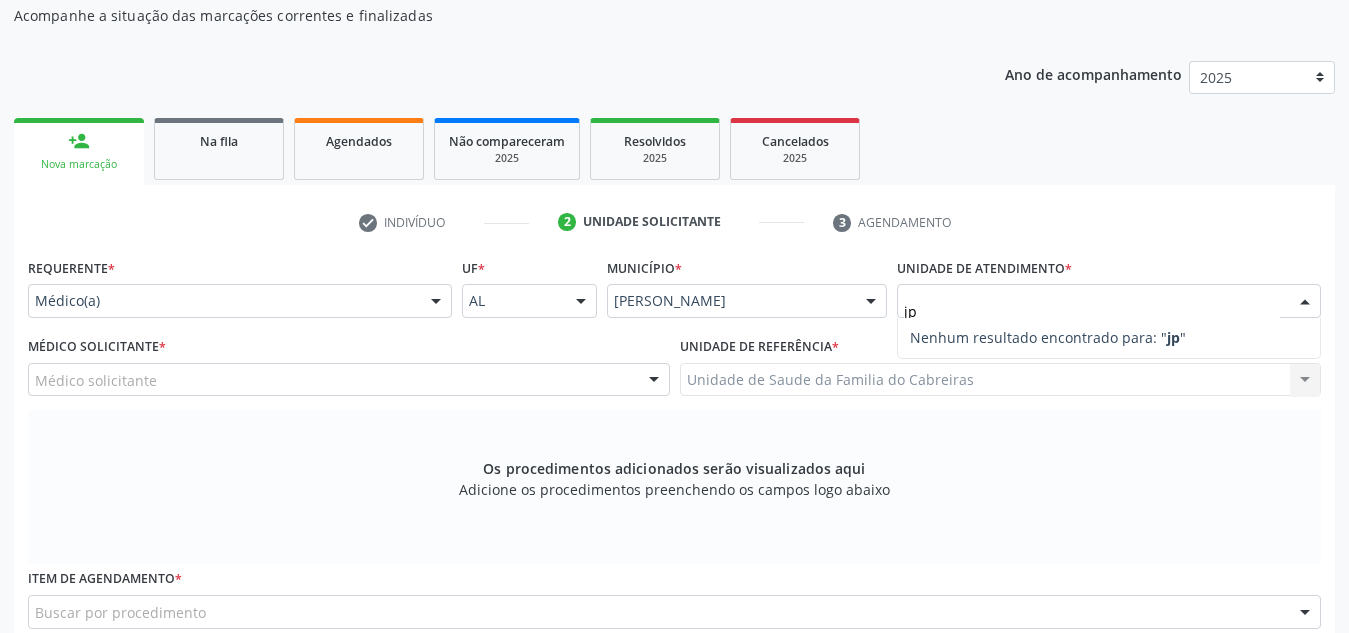 type on "j" 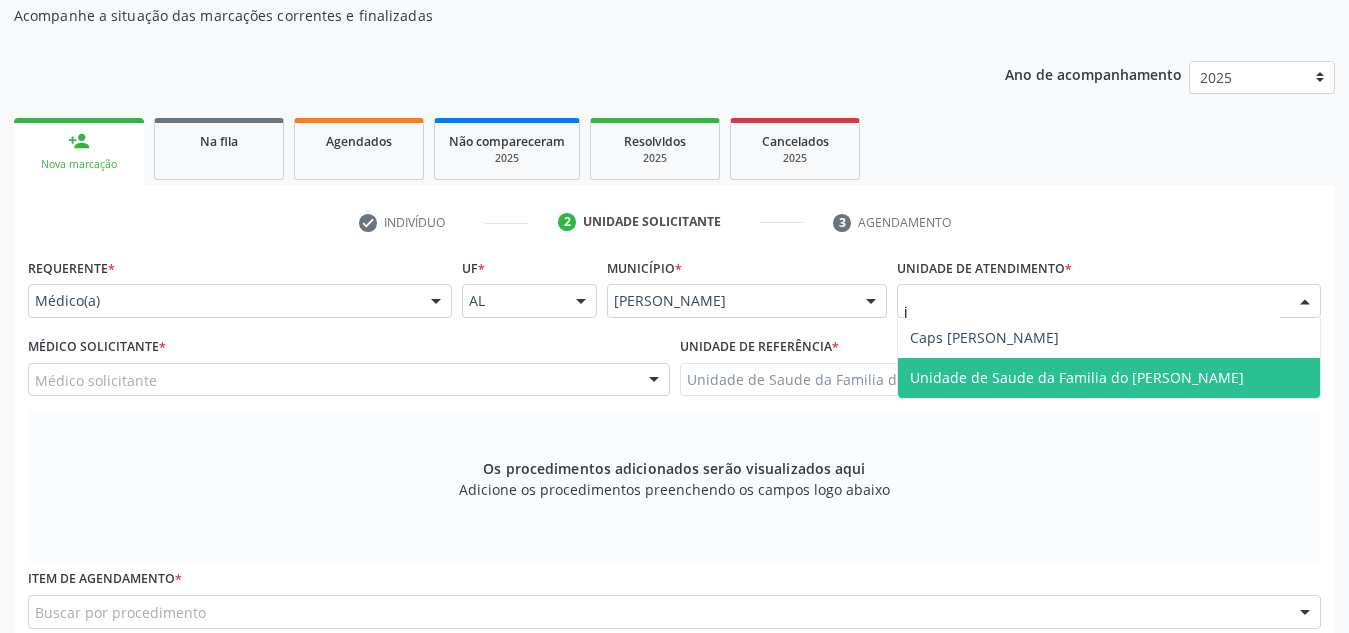 click on "Unidade de Saude da Familia do [PERSON_NAME]" at bounding box center (1109, 378) 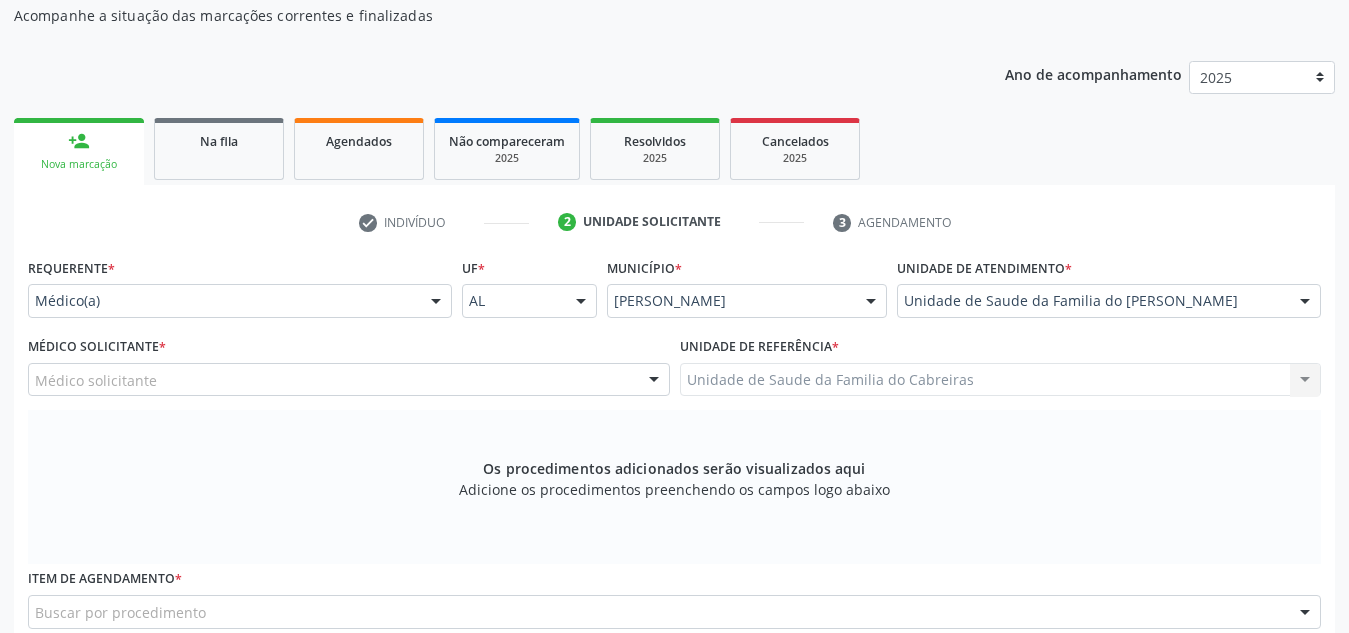 click on "Médico solicitante" at bounding box center (349, 380) 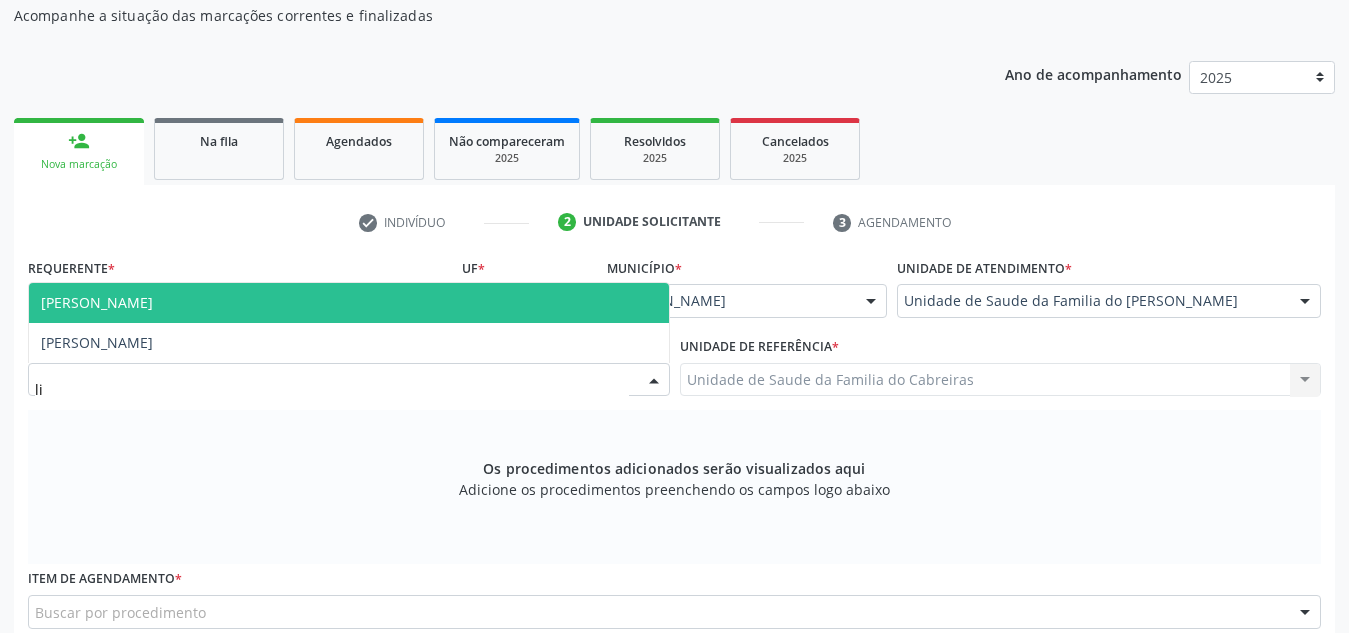 type on "l" 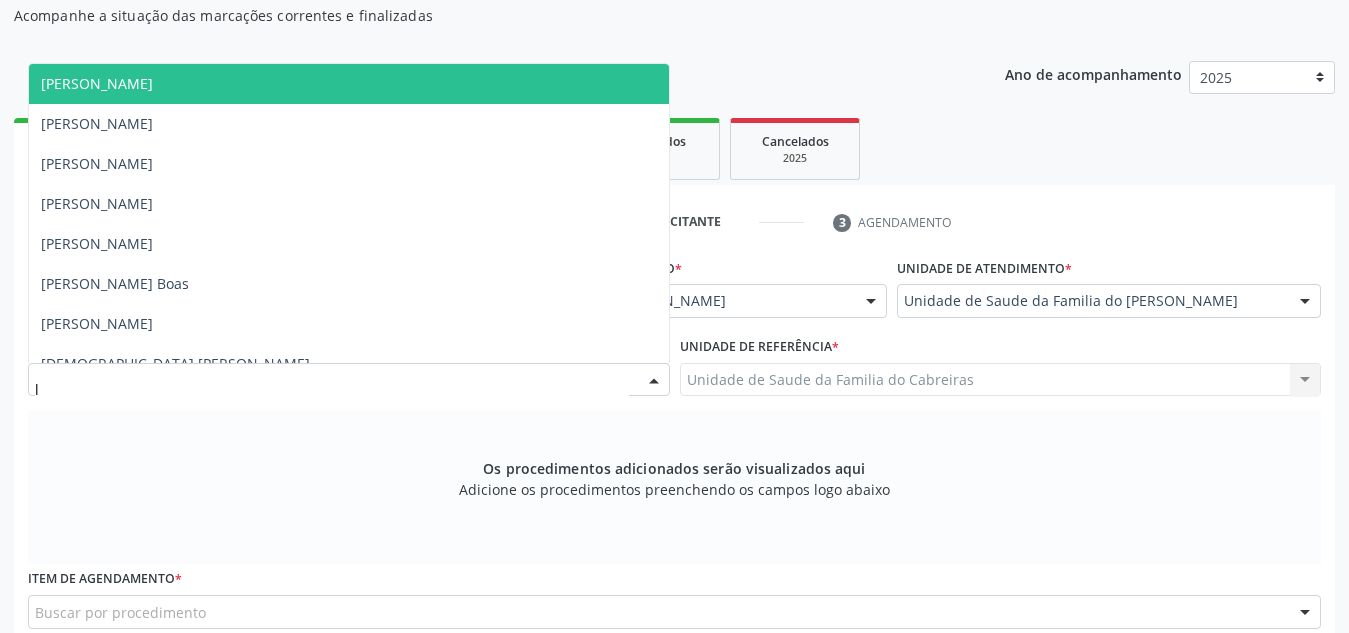 type 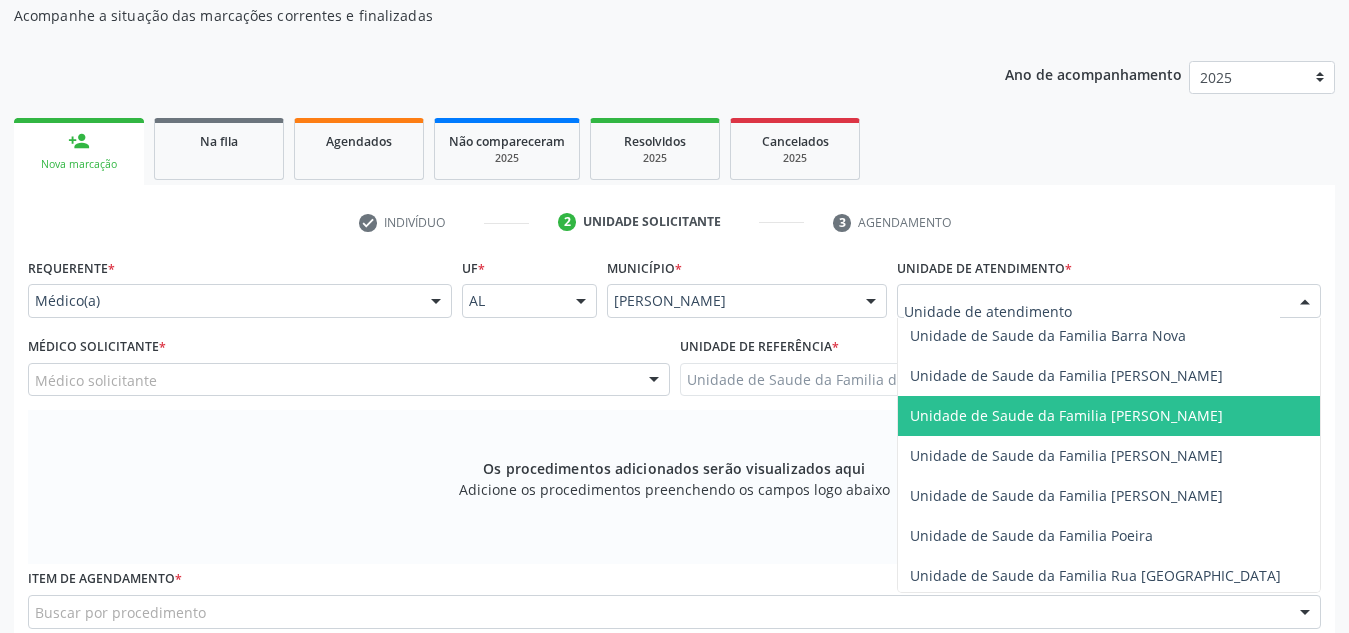 scroll, scrollTop: 1083, scrollLeft: 0, axis: vertical 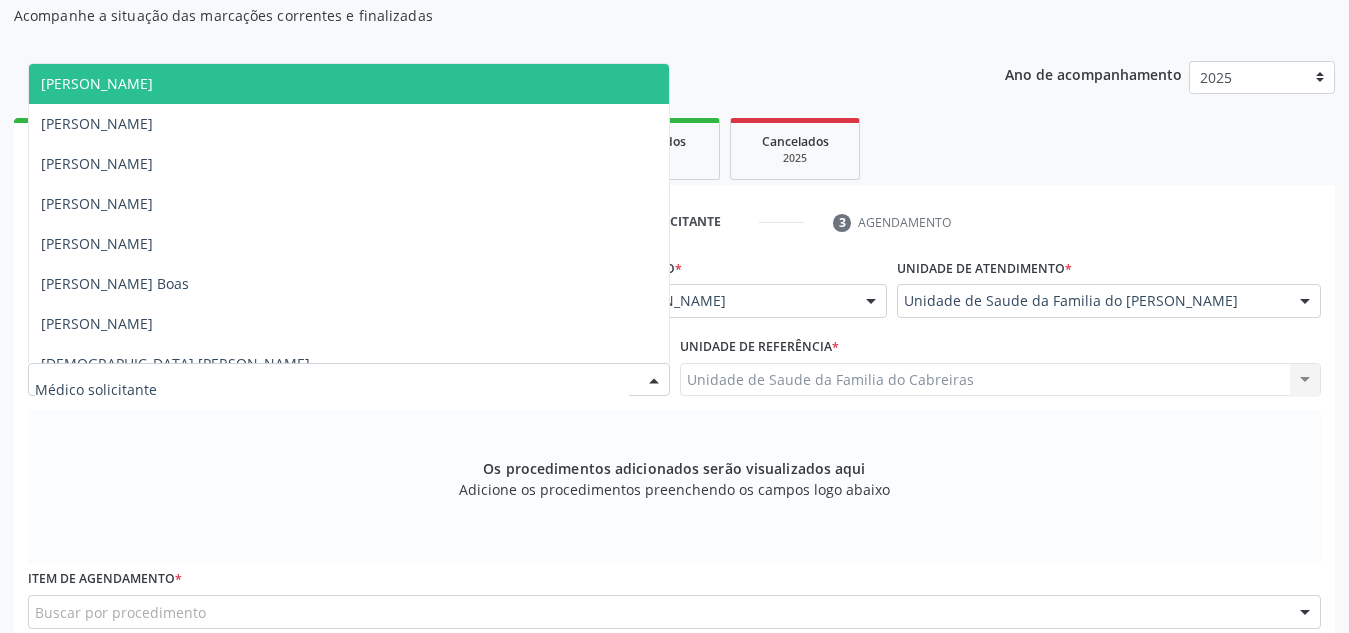 click at bounding box center (349, 380) 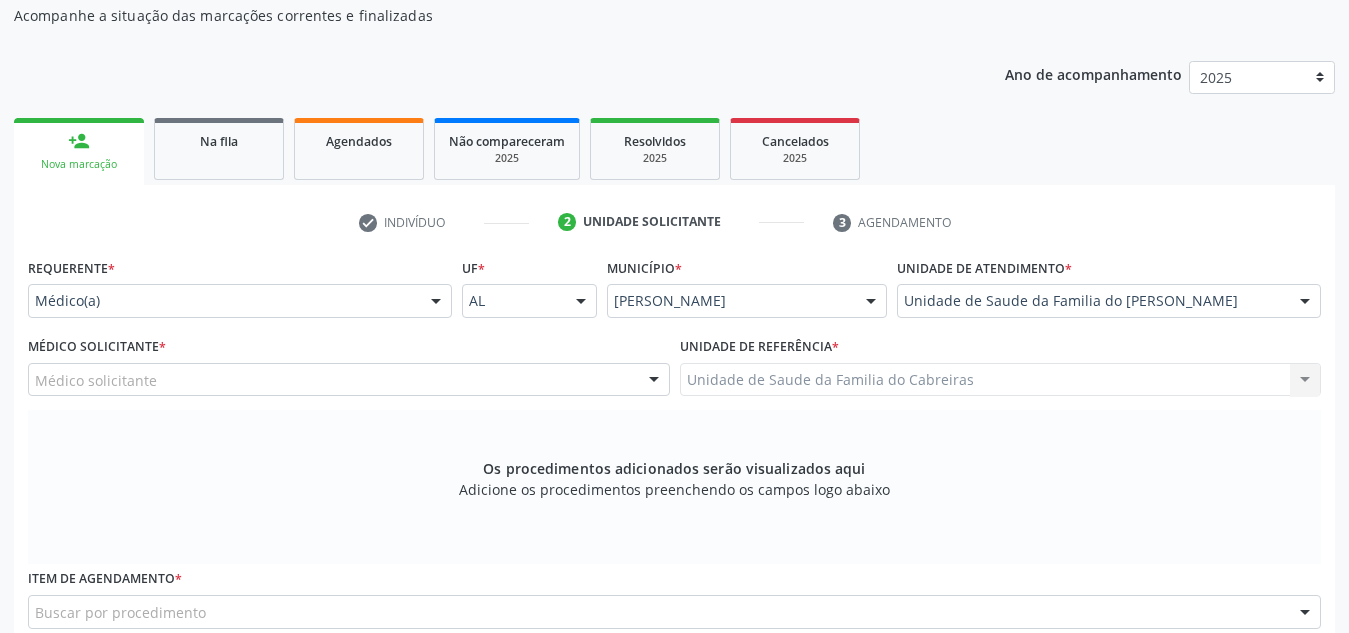 click on "Os procedimentos adicionados serão visualizados aqui
Adicione os procedimentos preenchendo os campos logo abaixo" at bounding box center (674, 487) 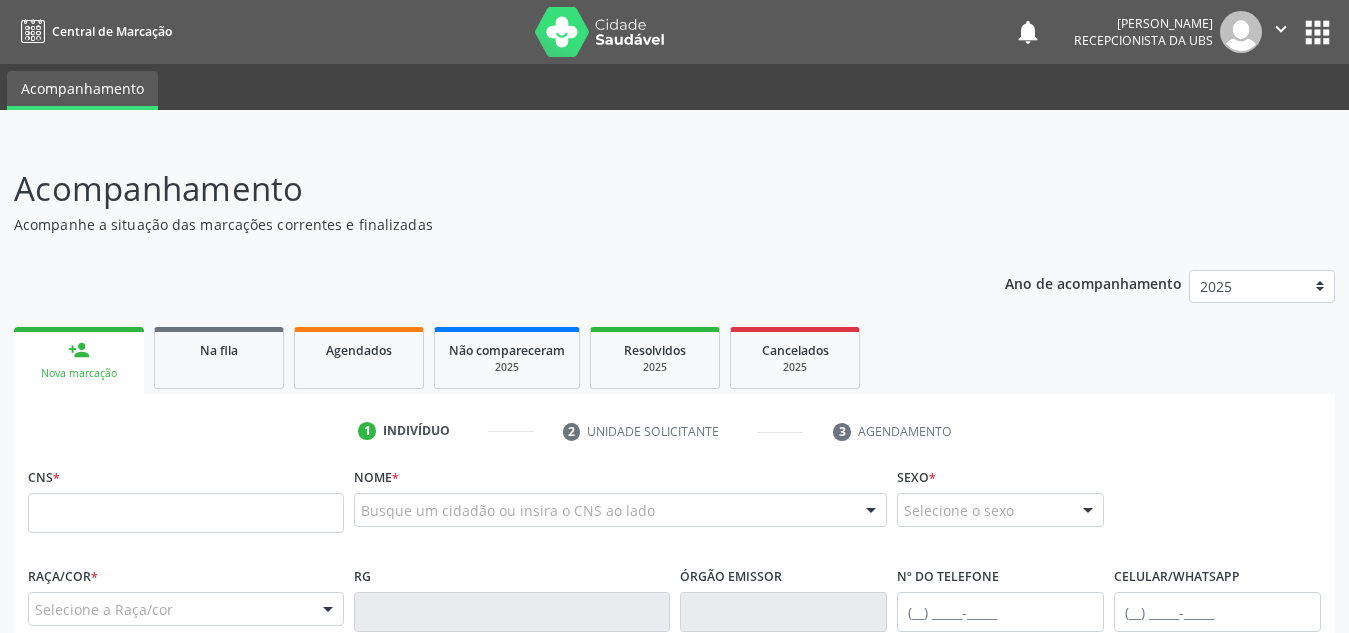 scroll, scrollTop: 0, scrollLeft: 0, axis: both 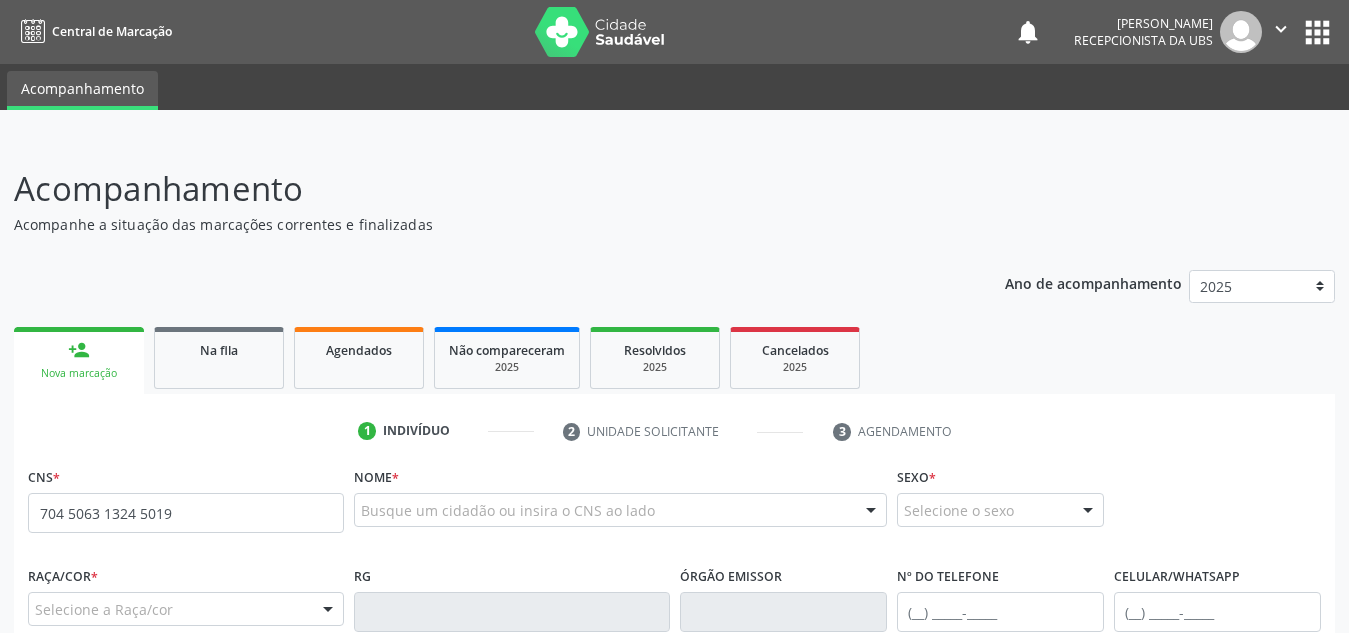 type on "704 5063 1324 5019" 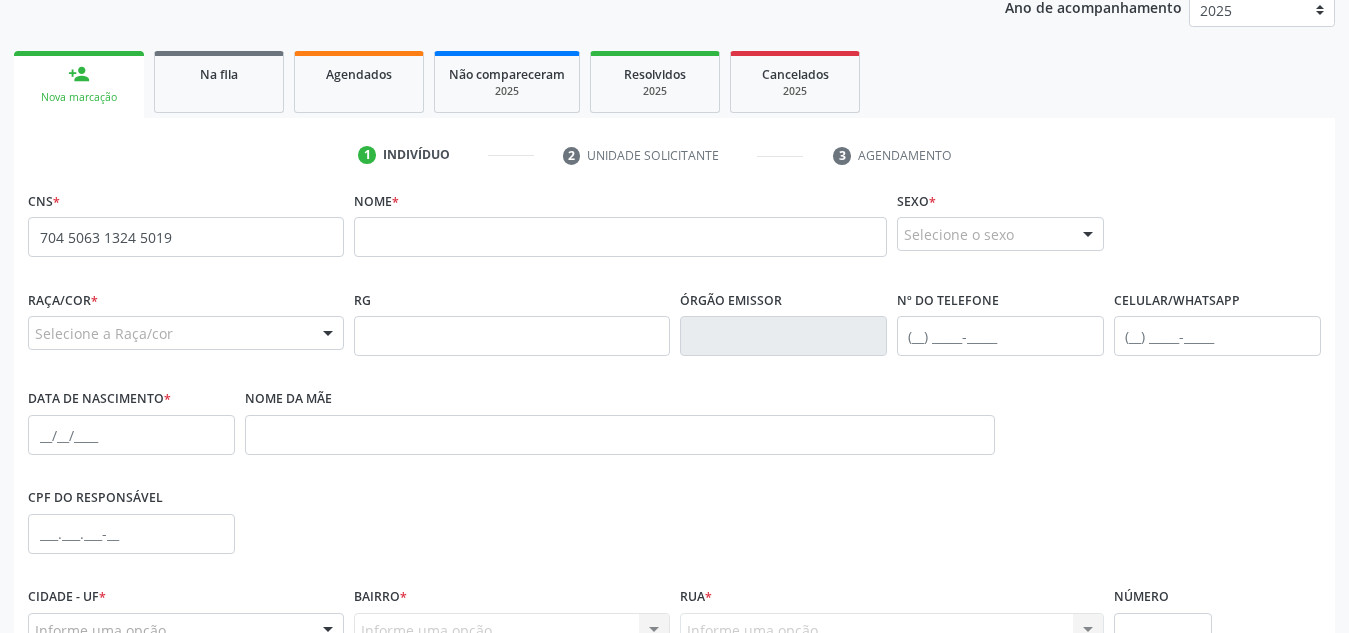 scroll, scrollTop: 335, scrollLeft: 0, axis: vertical 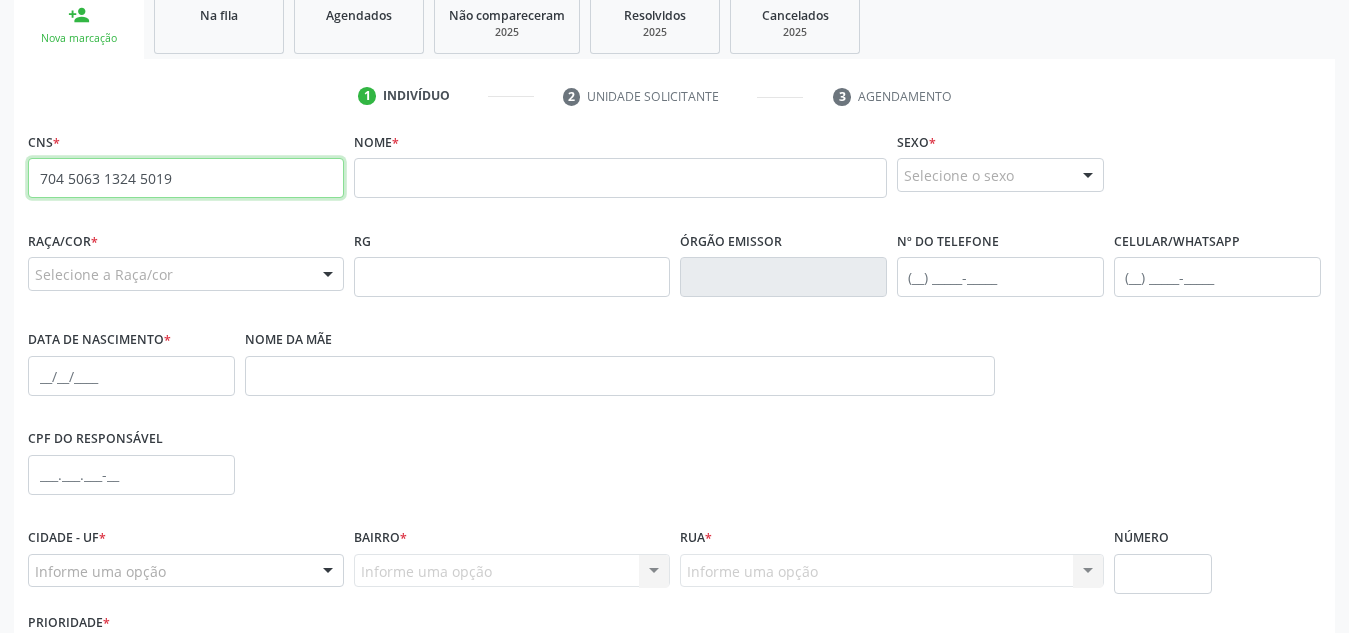 click on "704 5063 1324 5019" at bounding box center (186, 178) 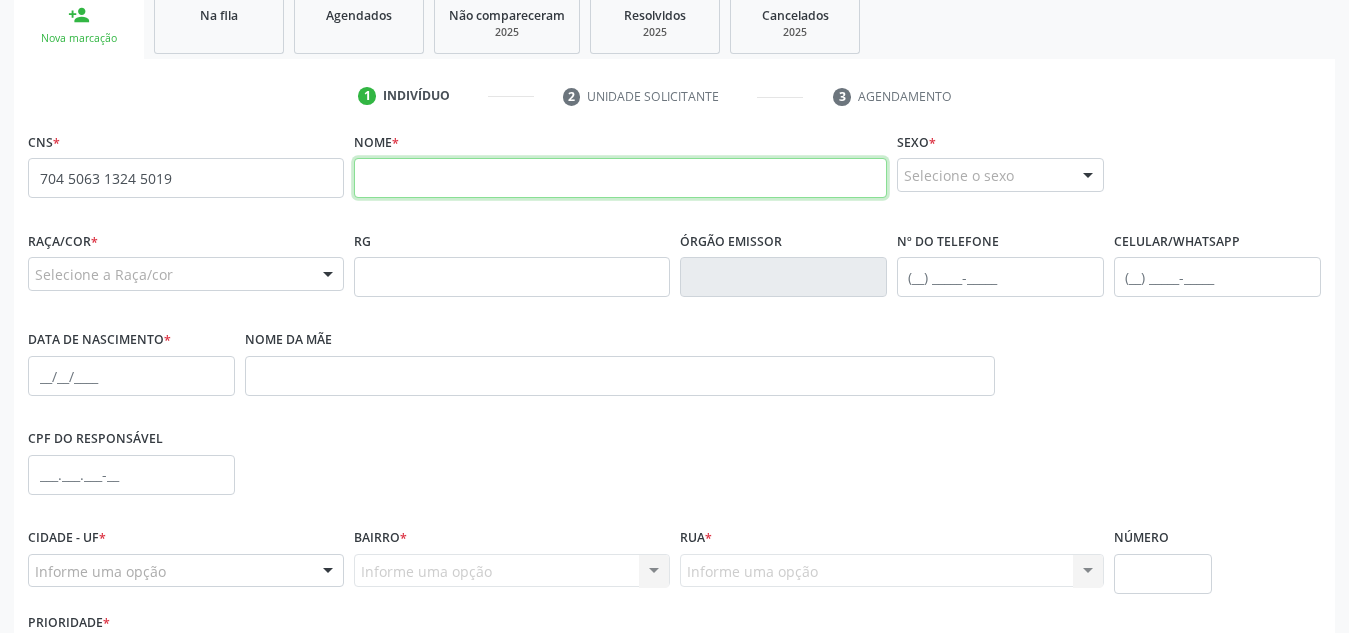 click at bounding box center (620, 178) 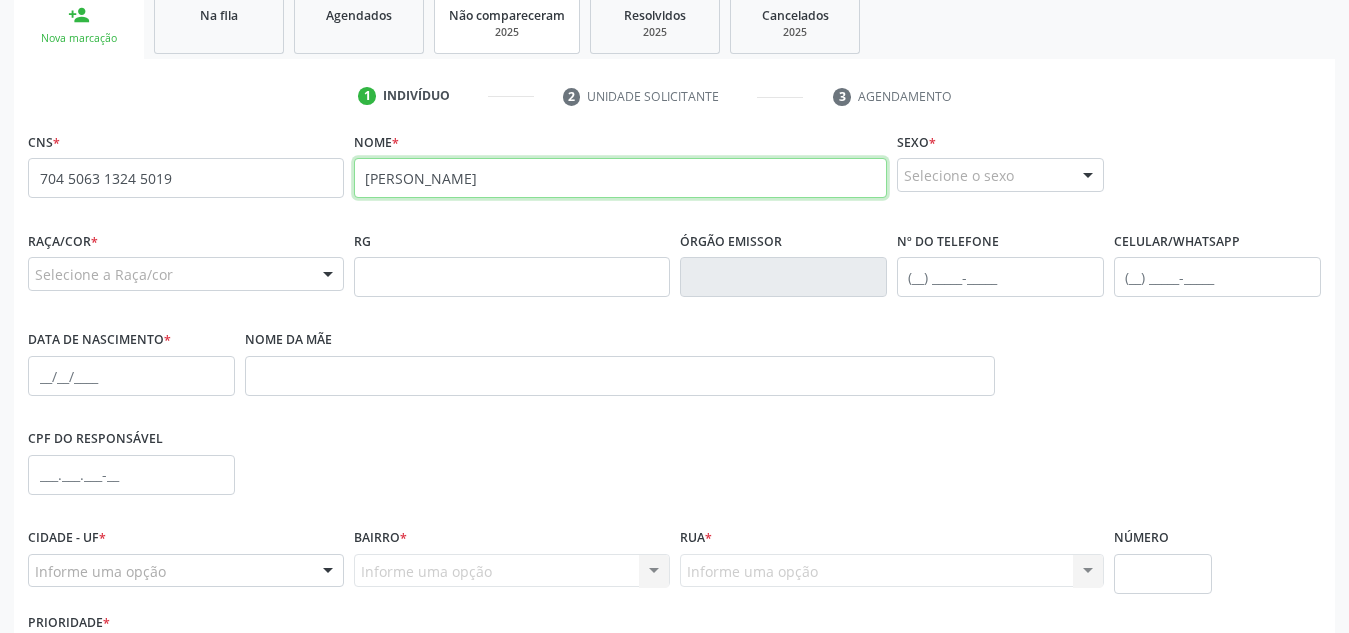 type on "[PERSON_NAME]" 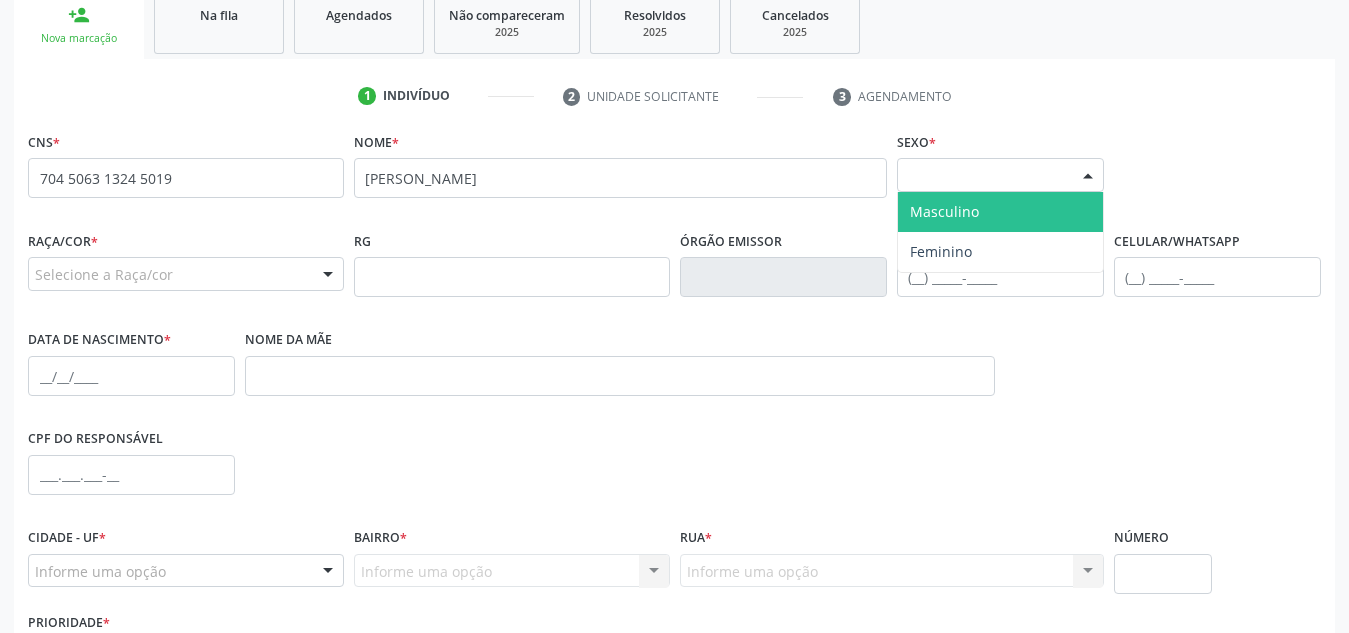 click on "Selecione o sexo" at bounding box center [1000, 175] 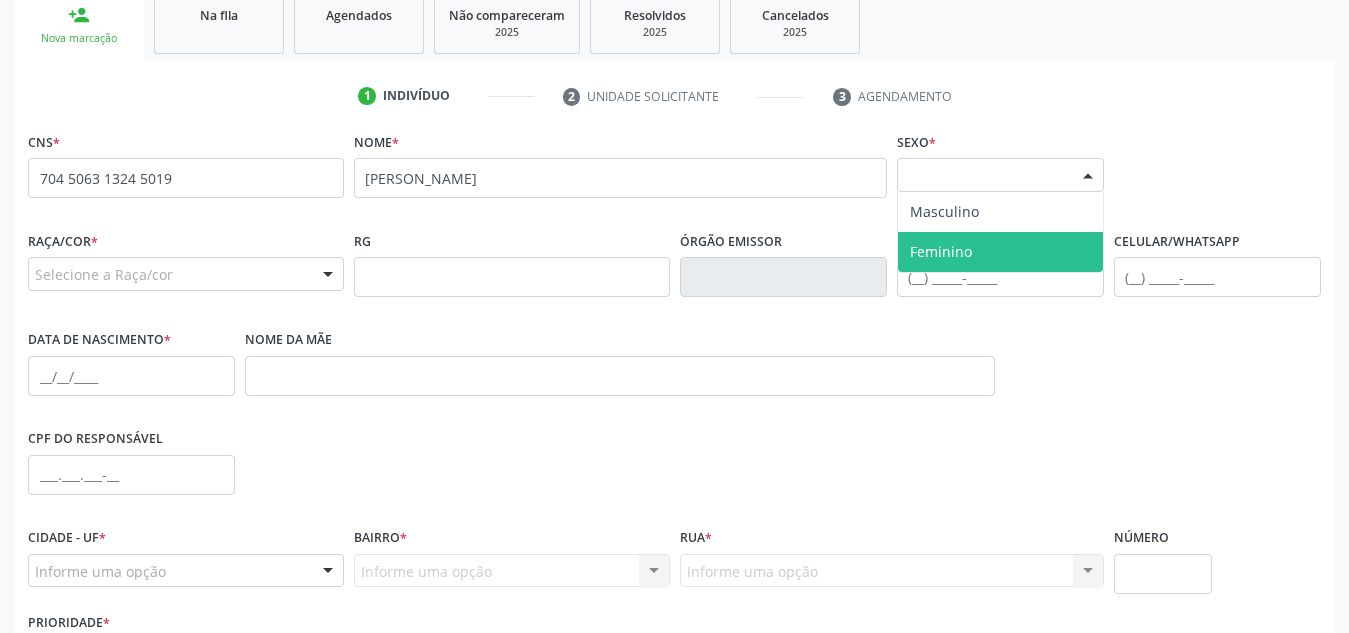 click on "Feminino" at bounding box center (941, 251) 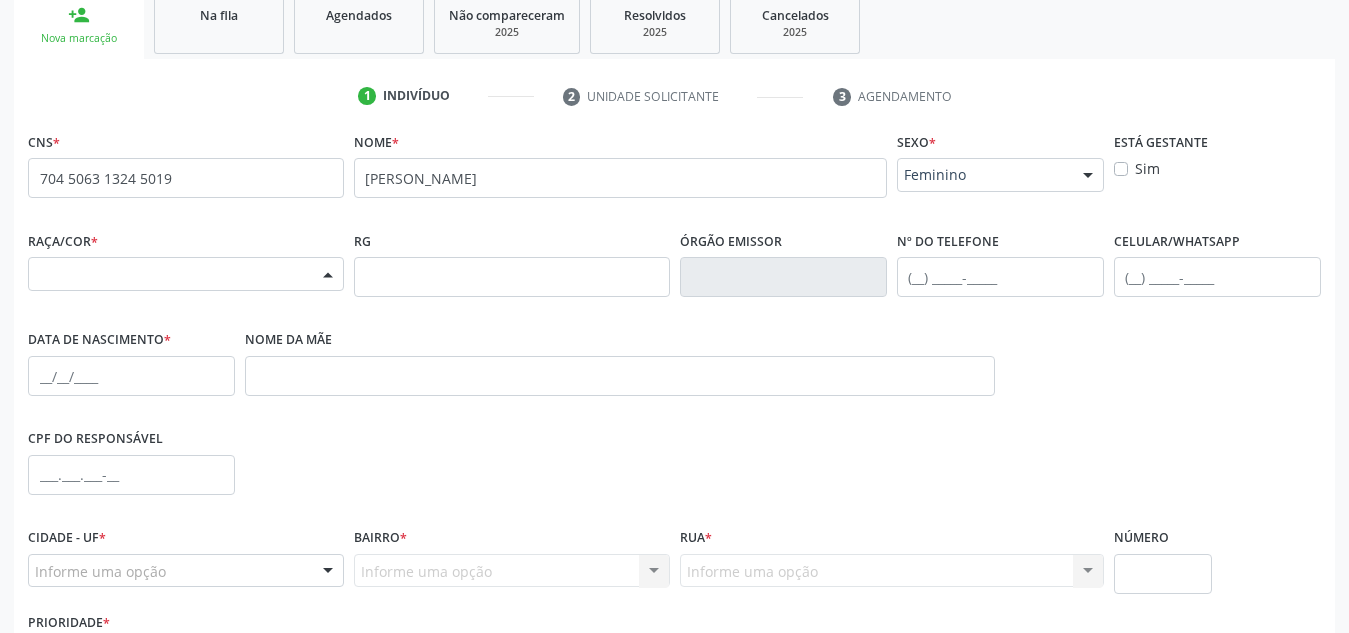 click on "Selecione a Raça/cor" at bounding box center [186, 274] 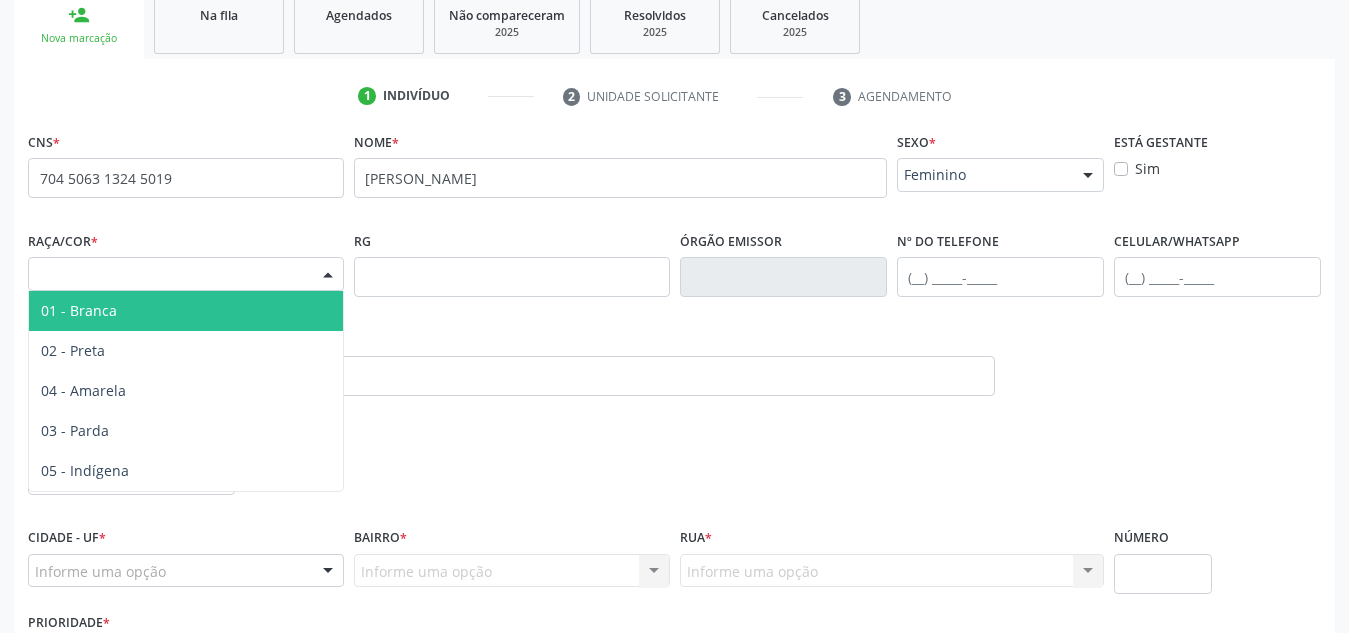 click on "Selecione a Raça/cor" at bounding box center [186, 274] 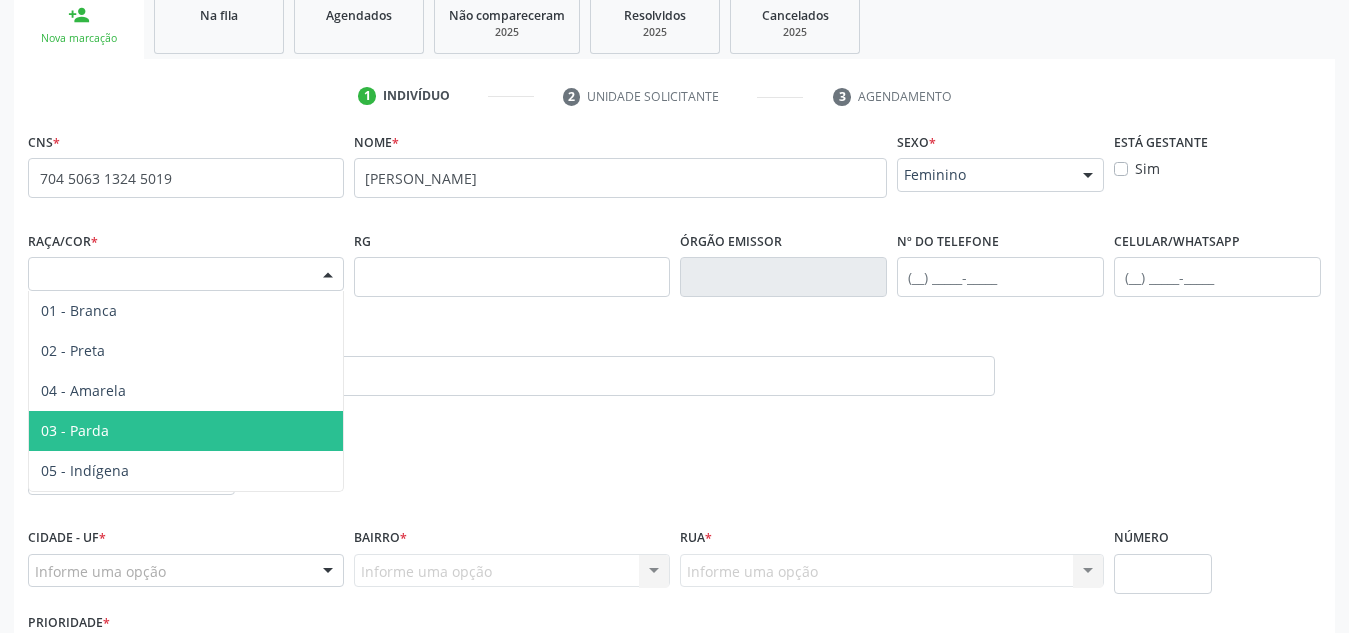 click on "03 - Parda" at bounding box center (186, 431) 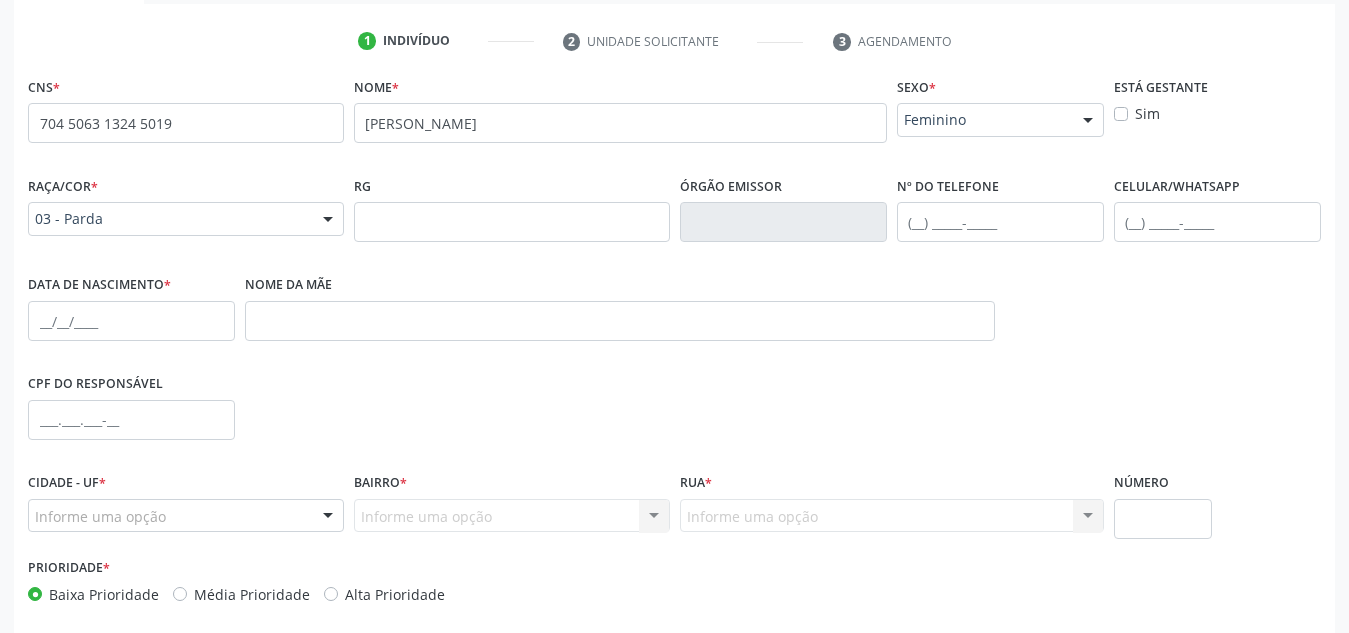 scroll, scrollTop: 391, scrollLeft: 0, axis: vertical 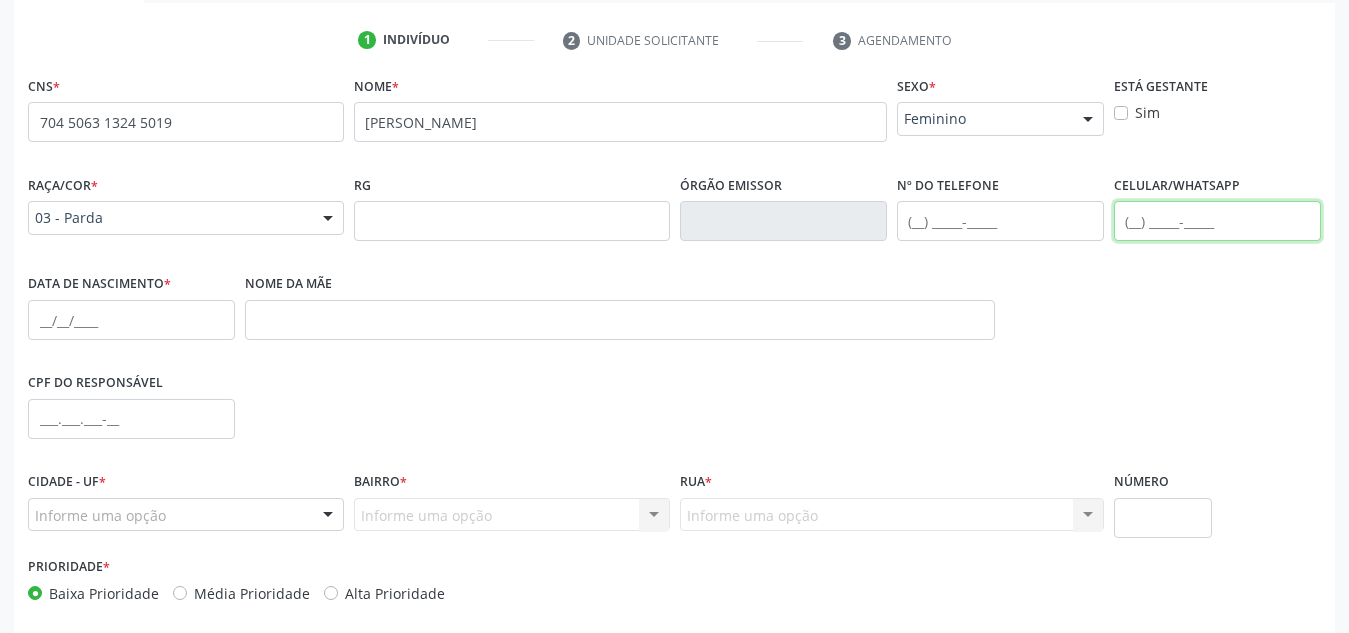 click at bounding box center (1217, 221) 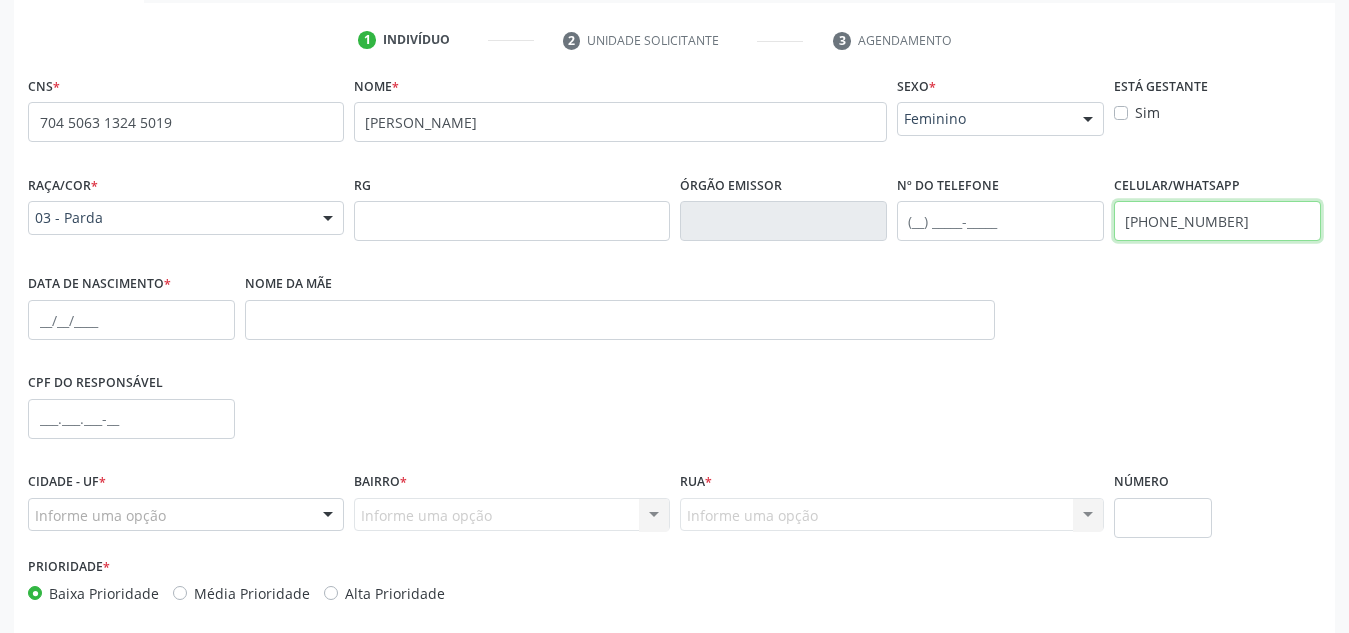 type on "[PHONE_NUMBER]" 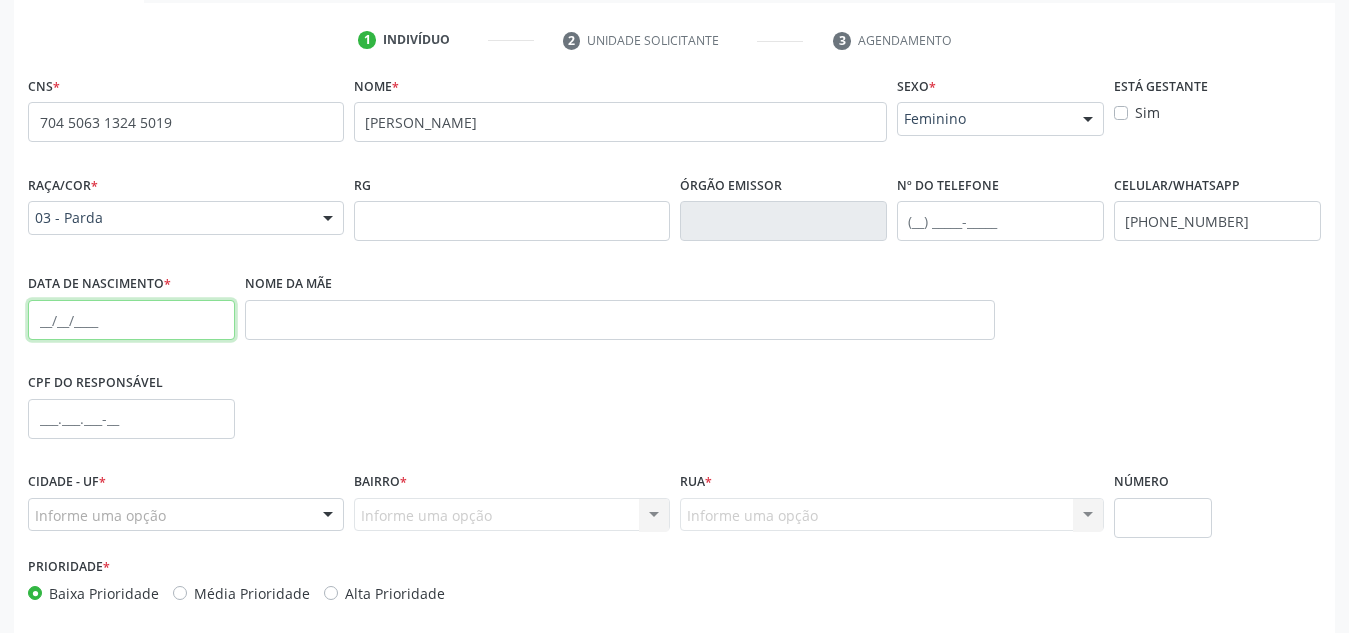 click at bounding box center (131, 320) 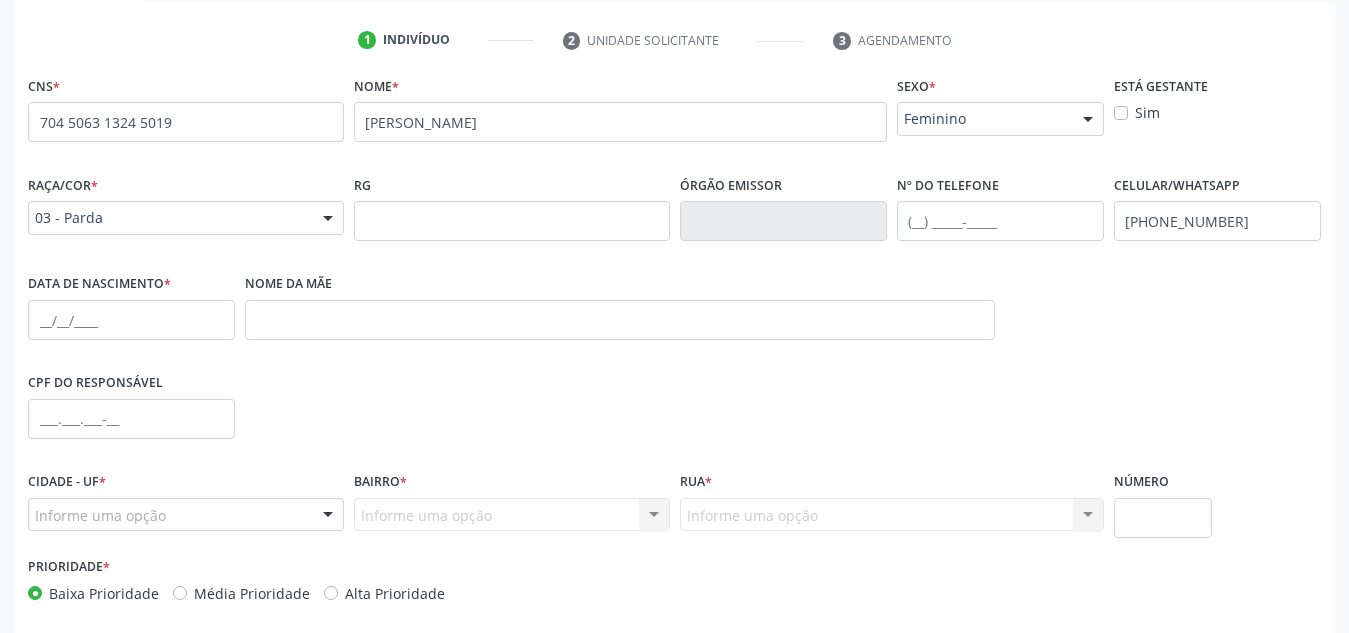 click on "CPF do responsável" at bounding box center [674, 417] 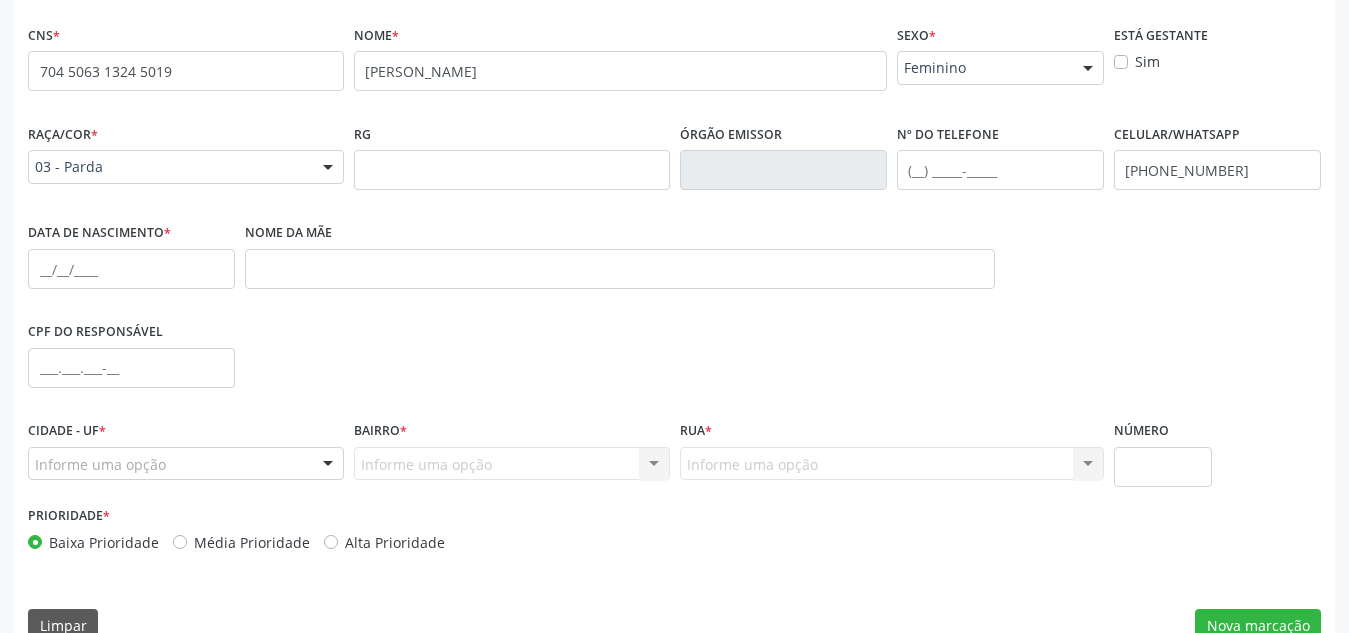 scroll, scrollTop: 479, scrollLeft: 0, axis: vertical 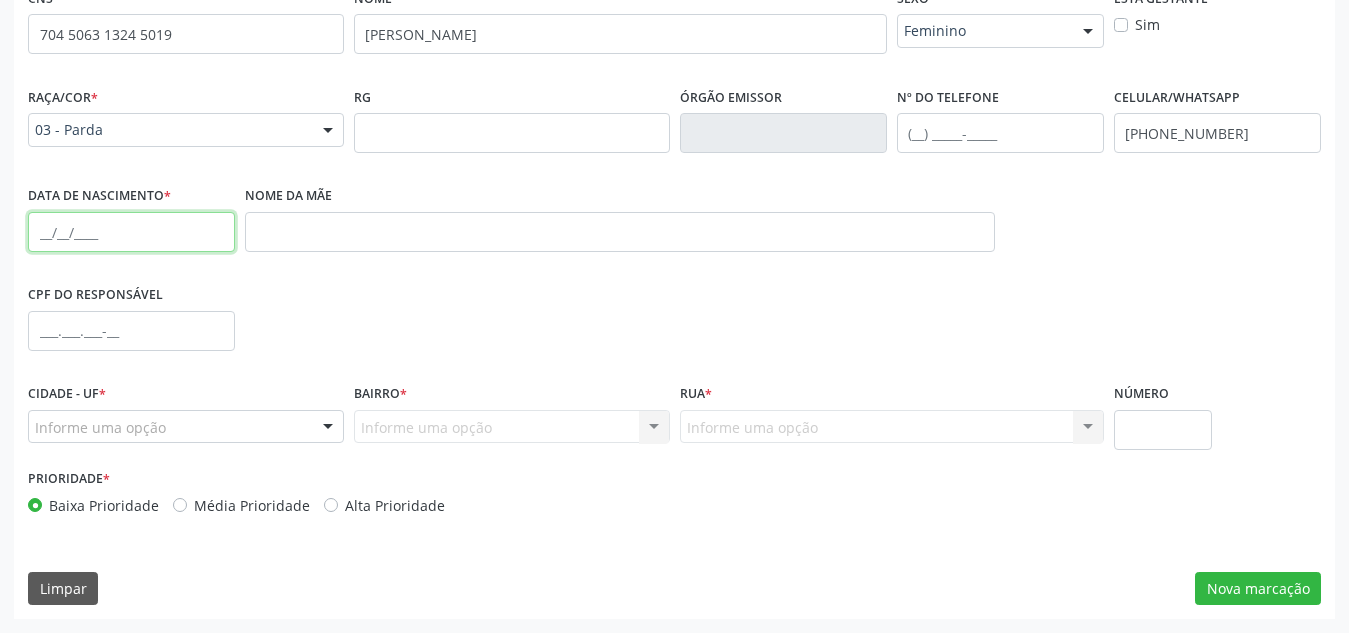 click at bounding box center [131, 232] 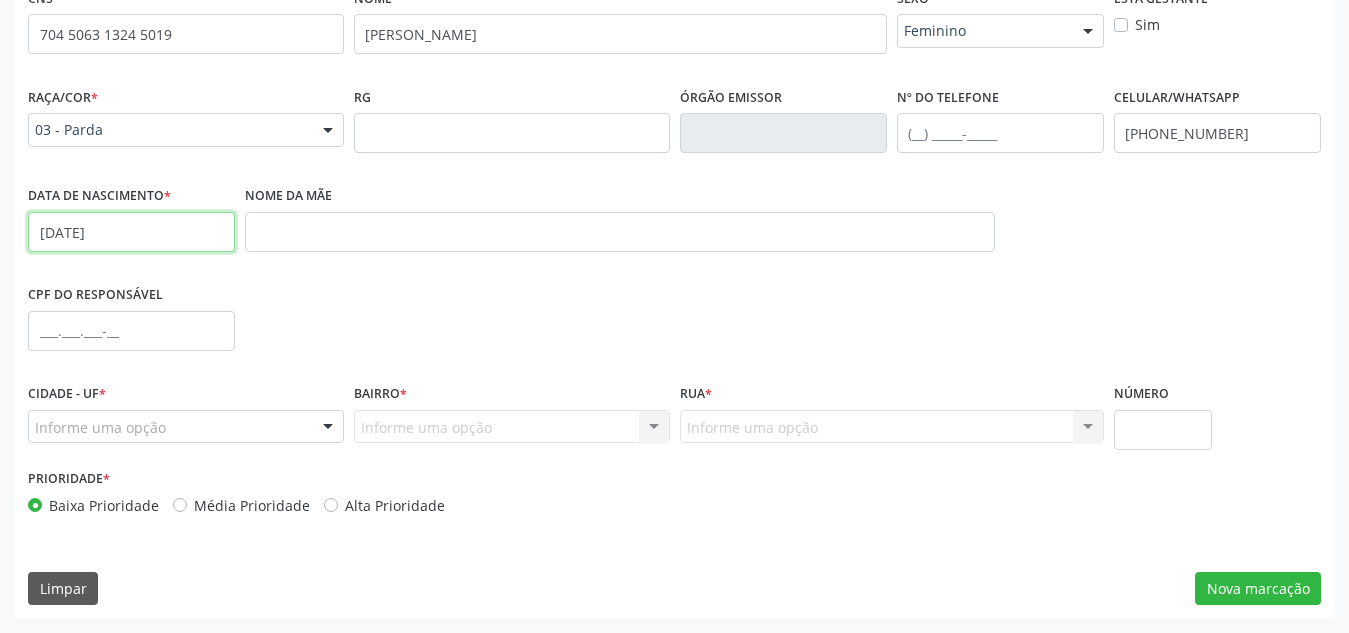 type on "[DATE]" 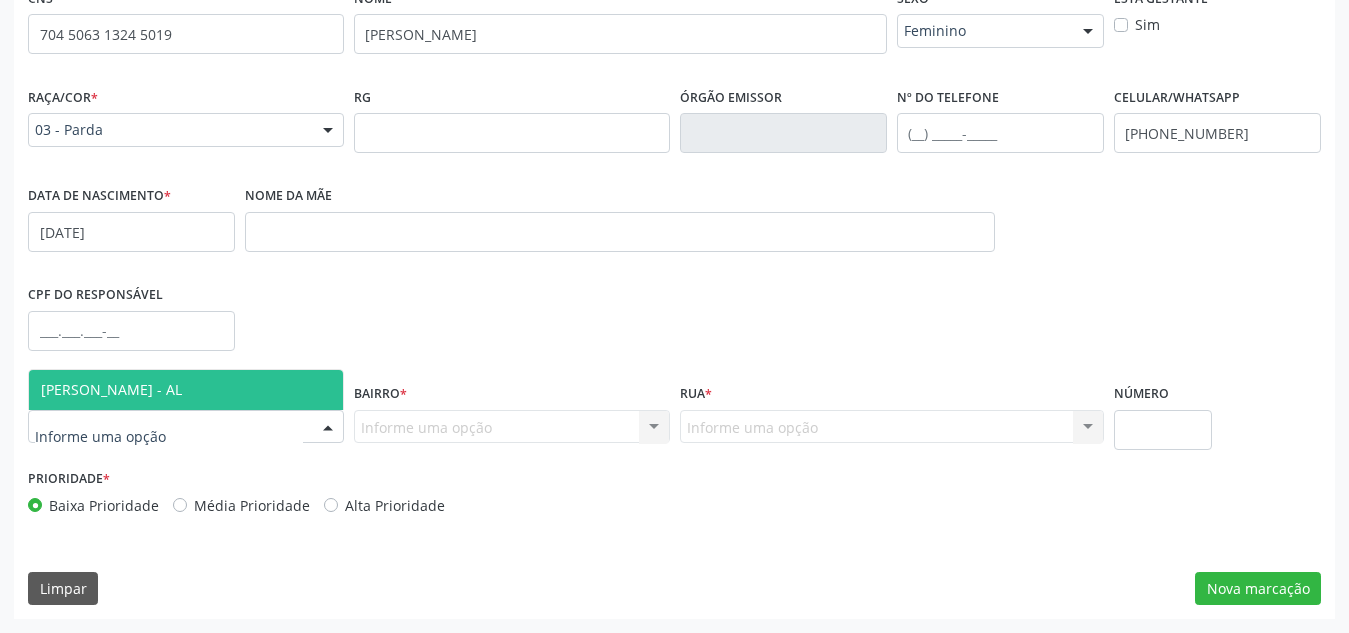 click at bounding box center [186, 427] 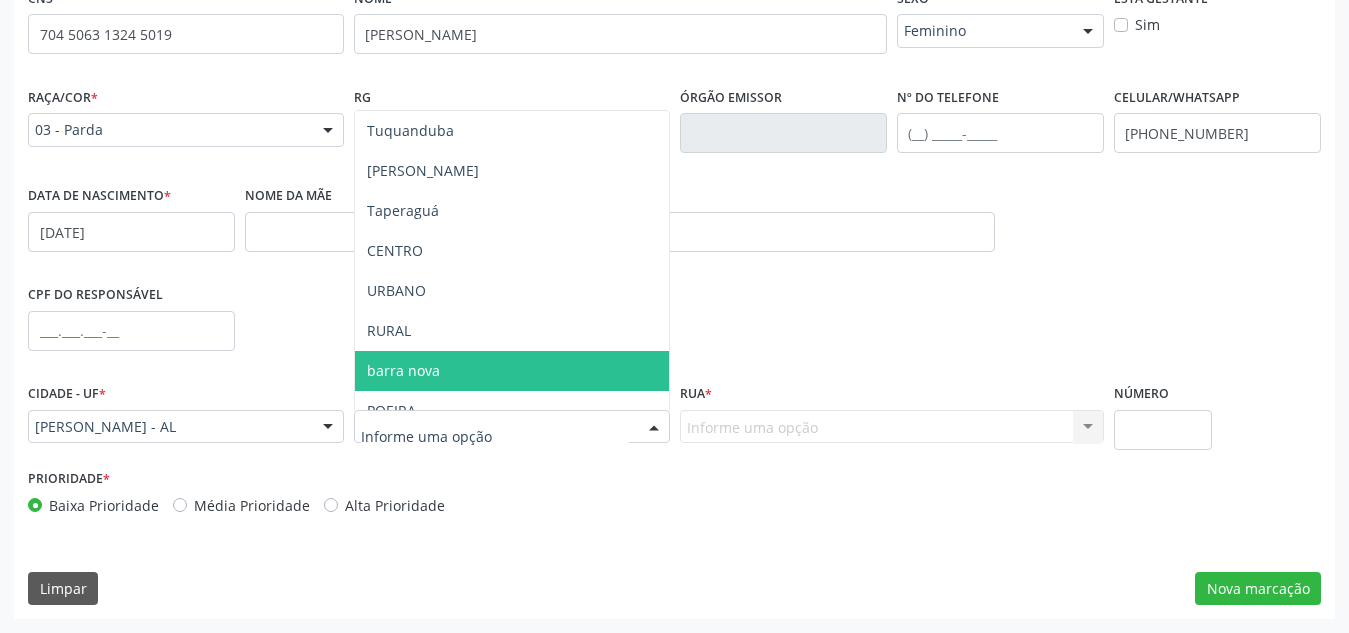 scroll, scrollTop: 221, scrollLeft: 0, axis: vertical 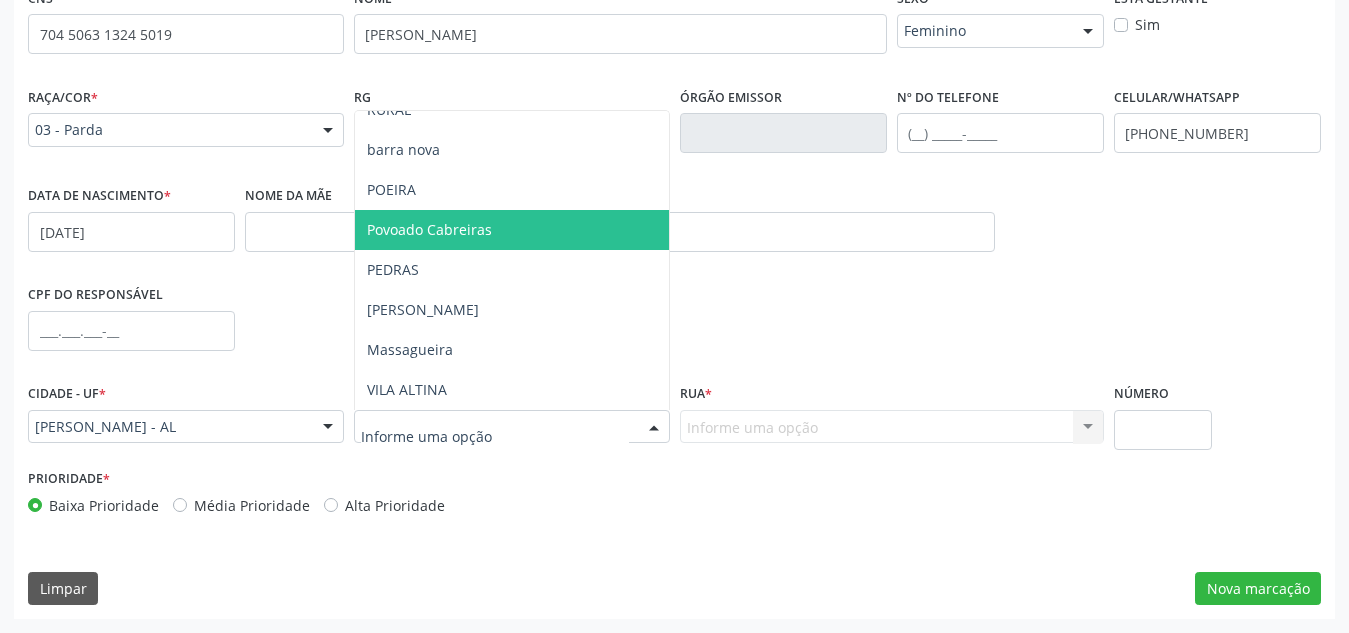 click on "Povoado Cabreiras" at bounding box center (512, 230) 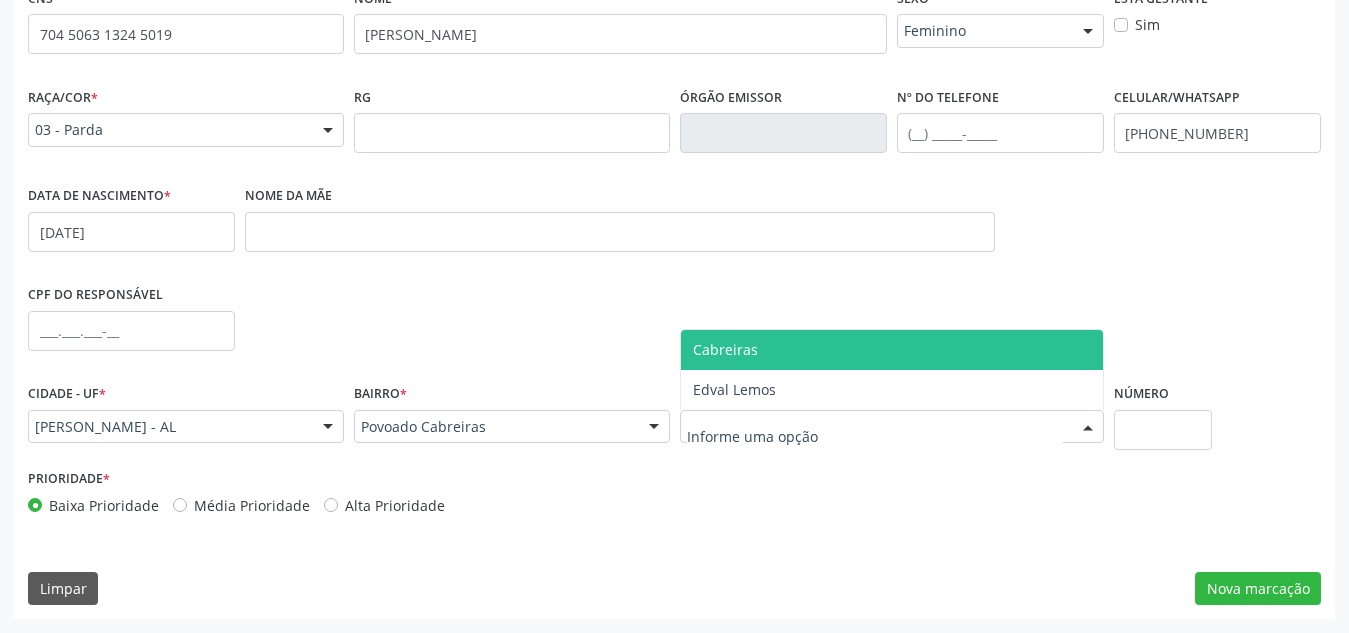 click at bounding box center (1088, 428) 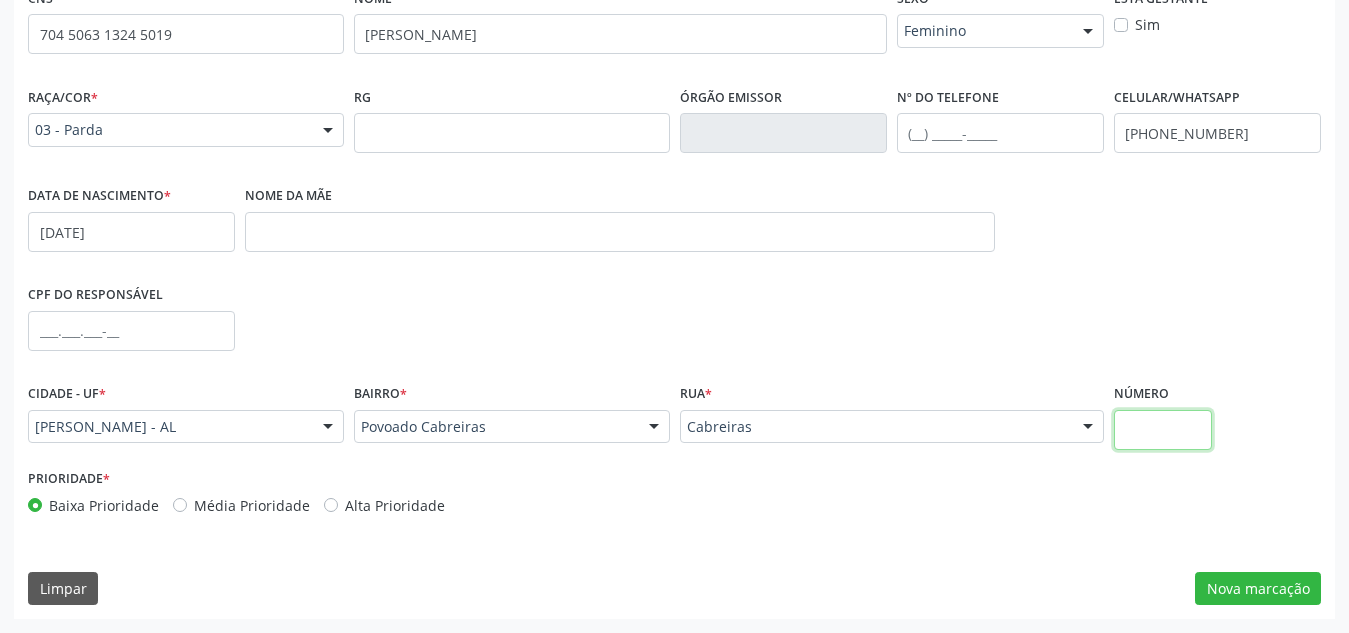 click at bounding box center [1163, 430] 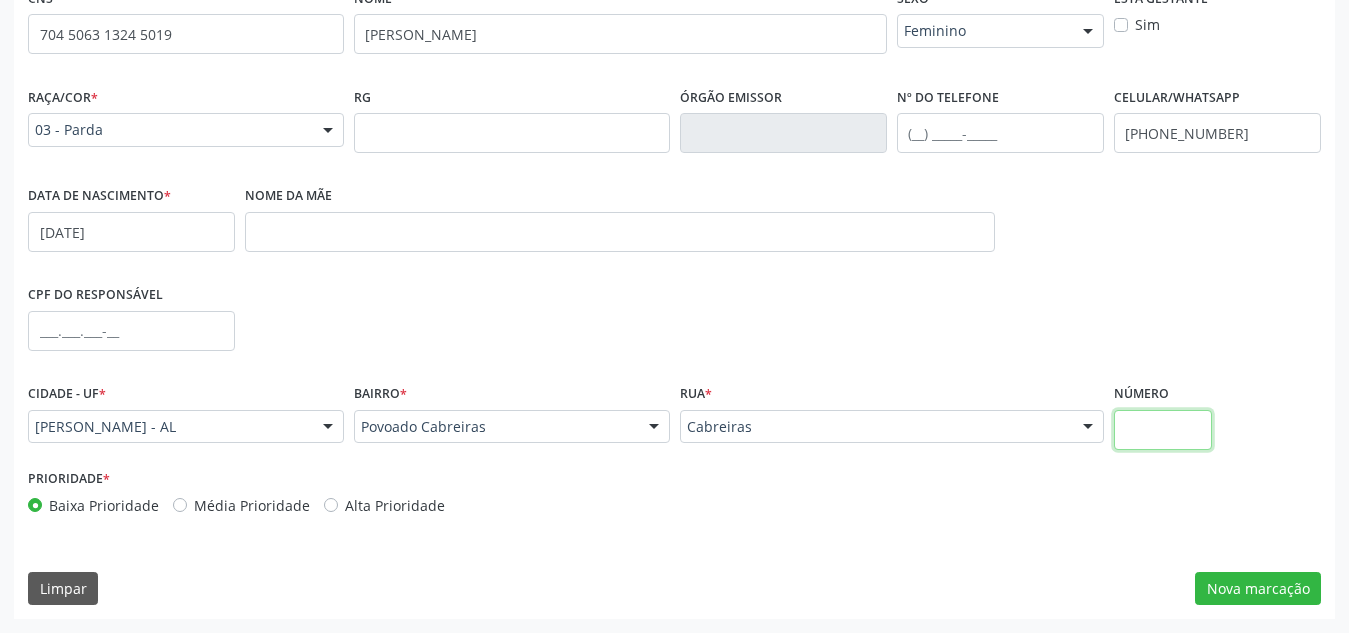 type on "S/N" 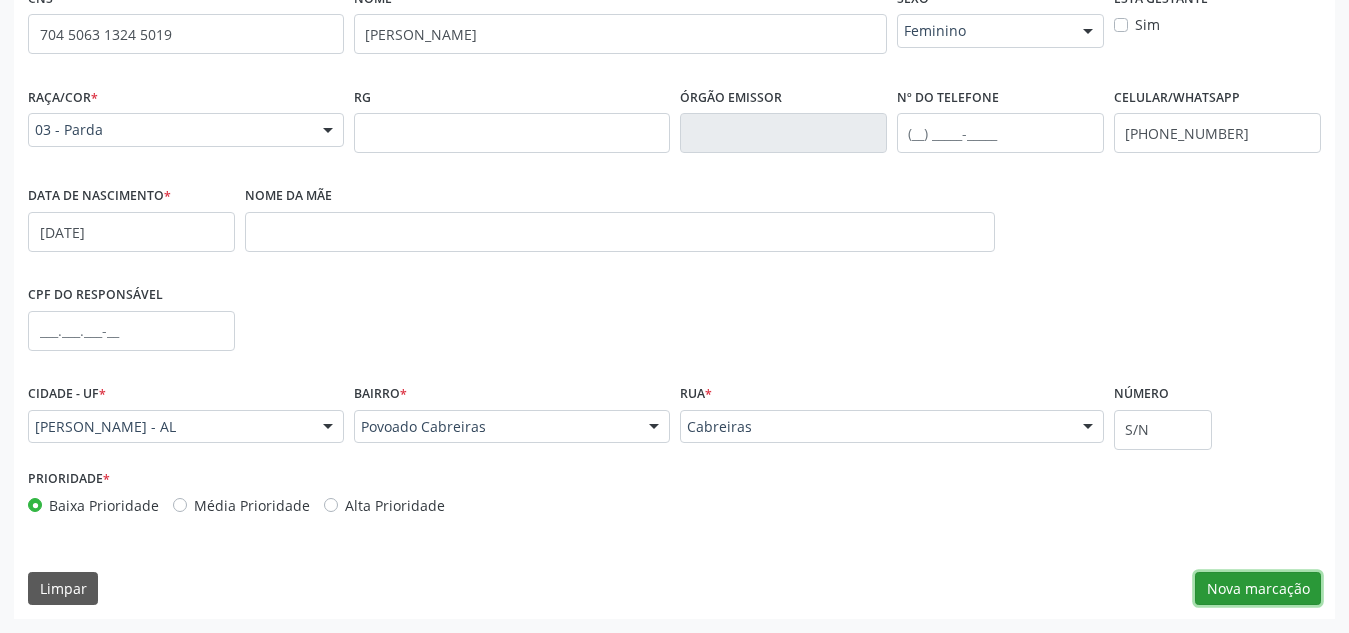 click on "Nova marcação" at bounding box center [1258, 589] 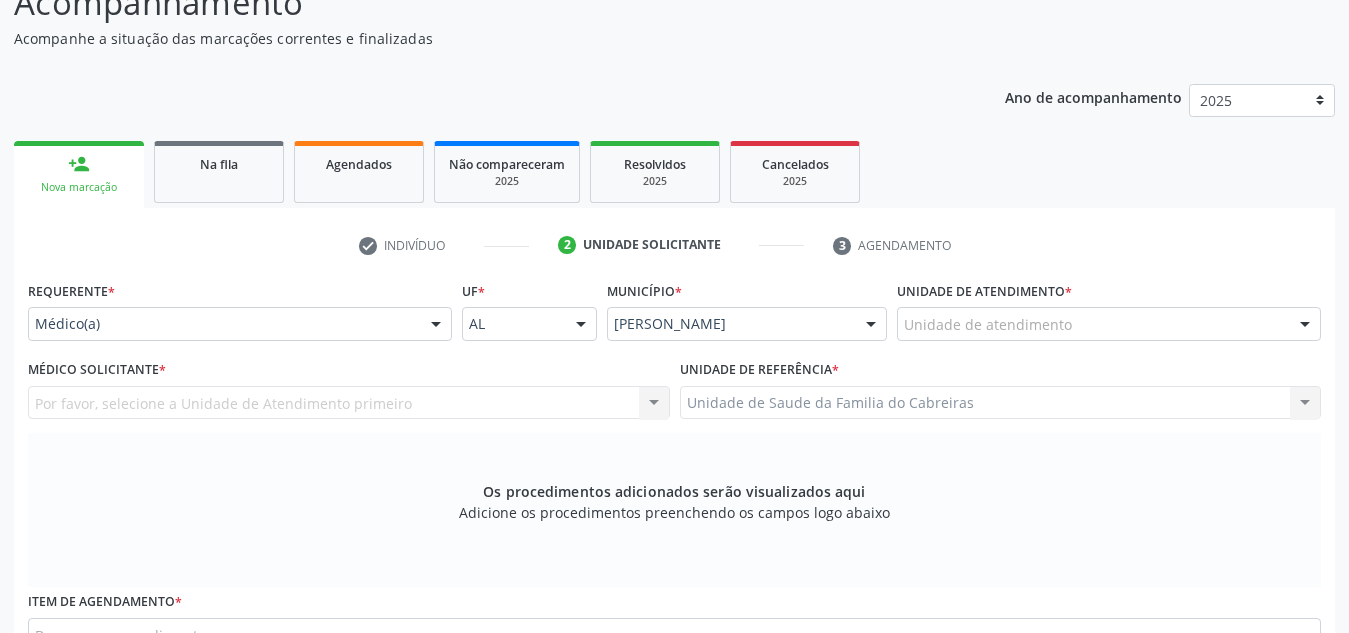 scroll, scrollTop: 185, scrollLeft: 0, axis: vertical 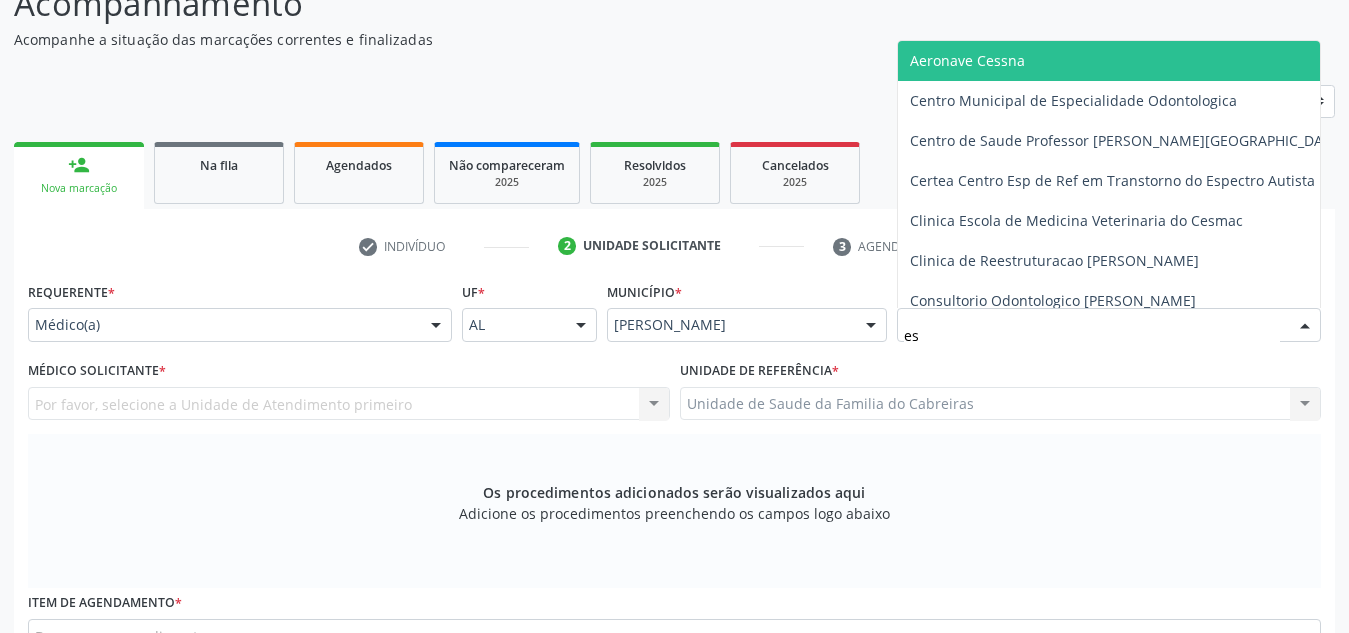 type on "est" 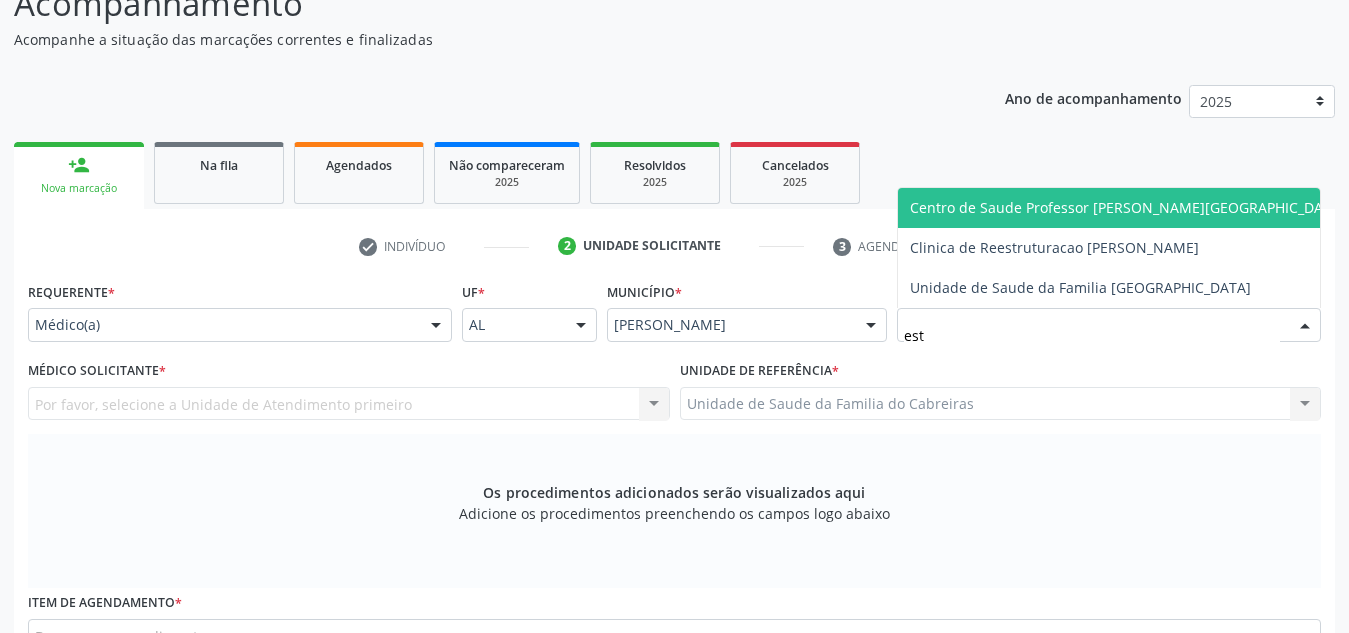 click on "Centro de Saude Professor [PERSON_NAME][GEOGRAPHIC_DATA]" at bounding box center (1127, 207) 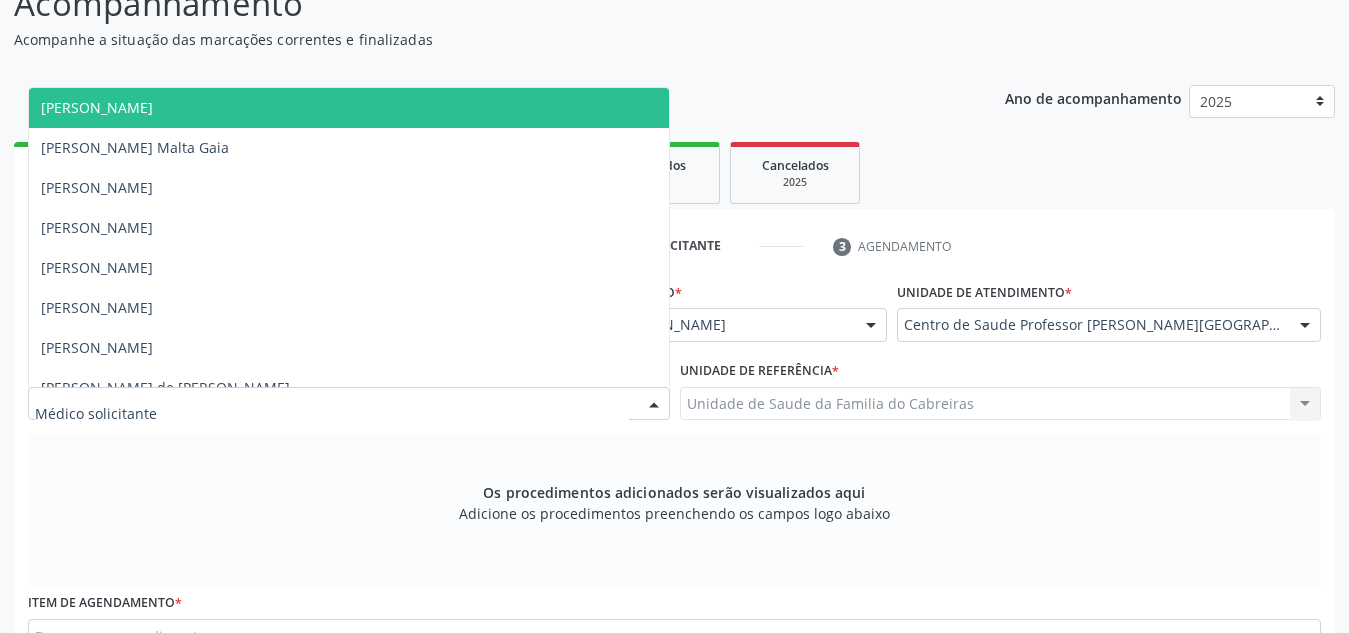 click at bounding box center (349, 404) 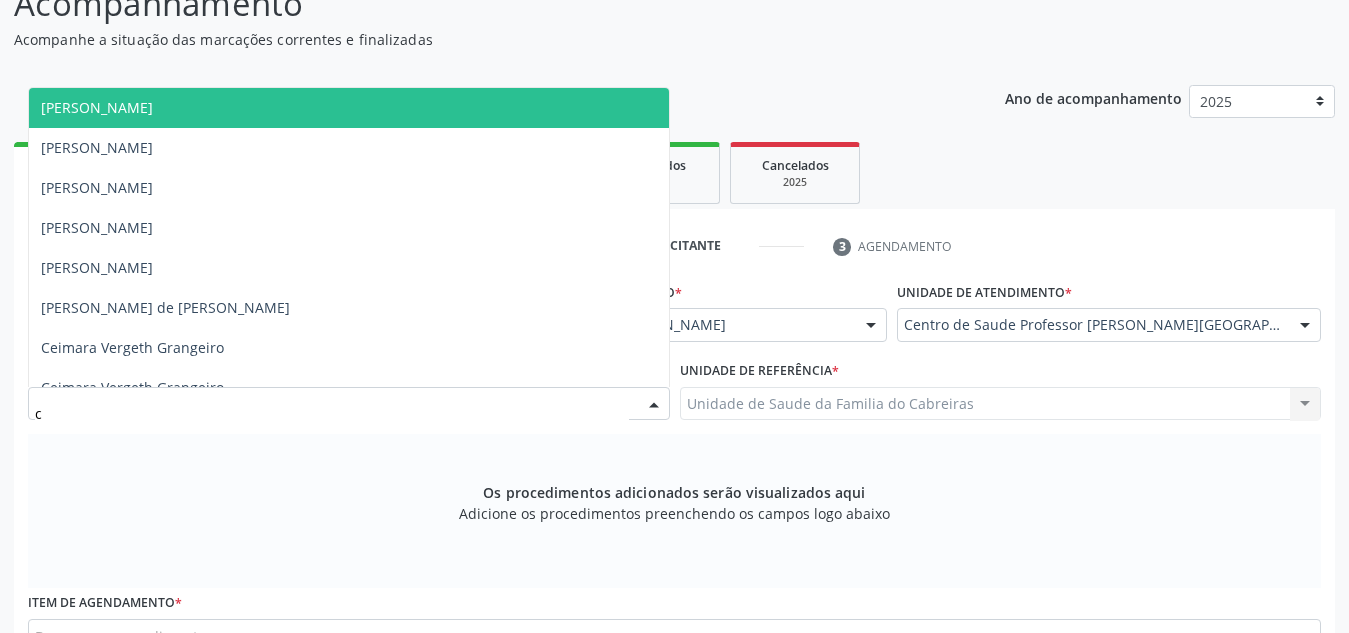 type on "ca" 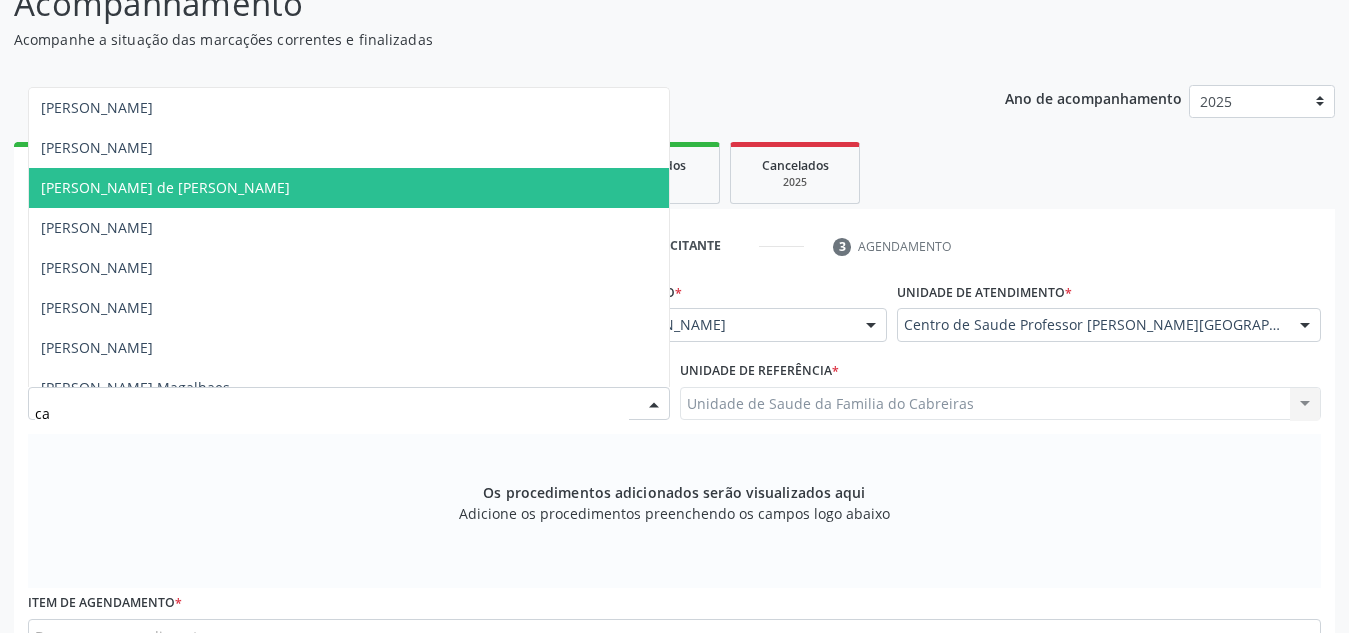 click on "[PERSON_NAME] de [PERSON_NAME]" at bounding box center [349, 188] 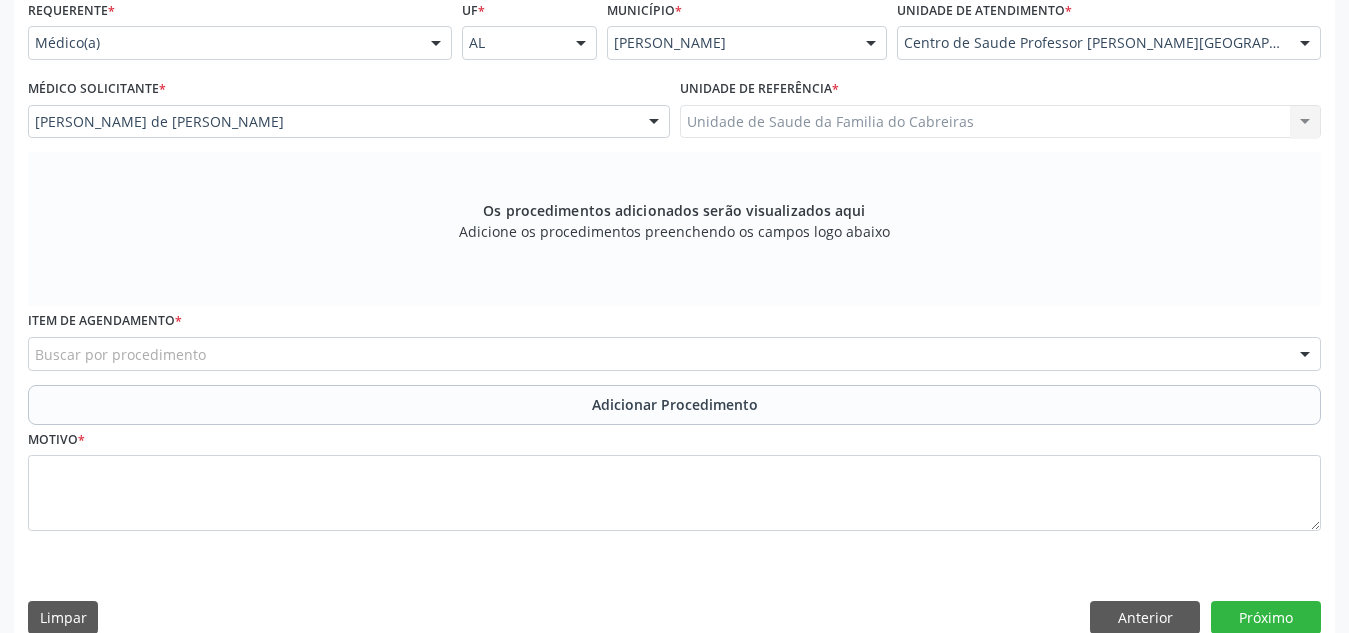 scroll, scrollTop: 468, scrollLeft: 0, axis: vertical 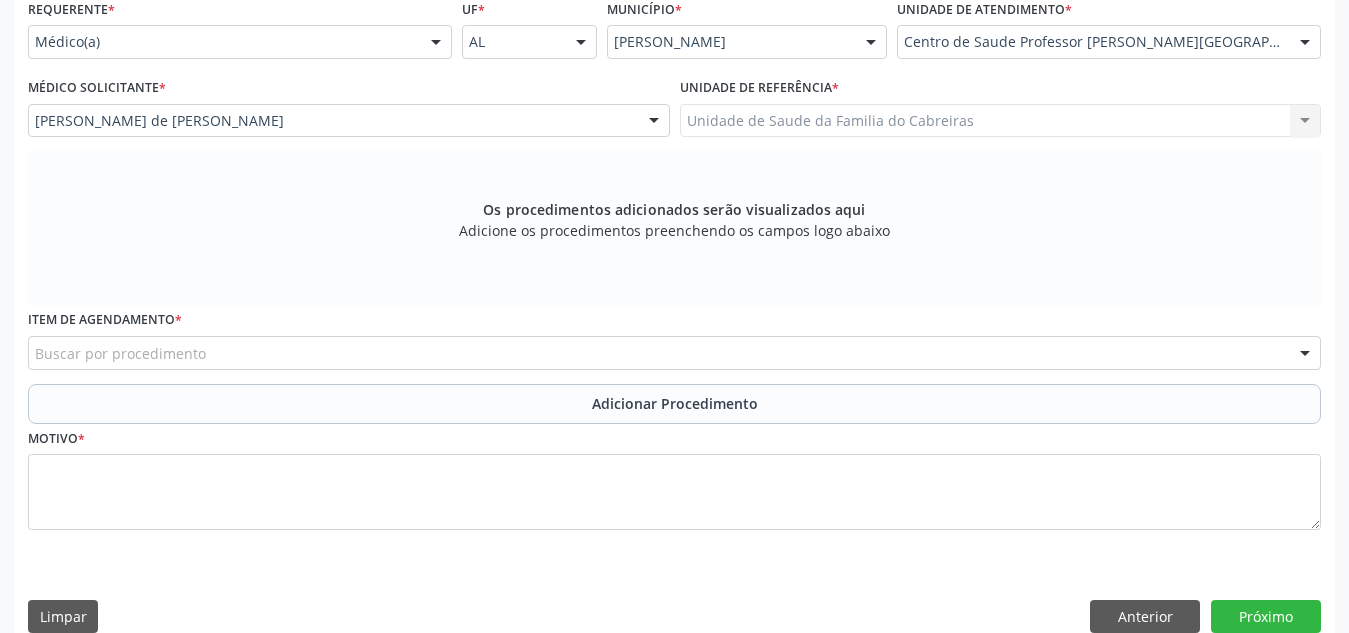 click on "Buscar por procedimento" at bounding box center (674, 353) 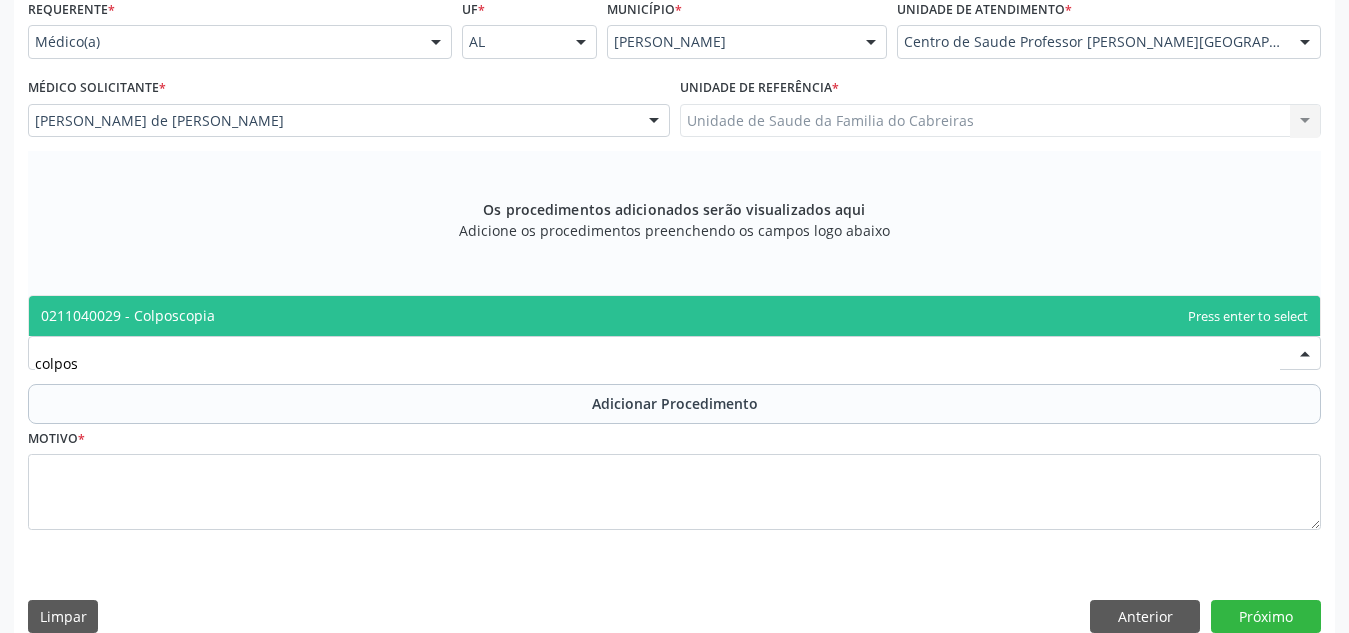 type on "colposc" 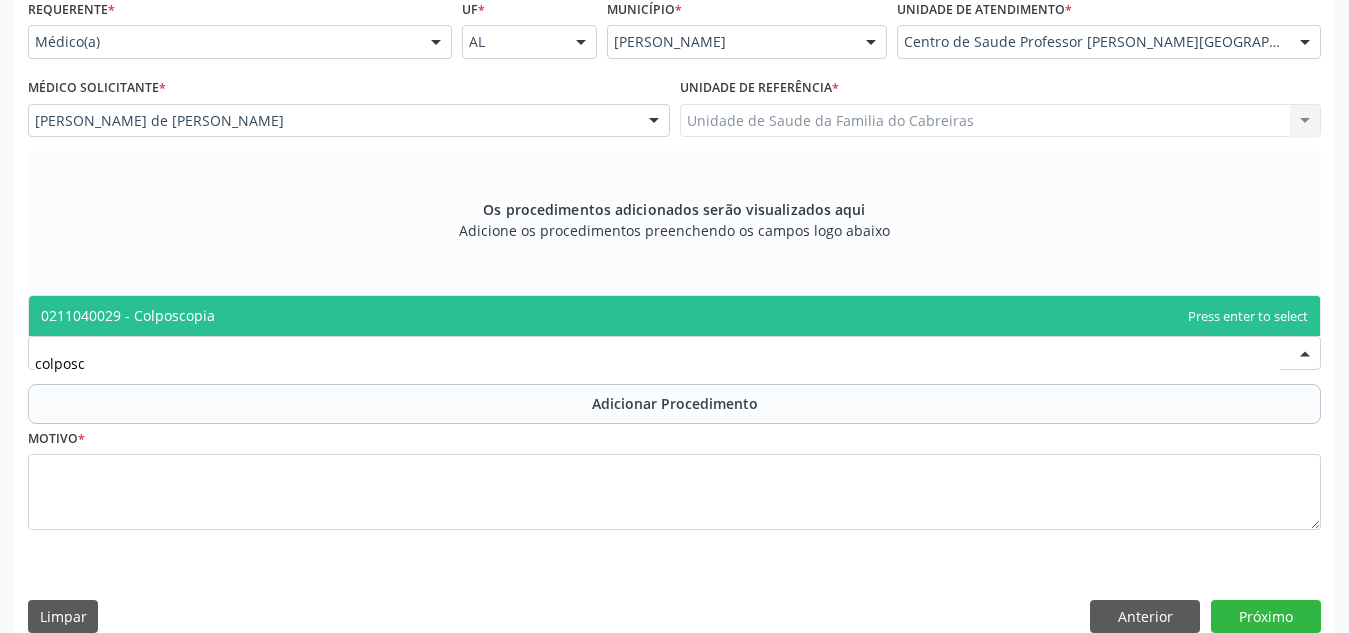 click on "0211040029 - Colposcopia" at bounding box center (674, 316) 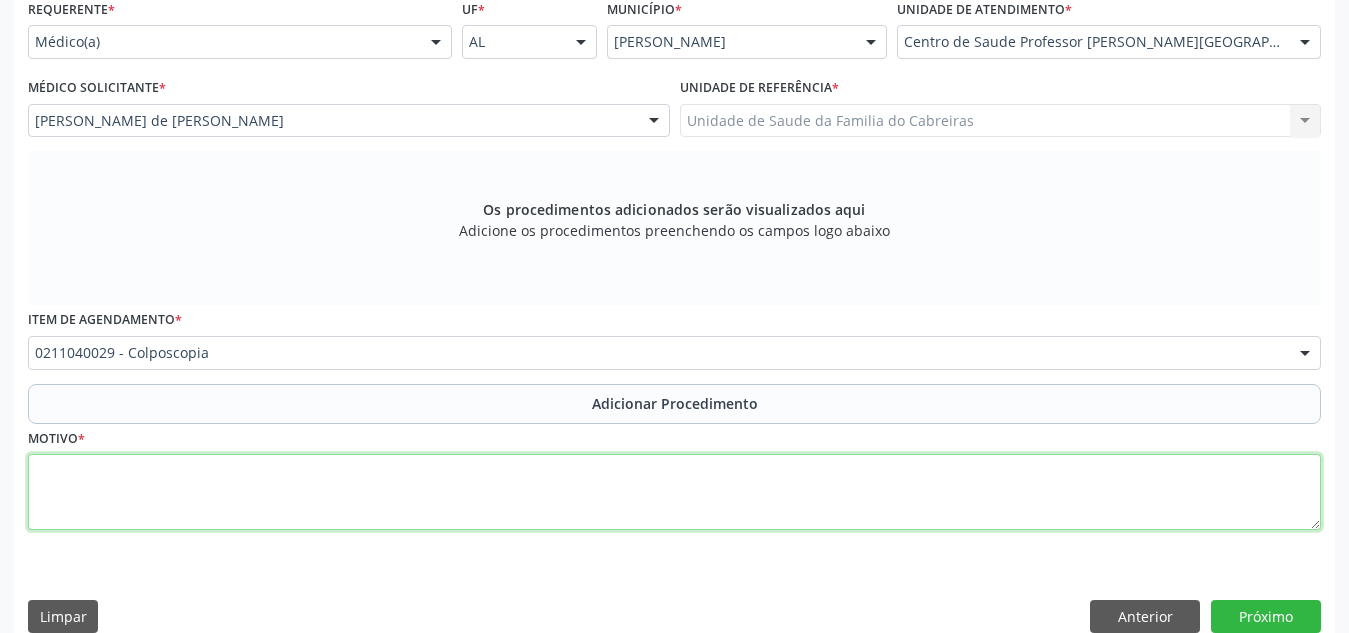 click at bounding box center [674, 492] 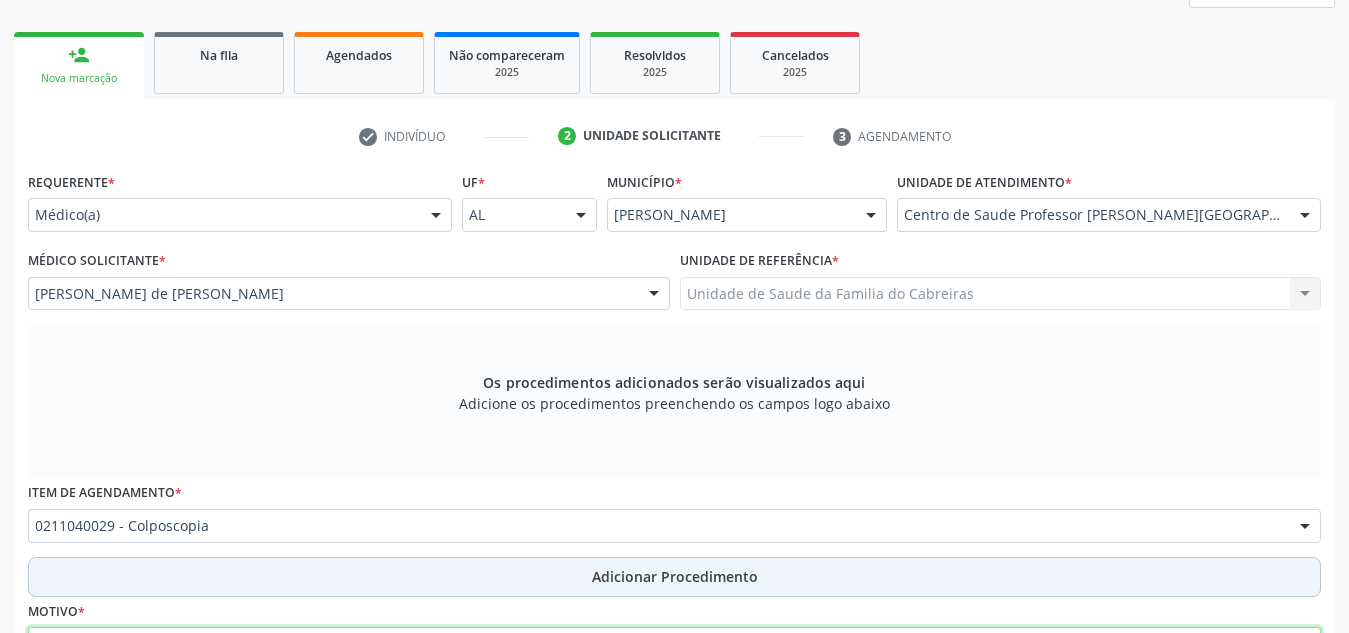 scroll, scrollTop: 294, scrollLeft: 0, axis: vertical 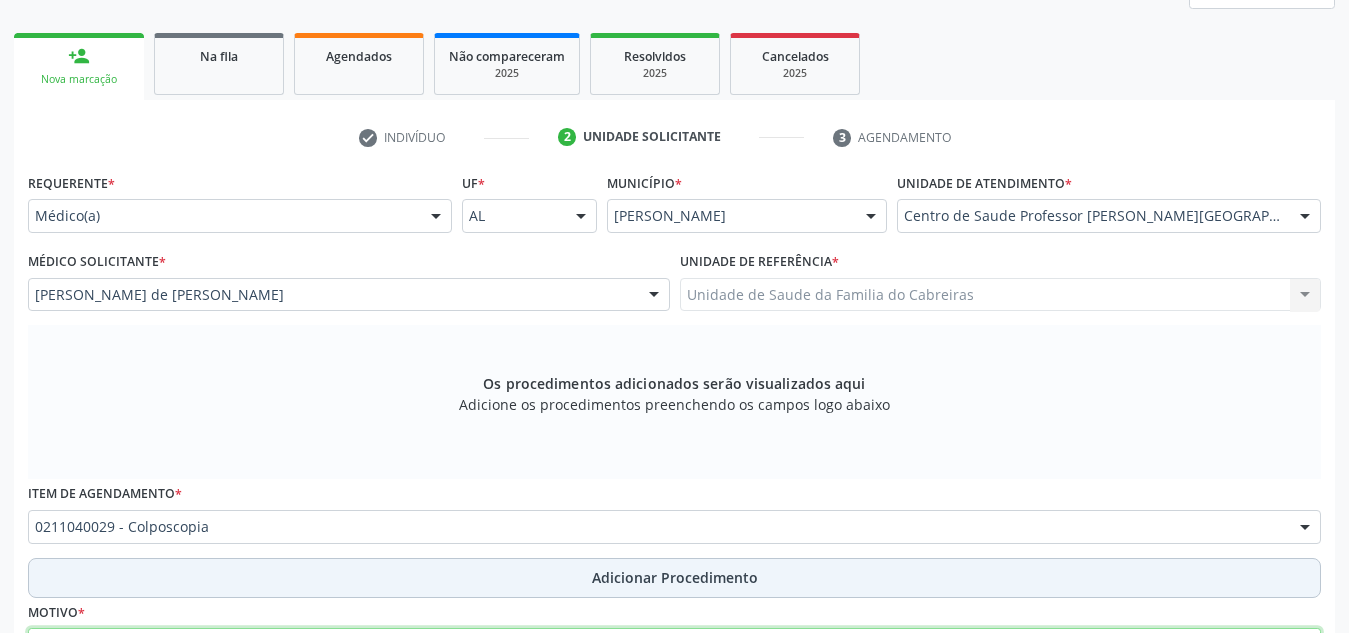 type on "Com biópsia se necessário. Avaliação ginecológica." 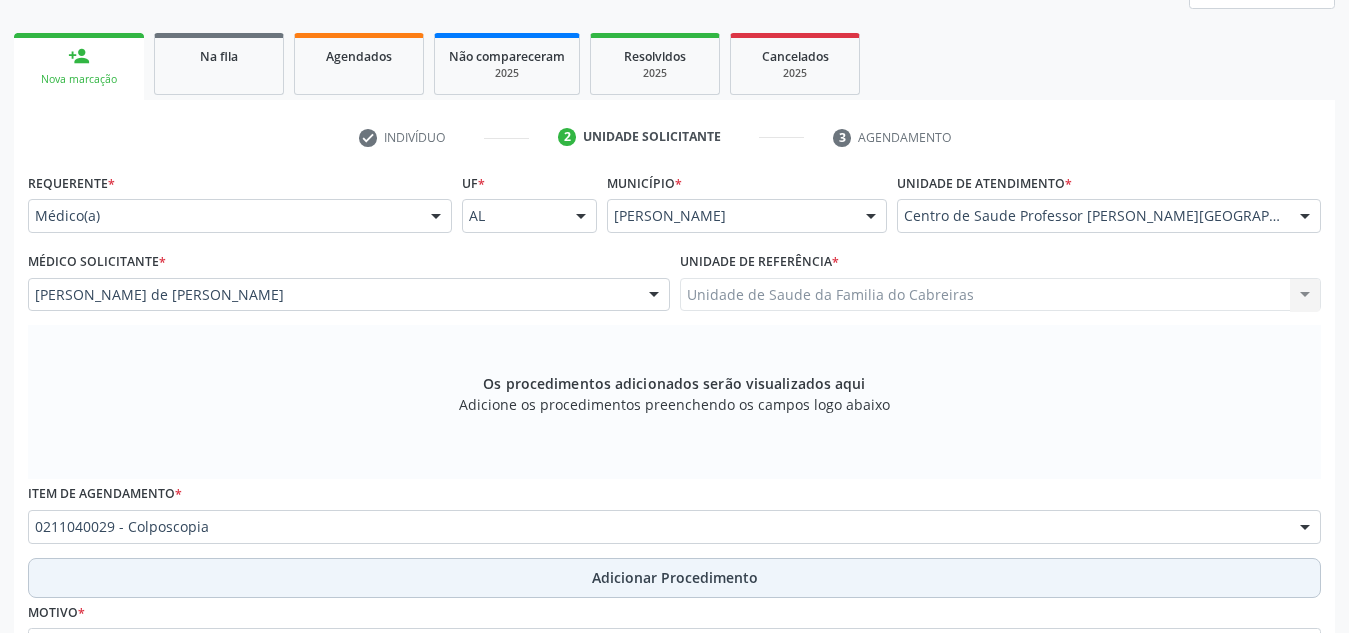 click on "Adicionar Procedimento" at bounding box center [674, 578] 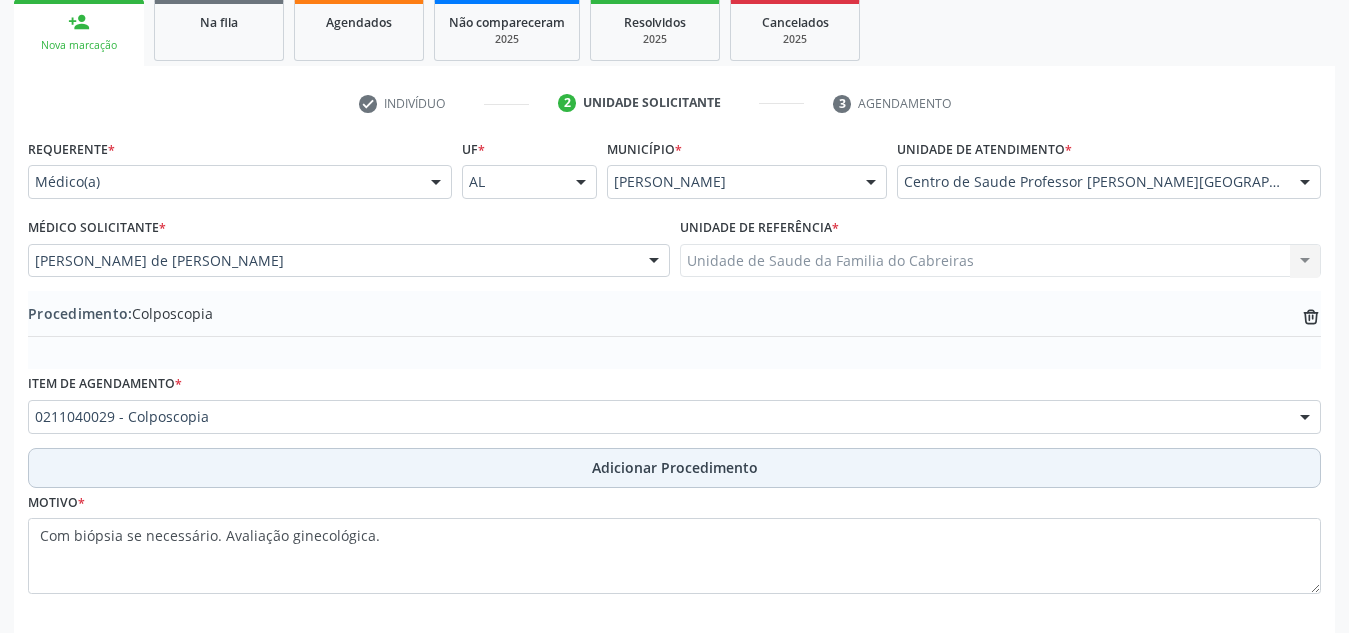 scroll, scrollTop: 420, scrollLeft: 0, axis: vertical 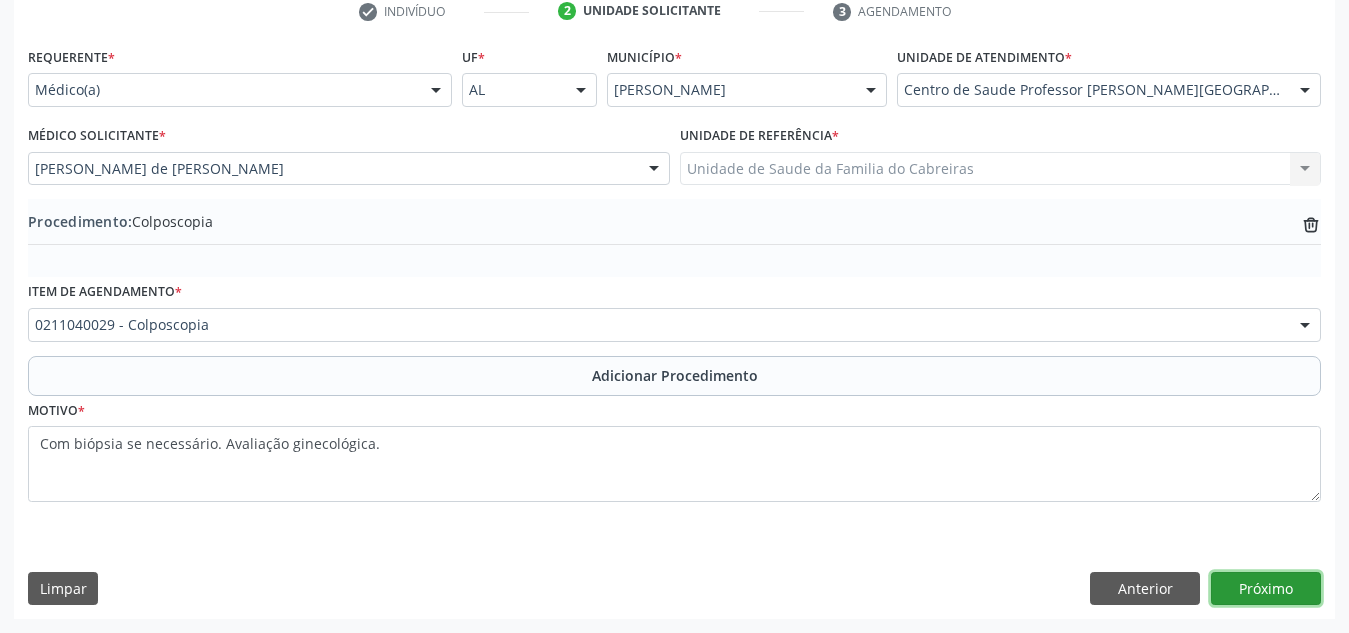 click on "Próximo" at bounding box center (1266, 589) 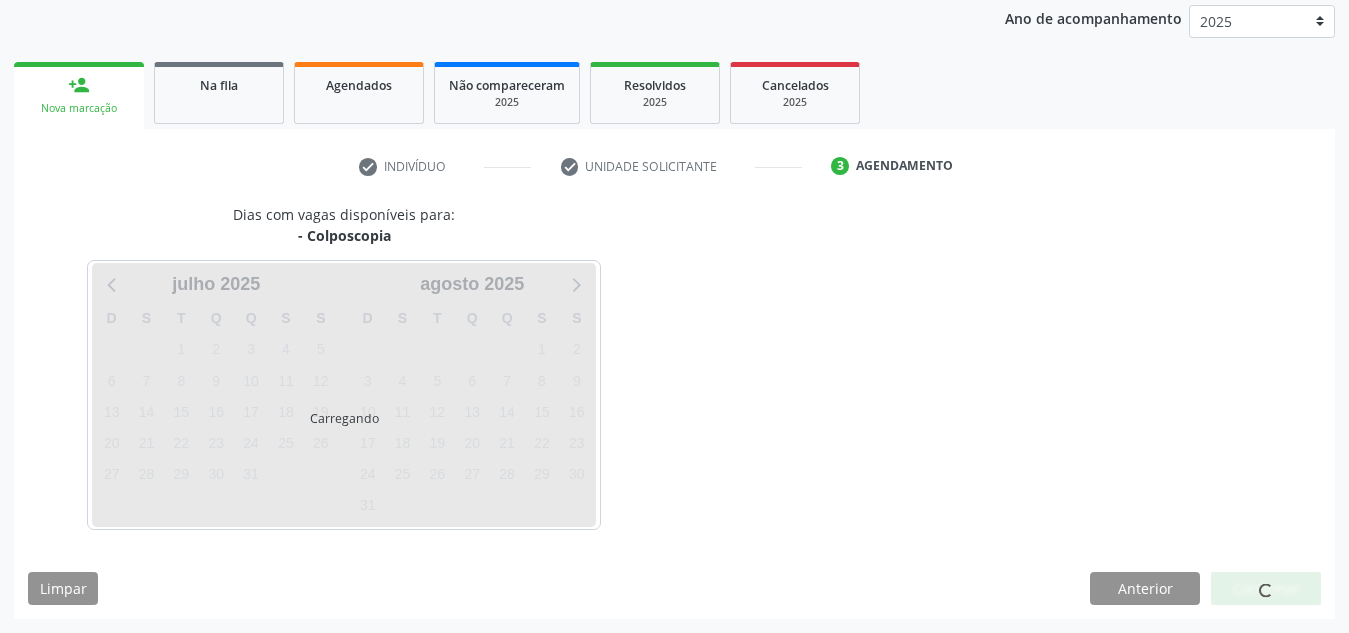 scroll, scrollTop: 324, scrollLeft: 0, axis: vertical 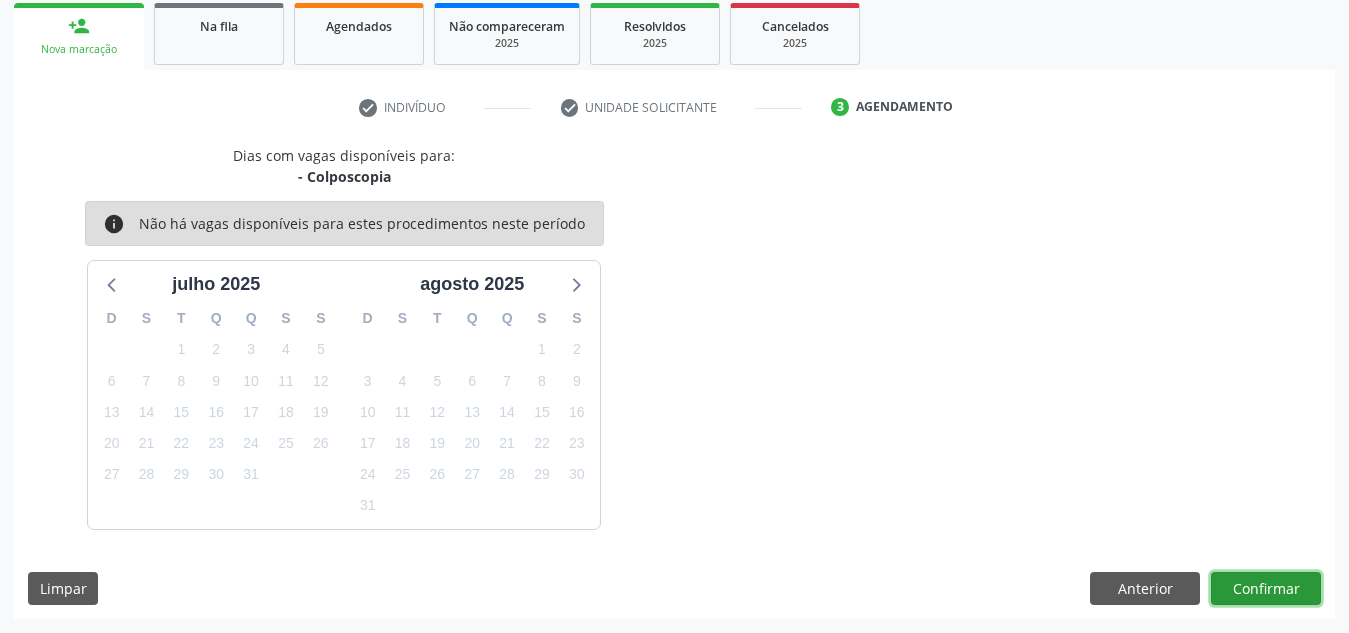 click on "Confirmar" at bounding box center (1266, 589) 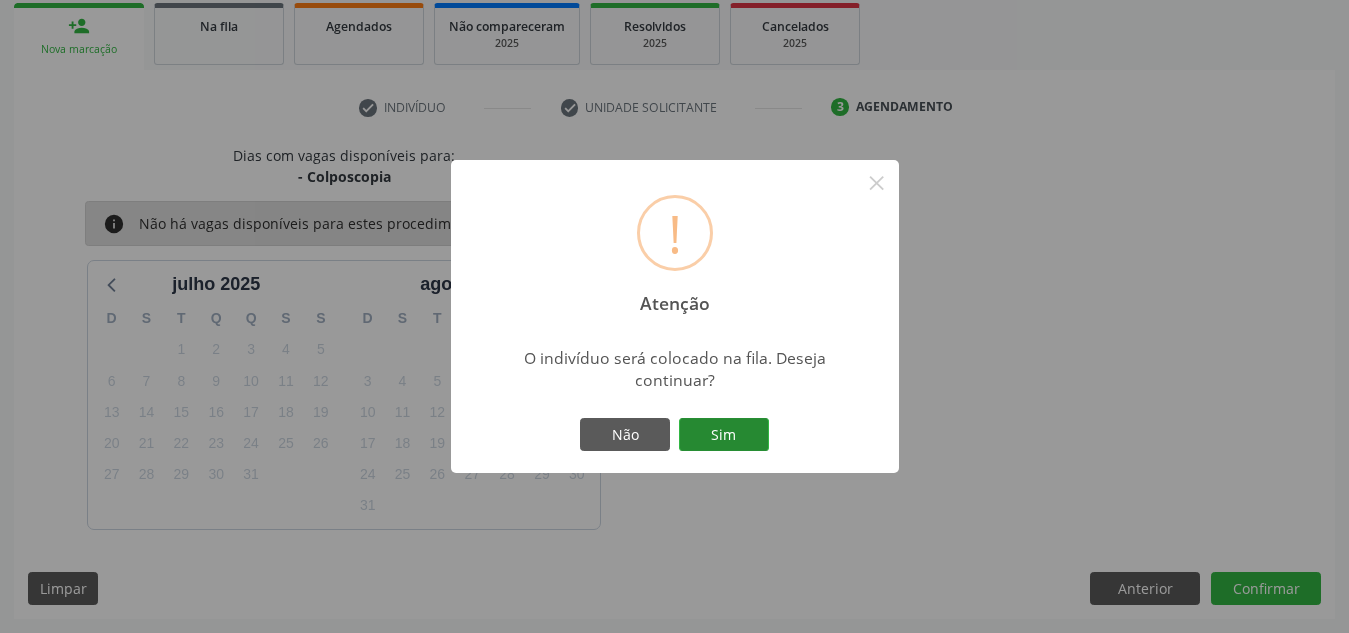 click on "Sim" at bounding box center (724, 435) 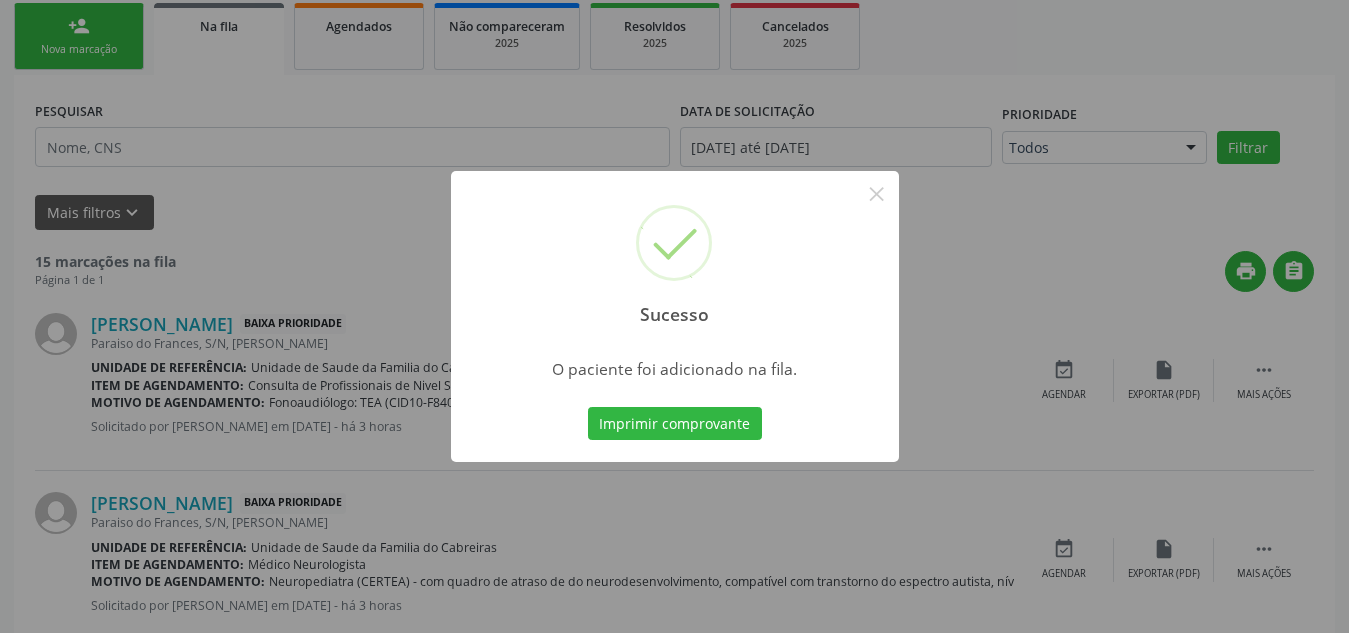 scroll, scrollTop: 62, scrollLeft: 0, axis: vertical 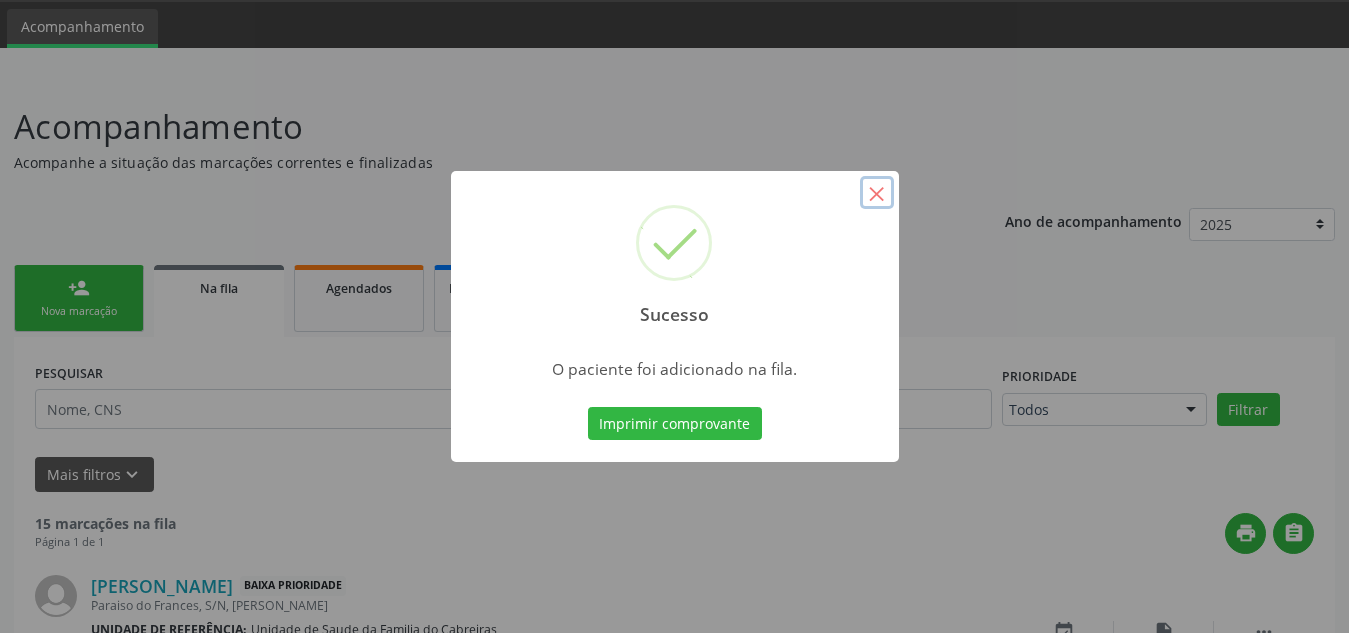 click on "×" at bounding box center (877, 193) 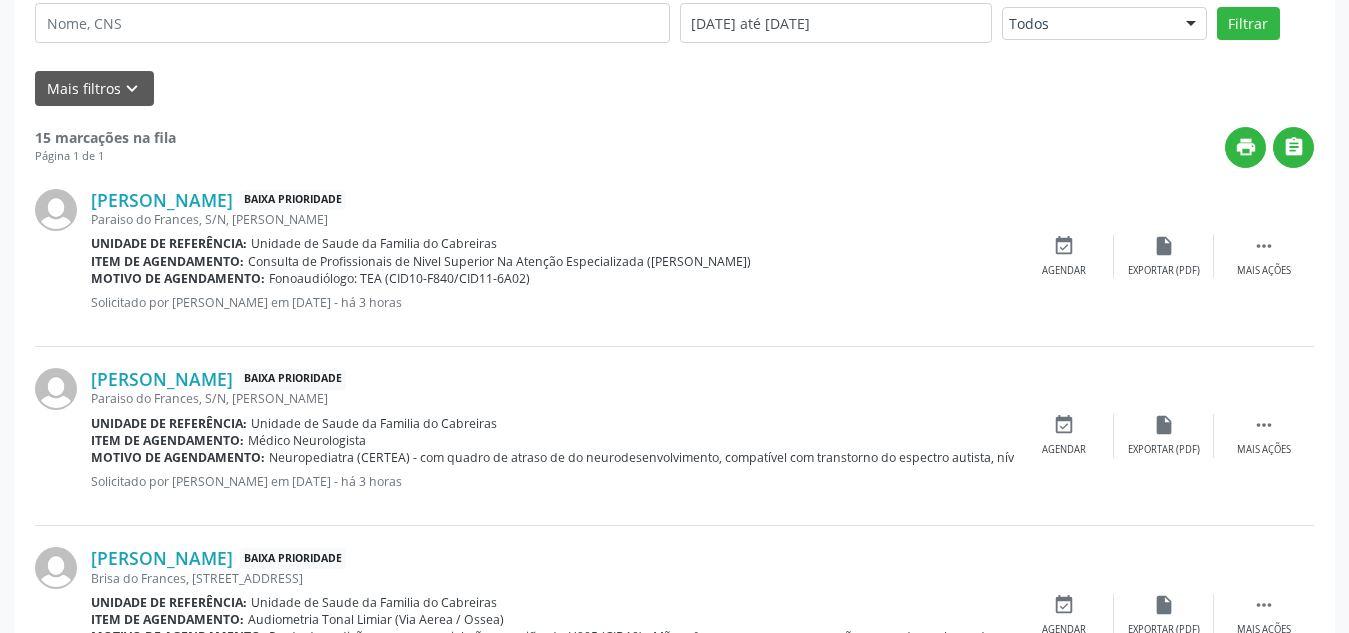 scroll, scrollTop: 0, scrollLeft: 0, axis: both 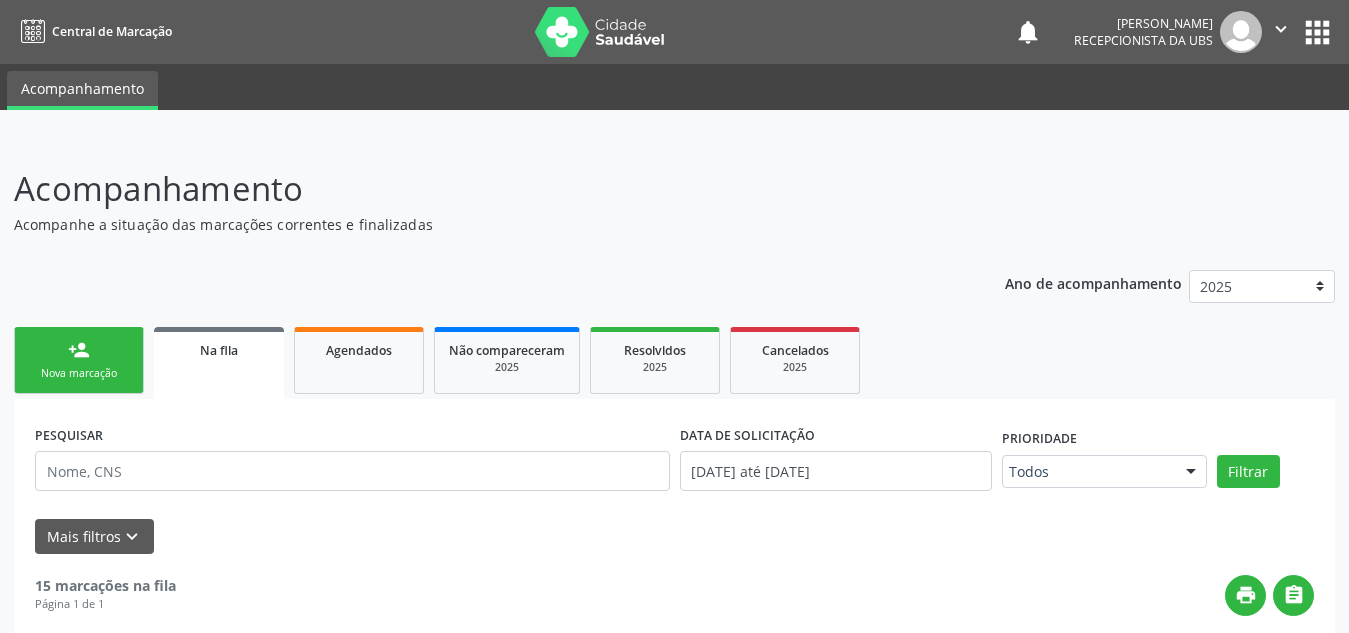 click on "person_add" at bounding box center (79, 350) 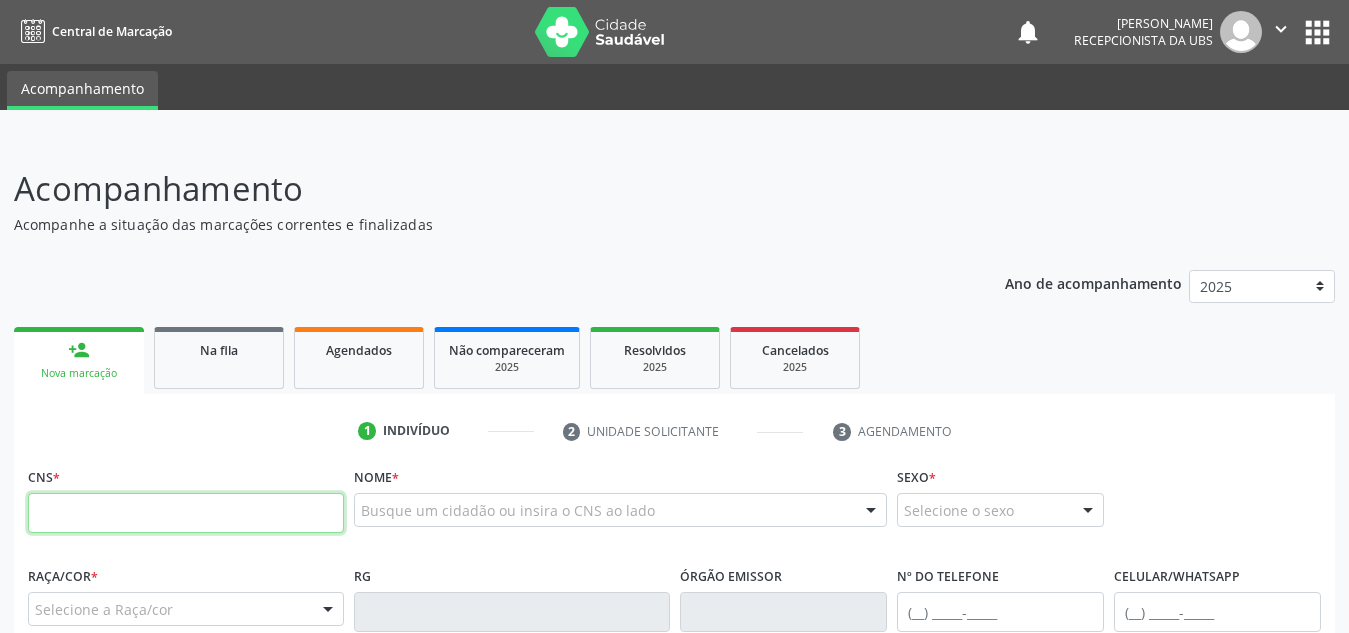 click at bounding box center [186, 513] 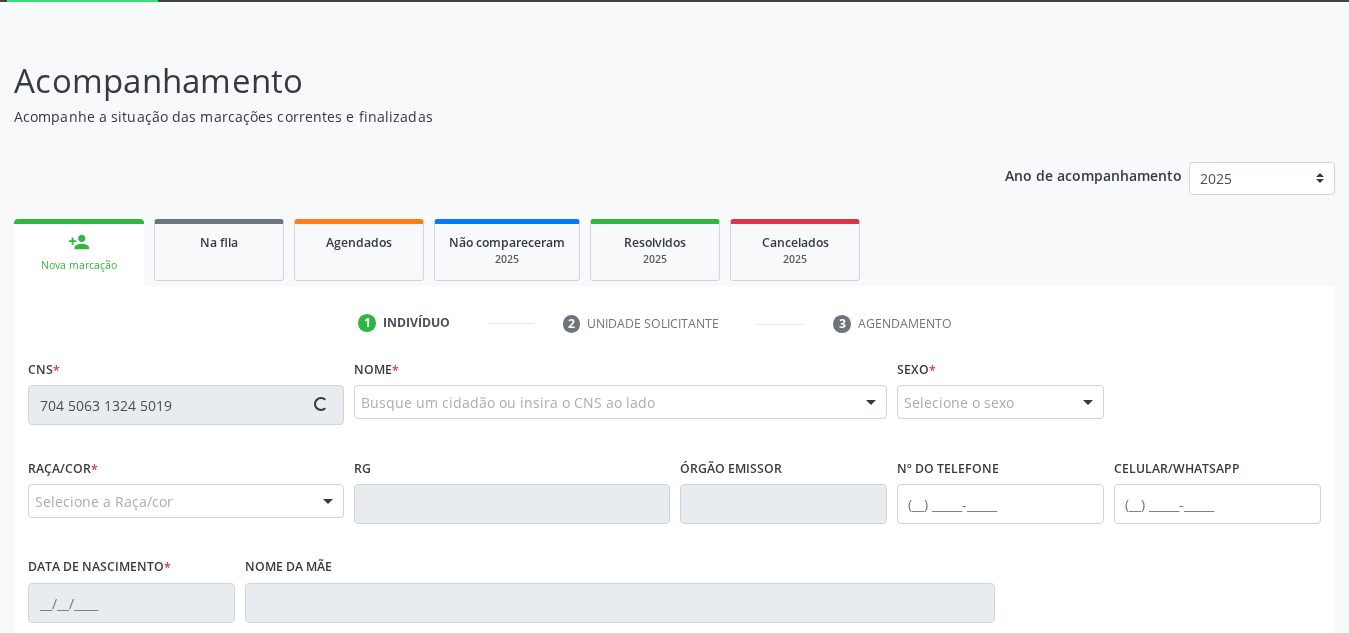 type on "704 5063 1324 5019" 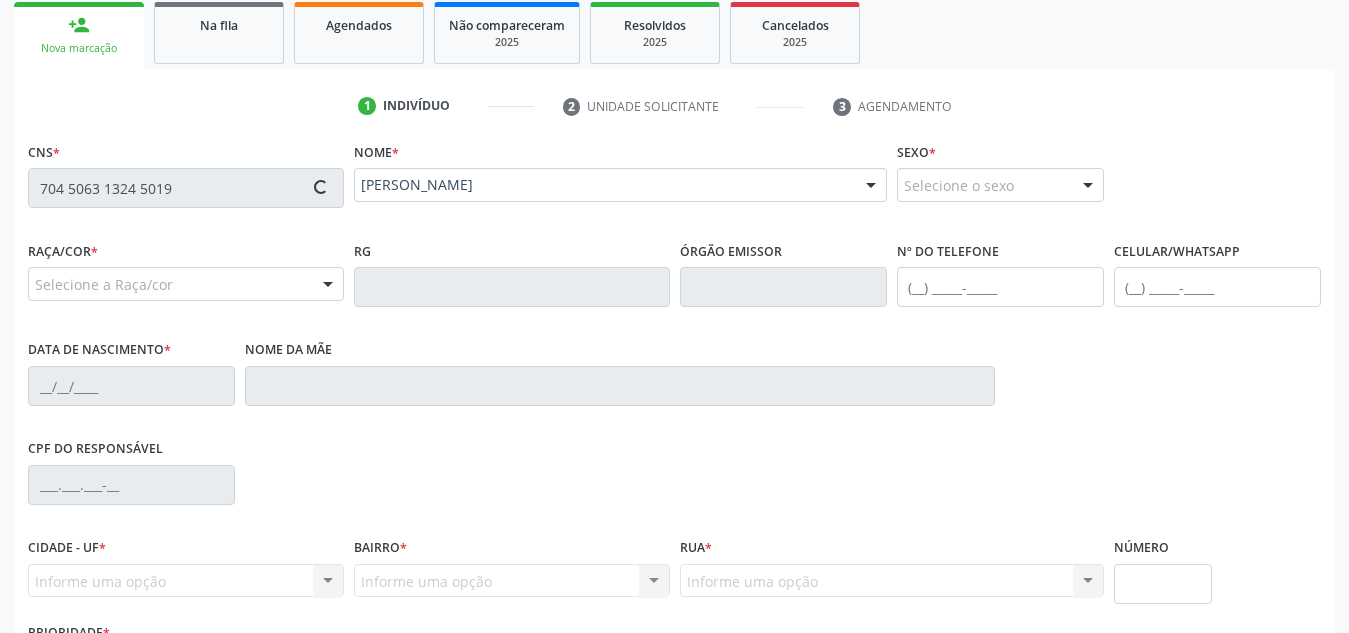 type on "(11) 91466-8744" 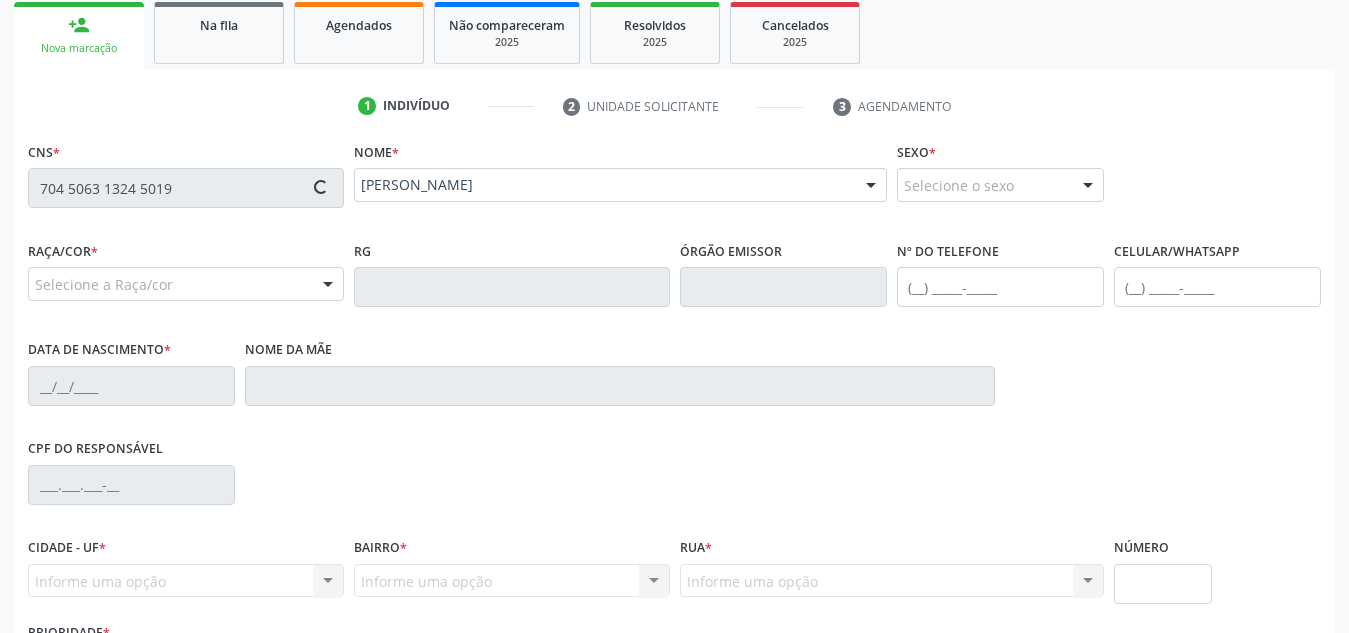 type on "23/08/1994" 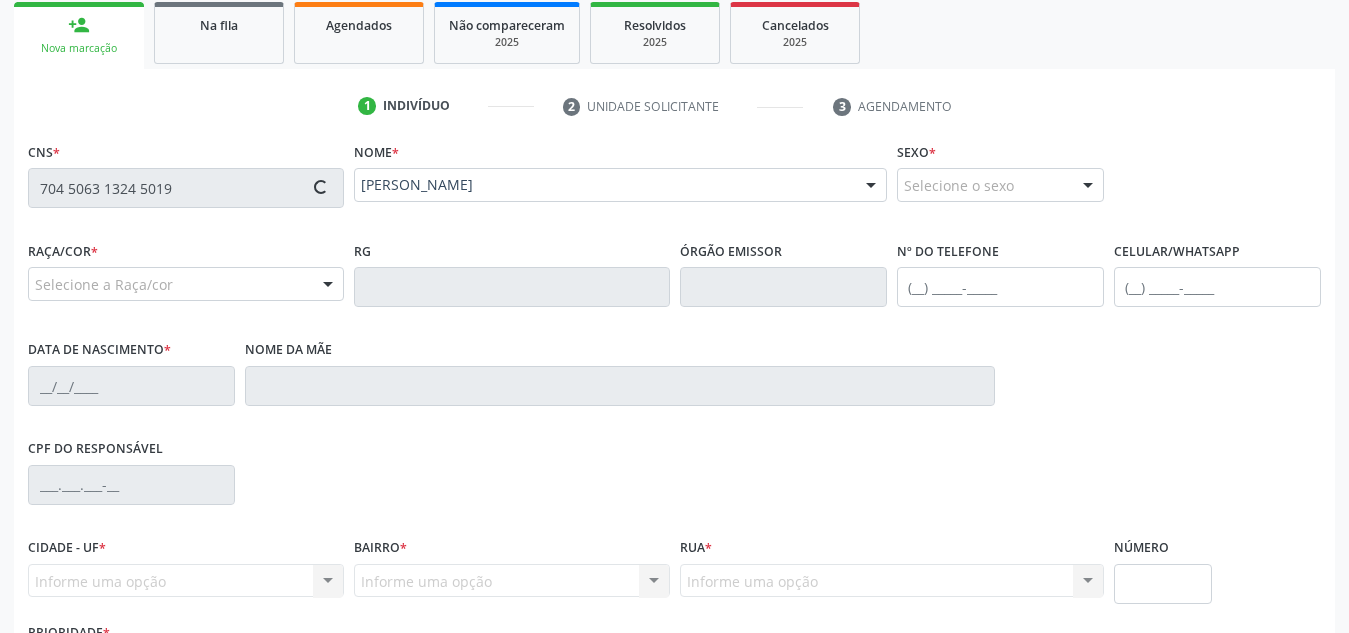 type on "S/N" 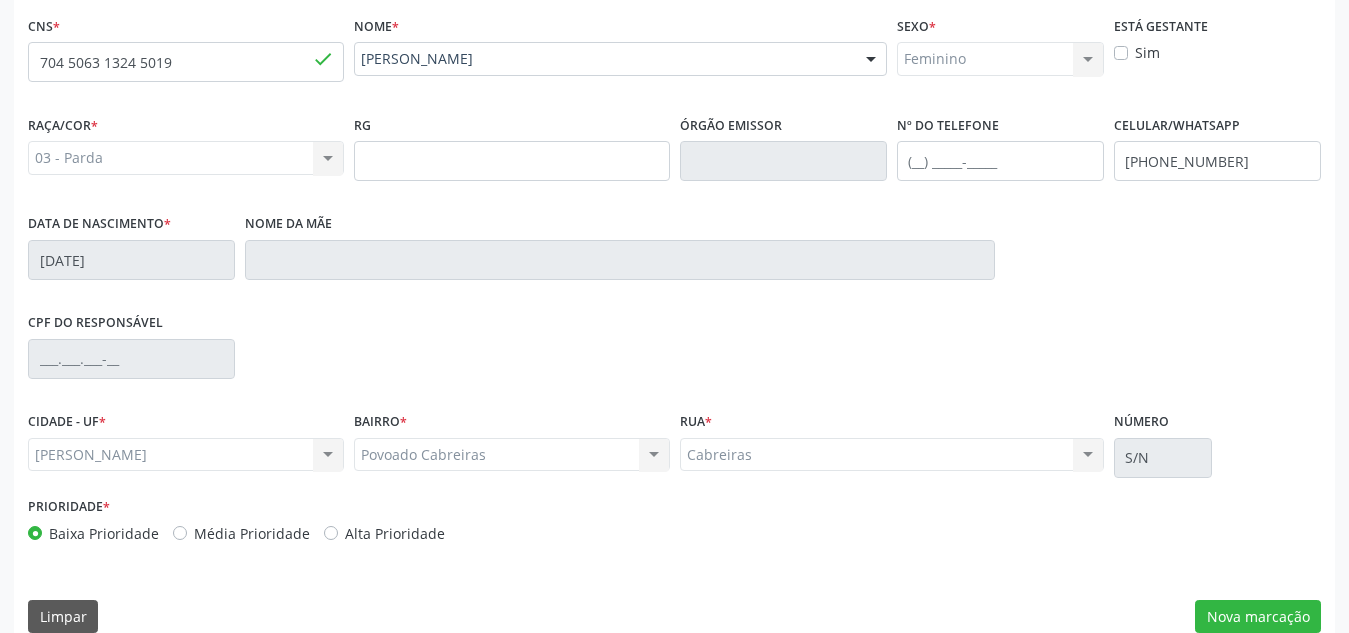 scroll, scrollTop: 479, scrollLeft: 0, axis: vertical 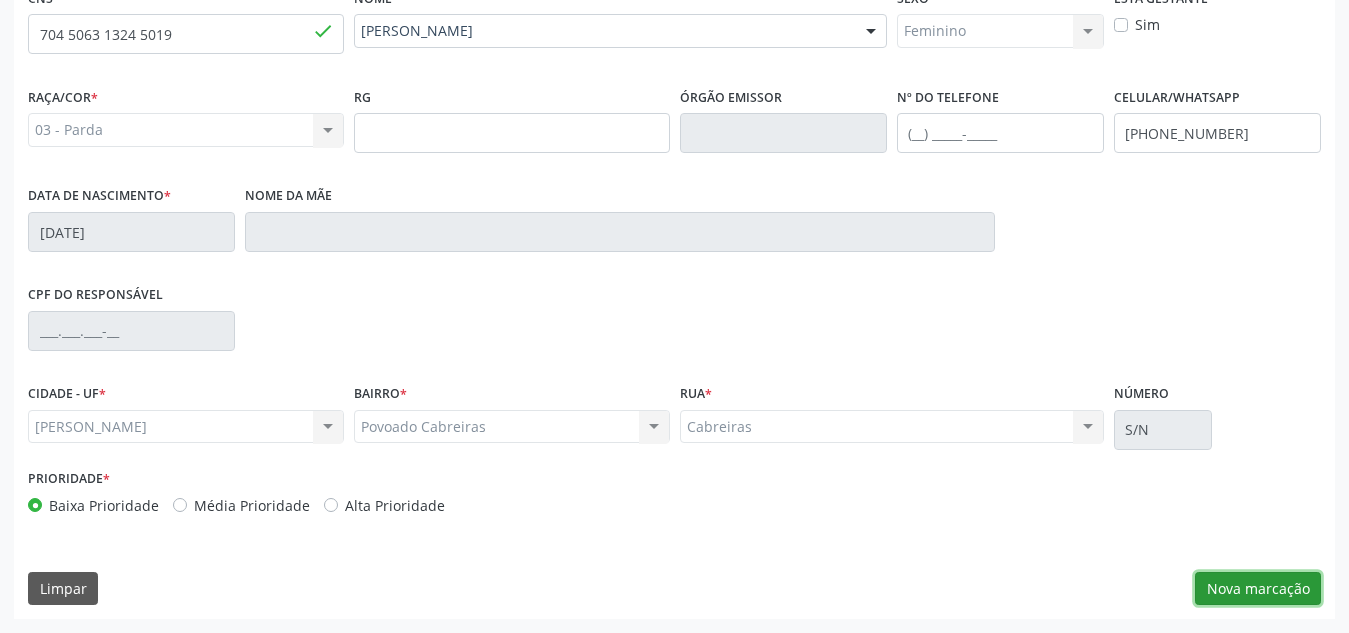 click on "Nova marcação" at bounding box center [1258, 589] 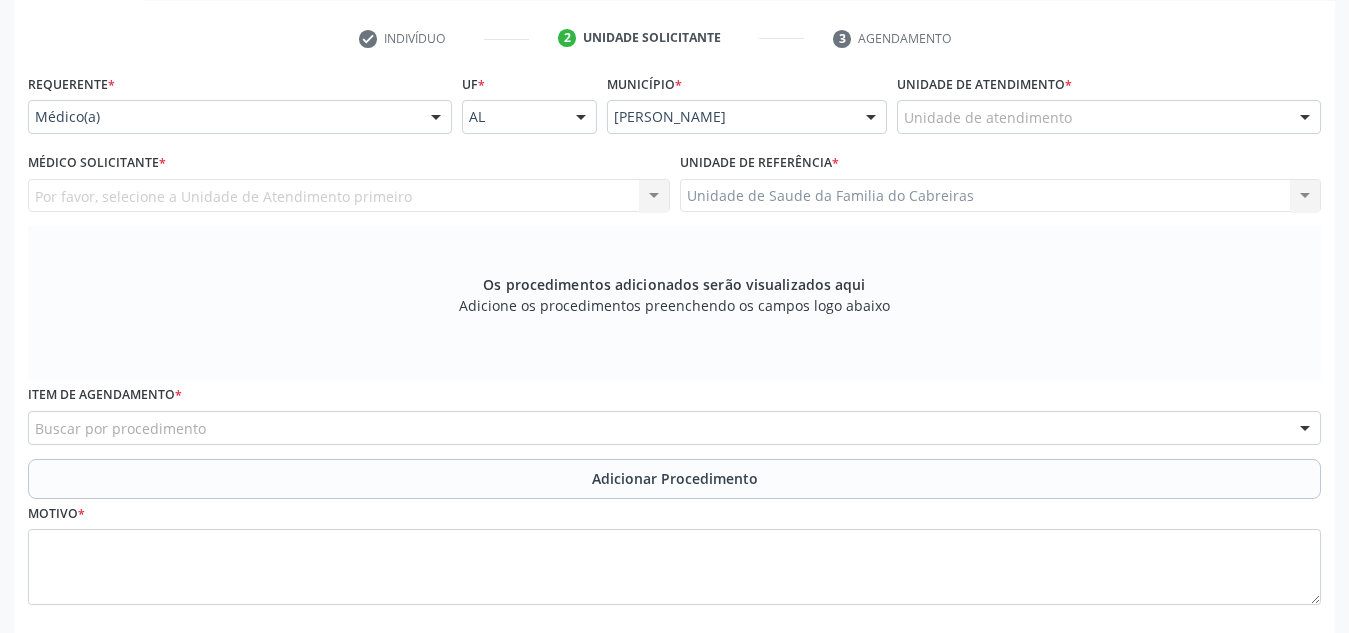 scroll, scrollTop: 392, scrollLeft: 0, axis: vertical 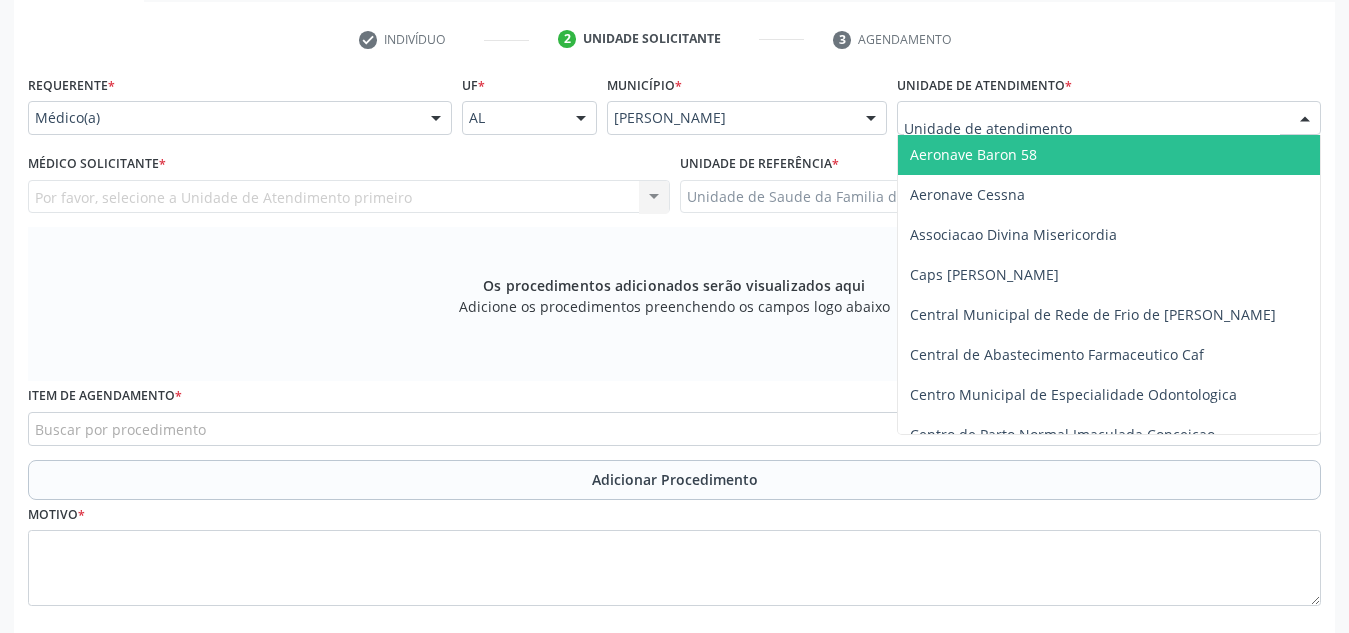 click at bounding box center (1109, 118) 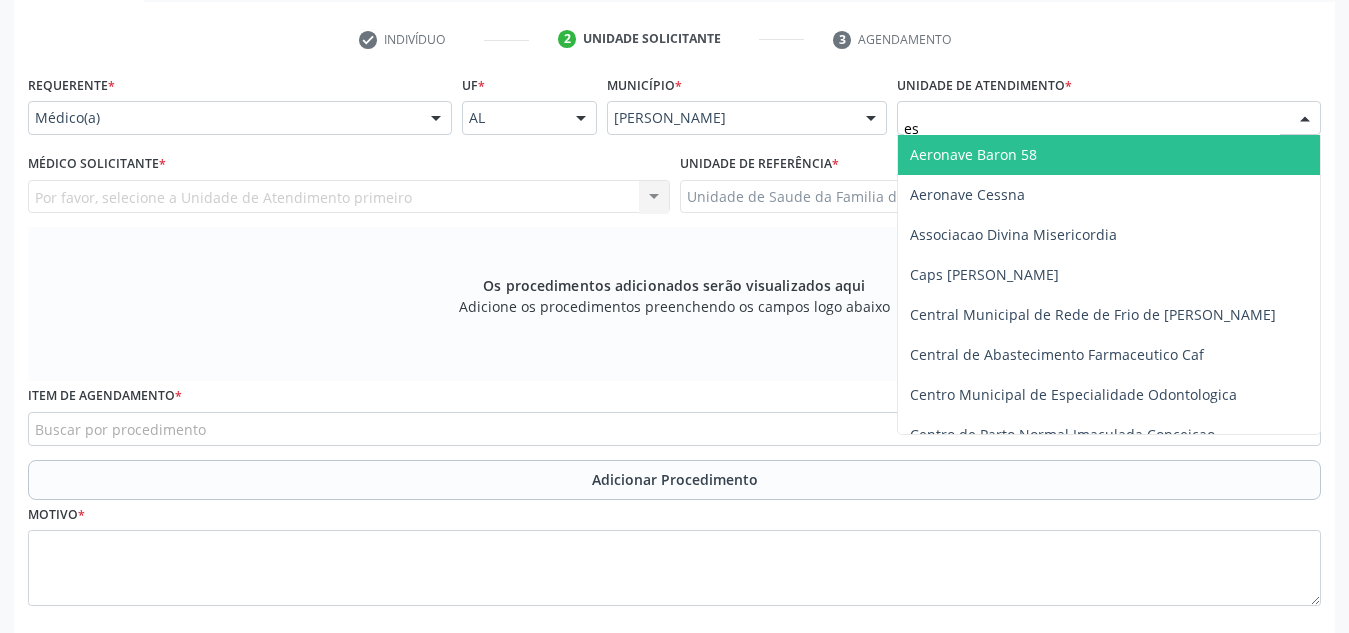 type on "est" 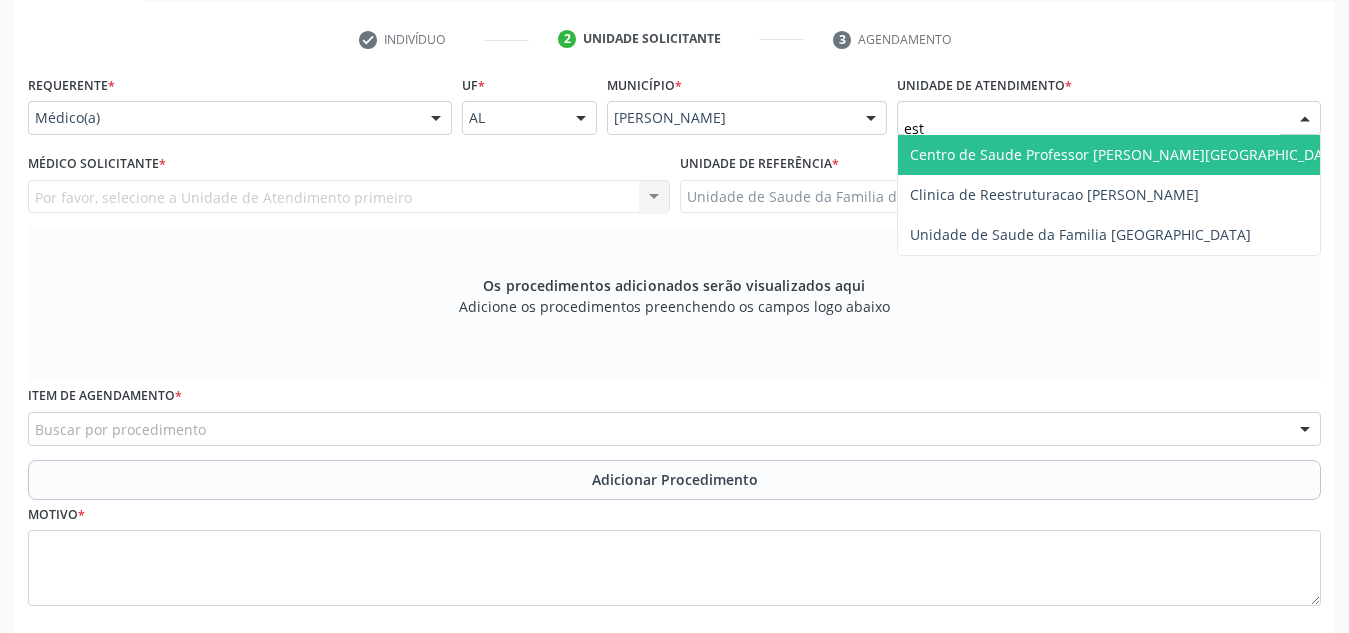 click on "Centro de Saude Professor [PERSON_NAME][GEOGRAPHIC_DATA]" at bounding box center [1127, 154] 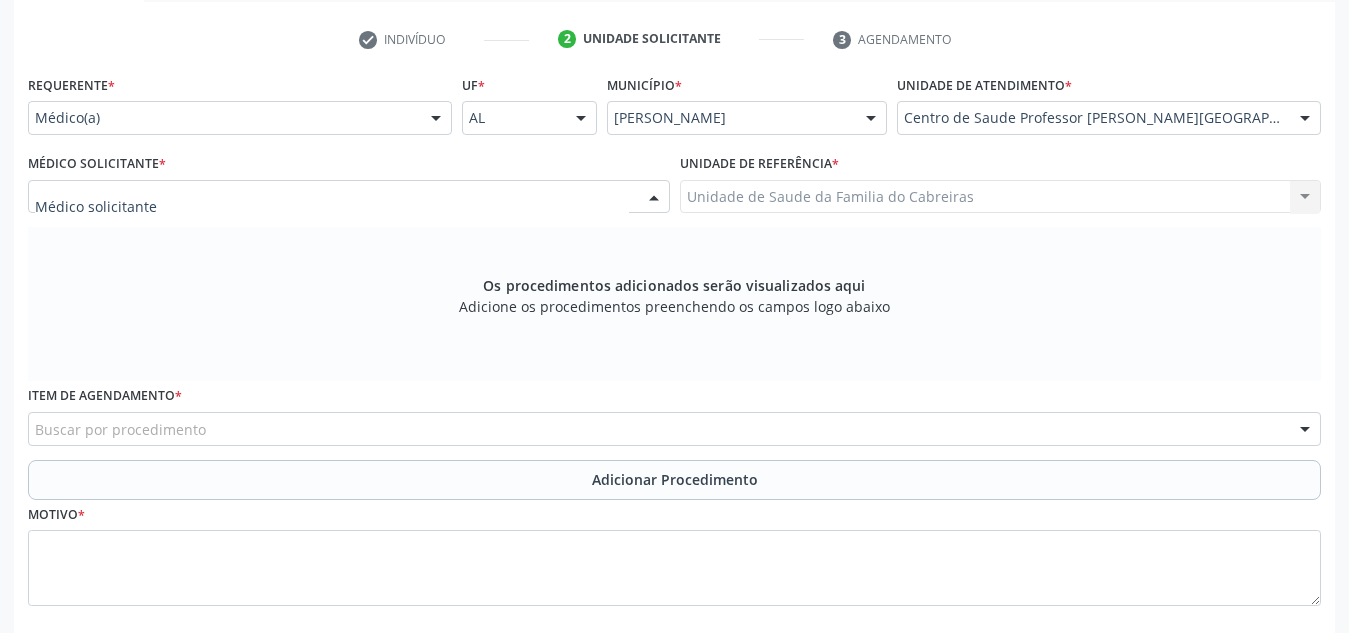 click at bounding box center [349, 197] 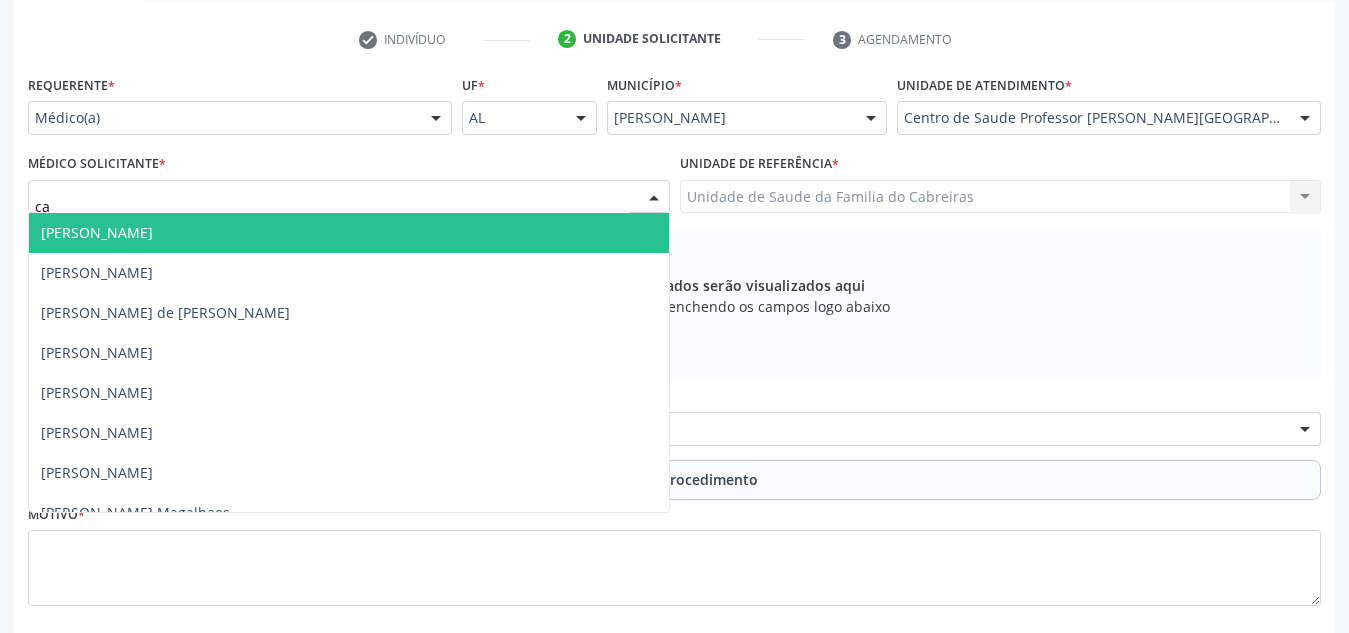 type on "cat" 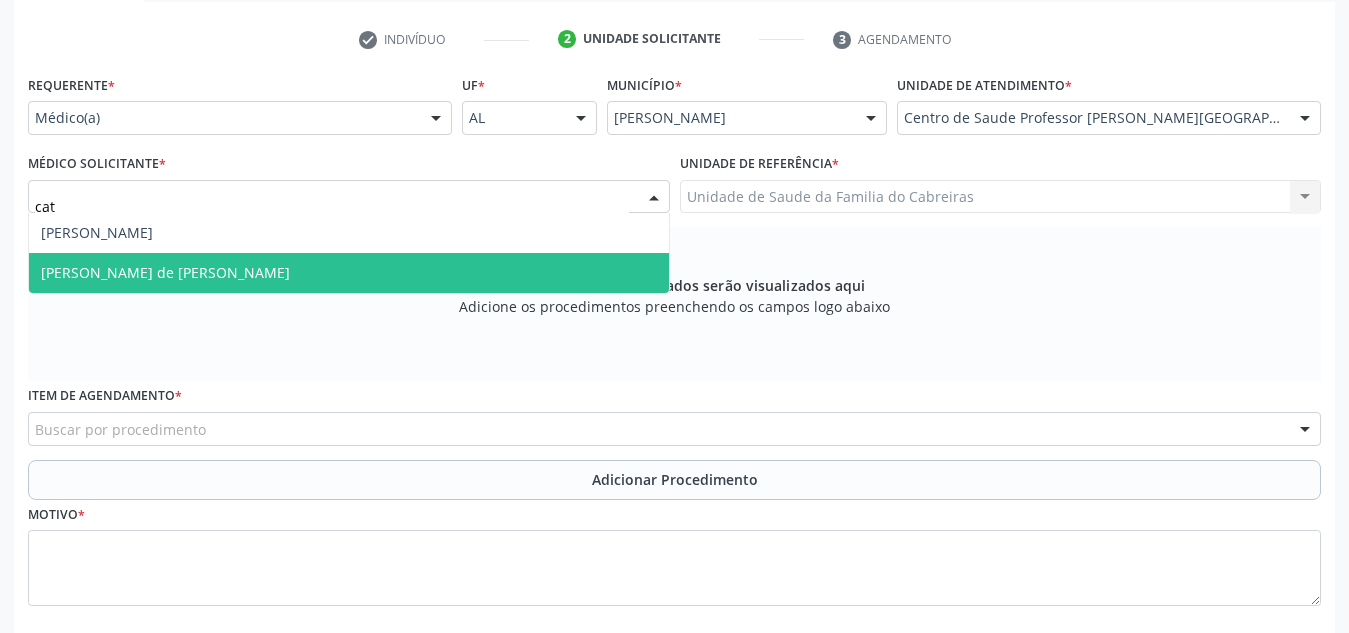 click on "[PERSON_NAME] de [PERSON_NAME]" at bounding box center [349, 273] 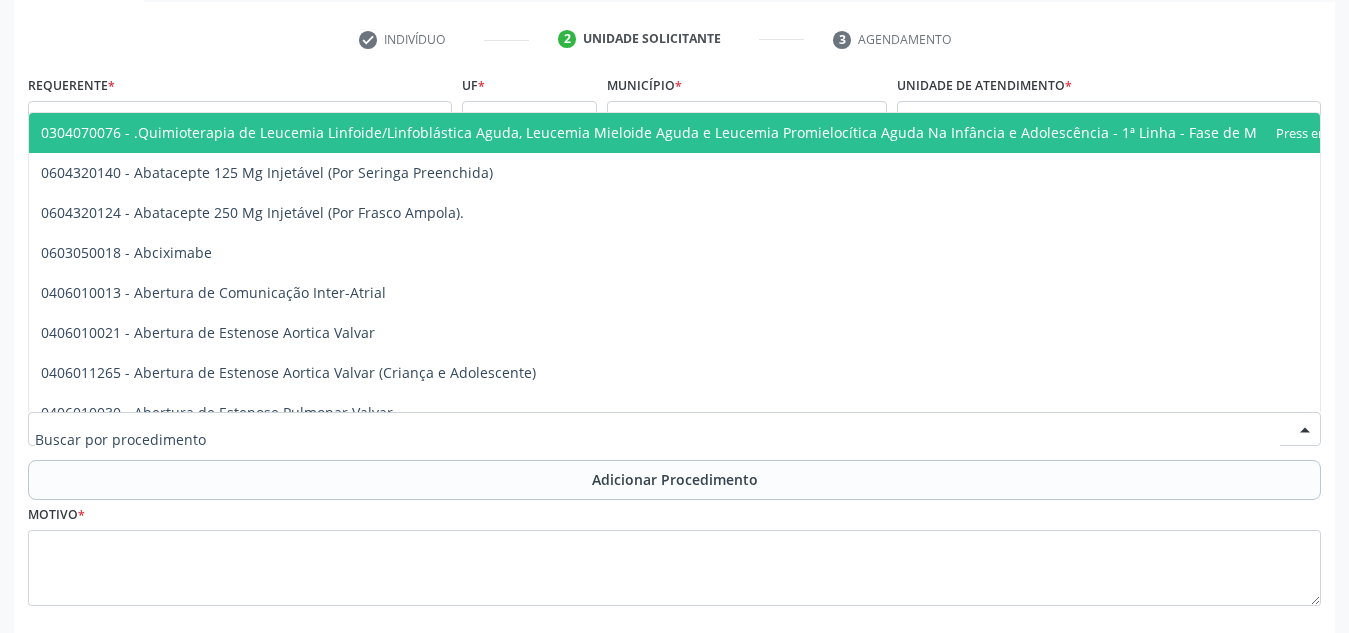 click at bounding box center [674, 429] 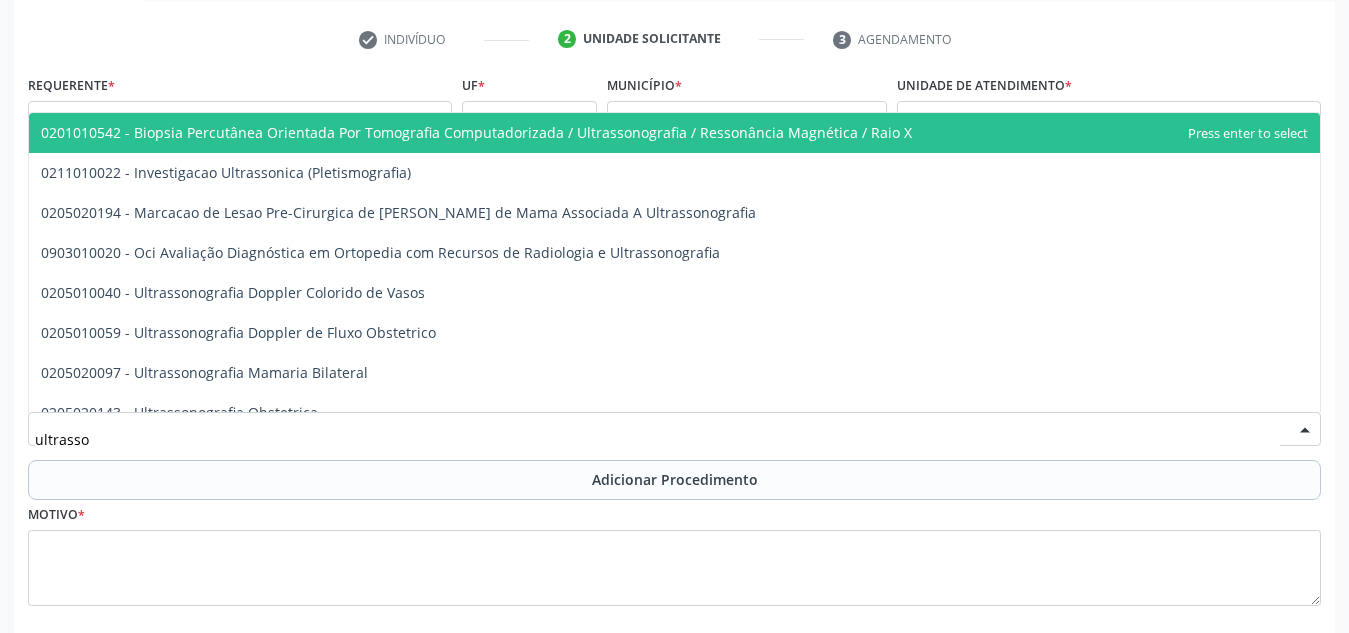 type on "ultrasson" 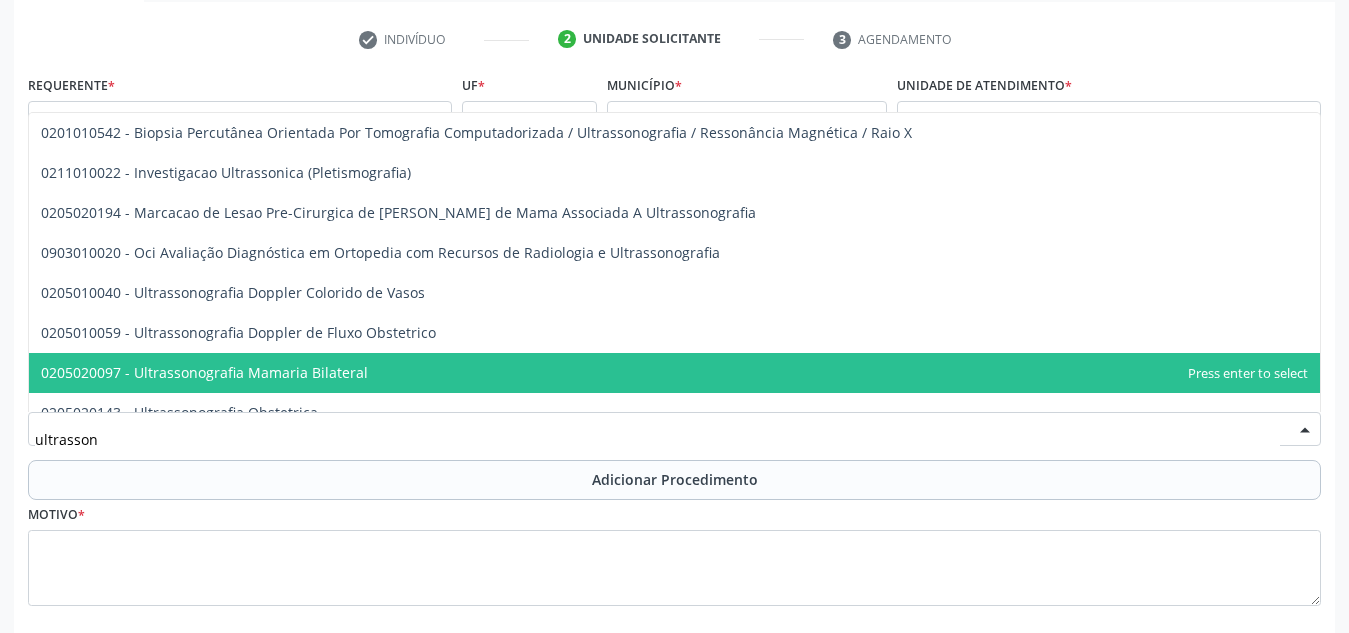 click on "0205020097 - Ultrassonografia Mamaria Bilateral" at bounding box center (674, 373) 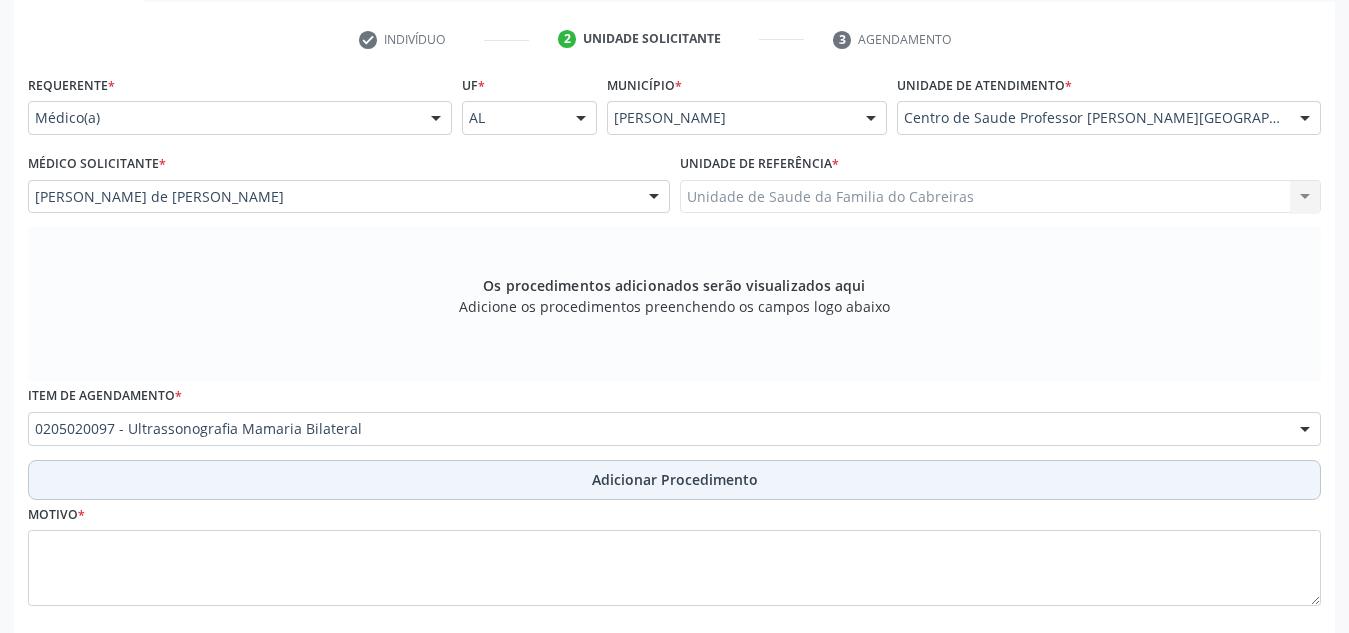 click on "Adicionar Procedimento" at bounding box center [674, 480] 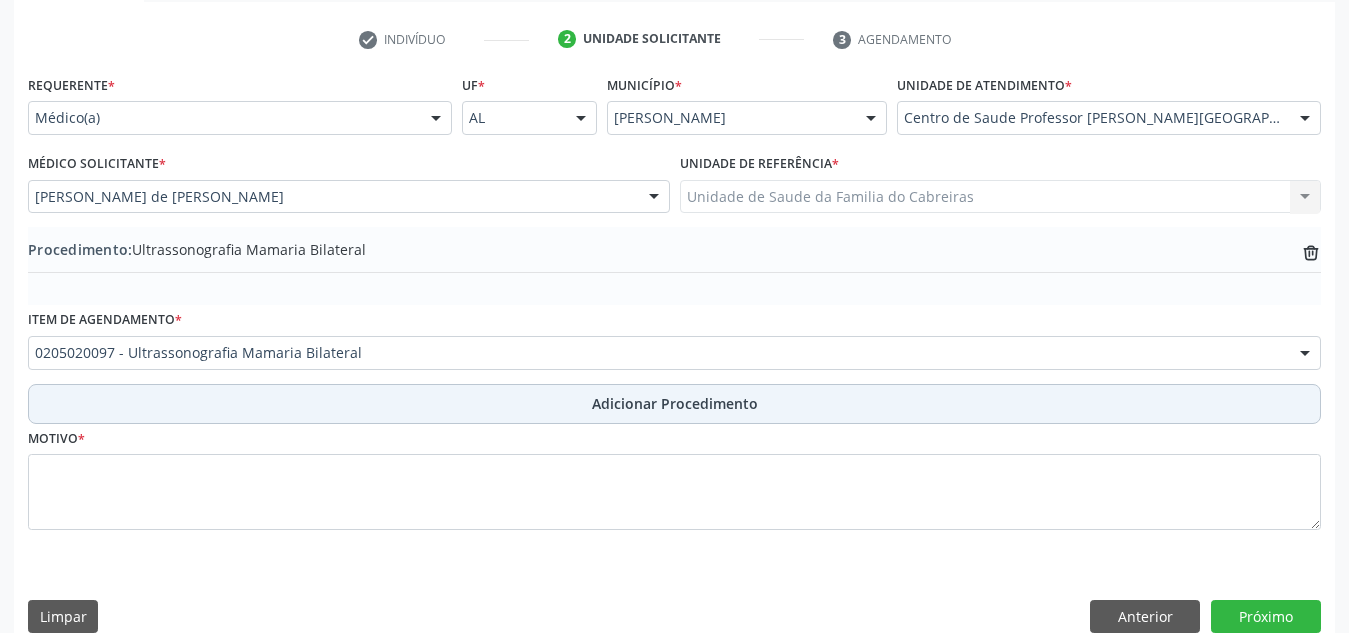 scroll, scrollTop: 420, scrollLeft: 0, axis: vertical 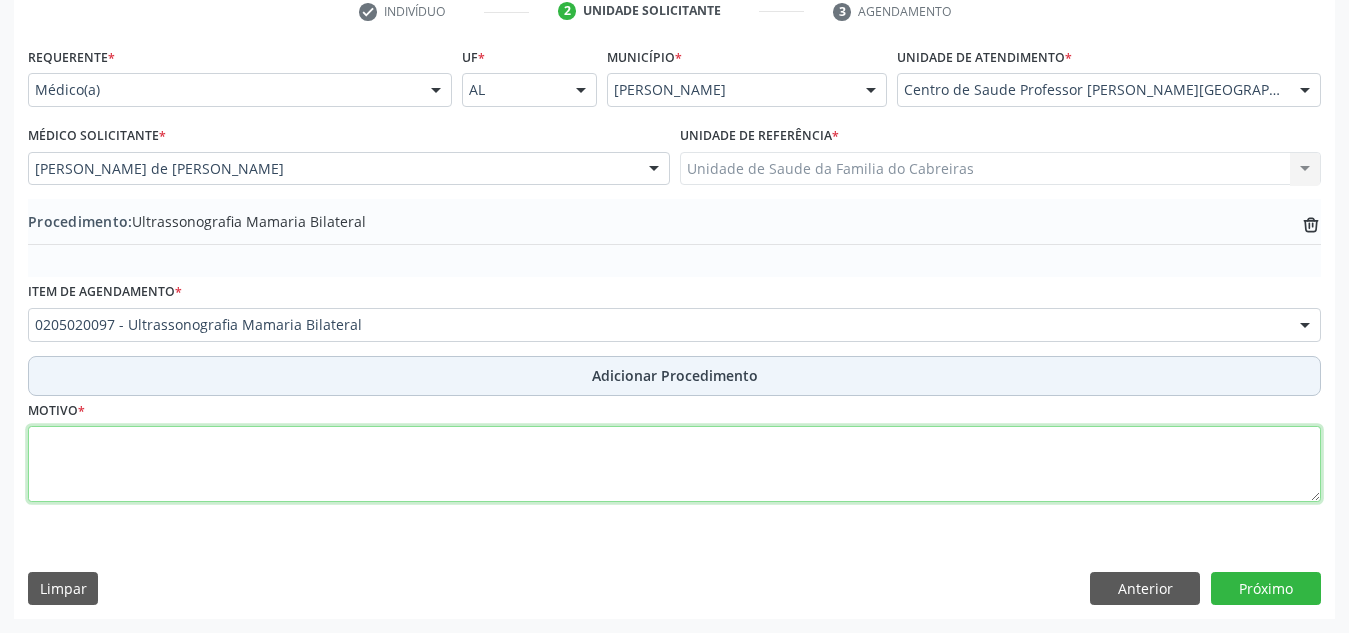 click at bounding box center [674, 464] 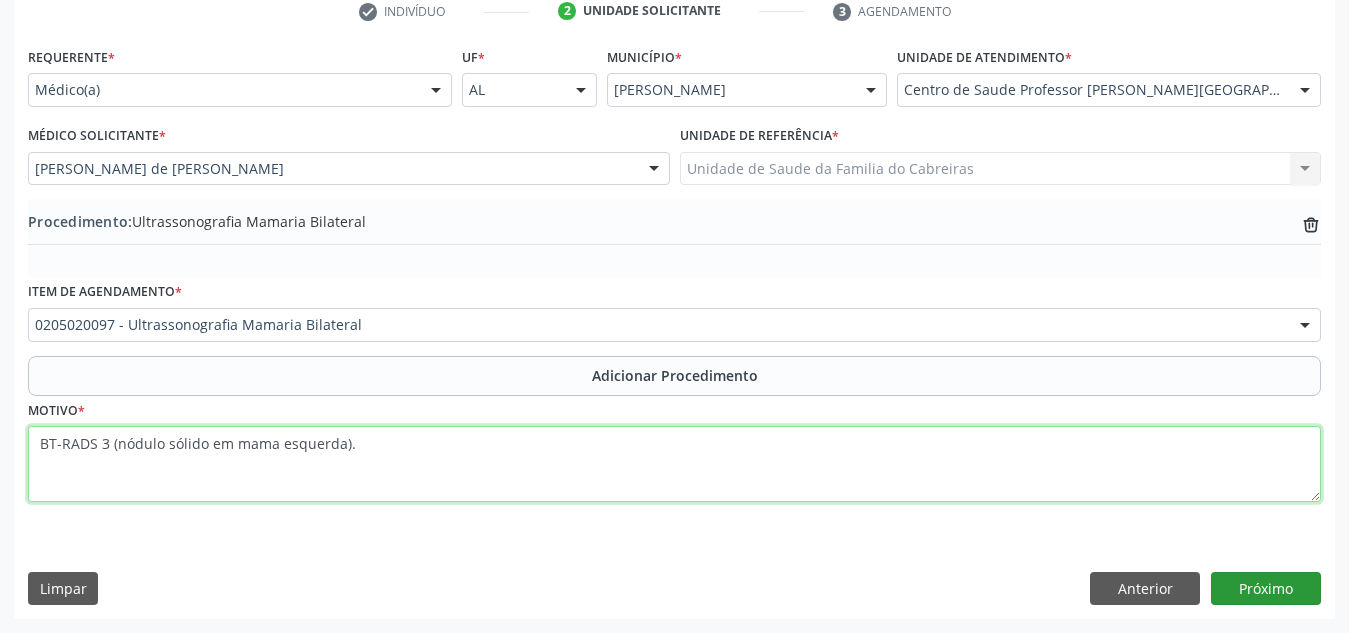 type on "BT-RADS 3 (nódulo sólido em mama esquerda)." 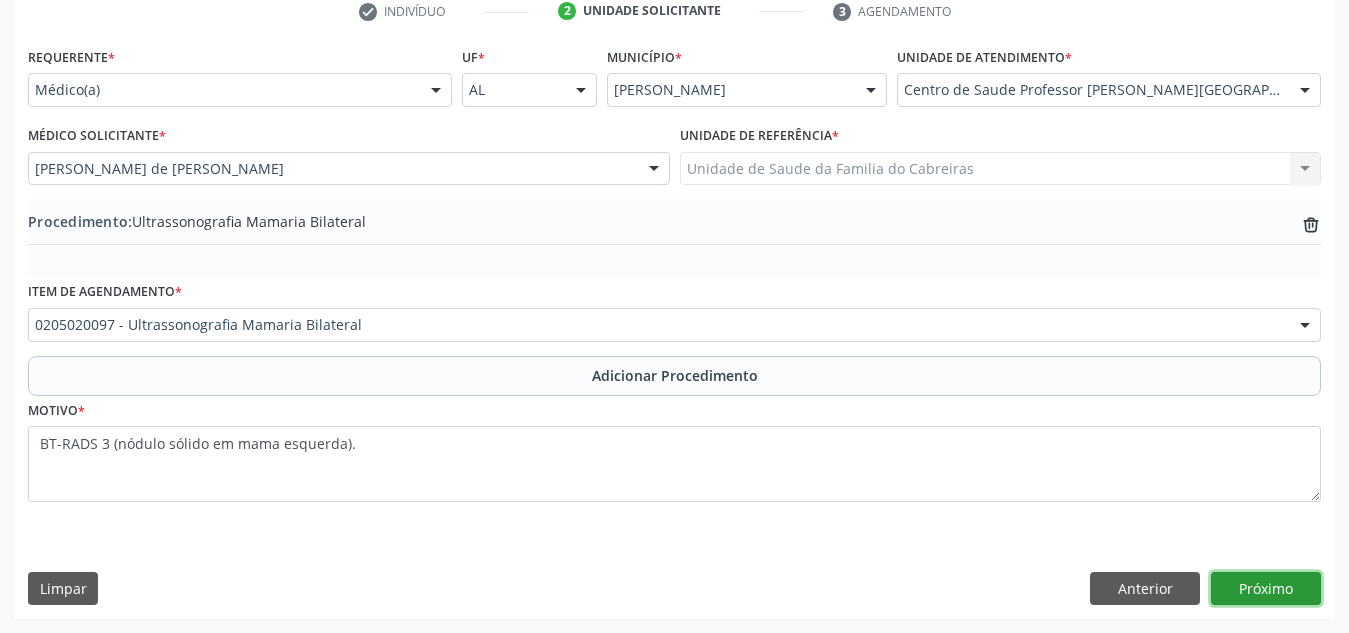 click on "Próximo" at bounding box center [1266, 589] 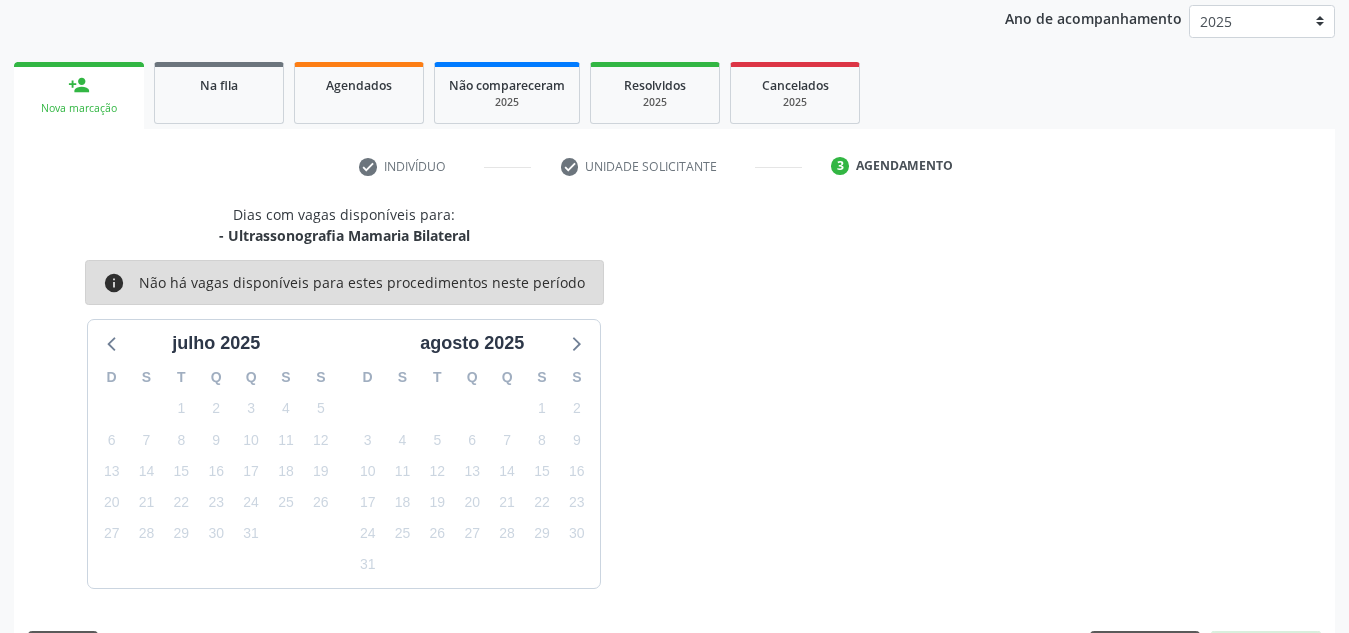 scroll, scrollTop: 324, scrollLeft: 0, axis: vertical 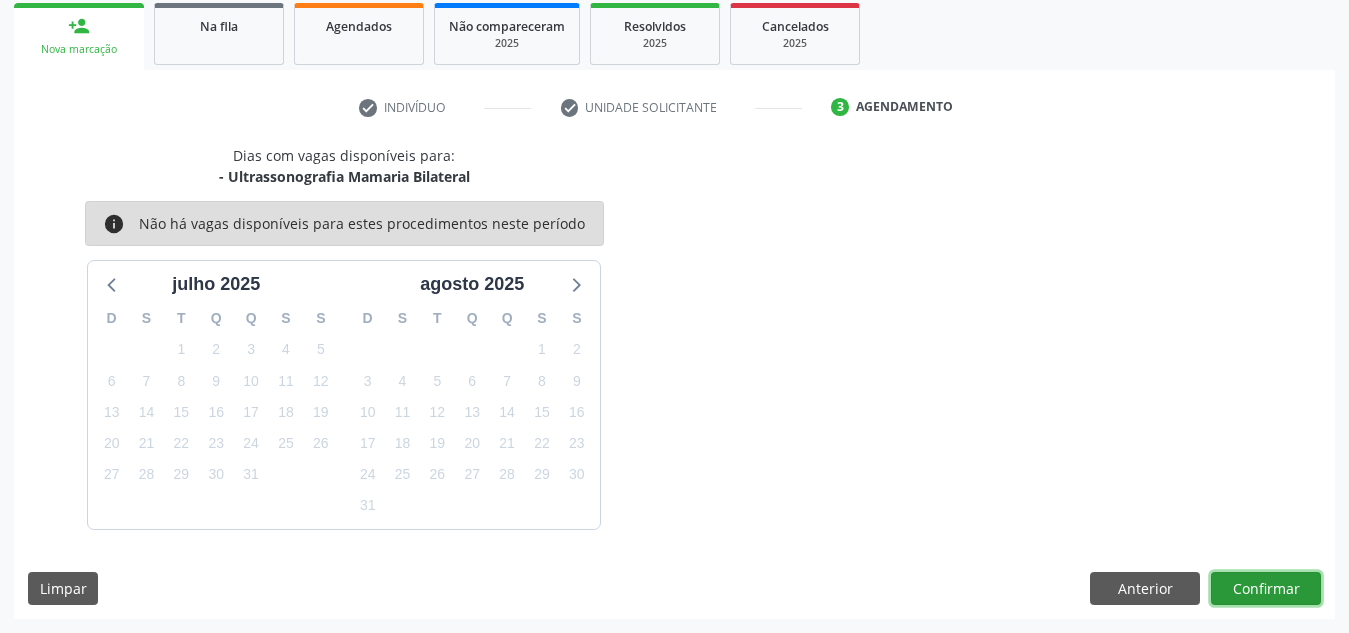 click on "Confirmar" at bounding box center [1266, 589] 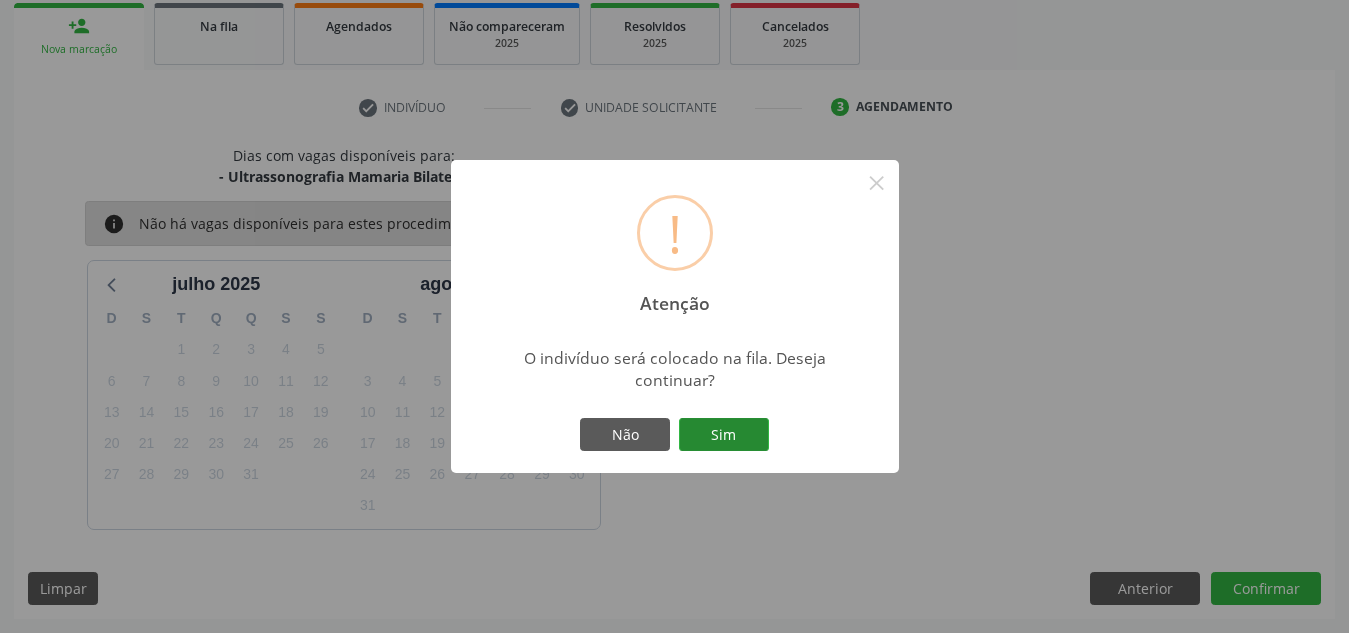 click on "Sim" at bounding box center [724, 435] 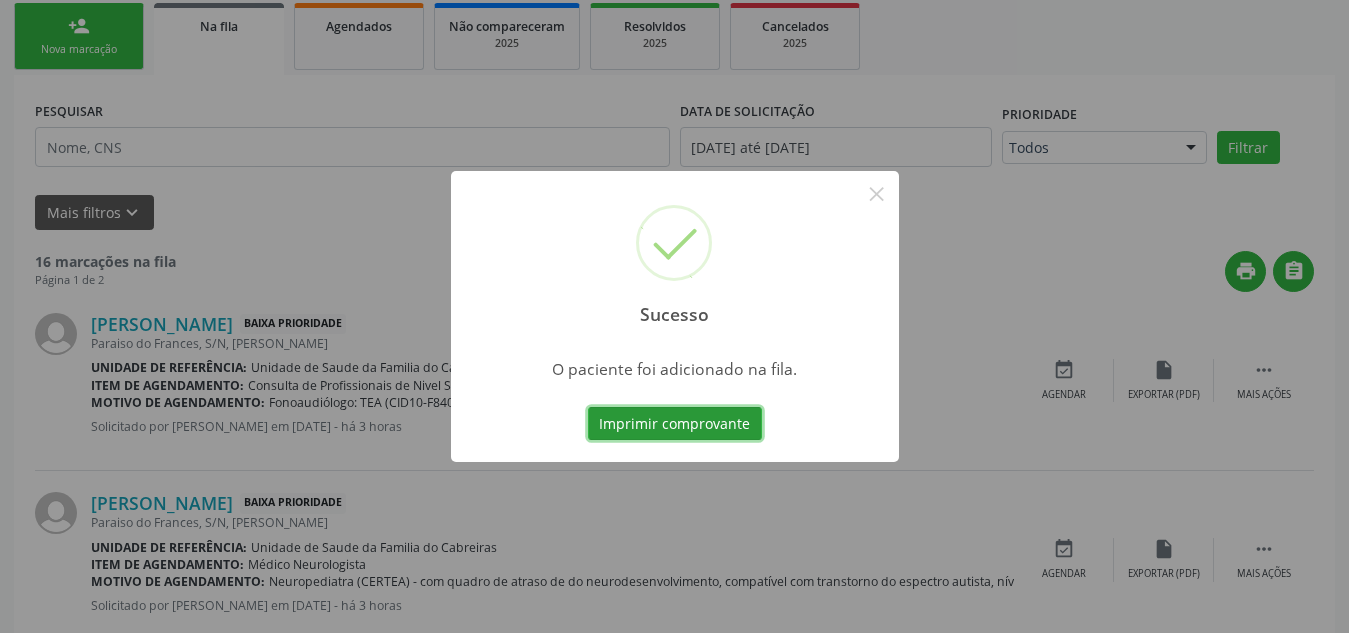 scroll, scrollTop: 62, scrollLeft: 0, axis: vertical 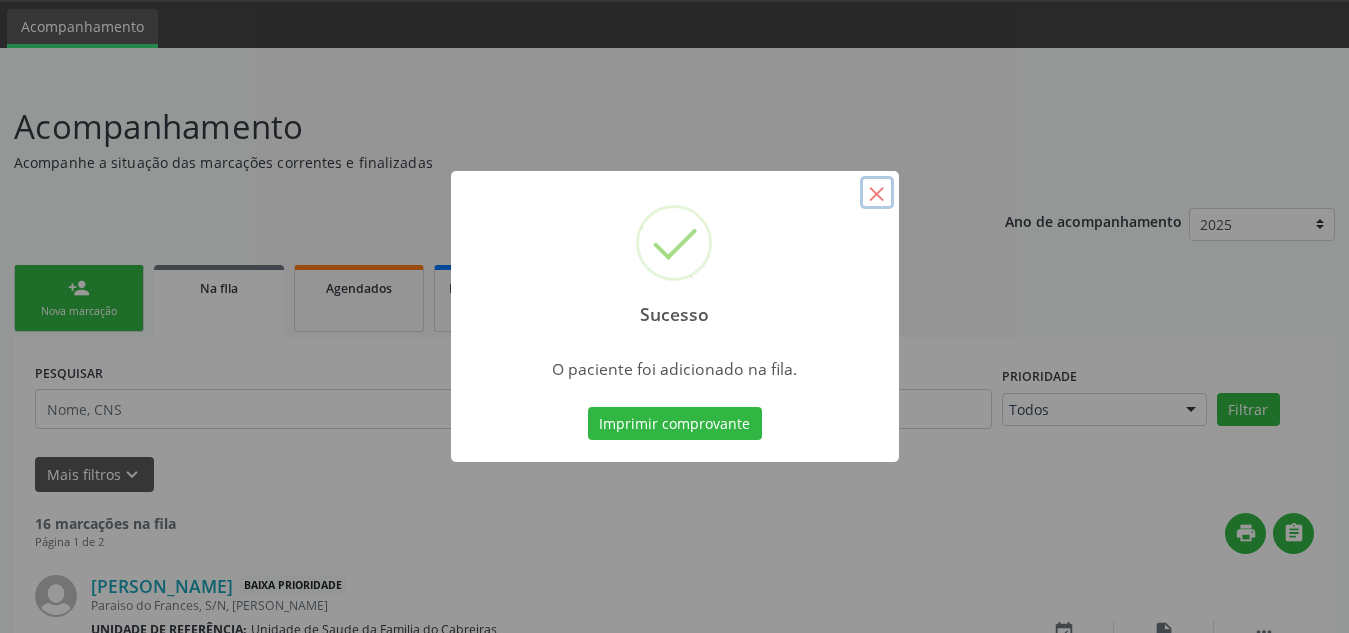 click on "×" at bounding box center [877, 193] 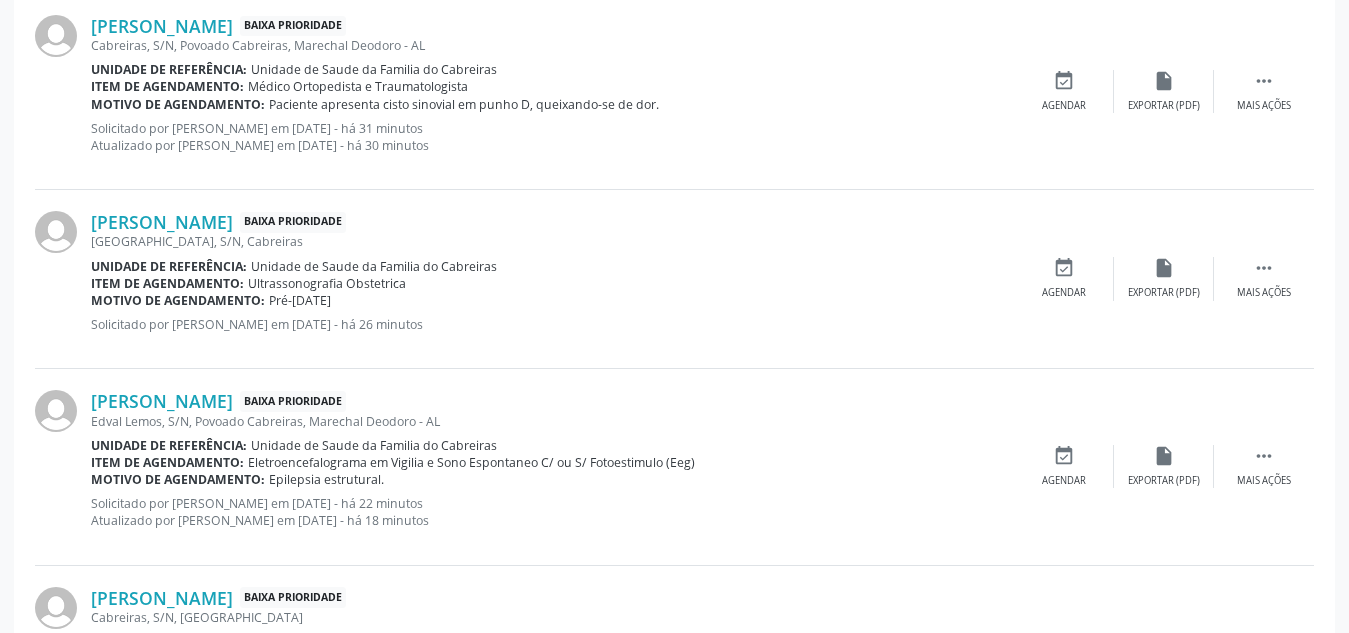 scroll, scrollTop: 2881, scrollLeft: 0, axis: vertical 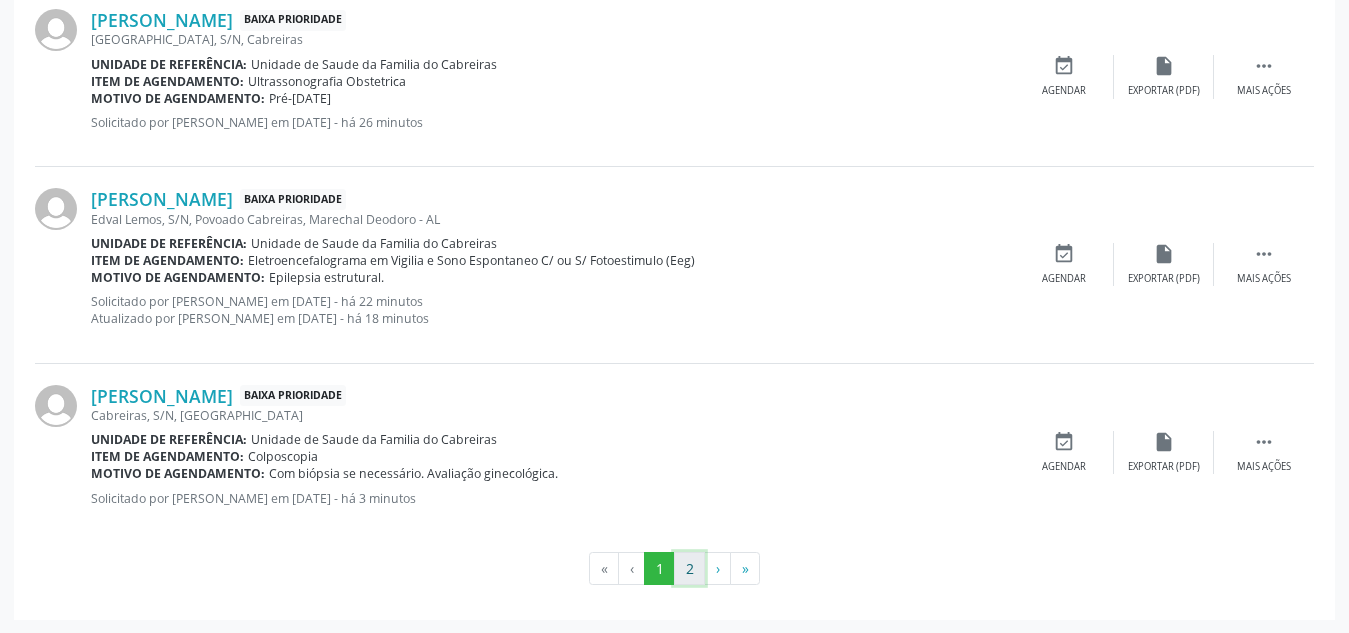 click on "2" at bounding box center [689, 569] 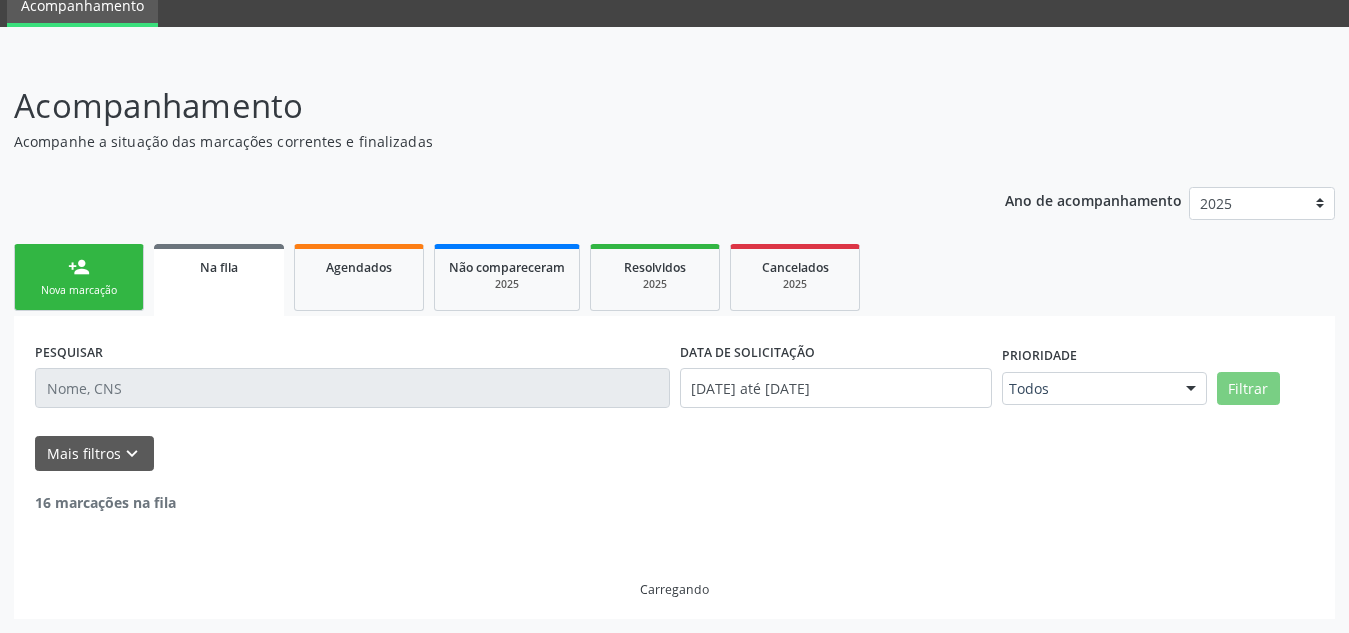 scroll, scrollTop: 14, scrollLeft: 0, axis: vertical 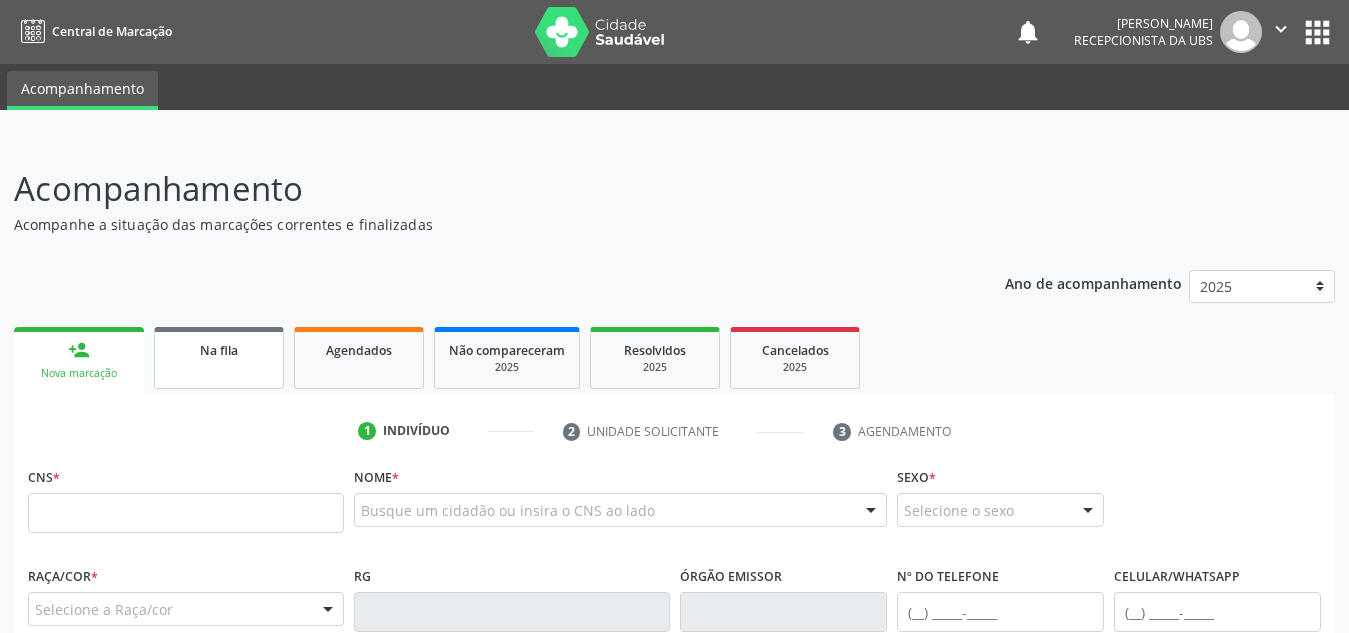 click on "Na fila" at bounding box center [219, 358] 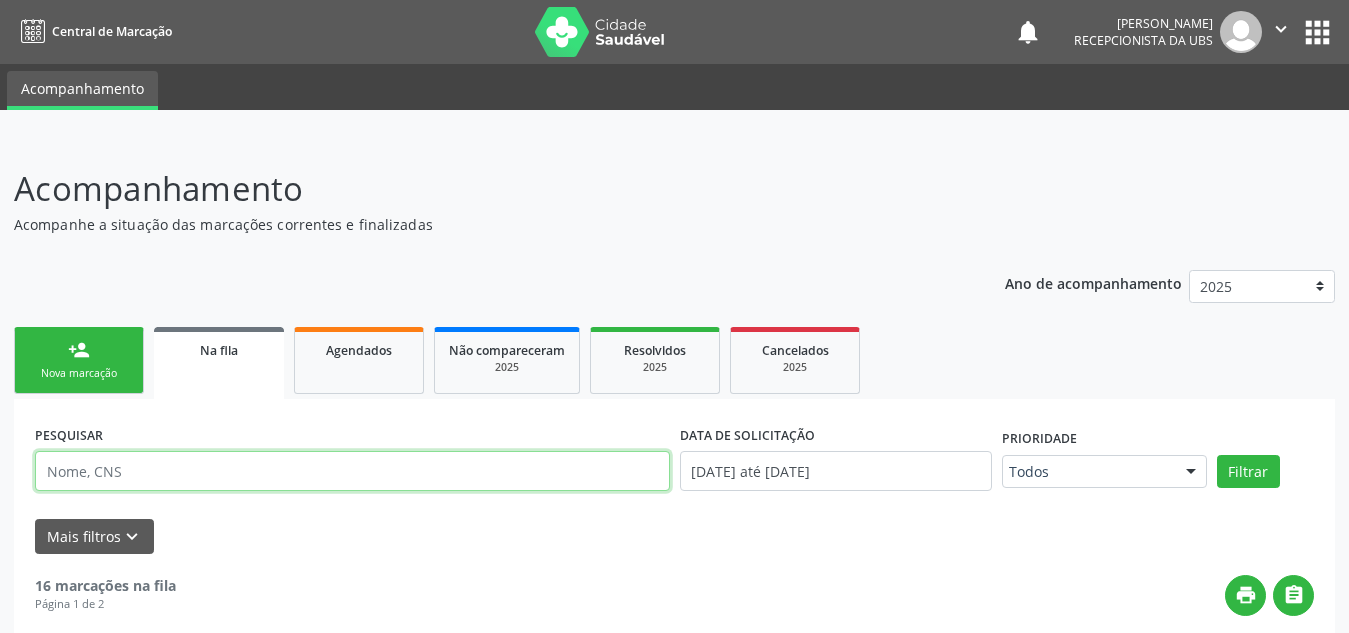 click at bounding box center (352, 471) 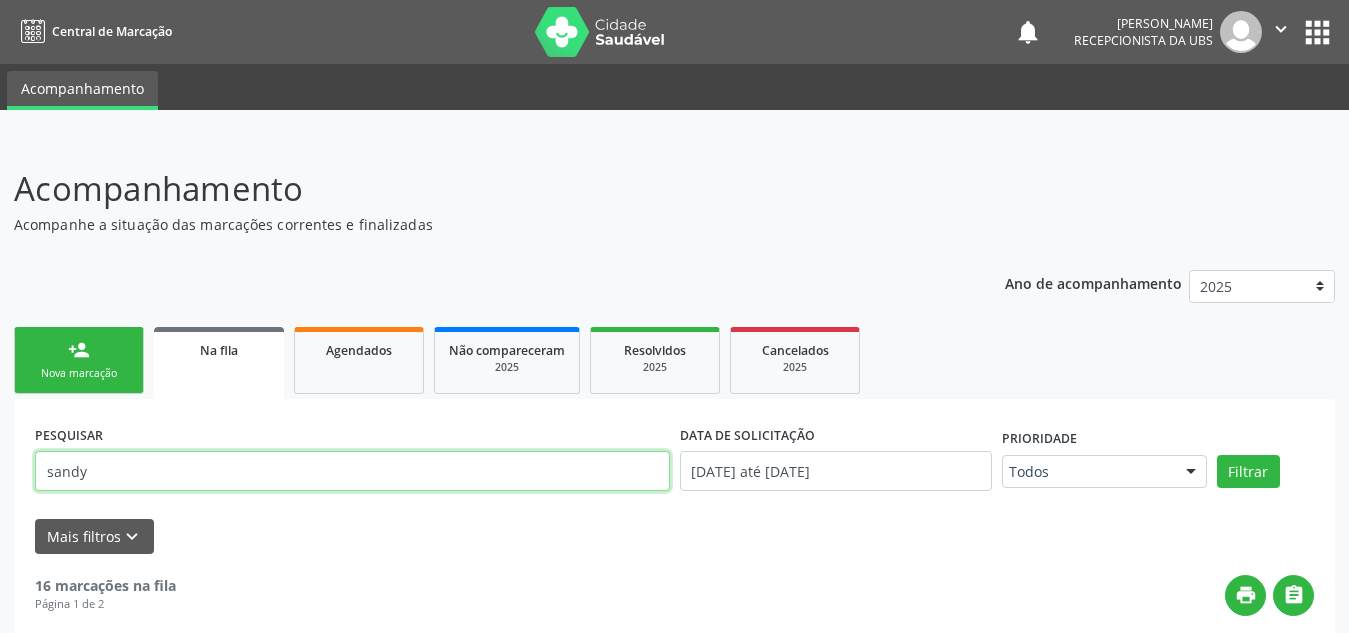 type on "sandy" 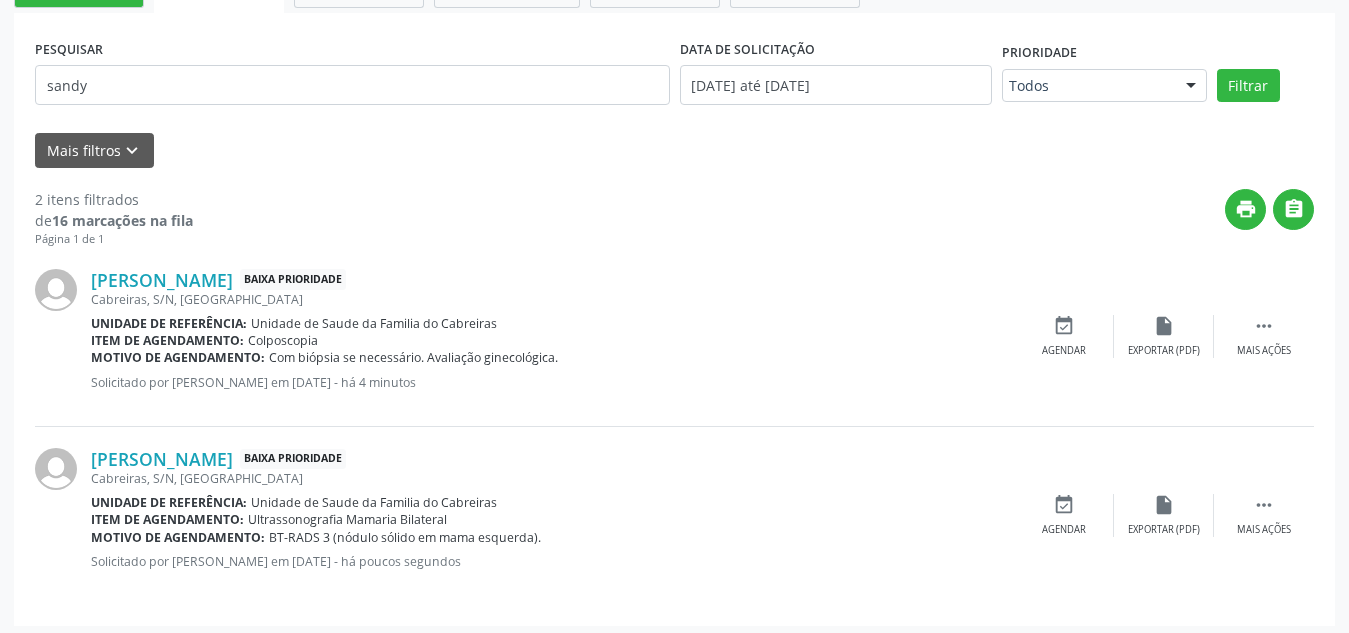 scroll, scrollTop: 393, scrollLeft: 0, axis: vertical 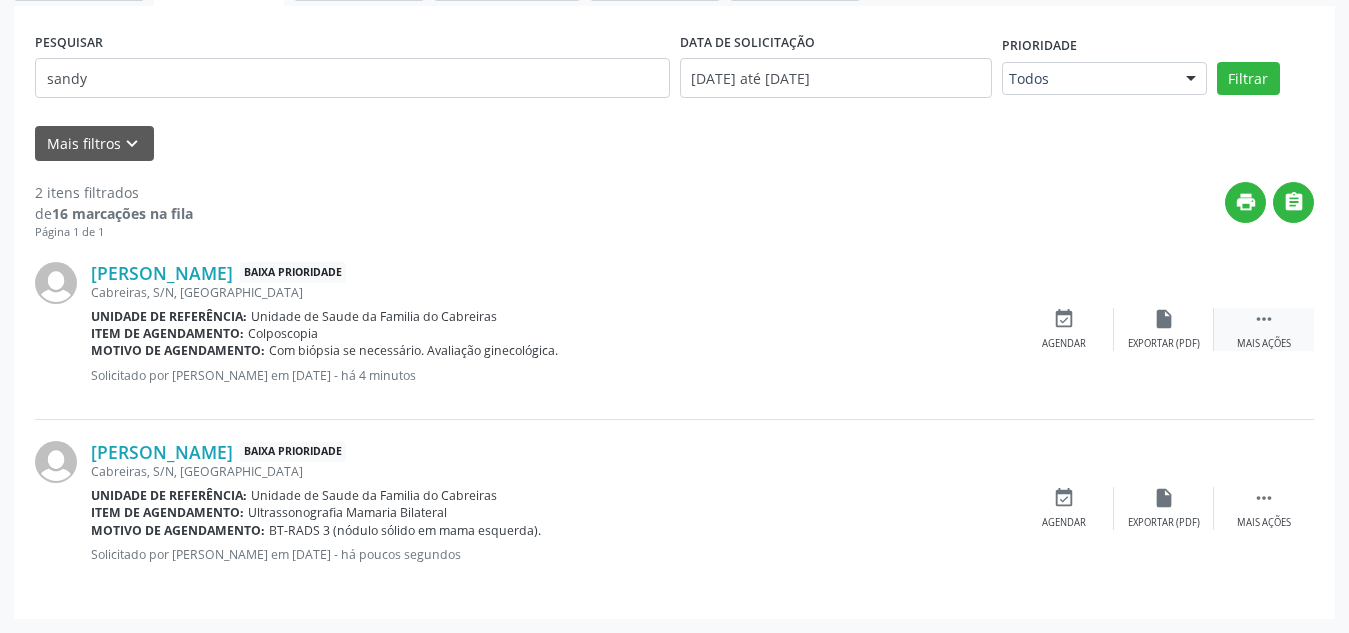 click on "" at bounding box center (1264, 319) 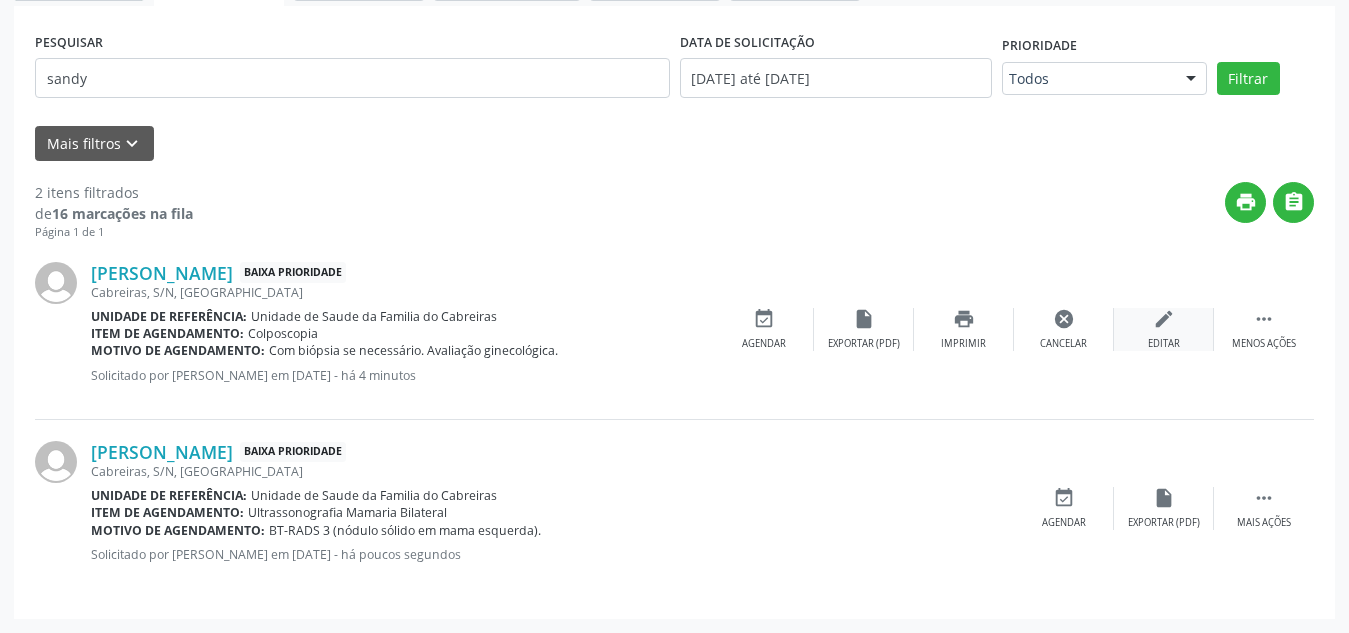 click on "edit" at bounding box center [1164, 319] 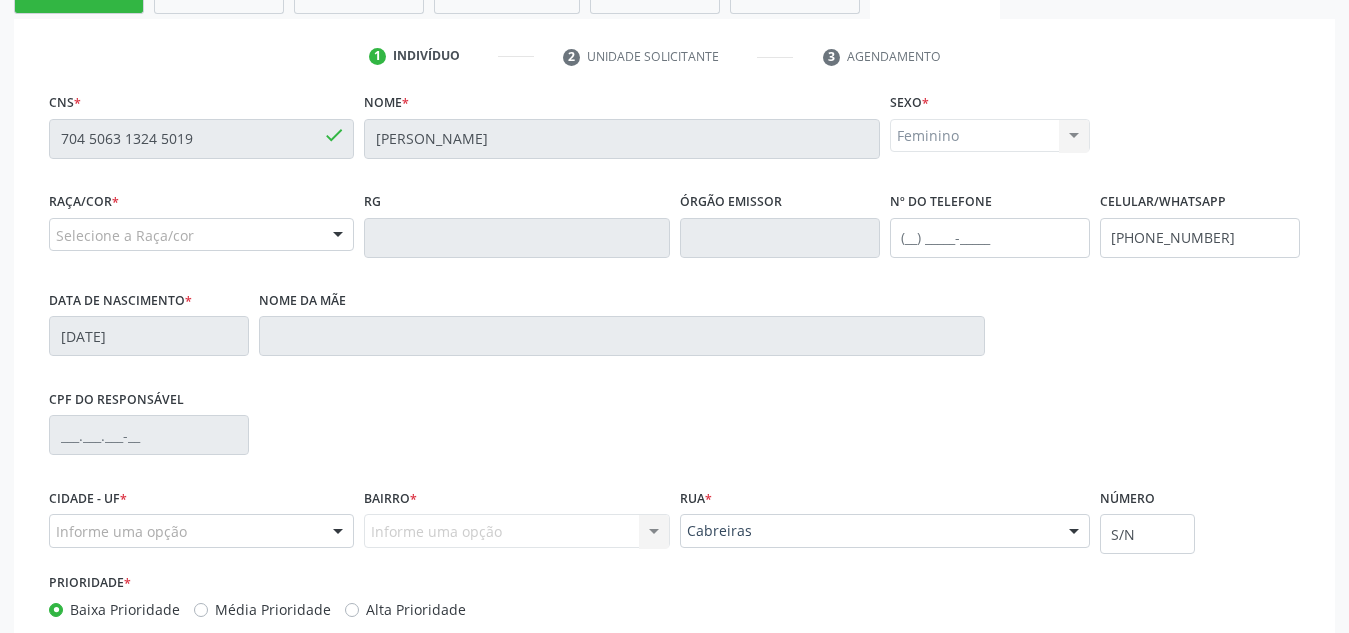 scroll, scrollTop: 506, scrollLeft: 0, axis: vertical 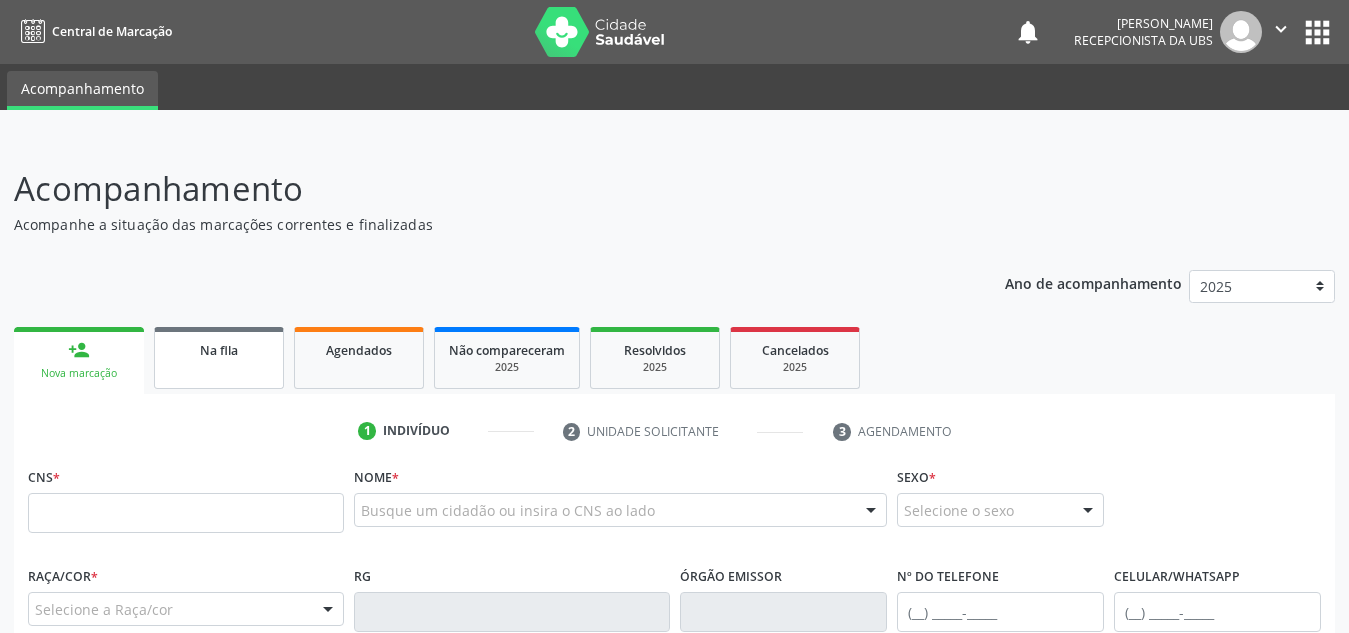 click on "Na fila" at bounding box center [219, 358] 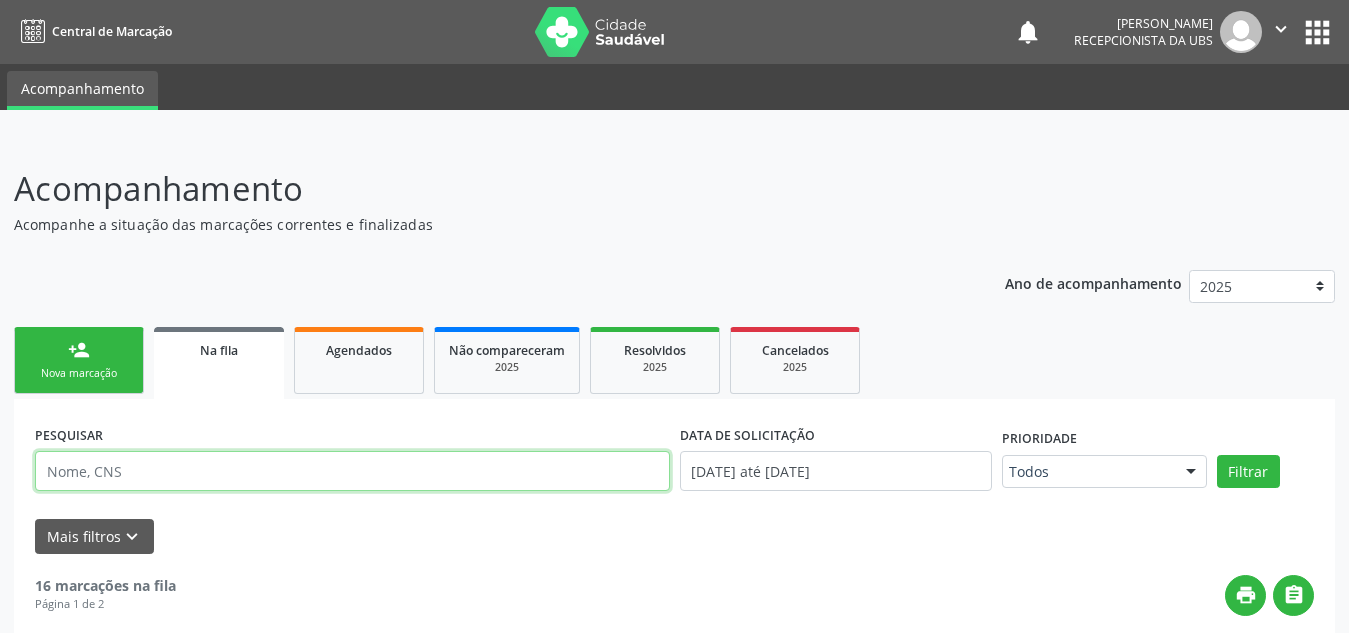 click at bounding box center [352, 471] 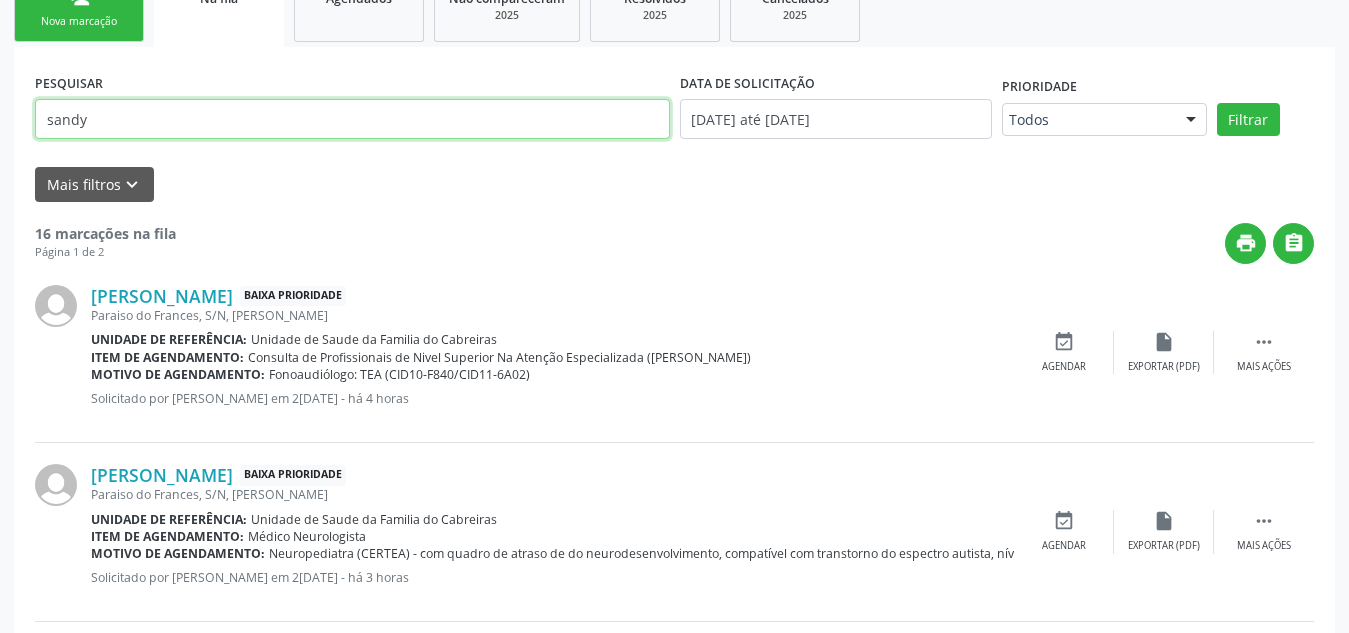 scroll, scrollTop: 356, scrollLeft: 0, axis: vertical 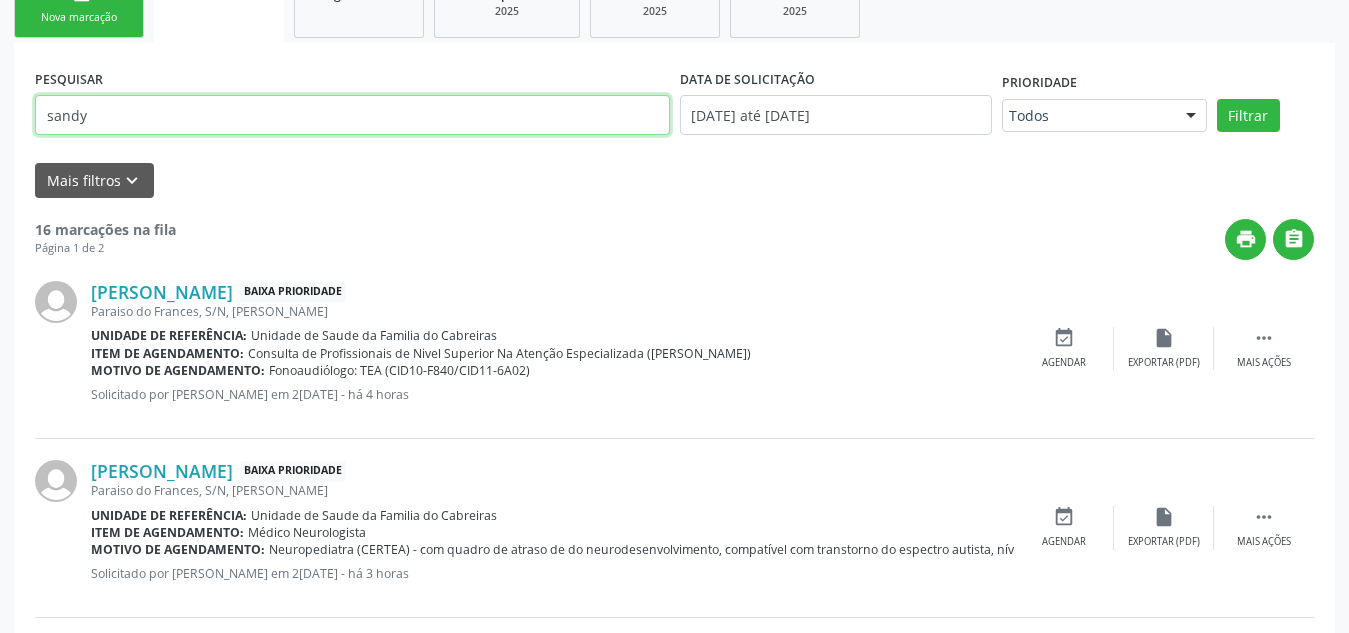 type on "sandy" 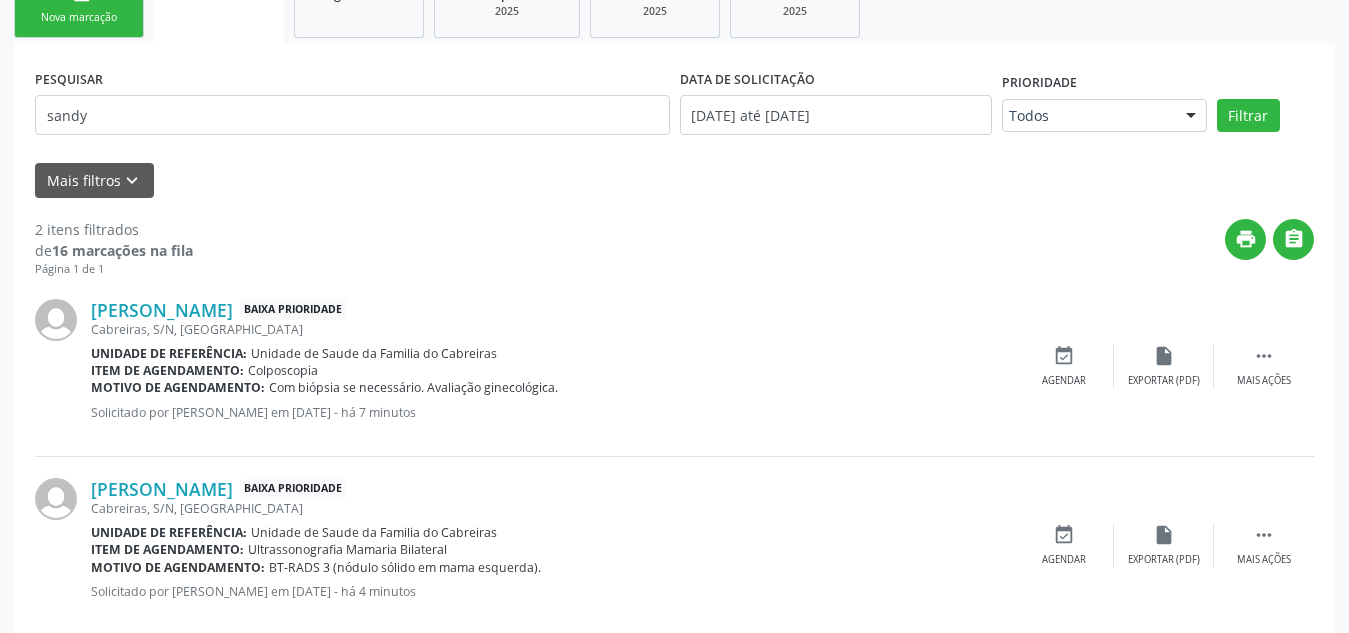 scroll, scrollTop: 393, scrollLeft: 0, axis: vertical 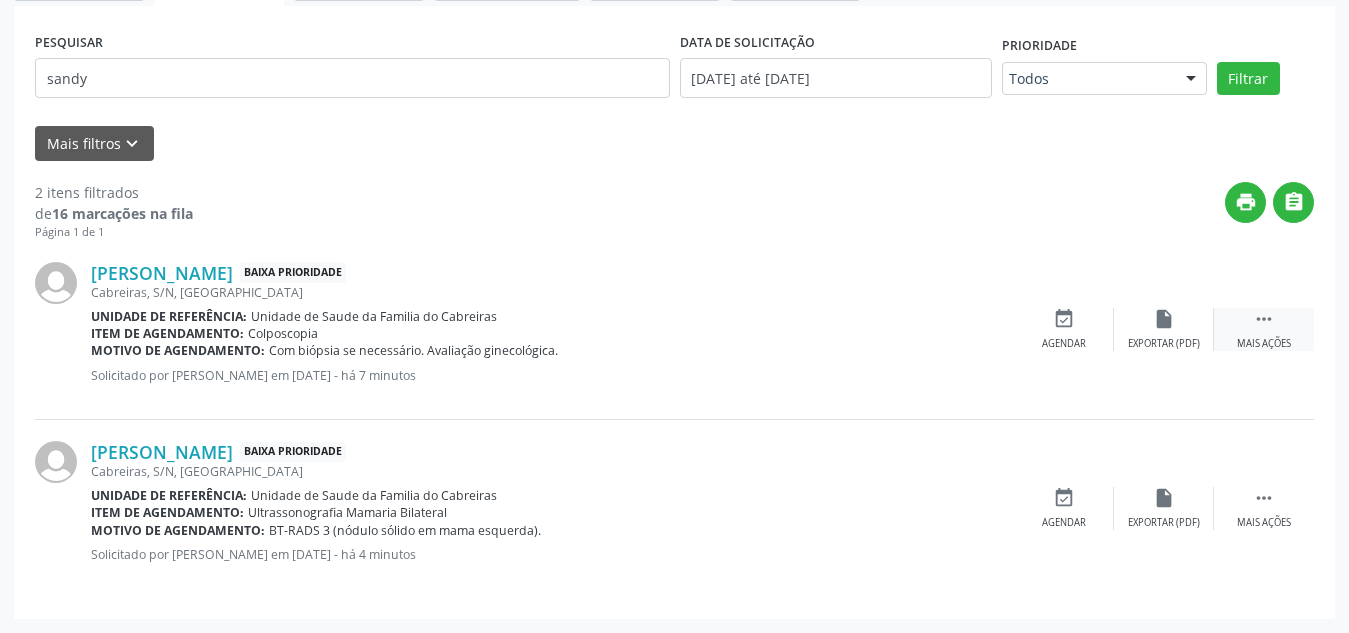 click on "
Mais ações" at bounding box center (1264, 329) 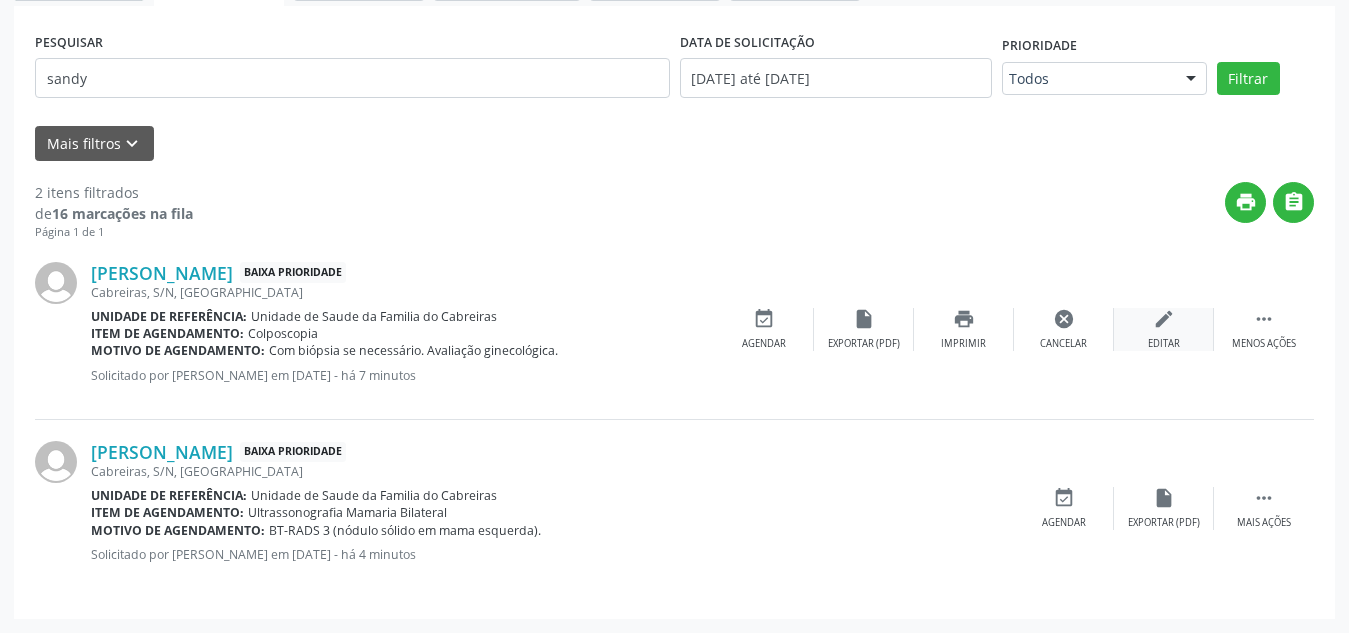 click on "edit
Editar" at bounding box center (1164, 329) 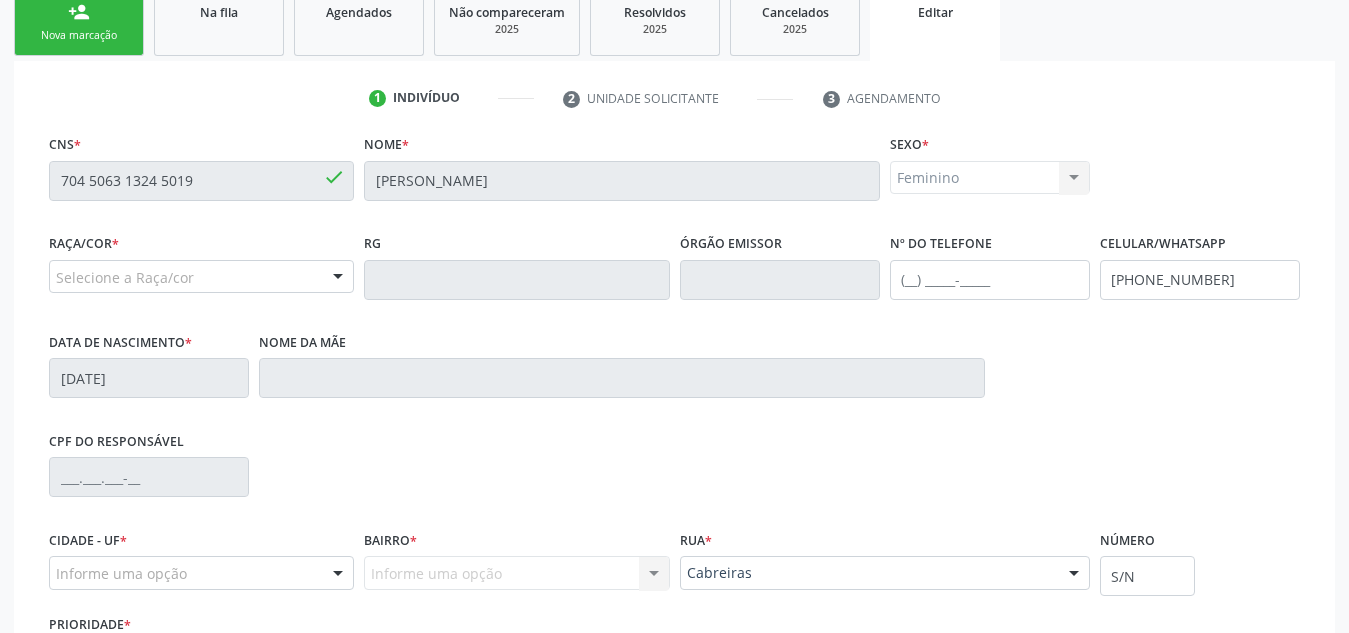 scroll, scrollTop: 506, scrollLeft: 0, axis: vertical 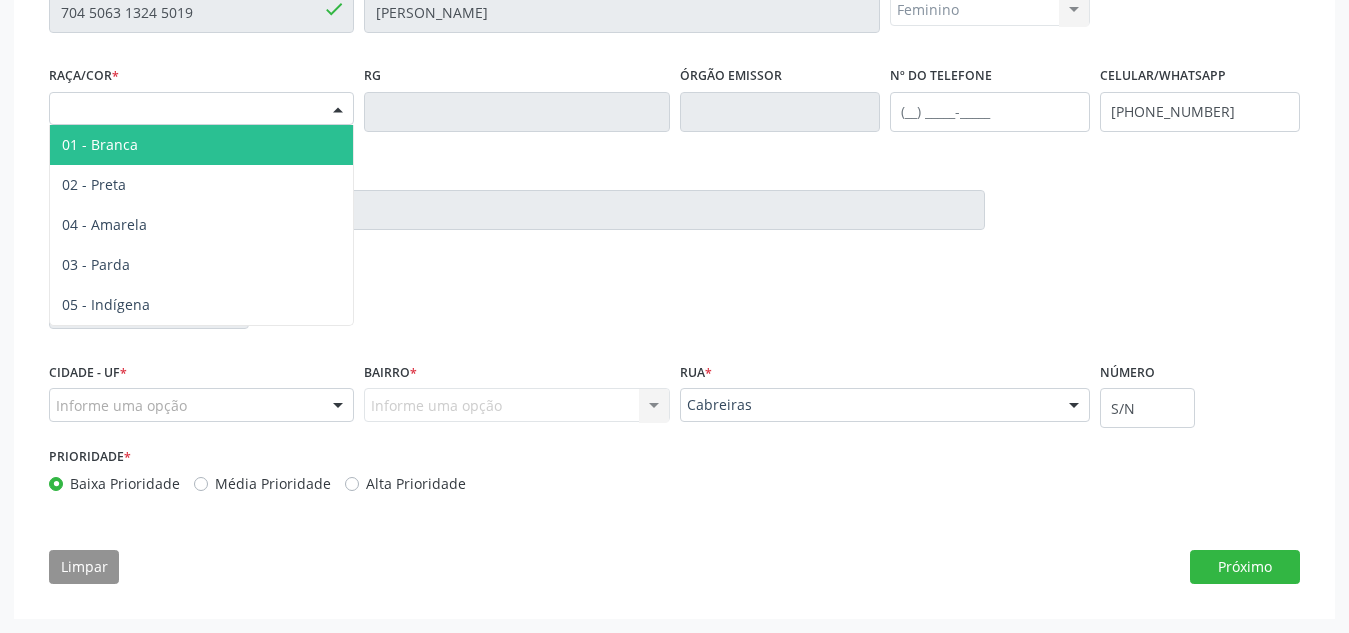 click on "Selecione a Raça/cor" at bounding box center (201, 109) 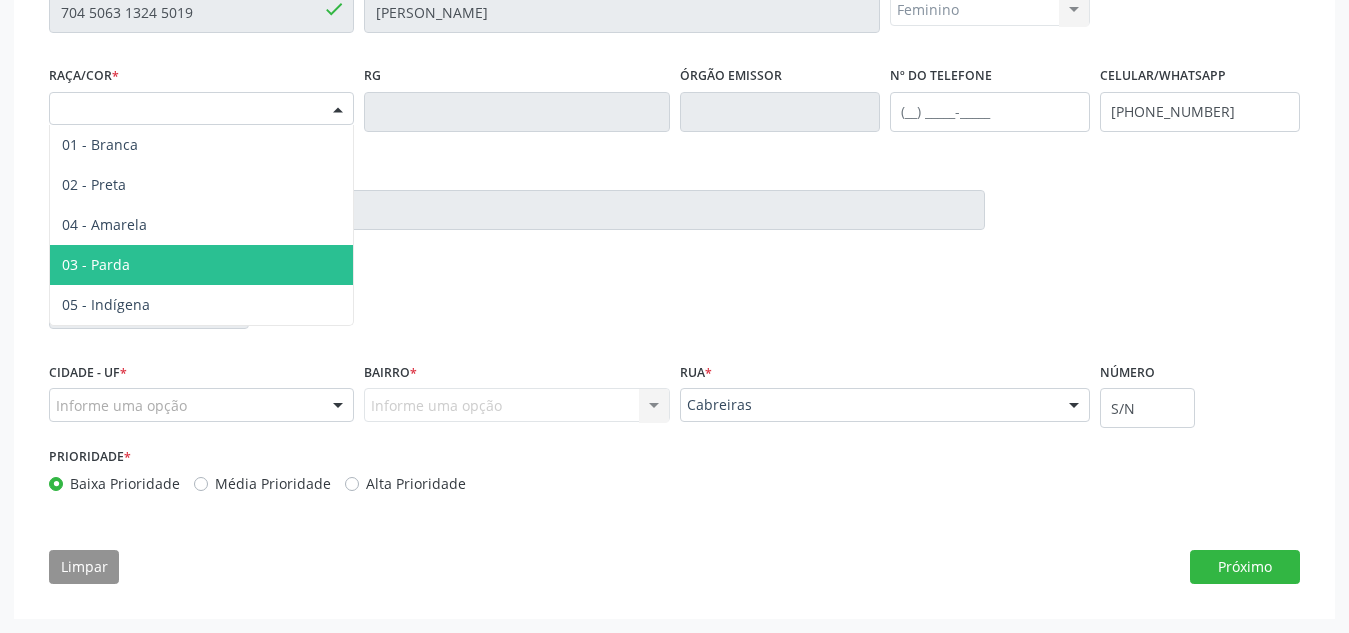 click on "03 - Parda" at bounding box center (201, 265) 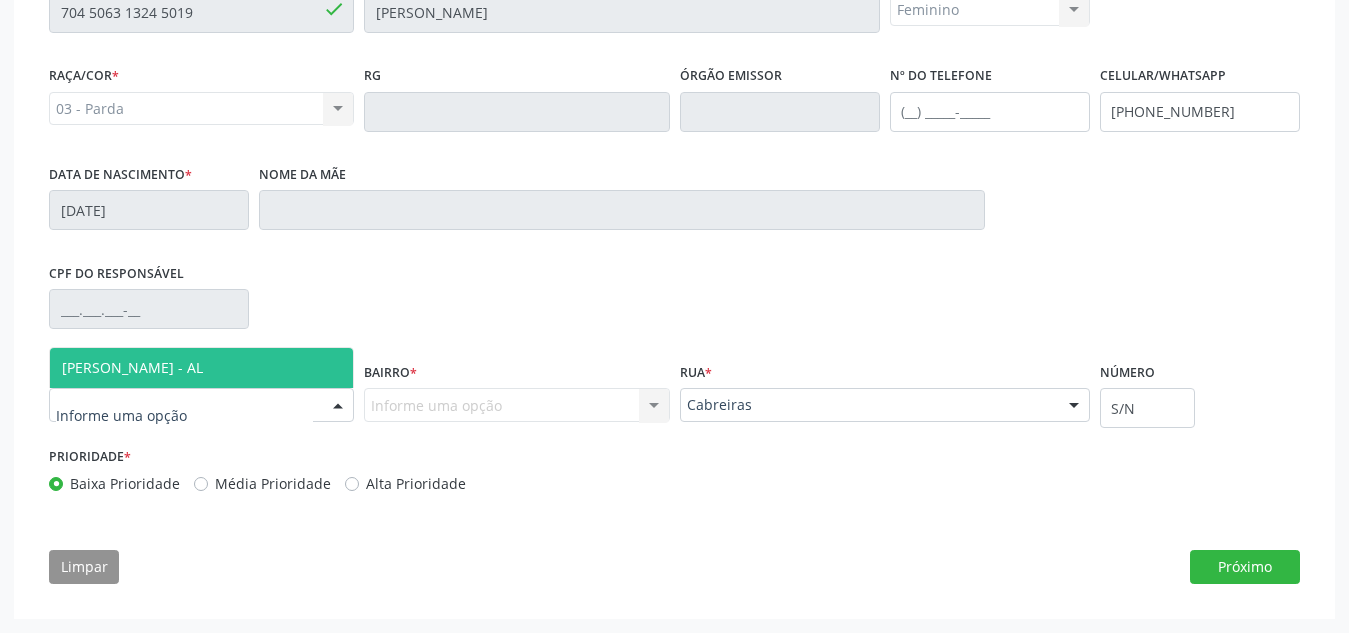 click at bounding box center [338, 406] 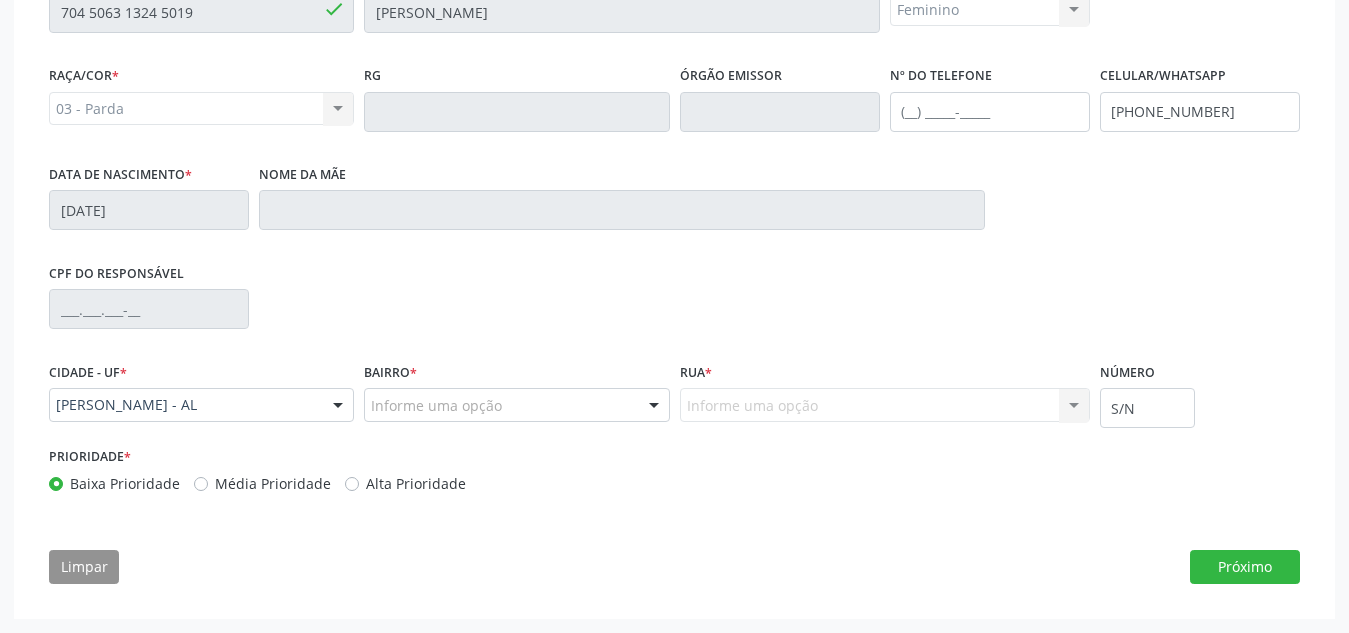 click at bounding box center (654, 406) 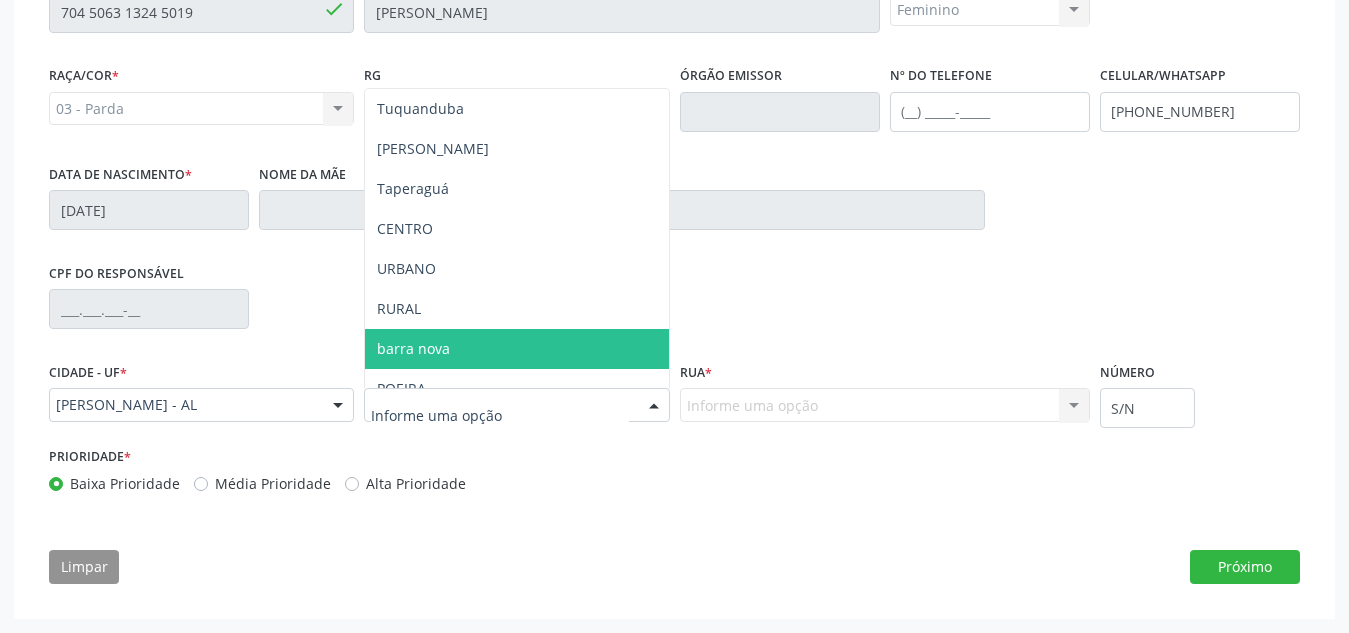 scroll, scrollTop: 221, scrollLeft: 0, axis: vertical 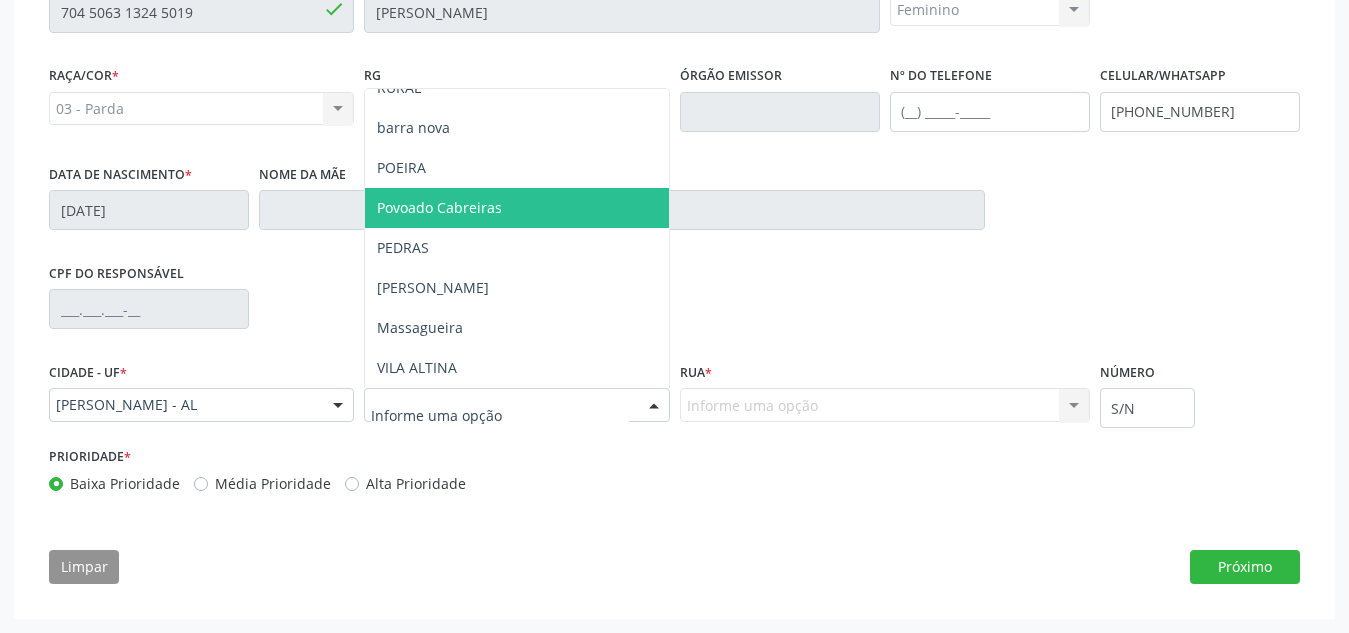 click on "Povoado Cabreiras" at bounding box center (516, 208) 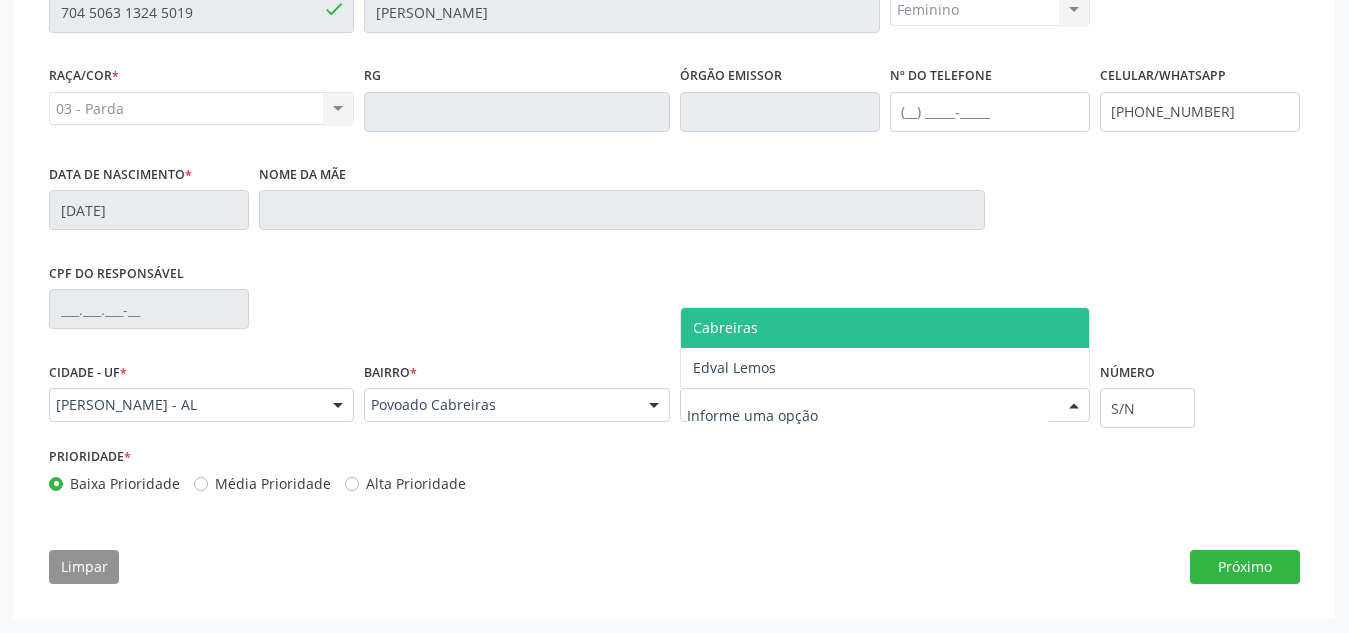 click at bounding box center [1074, 406] 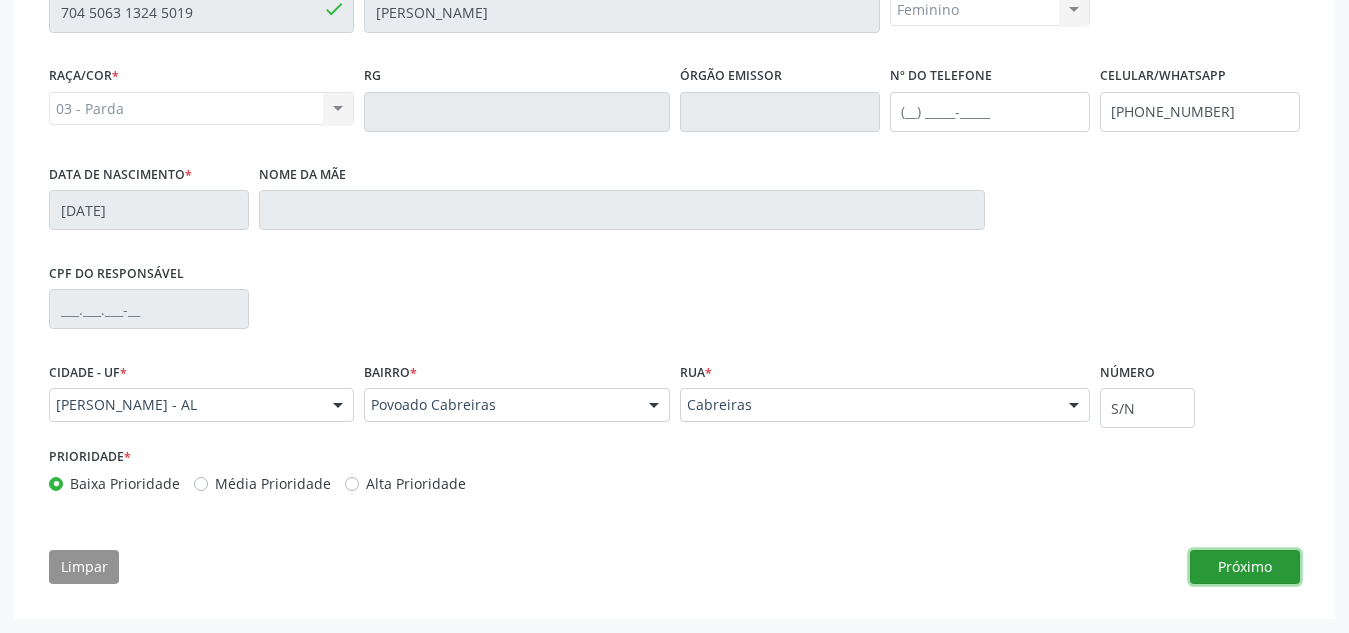 click on "Próximo" at bounding box center [1245, 567] 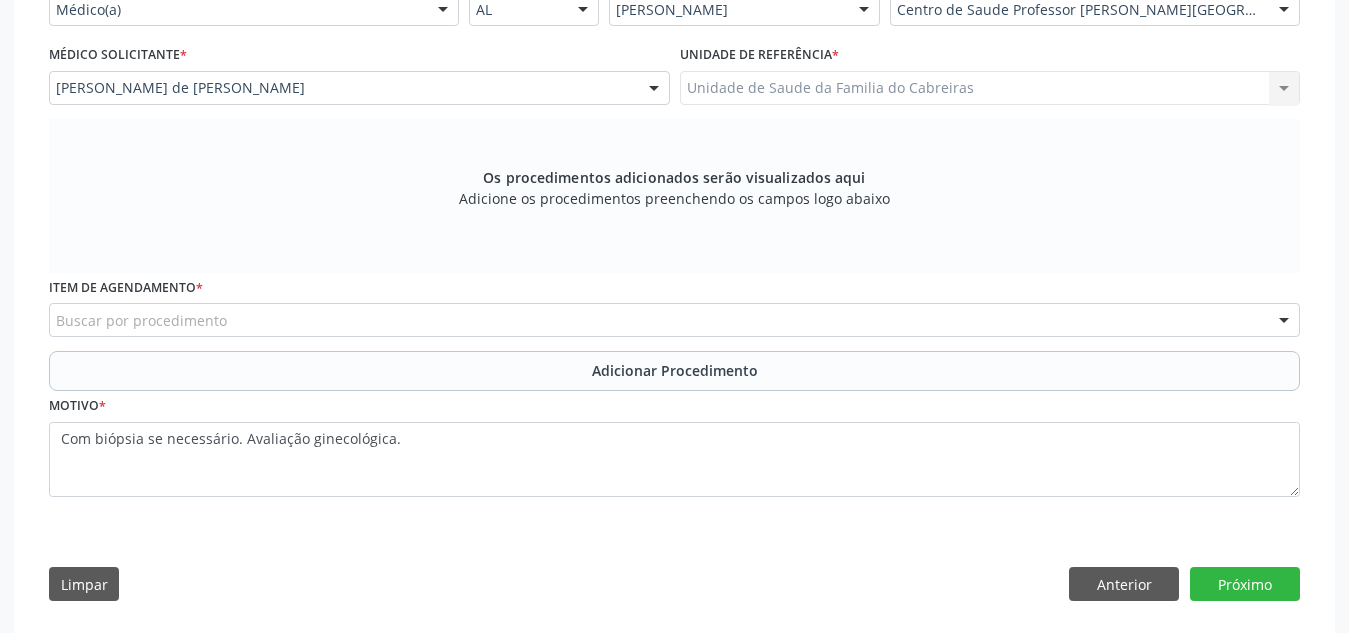 click on "Buscar por procedimento" at bounding box center (674, 320) 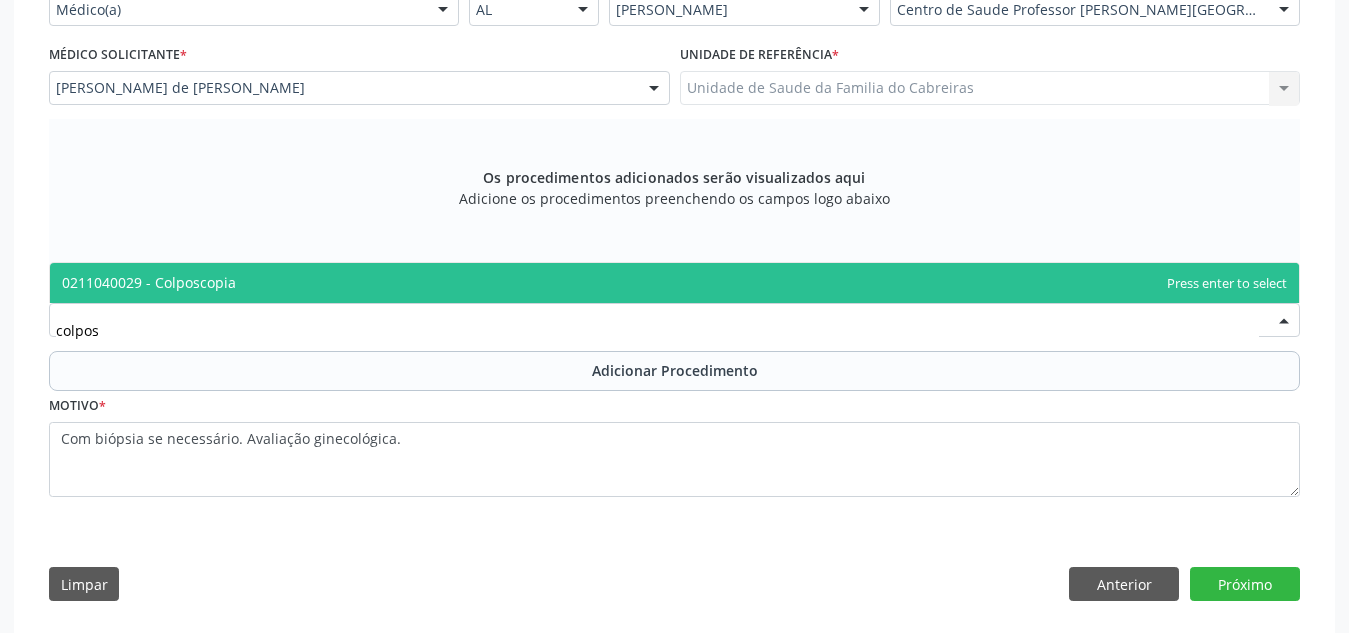 type on "colposc" 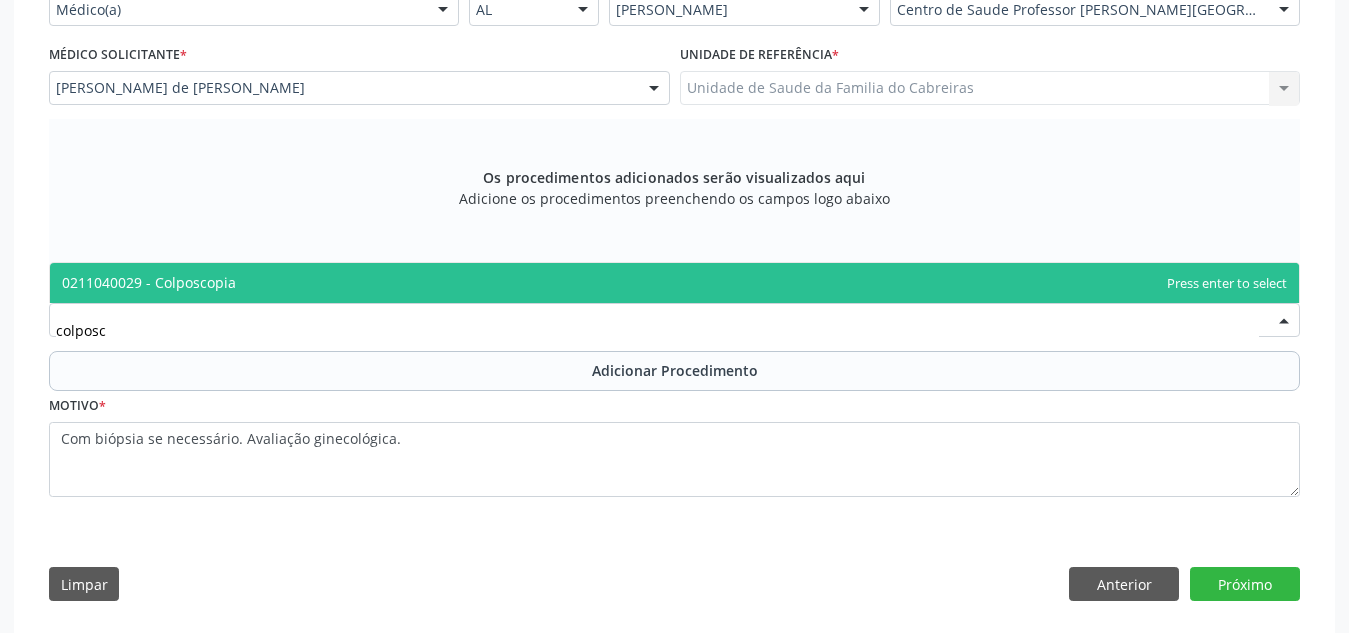 click on "0211040029 - Colposcopia" at bounding box center (674, 283) 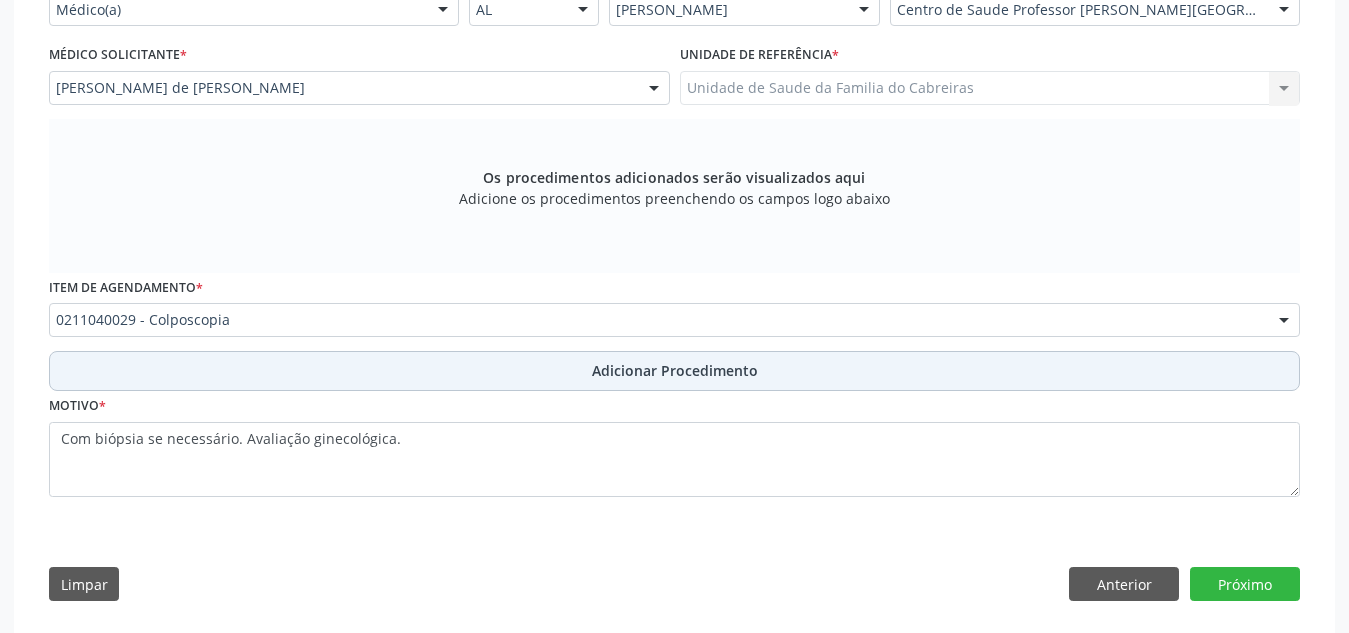 click on "Adicionar Procedimento" at bounding box center [674, 371] 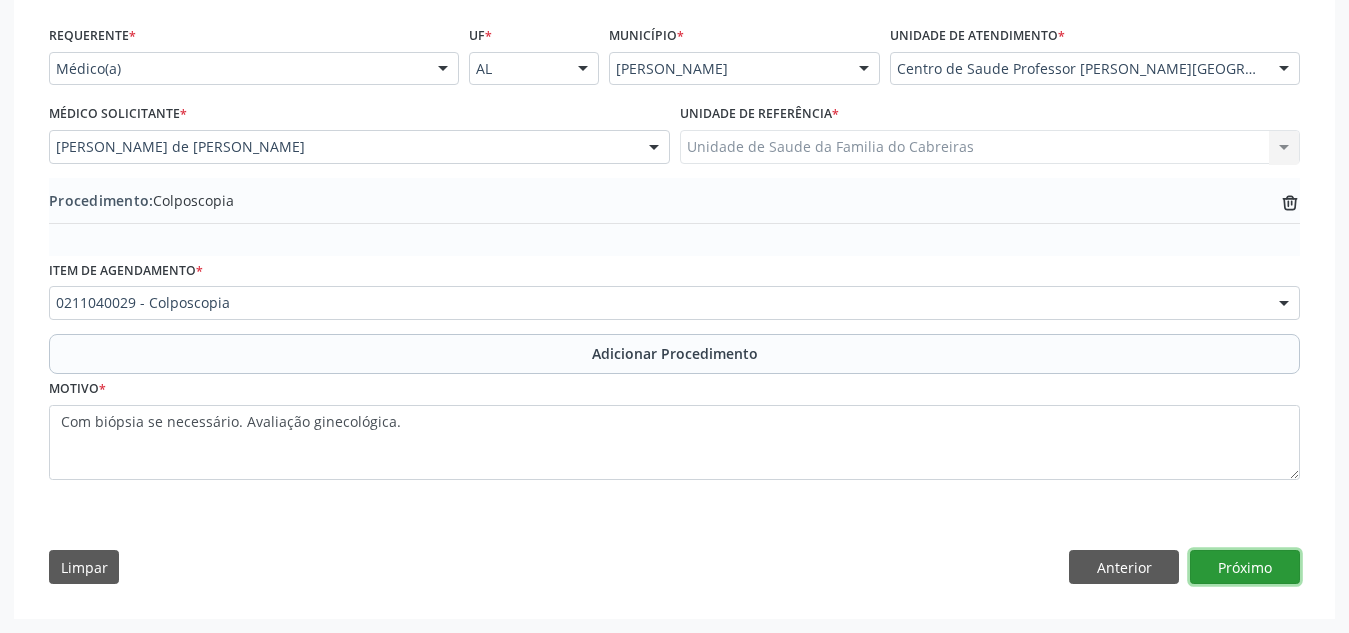 click on "Próximo" at bounding box center [1245, 567] 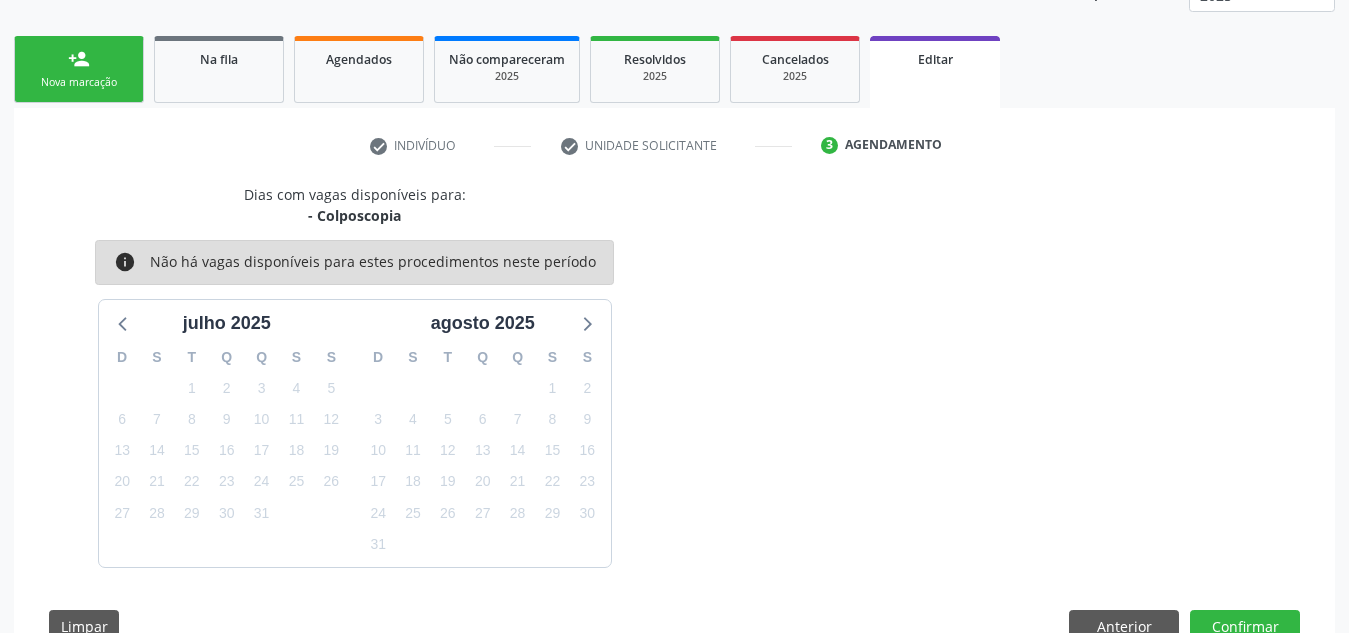 scroll, scrollTop: 350, scrollLeft: 0, axis: vertical 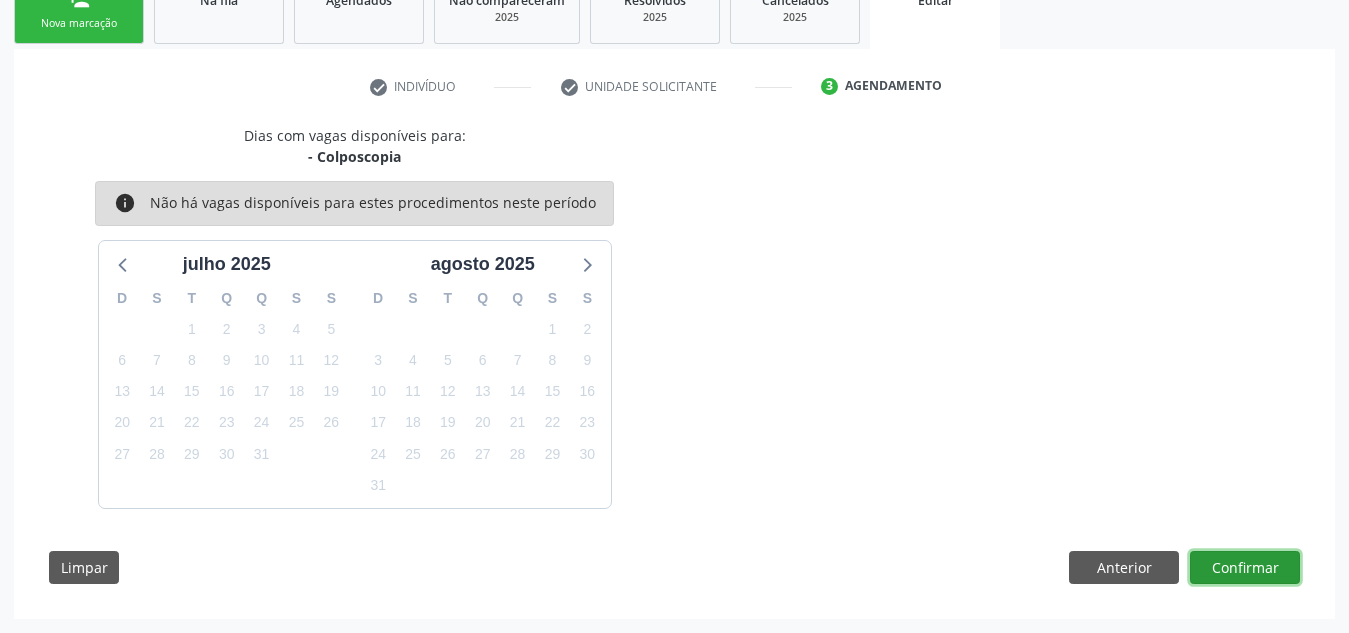click on "Confirmar" at bounding box center [1245, 568] 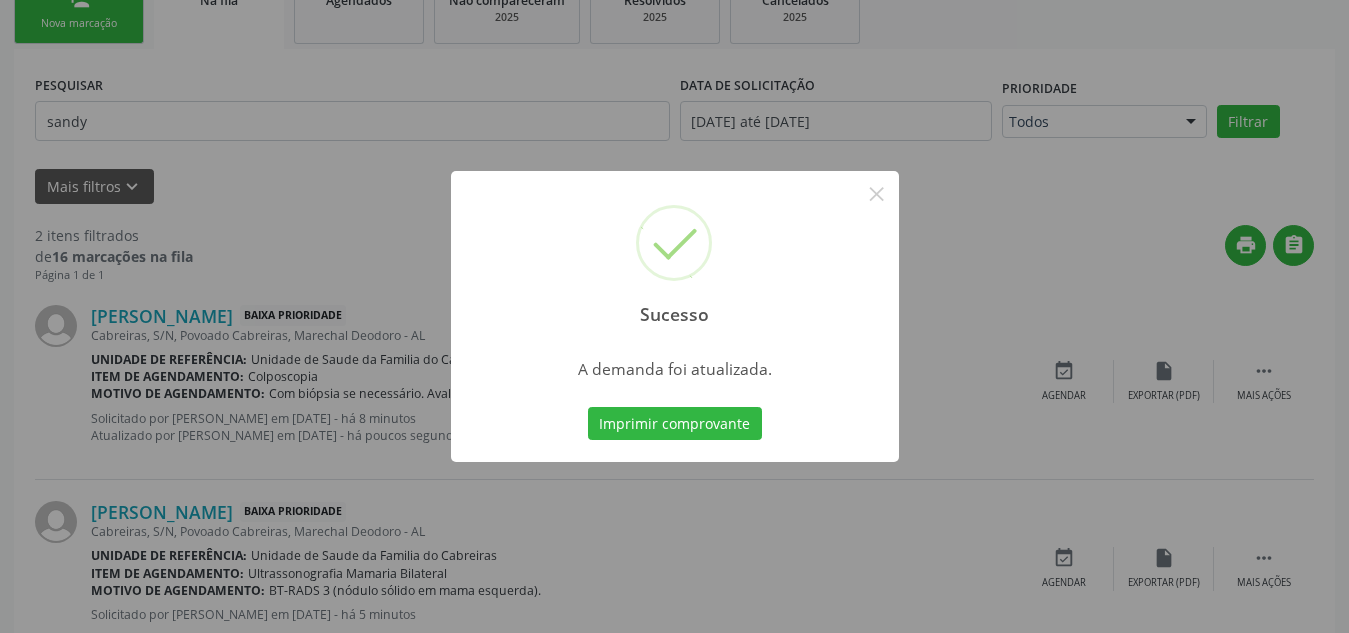 scroll, scrollTop: 62, scrollLeft: 0, axis: vertical 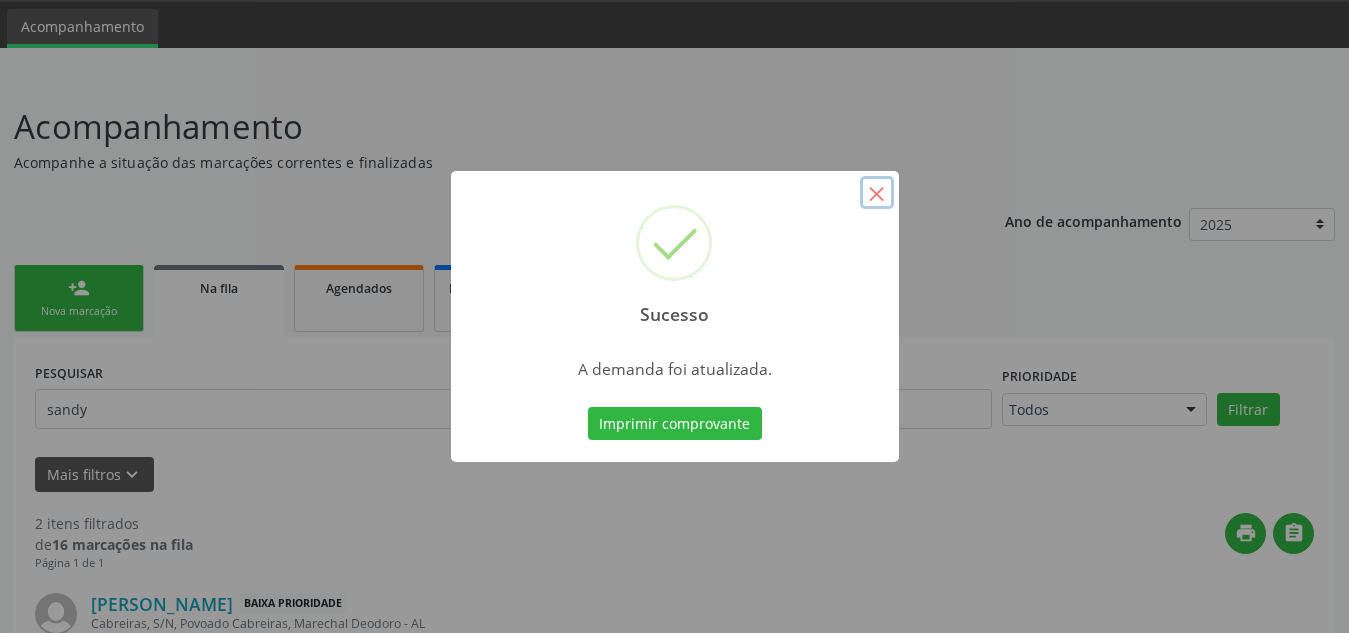 click on "×" at bounding box center (877, 193) 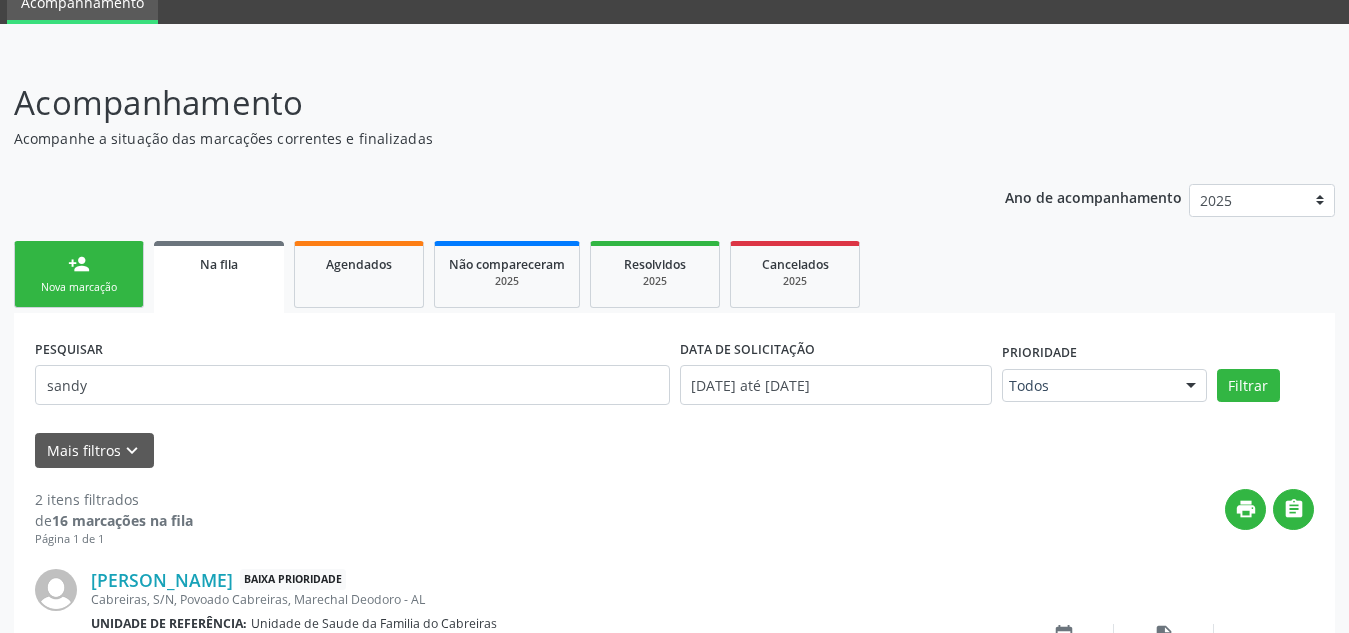 scroll, scrollTop: 0, scrollLeft: 0, axis: both 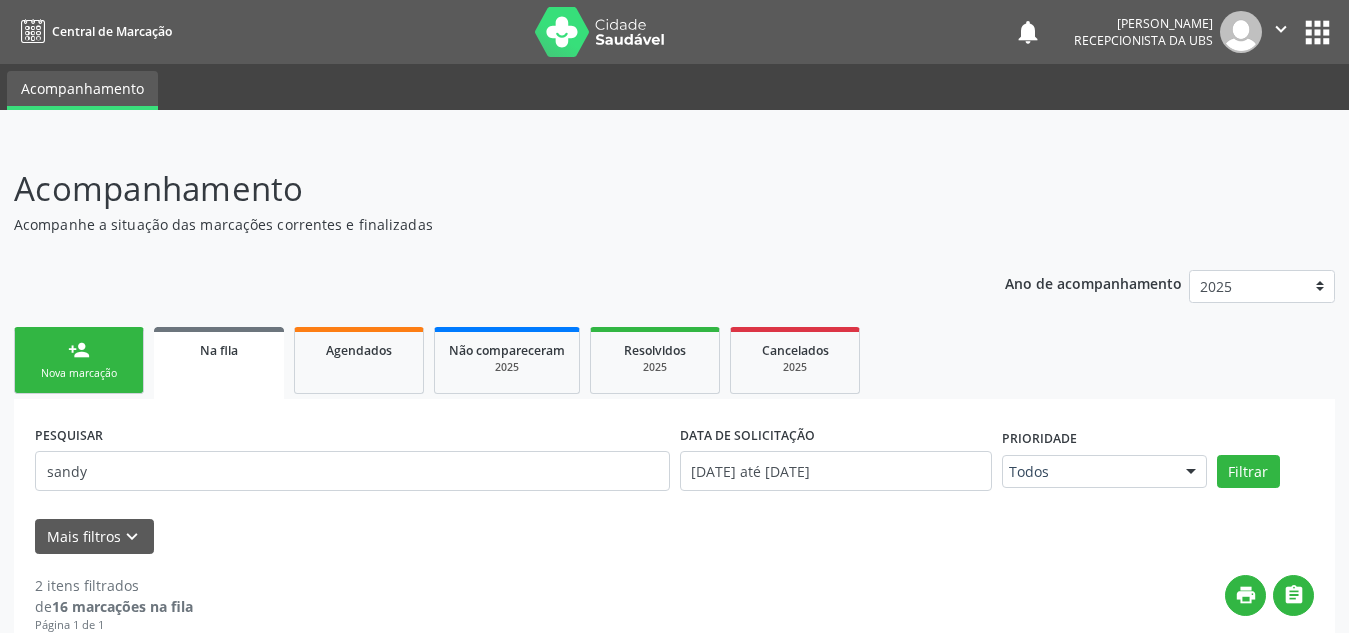 click on "person_add
Nova marcação" at bounding box center [79, 360] 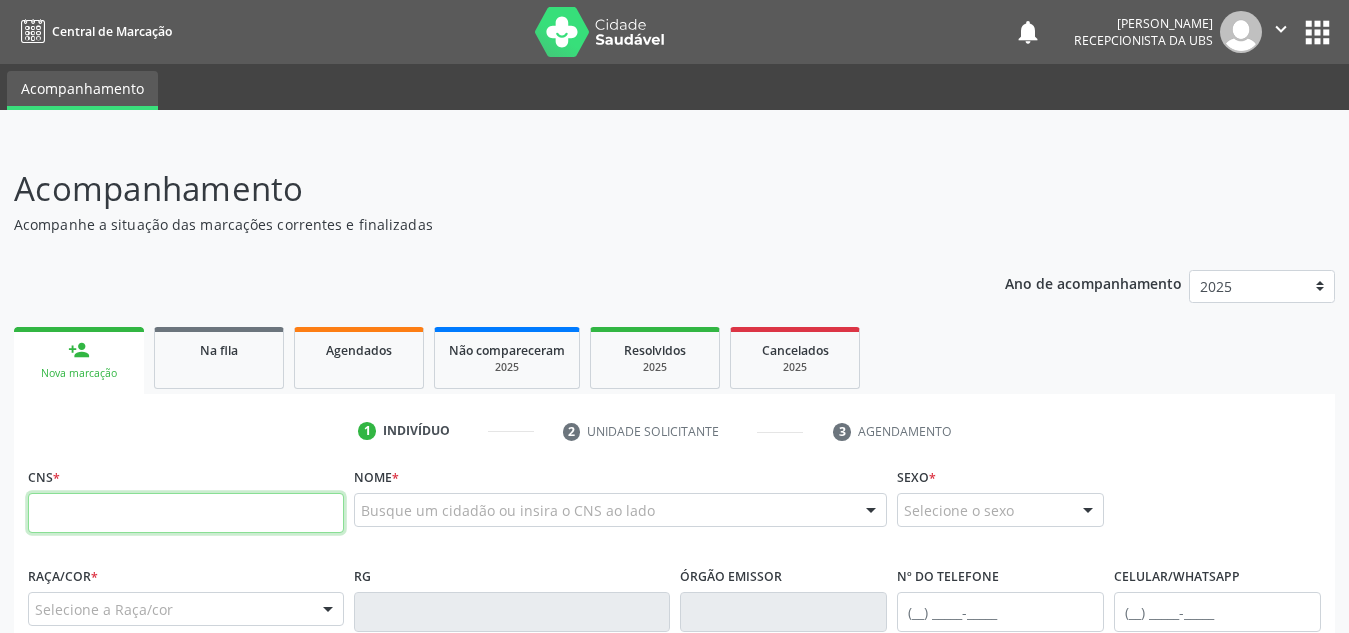 click at bounding box center [186, 513] 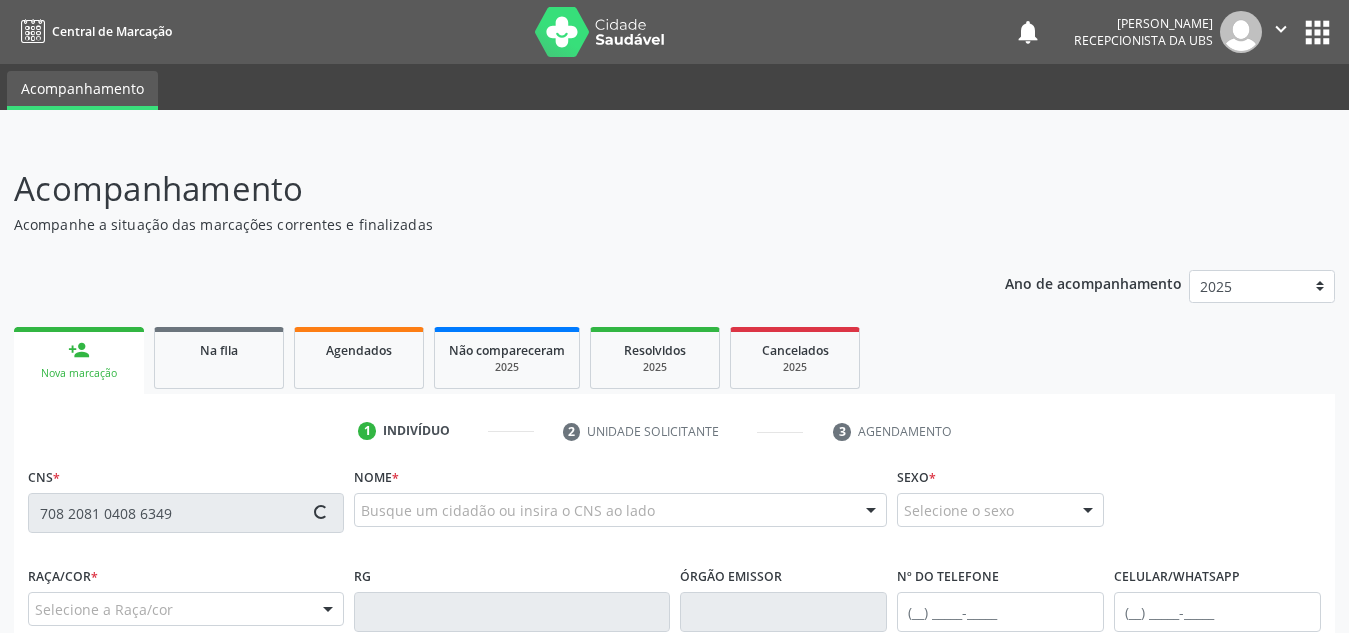 type on "708 2081 0408 6349" 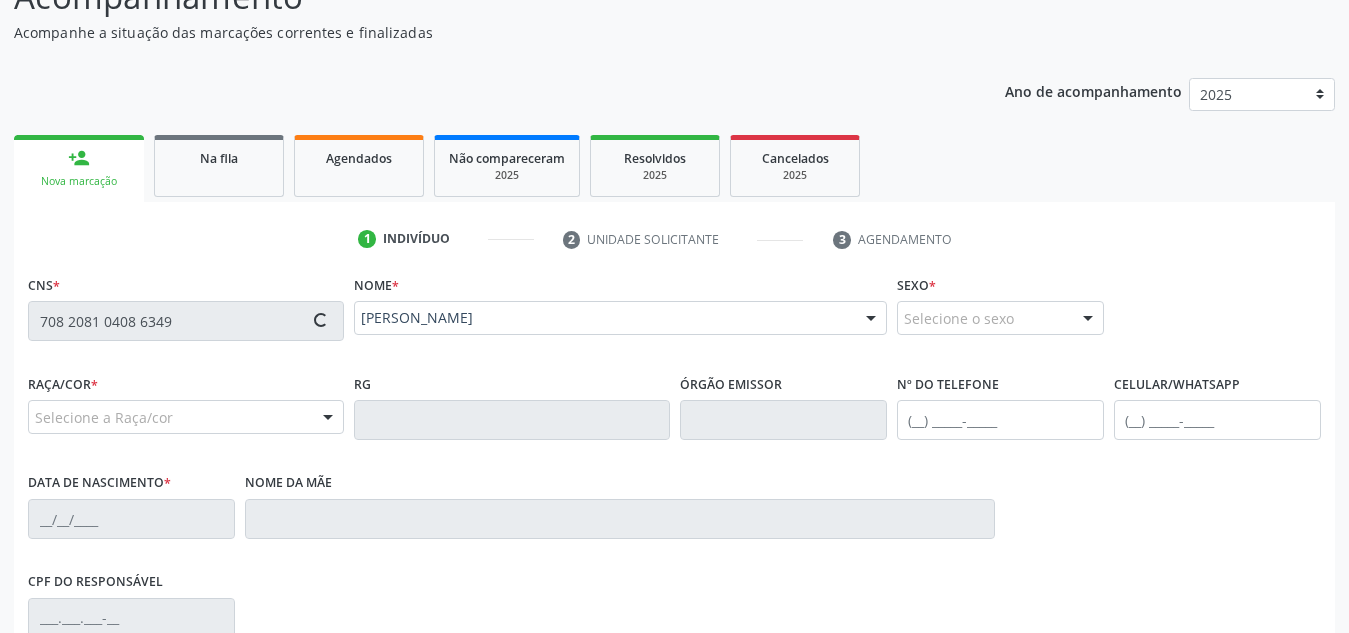 scroll, scrollTop: 233, scrollLeft: 0, axis: vertical 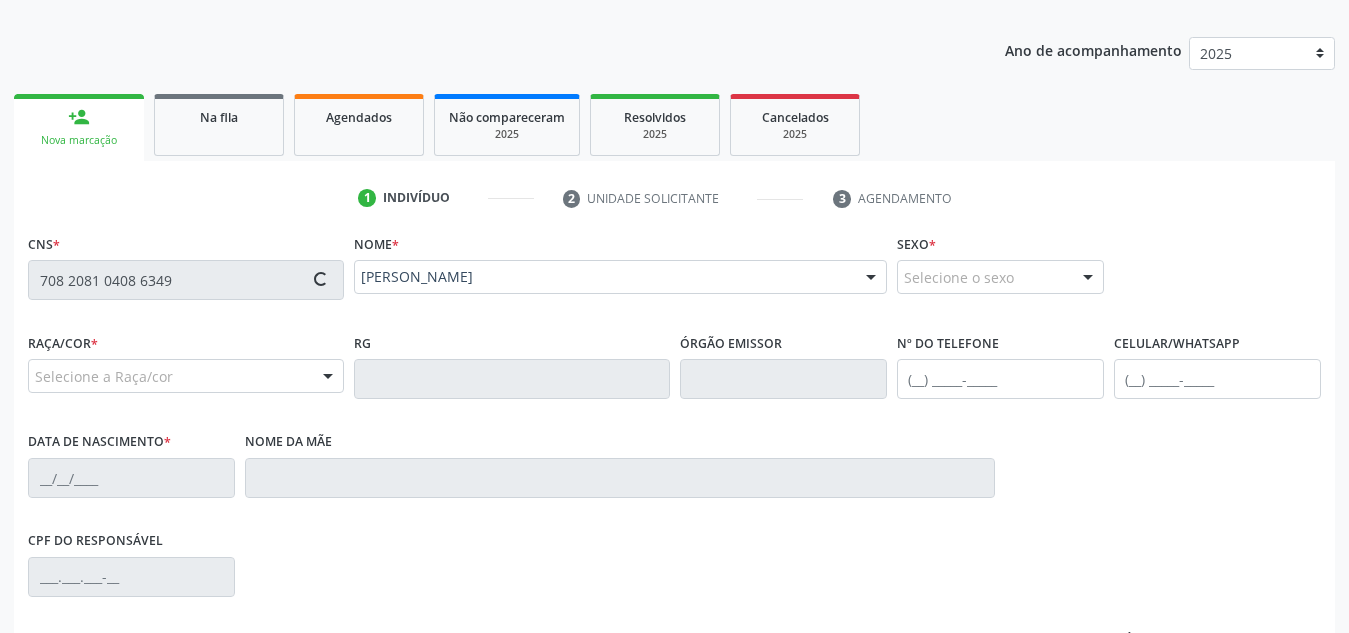 type on "(82) 98155-8306" 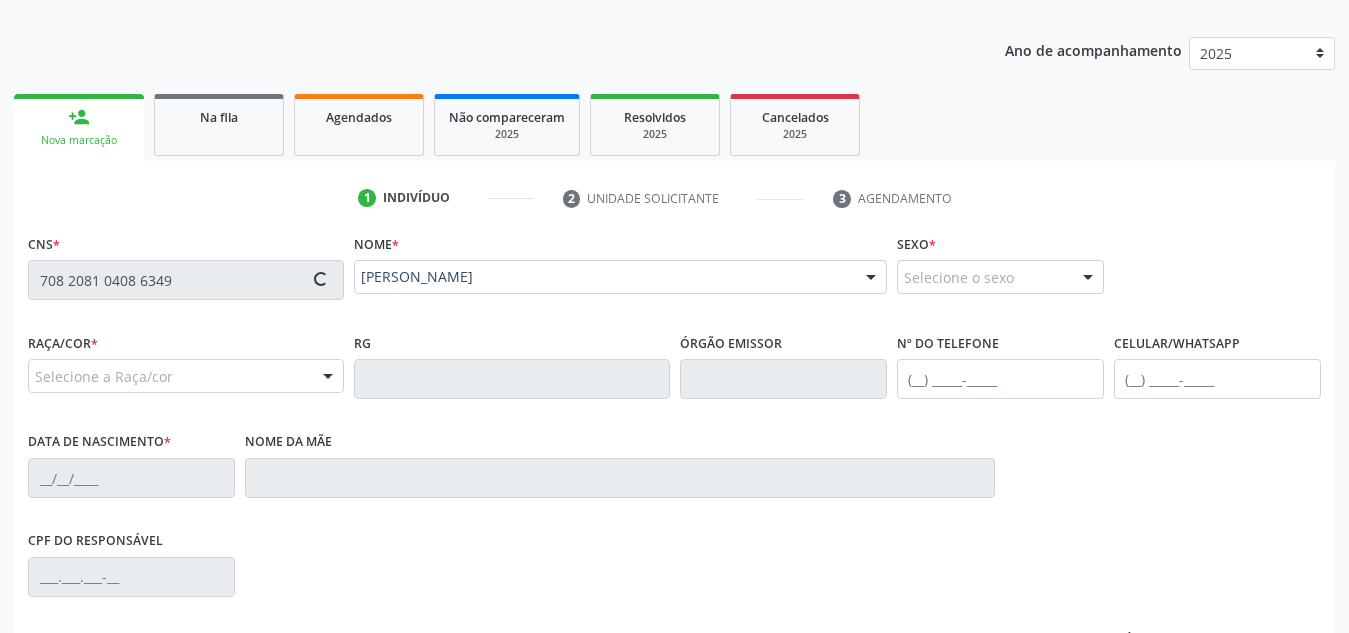 type on "(82) 98155-8306" 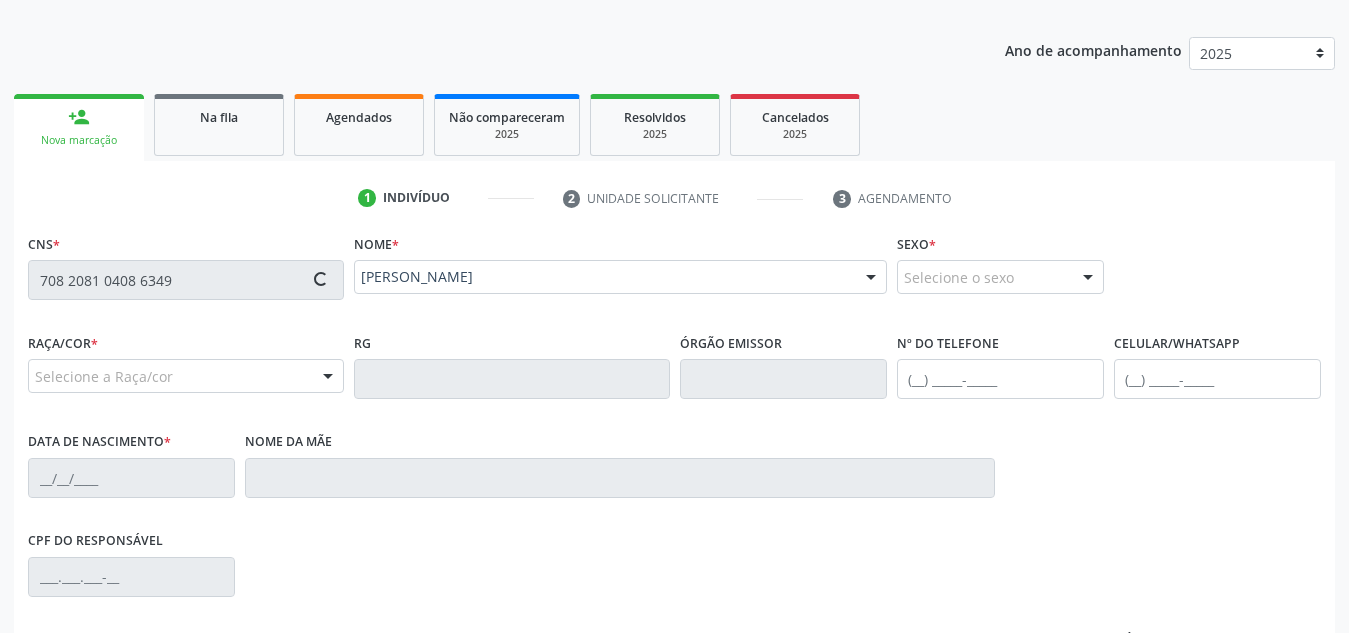 type on "16/11/1978" 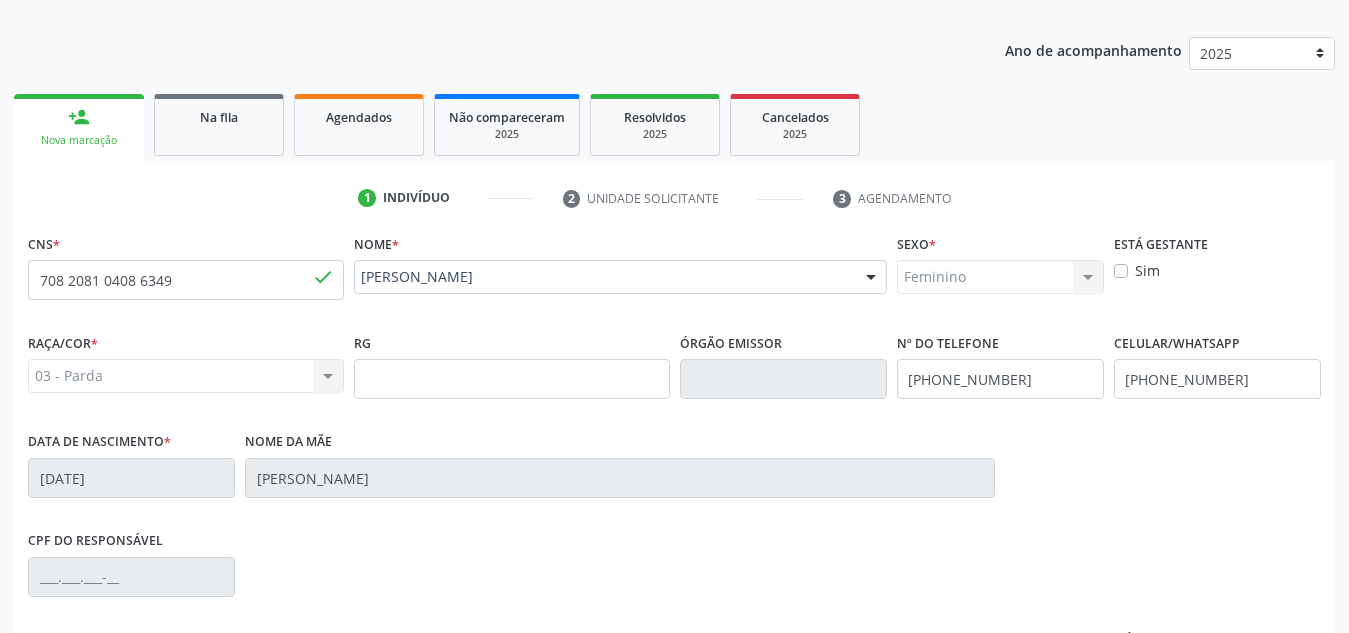 click on "Feminino         Masculino   Feminino
Nenhum resultado encontrado para: "   "
Não há nenhuma opção para ser exibida." at bounding box center (1000, 277) 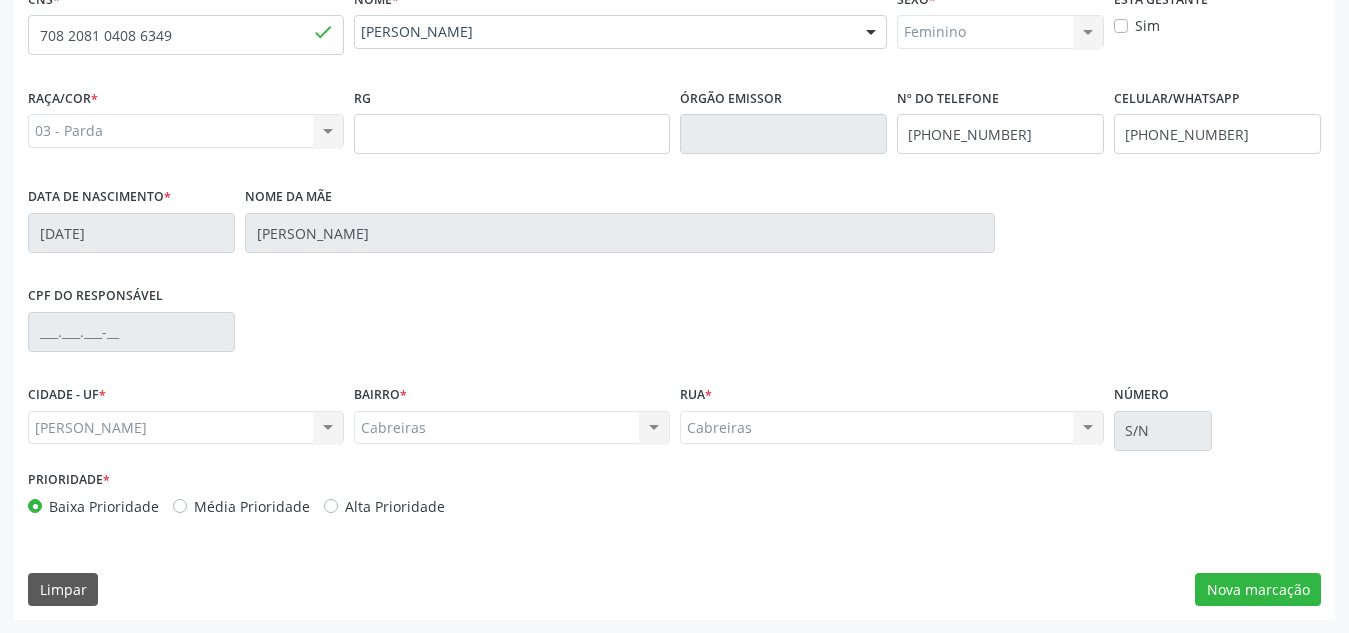 scroll, scrollTop: 479, scrollLeft: 0, axis: vertical 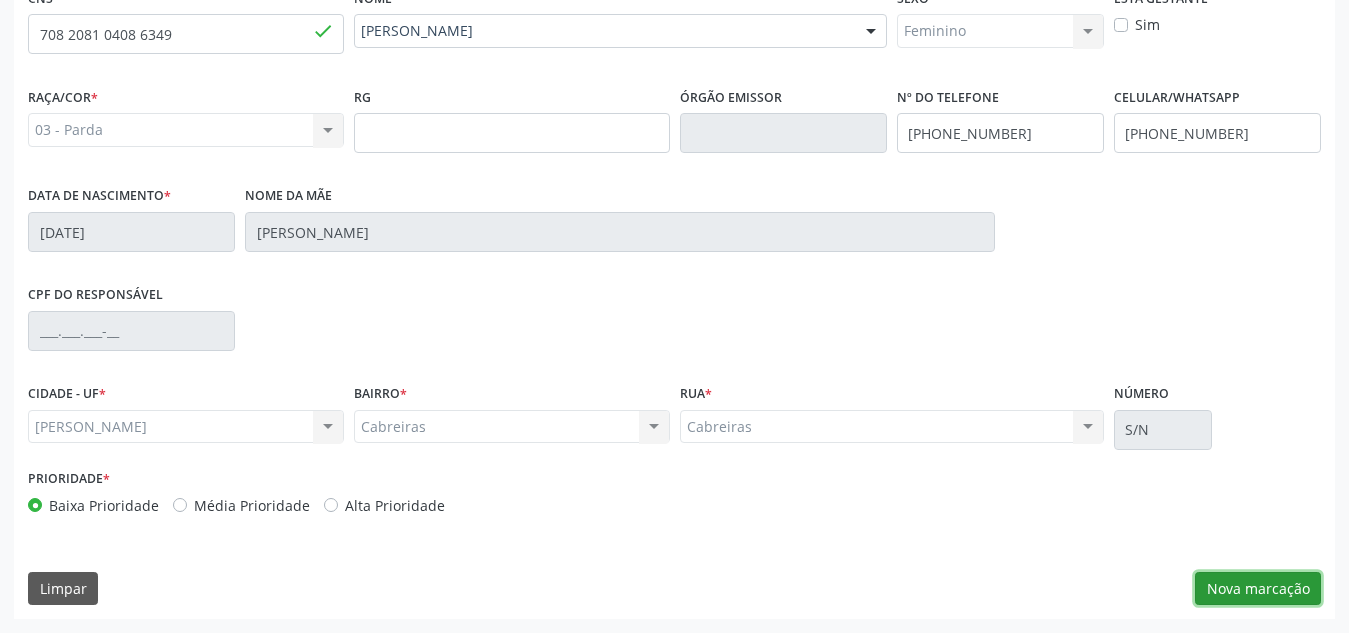 click on "Nova marcação" at bounding box center (1258, 589) 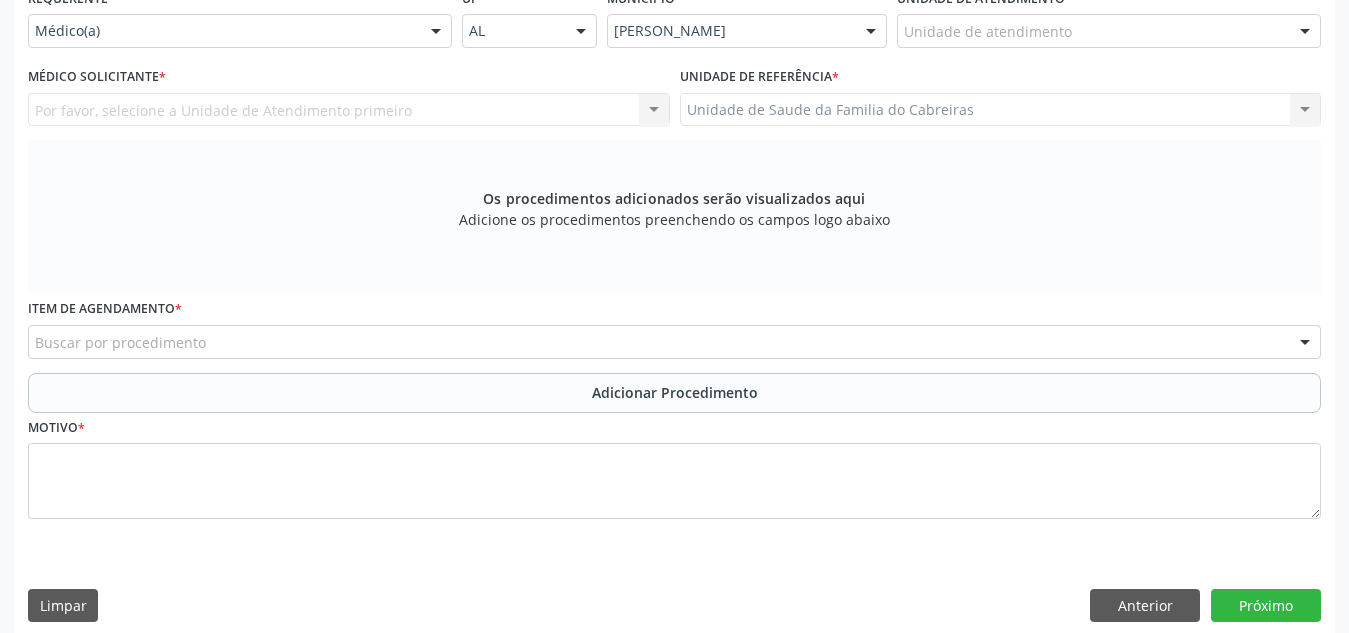 scroll, scrollTop: 432, scrollLeft: 0, axis: vertical 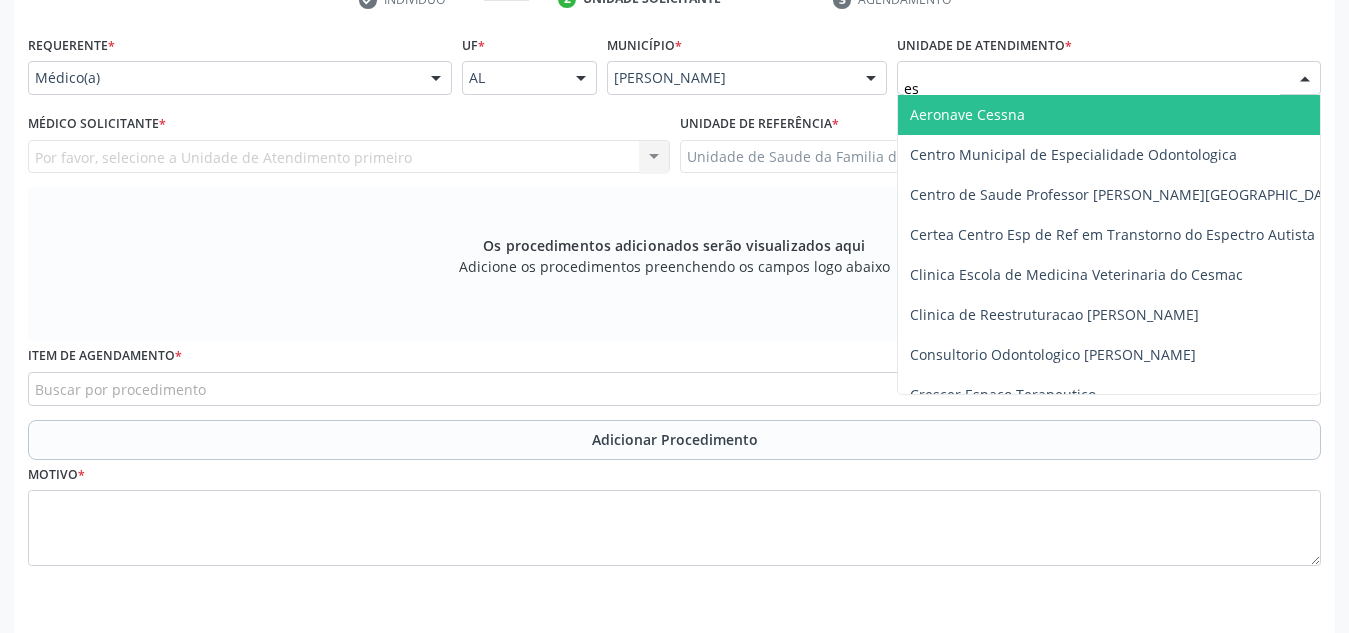 type on "est" 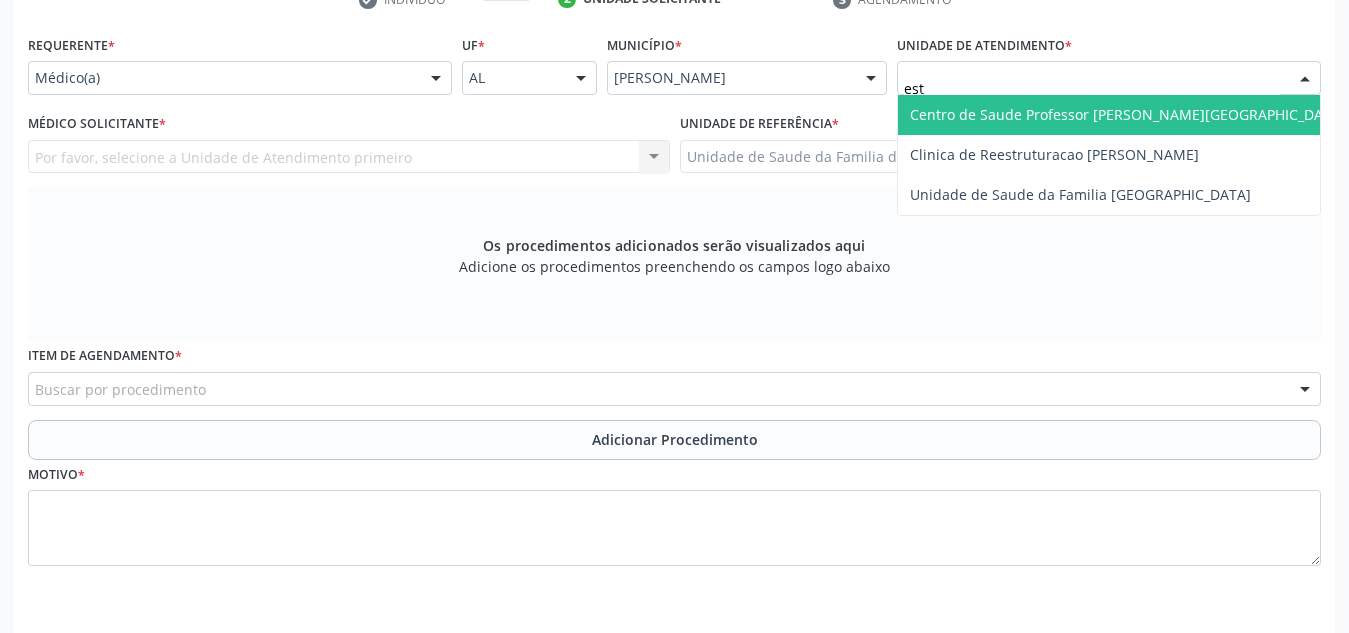 click on "Centro de Saude Professor [PERSON_NAME][GEOGRAPHIC_DATA]" at bounding box center (1127, 114) 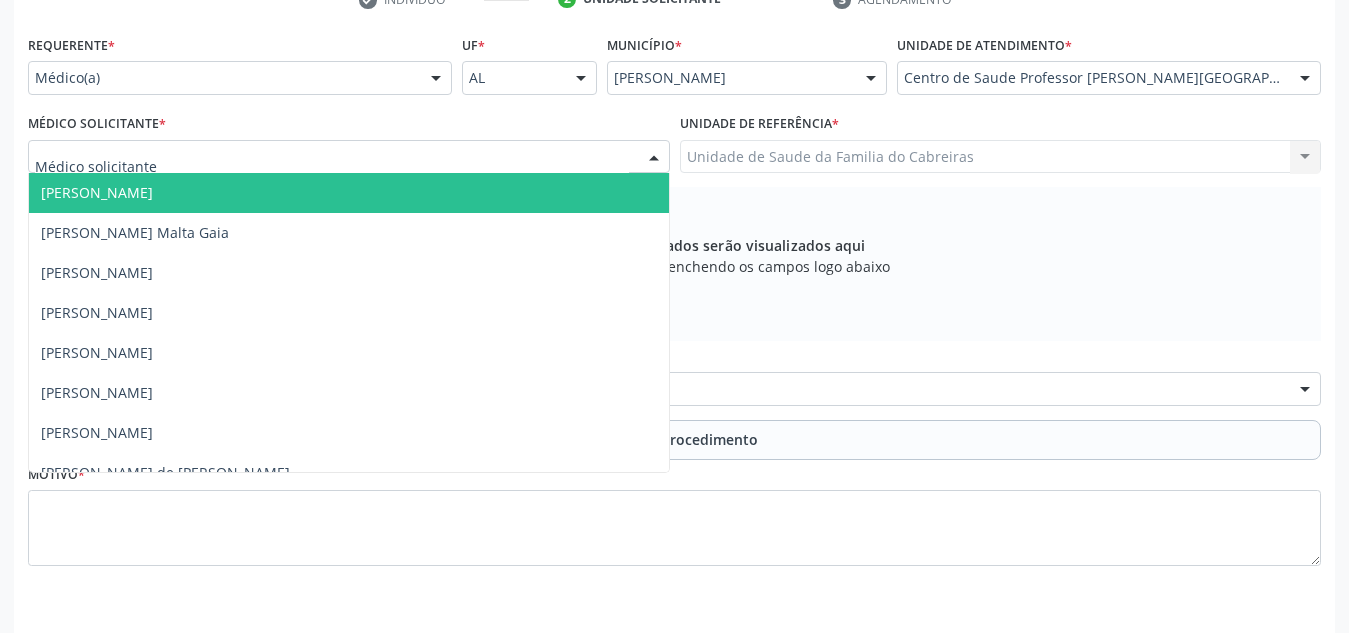 click at bounding box center (349, 157) 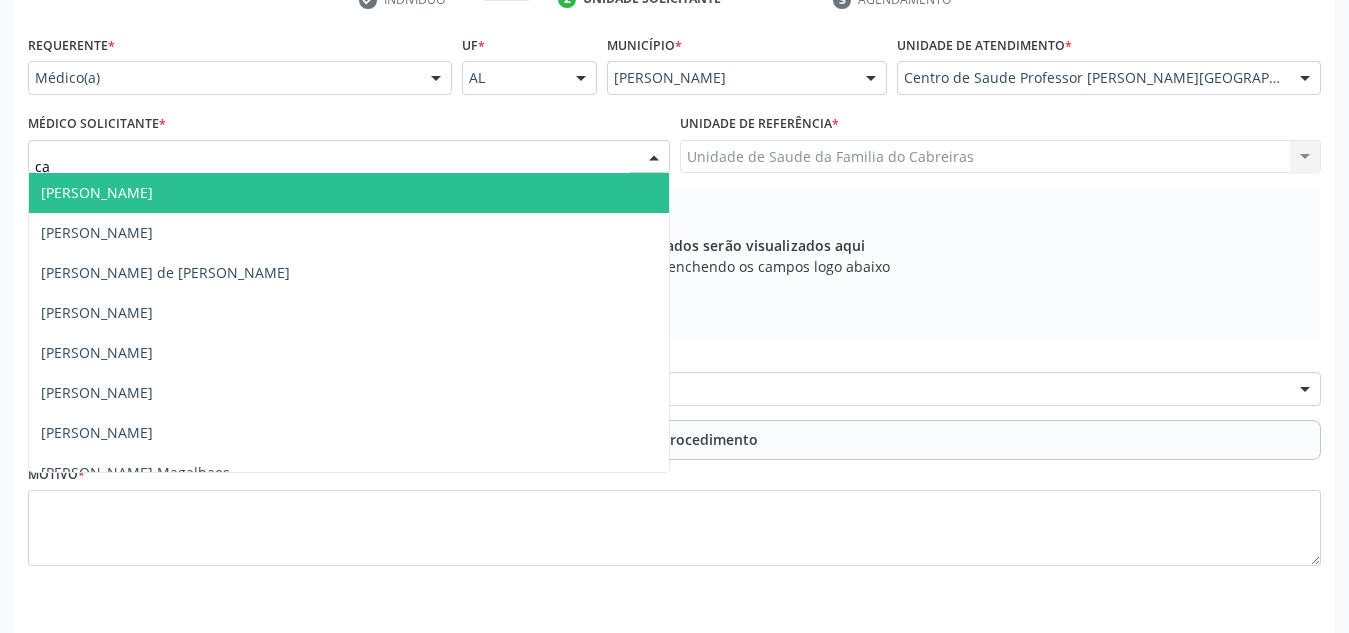 type on "cat" 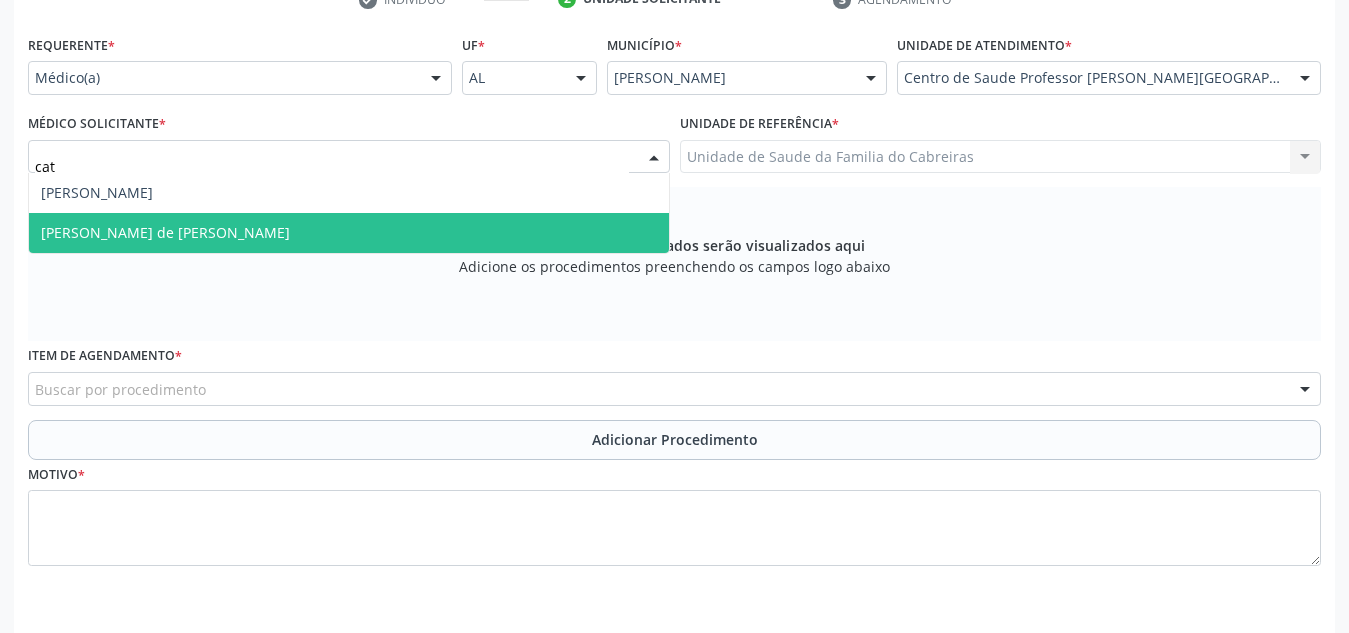 click on "[PERSON_NAME] de [PERSON_NAME]" at bounding box center [349, 233] 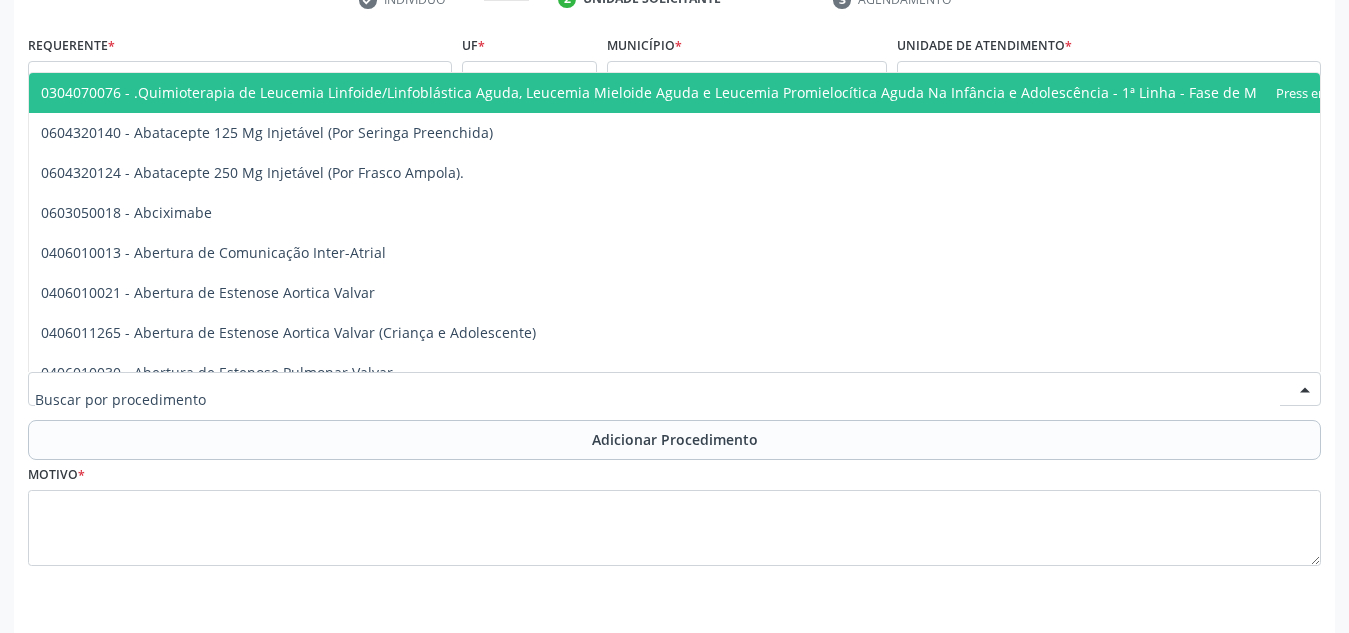 click at bounding box center (674, 389) 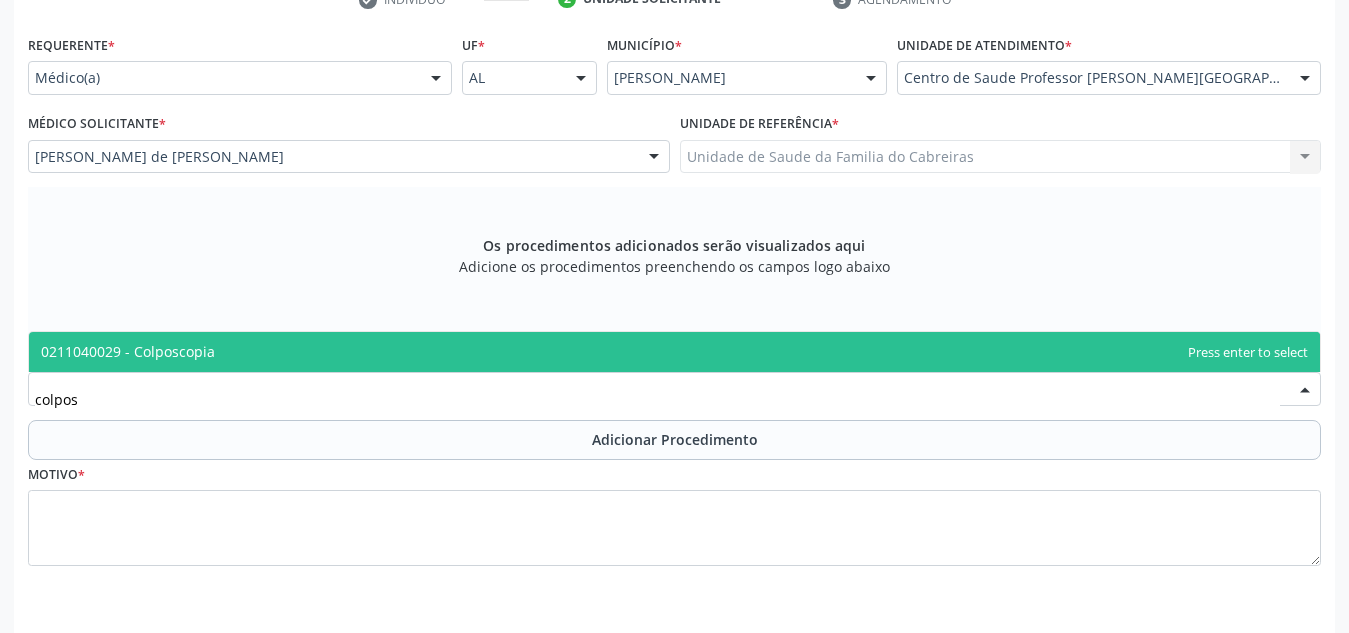 type on "colposc" 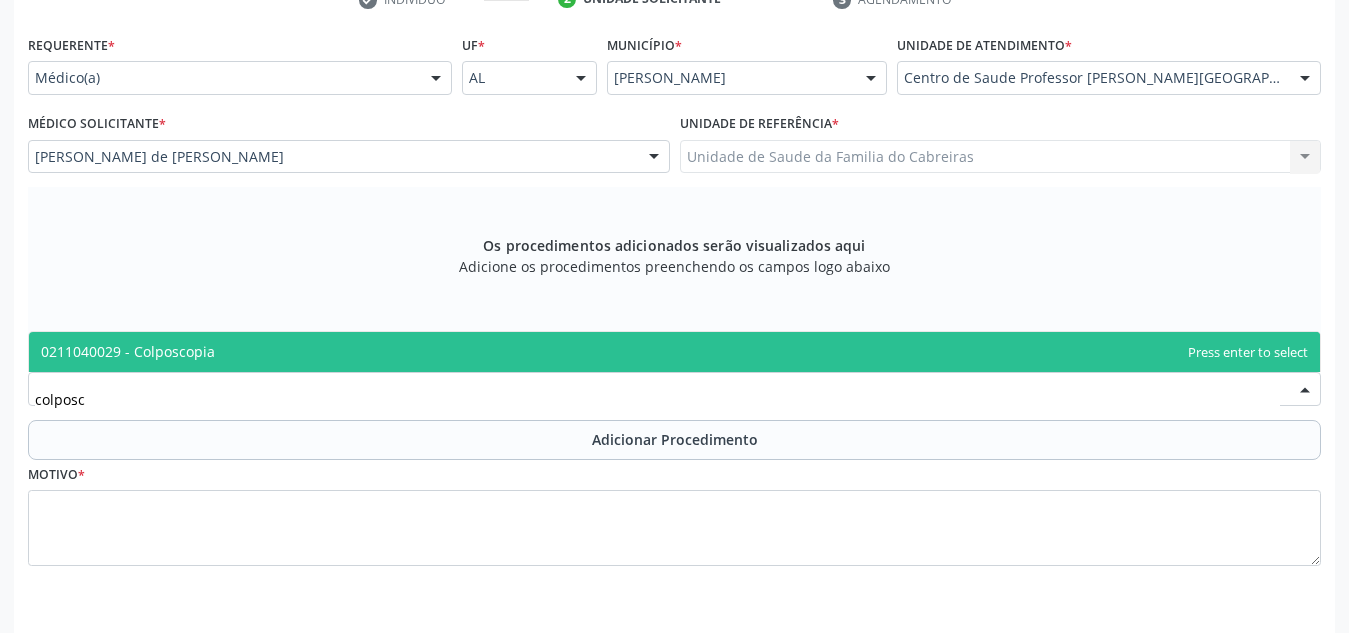 click on "0211040029 - Colposcopia" at bounding box center (674, 352) 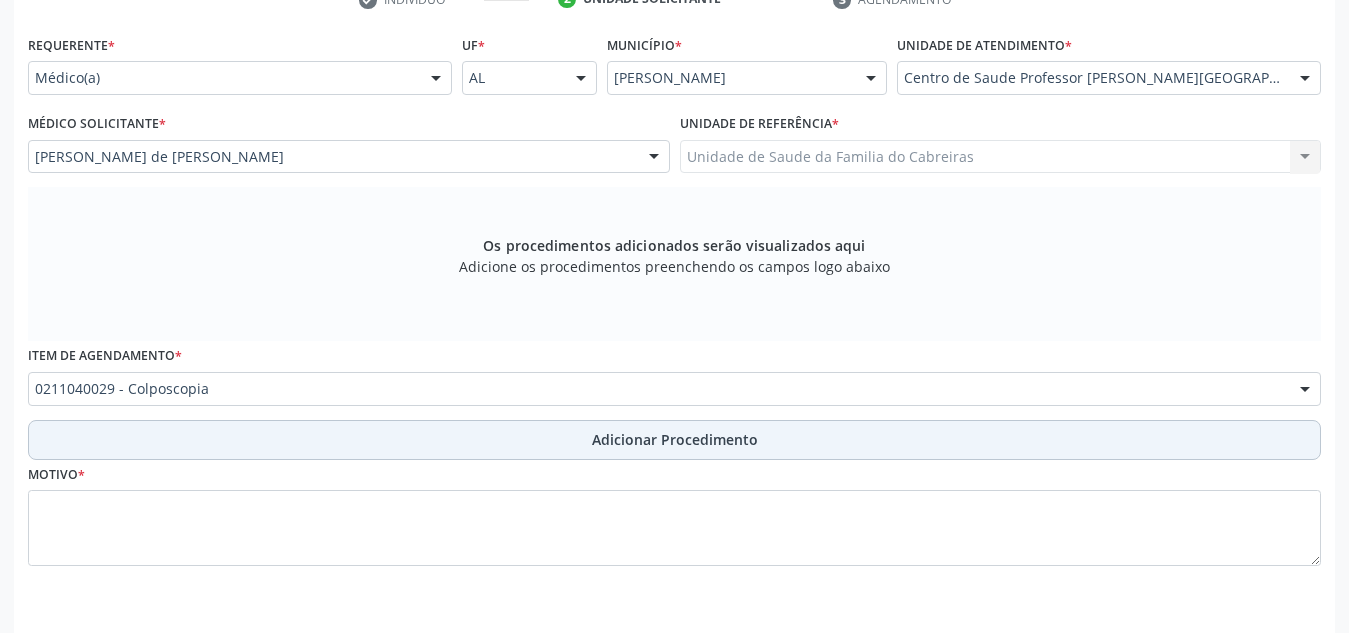 click on "Adicionar Procedimento" at bounding box center [674, 440] 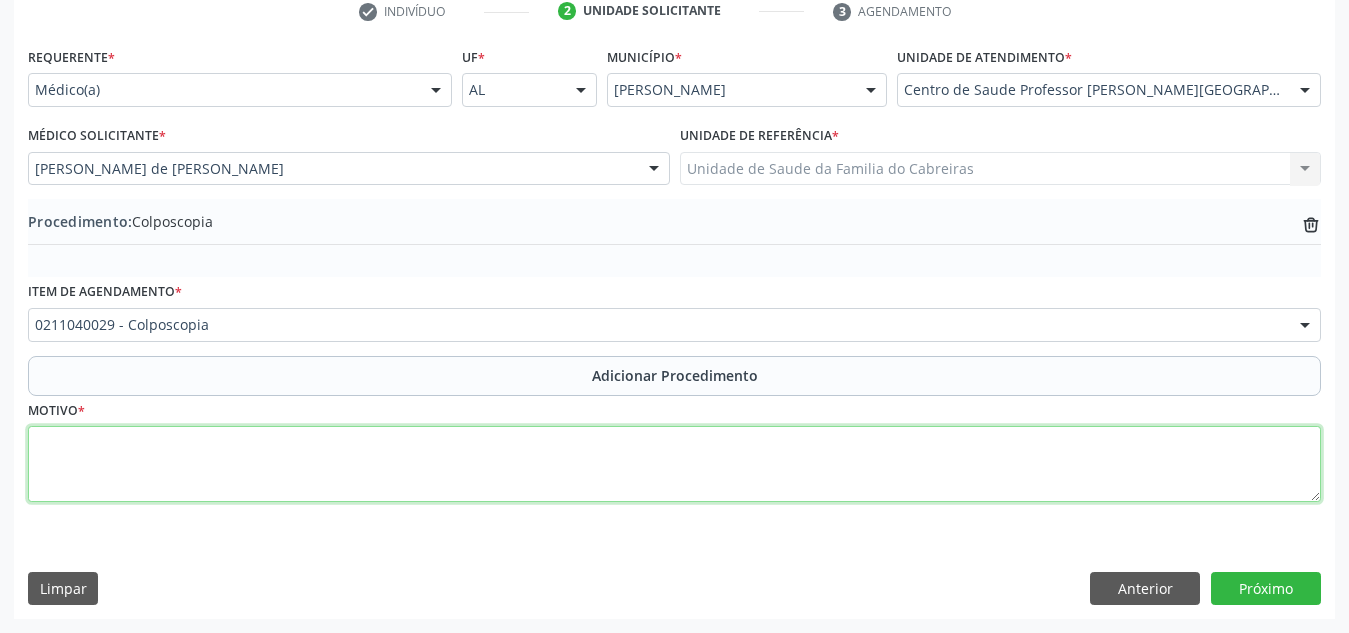 click at bounding box center [674, 464] 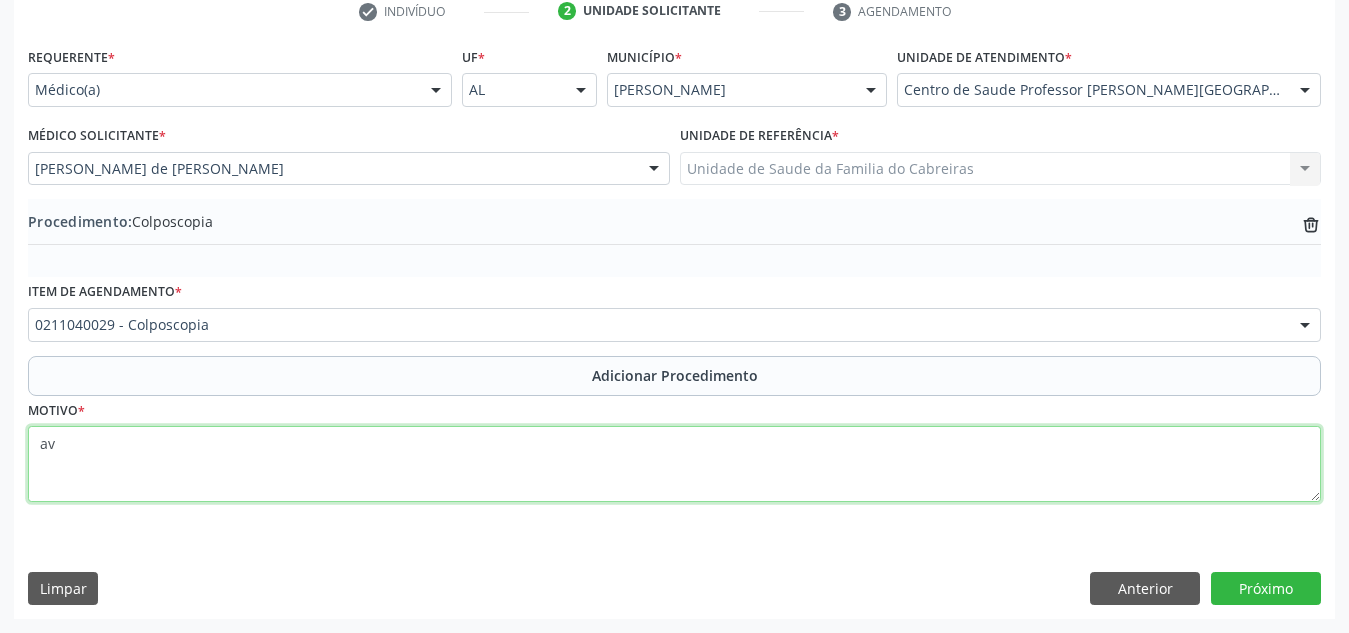type on "a" 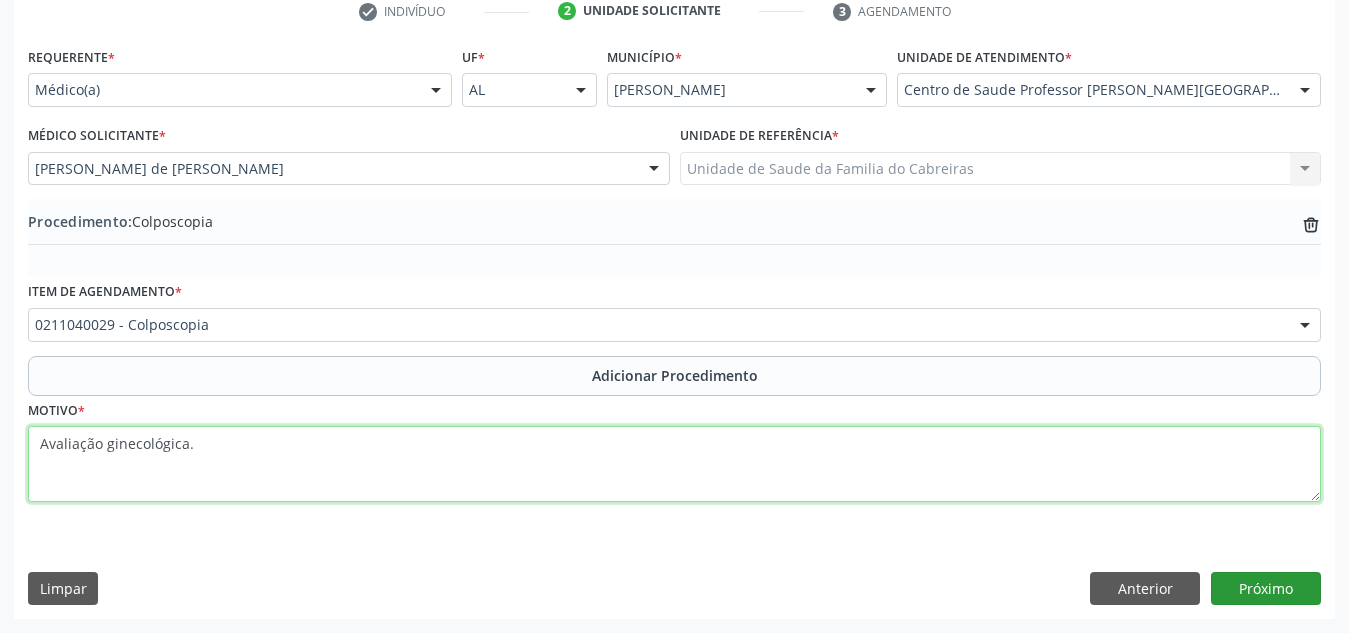 type on "Avaliação ginecológica." 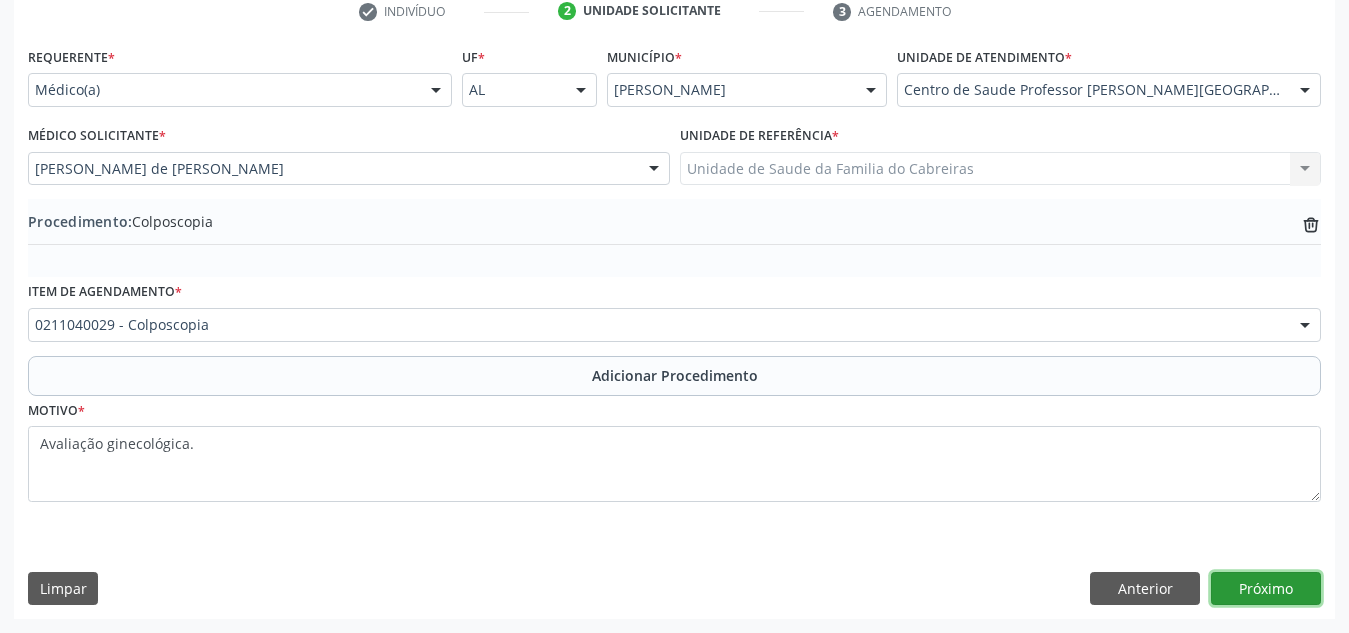click on "Próximo" at bounding box center [1266, 589] 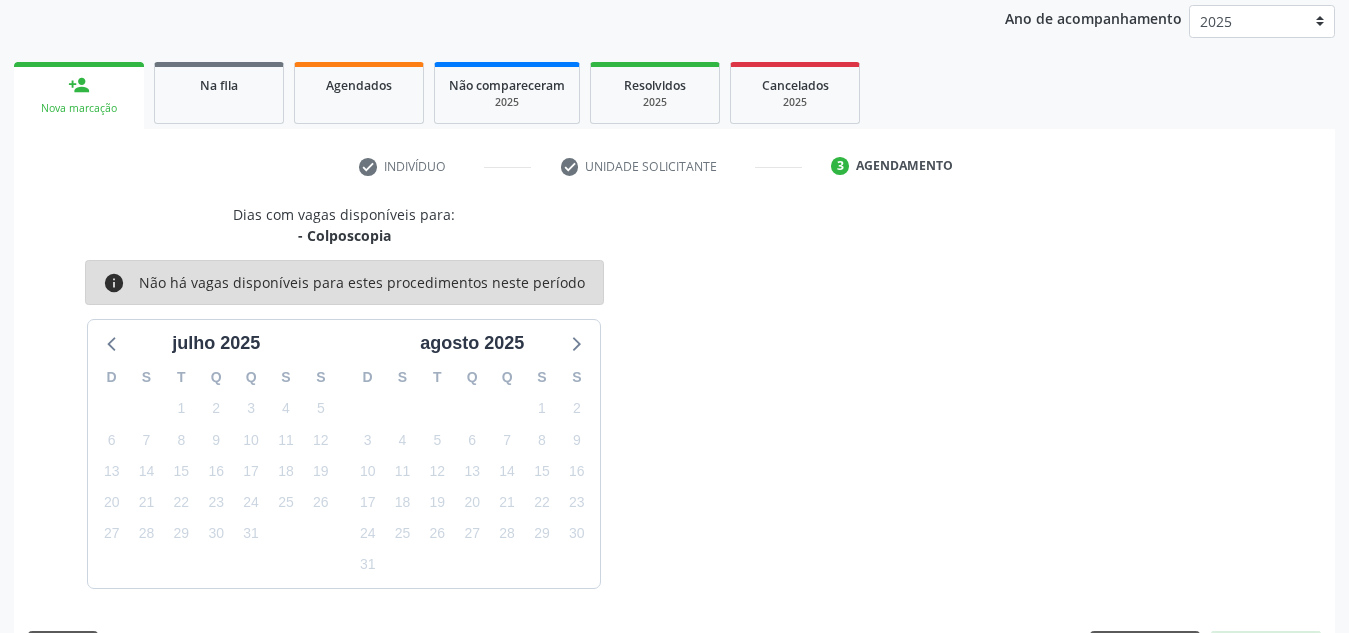 scroll, scrollTop: 324, scrollLeft: 0, axis: vertical 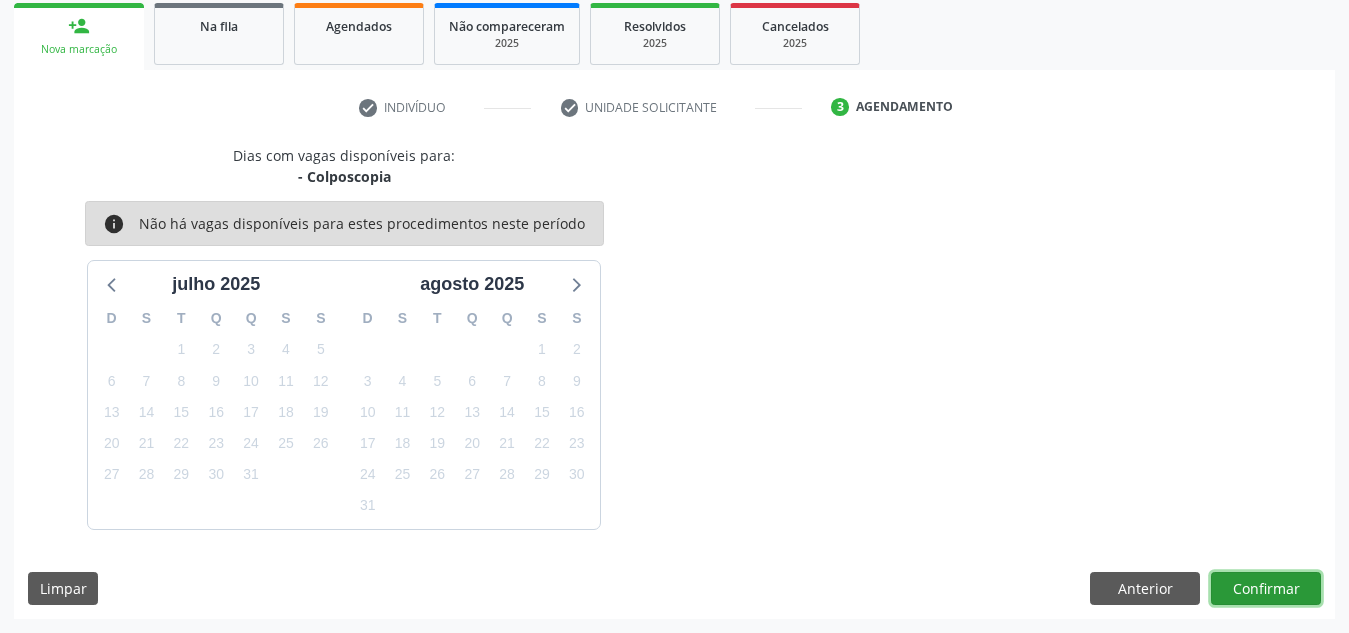 click on "Confirmar" at bounding box center [1266, 589] 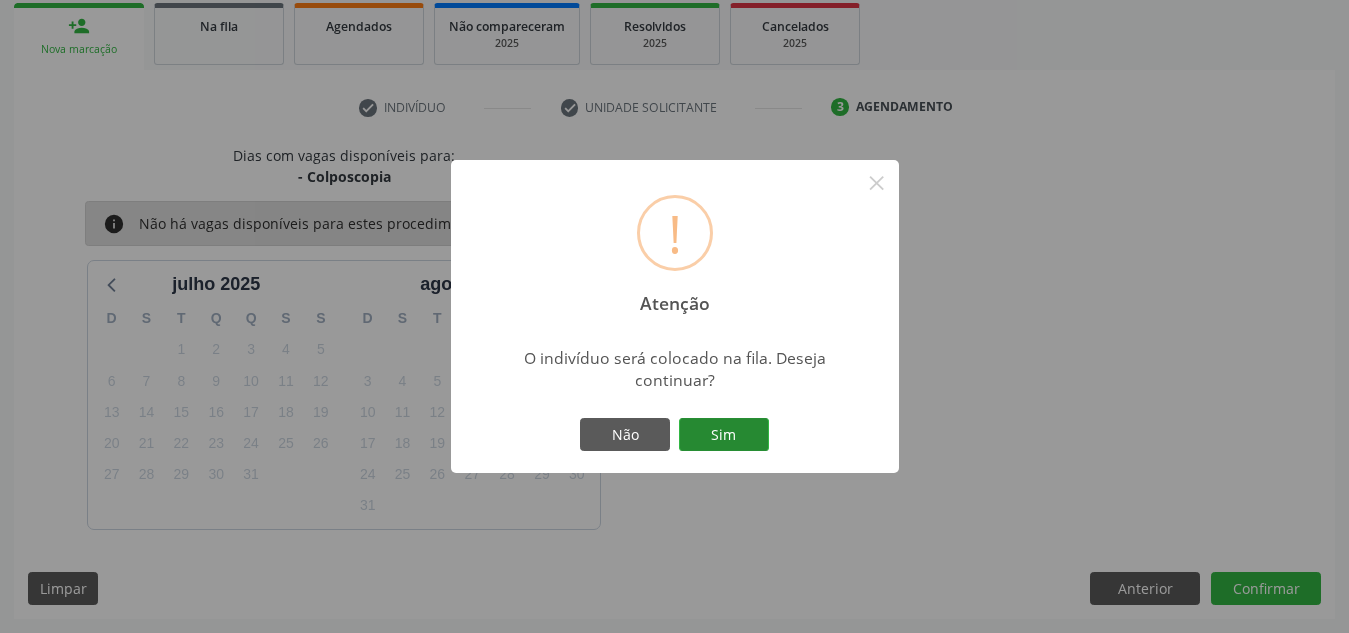 click on "Sim" at bounding box center (724, 435) 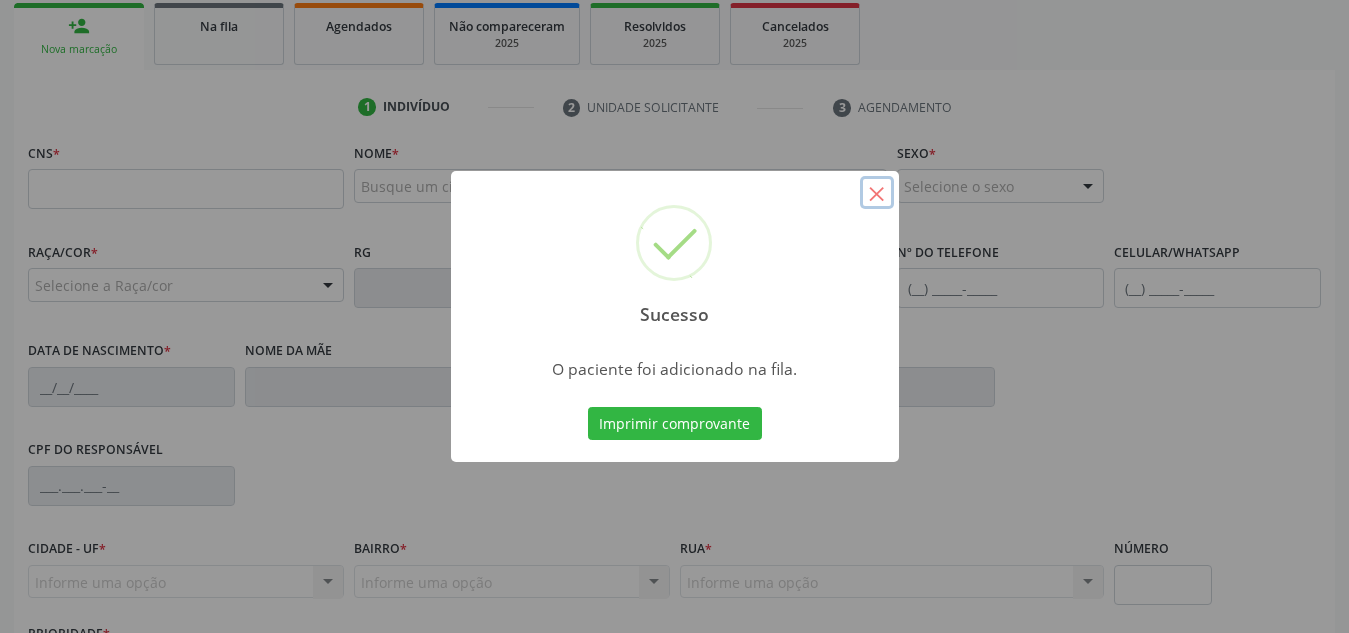 click on "×" at bounding box center [877, 193] 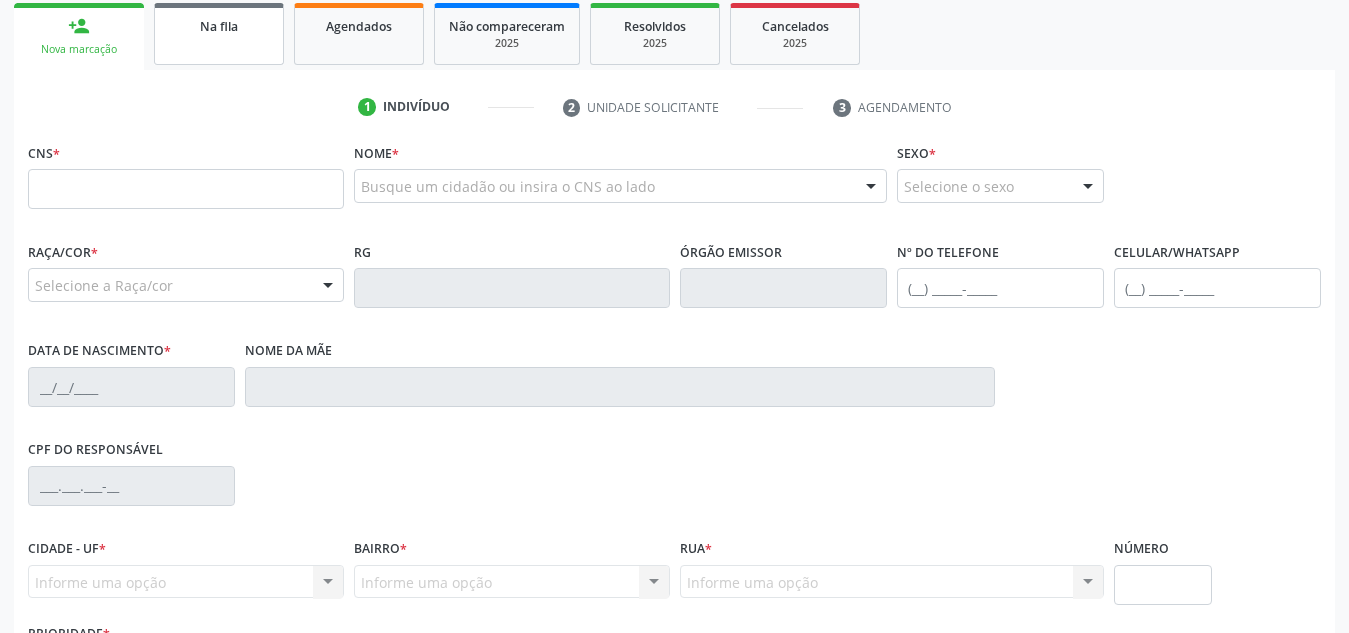 click on "Na fila" at bounding box center [219, 34] 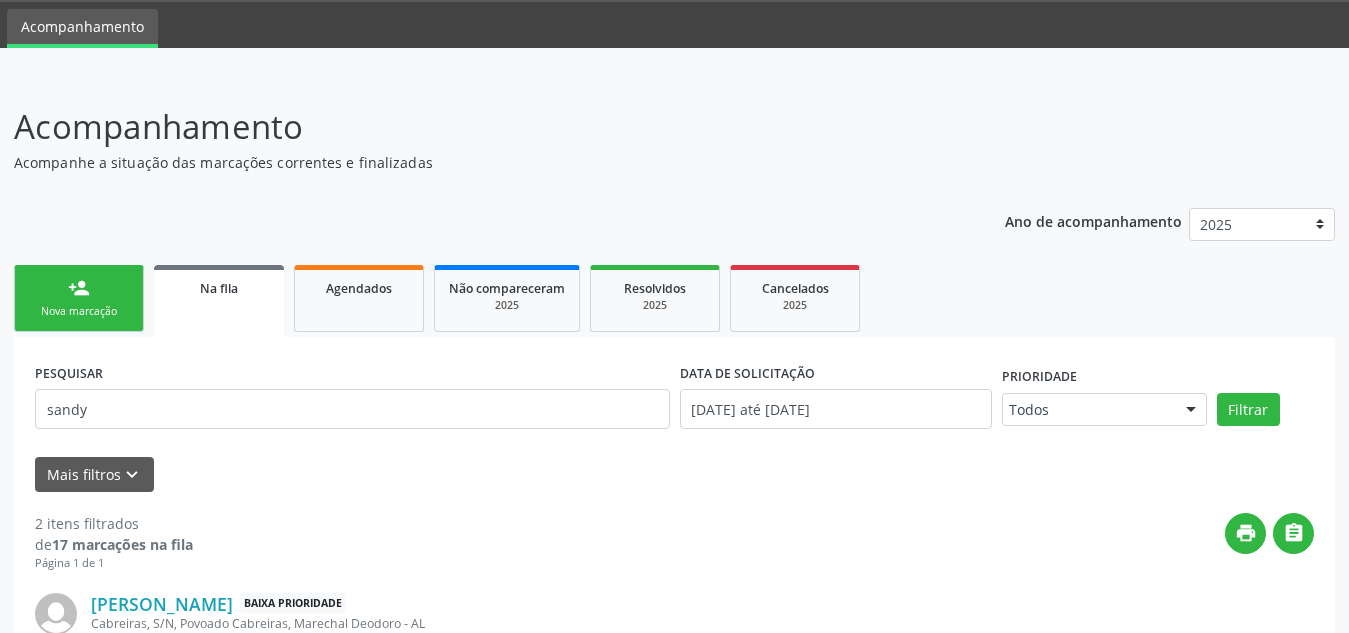 scroll, scrollTop: 410, scrollLeft: 0, axis: vertical 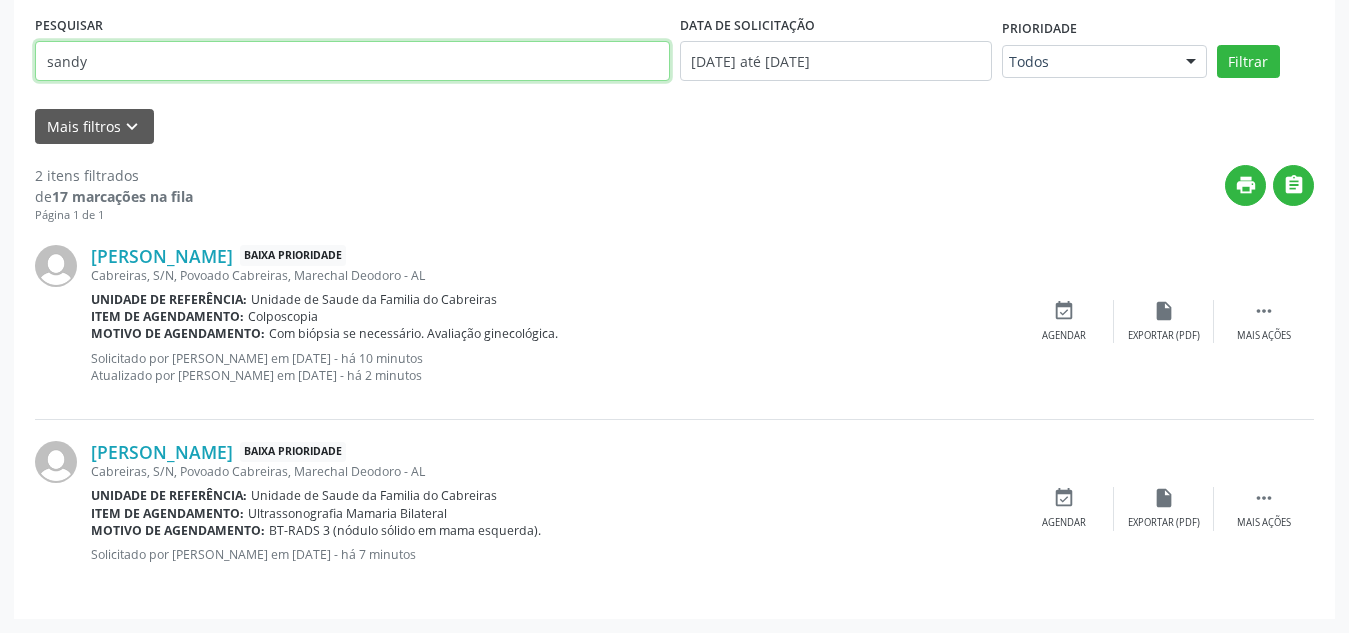 click on "sandy" at bounding box center [352, 61] 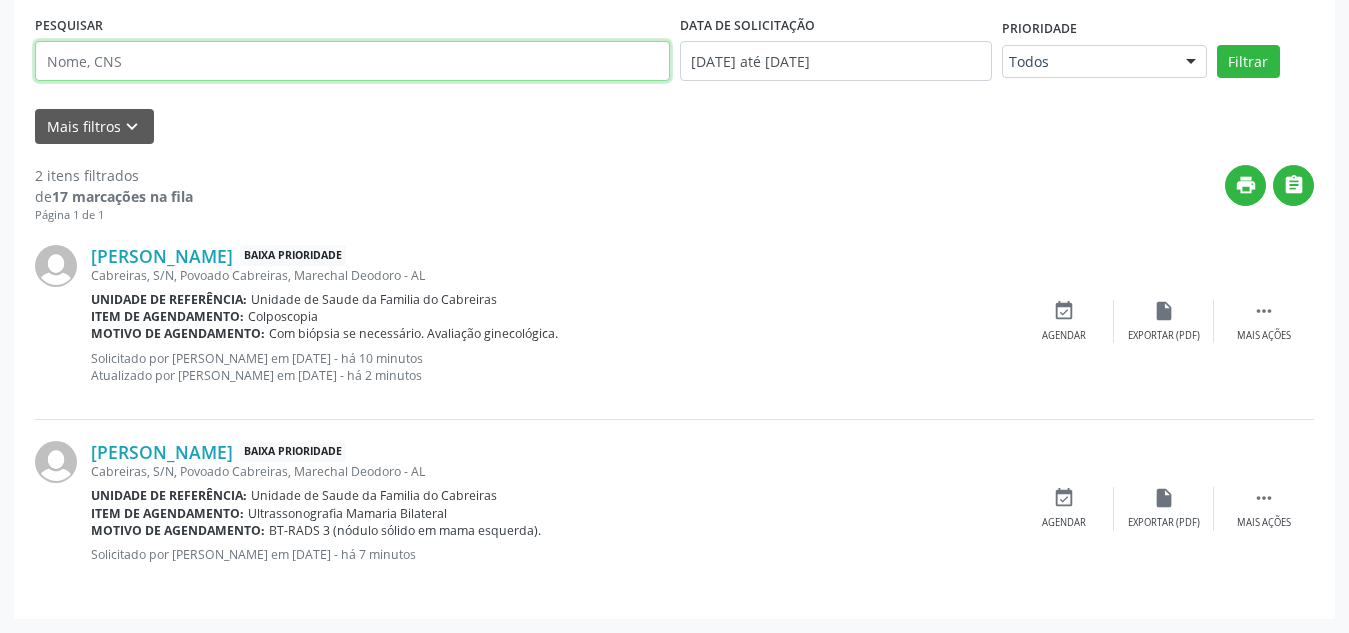 type 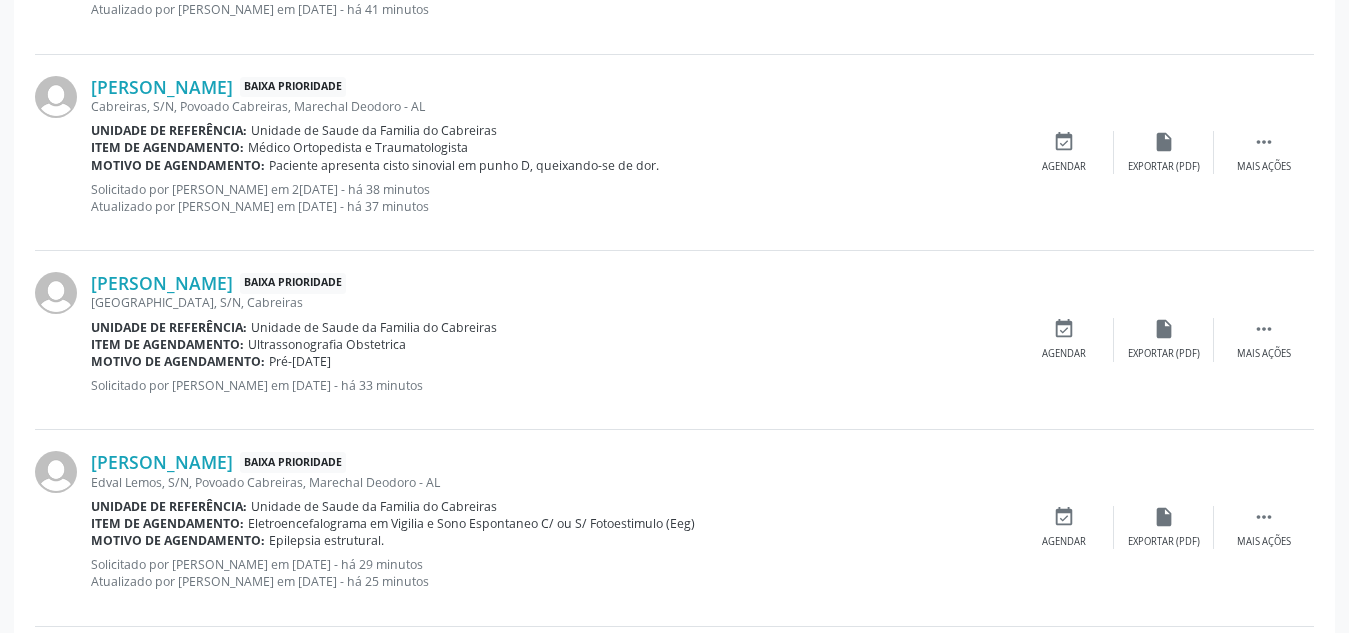 scroll, scrollTop: 2898, scrollLeft: 0, axis: vertical 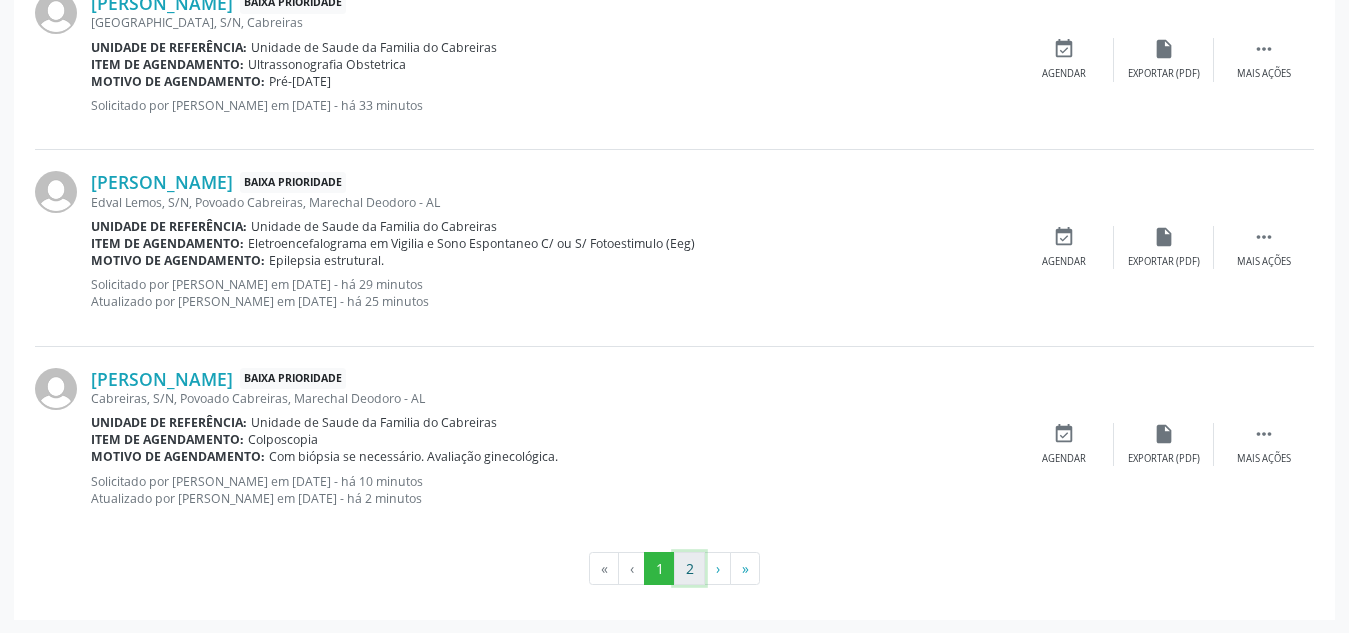 click on "2" at bounding box center (689, 569) 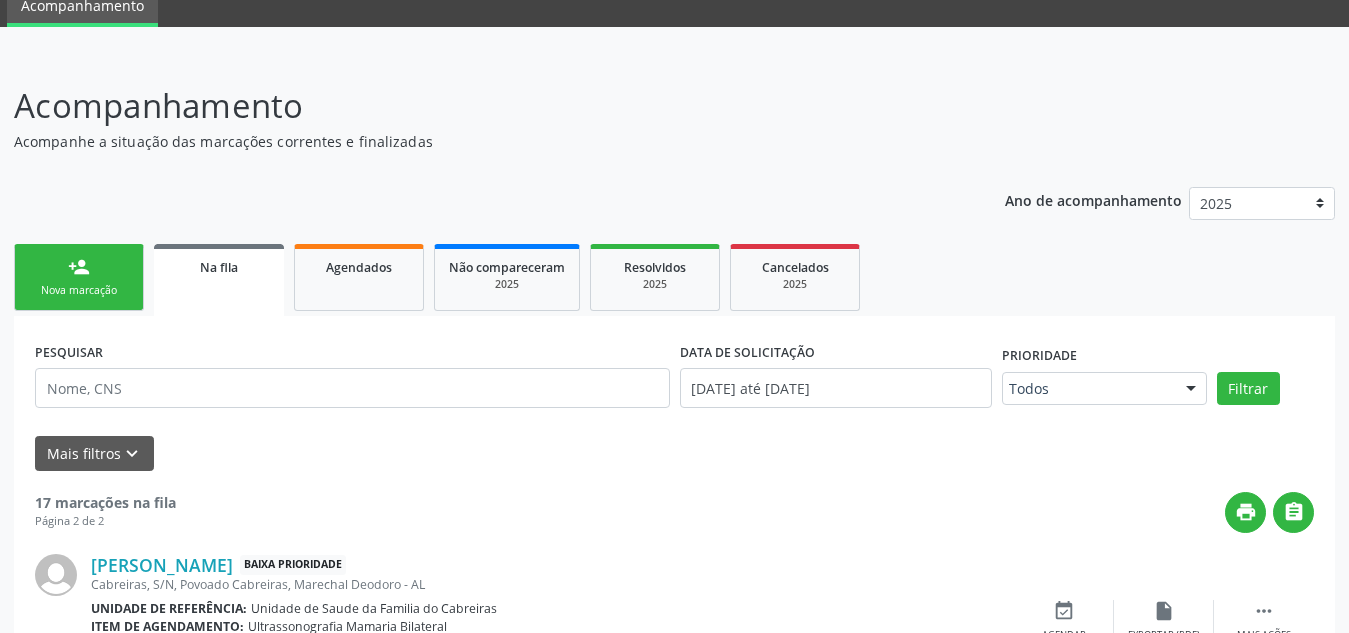 scroll, scrollTop: 432, scrollLeft: 0, axis: vertical 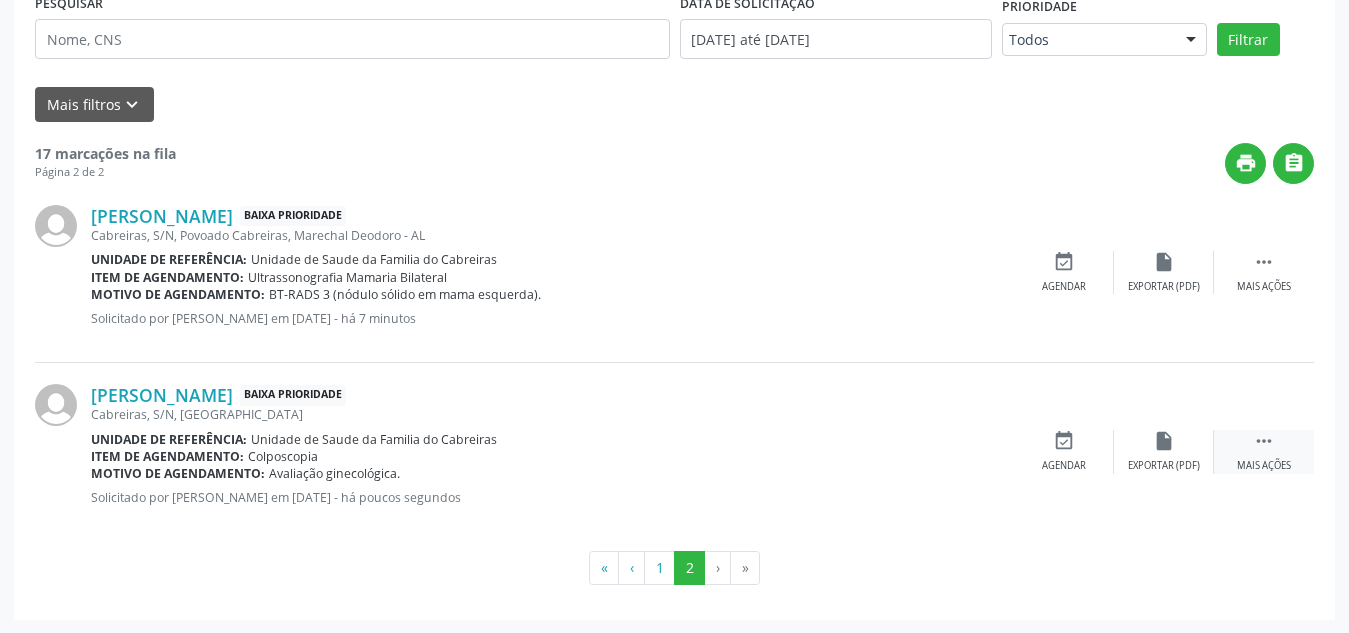 click on "" at bounding box center (1264, 441) 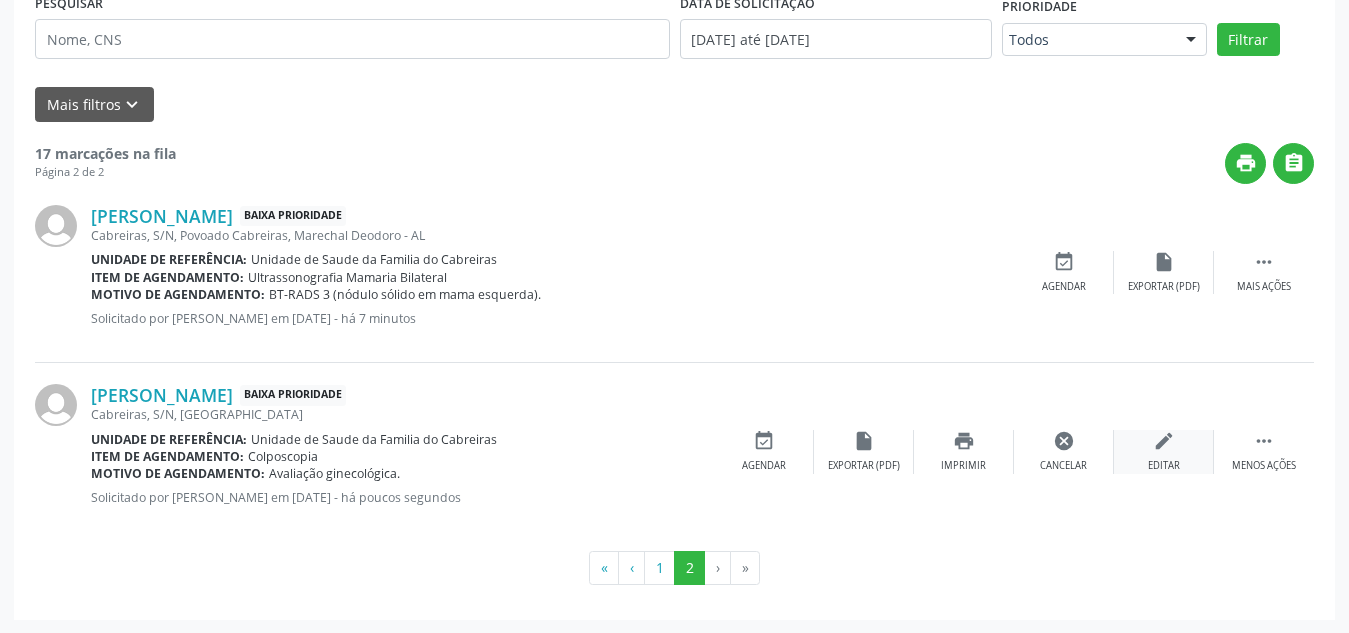 click on "edit" at bounding box center (1164, 441) 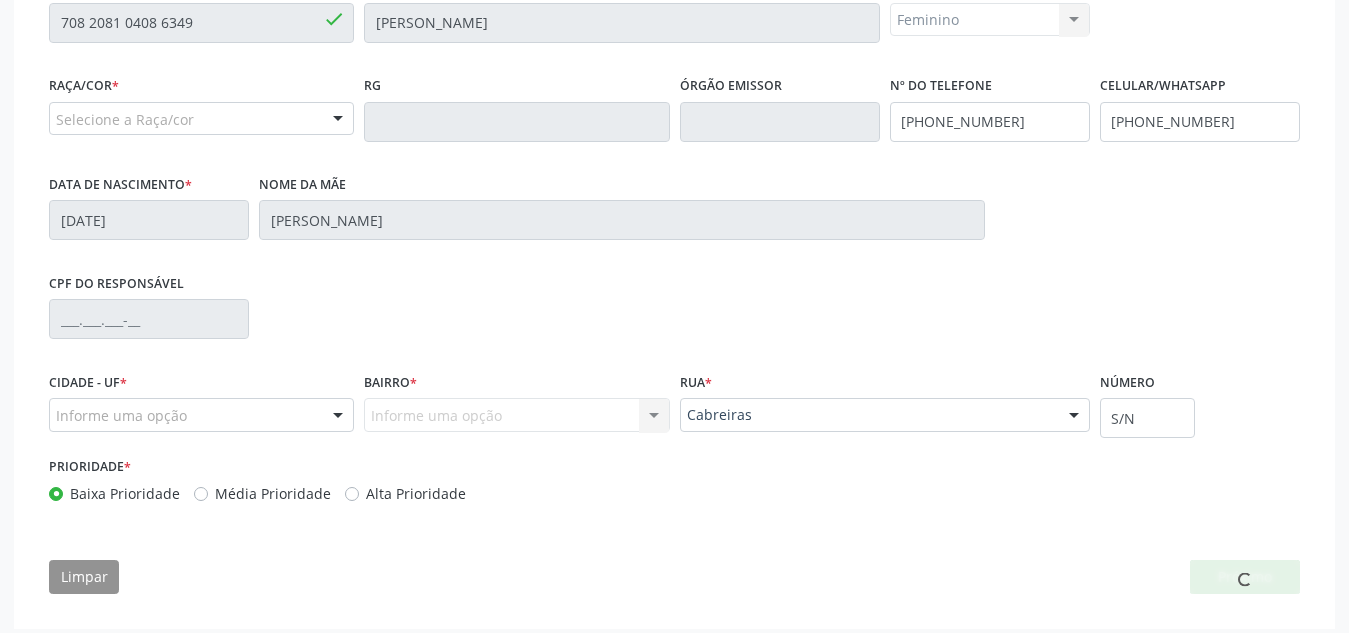 scroll, scrollTop: 506, scrollLeft: 0, axis: vertical 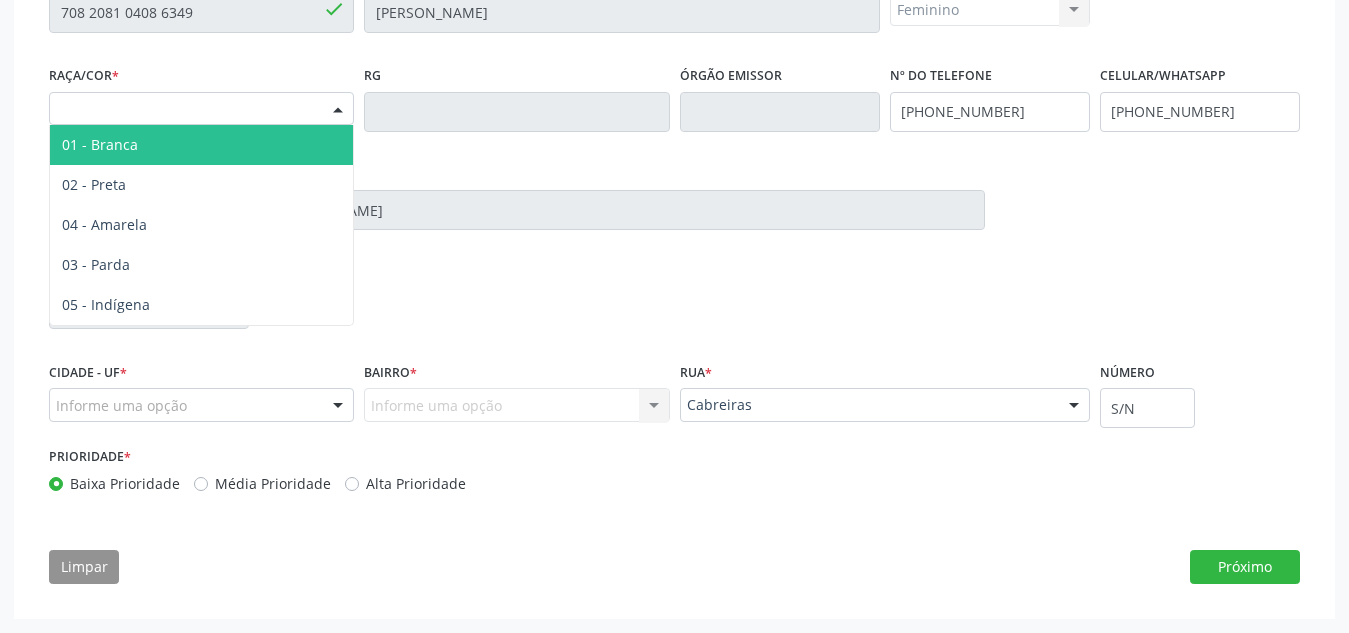 click at bounding box center [338, 110] 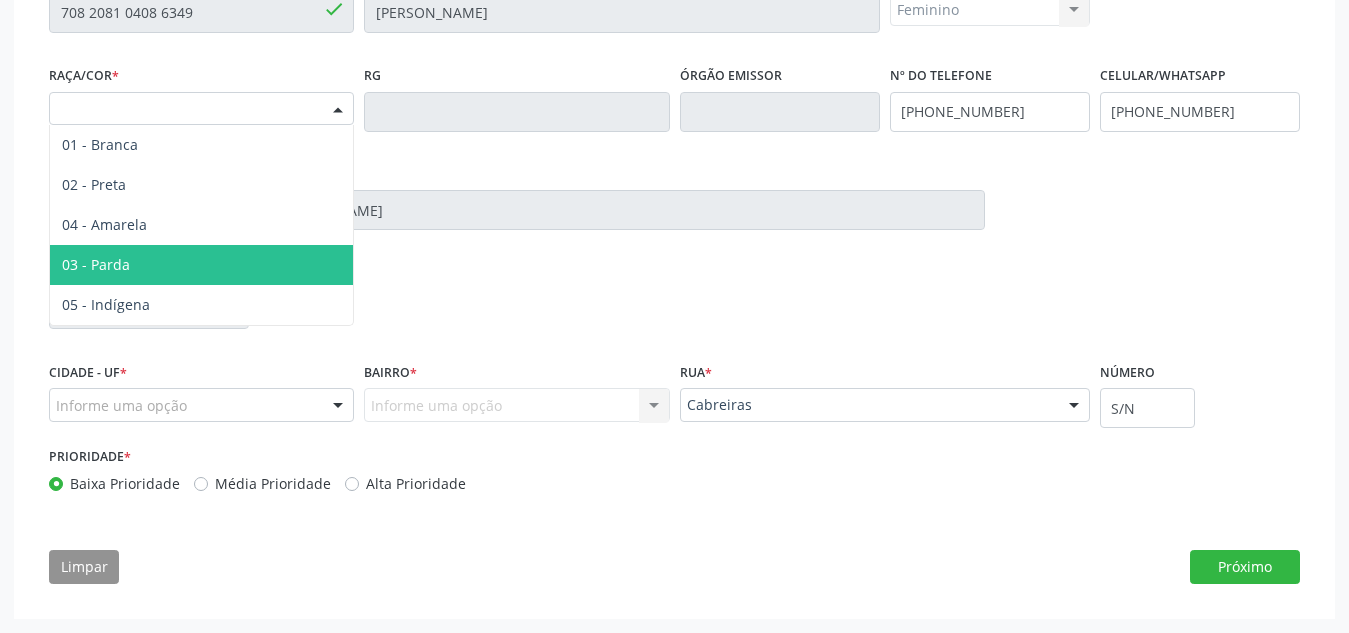 click on "03 - Parda" at bounding box center (201, 265) 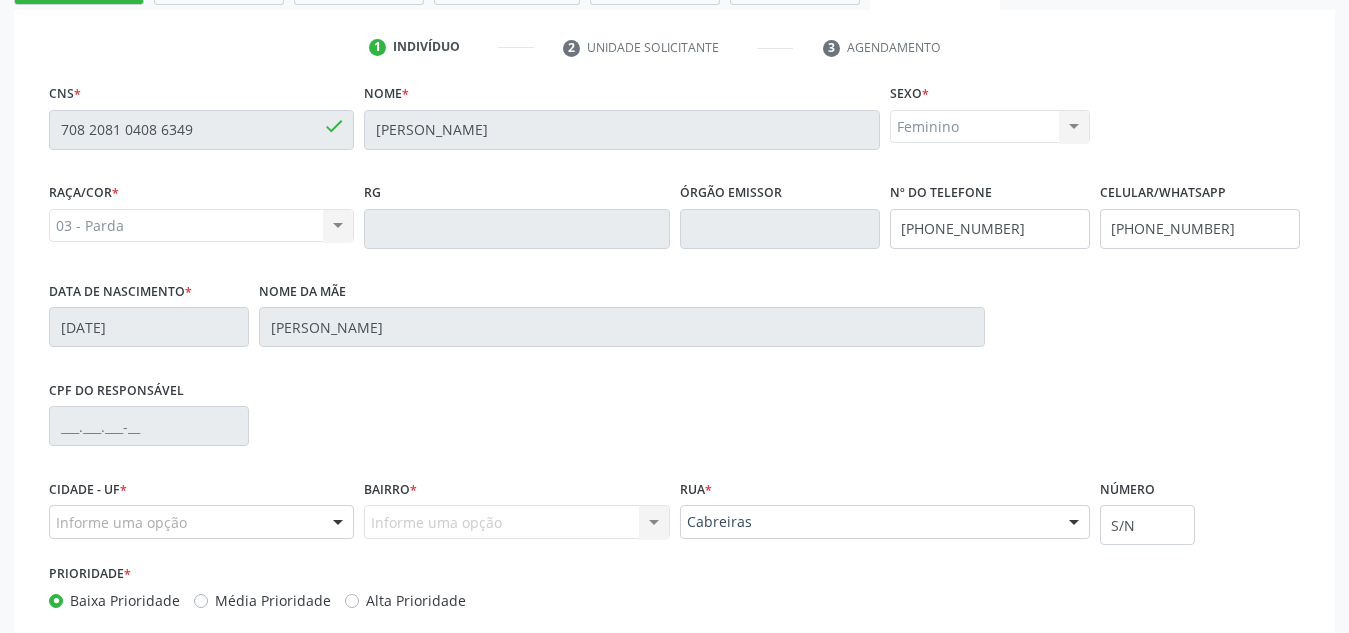 scroll, scrollTop: 293, scrollLeft: 0, axis: vertical 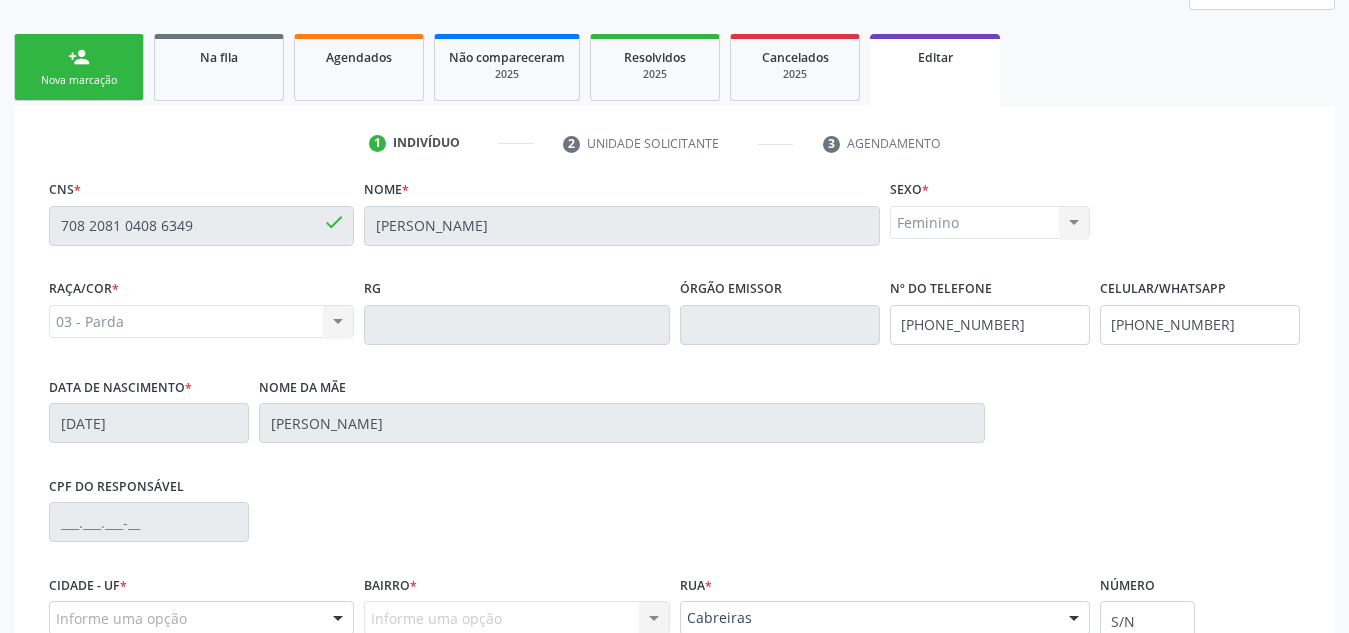 click on "1
Indivíduo
2
Unidade solicitante
3
Agendamento
CNS
*
708 2081 0408 6349       done
Nome
*
Rosilene dos Santos
Sexo
*
Feminino         Masculino   Feminino
Nenhum resultado encontrado para: "   "
Não há nenhuma opção para ser exibida.
Raça/cor
*
03 - Parda         01 - Branca   02 - Preta   04 - Amarela   03 - Parda   05 - Indígena
Nenhum resultado encontrado para: "   "
Não há nenhuma opção para ser exibida.
RG
Órgão emissor
Nº do Telefone
(82) 98155-8306
Celular/WhatsApp
(82) 98155-8306
Data de nascimento
*
16/11/1978
Nome da mãe
Josefa Marta da Conceicao
CPF do responsável
*" at bounding box center [674, 468] 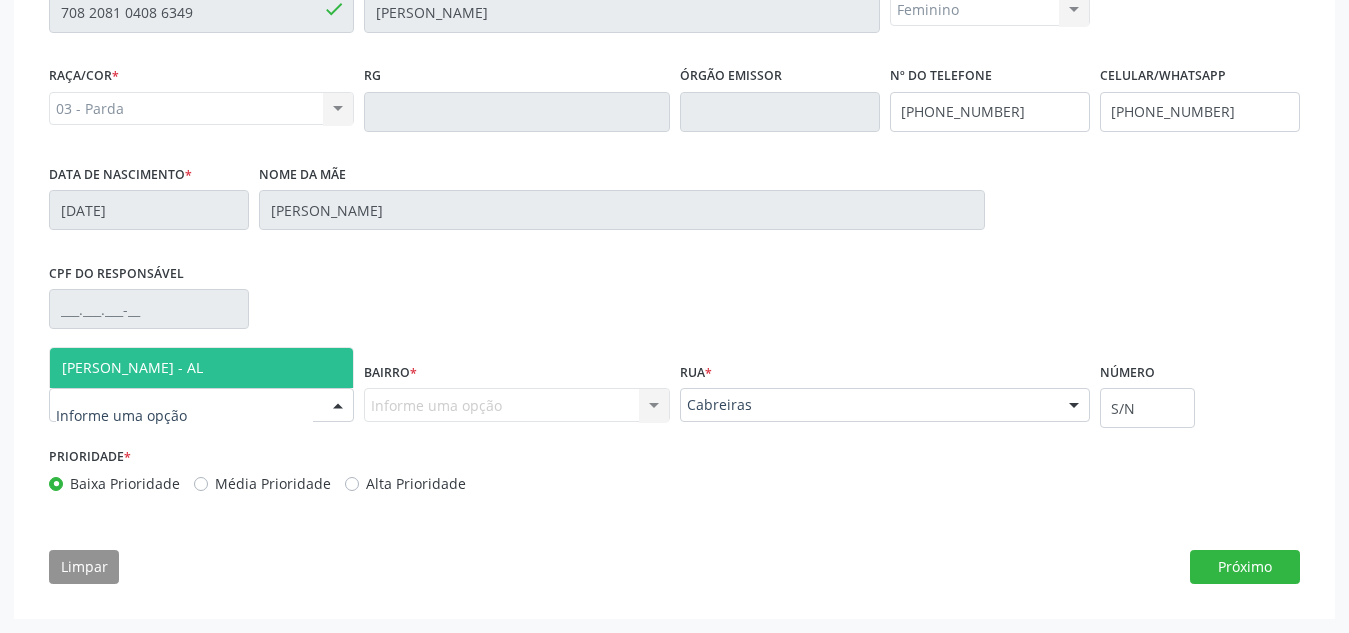 click at bounding box center (338, 406) 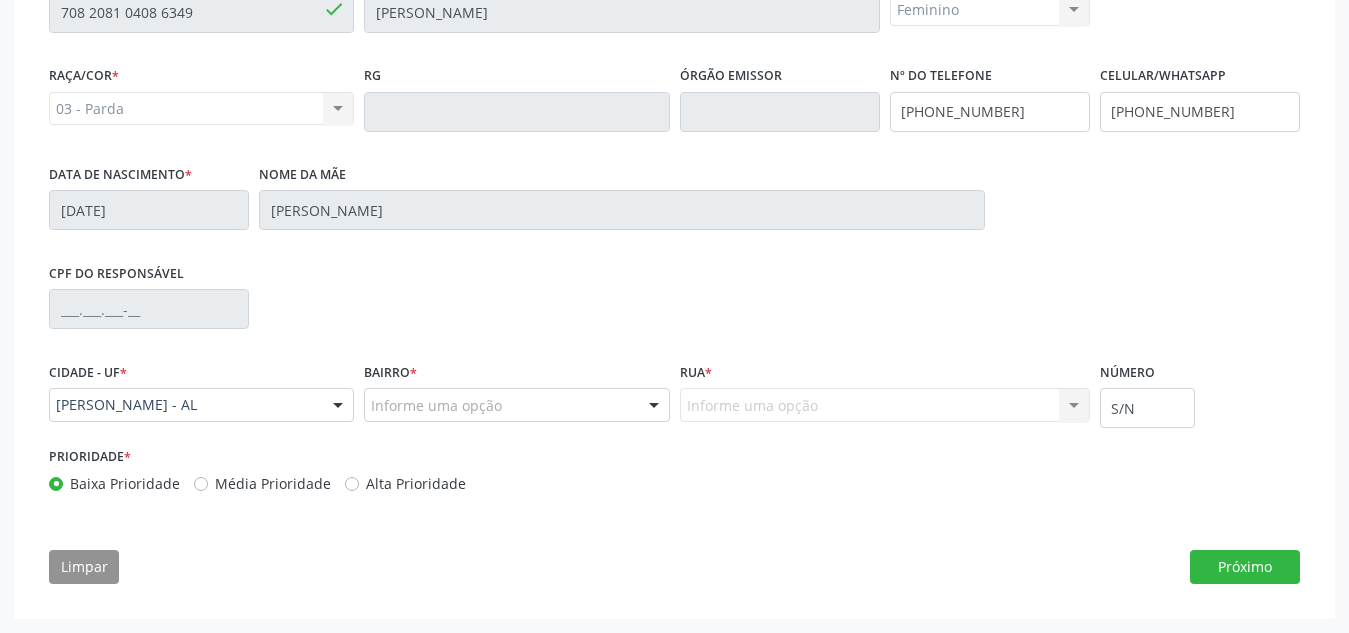 click at bounding box center [654, 406] 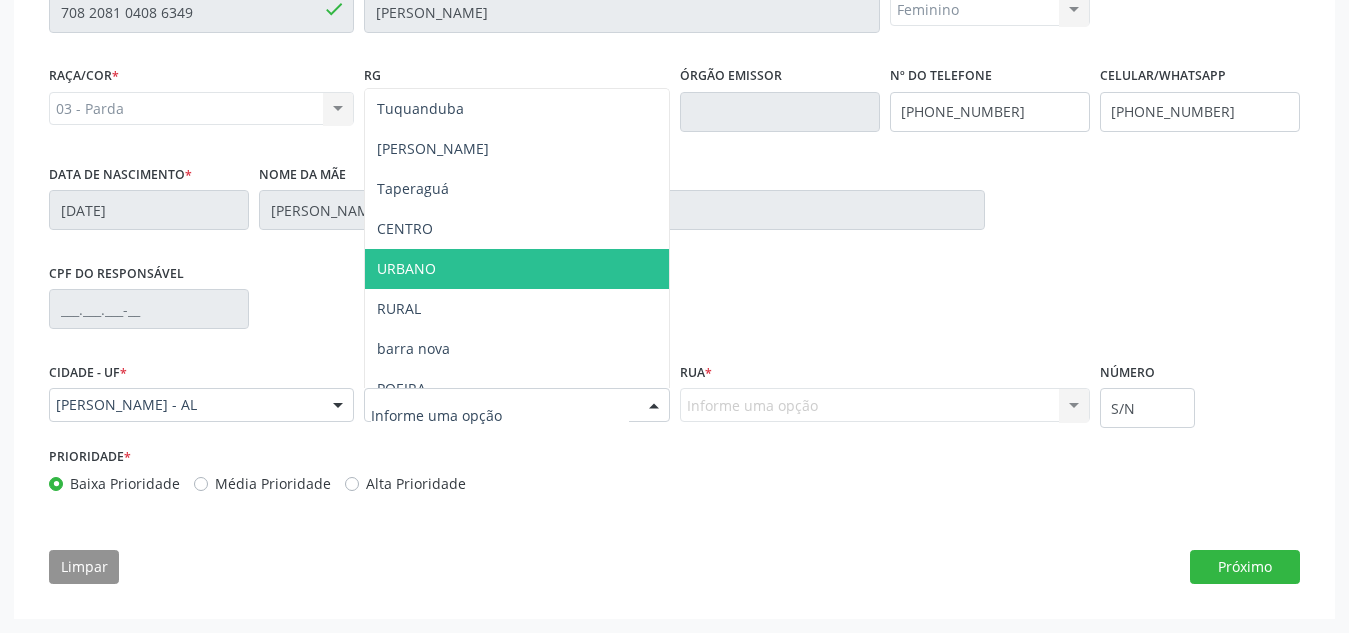scroll, scrollTop: 221, scrollLeft: 0, axis: vertical 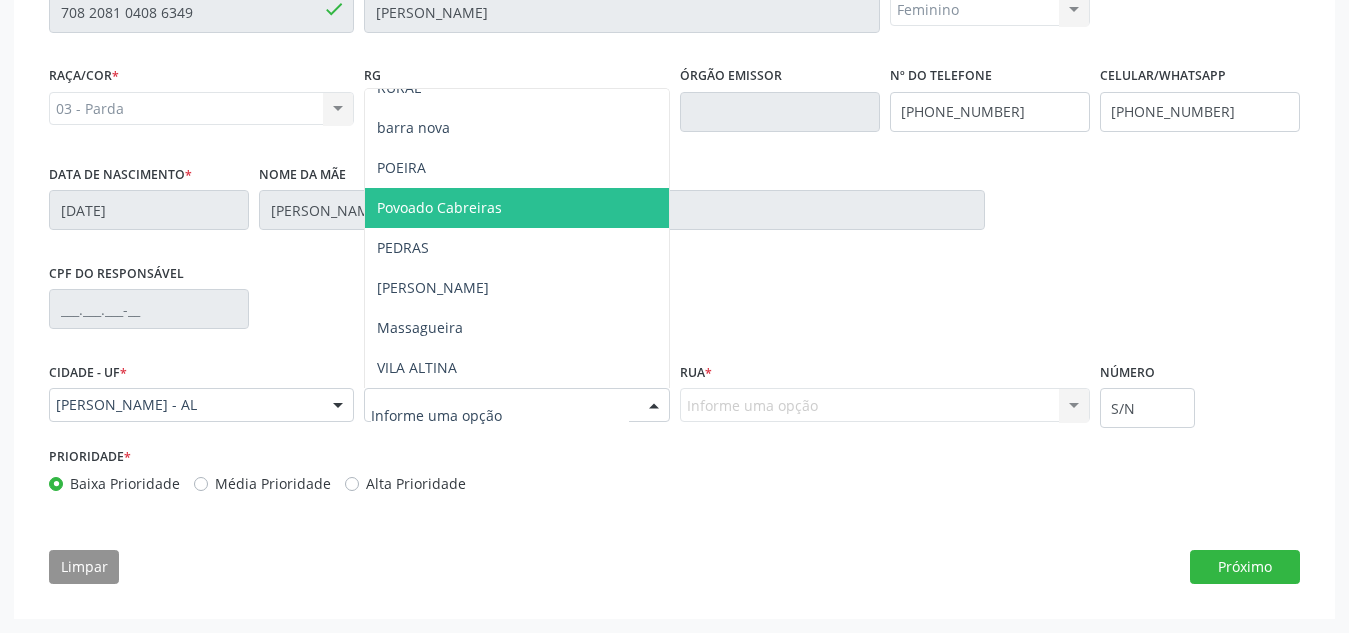 click on "Povoado Cabreiras" at bounding box center (516, 208) 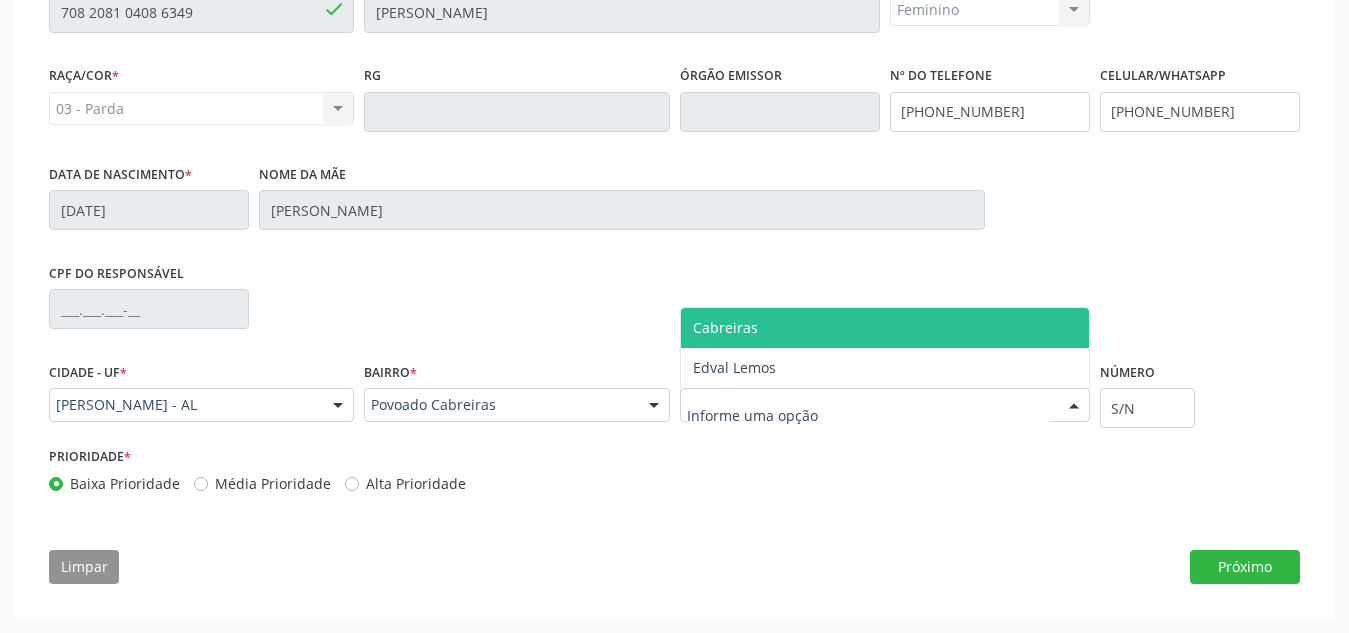 click at bounding box center [1074, 406] 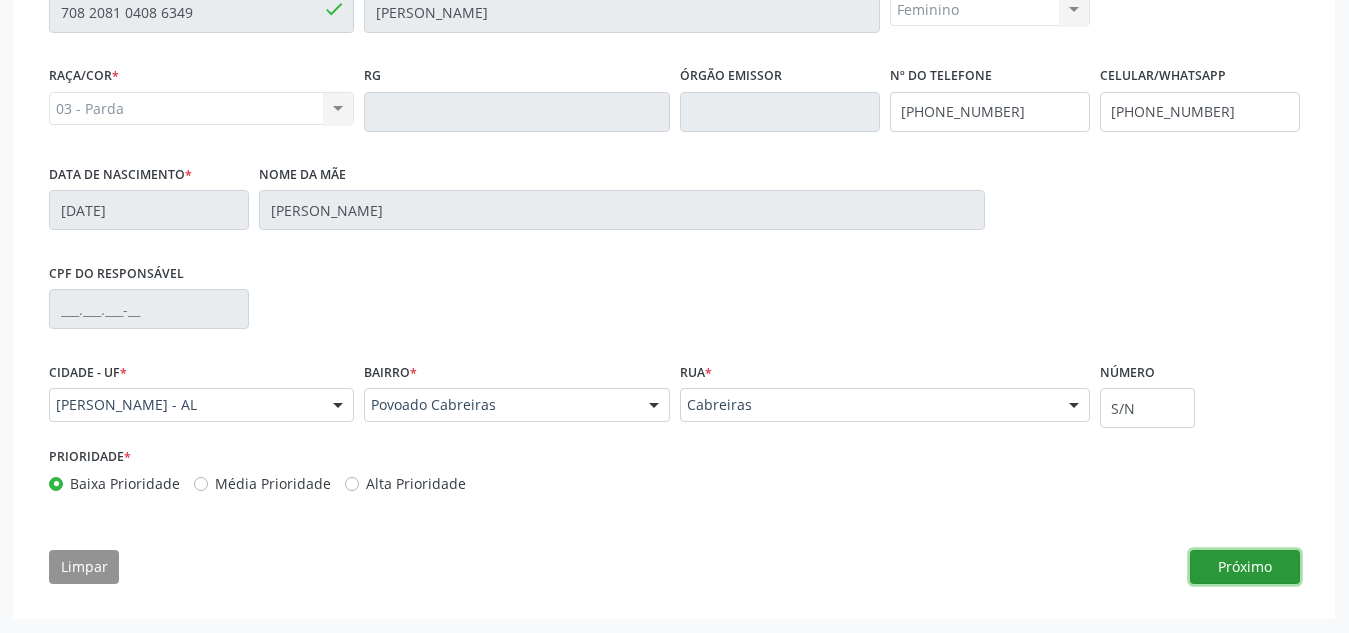 click on "Próximo" at bounding box center (1245, 567) 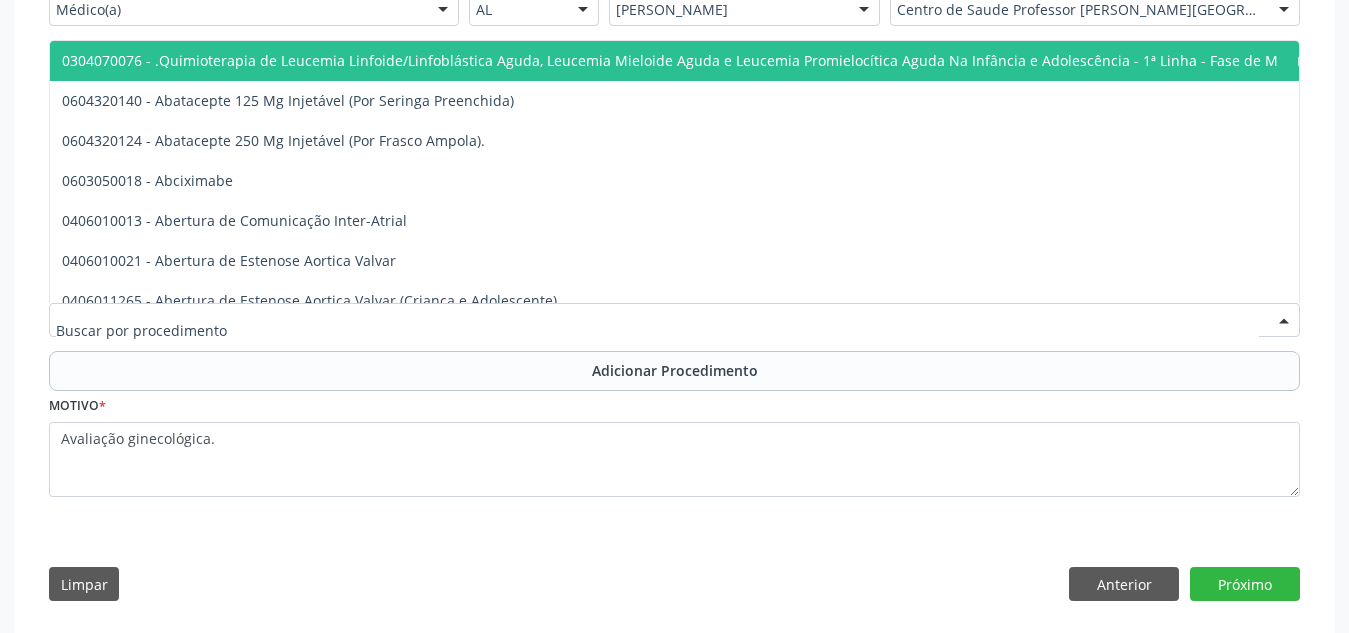 click at bounding box center (674, 320) 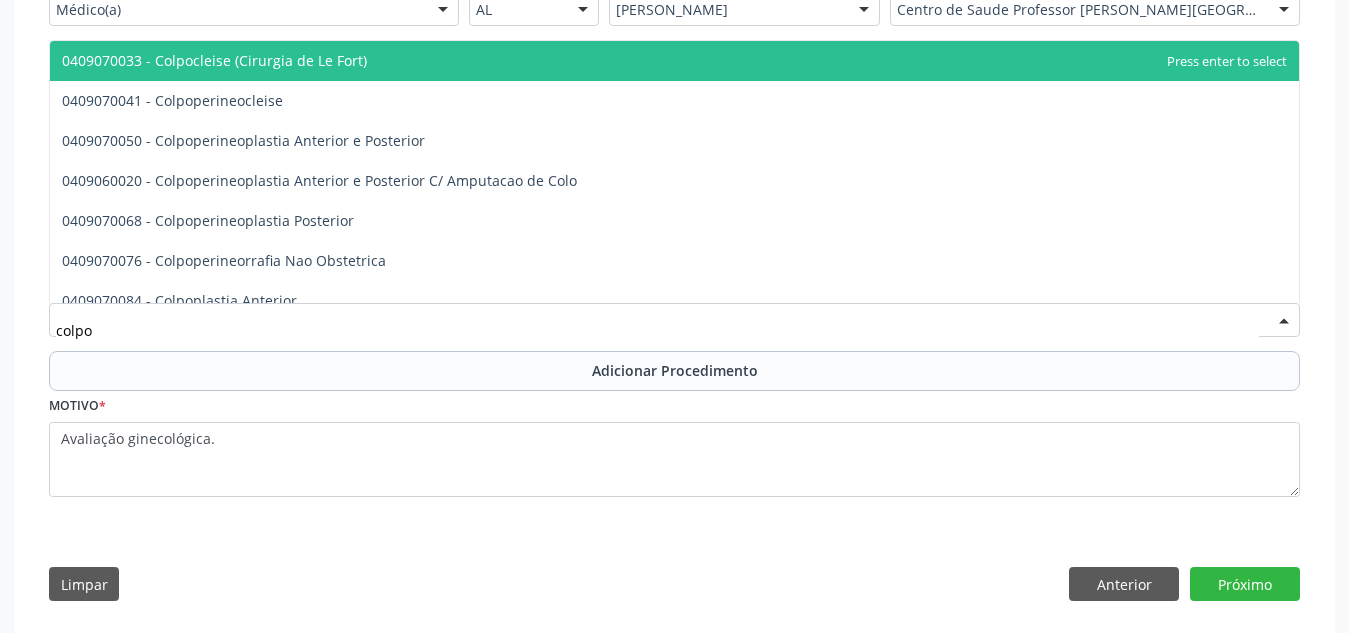 type on "colpos" 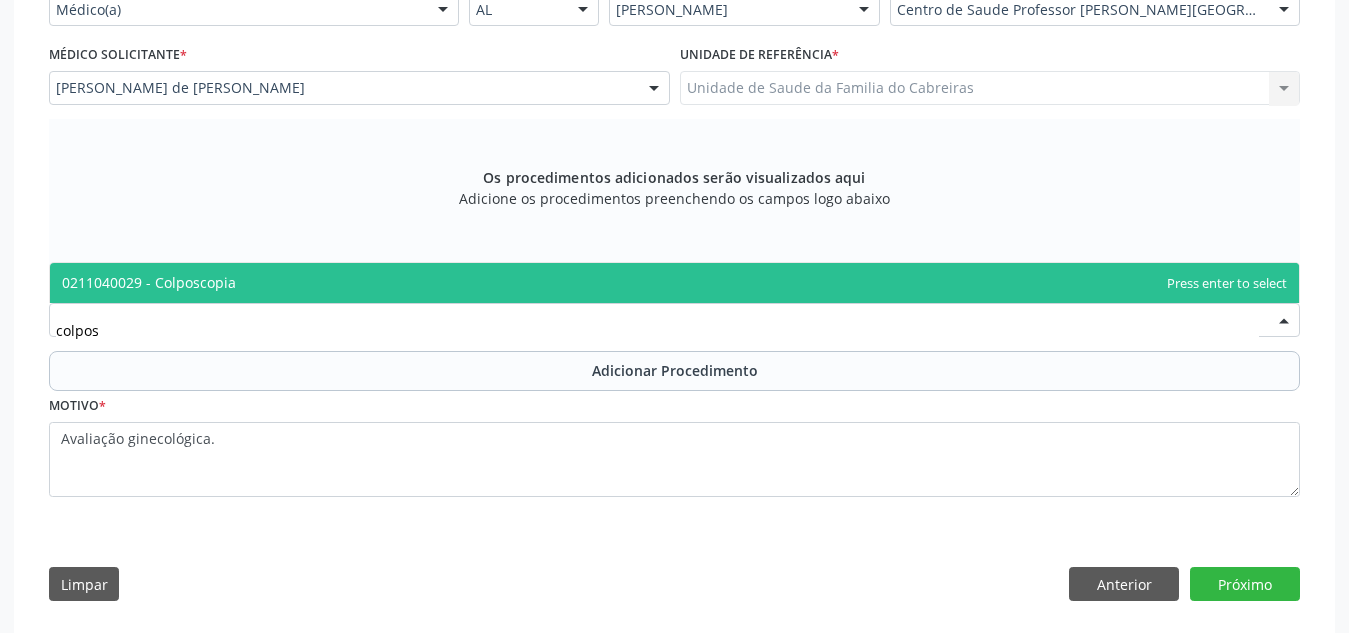 click on "0211040029 - Colposcopia" at bounding box center [674, 283] 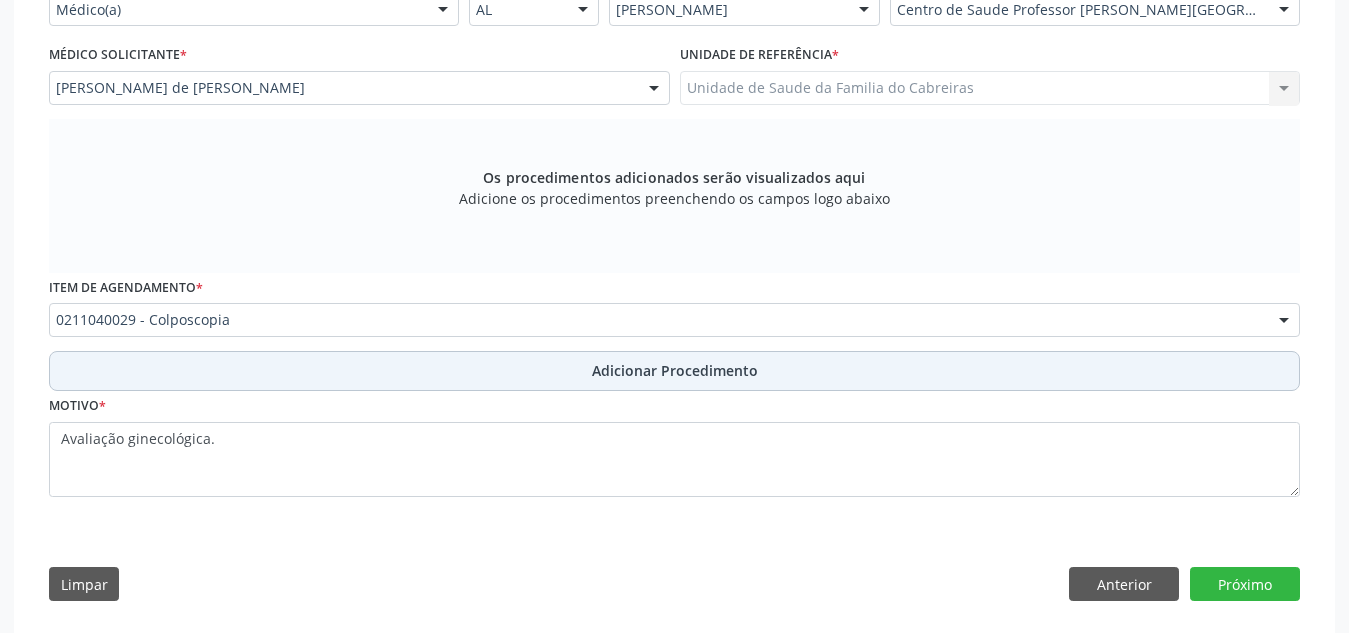 click on "Adicionar Procedimento" at bounding box center (674, 371) 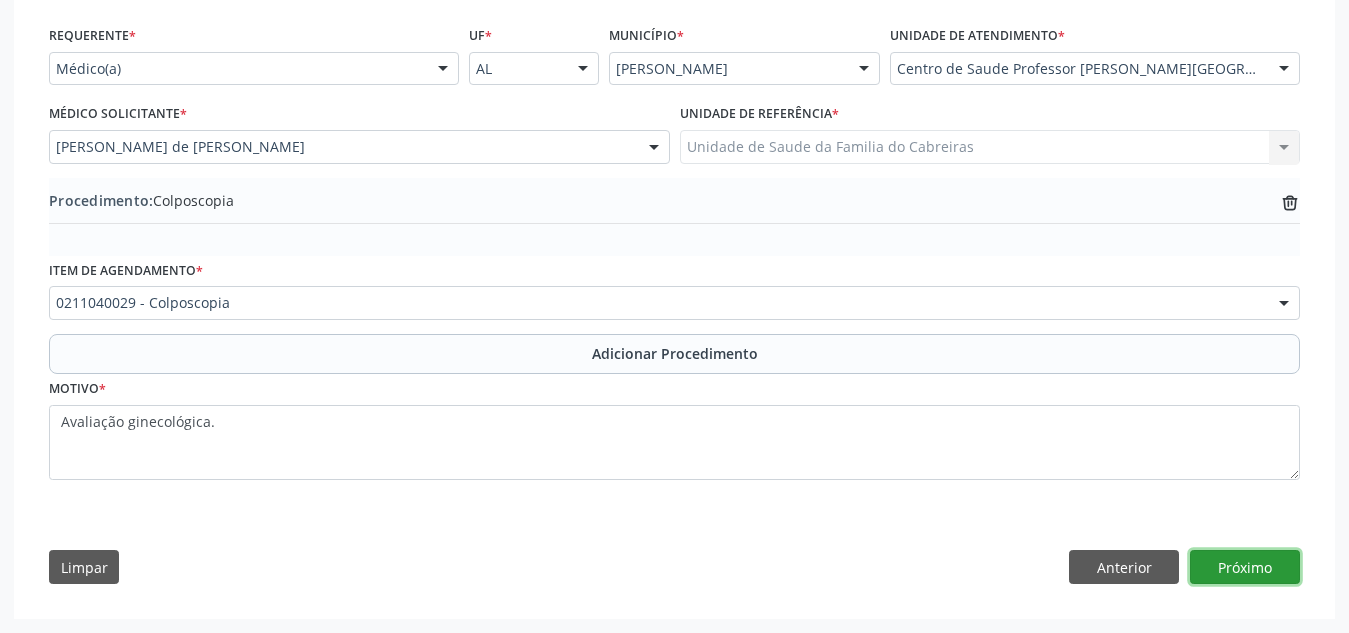 click on "Próximo" at bounding box center (1245, 567) 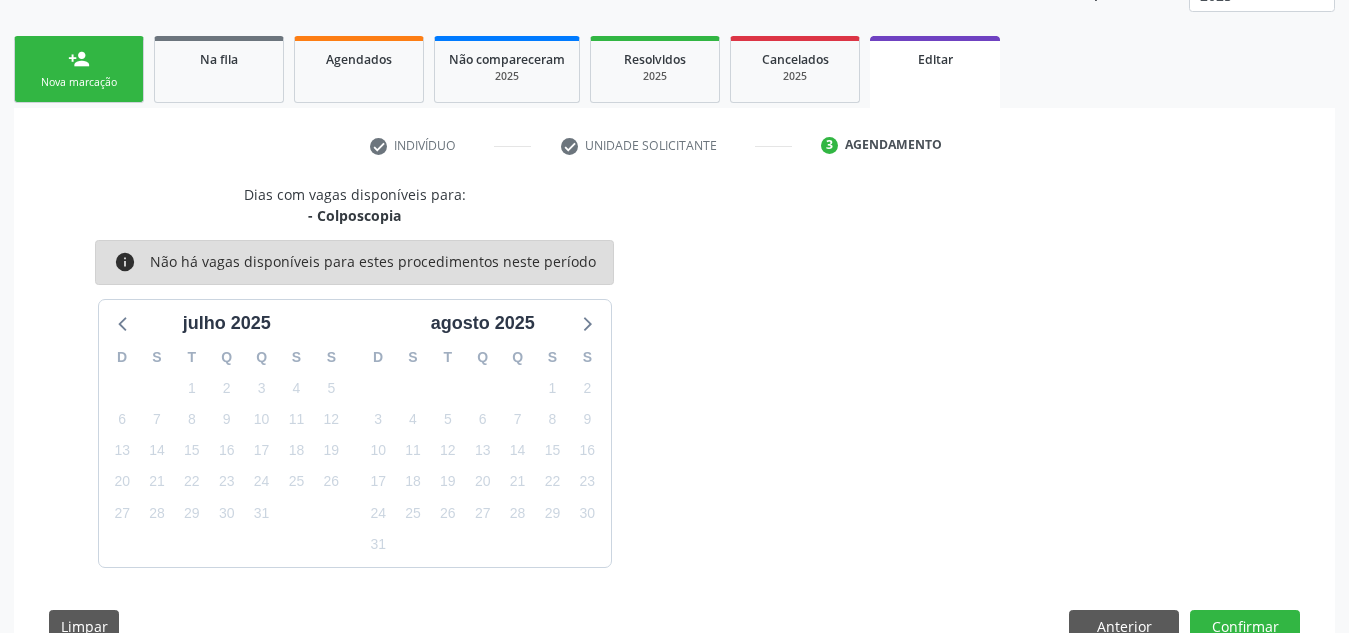 scroll, scrollTop: 350, scrollLeft: 0, axis: vertical 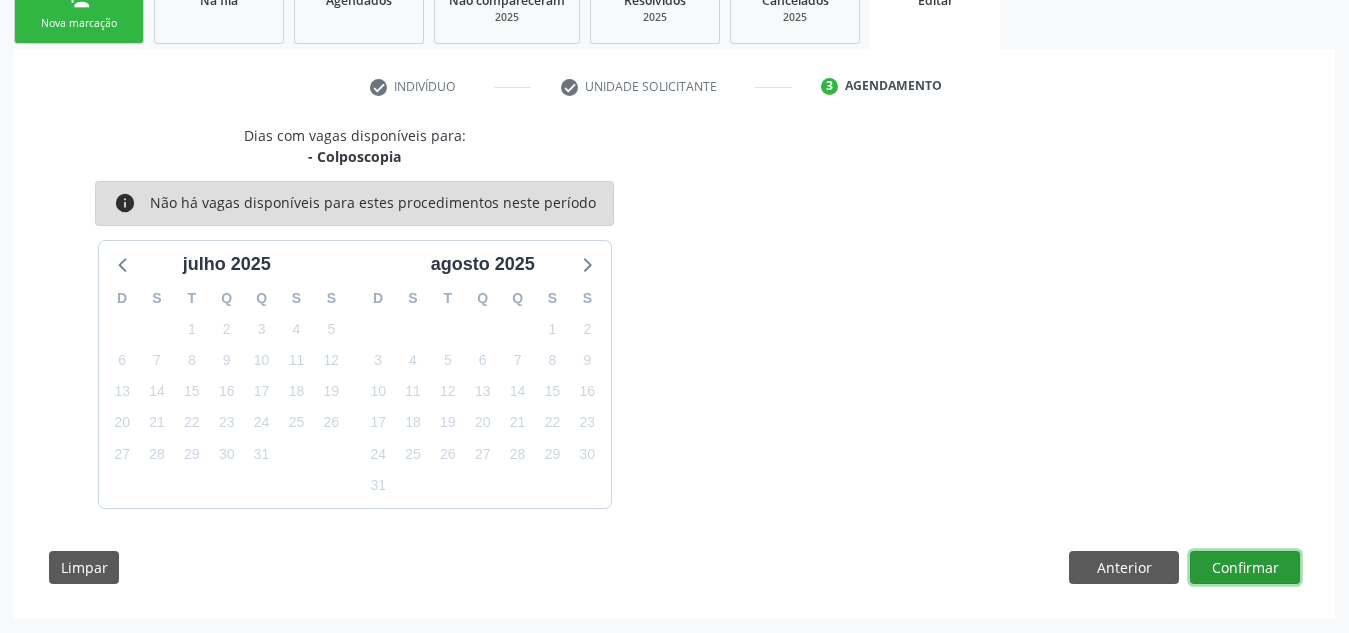 click on "Confirmar" at bounding box center [1245, 568] 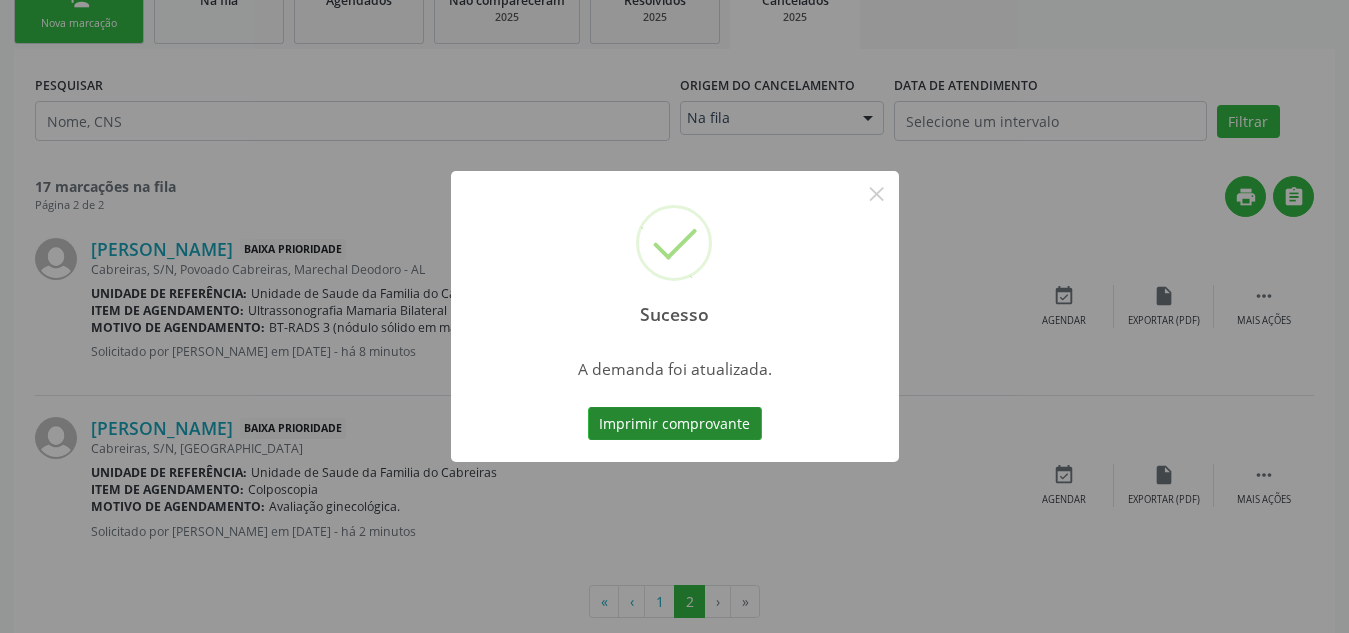 scroll, scrollTop: 0, scrollLeft: 0, axis: both 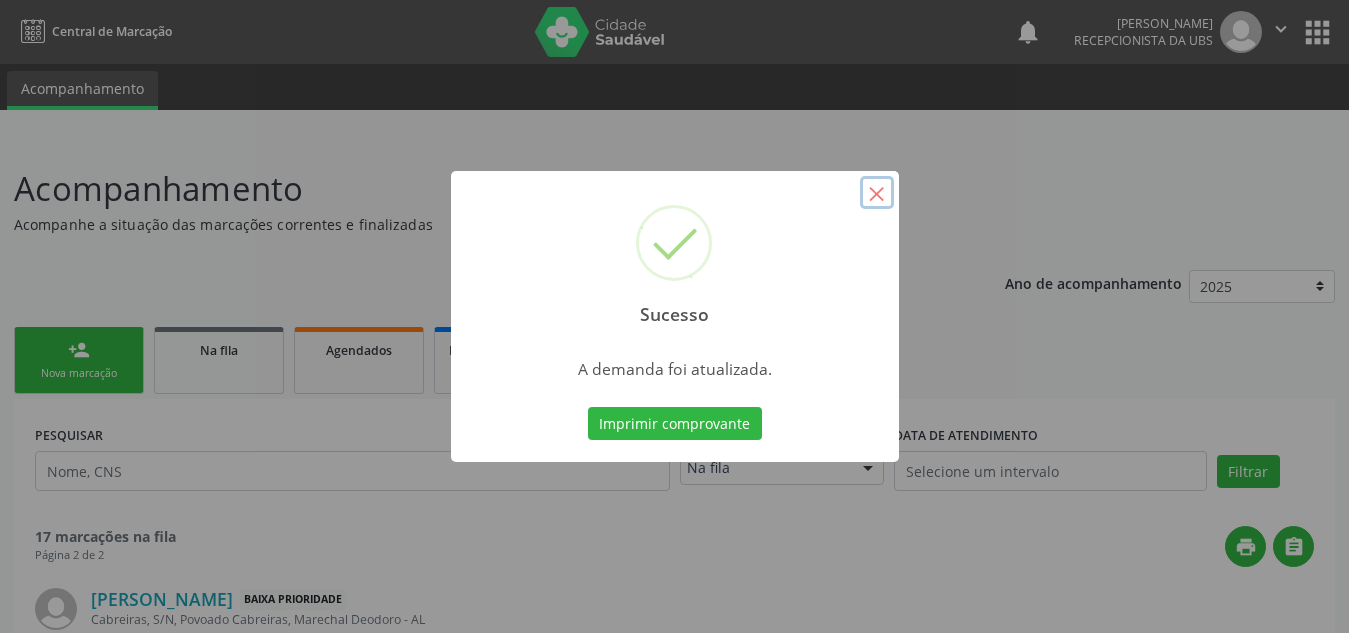 click on "×" at bounding box center [877, 193] 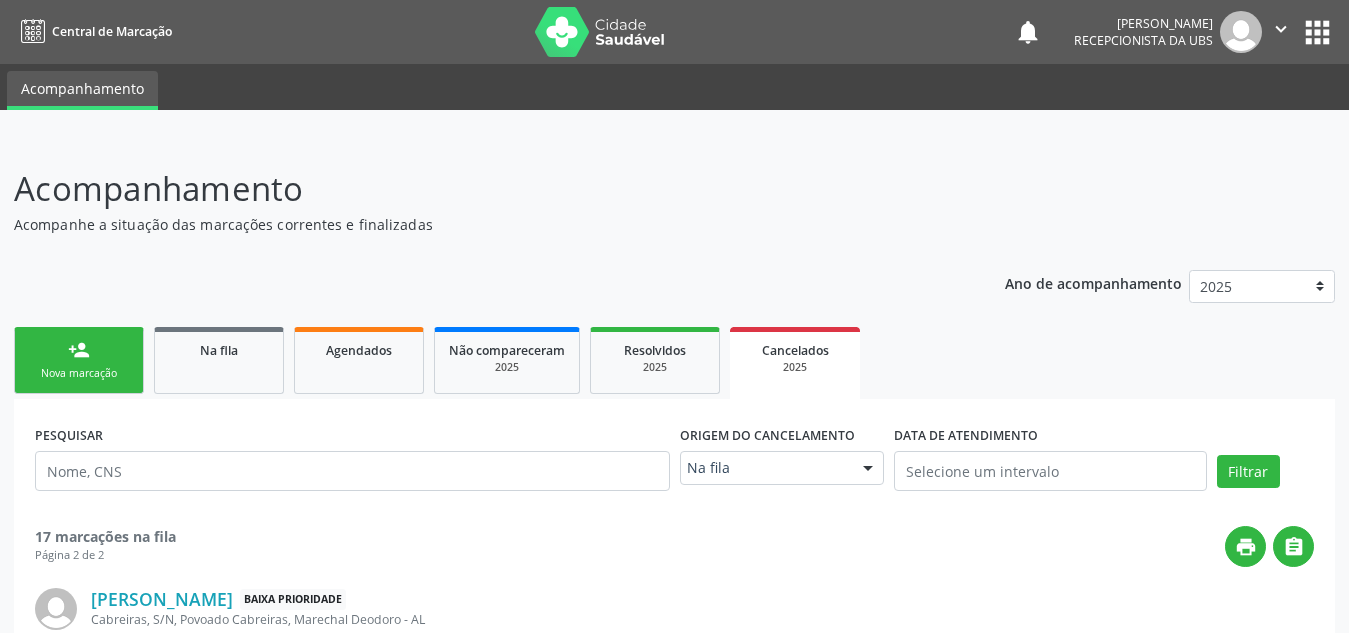 click on "person_add
Nova marcação" at bounding box center [79, 360] 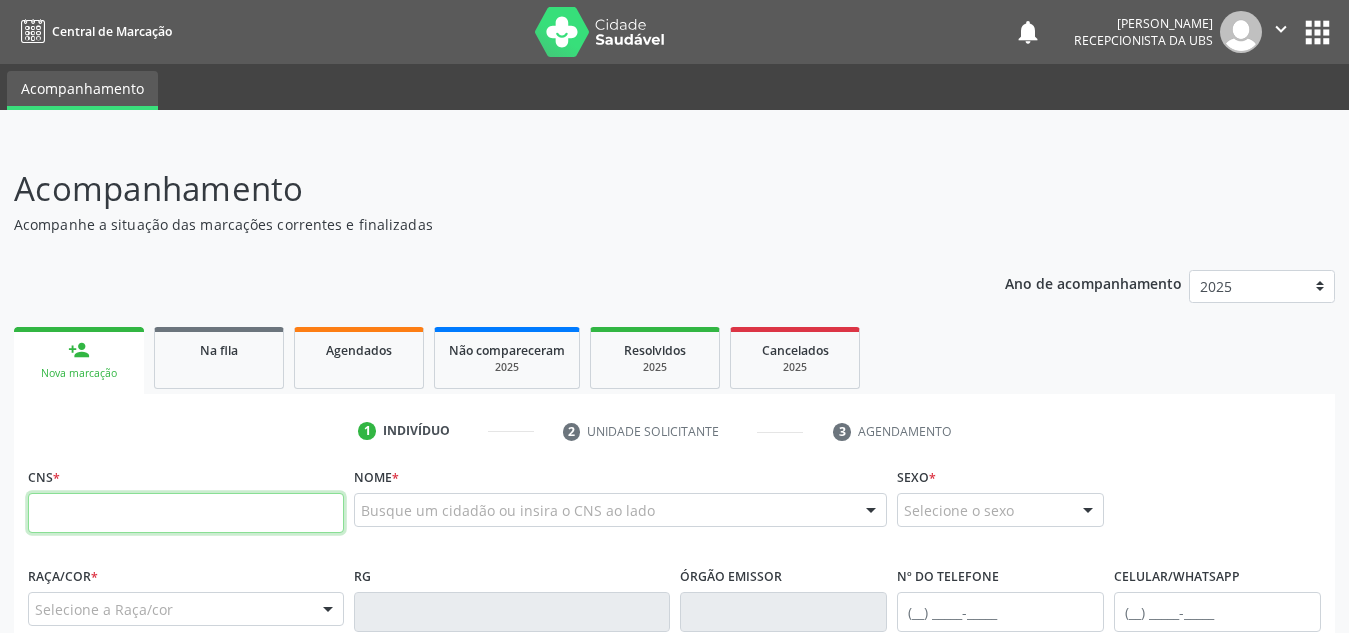 click at bounding box center [186, 513] 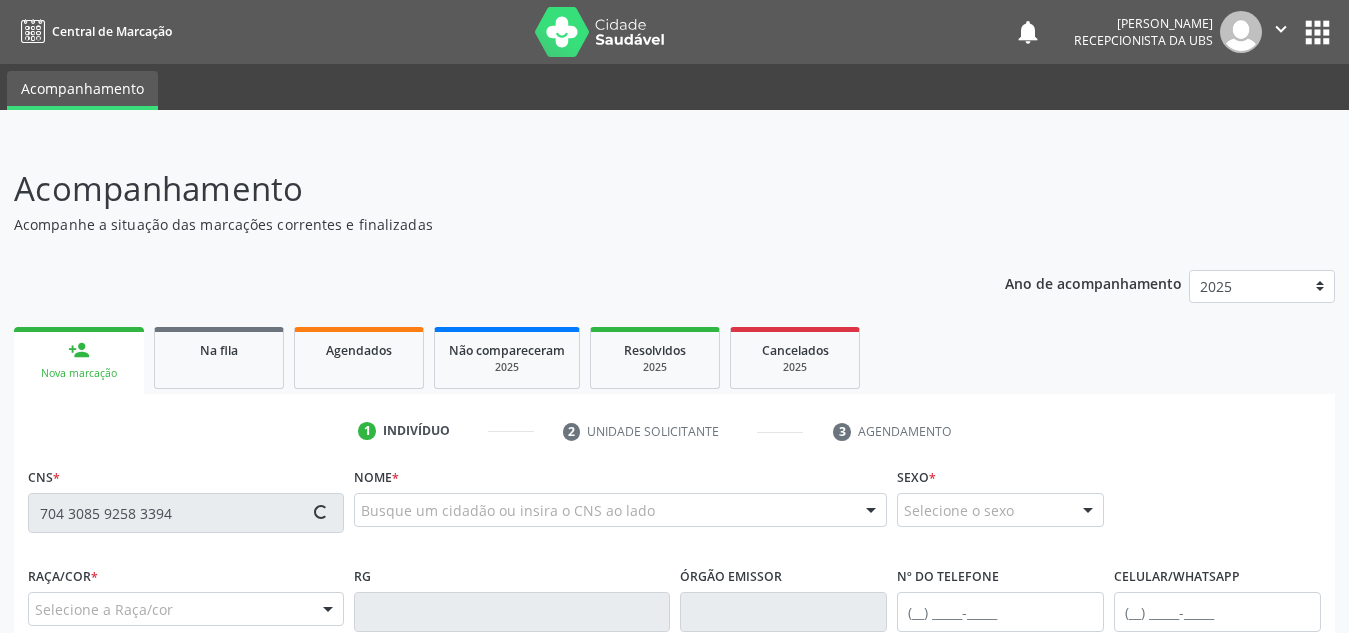 type on "704 3085 9258 3394" 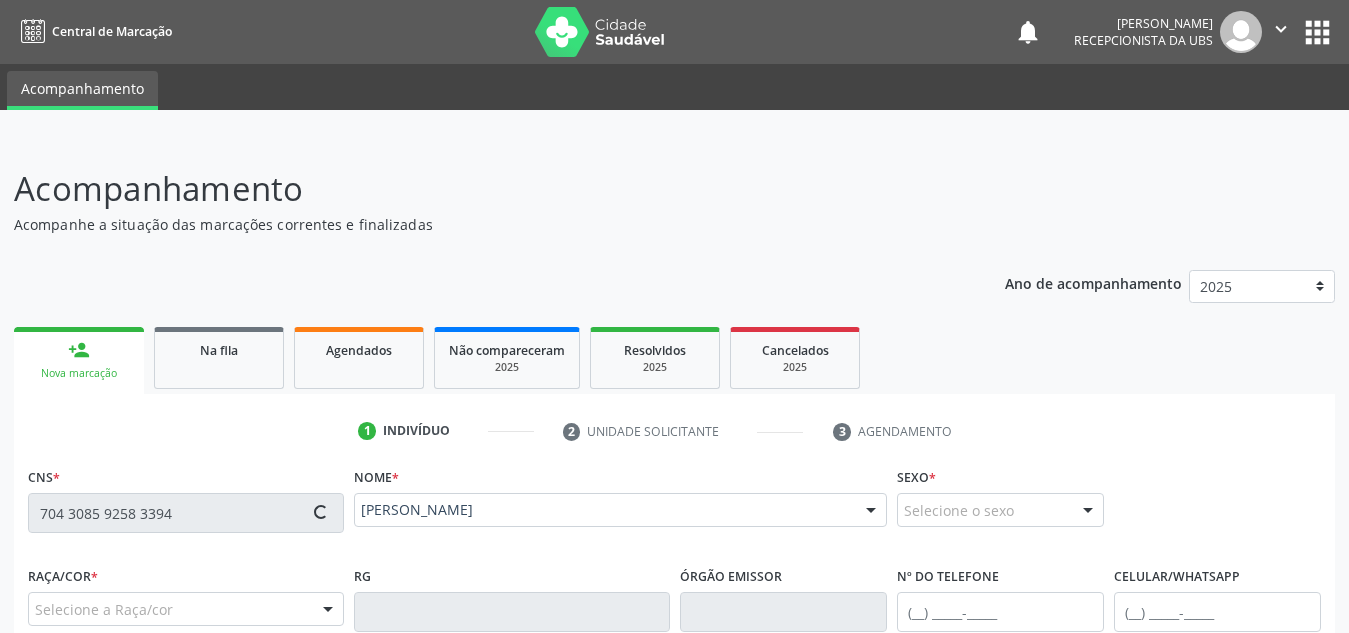 type on "(82) 99418-3470" 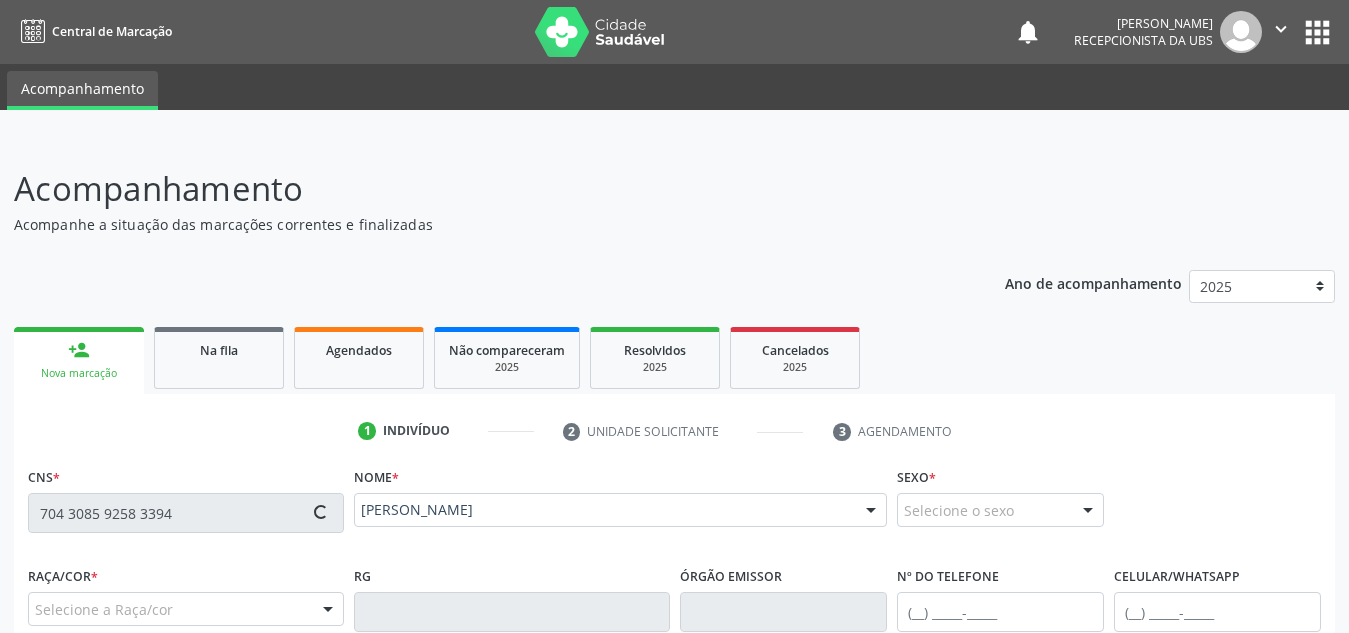 type on "29/09/1979" 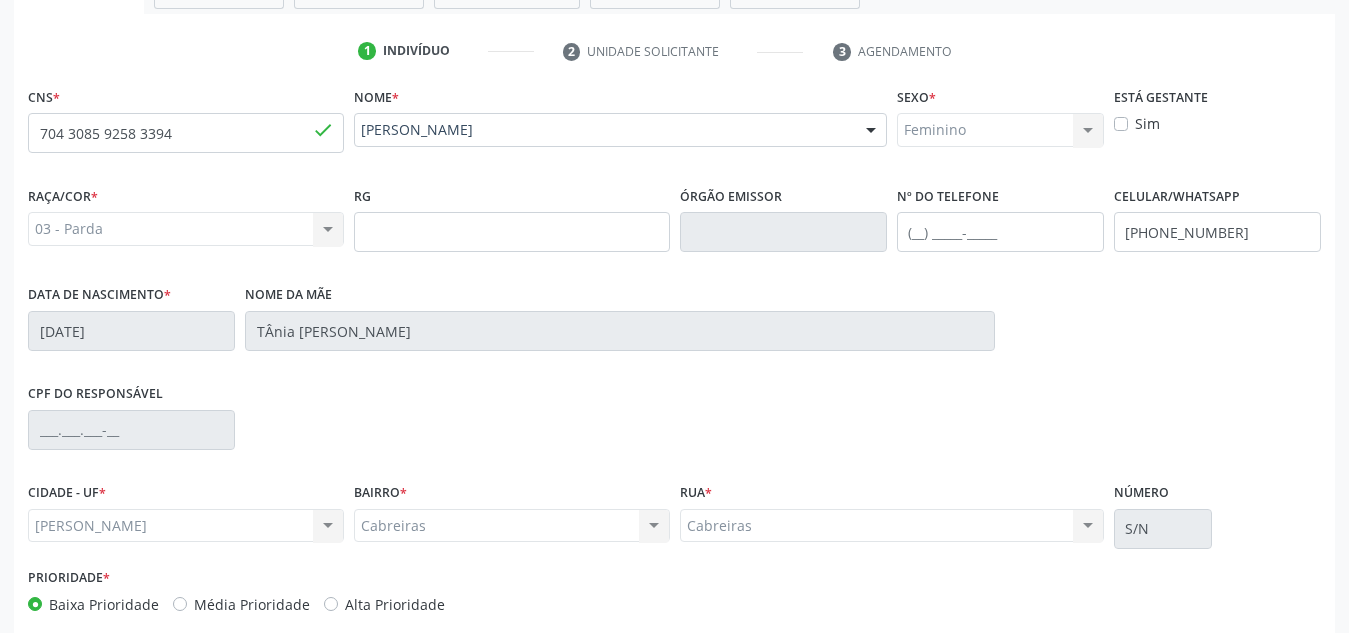 scroll, scrollTop: 383, scrollLeft: 0, axis: vertical 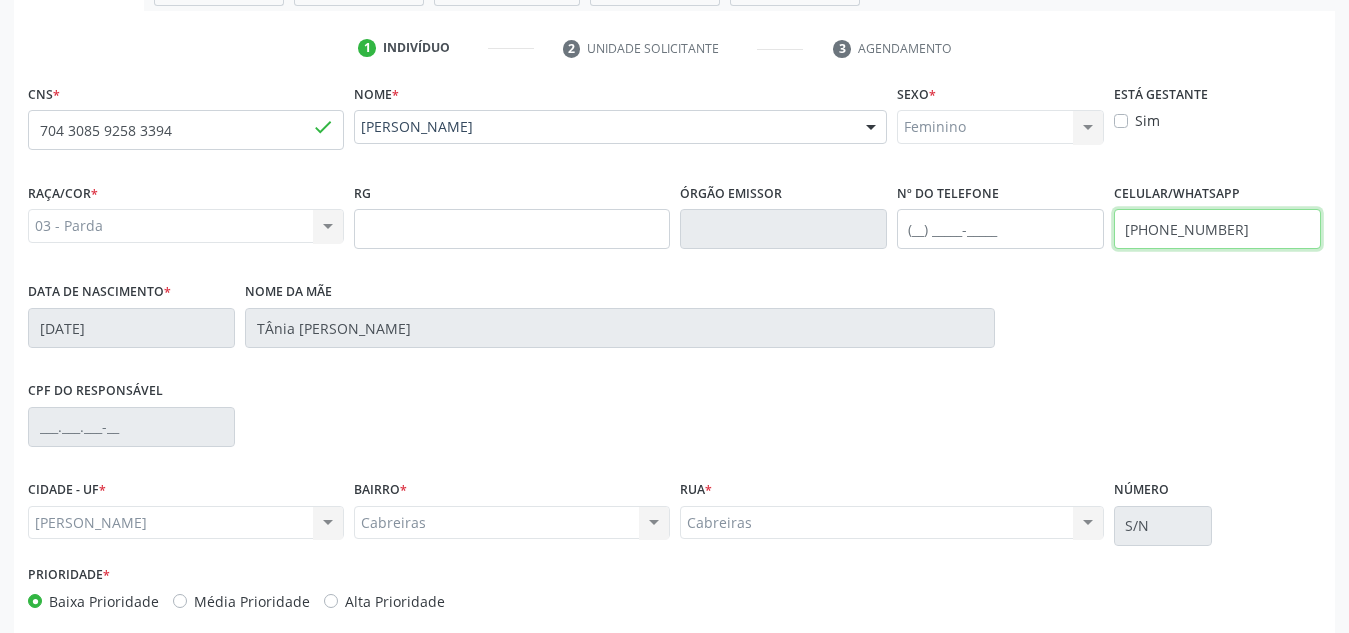 drag, startPoint x: 1264, startPoint y: 232, endPoint x: 1087, endPoint y: 216, distance: 177.7217 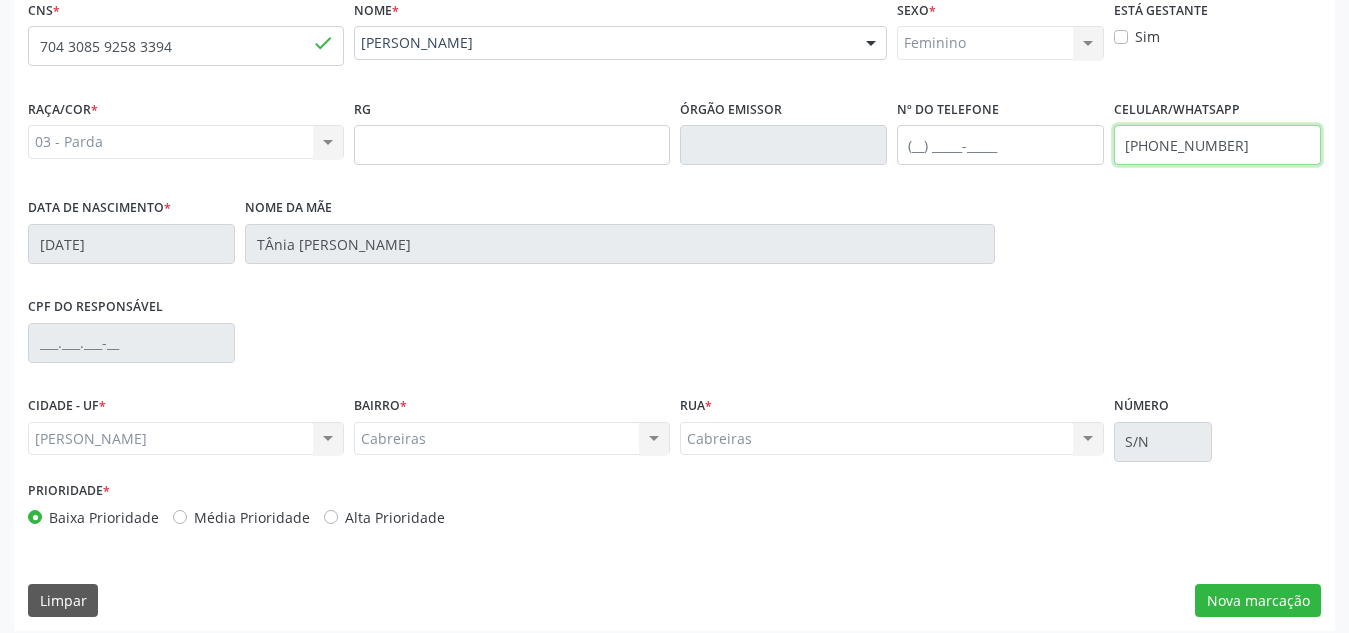 scroll, scrollTop: 479, scrollLeft: 0, axis: vertical 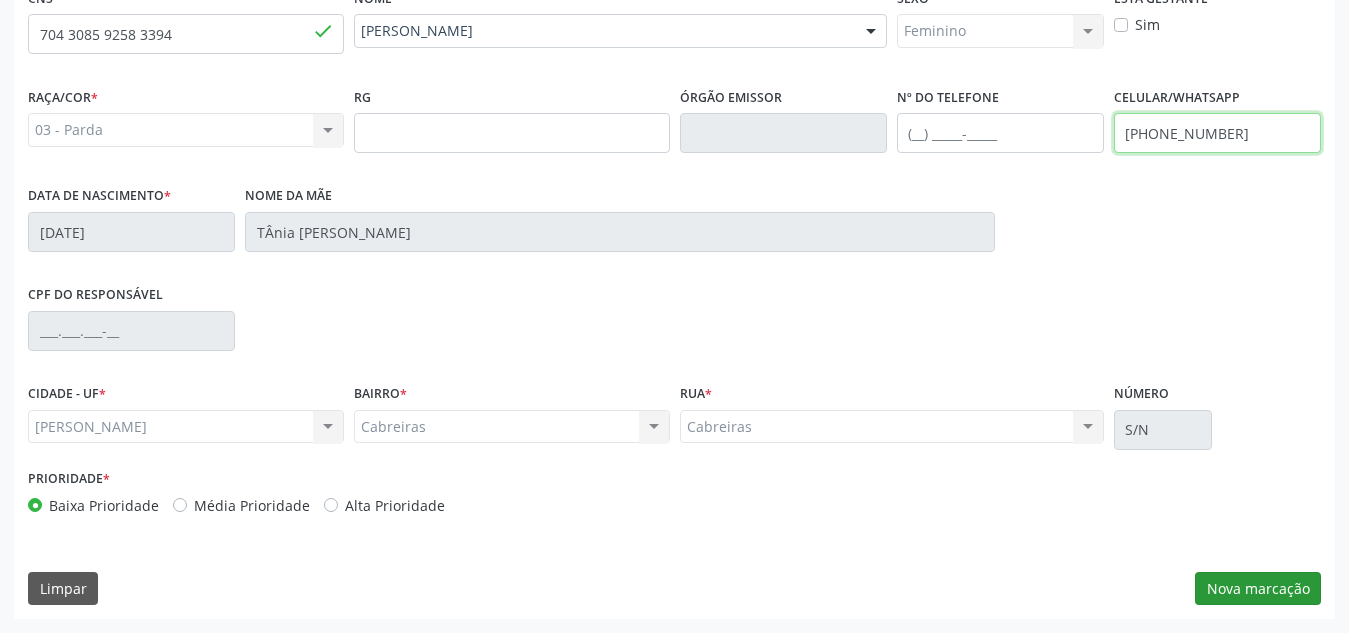 type on "(82) 9102-0136" 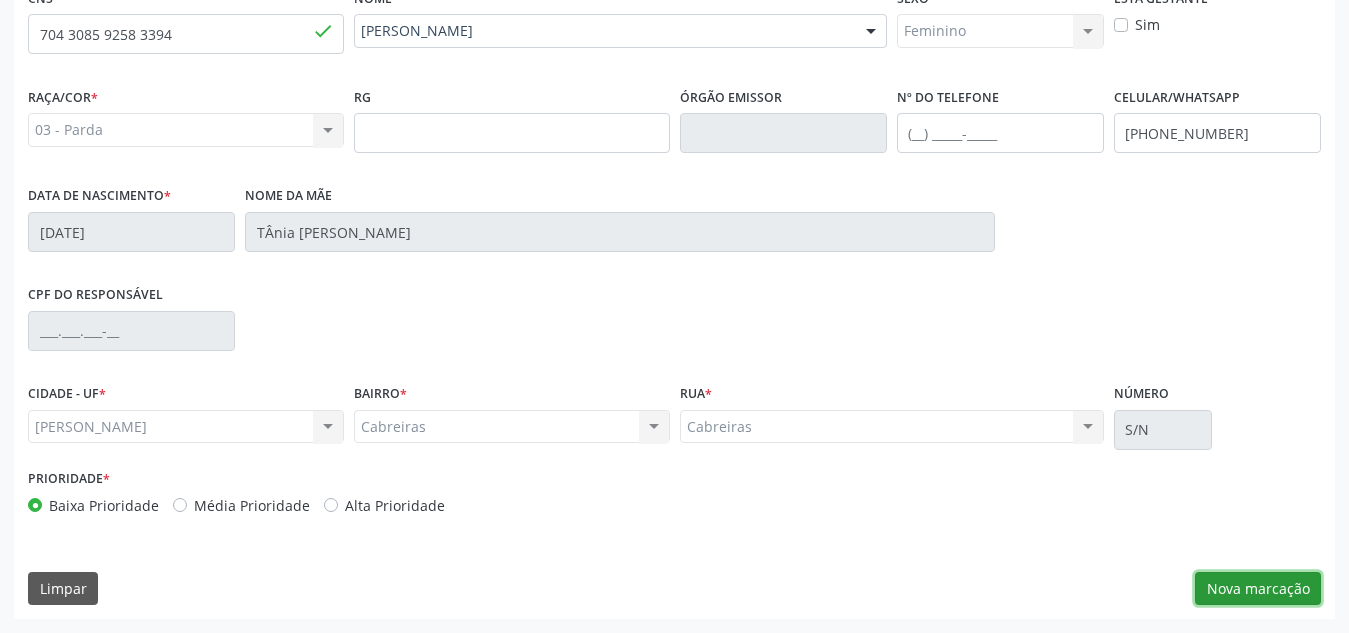 click on "Nova marcação" at bounding box center (1258, 589) 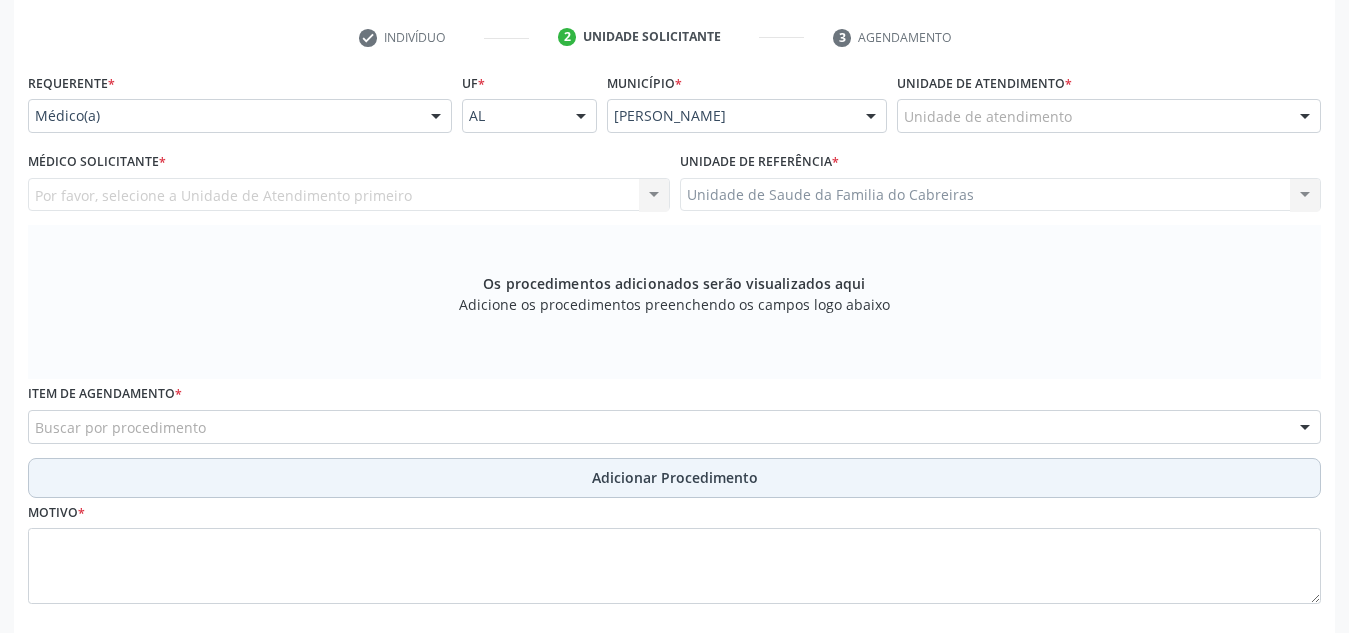 scroll, scrollTop: 395, scrollLeft: 0, axis: vertical 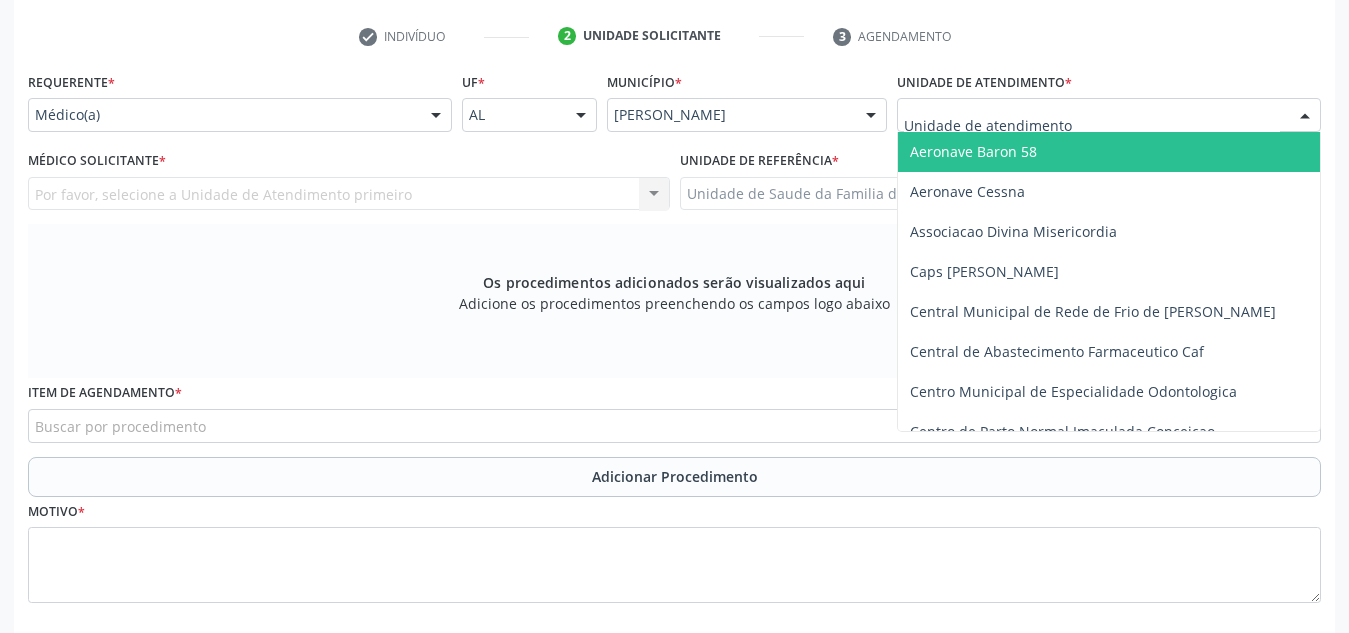 click at bounding box center (1109, 115) 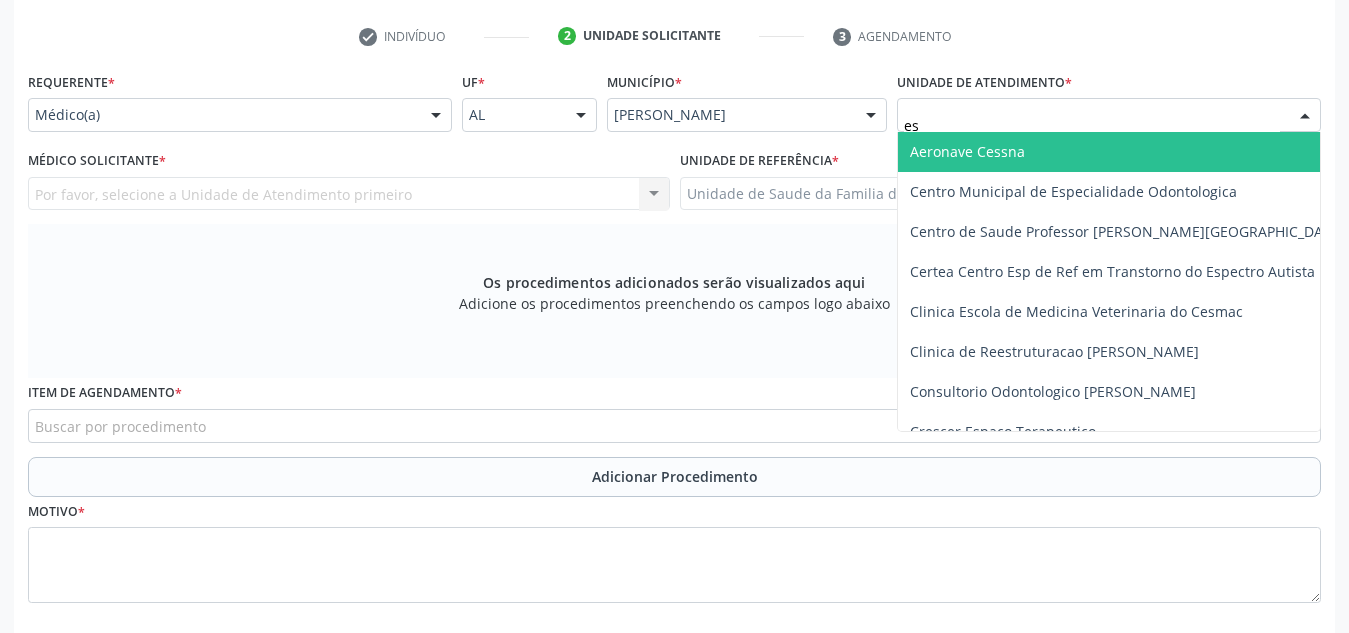 type on "est" 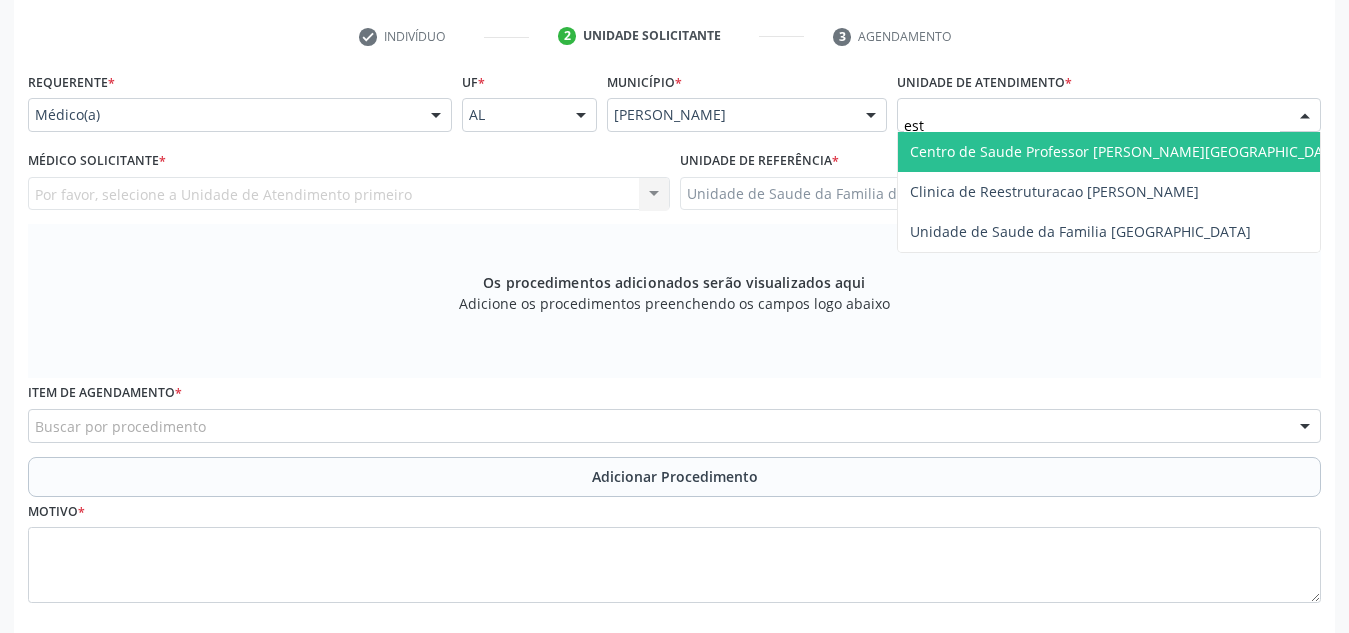 click on "Centro de Saude Professor [PERSON_NAME][GEOGRAPHIC_DATA]" at bounding box center (1127, 151) 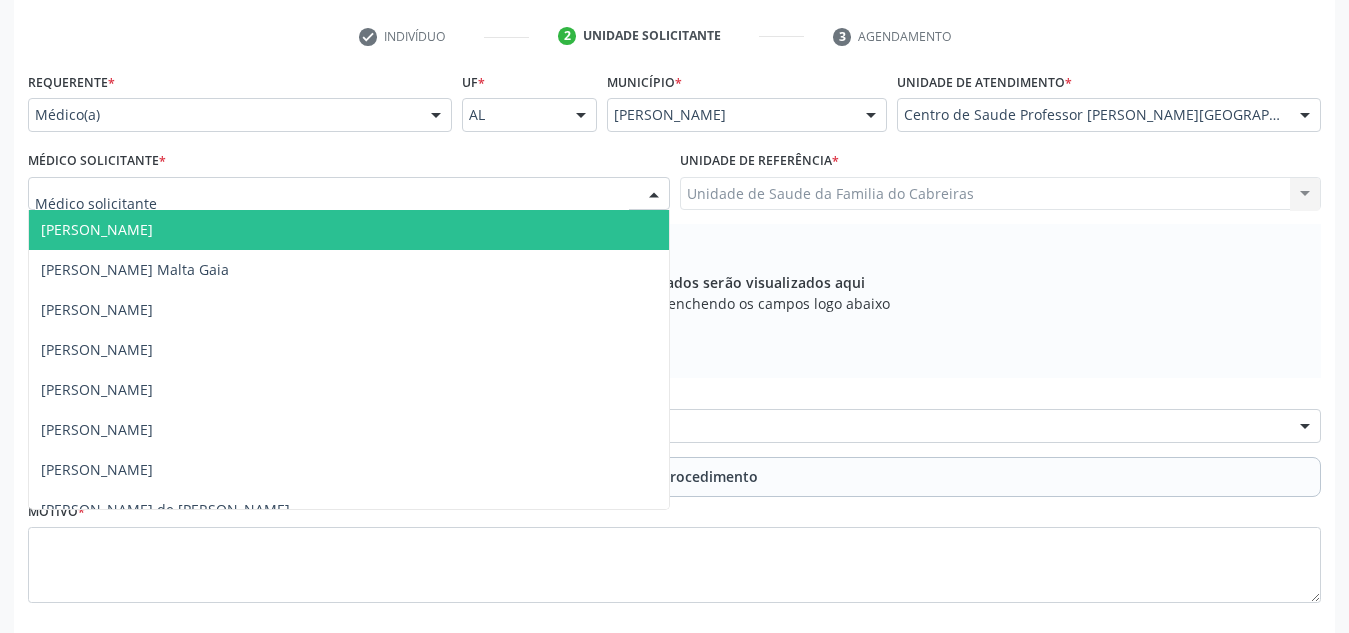 click at bounding box center (349, 194) 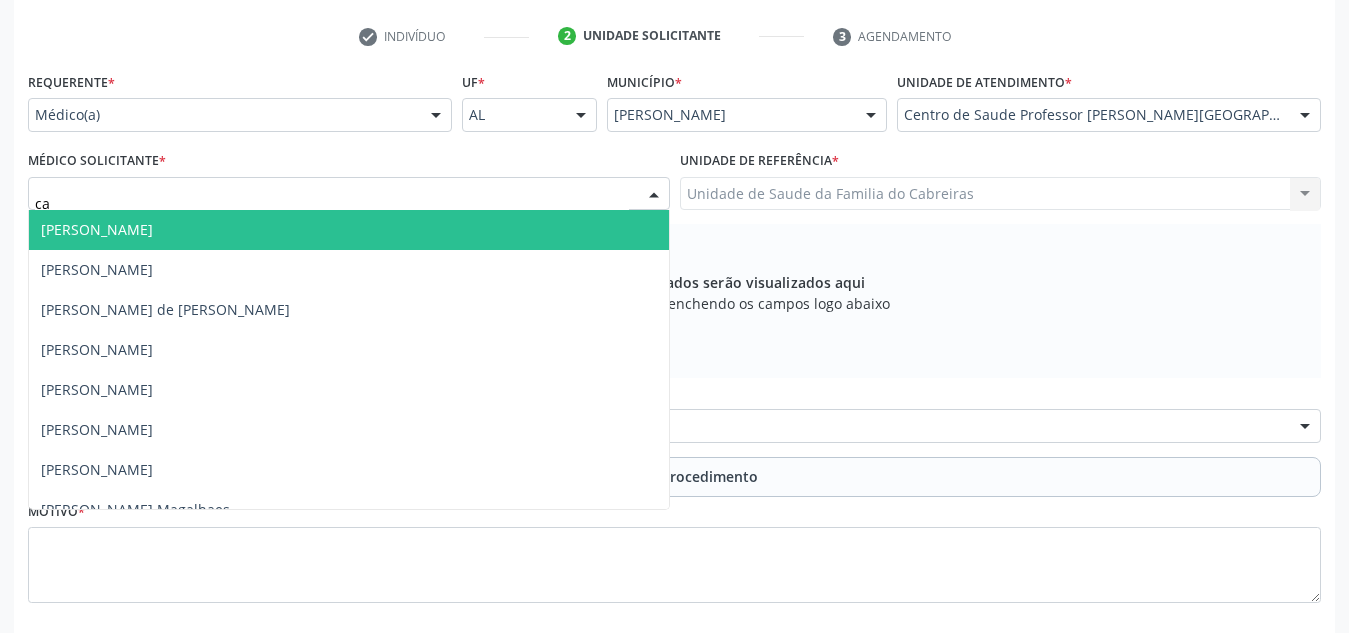 type on "cat" 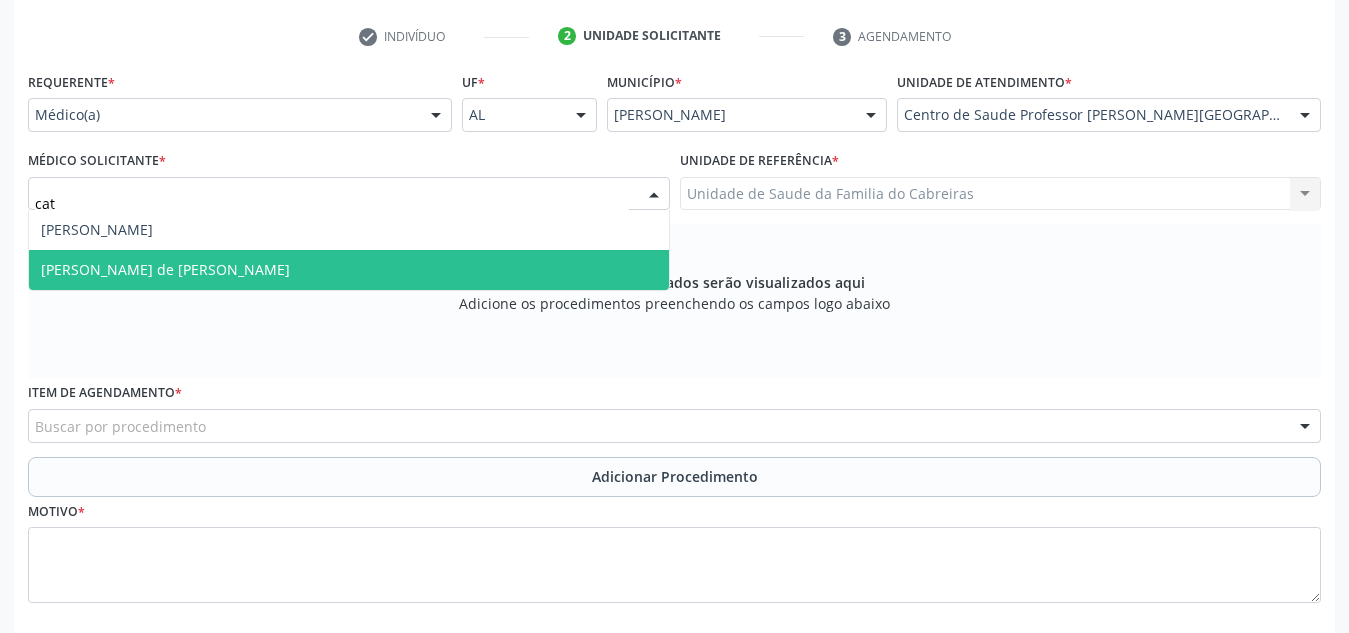 click on "[PERSON_NAME] de [PERSON_NAME]" at bounding box center (349, 270) 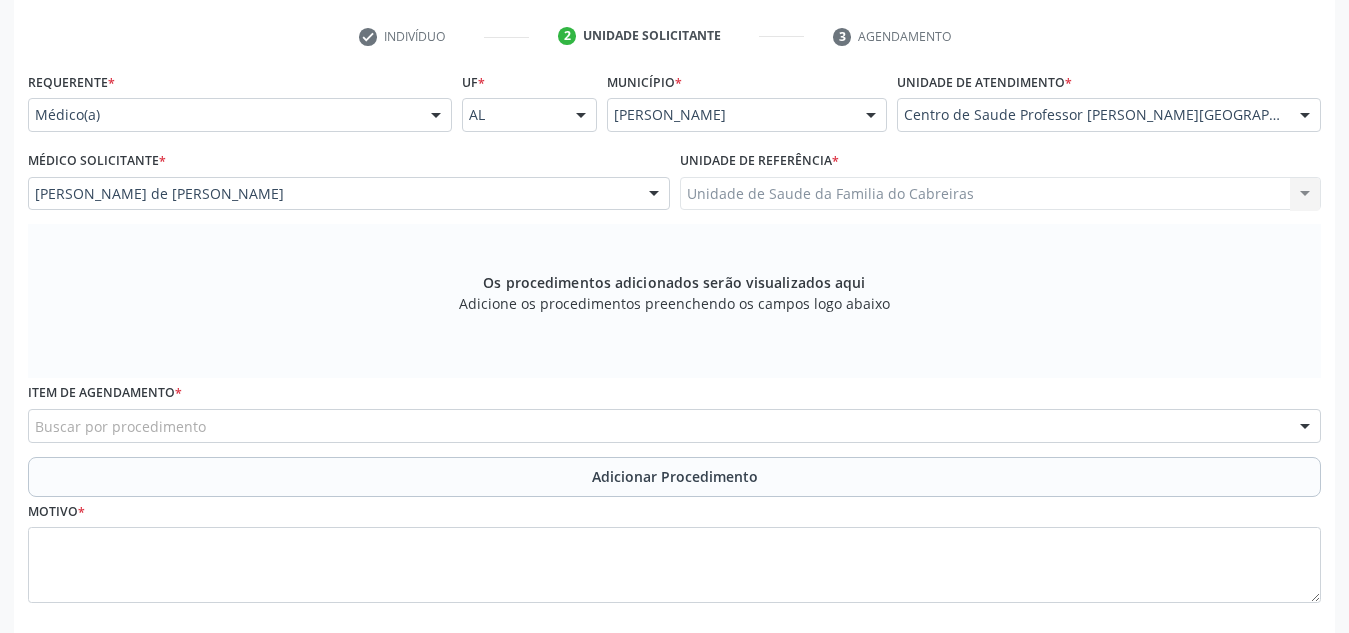 click on "Buscar por procedimento" at bounding box center (674, 426) 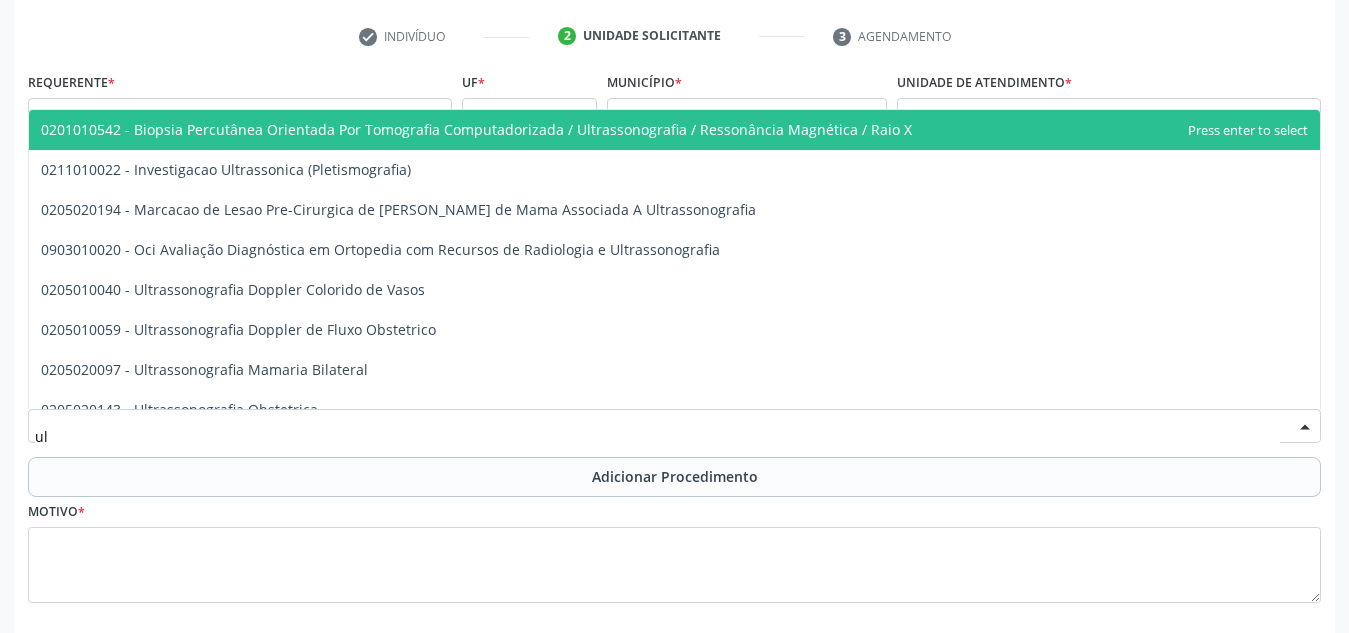 type on "u" 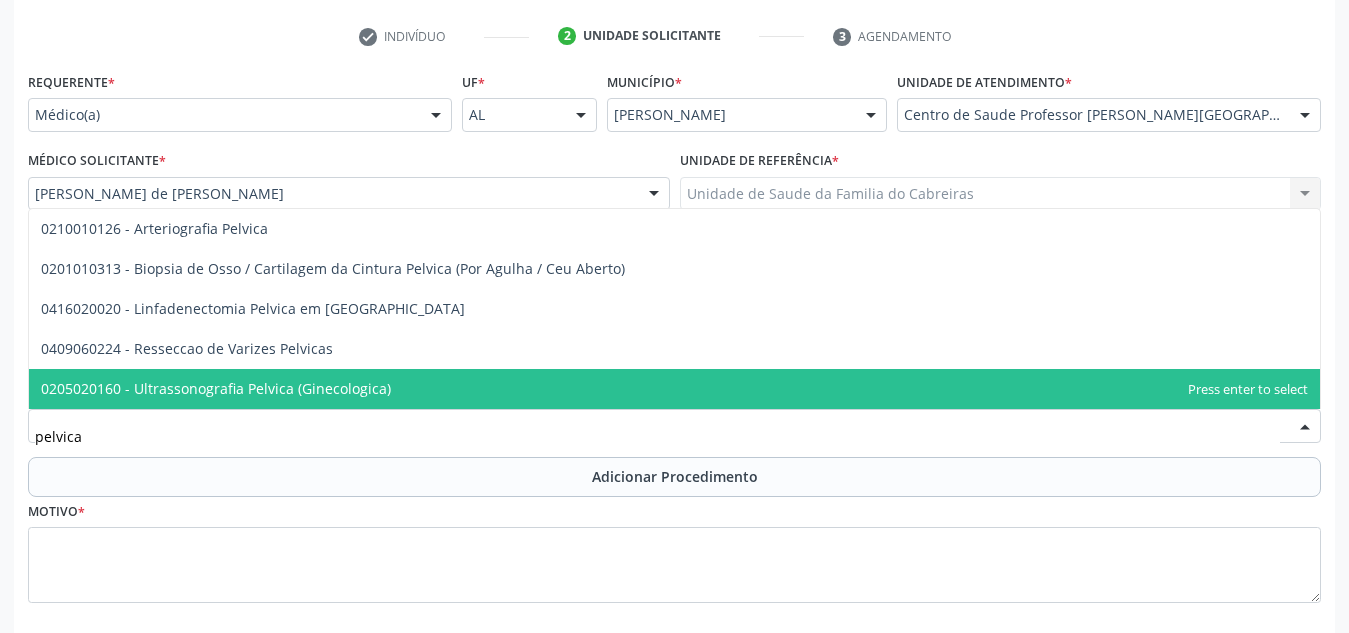 click on "0205020160 - Ultrassonografia Pelvica (Ginecologica)" at bounding box center [674, 389] 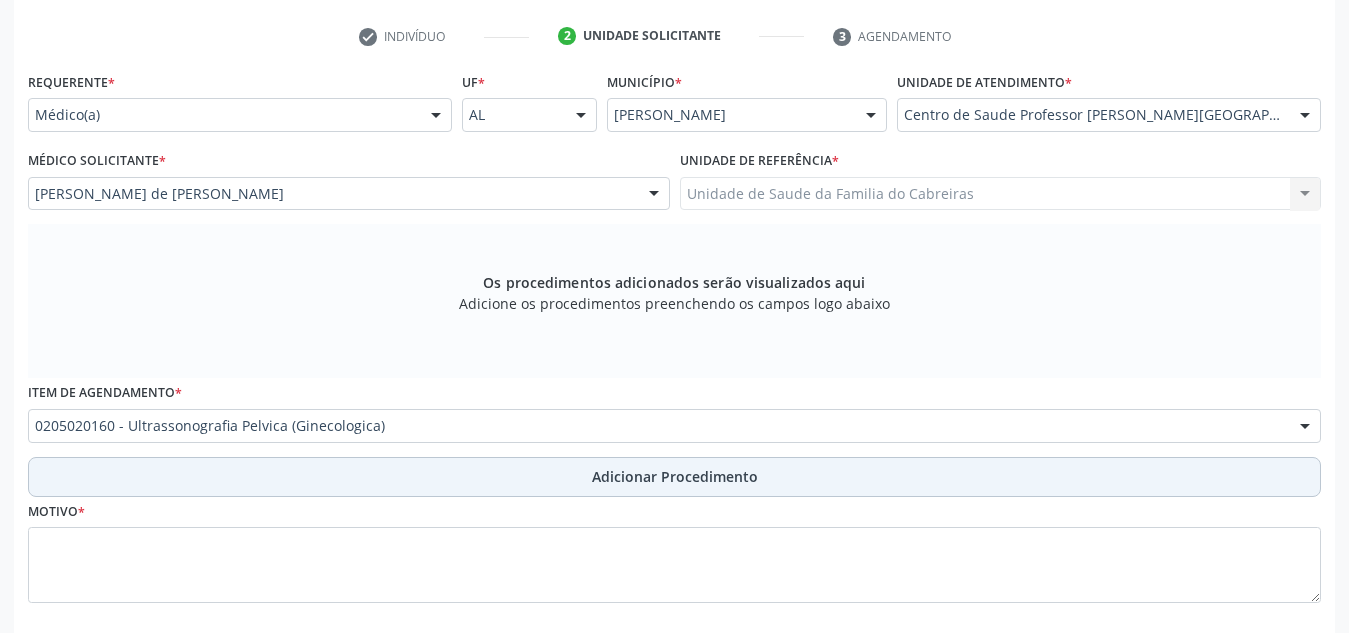 click on "Adicionar Procedimento" at bounding box center [675, 476] 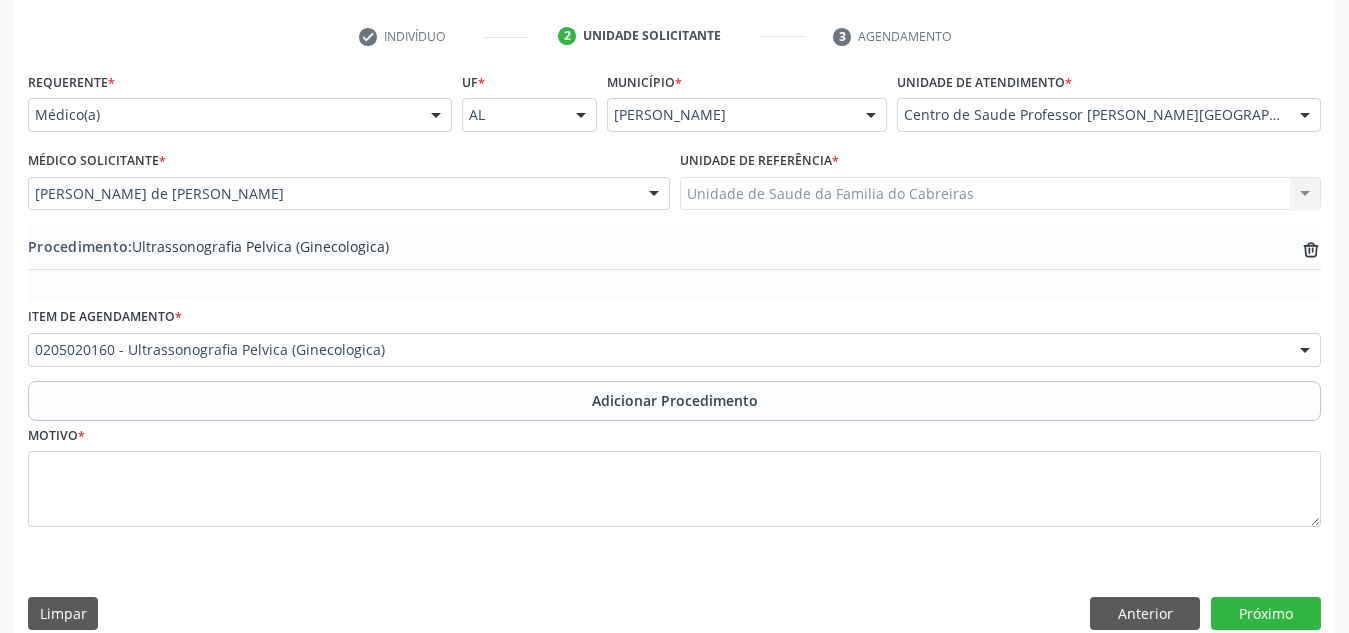 click on "0205020160 - Ultrassonografia Pelvica (Ginecologica)" at bounding box center [674, 350] 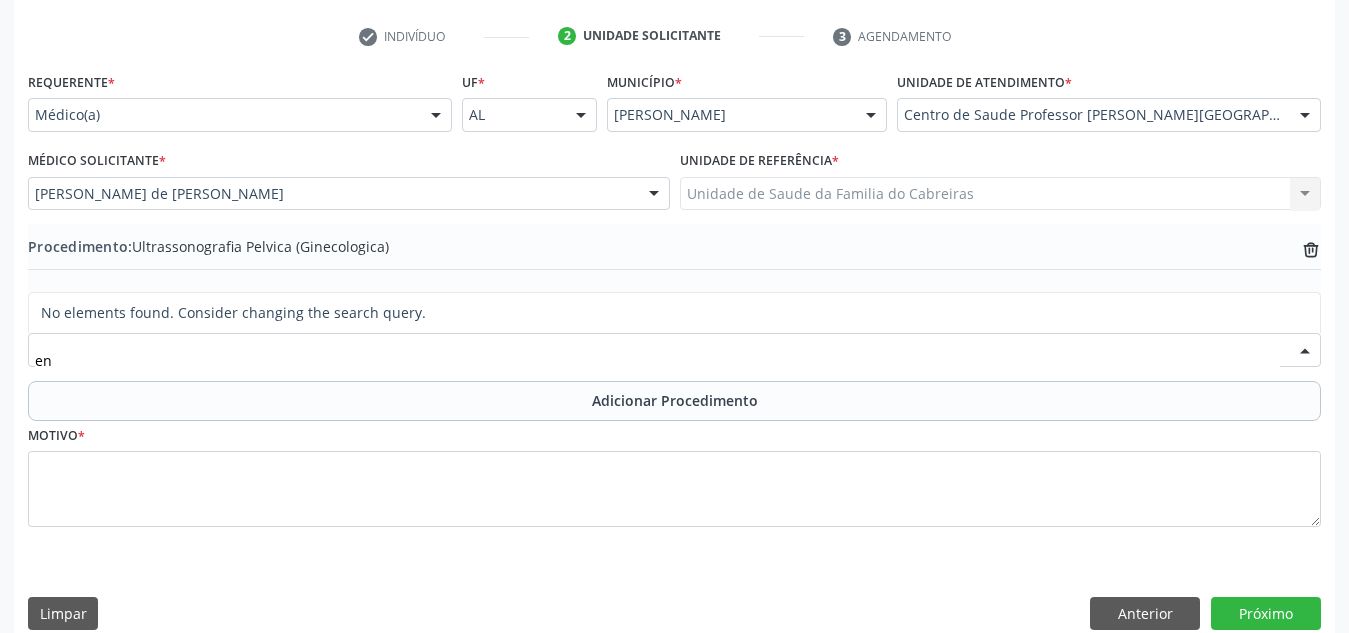 type on "e" 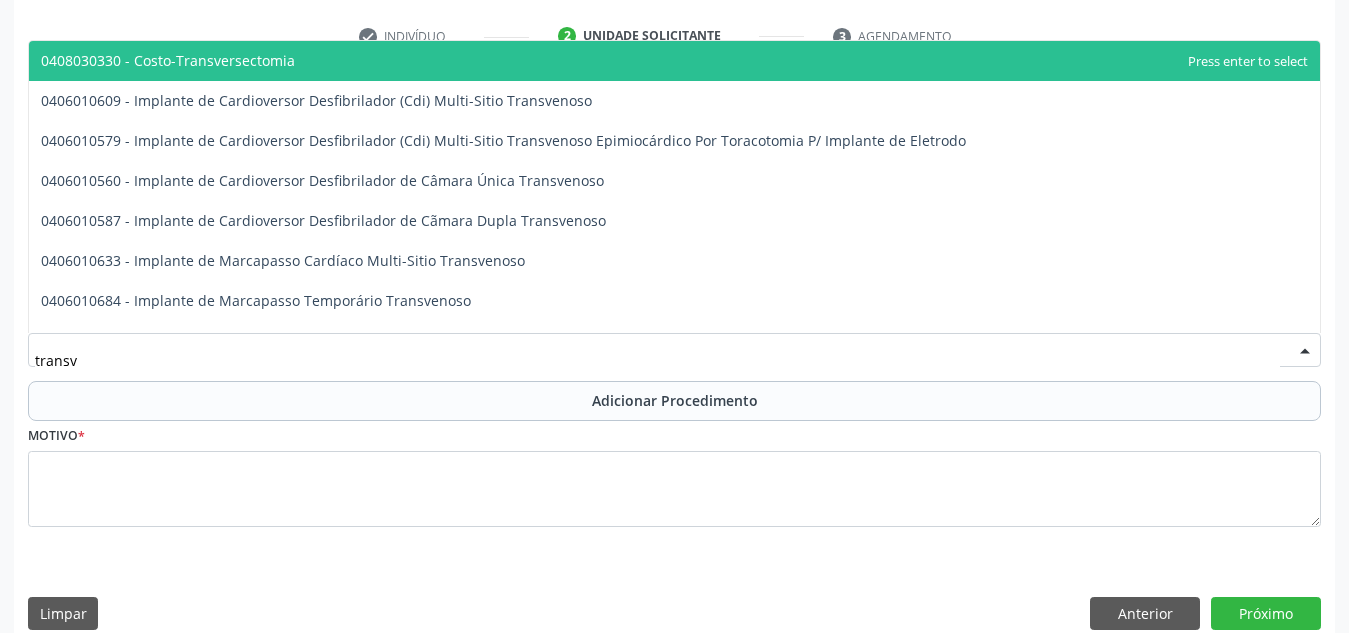 type on "transva" 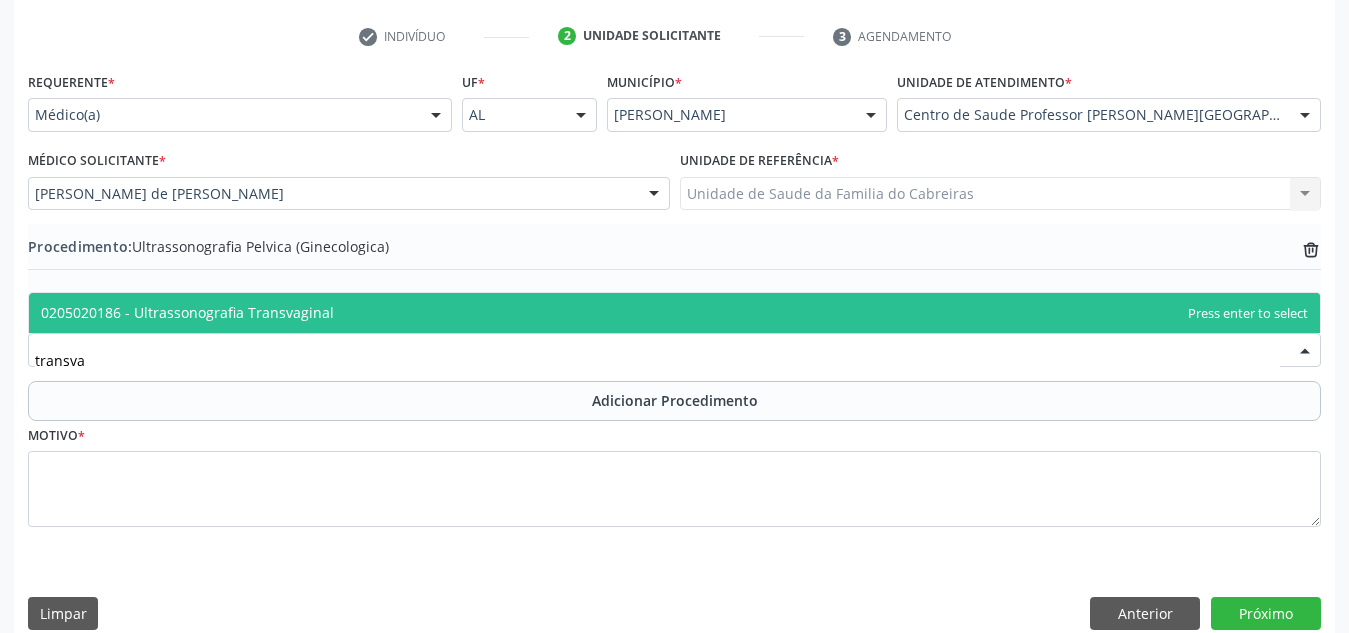 click on "0205020186 - Ultrassonografia Transvaginal" at bounding box center [674, 313] 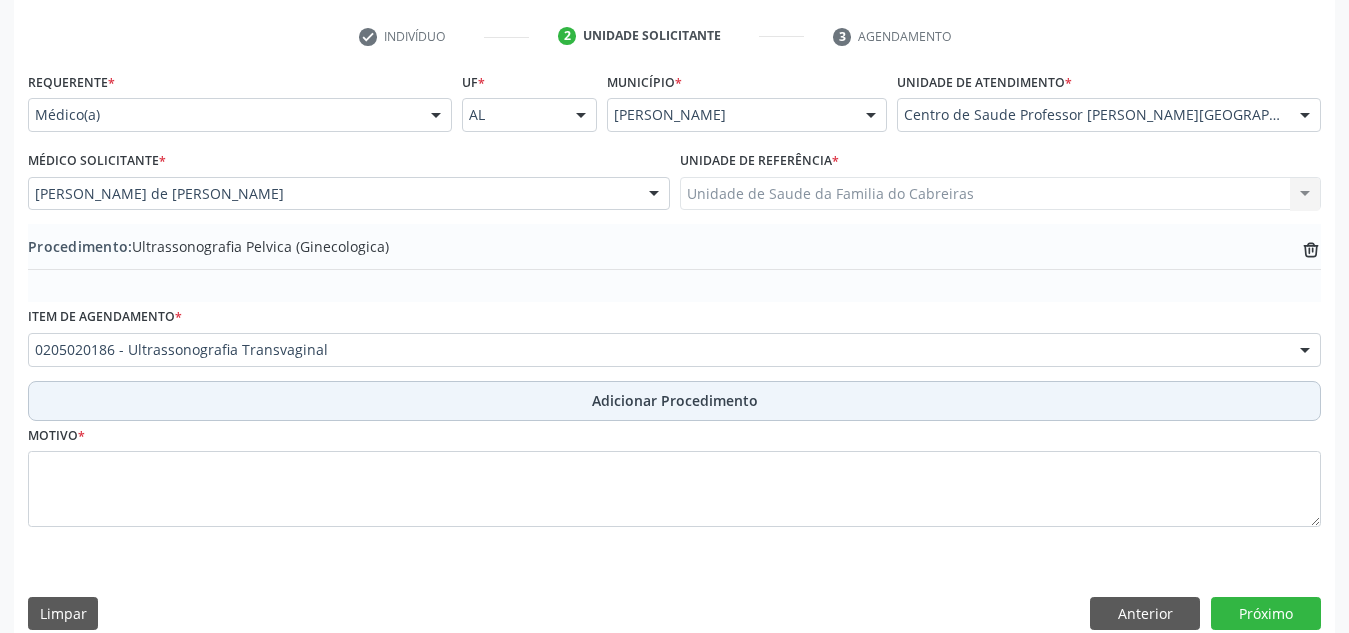 click on "Adicionar Procedimento" at bounding box center (674, 401) 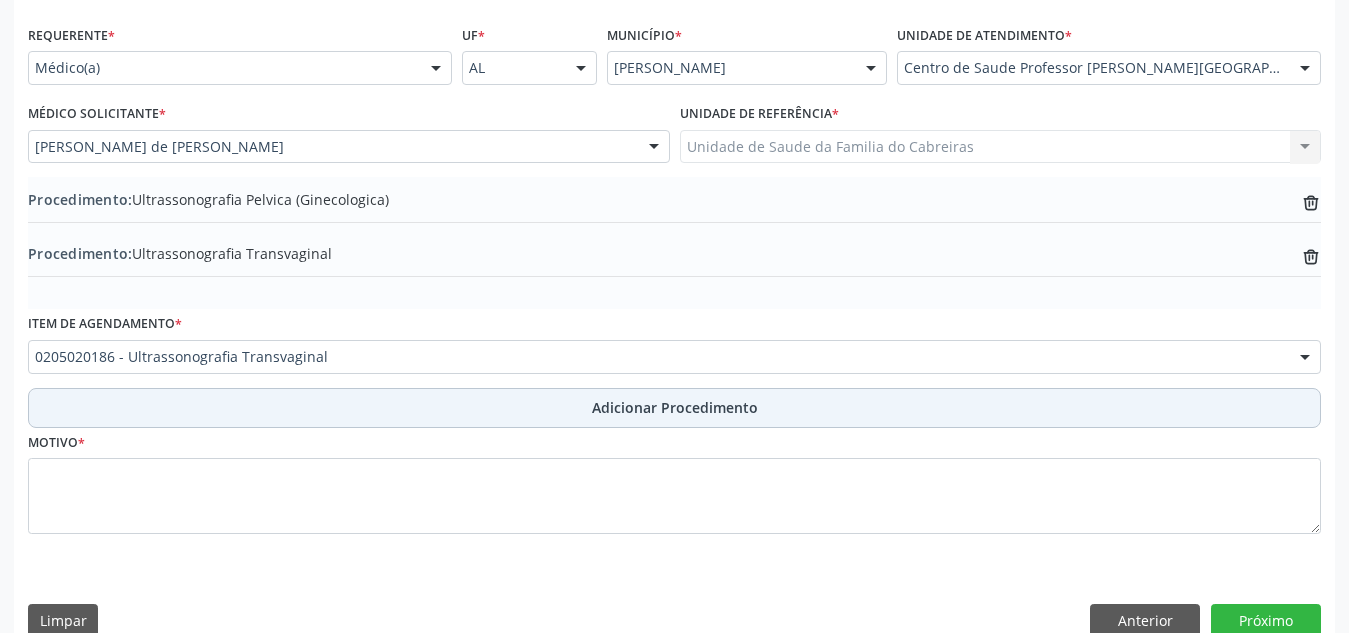 scroll, scrollTop: 474, scrollLeft: 0, axis: vertical 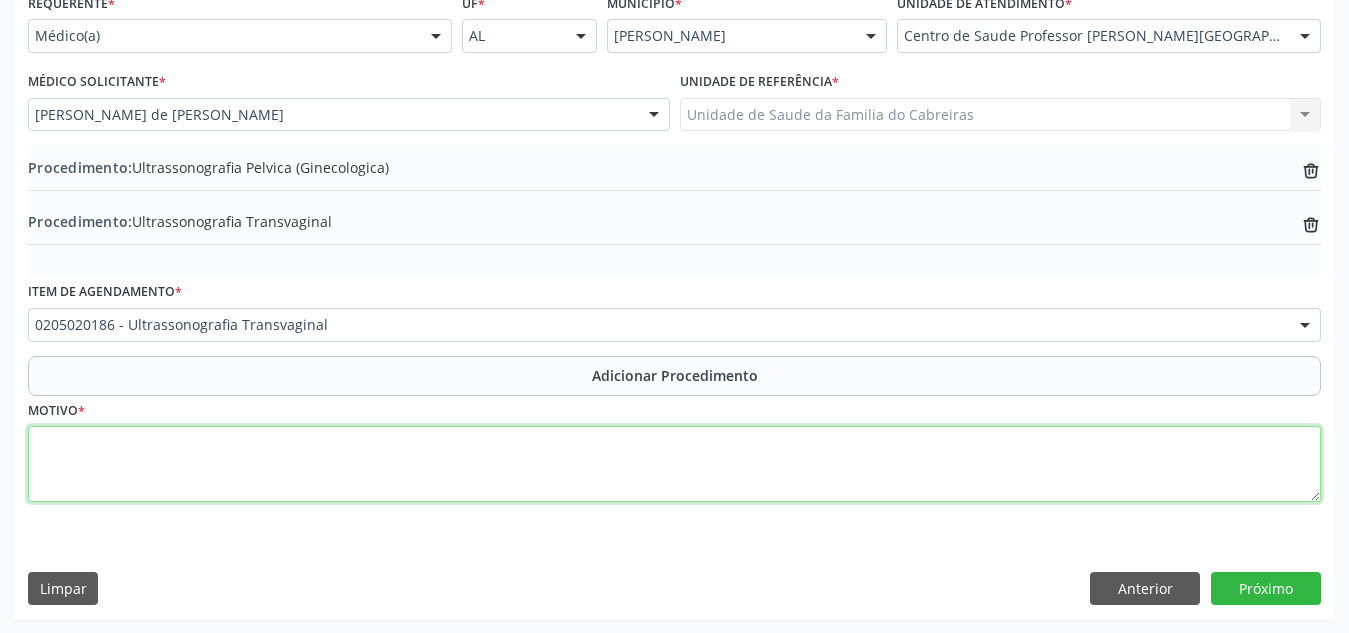 click at bounding box center (674, 464) 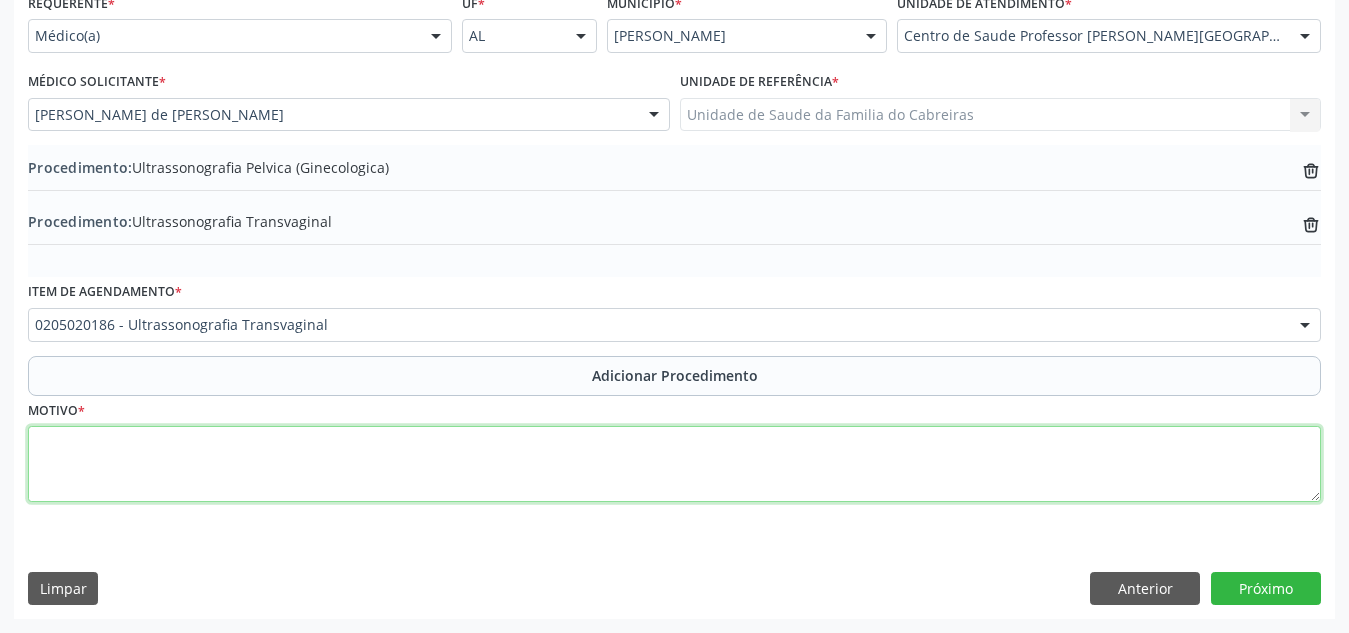 type on "I" 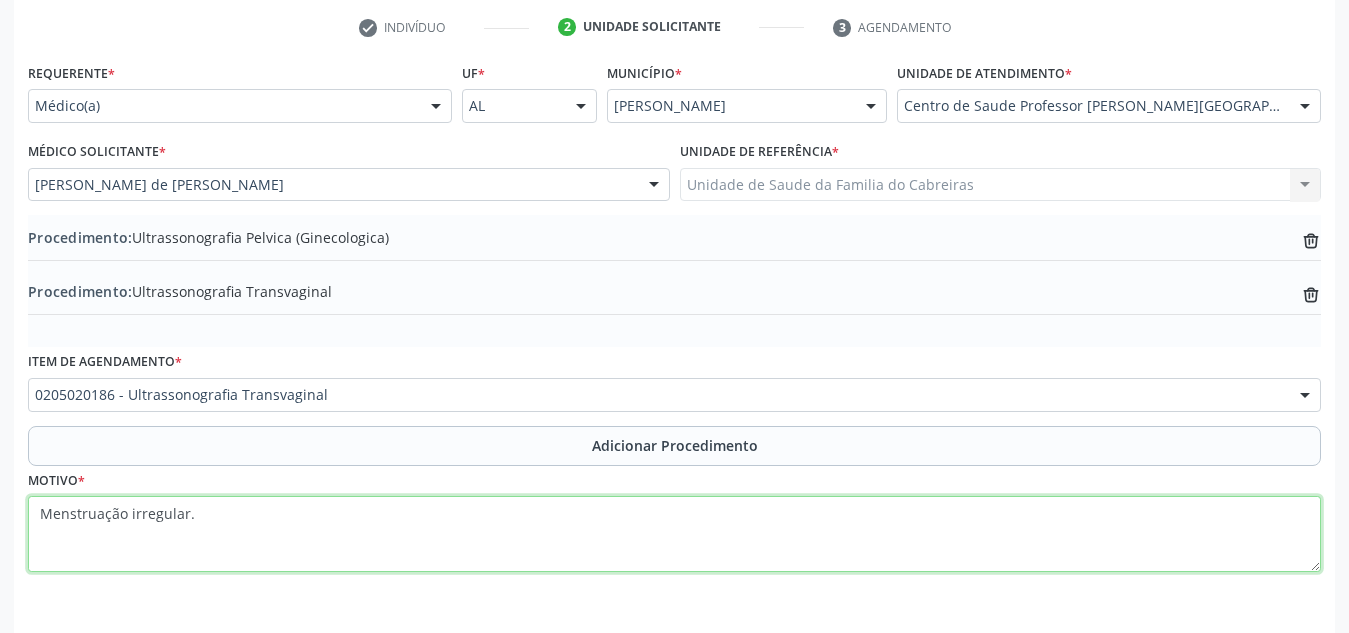 scroll, scrollTop: 474, scrollLeft: 0, axis: vertical 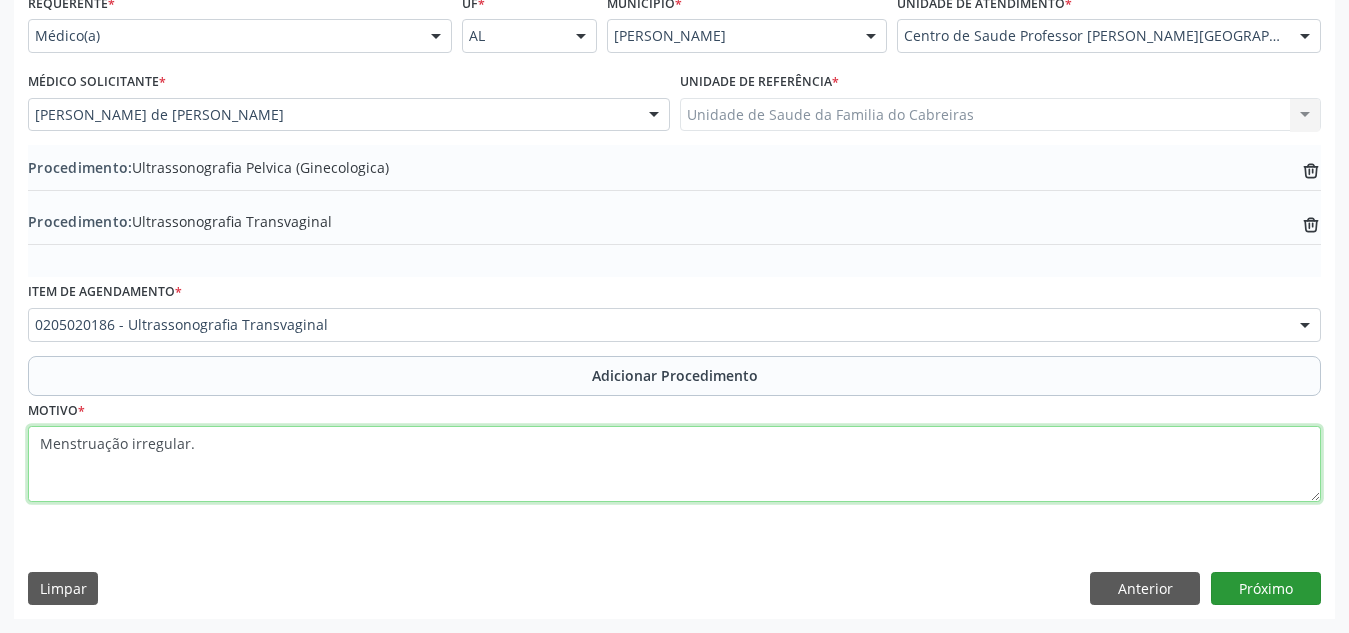 type on "Menstruação irregular." 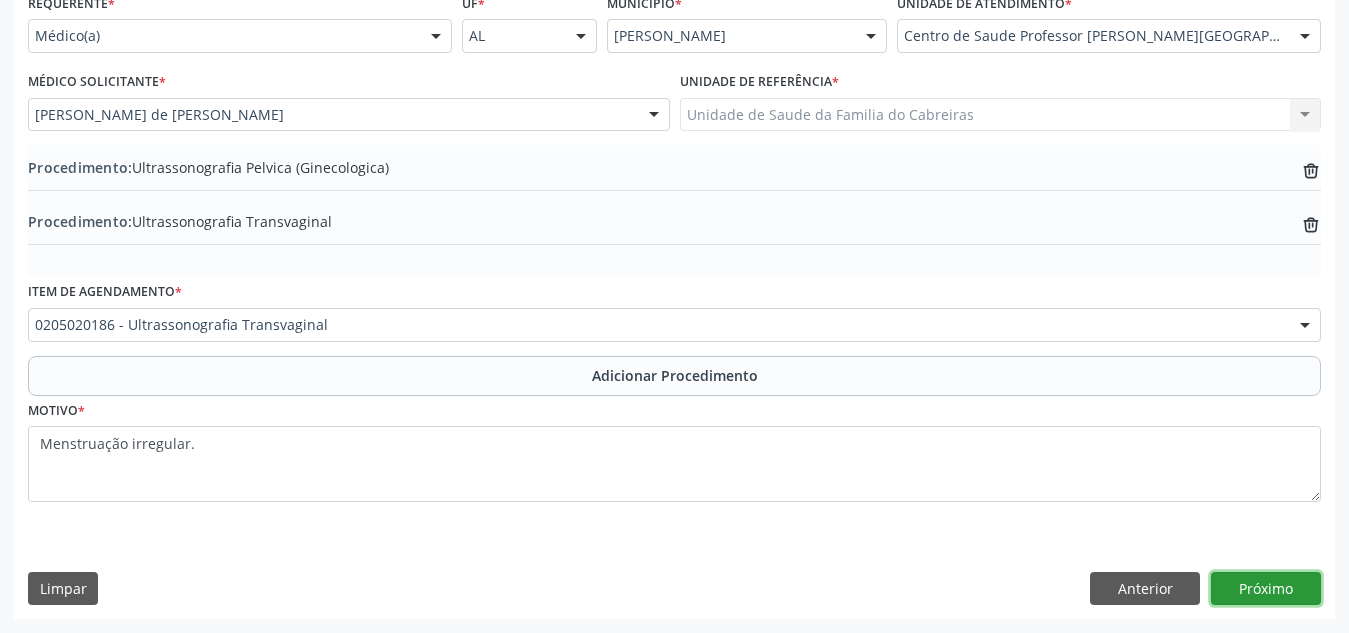 click on "Próximo" at bounding box center [1266, 589] 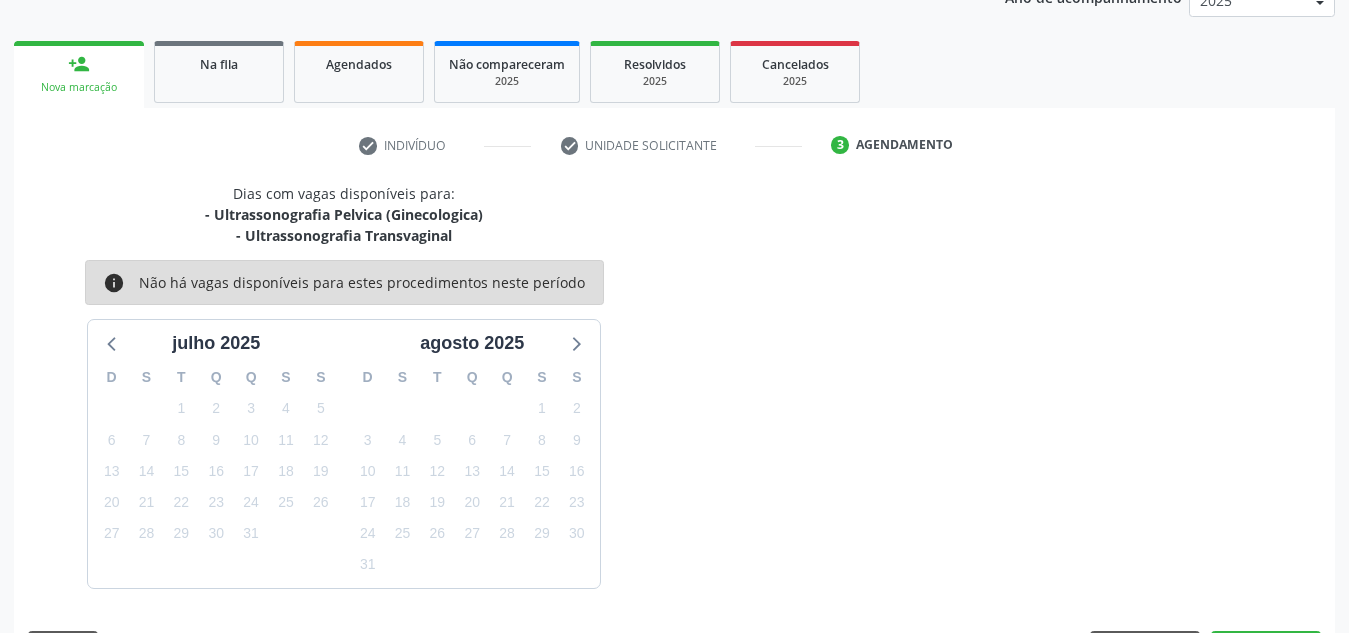 scroll, scrollTop: 345, scrollLeft: 0, axis: vertical 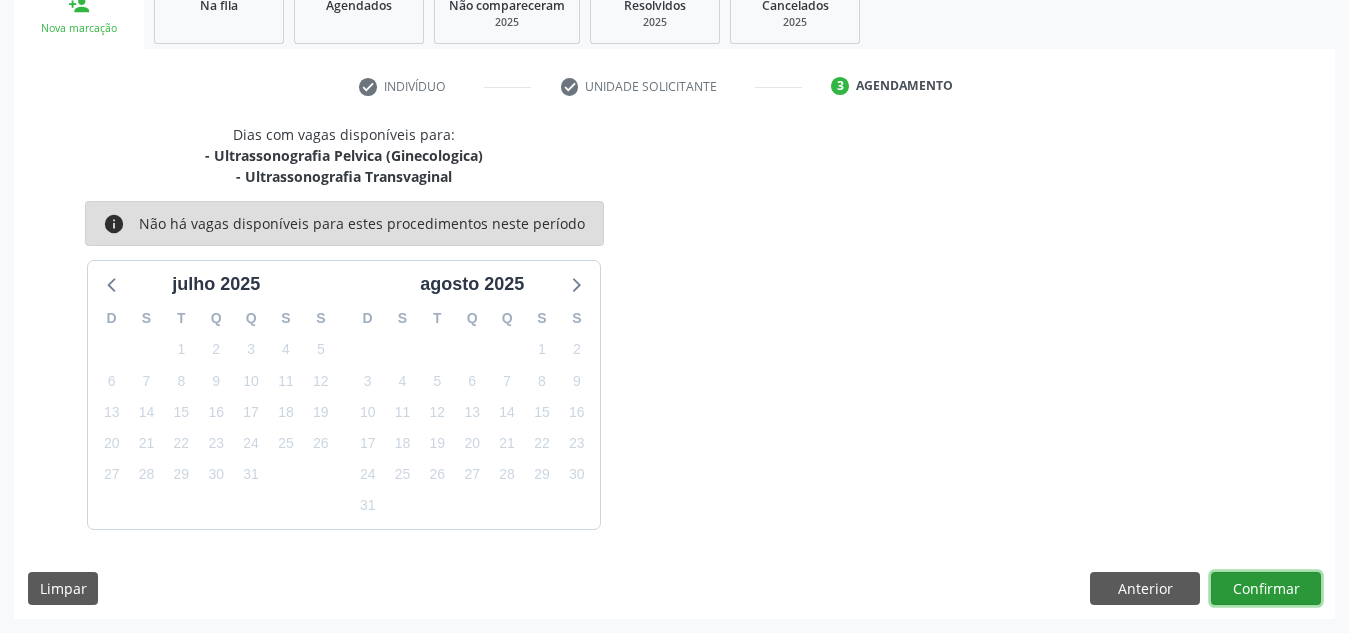 click on "Confirmar" at bounding box center [1266, 589] 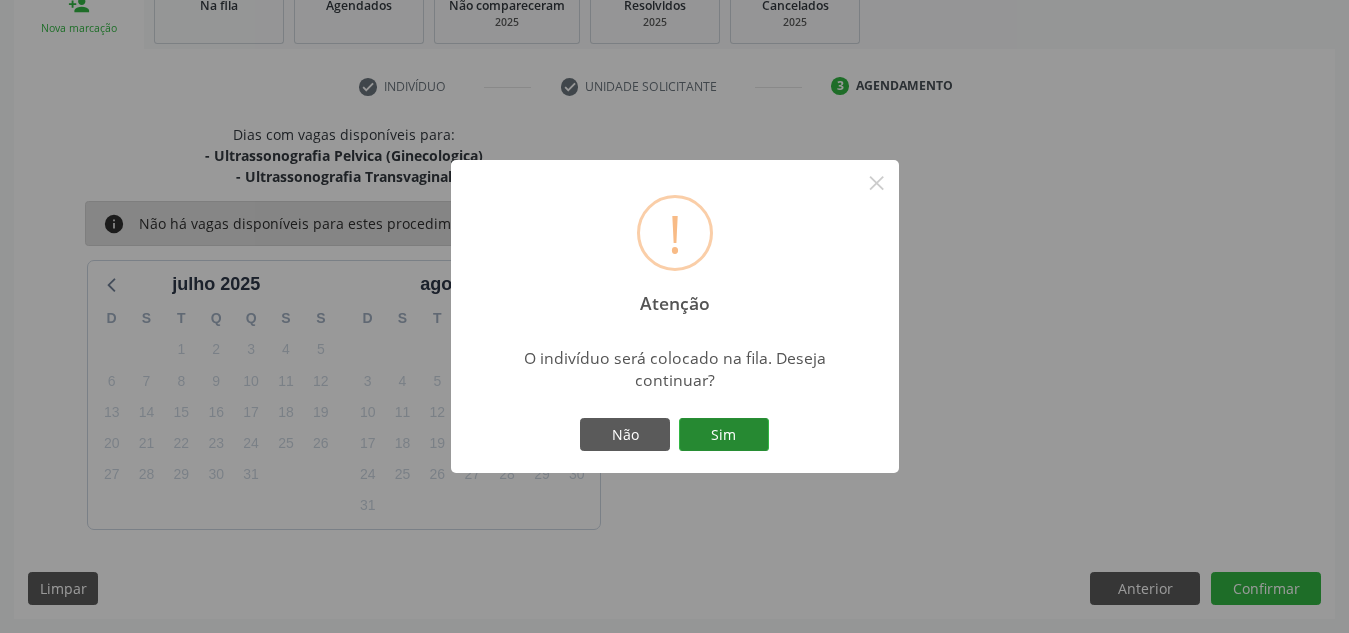 click on "Sim" at bounding box center (724, 435) 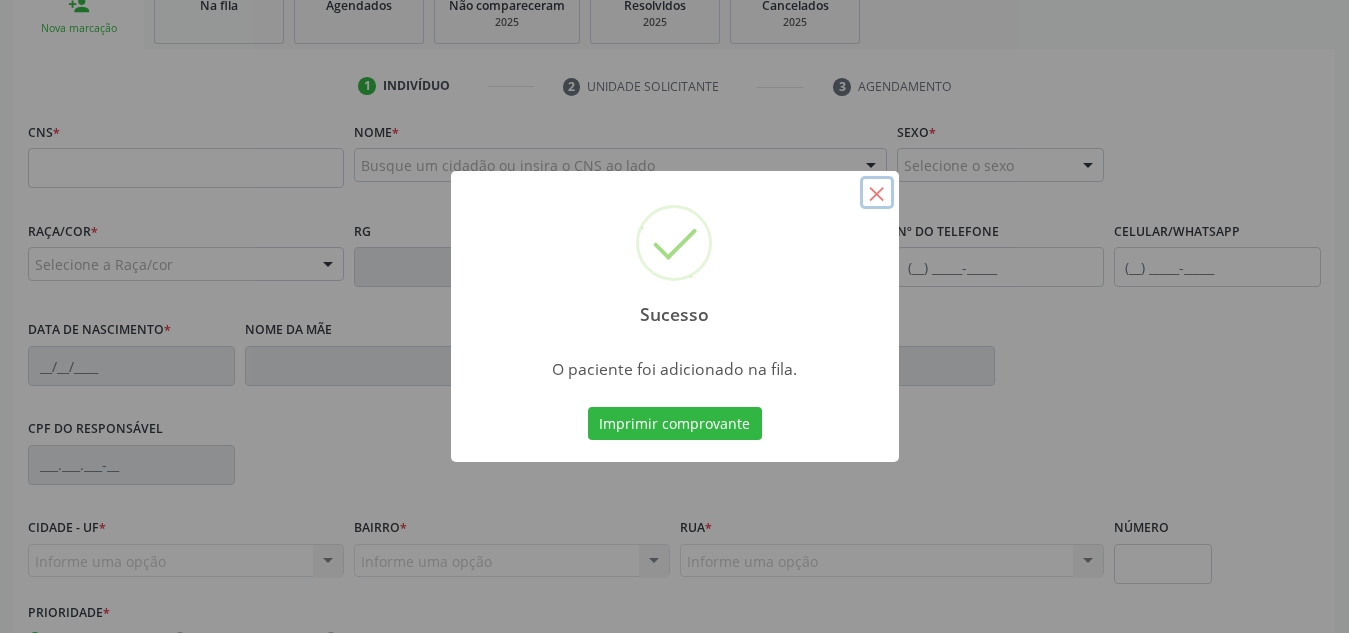 click on "×" at bounding box center (877, 193) 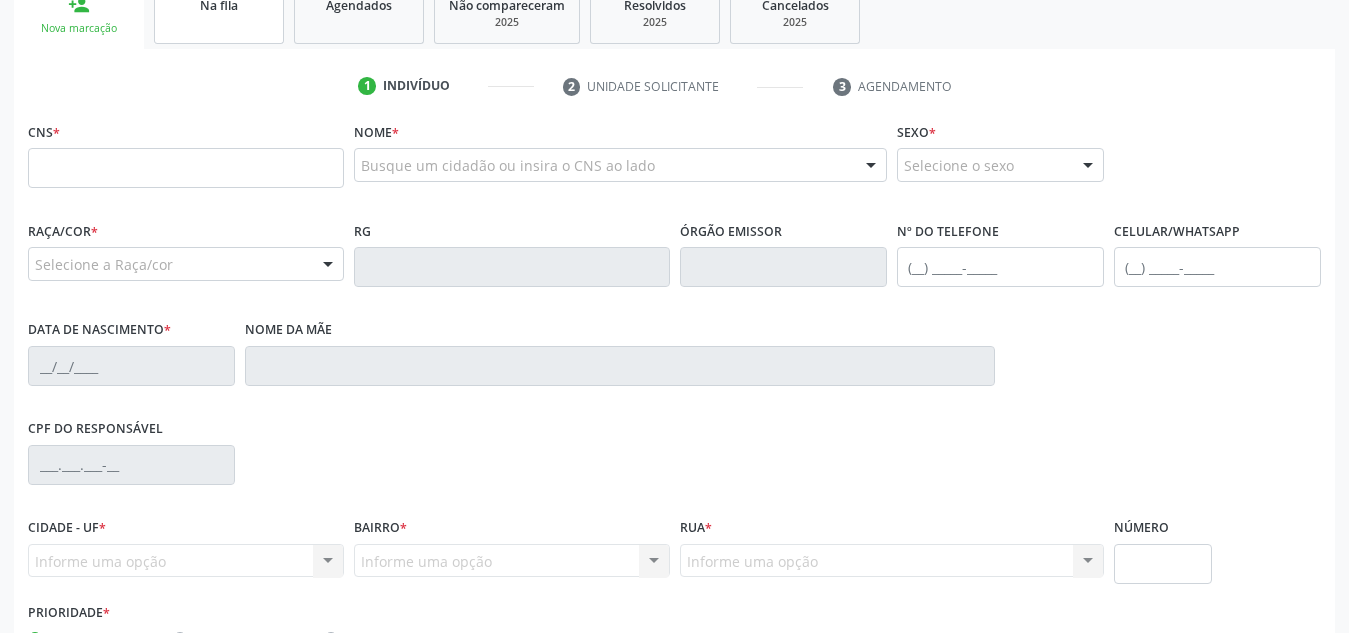 click on "Na fila" at bounding box center (219, 13) 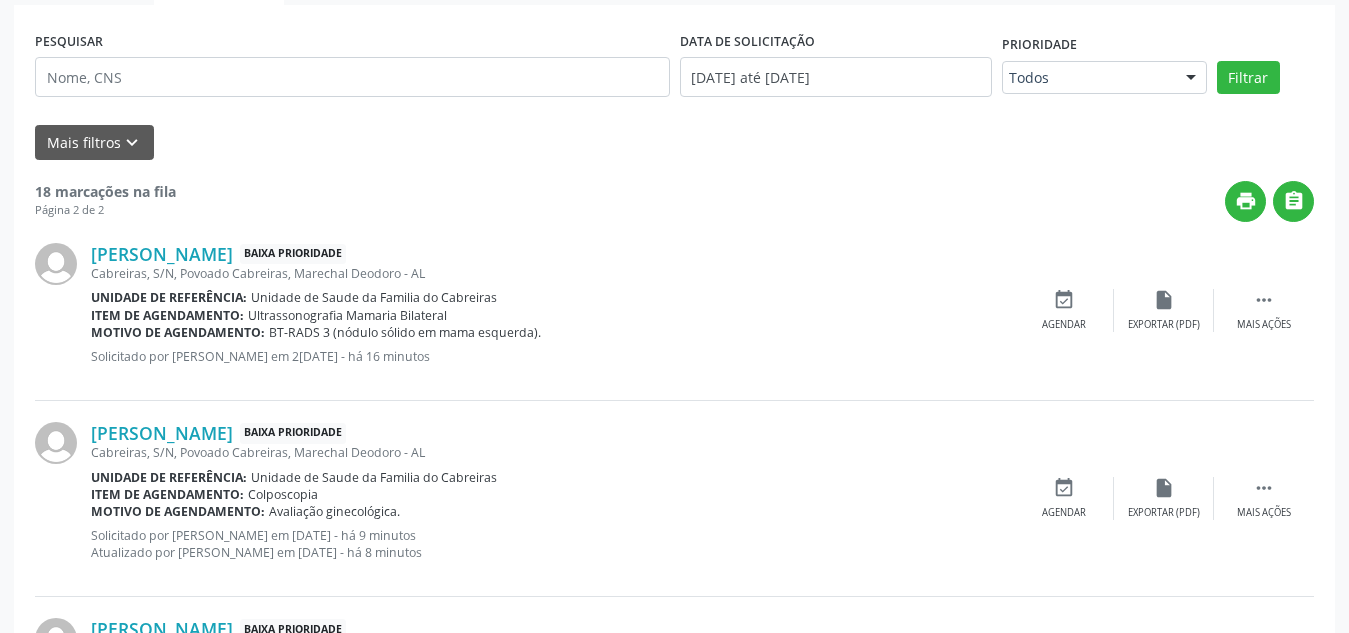 scroll, scrollTop: 629, scrollLeft: 0, axis: vertical 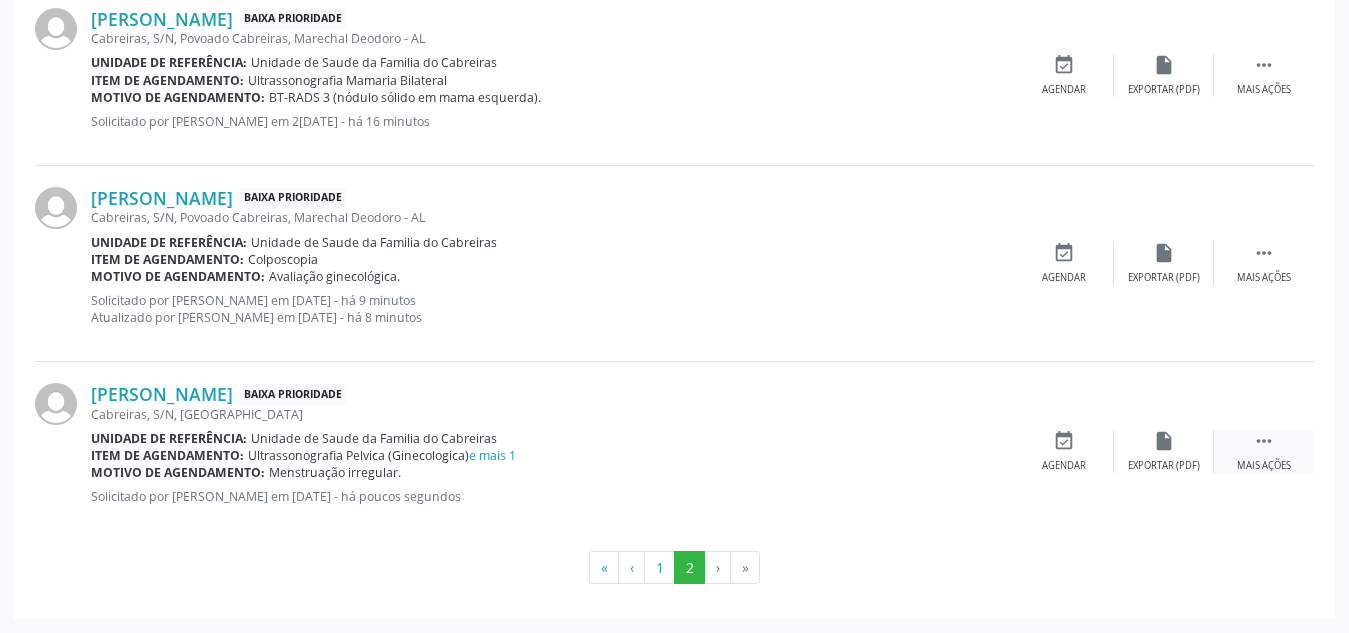 click on "Mais ações" at bounding box center (1264, 466) 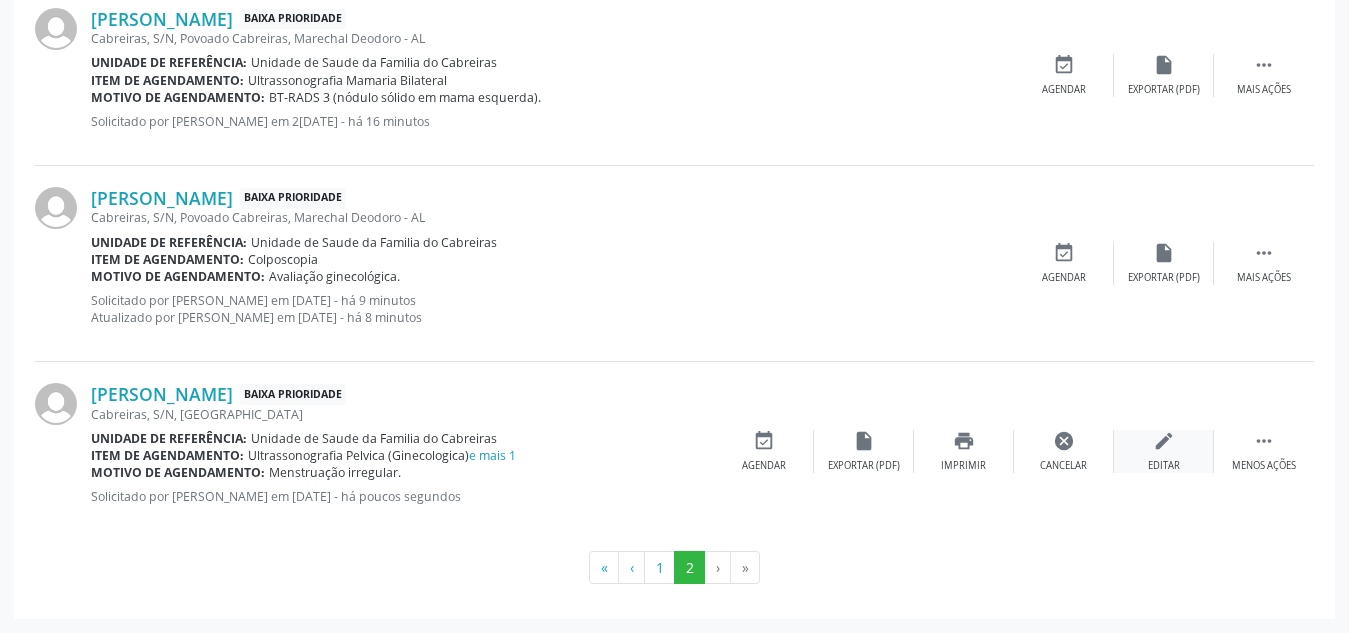 click on "edit
Editar" at bounding box center [1164, 451] 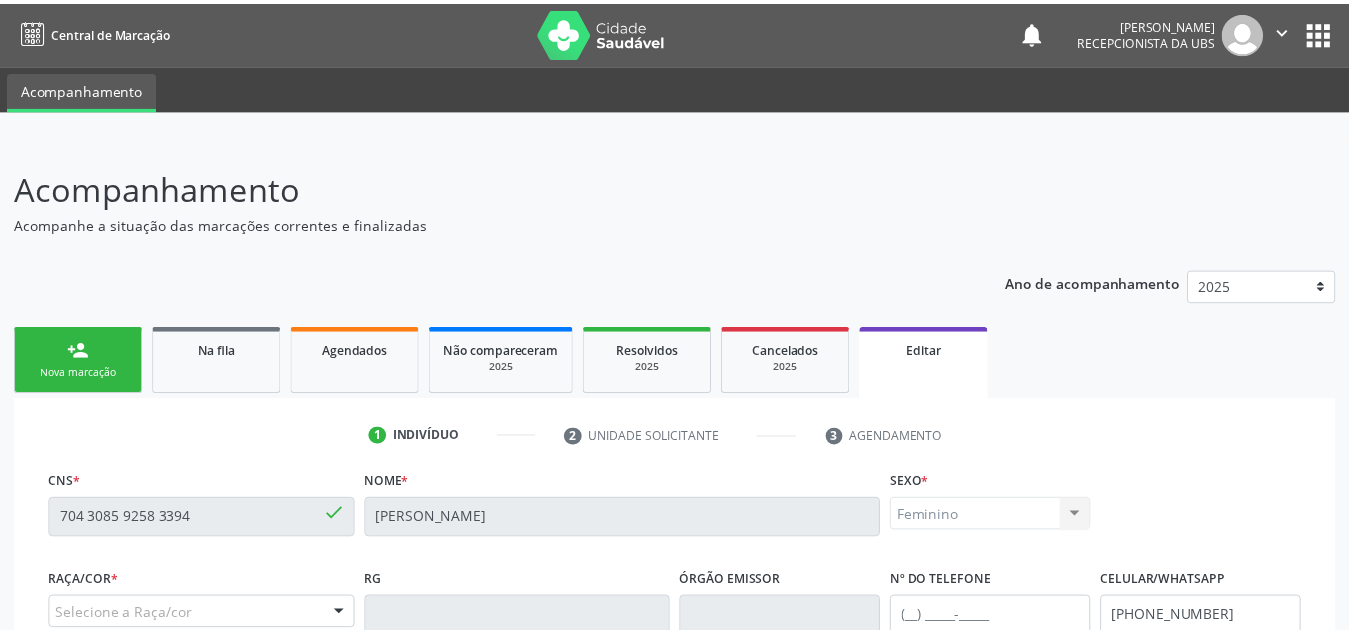 scroll, scrollTop: 506, scrollLeft: 0, axis: vertical 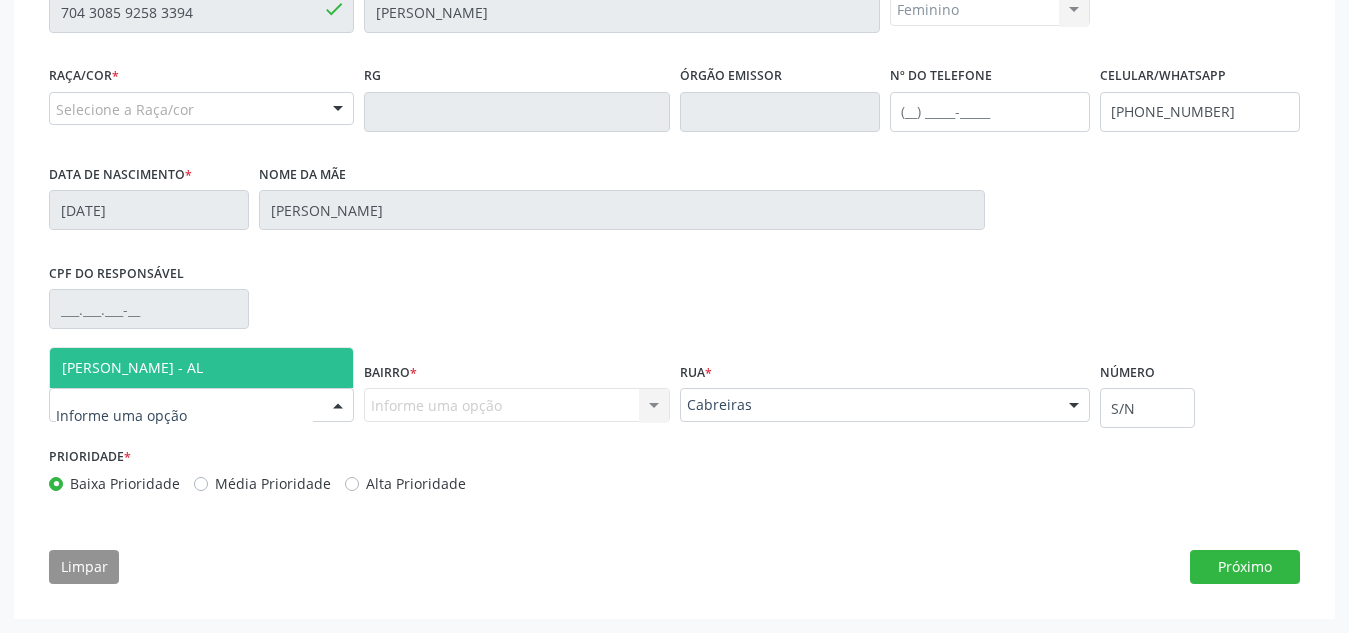 click at bounding box center [338, 406] 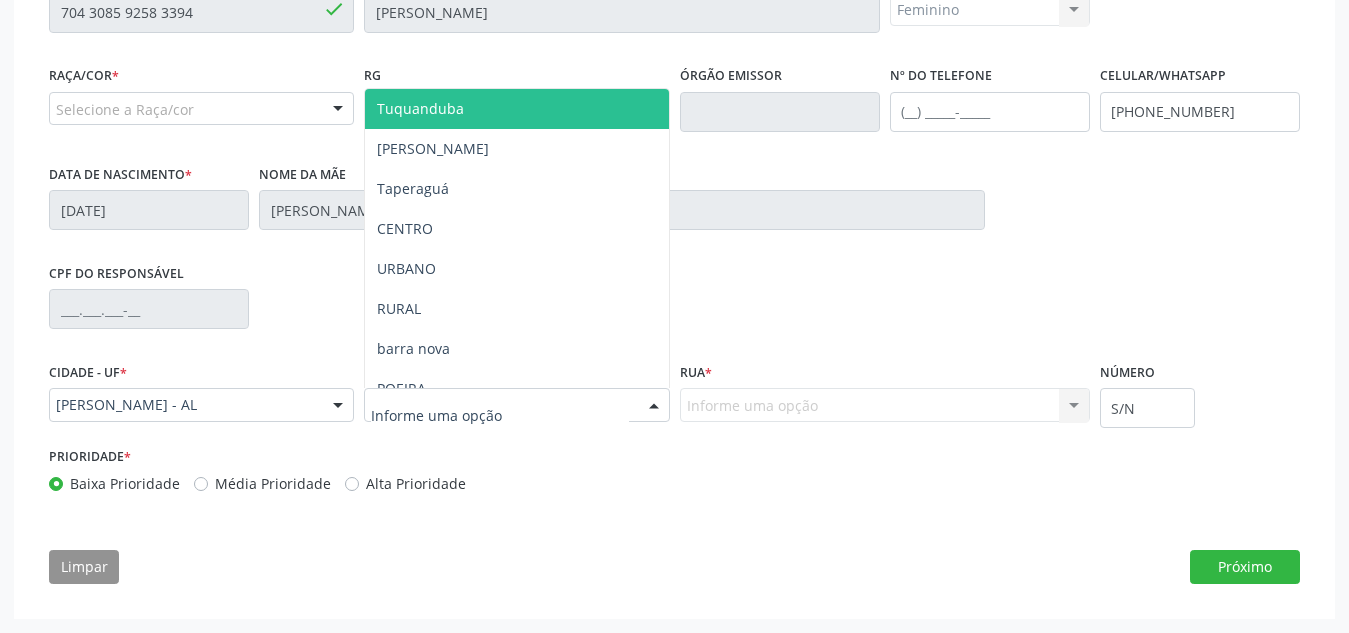 click at bounding box center (516, 405) 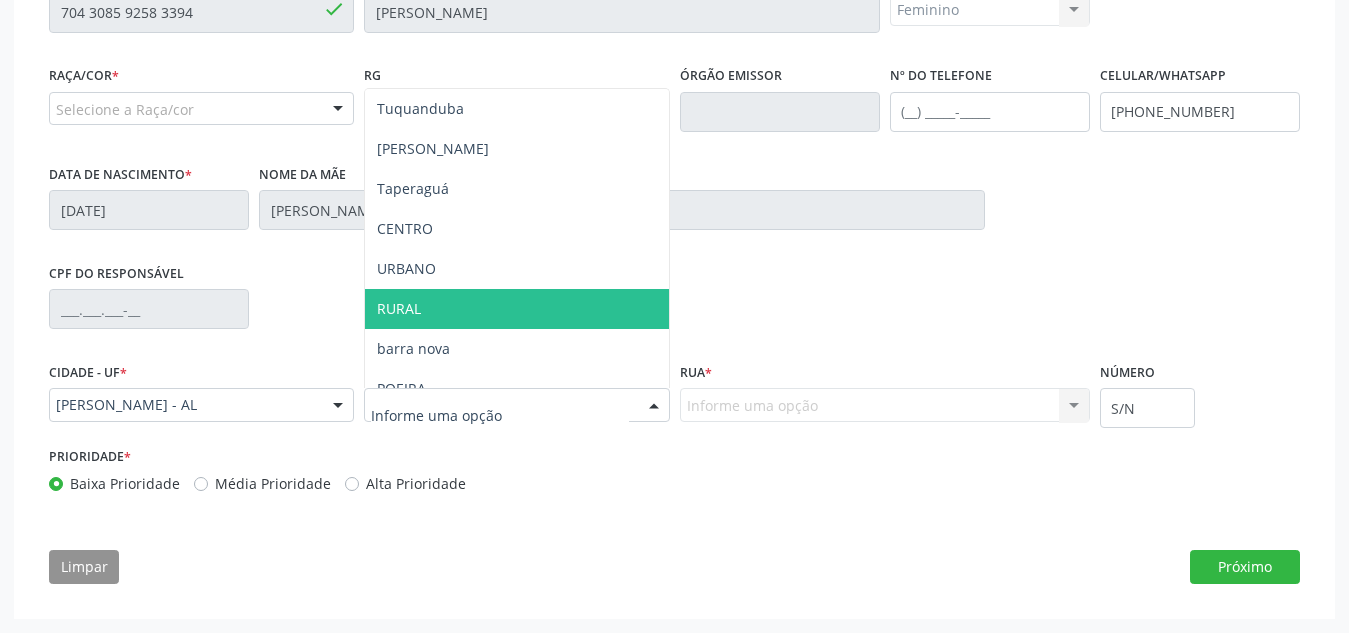 scroll, scrollTop: 221, scrollLeft: 0, axis: vertical 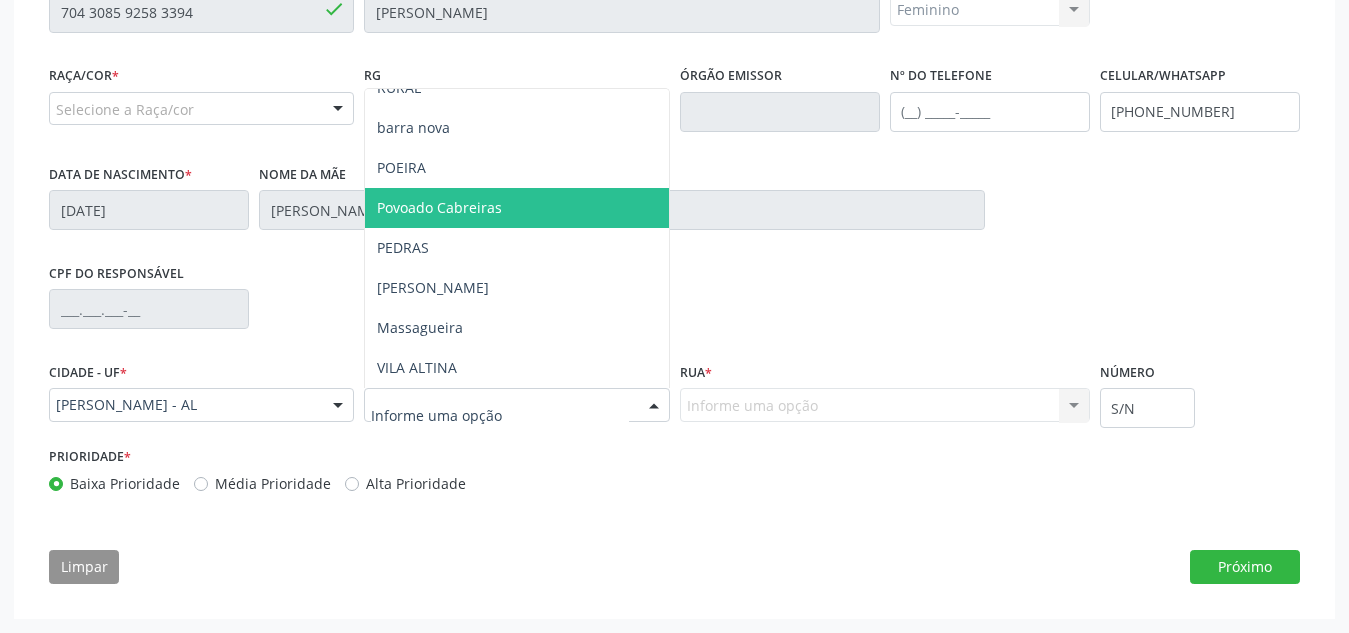 click on "Povoado Cabreiras" at bounding box center [516, 208] 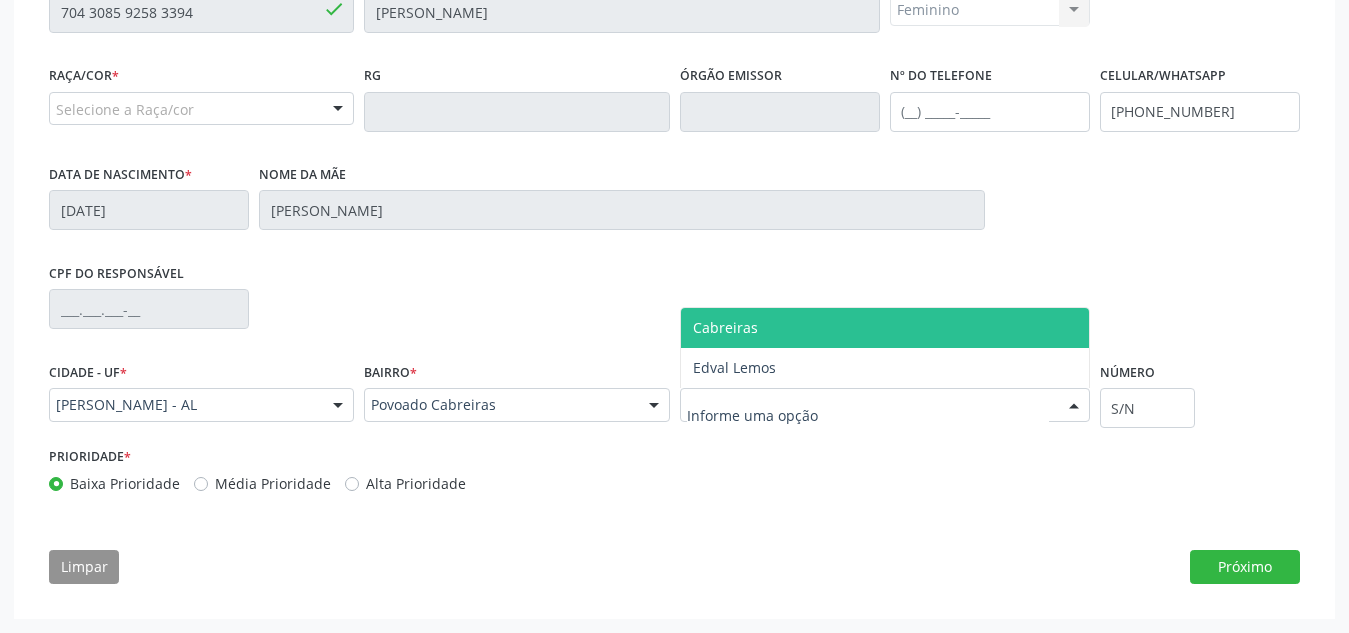 click on "Cabreiras" at bounding box center (885, 328) 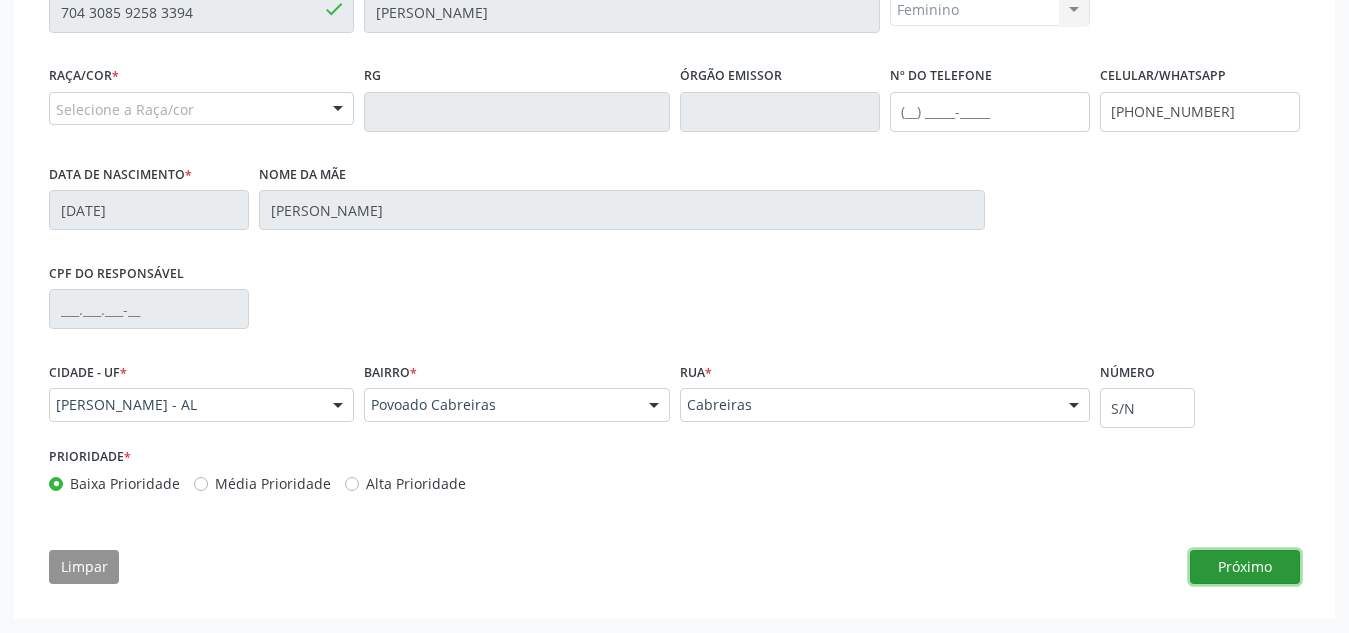 click on "Próximo" at bounding box center (1245, 567) 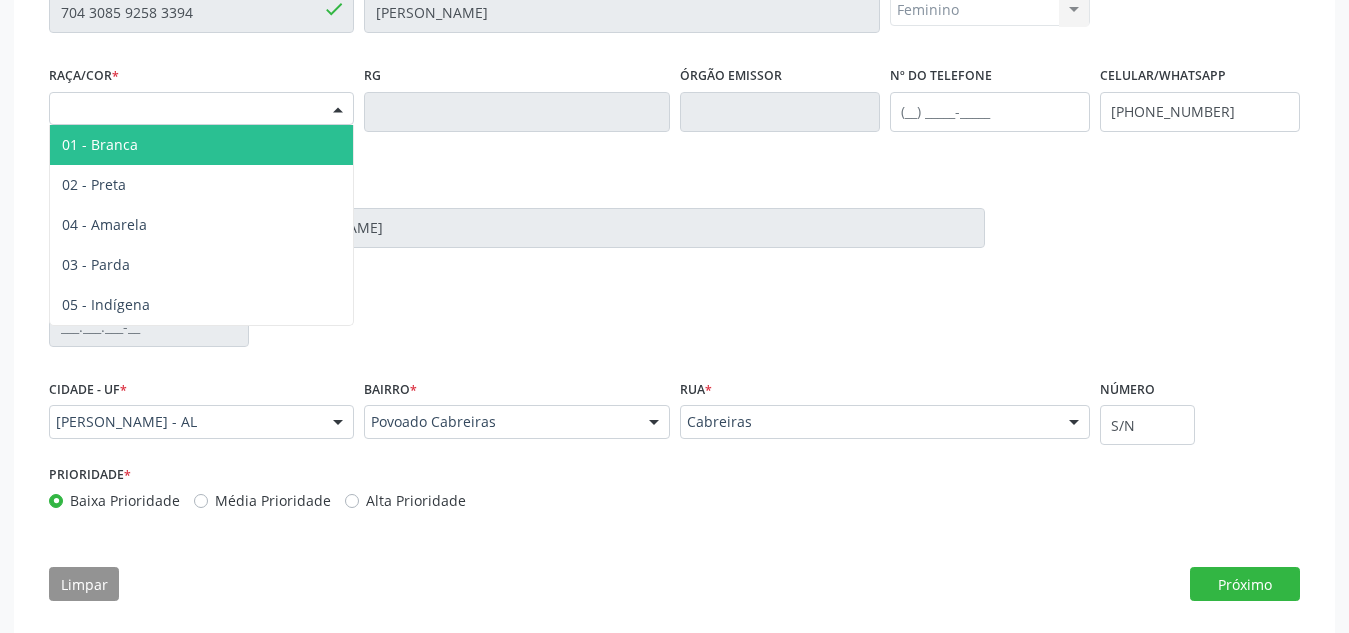 click on "Selecione a Raça/cor" at bounding box center [201, 109] 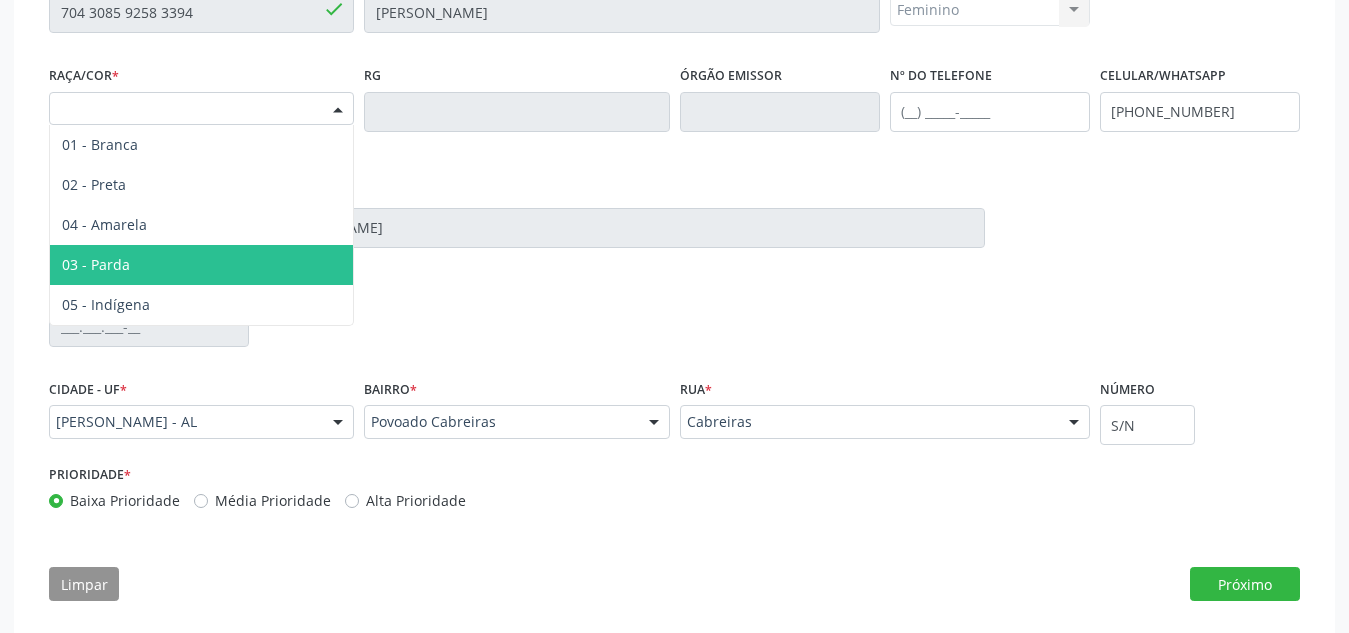 click on "03 - Parda" at bounding box center [201, 265] 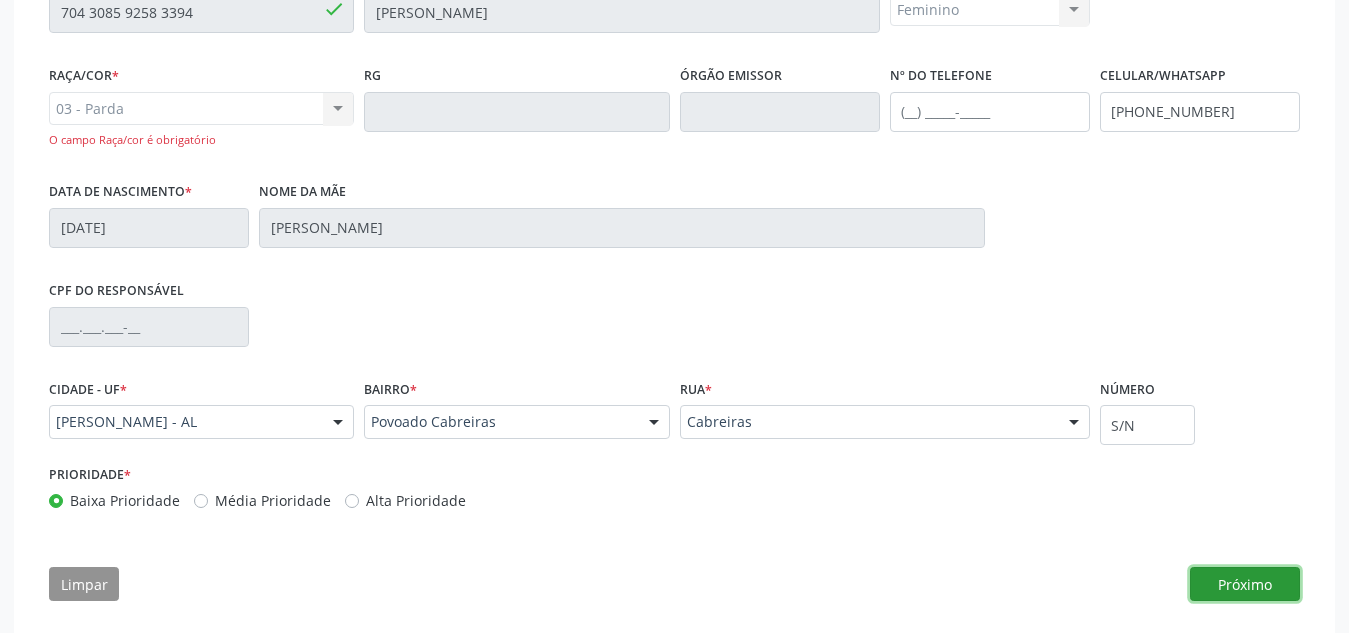 click on "Próximo" at bounding box center [1245, 584] 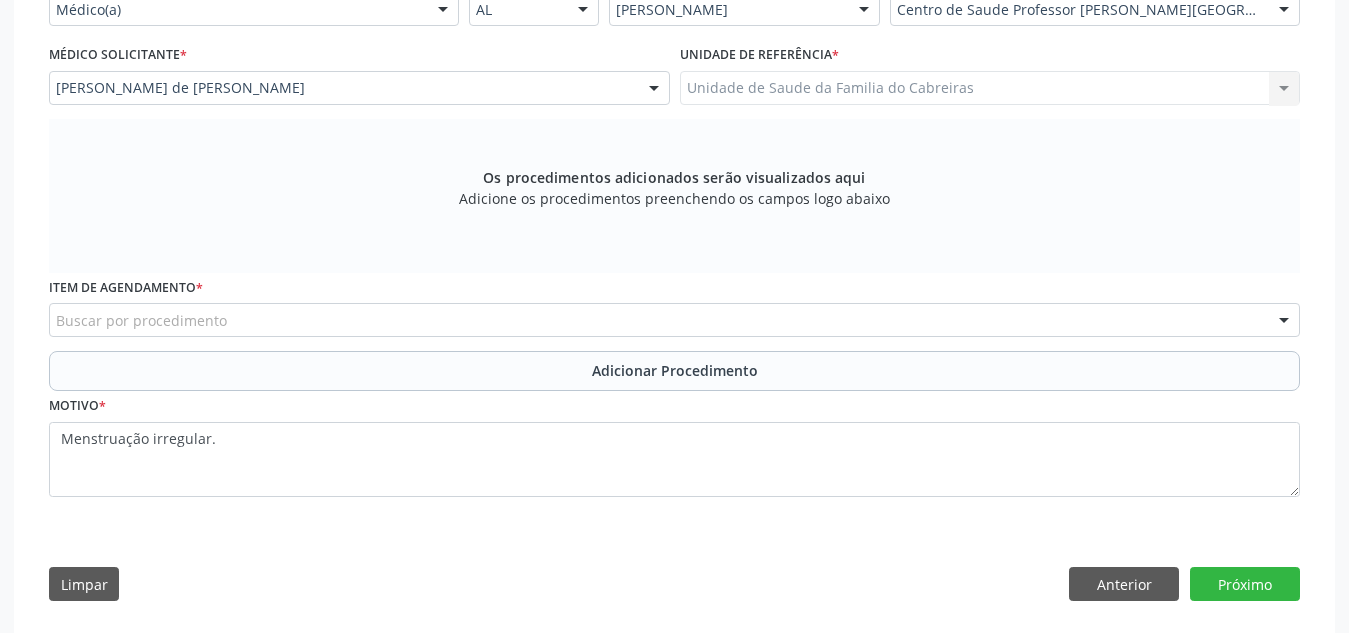 scroll, scrollTop: 357, scrollLeft: 0, axis: vertical 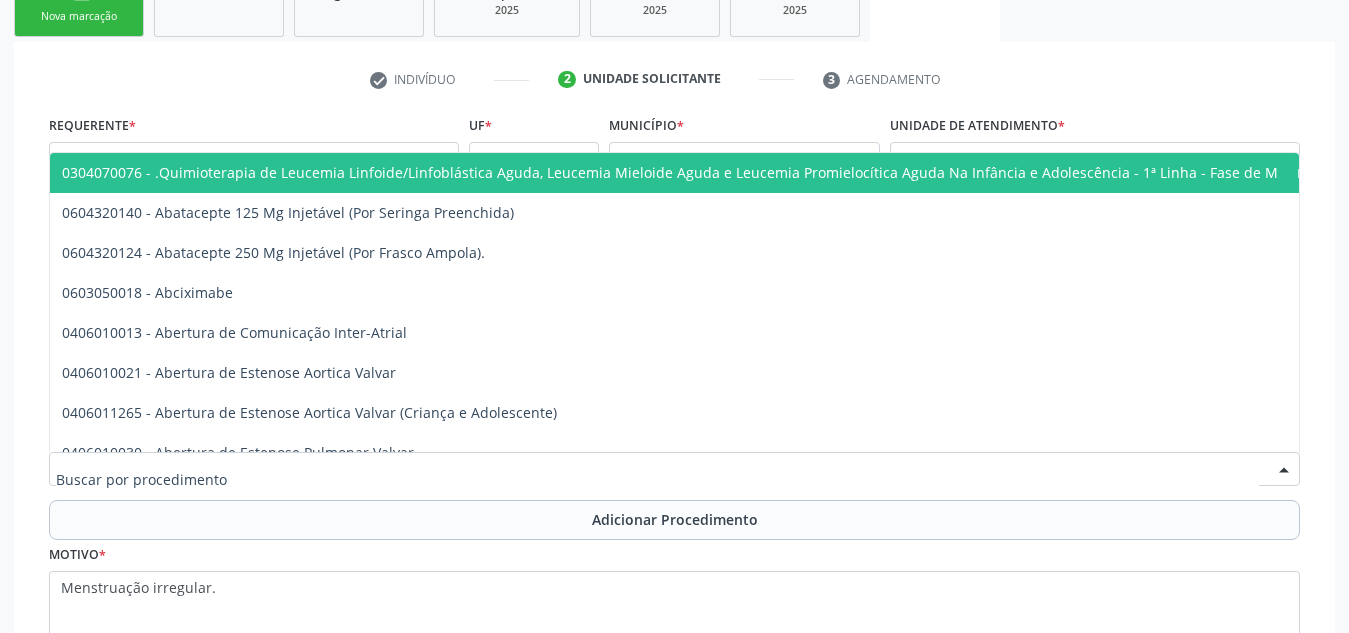 click at bounding box center [674, 469] 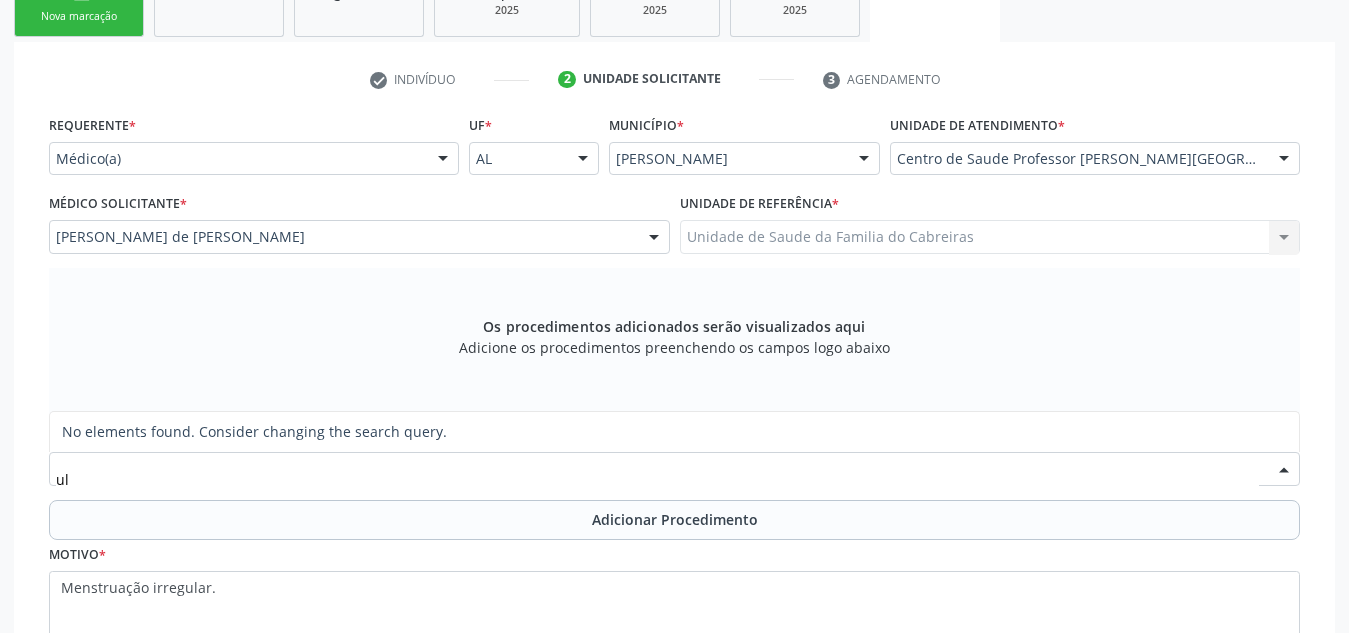 type on "u" 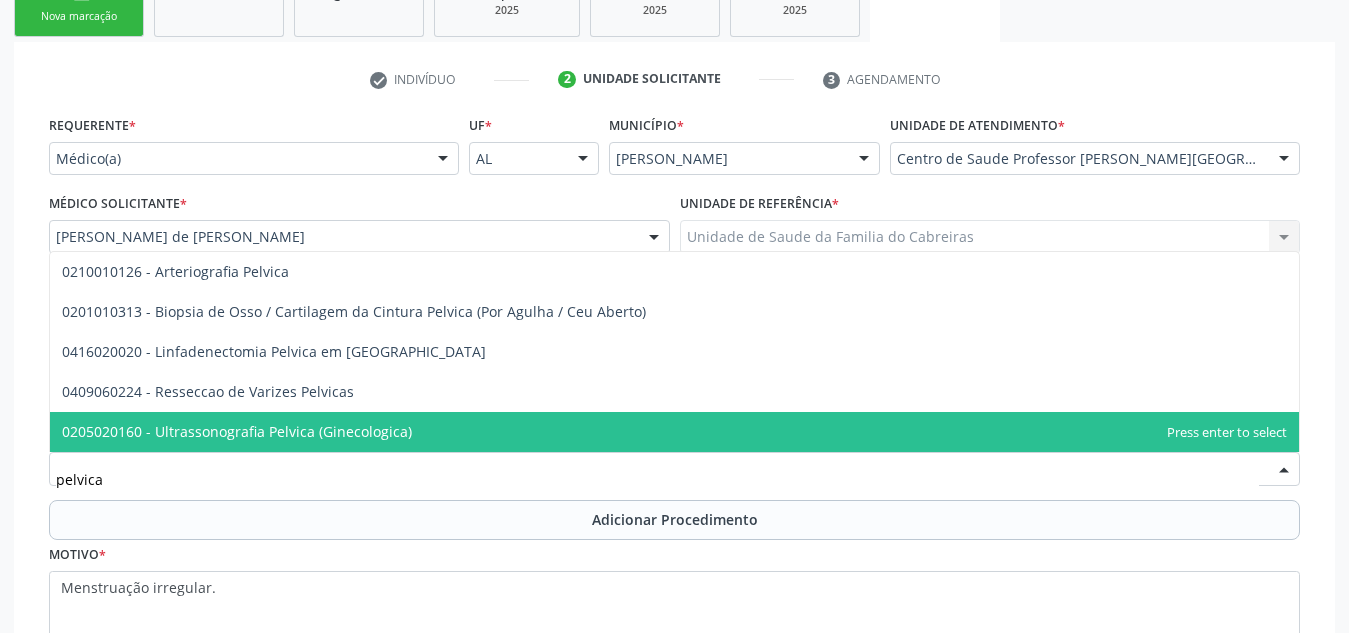 click on "0205020160 - Ultrassonografia Pelvica (Ginecologica)" at bounding box center [674, 432] 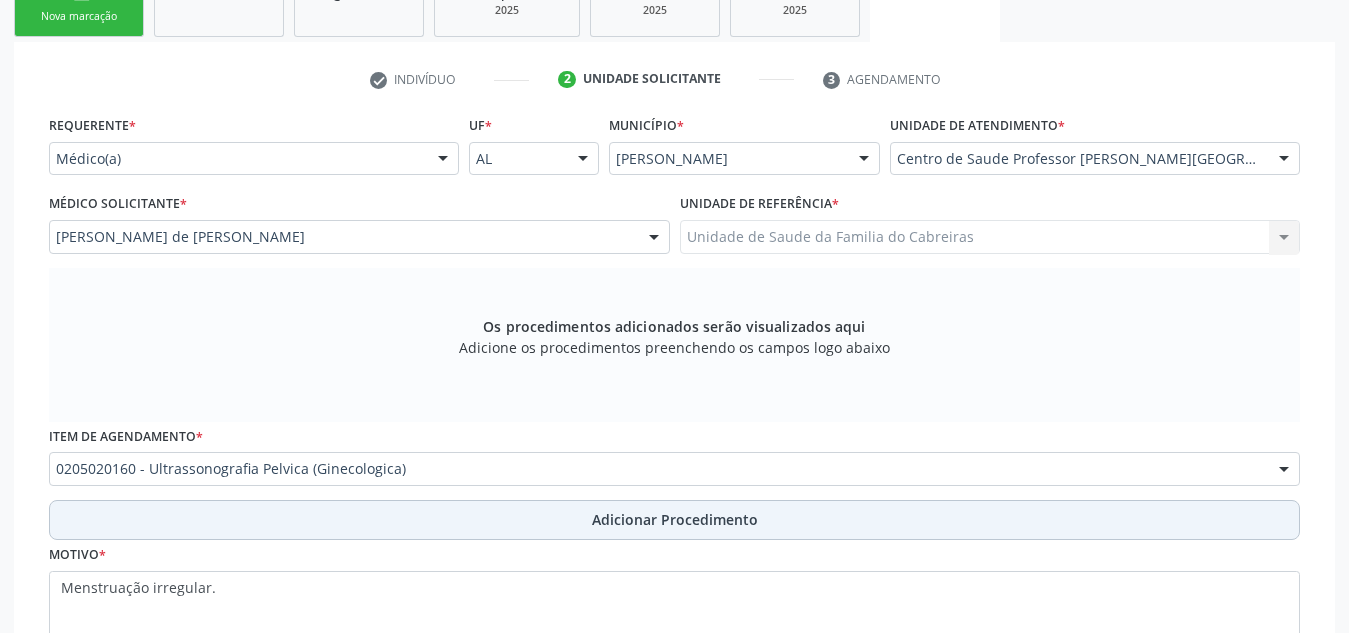 click on "Adicionar Procedimento" at bounding box center (675, 519) 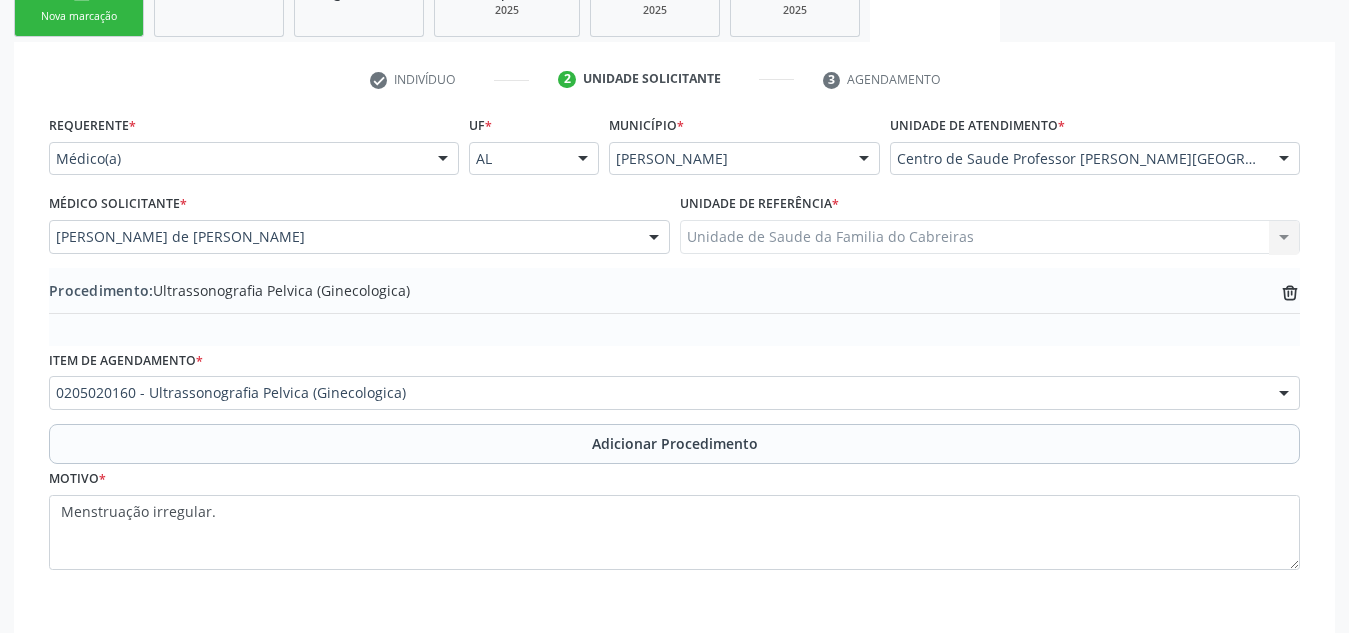 click on "0205020160 - Ultrassonografia Pelvica (Ginecologica)" at bounding box center [674, 393] 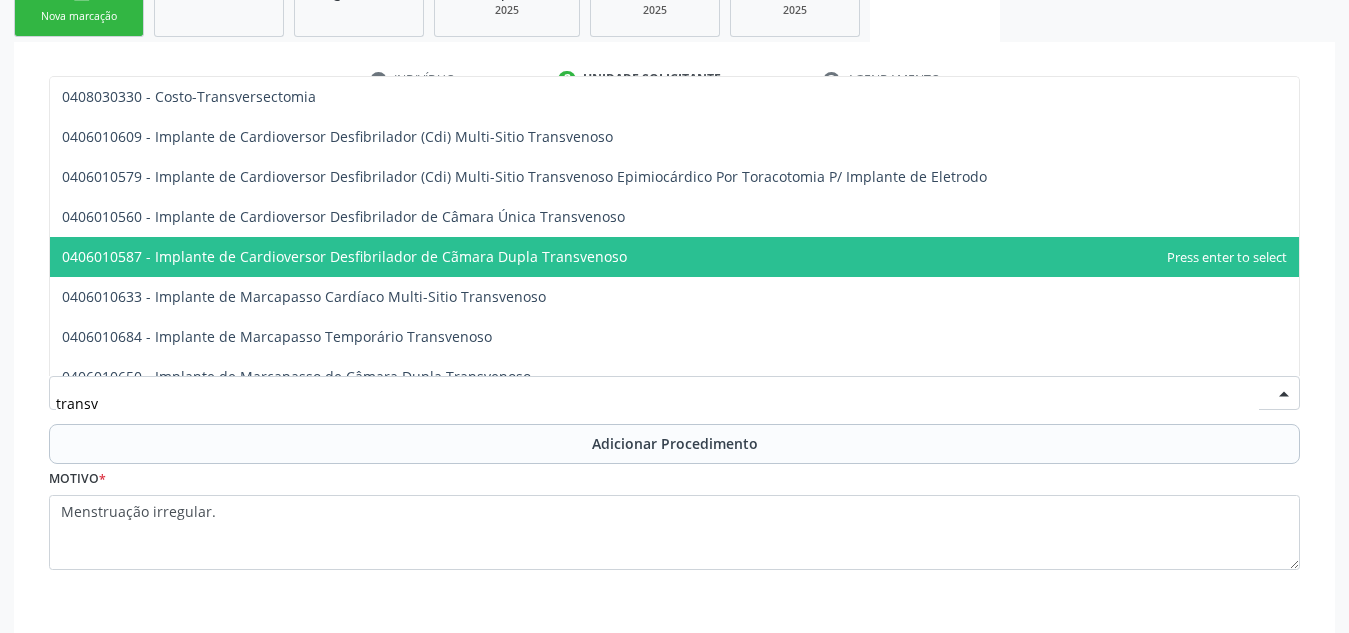 type on "transva" 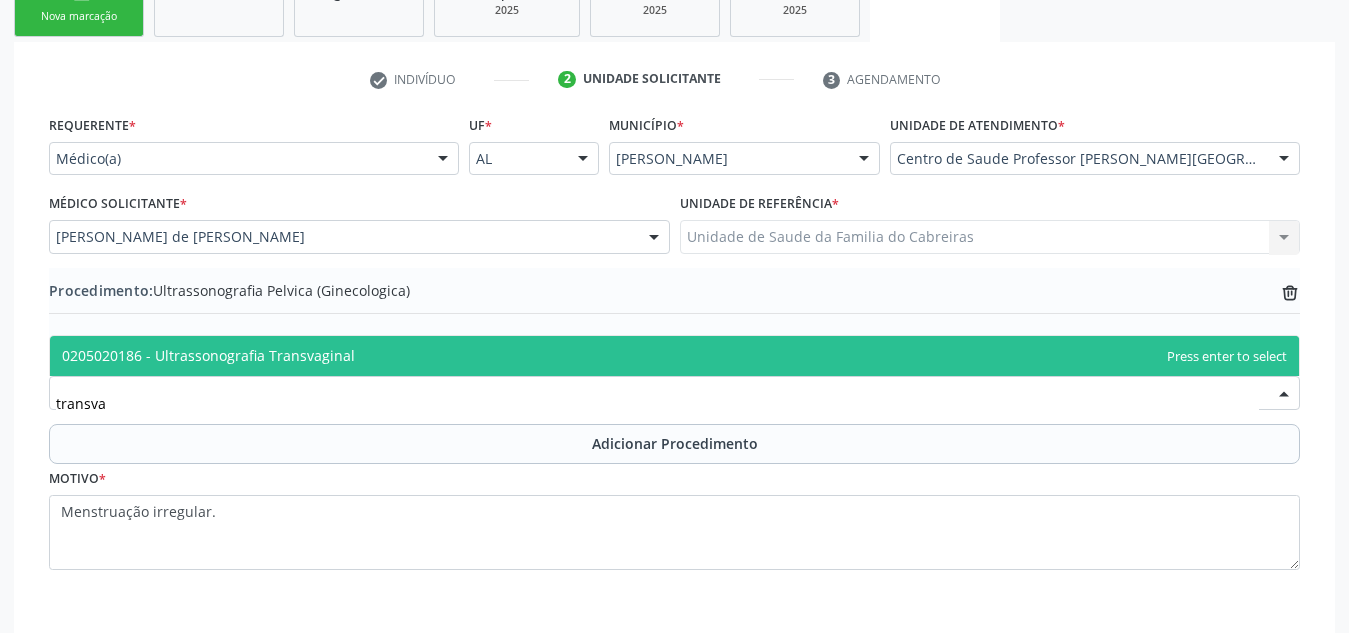 click on "0205020186 - Ultrassonografia Transvaginal" at bounding box center (674, 356) 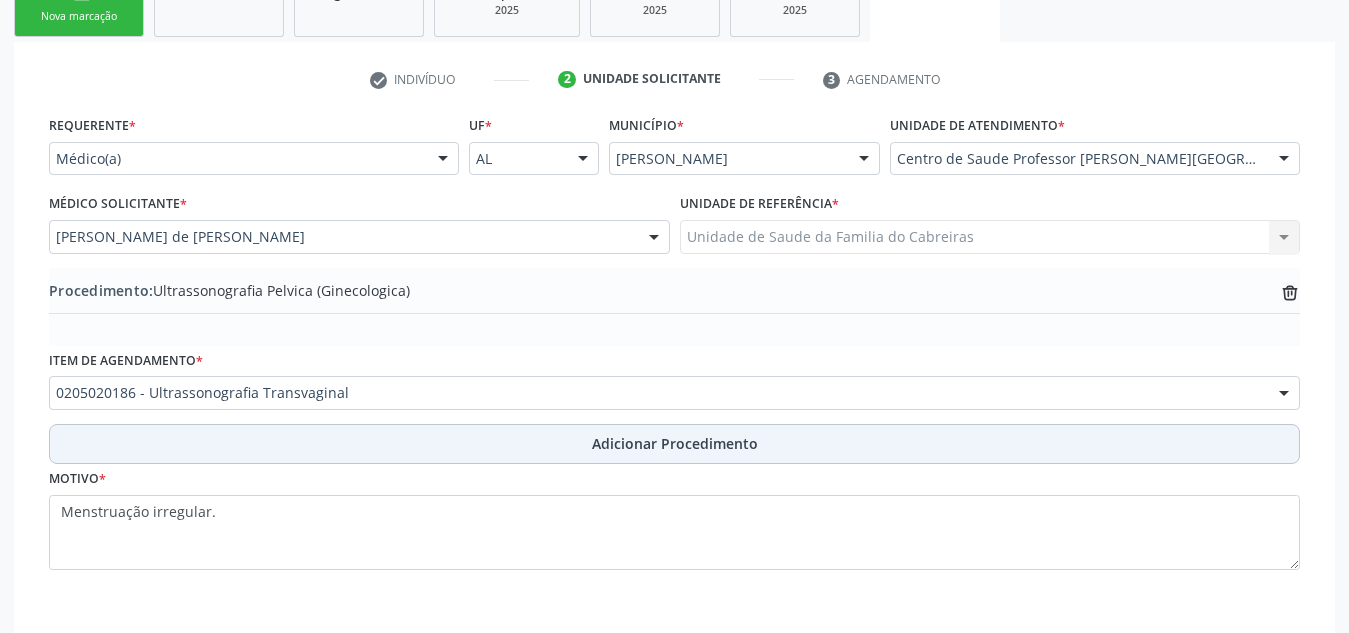 click on "Adicionar Procedimento" at bounding box center (675, 443) 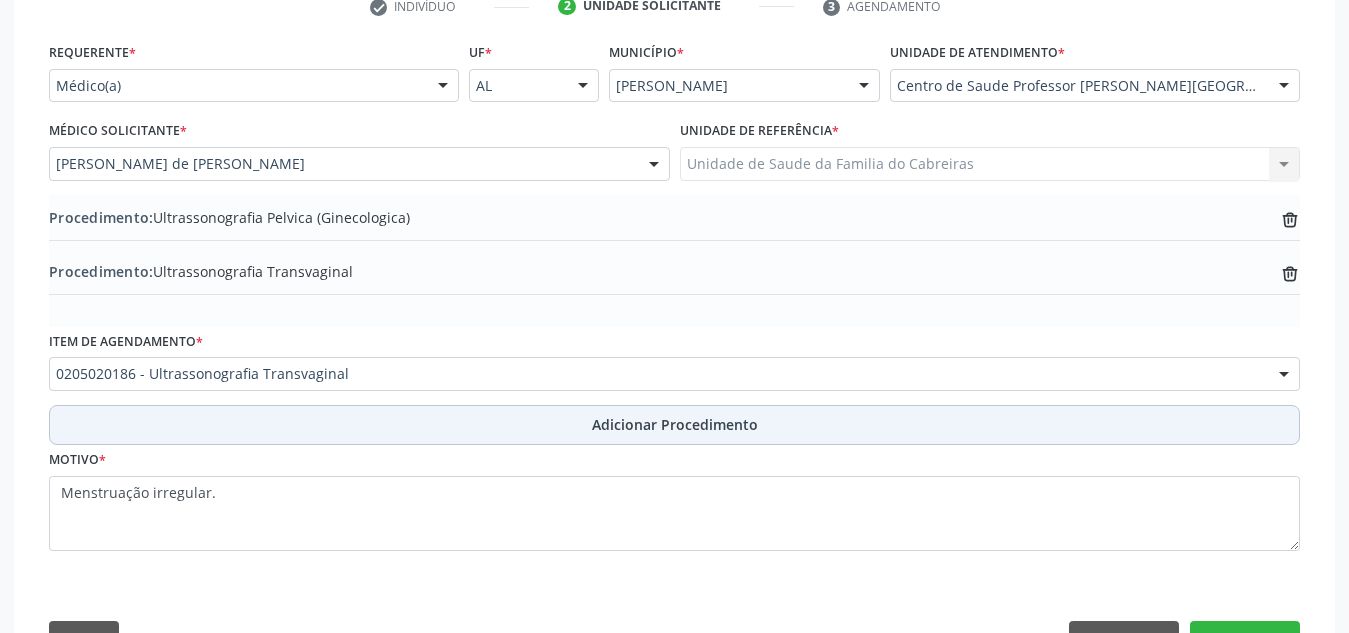 scroll, scrollTop: 501, scrollLeft: 0, axis: vertical 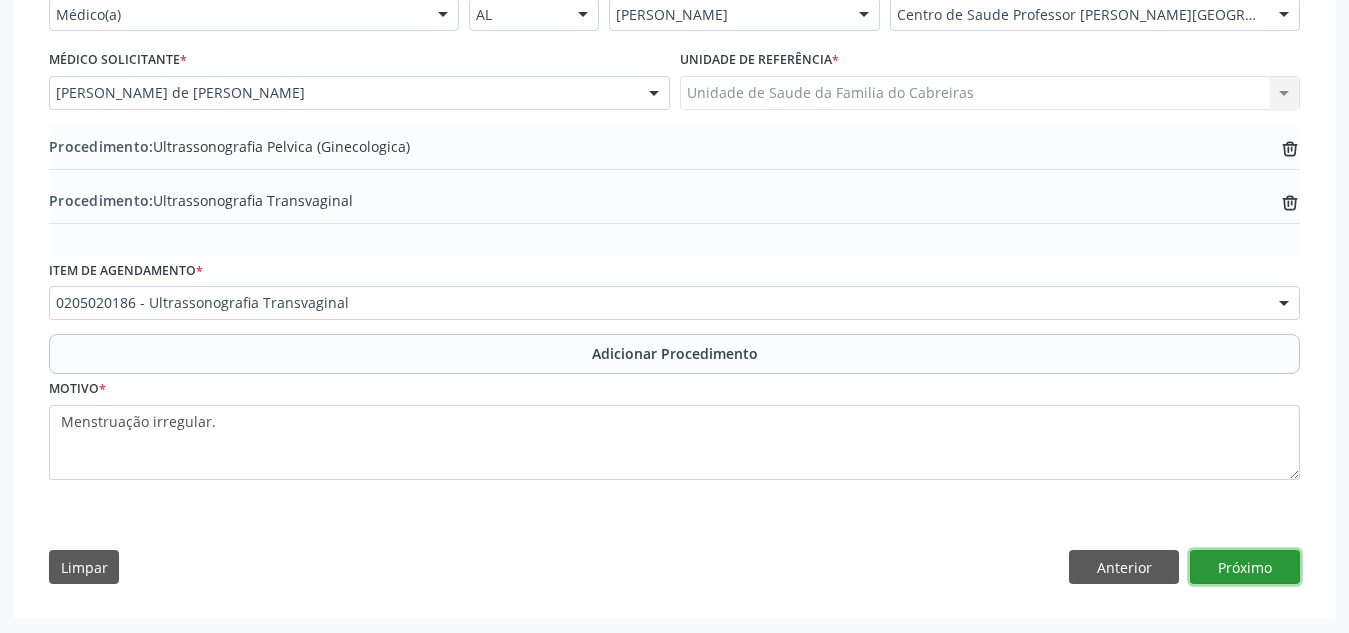 click on "Próximo" at bounding box center (1245, 567) 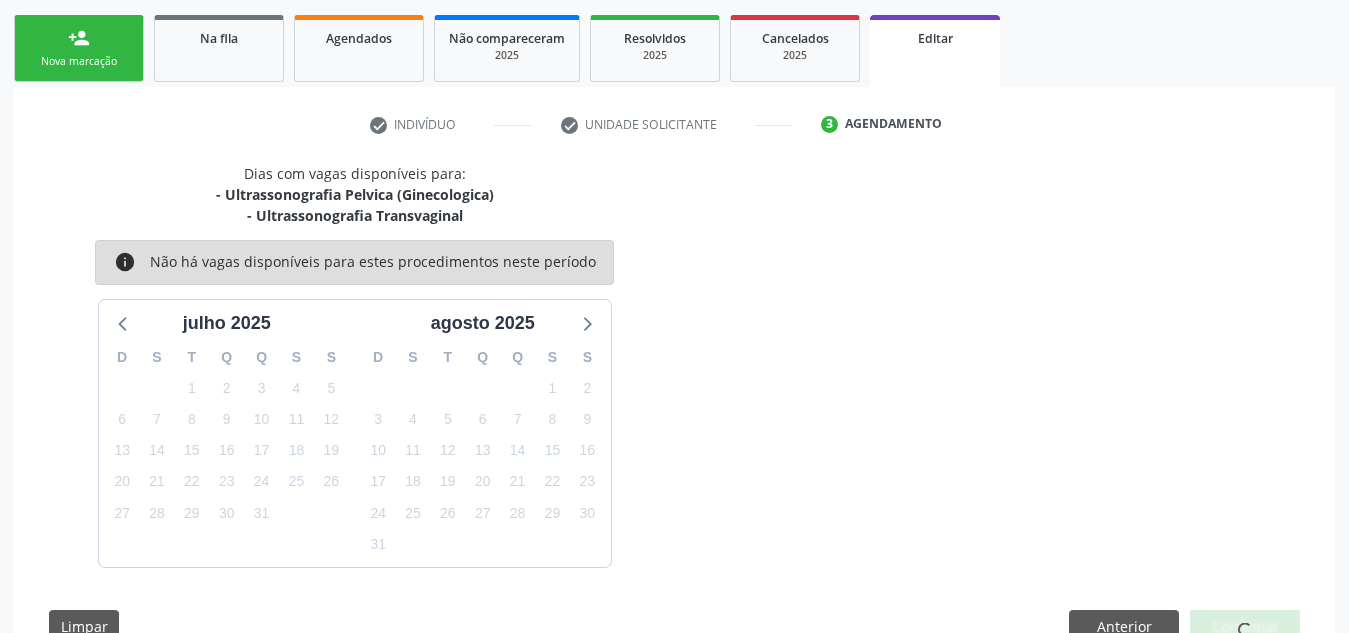 scroll, scrollTop: 371, scrollLeft: 0, axis: vertical 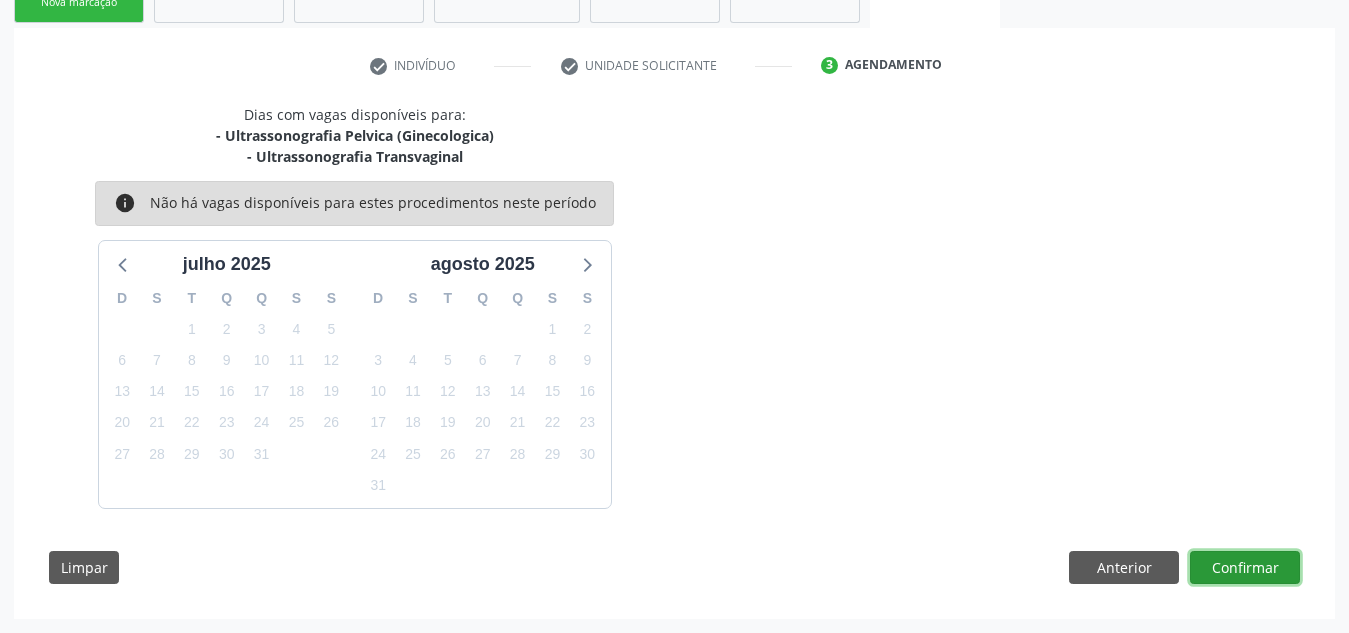 click on "Confirmar" at bounding box center [1245, 568] 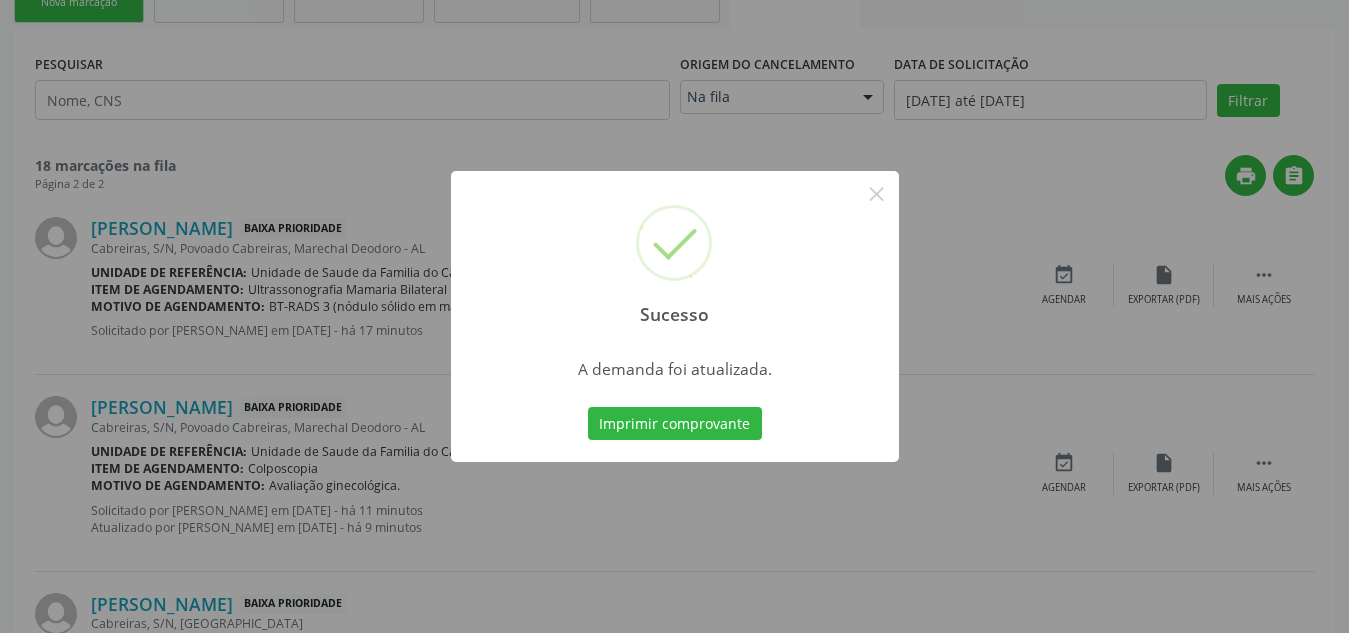 scroll, scrollTop: 0, scrollLeft: 0, axis: both 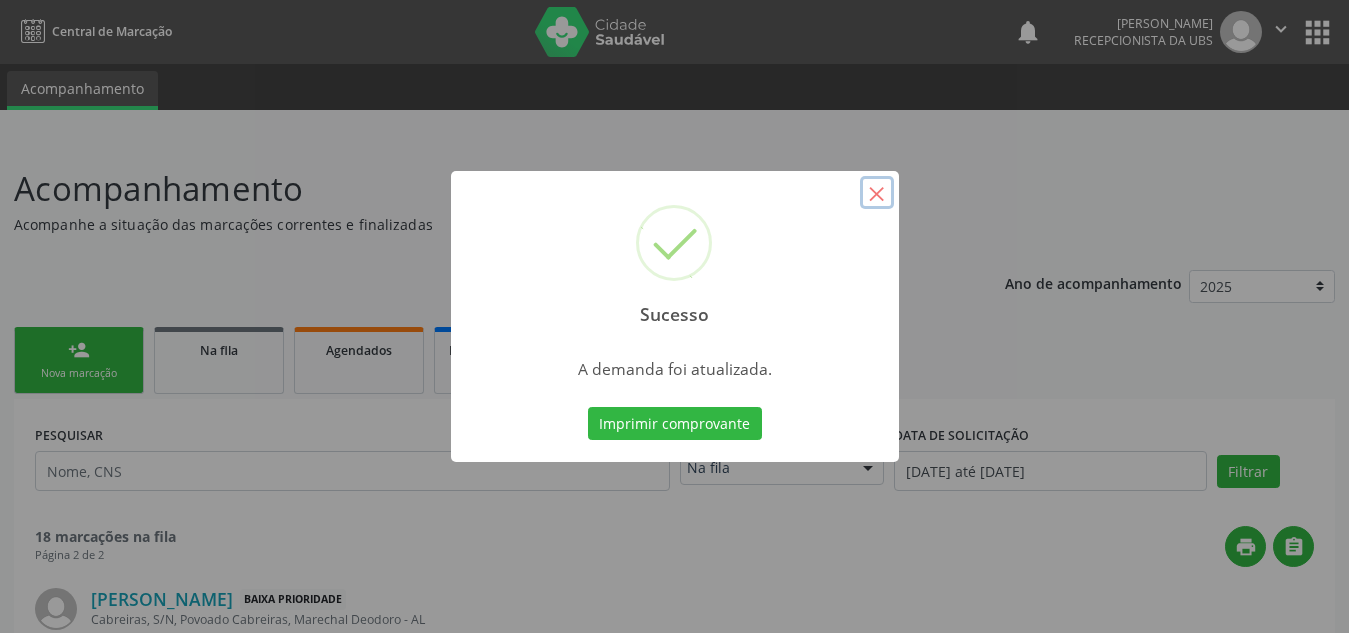 click on "×" at bounding box center [877, 193] 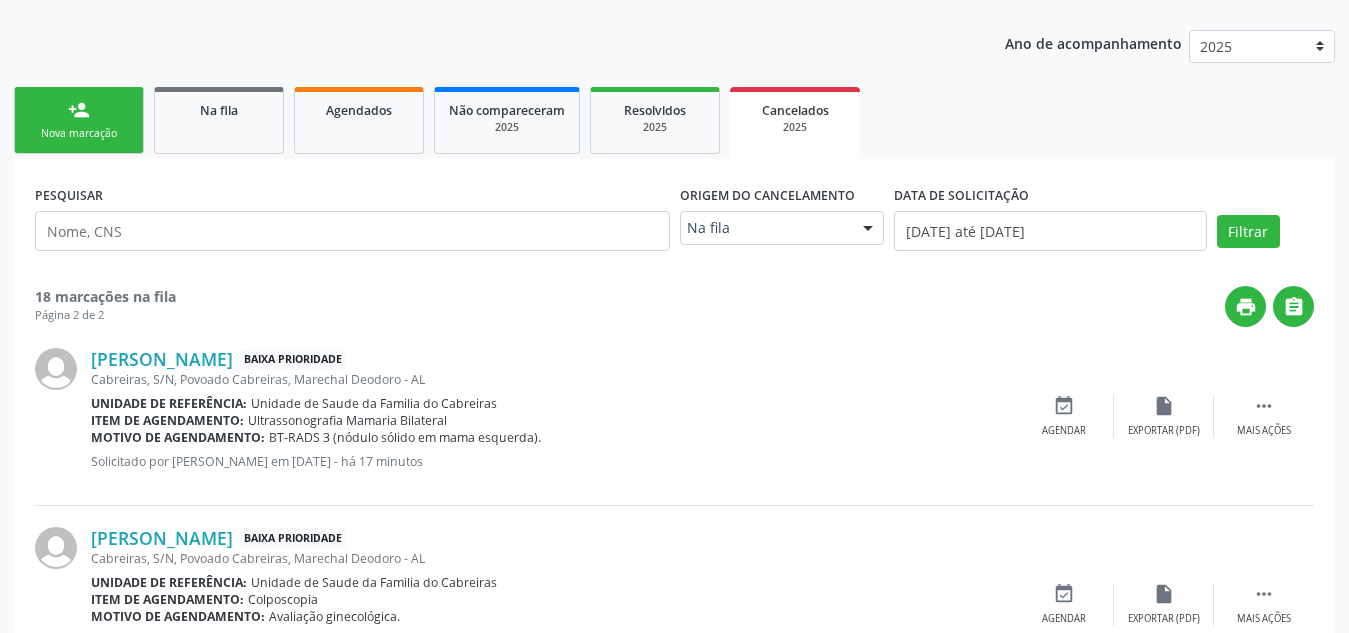 scroll, scrollTop: 233, scrollLeft: 0, axis: vertical 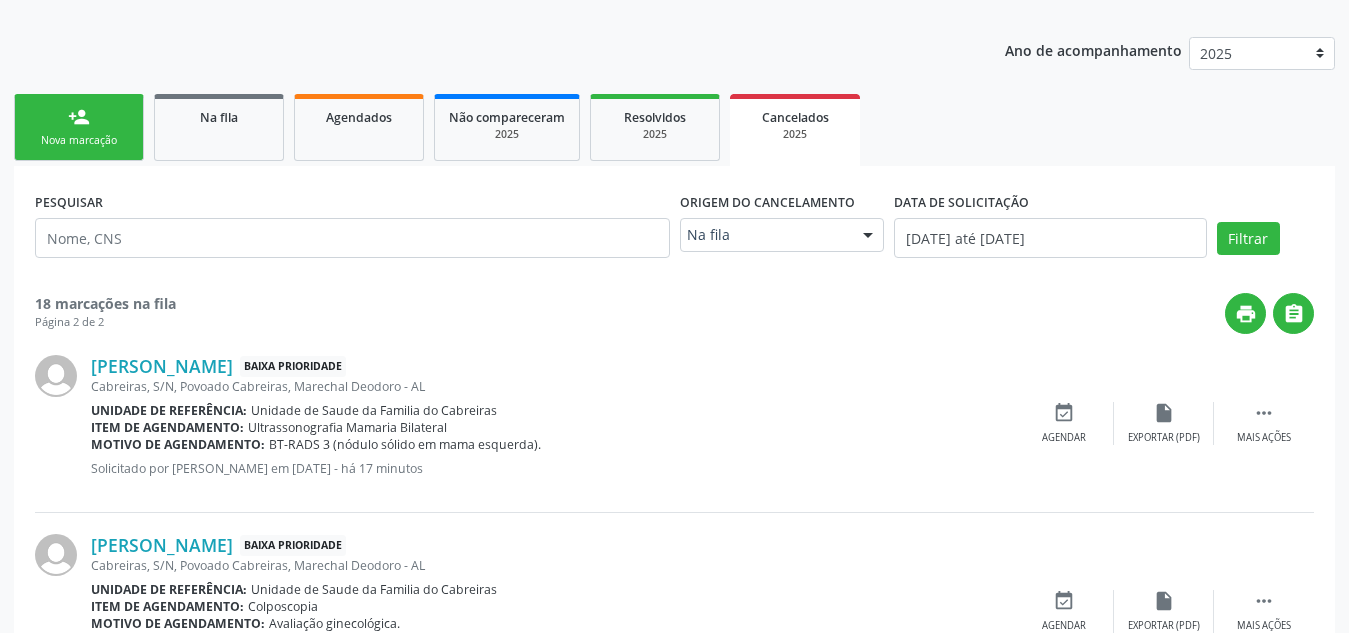 click on "person_add" at bounding box center [79, 117] 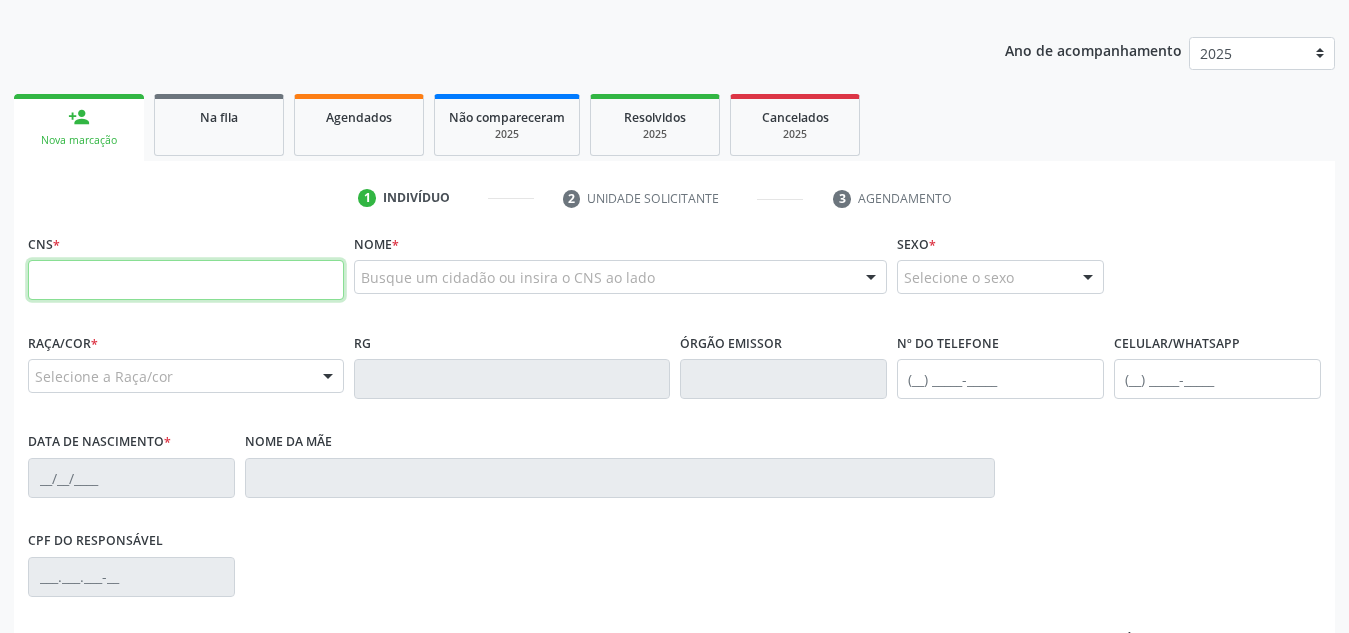 click at bounding box center (186, 280) 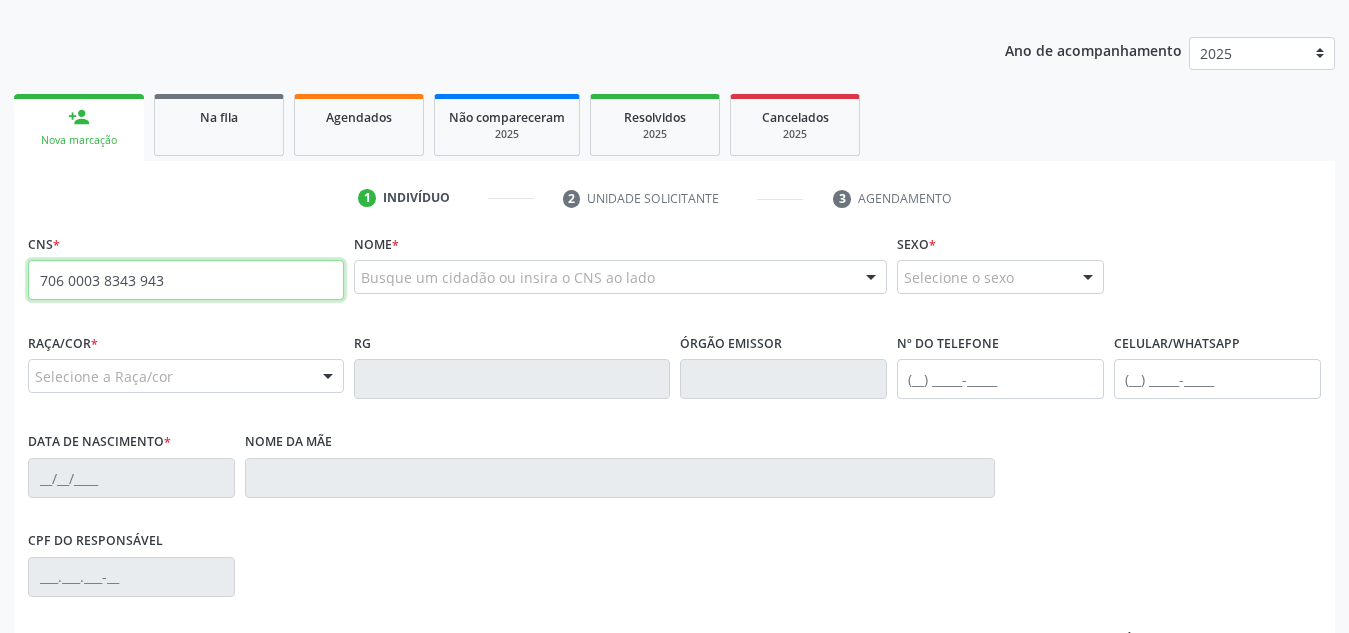 click on "706 0003 8343 943" at bounding box center [186, 280] 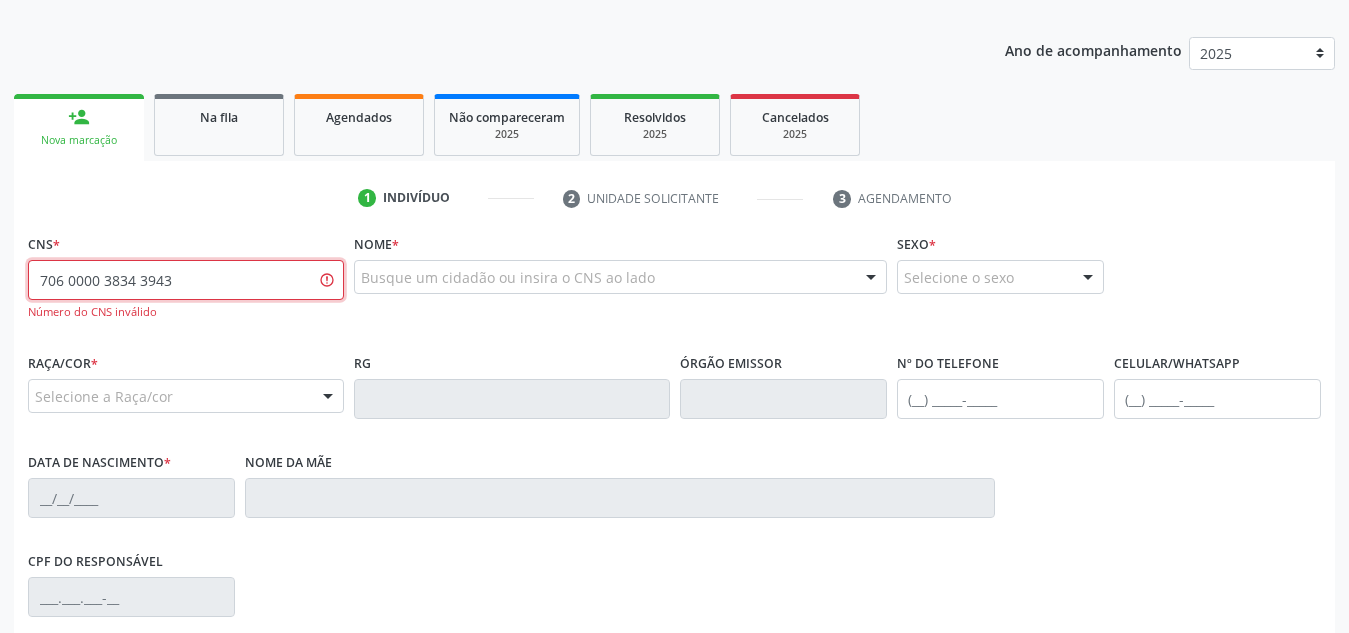 click on "706 0000 3834 3943" at bounding box center [186, 280] 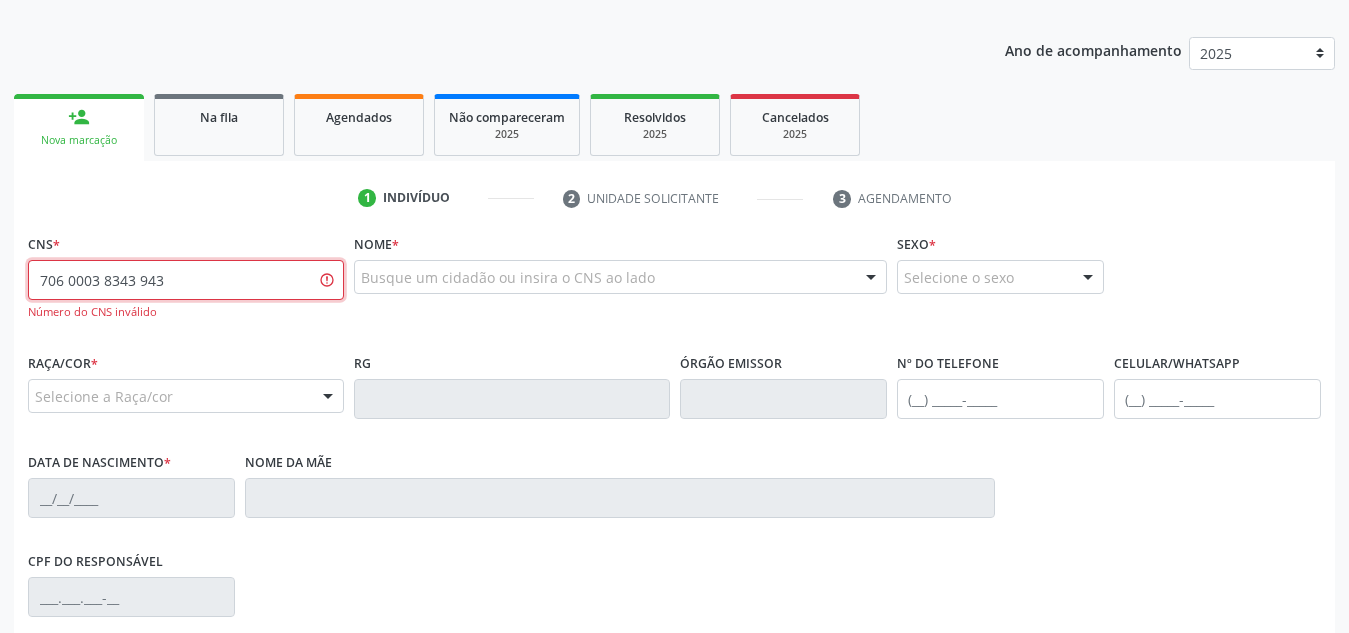 click on "706 0003 8343 943" at bounding box center (186, 280) 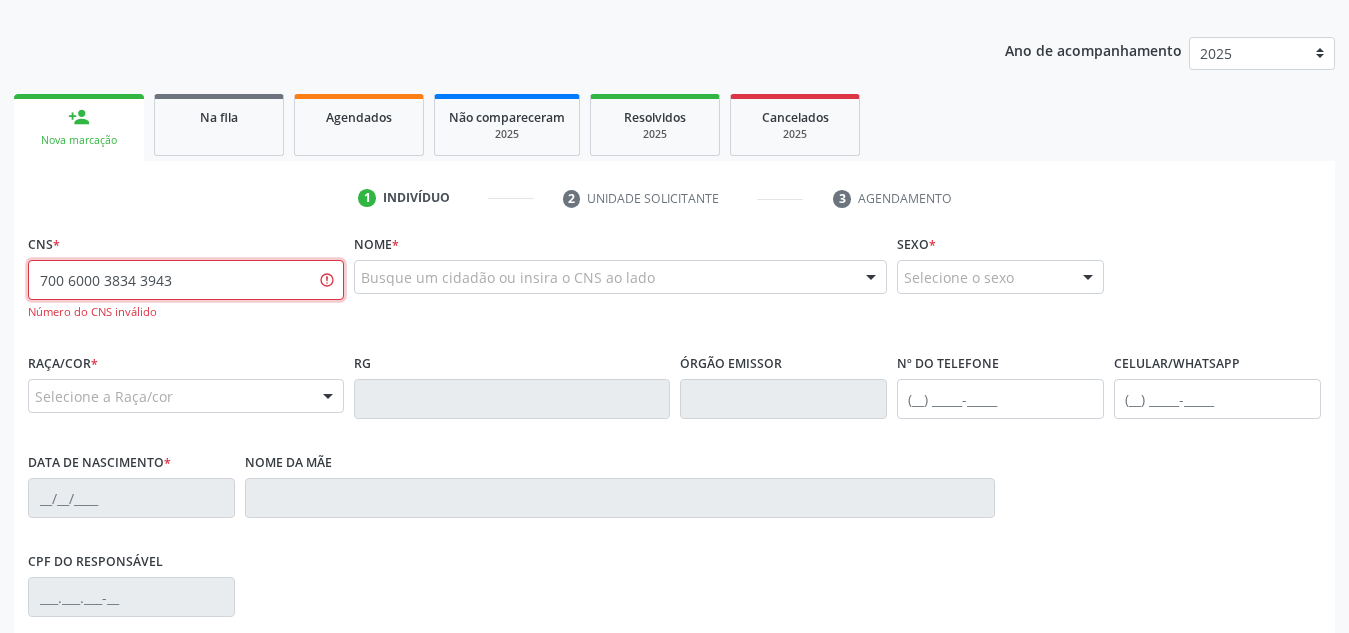 click on "700 6000 3834 3943" at bounding box center (186, 280) 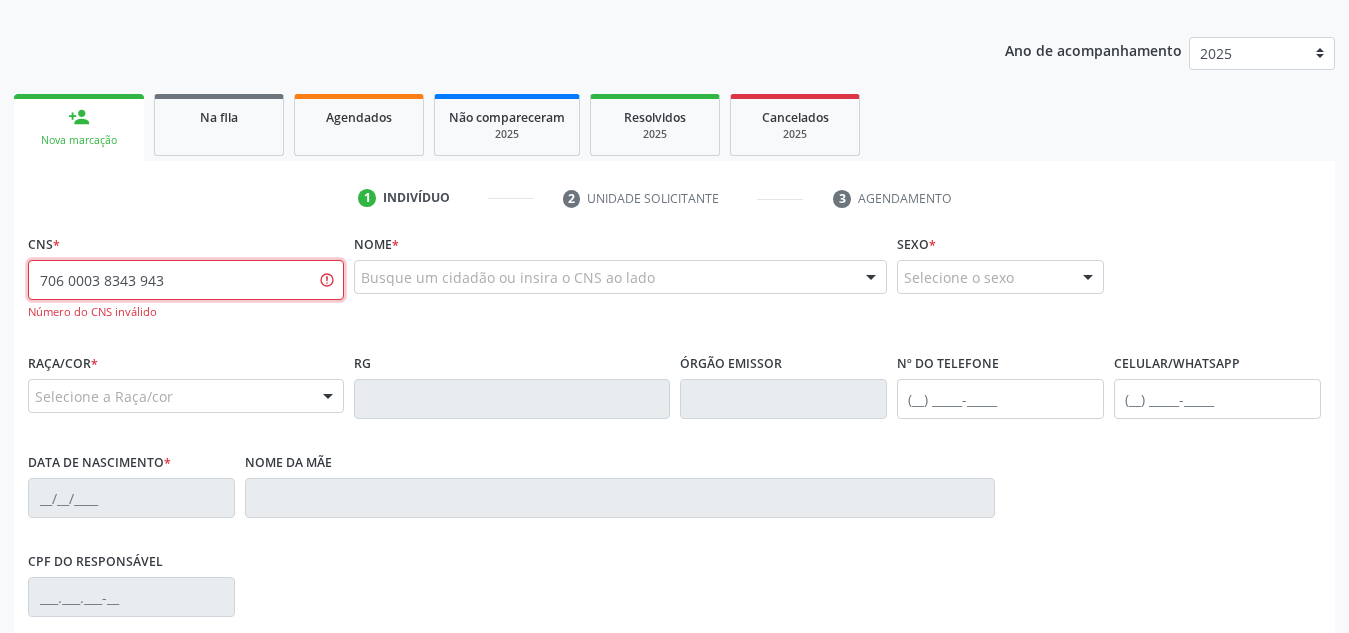 drag, startPoint x: 222, startPoint y: 279, endPoint x: 0, endPoint y: 271, distance: 222.1441 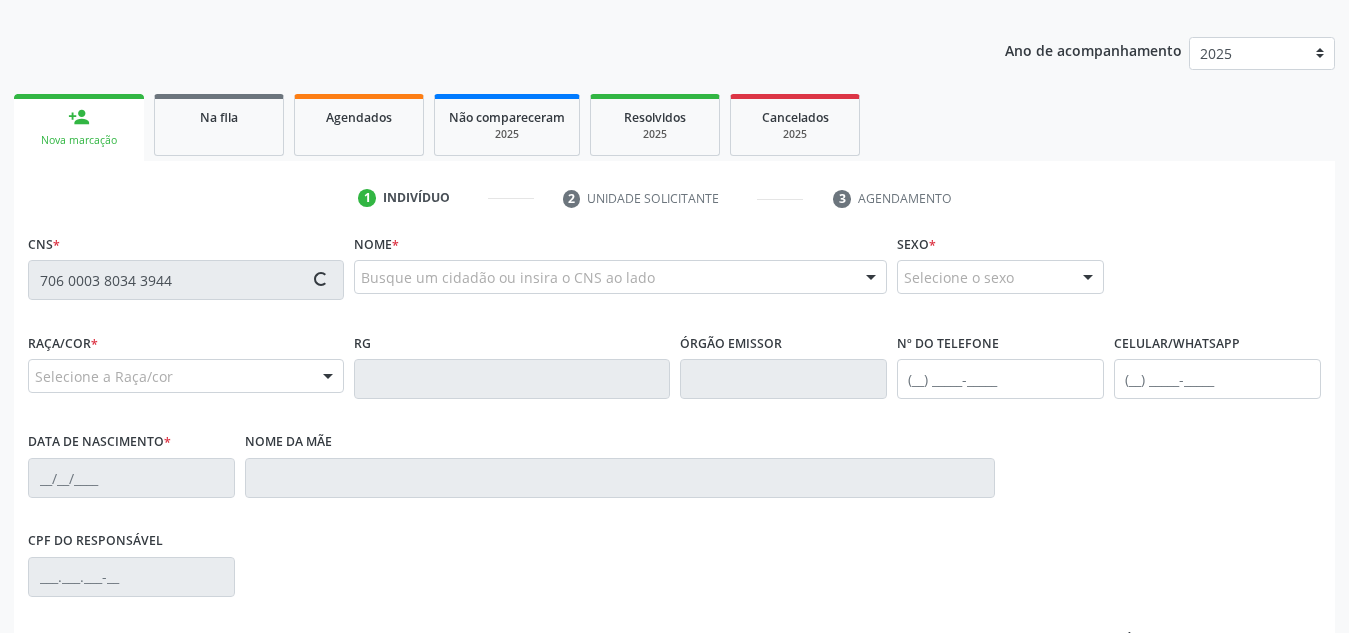 type on "706 0003 8034 3944" 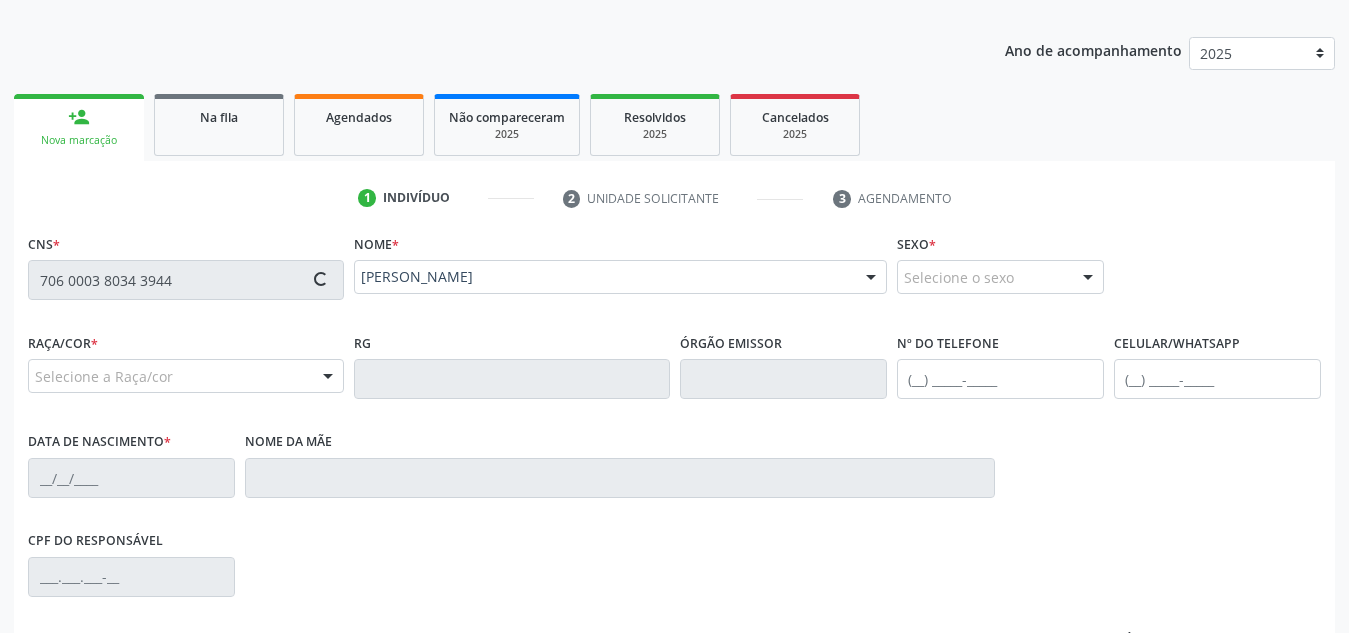 type on "(82) 98854-6880" 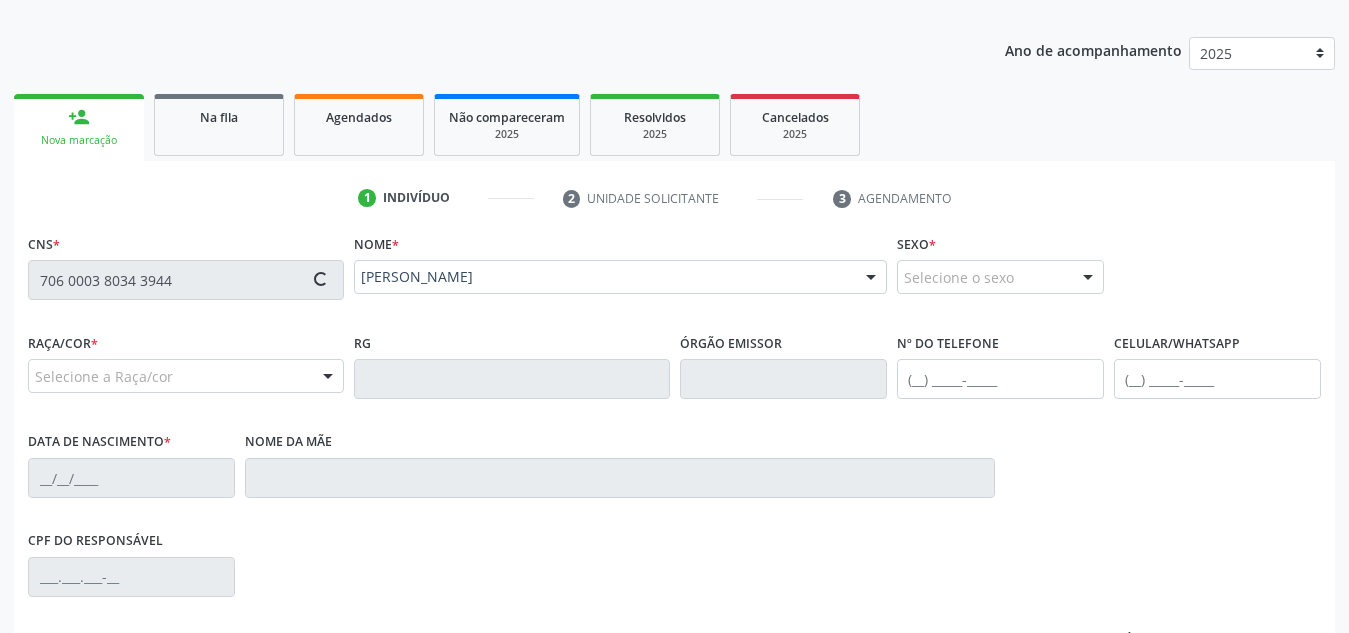 type on "17/12/2002" 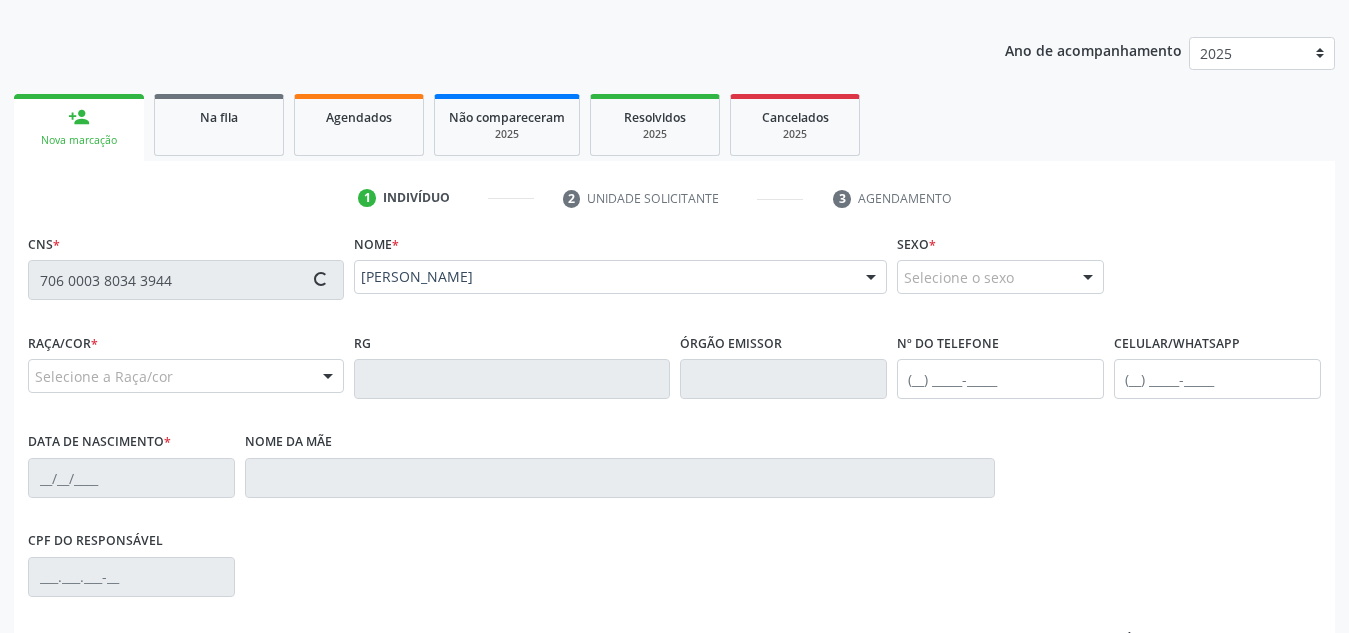 type on "Amara Maria dos Santos" 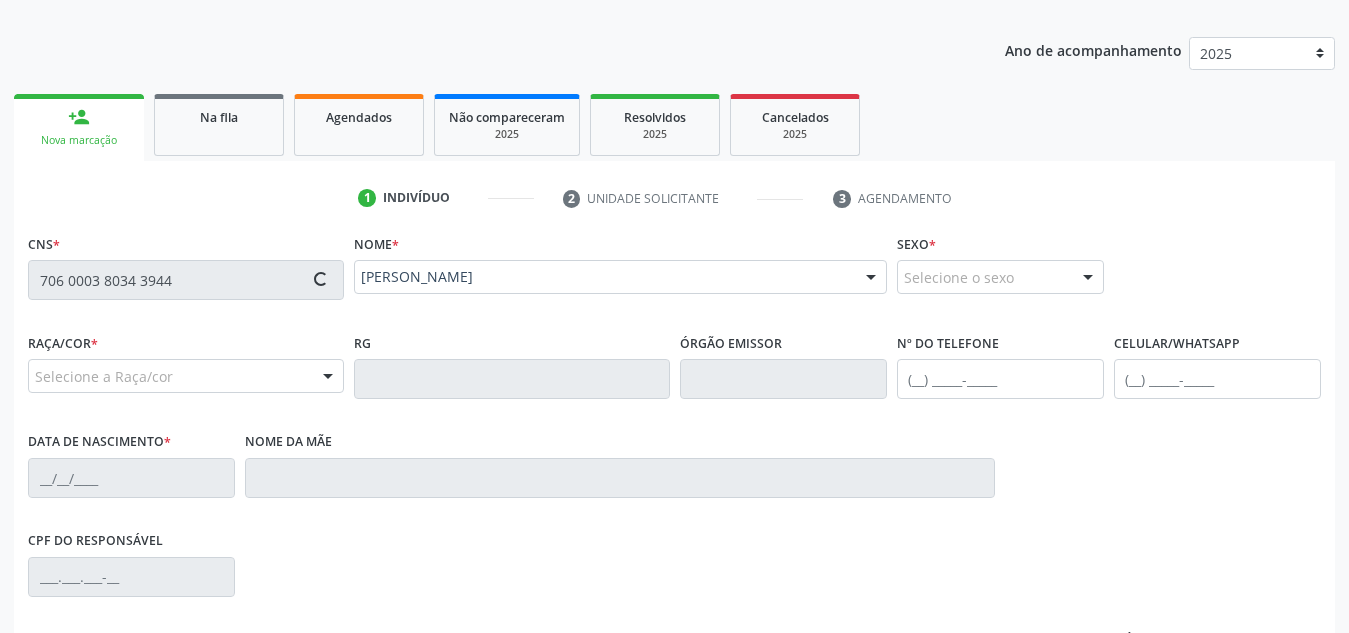 type on "S/N" 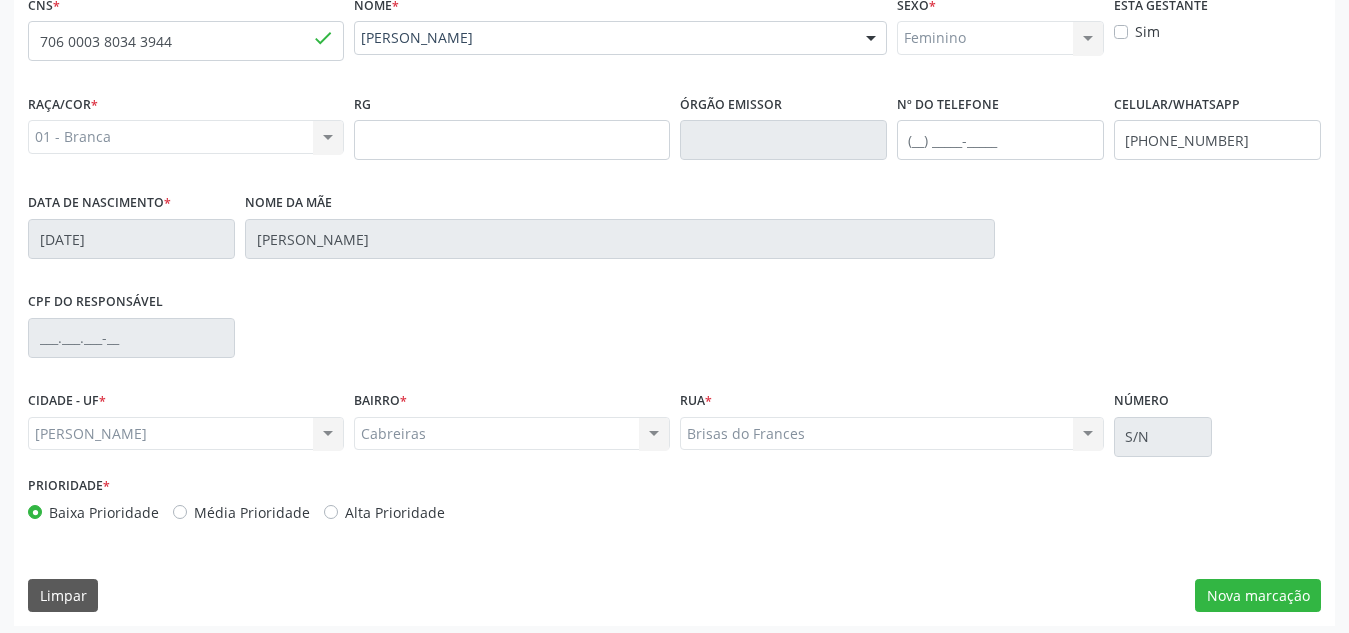 scroll, scrollTop: 479, scrollLeft: 0, axis: vertical 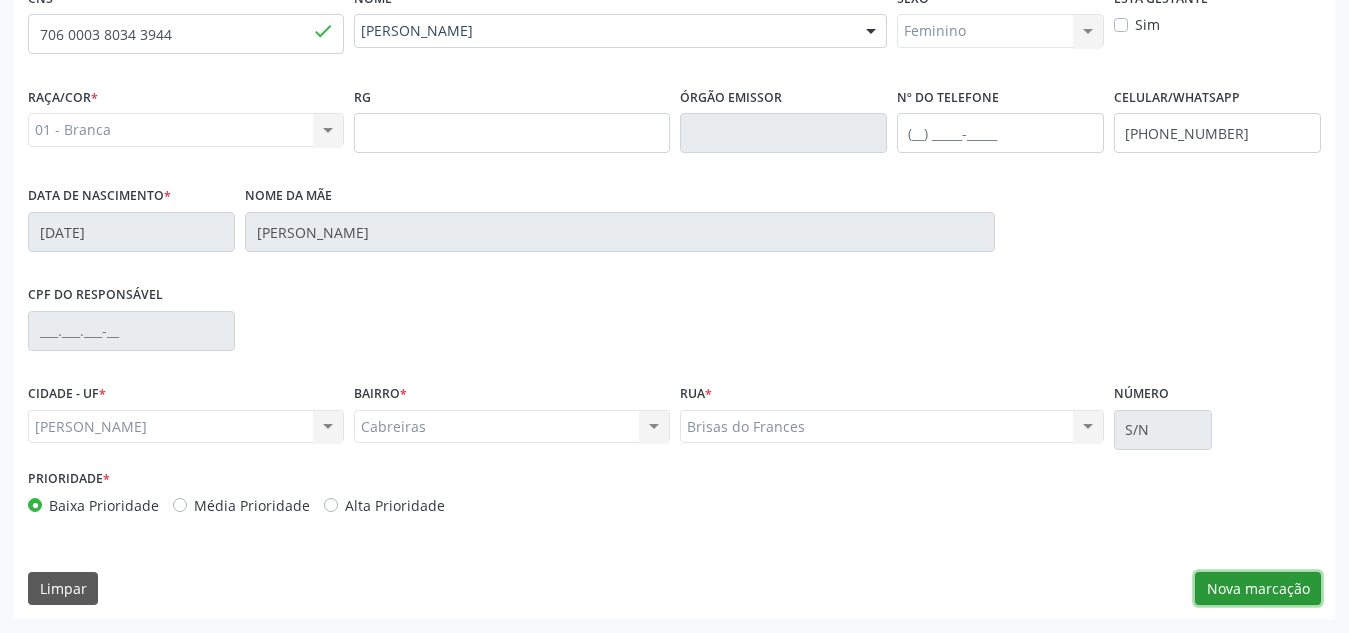 click on "Nova marcação" at bounding box center [1258, 589] 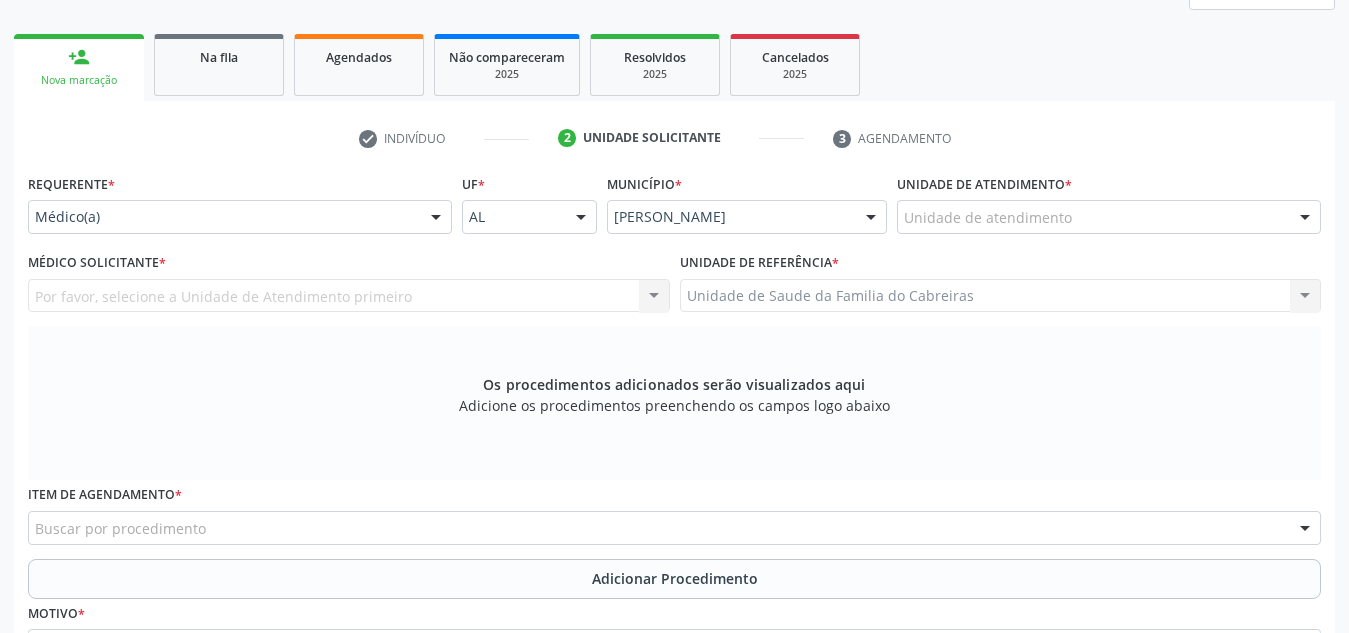 scroll, scrollTop: 292, scrollLeft: 0, axis: vertical 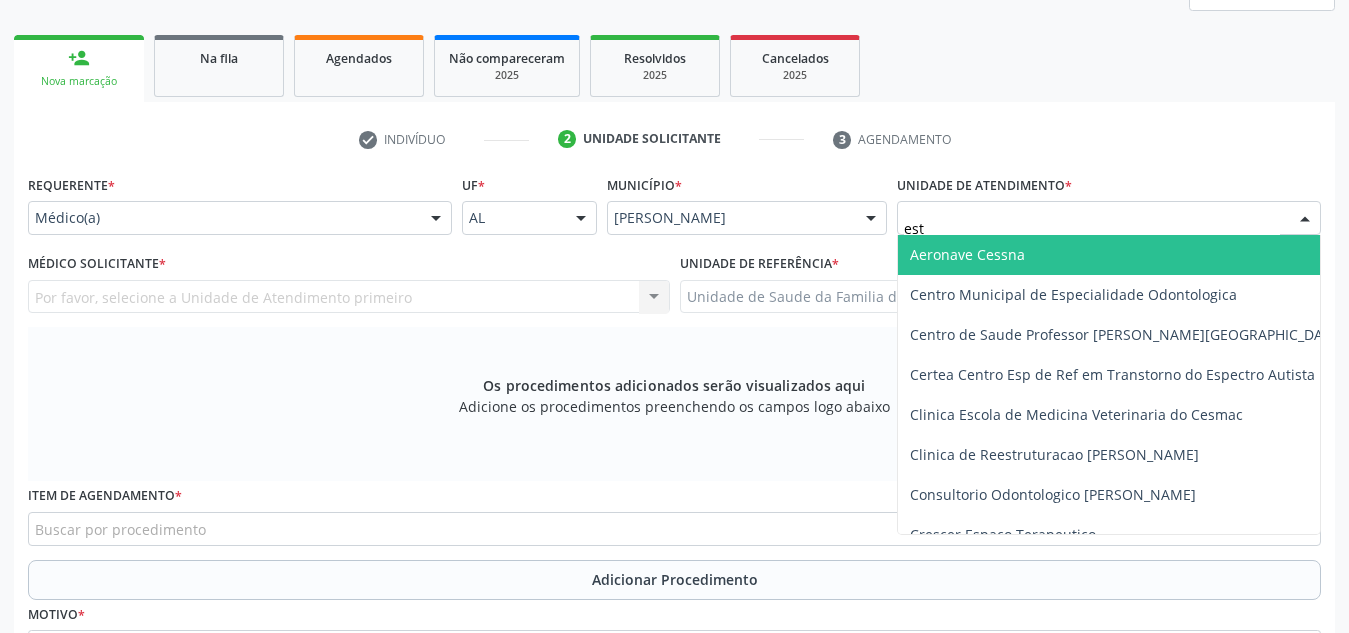 type on "esta" 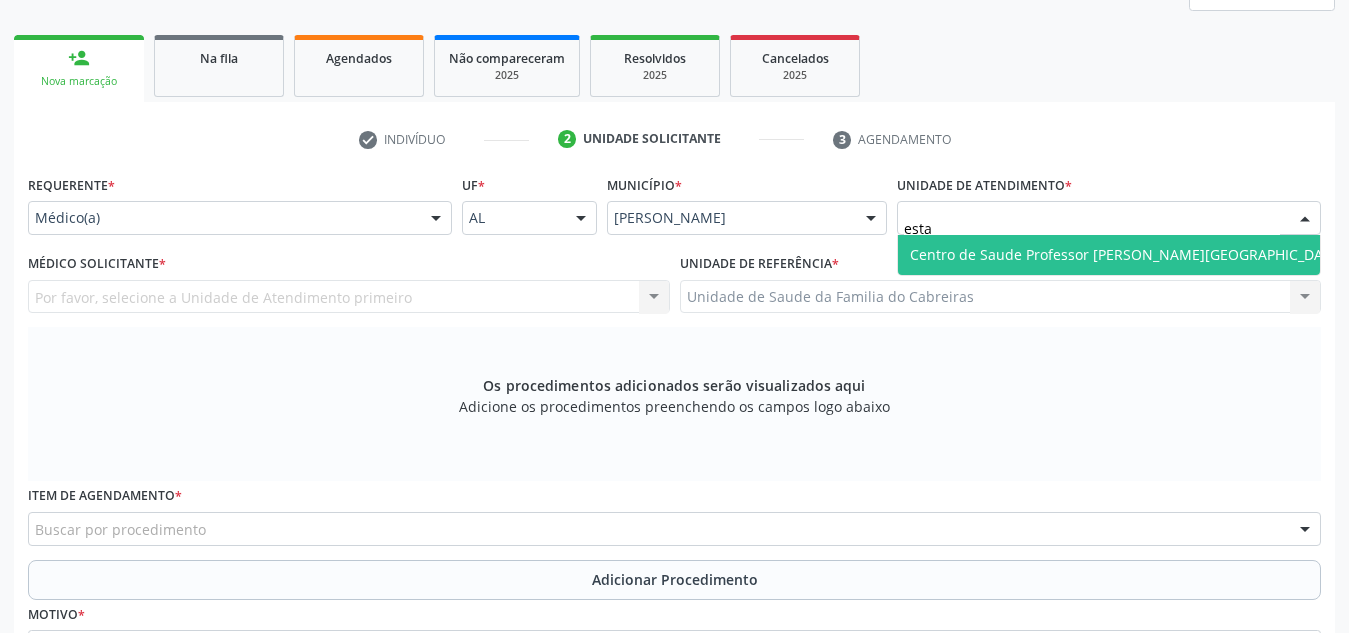 click on "Centro de Saude Professor [PERSON_NAME][GEOGRAPHIC_DATA]" at bounding box center [1127, 254] 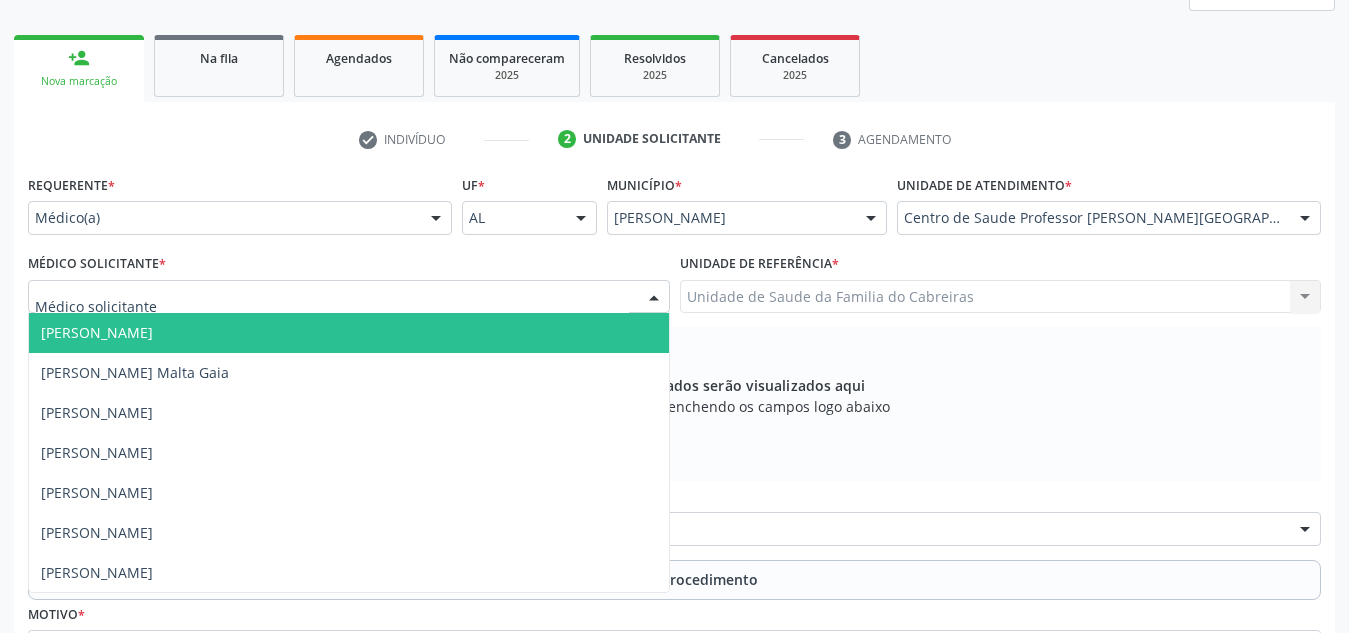 click at bounding box center [349, 297] 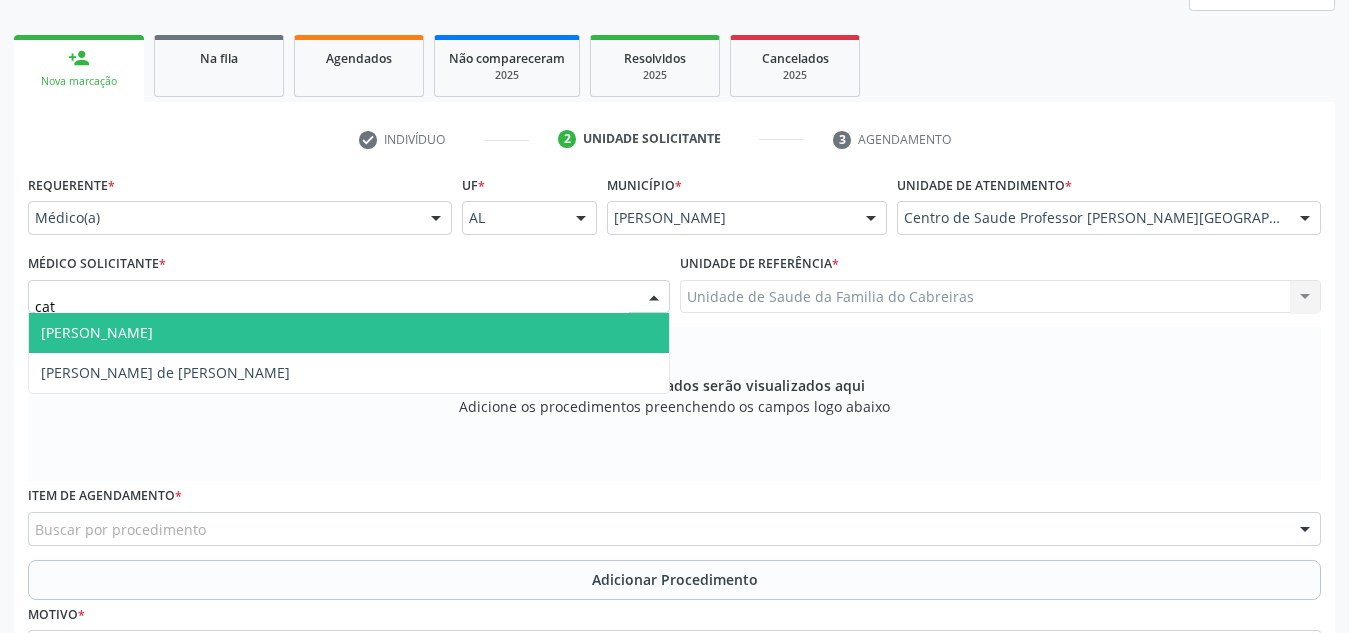 type on "cati" 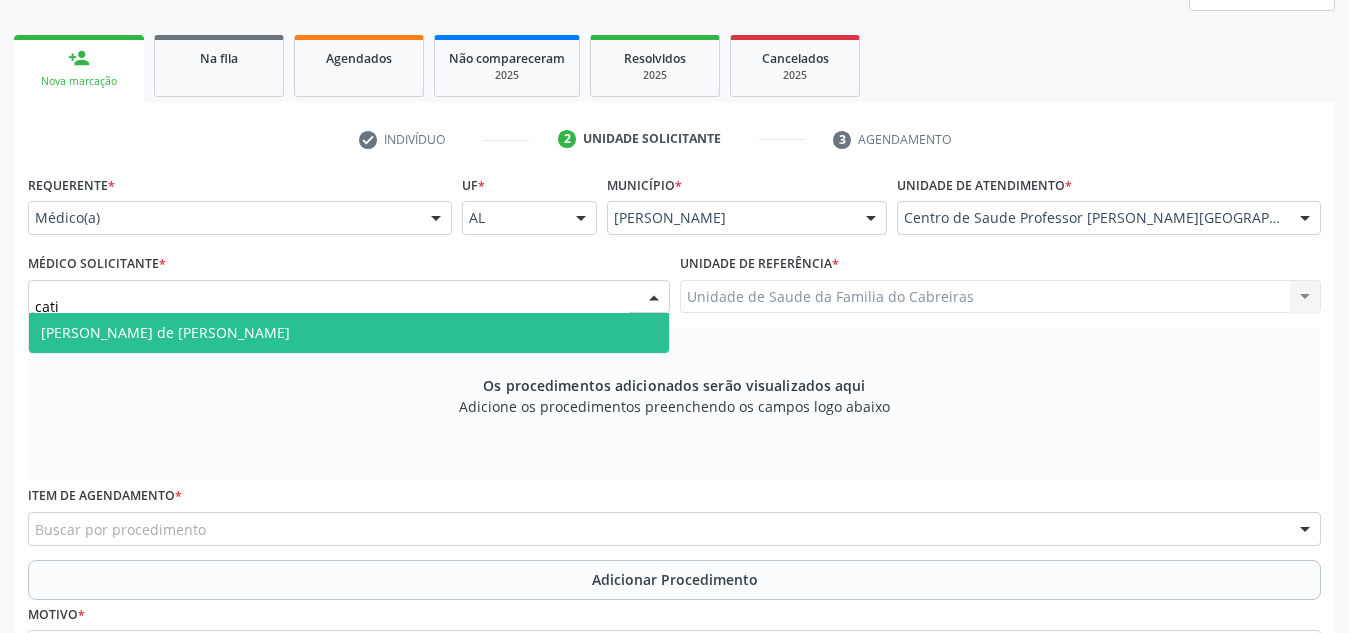 click on "[PERSON_NAME] de [PERSON_NAME]" at bounding box center (349, 333) 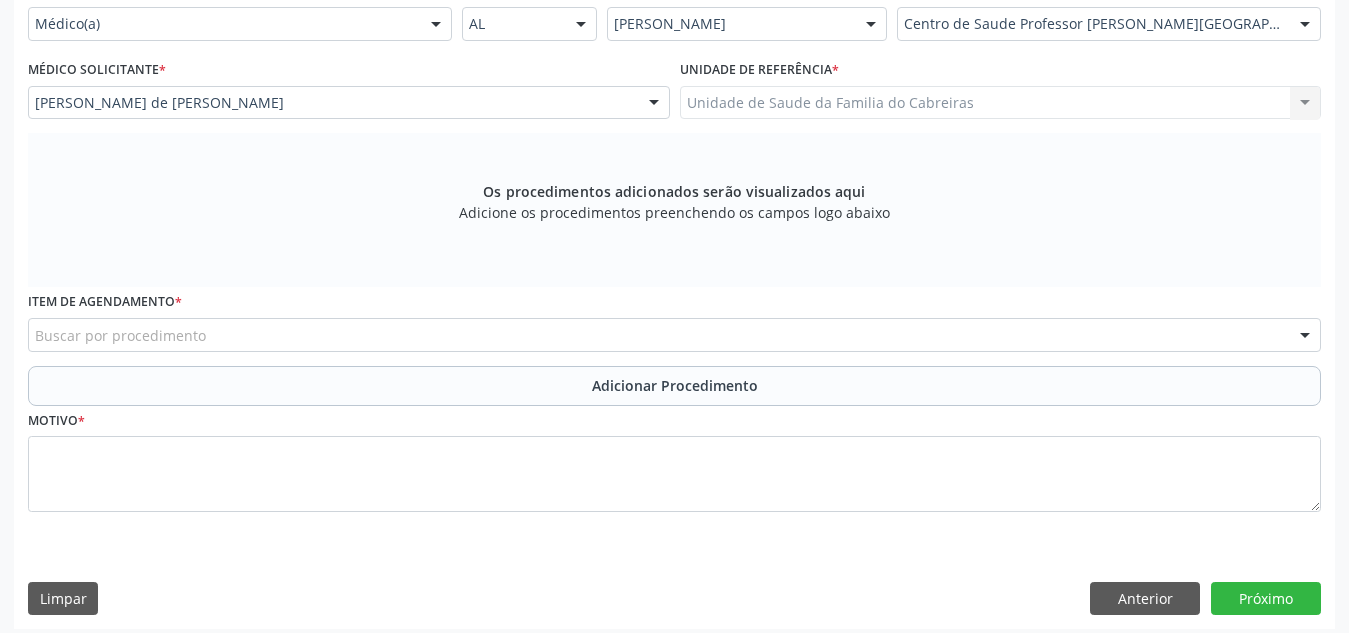 scroll, scrollTop: 496, scrollLeft: 0, axis: vertical 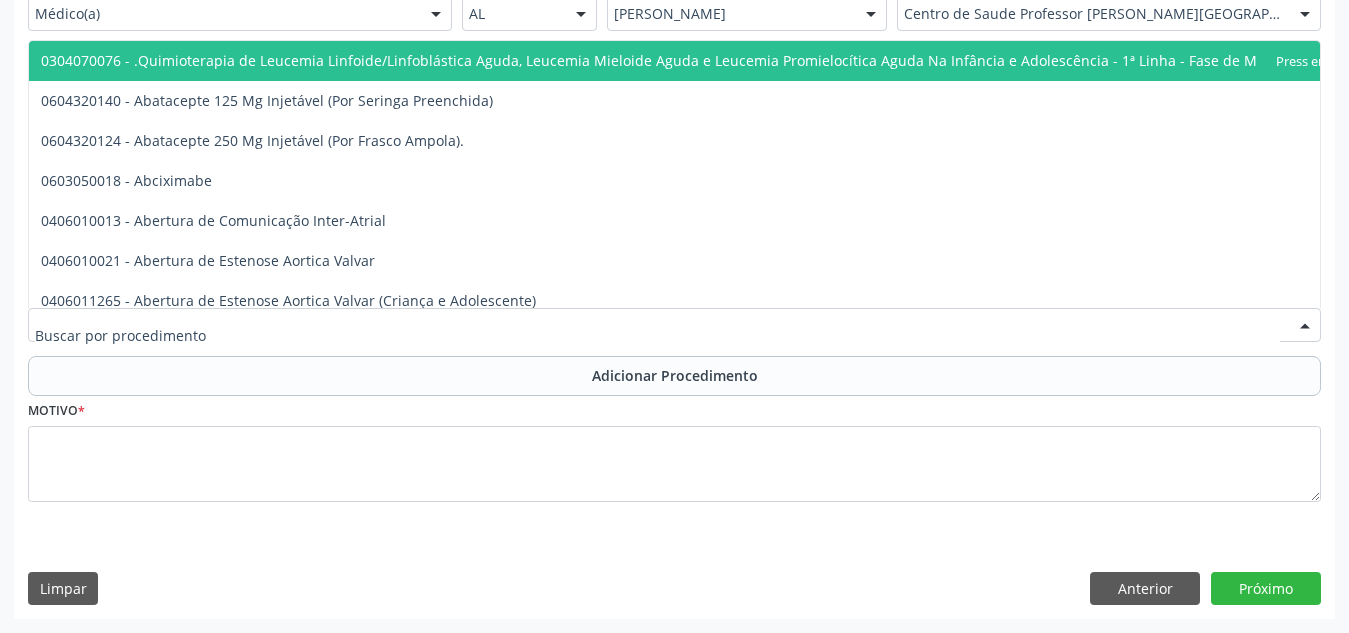 click at bounding box center (674, 325) 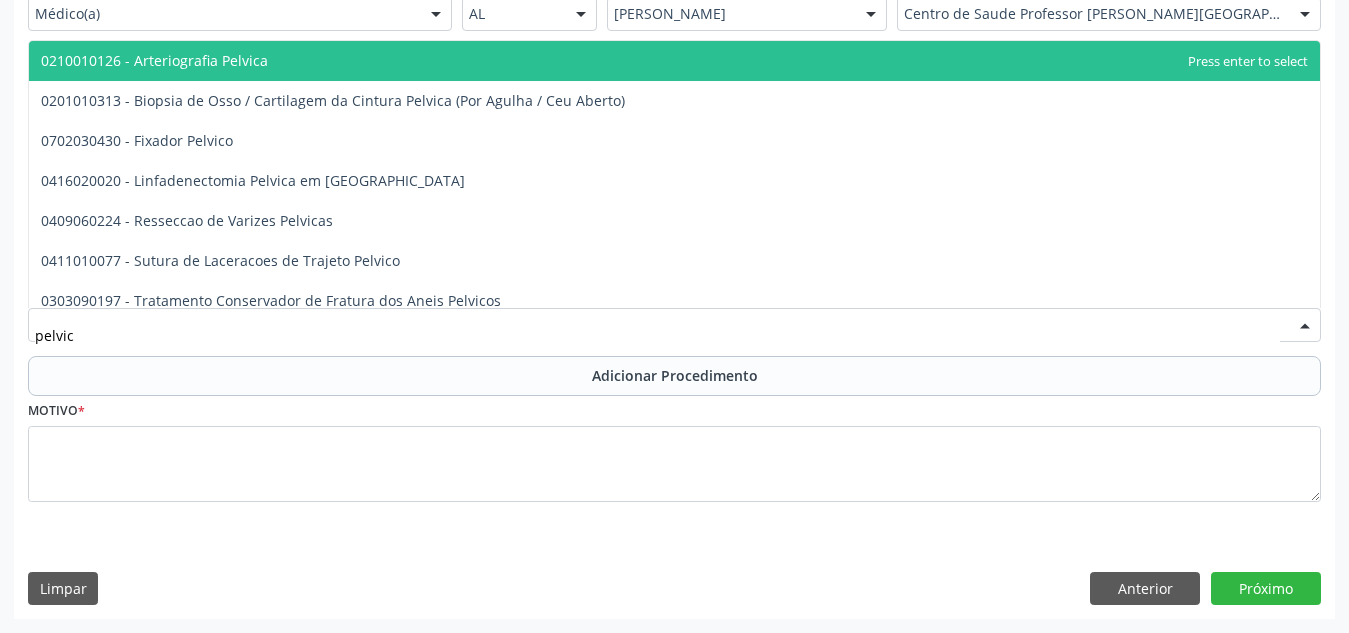 type on "pelvica" 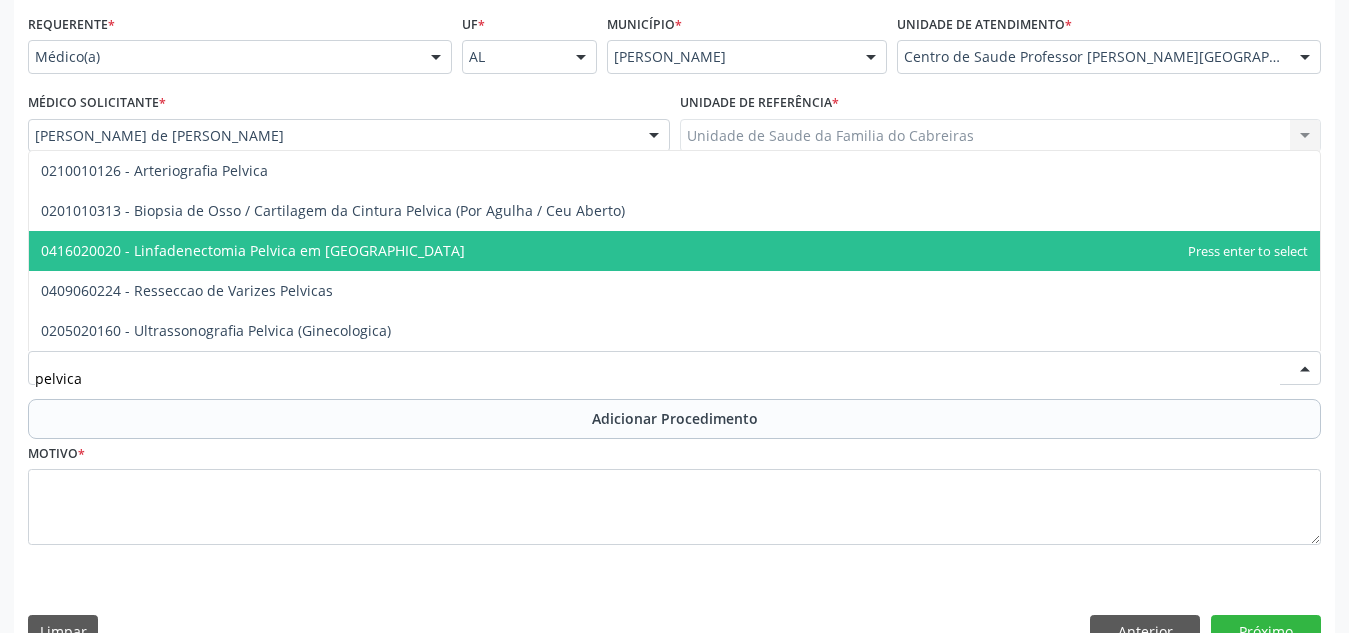 scroll, scrollTop: 454, scrollLeft: 0, axis: vertical 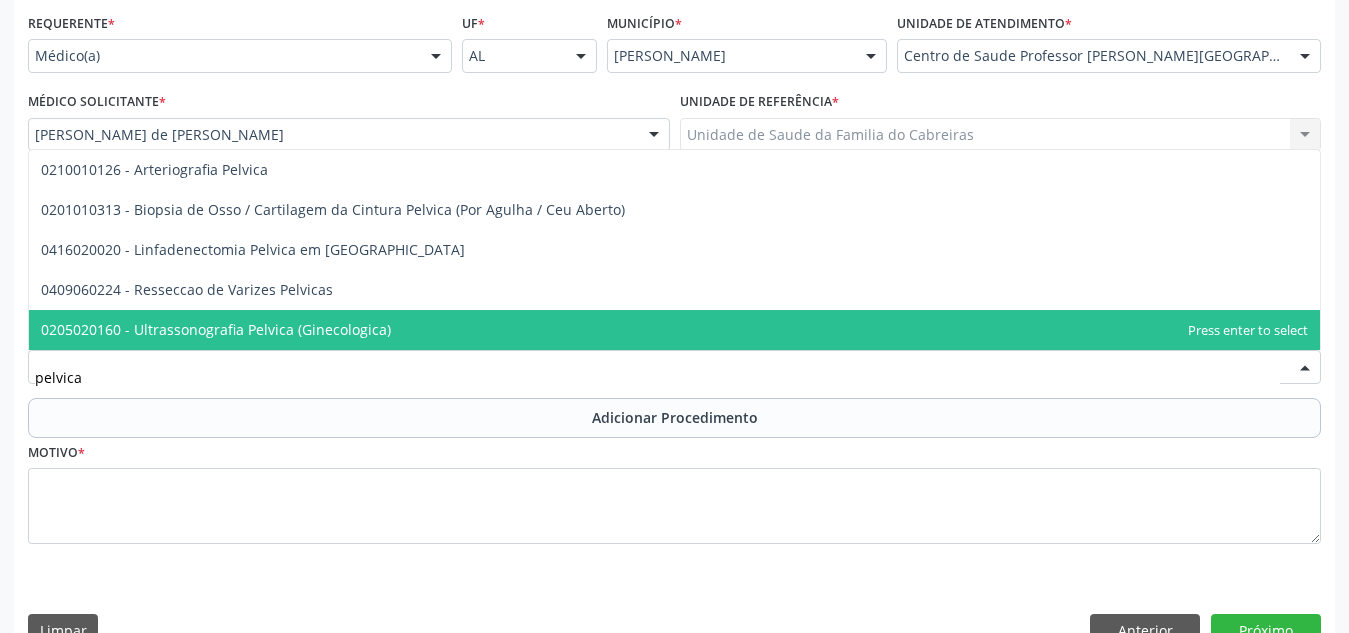 click on "0205020160 - Ultrassonografia Pelvica (Ginecologica)" at bounding box center [674, 330] 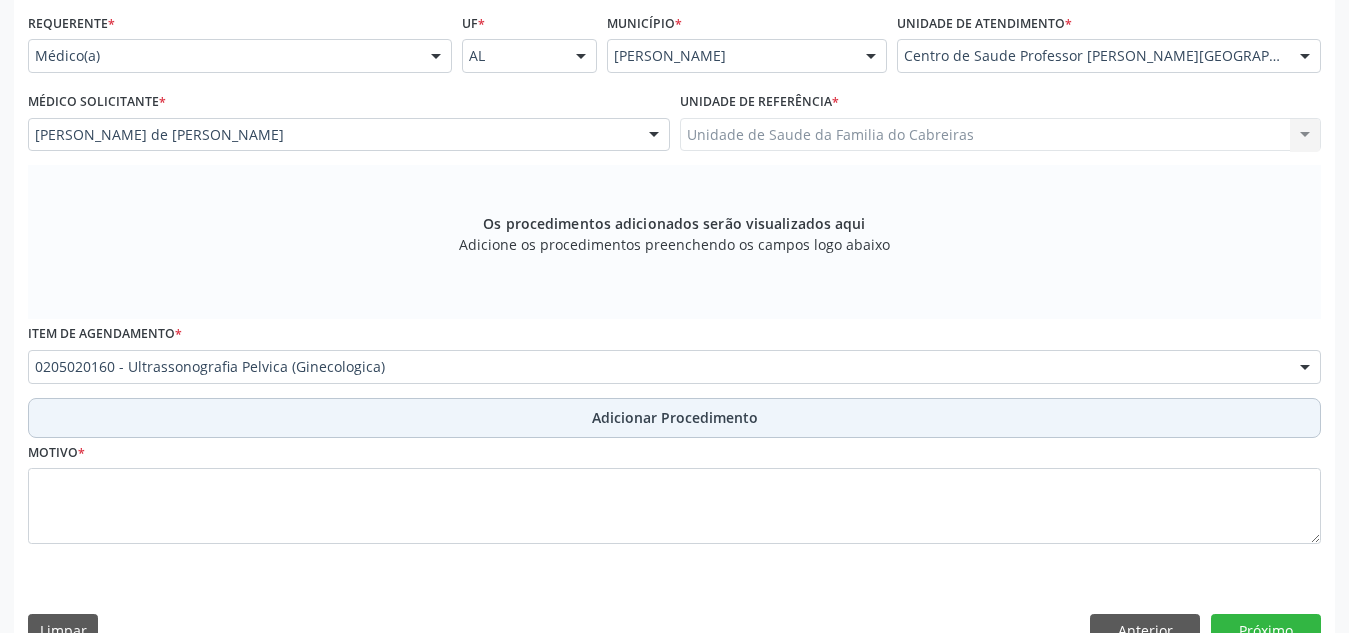 click on "Adicionar Procedimento" at bounding box center [675, 417] 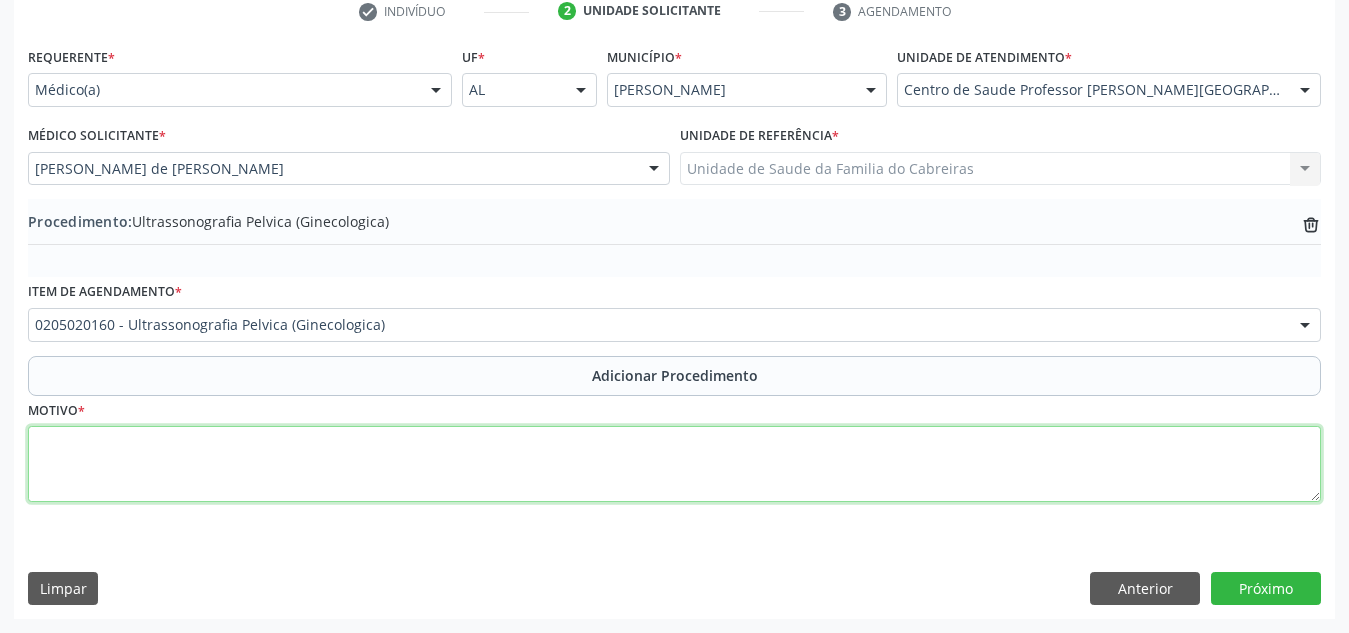 click at bounding box center (674, 464) 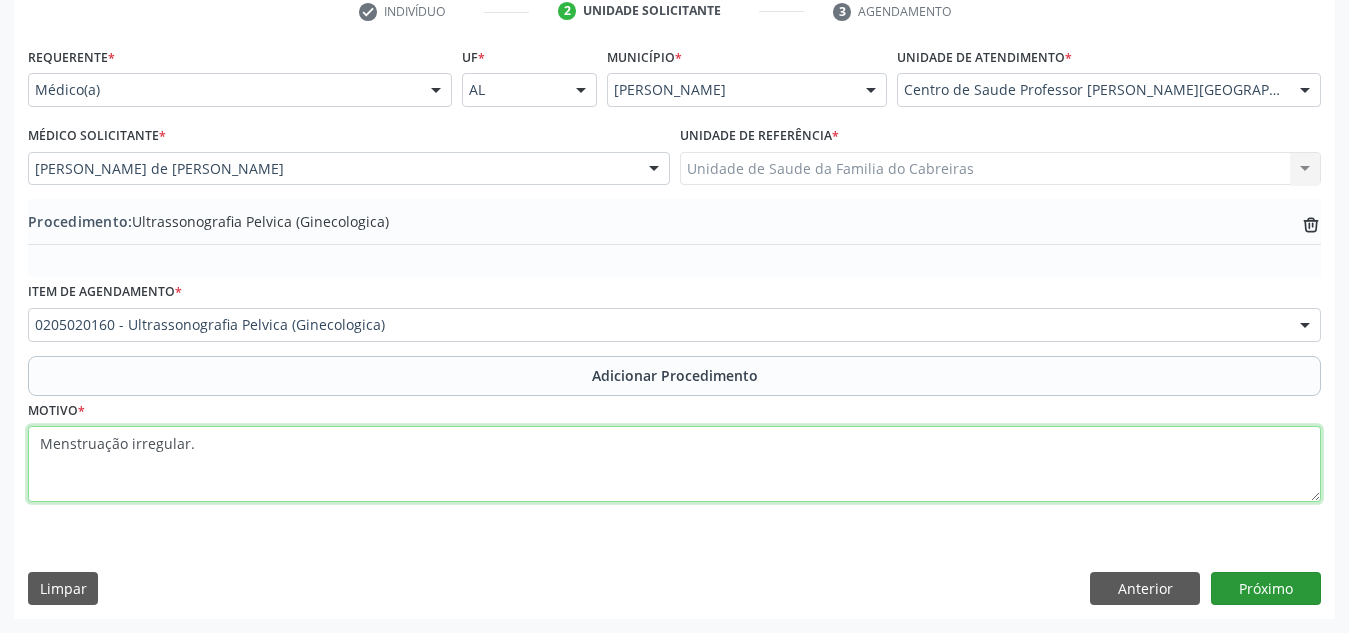 type on "Menstruação irregular." 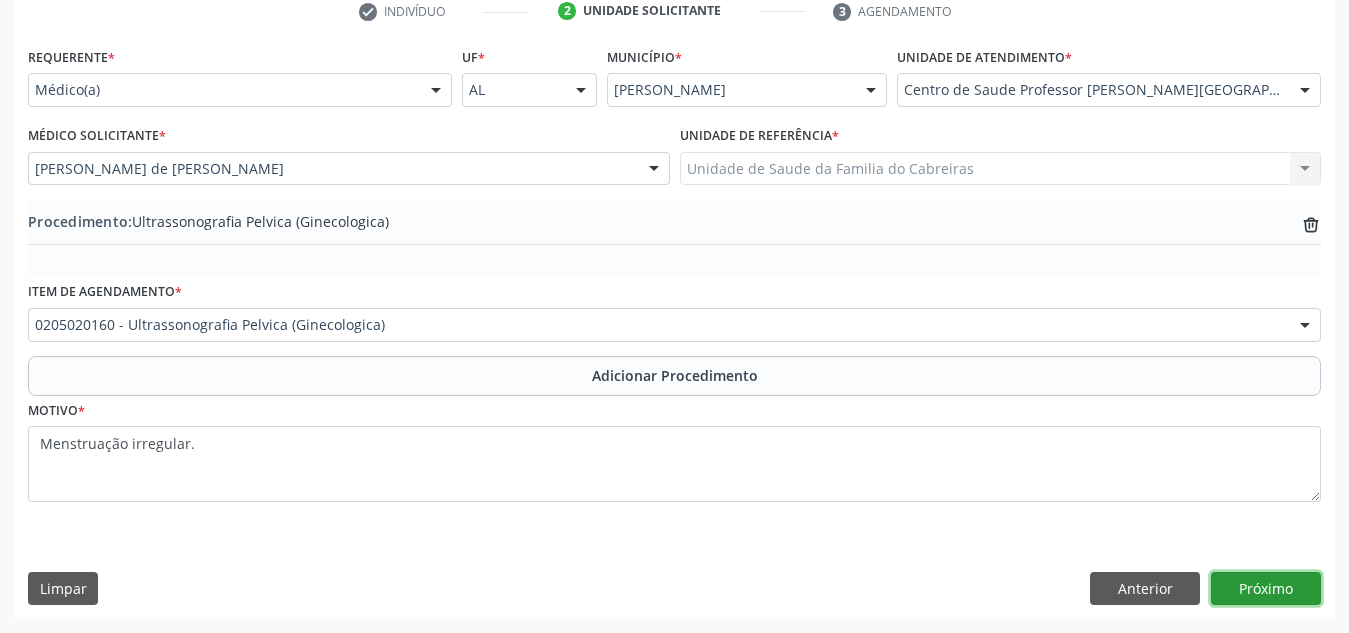 click on "Próximo" at bounding box center (1266, 589) 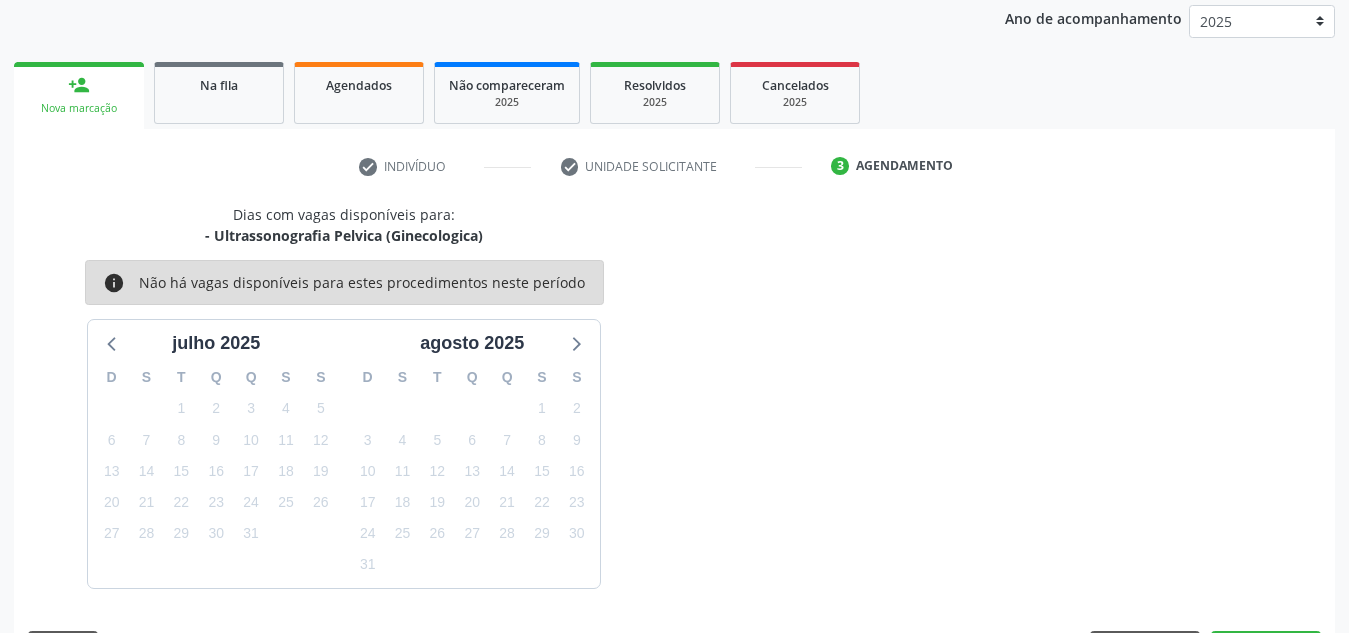 scroll, scrollTop: 324, scrollLeft: 0, axis: vertical 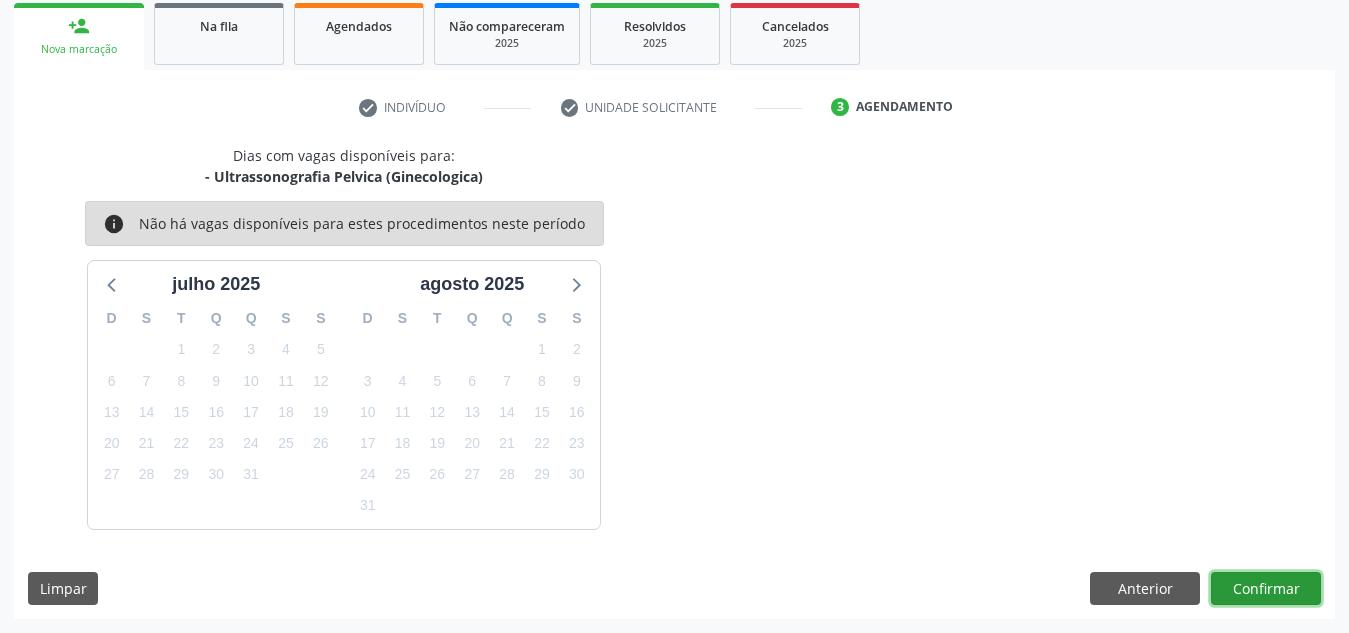 click on "Confirmar" at bounding box center (1266, 589) 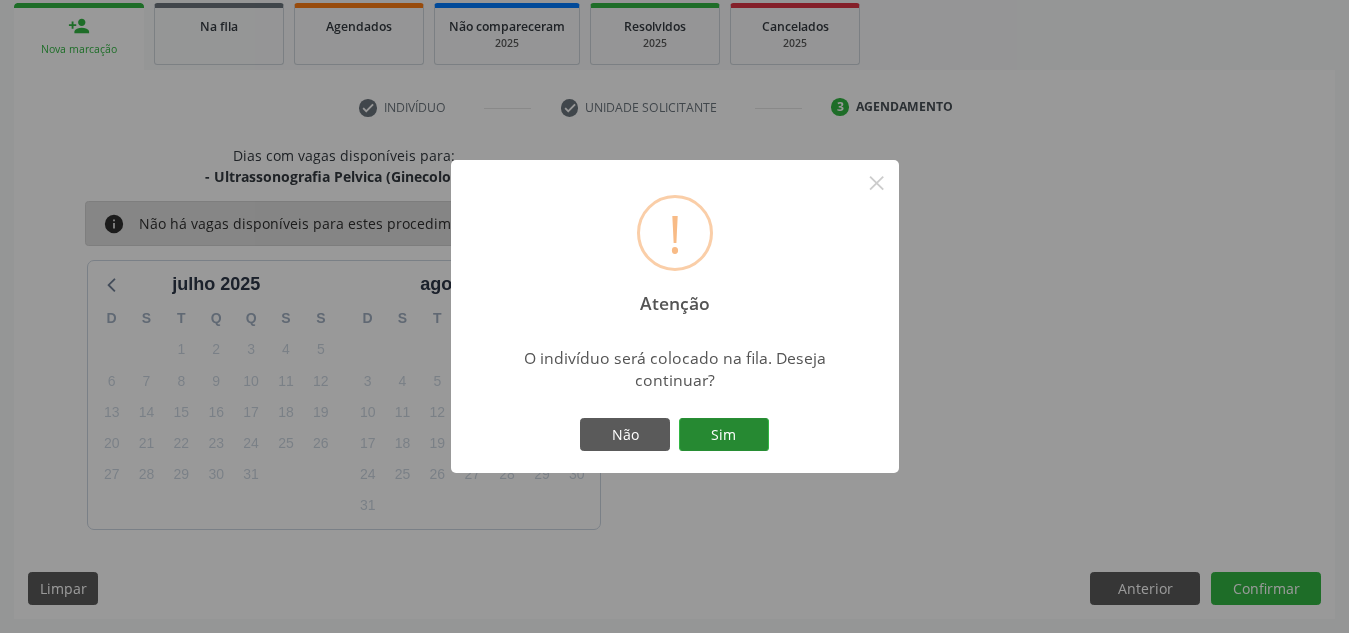click on "Sim" at bounding box center [724, 435] 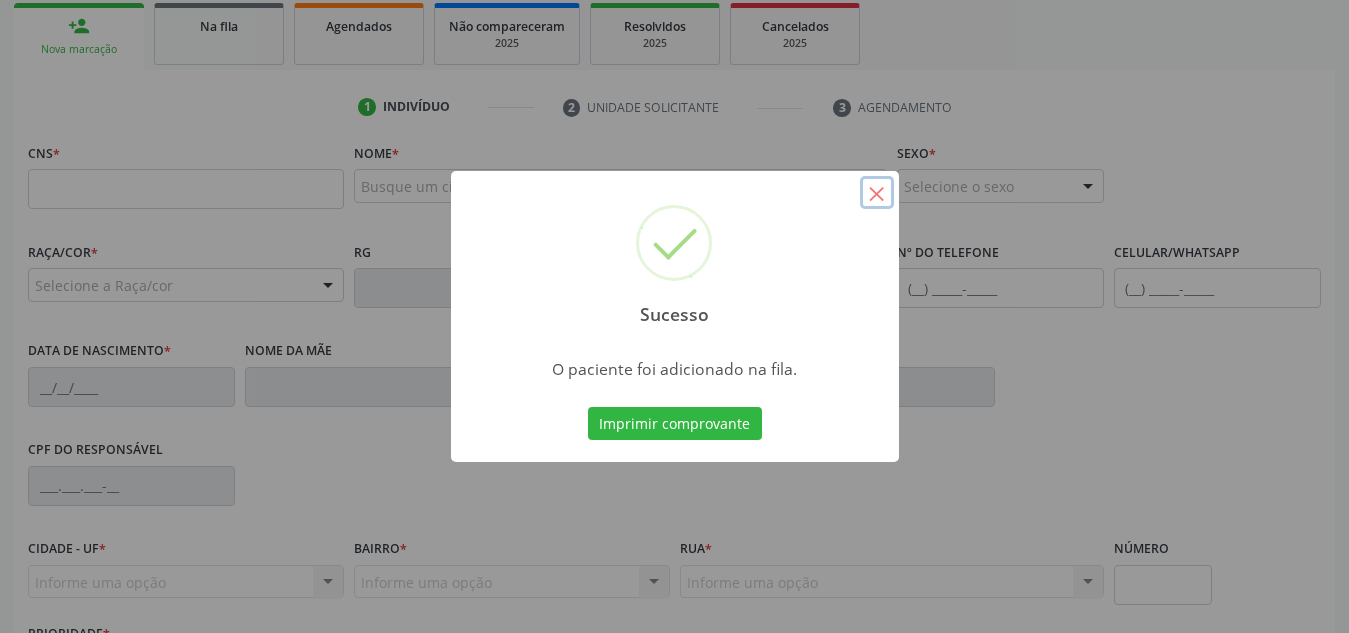 click on "×" at bounding box center (877, 193) 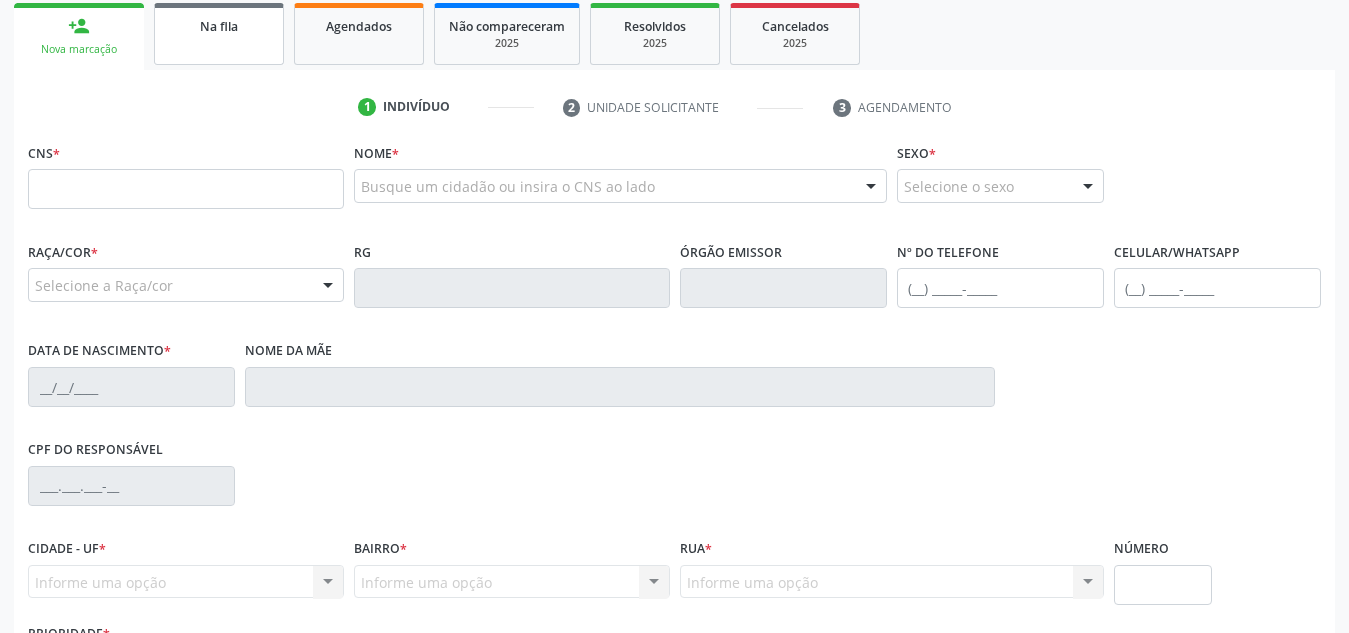 click on "Na fila" at bounding box center [219, 34] 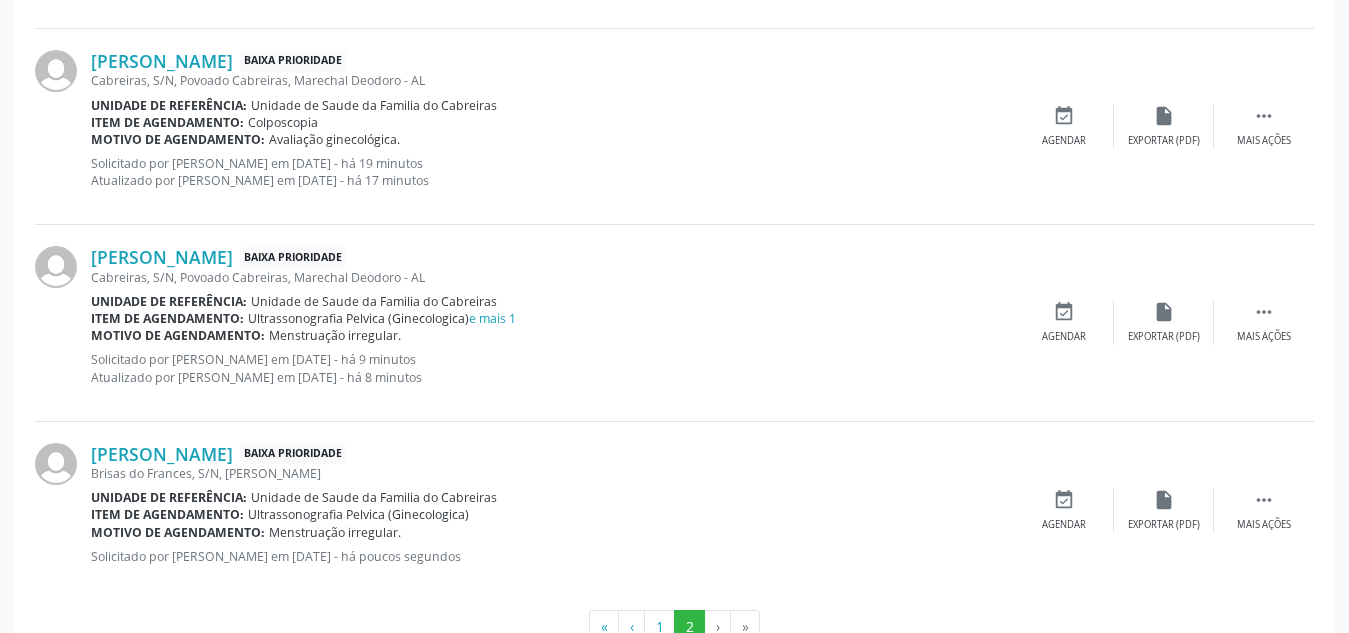 scroll, scrollTop: 825, scrollLeft: 0, axis: vertical 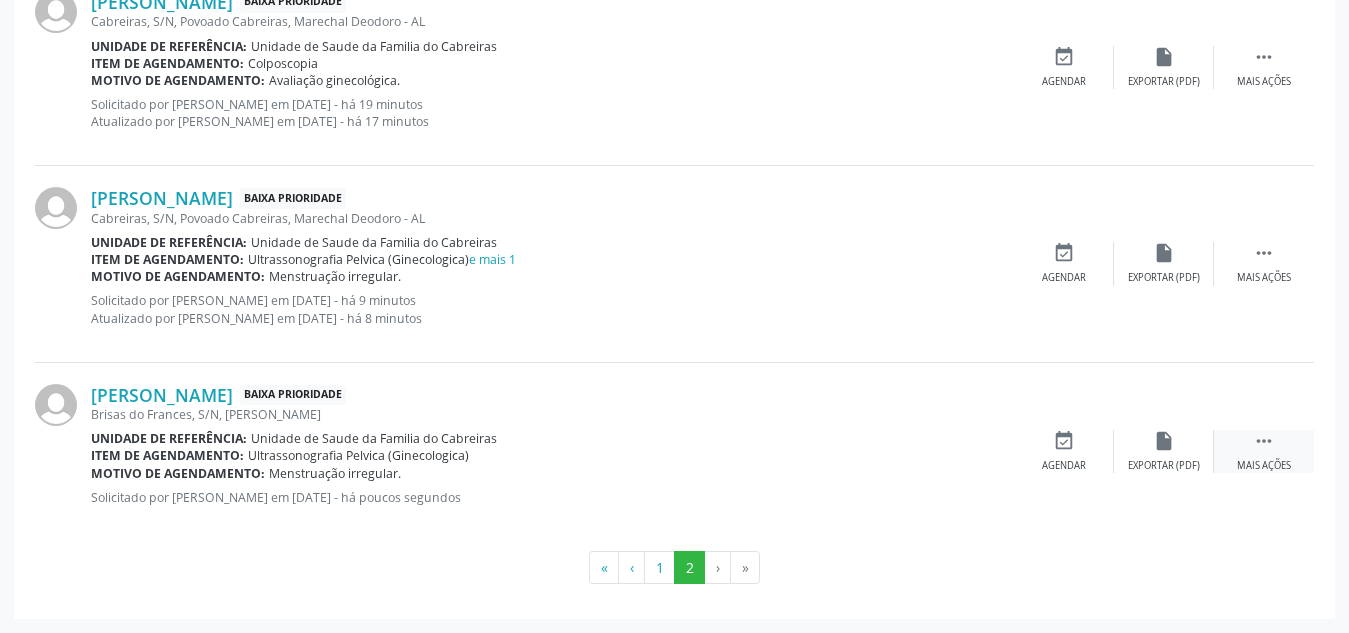 click on "
Mais ações" at bounding box center (1264, 451) 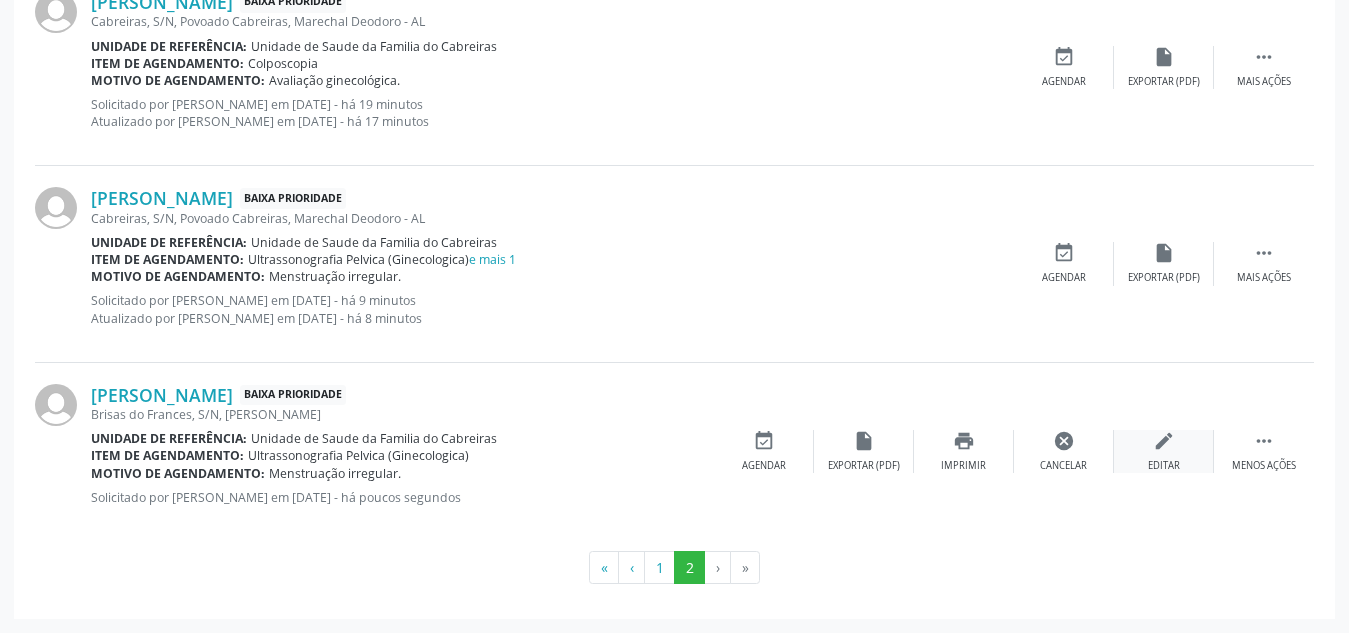 click on "edit
Editar" at bounding box center [1164, 451] 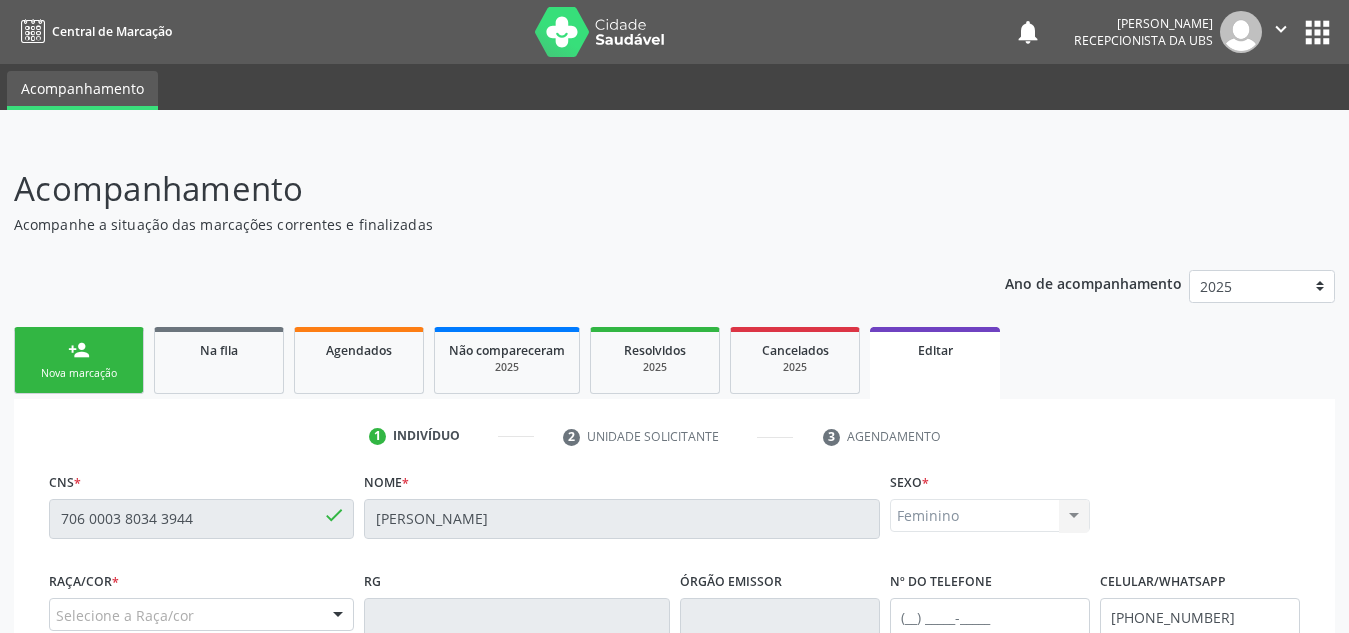 scroll, scrollTop: 506, scrollLeft: 0, axis: vertical 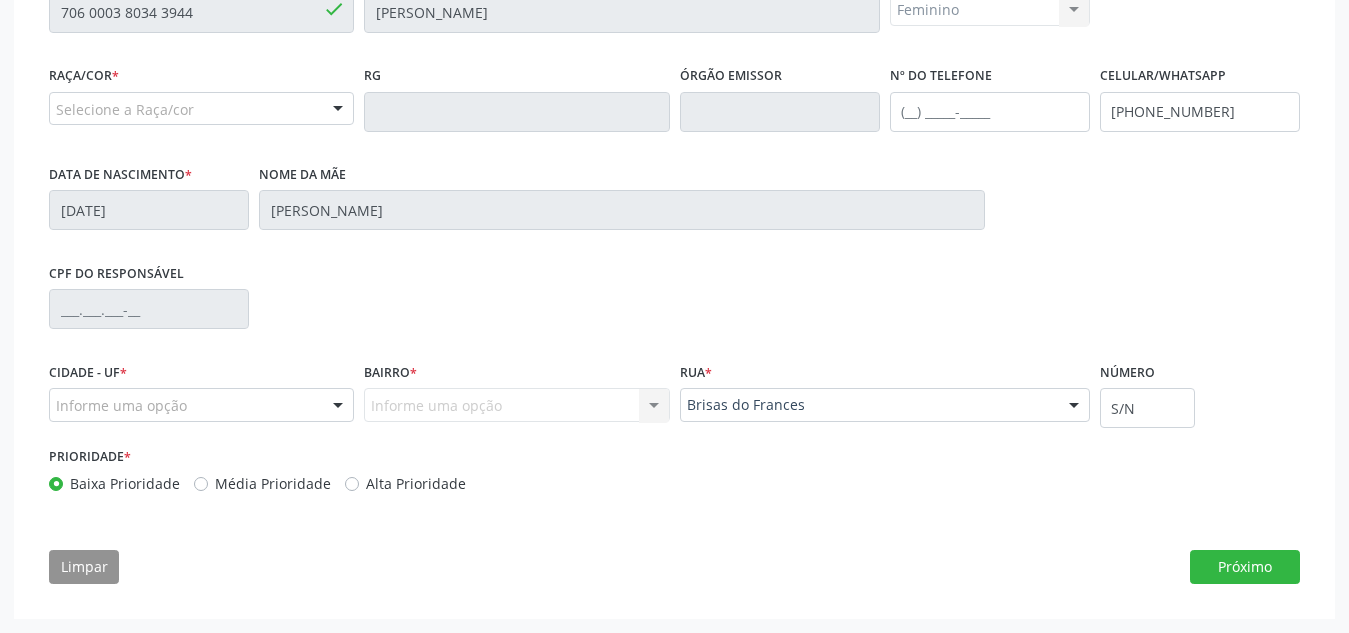 click on "Informe uma opção
Nenhum resultado encontrado para: "   "
Nenhuma opção encontrada. Digite para adicionar." at bounding box center (516, 405) 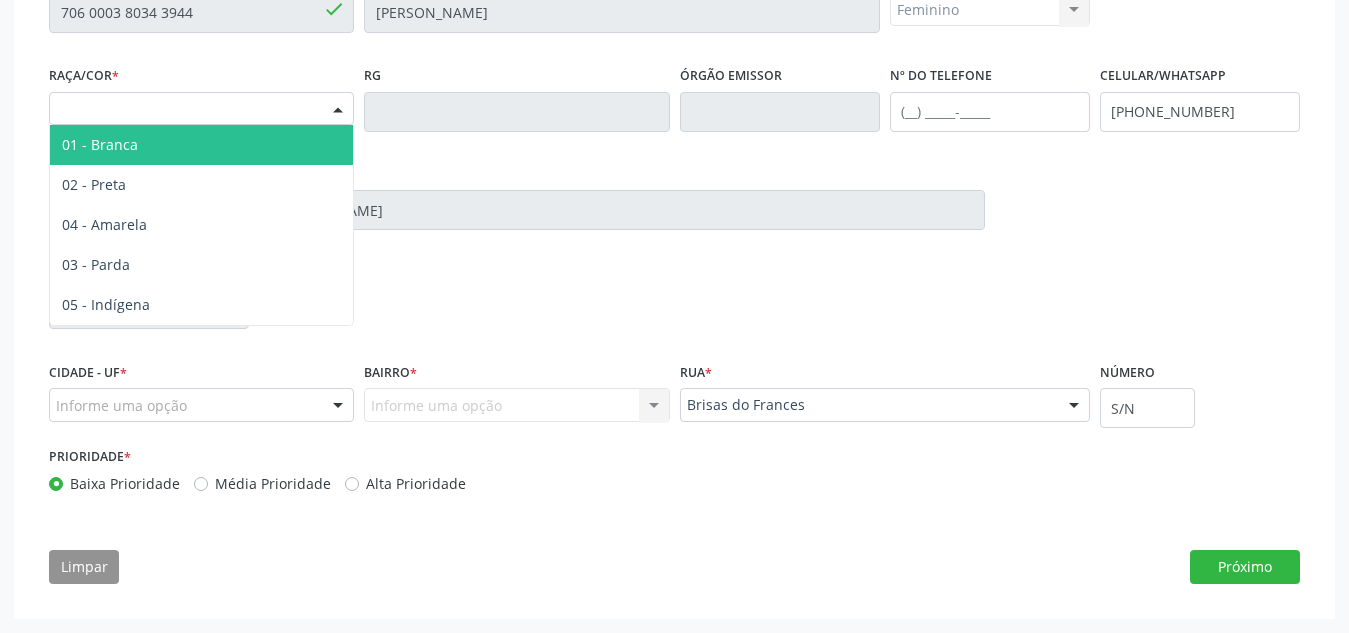 click on "Selecione a Raça/cor" at bounding box center [201, 109] 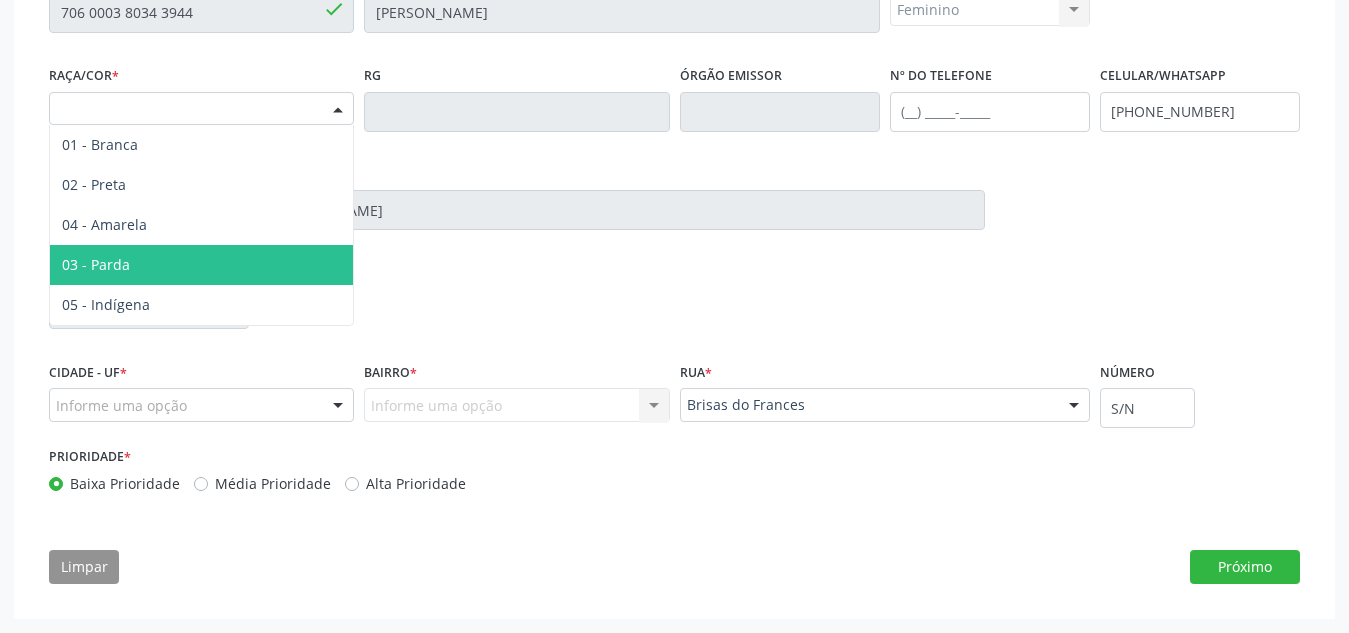 click on "03 - Parda" at bounding box center [201, 265] 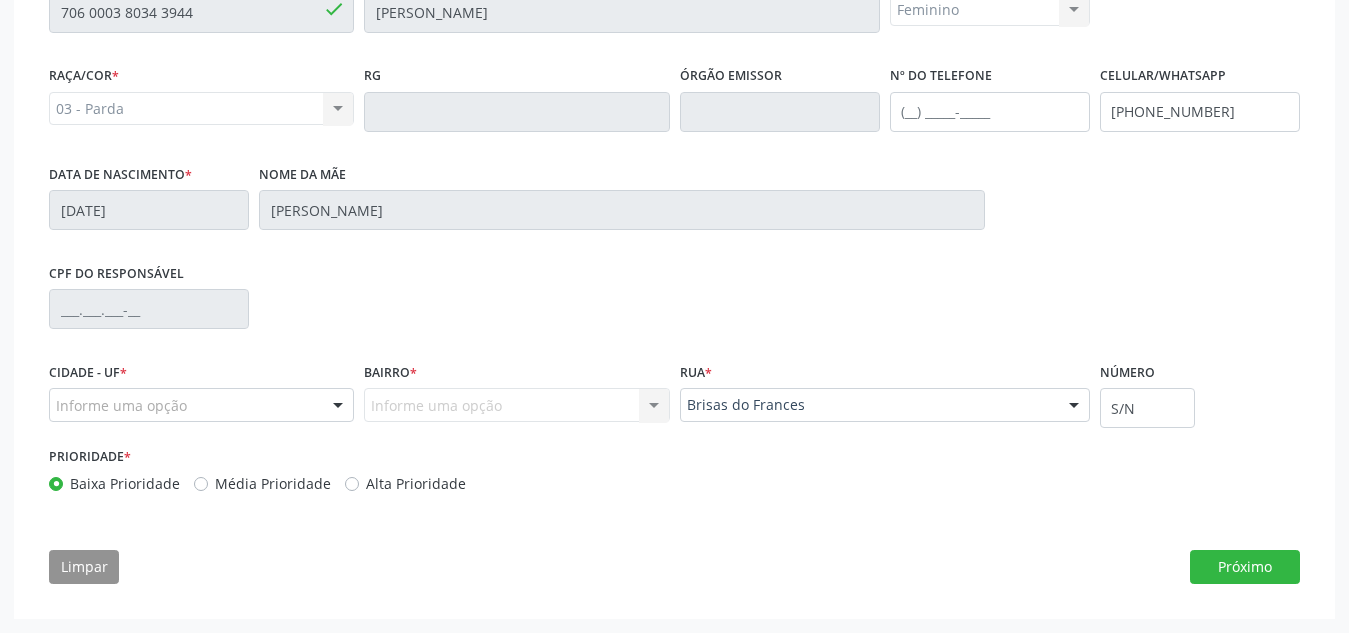 click on "03 - Parda         01 - Branca   02 - Preta   04 - Amarela   03 - Parda   05 - Indígena
Nenhum resultado encontrado para: "   "
Não há nenhuma opção para ser exibida." at bounding box center [201, 109] 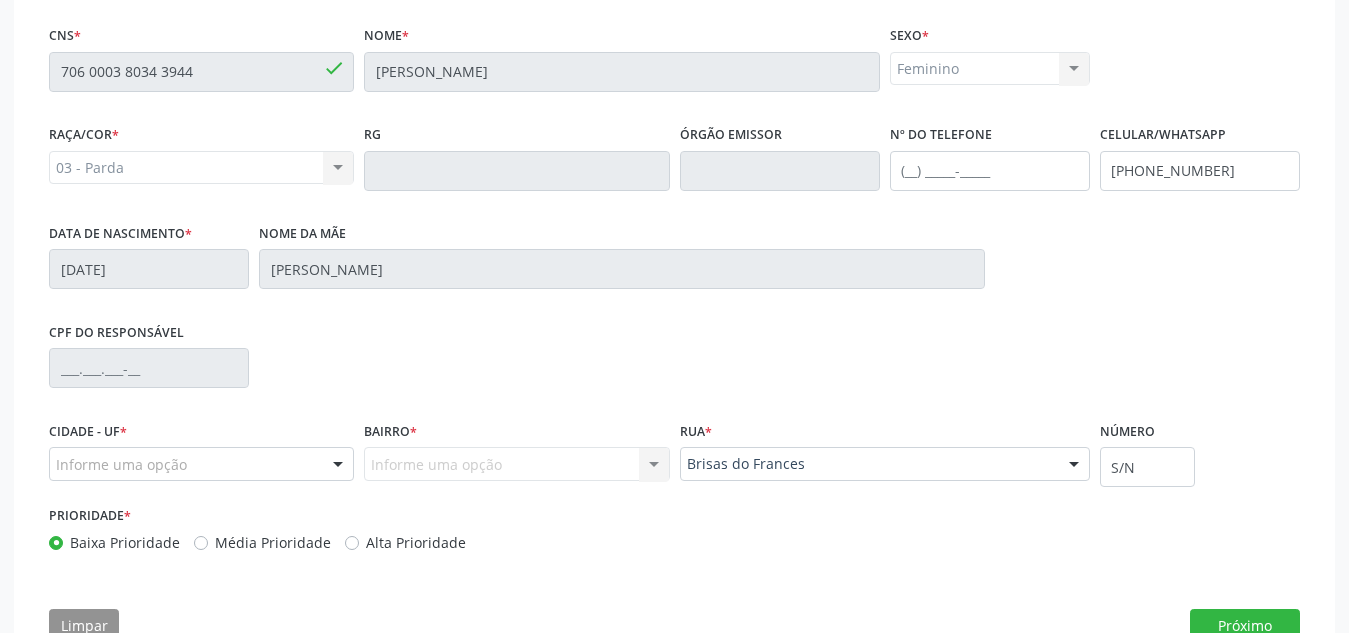 scroll, scrollTop: 446, scrollLeft: 0, axis: vertical 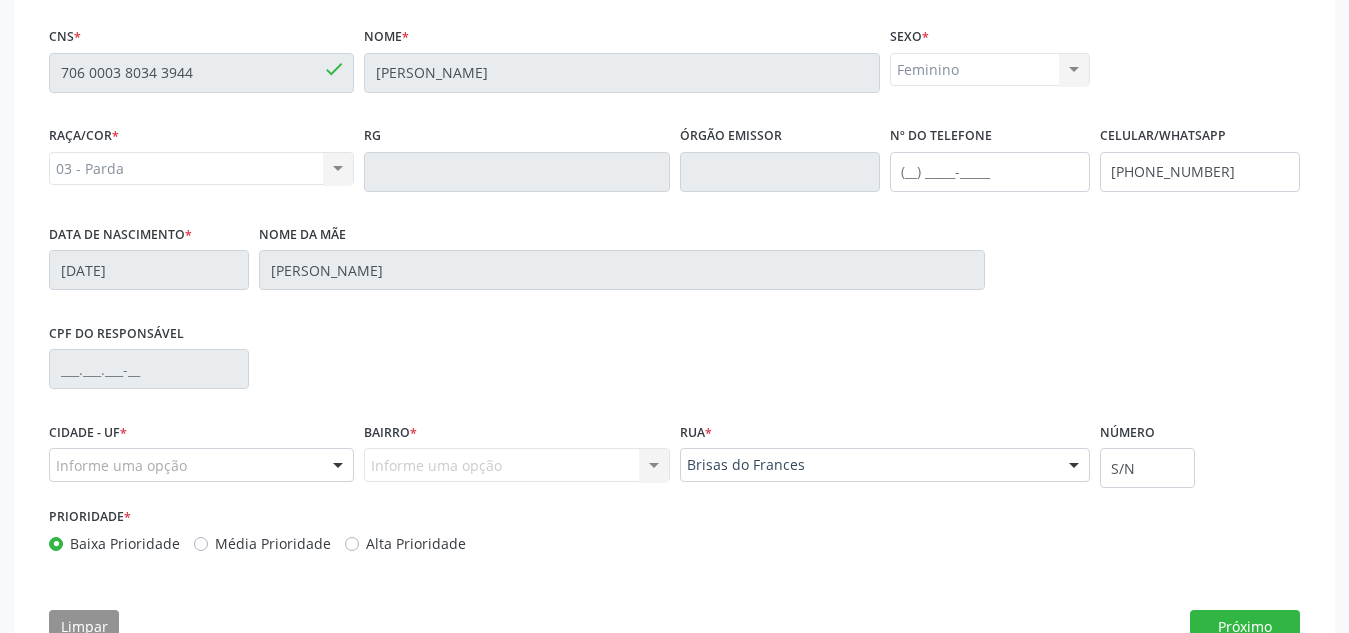 click on "03 - Parda         01 - Branca   02 - Preta   04 - Amarela   03 - Parda   05 - Indígena
Nenhum resultado encontrado para: "   "
Não há nenhuma opção para ser exibida." at bounding box center [201, 169] 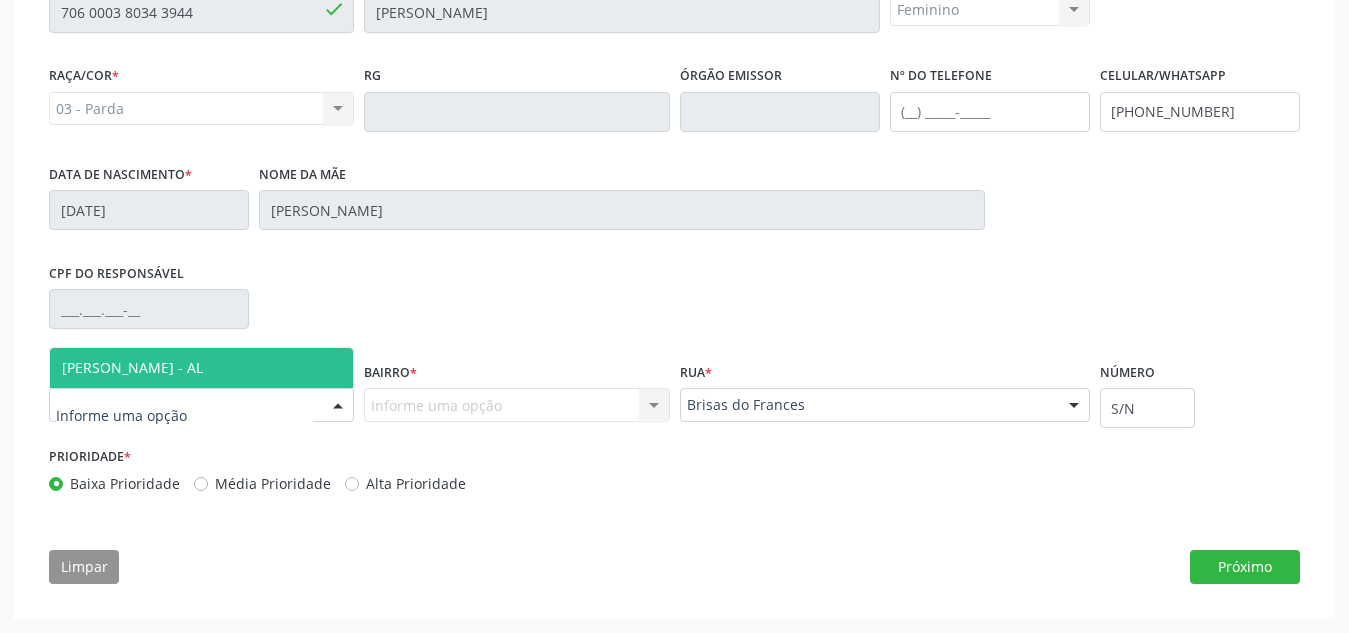 click at bounding box center (338, 406) 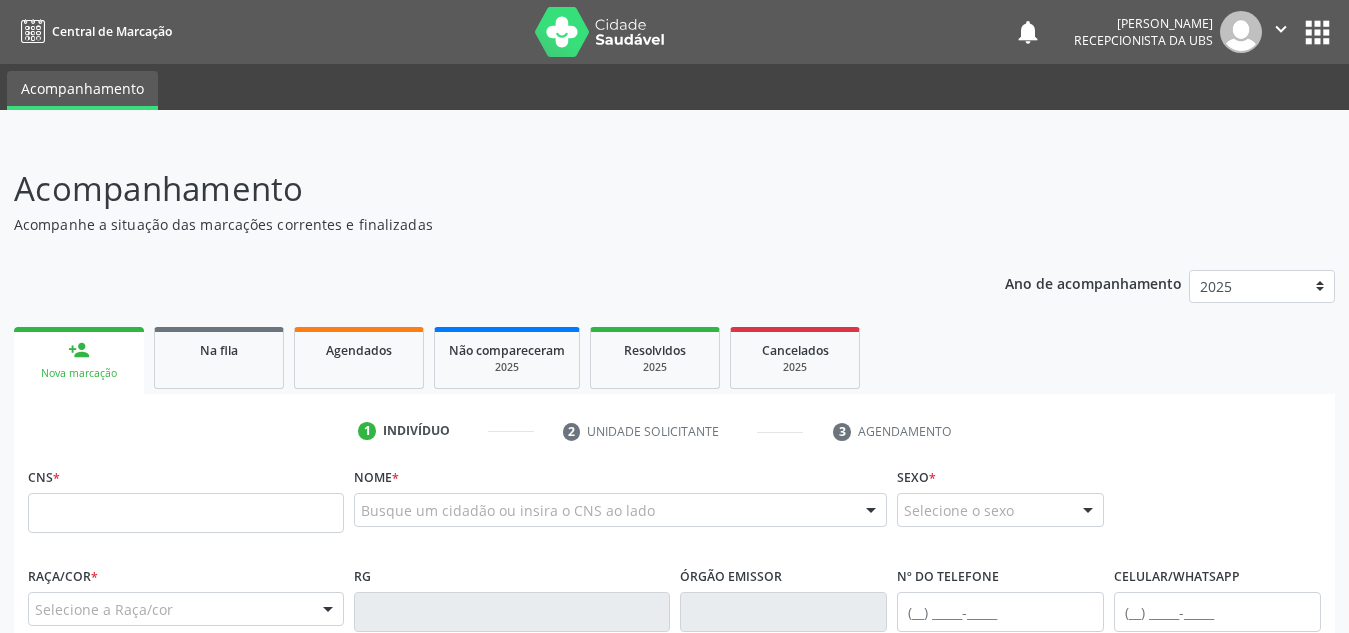 scroll, scrollTop: 137, scrollLeft: 0, axis: vertical 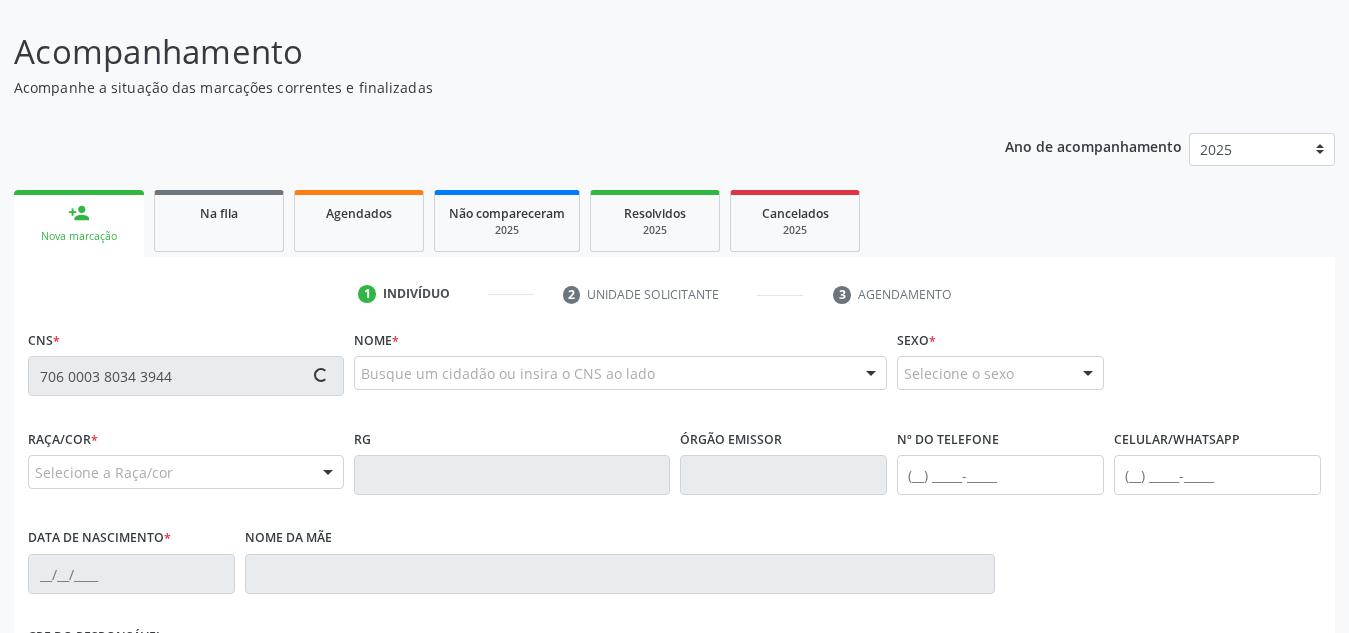 type on "706 0003 8034 3944" 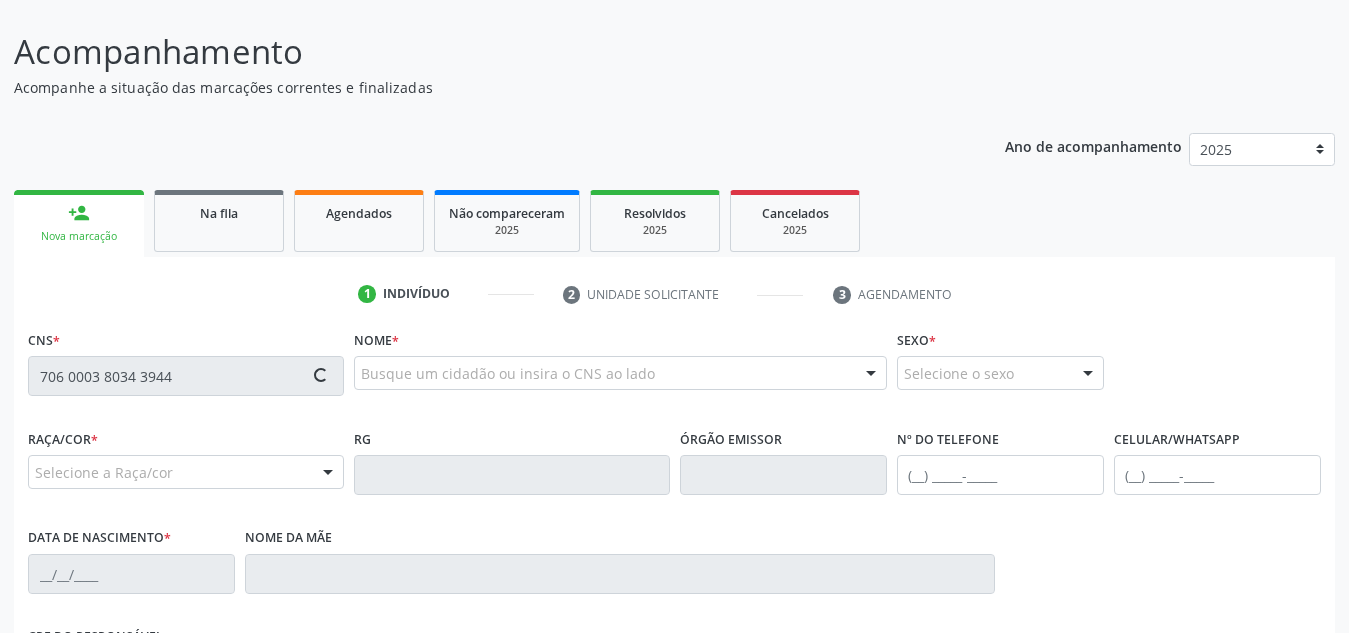 type 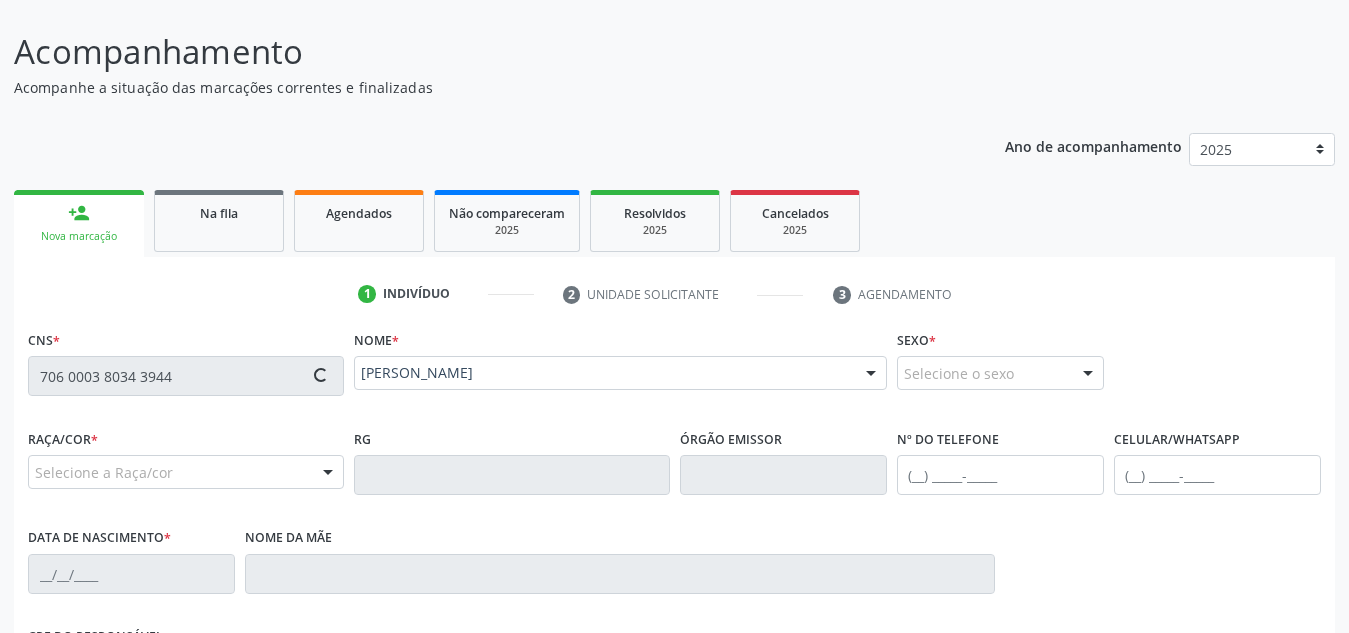 type on "[PHONE_NUMBER]" 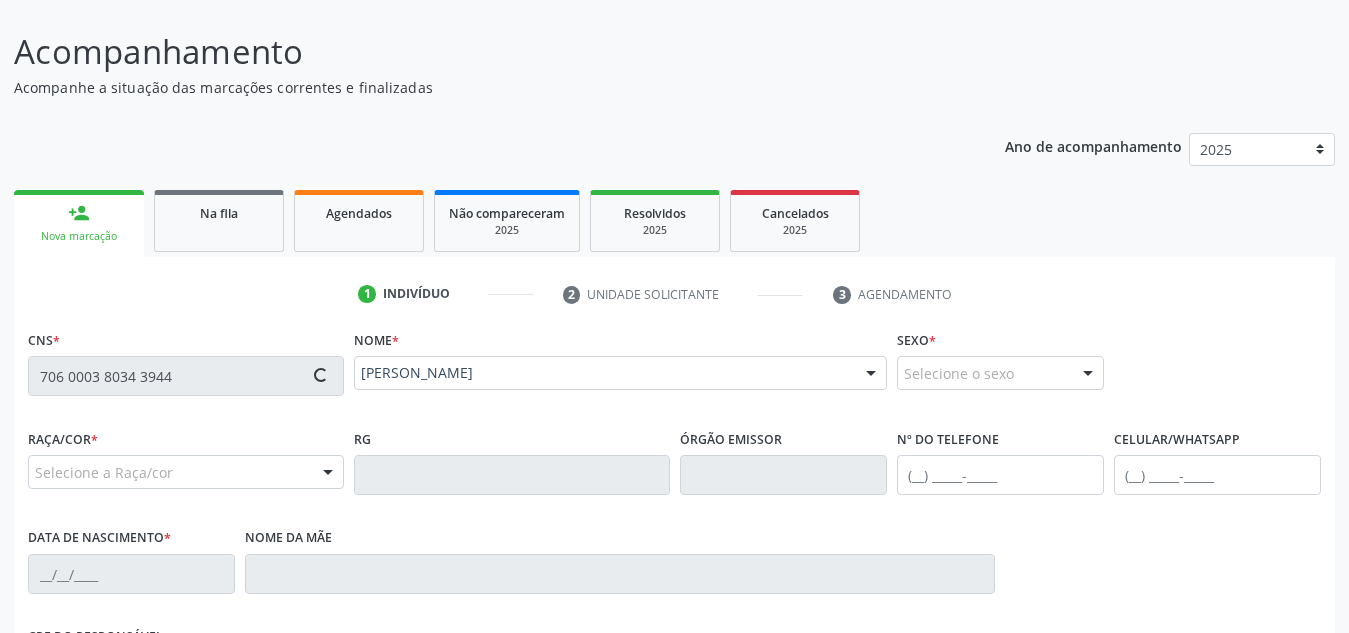 type on "[DATE]" 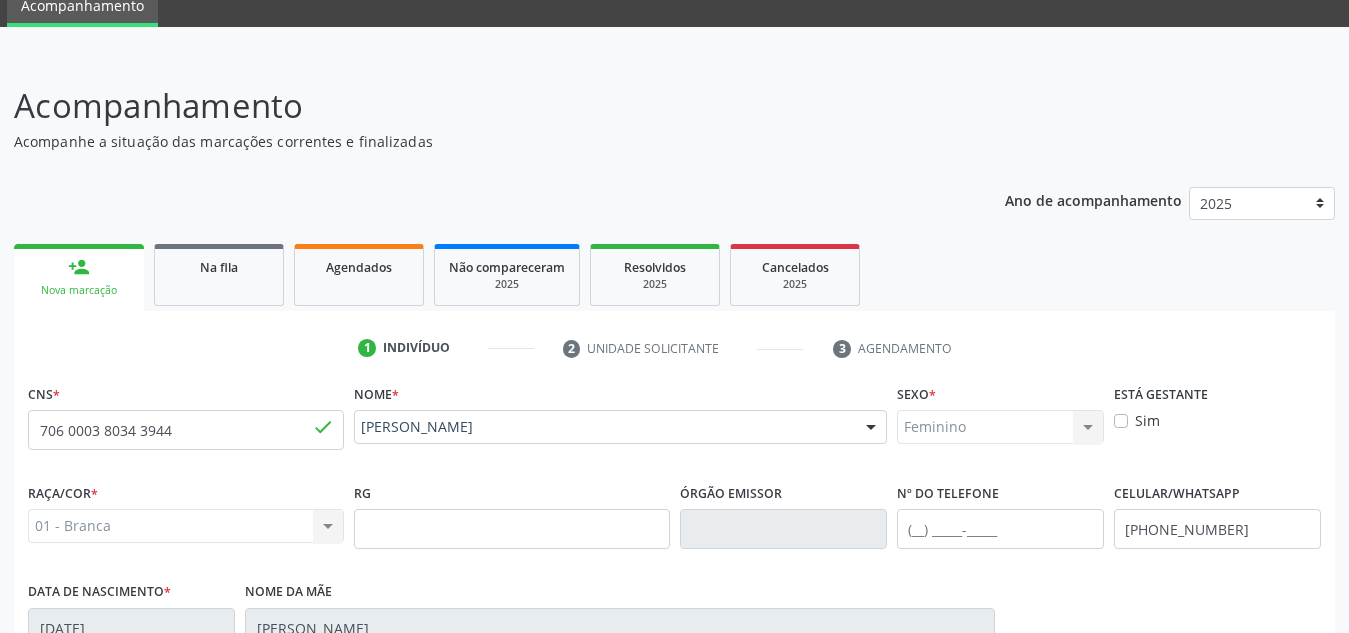 scroll, scrollTop: 0, scrollLeft: 0, axis: both 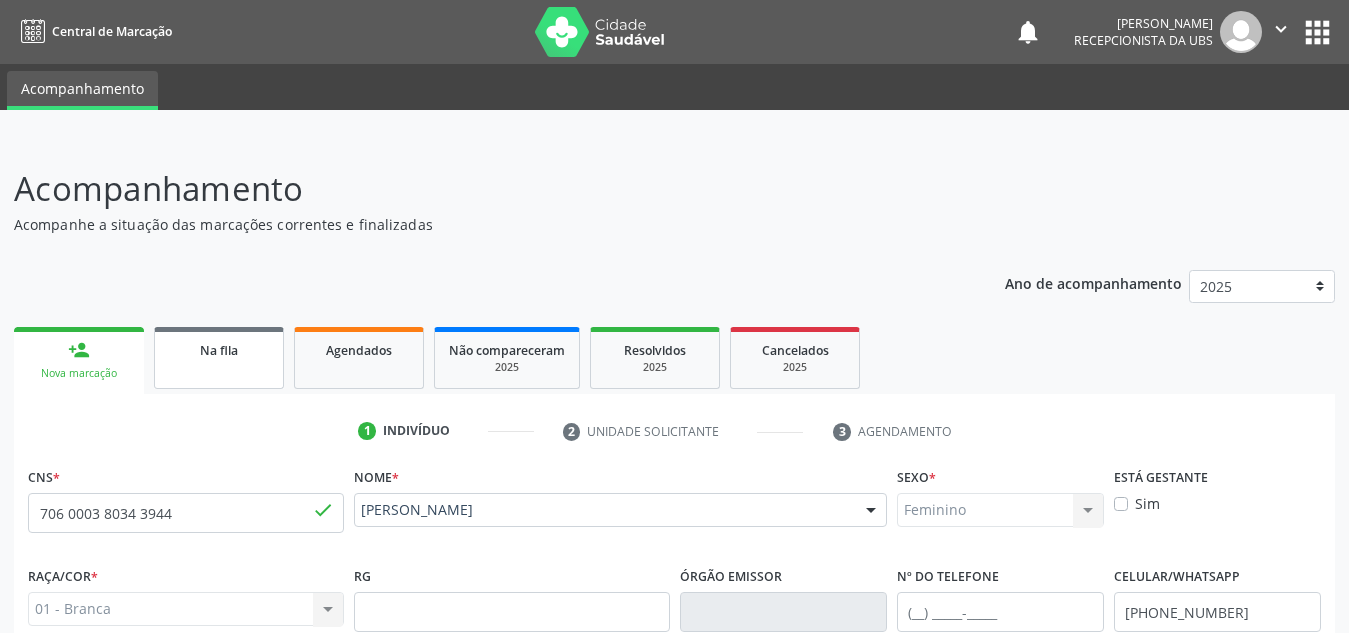 click on "Na fila" at bounding box center [219, 358] 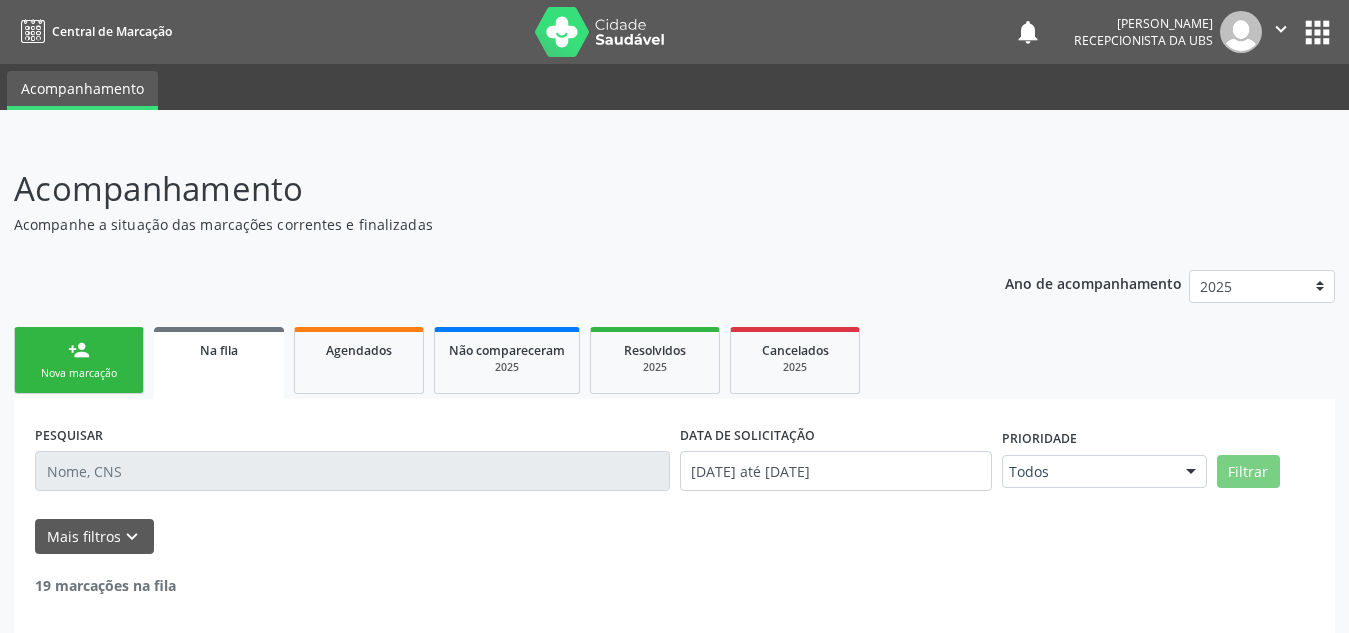 click on "Na fila" at bounding box center (219, 363) 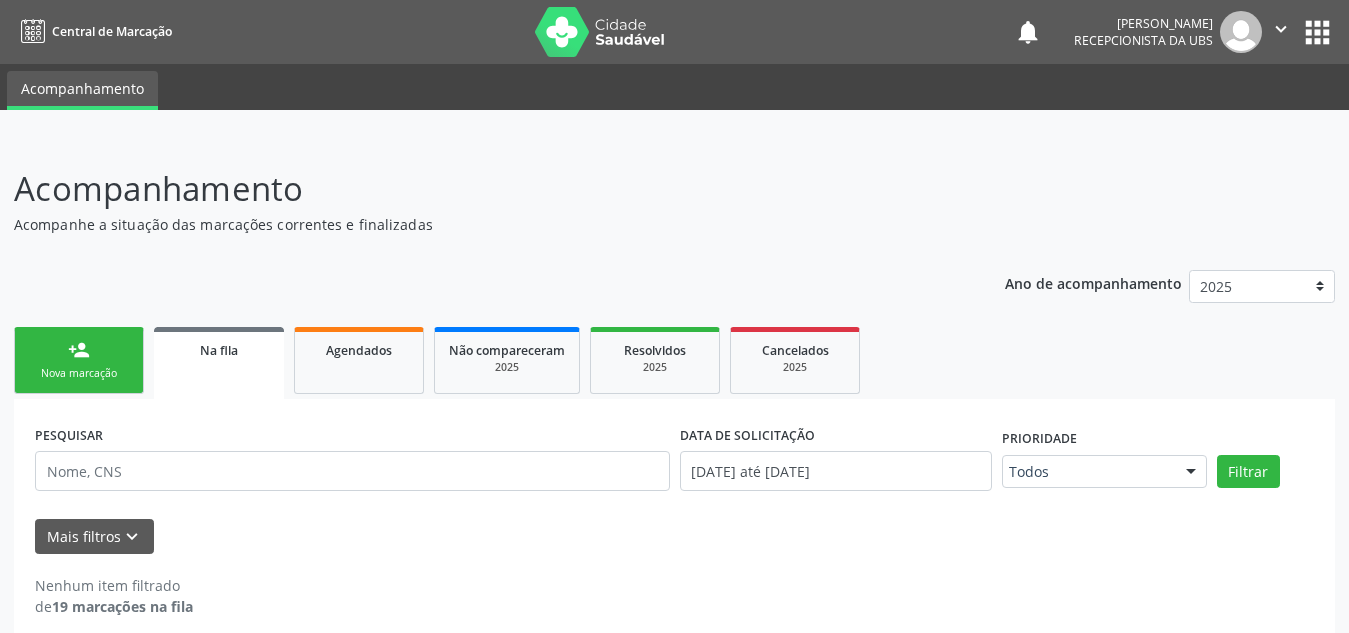scroll, scrollTop: 19, scrollLeft: 0, axis: vertical 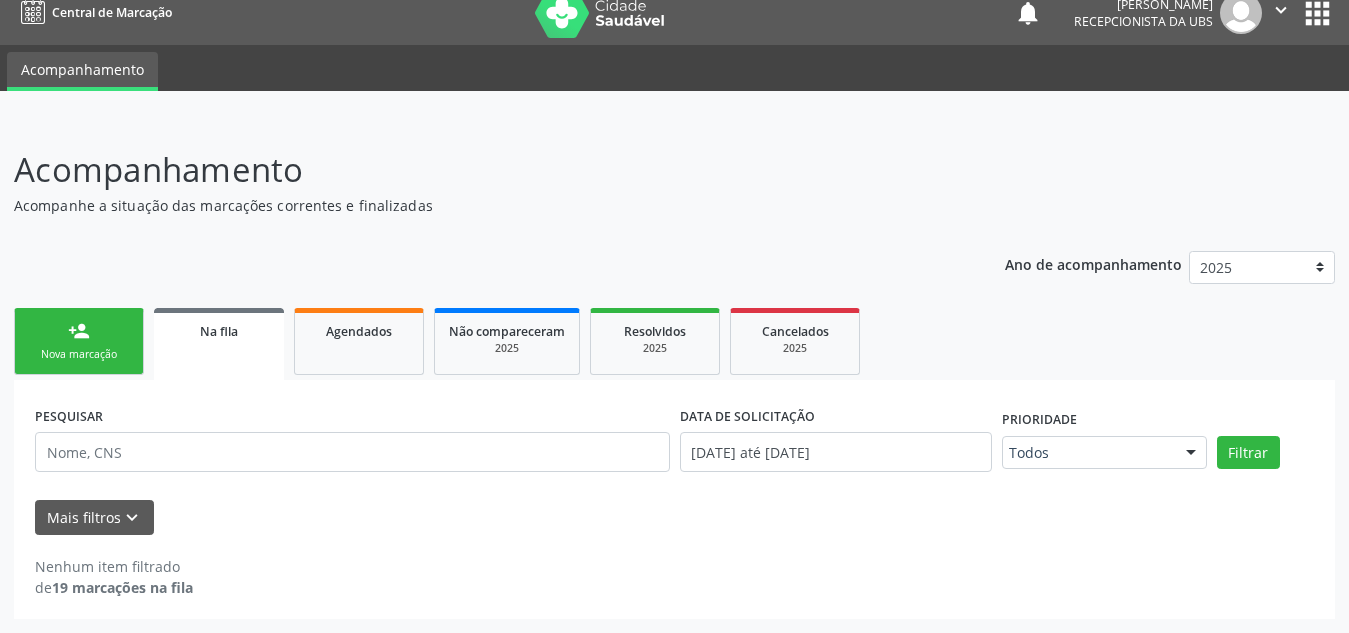 click on "Nenhum item filtrado
de
19 marcações na fila" at bounding box center [674, 566] 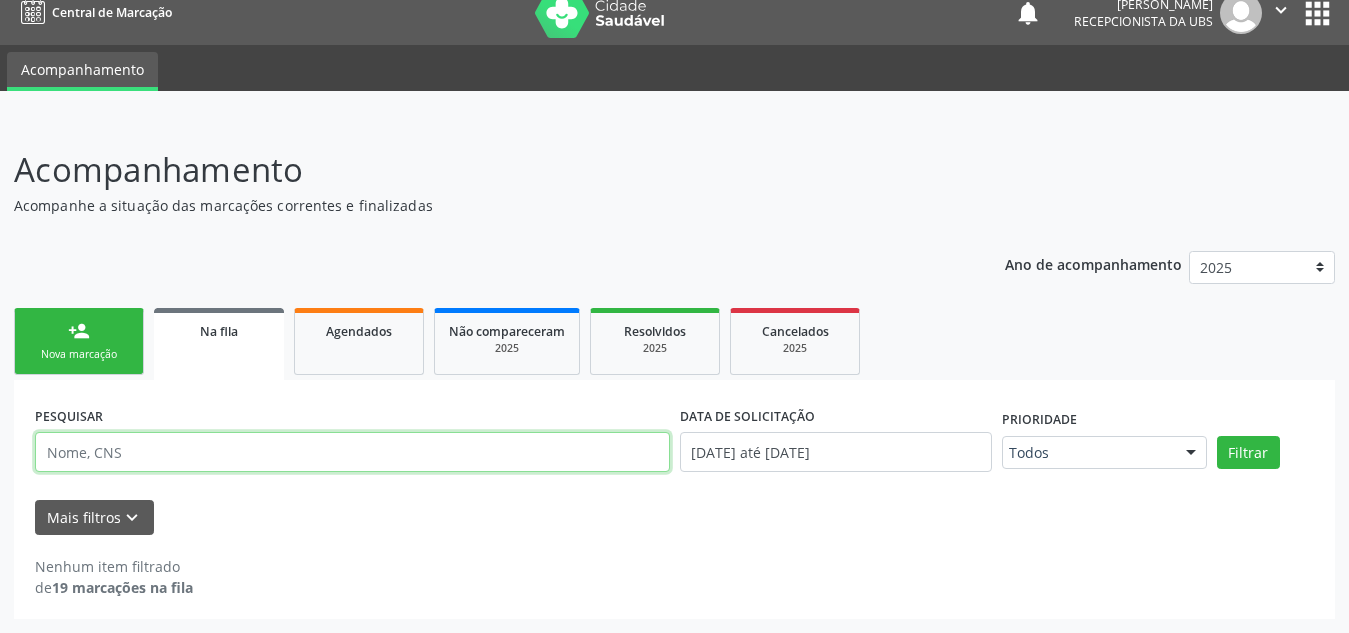 click at bounding box center [352, 452] 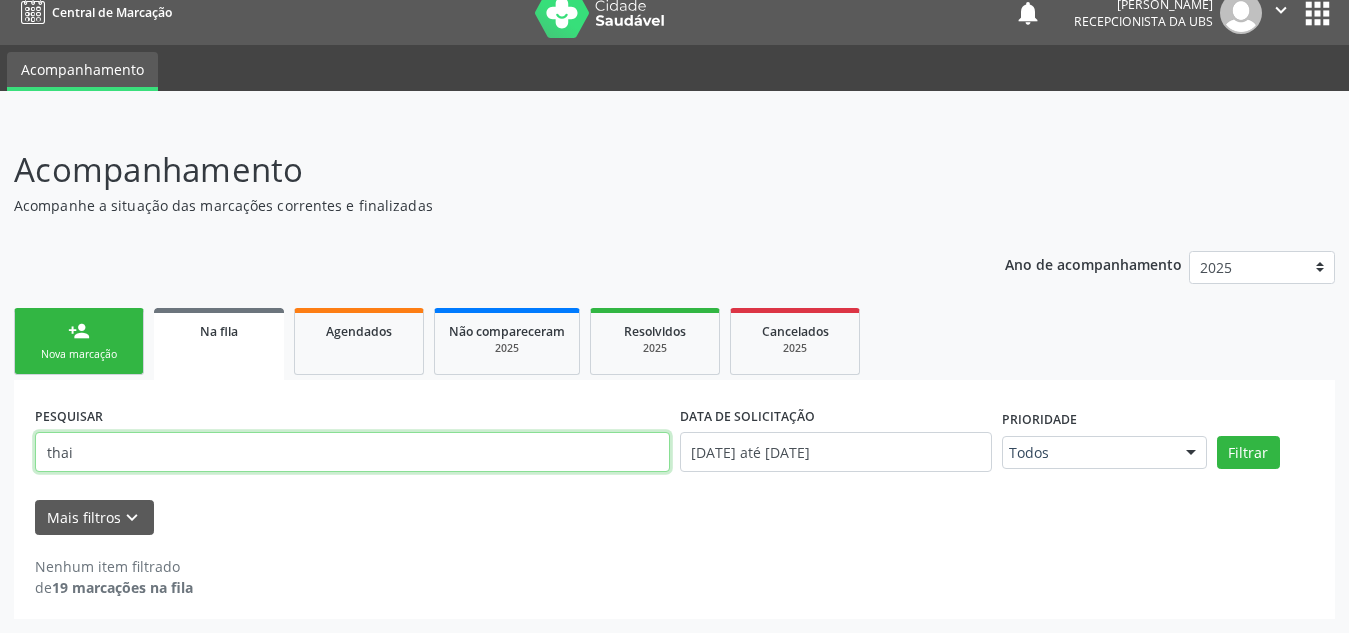 type on "thai" 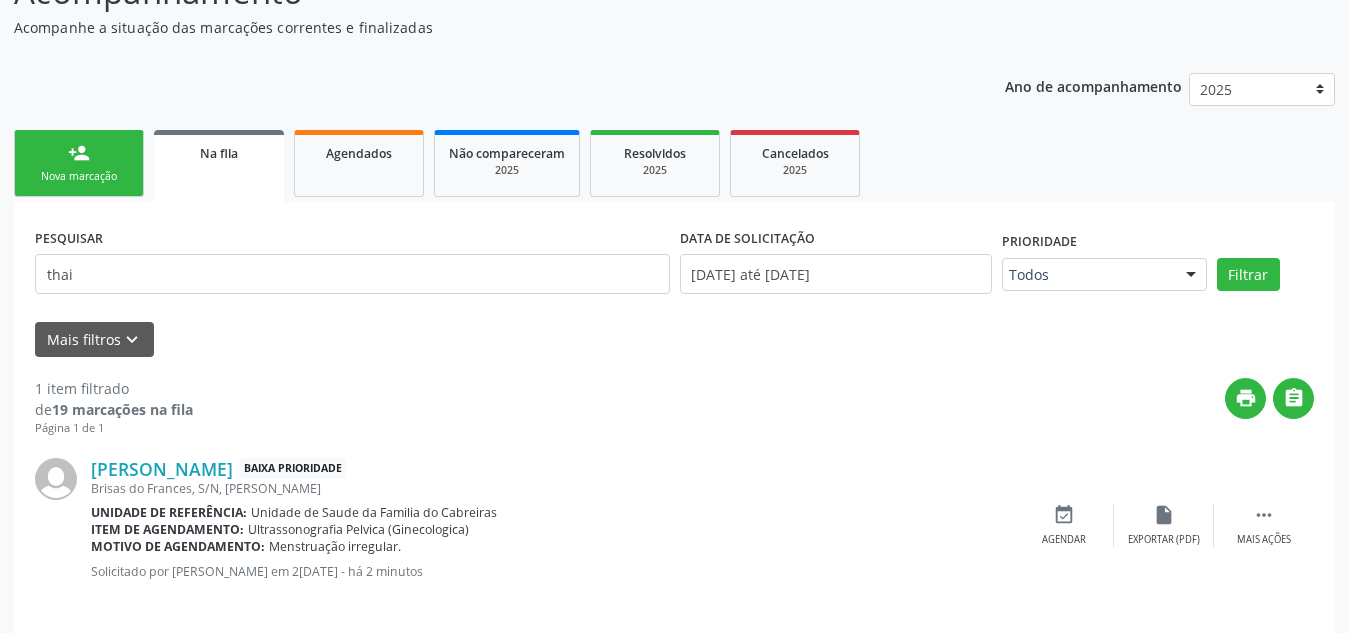 scroll, scrollTop: 214, scrollLeft: 0, axis: vertical 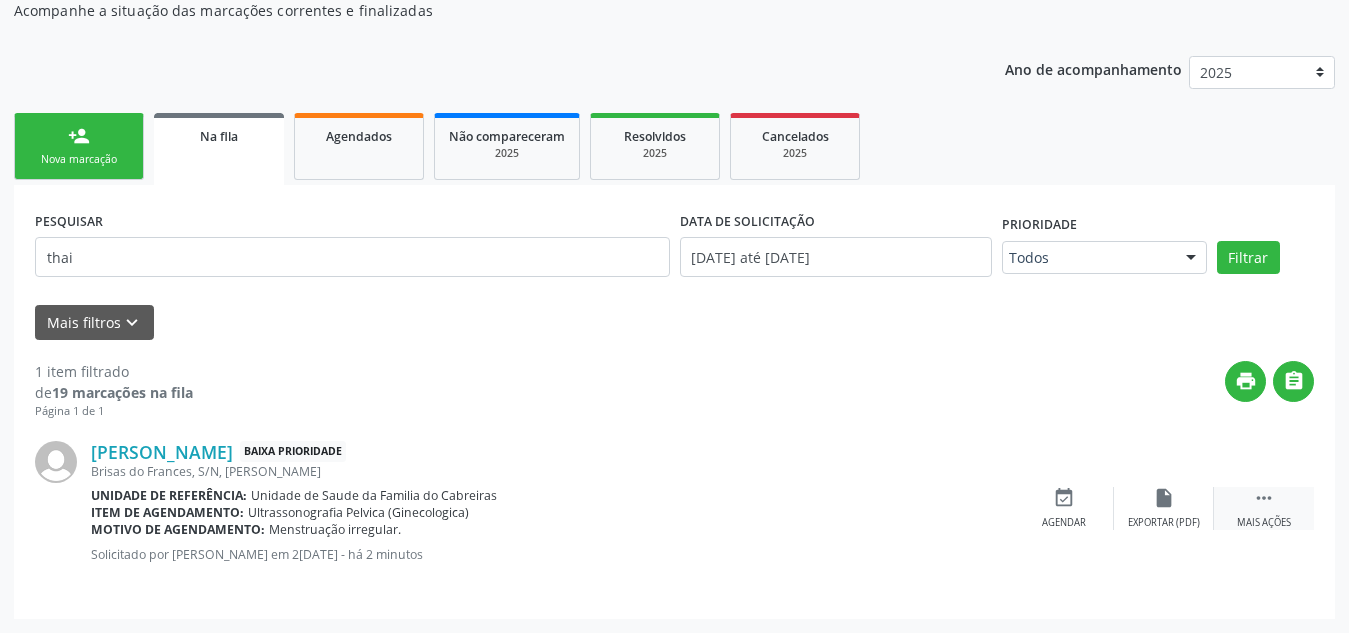 click on "
Mais ações" at bounding box center [1264, 508] 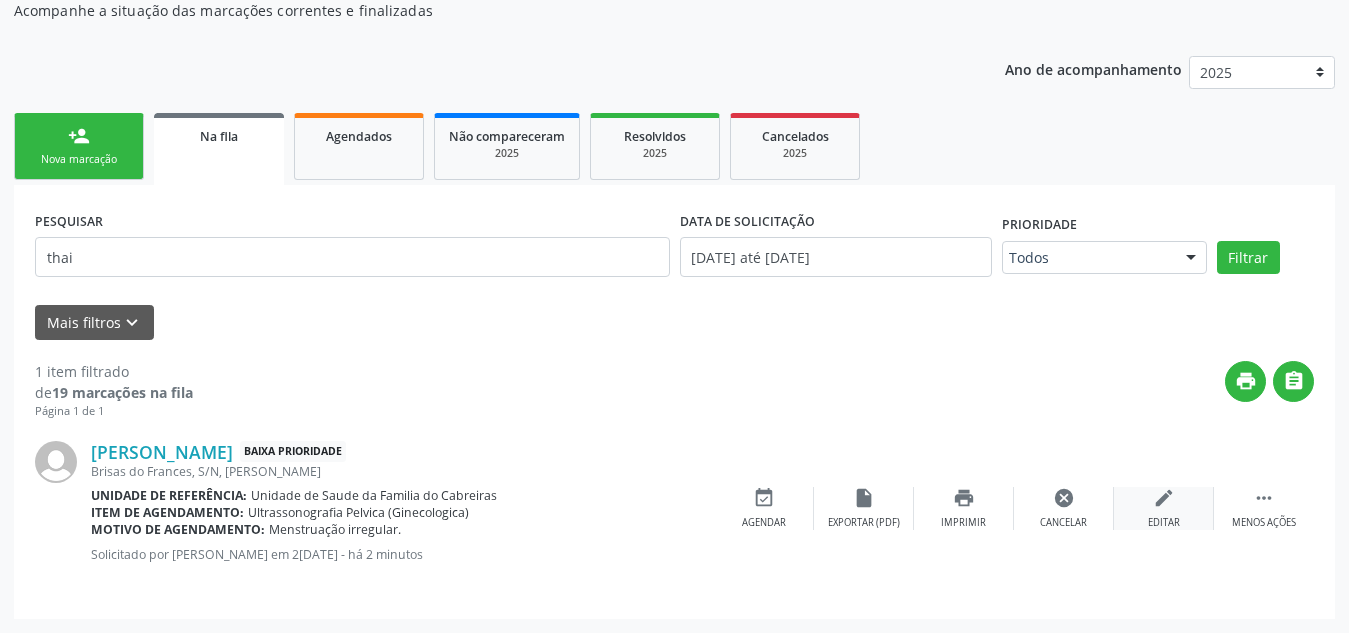 click on "Editar" at bounding box center (1164, 523) 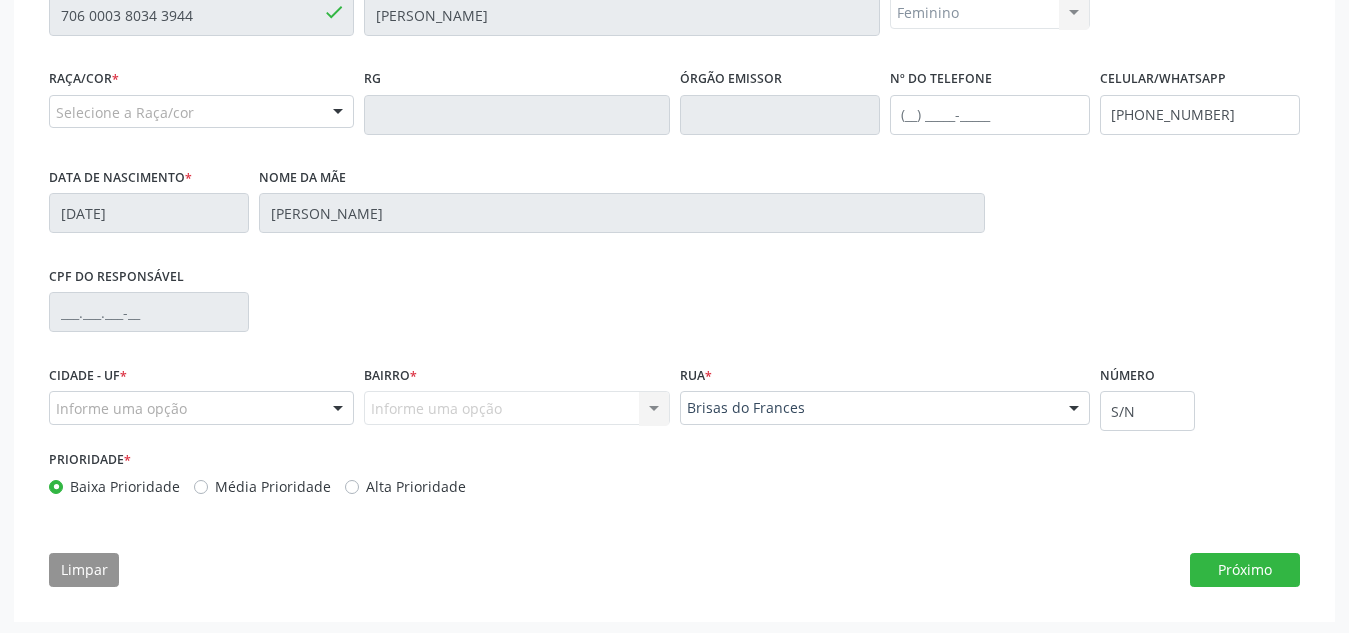 scroll, scrollTop: 506, scrollLeft: 0, axis: vertical 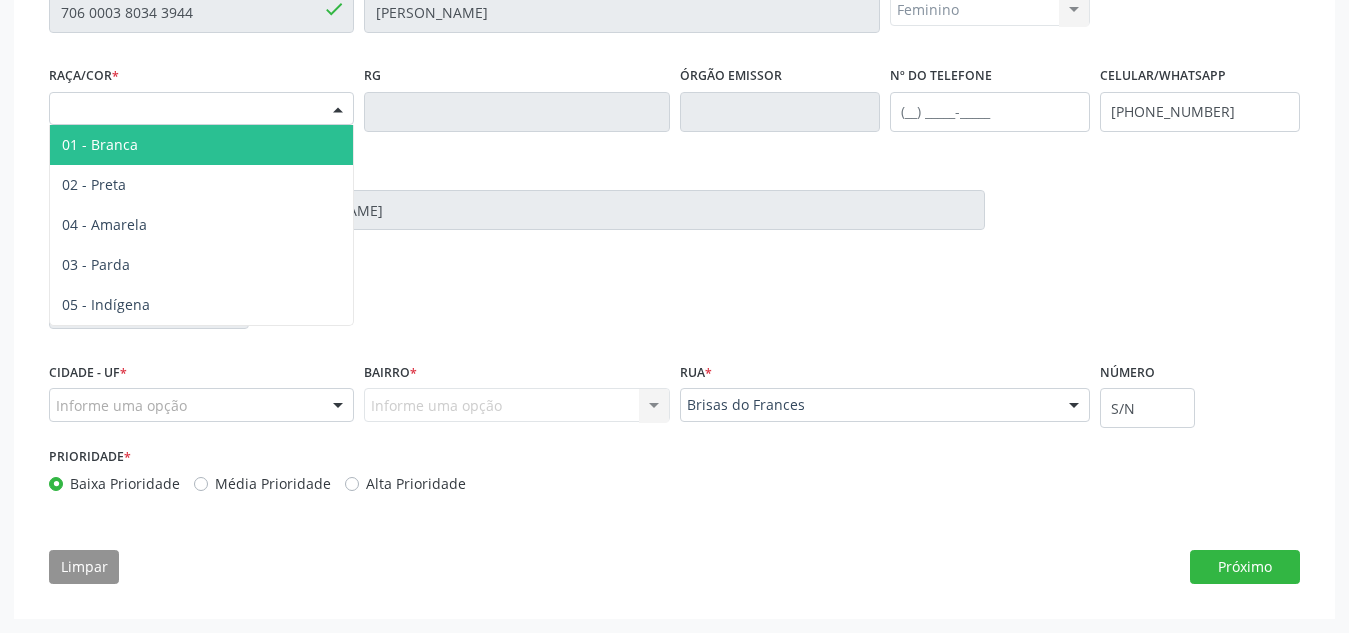 click on "Selecione a Raça/cor" at bounding box center [201, 109] 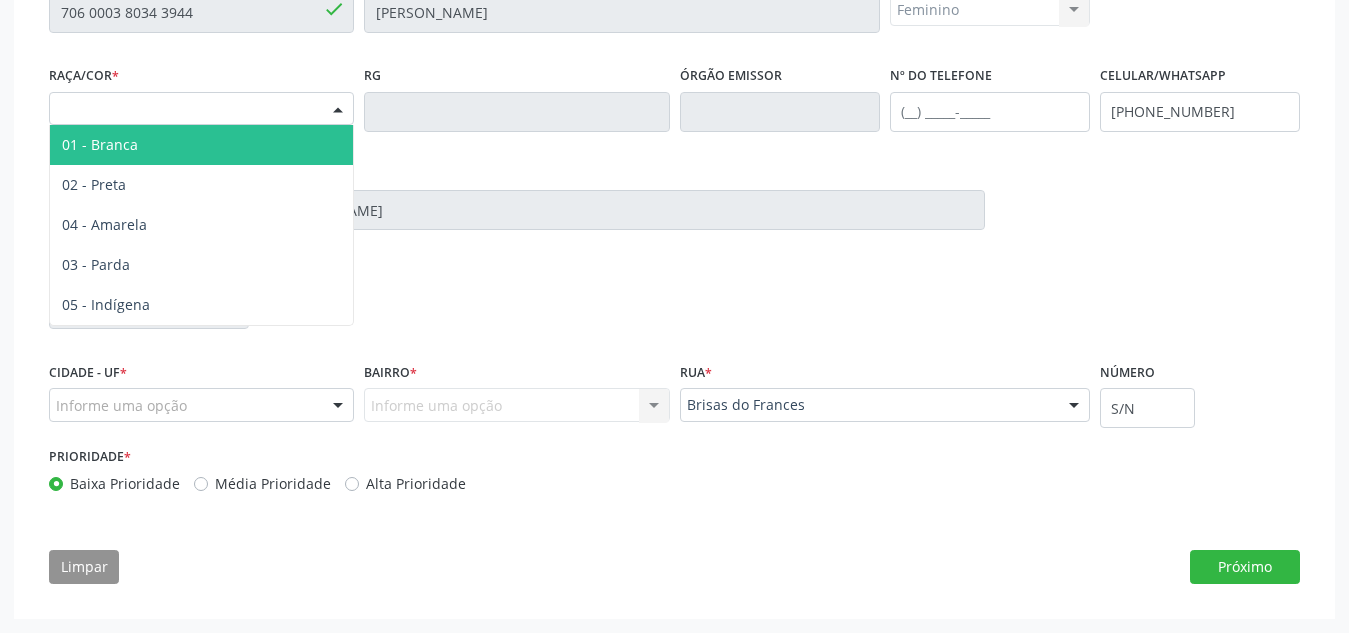 click on "01 - Branca" at bounding box center (201, 145) 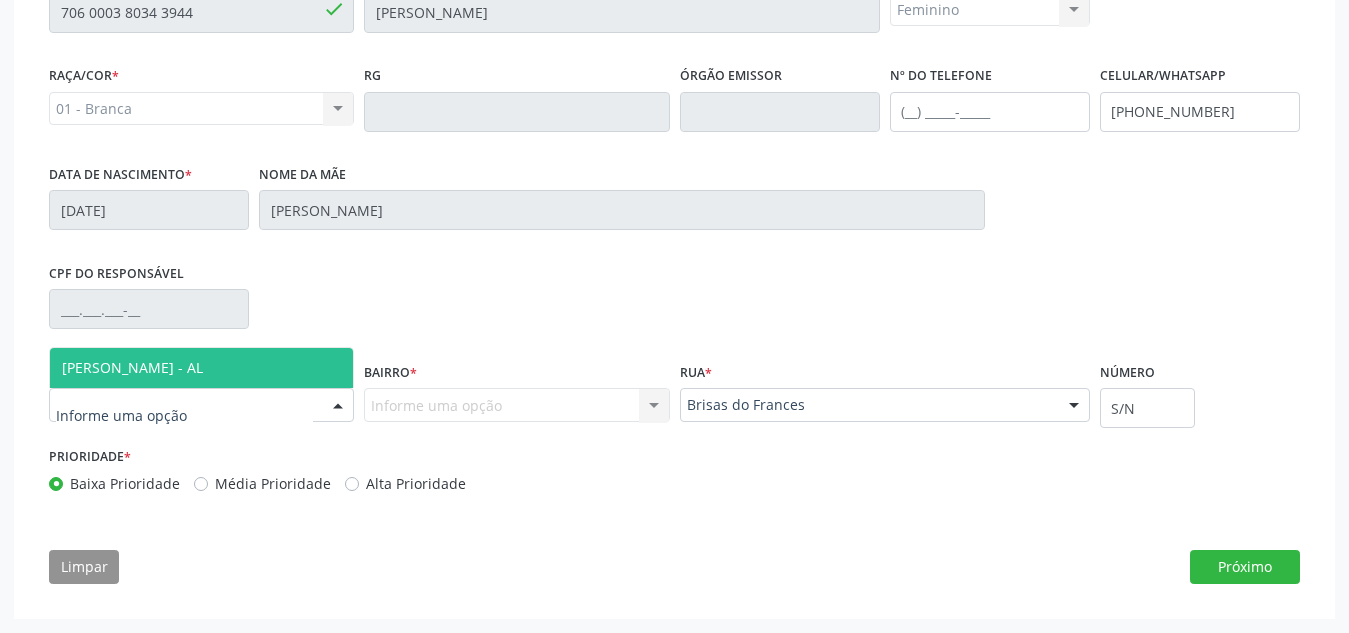 click at bounding box center [201, 405] 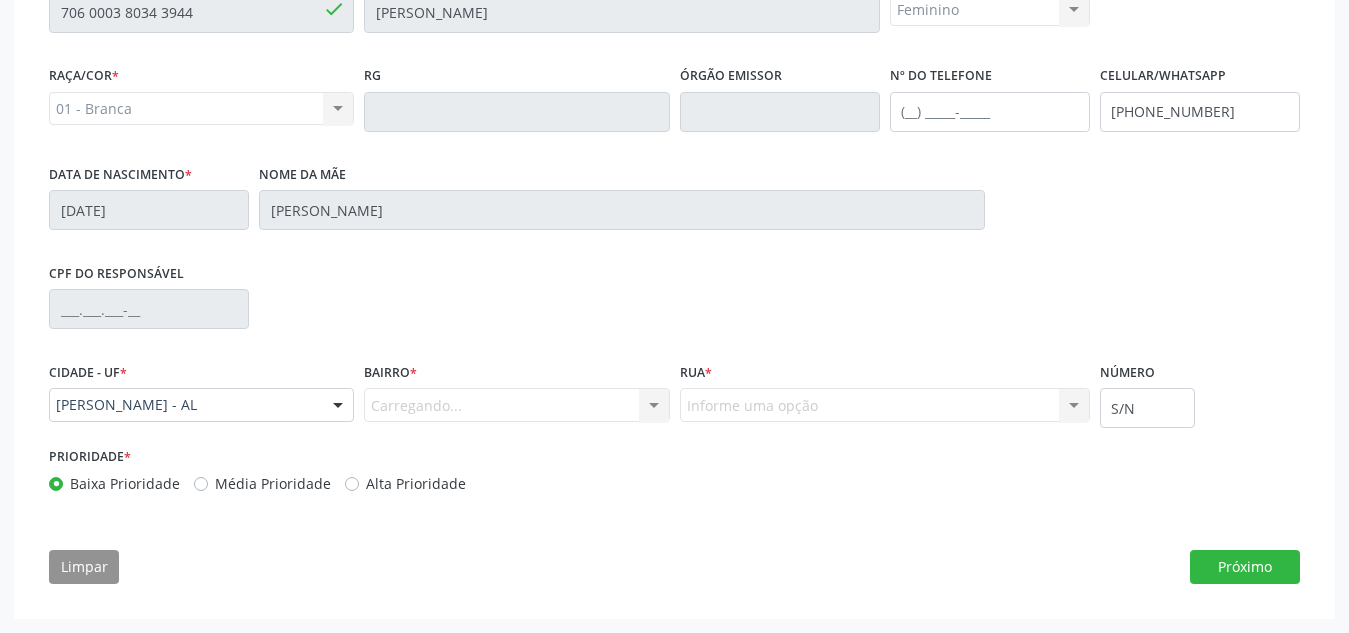 click on "[PERSON_NAME] - AL" at bounding box center [201, 368] 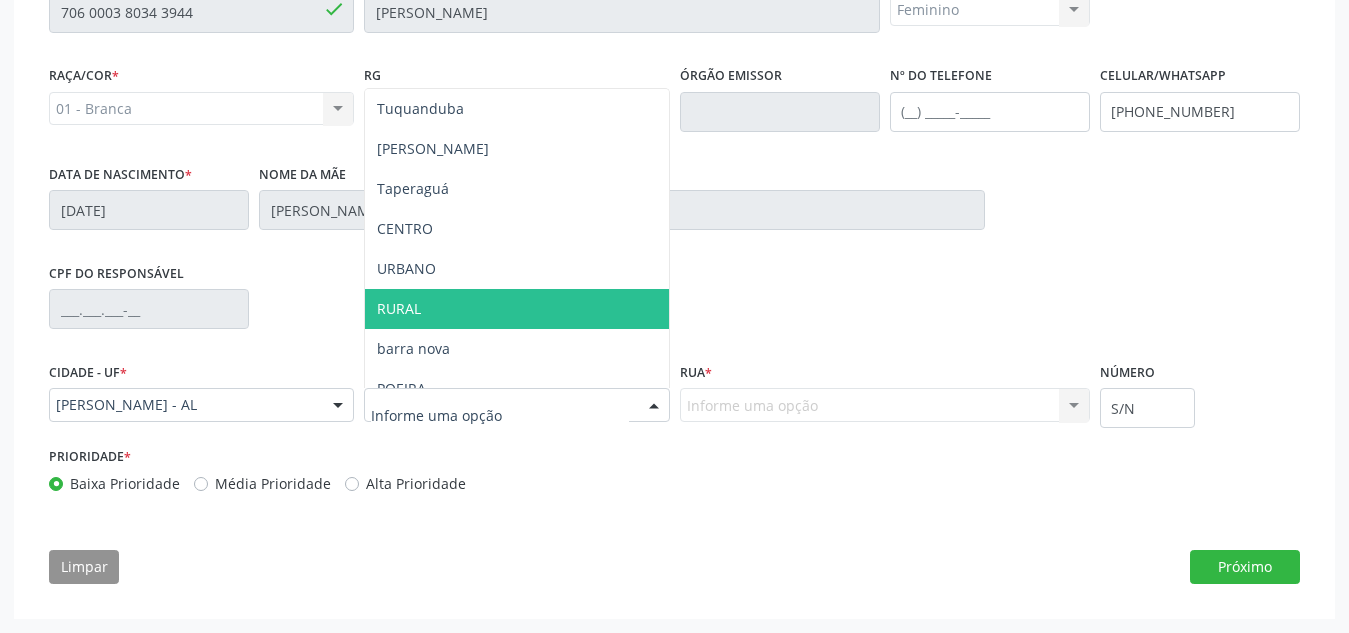 scroll, scrollTop: 221, scrollLeft: 0, axis: vertical 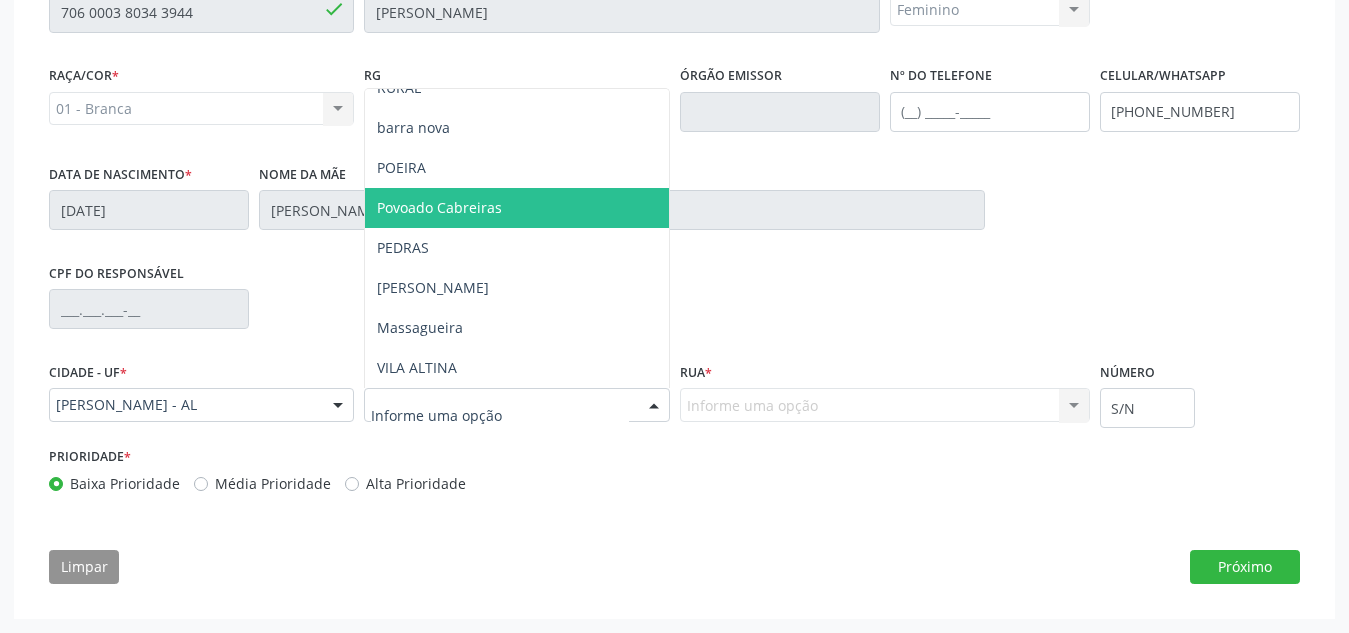 click on "Povoado Cabreiras" at bounding box center (516, 208) 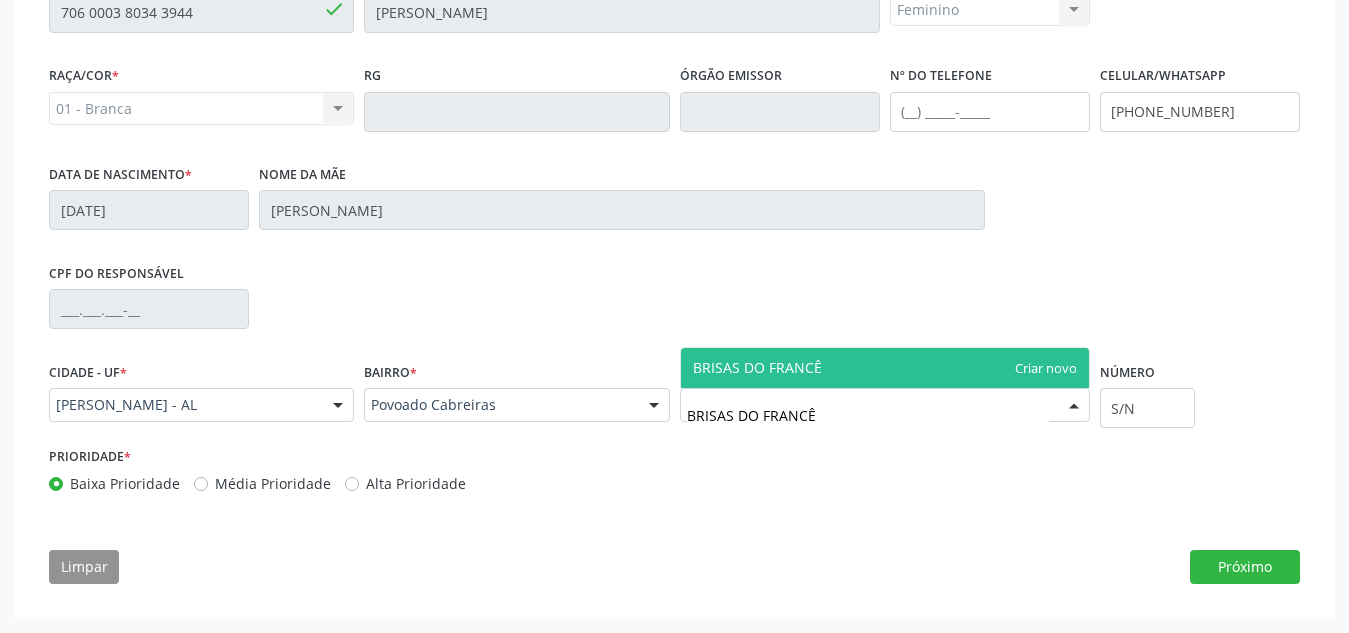 type on "BRISAS DO FRANCÊS" 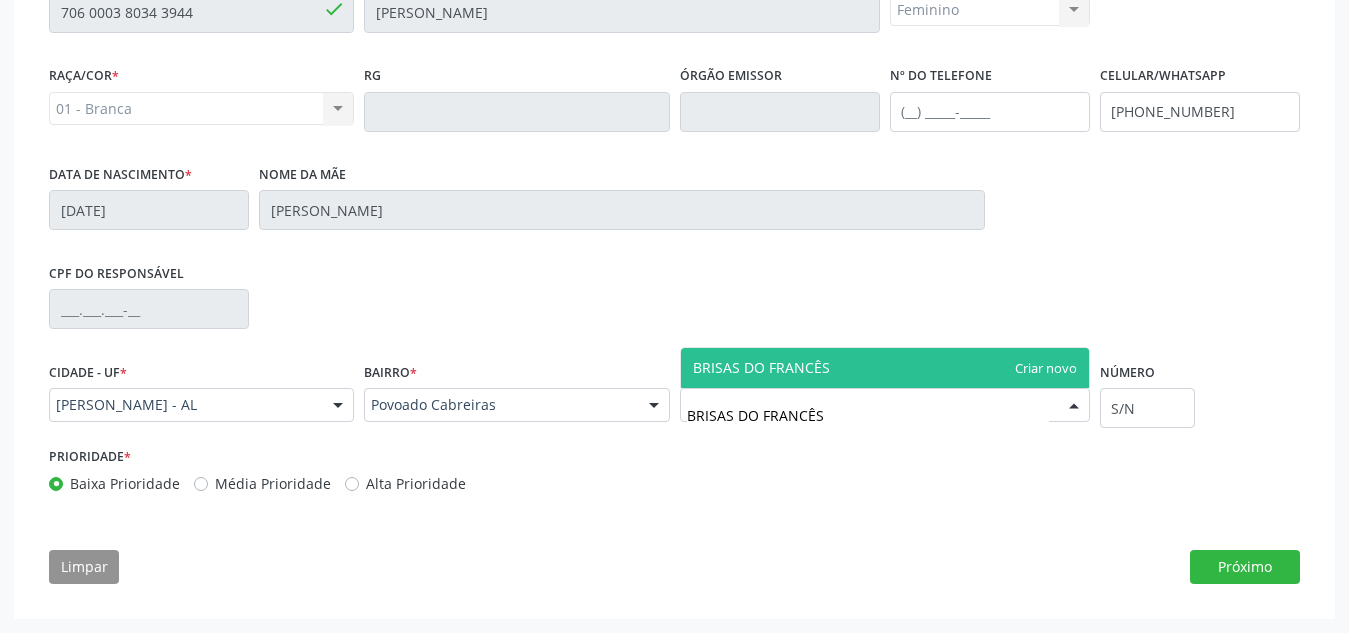 click on "BRISAS DO FRANCÊS" at bounding box center [885, 368] 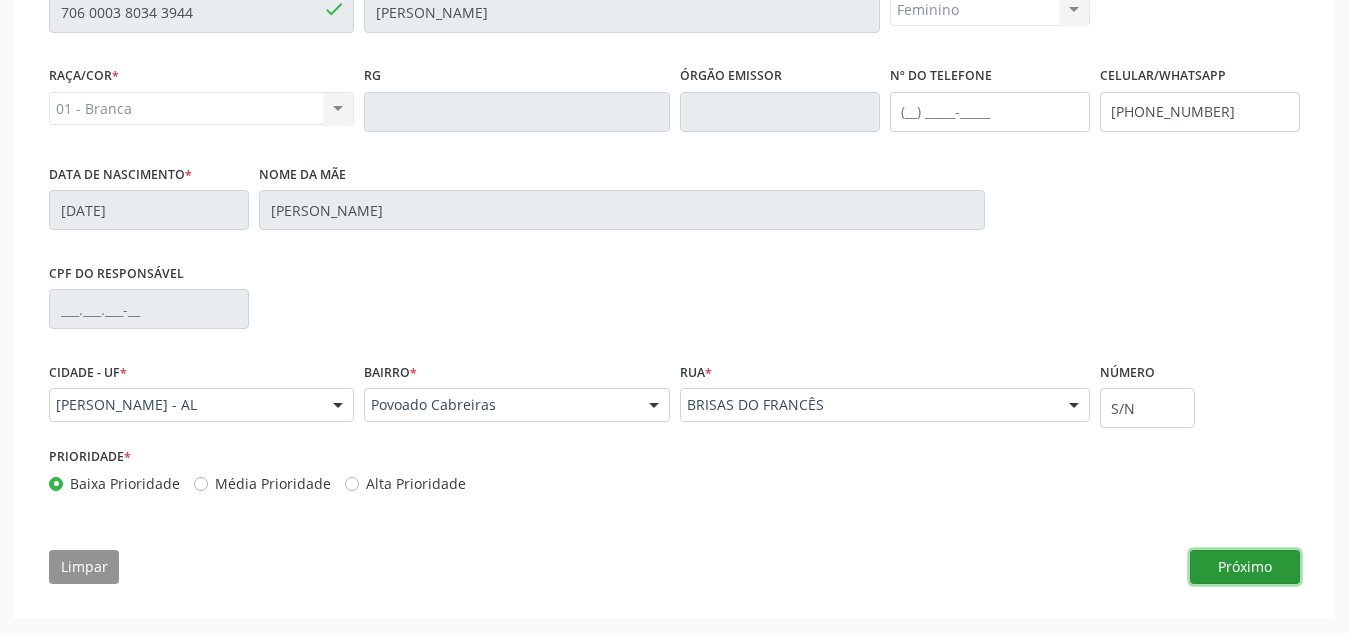 click on "Próximo" at bounding box center (1245, 567) 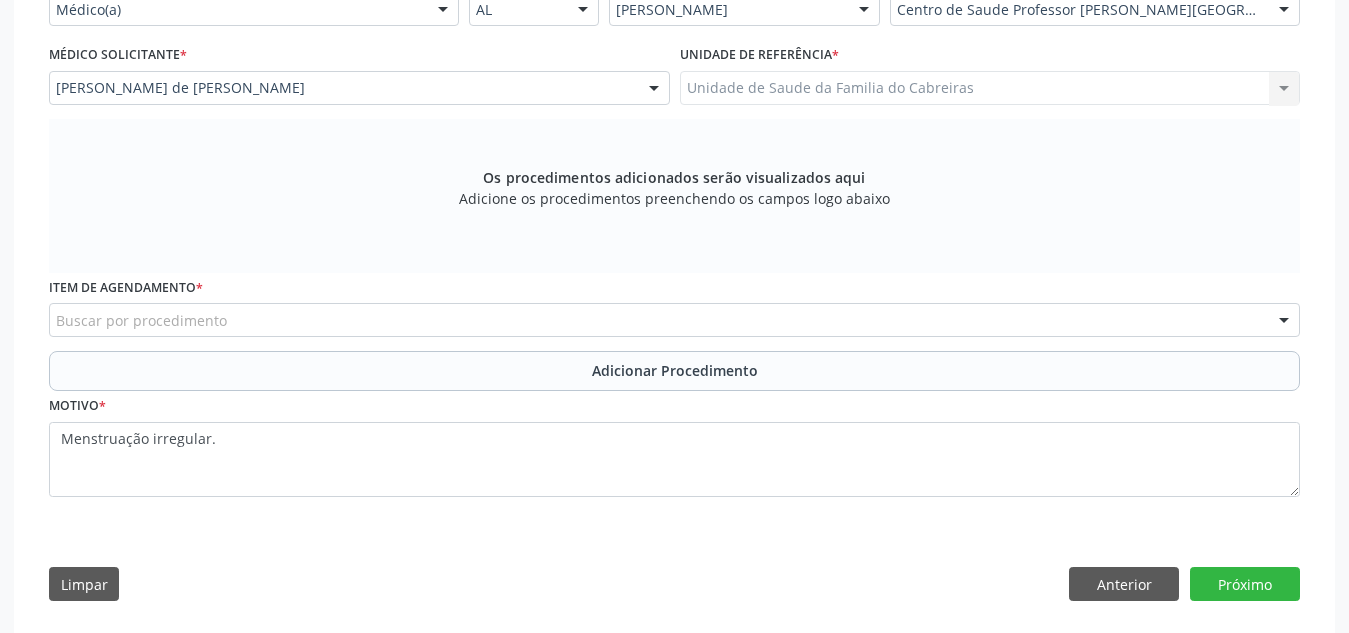click on "Buscar por procedimento" at bounding box center [674, 320] 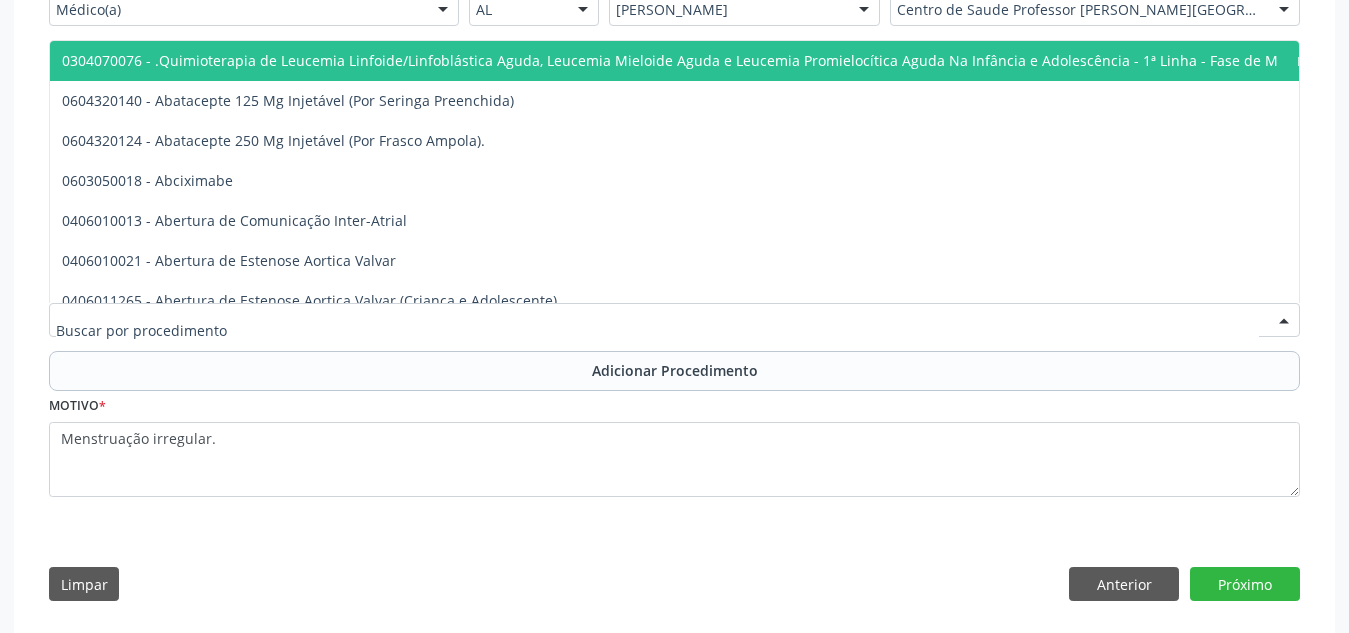 click at bounding box center (657, 330) 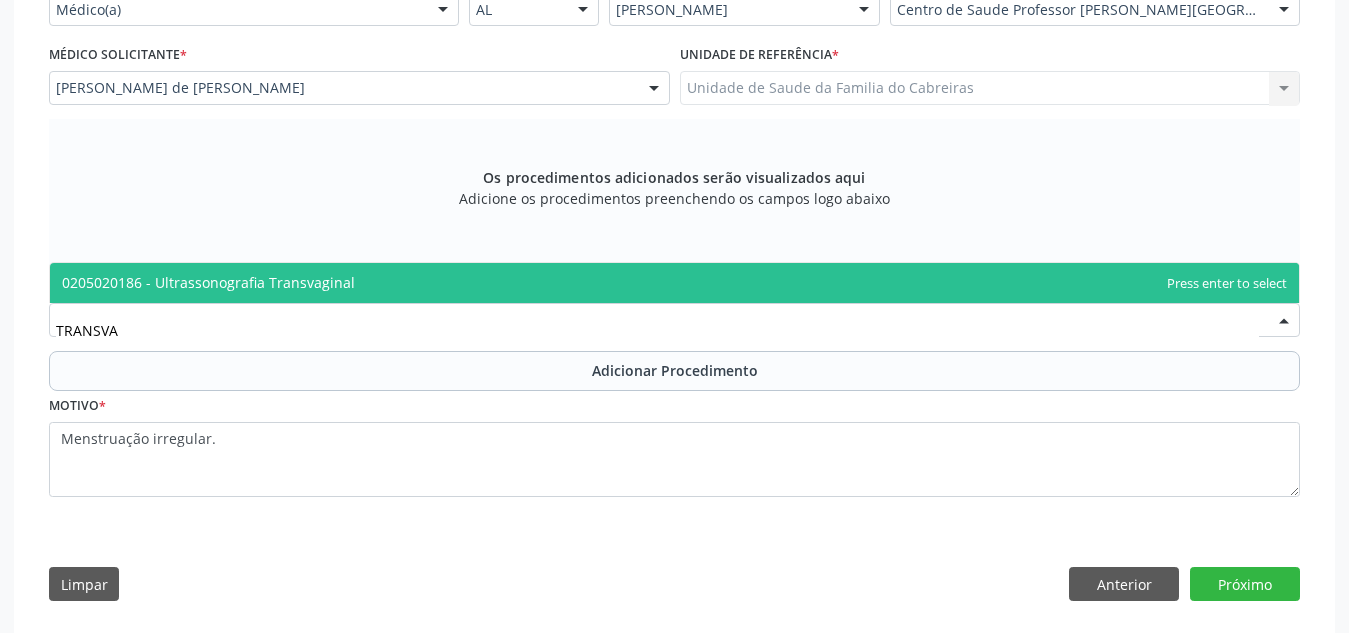 click on "0205020186 - Ultrassonografia Transvaginal" at bounding box center (674, 283) 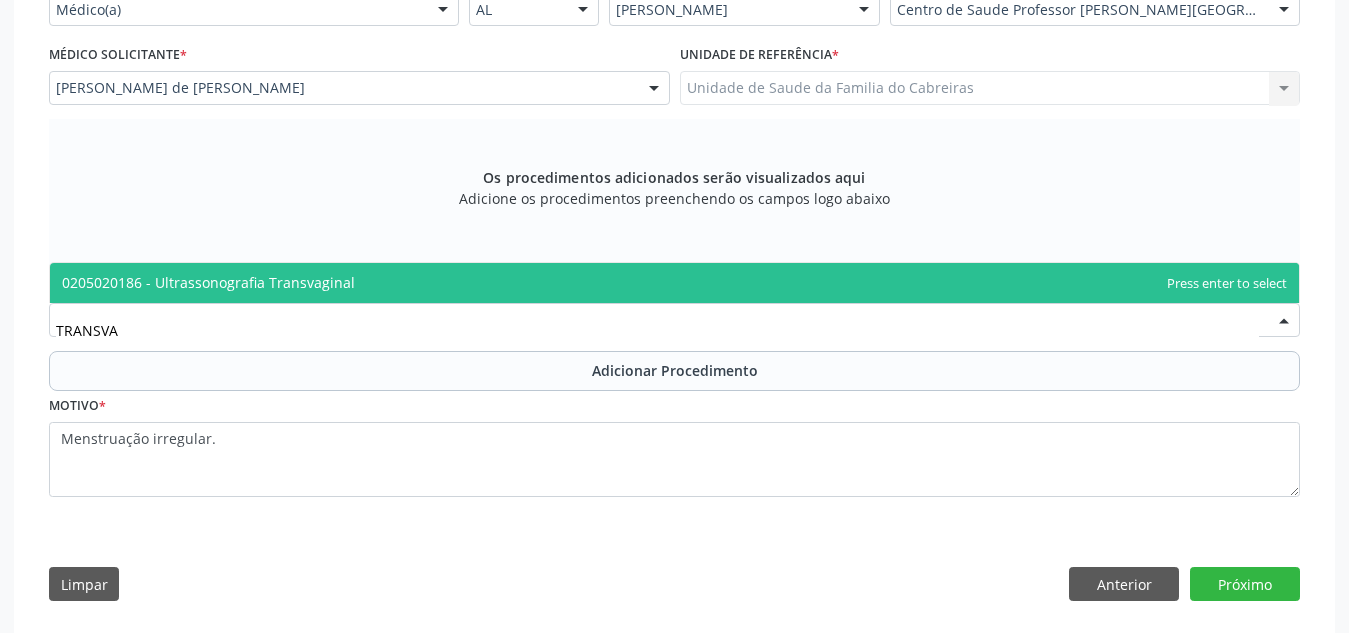 type on "TRANSVA" 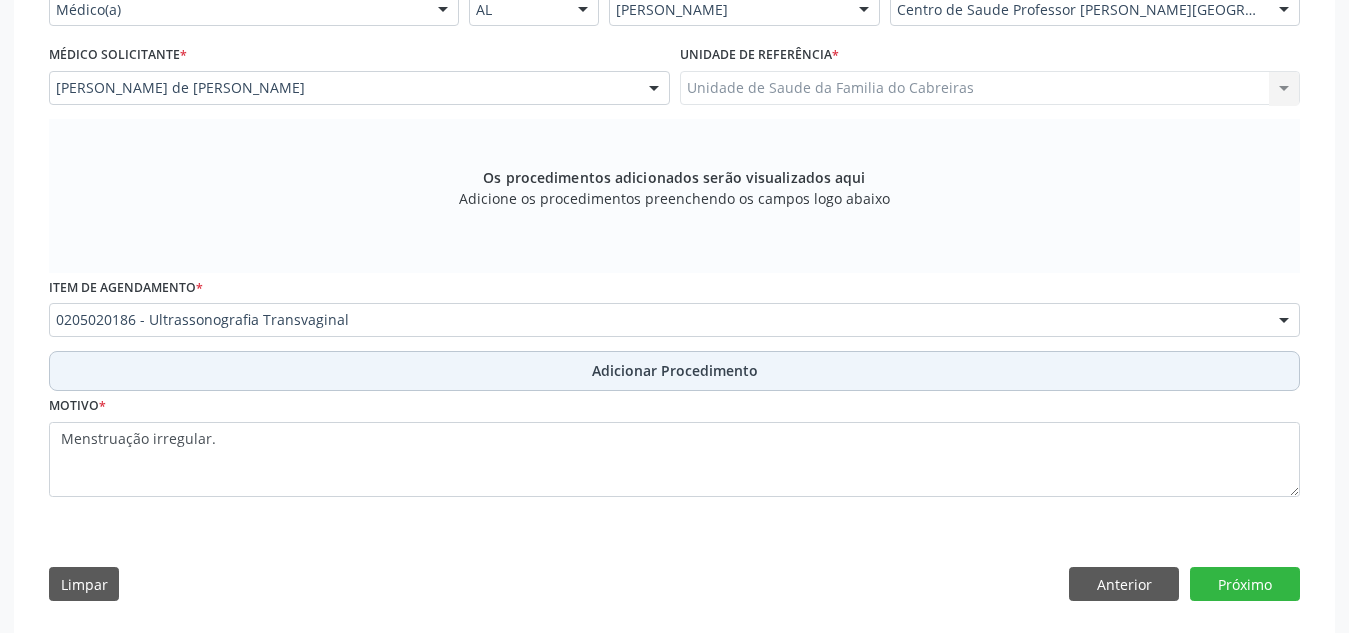 click on "Adicionar Procedimento" at bounding box center (674, 371) 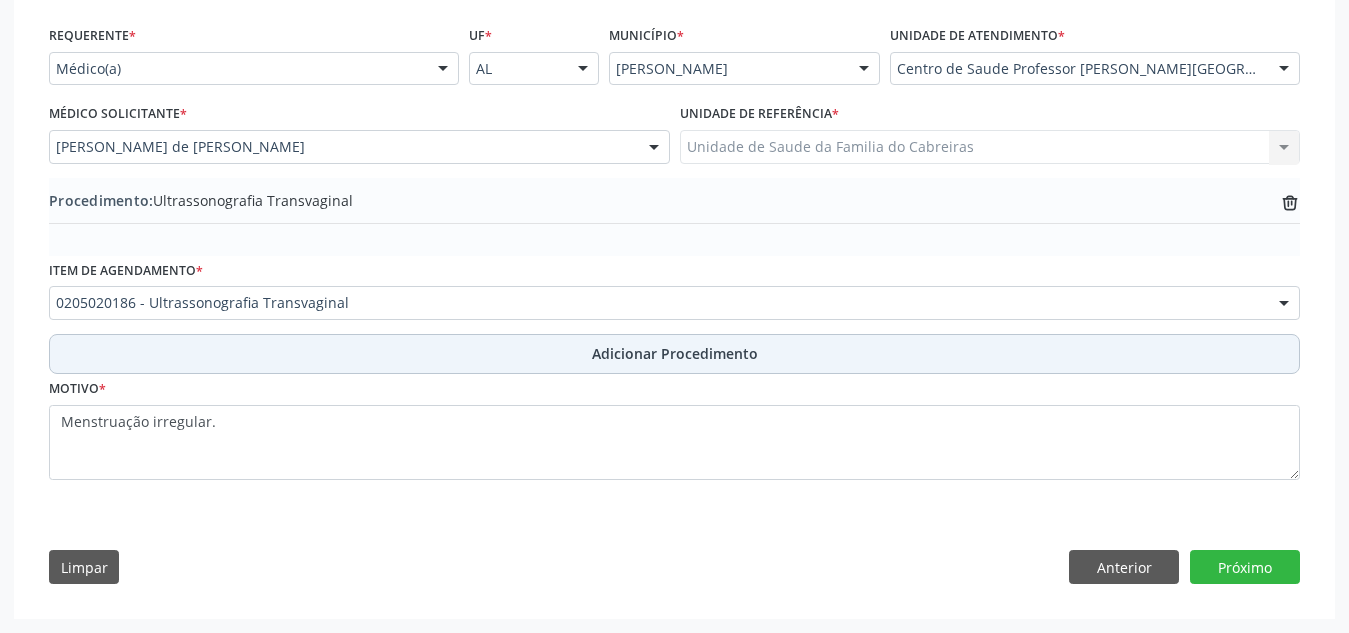 scroll, scrollTop: 447, scrollLeft: 0, axis: vertical 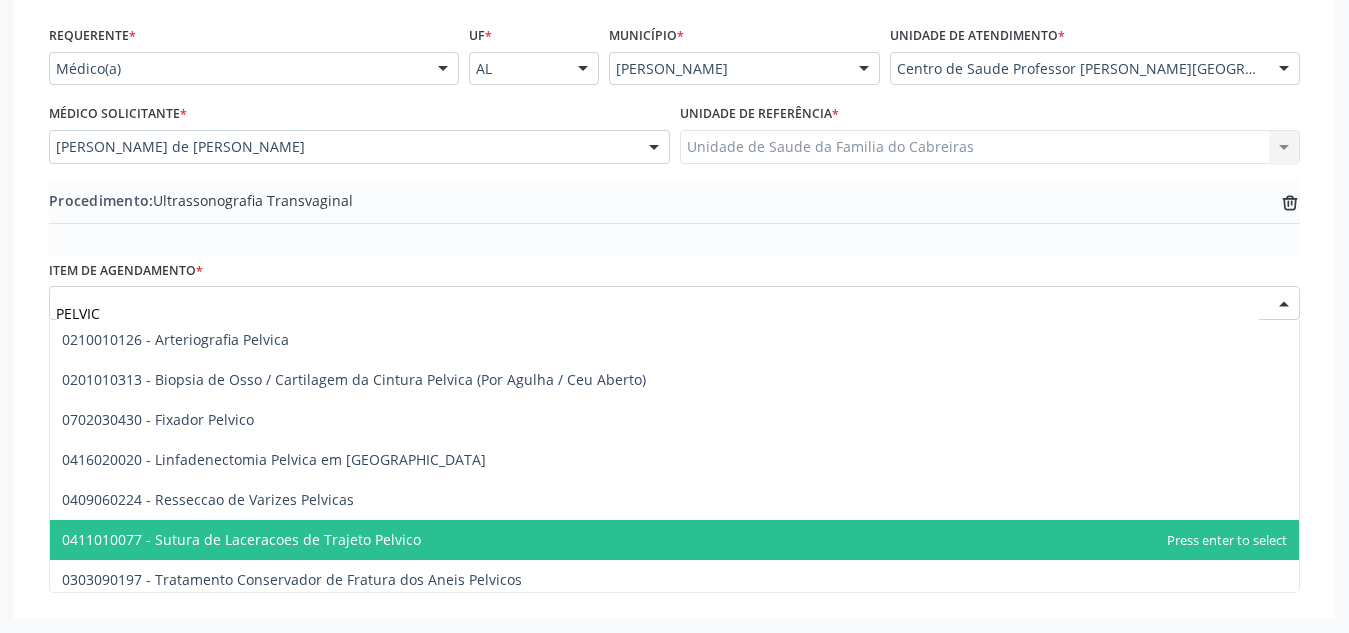 type on "PELVICA" 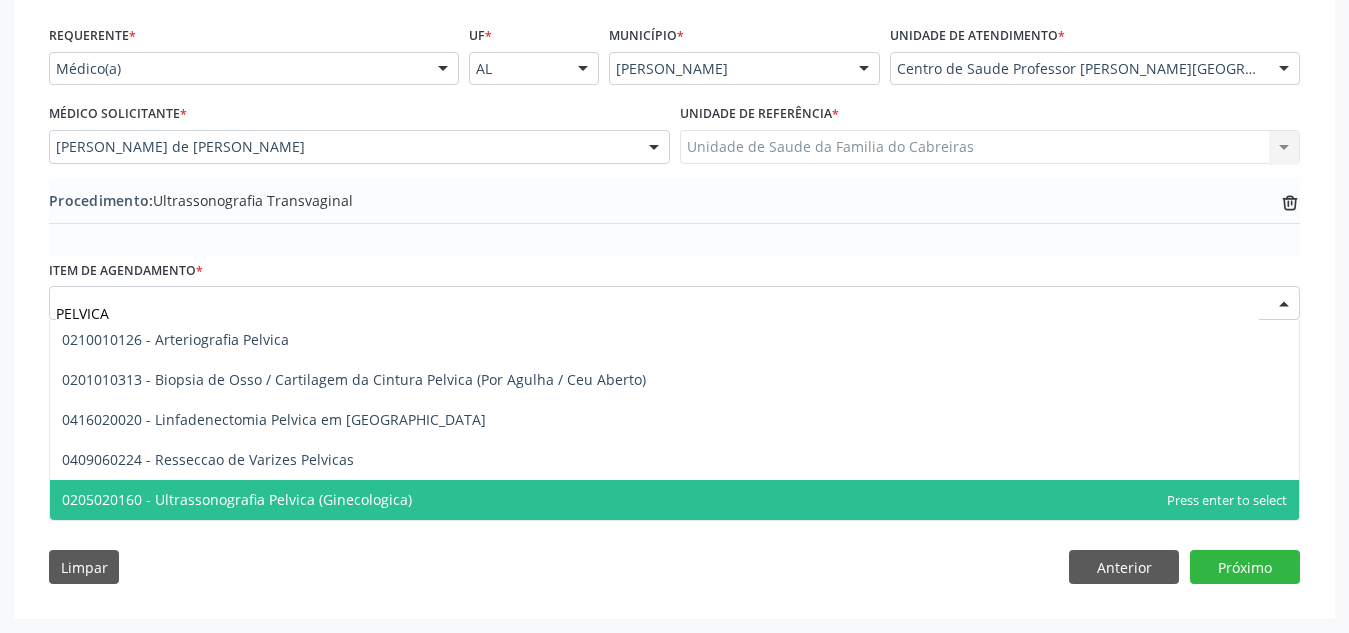 click on "0205020160 - Ultrassonografia Pelvica (Ginecologica)" at bounding box center [674, 500] 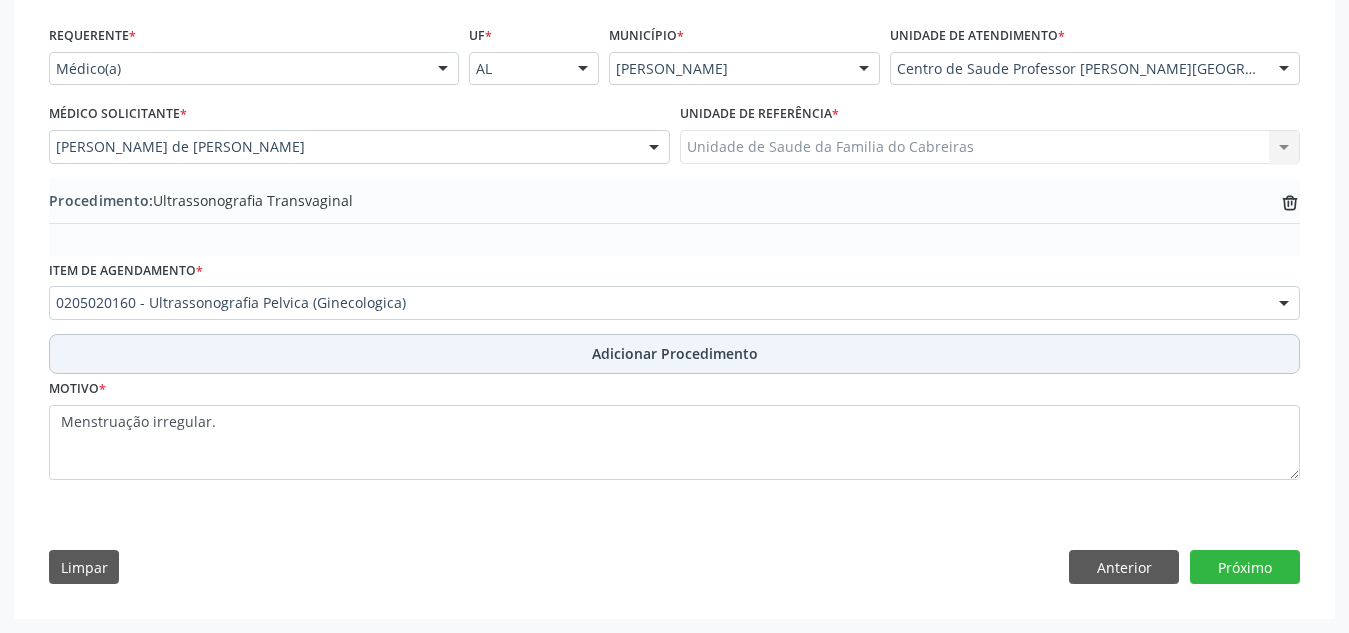 click on "Adicionar Procedimento" at bounding box center (674, 354) 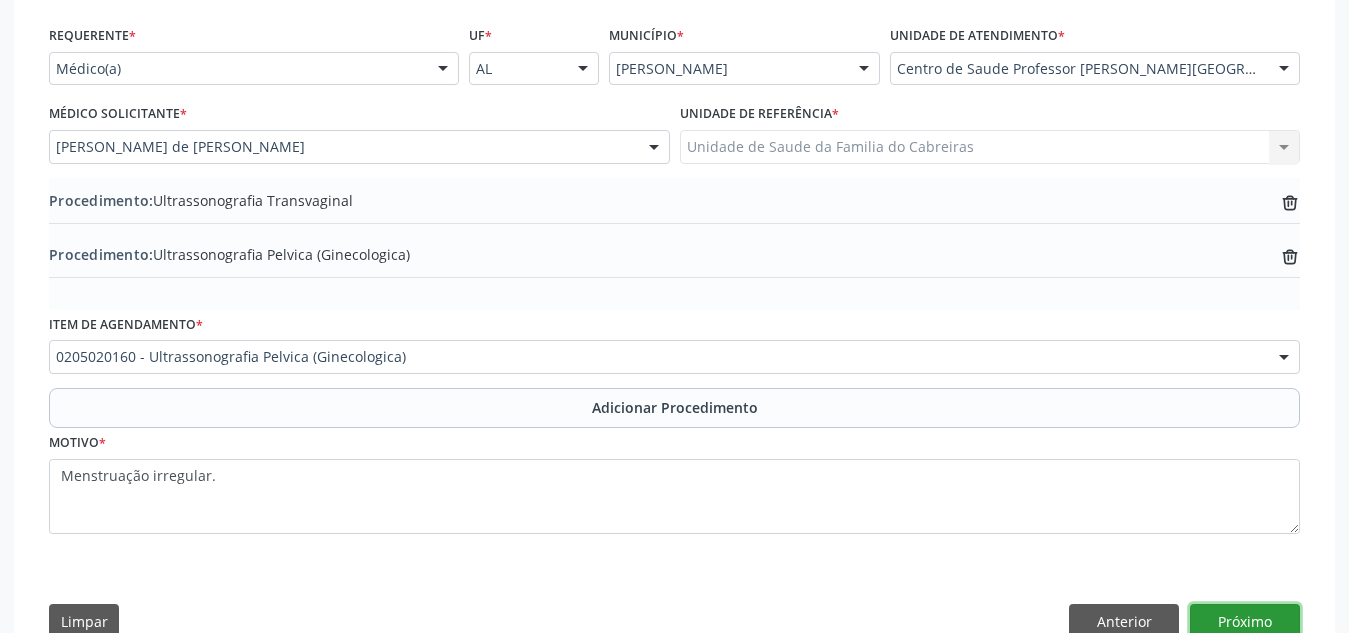 click on "Próximo" at bounding box center (1245, 621) 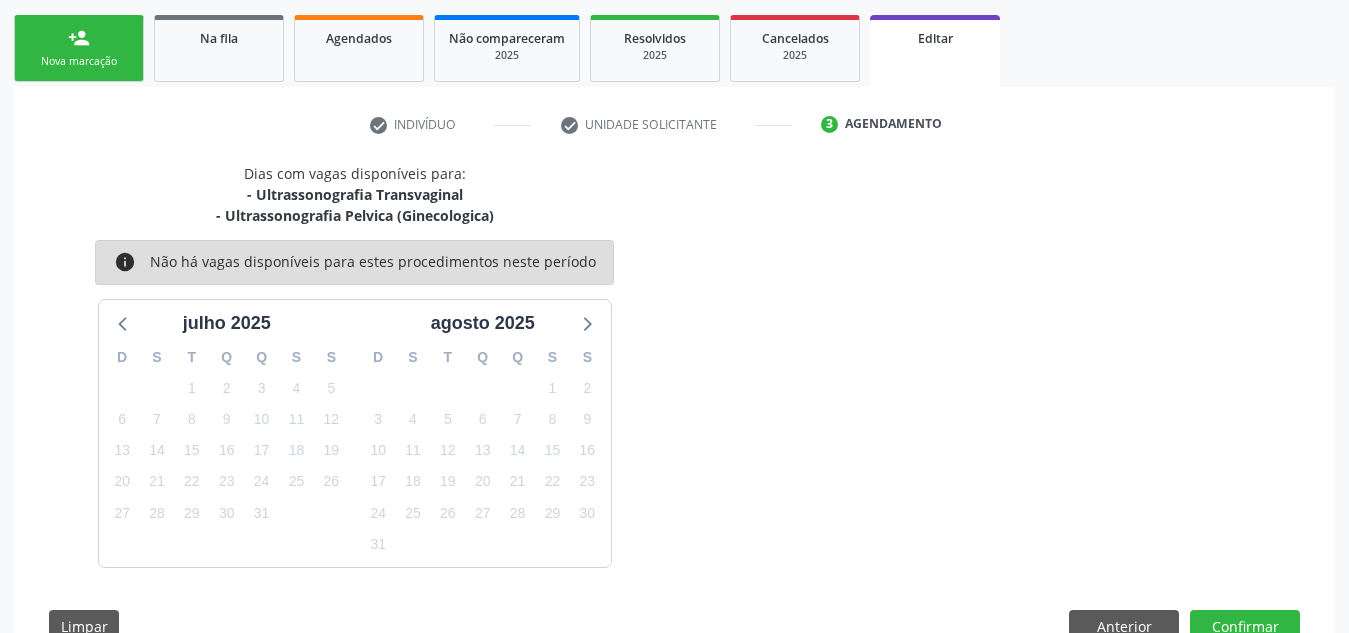 scroll, scrollTop: 371, scrollLeft: 0, axis: vertical 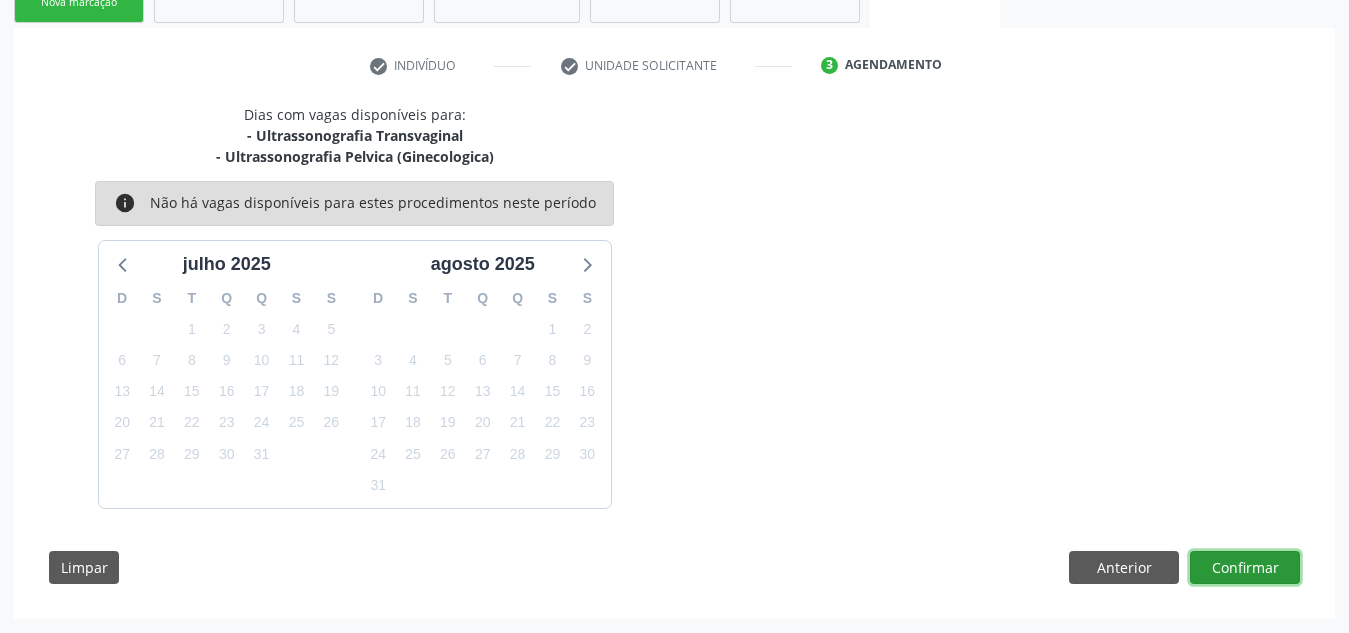 click on "Confirmar" at bounding box center [1245, 568] 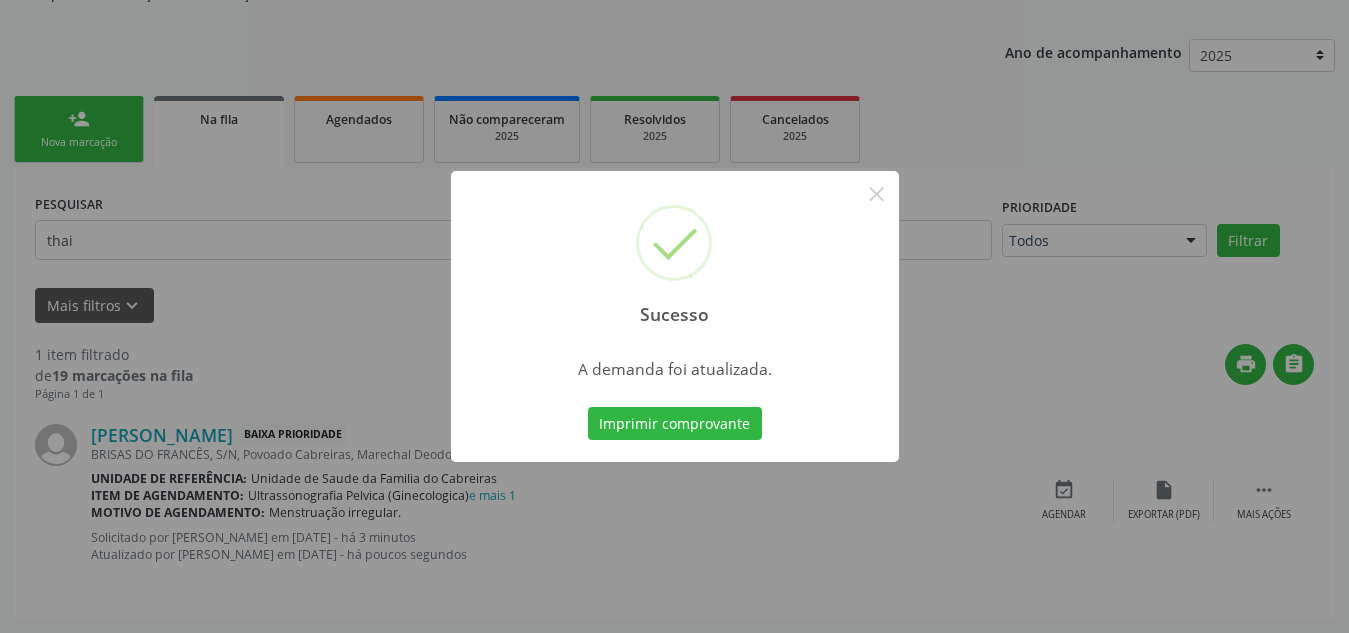 scroll, scrollTop: 62, scrollLeft: 0, axis: vertical 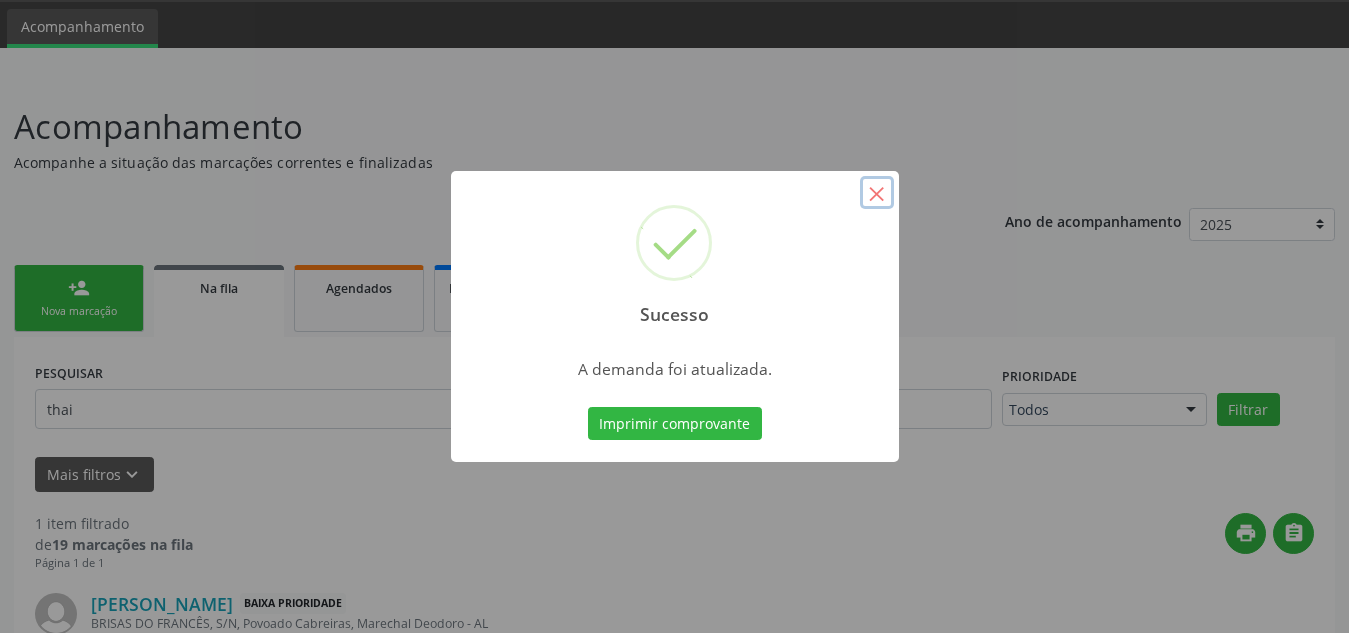 click on "×" at bounding box center (877, 193) 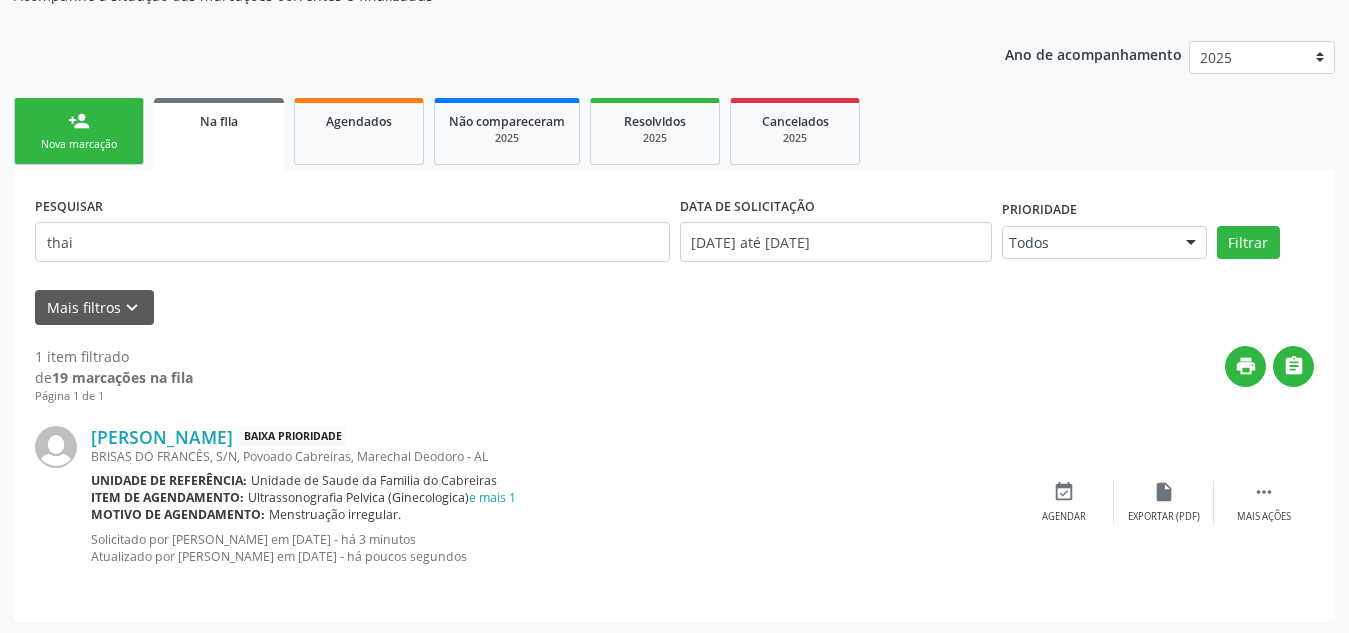scroll, scrollTop: 230, scrollLeft: 0, axis: vertical 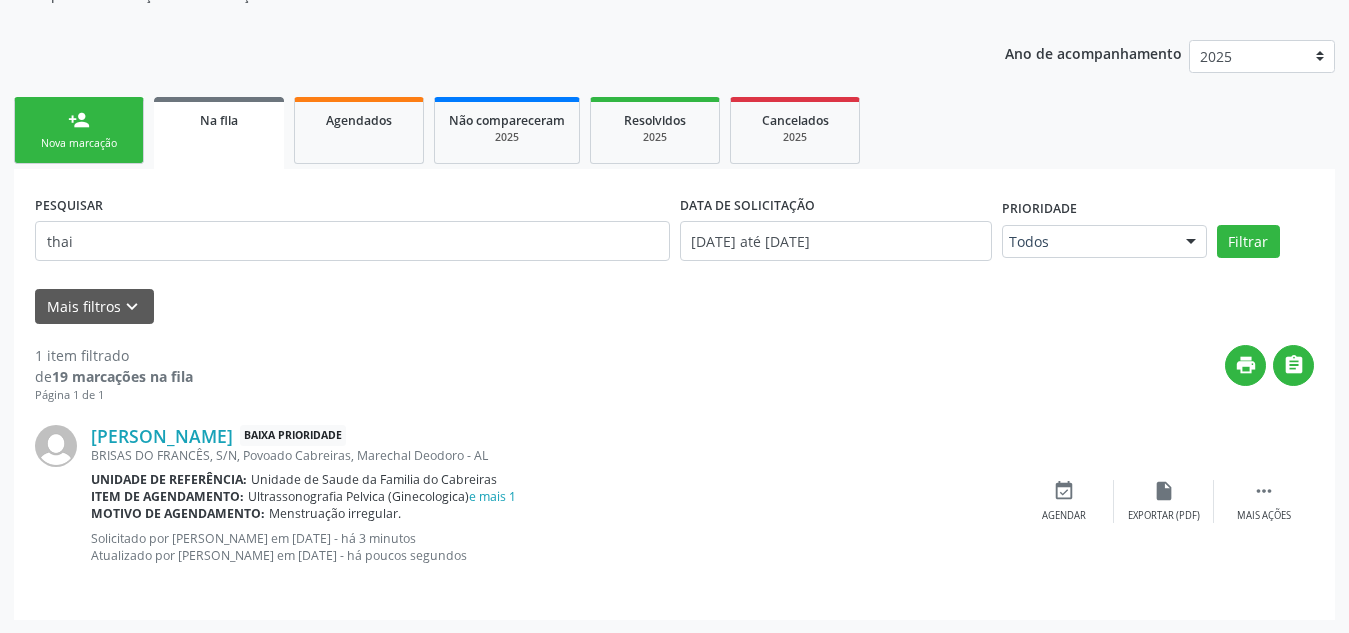 click on "person_add
Nova marcação" at bounding box center [79, 130] 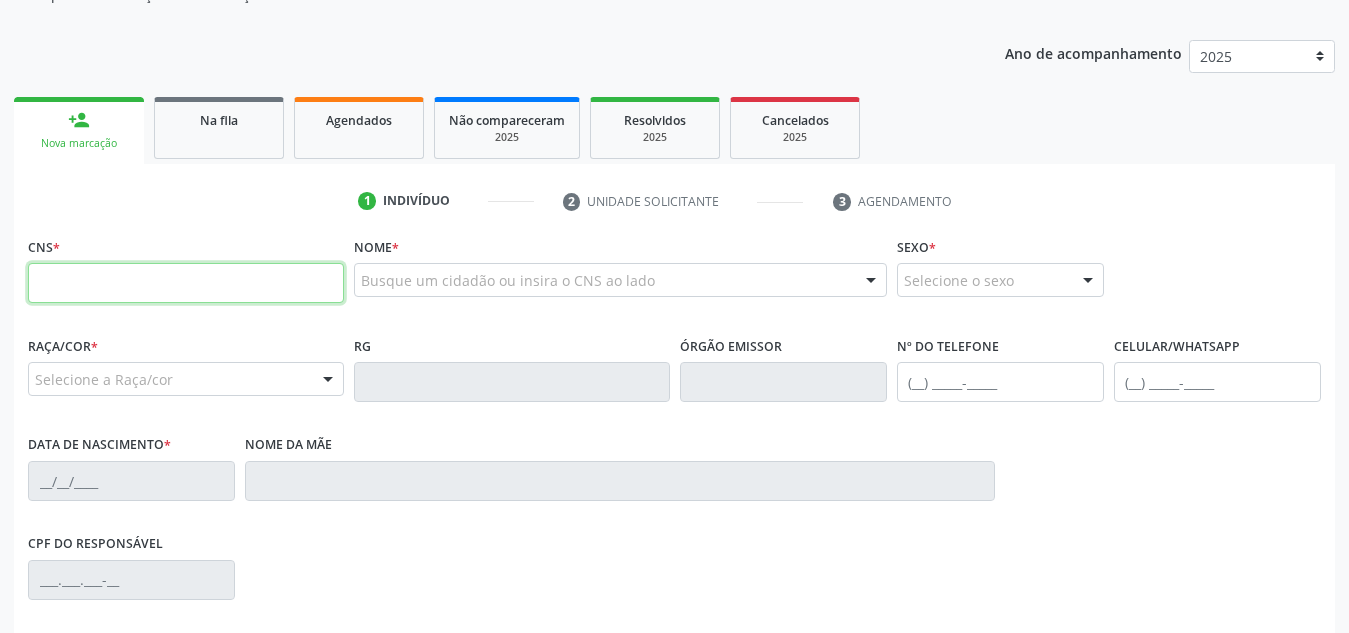 click at bounding box center [186, 283] 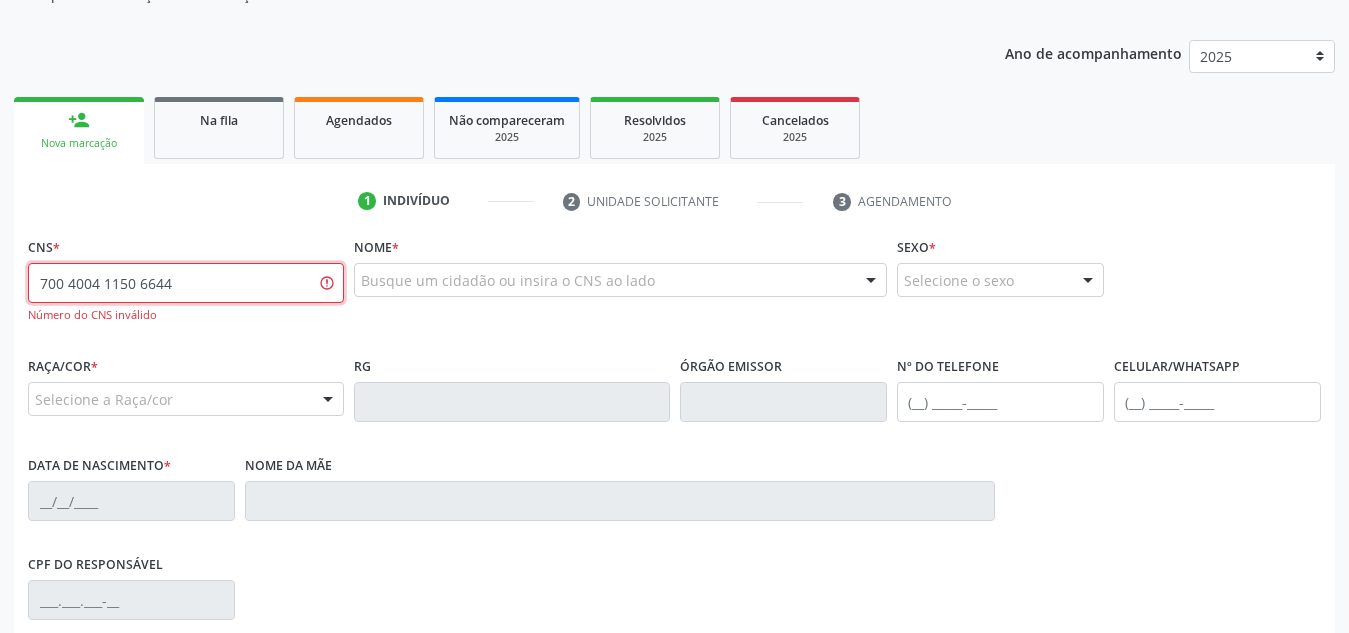 drag, startPoint x: 184, startPoint y: 283, endPoint x: 0, endPoint y: 296, distance: 184.45866 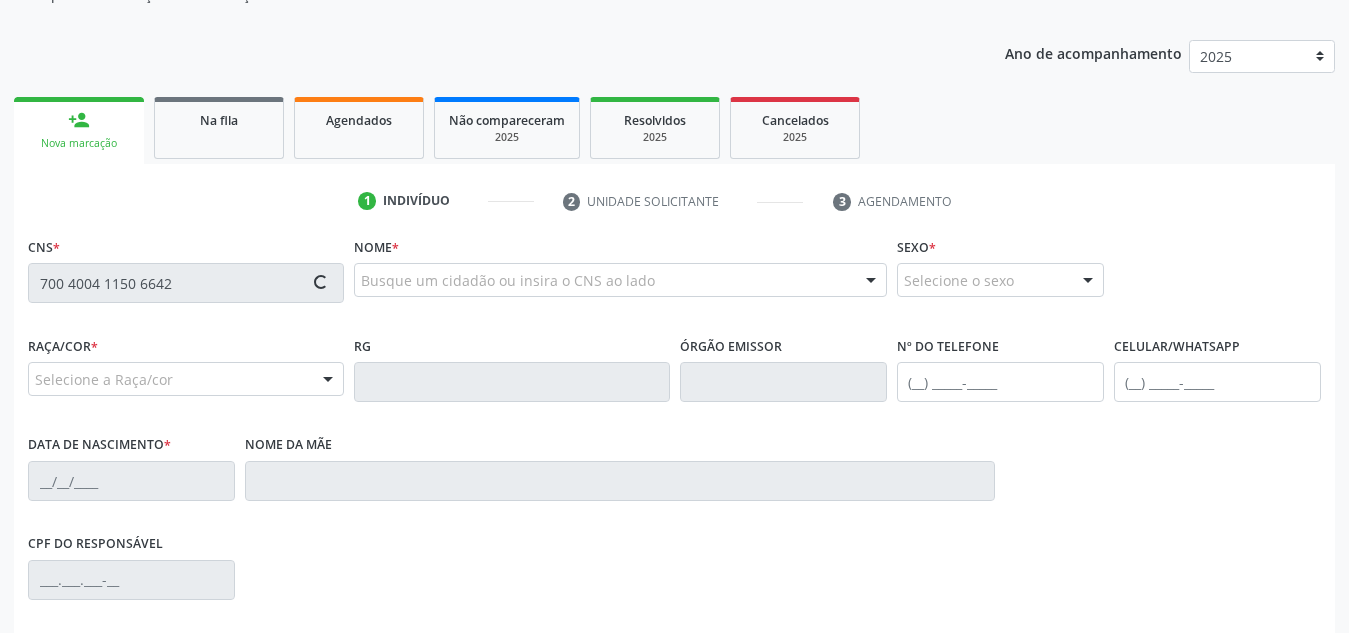 type on "700 4004 1150 6642" 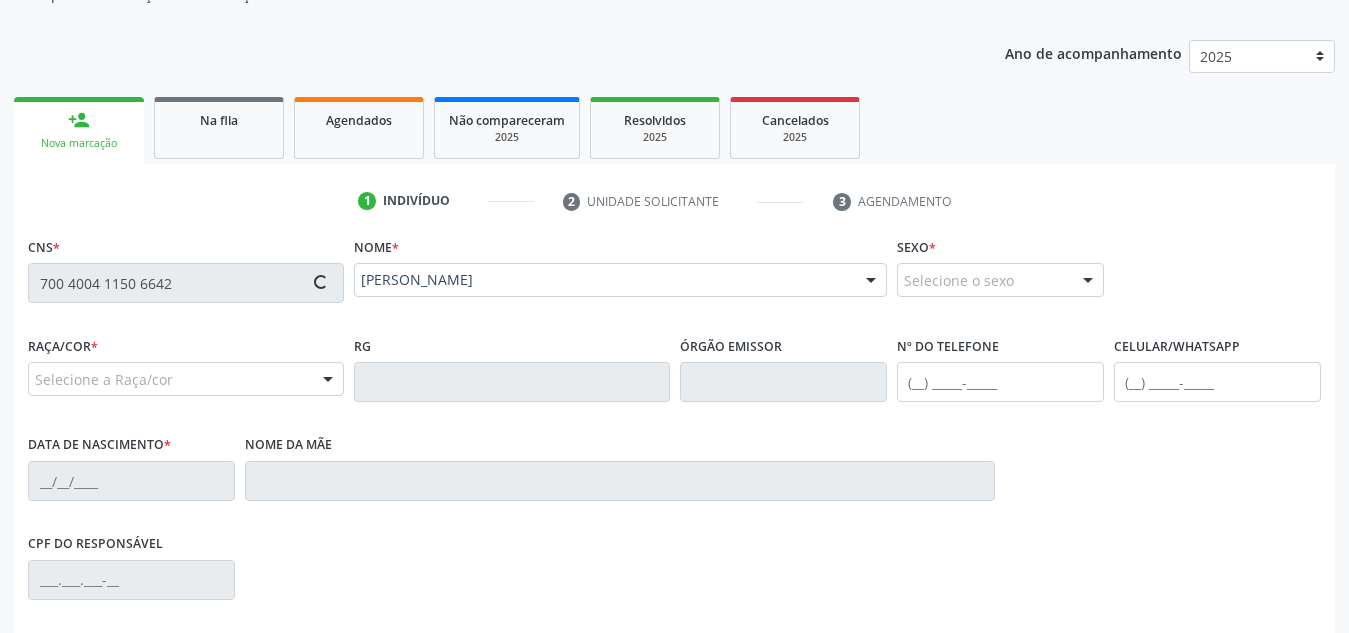 type on "[PHONE_NUMBER]" 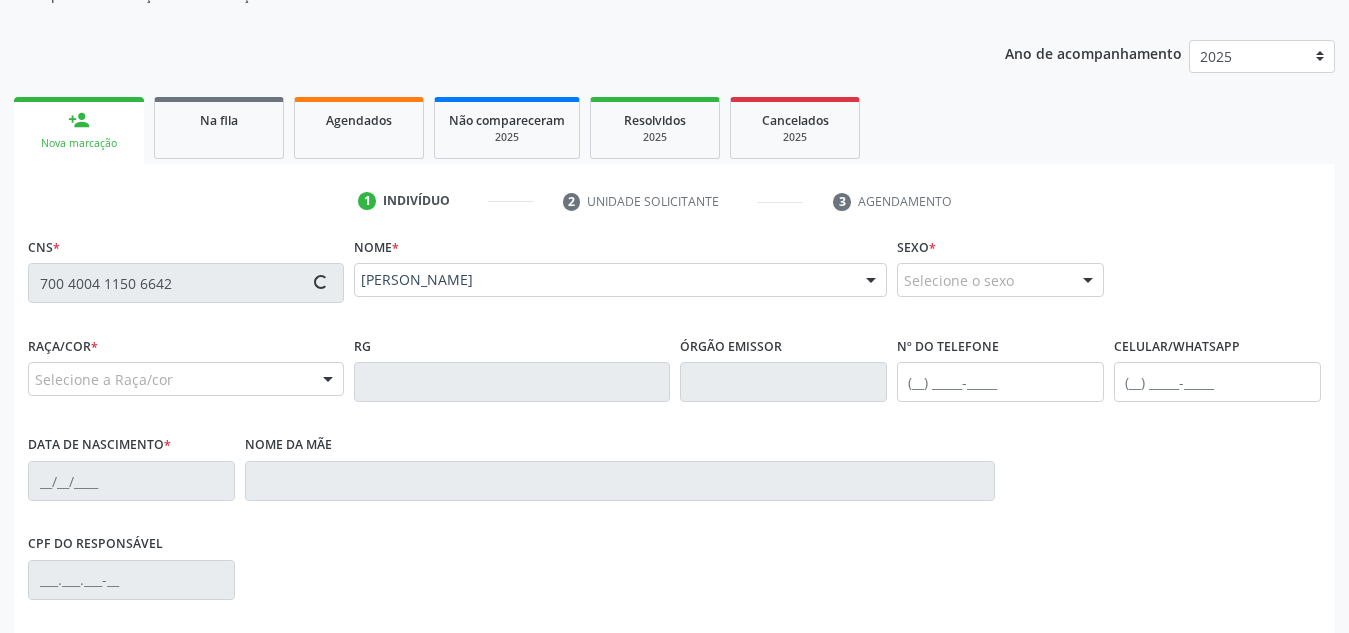 type on "[DATE]" 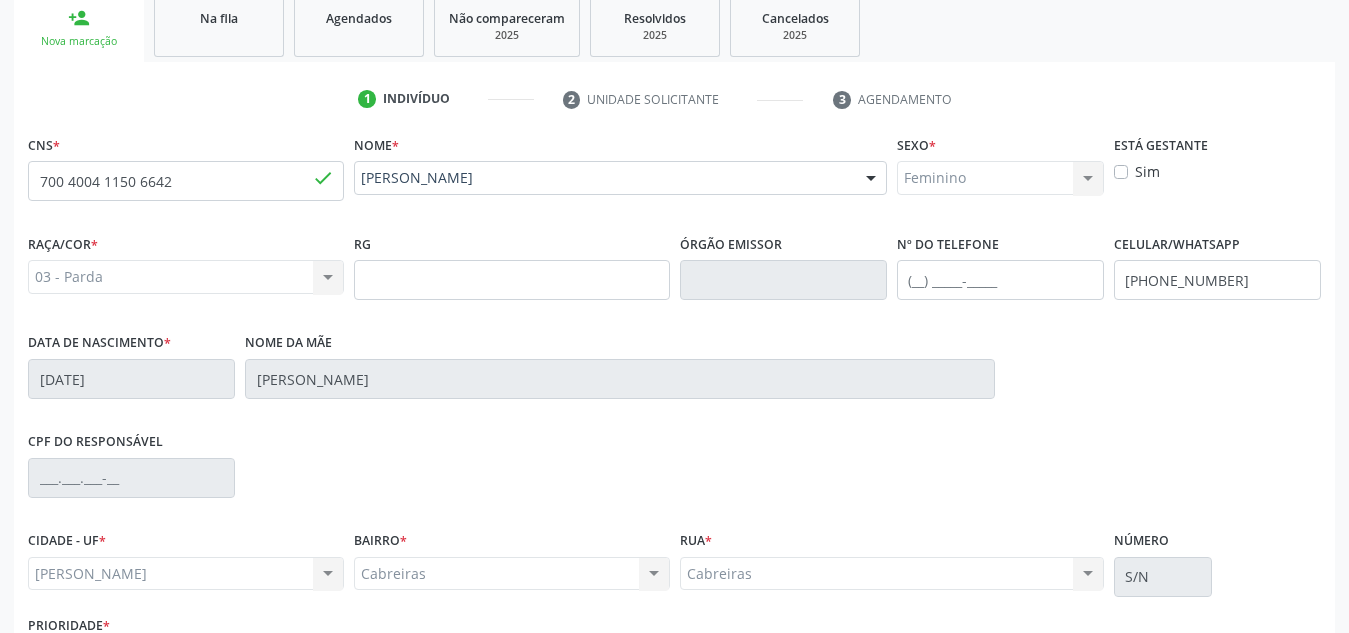 scroll, scrollTop: 333, scrollLeft: 0, axis: vertical 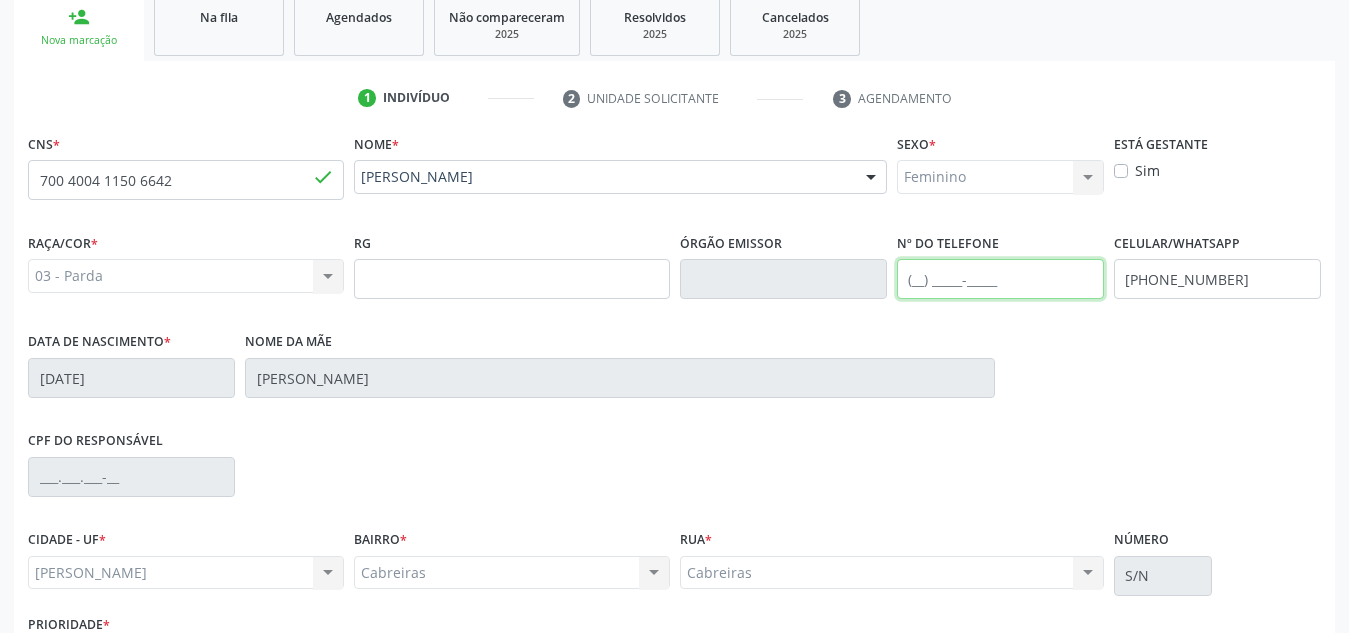 click at bounding box center (1000, 279) 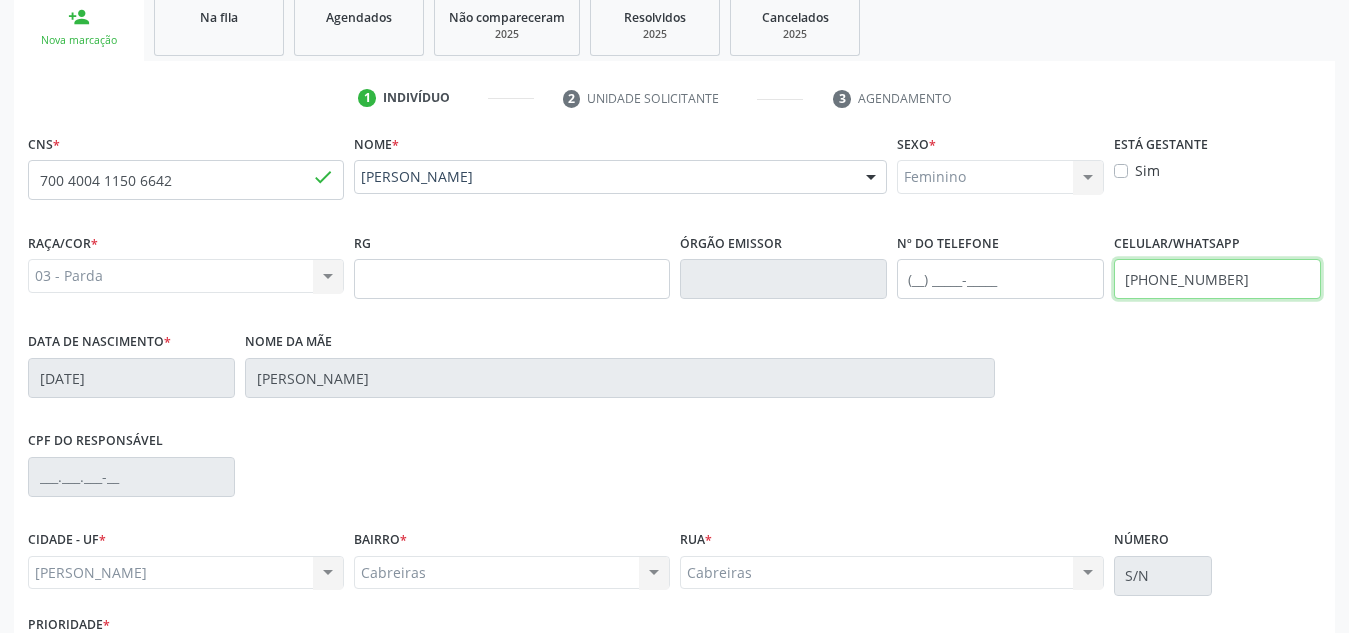 drag, startPoint x: 1243, startPoint y: 285, endPoint x: 1156, endPoint y: 282, distance: 87.05171 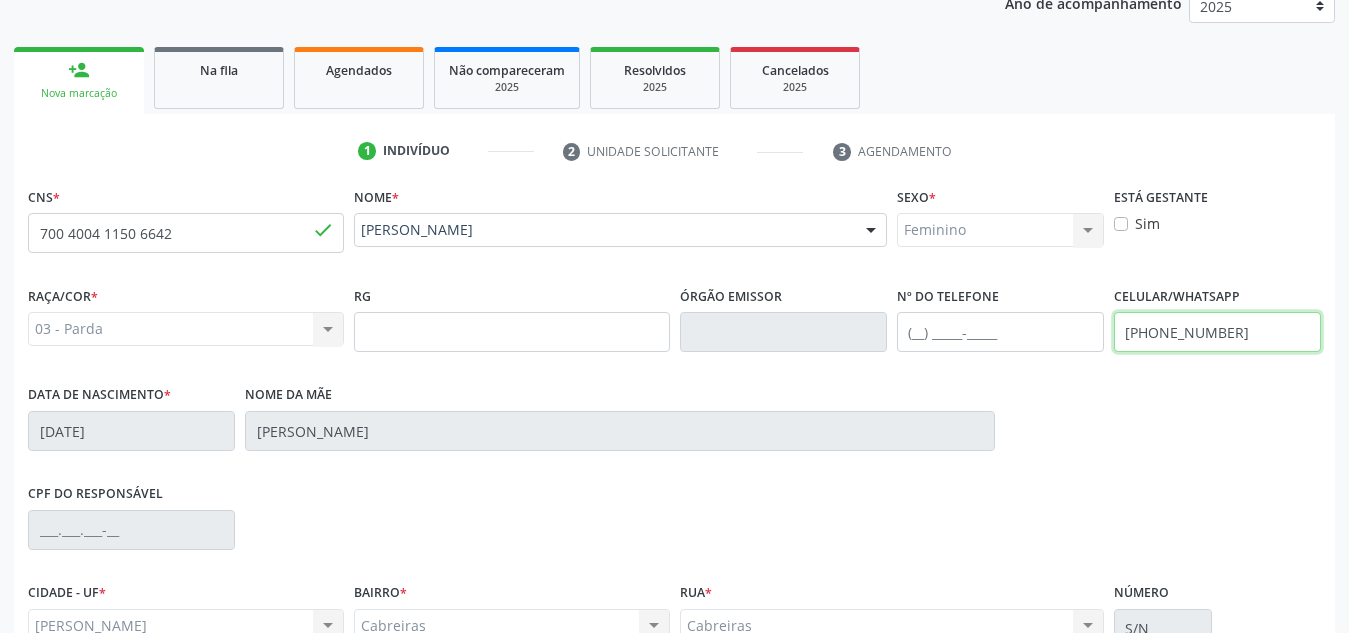 scroll, scrollTop: 279, scrollLeft: 0, axis: vertical 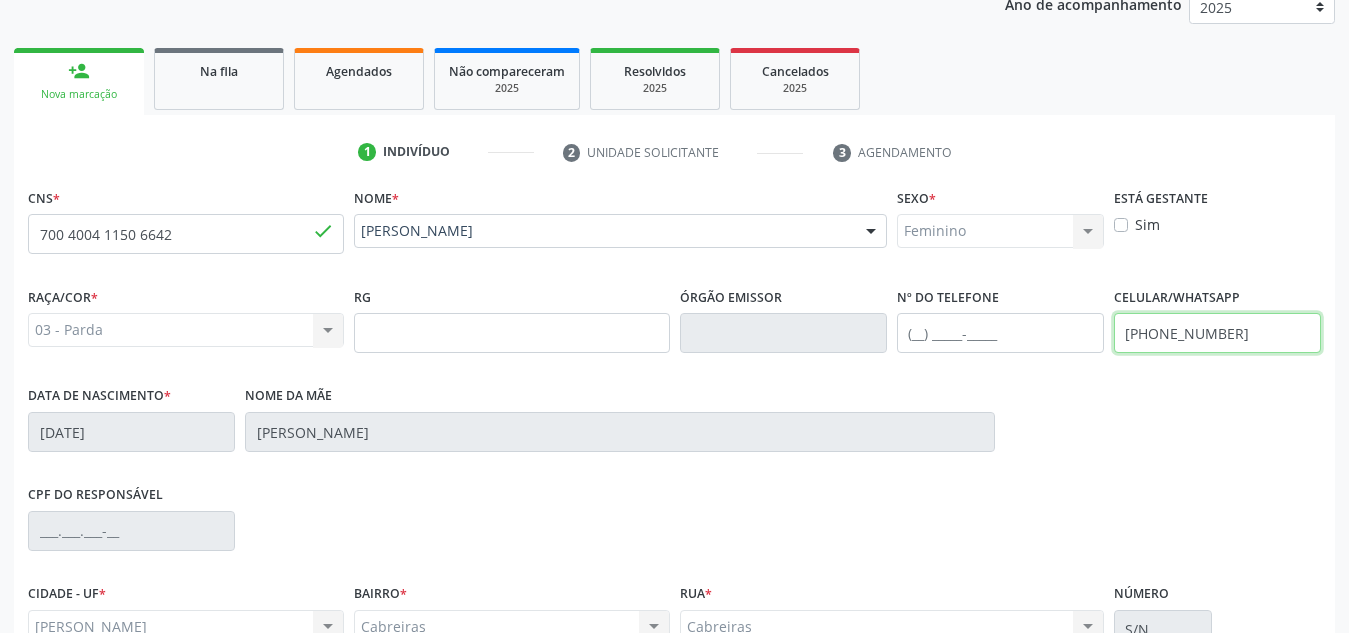 type on "[PHONE_NUMBER]" 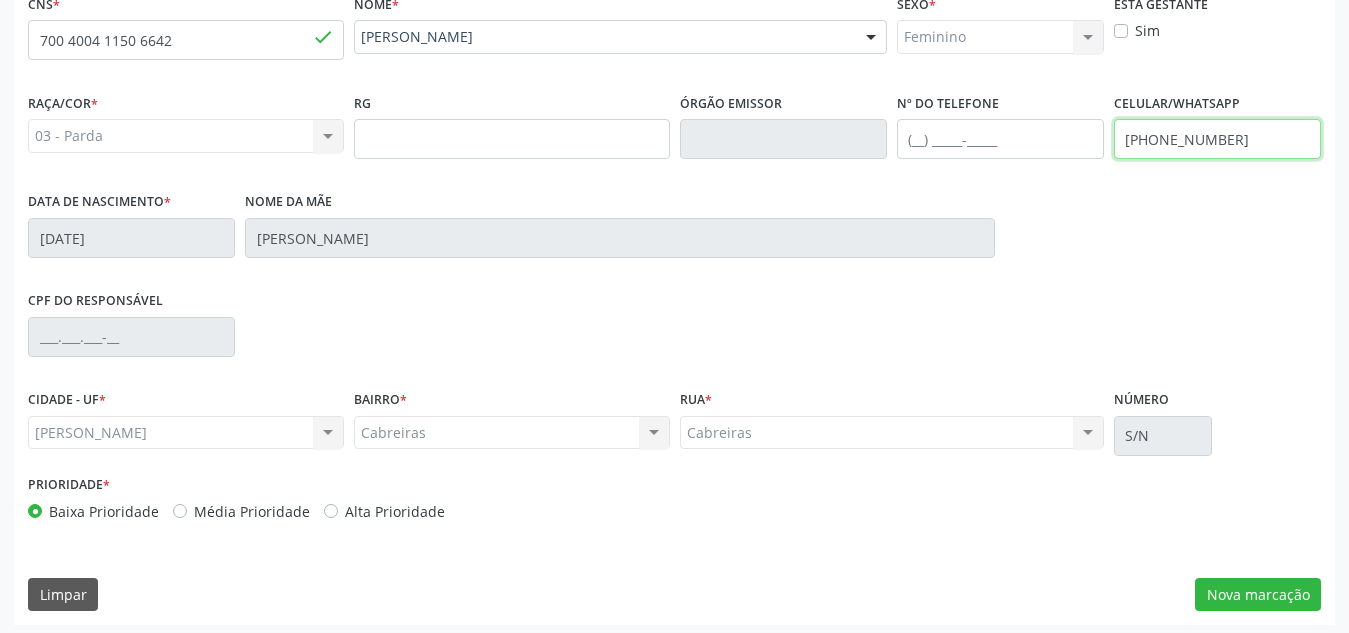 scroll, scrollTop: 479, scrollLeft: 0, axis: vertical 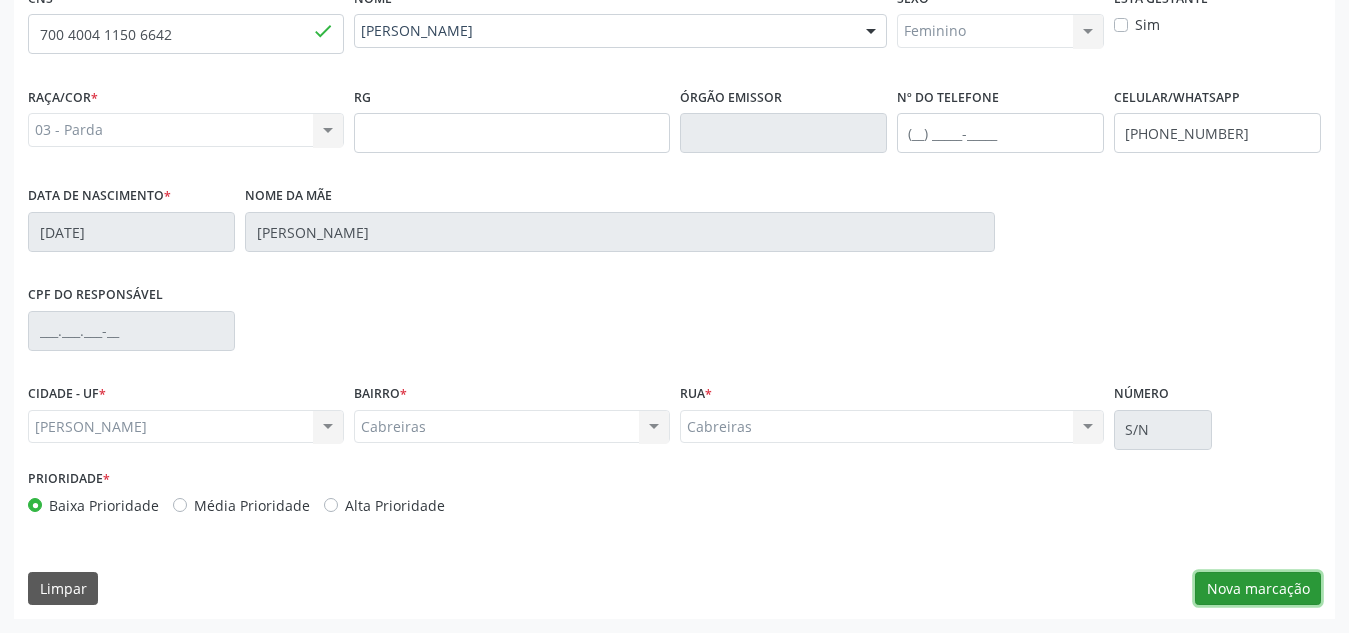 click on "Nova marcação" at bounding box center (1258, 589) 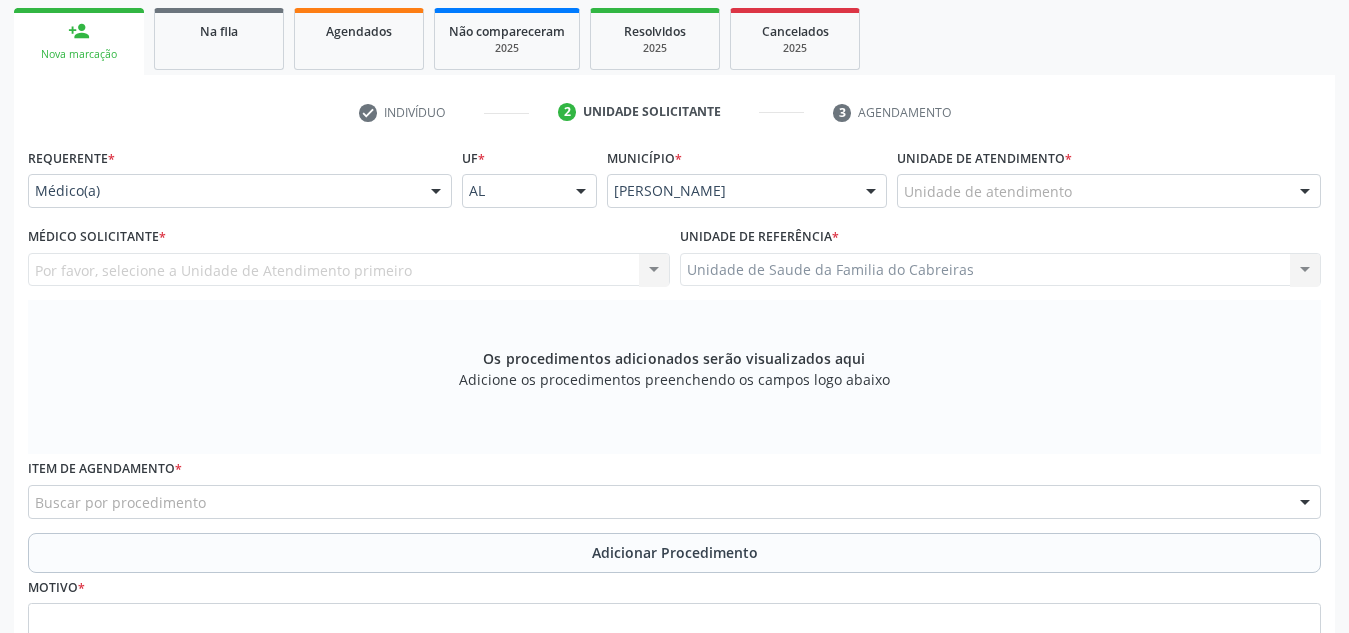 scroll, scrollTop: 318, scrollLeft: 0, axis: vertical 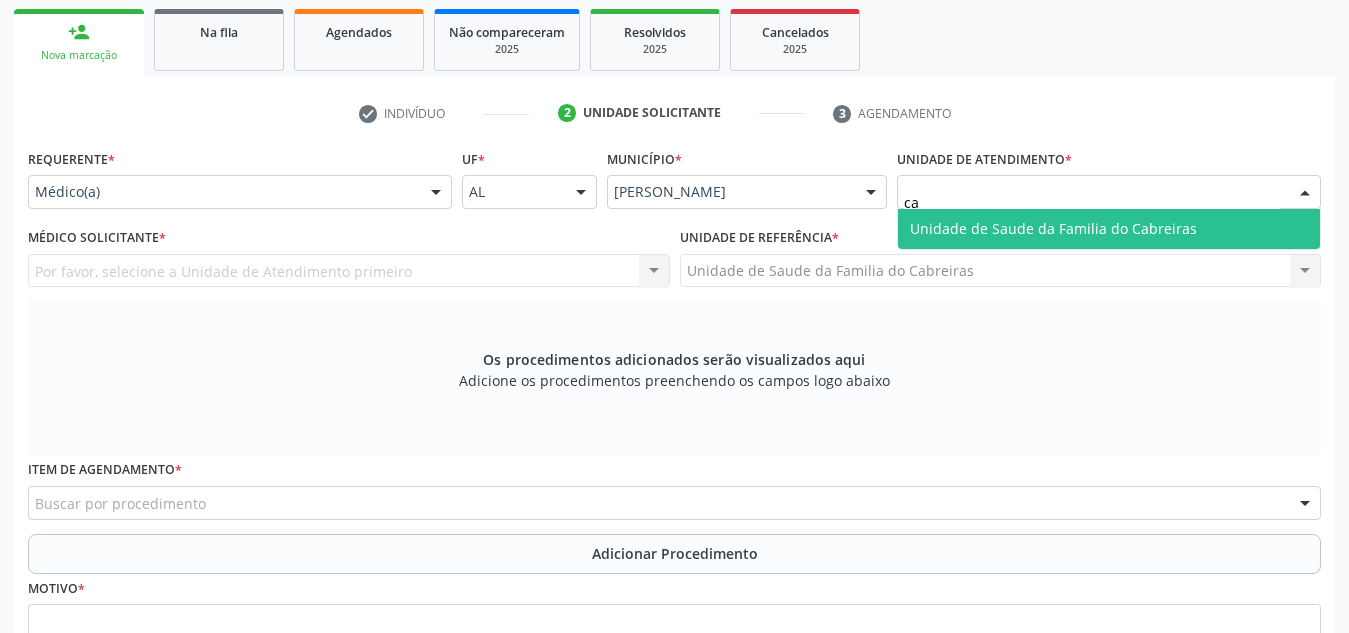 type on "c" 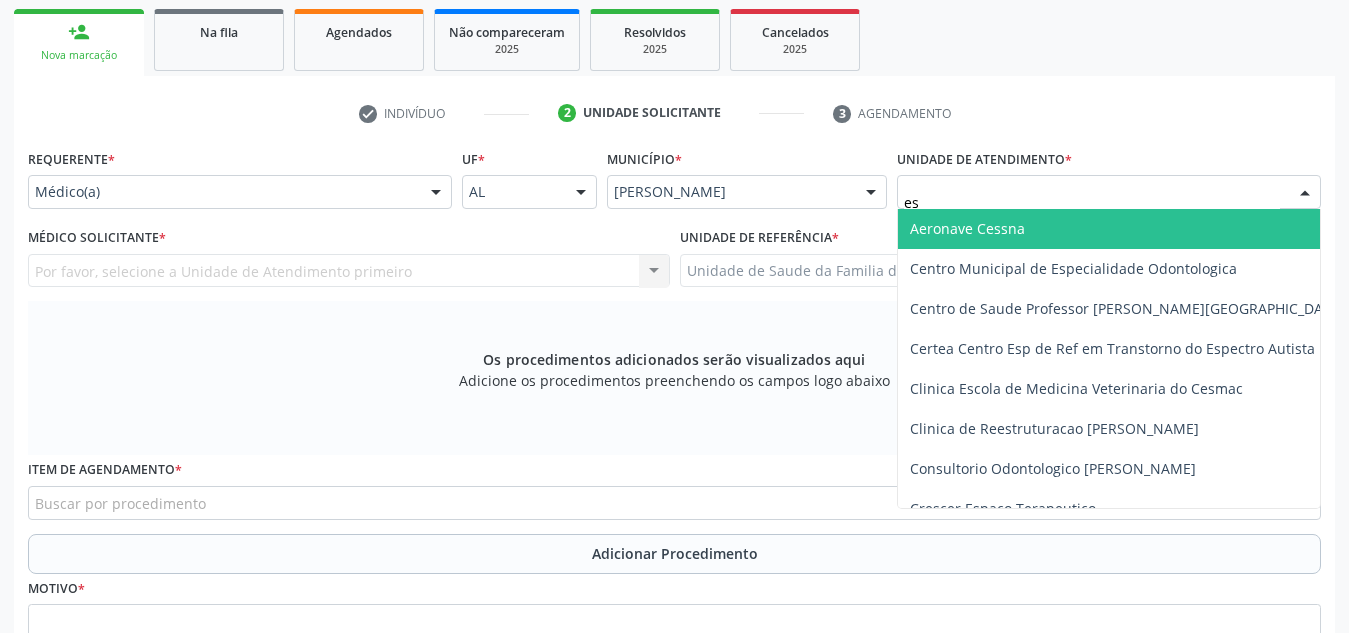 type on "est" 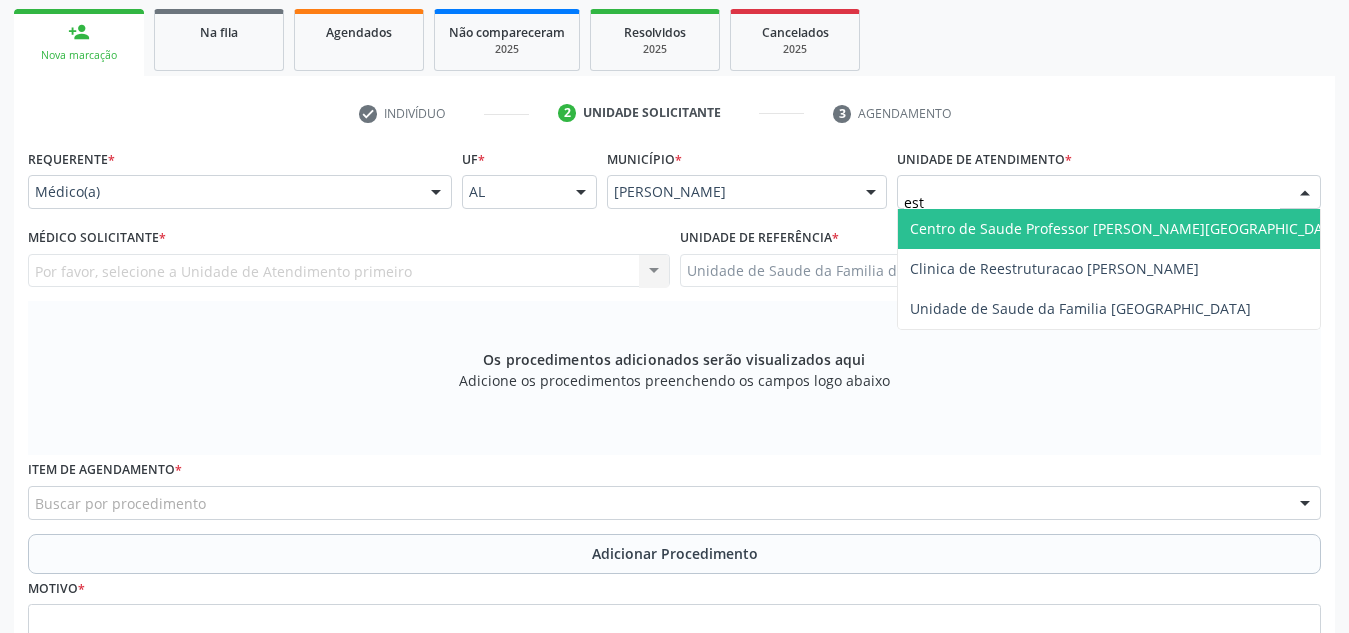 click on "Centro de Saude Professor [PERSON_NAME][GEOGRAPHIC_DATA]" at bounding box center [1127, 228] 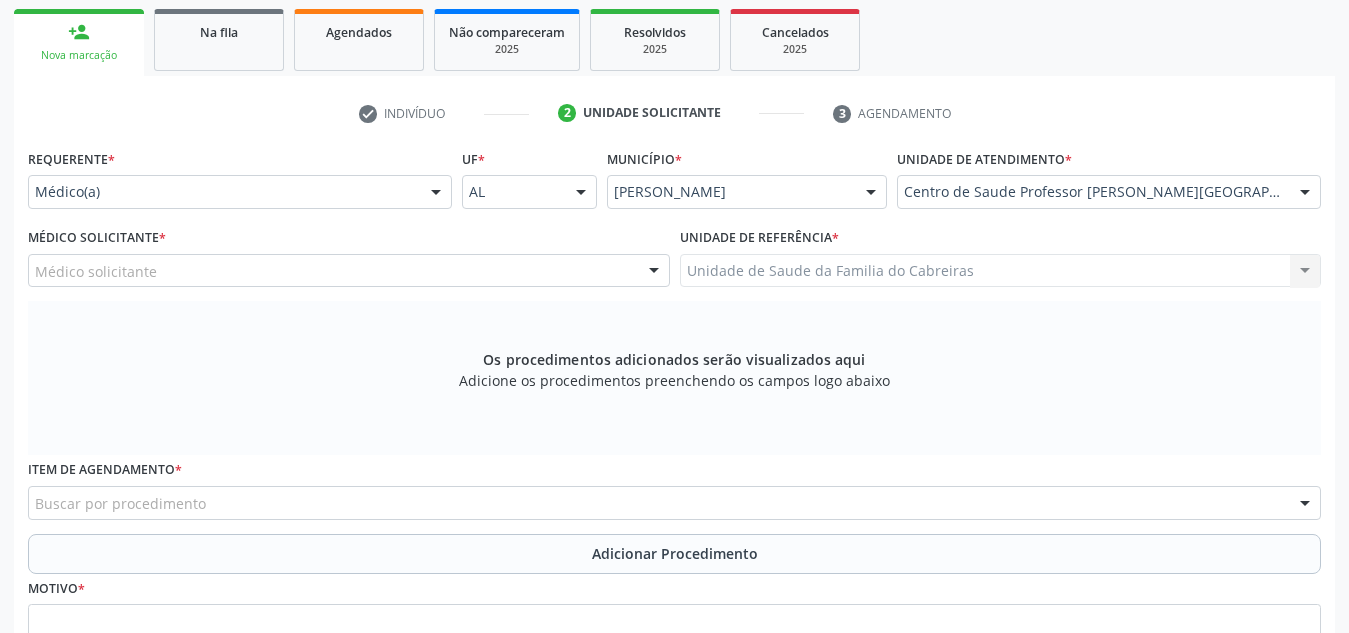 click on "Médico solicitante" at bounding box center (349, 271) 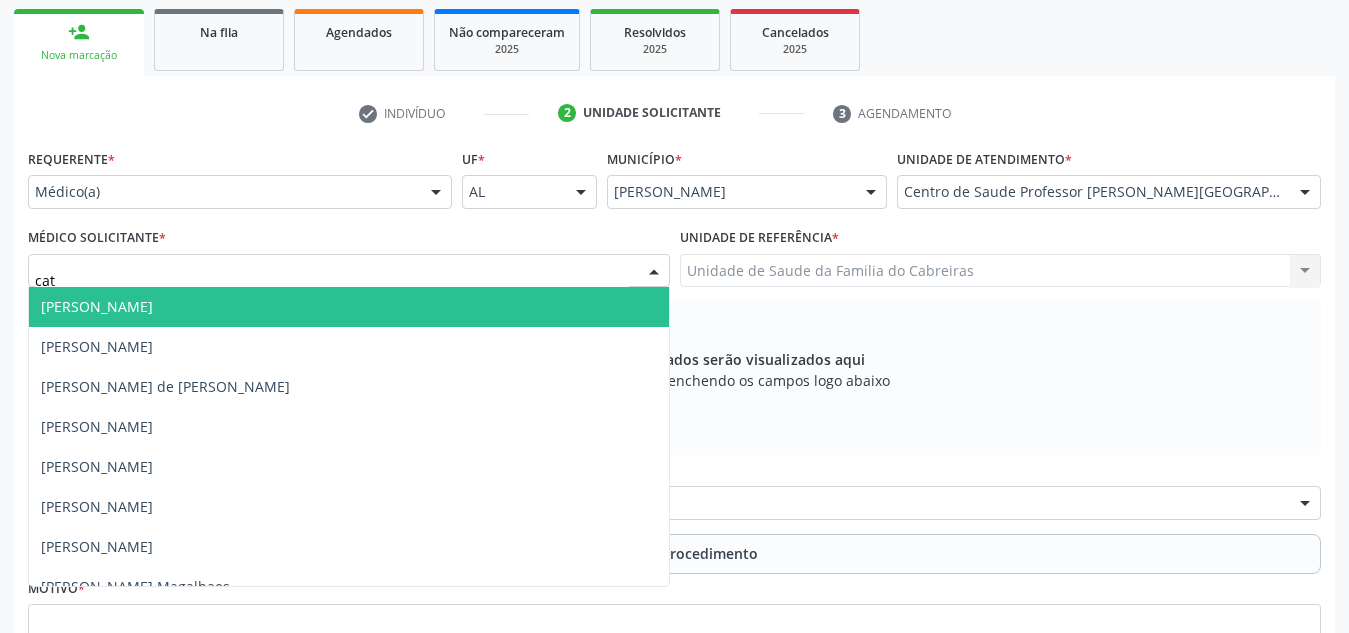 type on "cati" 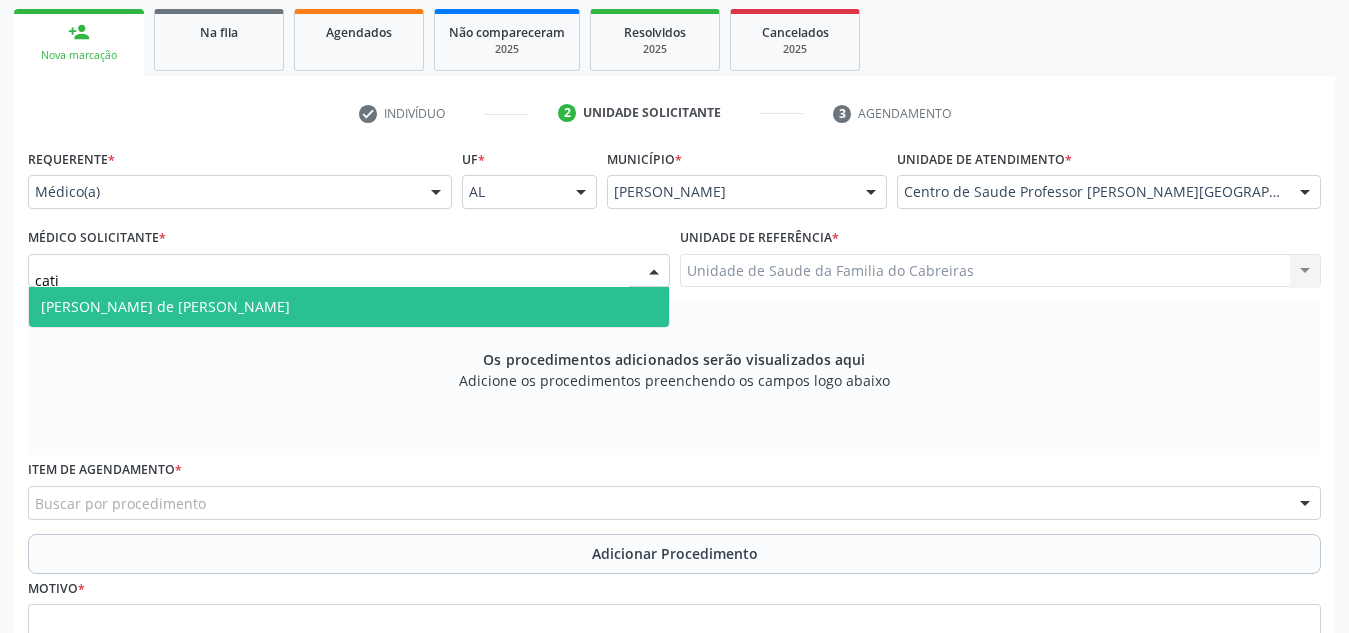 click on "[PERSON_NAME] de [PERSON_NAME]" at bounding box center [349, 307] 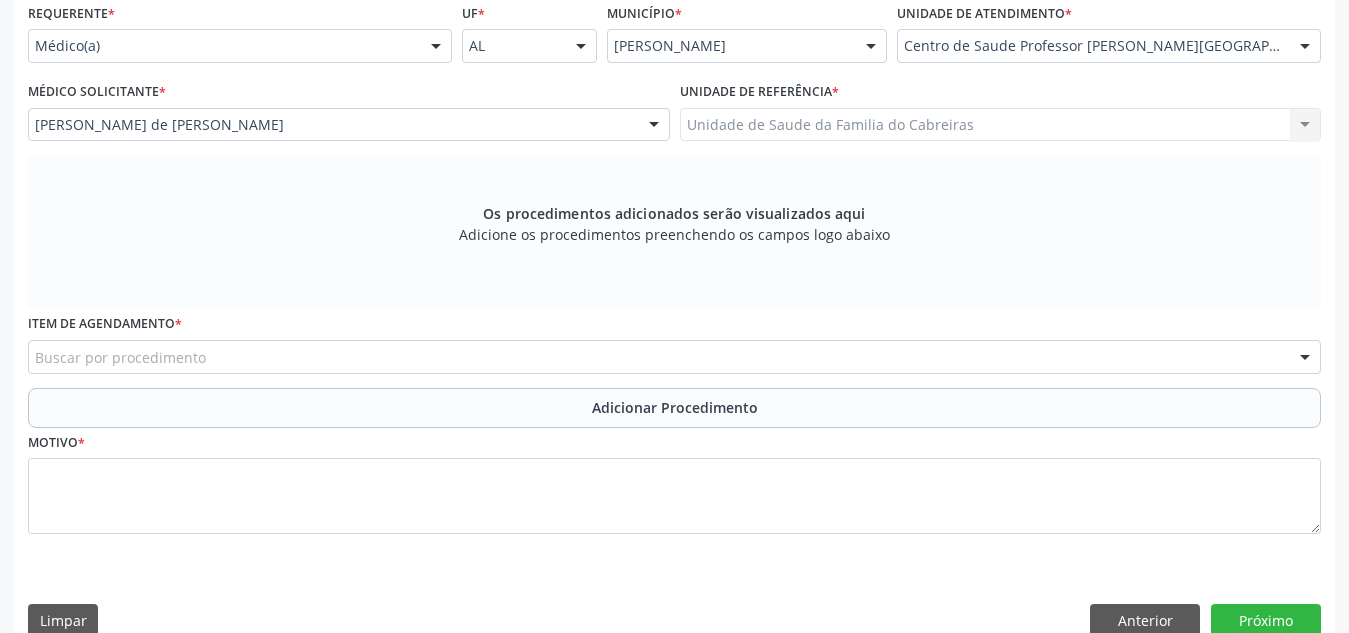 scroll, scrollTop: 465, scrollLeft: 0, axis: vertical 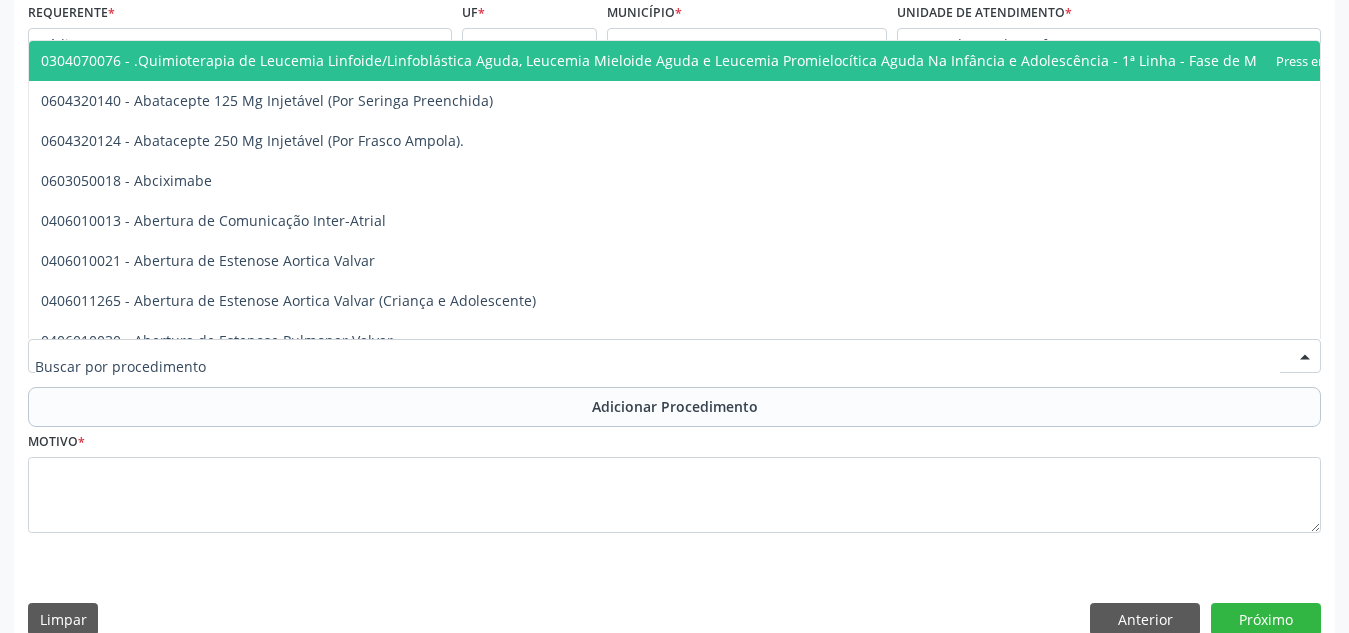 click at bounding box center [674, 356] 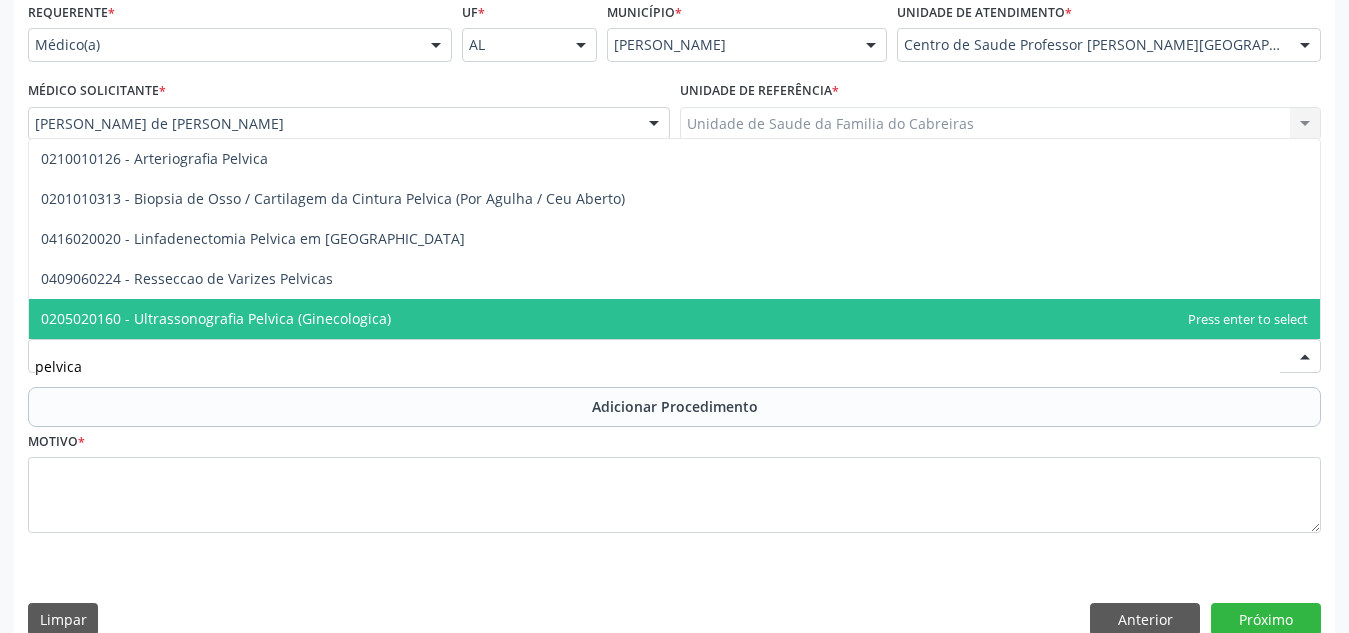 click on "0205020160 - Ultrassonografia Pelvica (Ginecologica)" at bounding box center (674, 319) 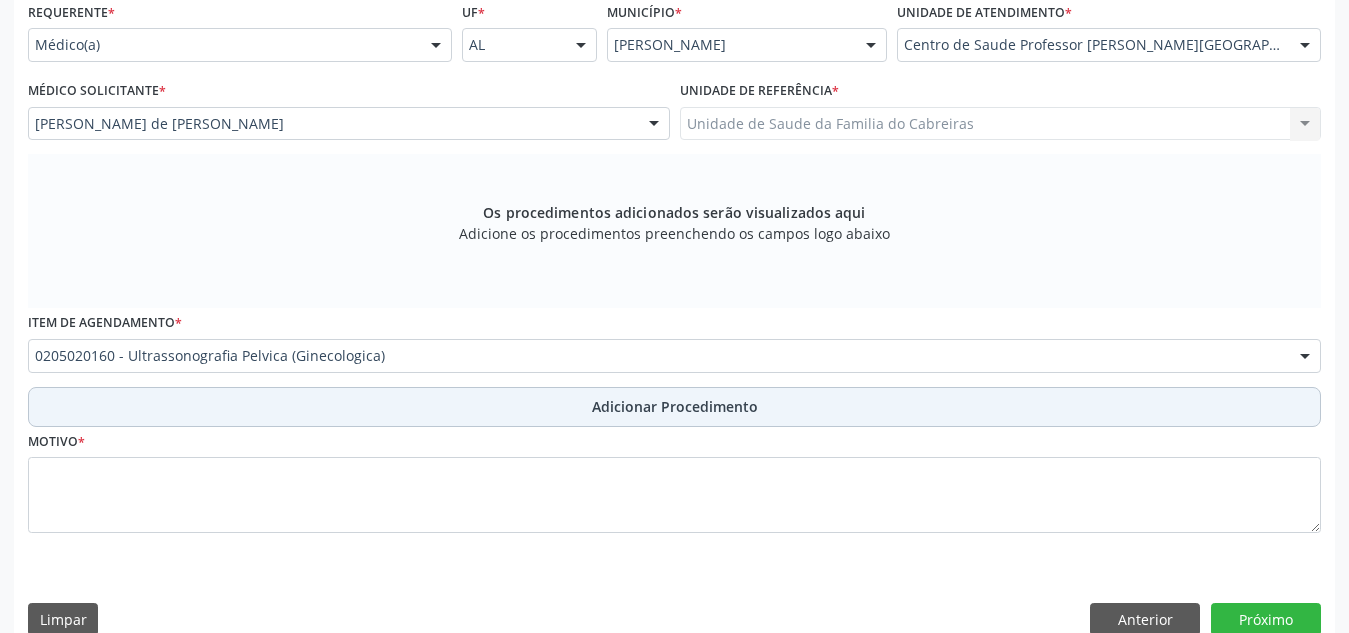 click on "Adicionar Procedimento" at bounding box center (675, 406) 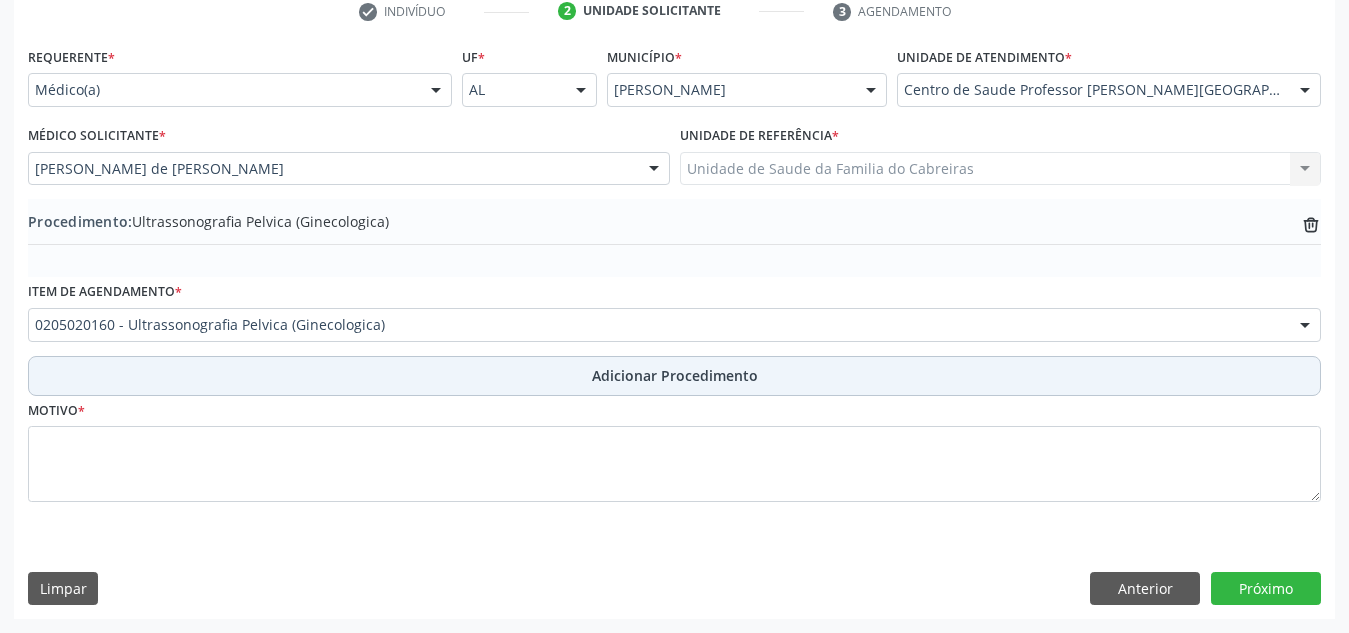 scroll, scrollTop: 420, scrollLeft: 0, axis: vertical 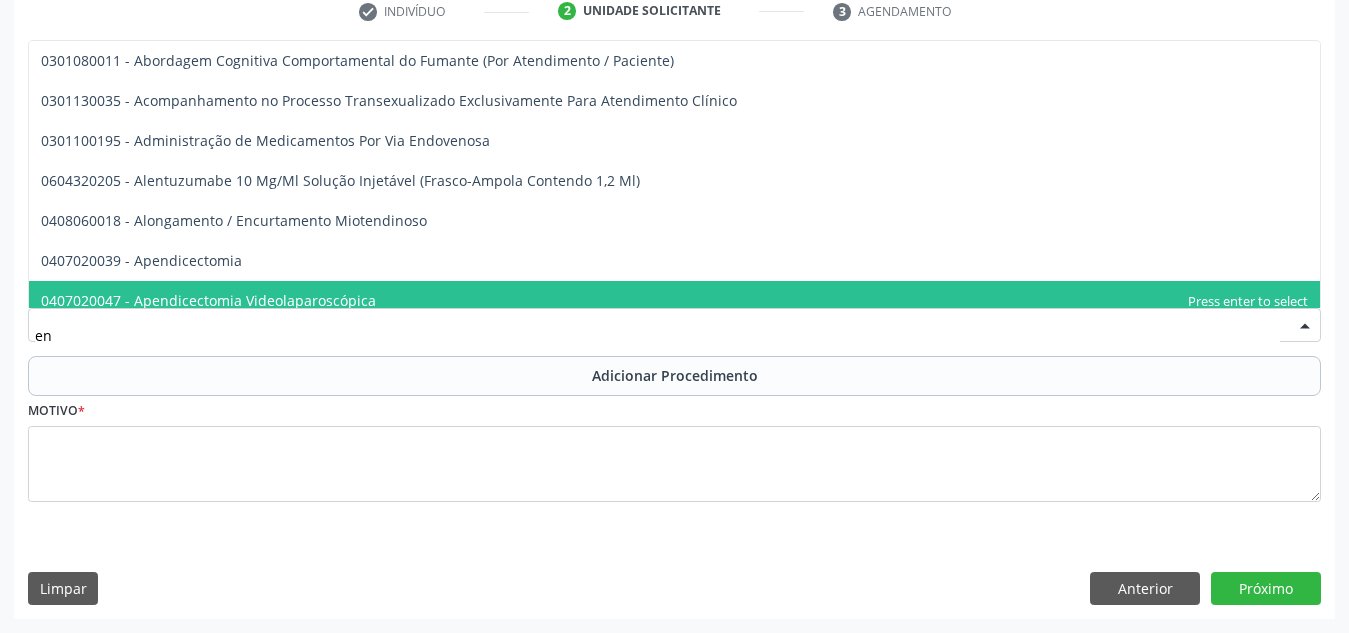 type on "e" 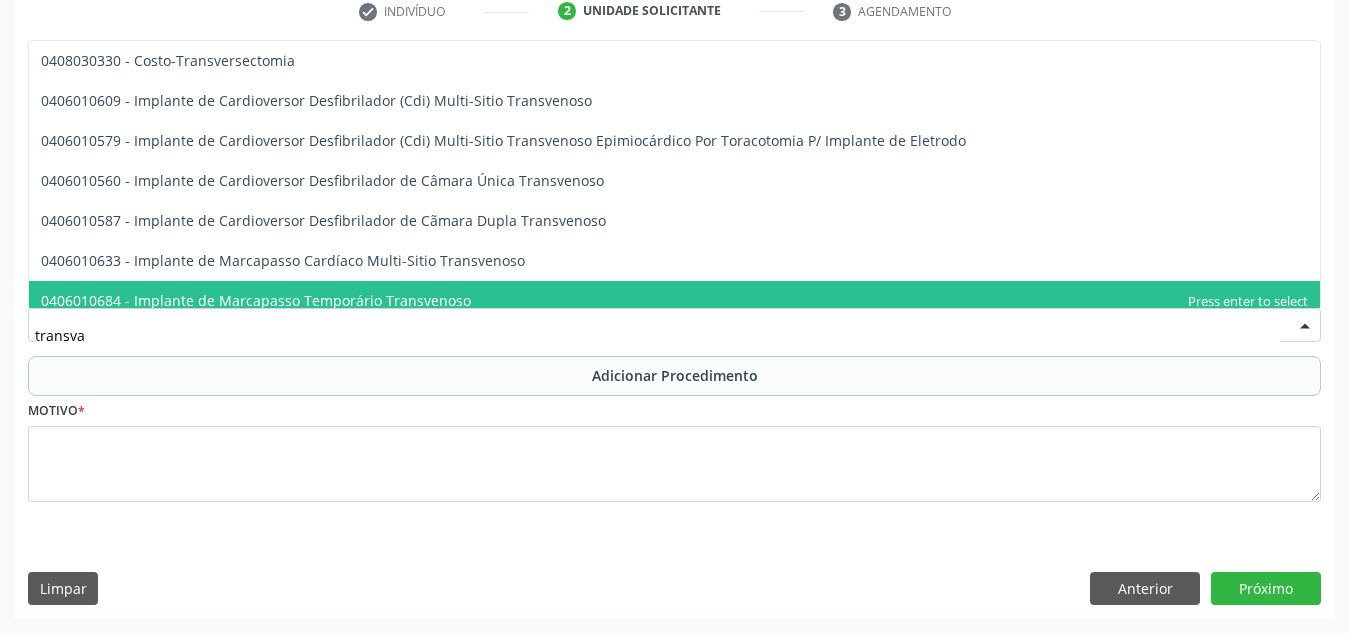 type on "transvag" 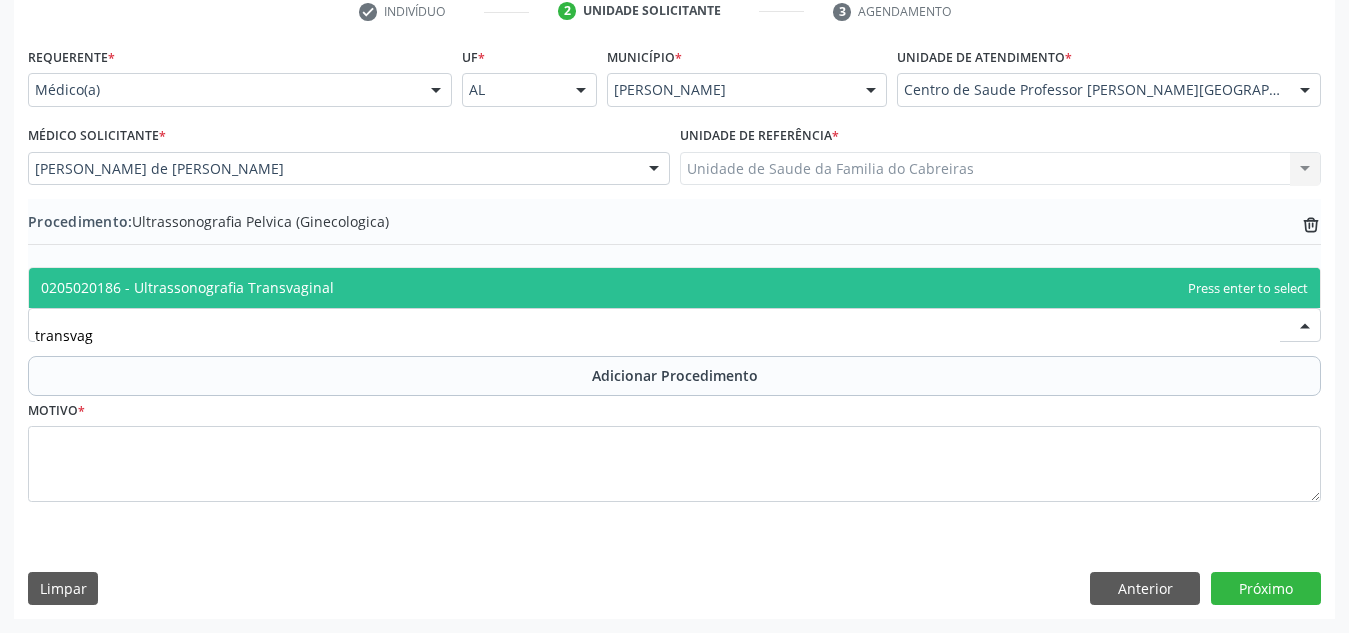 click on "0205020186 - Ultrassonografia Transvaginal" at bounding box center [674, 288] 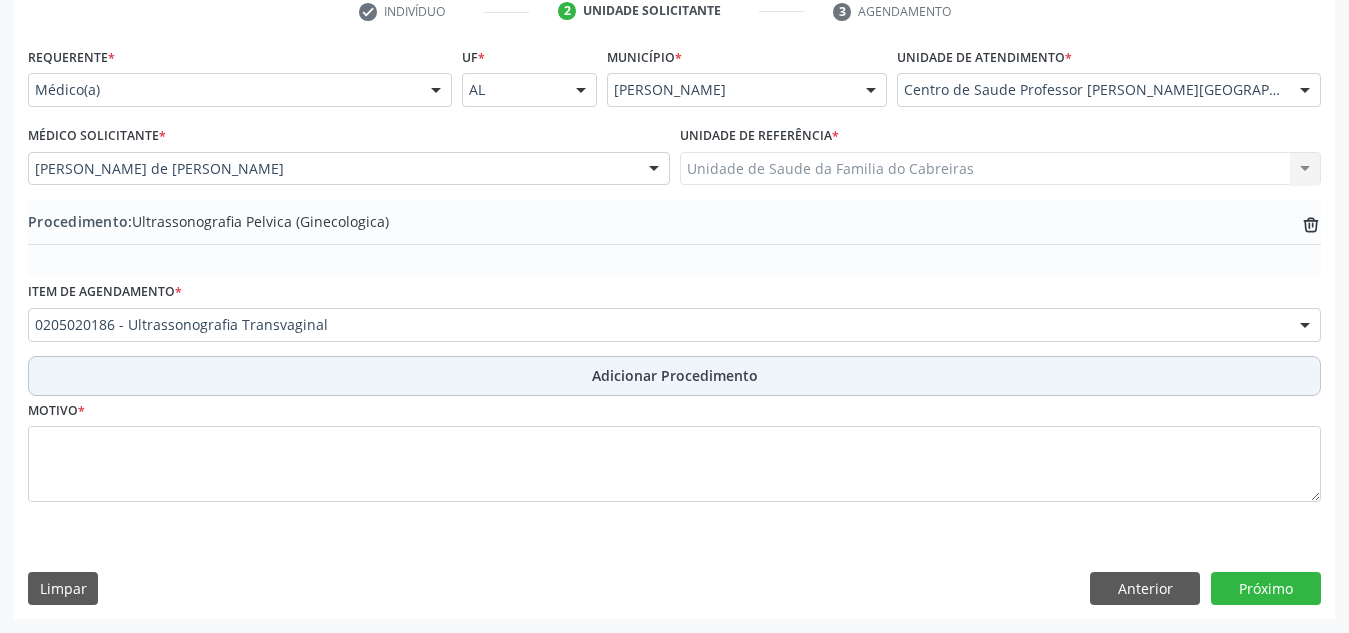click on "Adicionar Procedimento" at bounding box center (675, 375) 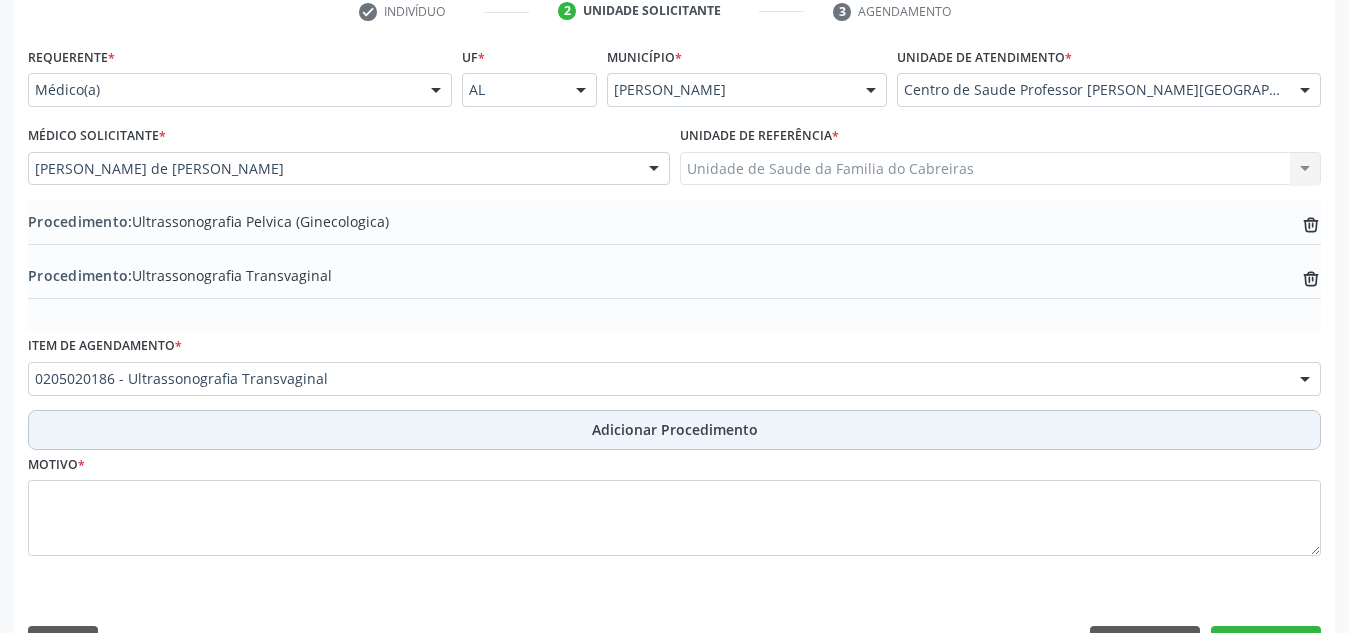 scroll, scrollTop: 474, scrollLeft: 0, axis: vertical 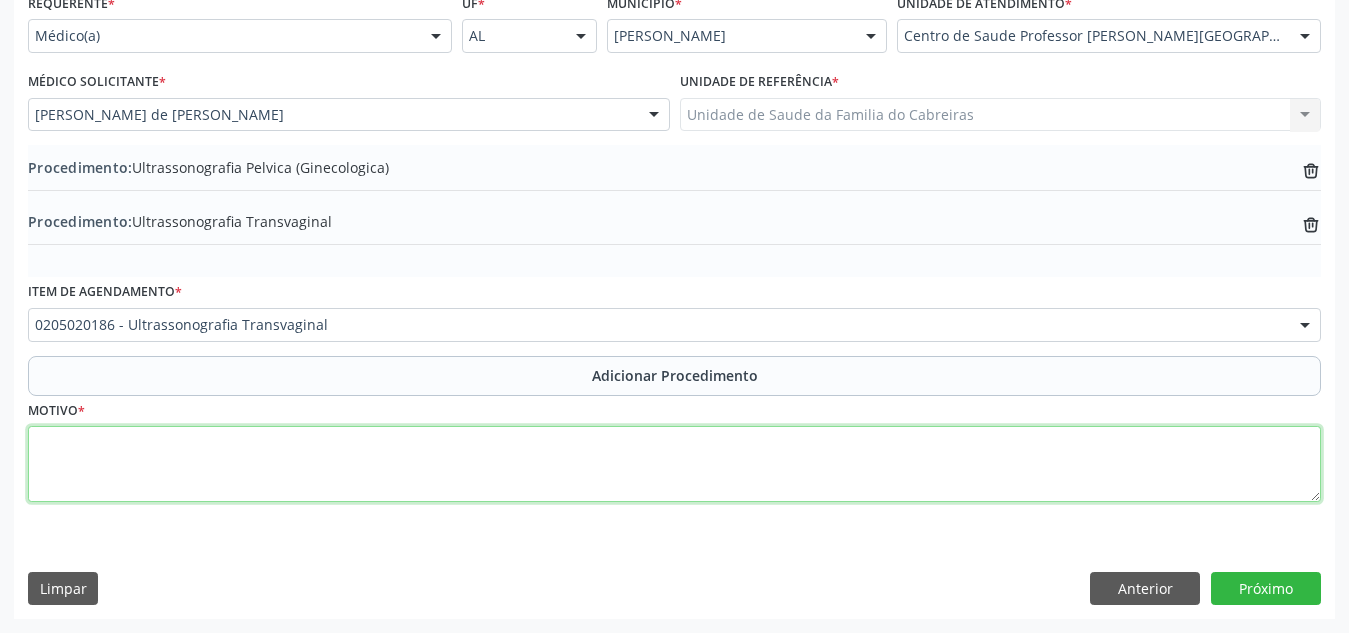 click at bounding box center [674, 464] 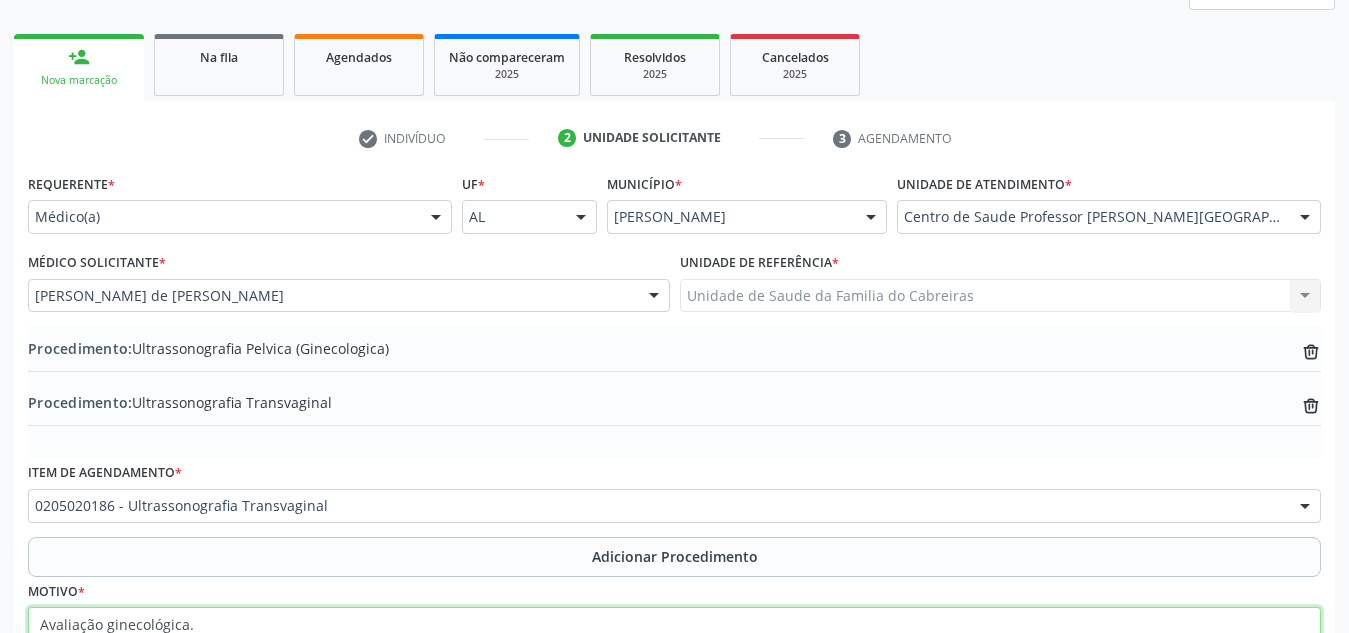 scroll, scrollTop: 474, scrollLeft: 0, axis: vertical 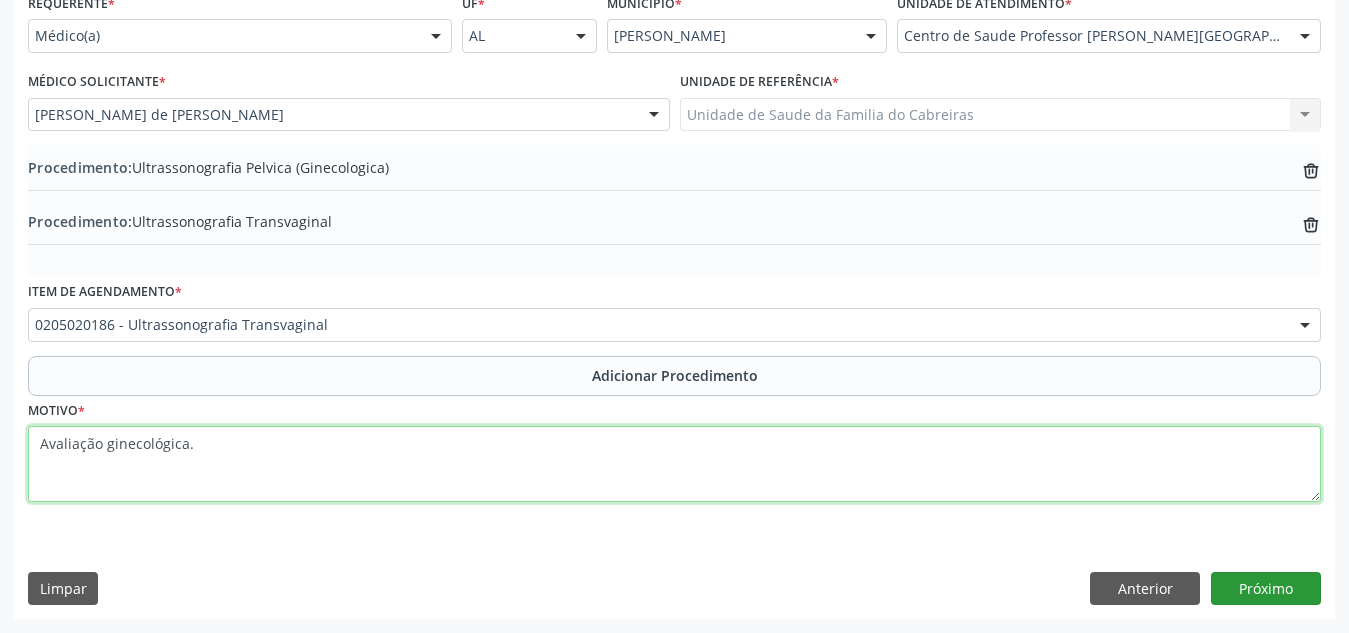 type on "Avaliação ginecológica." 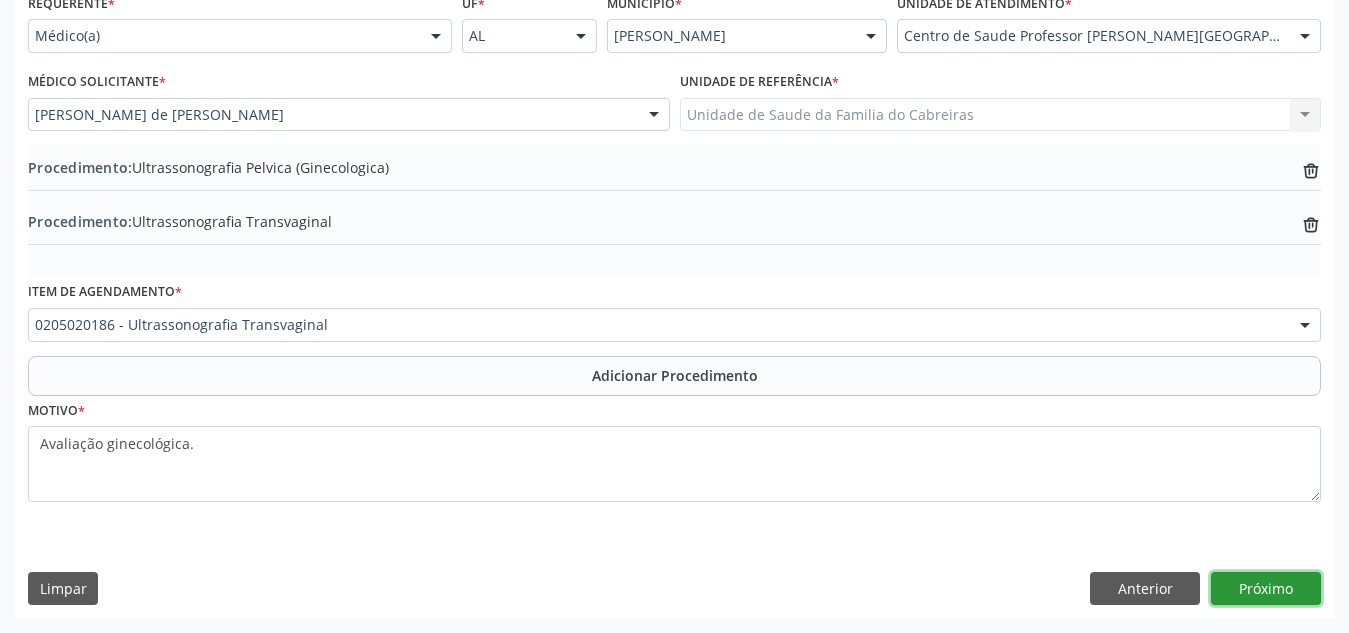 click on "Próximo" at bounding box center [1266, 589] 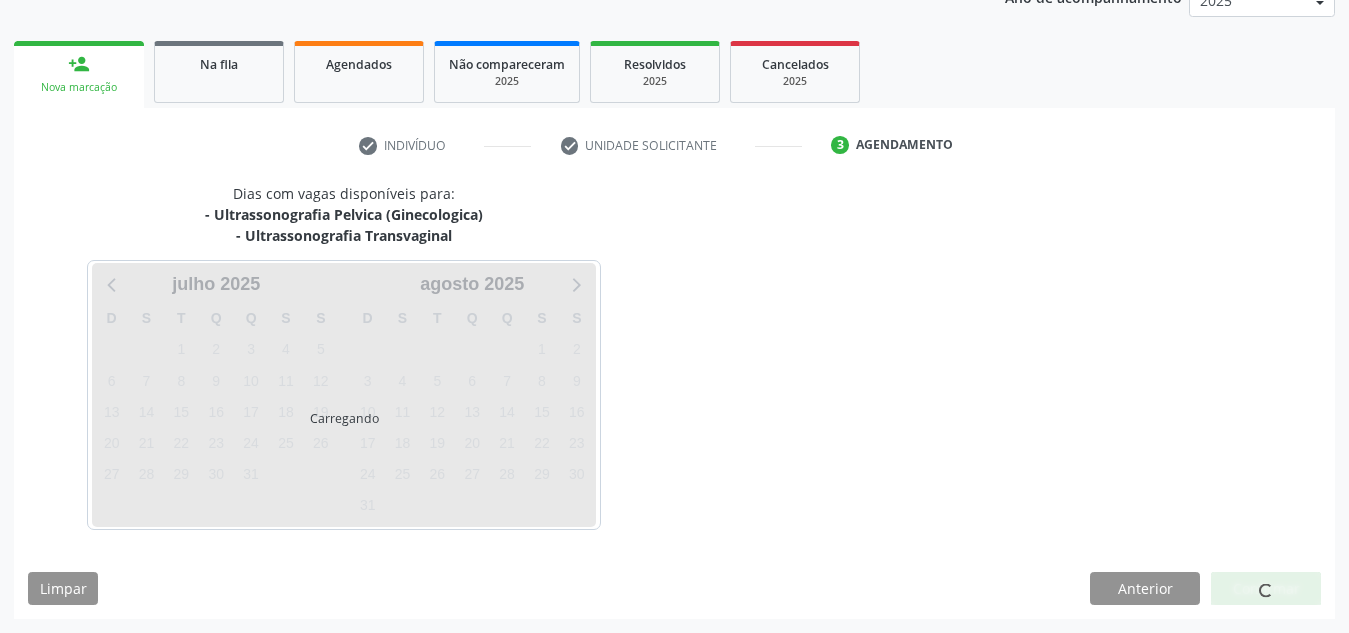scroll, scrollTop: 345, scrollLeft: 0, axis: vertical 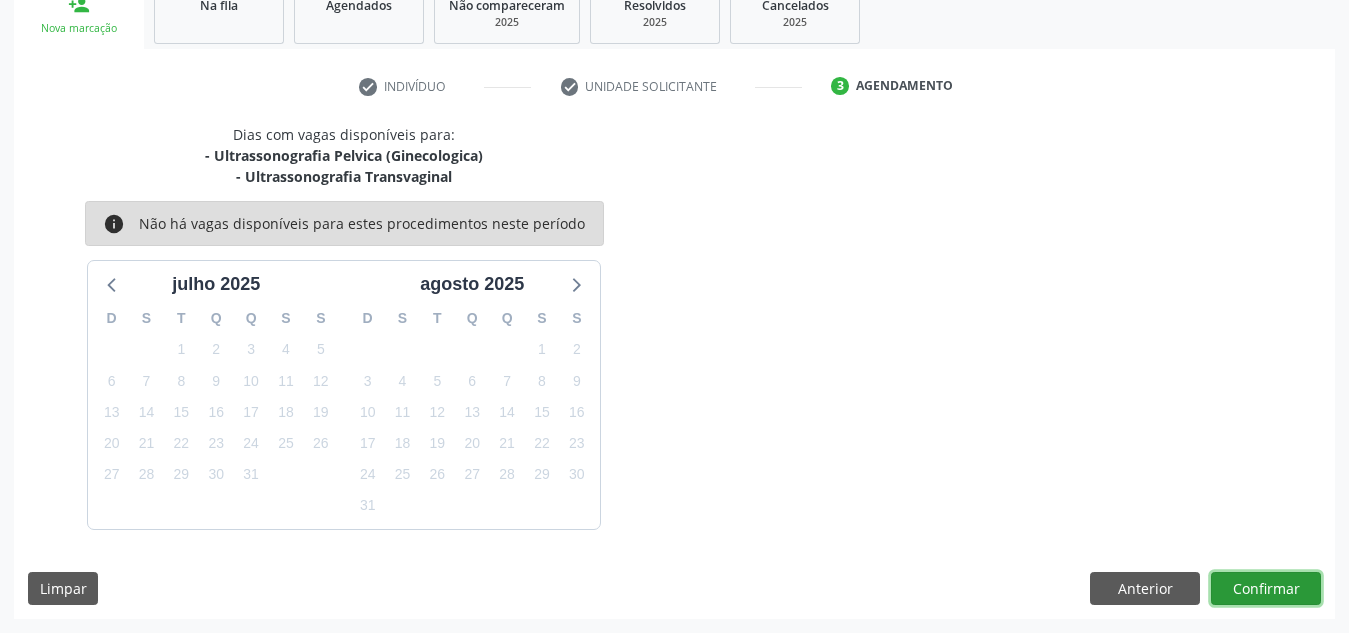 click on "Confirmar" at bounding box center [1266, 589] 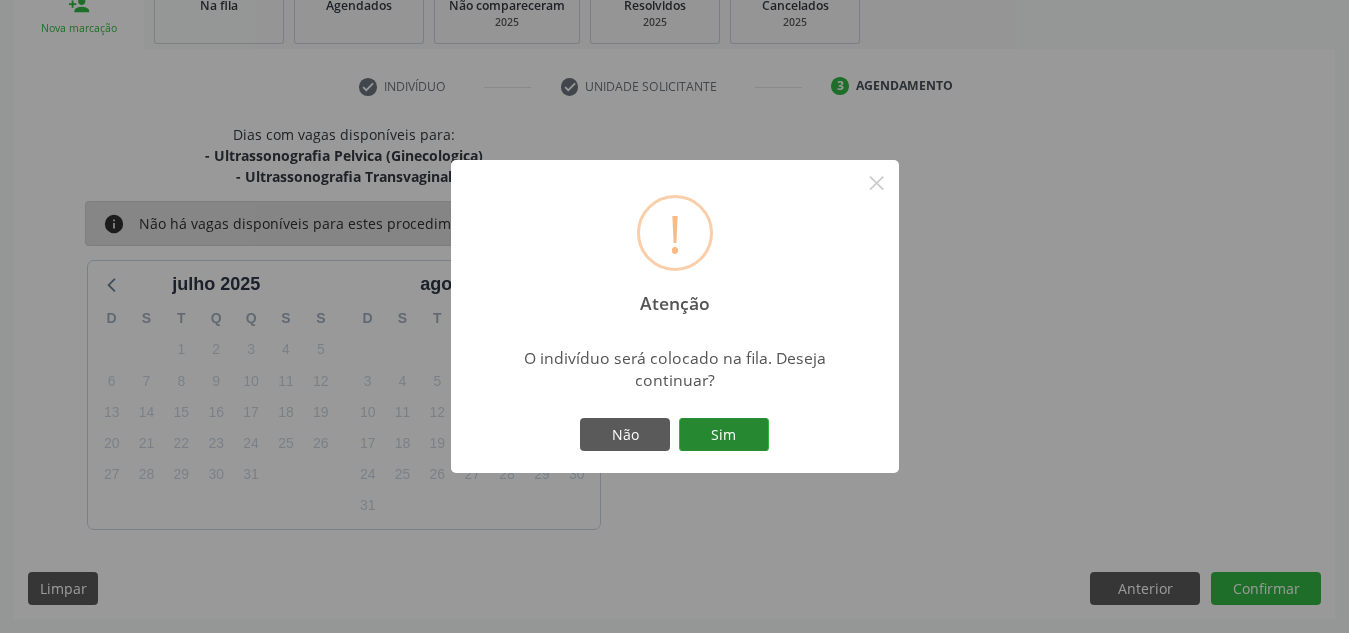 click on "Sim" at bounding box center (724, 435) 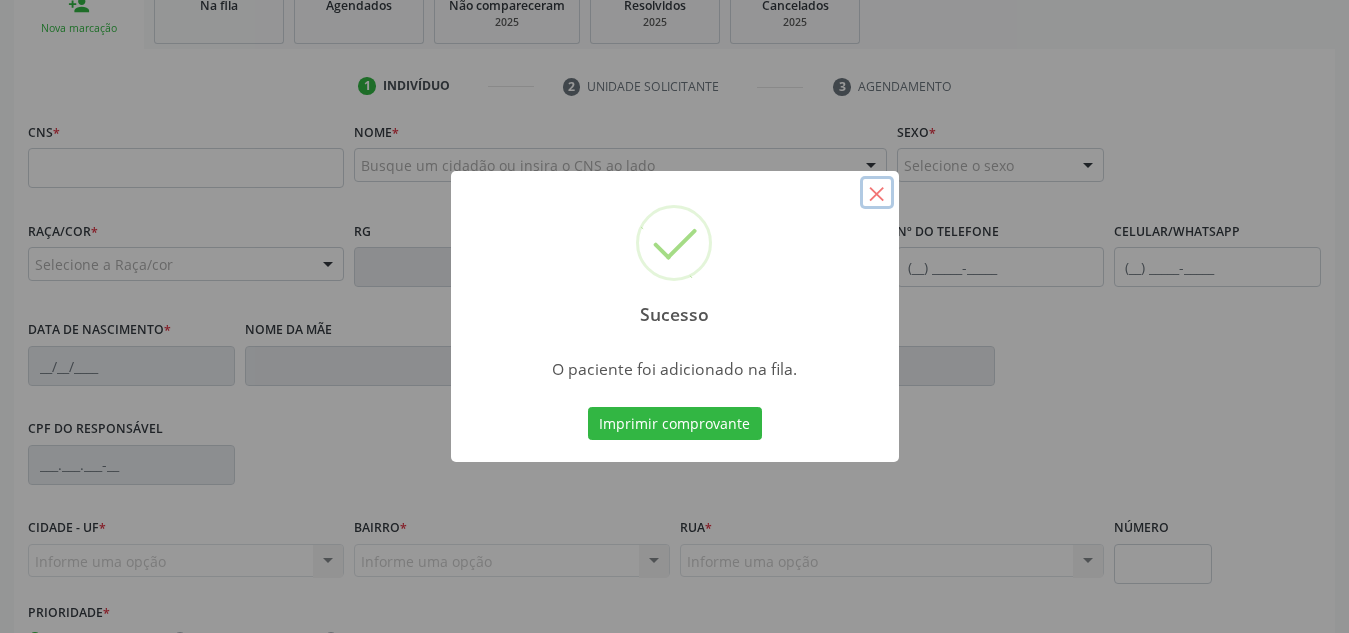 click on "×" at bounding box center [877, 193] 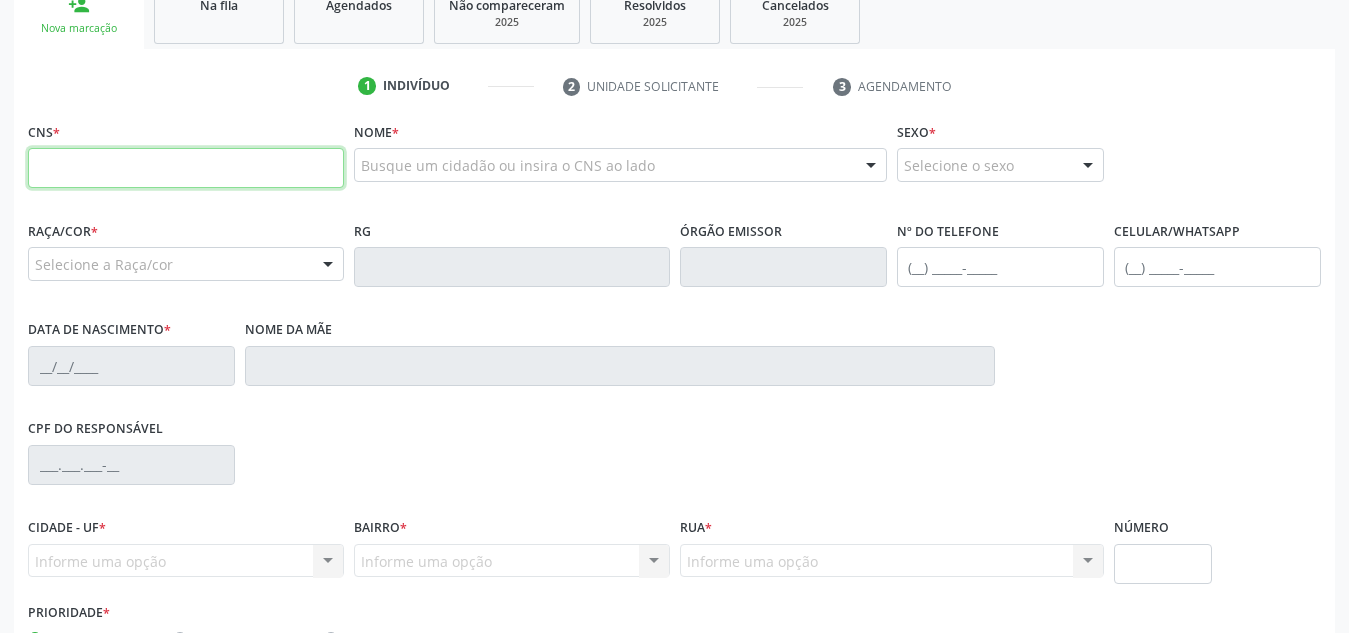 click at bounding box center [186, 168] 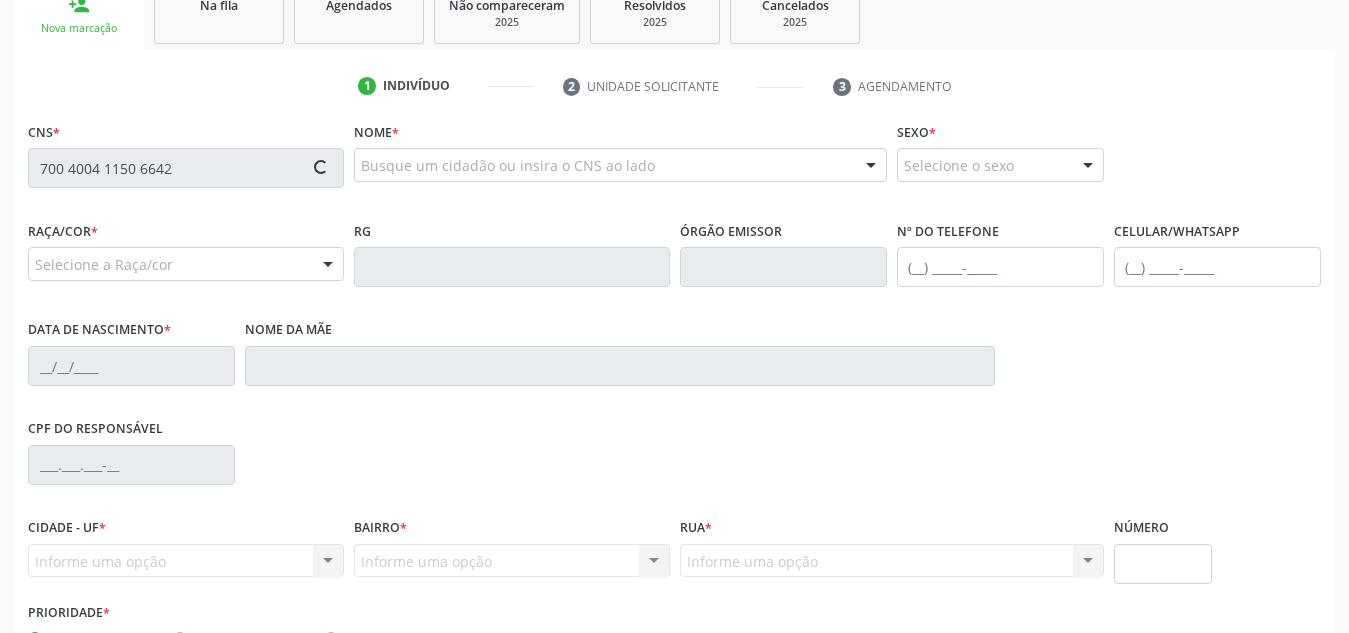 type on "700 4004 1150 6642" 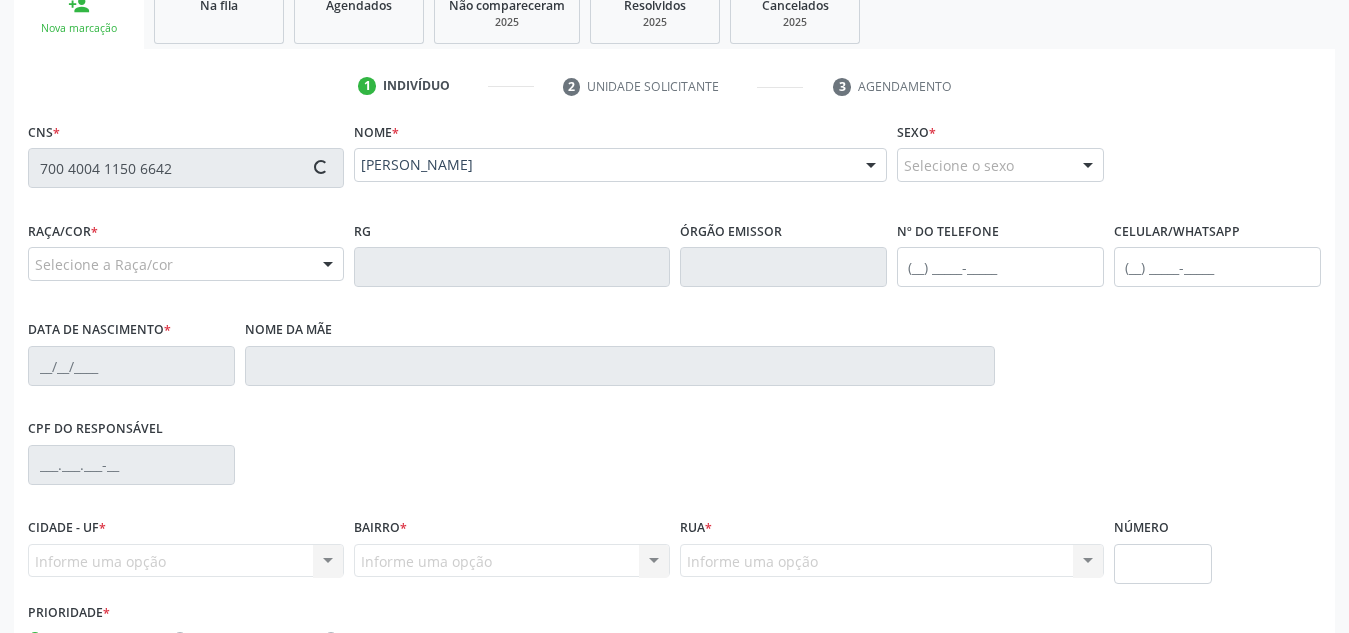 type on "[PHONE_NUMBER]" 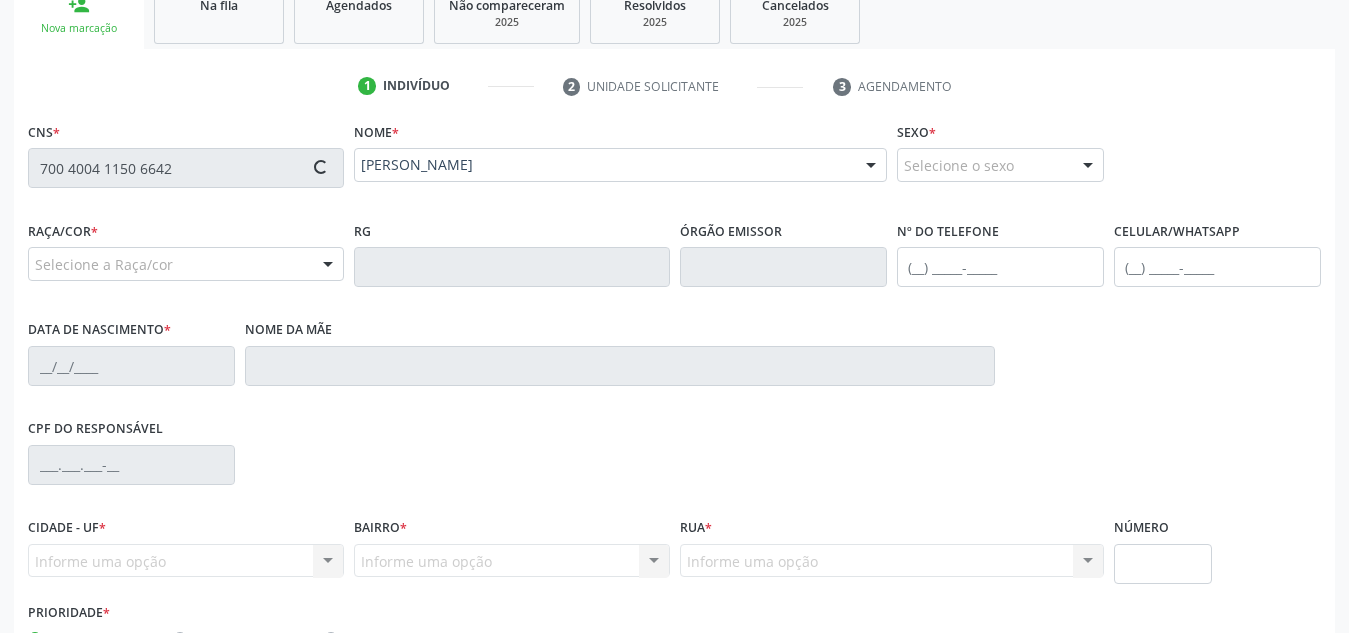 type on "[DATE]" 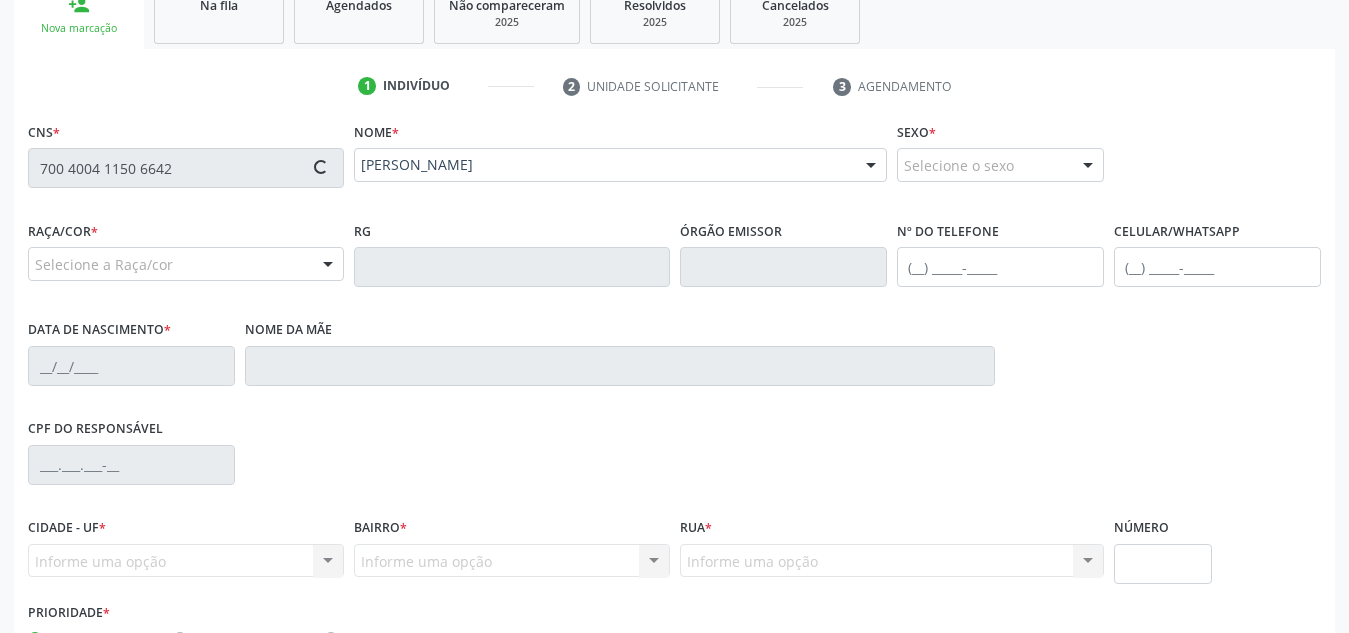 type on "[PERSON_NAME]" 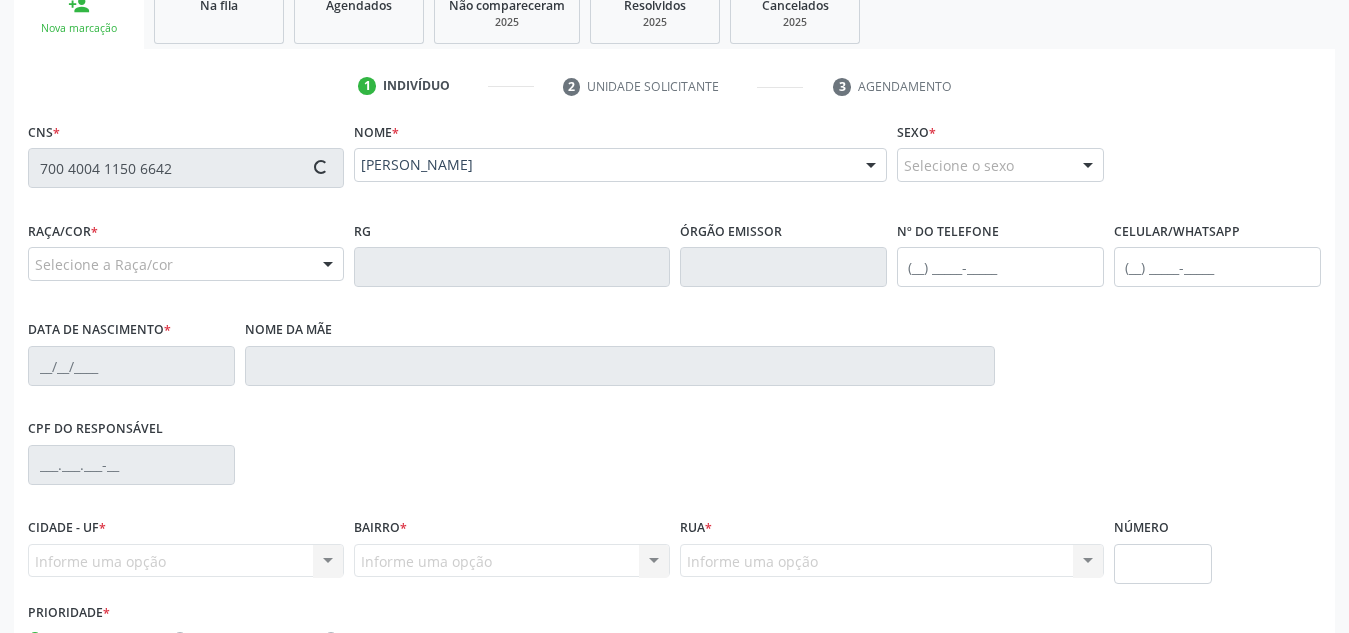 type on "S/N" 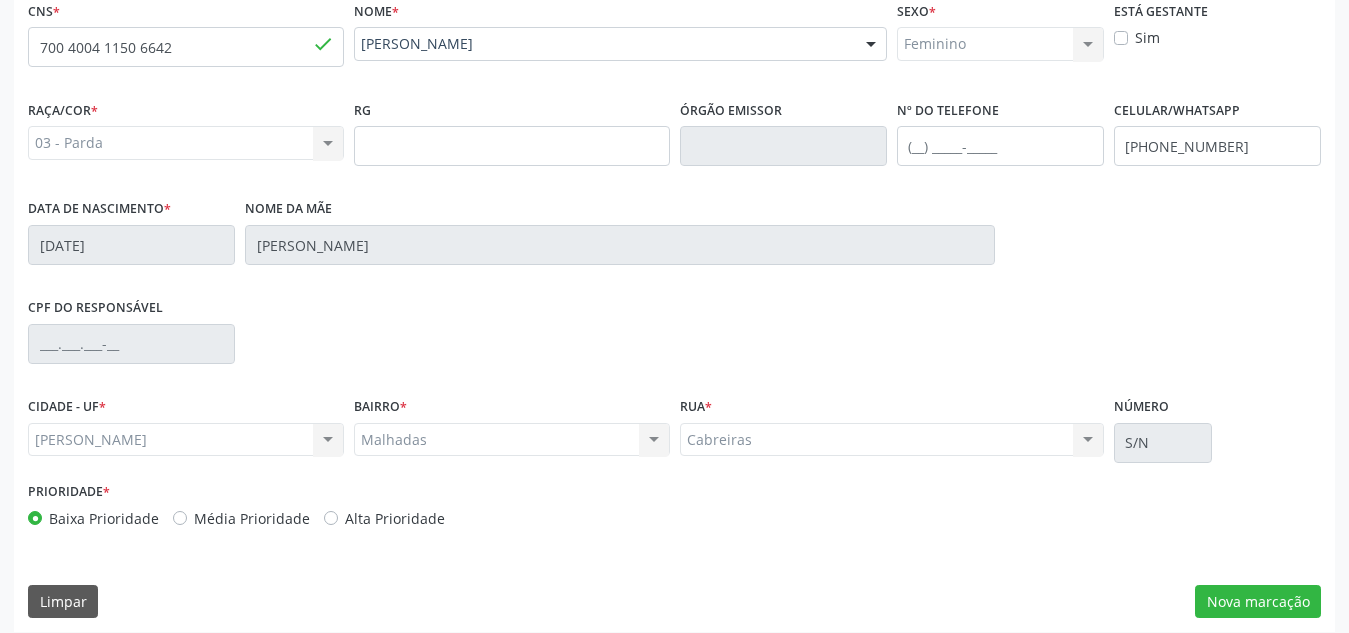 scroll, scrollTop: 479, scrollLeft: 0, axis: vertical 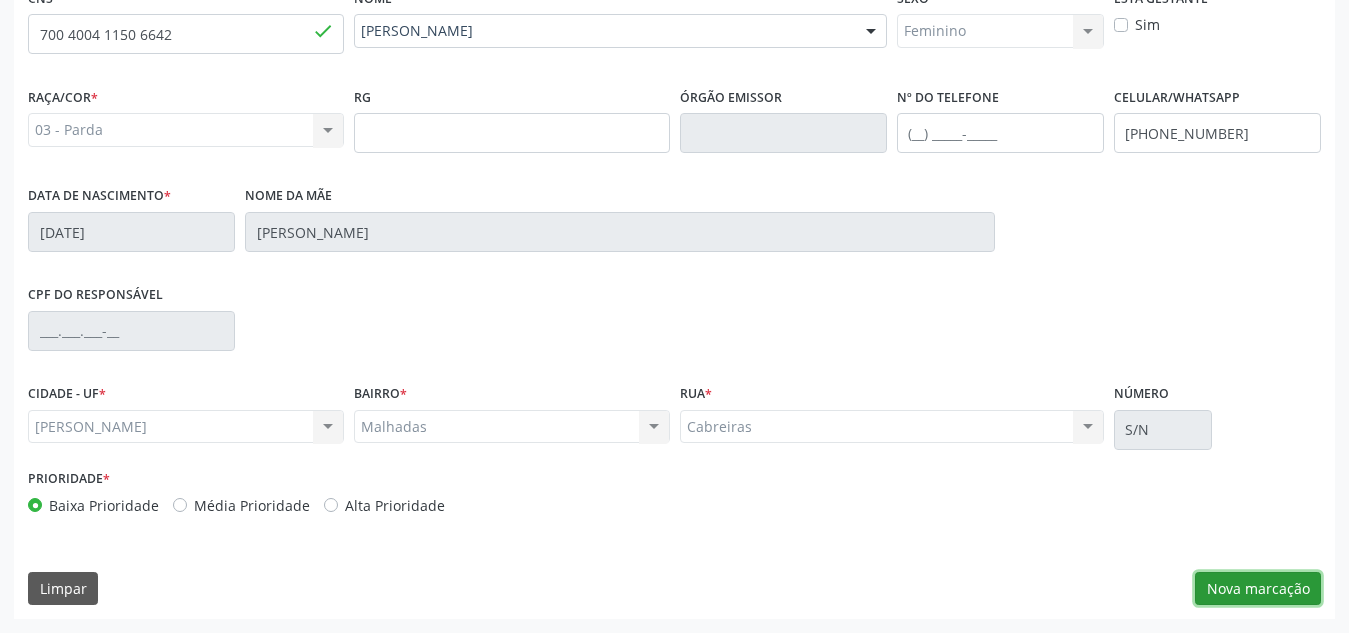click on "Nova marcação" at bounding box center (1258, 589) 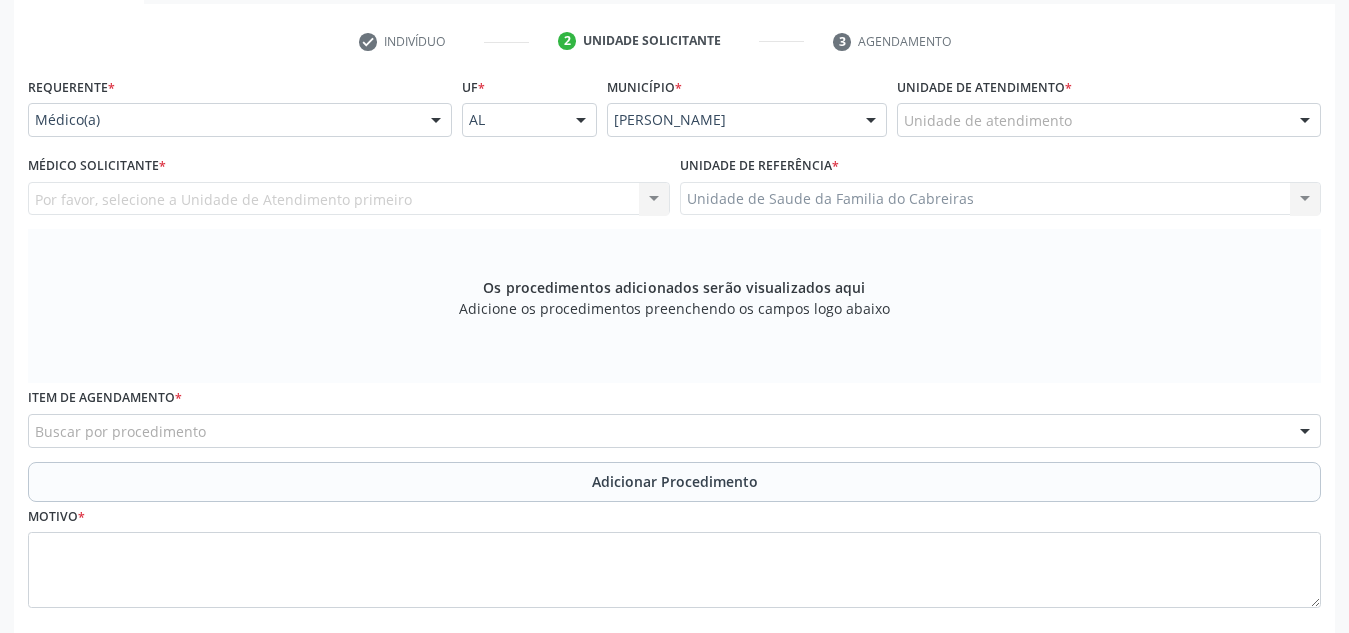 scroll, scrollTop: 393, scrollLeft: 0, axis: vertical 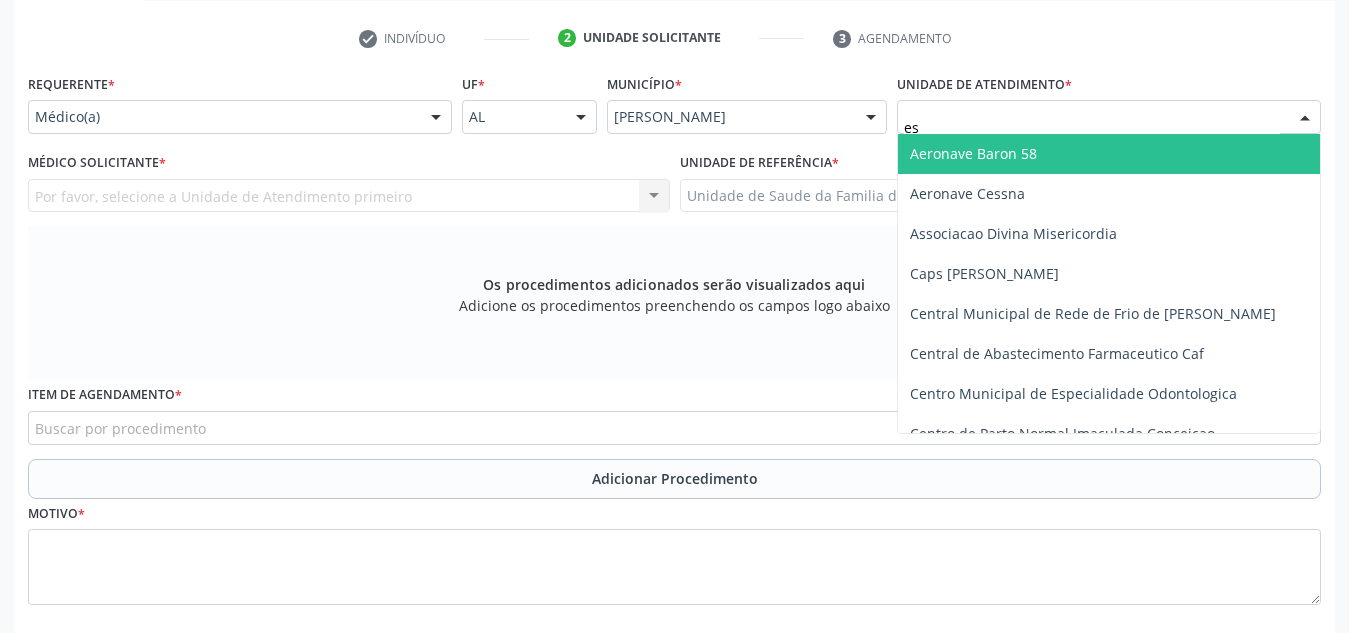type on "est" 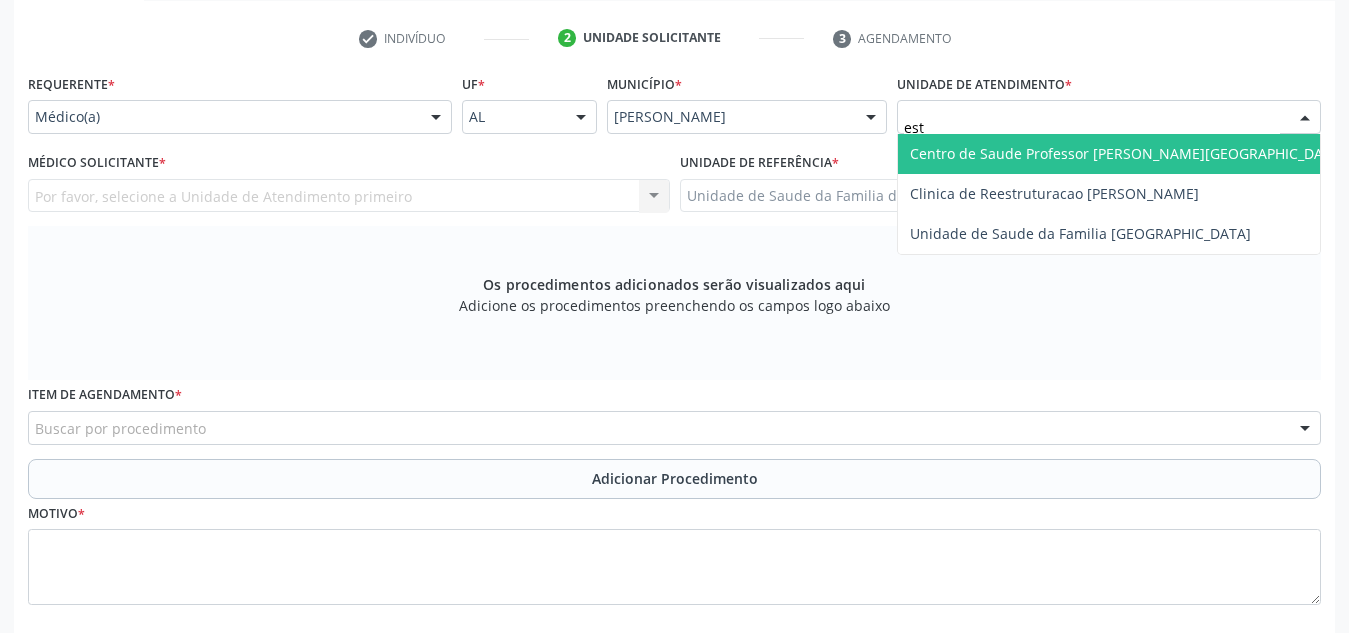 click on "Centro de Saude Professor [PERSON_NAME][GEOGRAPHIC_DATA]" at bounding box center (1127, 153) 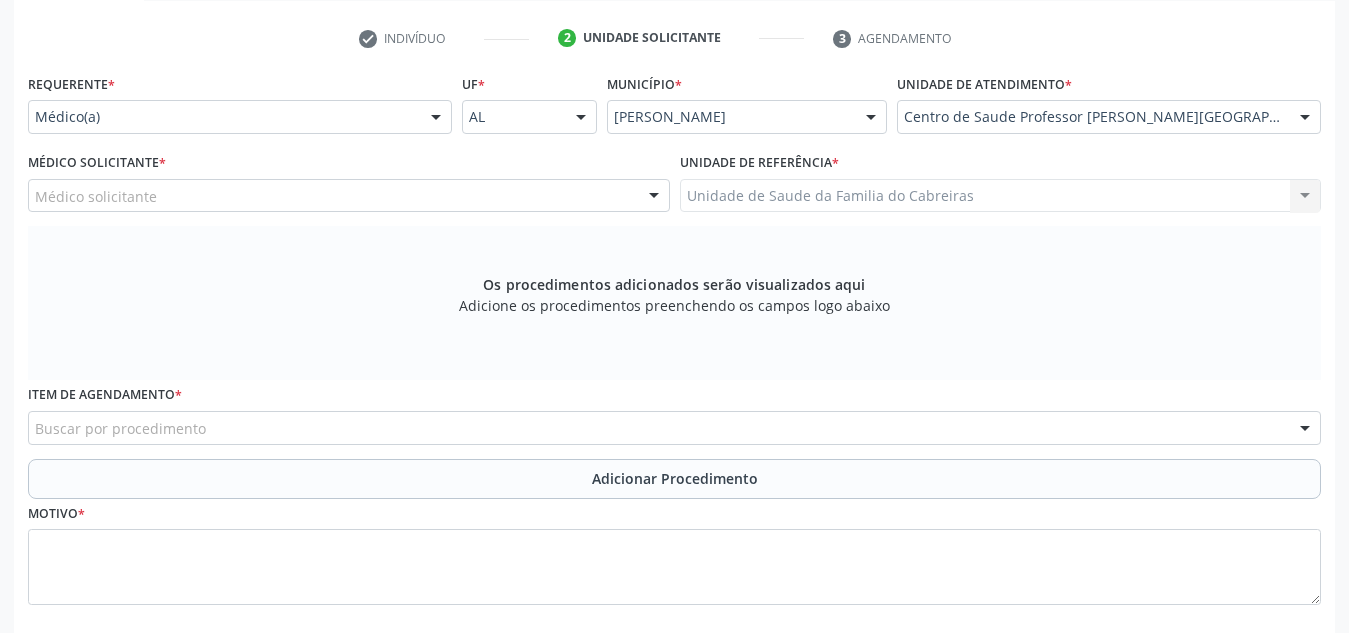 click on "Médico solicitante
[PERSON_NAME]   [PERSON_NAME] Malta [PERSON_NAME]   [PERSON_NAME] Leite   [PERSON_NAME]   [PERSON_NAME]   [PERSON_NAME]   [PERSON_NAME] de [PERSON_NAME]   [PERSON_NAME]   [PERSON_NAME]   [PERSON_NAME]   [PERSON_NAME] [PERSON_NAME] Jatoba   [PERSON_NAME] [PERSON_NAME]   [PERSON_NAME]   [PERSON_NAME]   [PERSON_NAME]   [PERSON_NAME]   [PERSON_NAME]   [PERSON_NAME]   [PERSON_NAME]   [PERSON_NAME] [PERSON_NAME] e [PERSON_NAME]   [PERSON_NAME]" at bounding box center (349, 196) 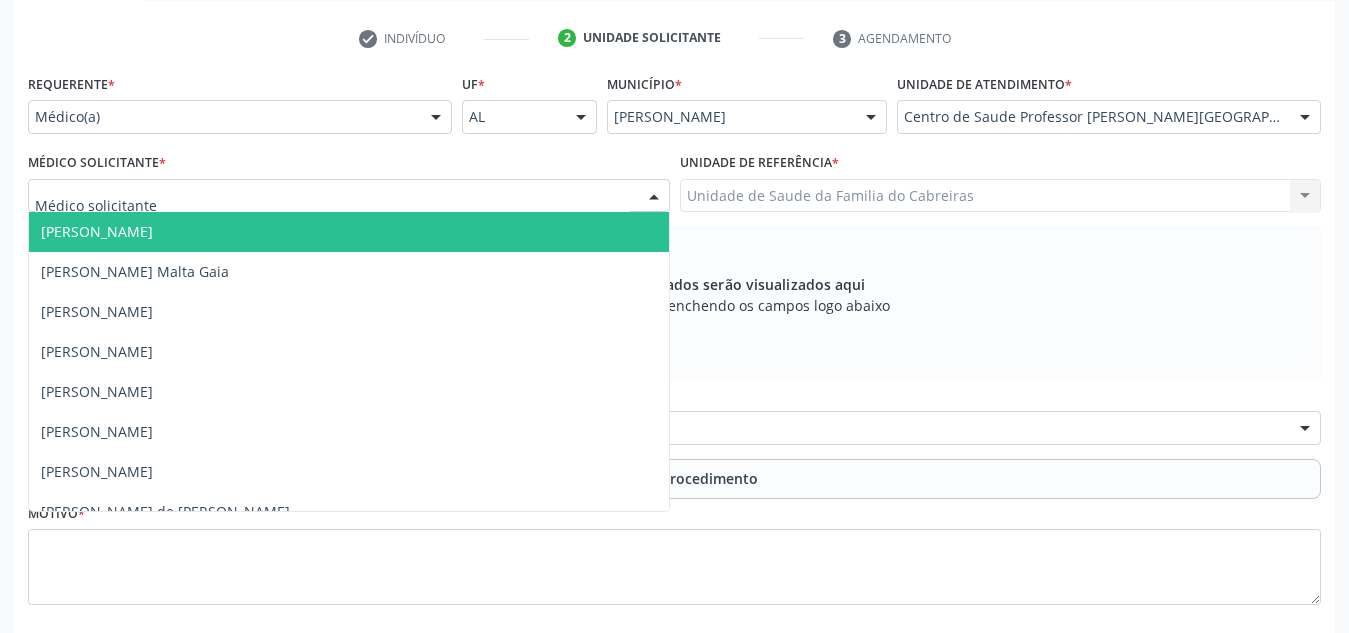 click at bounding box center (349, 196) 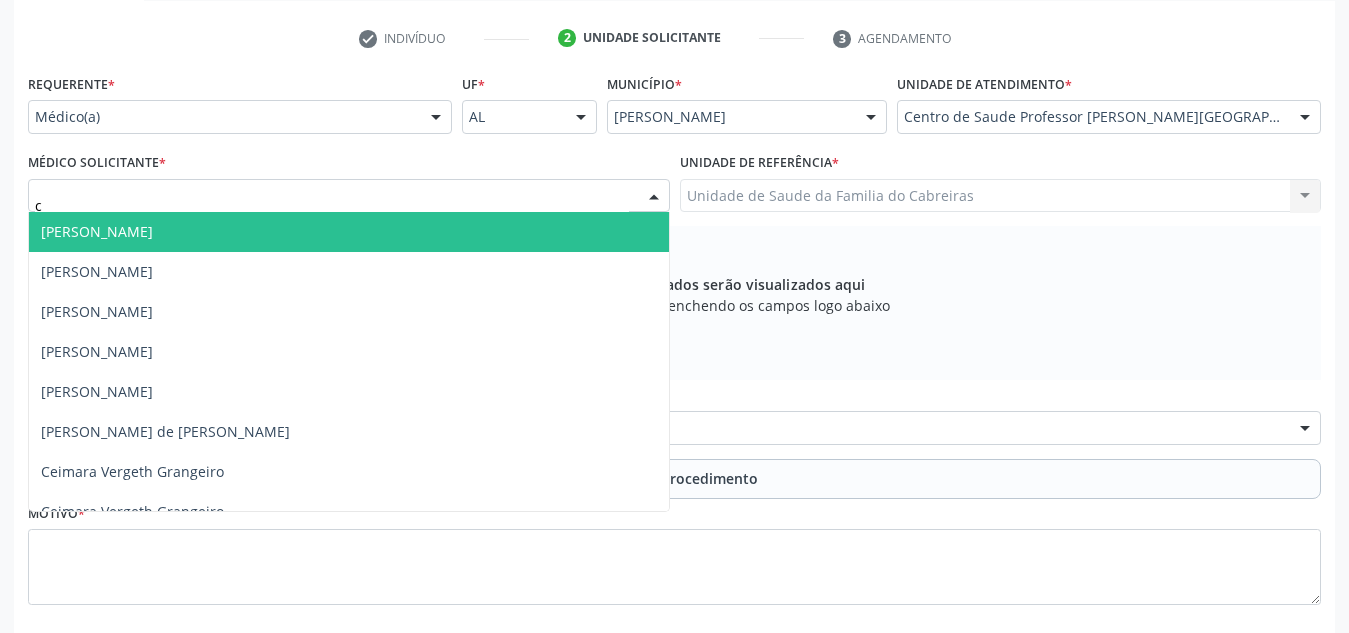 type on "ca" 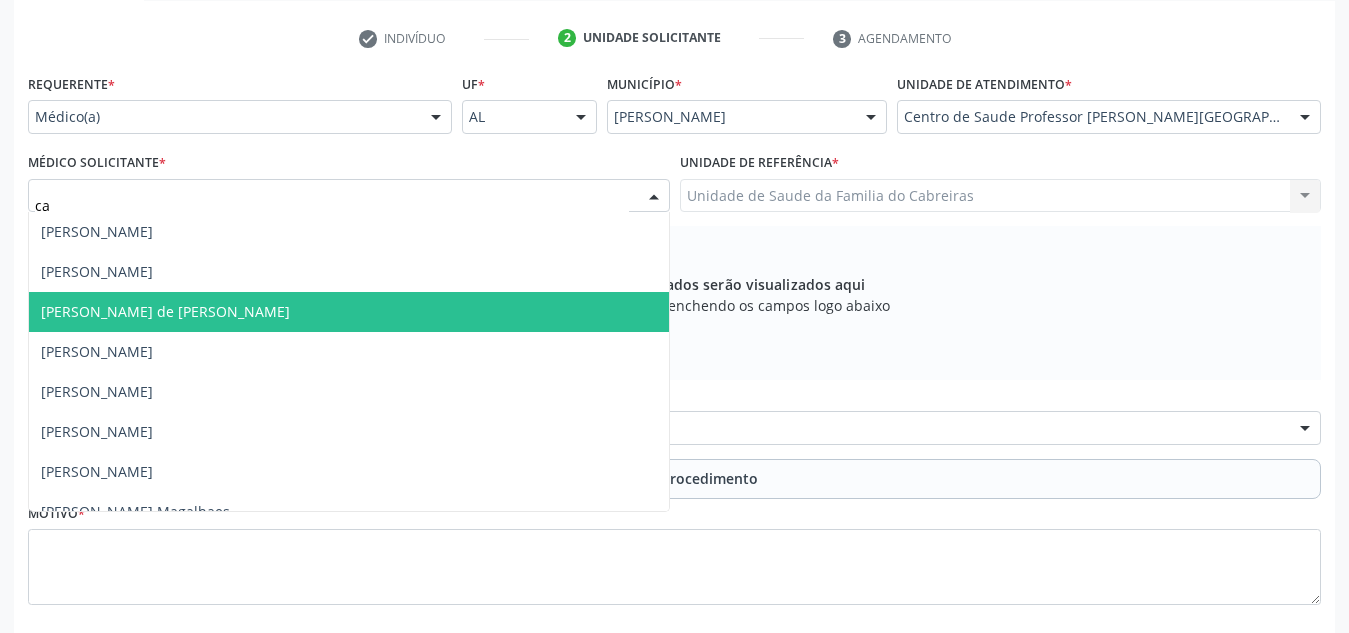 click on "[PERSON_NAME] de [PERSON_NAME]" at bounding box center (349, 312) 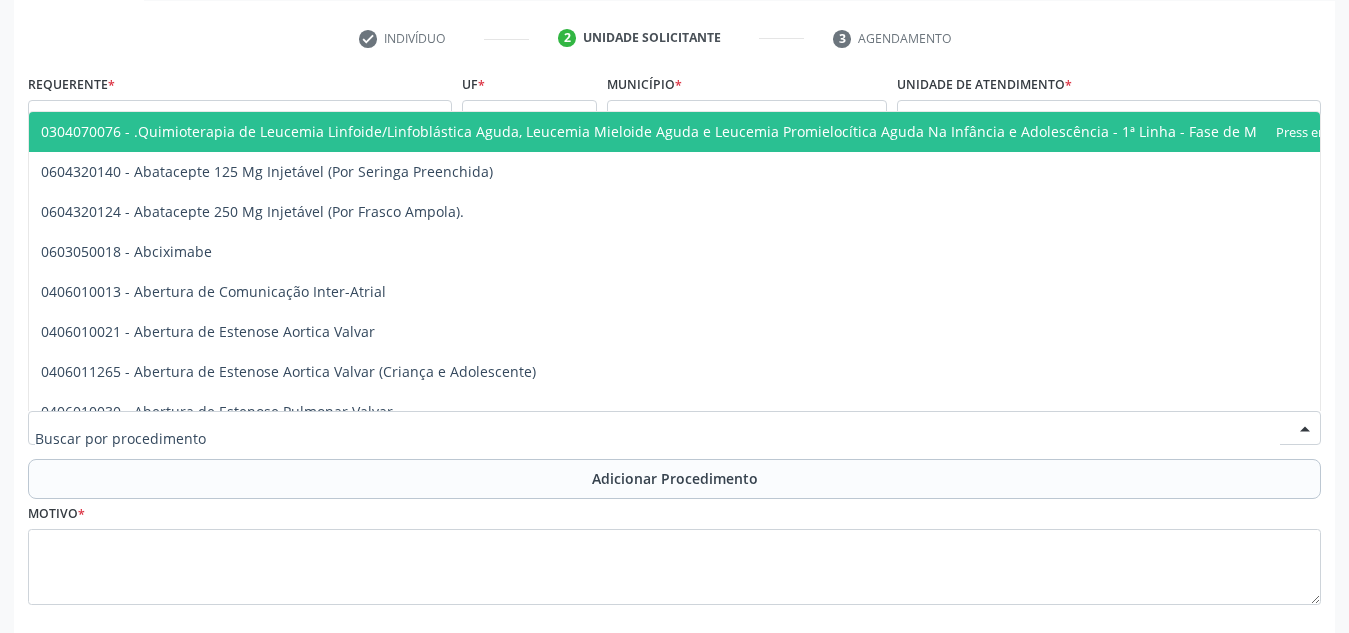 click at bounding box center (674, 428) 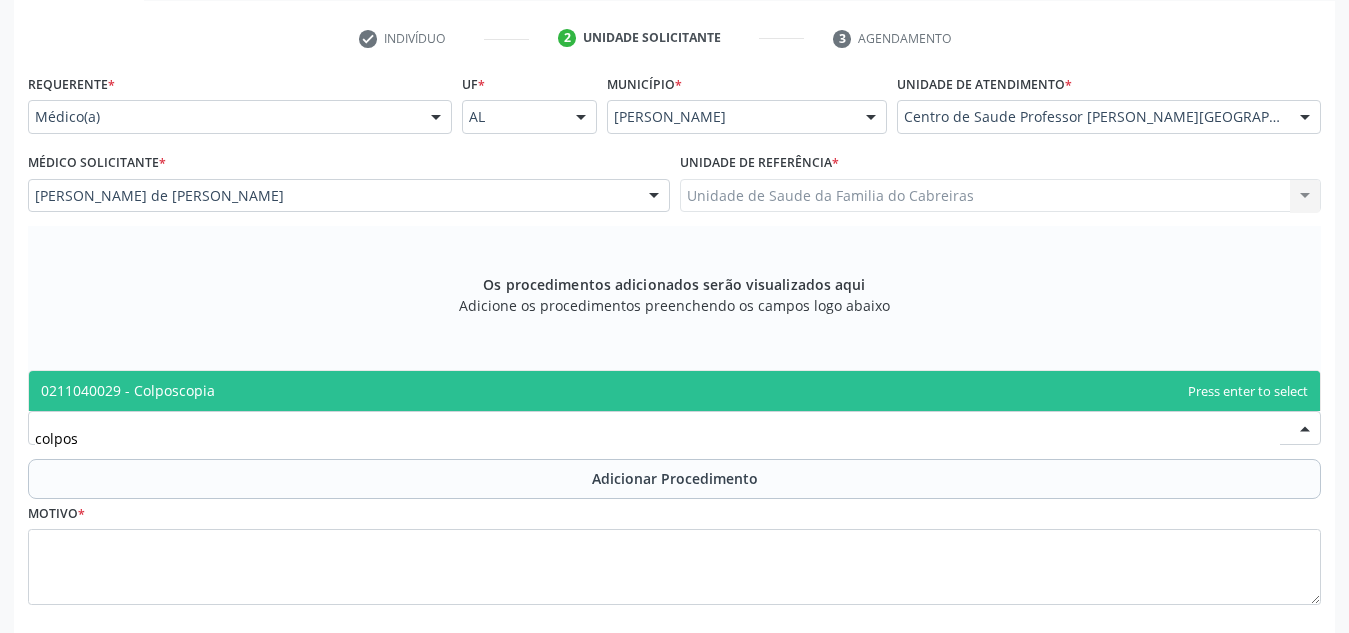 type on "colposc" 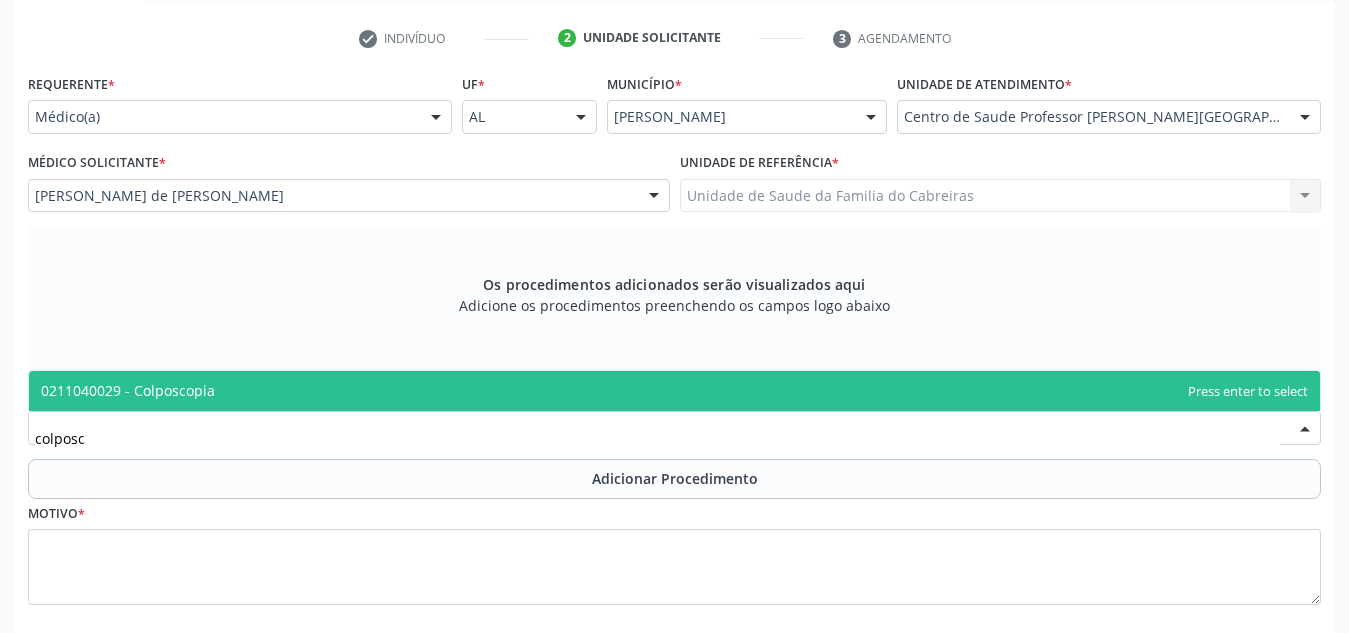 click on "0211040029 - Colposcopia" at bounding box center (674, 391) 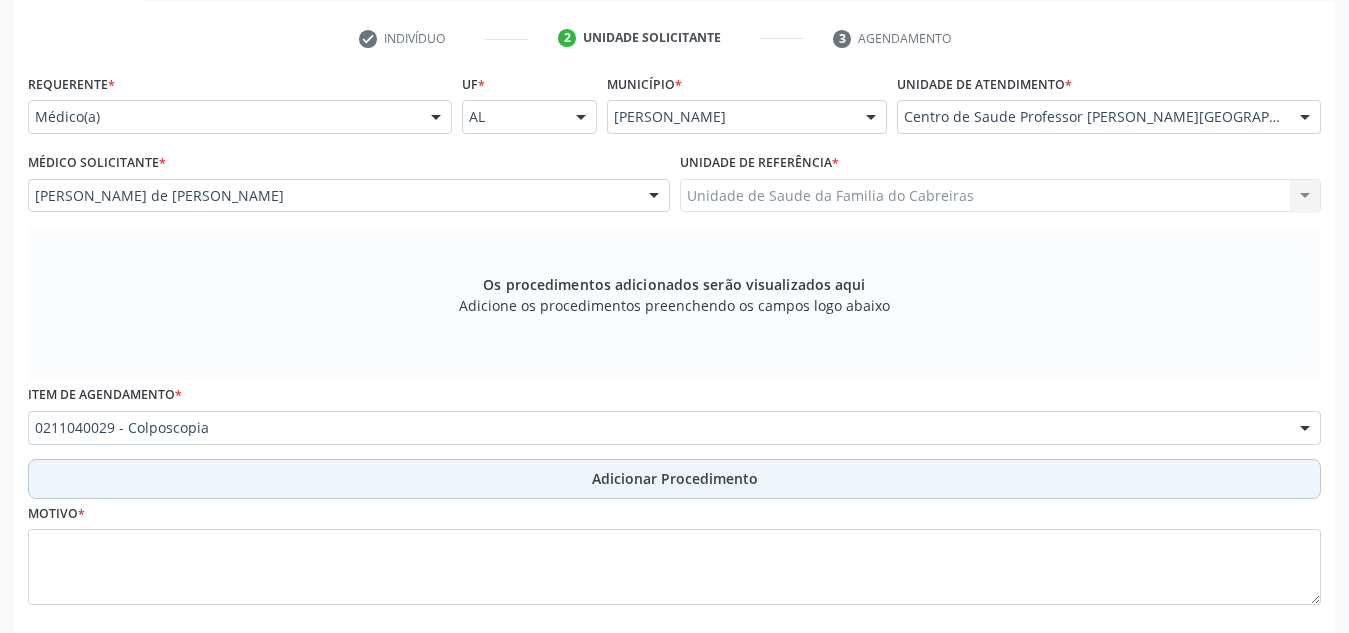 click on "Adicionar Procedimento" at bounding box center (674, 479) 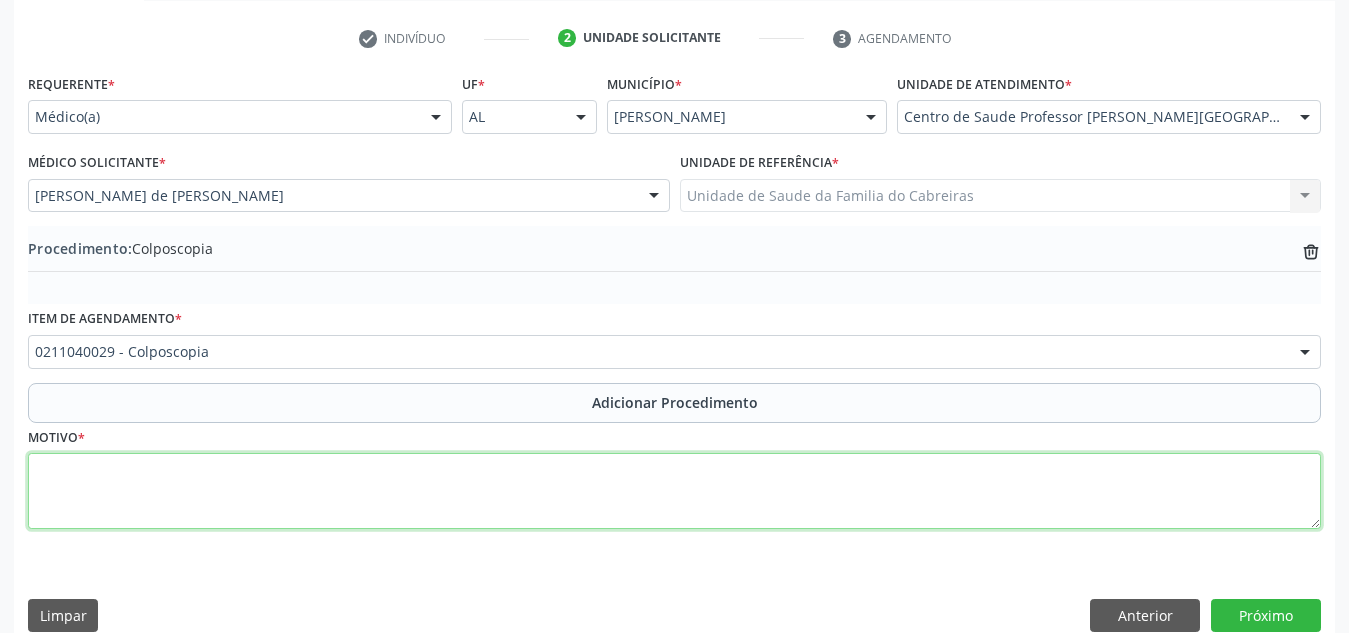 click at bounding box center (674, 491) 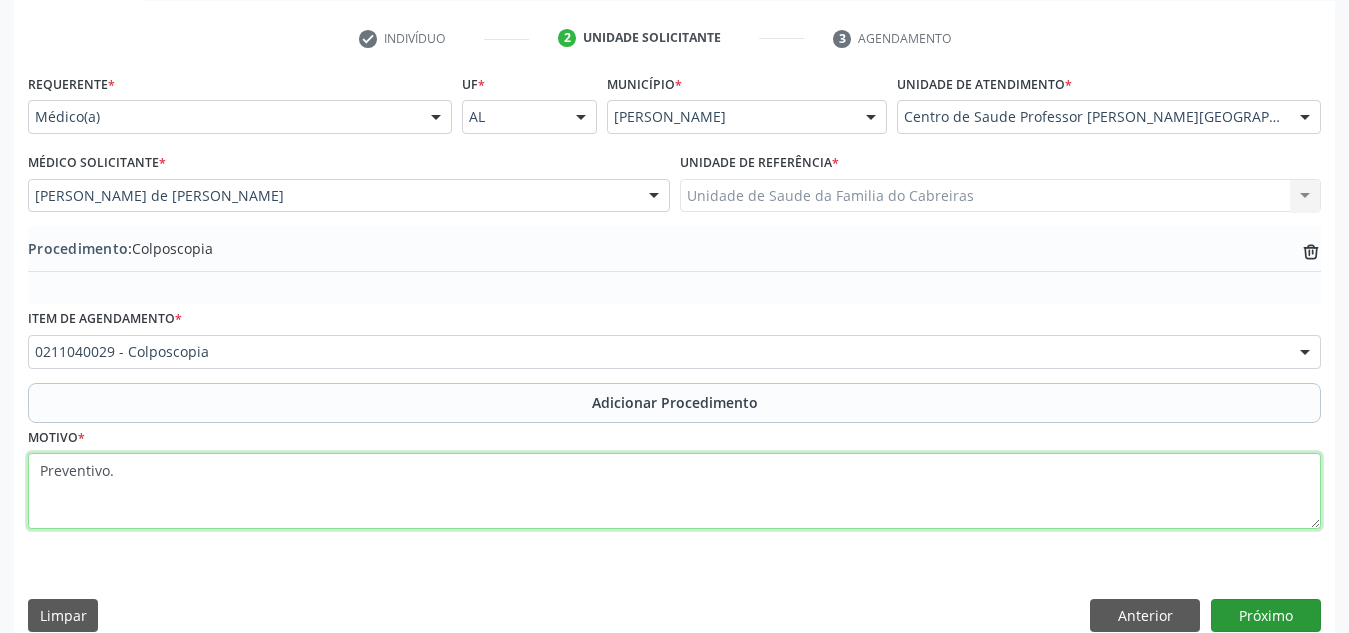 type on "Preventivo." 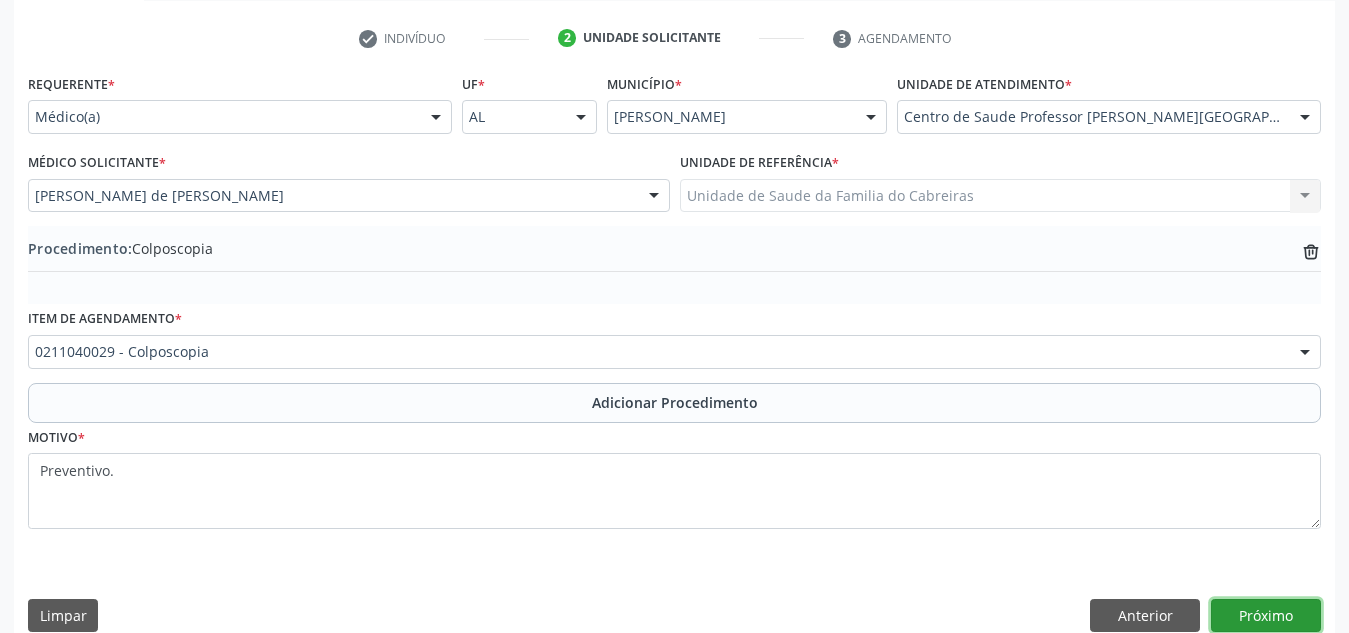 click on "Próximo" at bounding box center [1266, 616] 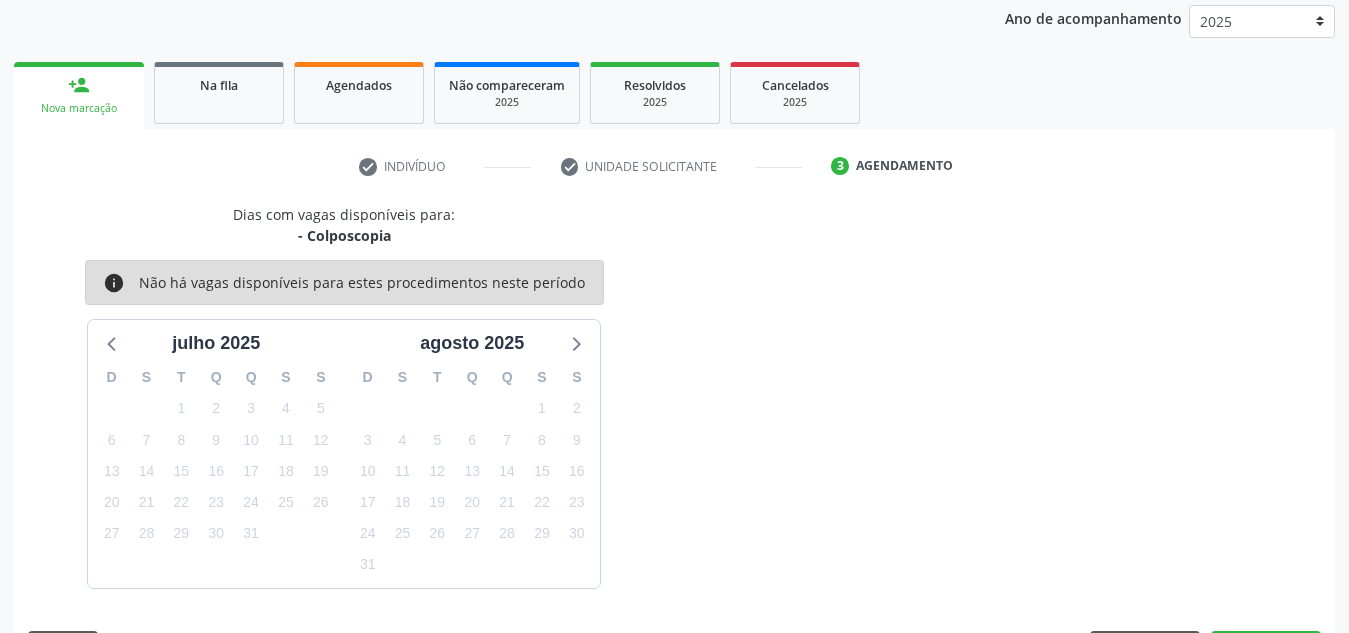 scroll, scrollTop: 324, scrollLeft: 0, axis: vertical 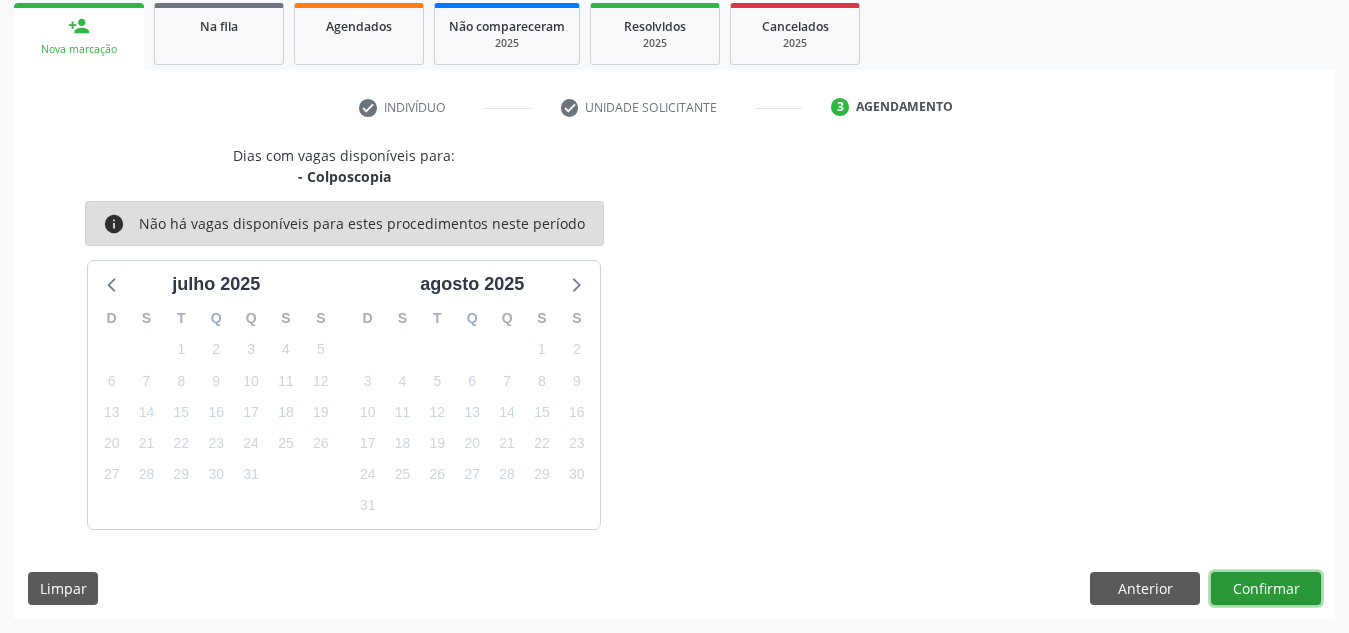 click on "Confirmar" at bounding box center (1266, 589) 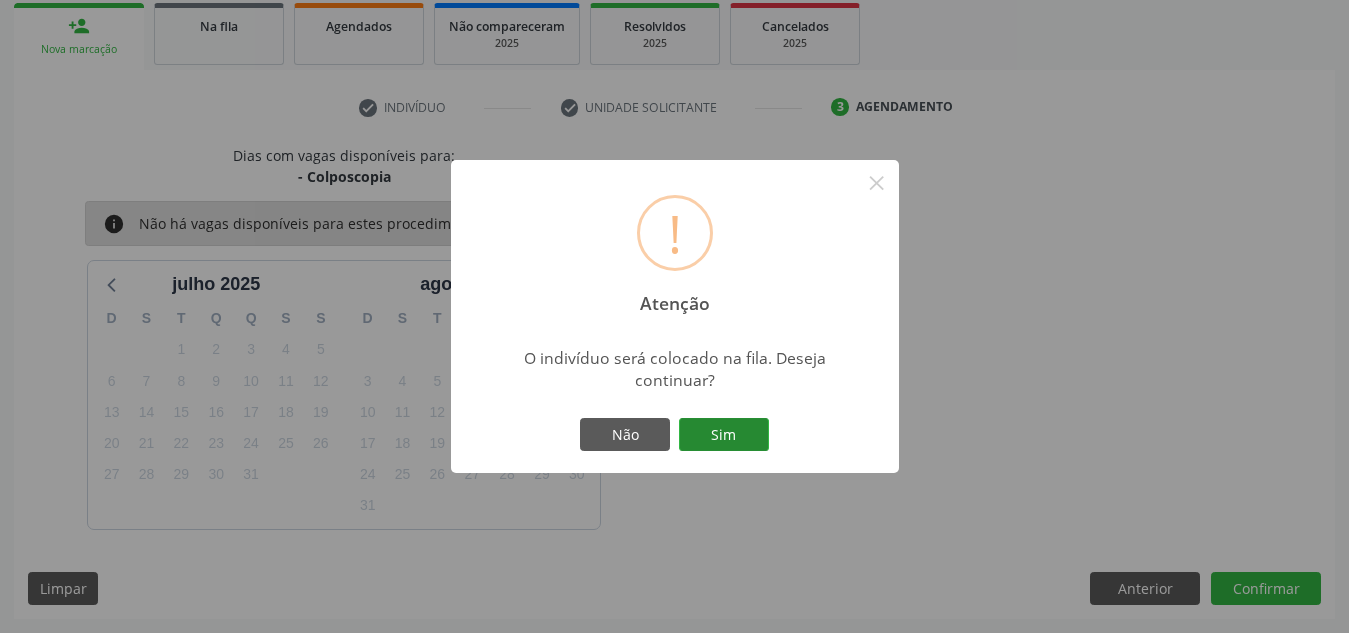 click on "Sim" at bounding box center [724, 435] 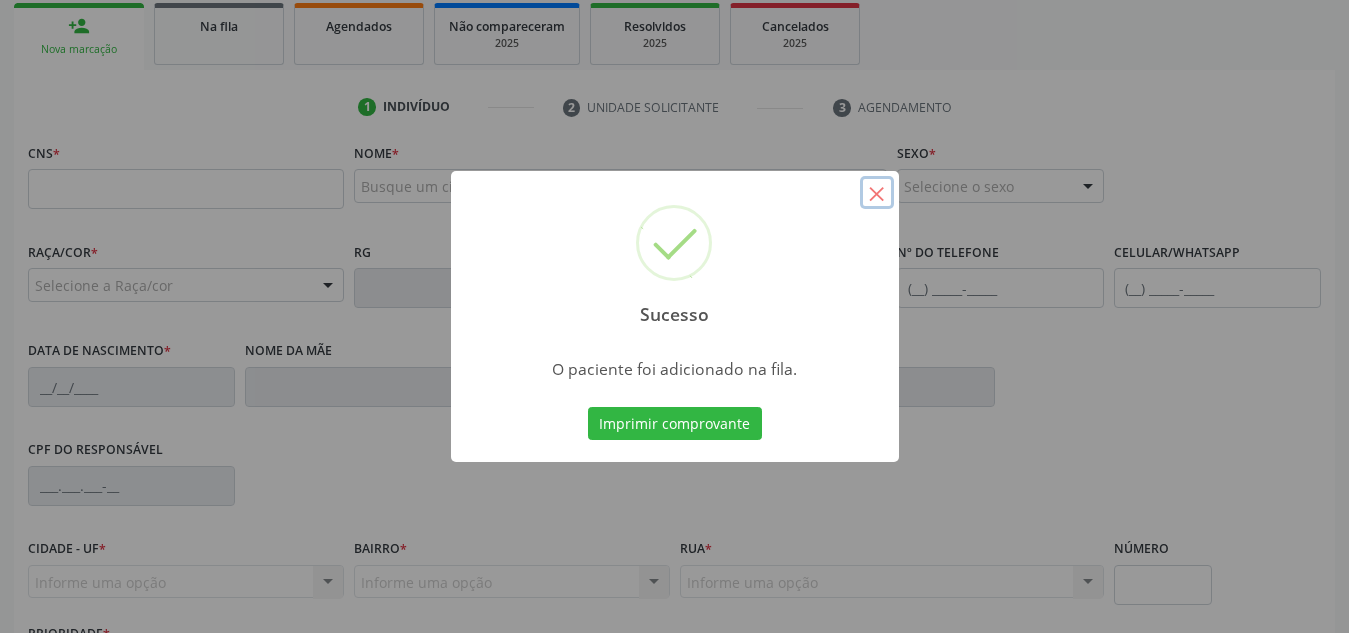 click on "×" at bounding box center (877, 193) 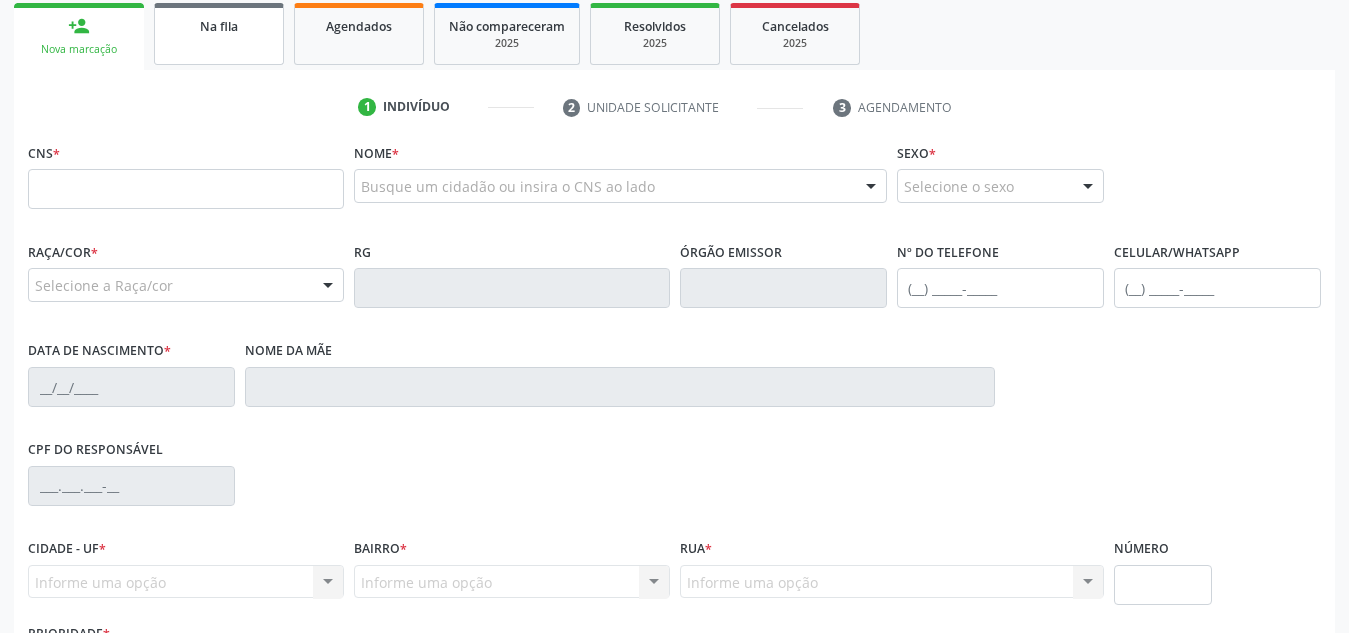 click on "Na fila" at bounding box center [219, 26] 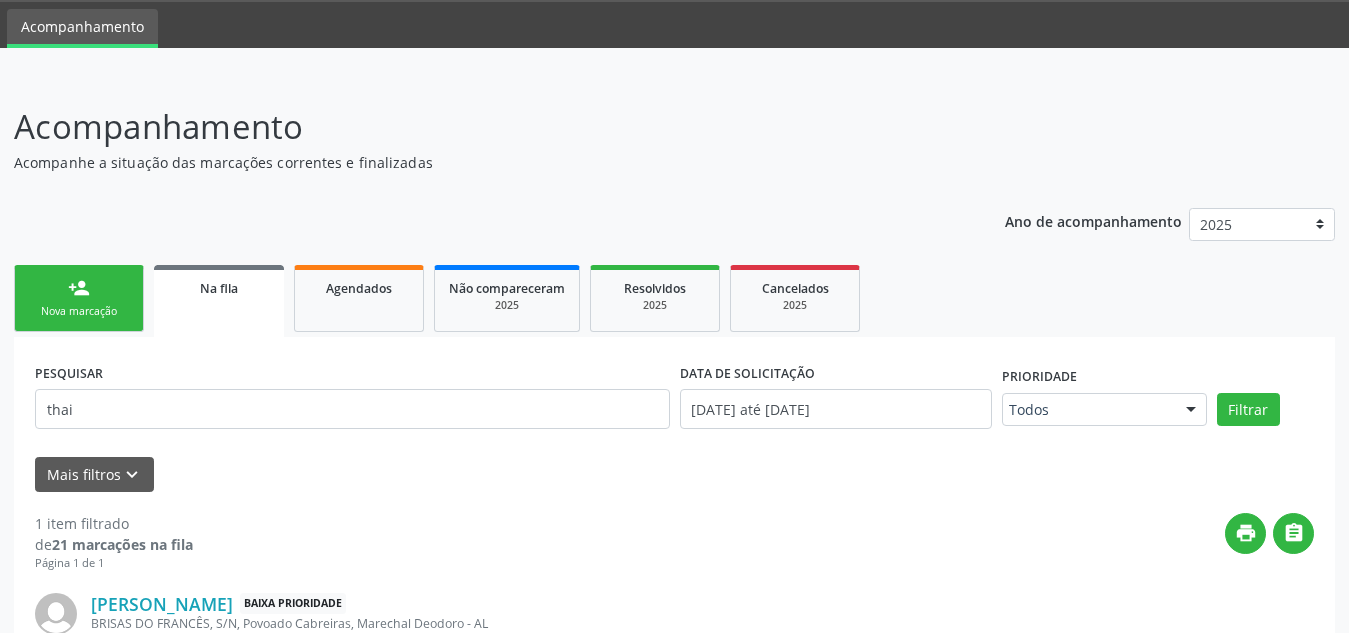 scroll, scrollTop: 231, scrollLeft: 0, axis: vertical 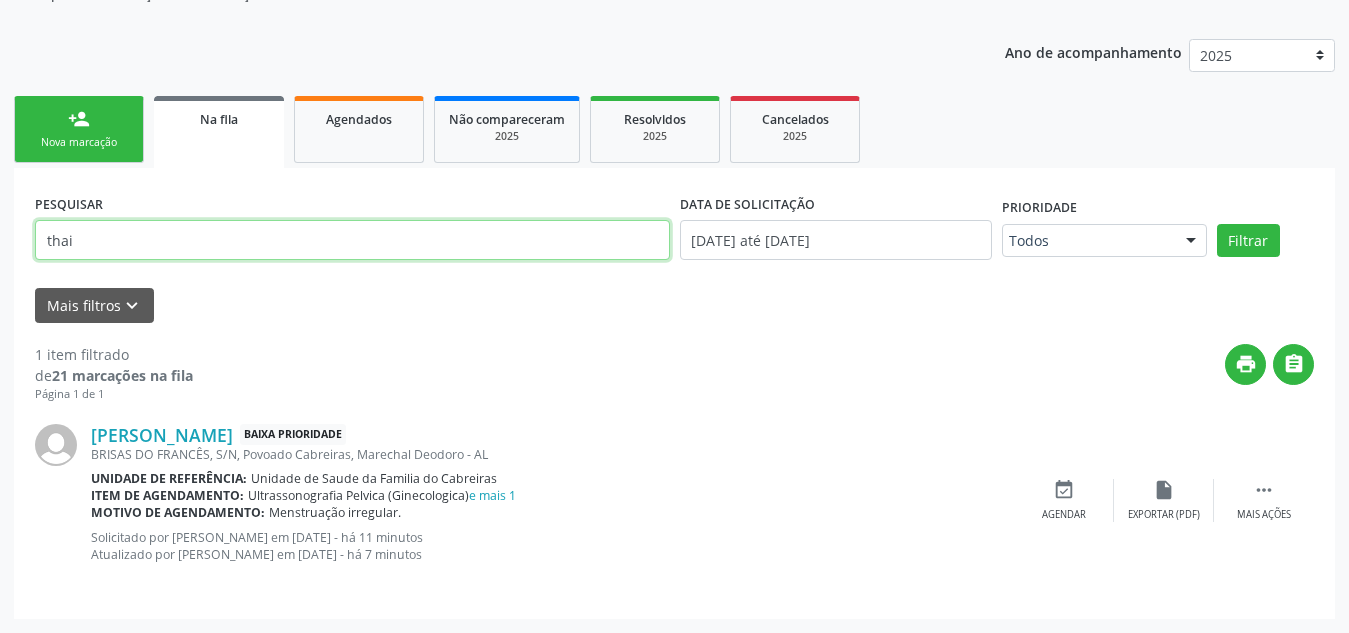click on "thai" at bounding box center (352, 240) 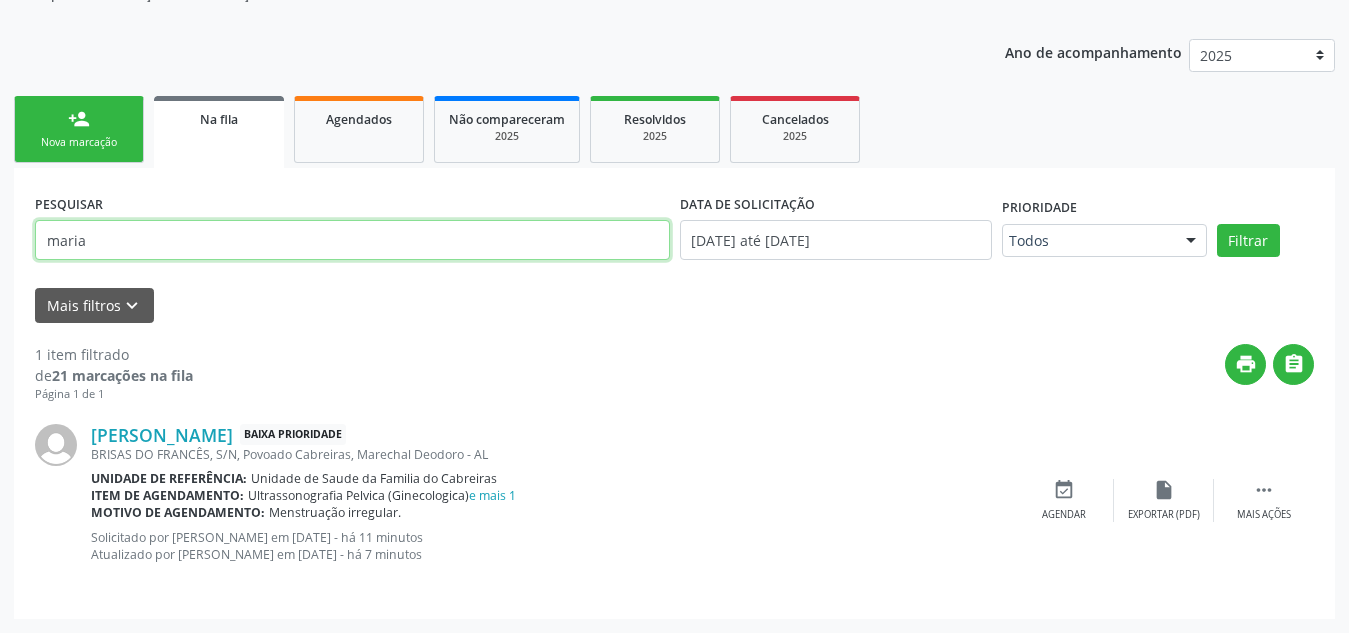 type on "maria" 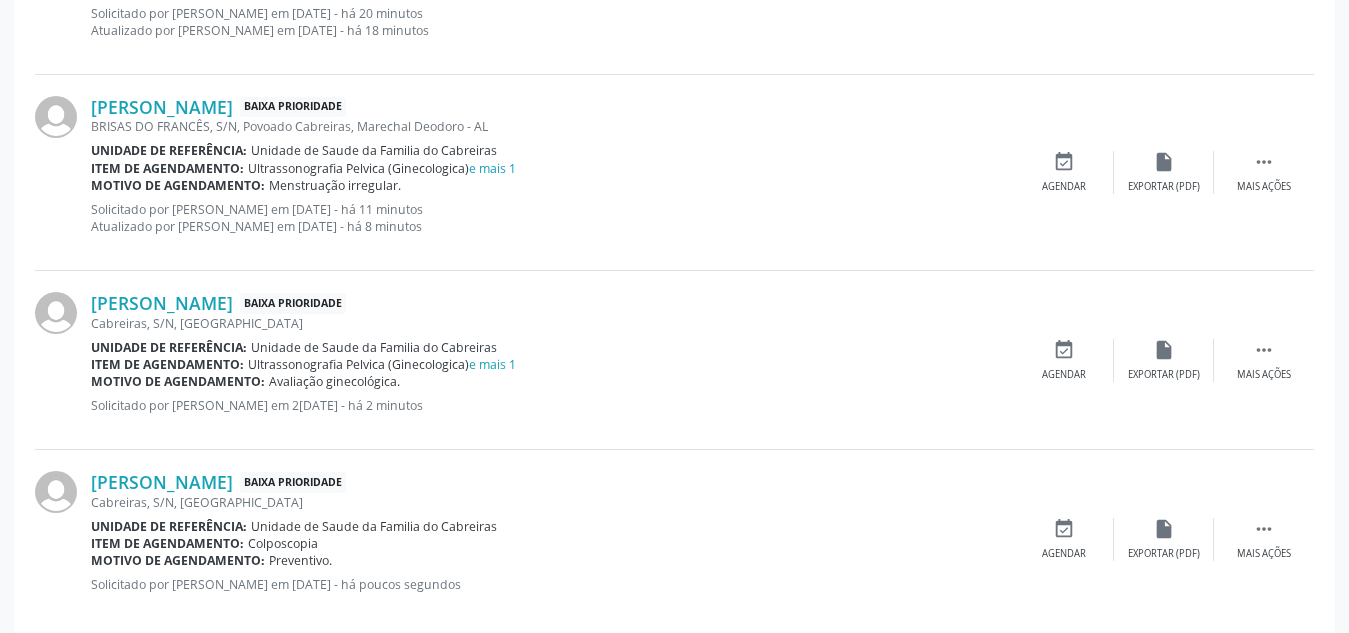scroll, scrollTop: 785, scrollLeft: 0, axis: vertical 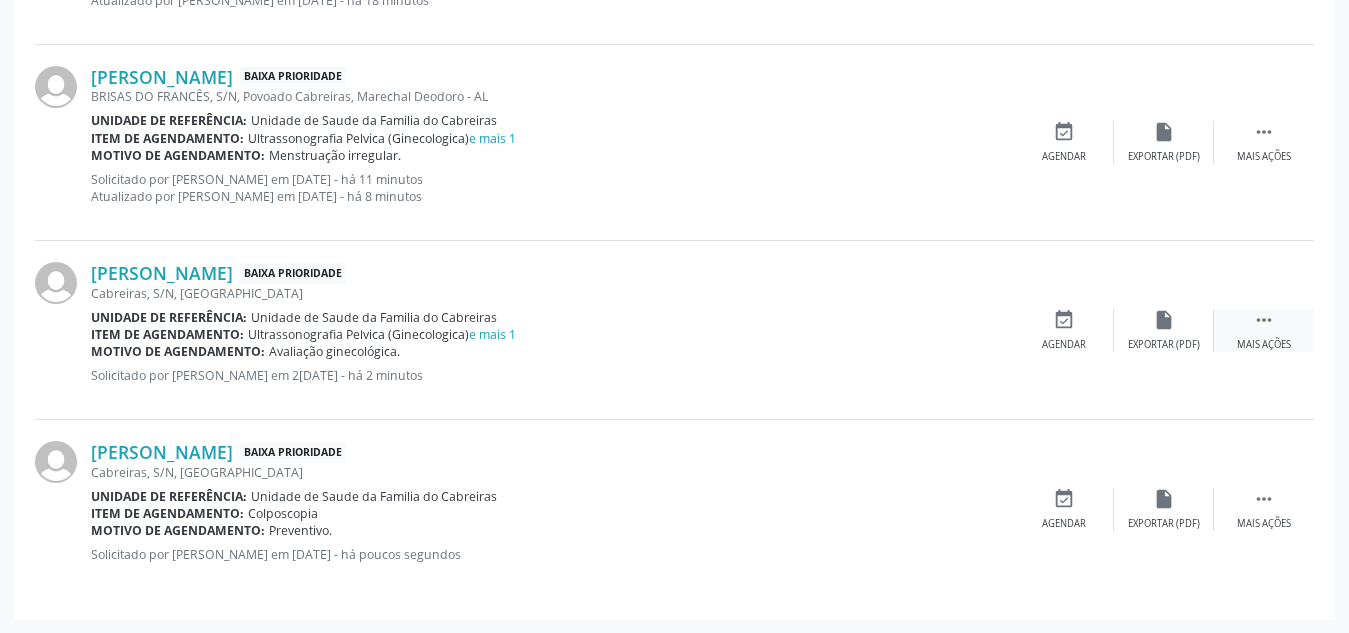 click on "
Mais ações" at bounding box center (1264, 330) 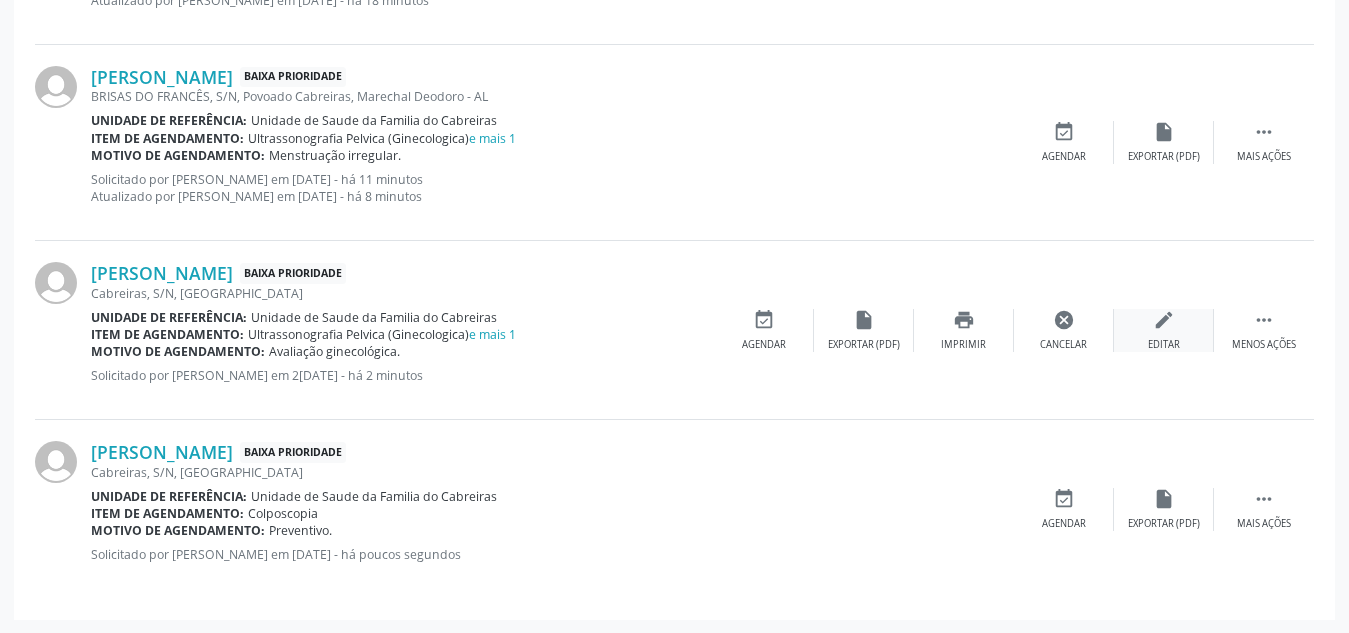 click on "edit" at bounding box center [1164, 320] 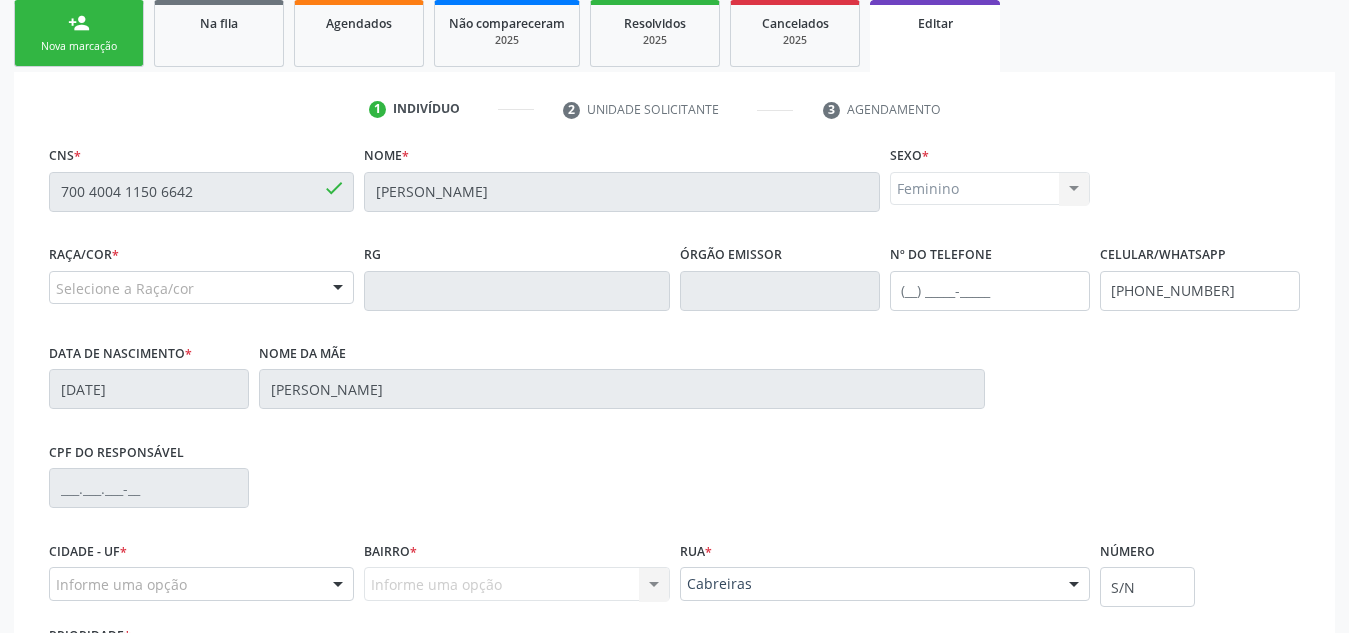 scroll, scrollTop: 506, scrollLeft: 0, axis: vertical 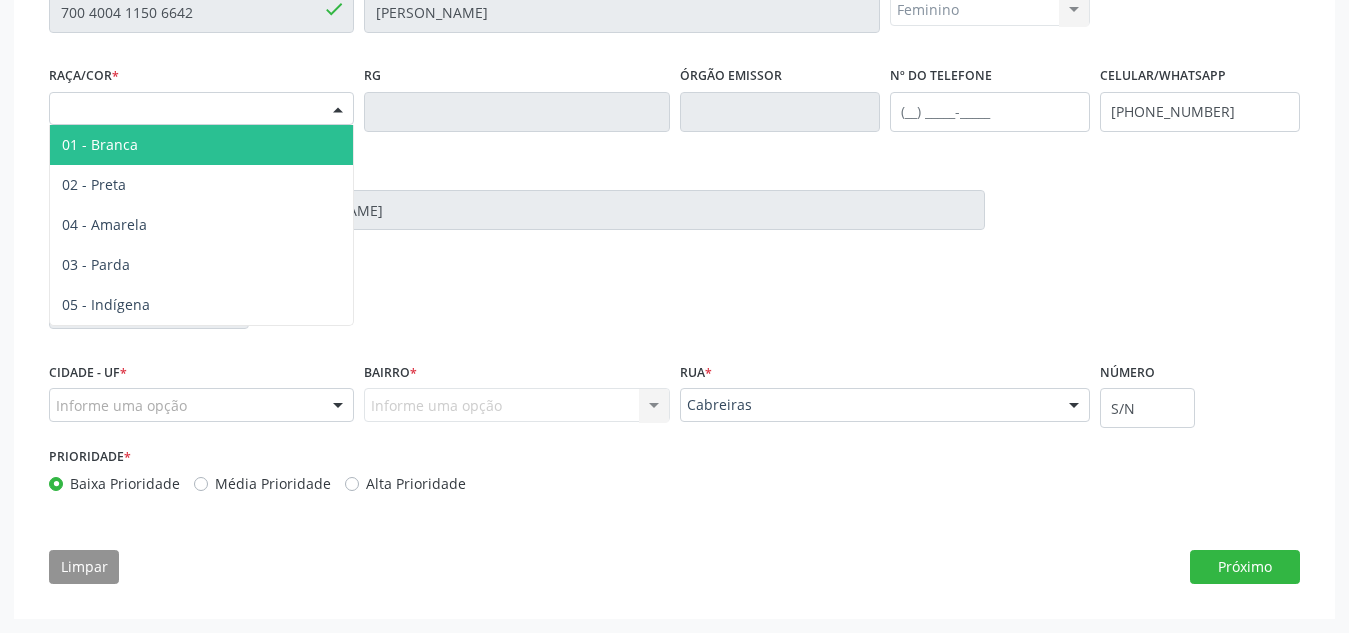 click on "Selecione a Raça/cor" at bounding box center [201, 109] 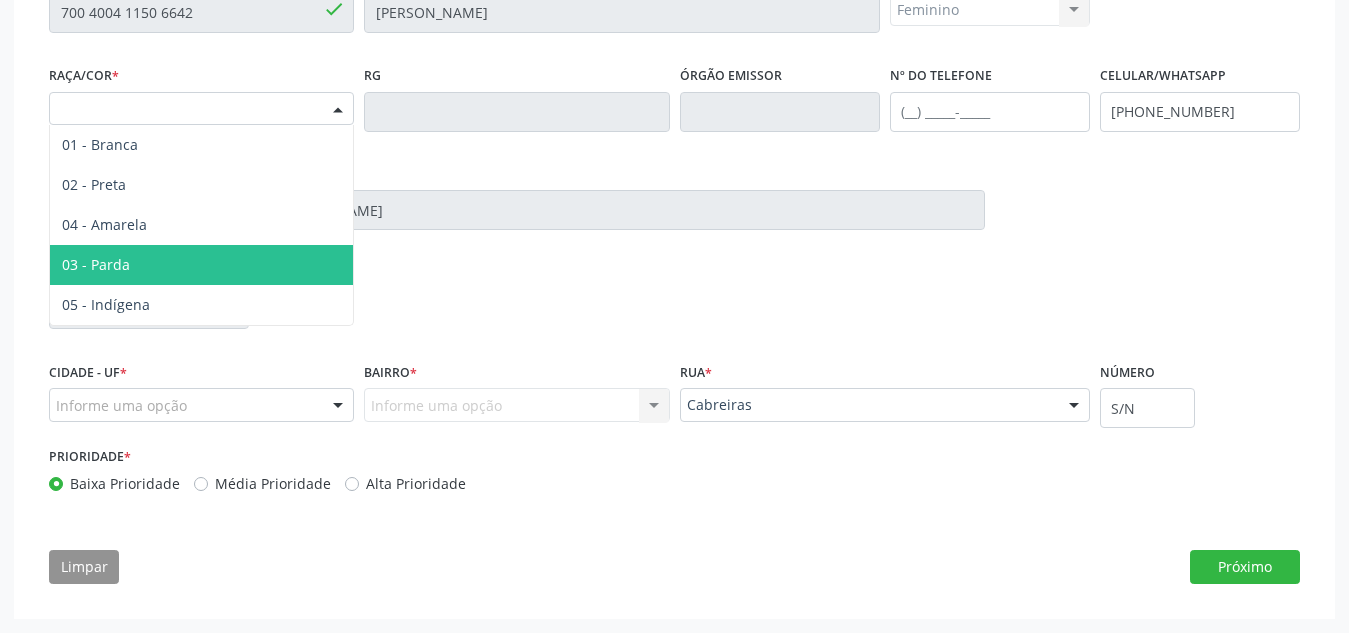click on "03 - Parda" at bounding box center (201, 265) 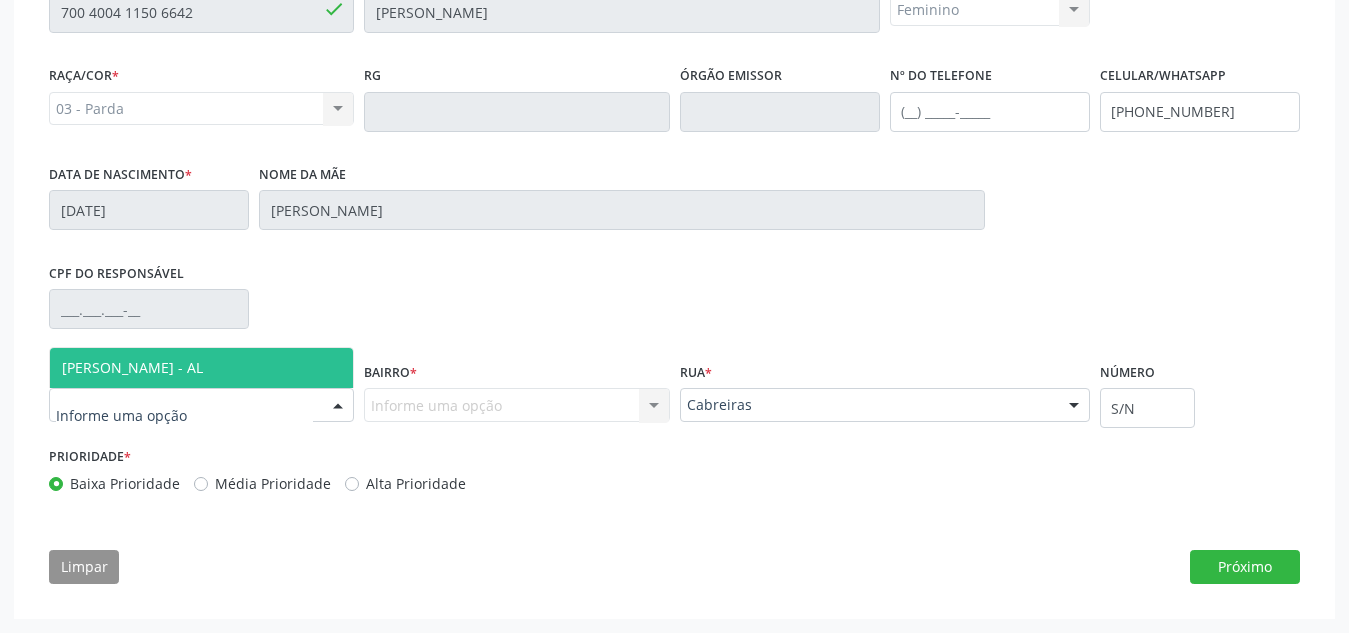 click at bounding box center (338, 406) 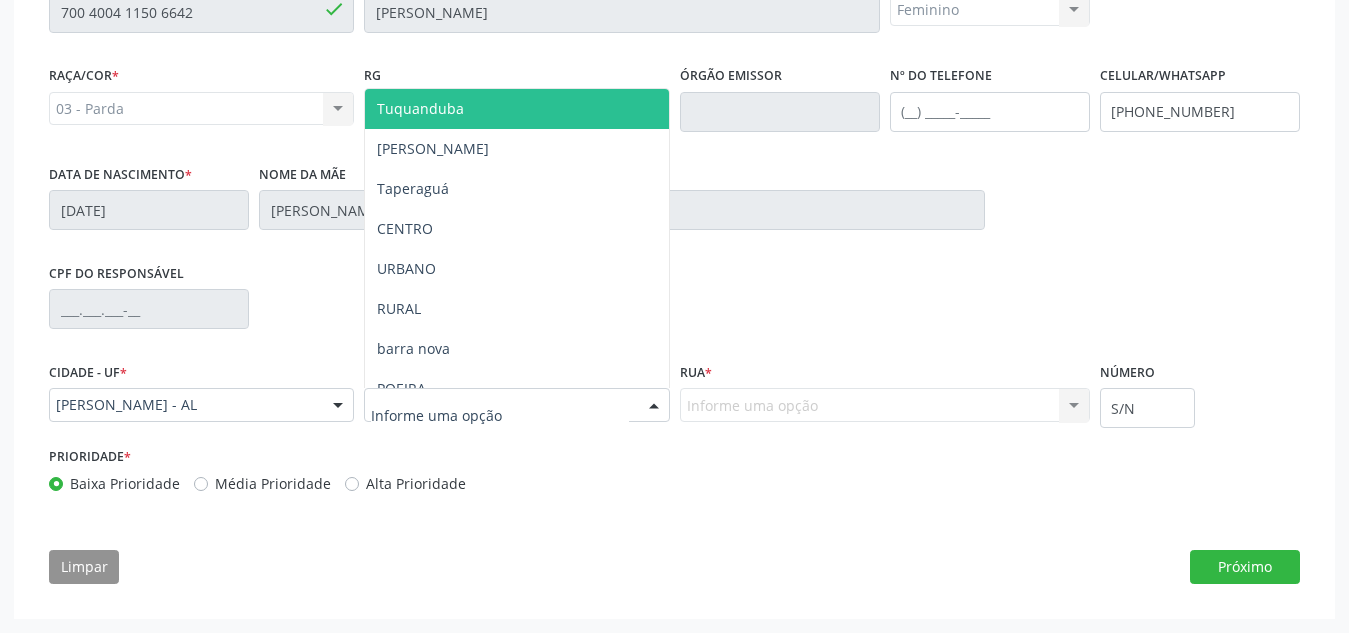 click at bounding box center [654, 406] 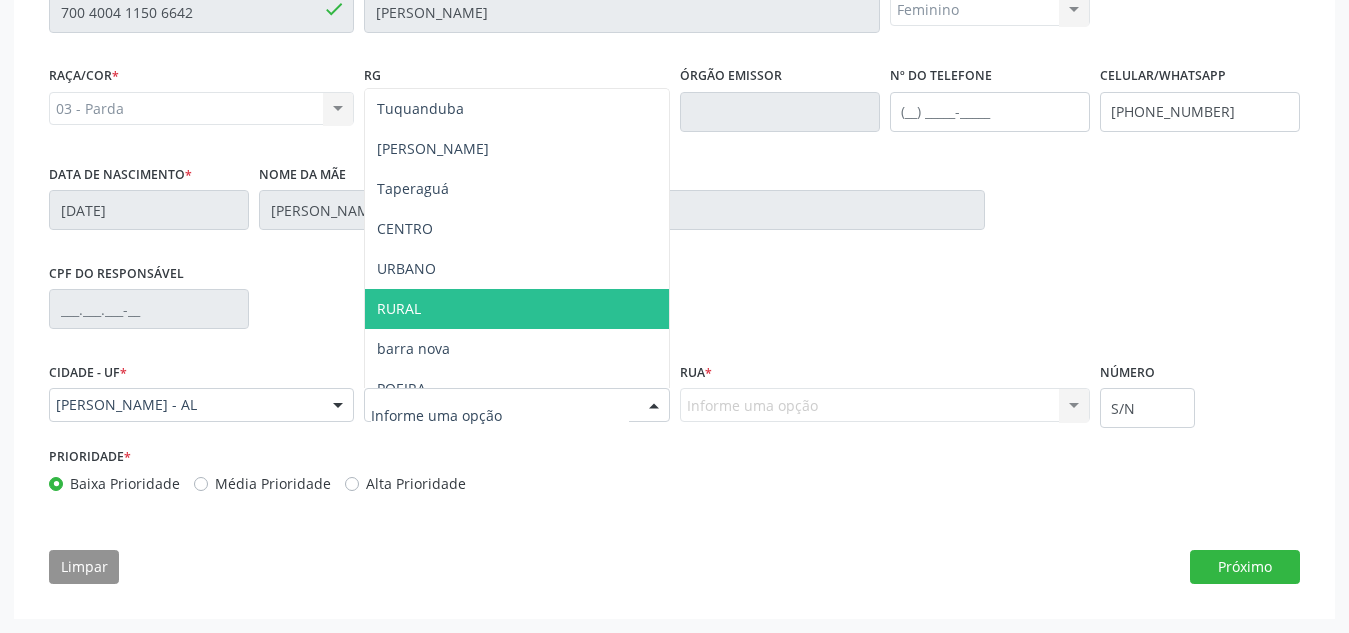 scroll, scrollTop: 221, scrollLeft: 0, axis: vertical 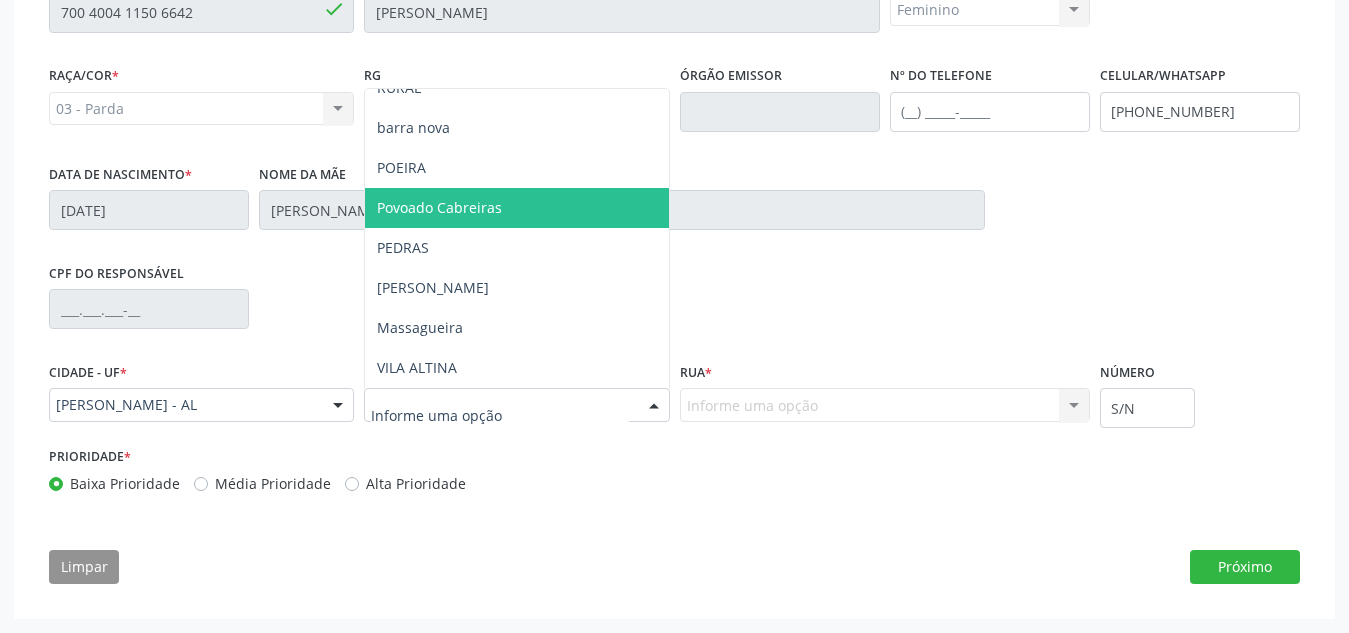 click on "Povoado Cabreiras" at bounding box center (516, 208) 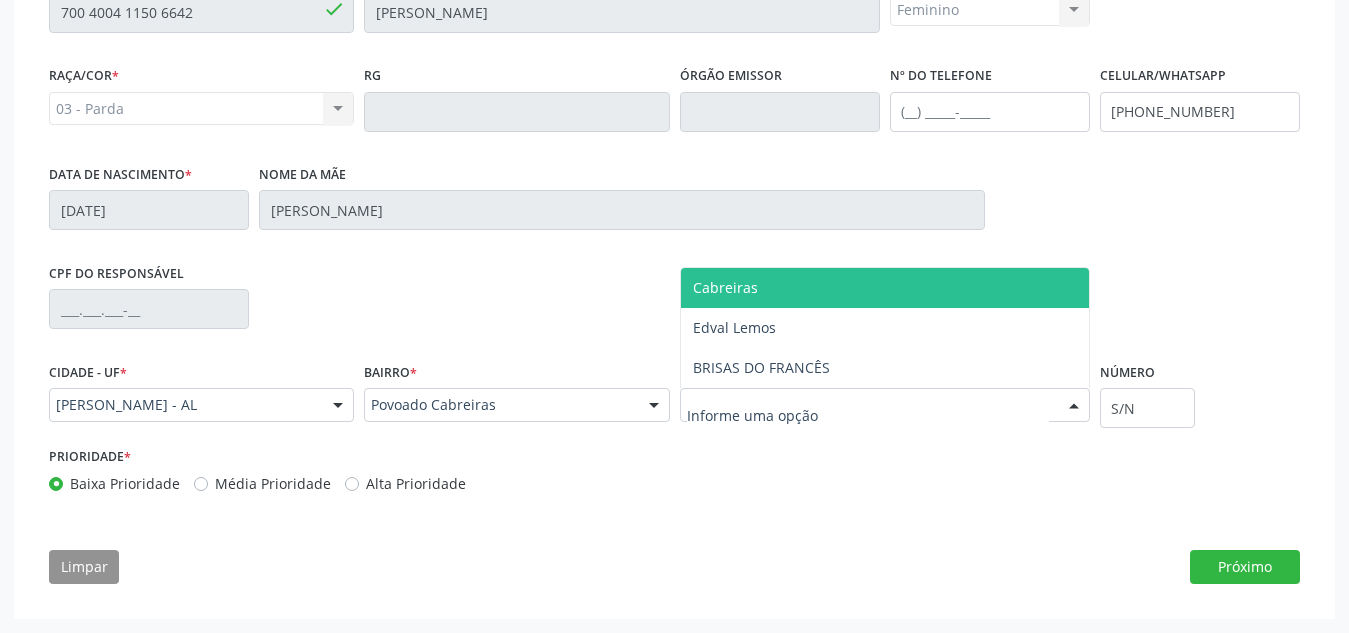click at bounding box center [885, 405] 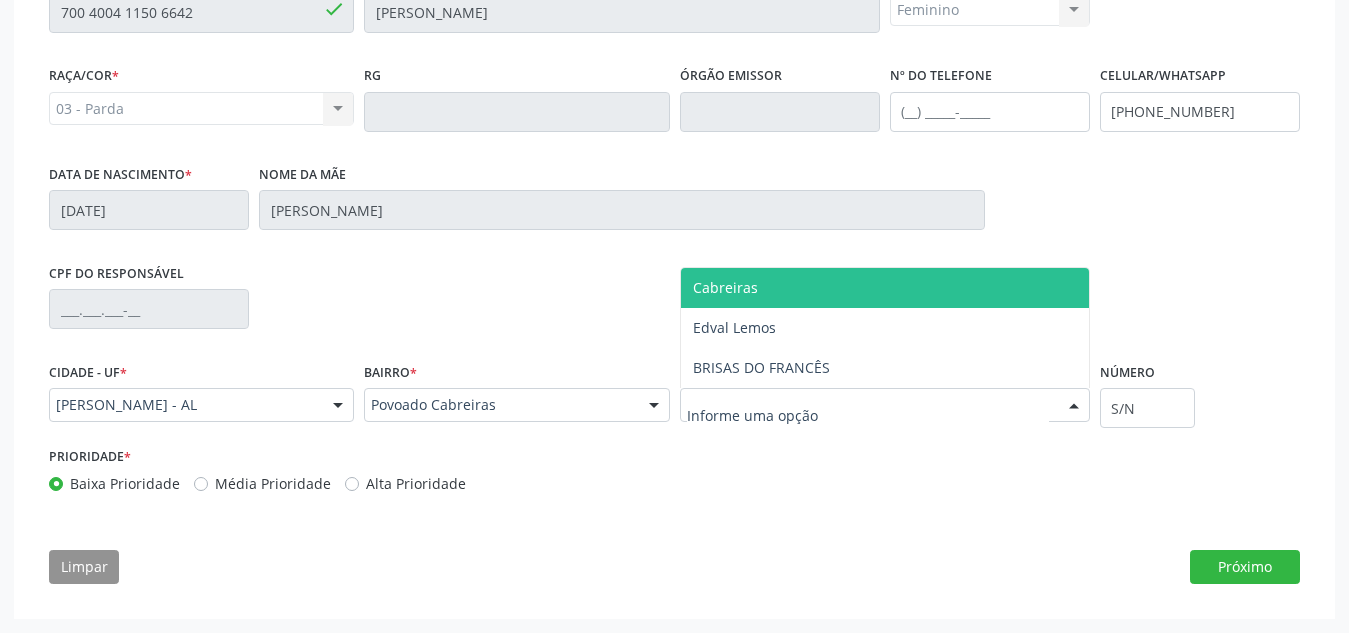 click on "Cabreiras" at bounding box center [885, 288] 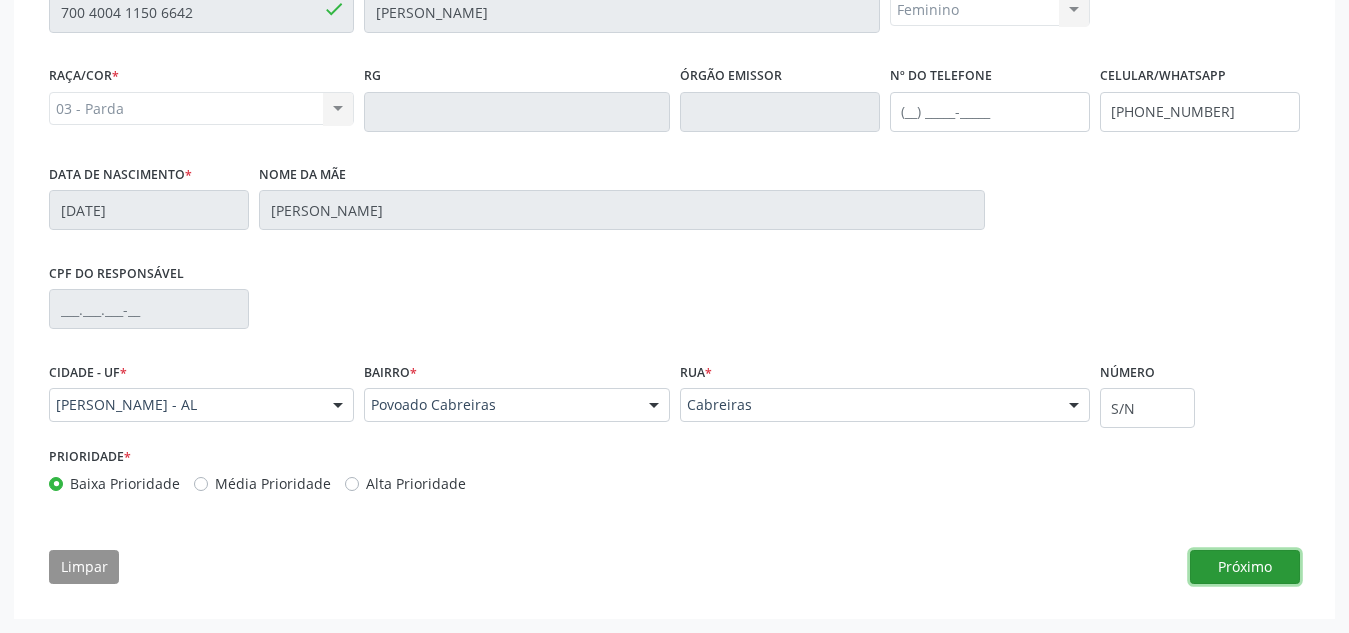 click on "Próximo" at bounding box center [1245, 567] 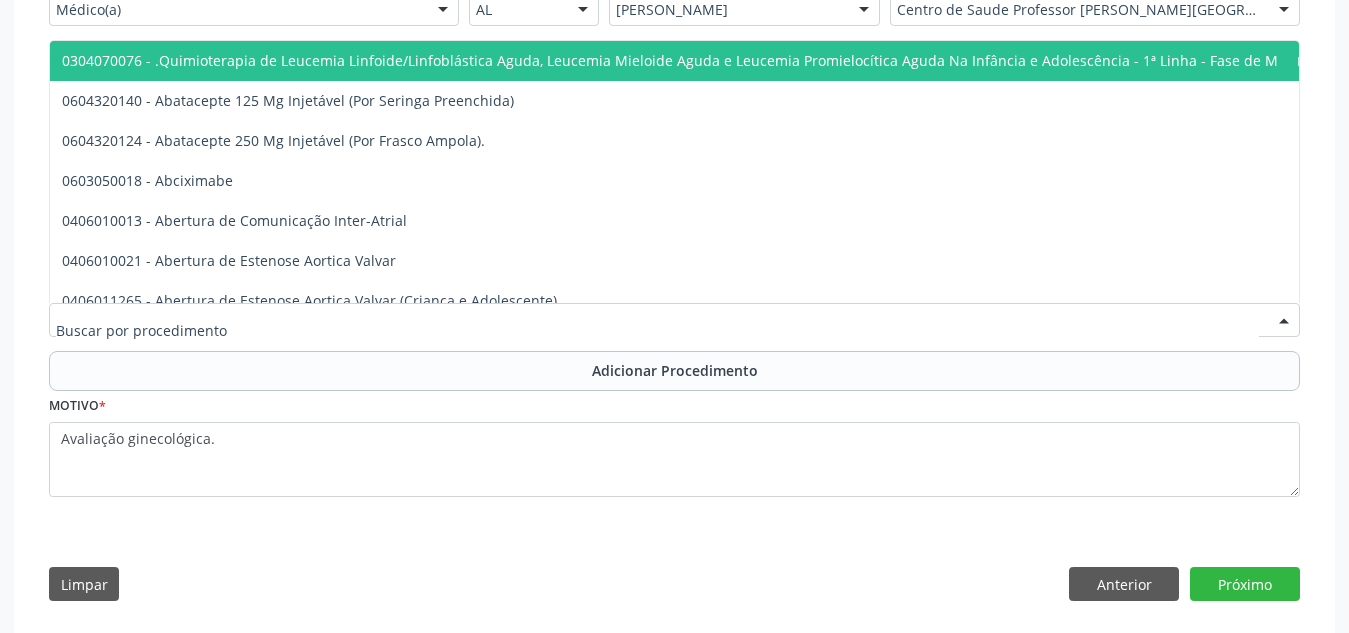 click at bounding box center (674, 320) 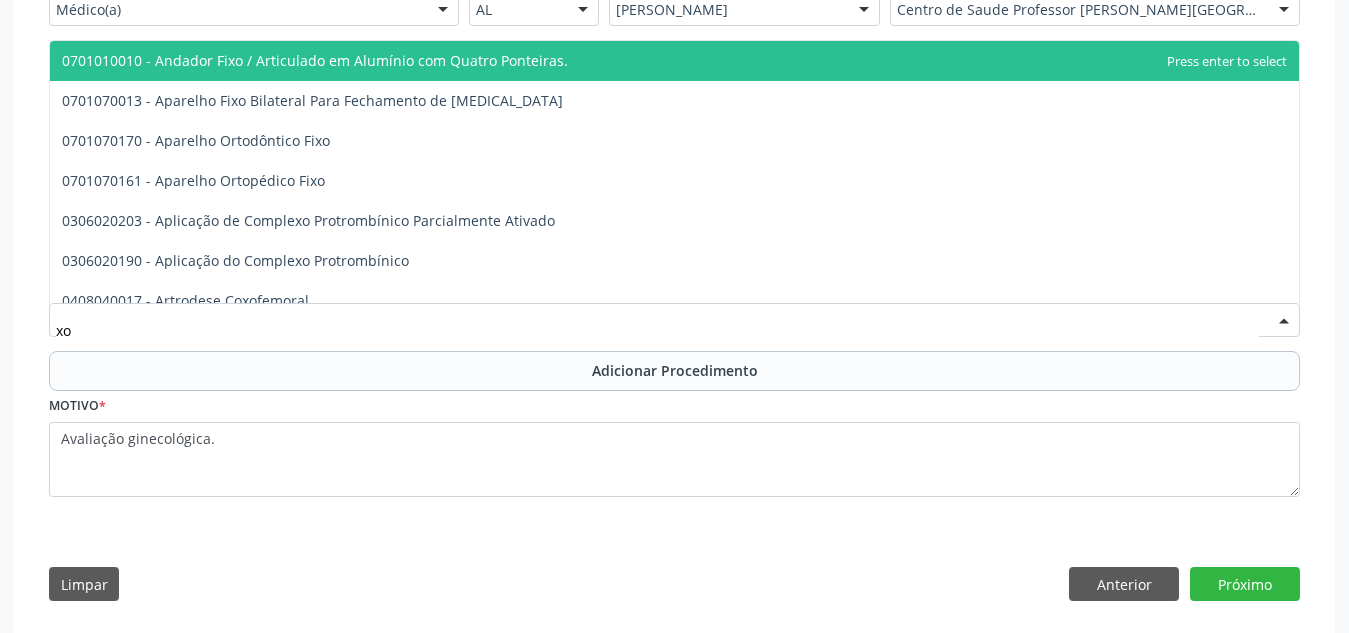 type on "x" 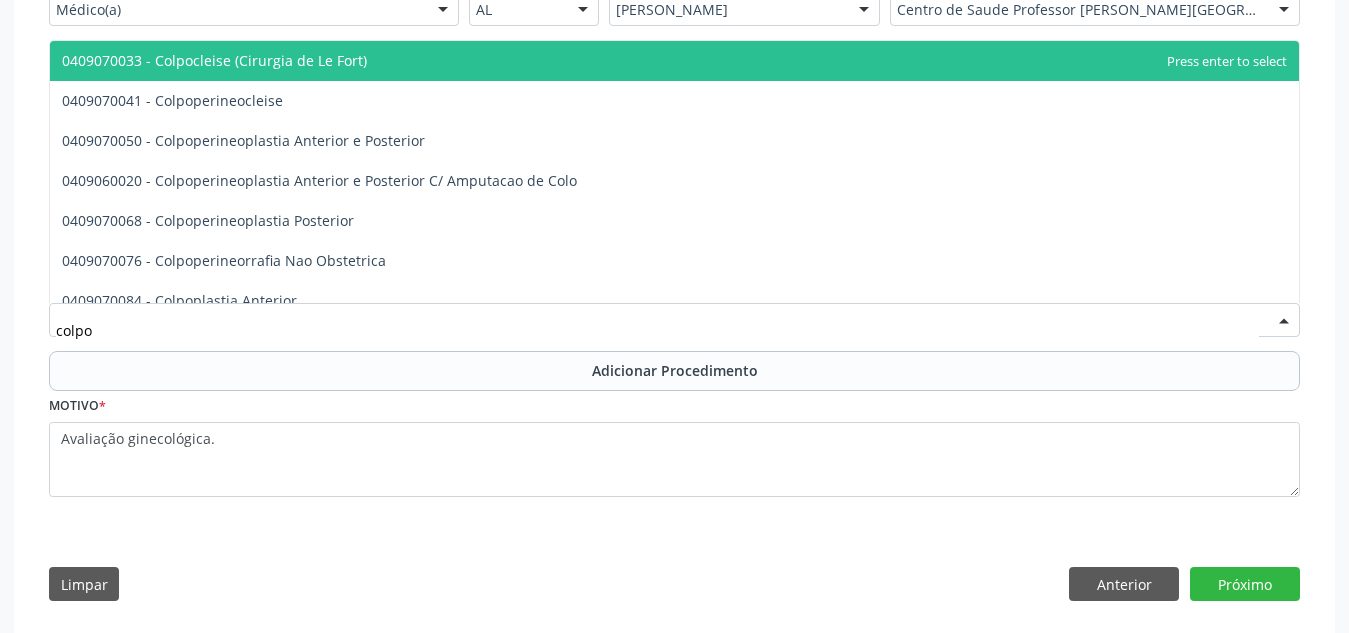 type on "colpos" 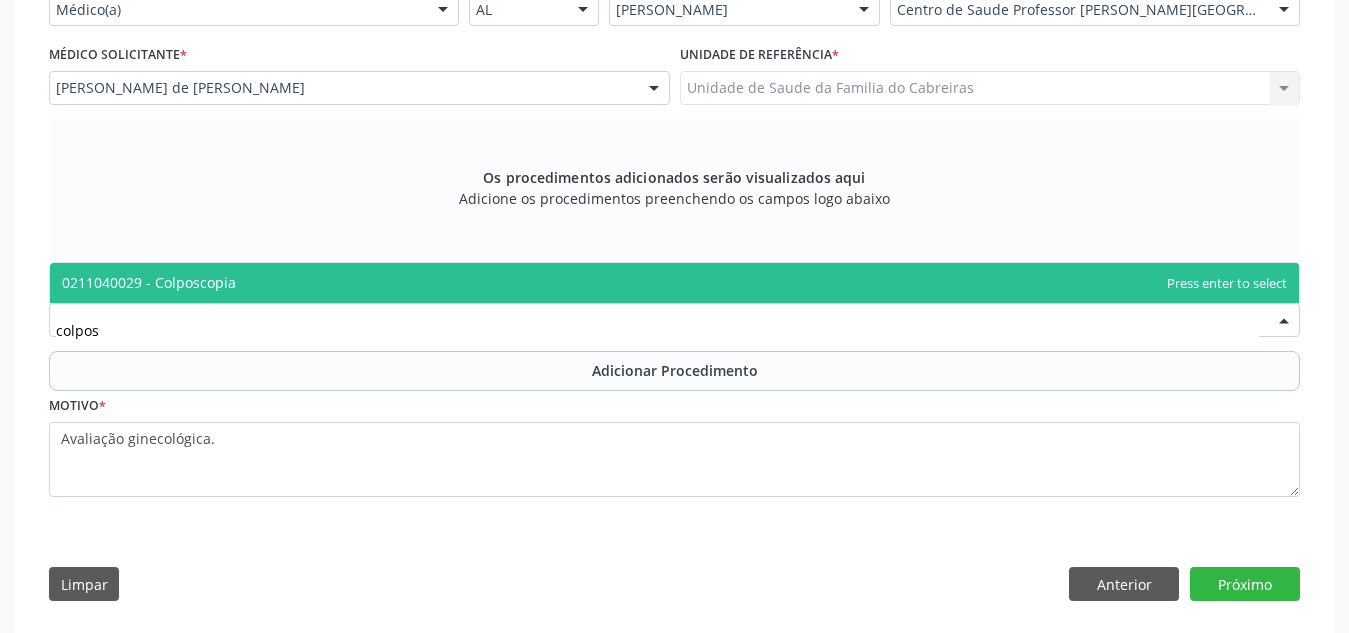 click on "0211040029 - Colposcopia" at bounding box center [674, 283] 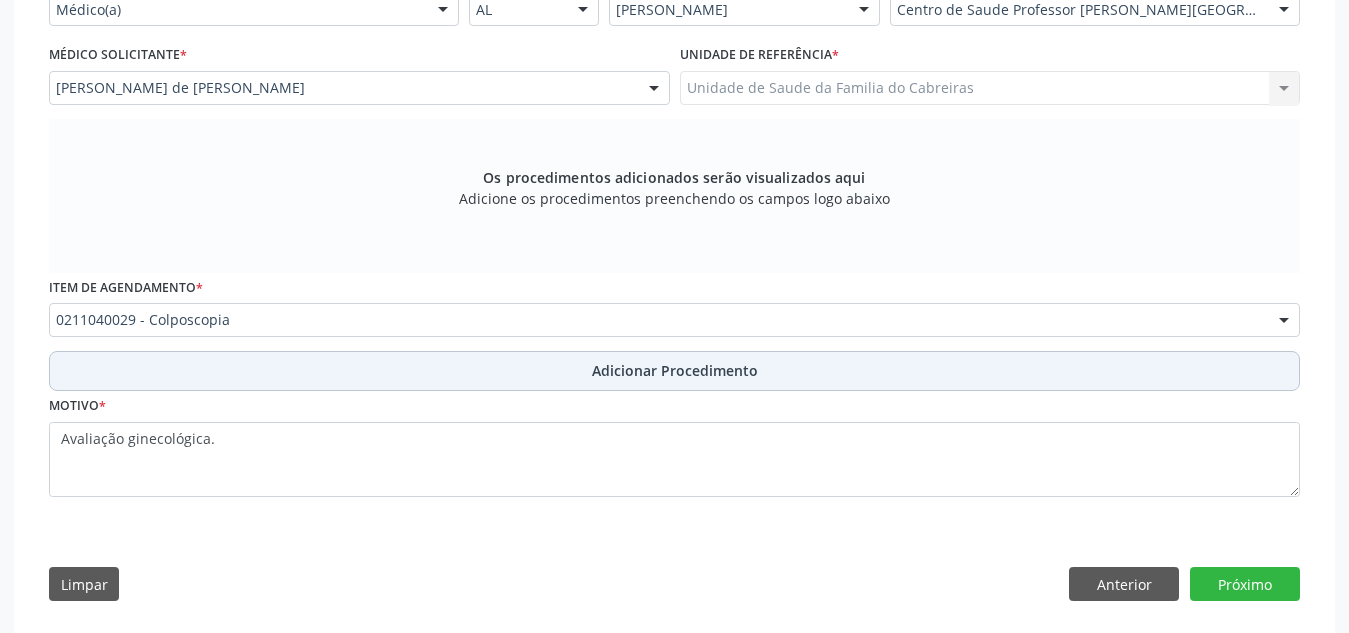 click on "Adicionar Procedimento" at bounding box center (674, 371) 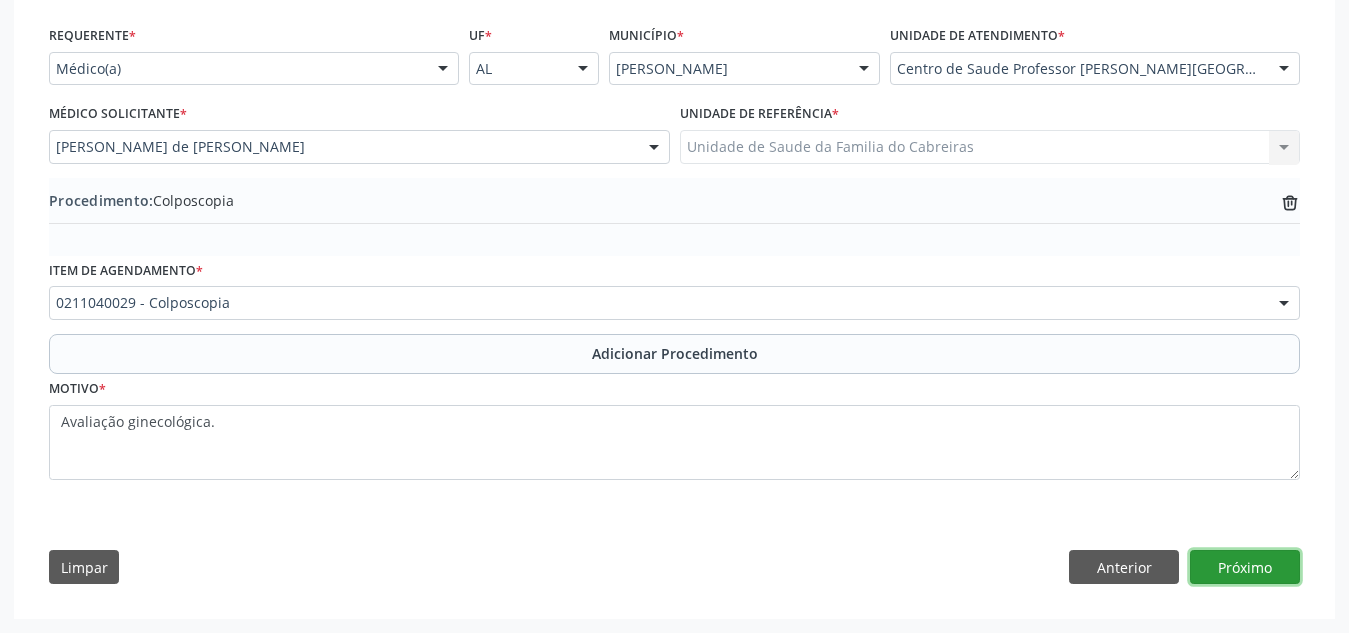 click on "Próximo" at bounding box center (1245, 567) 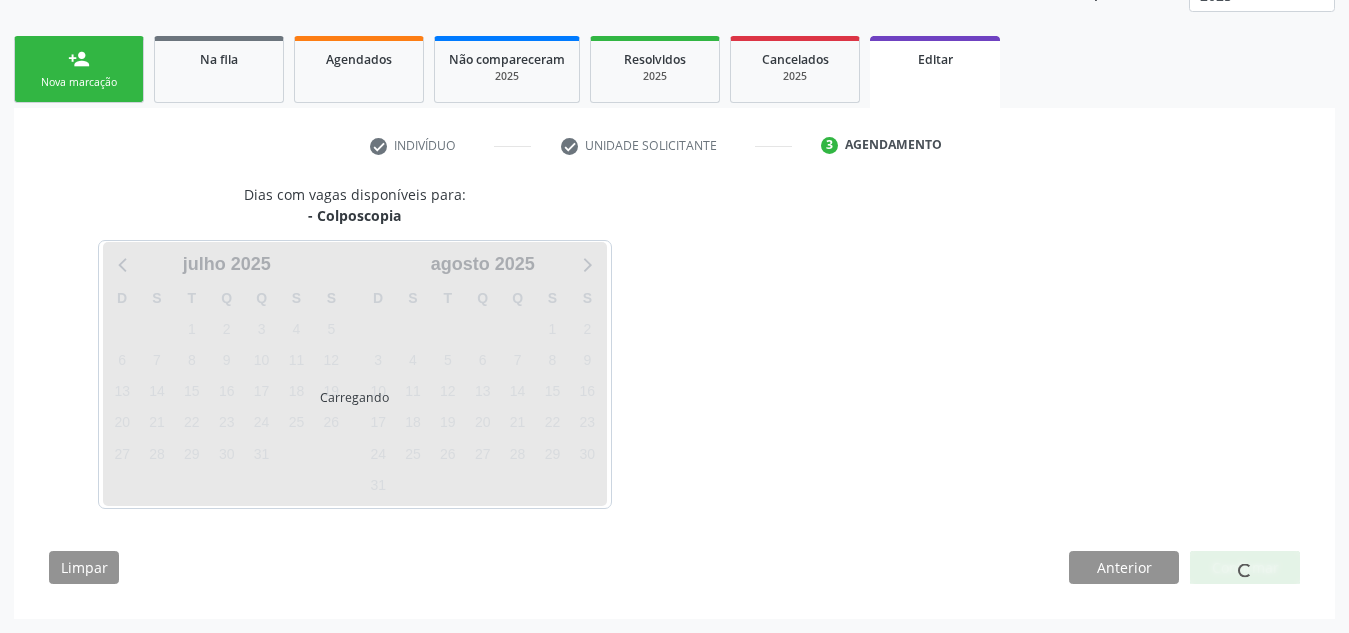 scroll, scrollTop: 350, scrollLeft: 0, axis: vertical 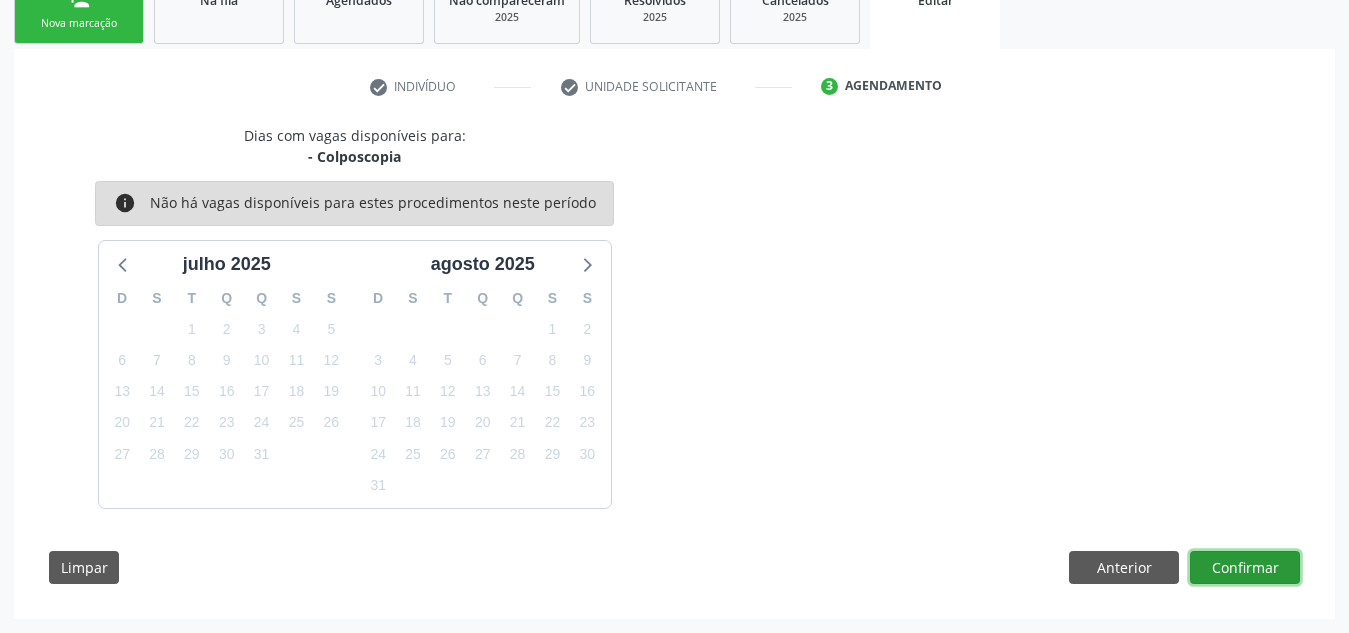 click on "Confirmar" at bounding box center (1245, 568) 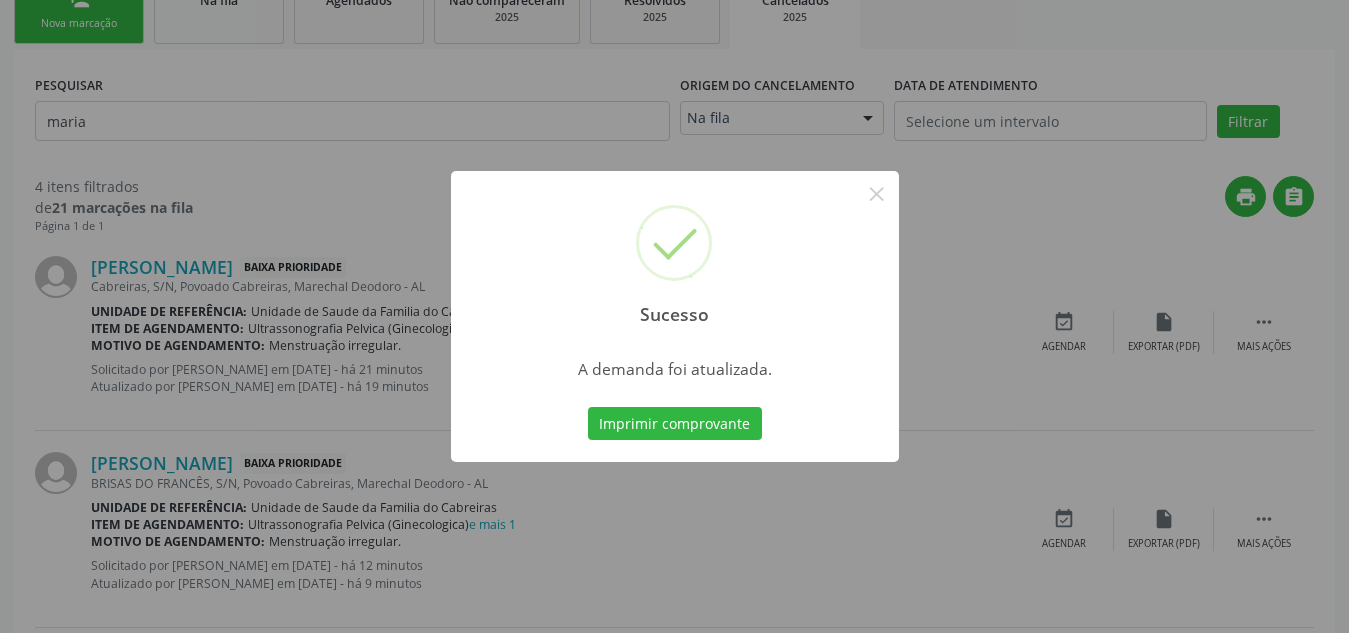 scroll, scrollTop: 0, scrollLeft: 0, axis: both 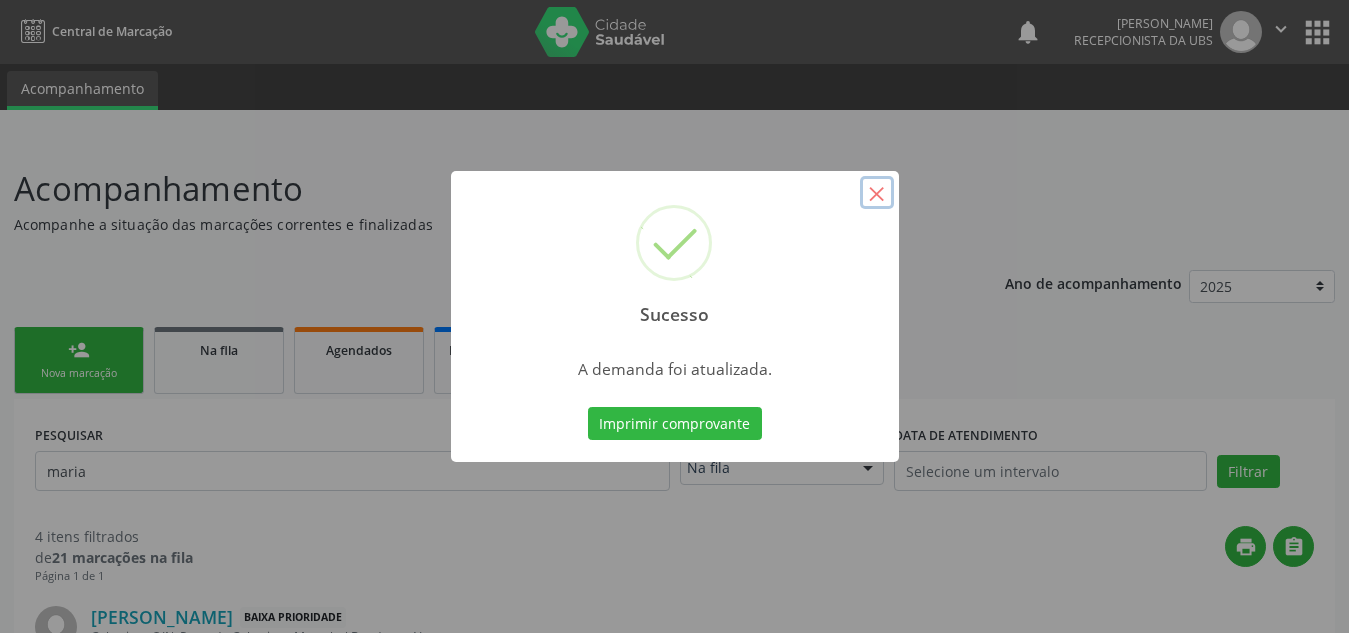 click on "×" at bounding box center (877, 193) 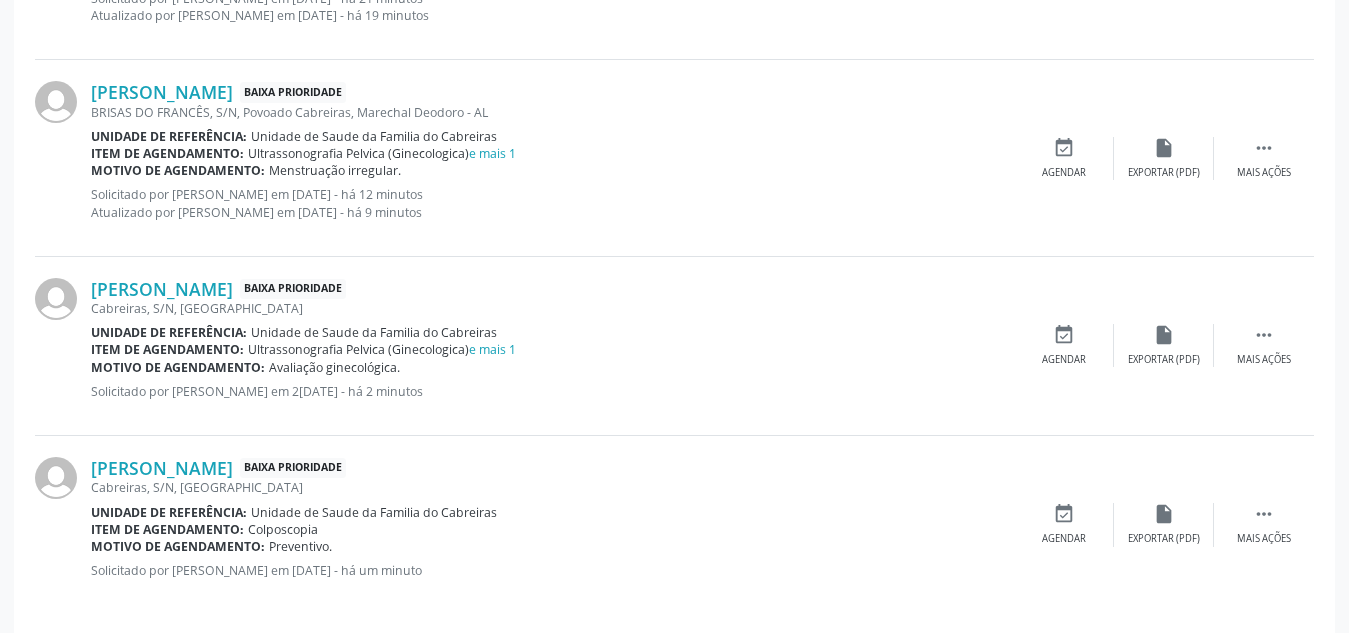 scroll, scrollTop: 737, scrollLeft: 0, axis: vertical 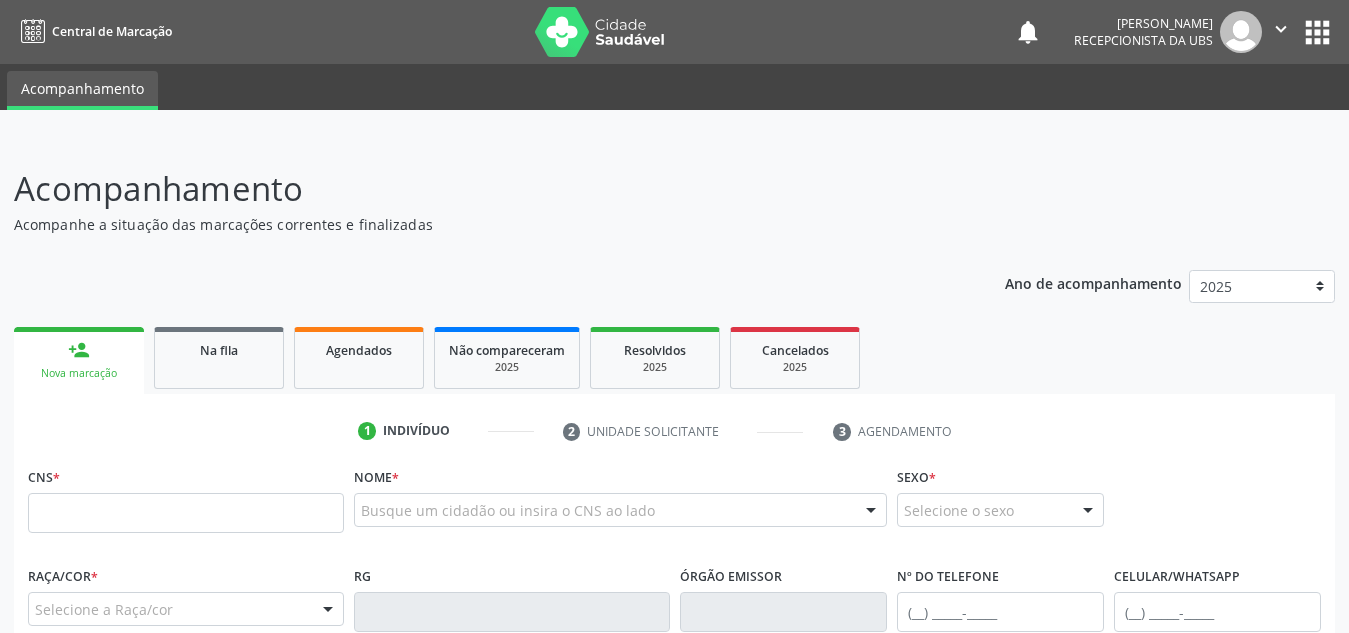 click on "Na fila" at bounding box center [219, 358] 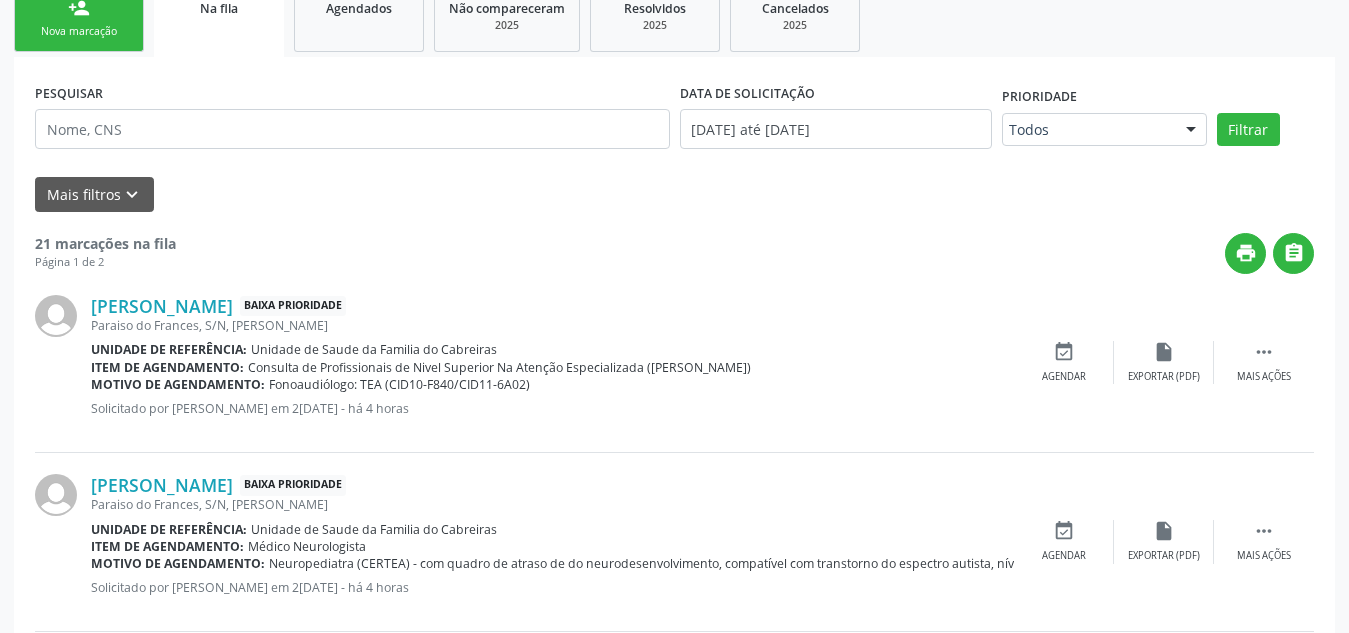 scroll, scrollTop: 341, scrollLeft: 0, axis: vertical 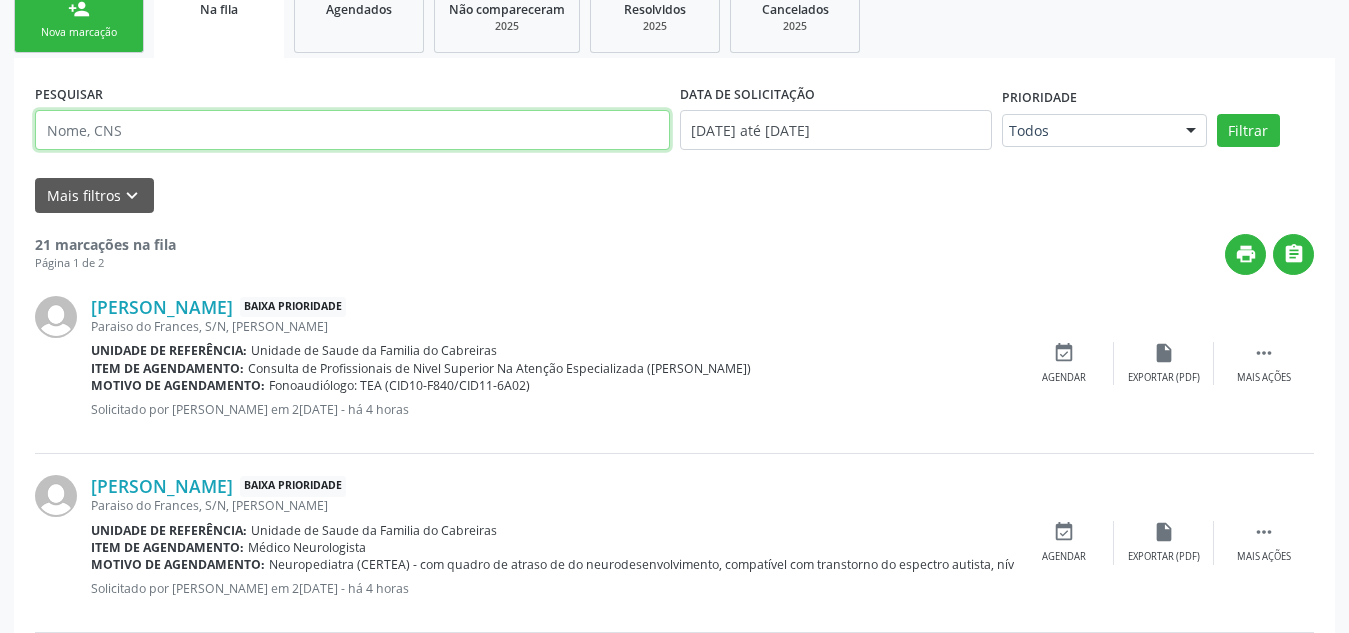 click at bounding box center [352, 130] 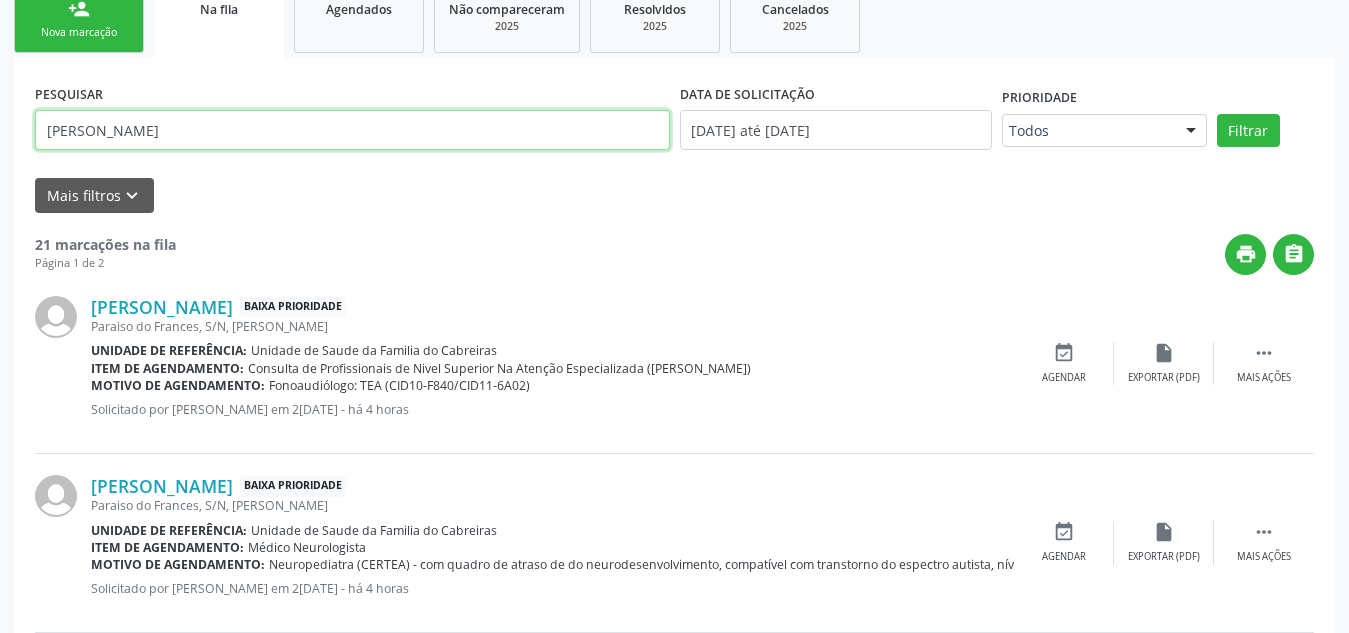type on "[PERSON_NAME]" 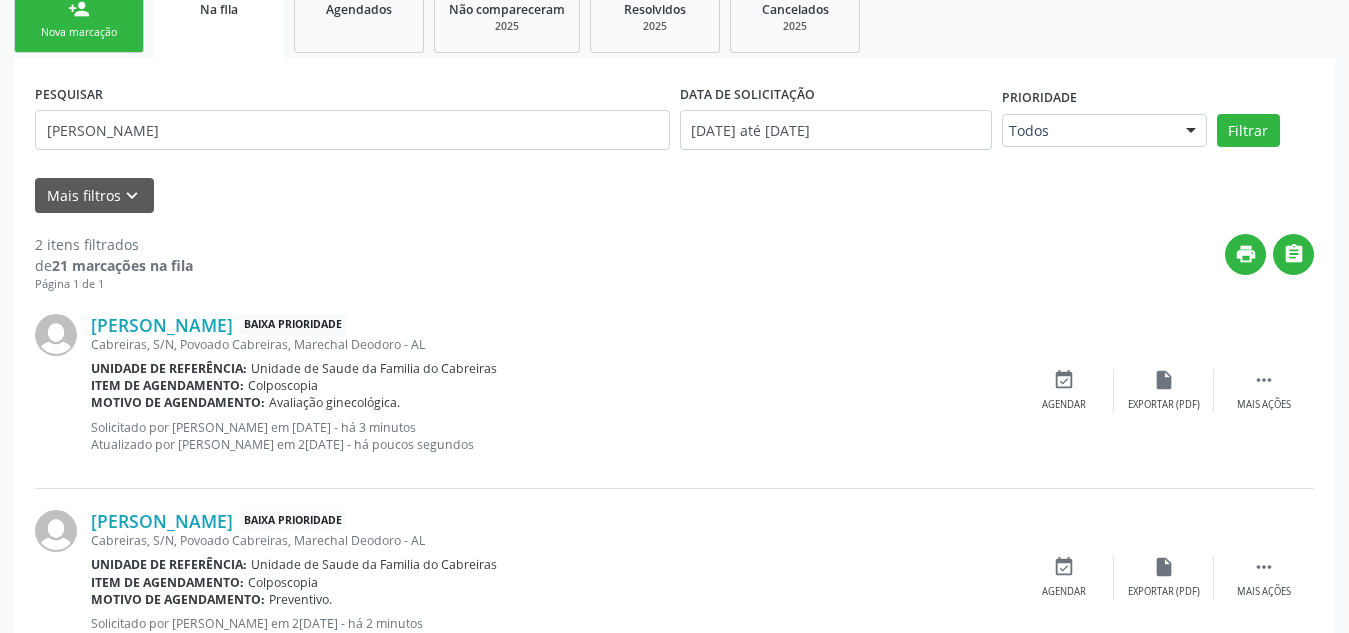 scroll, scrollTop: 410, scrollLeft: 0, axis: vertical 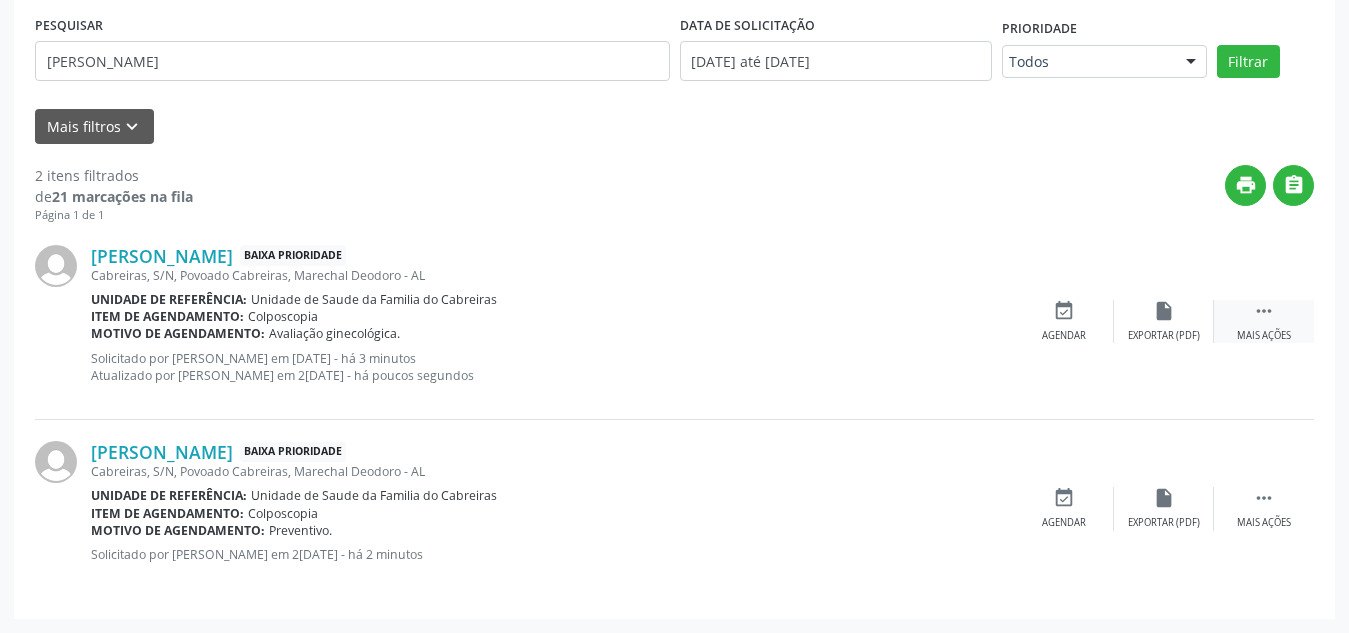 click on "
Mais ações" at bounding box center [1264, 321] 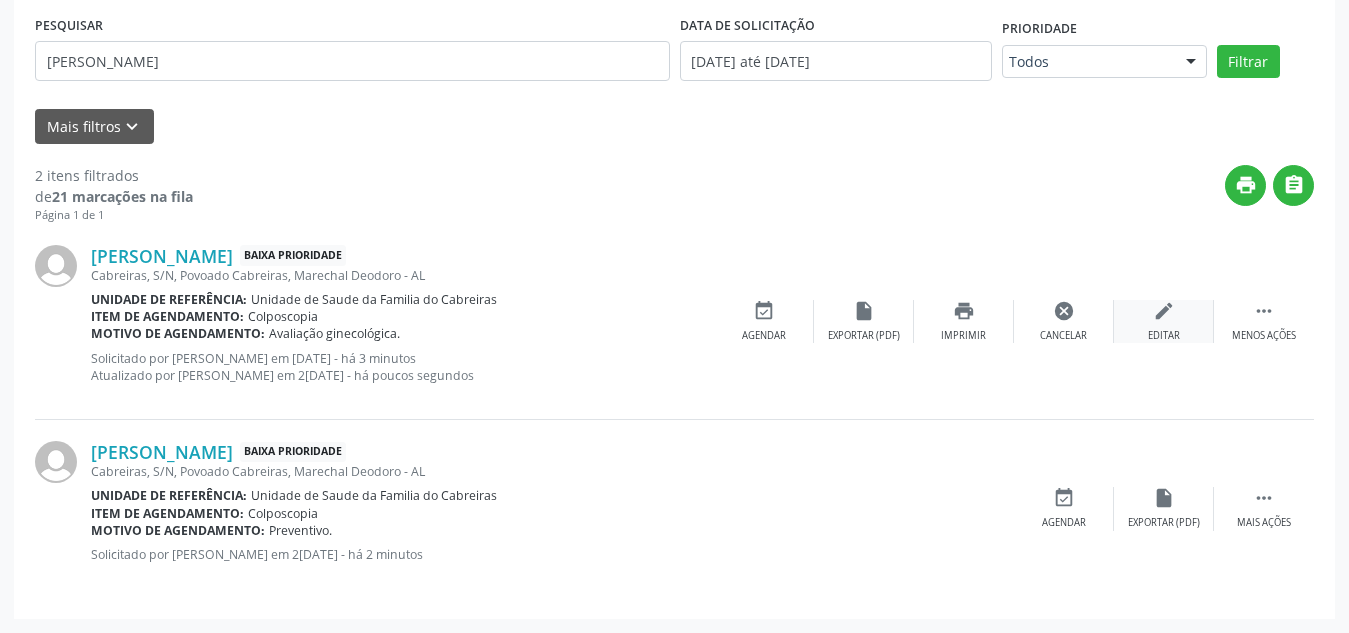 click on "edit
Editar" at bounding box center (1164, 321) 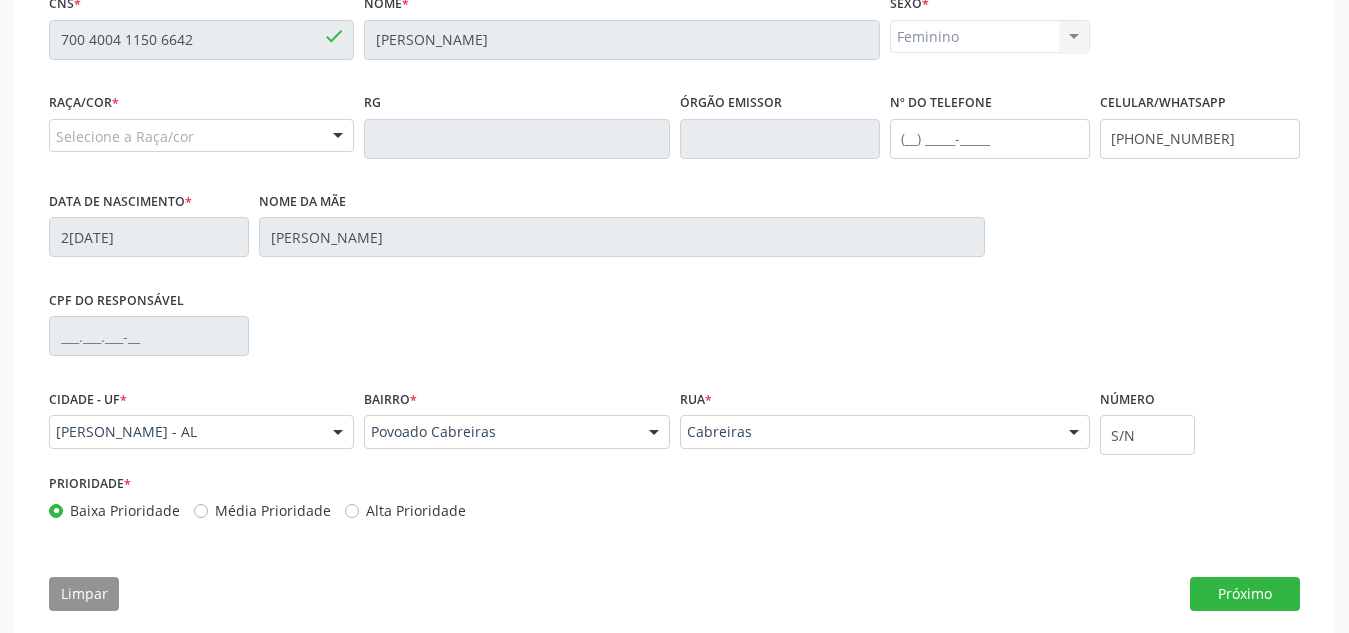 scroll, scrollTop: 480, scrollLeft: 0, axis: vertical 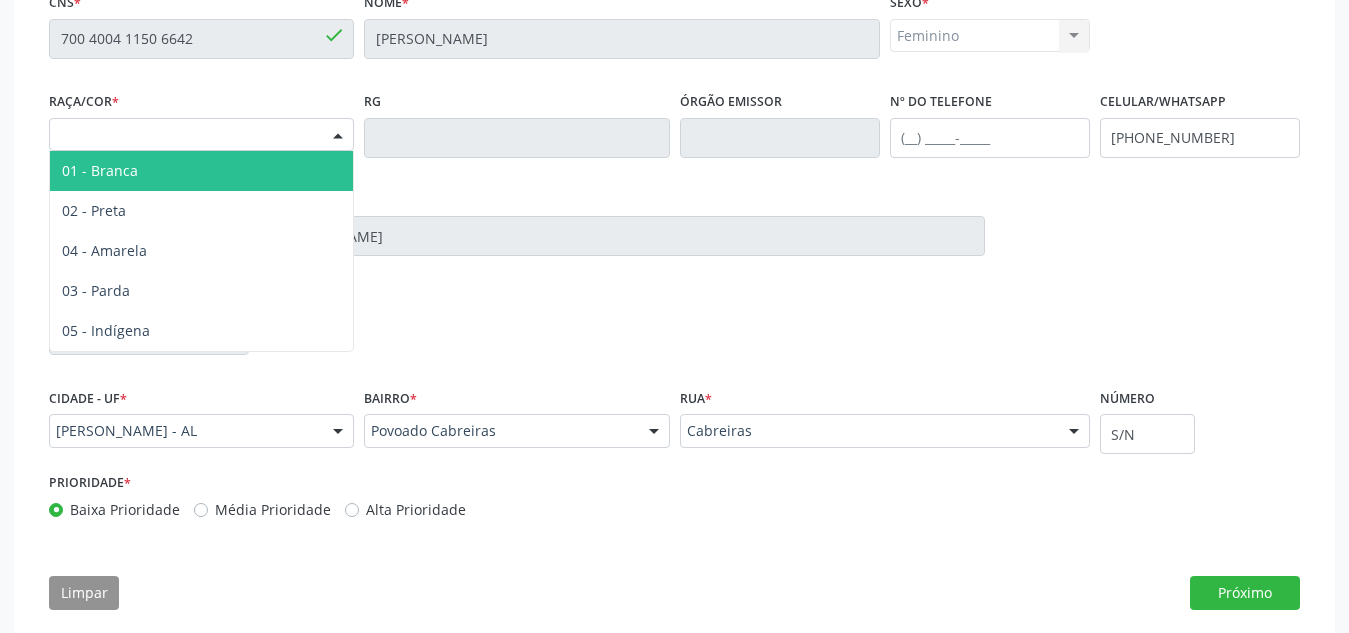 click on "Selecione a Raça/cor" at bounding box center [201, 135] 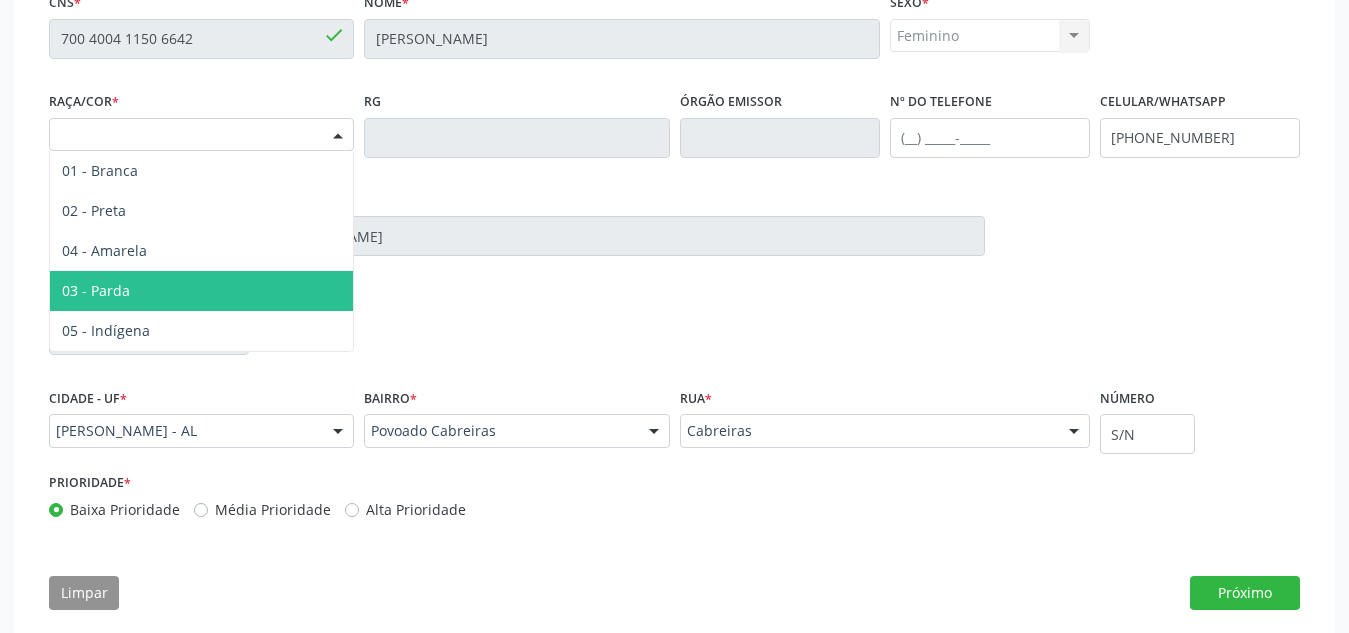 click on "03 - Parda" at bounding box center [201, 291] 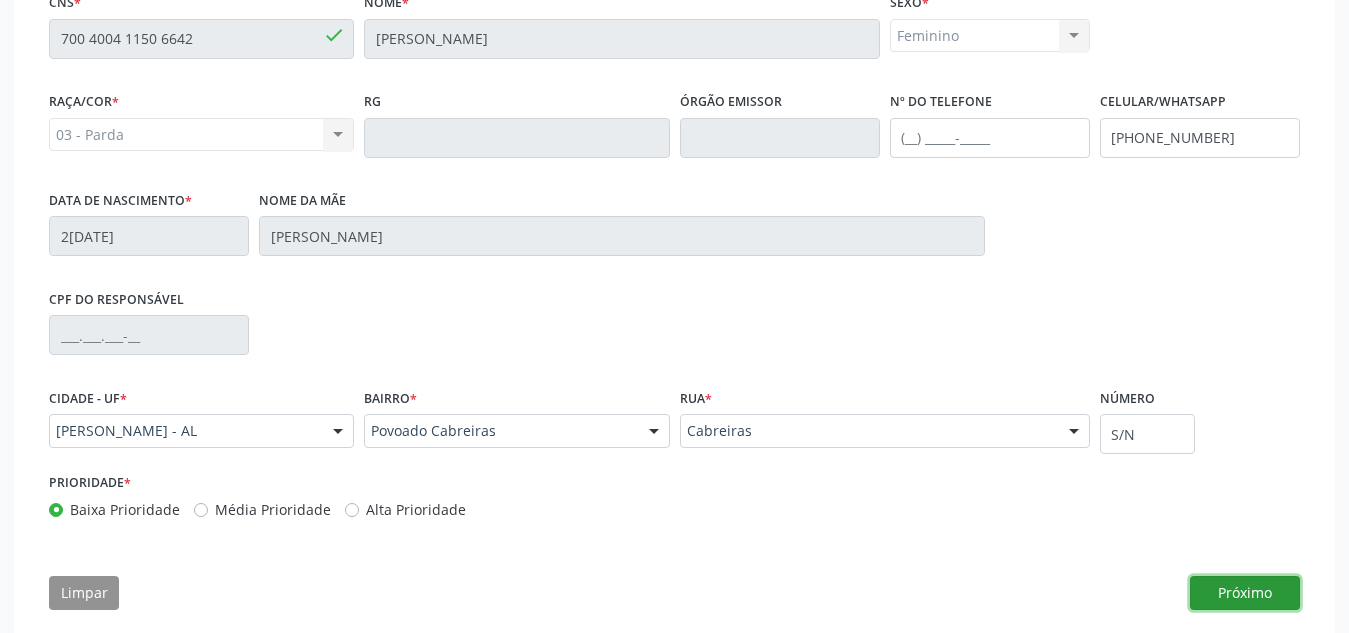 click on "Próximo" at bounding box center (1245, 593) 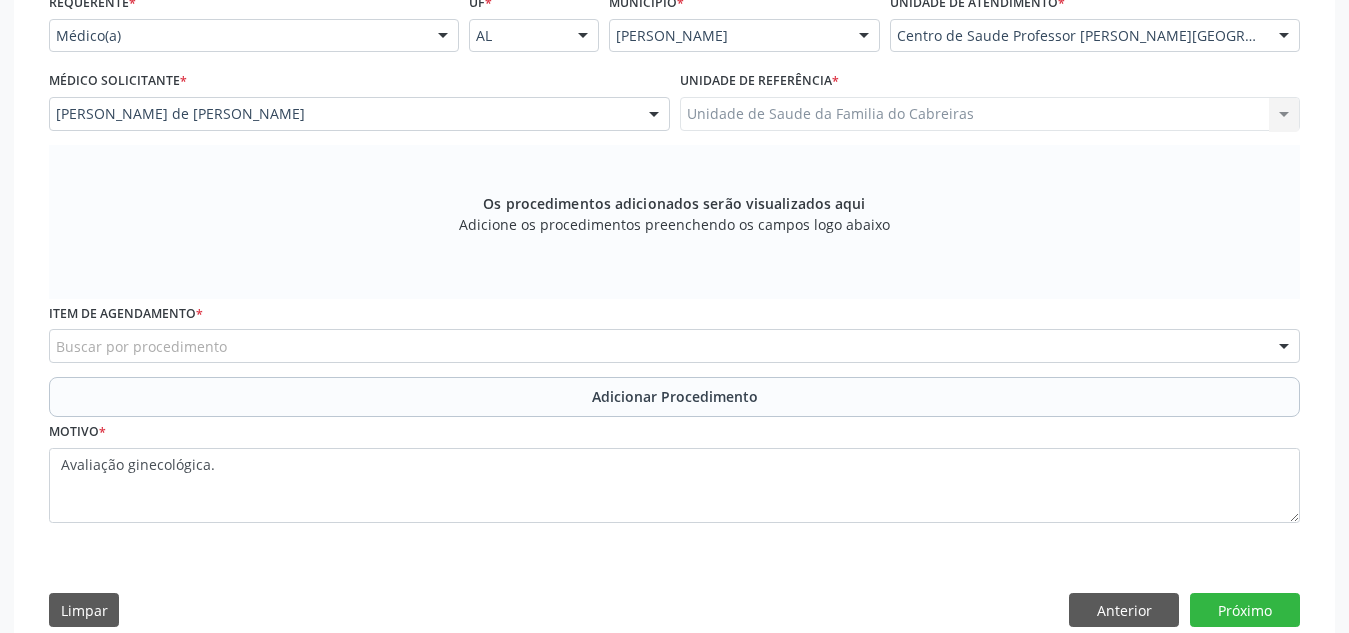 click on "Item de agendamento
*
Buscar por procedimento
0304070076 - .Quimioterapia de Leucemia Linfoide/Linfoblástica Aguda, Leucemia Mieloide Aguda e Leucemia Promielocítica Aguda Na Infância e Adolescência - 1ª Linha - Fase de Manutenção   0604320140 - Abatacepte 125 Mg Injetável (Por Seringa Preenchida)   0604320124 - Abatacepte 250 Mg Injetável (Por Frasco Ampola).   0603050018 - Abciximabe   0406010013 - Abertura de Comunicação Inter-Atrial   0406010021 - Abertura de Estenose Aortica Valvar   0406011265 - Abertura de Estenose Aortica Valvar (Criança e Adolescente)   0406010030 - Abertura de Estenose Pulmonar Valvar   0406011273 - Abertura de Estenose Pulmonar Valvar (Criança e Adolescente)   0301080011 - Abordagem Cognitiva Comportamental do Fumante (Por Atendimento / Paciente)   0307020010 - Acesso A Polpa Dentaria e Medicacao (Por Dente)   0604660030 - Acetazolamida 250 Mg (Por Comprimido)     0604600011 - Acitretina 10 Mg (Por Capsula)" at bounding box center (674, 331) 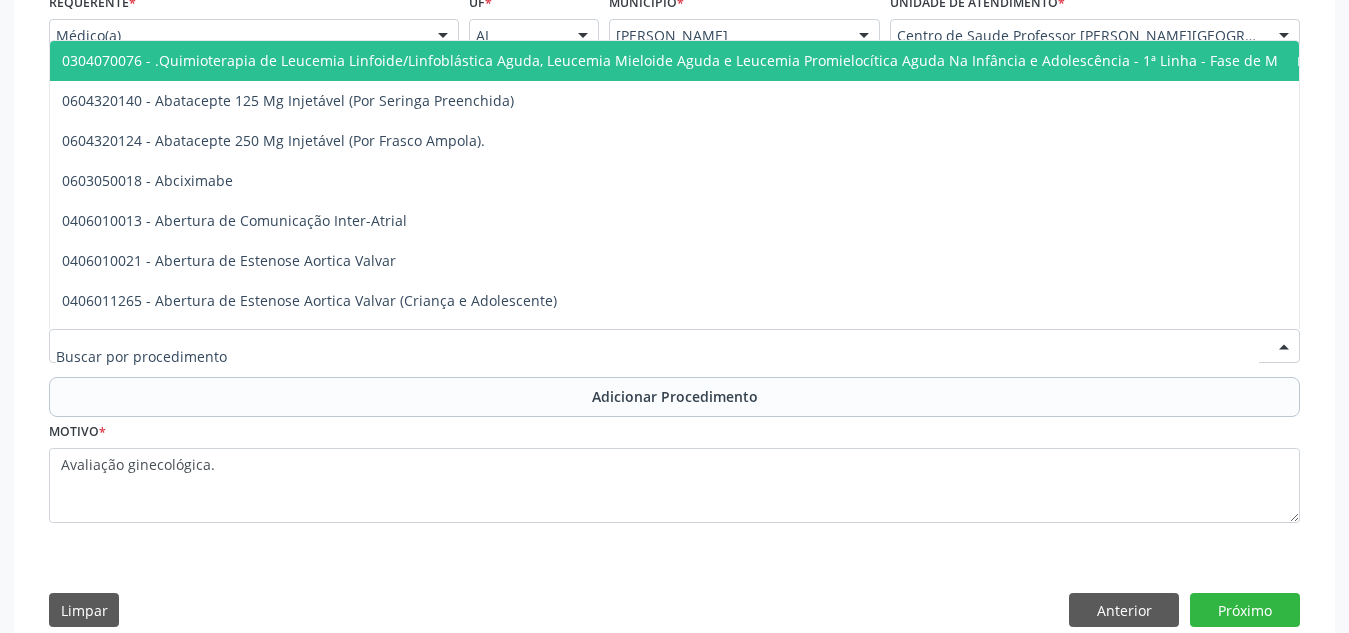 click at bounding box center [674, 346] 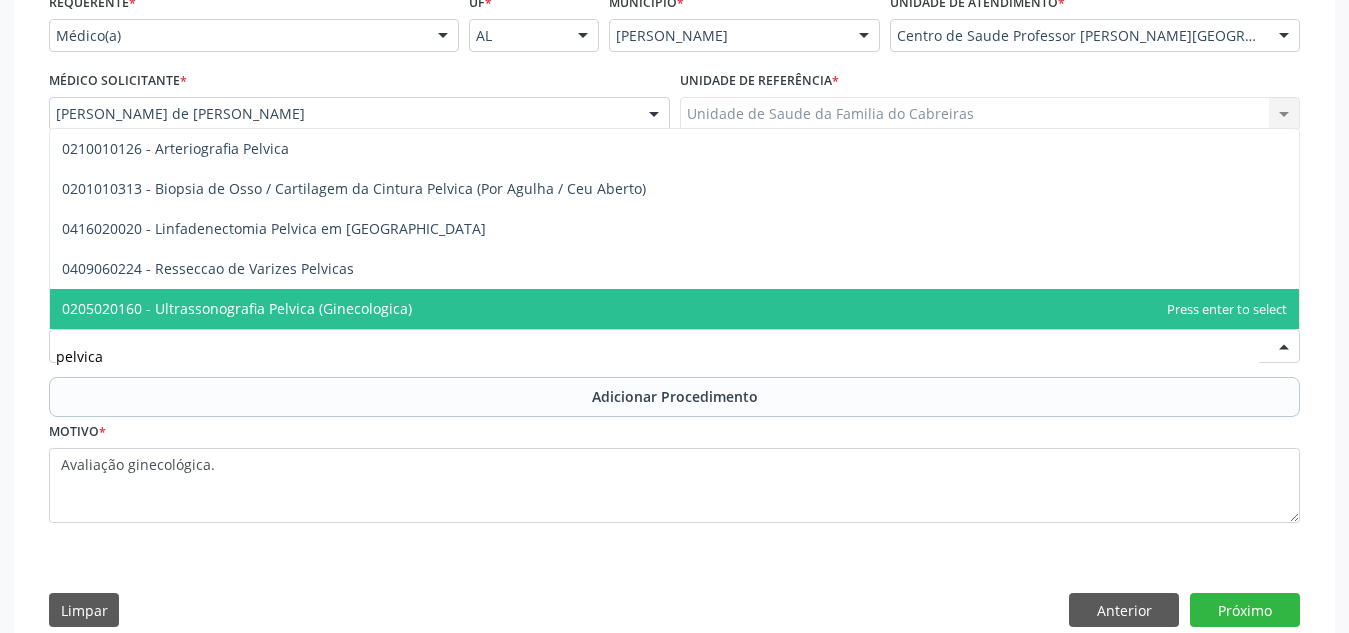 click on "0205020160 - Ultrassonografia Pelvica (Ginecologica)" at bounding box center (674, 309) 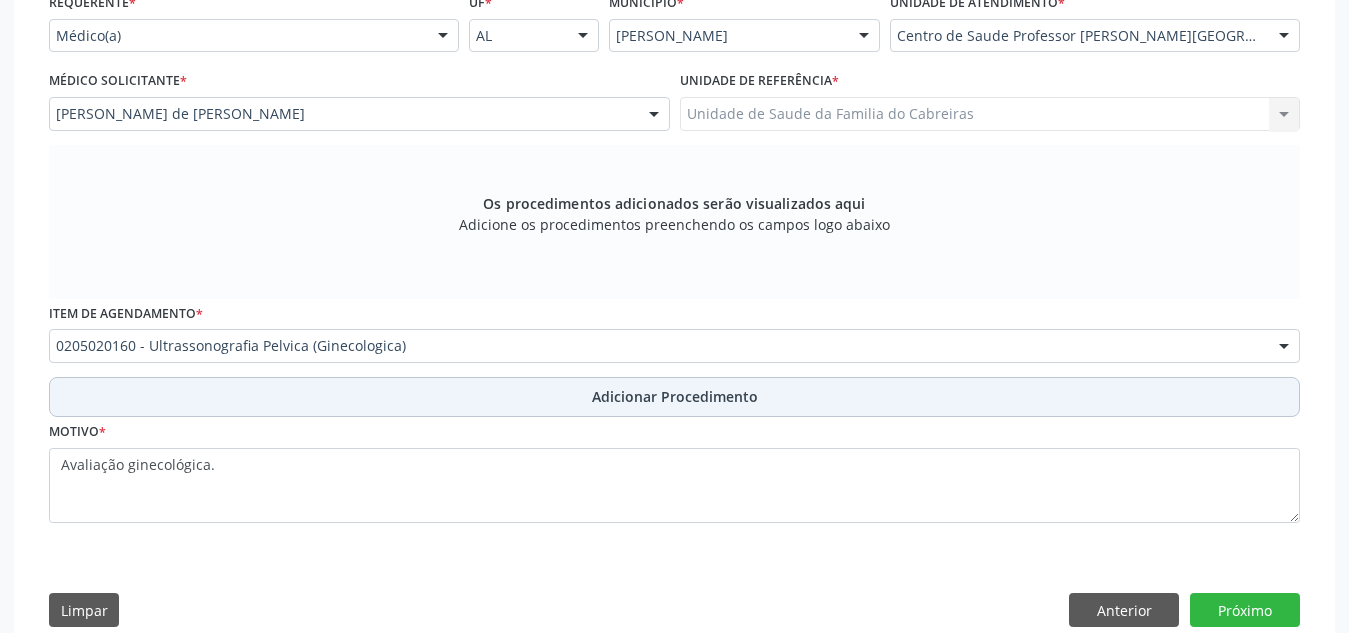 click on "Adicionar Procedimento" at bounding box center [674, 397] 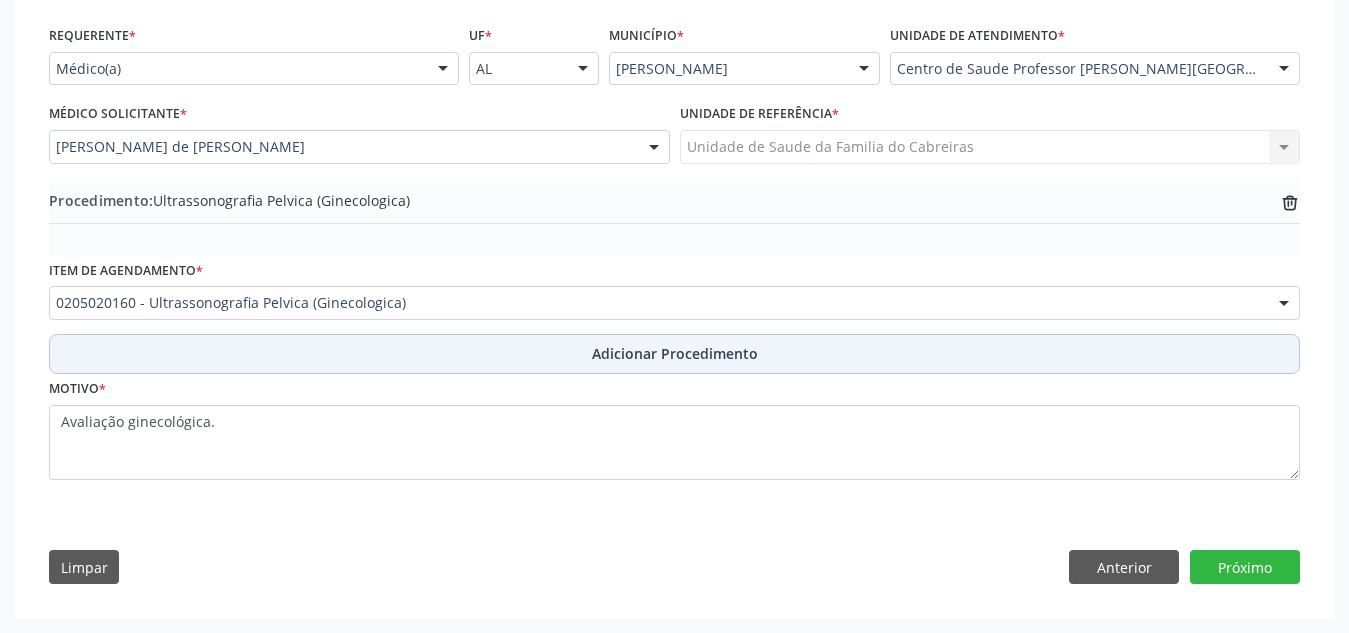 scroll, scrollTop: 447, scrollLeft: 0, axis: vertical 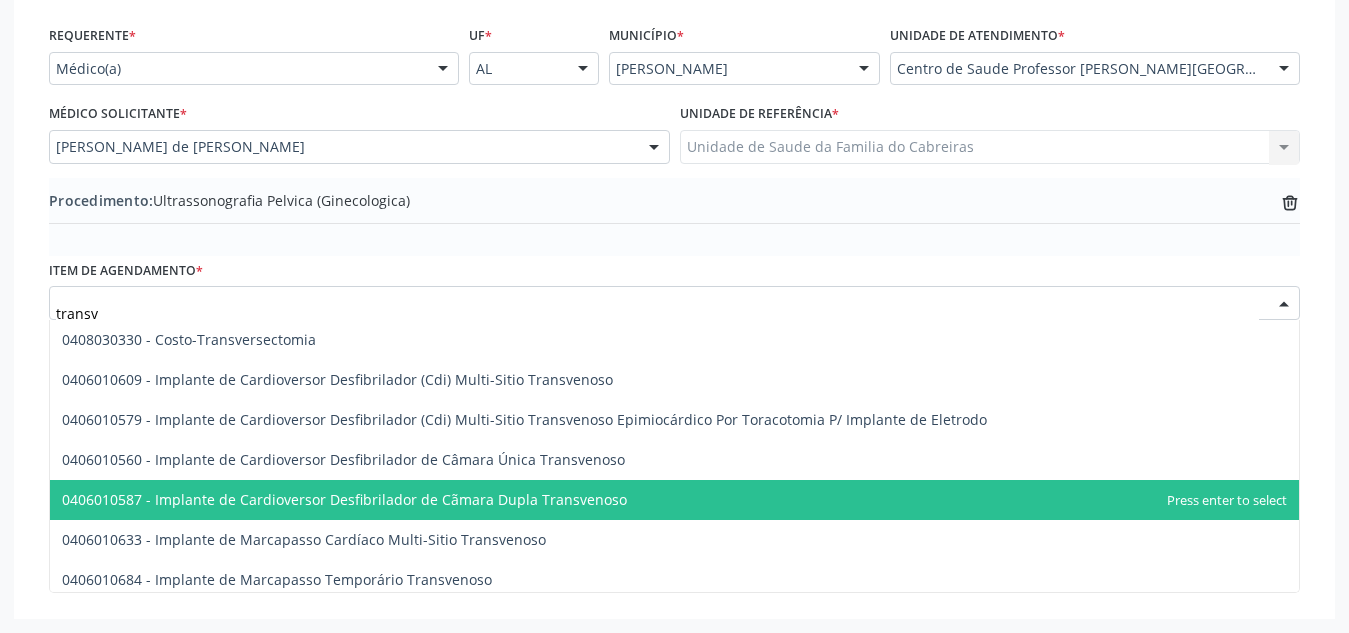 type on "transva" 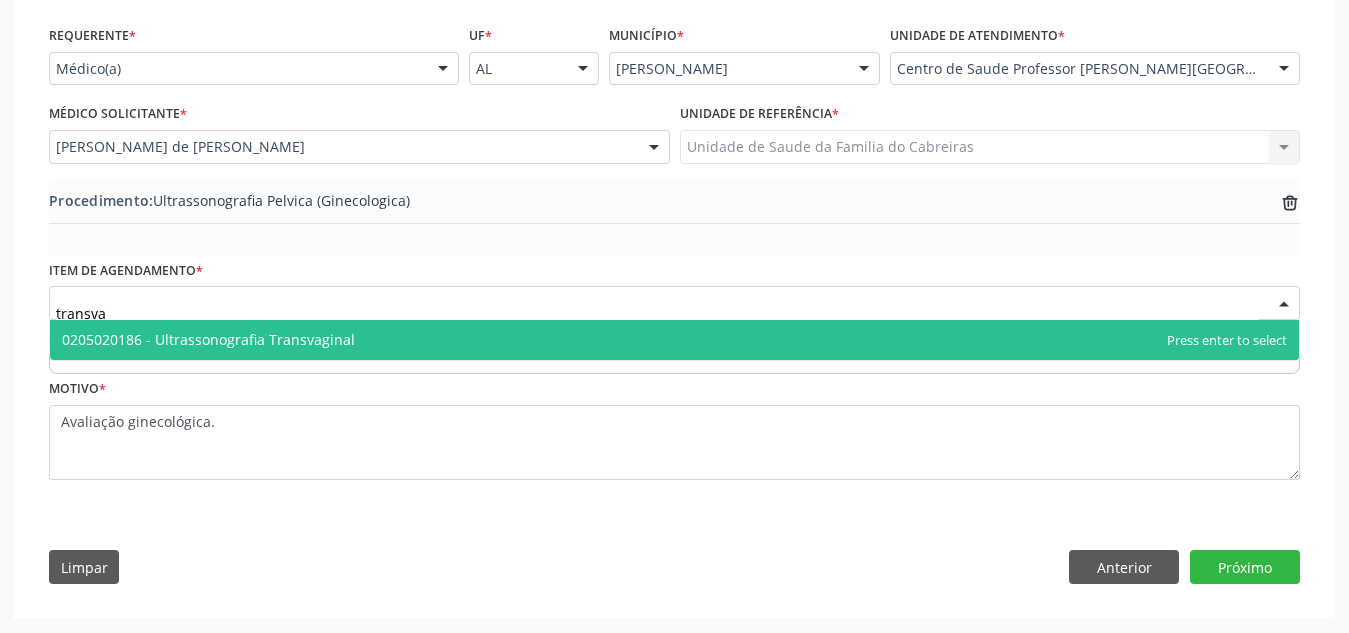 click on "0205020186 - Ultrassonografia Transvaginal" at bounding box center [674, 340] 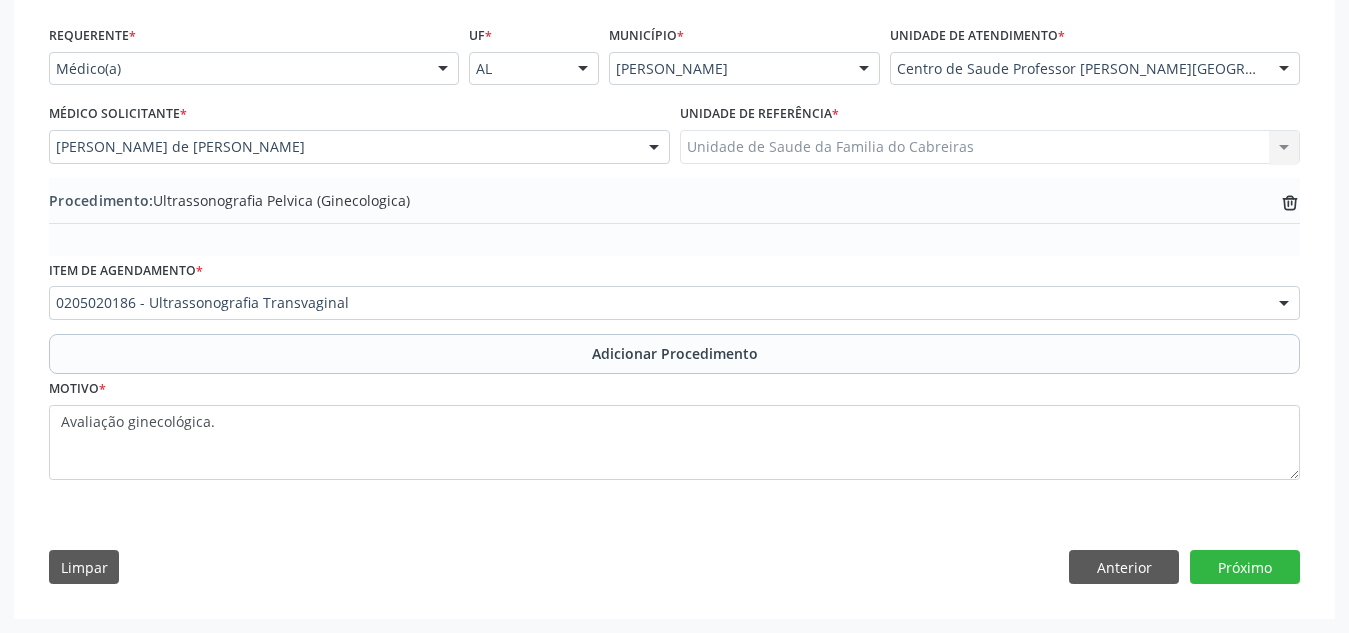 click on "Adicionar Procedimento" at bounding box center [674, 354] 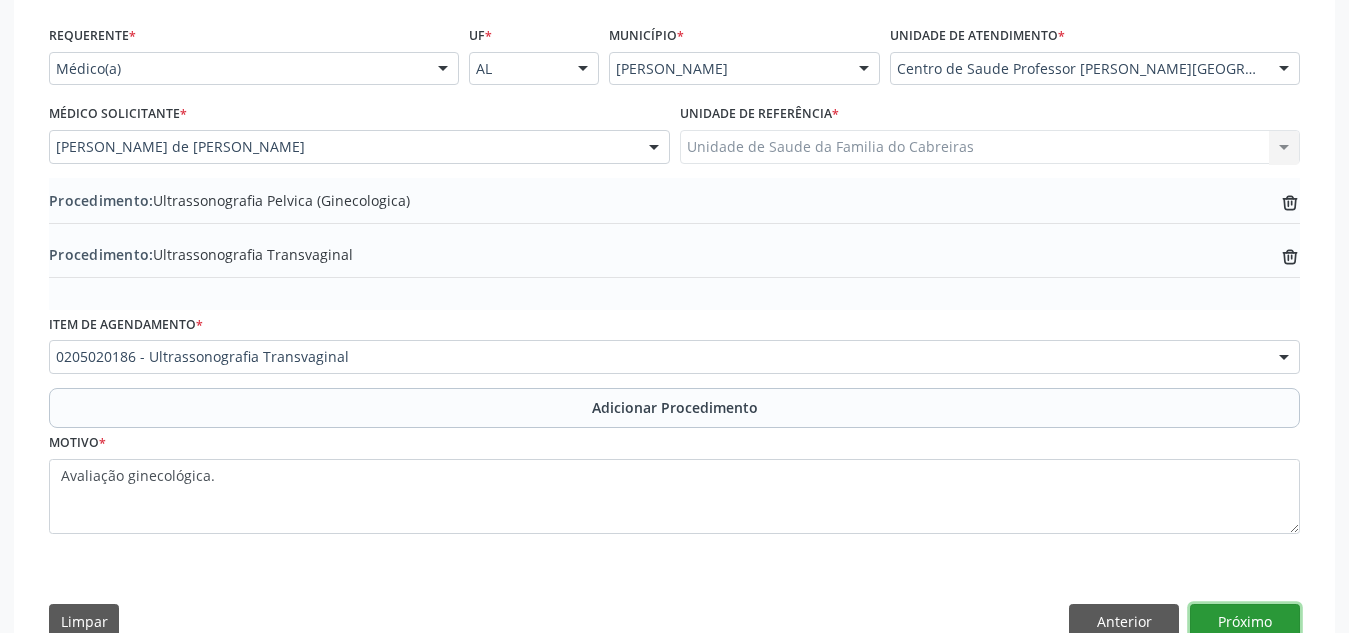 click on "Próximo" at bounding box center (1245, 621) 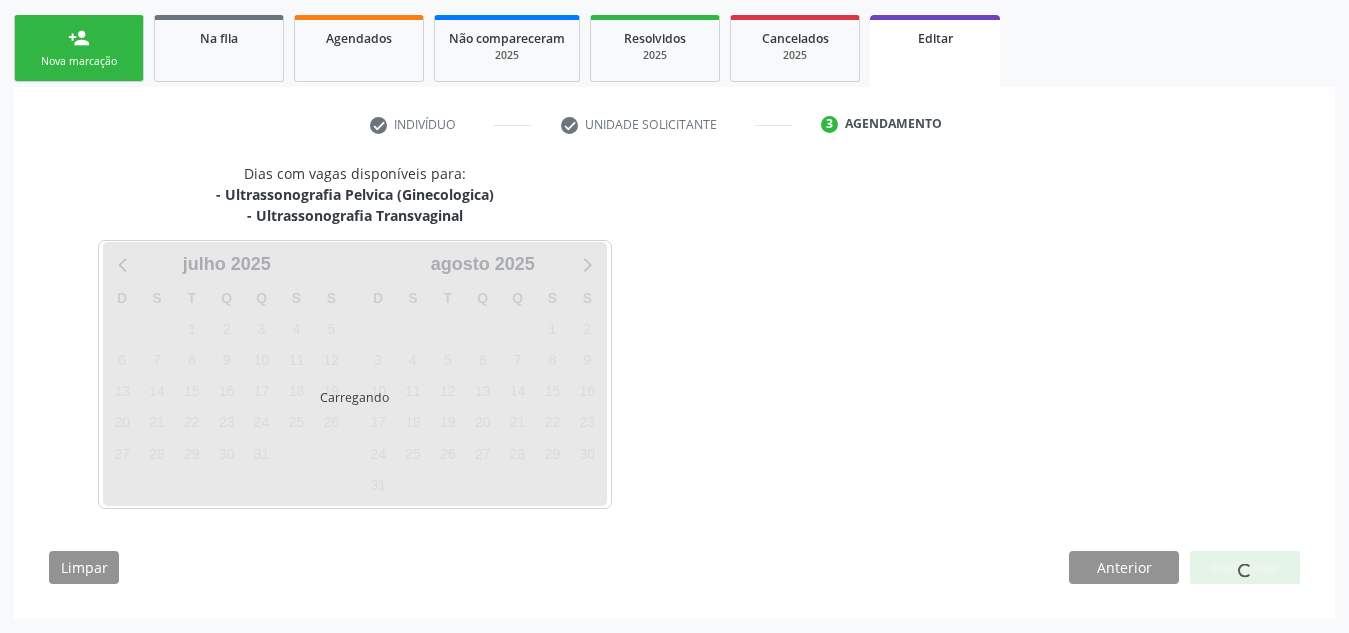 scroll, scrollTop: 371, scrollLeft: 0, axis: vertical 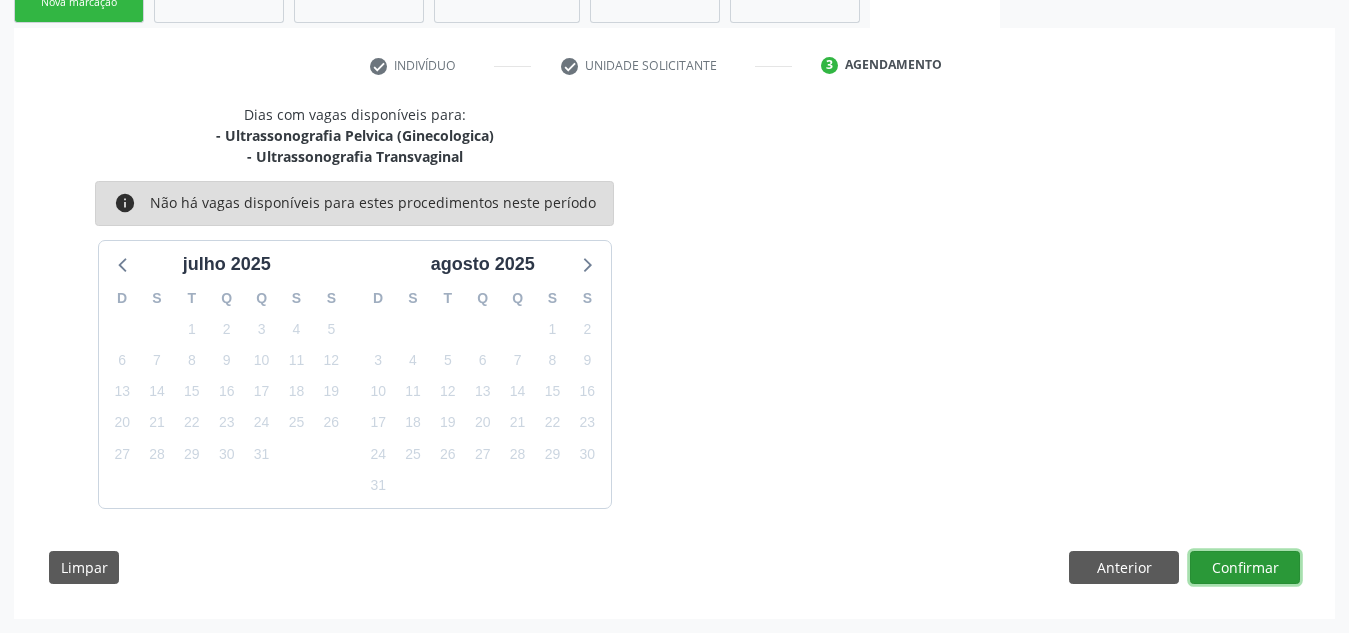 click on "Confirmar" at bounding box center [1245, 568] 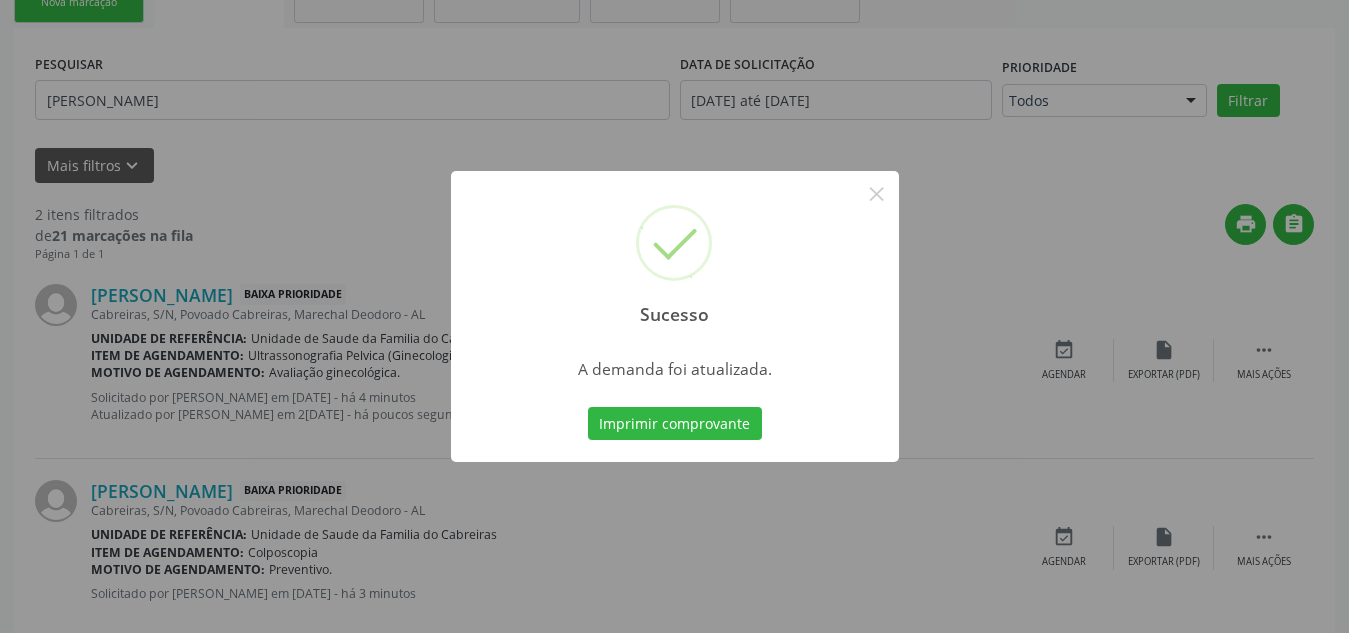 scroll, scrollTop: 62, scrollLeft: 0, axis: vertical 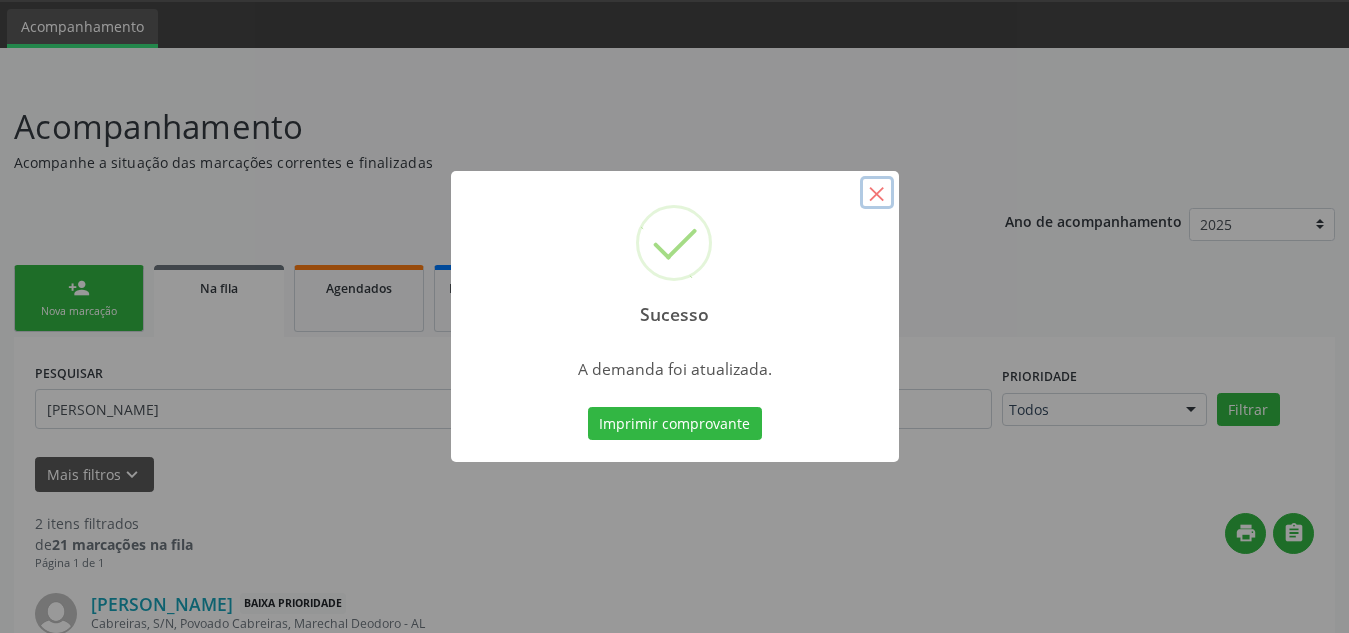 click on "×" at bounding box center [877, 193] 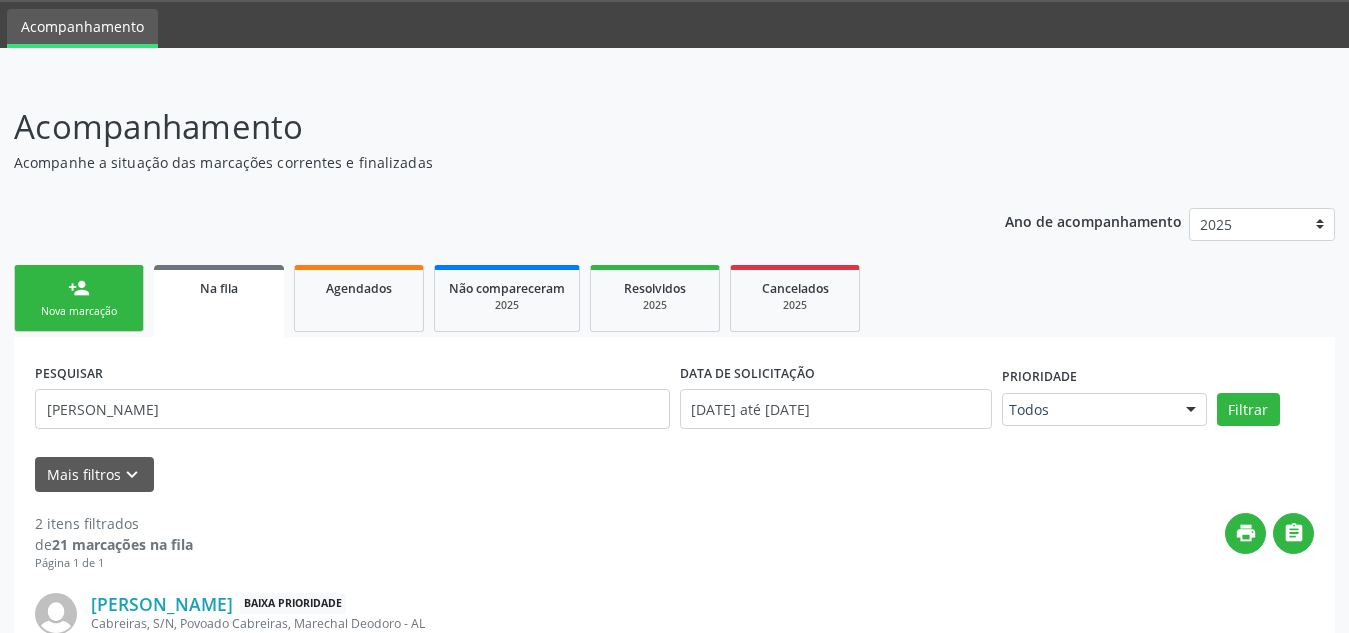 click on "person_add
Nova marcação" at bounding box center (79, 298) 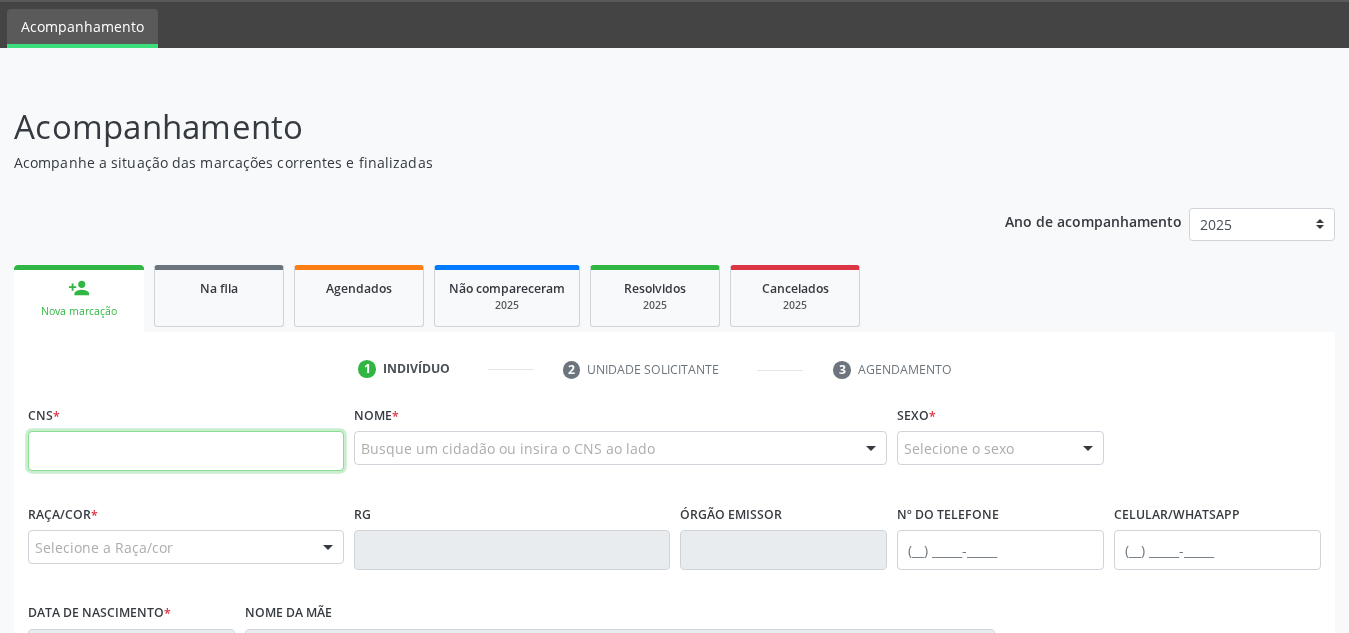 click at bounding box center (186, 451) 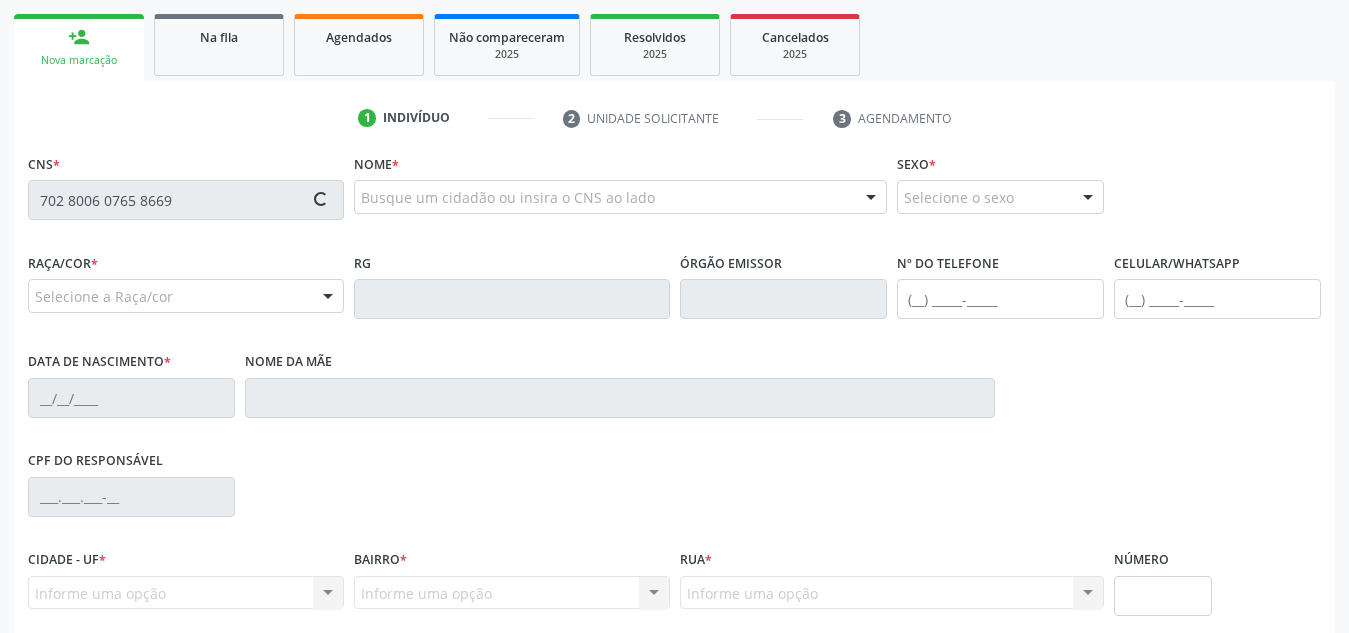 scroll, scrollTop: 314, scrollLeft: 0, axis: vertical 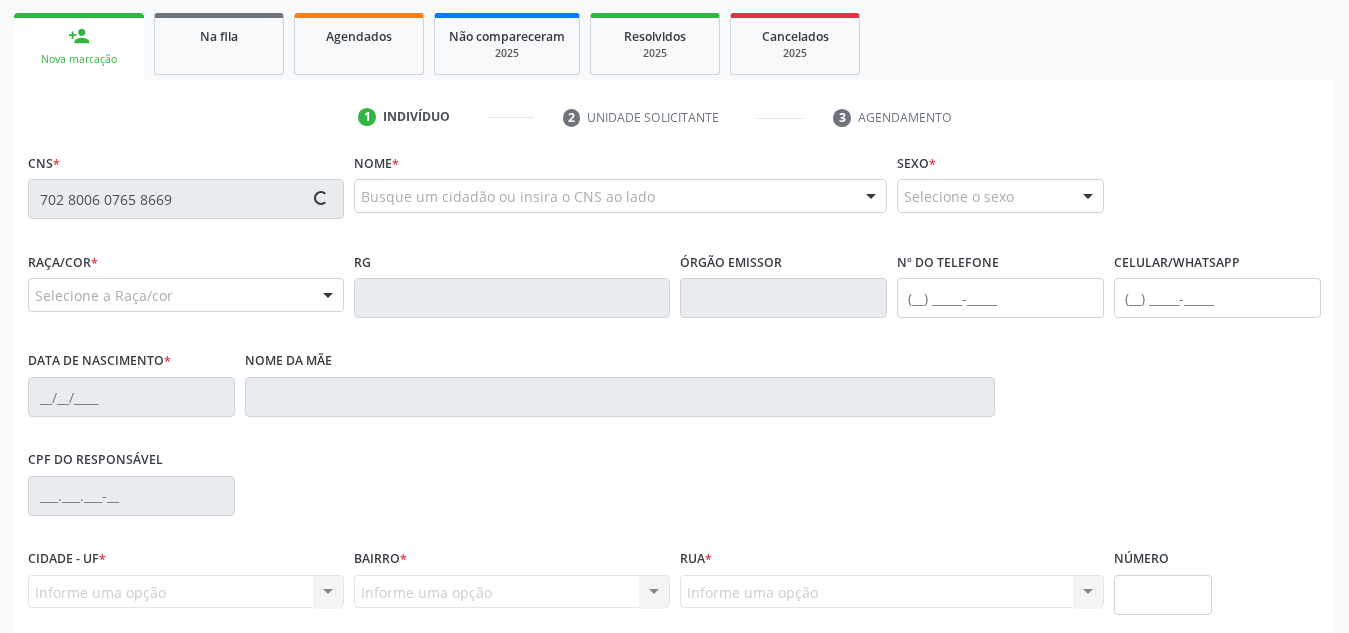 type on "702 8006 0765 8669" 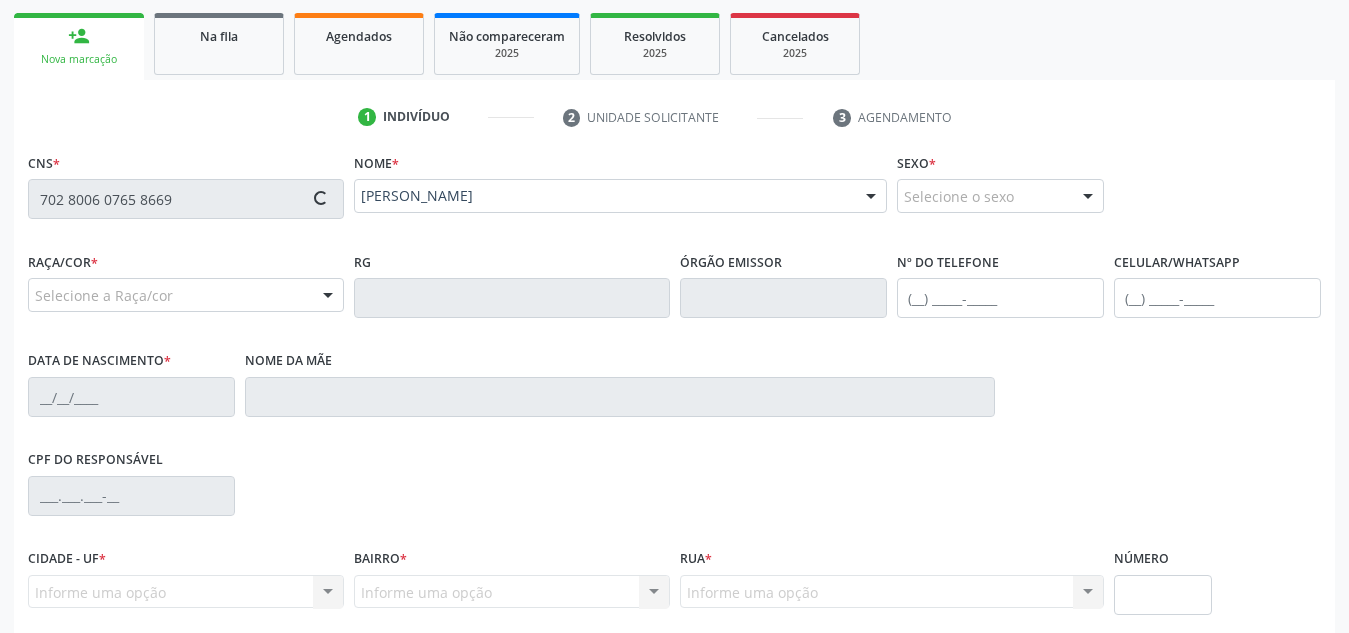 type on "[PHONE_NUMBER]" 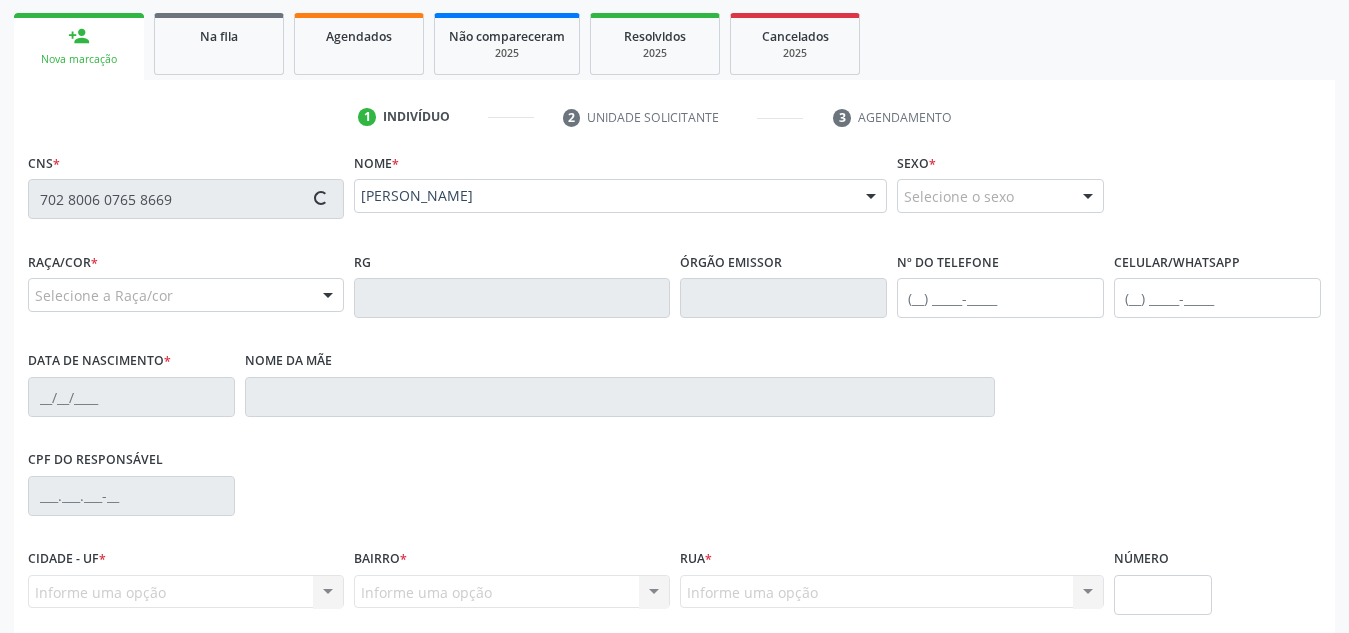 type on "[PHONE_NUMBER]" 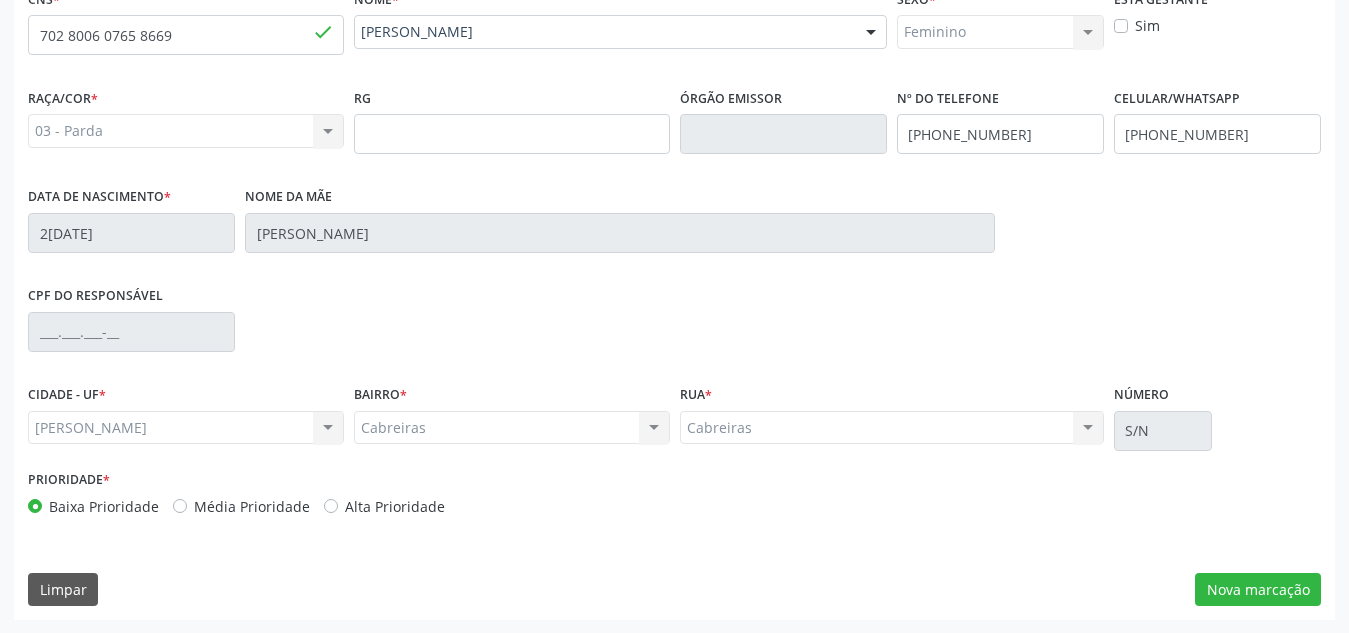scroll, scrollTop: 479, scrollLeft: 0, axis: vertical 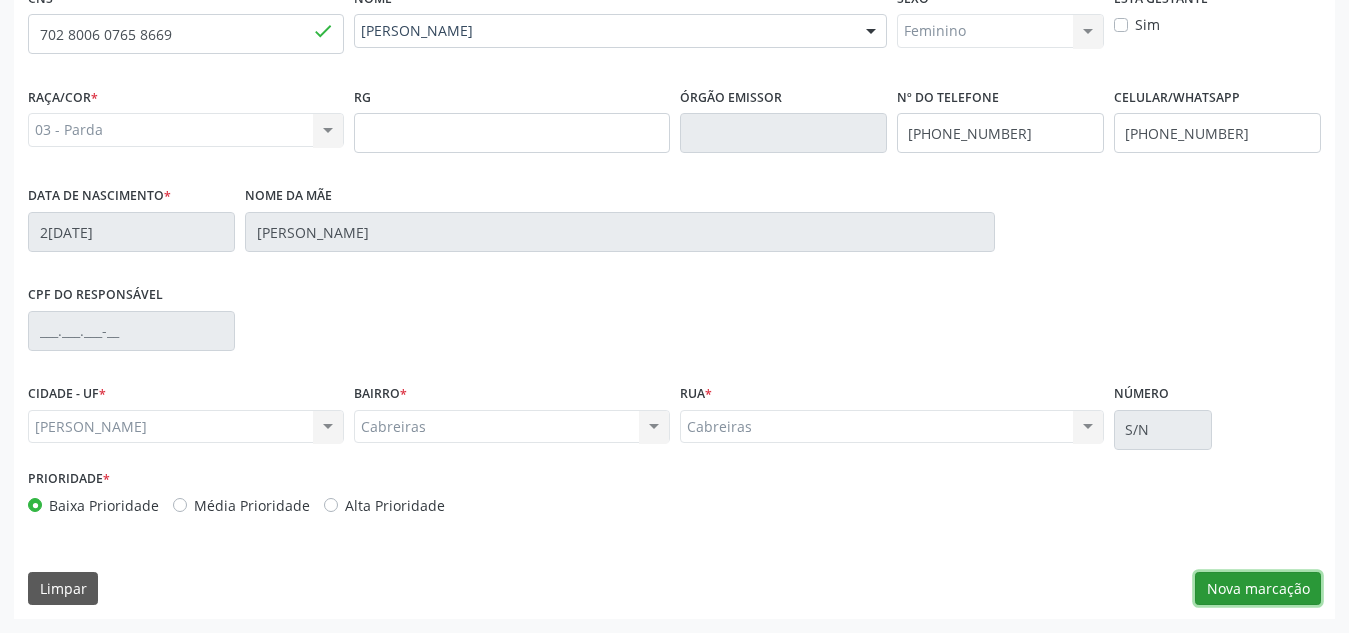 click on "Nova marcação" at bounding box center [1258, 589] 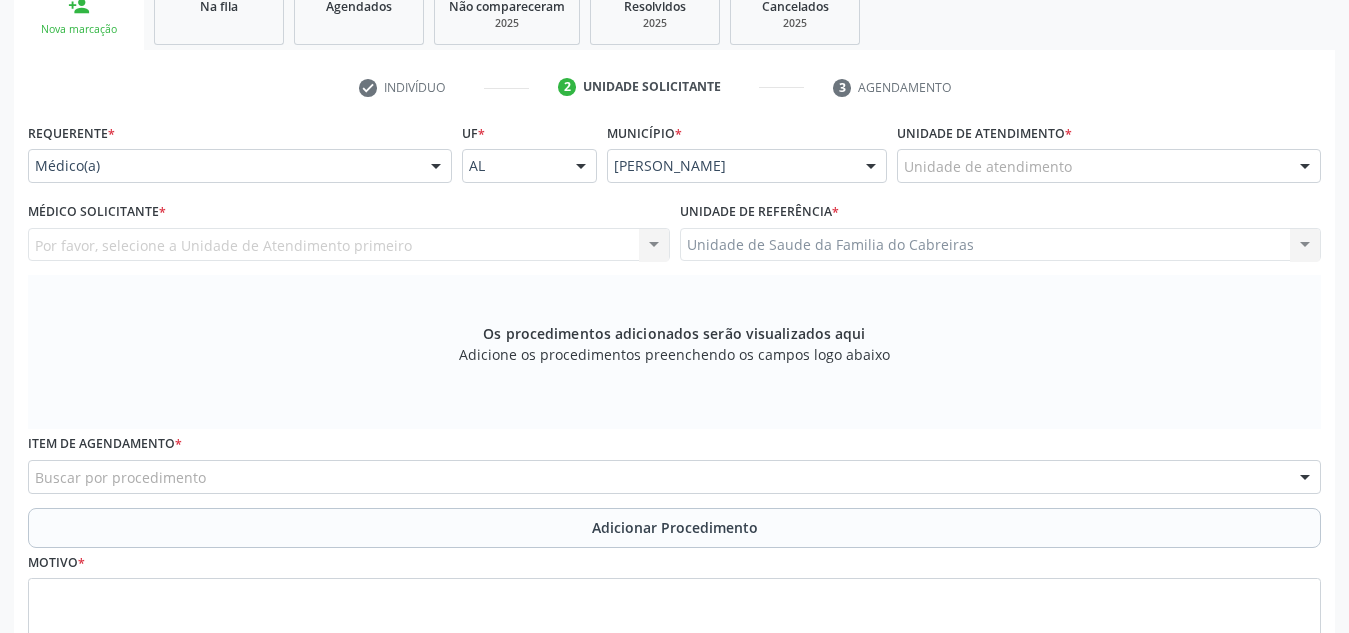 scroll, scrollTop: 343, scrollLeft: 0, axis: vertical 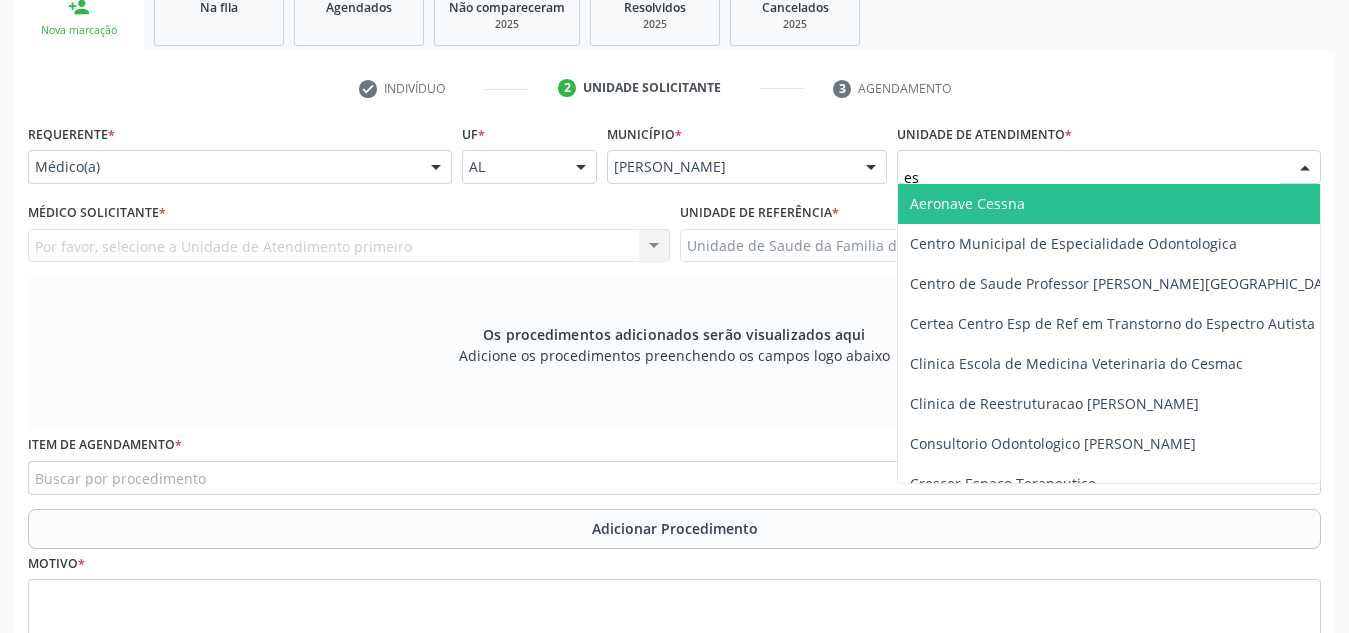 type on "est" 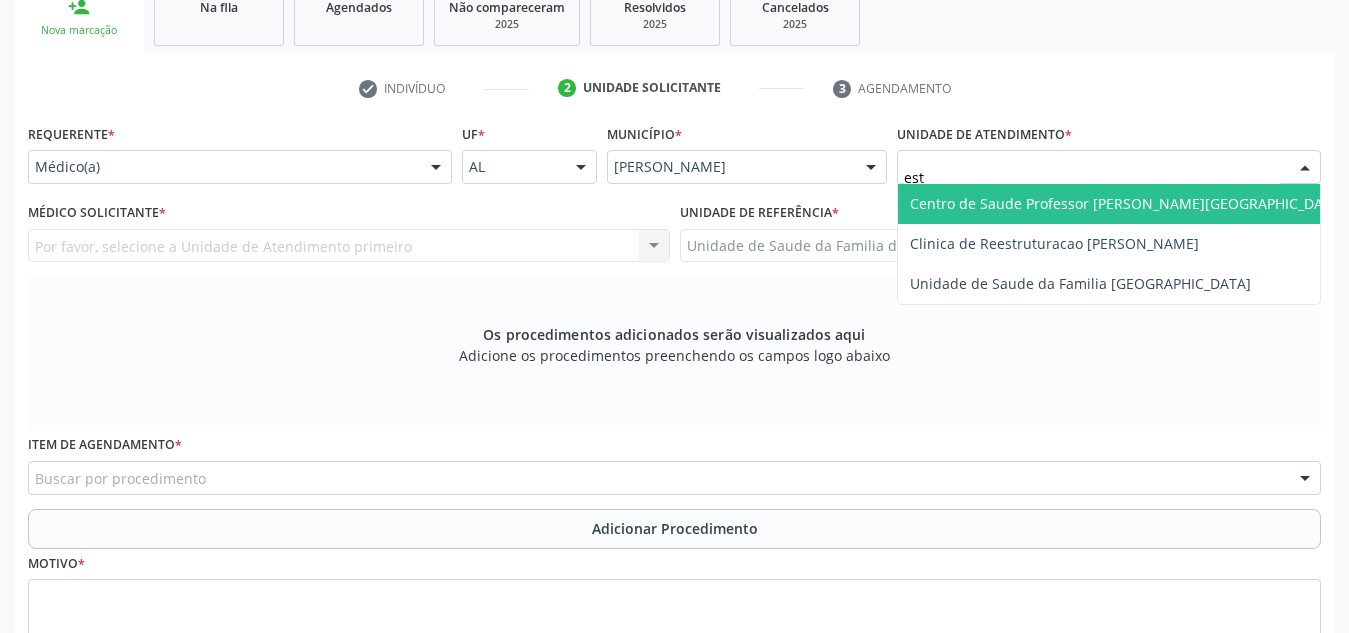 click on "Centro de Saude Professor [PERSON_NAME][GEOGRAPHIC_DATA]" at bounding box center [1127, 203] 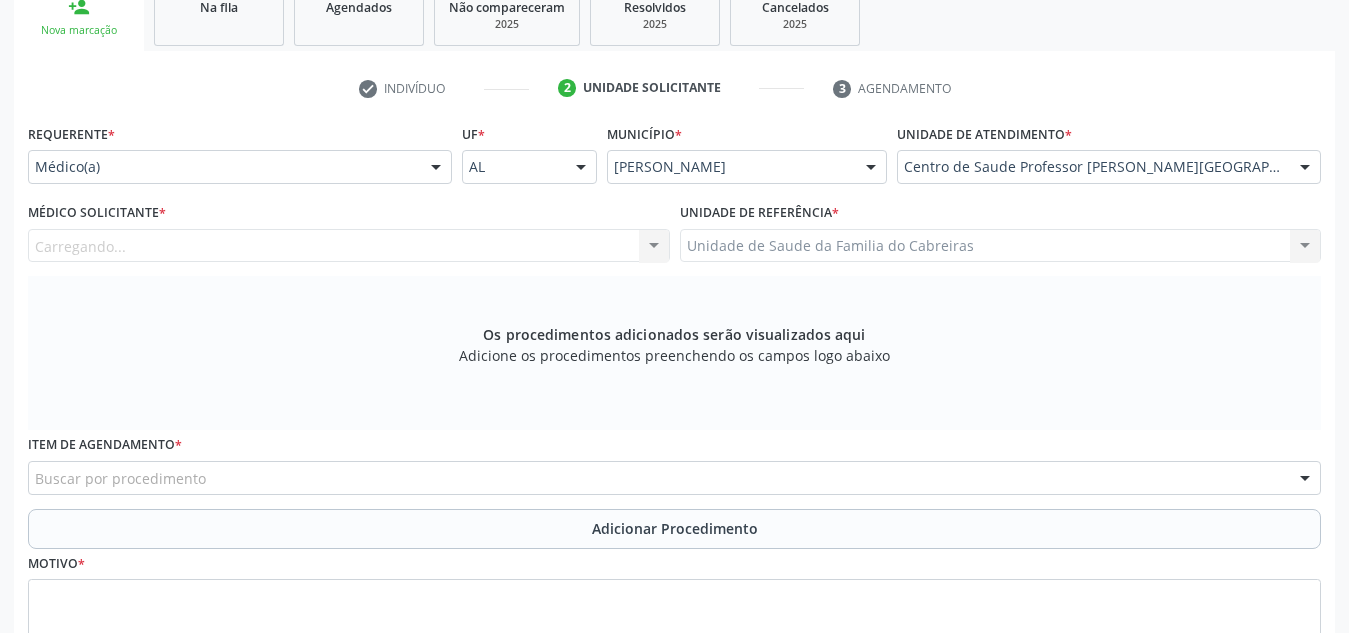 click on "Carregando...
Nenhum resultado encontrado para: "   "
Não há nenhuma opção para ser exibida." at bounding box center (349, 246) 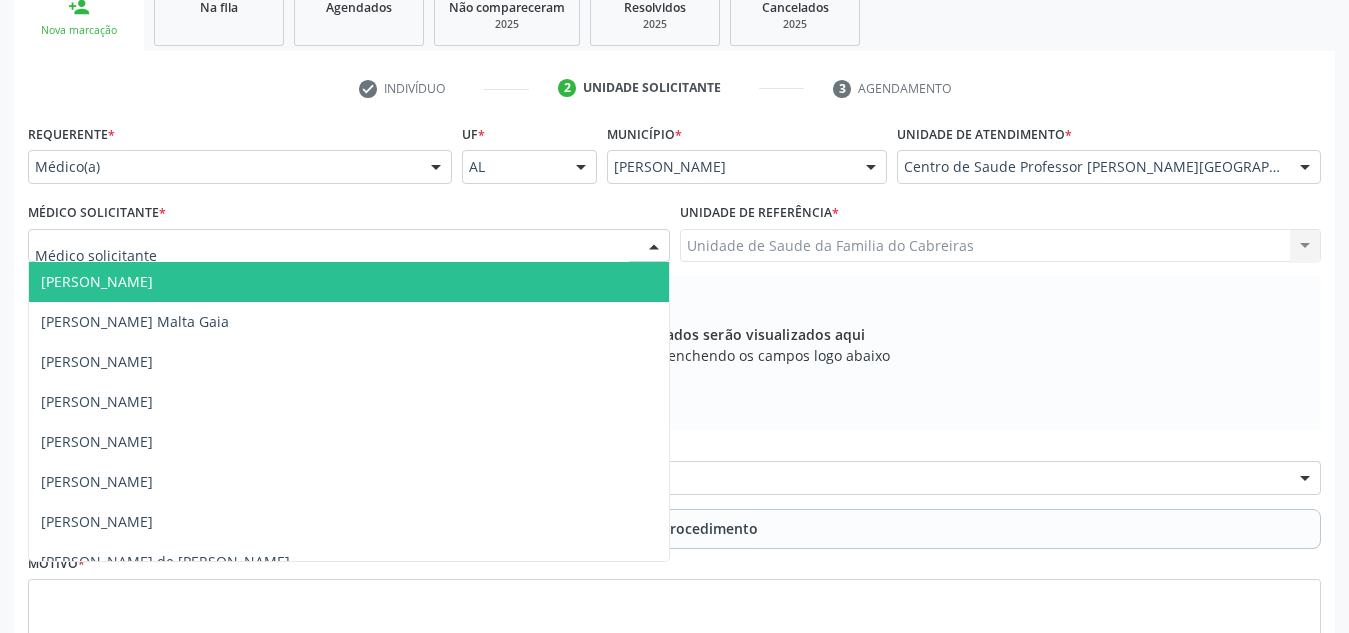 click at bounding box center [349, 246] 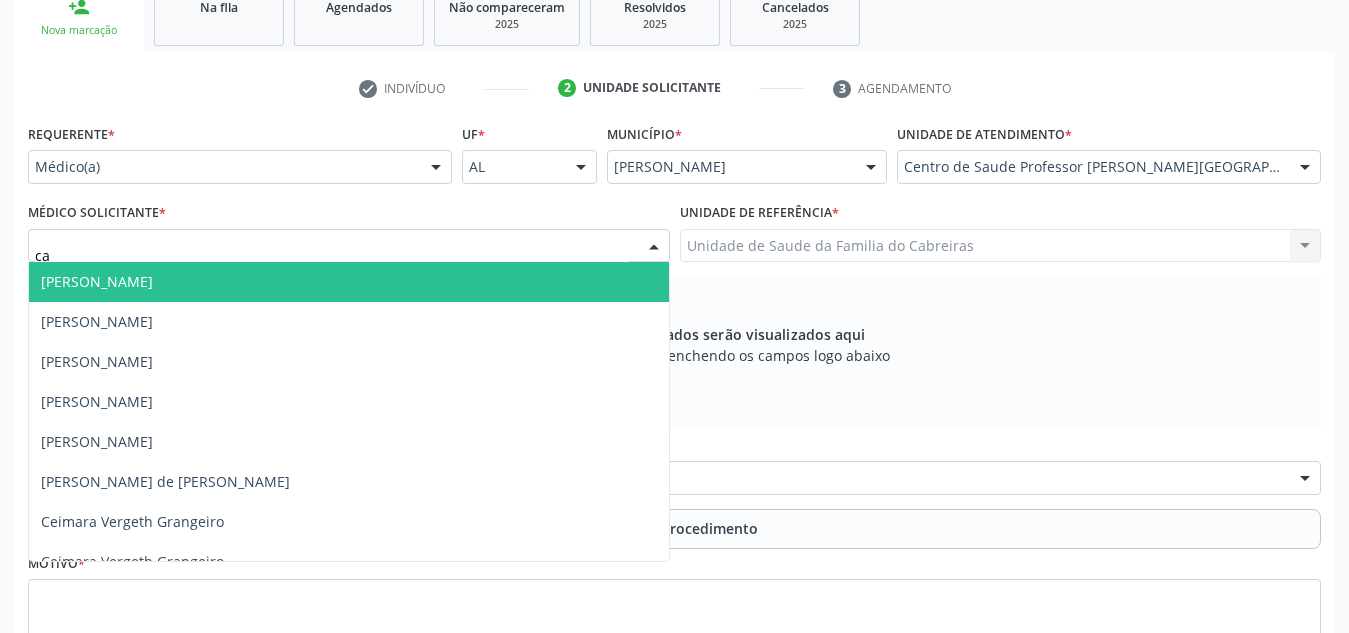 type on "cat" 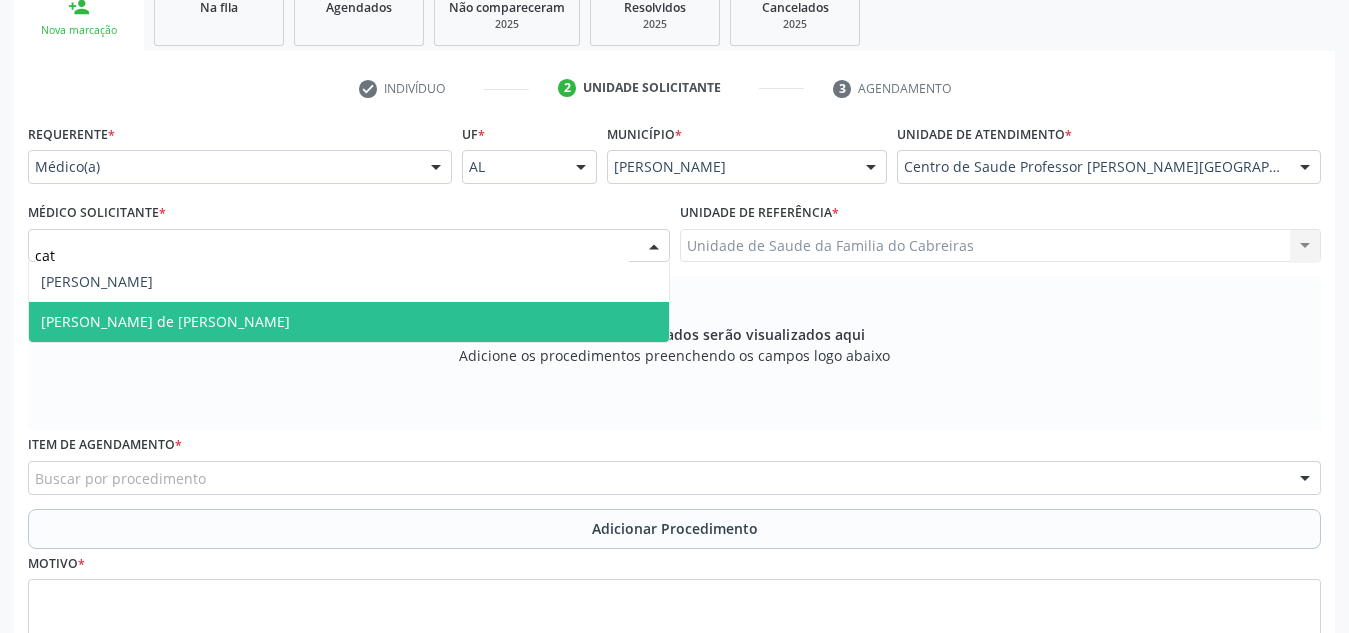 click on "[PERSON_NAME] de [PERSON_NAME]" at bounding box center (349, 322) 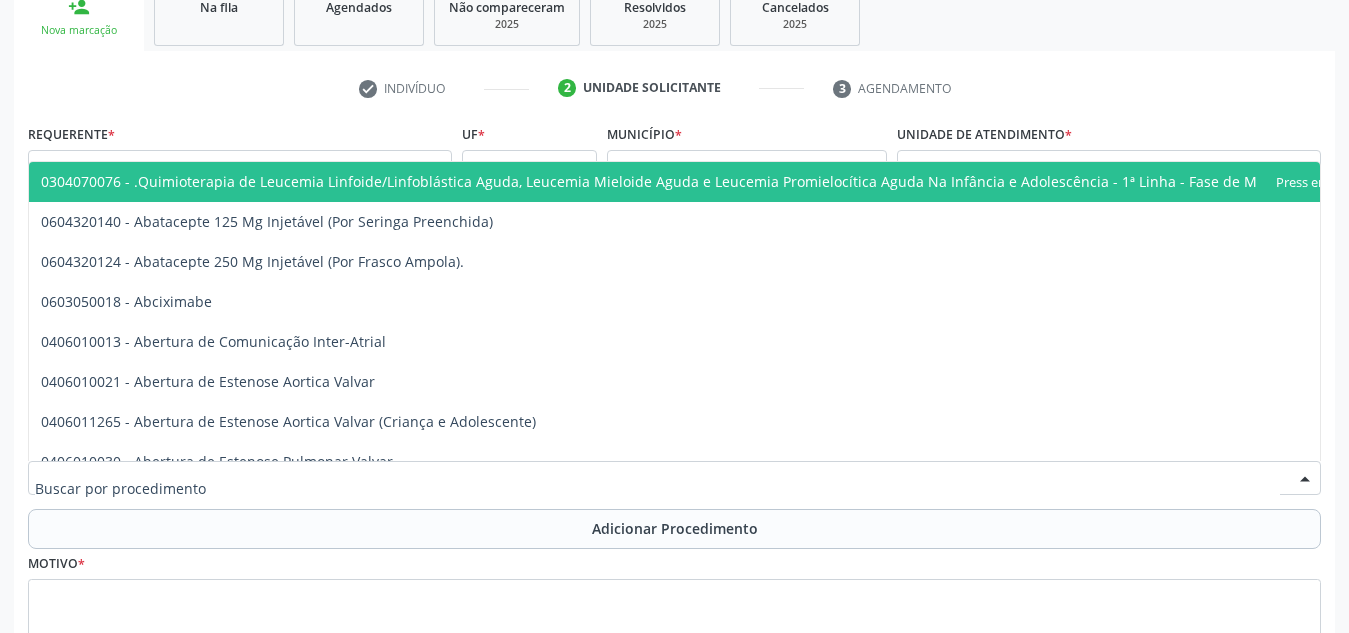 click at bounding box center (674, 478) 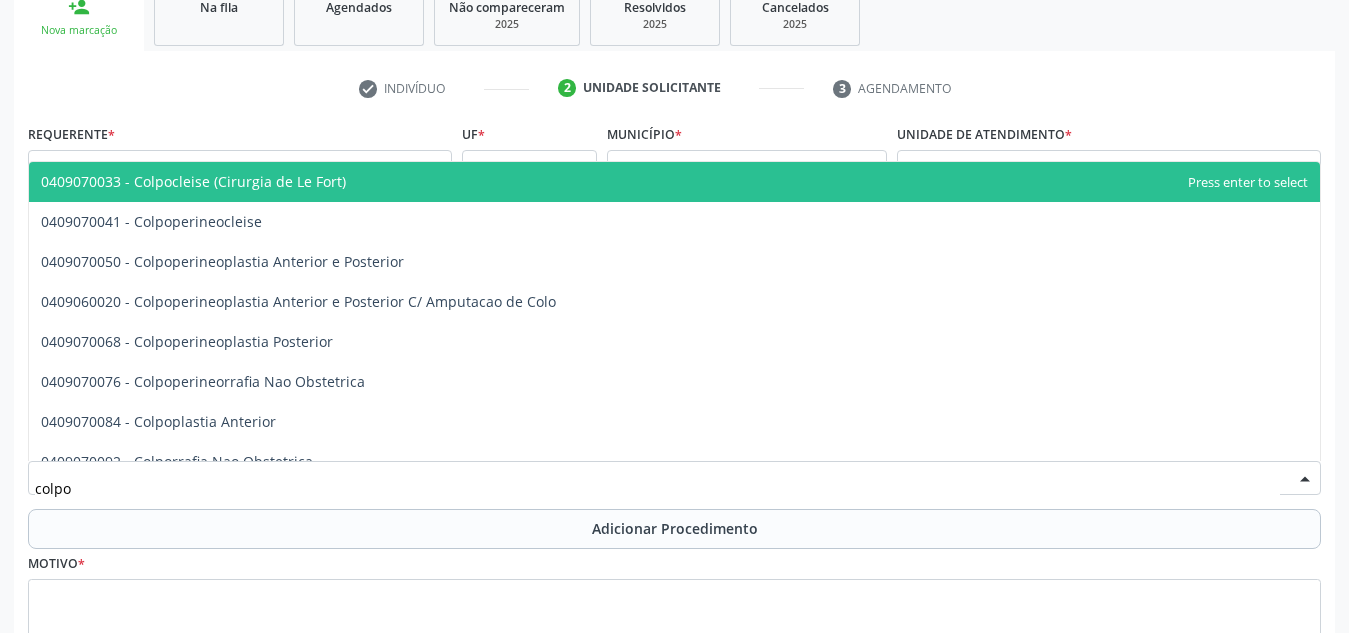 type on "colpos" 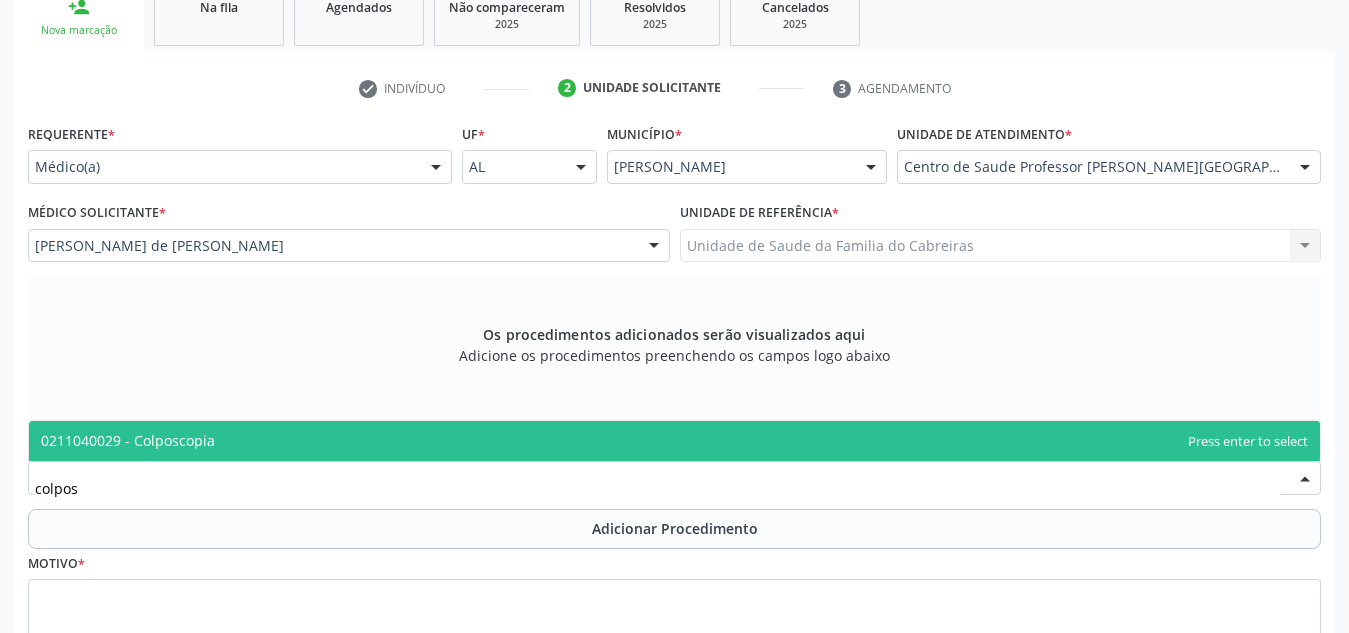 click on "0211040029 - Colposcopia" at bounding box center [674, 441] 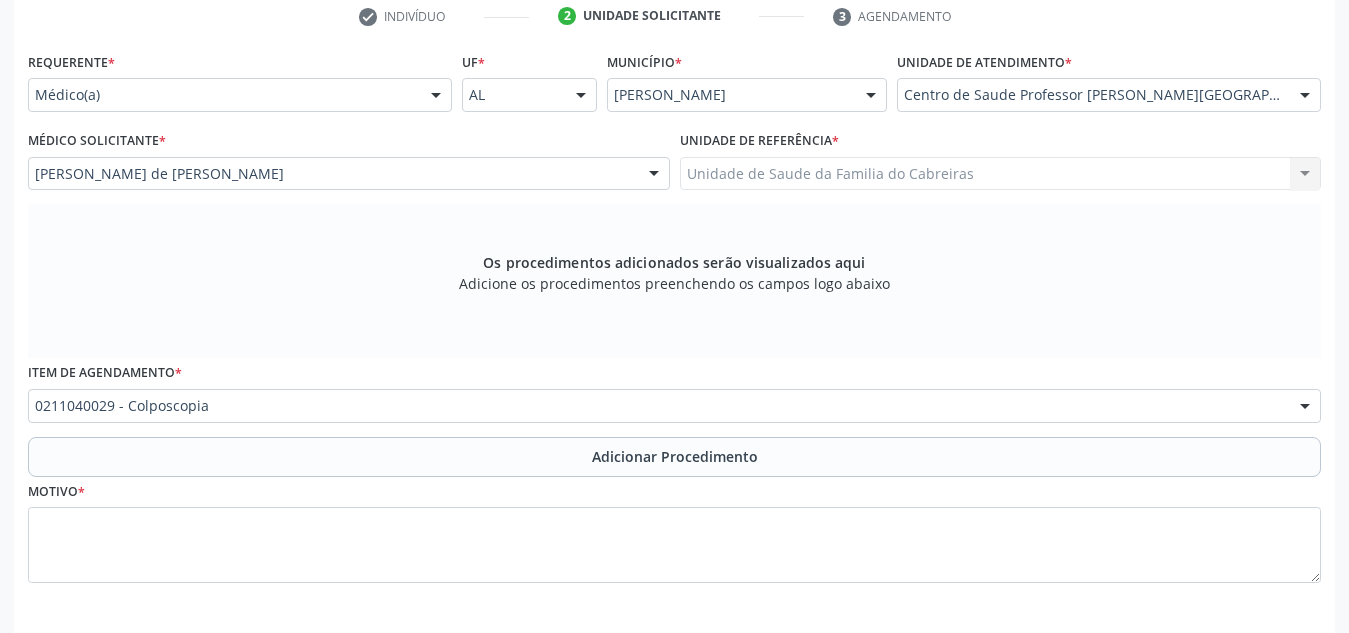 scroll, scrollTop: 496, scrollLeft: 0, axis: vertical 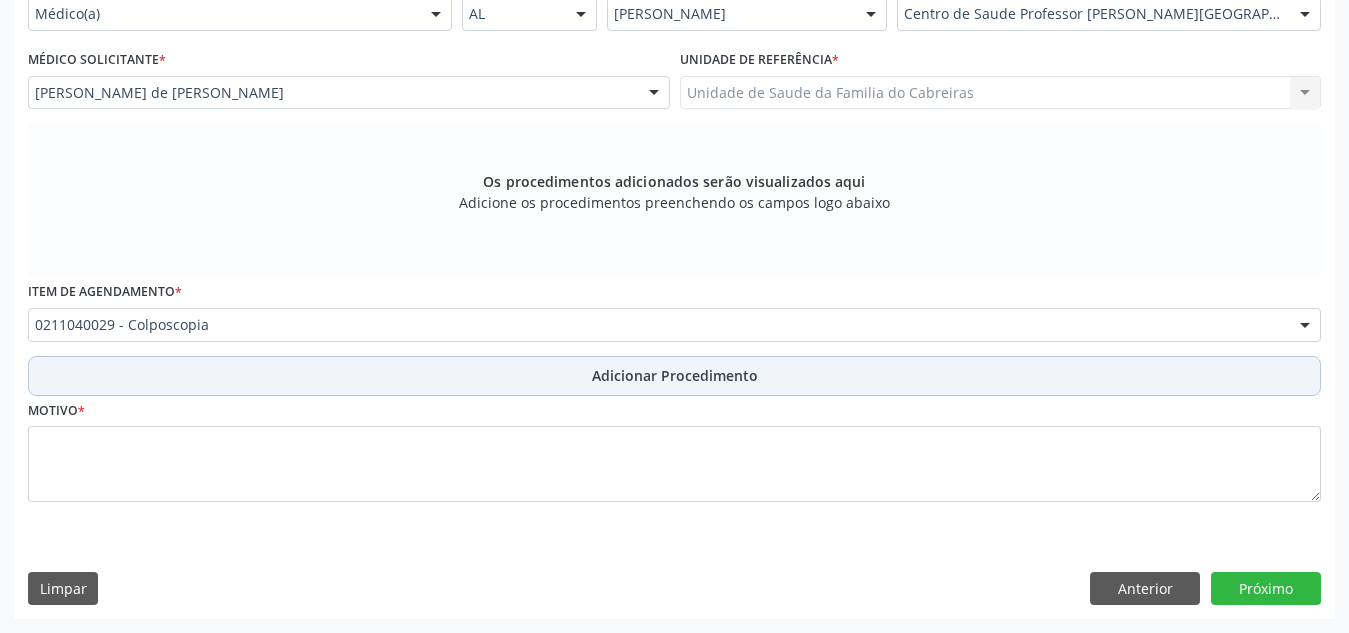 click on "Adicionar Procedimento" at bounding box center (675, 375) 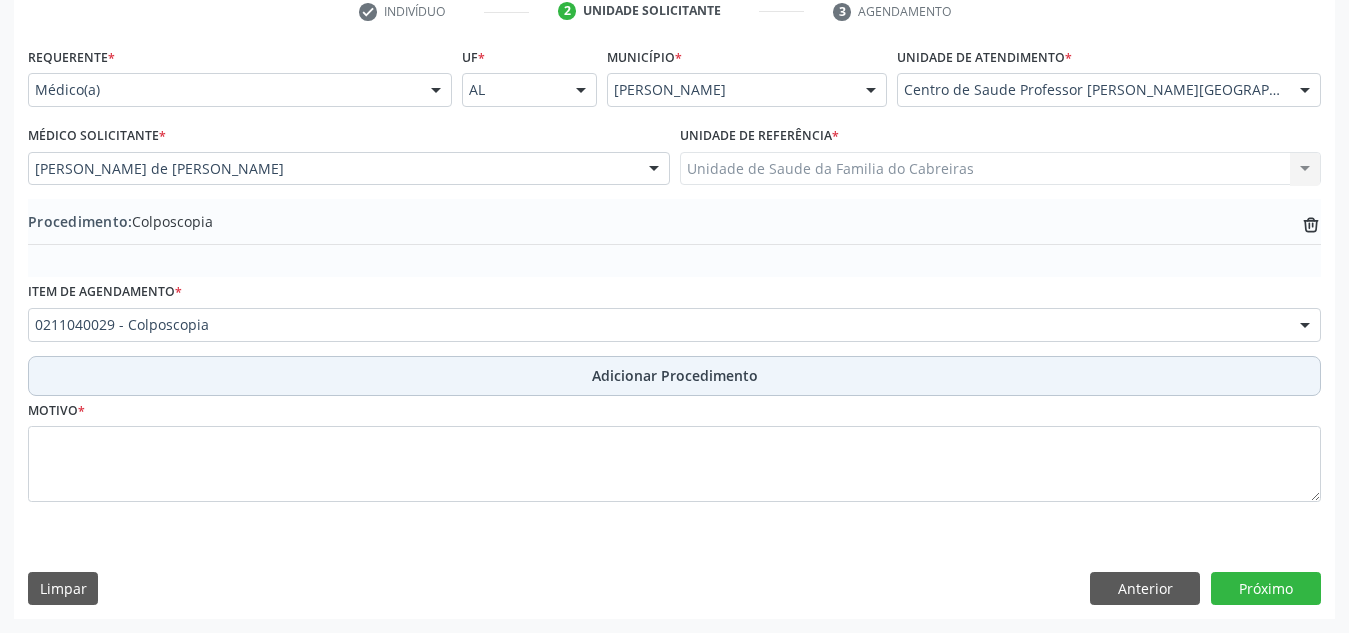 scroll, scrollTop: 420, scrollLeft: 0, axis: vertical 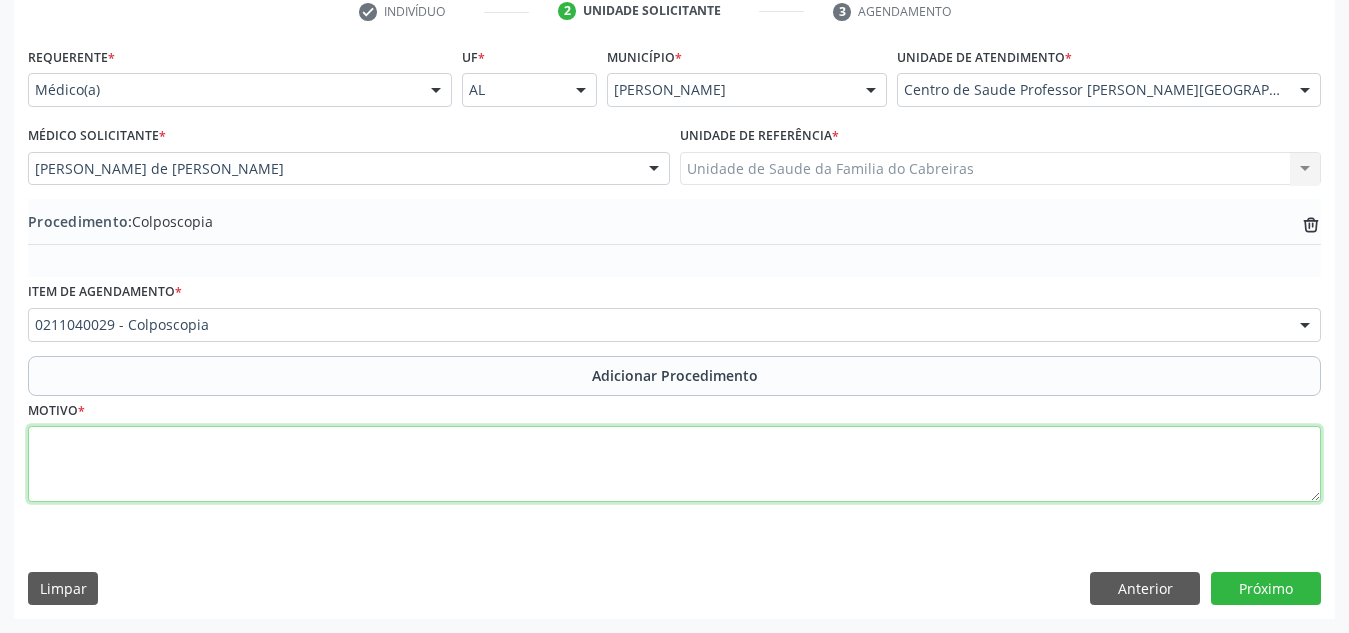 click at bounding box center (674, 464) 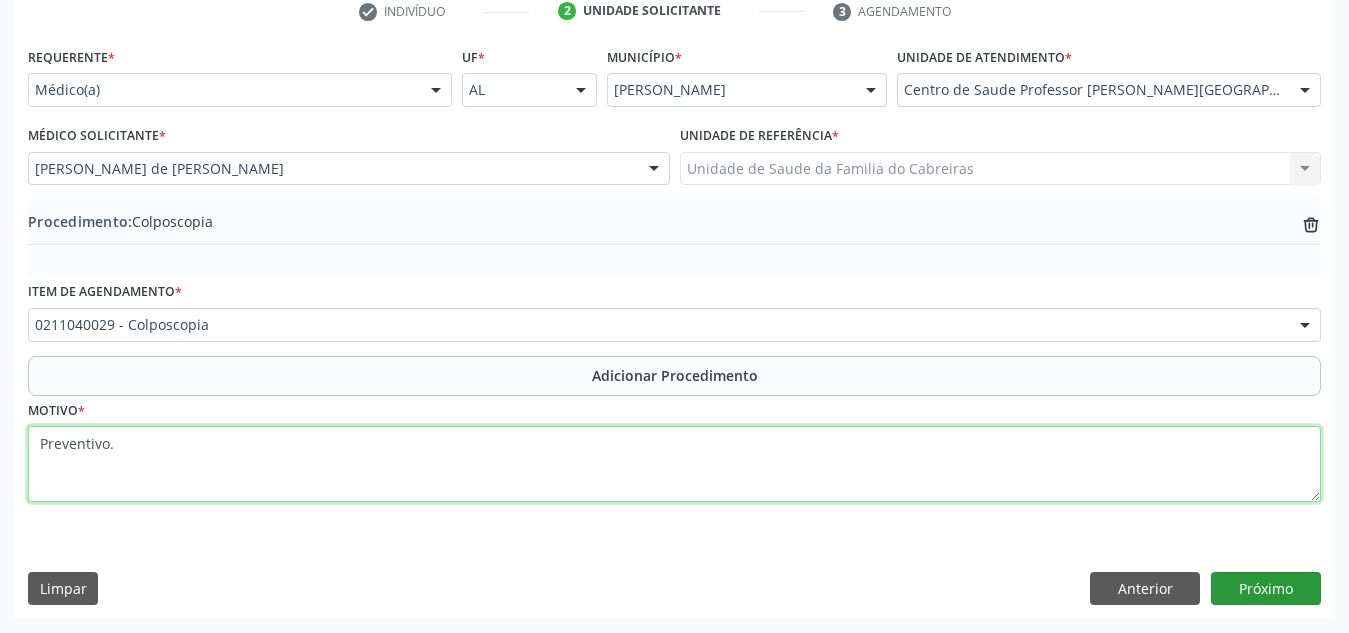 type on "Preventivo." 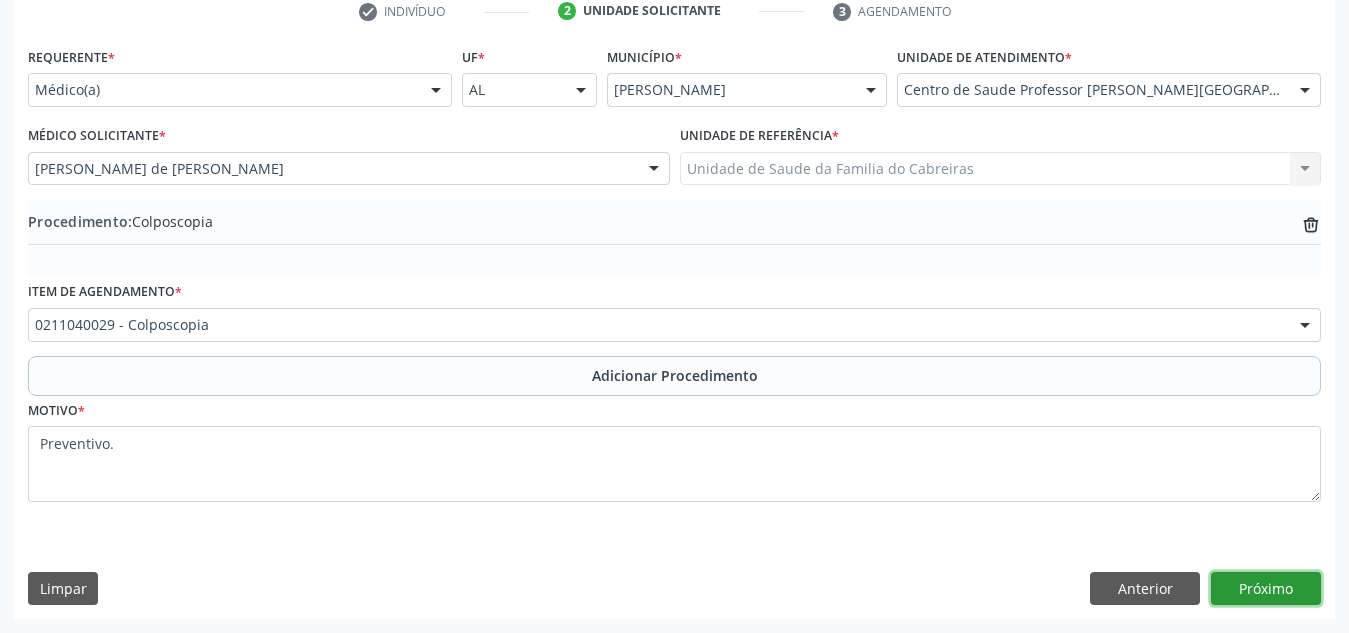 click on "Próximo" at bounding box center [1266, 589] 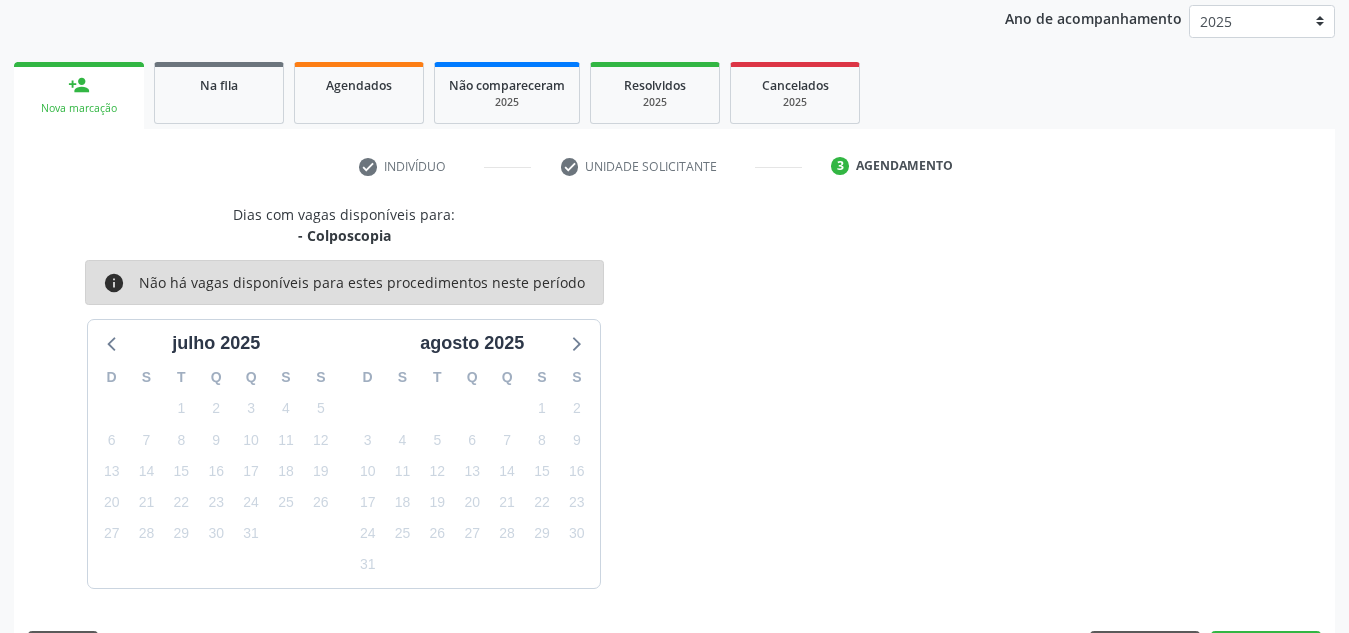 scroll, scrollTop: 324, scrollLeft: 0, axis: vertical 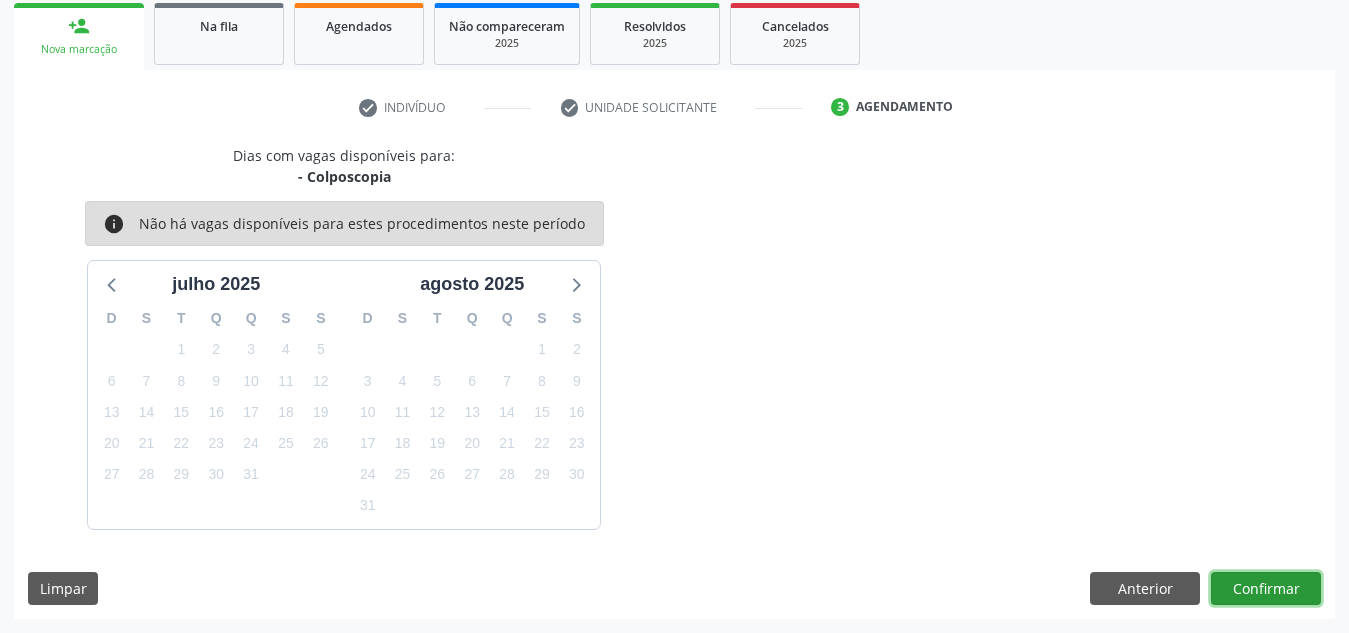 click on "Confirmar" at bounding box center (1266, 589) 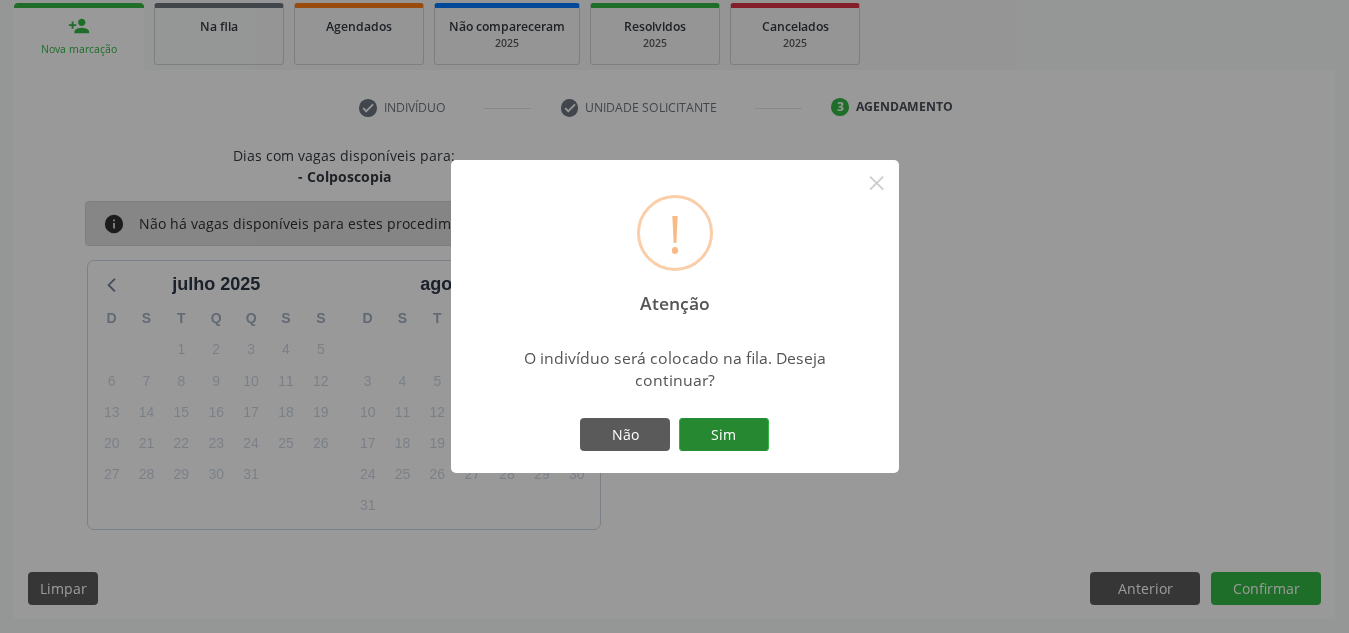 click on "Sim" at bounding box center [724, 435] 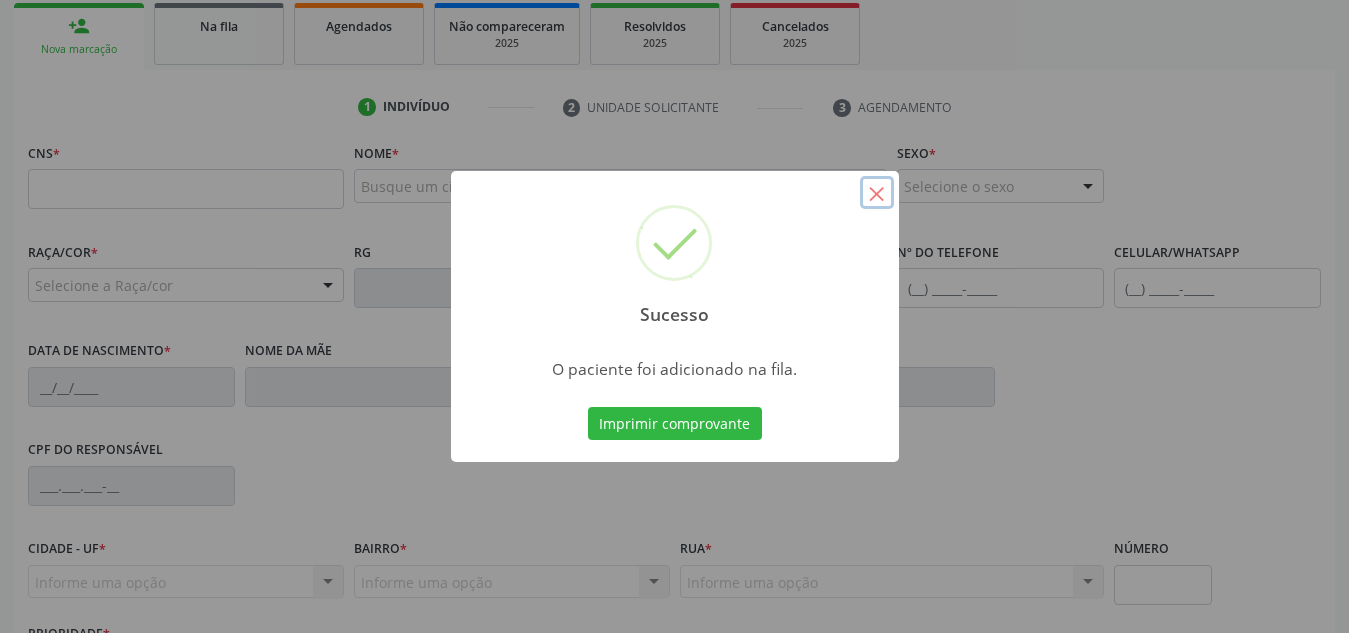 click on "×" at bounding box center [877, 193] 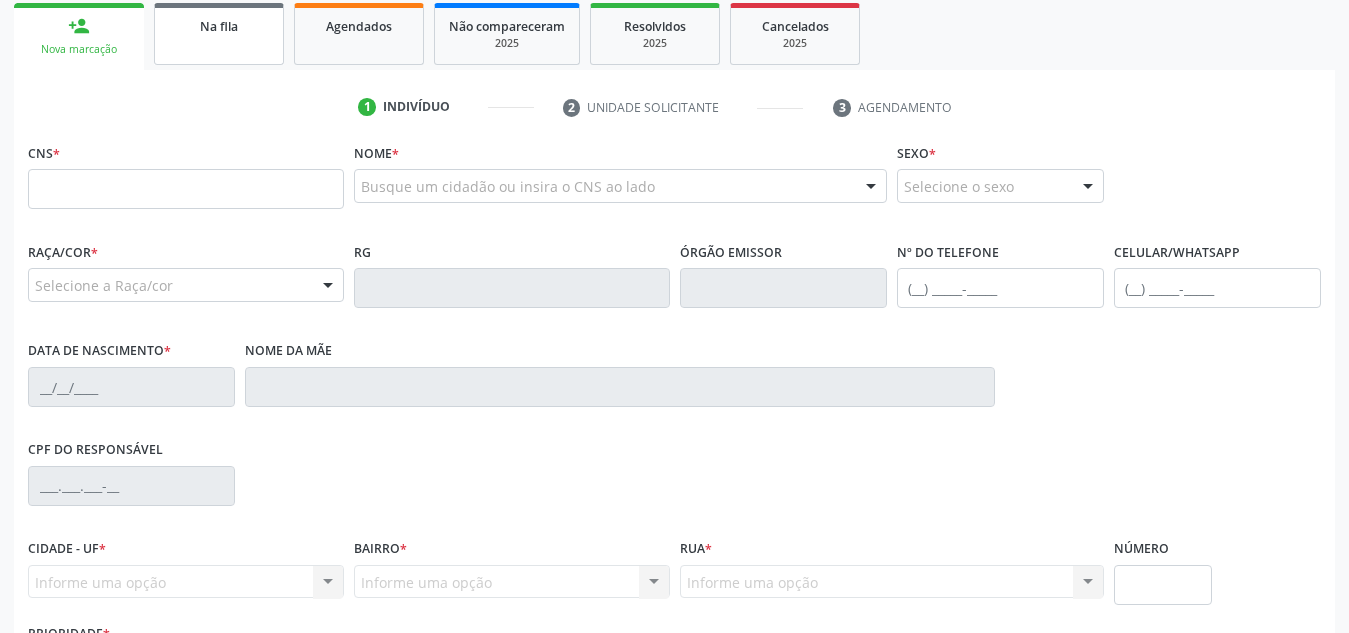 click on "Na fila" at bounding box center (219, 34) 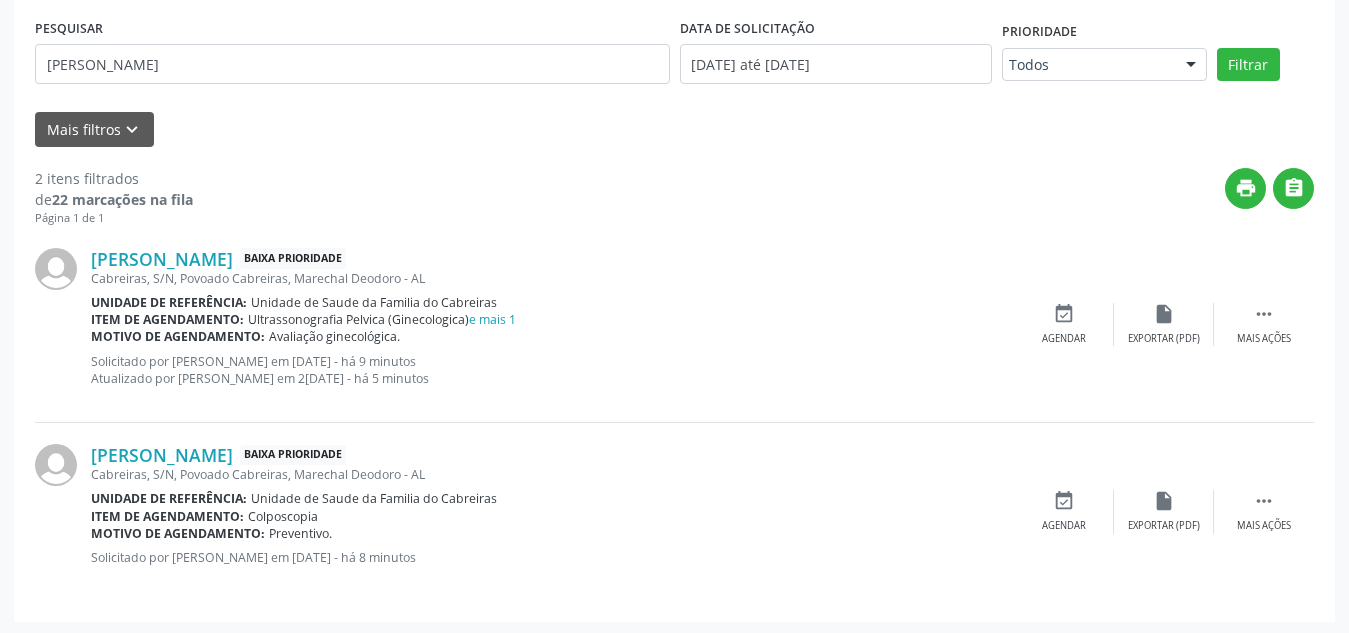 scroll, scrollTop: 410, scrollLeft: 0, axis: vertical 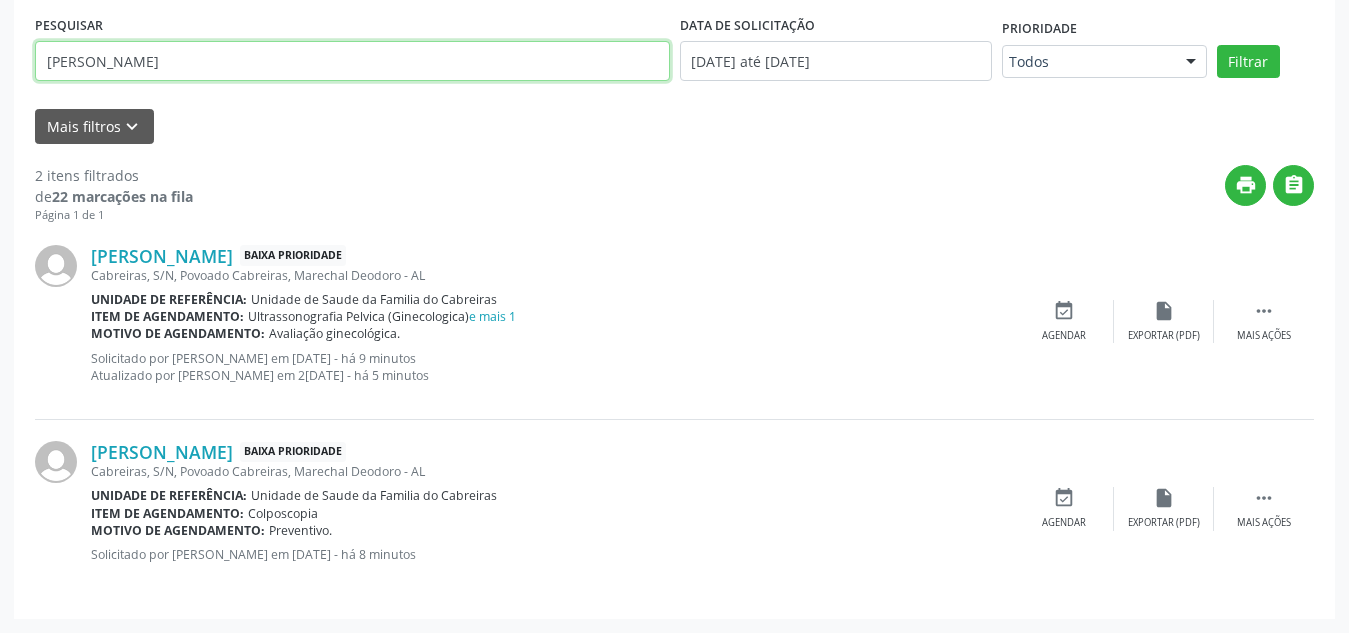 drag, startPoint x: 170, startPoint y: 77, endPoint x: 0, endPoint y: 39, distance: 174.1953 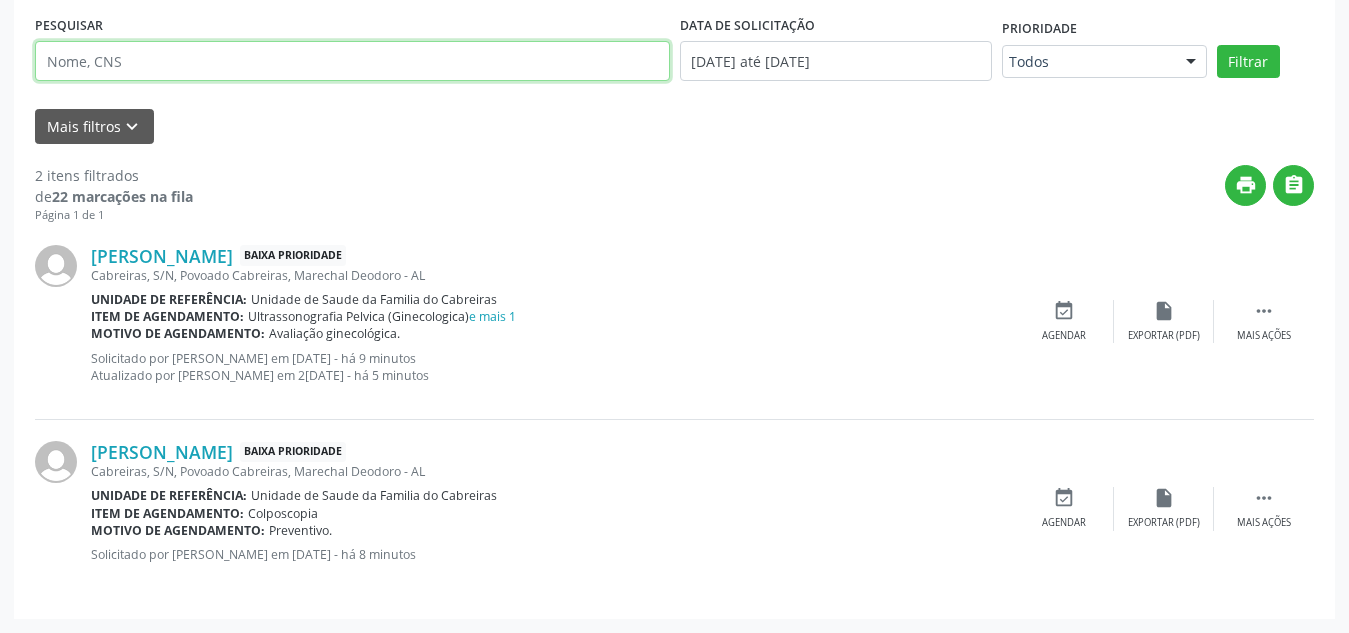 type 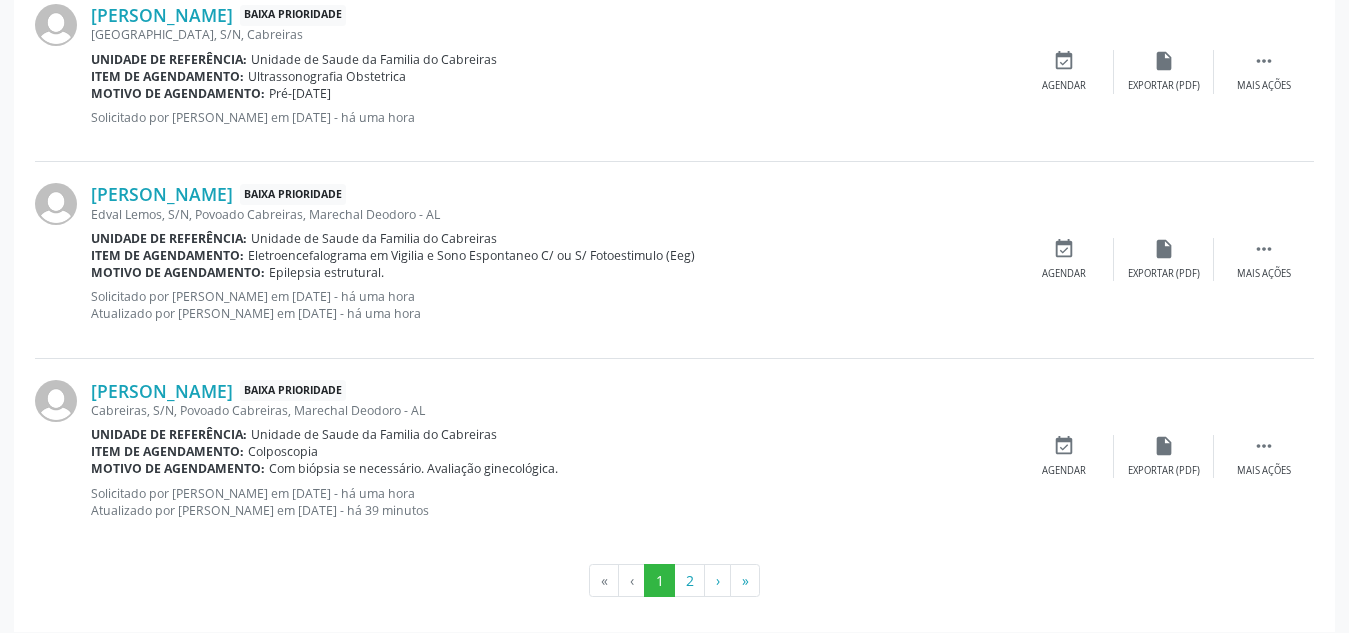 scroll, scrollTop: 2898, scrollLeft: 0, axis: vertical 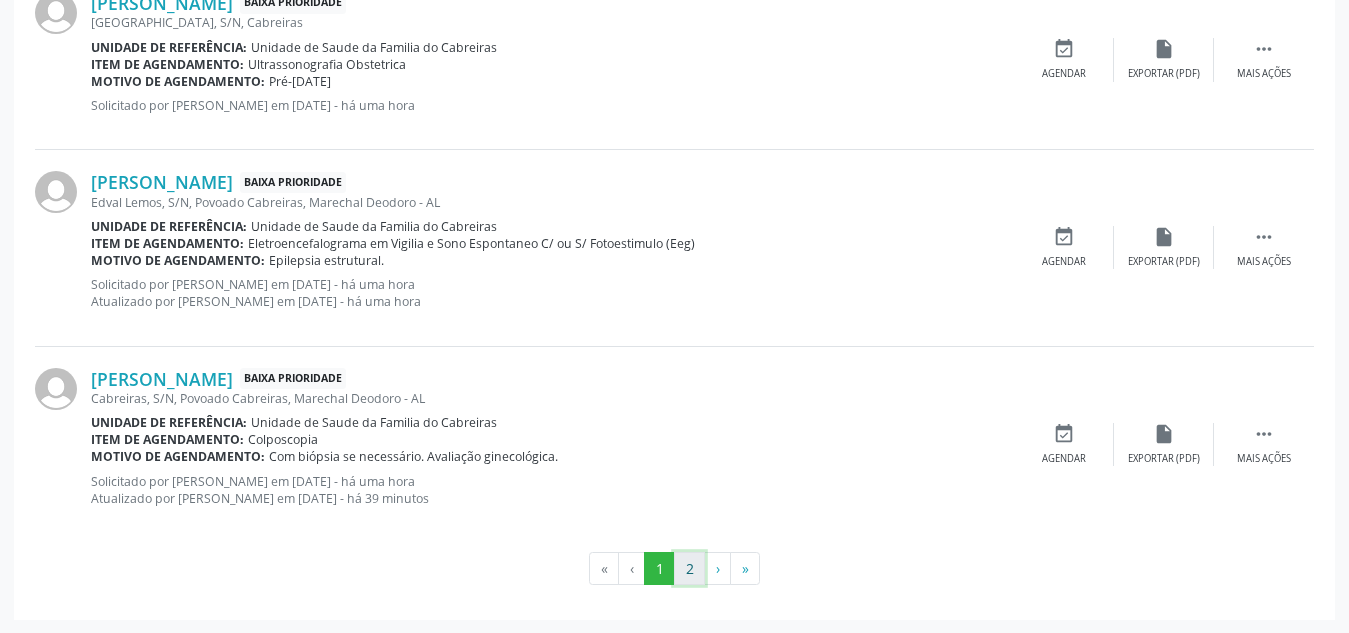 click on "2" at bounding box center (689, 569) 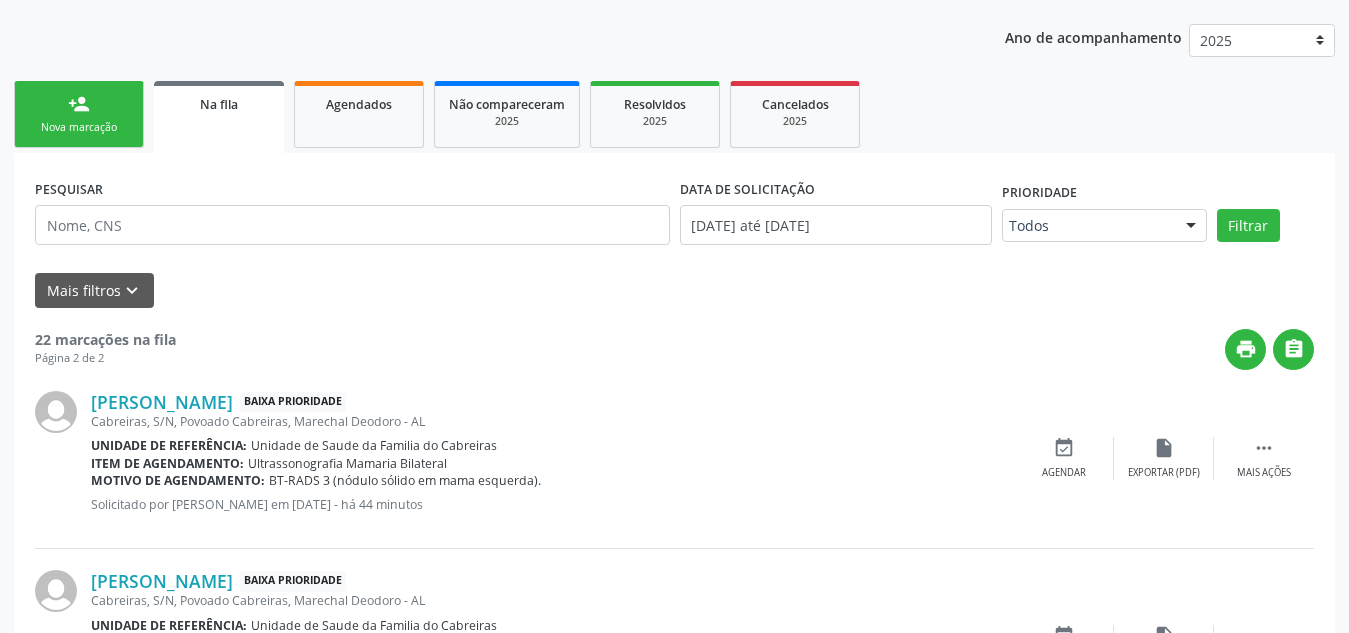 scroll, scrollTop: 245, scrollLeft: 0, axis: vertical 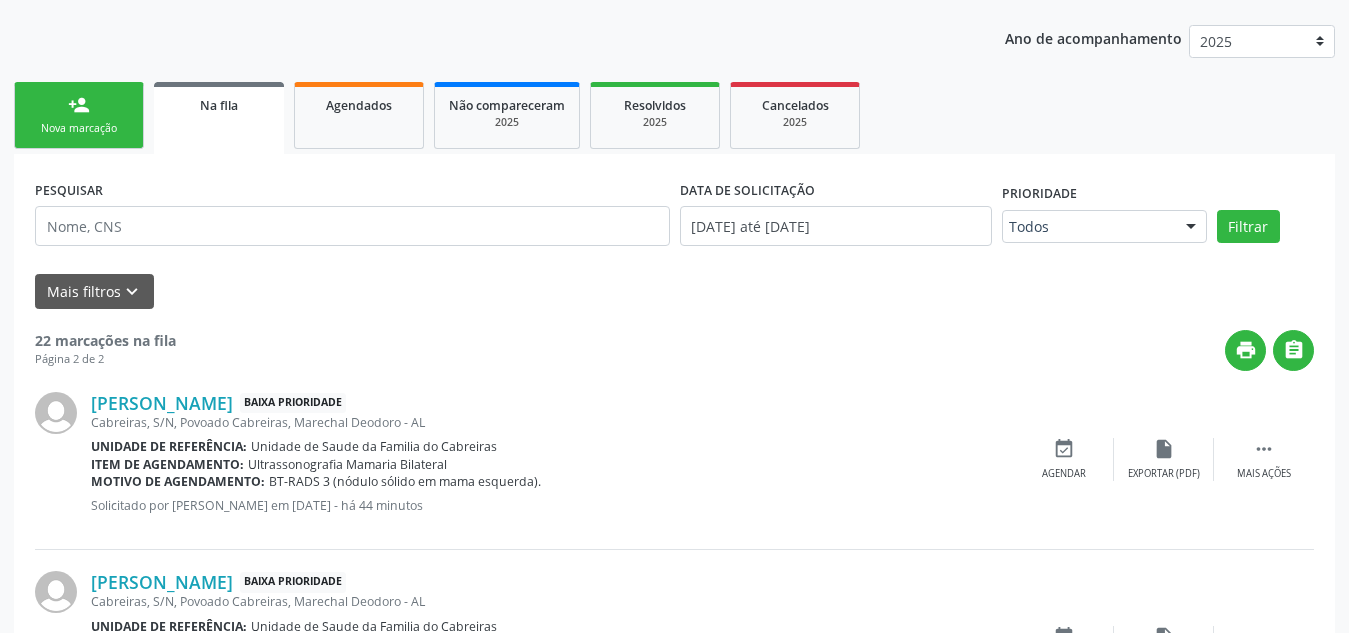 click on "Nova marcação" at bounding box center (79, 128) 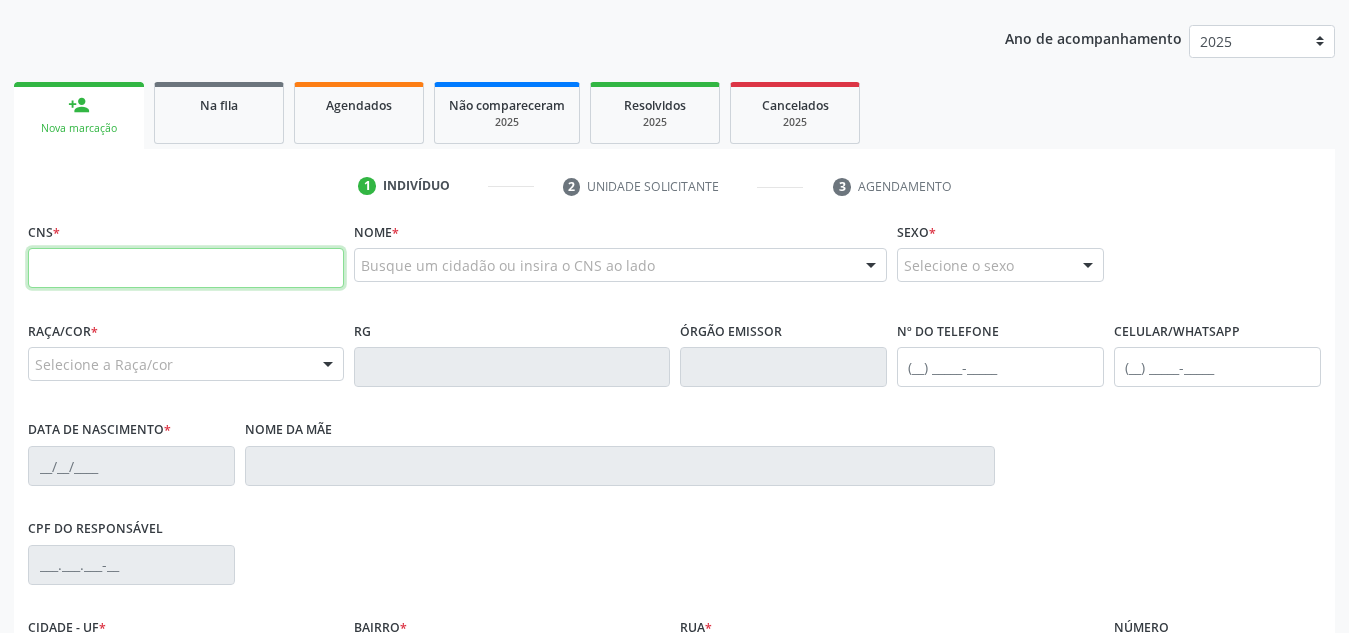 click at bounding box center [186, 268] 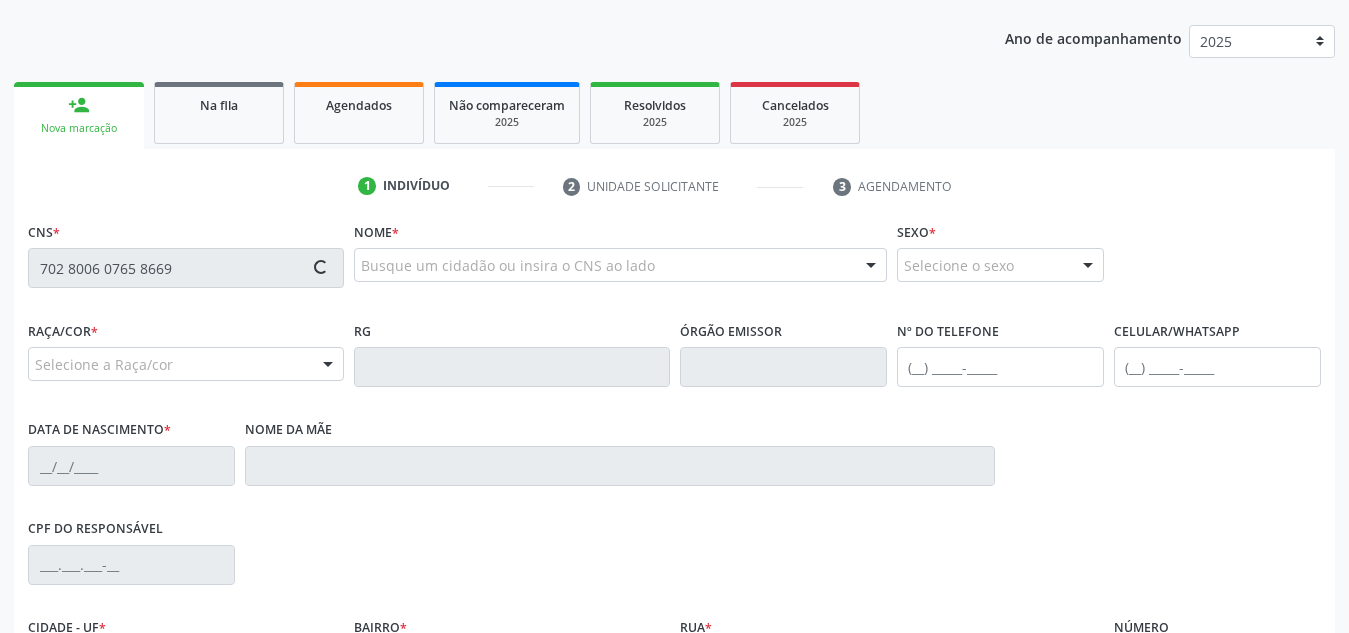 type on "702 8006 0765 8669" 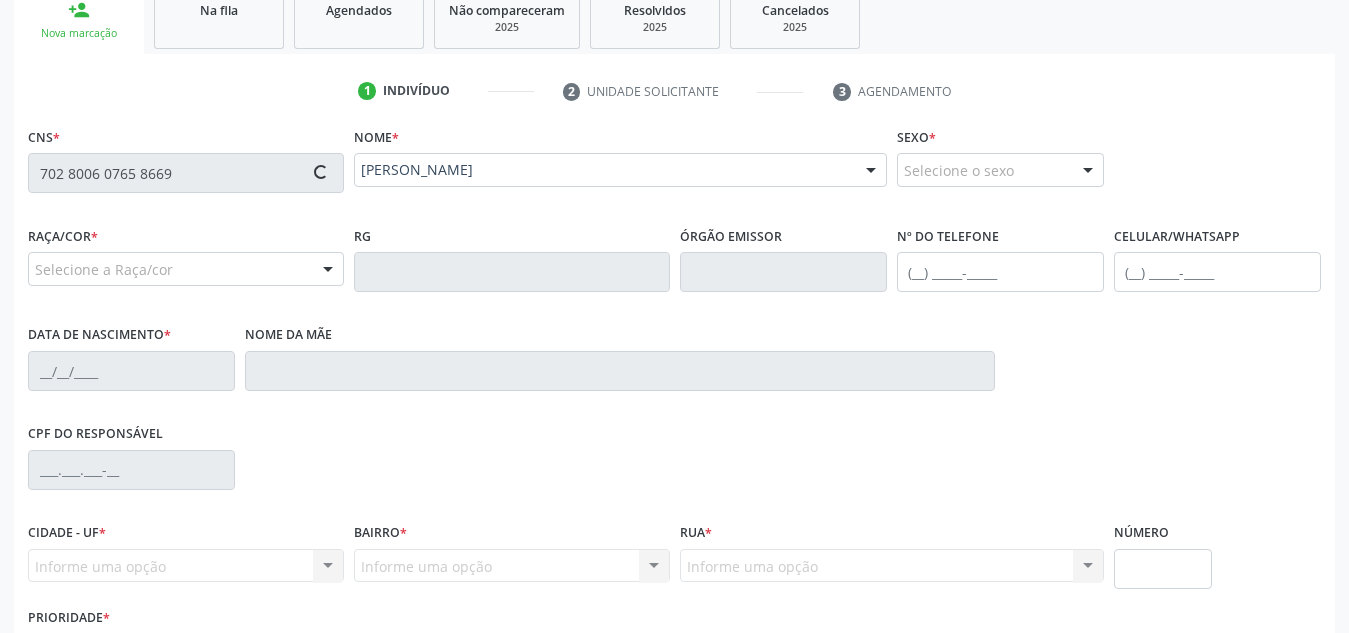 type on "[PHONE_NUMBER]" 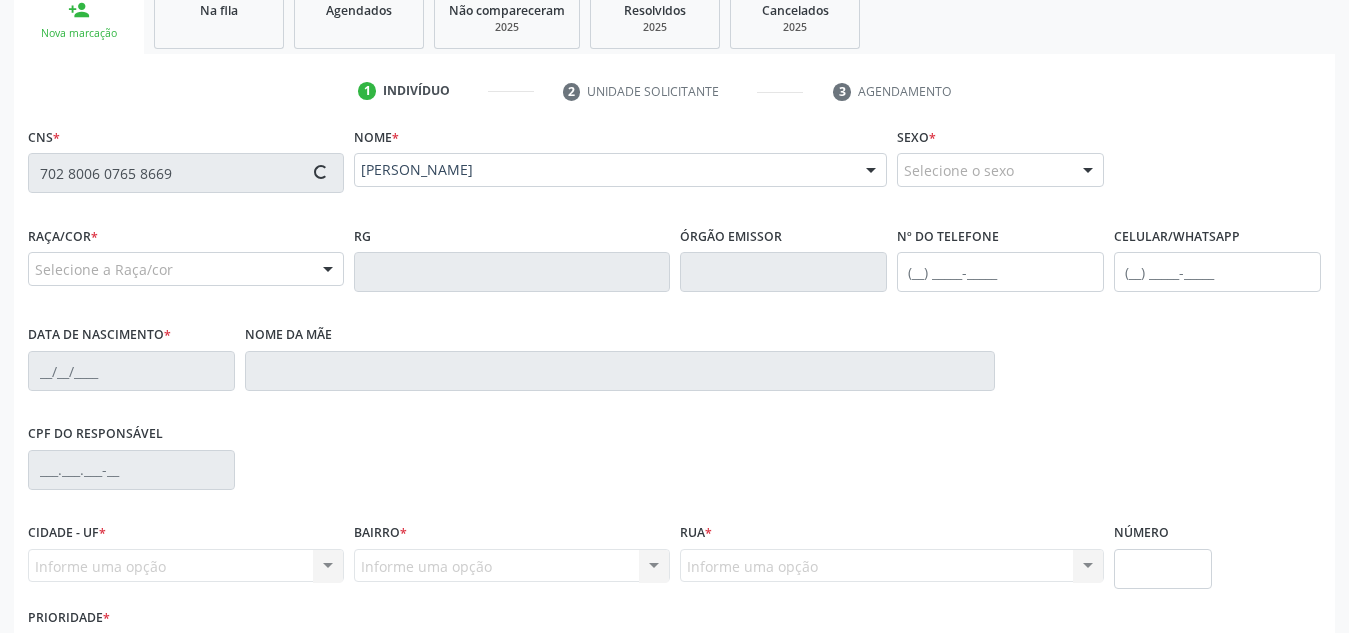 type on "[PHONE_NUMBER]" 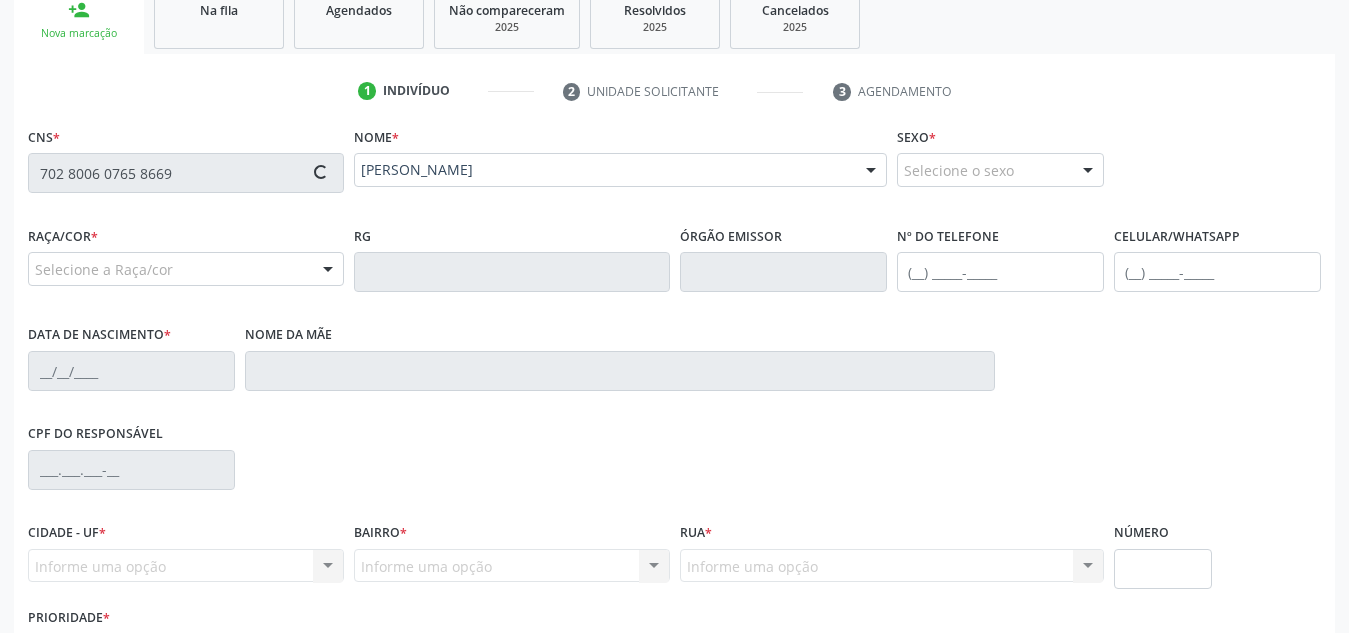 type on "S/N" 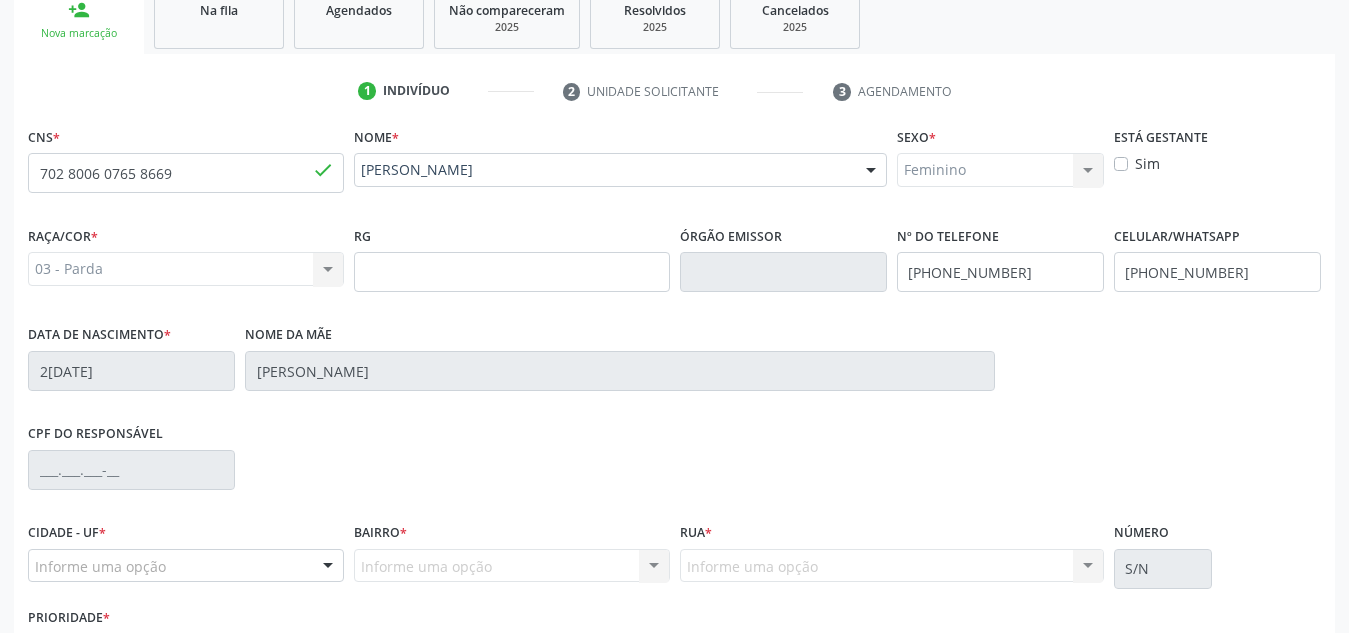 scroll, scrollTop: 479, scrollLeft: 0, axis: vertical 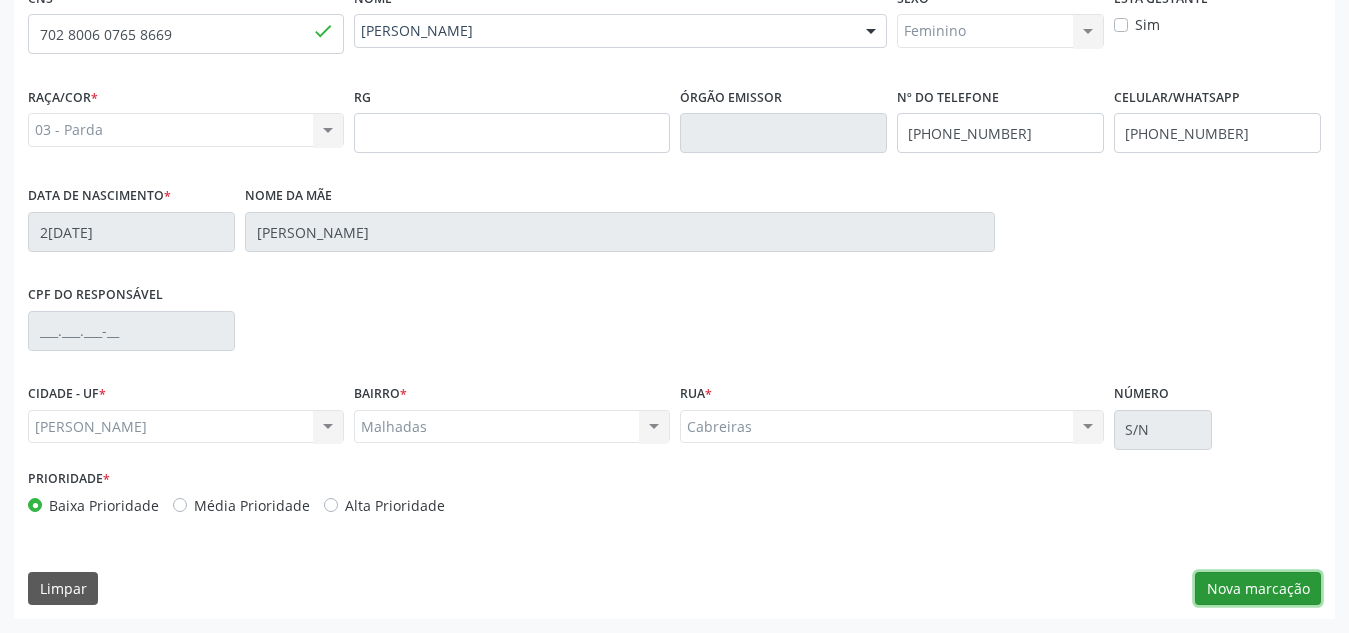 click on "Nova marcação" at bounding box center [1258, 589] 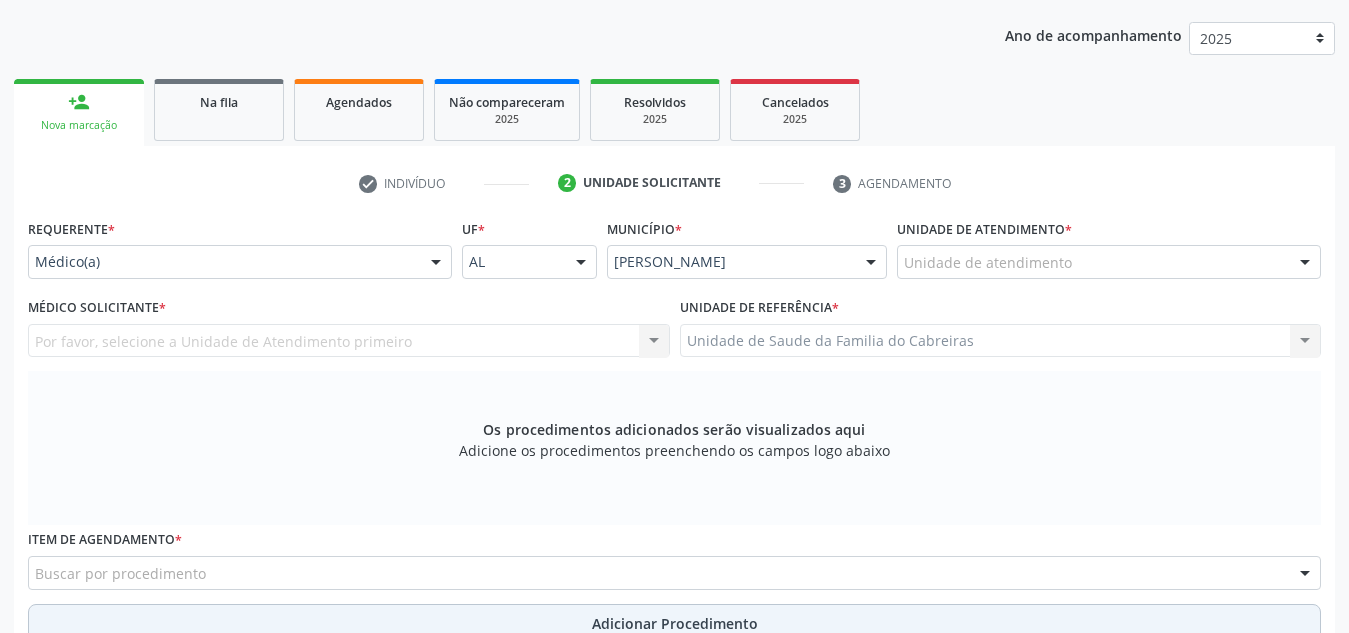 scroll, scrollTop: 247, scrollLeft: 0, axis: vertical 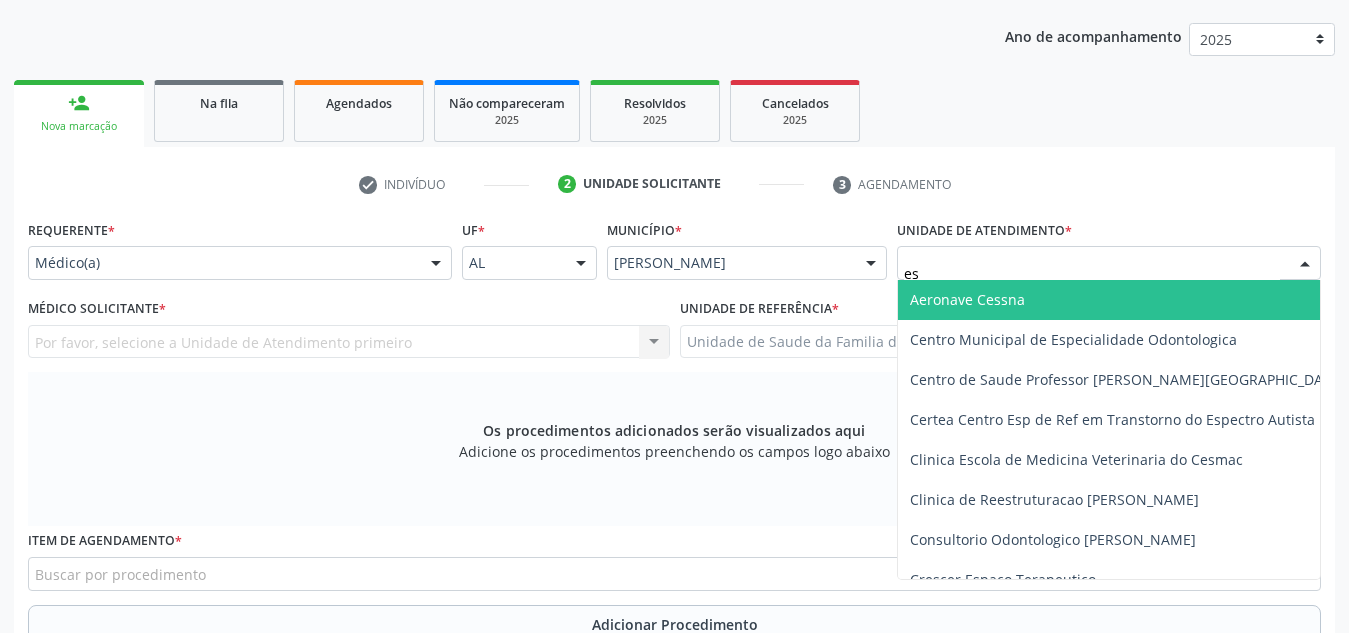 type on "est" 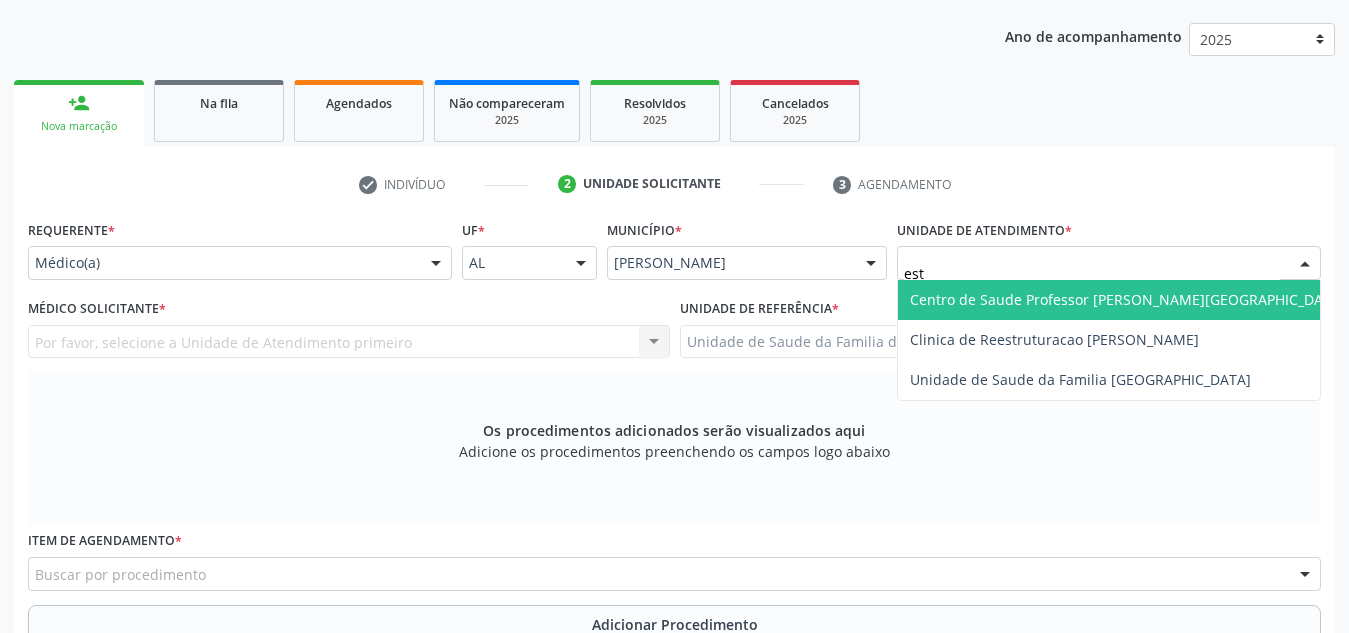 click on "Centro de Saude Professor [PERSON_NAME][GEOGRAPHIC_DATA]" at bounding box center [1127, 299] 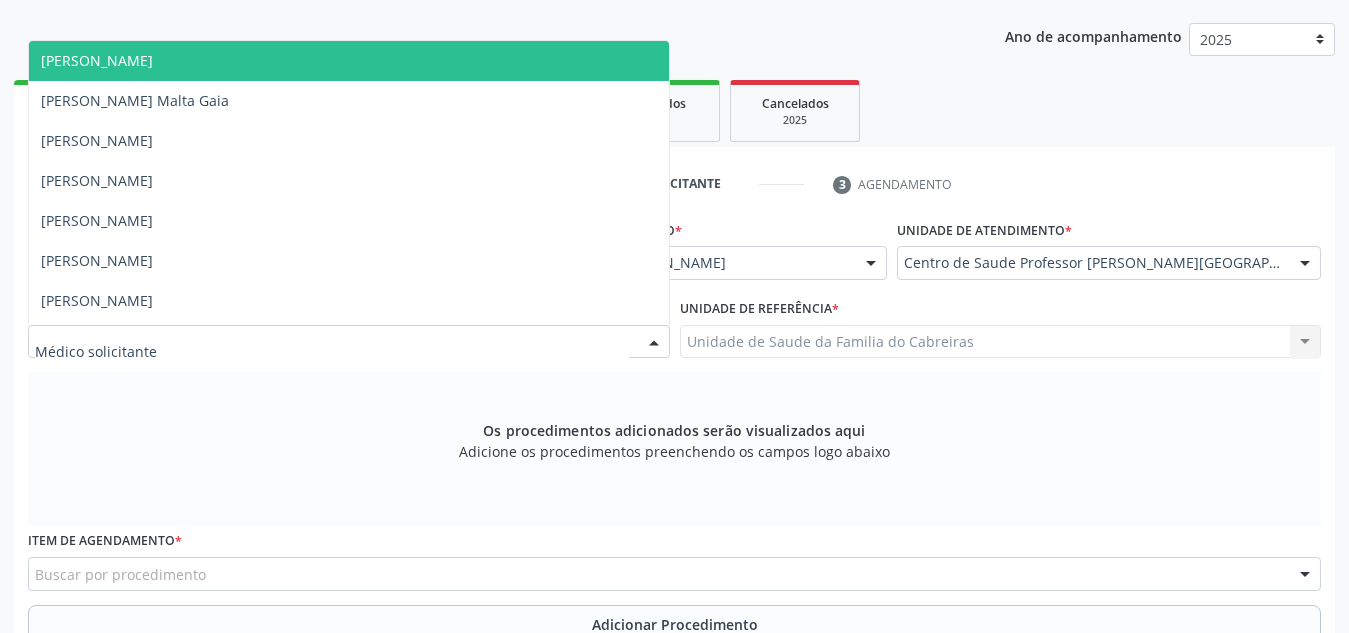click at bounding box center [349, 342] 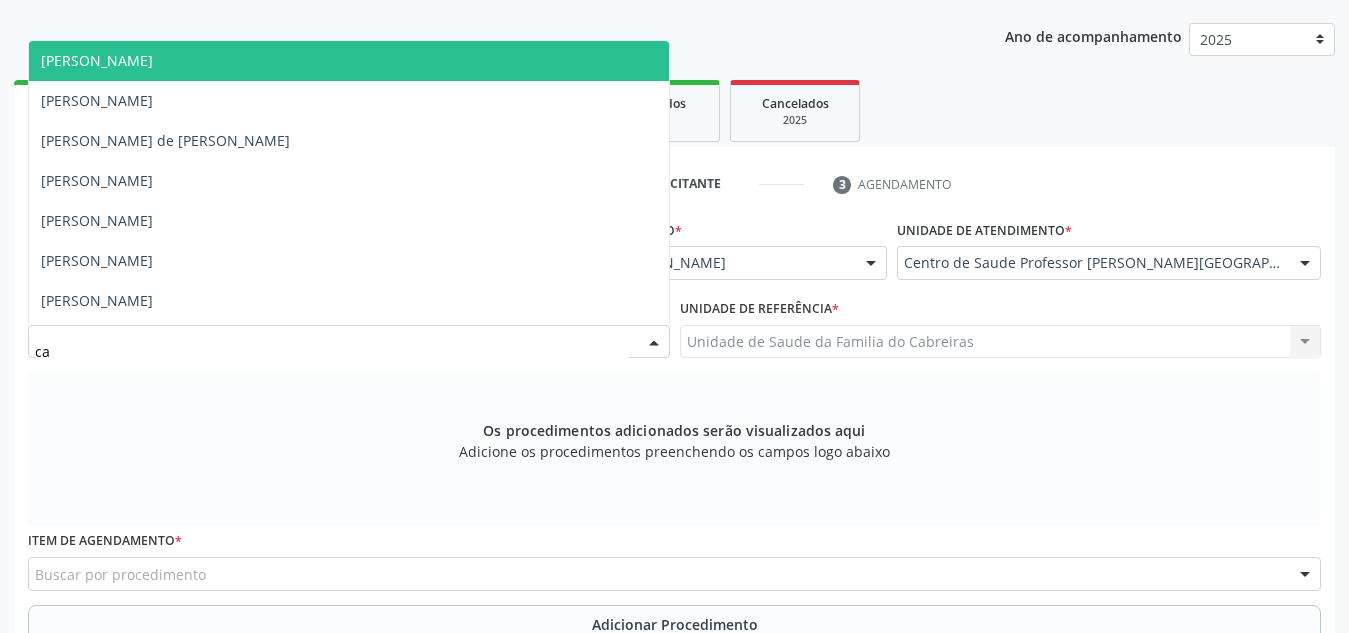 type on "cat" 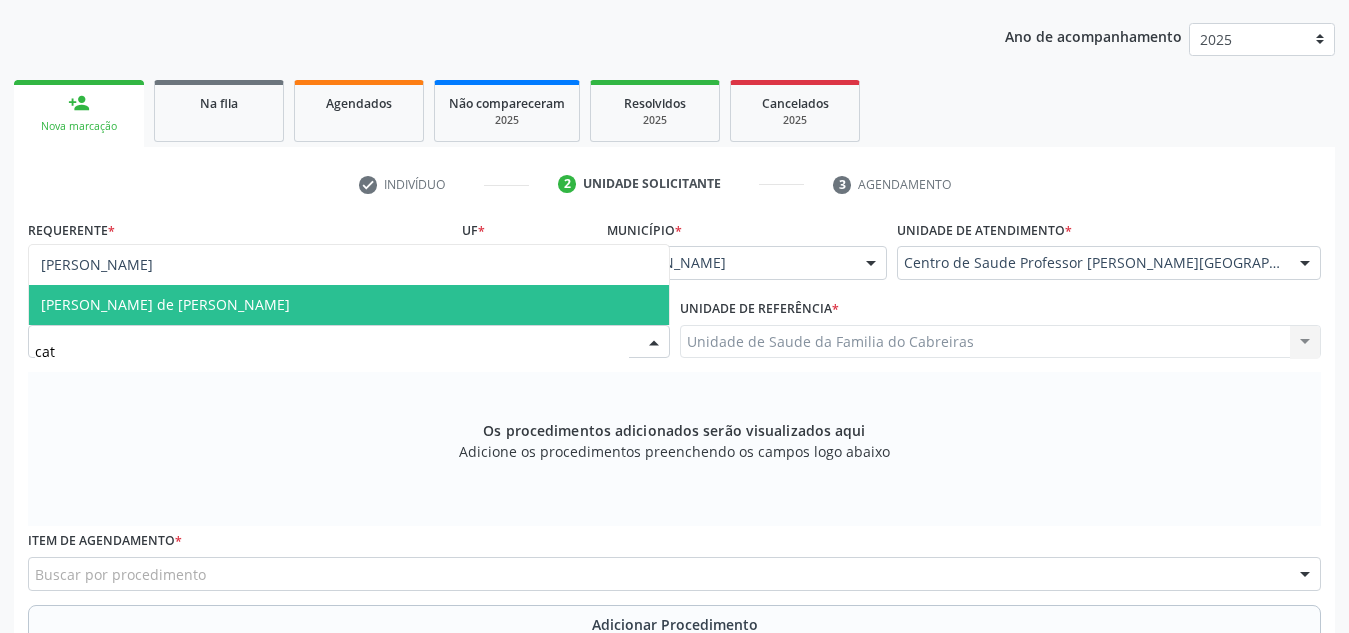 click on "[PERSON_NAME] de [PERSON_NAME]" at bounding box center [349, 305] 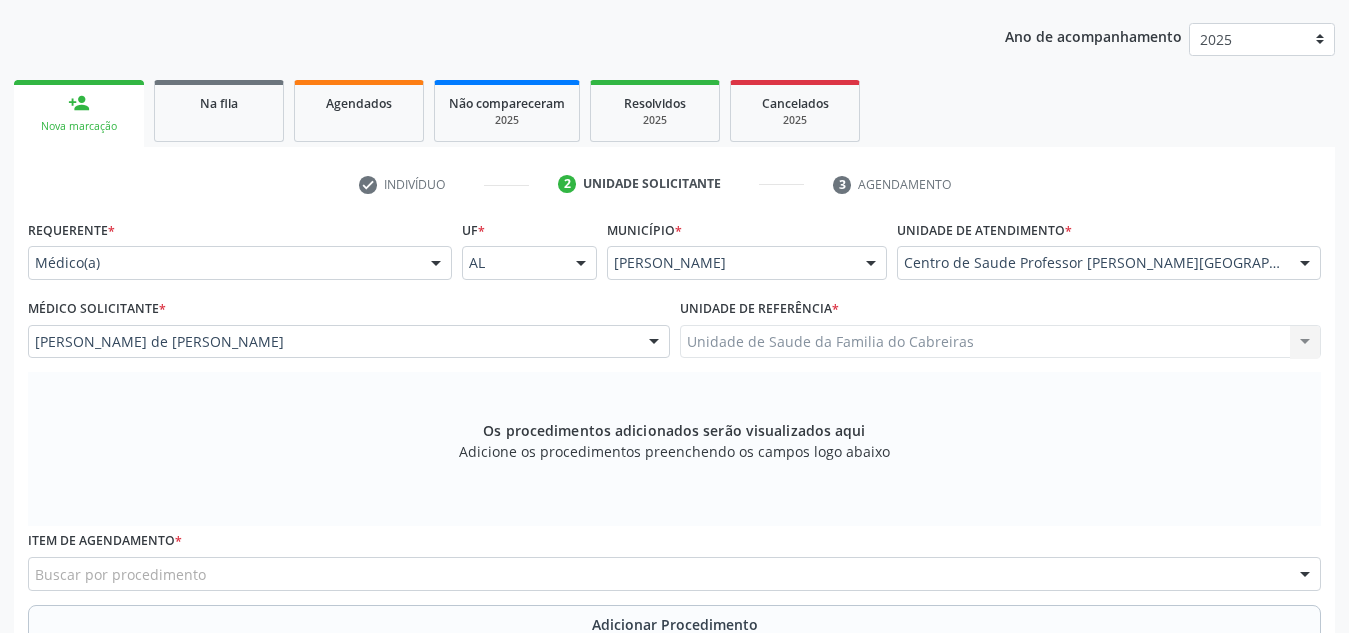 scroll, scrollTop: 496, scrollLeft: 0, axis: vertical 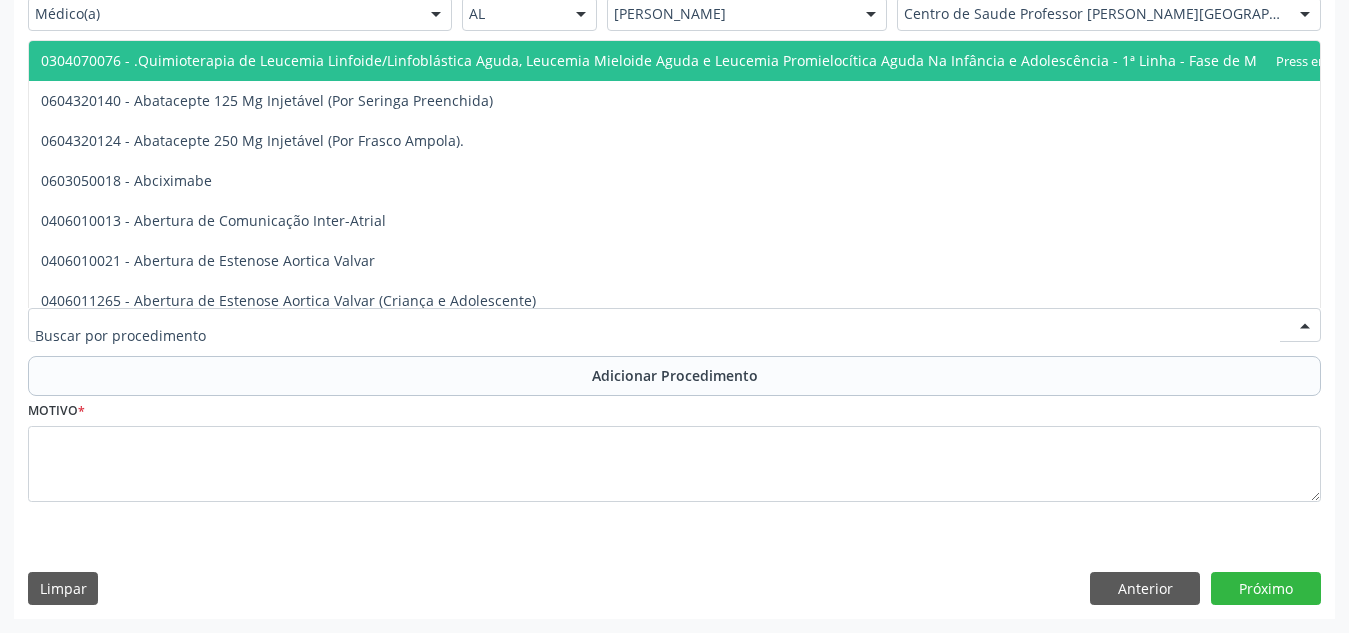 click at bounding box center [674, 325] 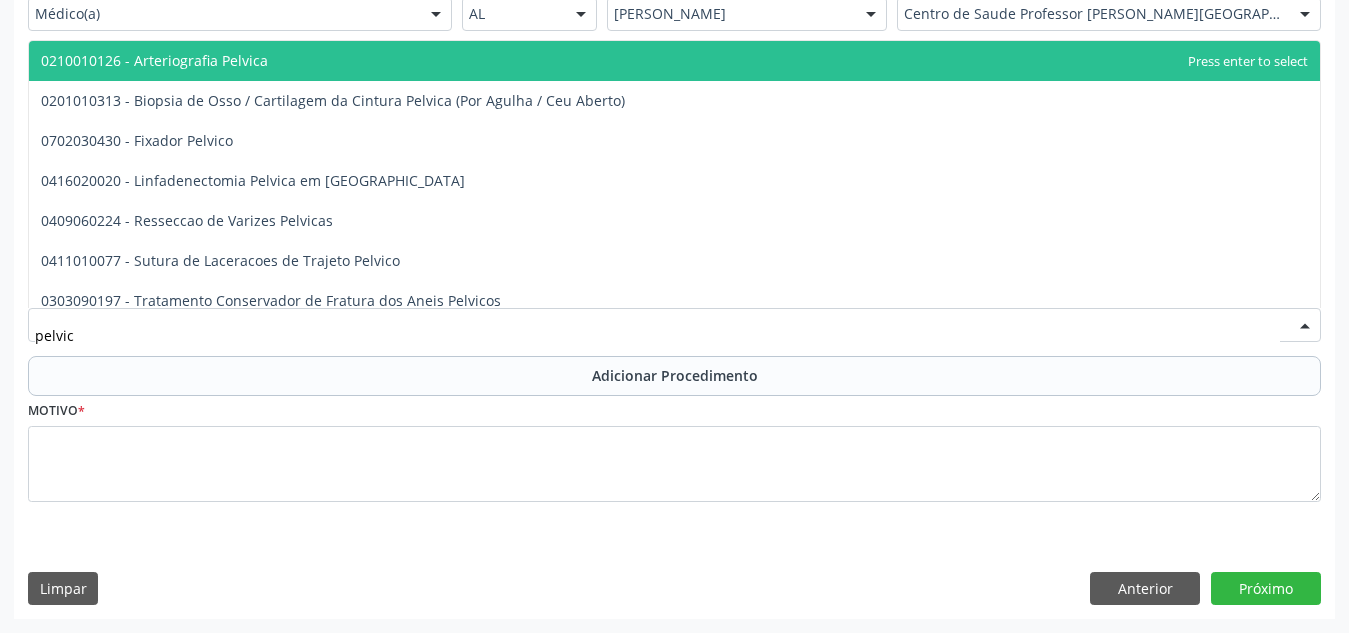 type on "pelvica" 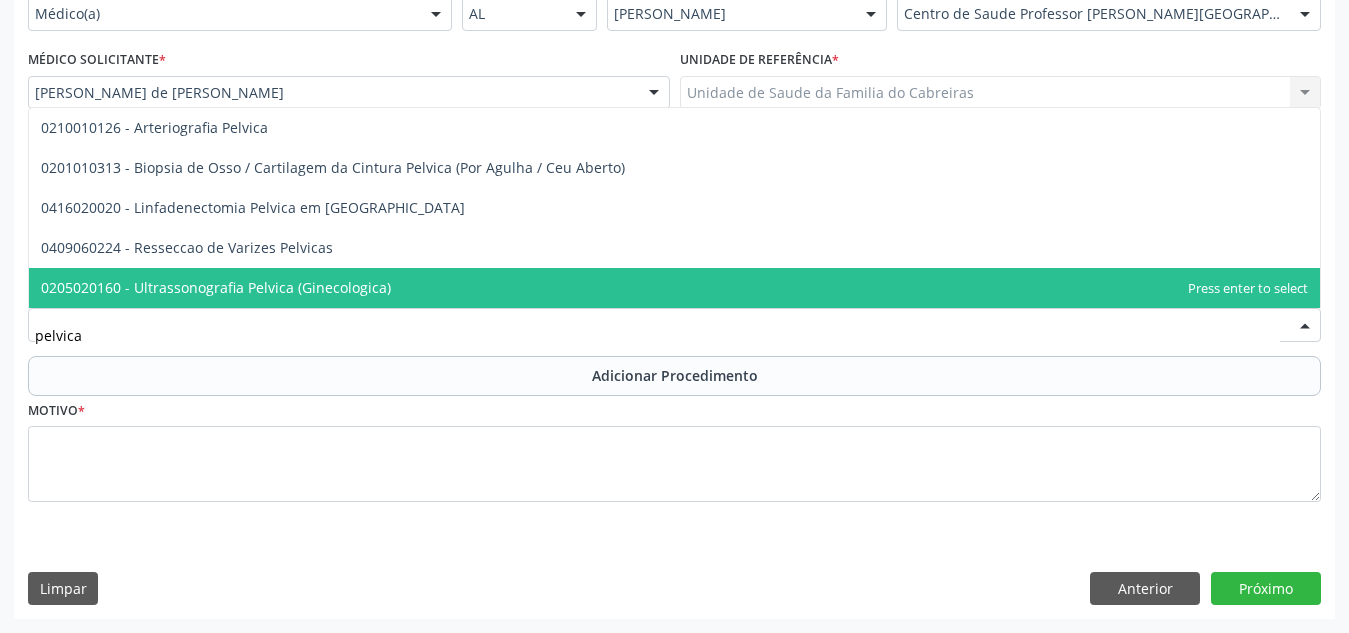 click on "0205020160 - Ultrassonografia Pelvica (Ginecologica)" at bounding box center [674, 288] 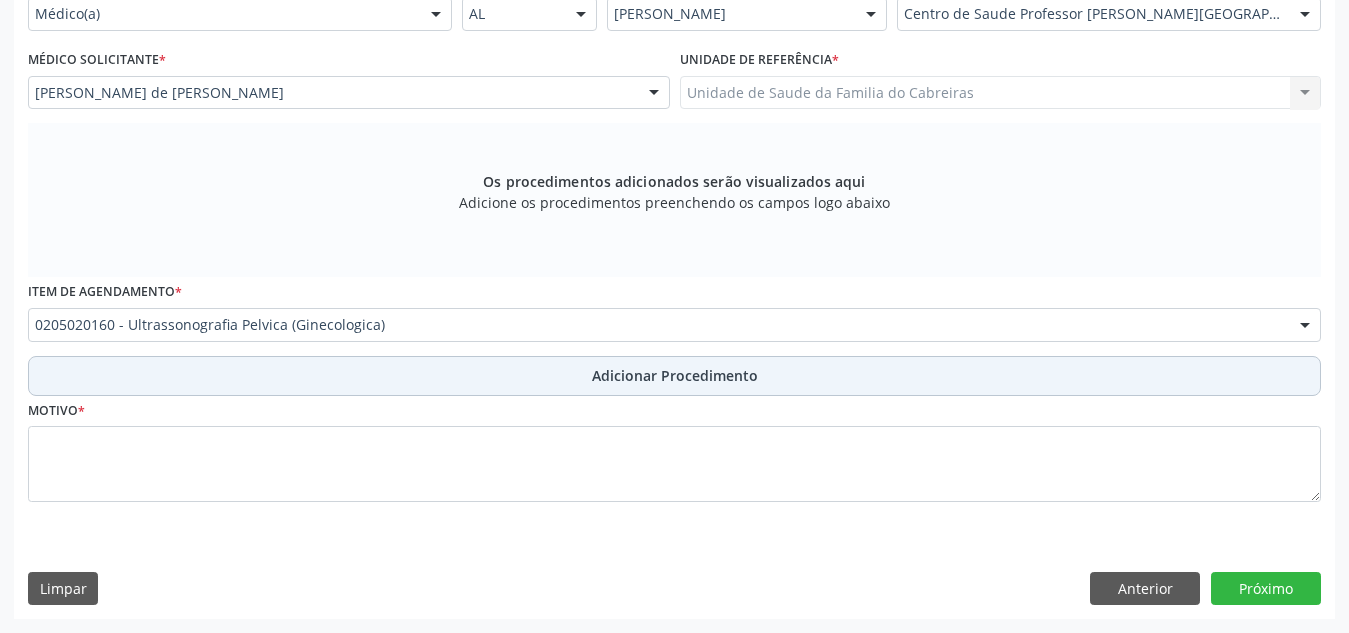 click on "Adicionar Procedimento" at bounding box center (675, 375) 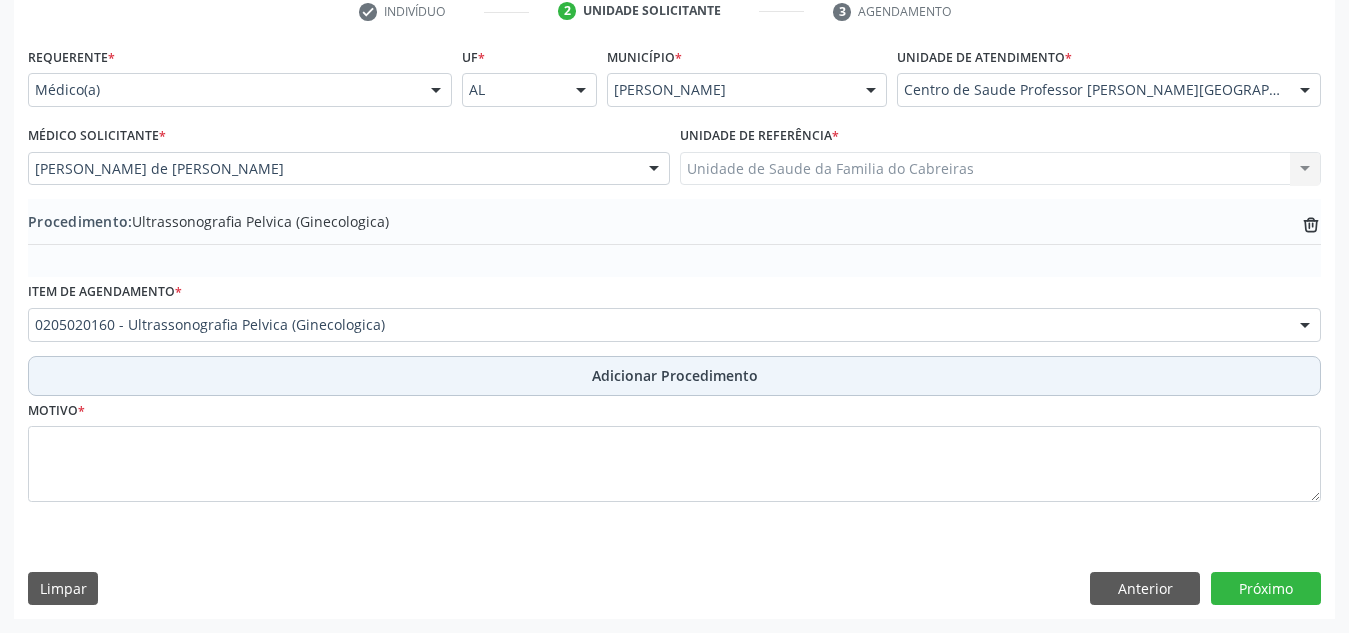 scroll, scrollTop: 420, scrollLeft: 0, axis: vertical 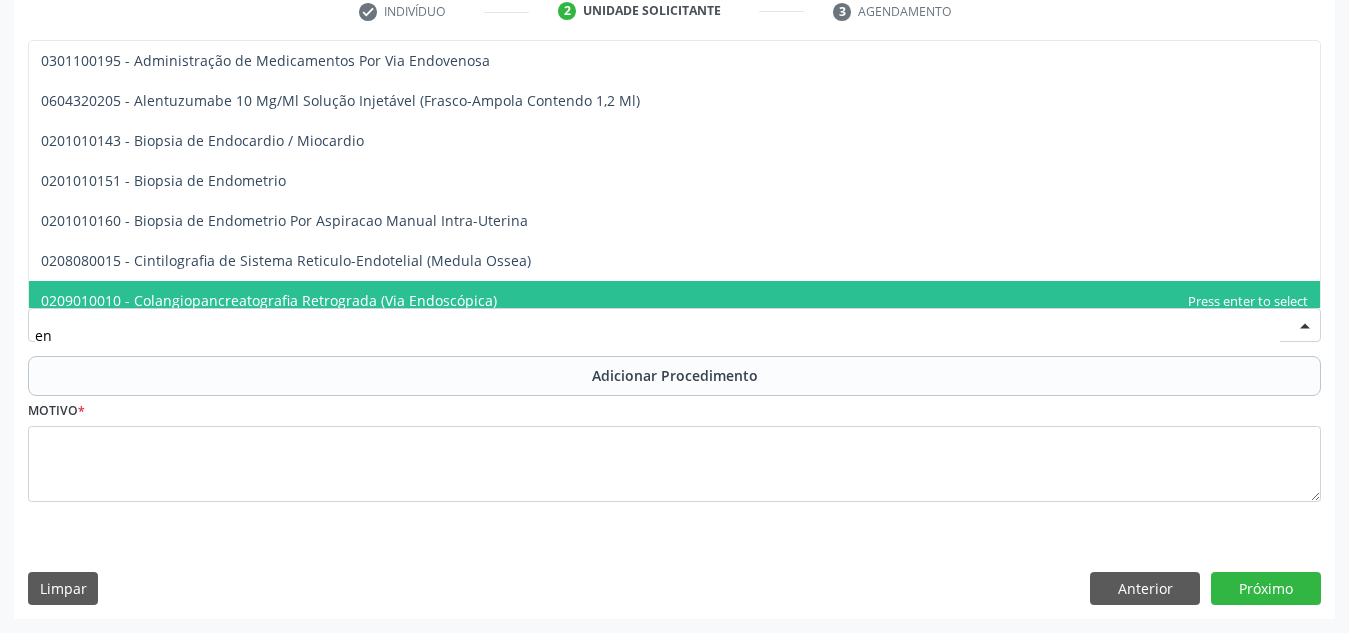 type on "e" 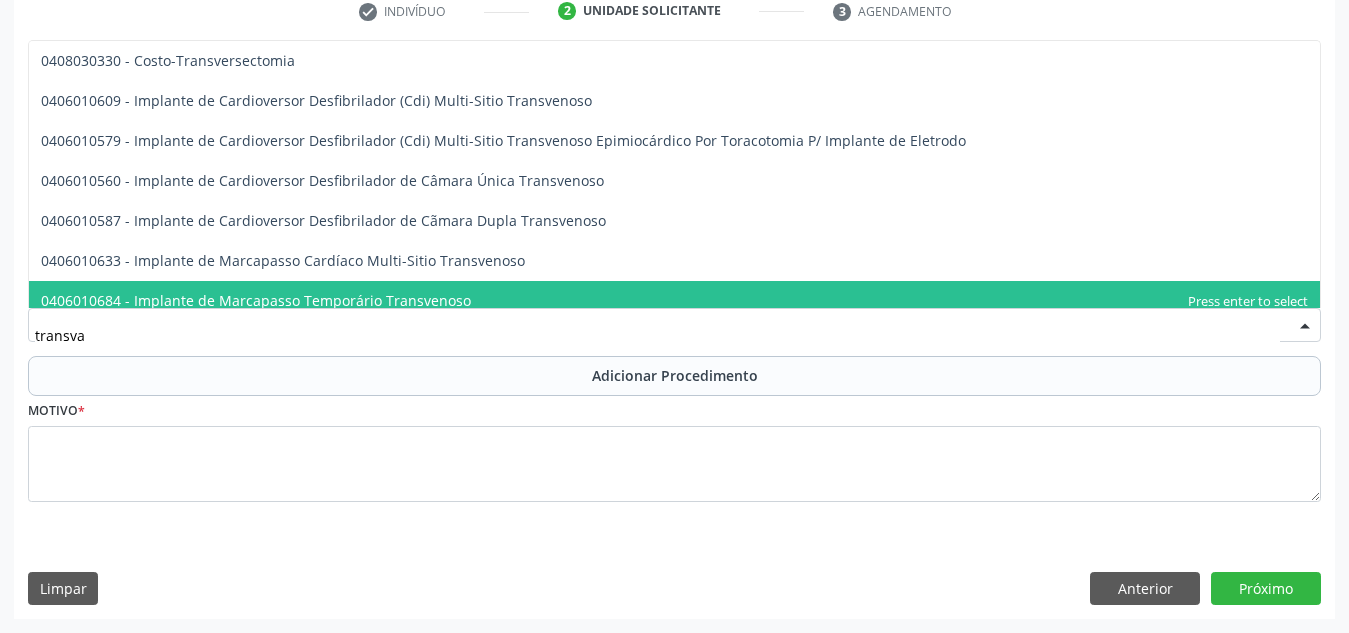 type on "transvag" 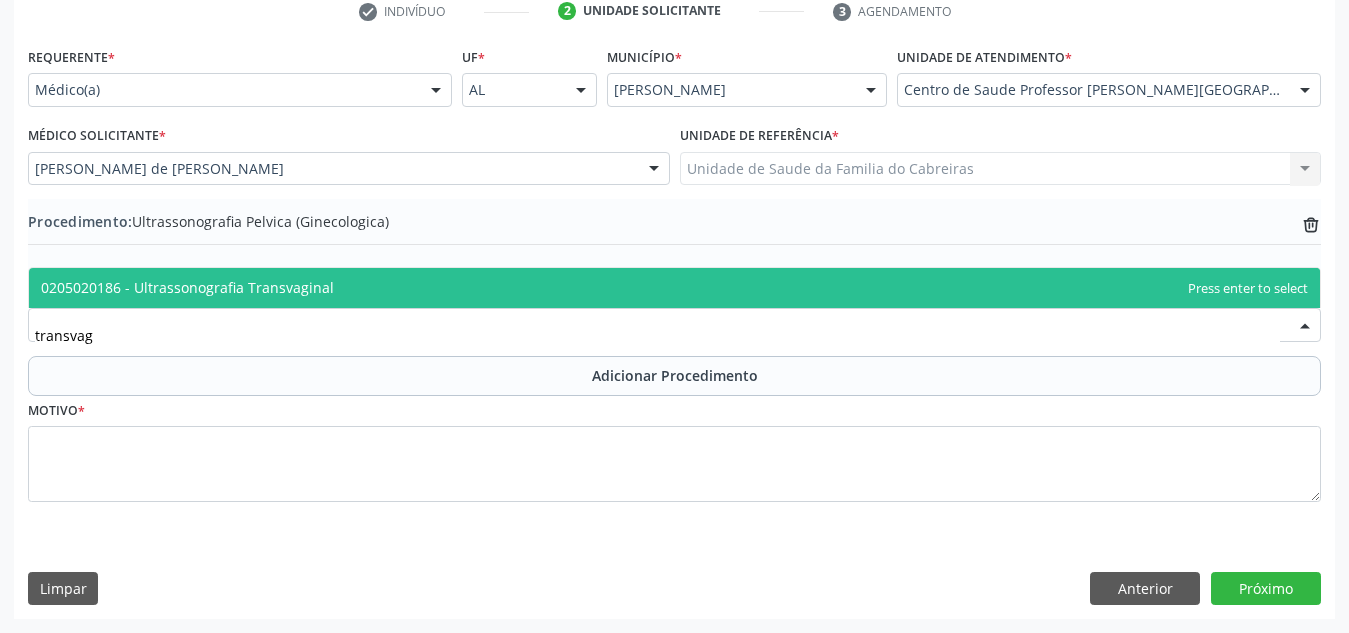 click on "0205020186 - Ultrassonografia Transvaginal" at bounding box center (674, 288) 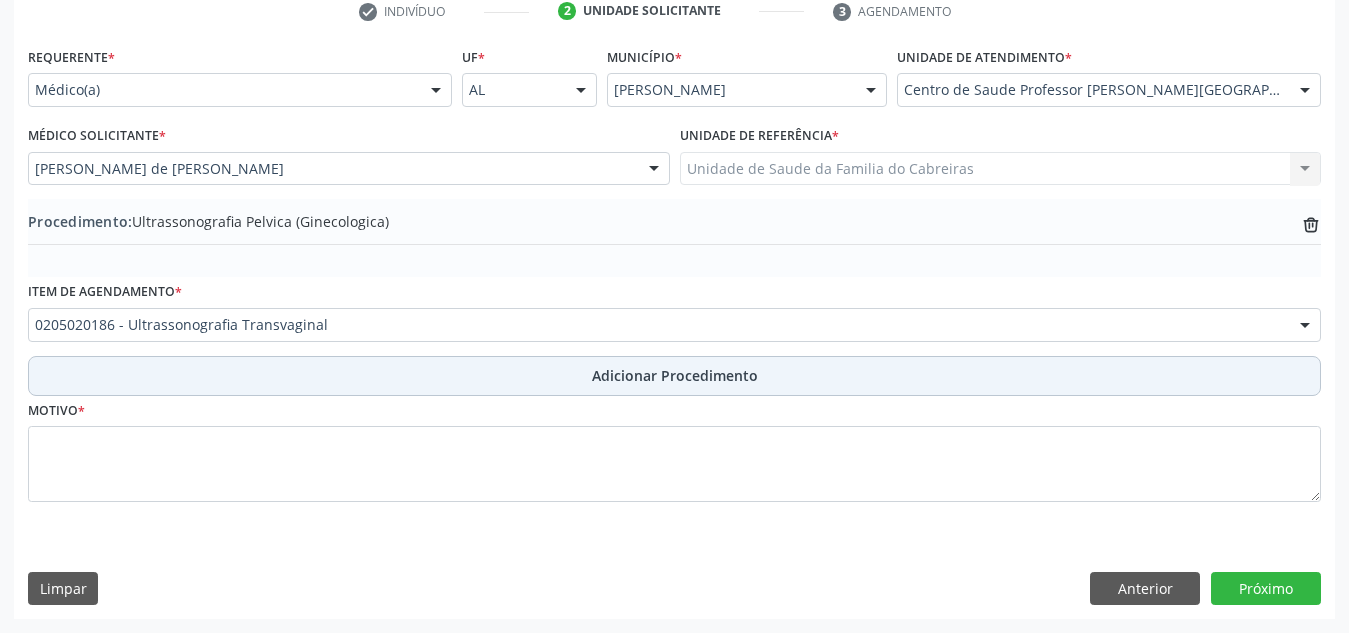 click on "Adicionar Procedimento" at bounding box center [674, 376] 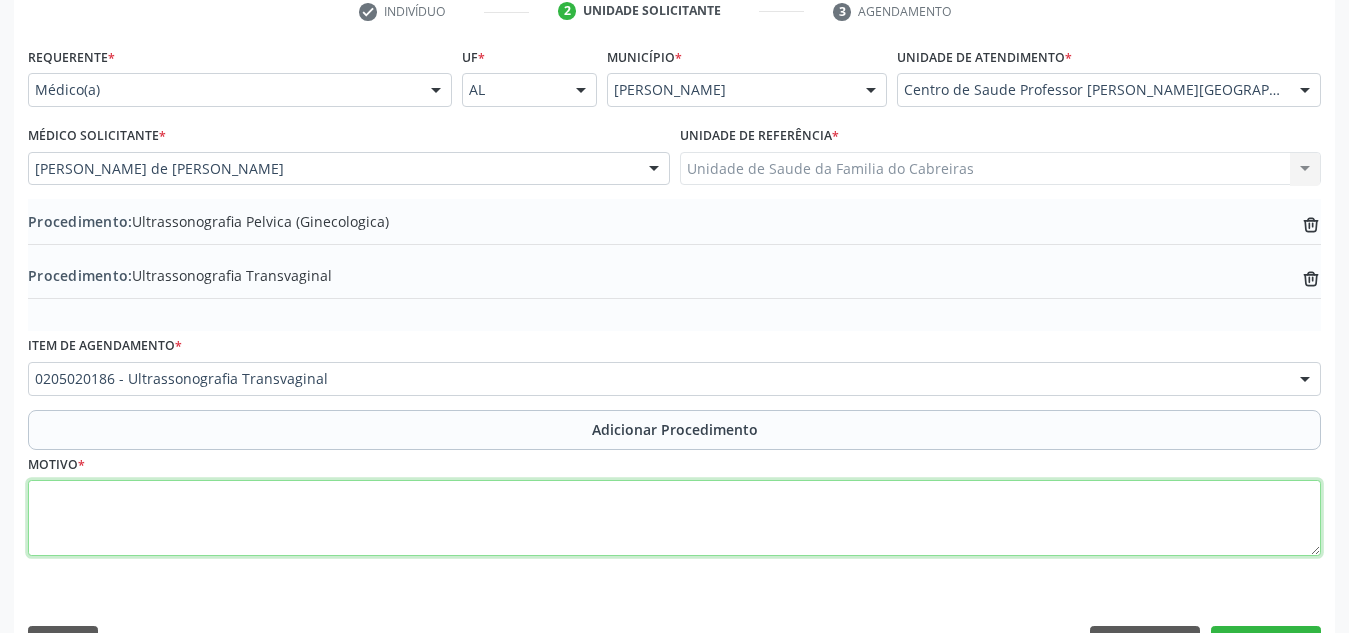 click at bounding box center [674, 518] 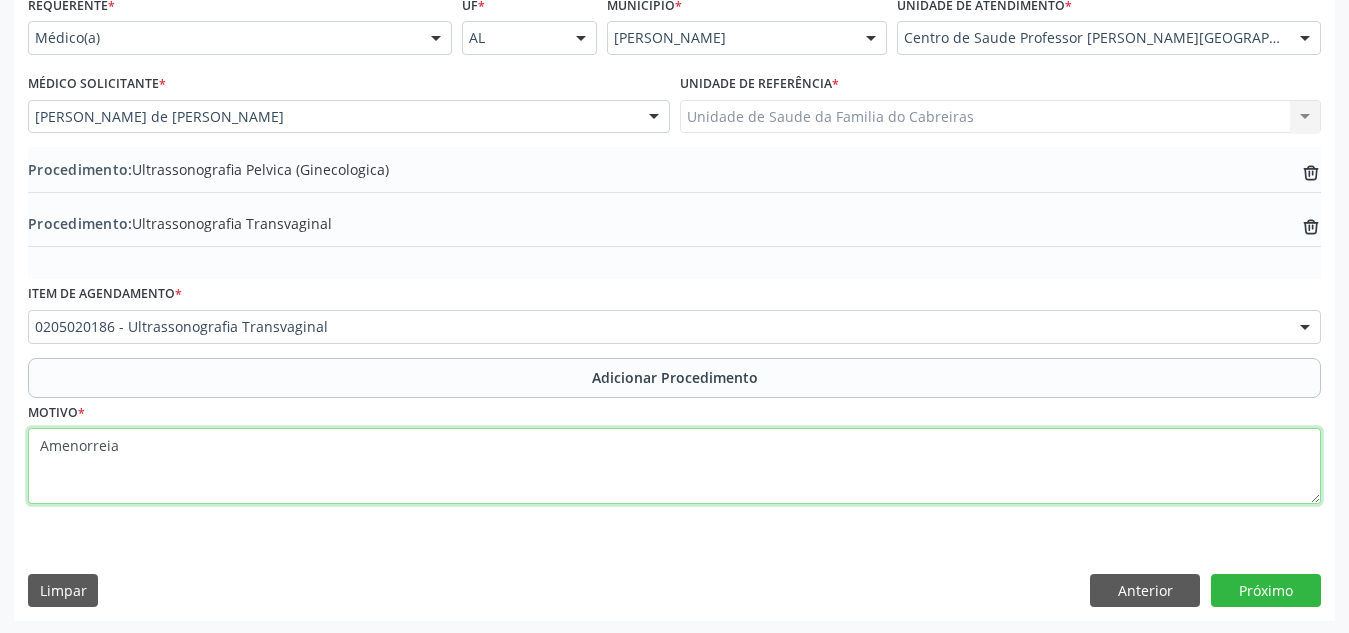 scroll, scrollTop: 474, scrollLeft: 0, axis: vertical 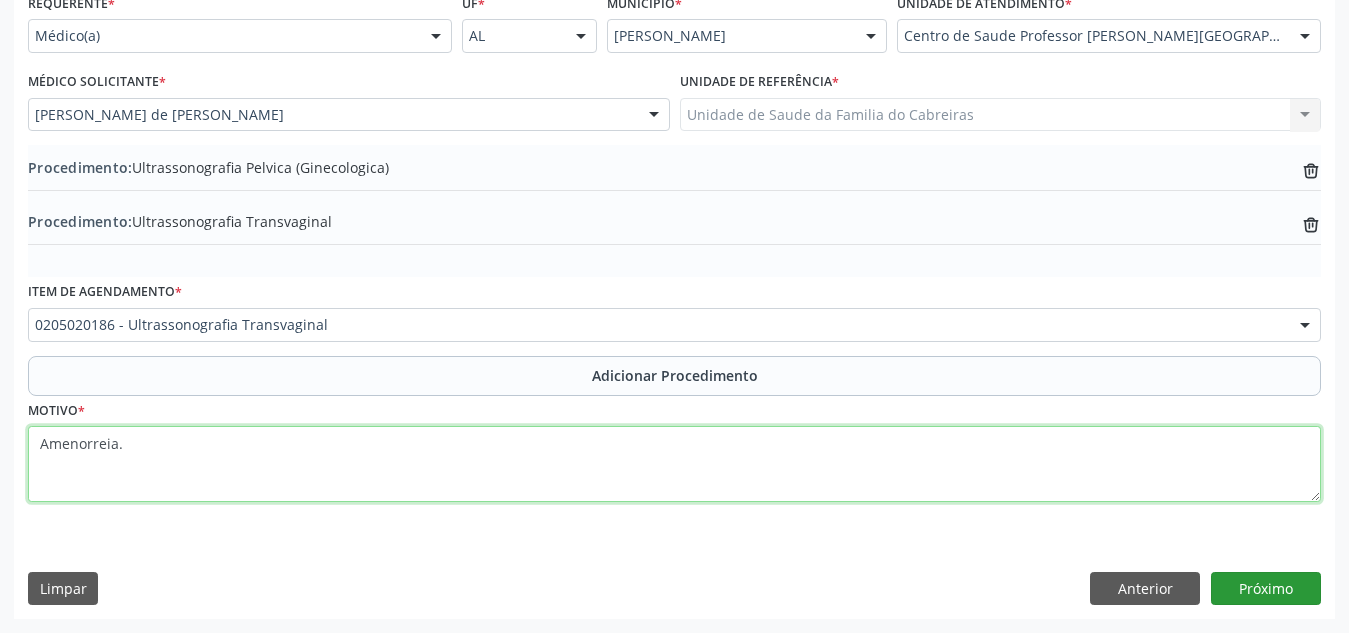 type on "Amenorreia." 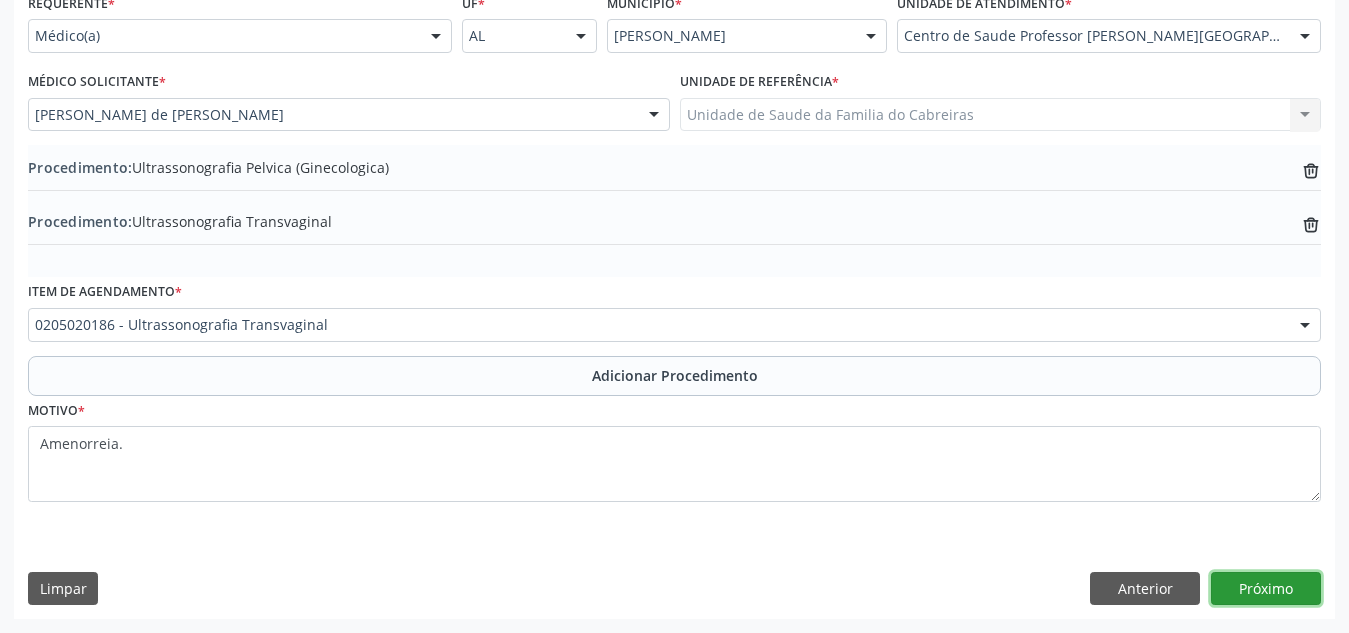 click on "Próximo" at bounding box center [1266, 589] 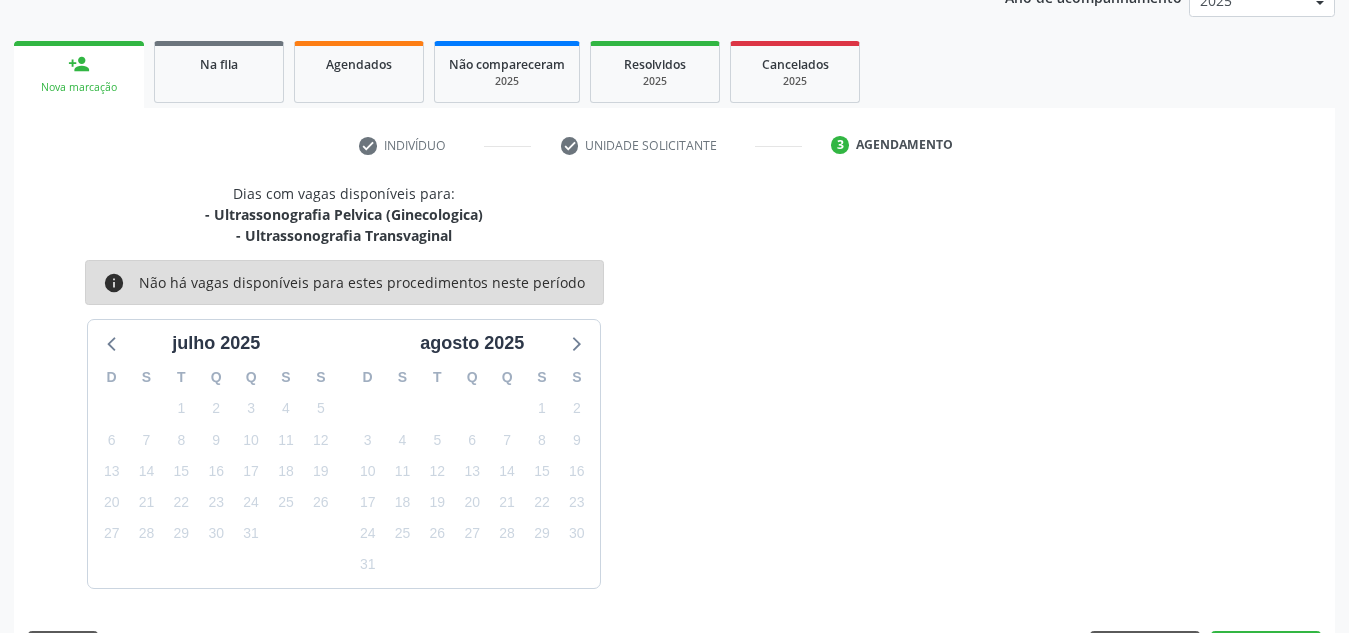 scroll, scrollTop: 345, scrollLeft: 0, axis: vertical 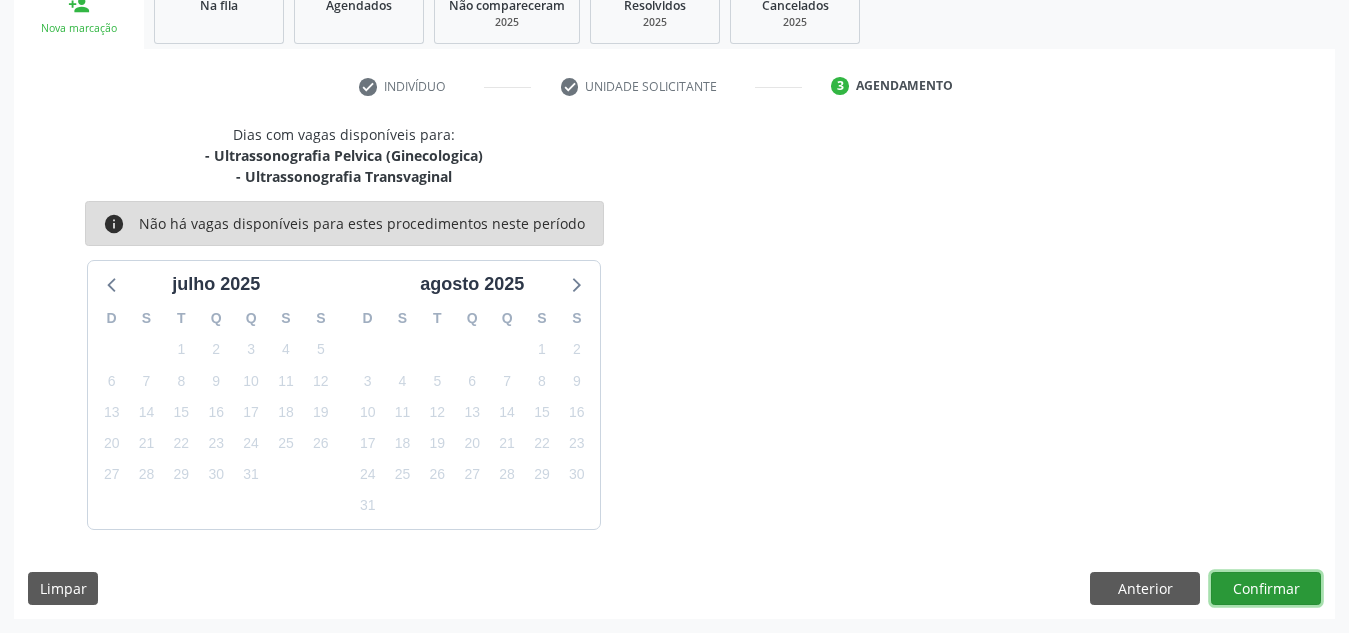 click on "Confirmar" at bounding box center [1266, 589] 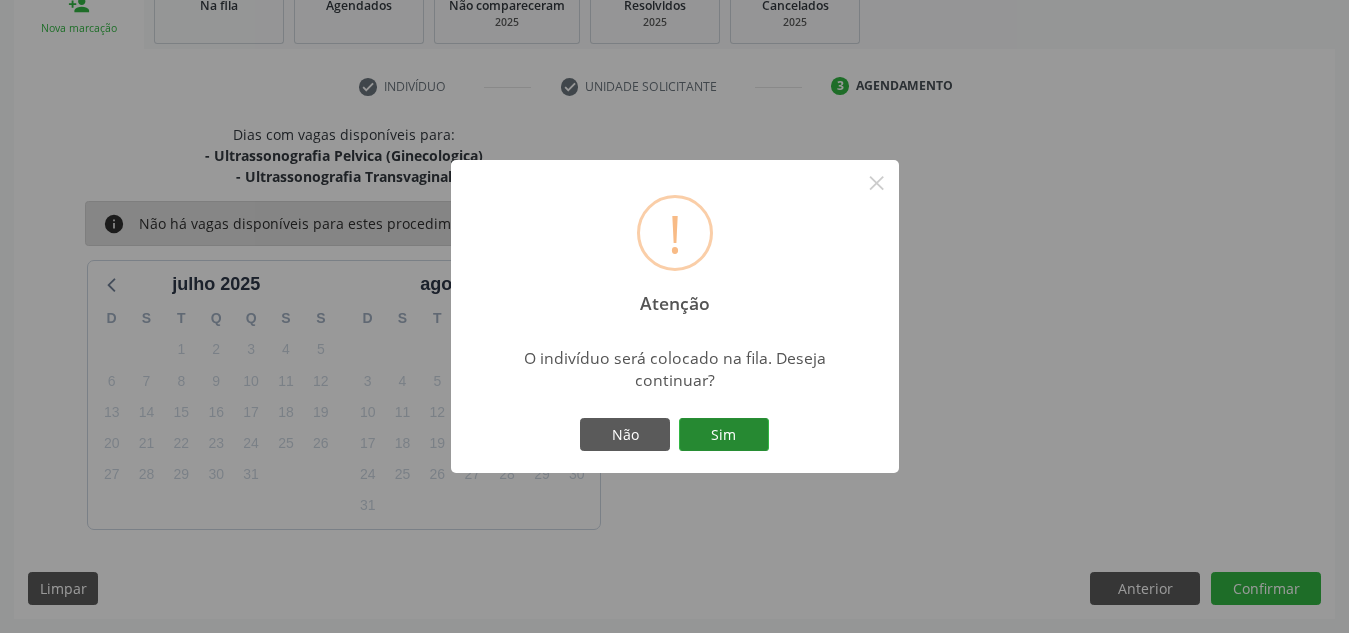 click on "Sim" at bounding box center [724, 435] 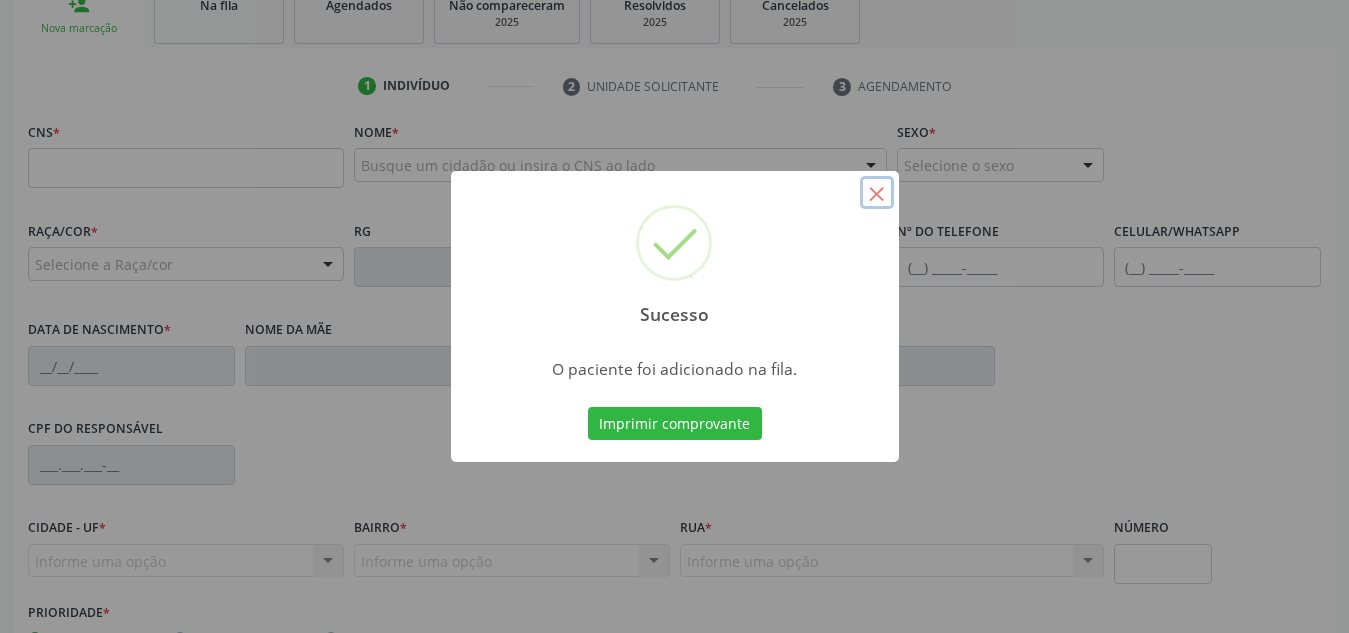 click on "×" at bounding box center [877, 193] 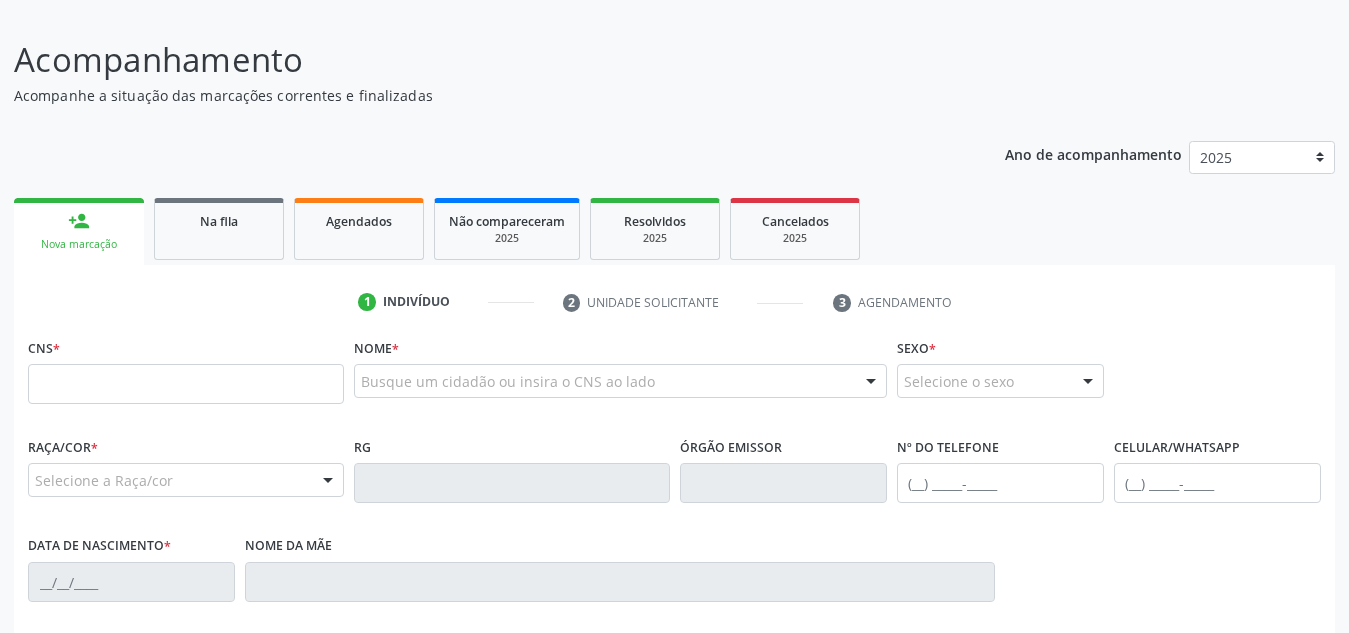 scroll, scrollTop: 127, scrollLeft: 0, axis: vertical 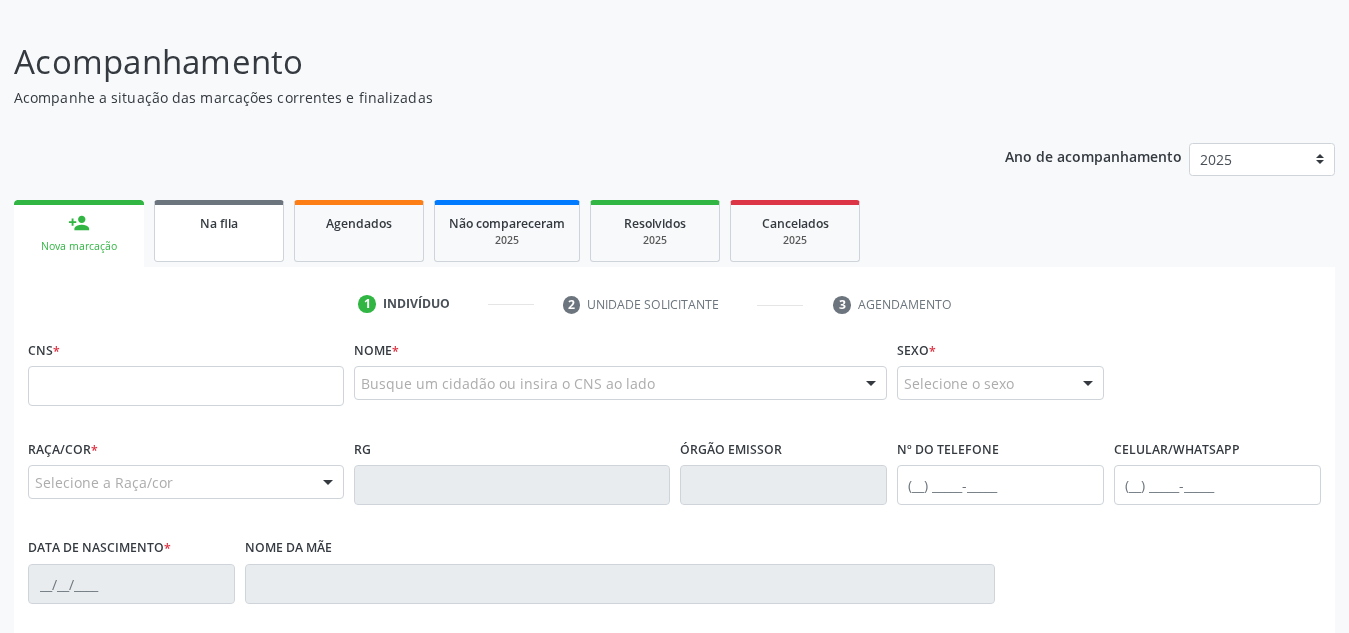 click on "Na fila" at bounding box center (219, 231) 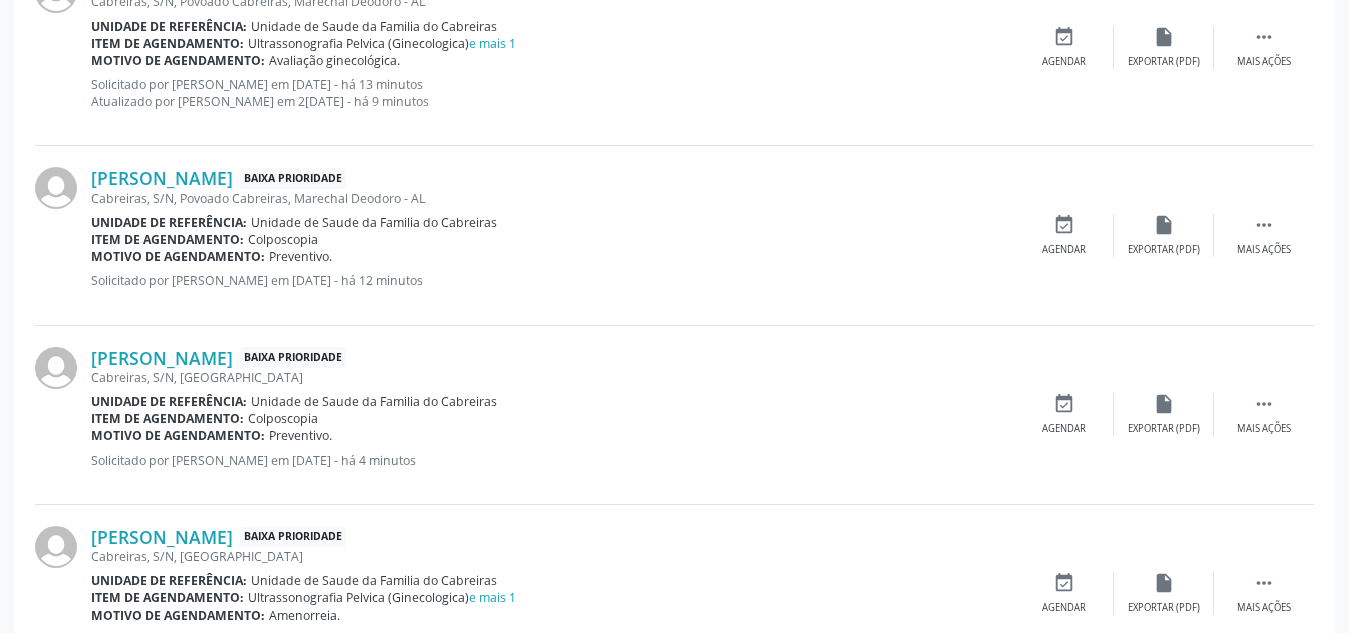 scroll, scrollTop: 1576, scrollLeft: 0, axis: vertical 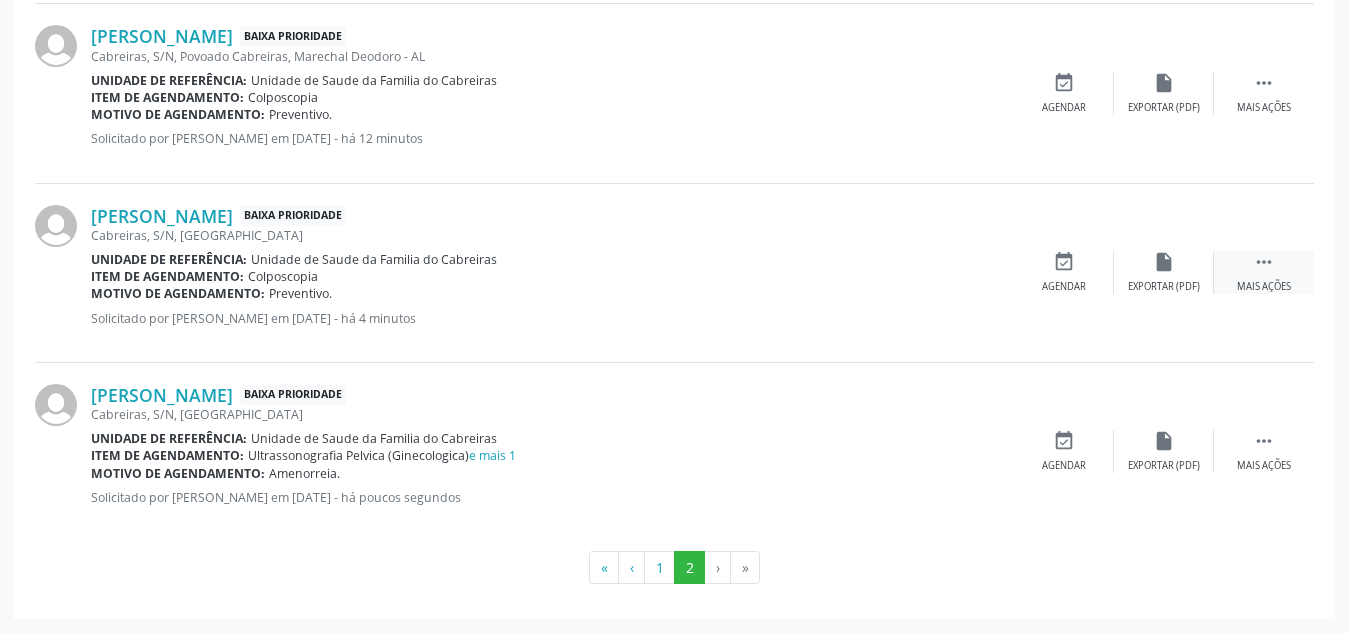 click on "
Mais ações" at bounding box center [1264, 272] 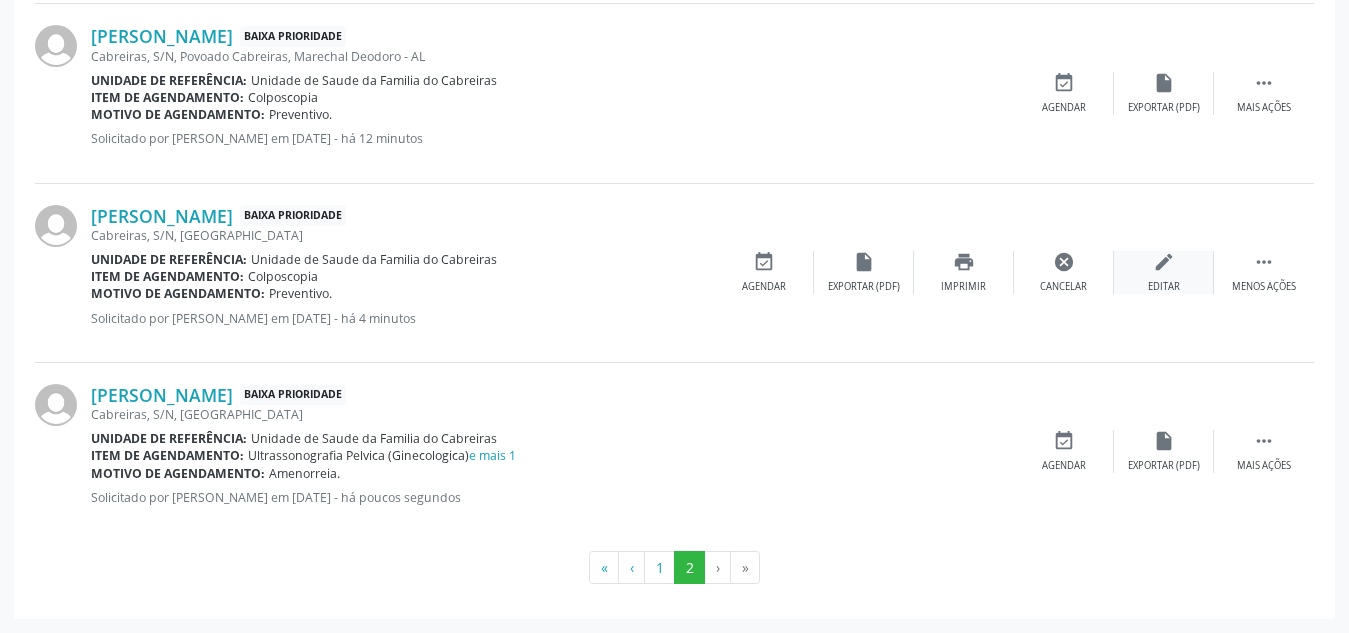click on "edit" at bounding box center (1164, 262) 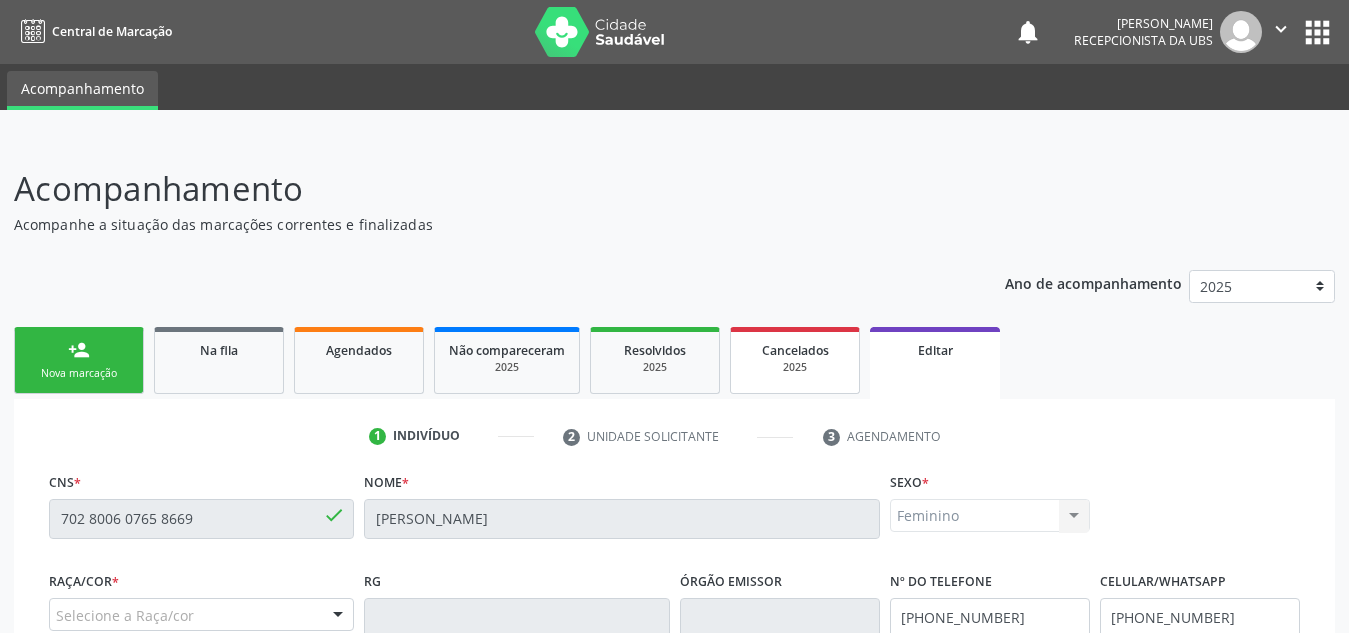 scroll, scrollTop: 506, scrollLeft: 0, axis: vertical 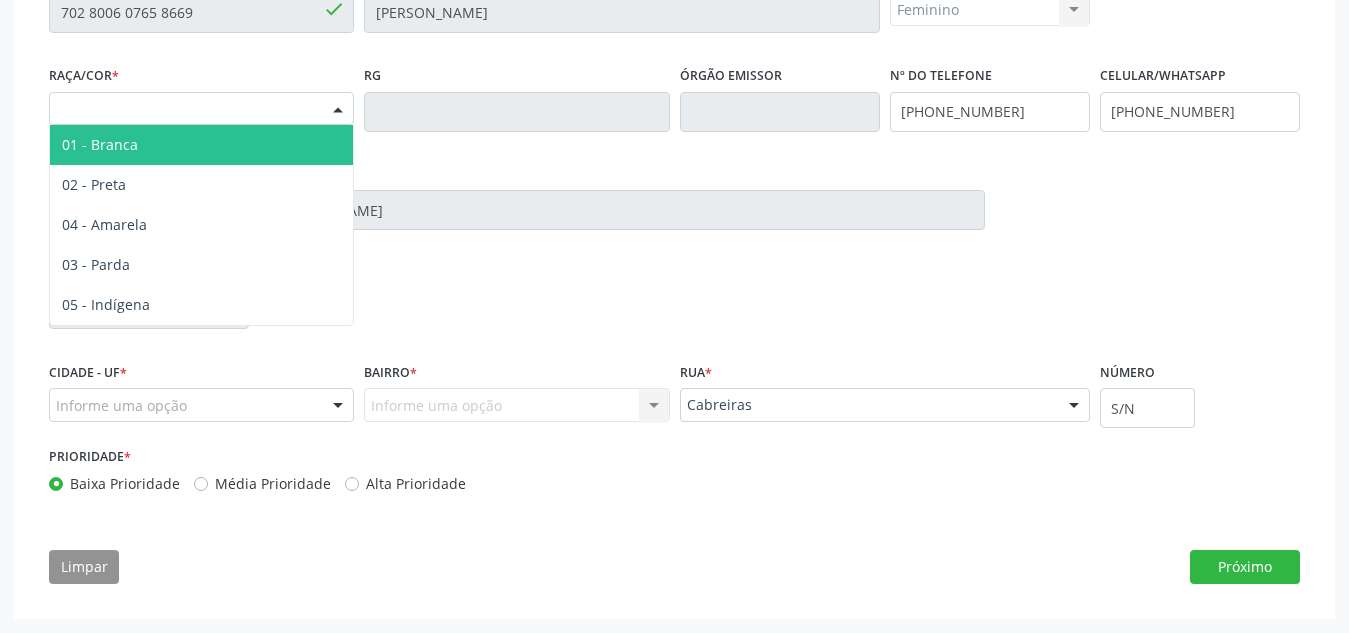 click on "Selecione a Raça/cor" at bounding box center [201, 109] 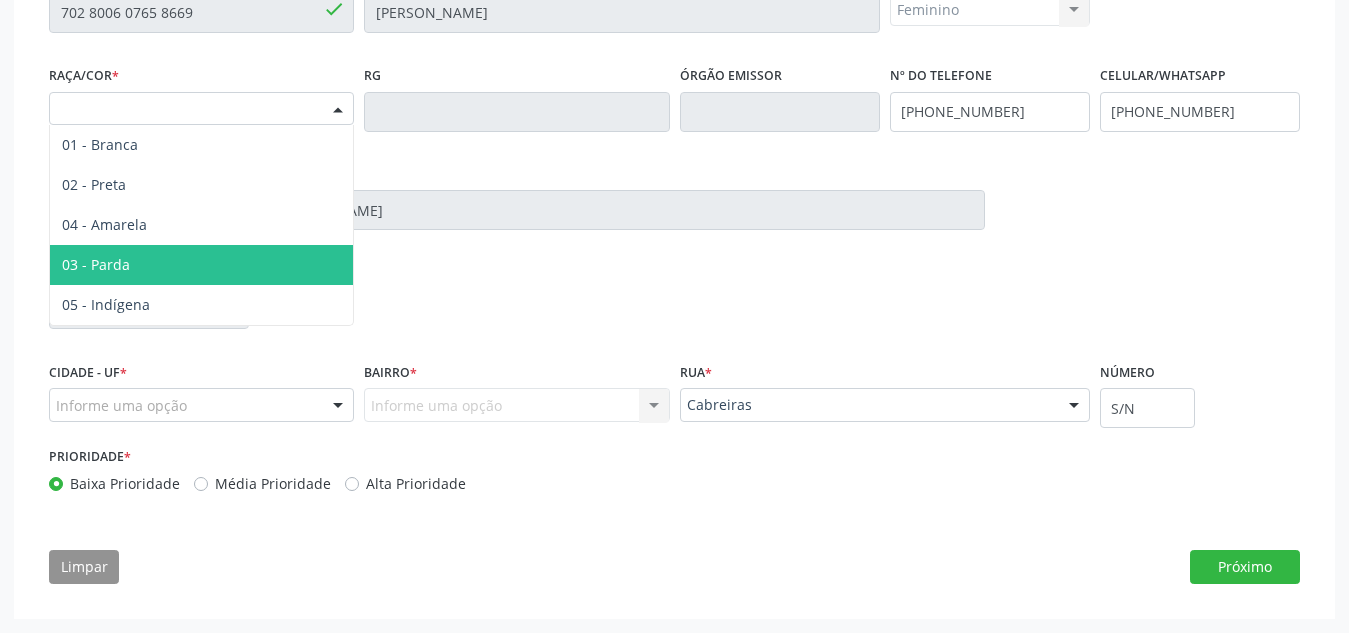click on "03 - Parda" at bounding box center [201, 265] 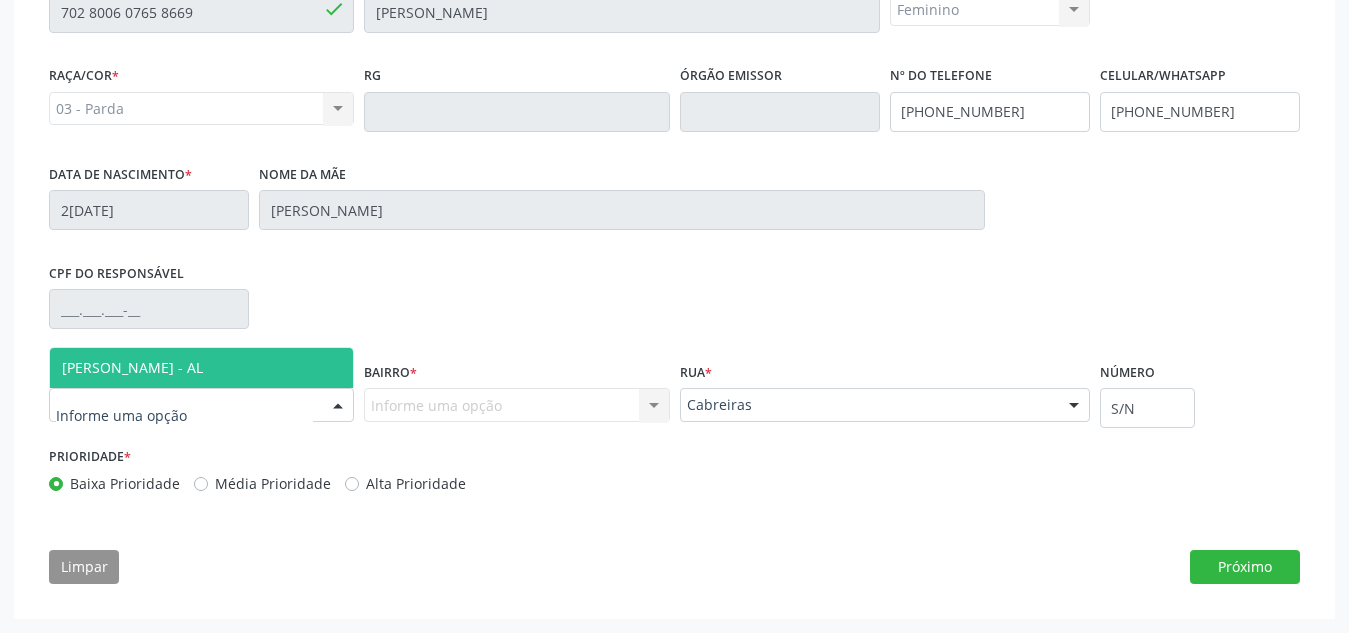 click at bounding box center (338, 406) 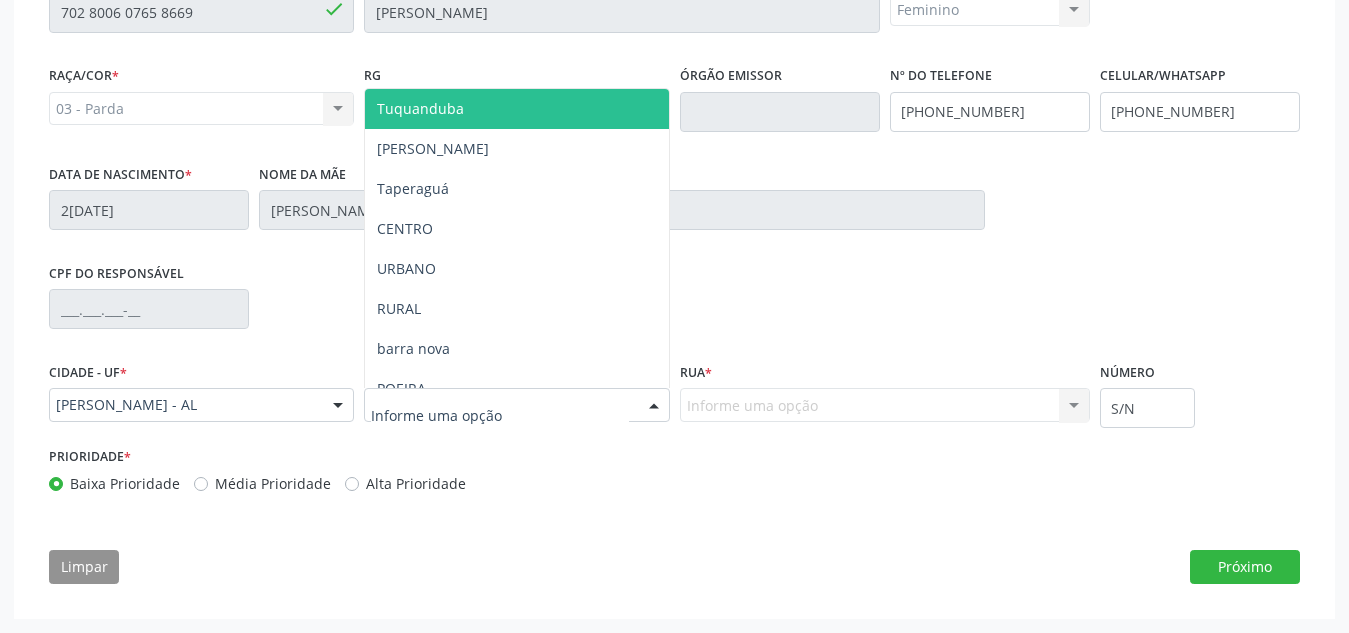 click at bounding box center (516, 405) 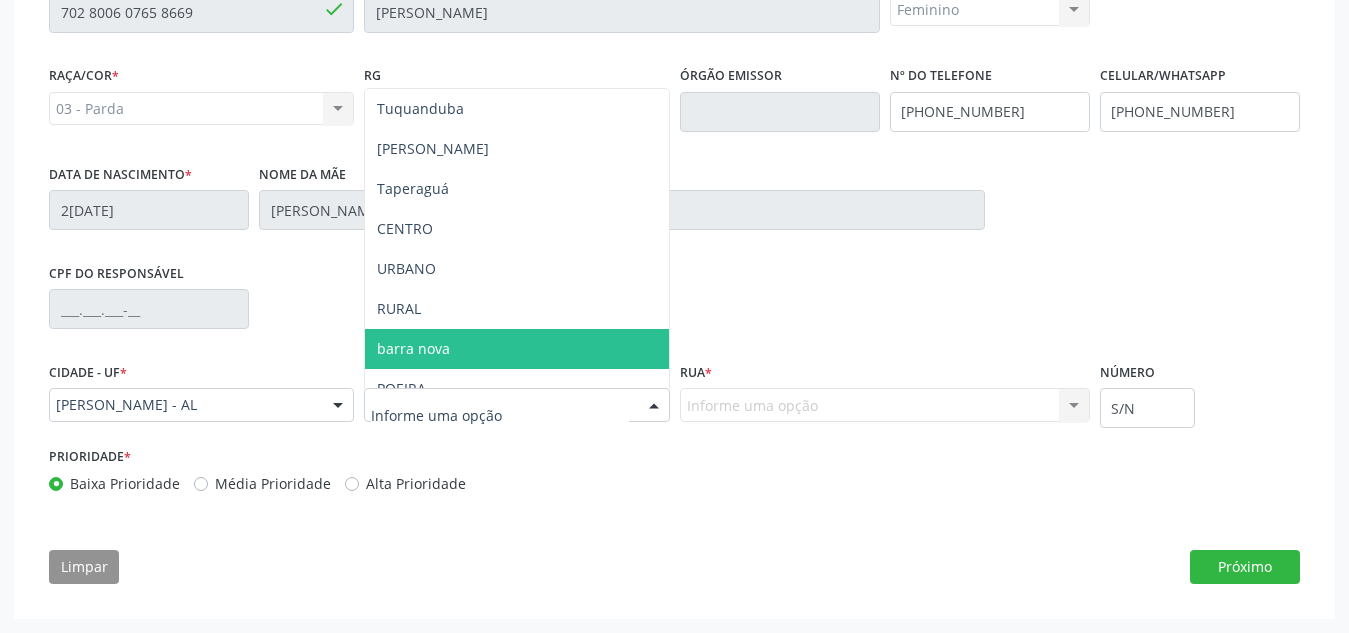 scroll, scrollTop: 221, scrollLeft: 0, axis: vertical 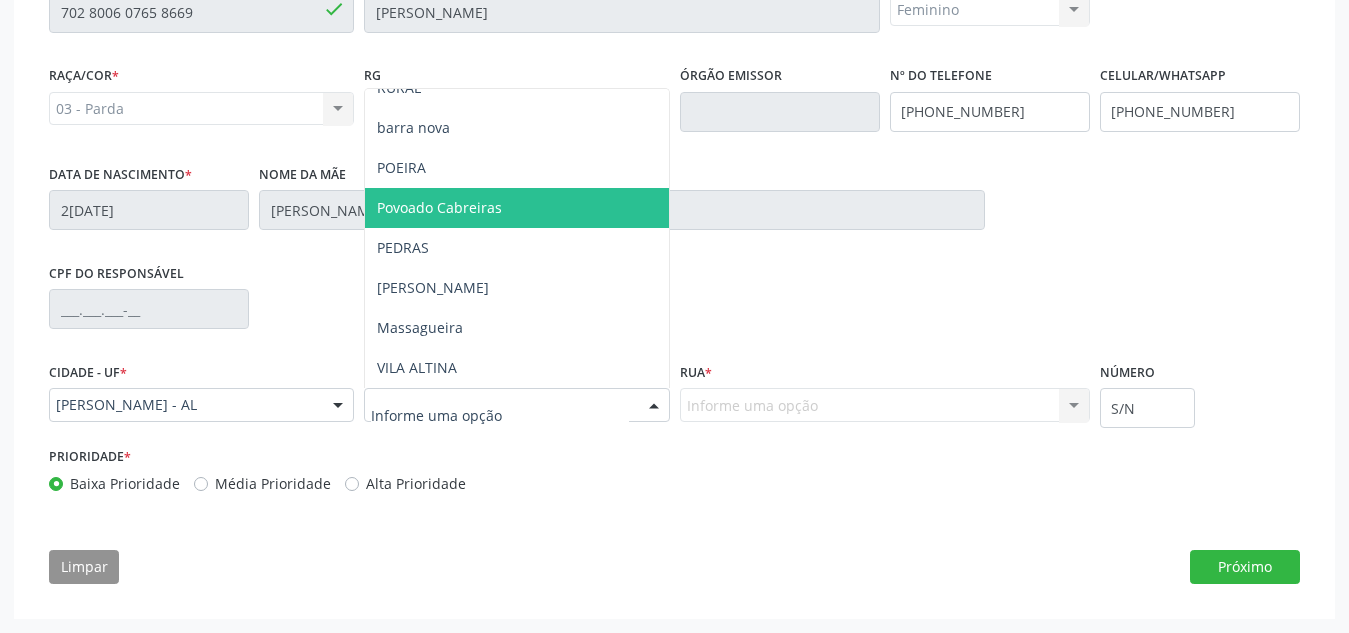 click on "Povoado Cabreiras" at bounding box center (516, 208) 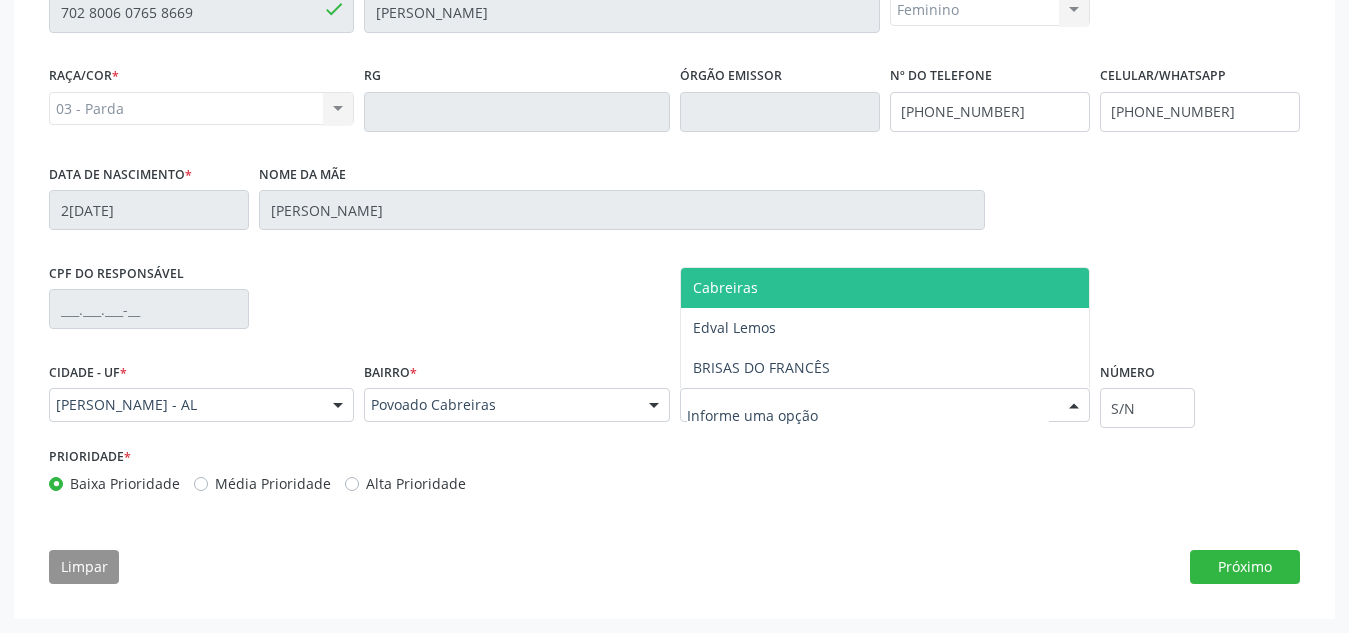 click at bounding box center (885, 405) 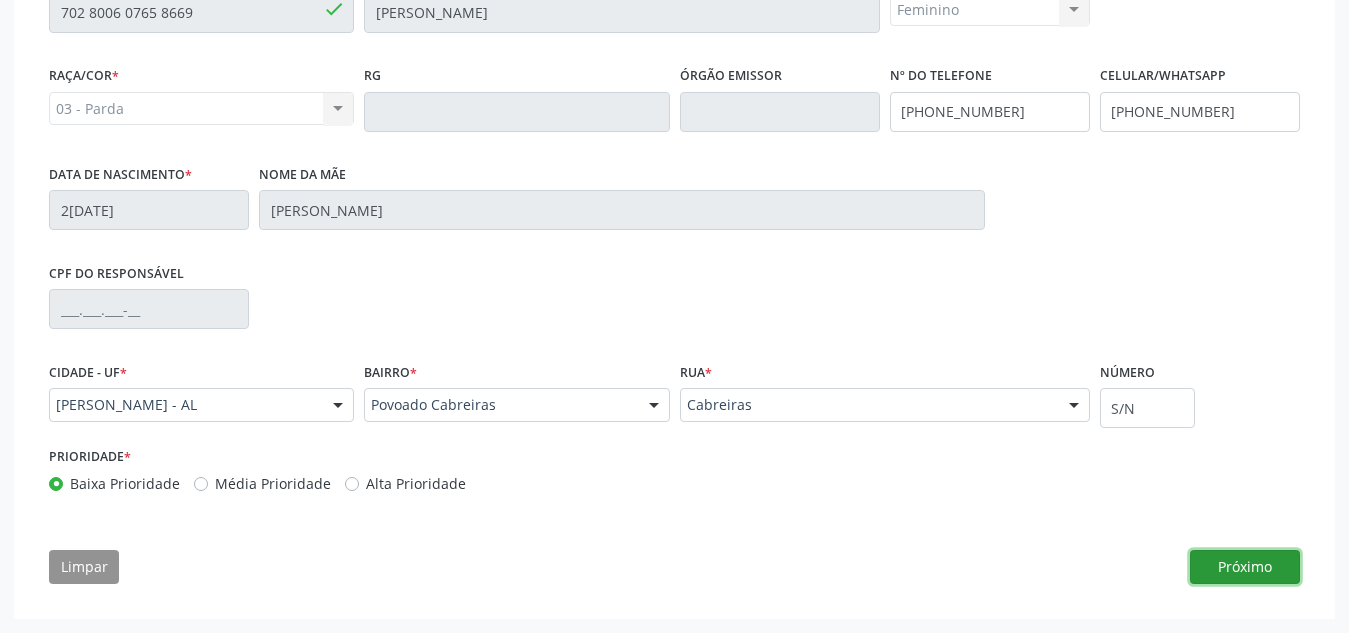click on "Próximo" at bounding box center [1245, 567] 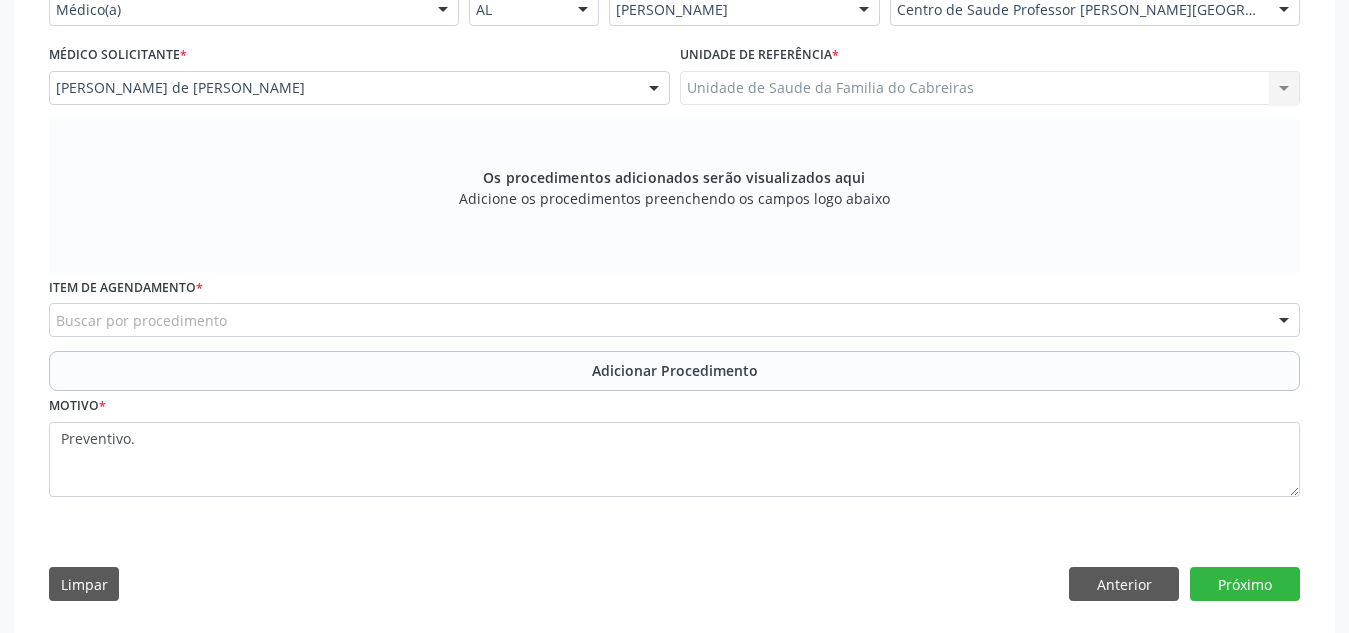 scroll, scrollTop: 523, scrollLeft: 0, axis: vertical 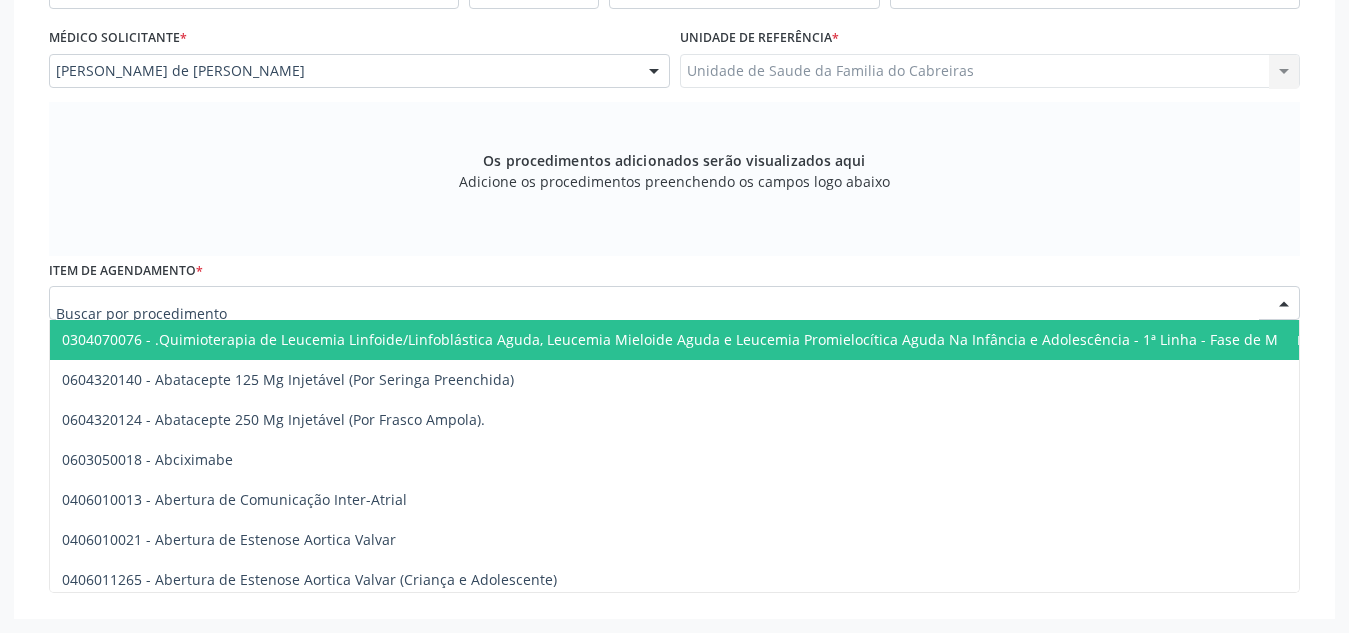 click at bounding box center (674, 303) 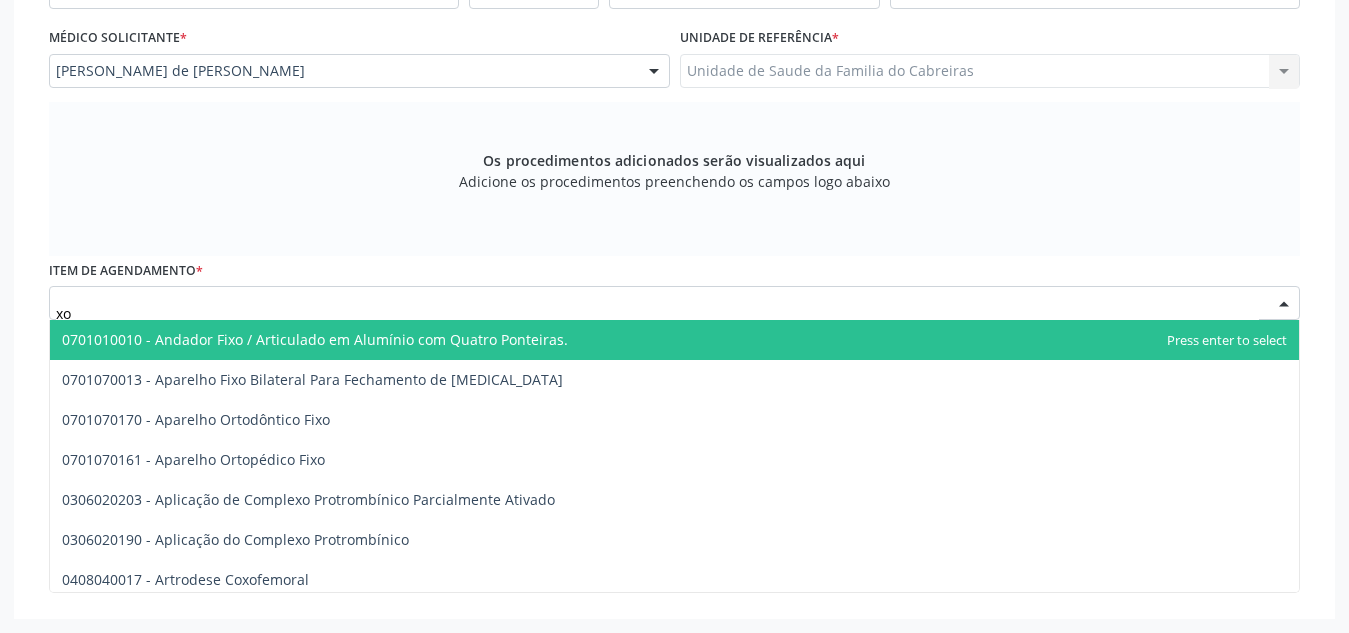type on "x" 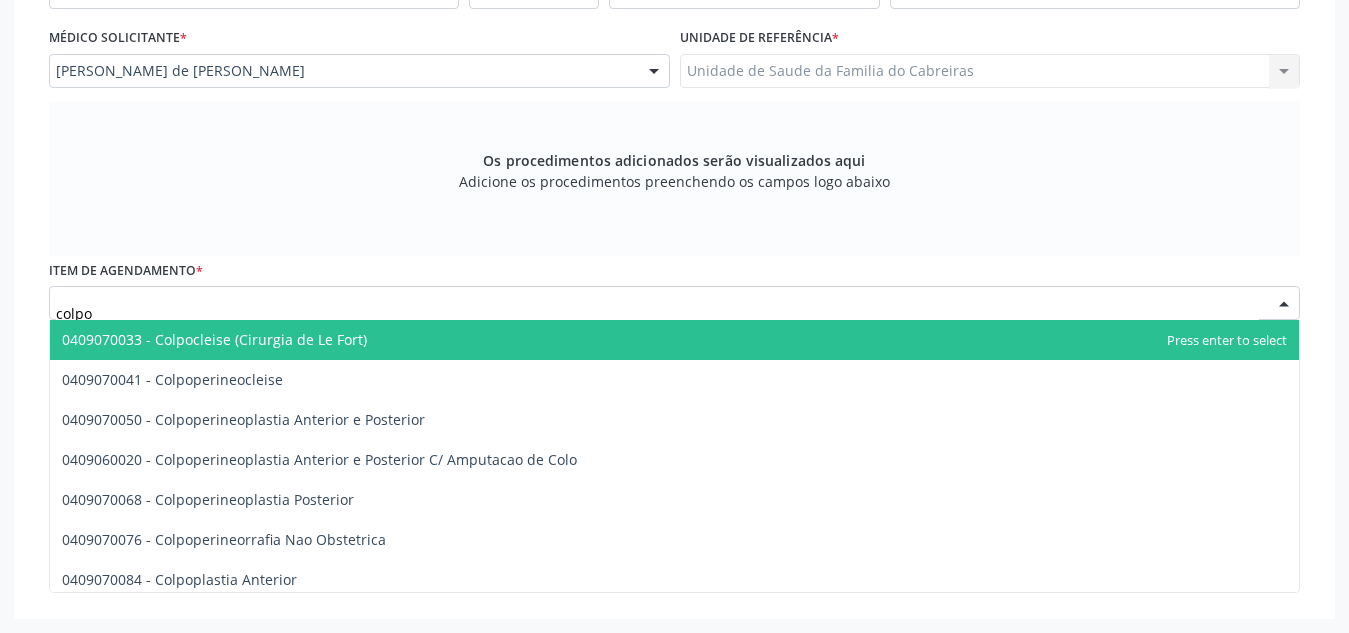 type on "colpos" 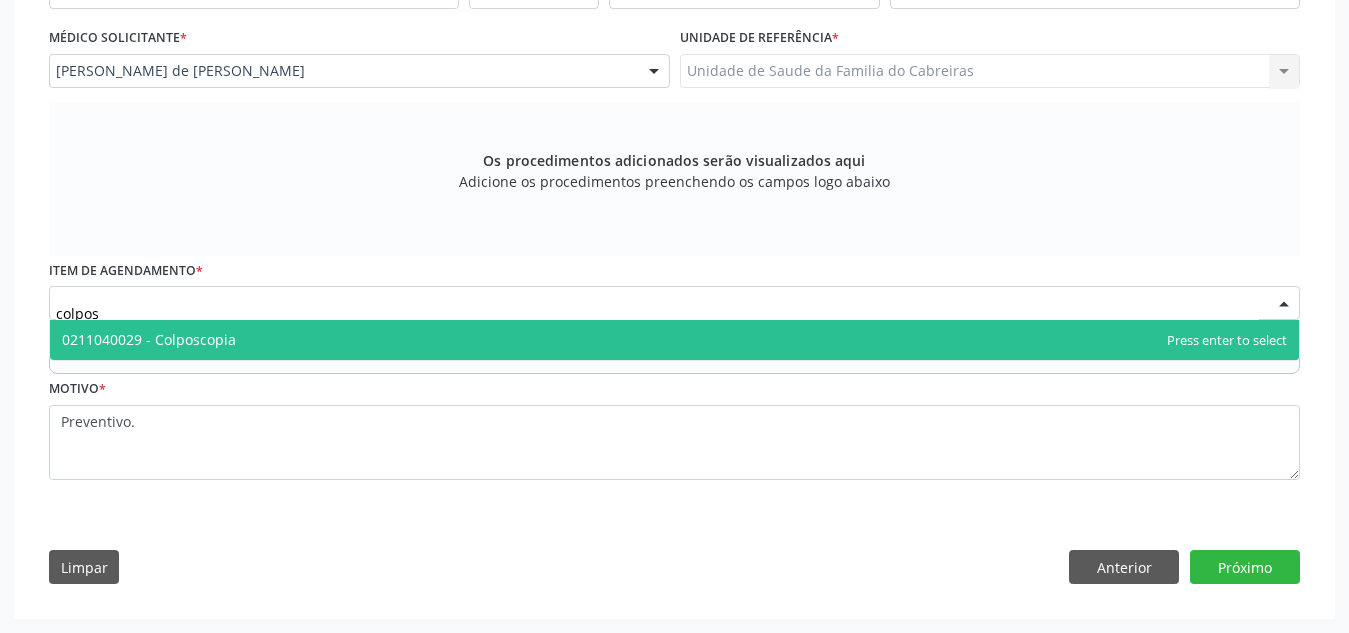 click on "0211040029 - Colposcopia" at bounding box center [674, 340] 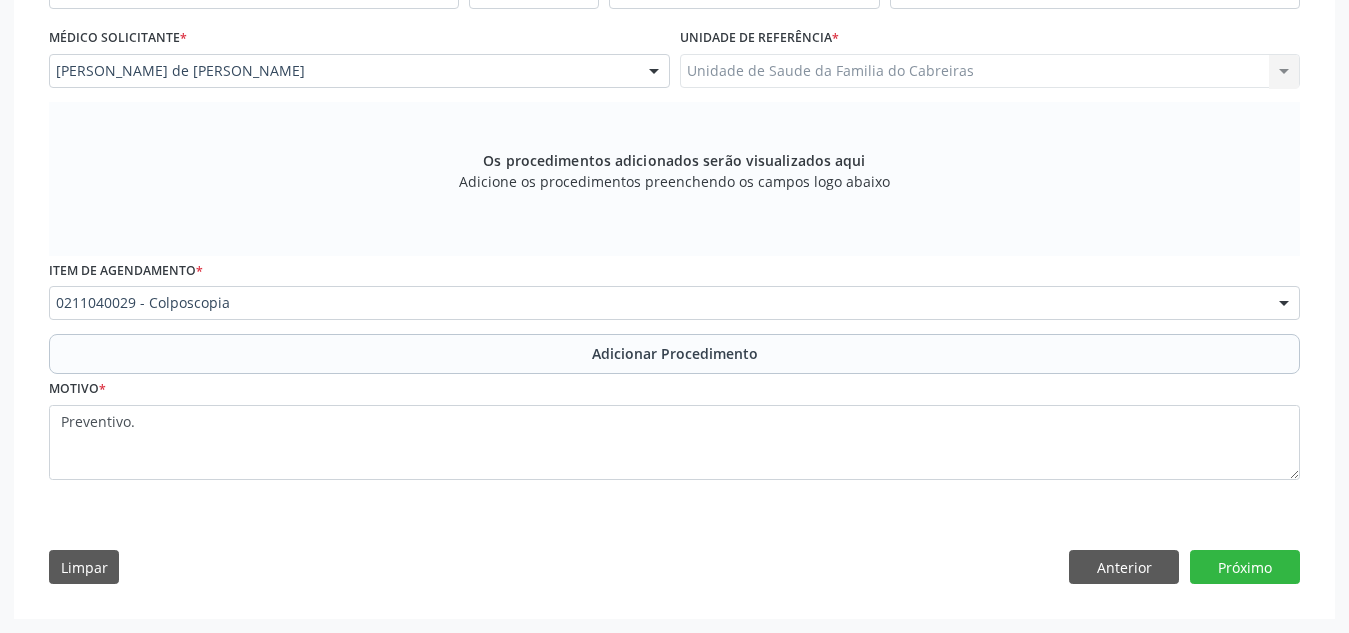 click on "Adicionar Procedimento" at bounding box center [674, 354] 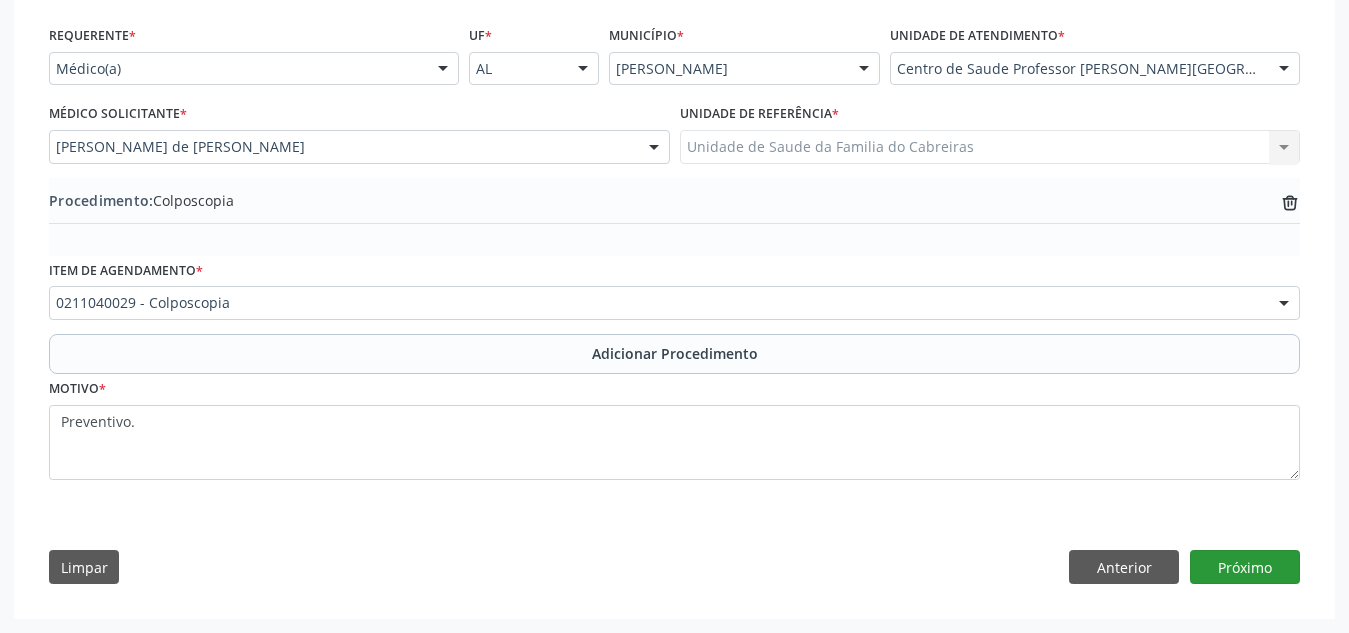 drag, startPoint x: 1257, startPoint y: 586, endPoint x: 1257, endPoint y: 569, distance: 17 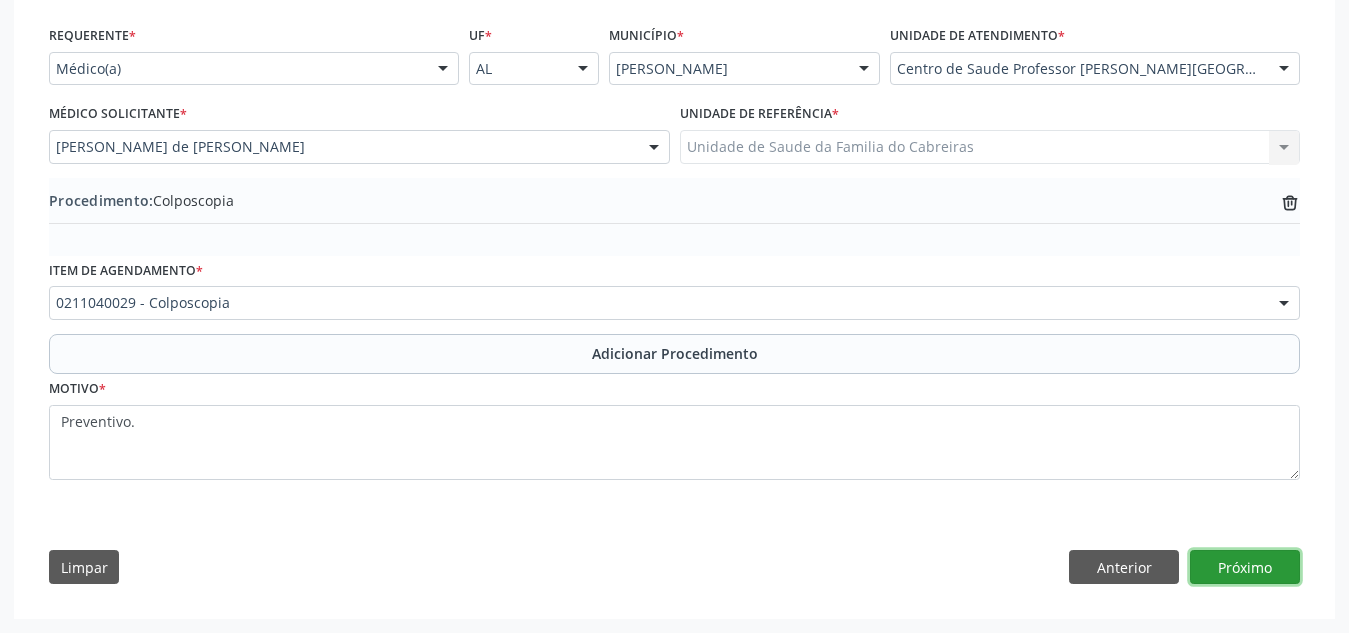 click on "Próximo" at bounding box center [1245, 567] 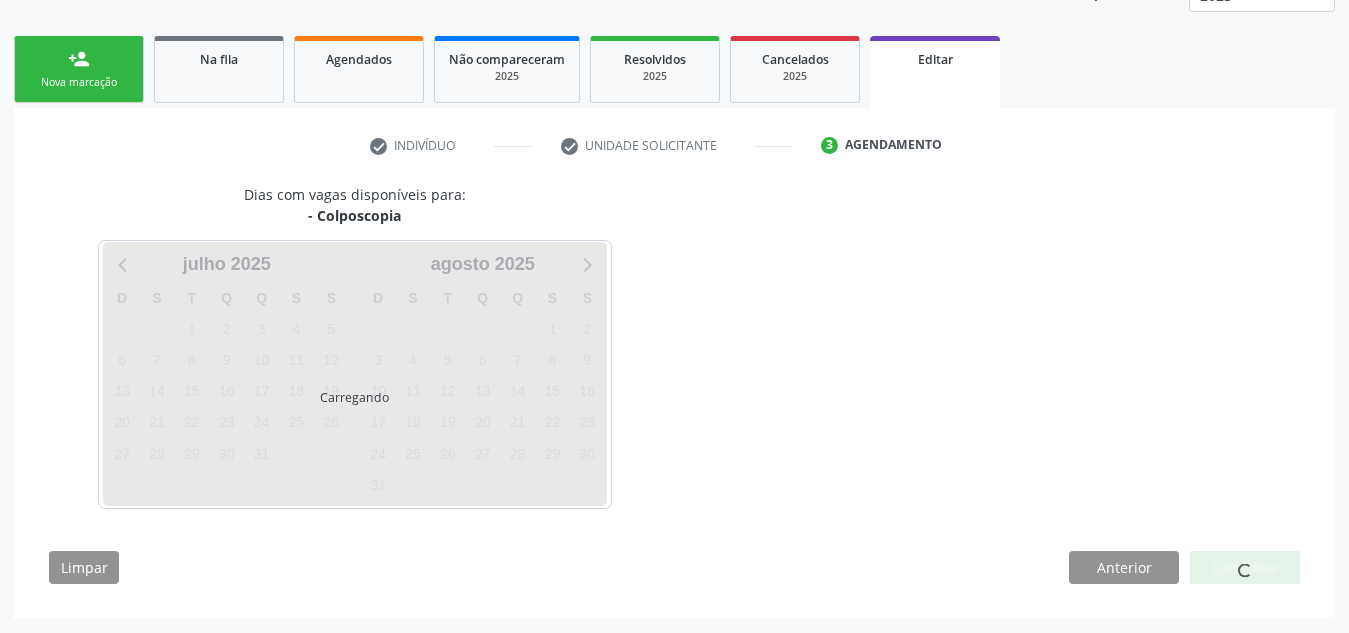 scroll, scrollTop: 350, scrollLeft: 0, axis: vertical 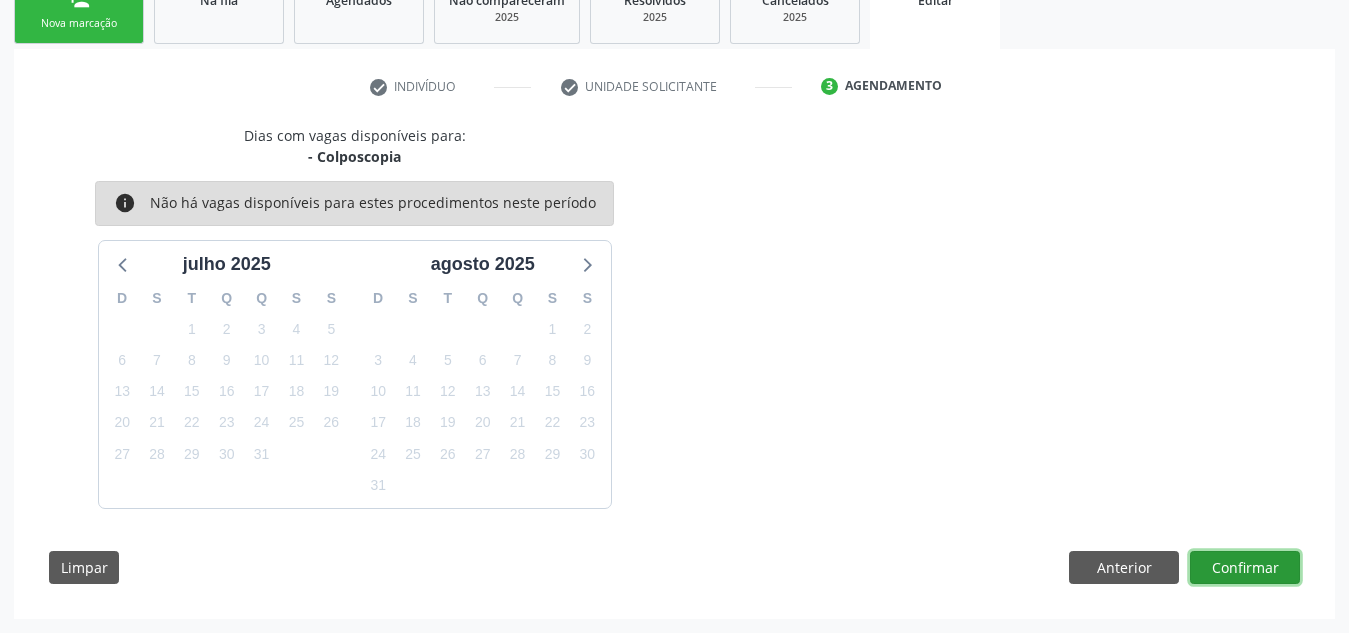 click on "Confirmar" at bounding box center (1245, 568) 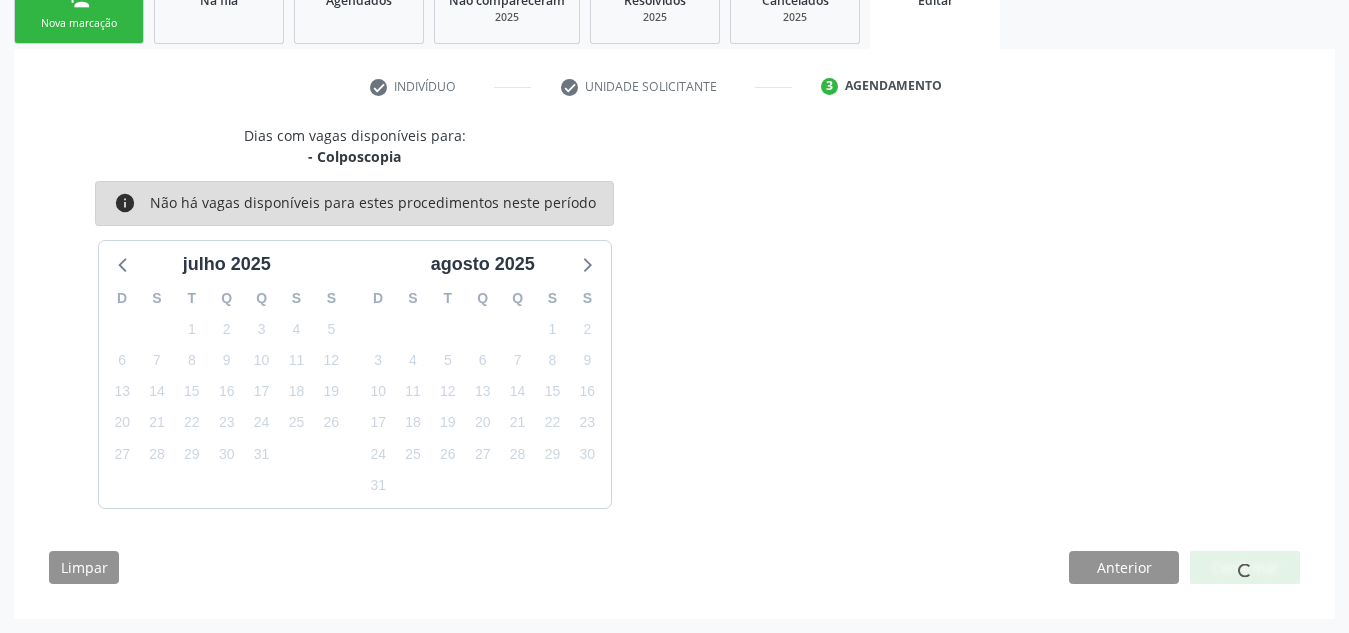 scroll, scrollTop: 0, scrollLeft: 0, axis: both 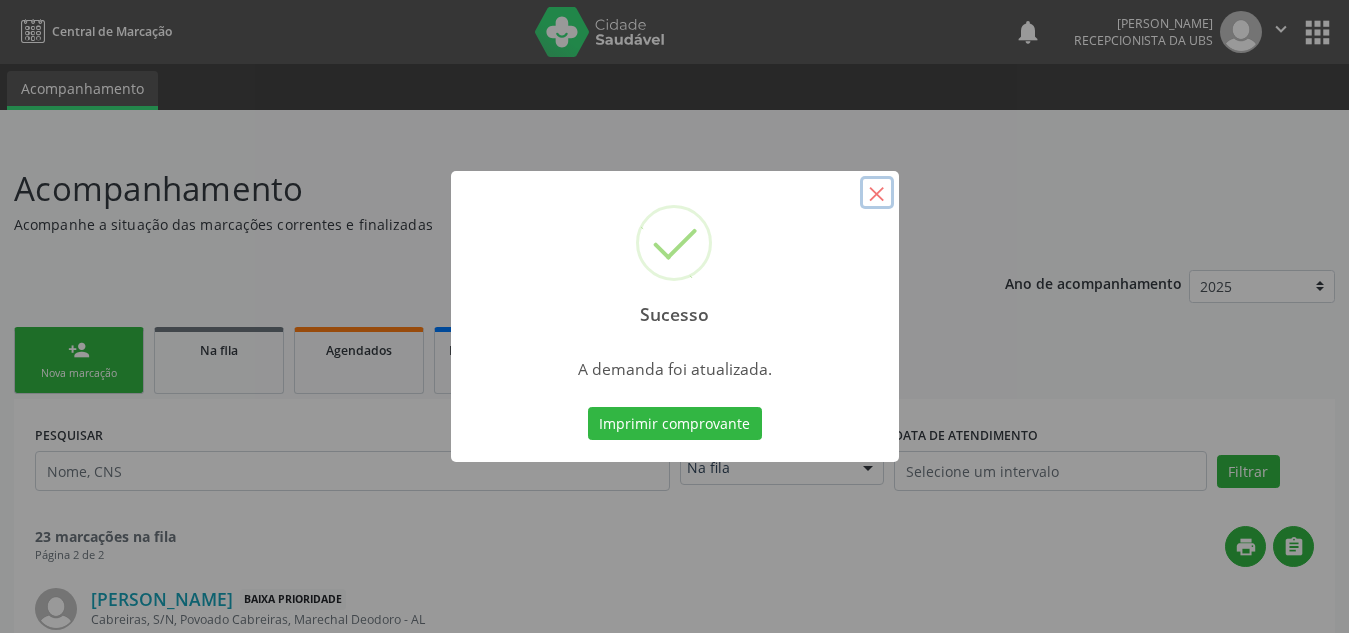 click on "×" at bounding box center (877, 193) 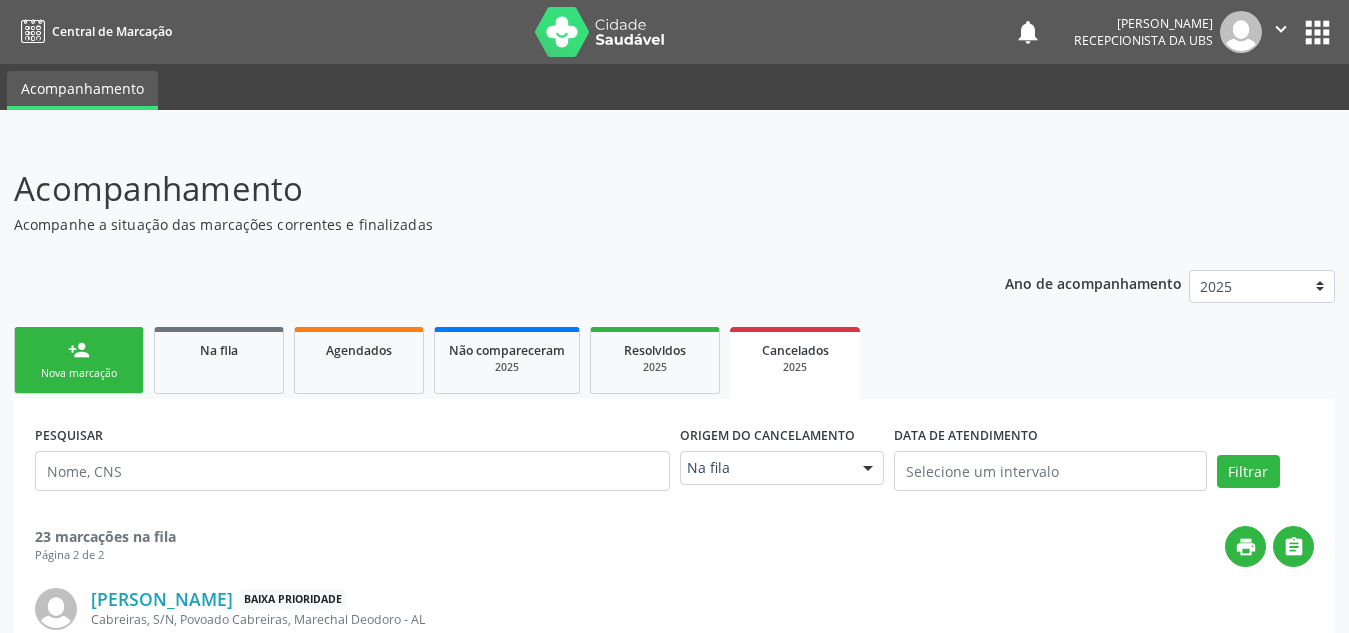 click on "person_add
Nova marcação" at bounding box center (79, 360) 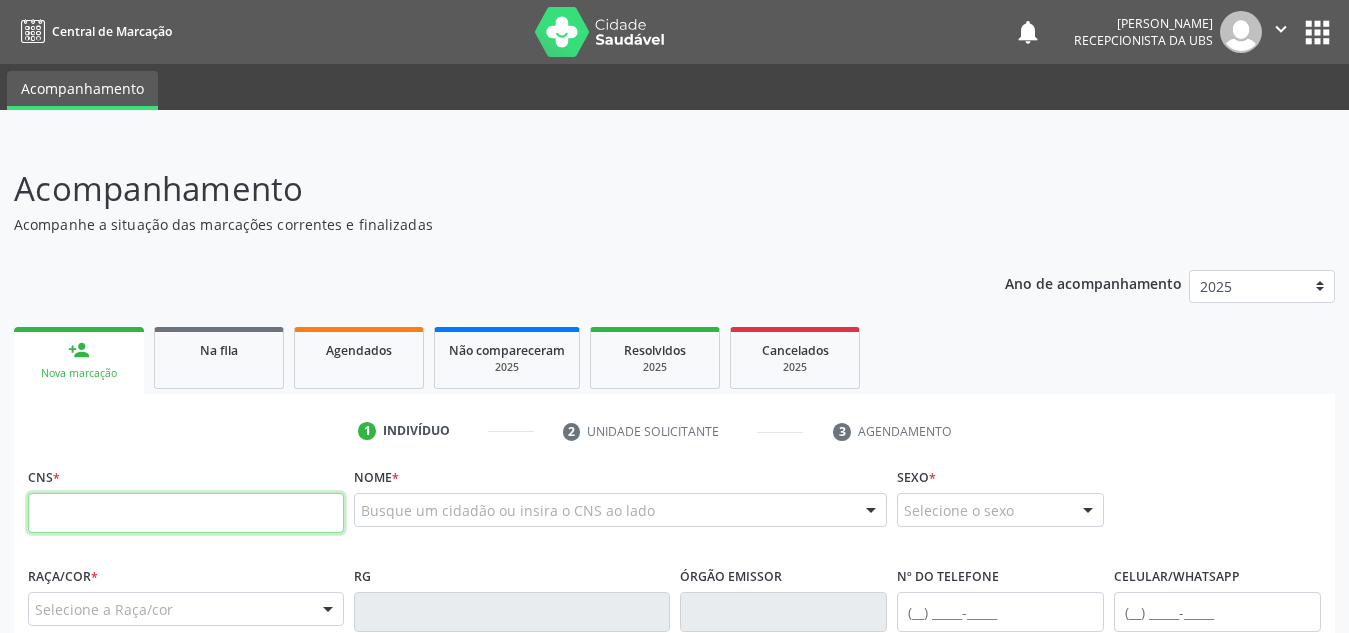 click at bounding box center (186, 513) 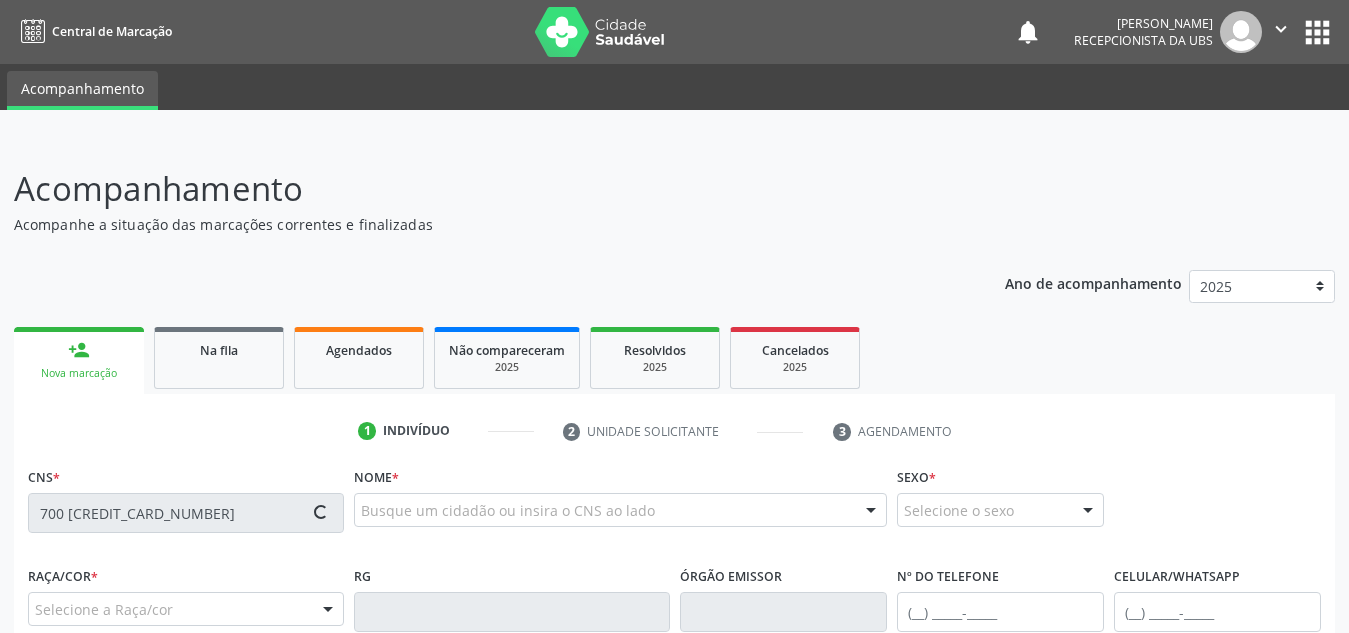 type on "700 [CREDIT_CARD_NUMBER]" 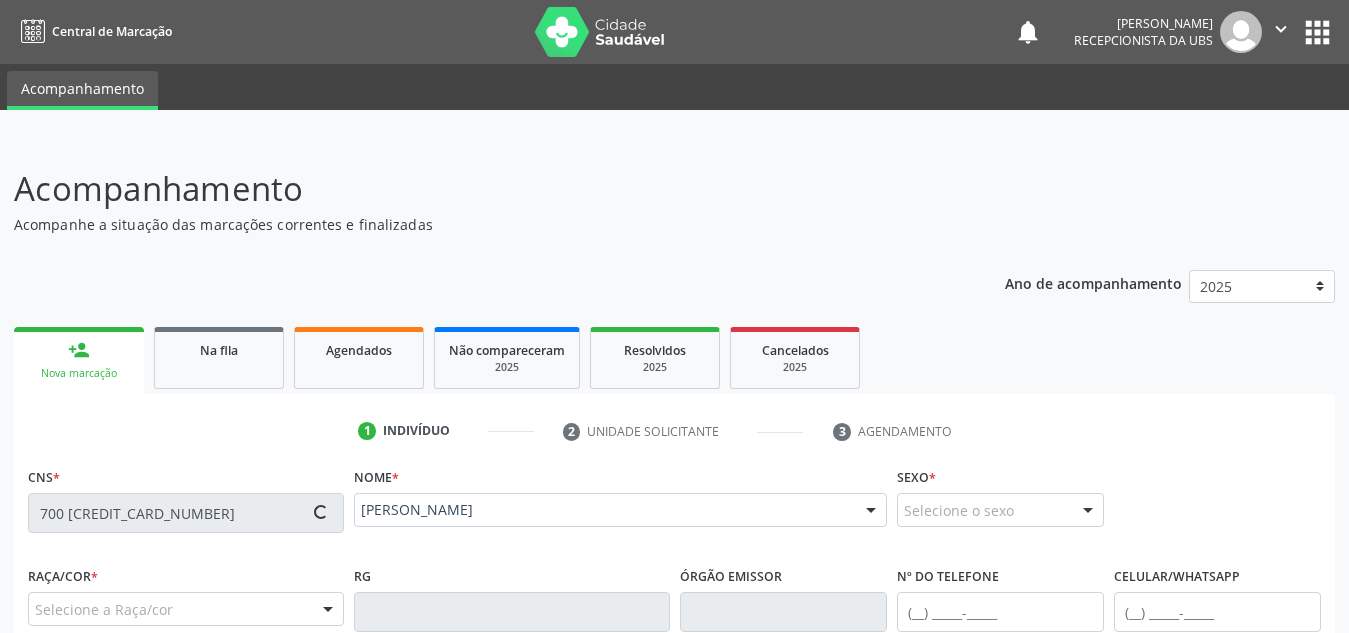 type on "[PHONE_NUMBER]" 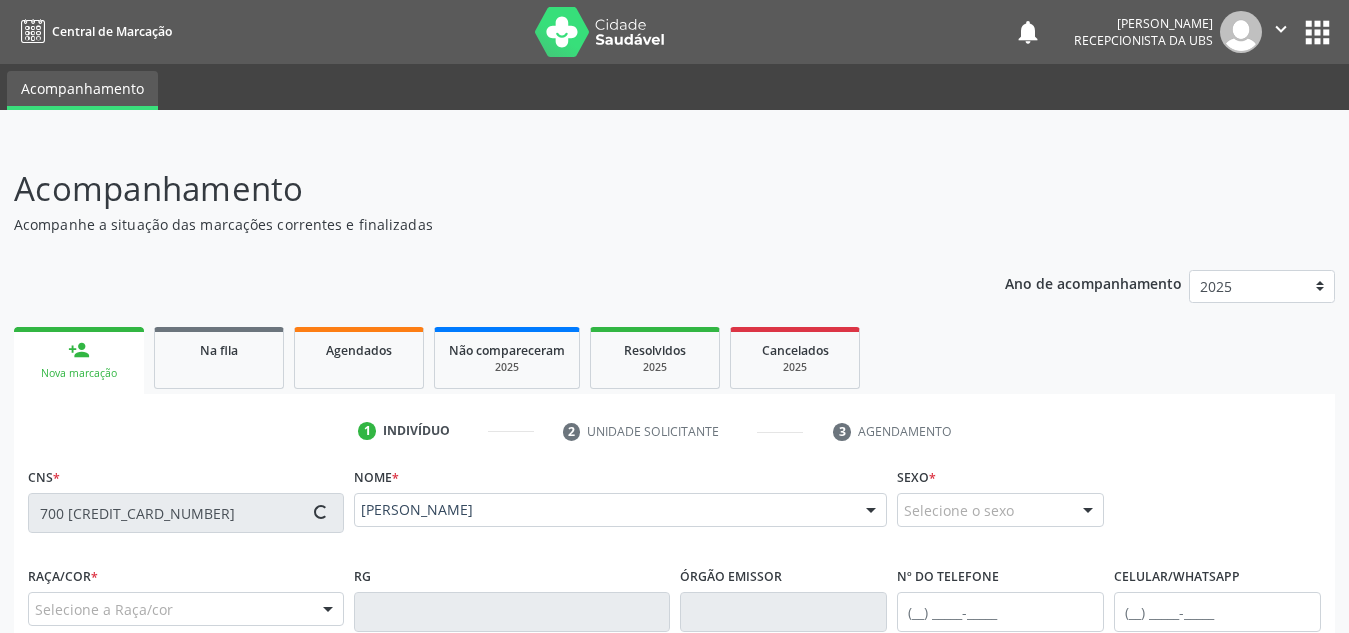 type on "[PHONE_NUMBER]" 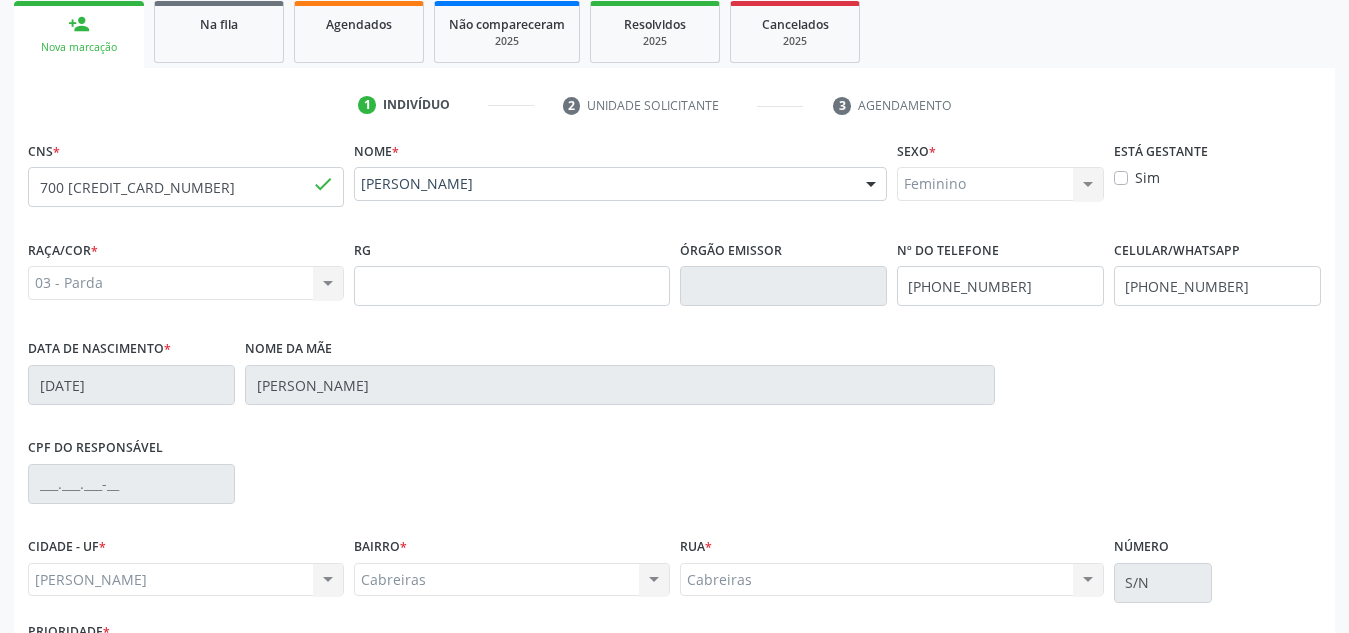 scroll, scrollTop: 328, scrollLeft: 0, axis: vertical 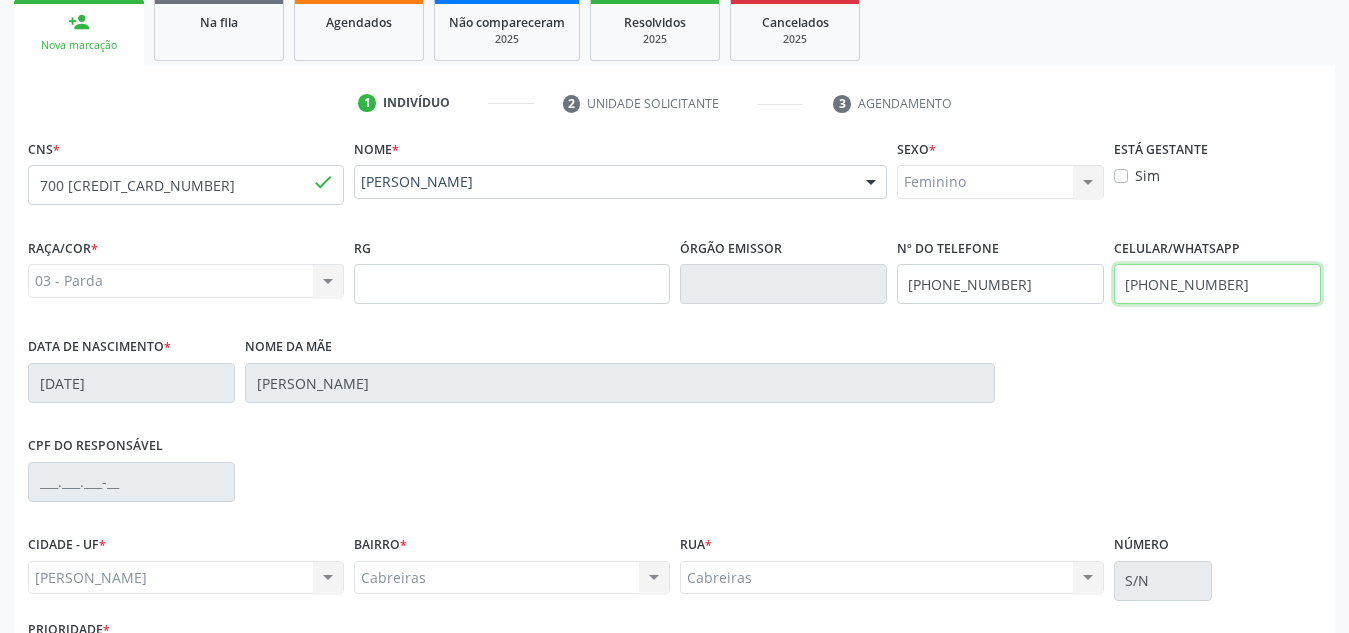 drag, startPoint x: 1240, startPoint y: 284, endPoint x: 923, endPoint y: 305, distance: 317.69482 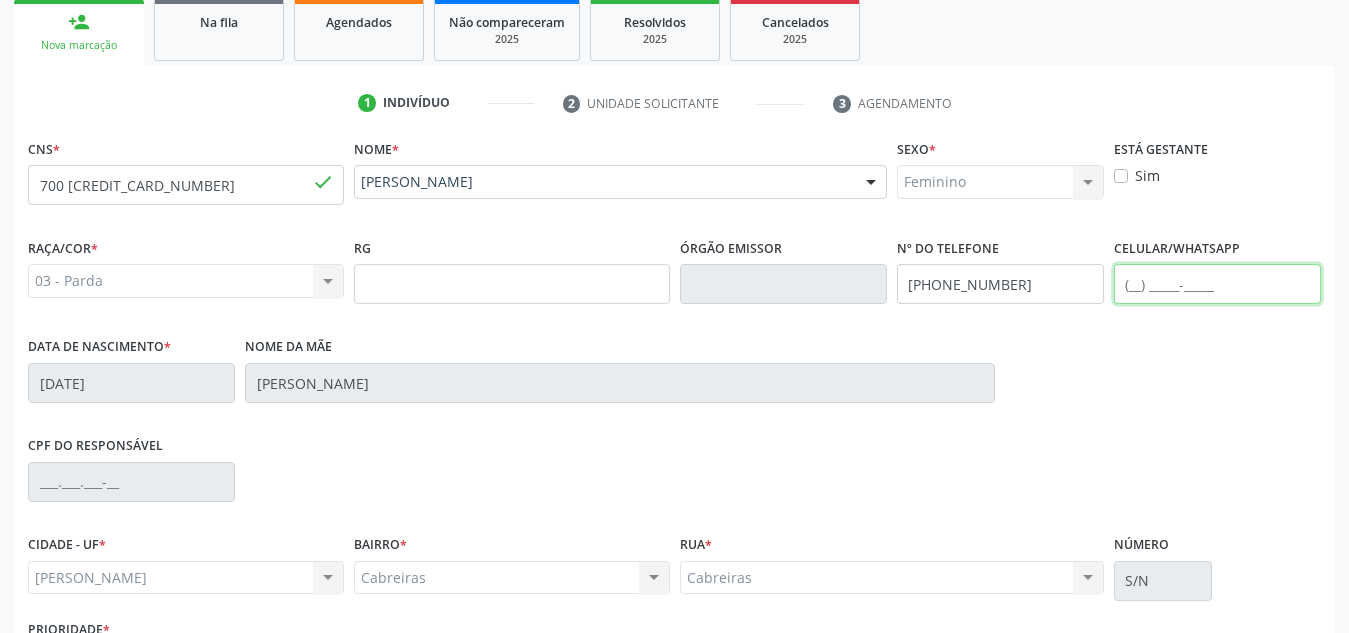 type 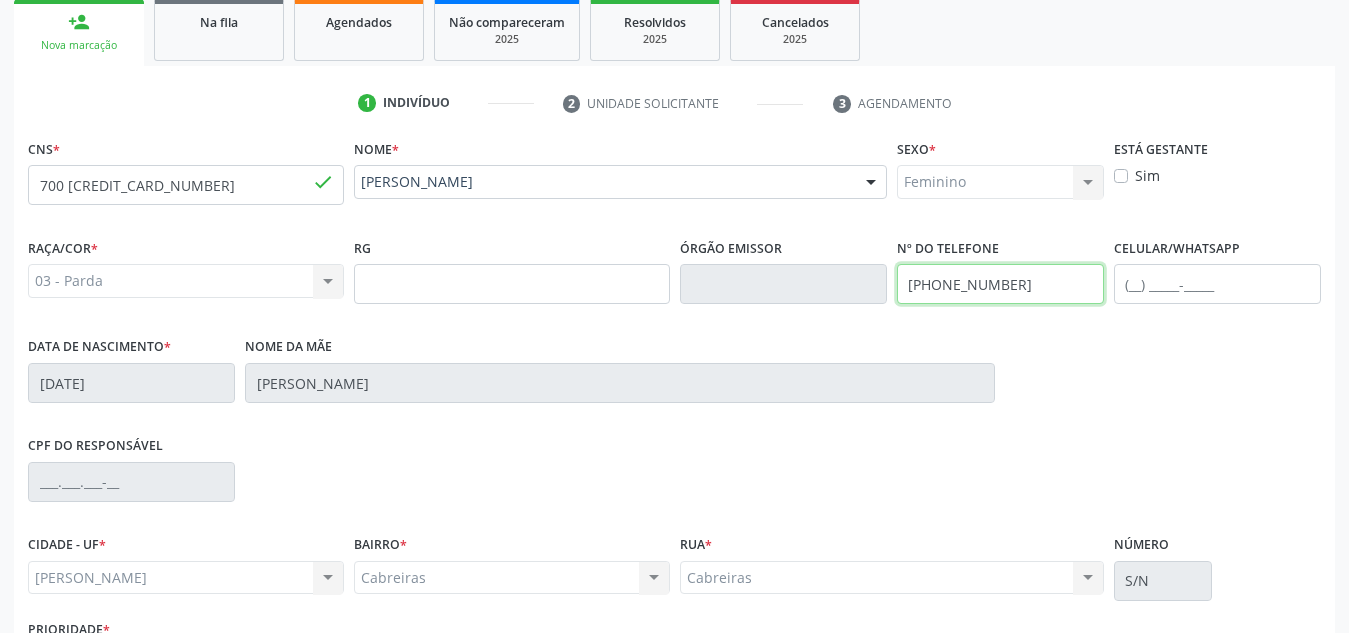 click on "Raça/cor
*
03 - [MEDICAL_DATA]         01 - Branca   02 - Preta   04 - [GEOGRAPHIC_DATA]   03 - [MEDICAL_DATA]   05 - Indígena
Nenhum resultado encontrado para: "   "
Não há nenhuma opção para ser exibida.
RG
Órgão emissor
Nº do Telefone
[PHONE_NUMBER]
Celular/WhatsApp
Data de nascimento
*
1[DATE]
Nome da mãe
[PERSON_NAME]" at bounding box center [674, 332] 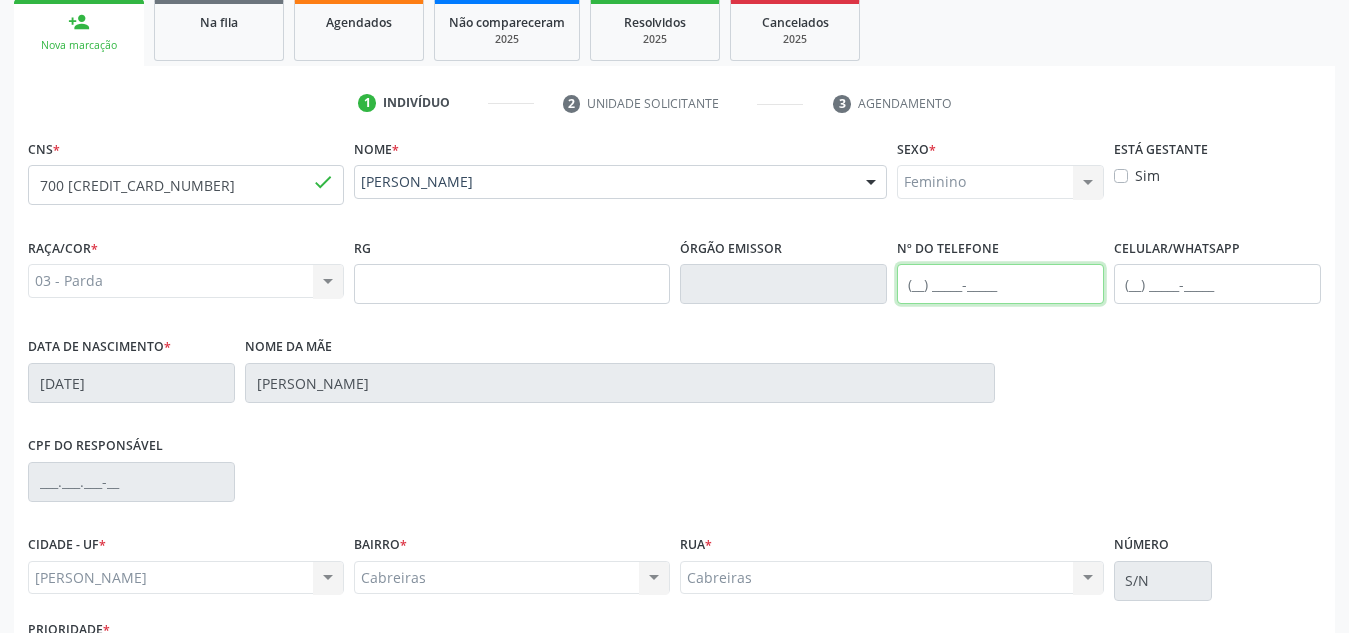 type 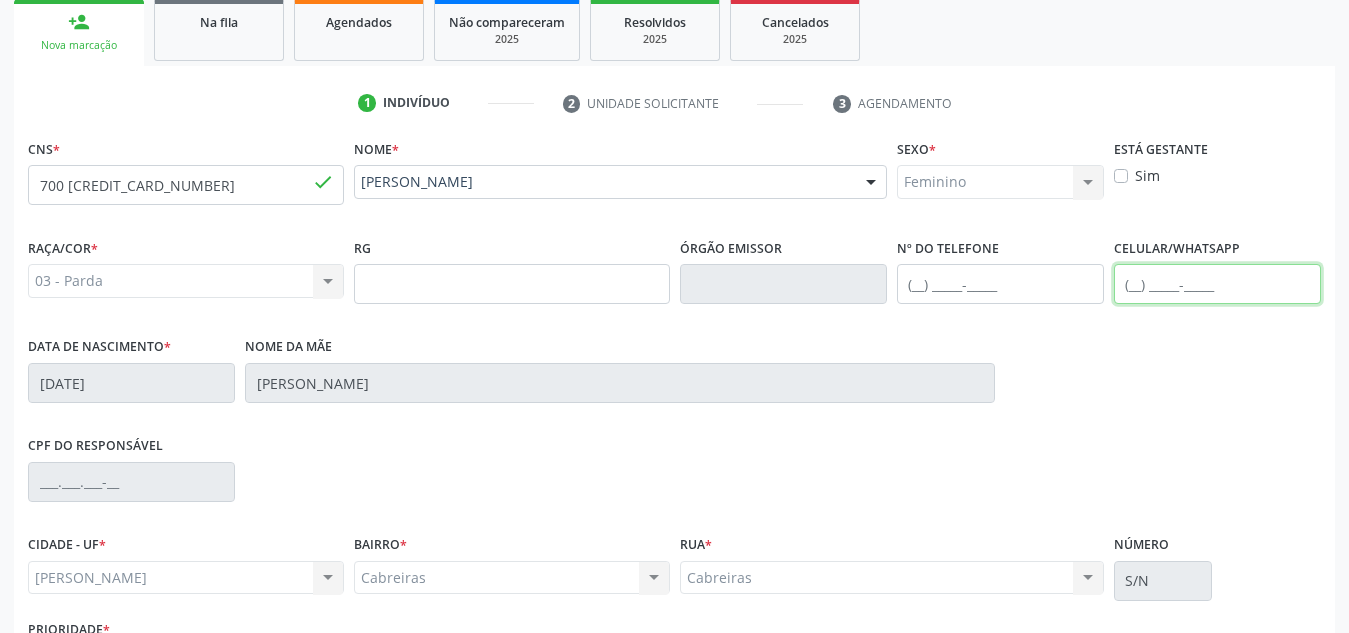click at bounding box center (1217, 284) 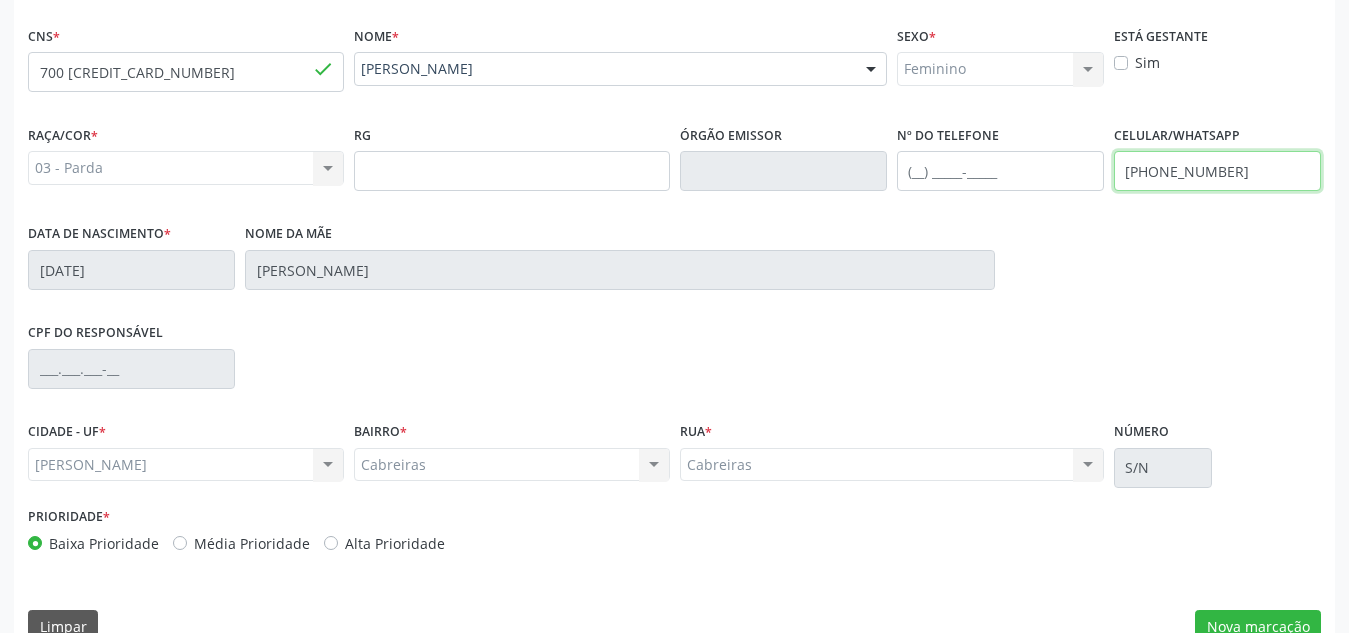 scroll, scrollTop: 479, scrollLeft: 0, axis: vertical 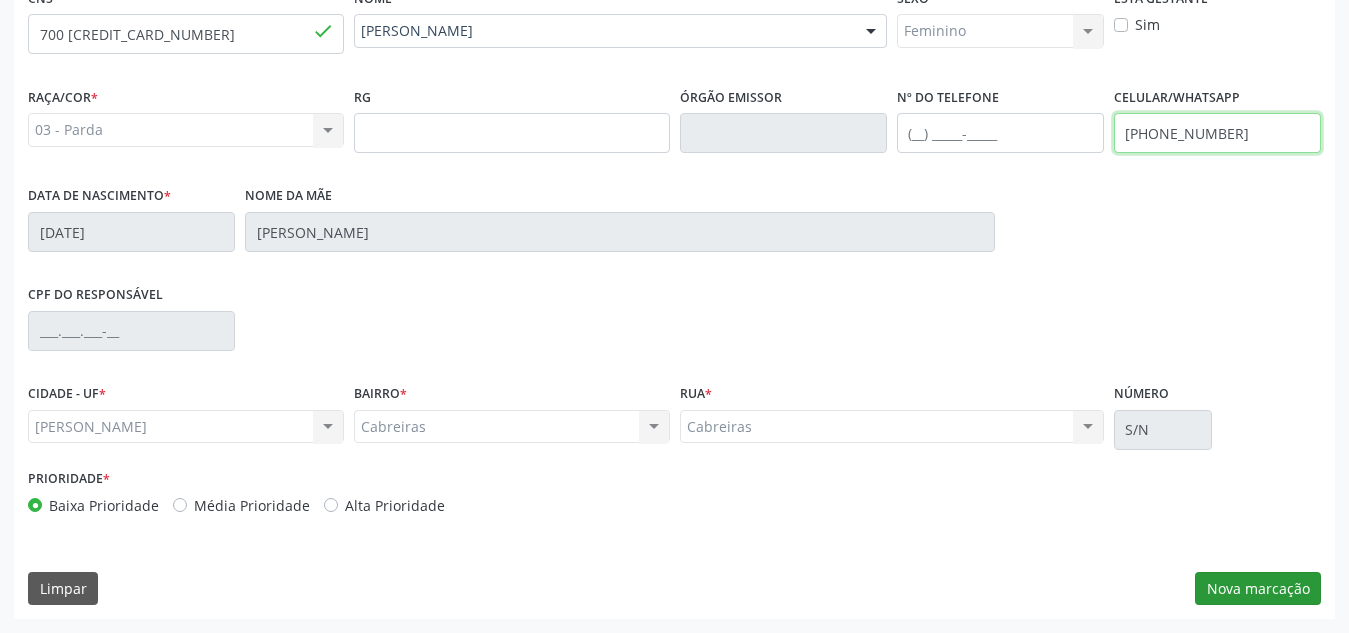 type on "[PHONE_NUMBER]" 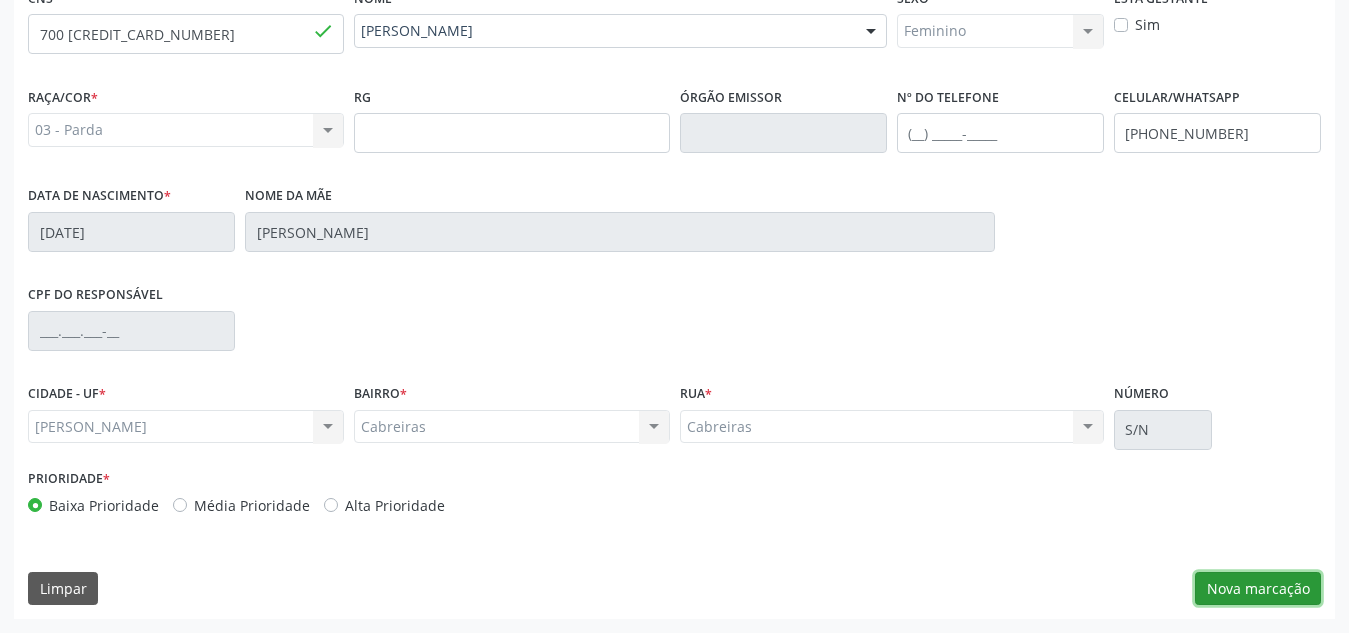 click on "Nova marcação" at bounding box center [1258, 589] 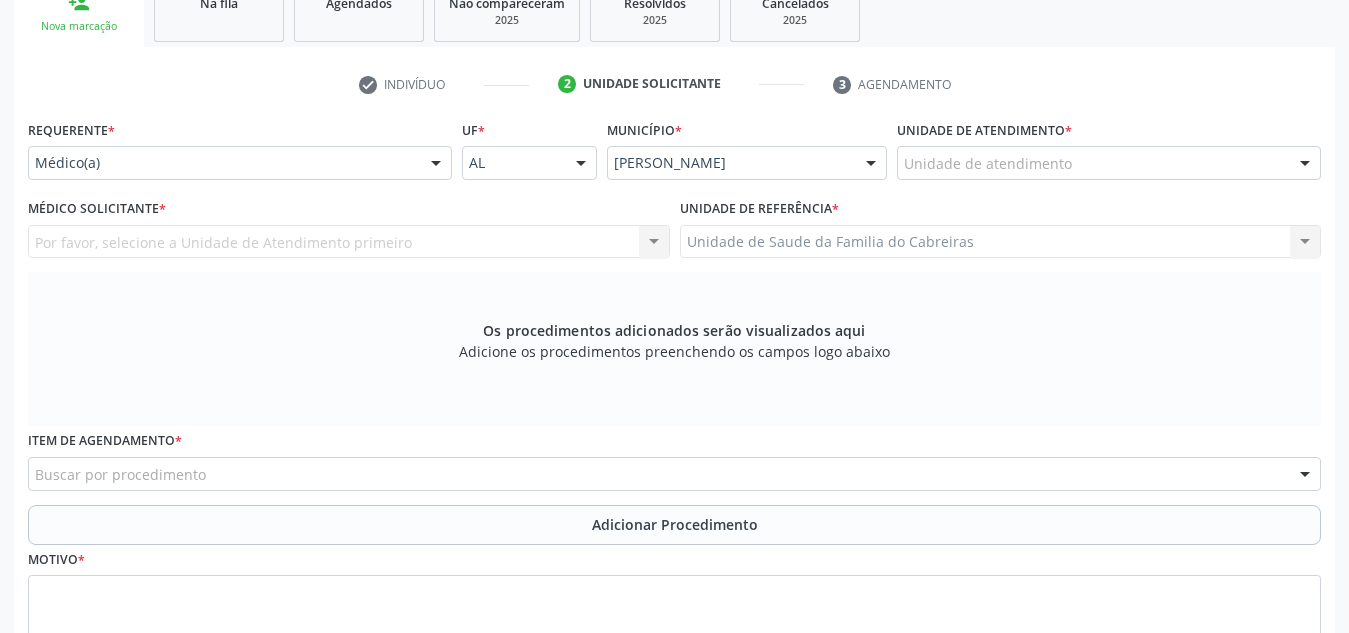 scroll, scrollTop: 346, scrollLeft: 0, axis: vertical 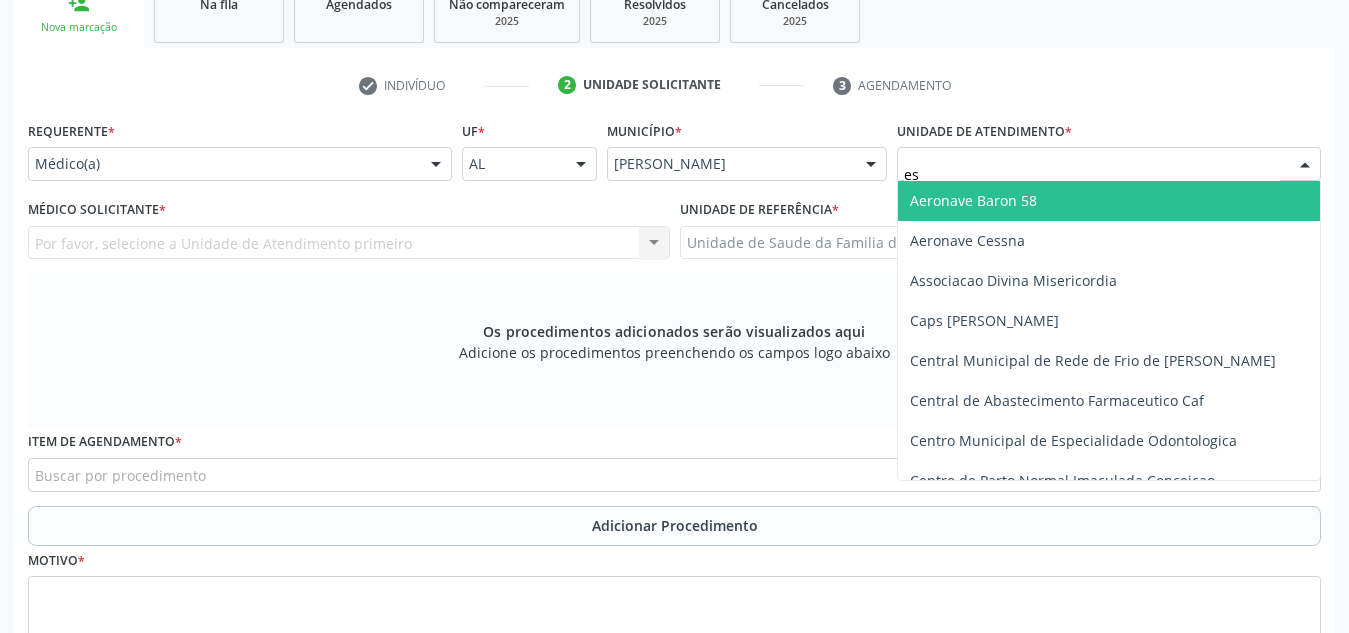 type on "est" 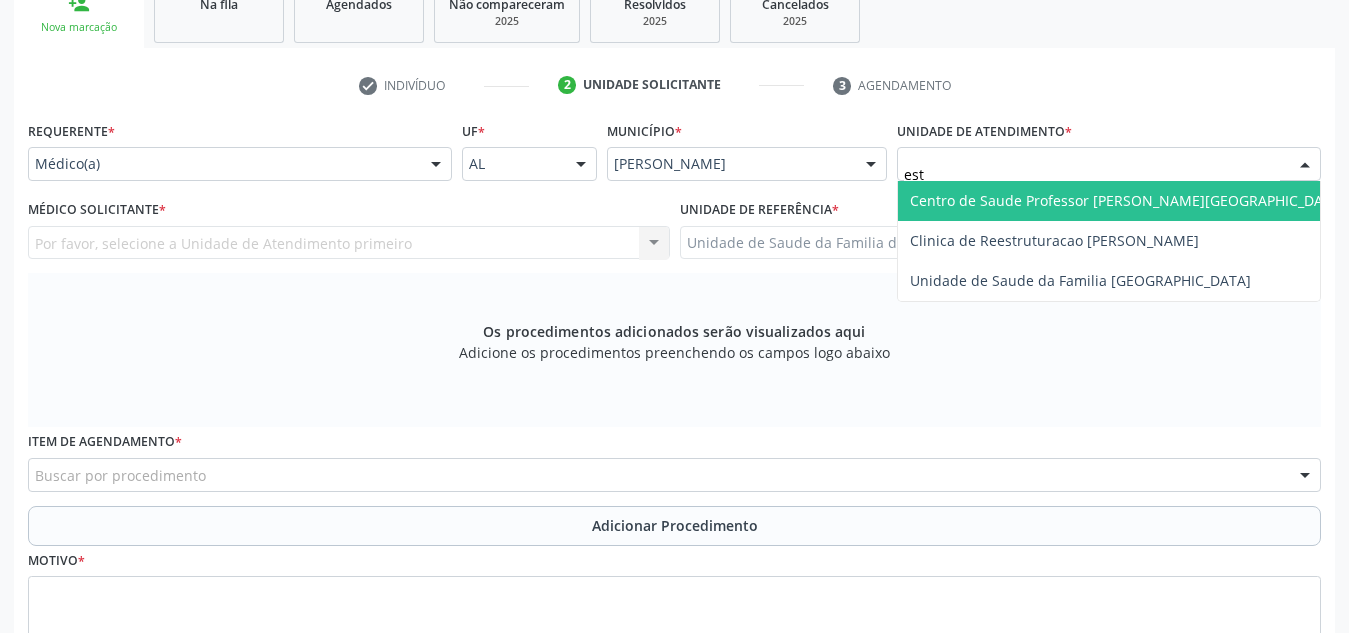 click on "Centro de Saude Professor [PERSON_NAME][GEOGRAPHIC_DATA]" at bounding box center [1127, 200] 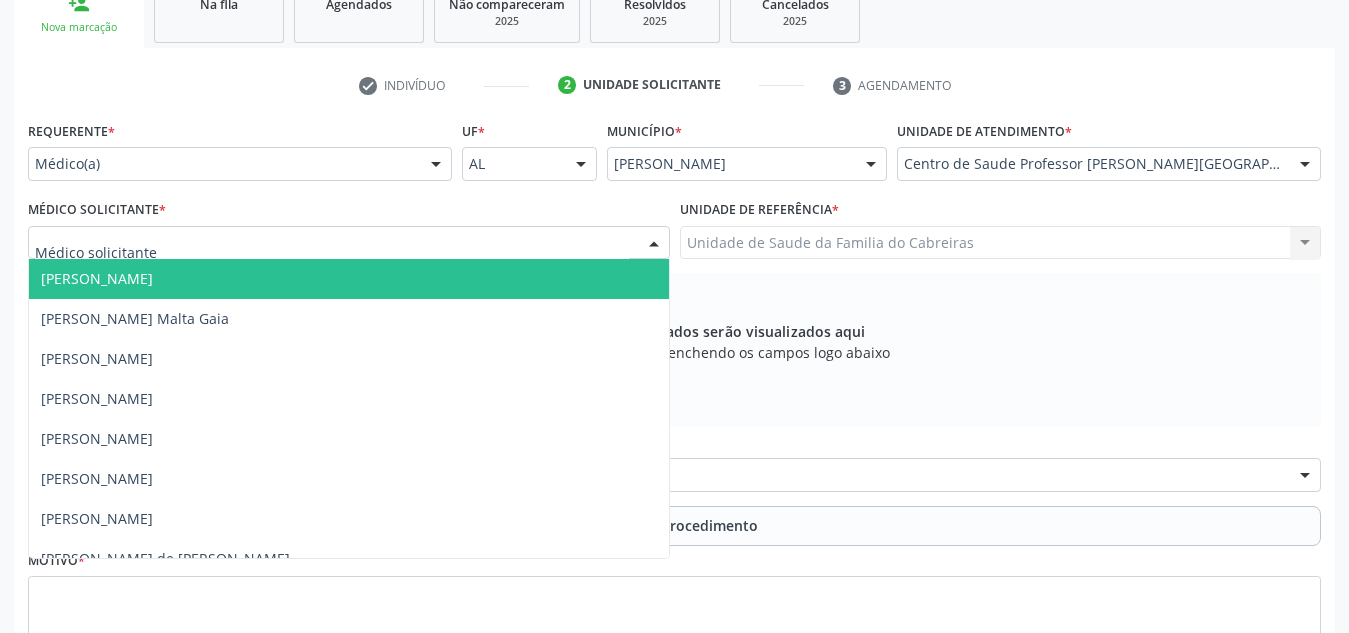 click at bounding box center [349, 243] 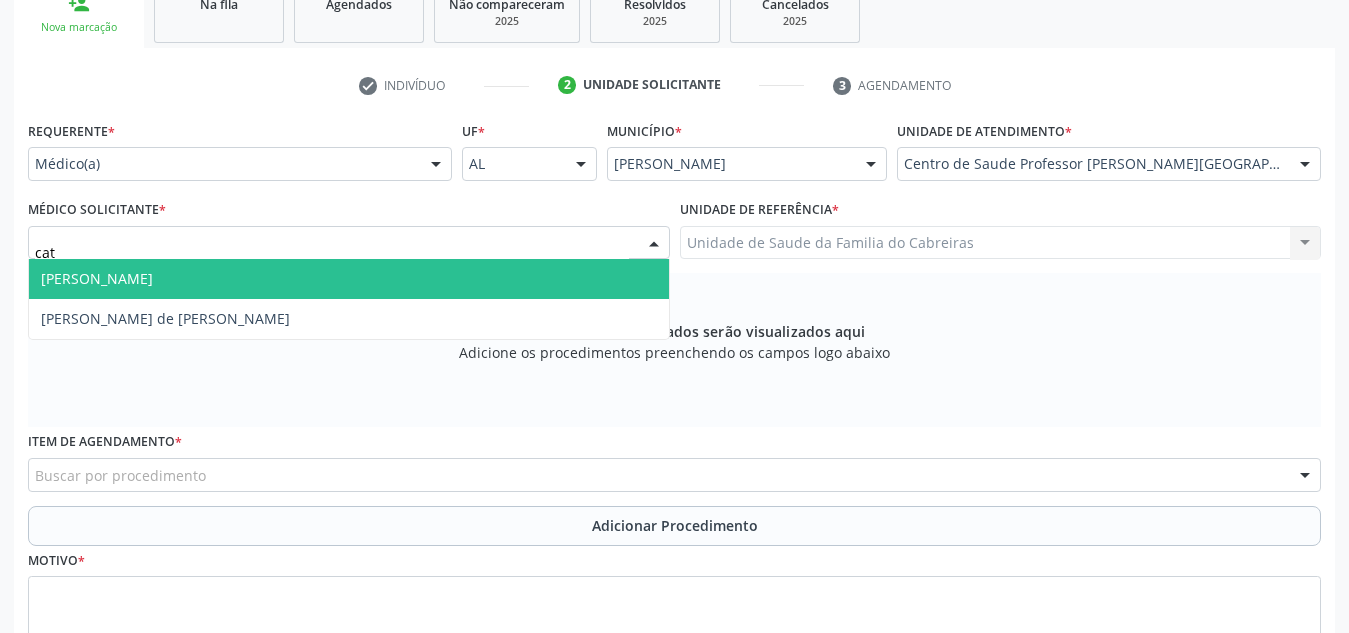 type on "cati" 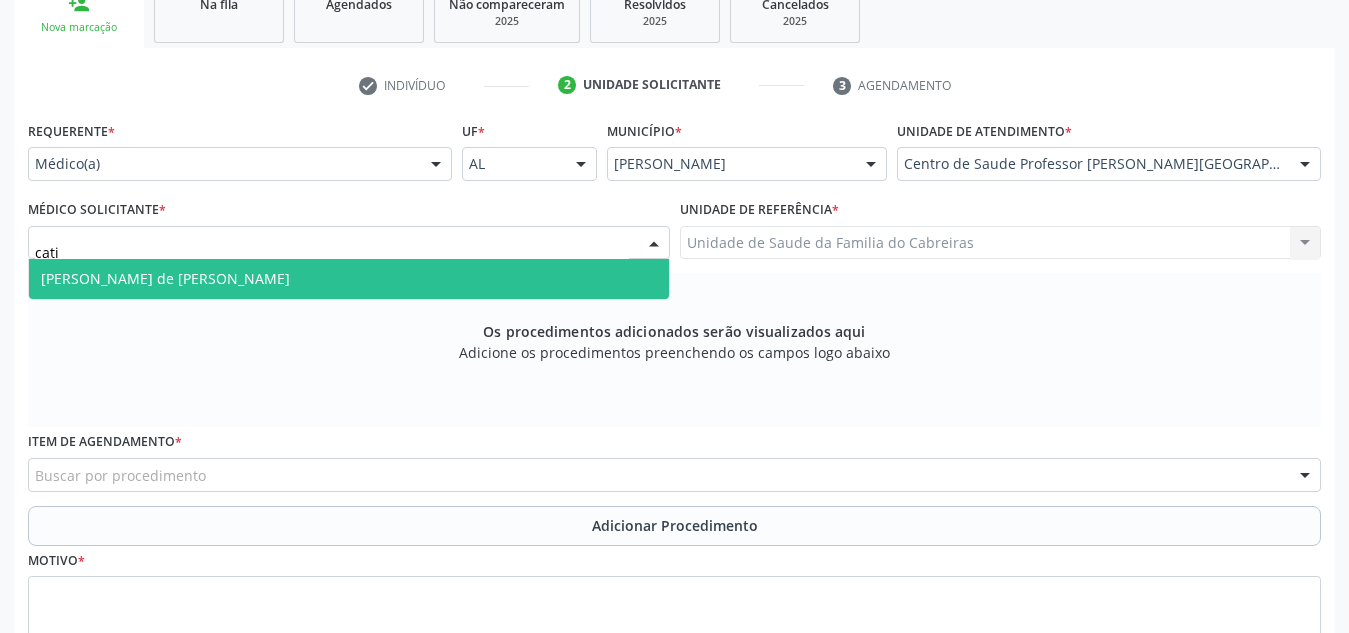 click on "[PERSON_NAME] de [PERSON_NAME]" at bounding box center (349, 279) 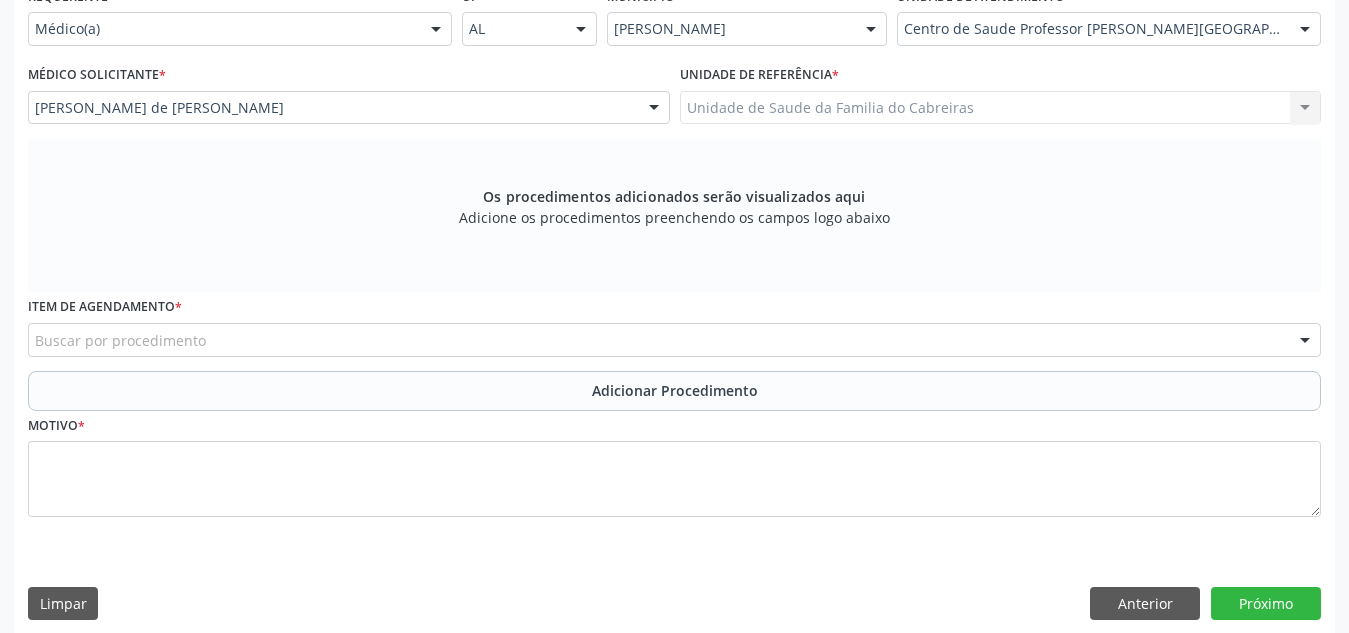 scroll, scrollTop: 496, scrollLeft: 0, axis: vertical 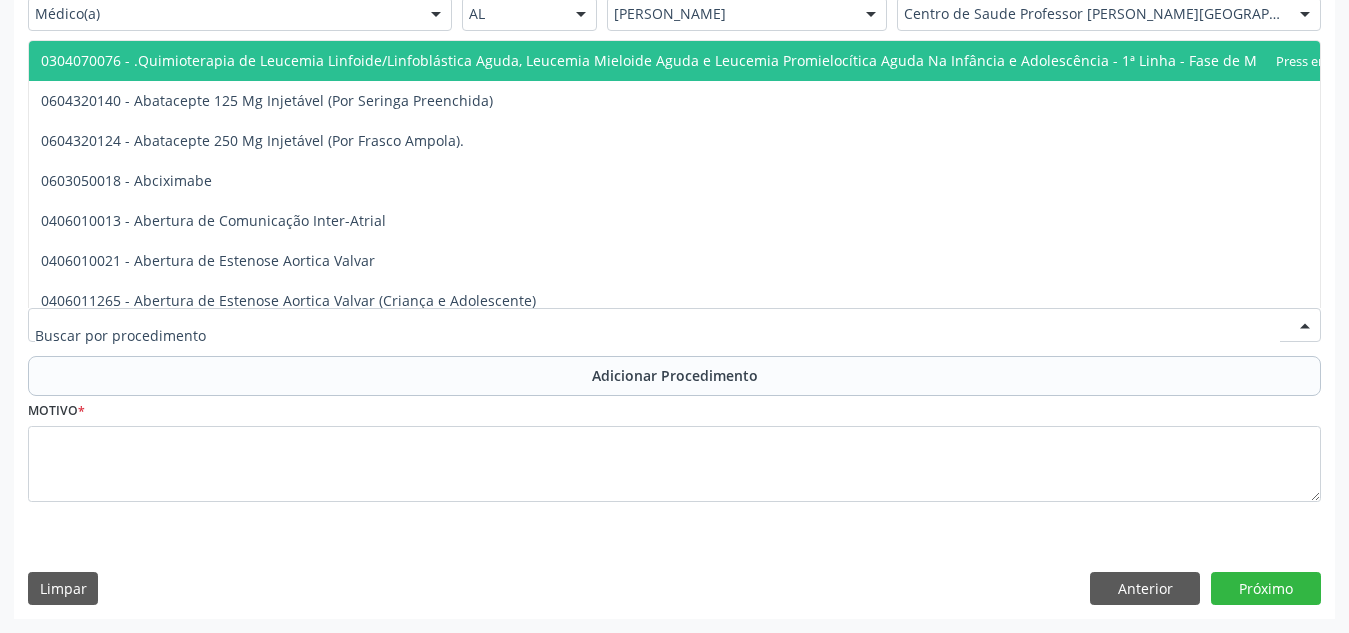 click at bounding box center (674, 325) 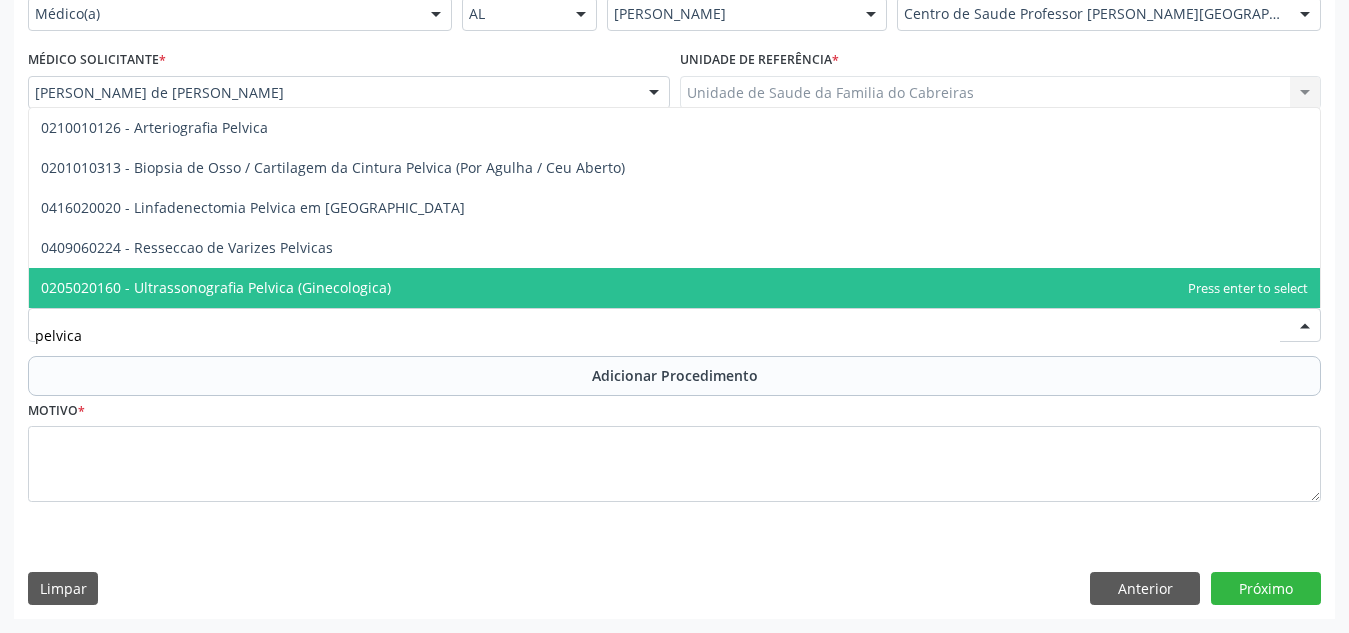 click on "0205020160 - Ultrassonografia Pelvica (Ginecologica)" at bounding box center [674, 288] 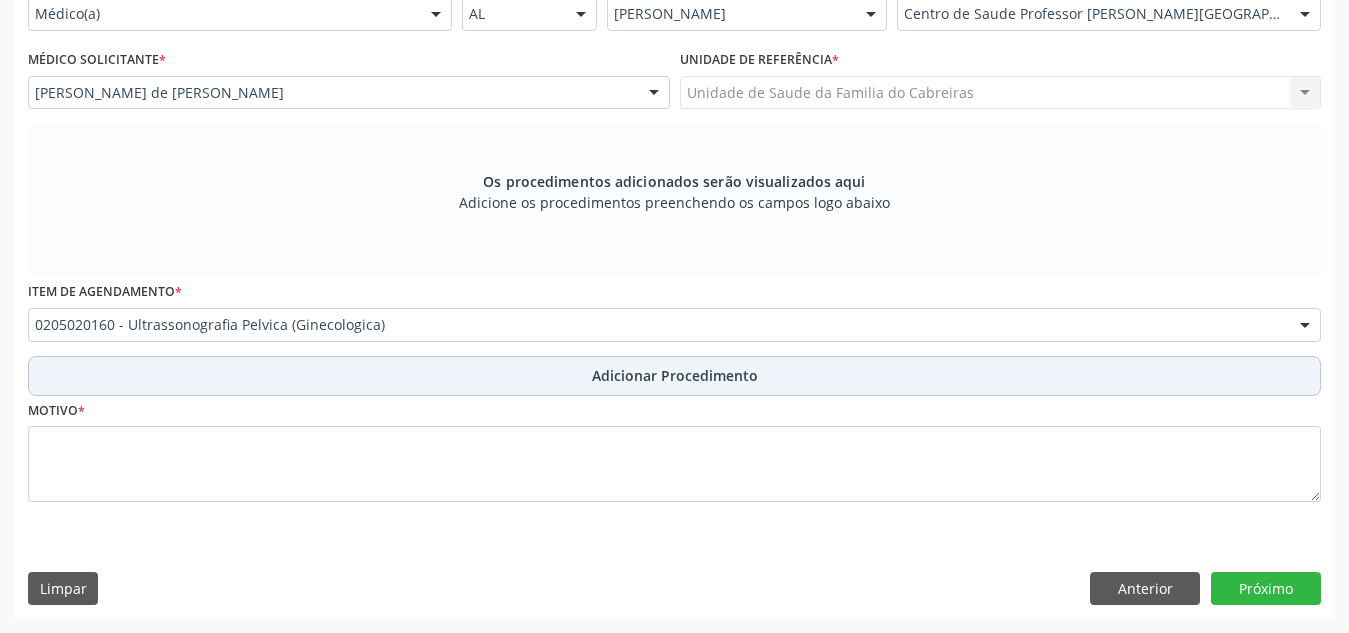 click on "Adicionar Procedimento" at bounding box center (675, 375) 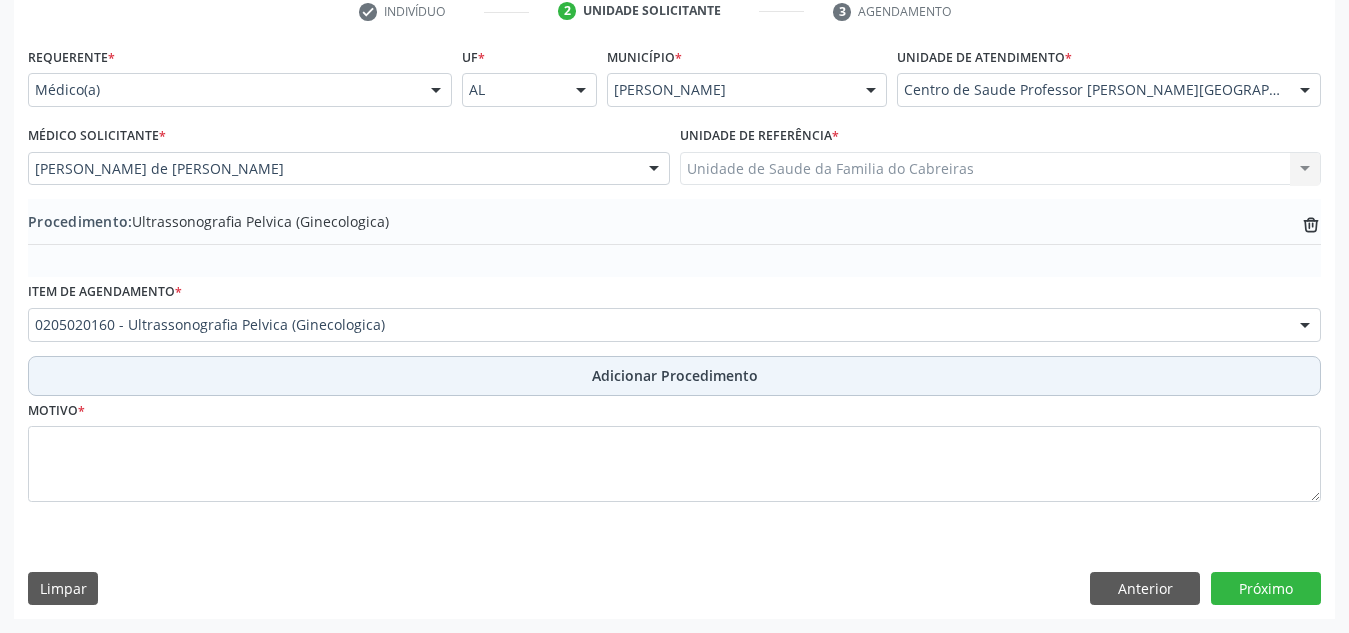 scroll, scrollTop: 420, scrollLeft: 0, axis: vertical 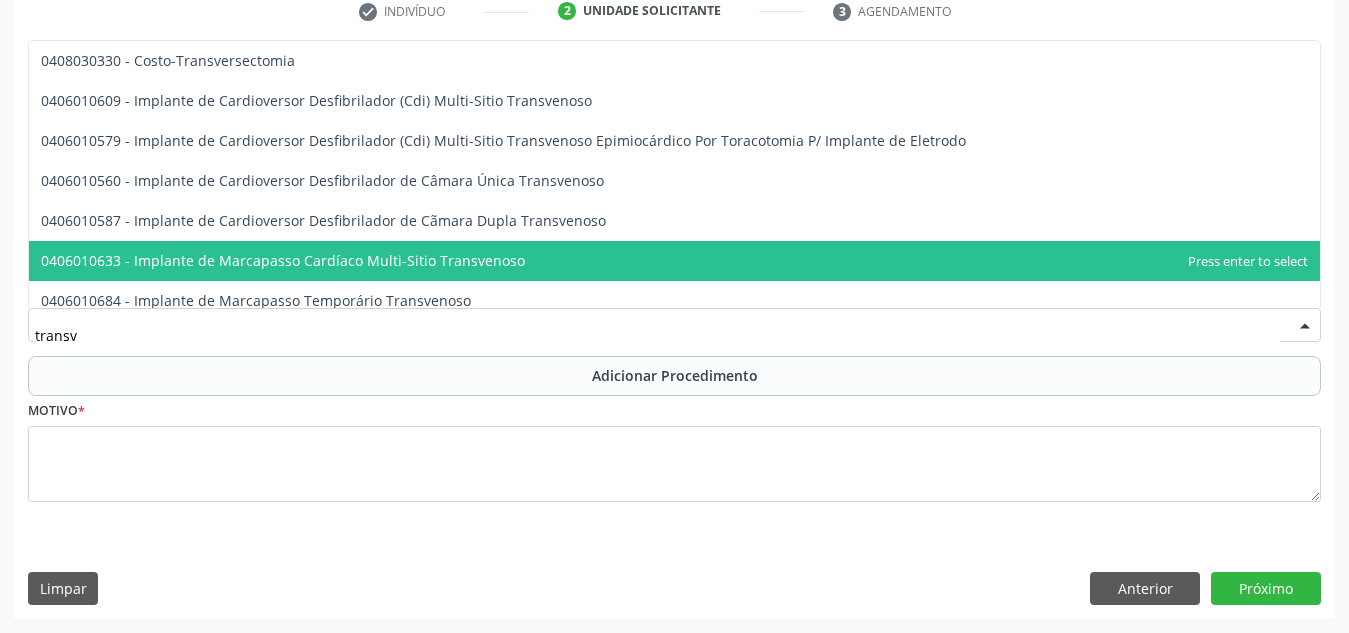 type on "transva" 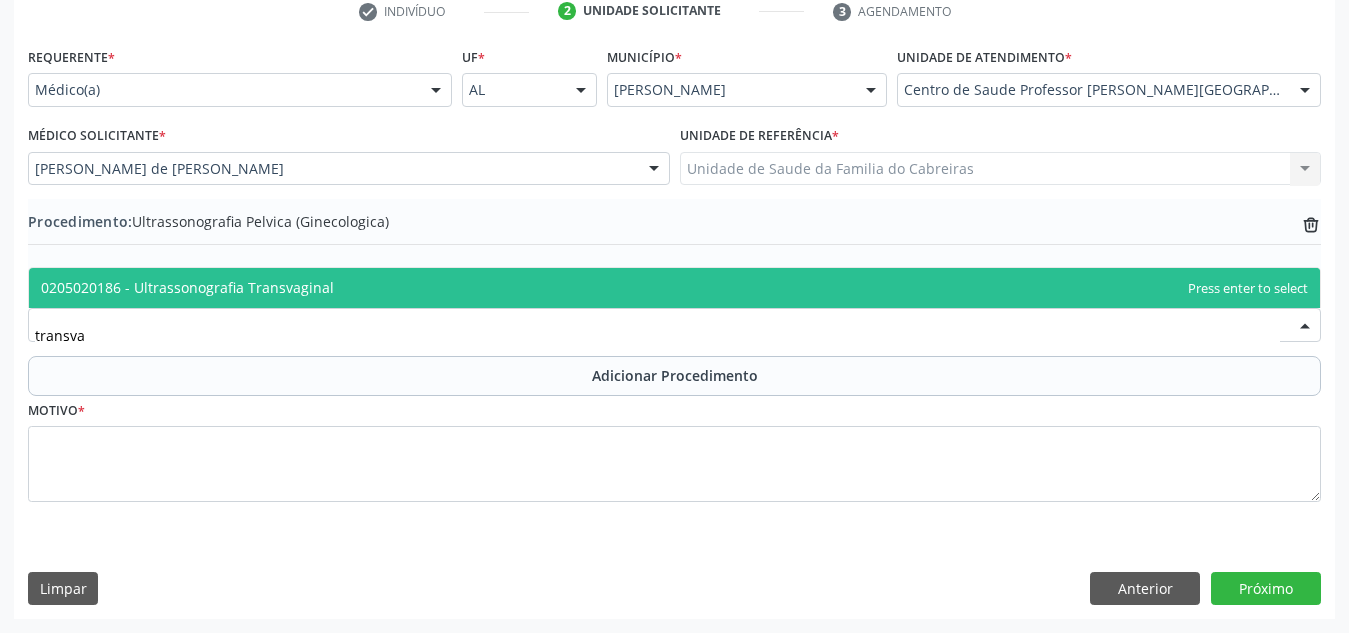 click on "0205020186 - Ultrassonografia Transvaginal" at bounding box center [674, 288] 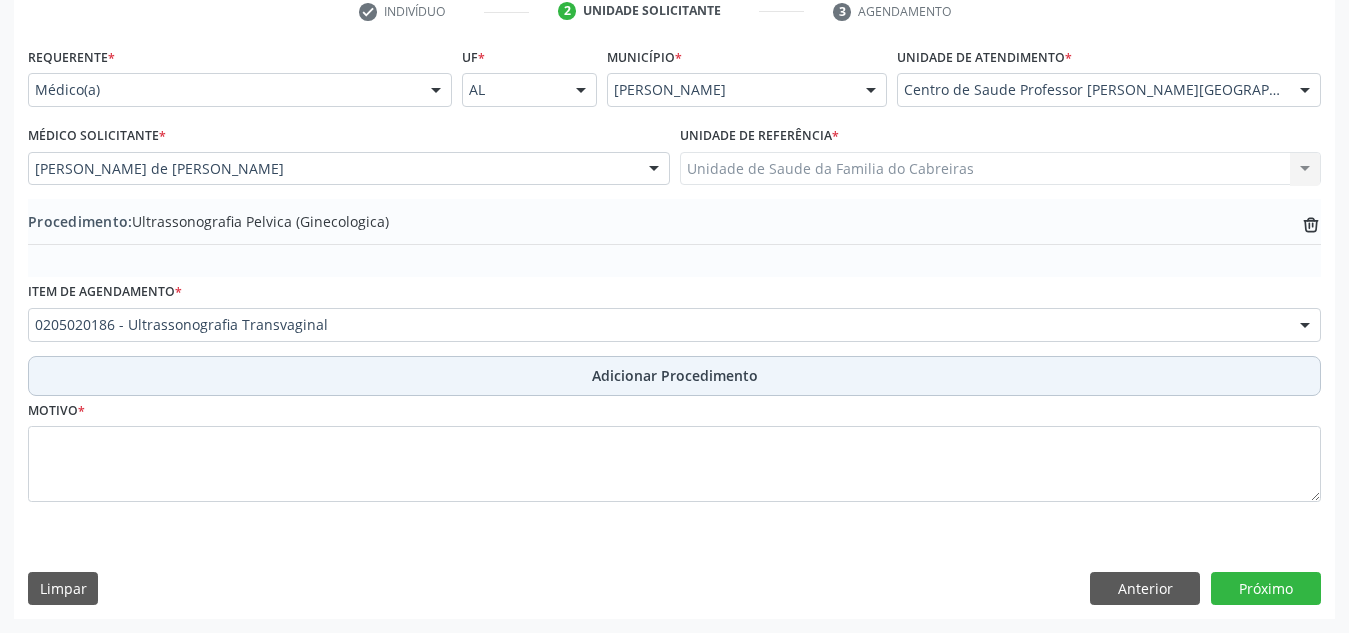 click on "Adicionar Procedimento" at bounding box center (675, 375) 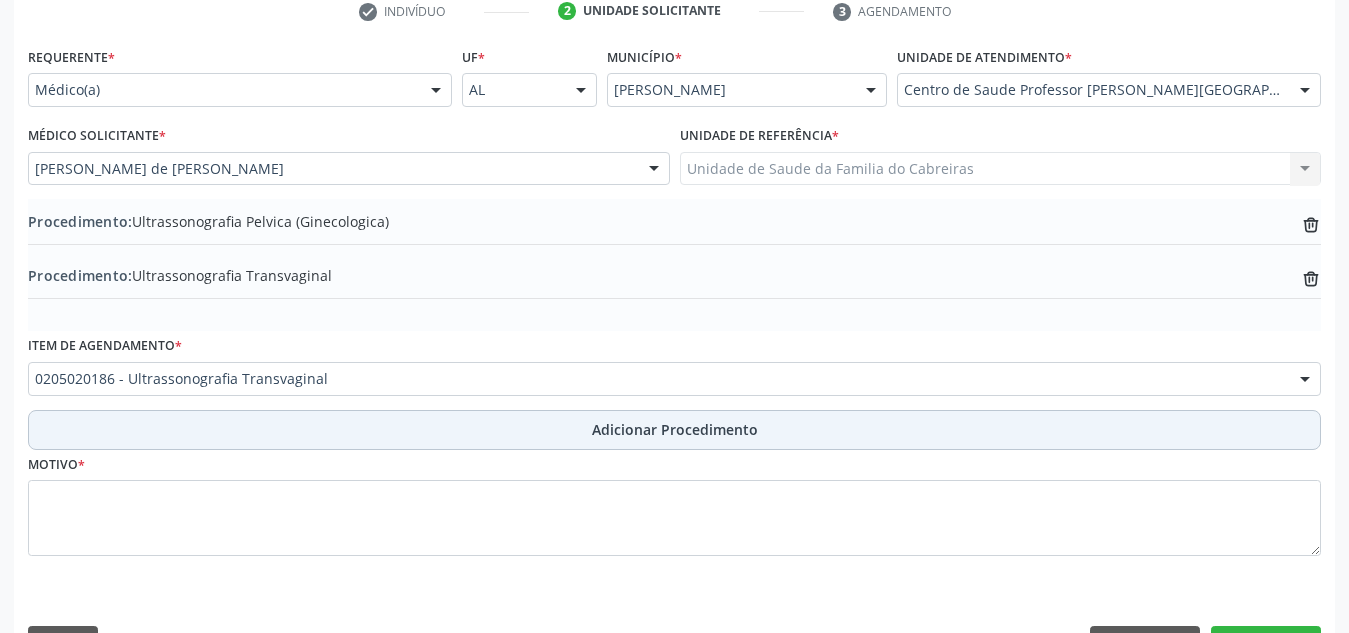 scroll, scrollTop: 474, scrollLeft: 0, axis: vertical 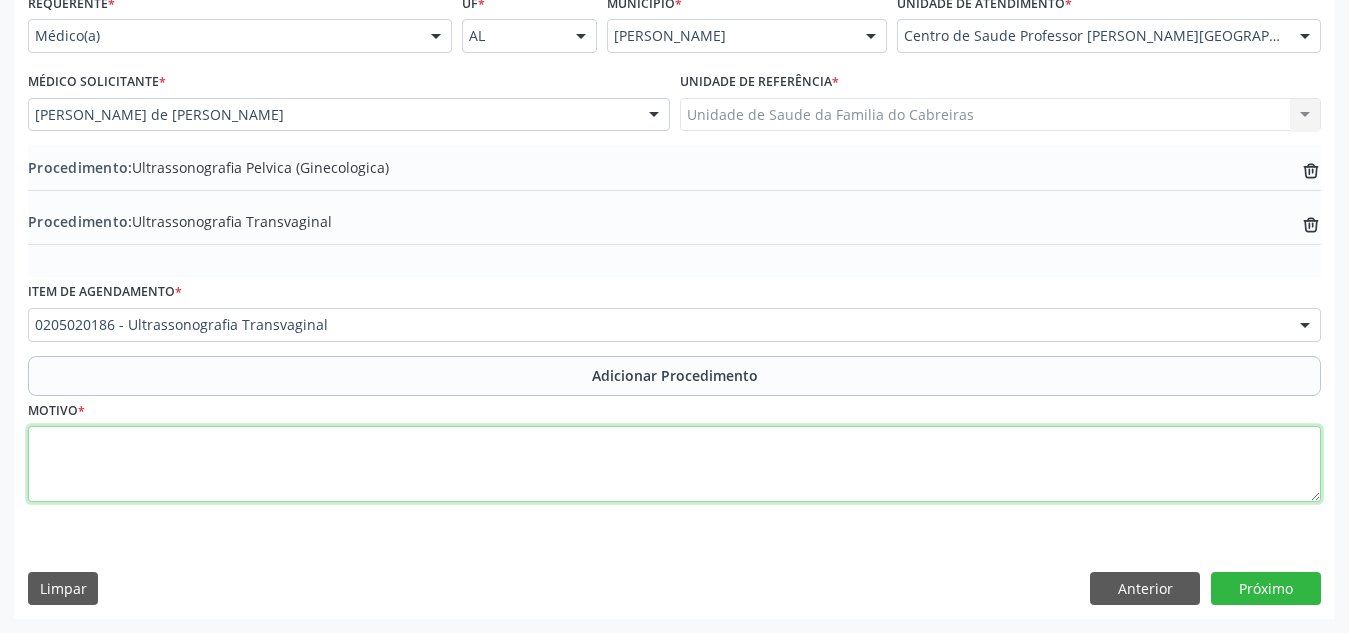 click at bounding box center [674, 464] 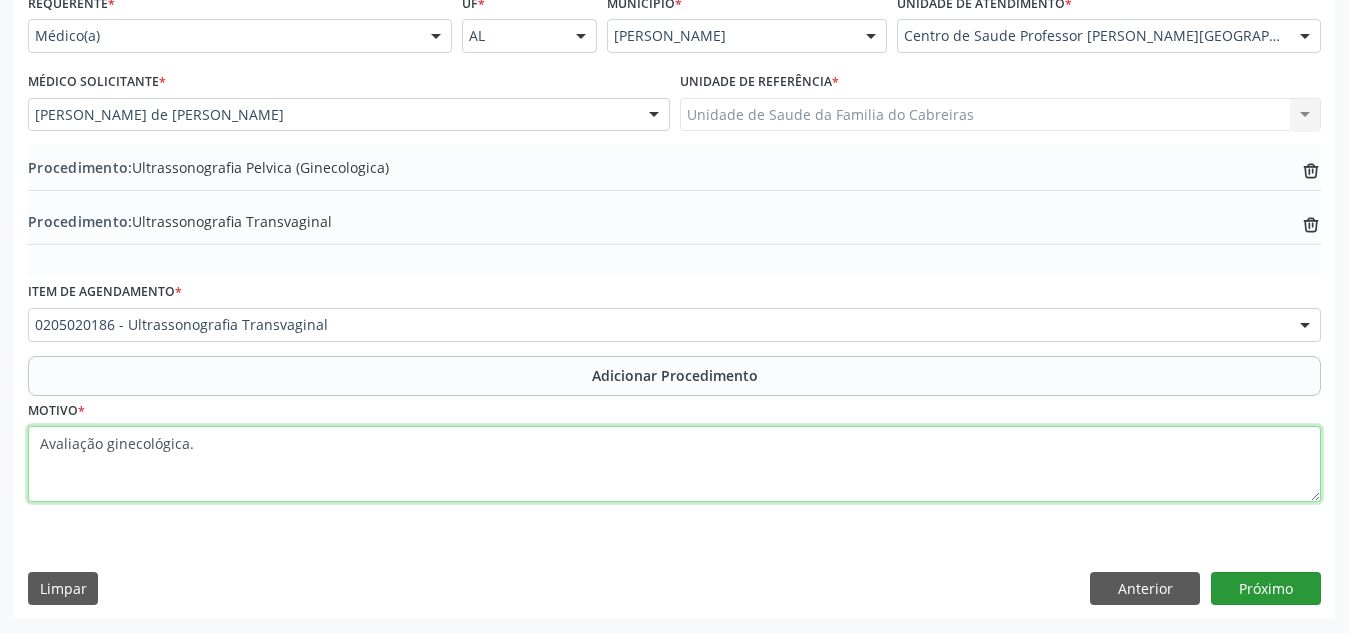 type on "Avaliação ginecológica." 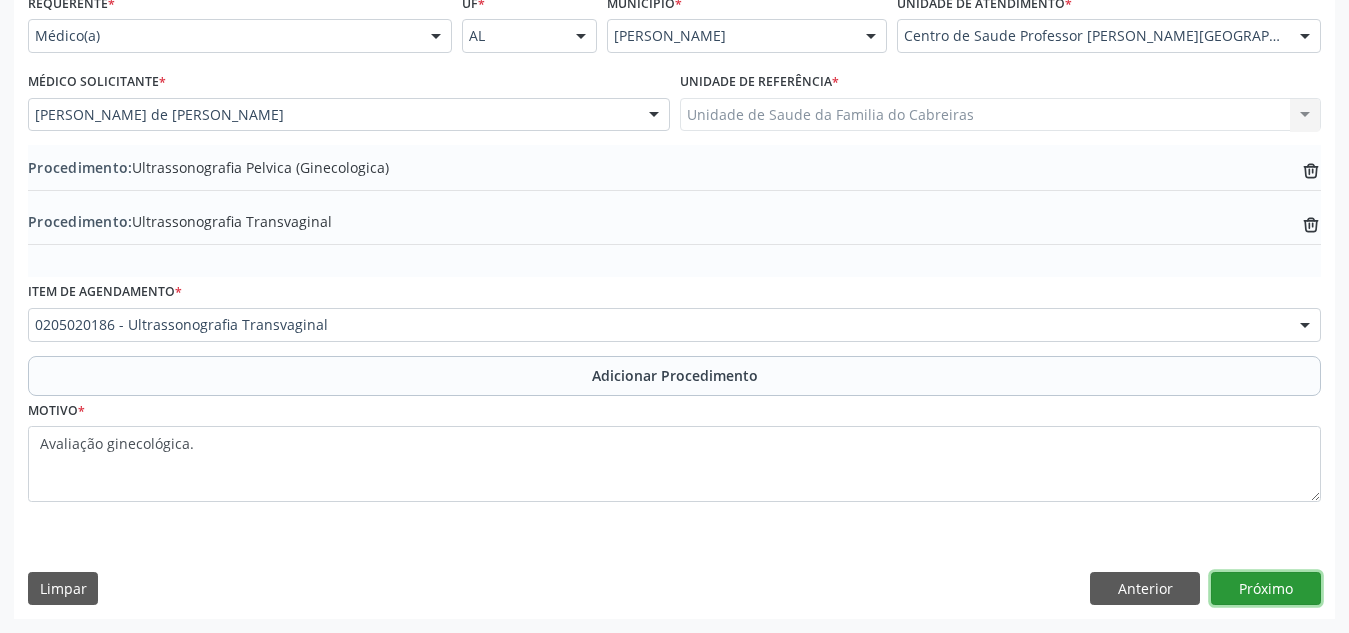 click on "Próximo" at bounding box center (1266, 589) 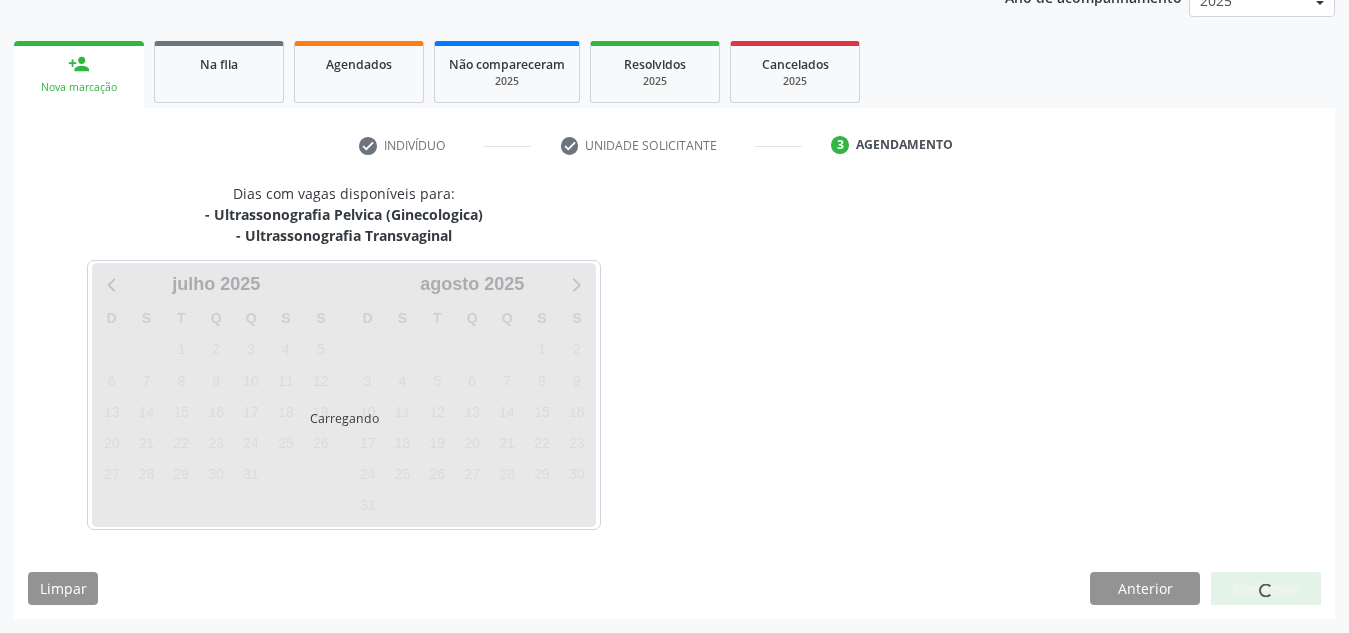 scroll, scrollTop: 345, scrollLeft: 0, axis: vertical 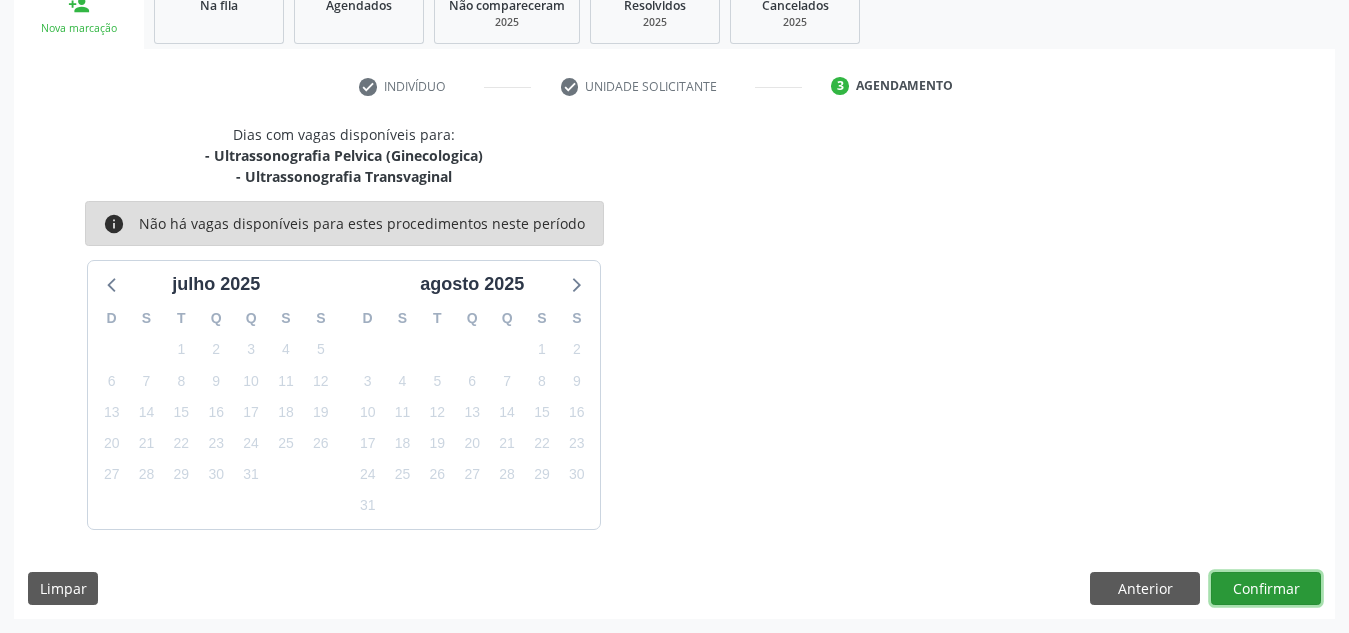 click on "Confirmar" at bounding box center [1266, 589] 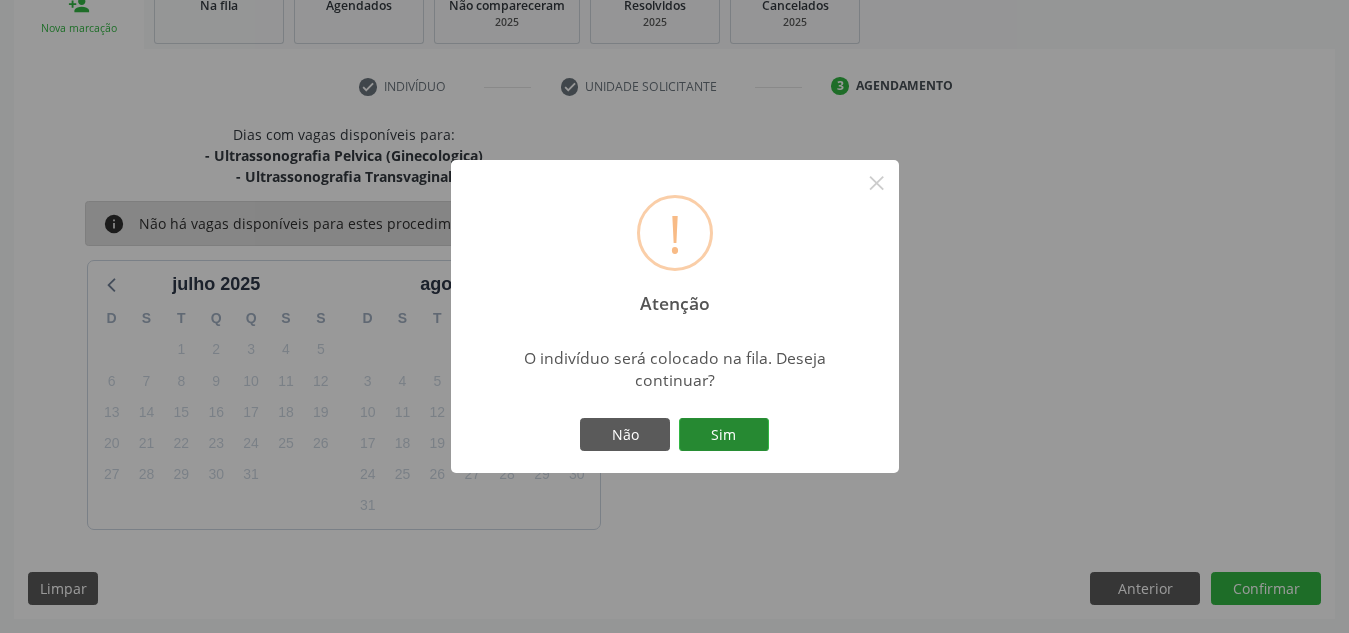 click on "Sim" at bounding box center (724, 435) 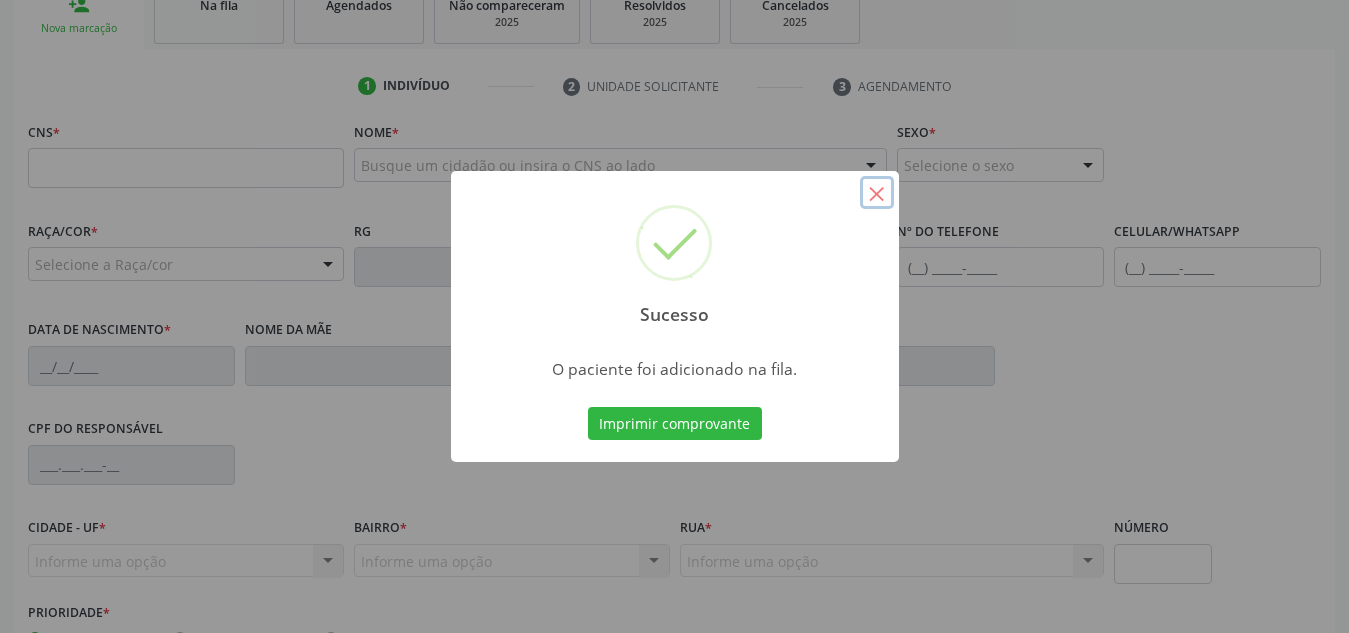 click on "×" at bounding box center (877, 193) 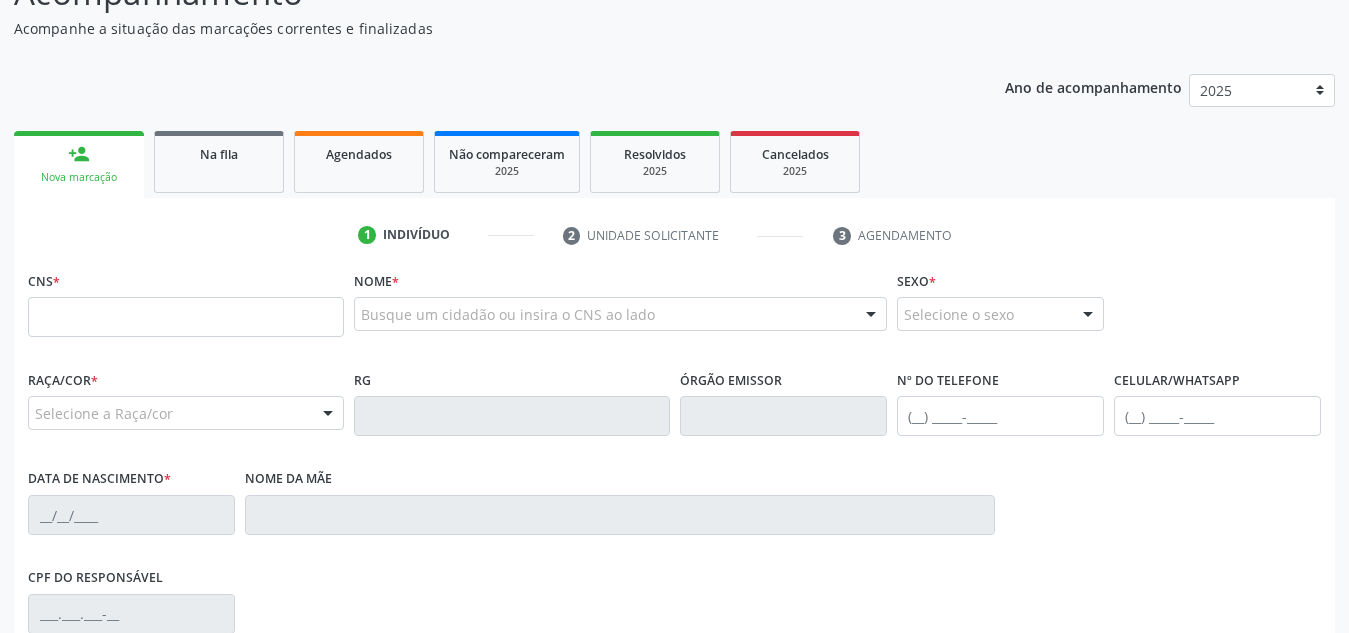 scroll, scrollTop: 195, scrollLeft: 0, axis: vertical 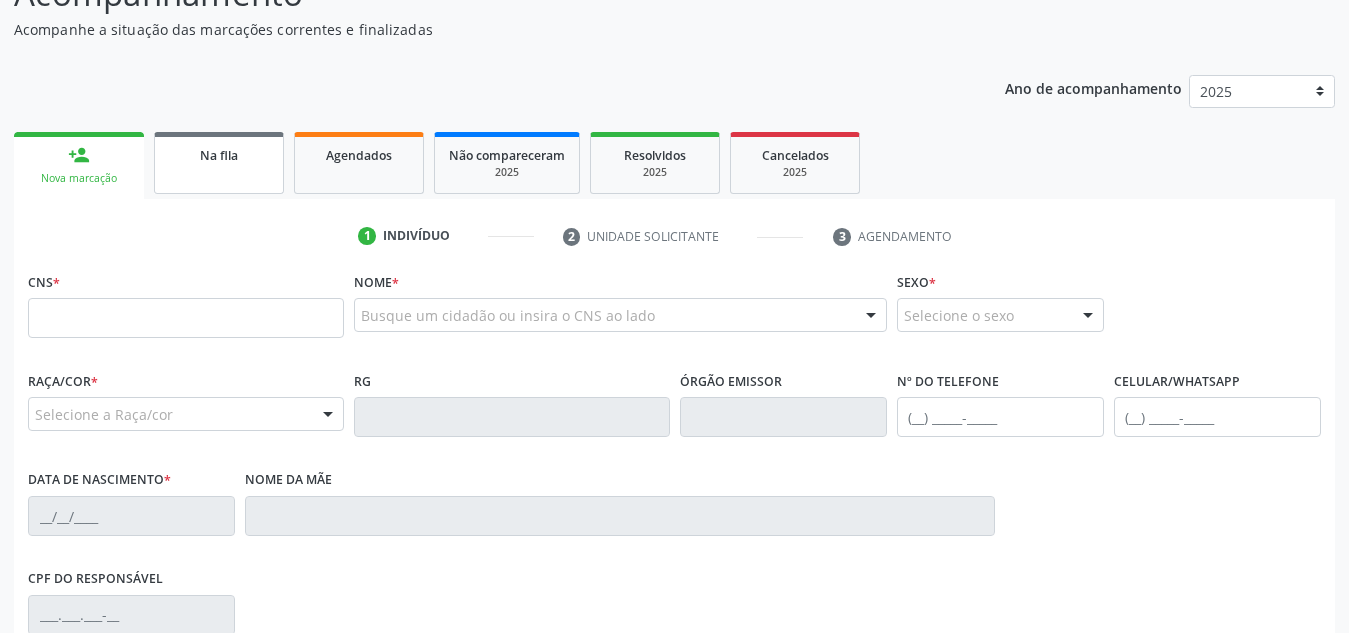 click on "Na fila" at bounding box center [219, 155] 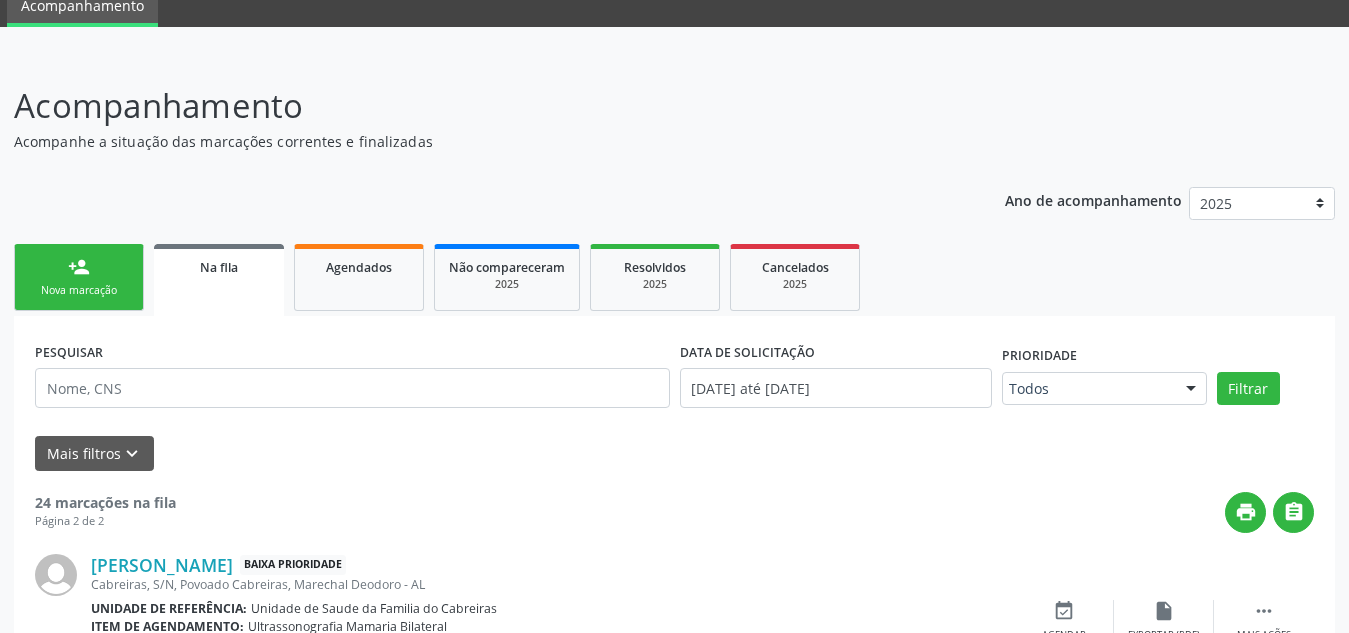 scroll, scrollTop: 195, scrollLeft: 0, axis: vertical 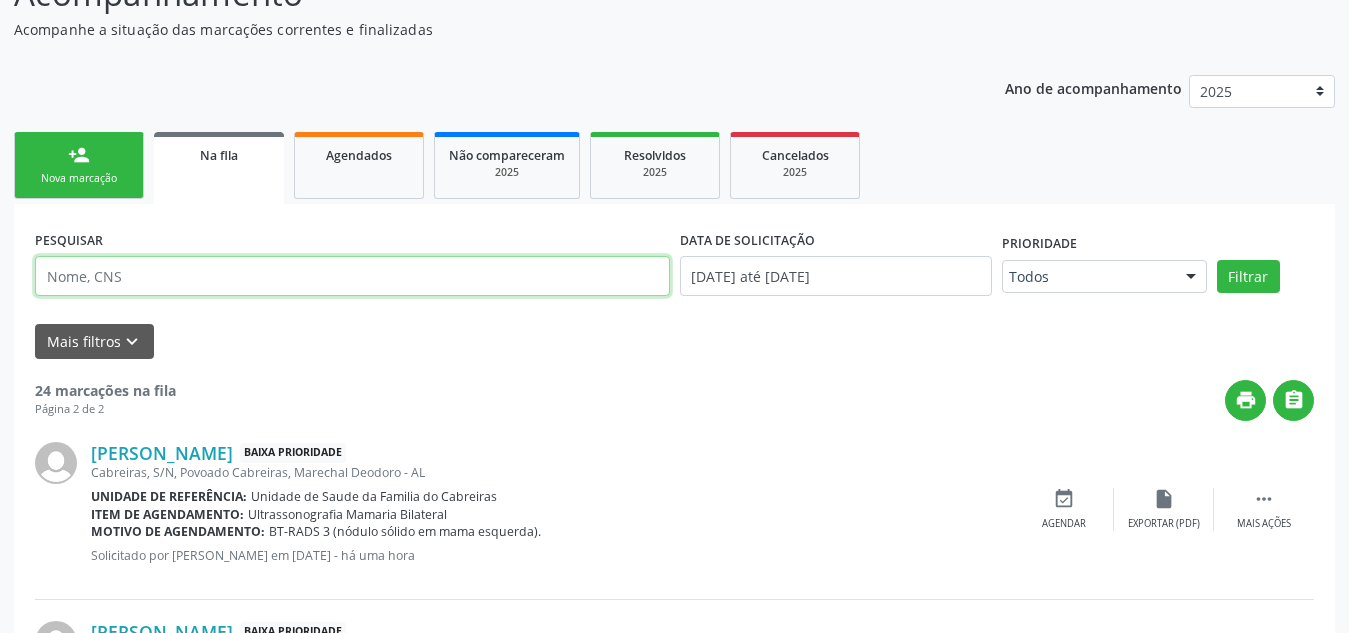 click at bounding box center [352, 276] 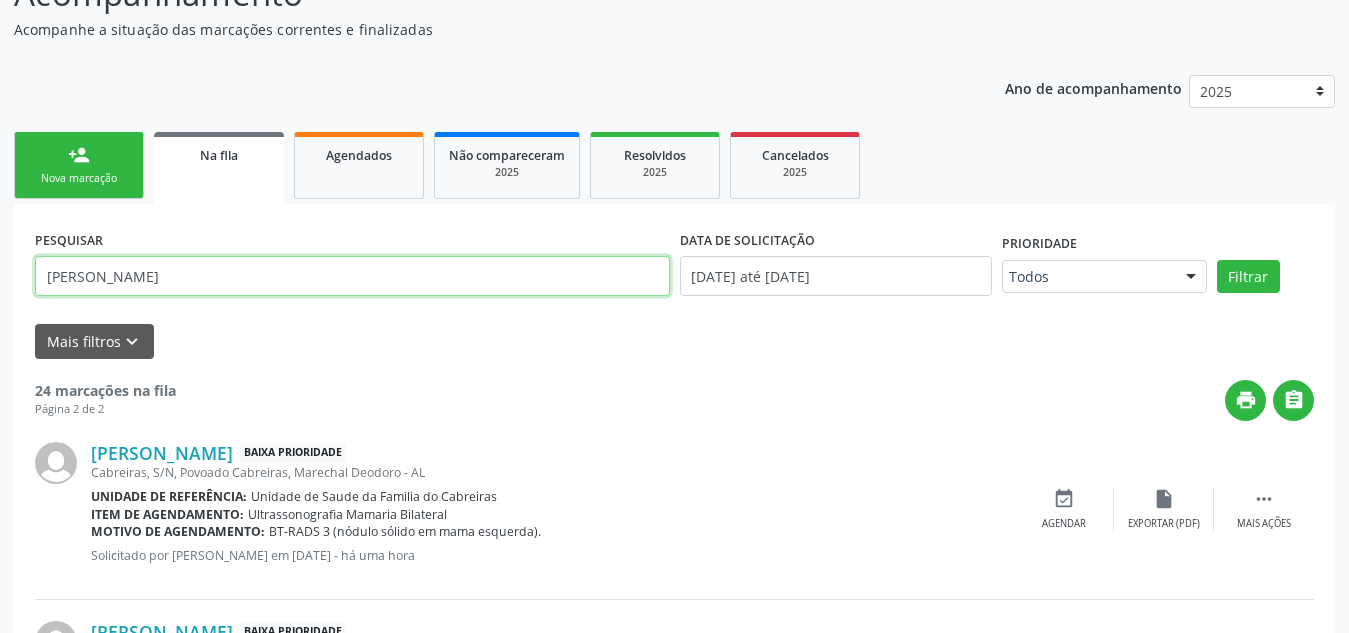 click on "Filtrar" at bounding box center [1248, 277] 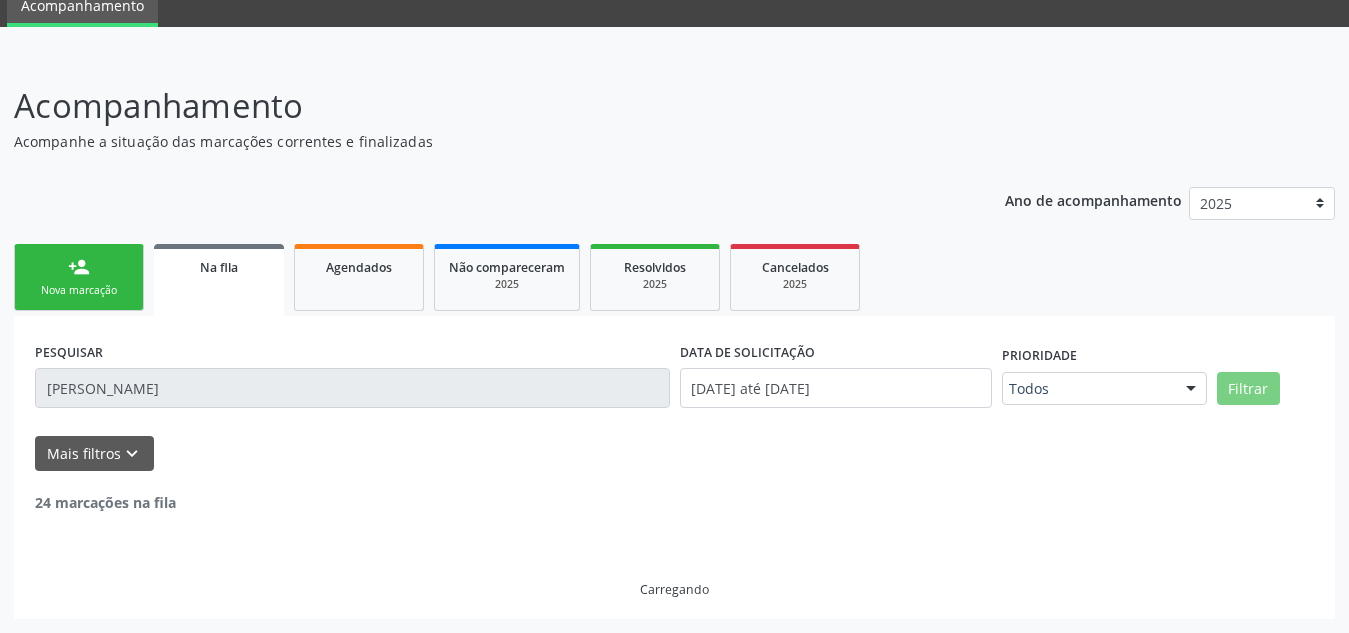 scroll, scrollTop: 19, scrollLeft: 0, axis: vertical 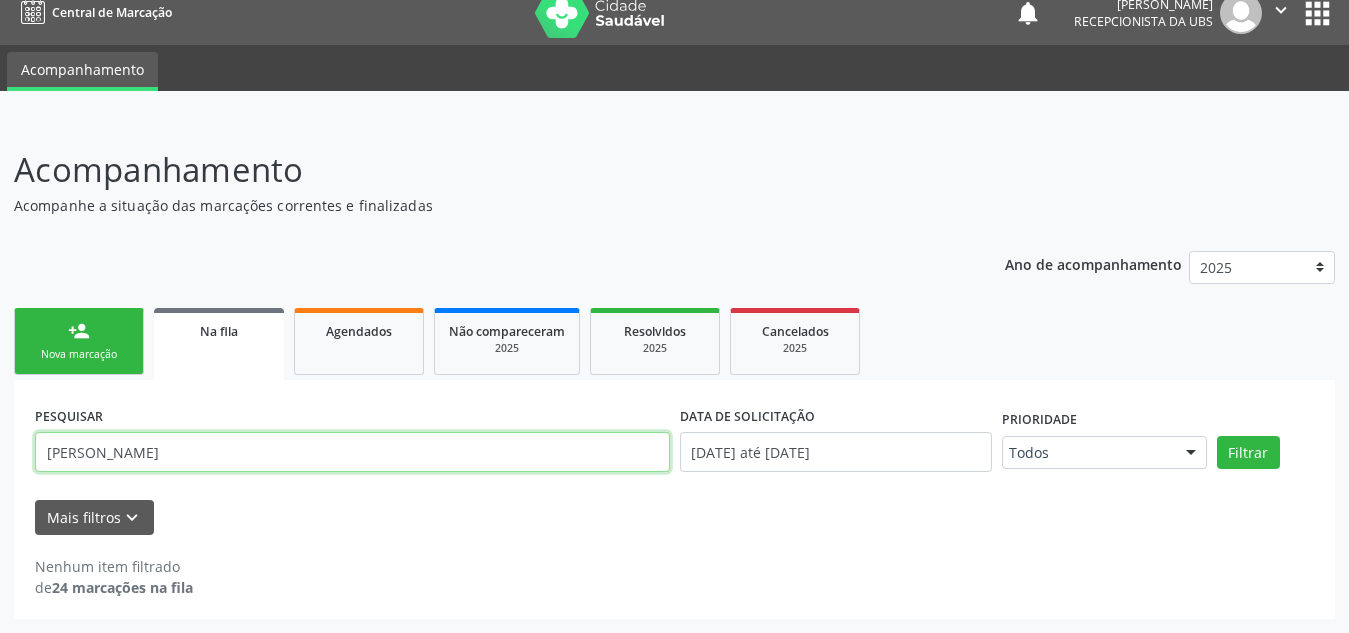 click on "[PERSON_NAME]" at bounding box center (352, 452) 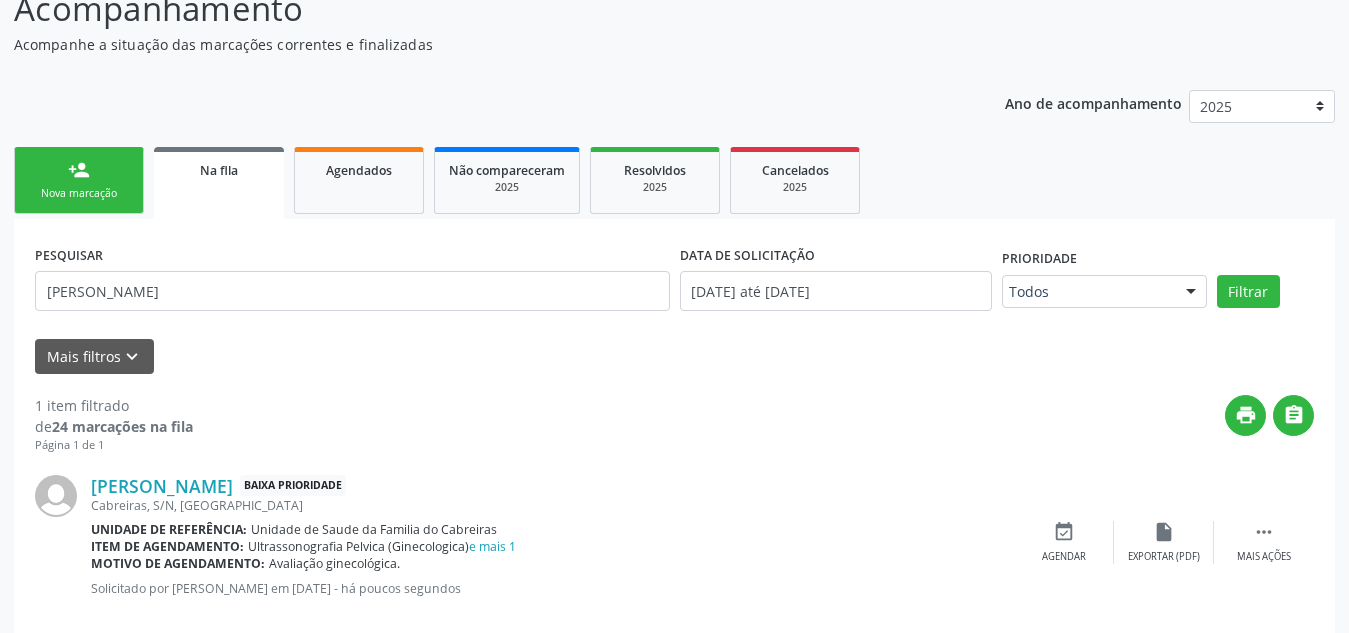 scroll, scrollTop: 214, scrollLeft: 0, axis: vertical 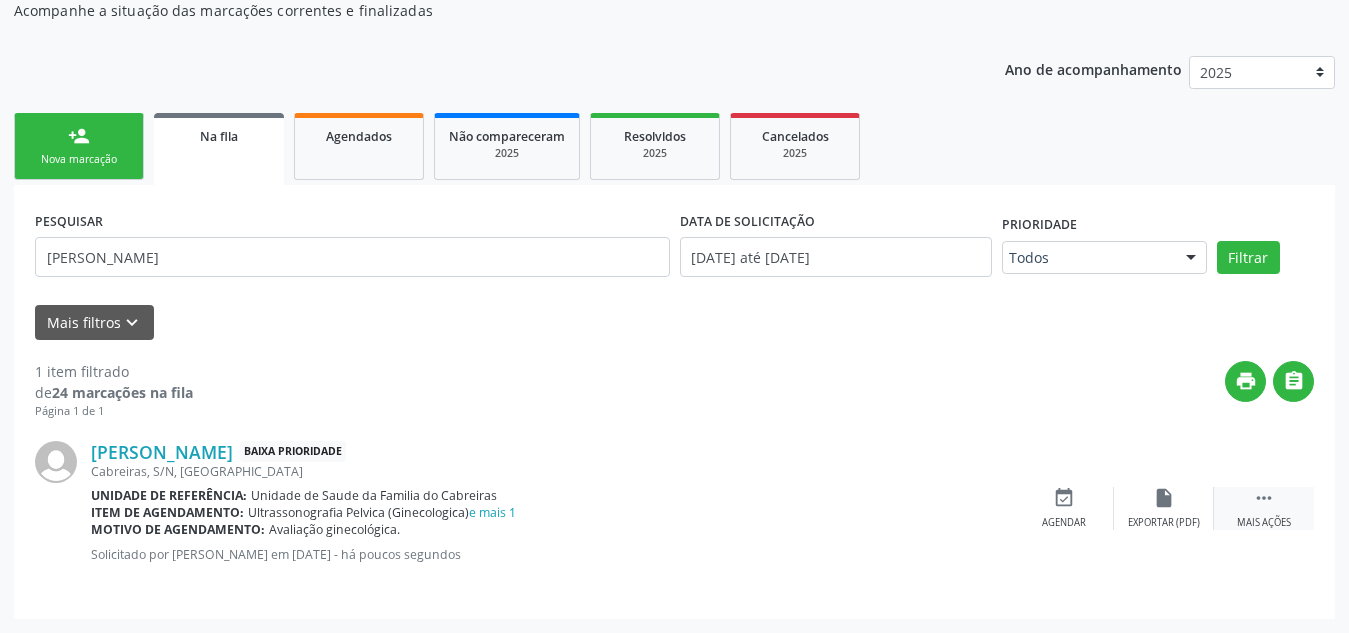 click on "" at bounding box center (1264, 498) 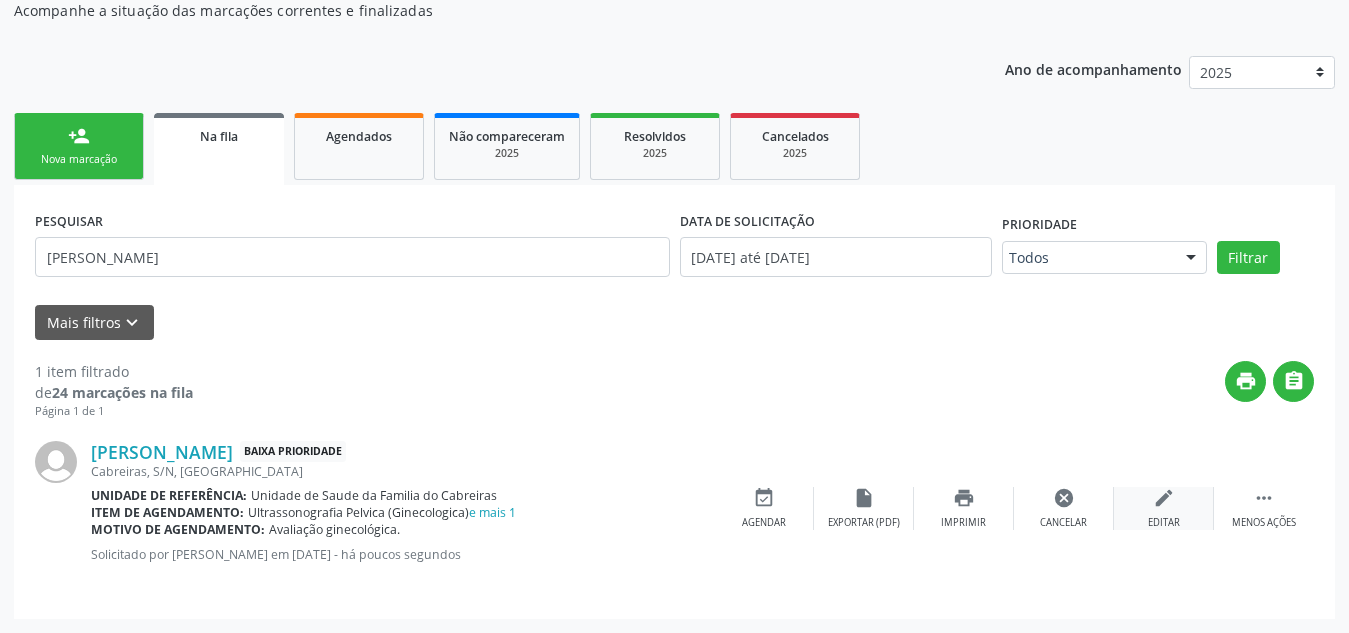click on "edit
Editar" at bounding box center (1164, 508) 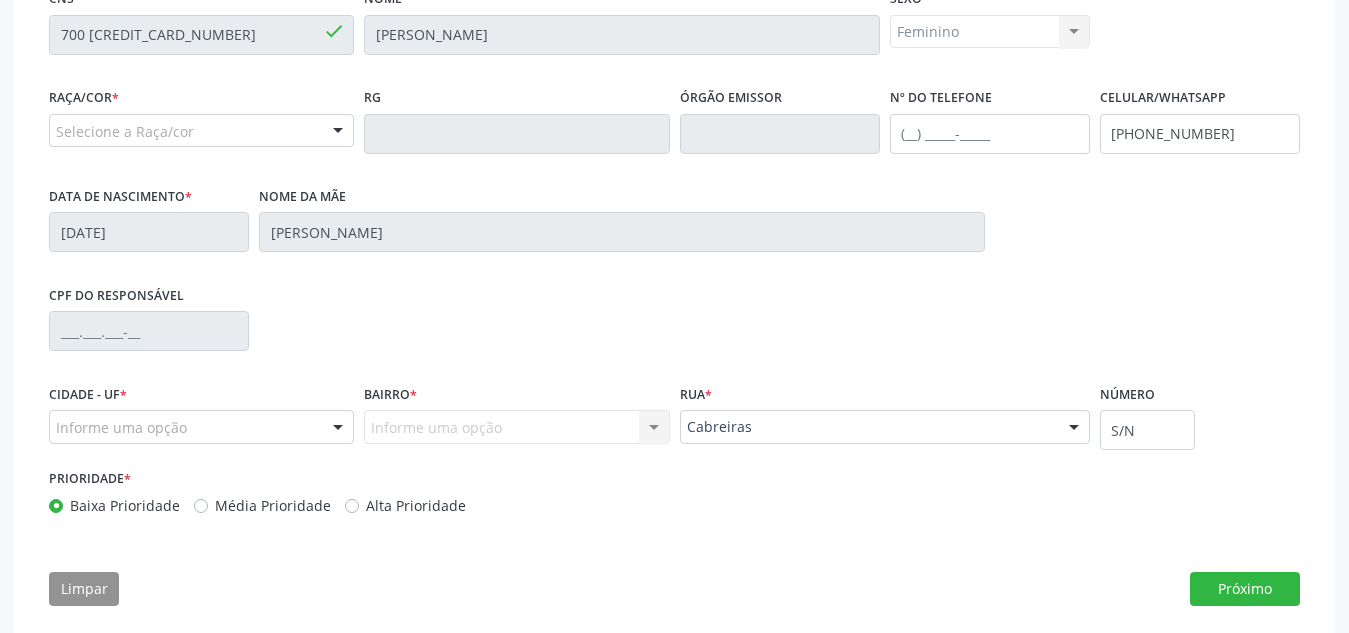 scroll, scrollTop: 485, scrollLeft: 0, axis: vertical 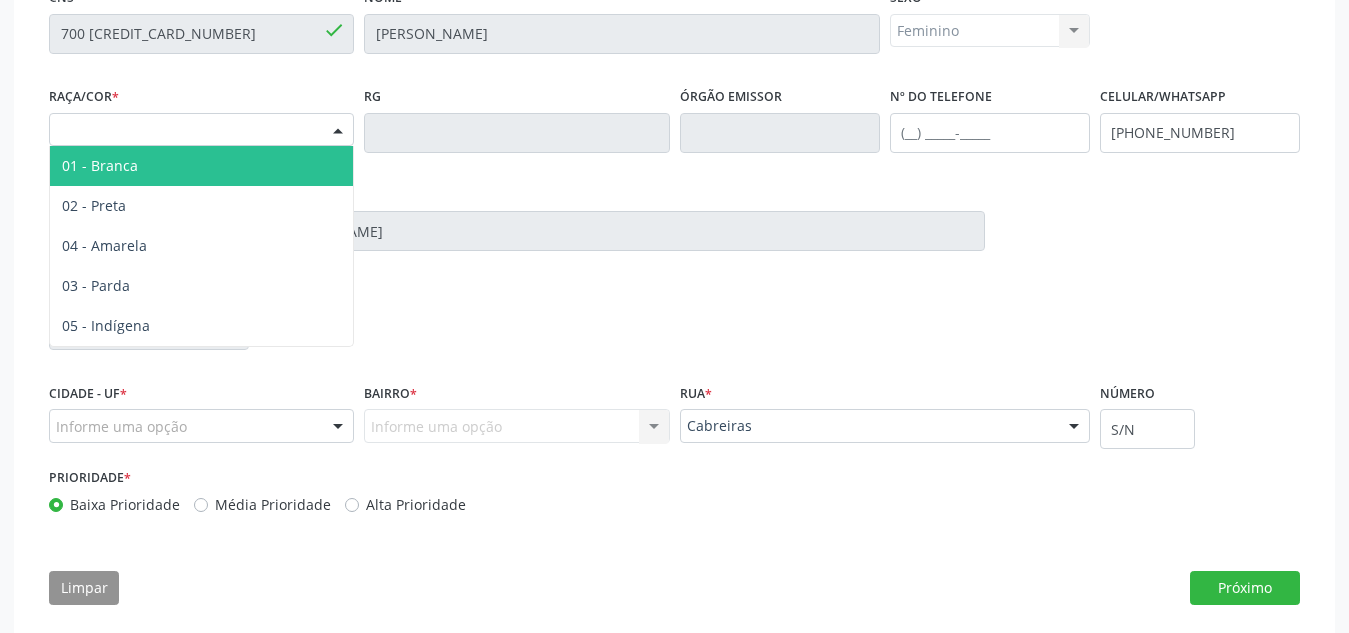 click at bounding box center (338, 131) 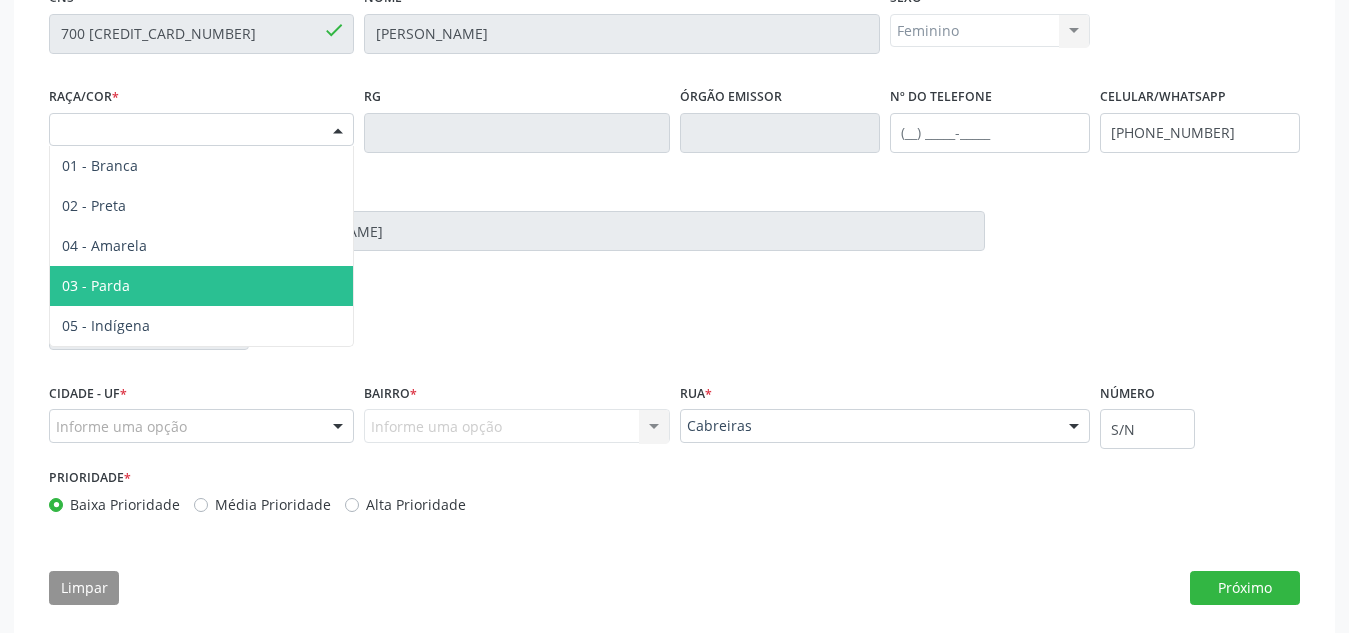 click on "03 - Parda" at bounding box center [201, 286] 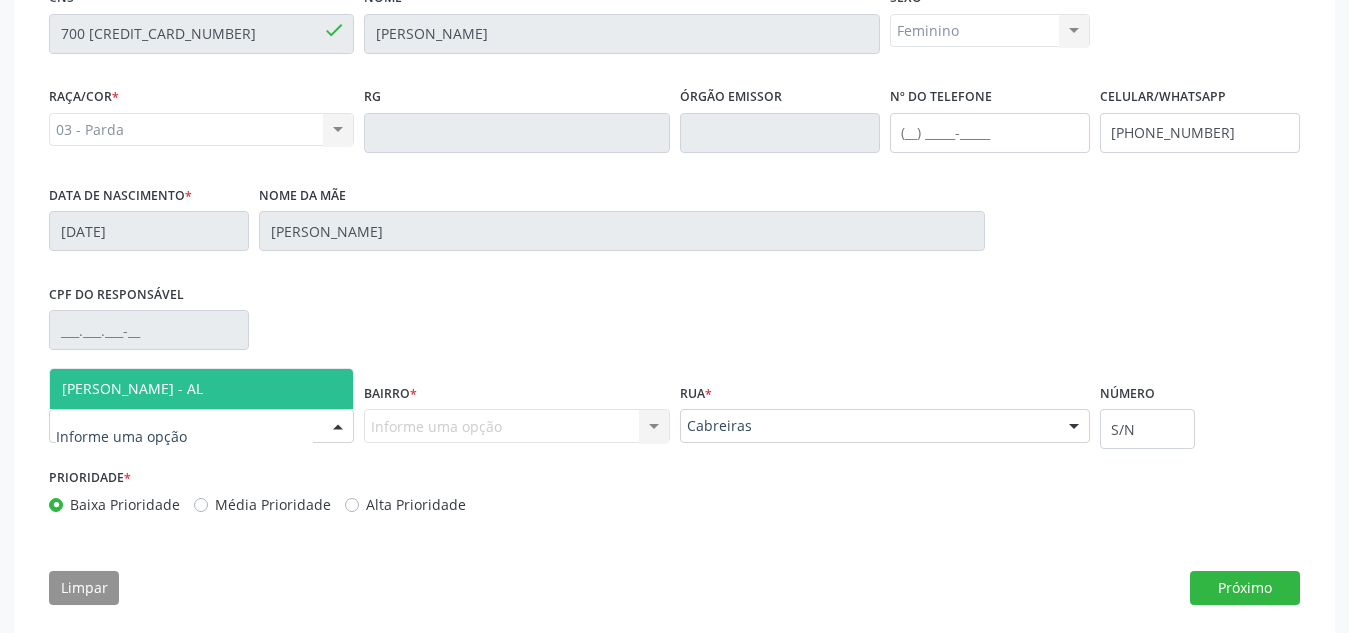 click at bounding box center (201, 426) 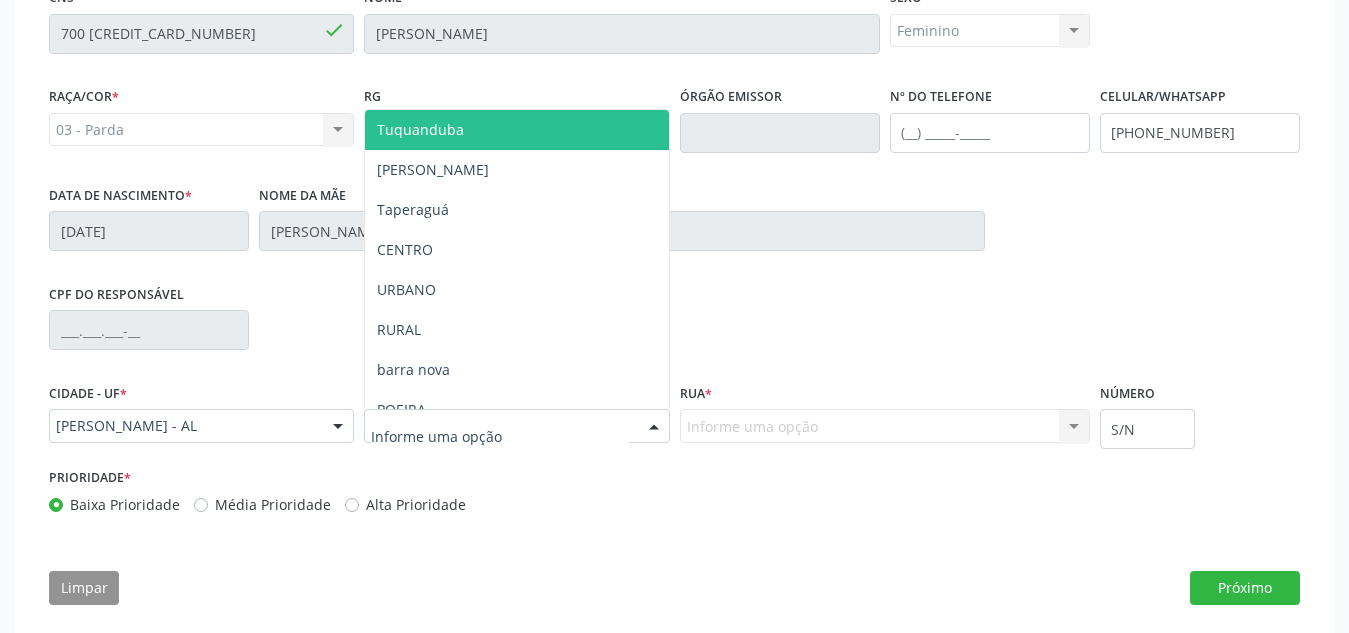 click at bounding box center (516, 426) 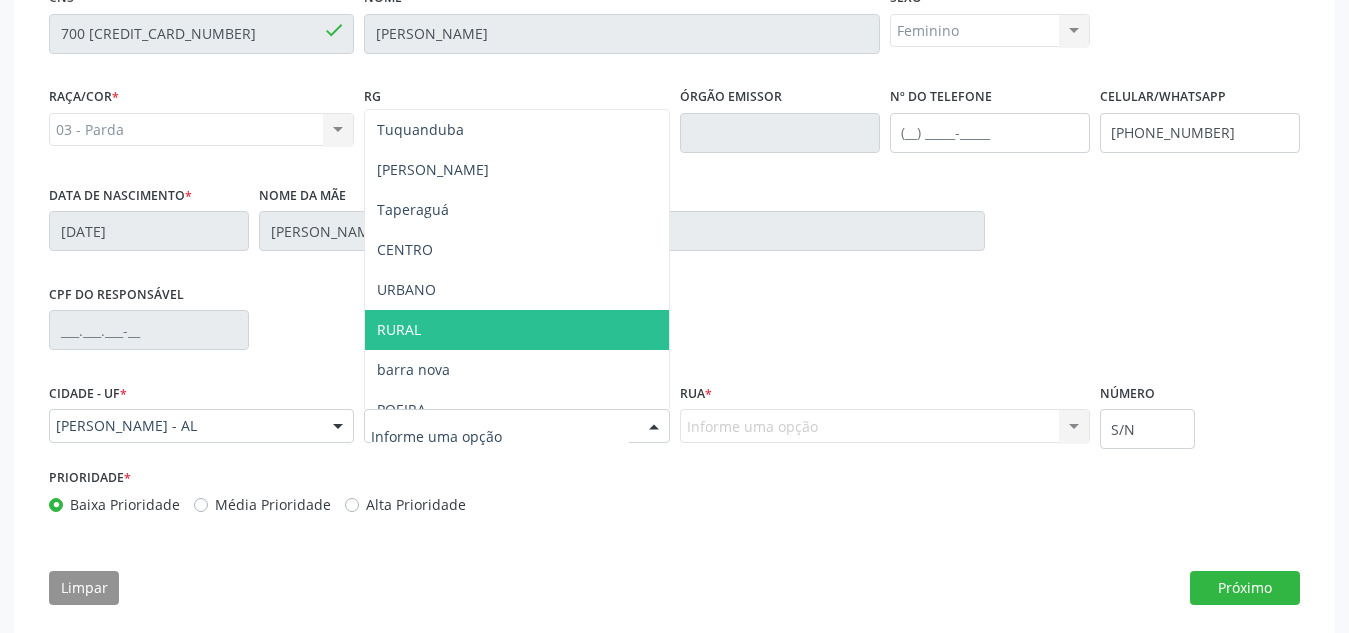 scroll, scrollTop: 221, scrollLeft: 0, axis: vertical 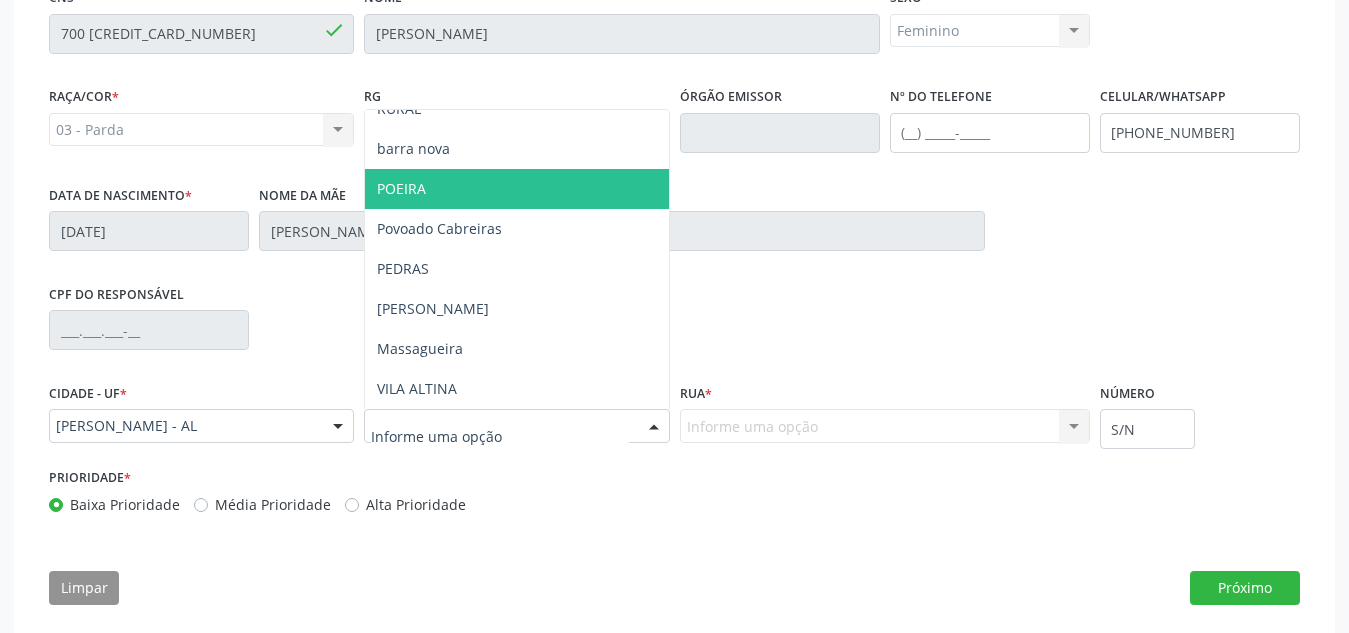 click on "POEIRA" at bounding box center [516, 189] 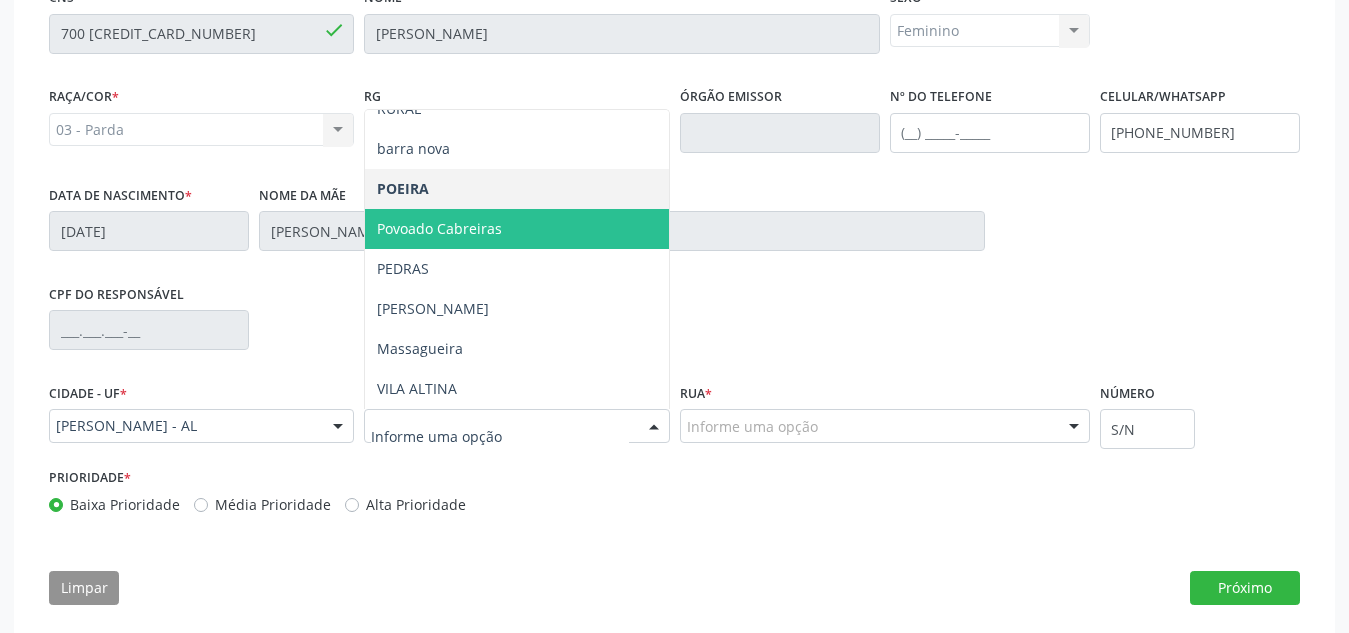click on "Povoado Cabreiras" at bounding box center [516, 229] 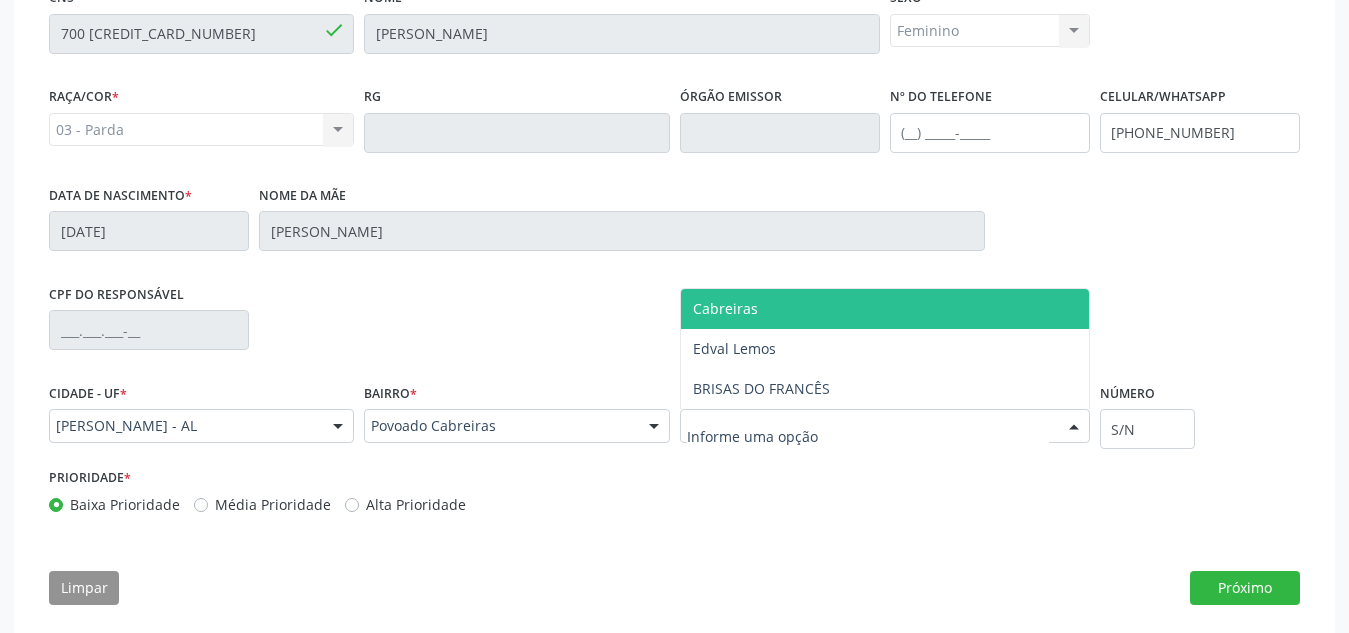 click at bounding box center (885, 426) 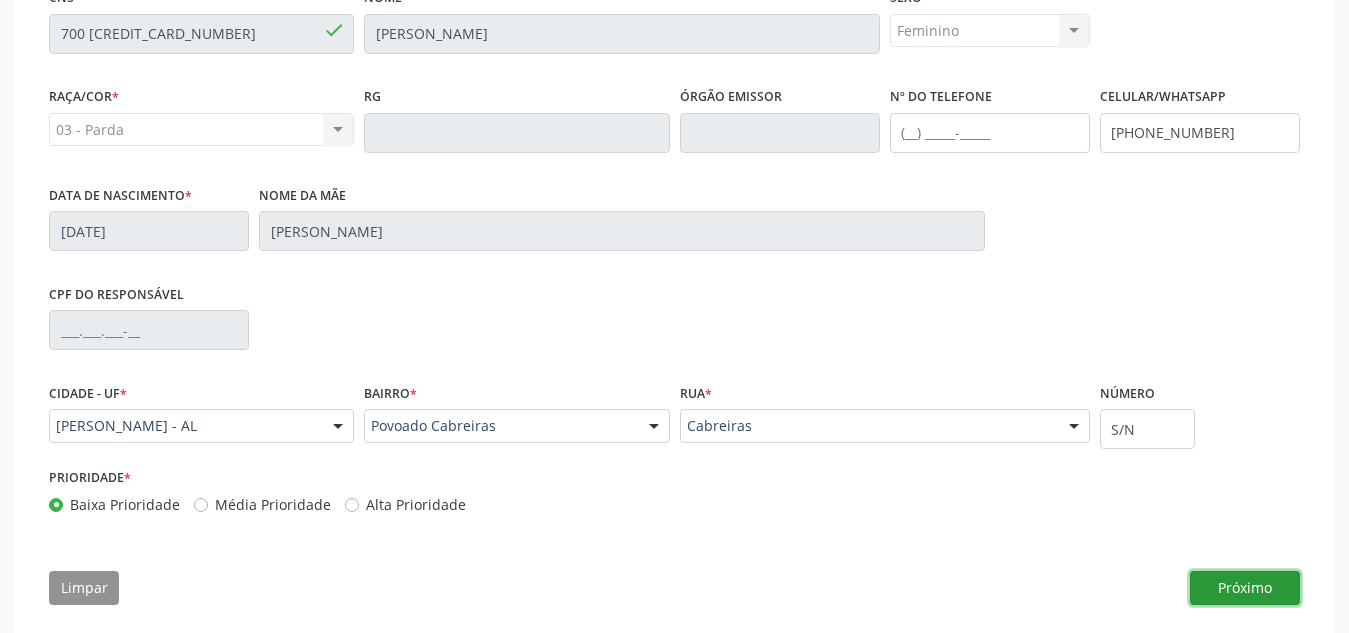 click on "Próximo" at bounding box center (1245, 588) 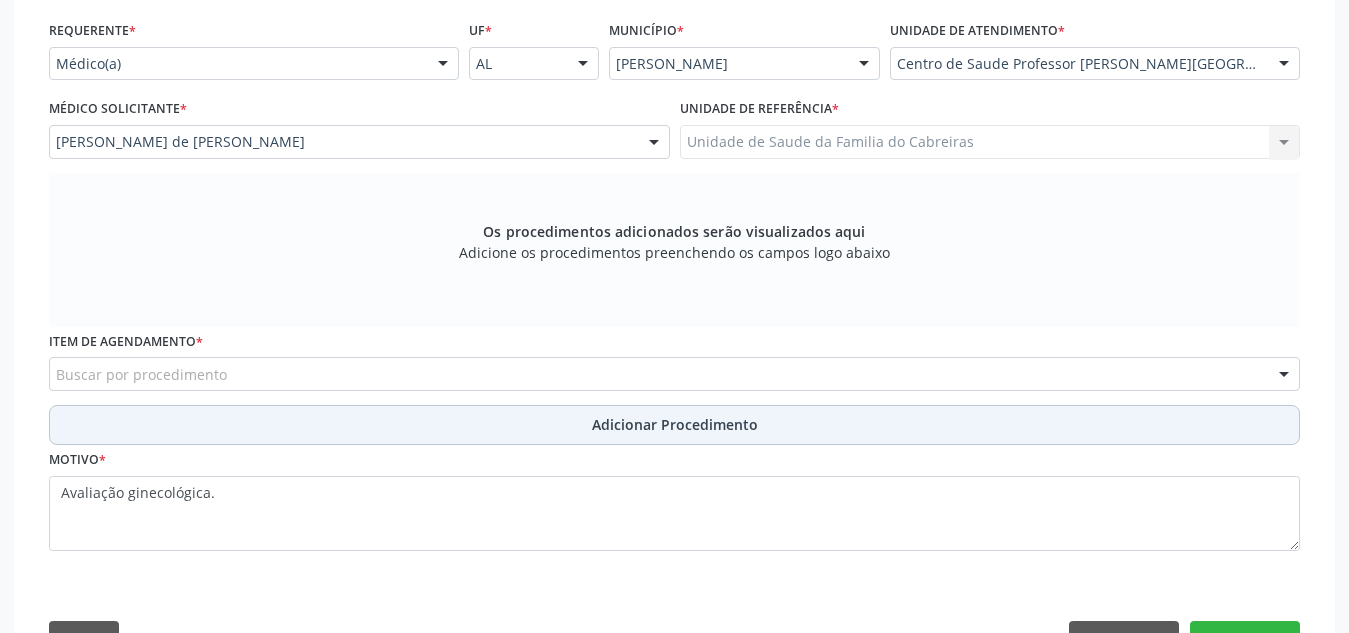 scroll, scrollTop: 446, scrollLeft: 0, axis: vertical 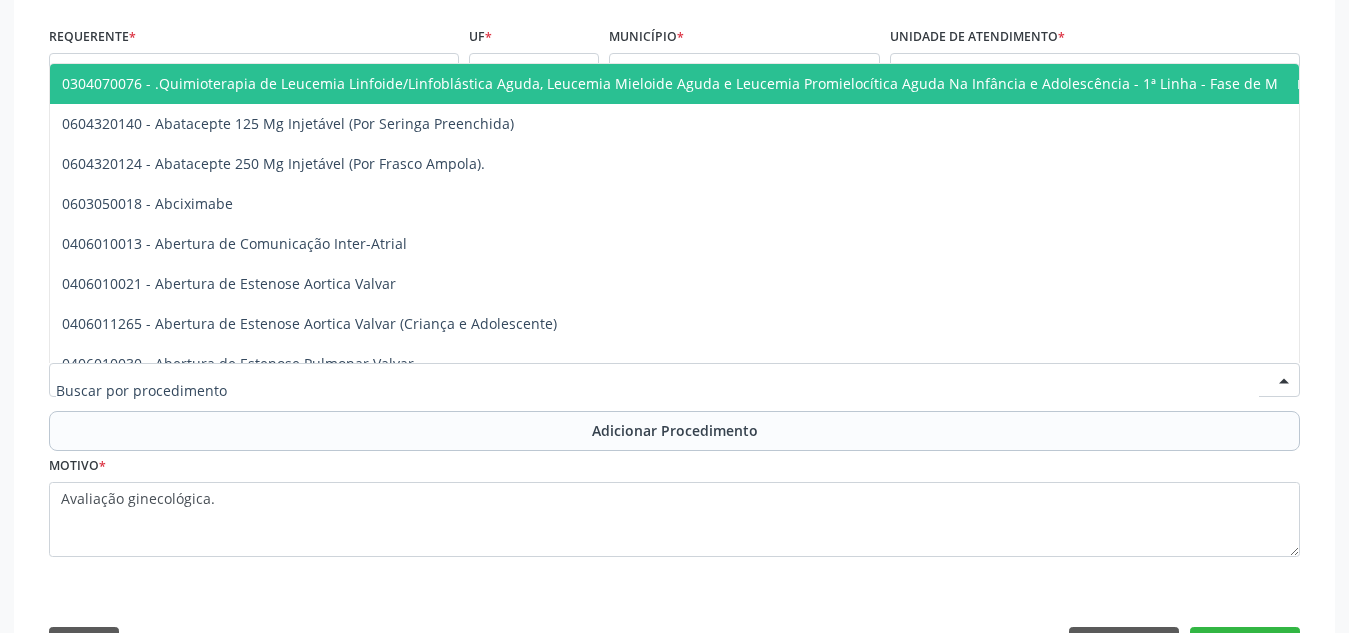 click at bounding box center (674, 380) 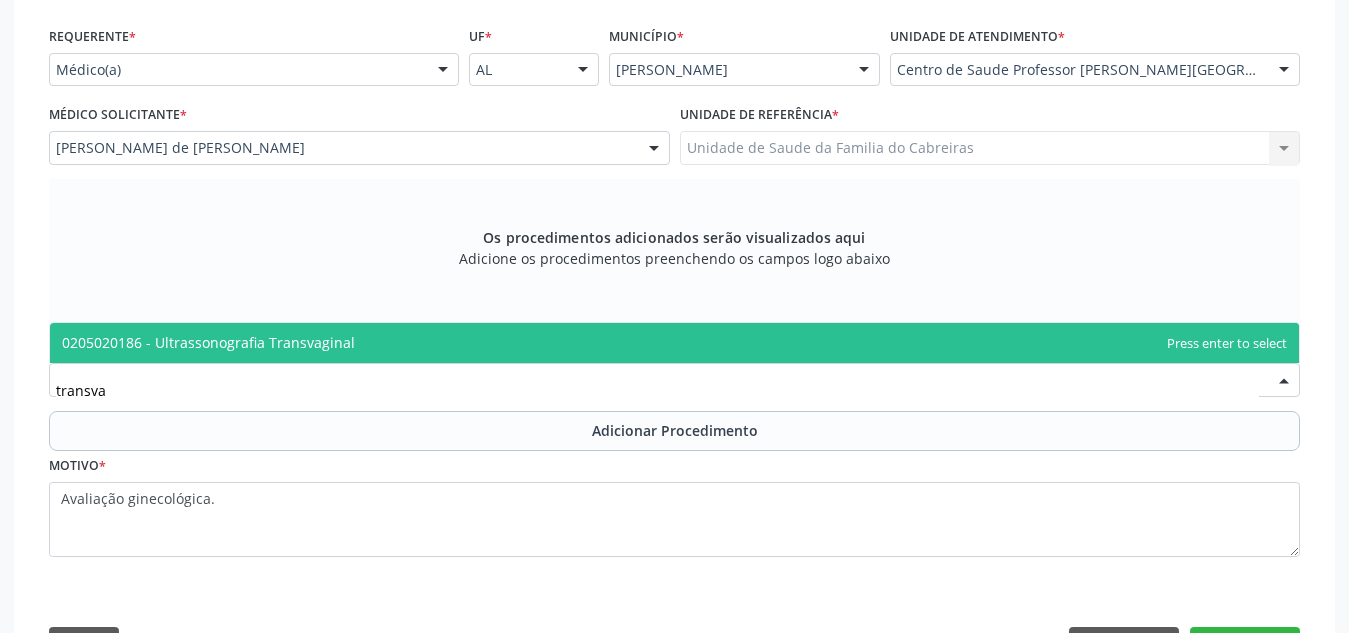 click on "0205020186 - Ultrassonografia Transvaginal" at bounding box center (674, 343) 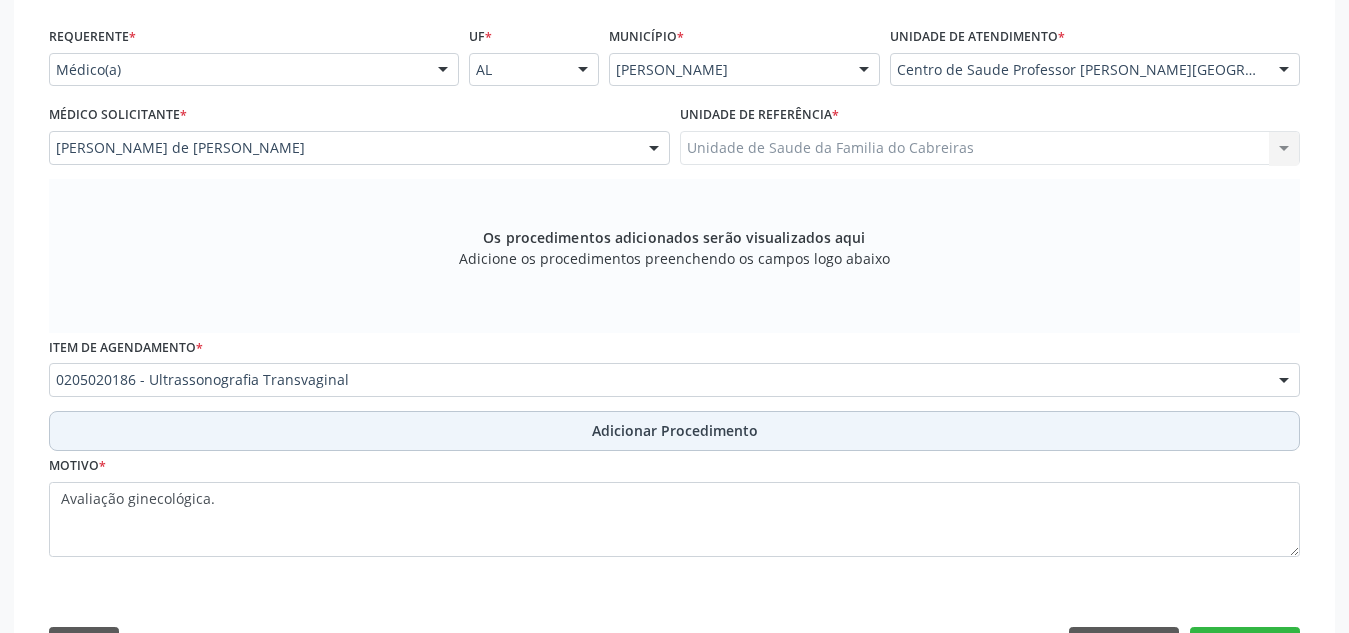 click on "Adicionar Procedimento" at bounding box center (674, 431) 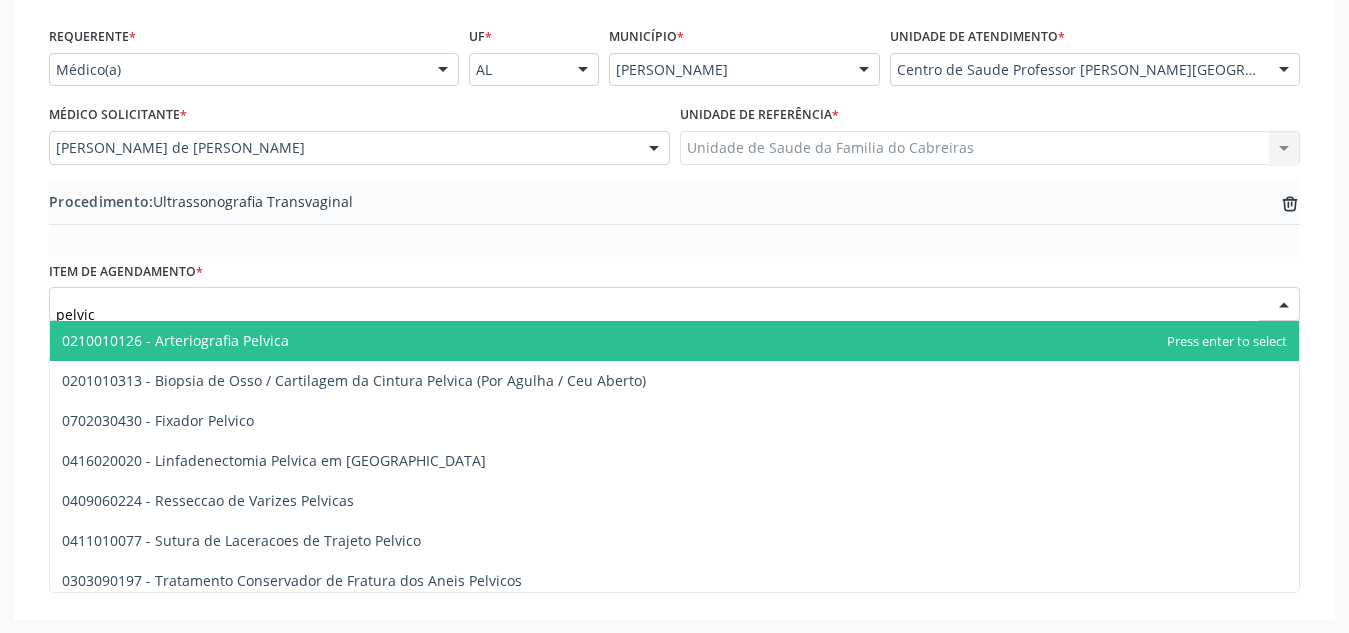 type on "pelvica" 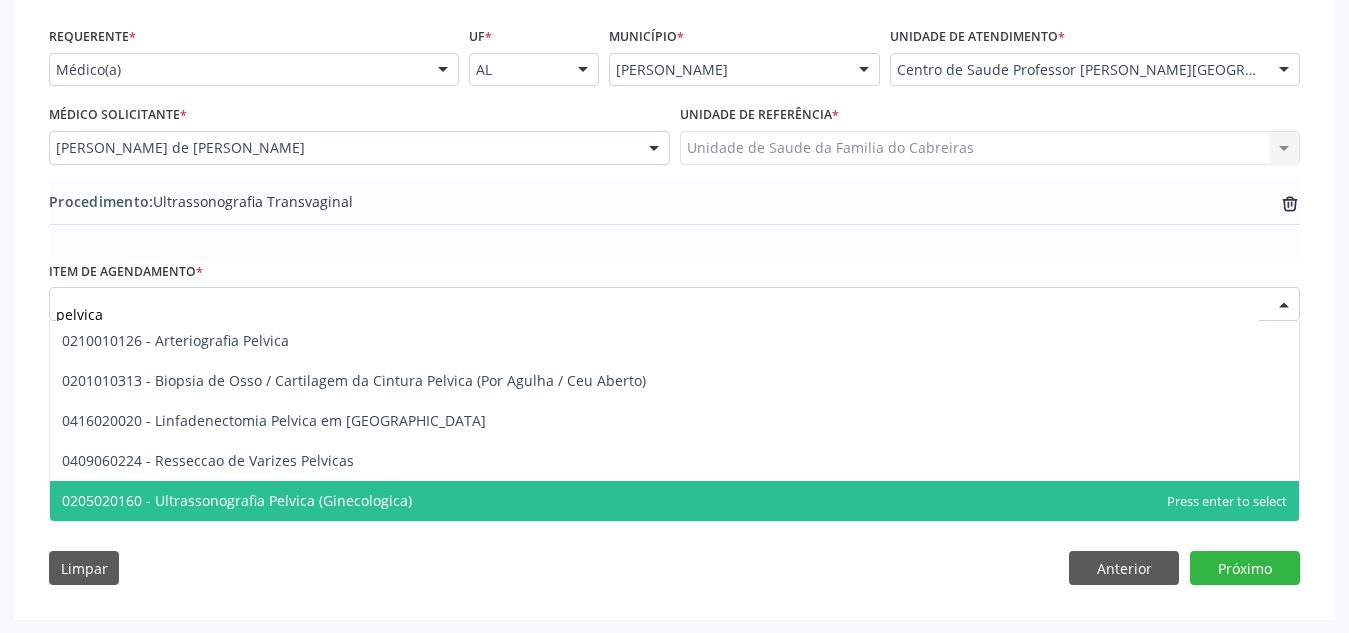 click on "0205020160 - Ultrassonografia Pelvica (Ginecologica)" at bounding box center [674, 501] 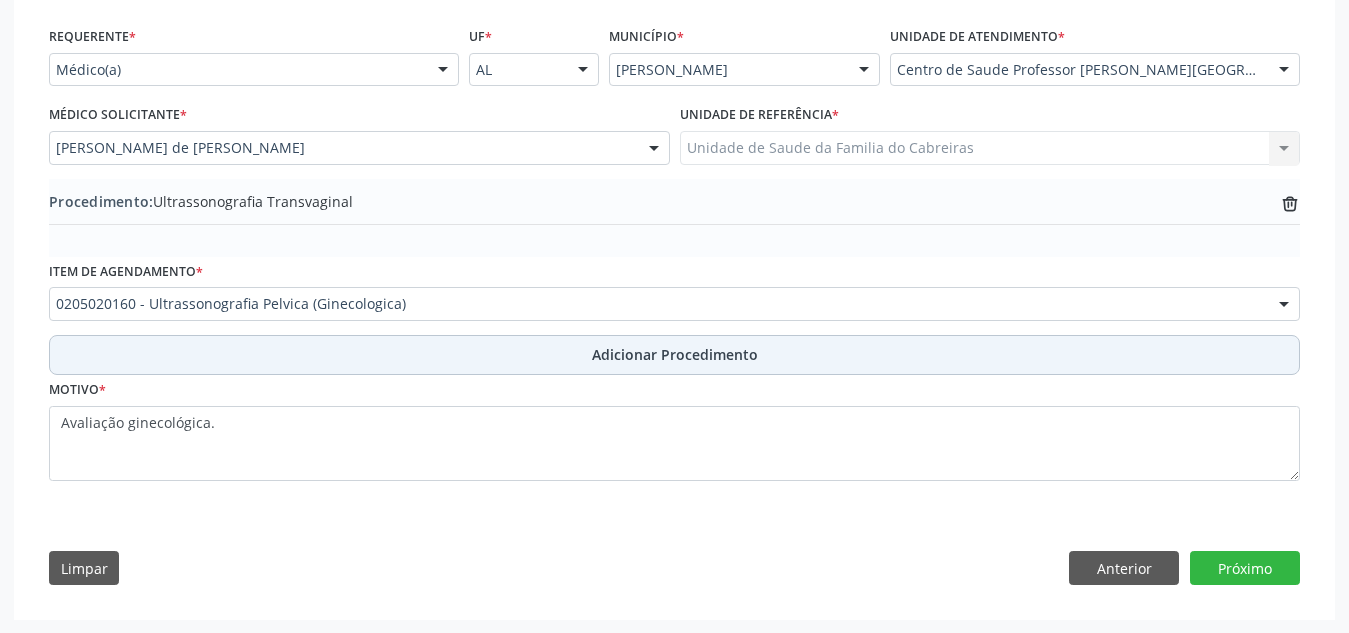 click on "Adicionar Procedimento" at bounding box center [674, 355] 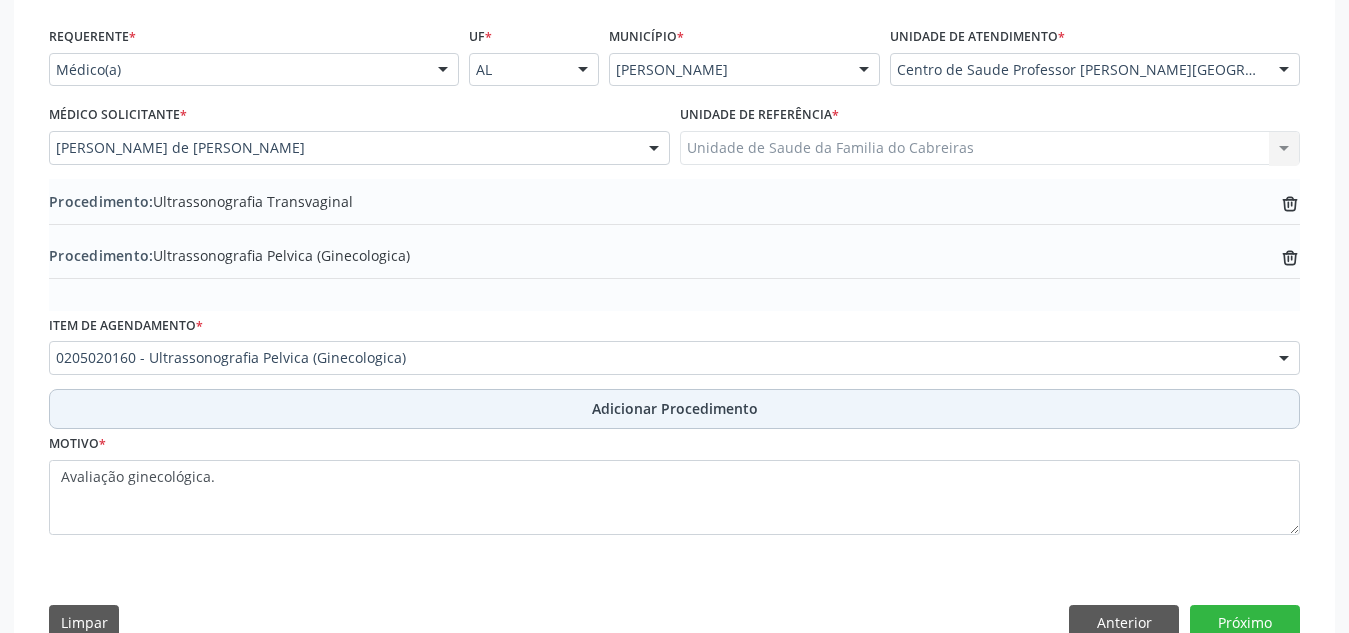 scroll, scrollTop: 501, scrollLeft: 0, axis: vertical 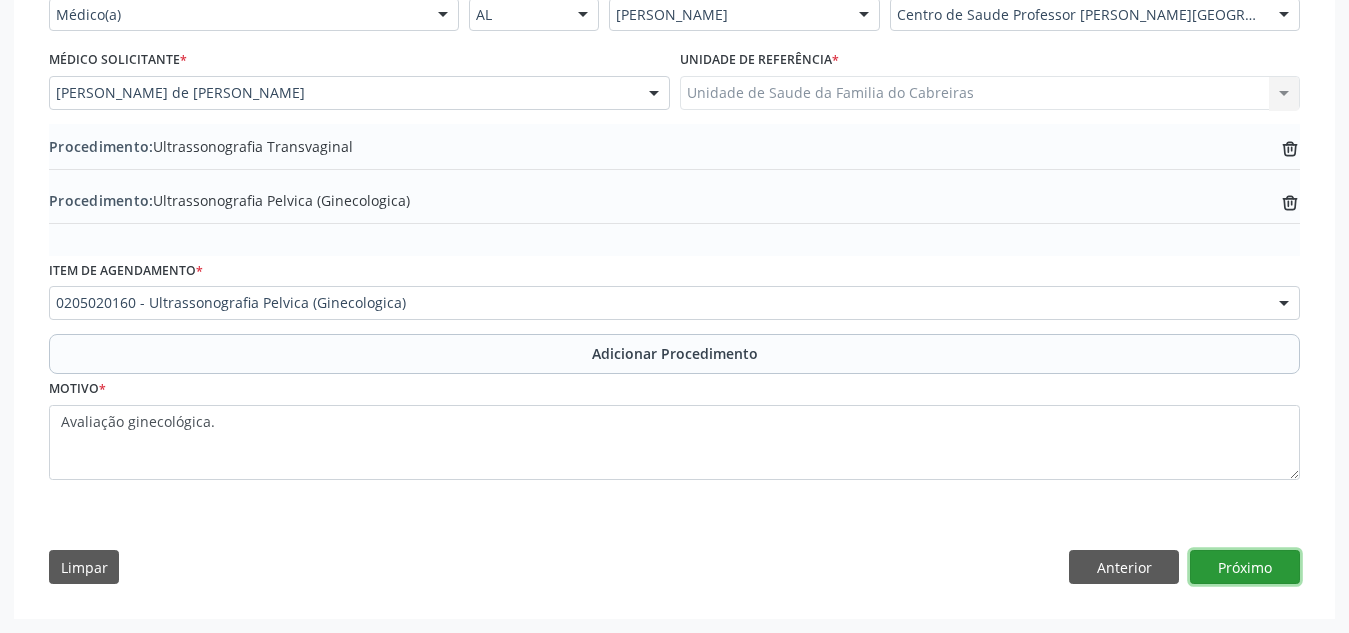 click on "Próximo" at bounding box center [1245, 567] 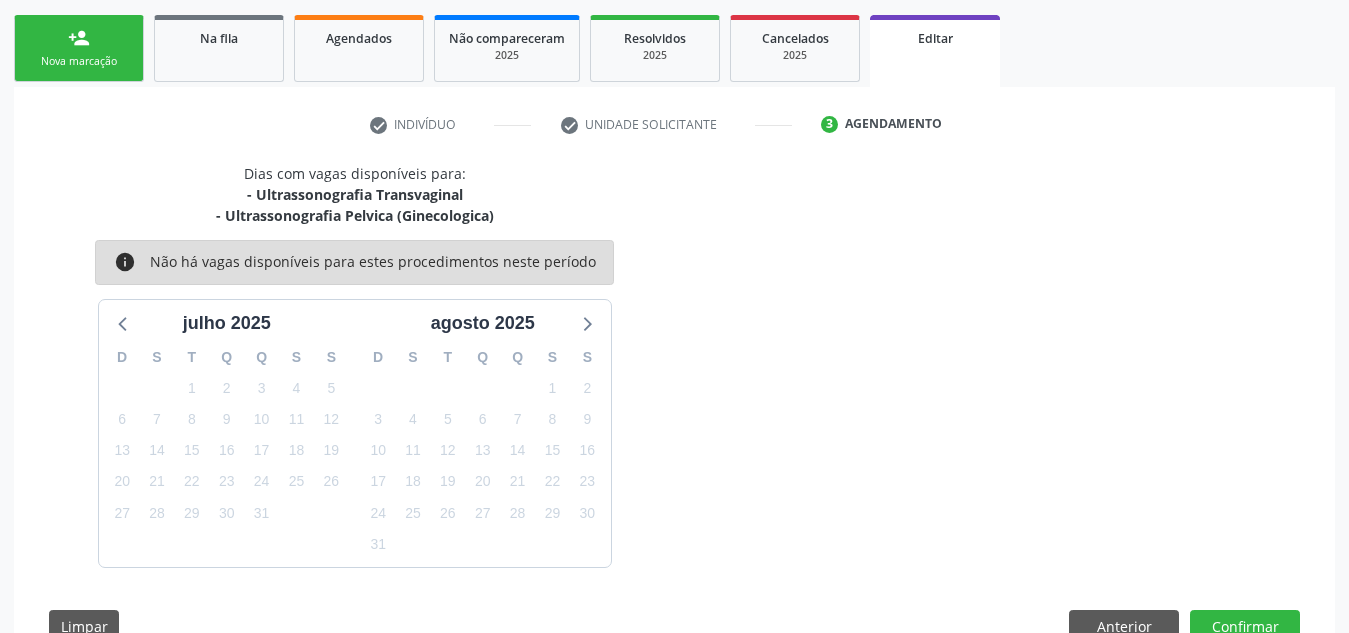scroll, scrollTop: 371, scrollLeft: 0, axis: vertical 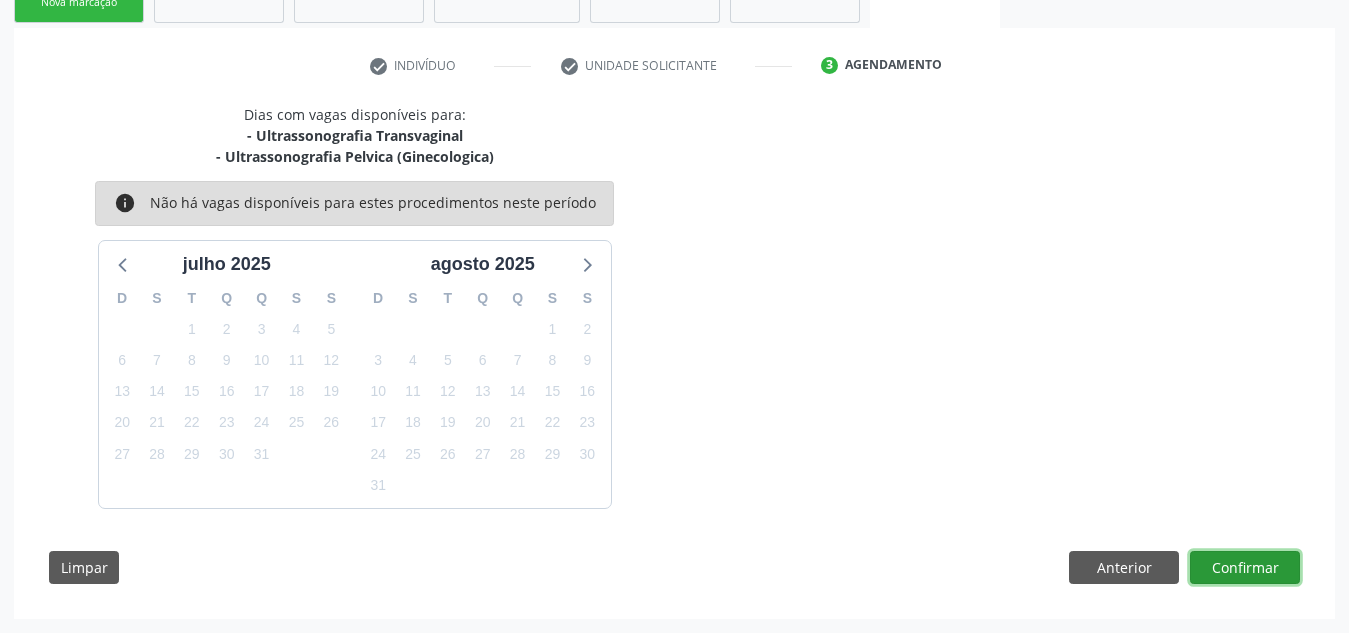 click on "Confirmar" at bounding box center (1245, 568) 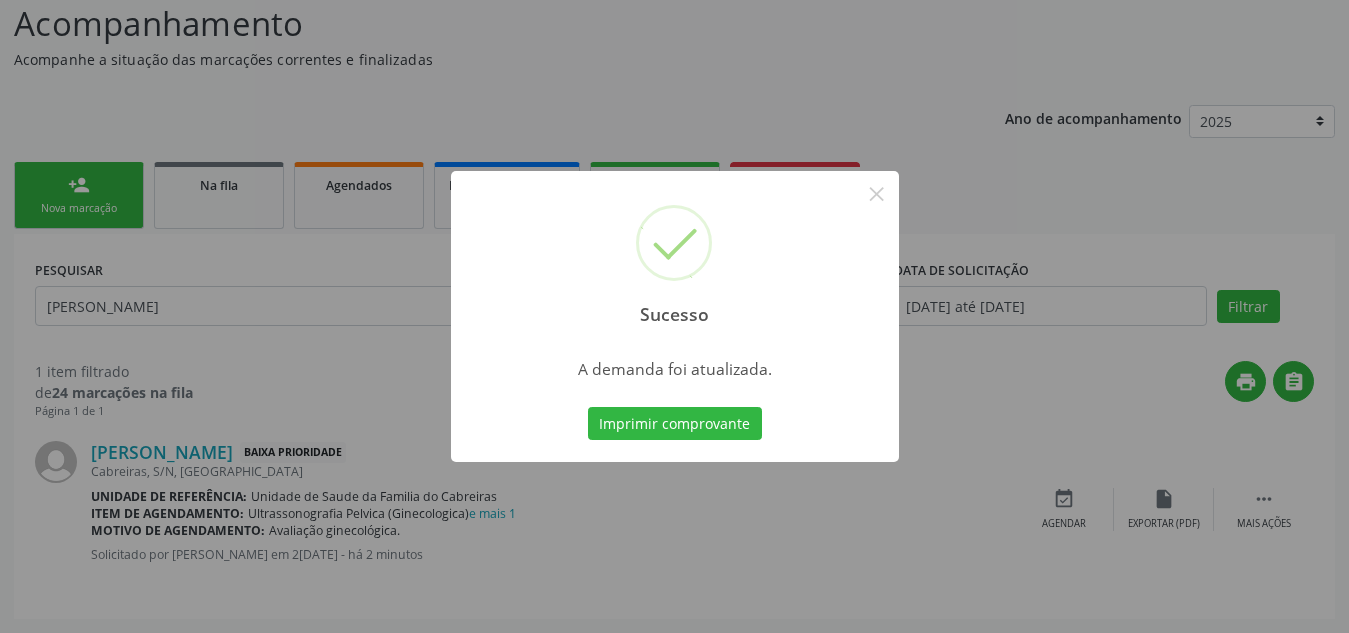 scroll, scrollTop: 0, scrollLeft: 0, axis: both 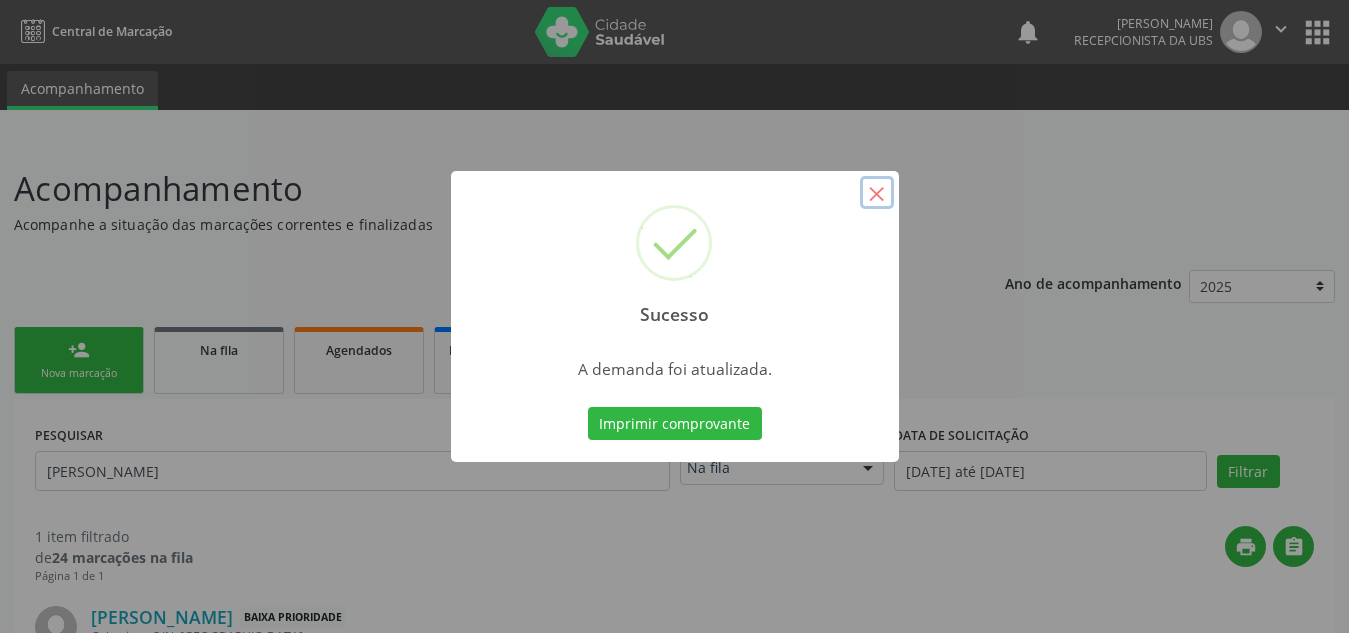 click on "×" at bounding box center [877, 193] 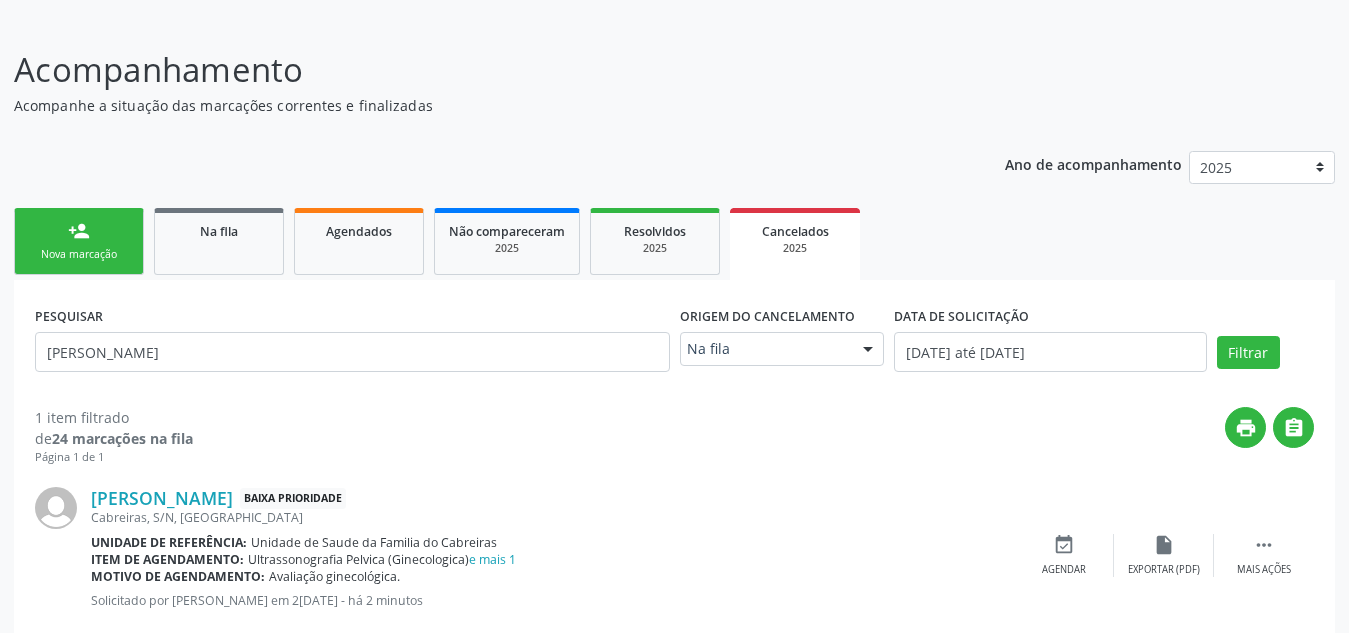 scroll, scrollTop: 165, scrollLeft: 0, axis: vertical 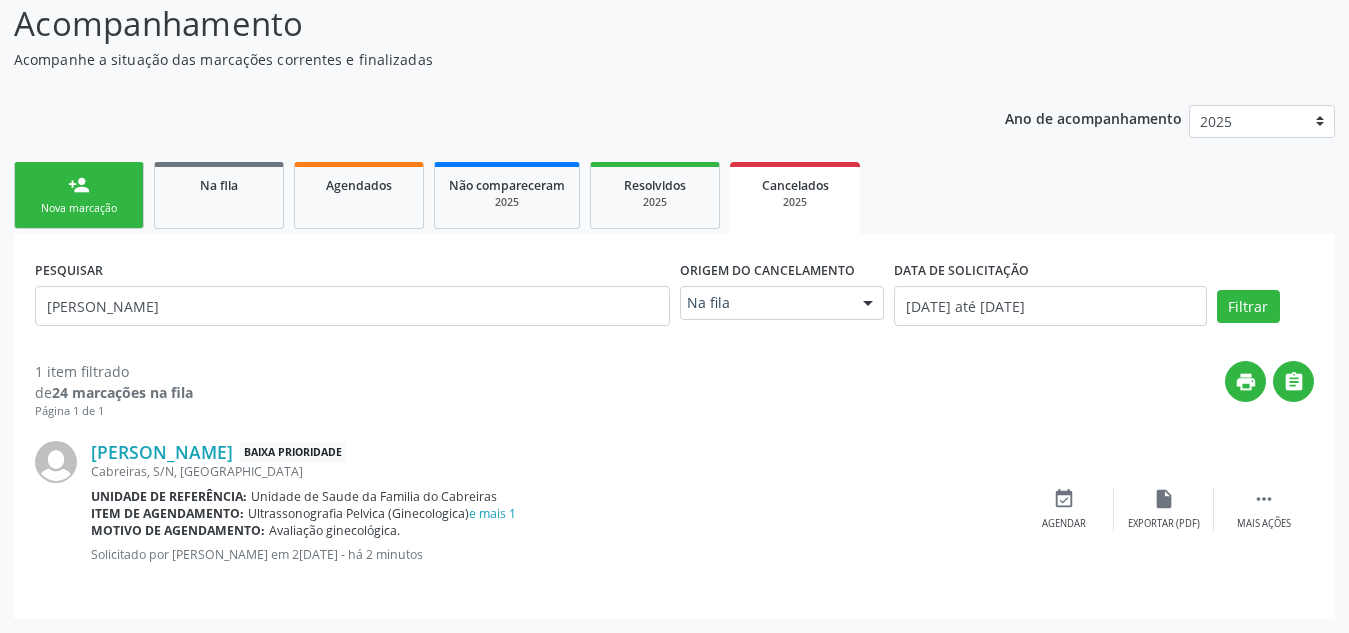 click on "person_add
Nova marcação" at bounding box center [79, 195] 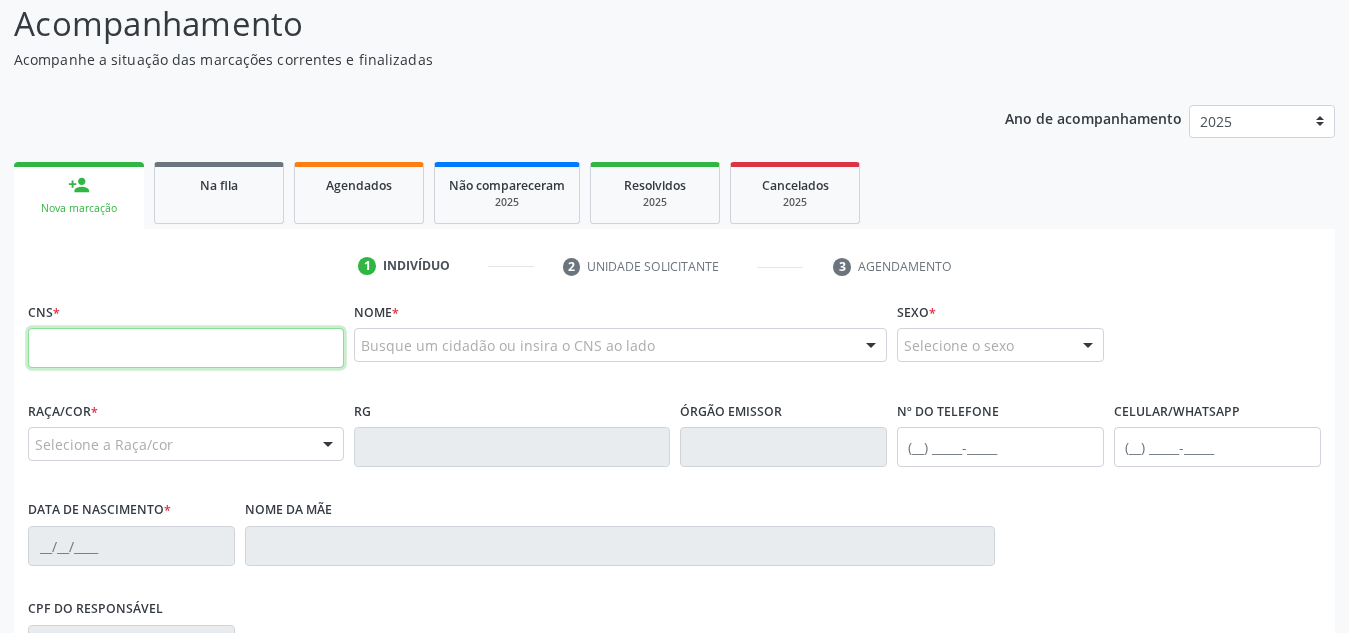 click at bounding box center (186, 348) 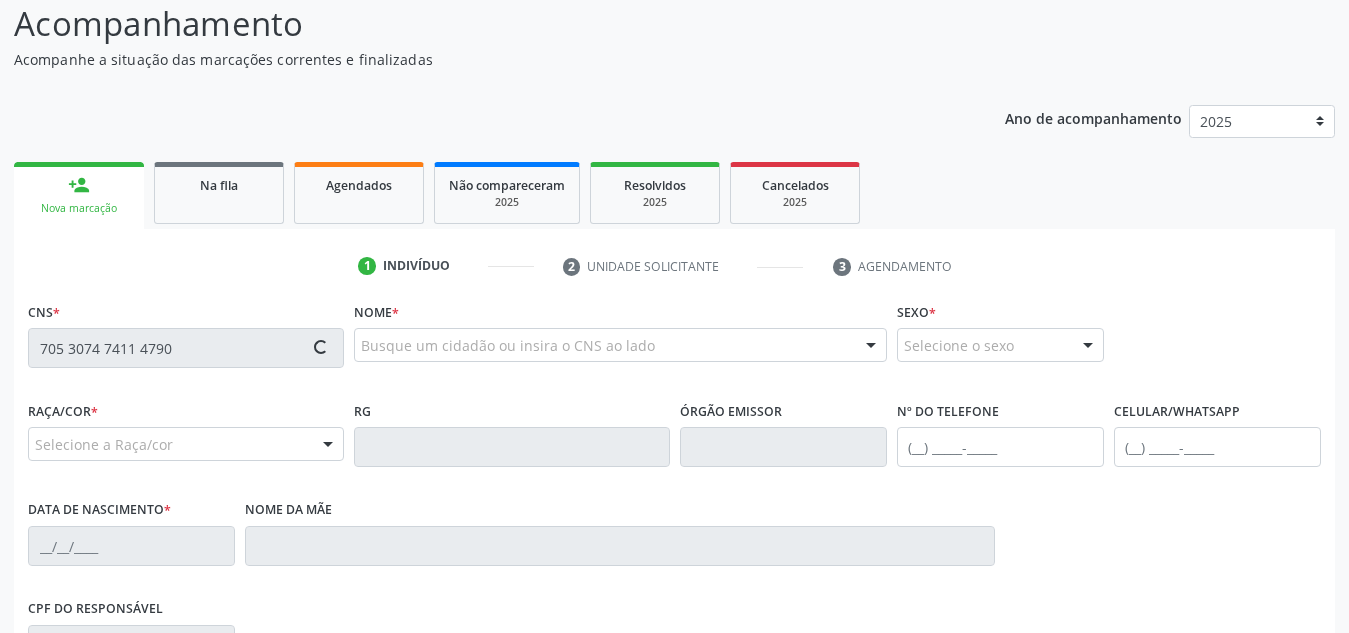 type on "705 3074 7411 4790" 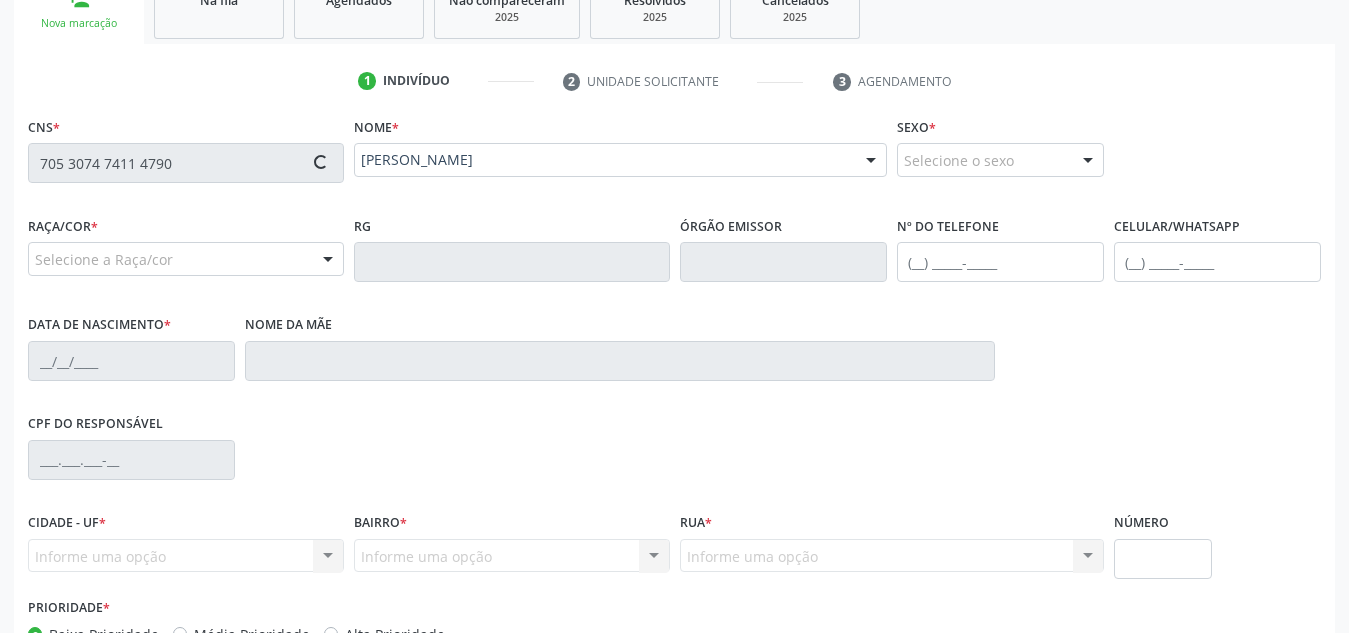 type on "[PHONE_NUMBER]" 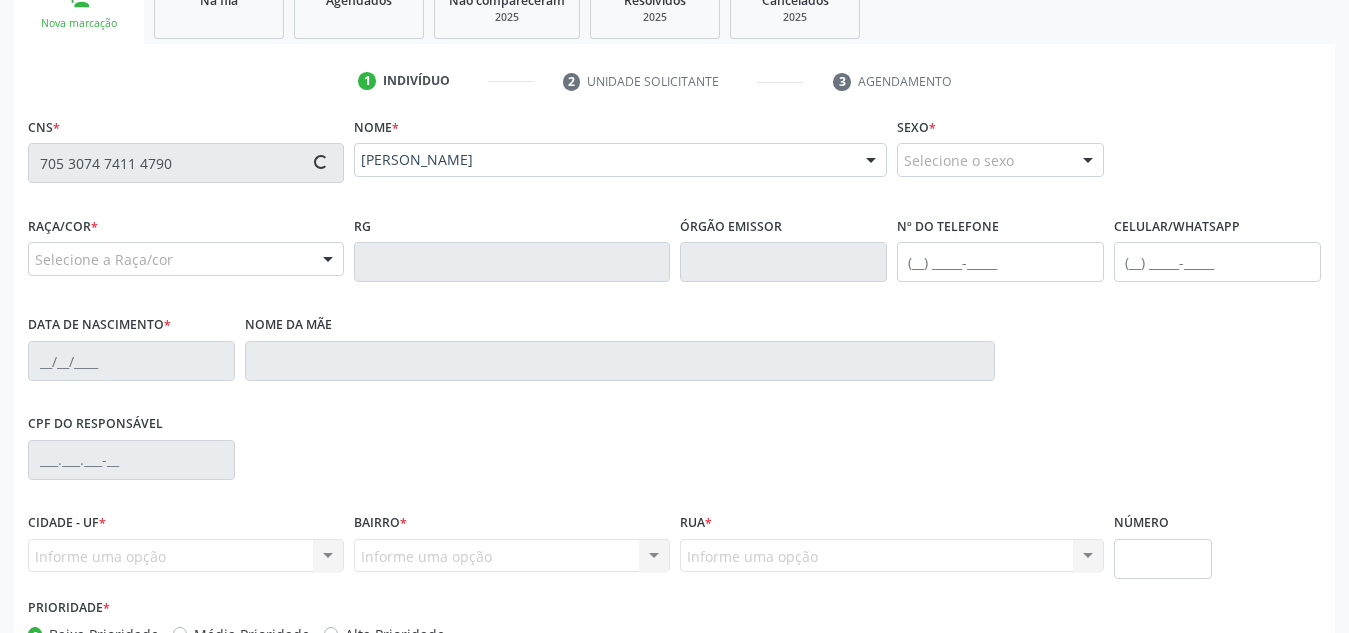 type on "[DATE]" 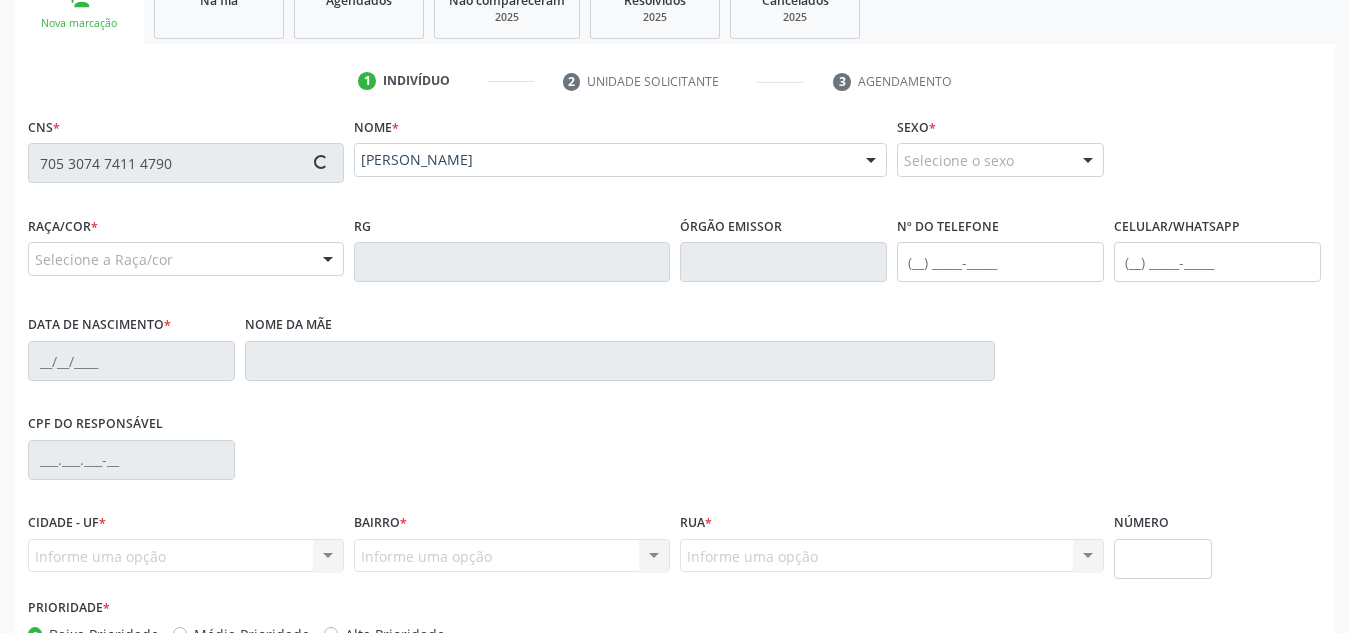 type on "S/N" 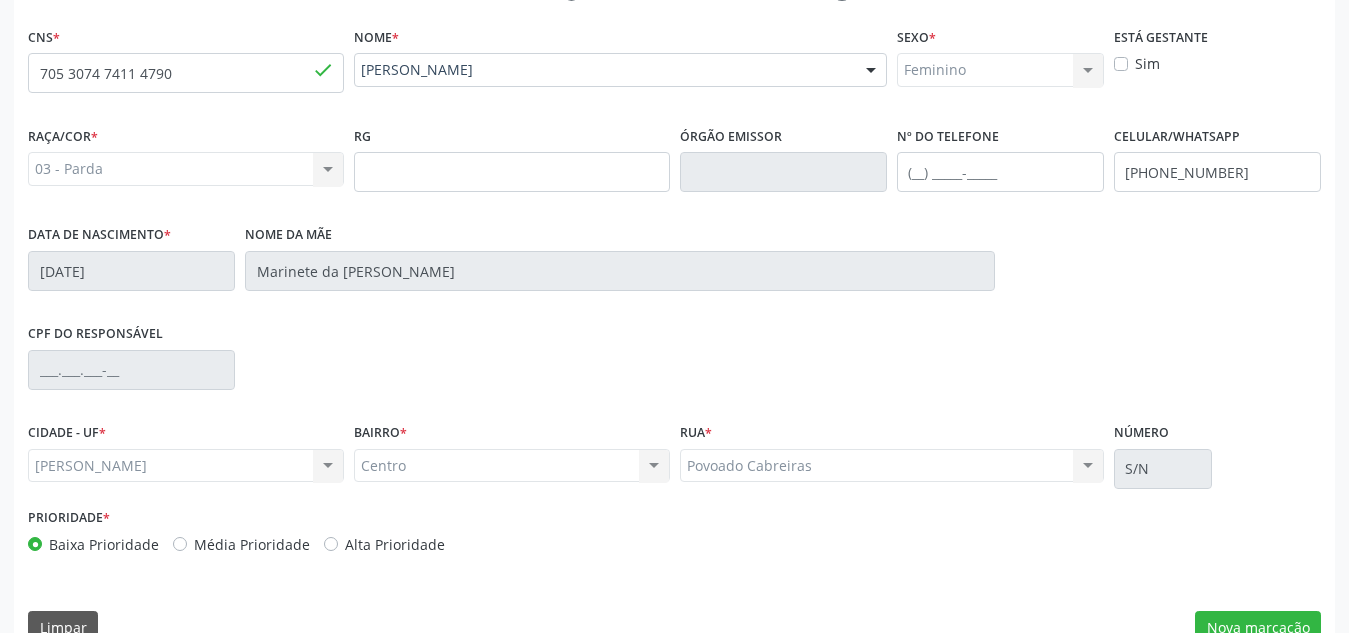 scroll, scrollTop: 479, scrollLeft: 0, axis: vertical 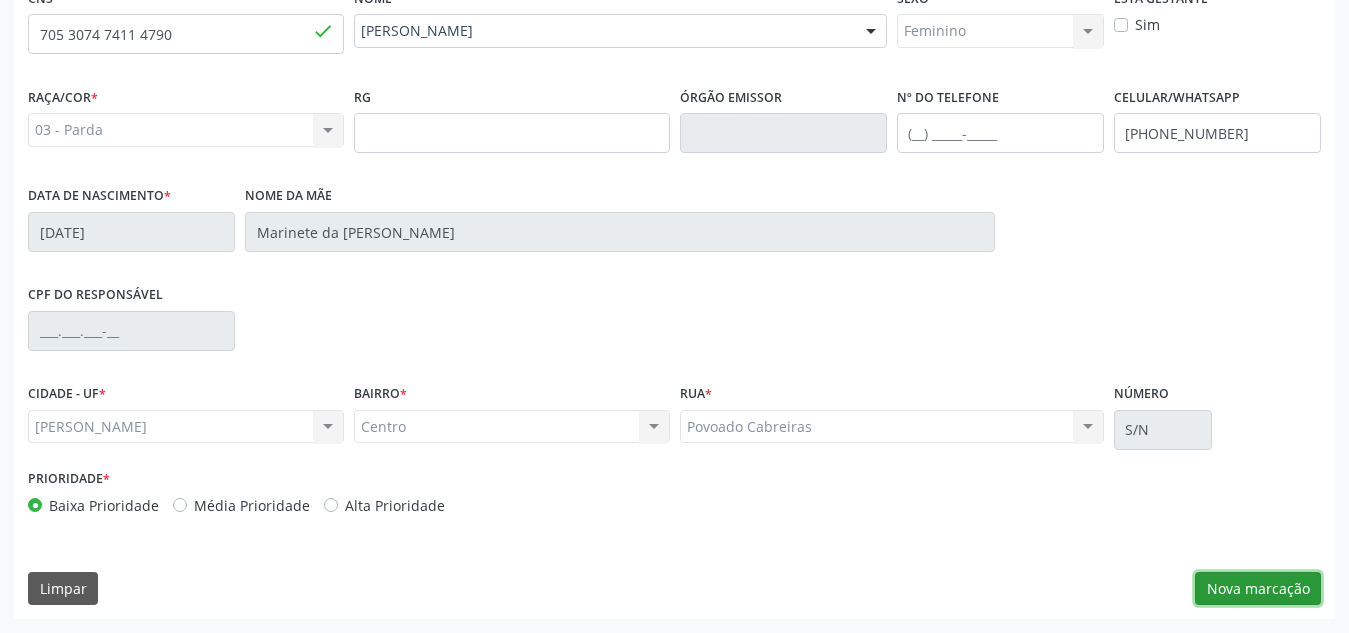 click on "Nova marcação" at bounding box center (1258, 589) 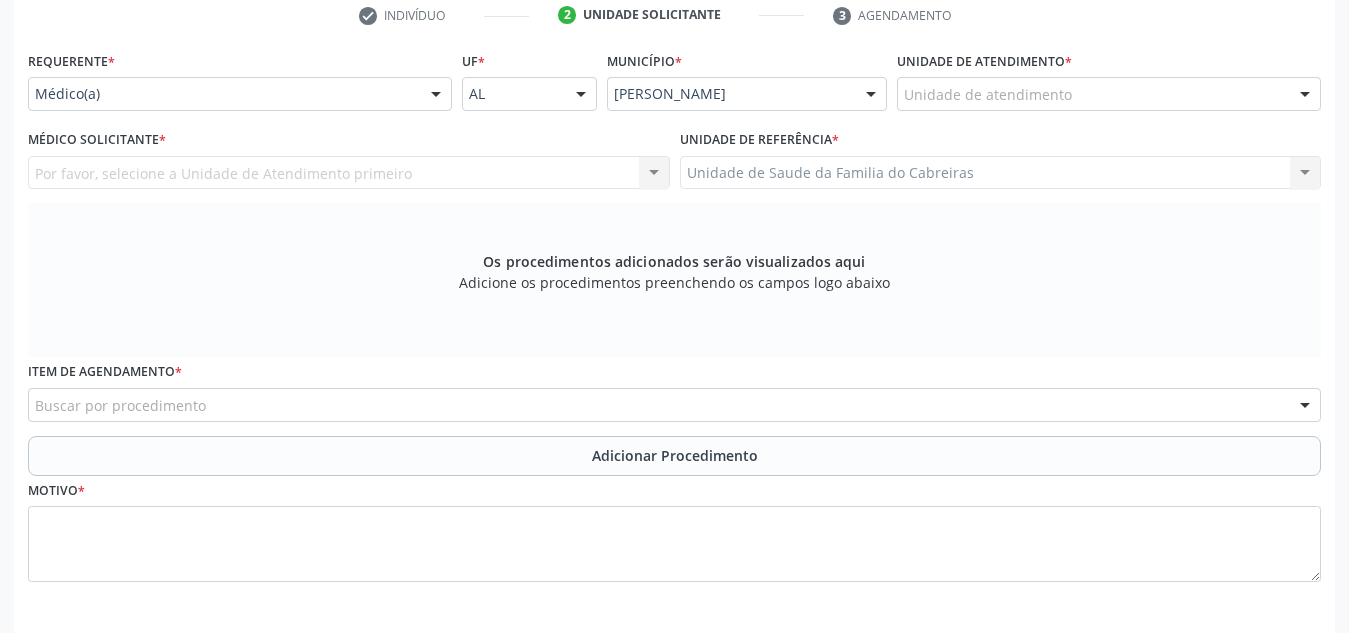 scroll, scrollTop: 414, scrollLeft: 0, axis: vertical 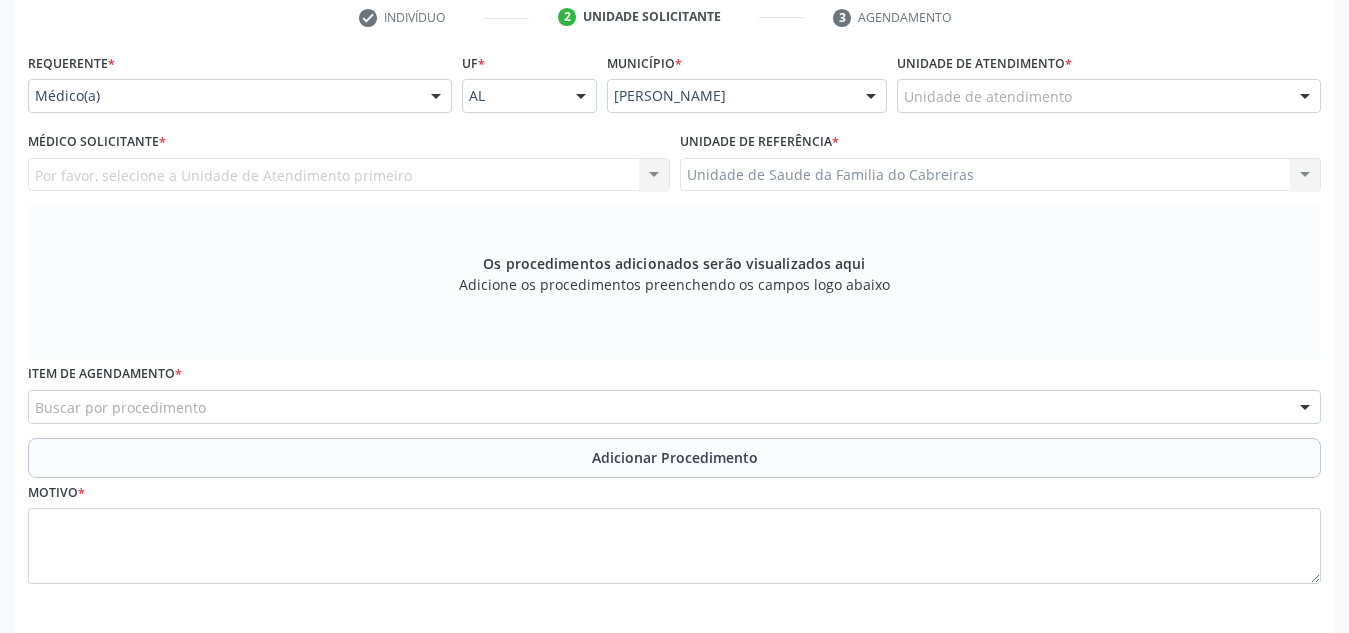 click on "Unidade de atendimento" at bounding box center [1109, 96] 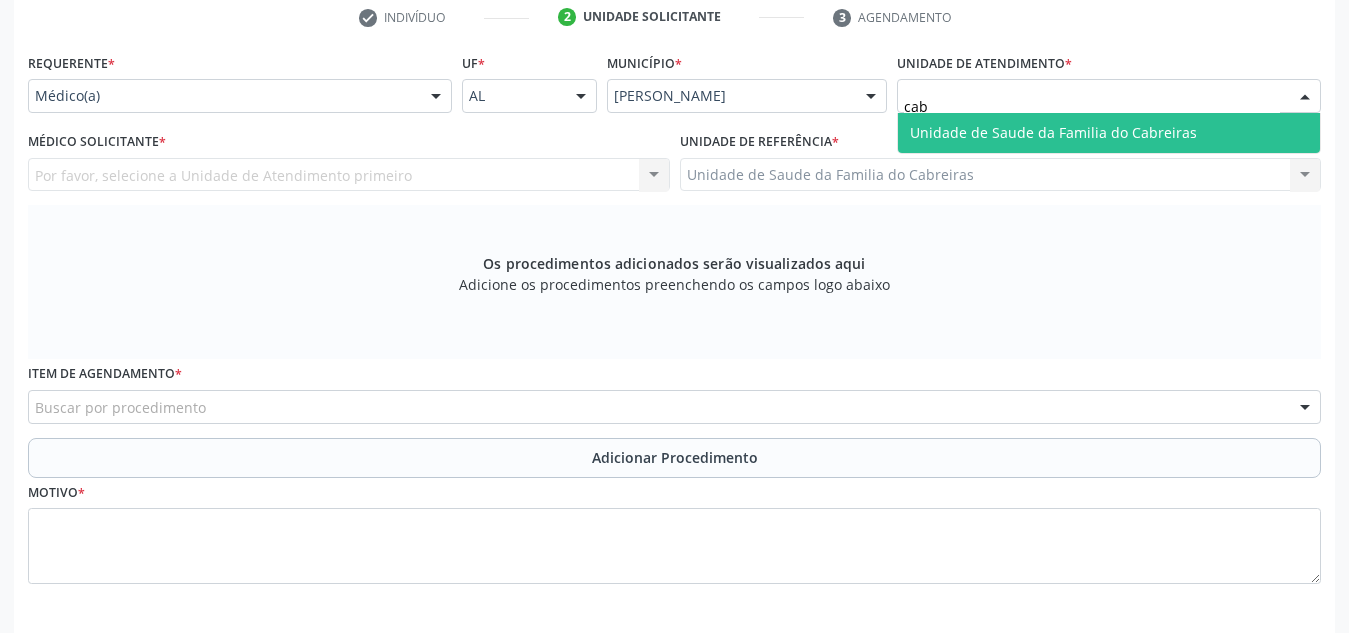 type on "cabr" 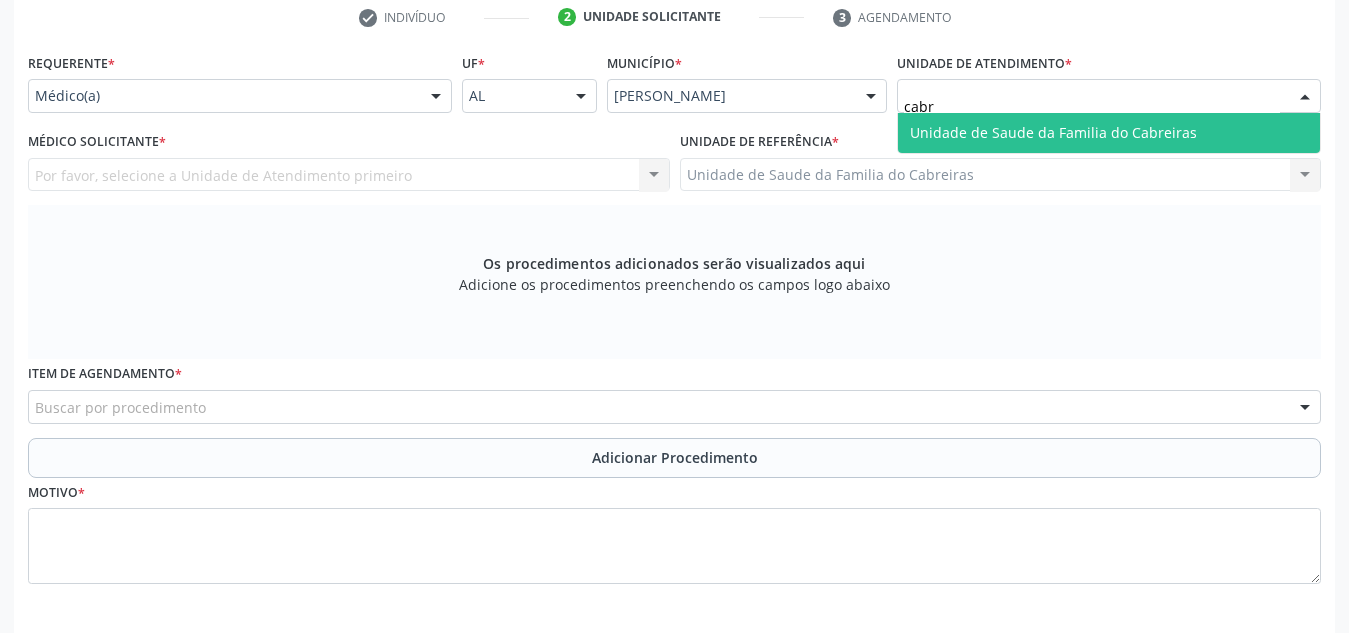 click on "Unidade de Saude da Familia do Cabreiras" at bounding box center [1053, 132] 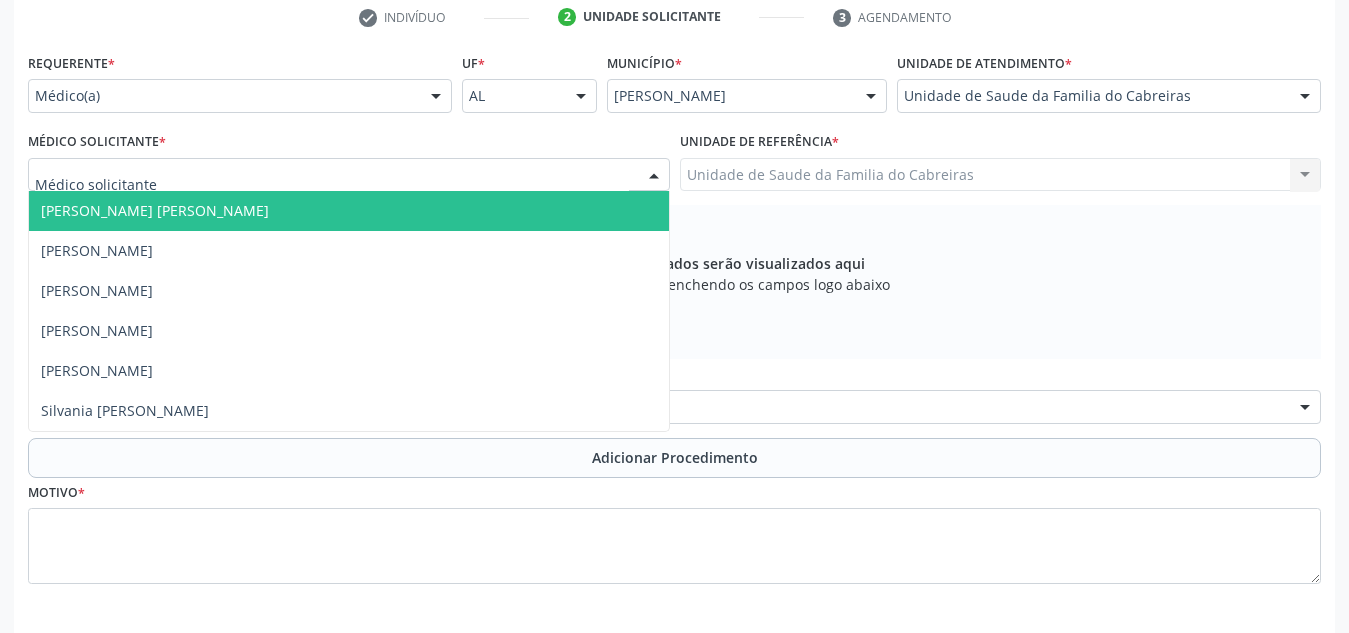 click at bounding box center (349, 175) 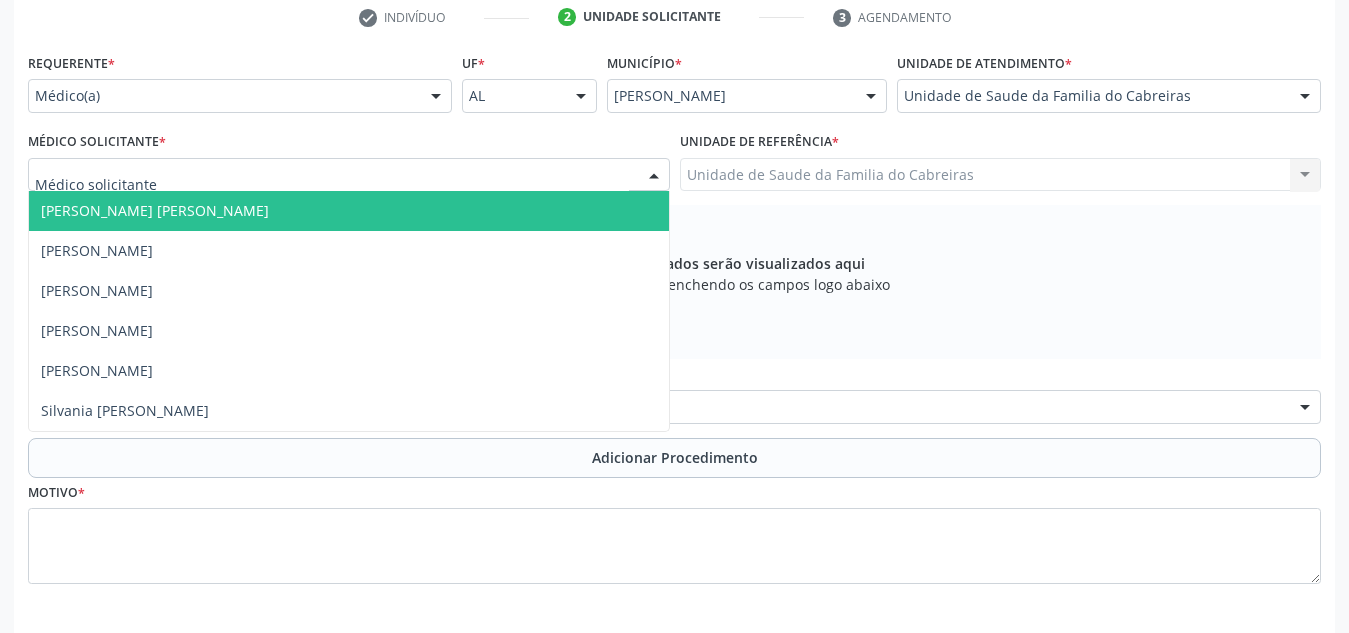 type on "m" 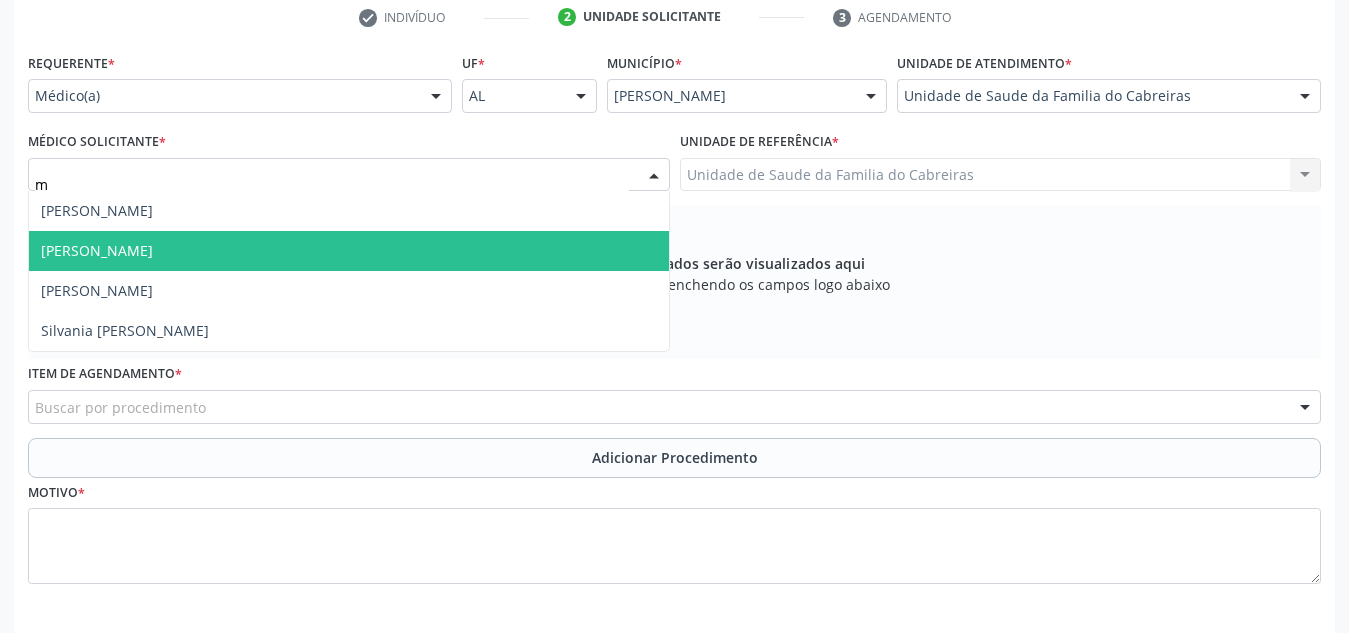 click on "[PERSON_NAME]" at bounding box center [349, 251] 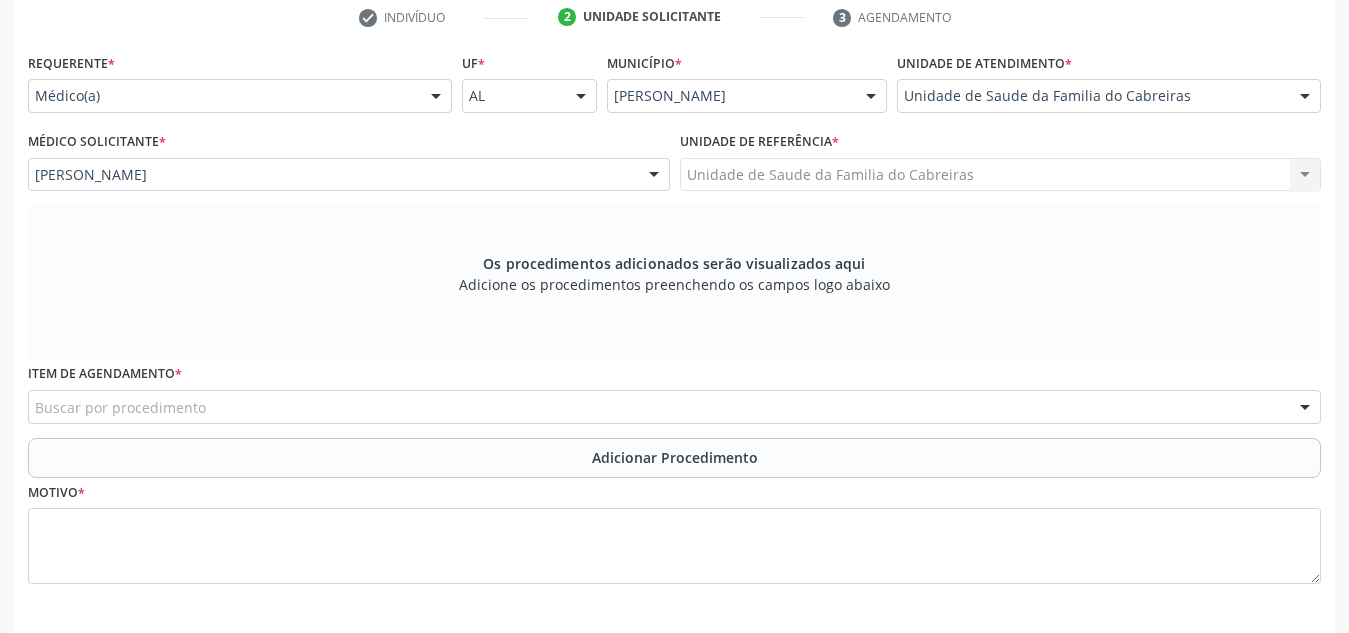 click on "Unidade de Saude da Familia do Cabreiras         Unidade de Saude da Familia do Cabreiras
Nenhum resultado encontrado para: "   "
Não há nenhuma opção para ser exibida." at bounding box center [1001, 175] 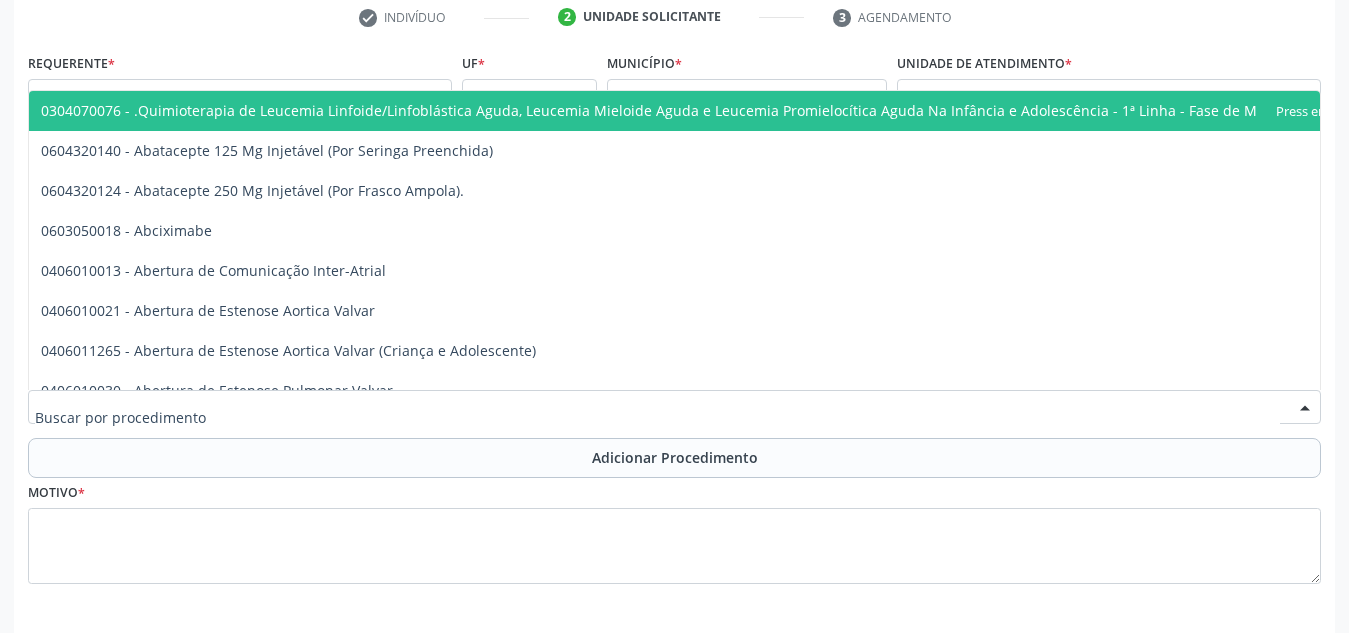 click at bounding box center [674, 407] 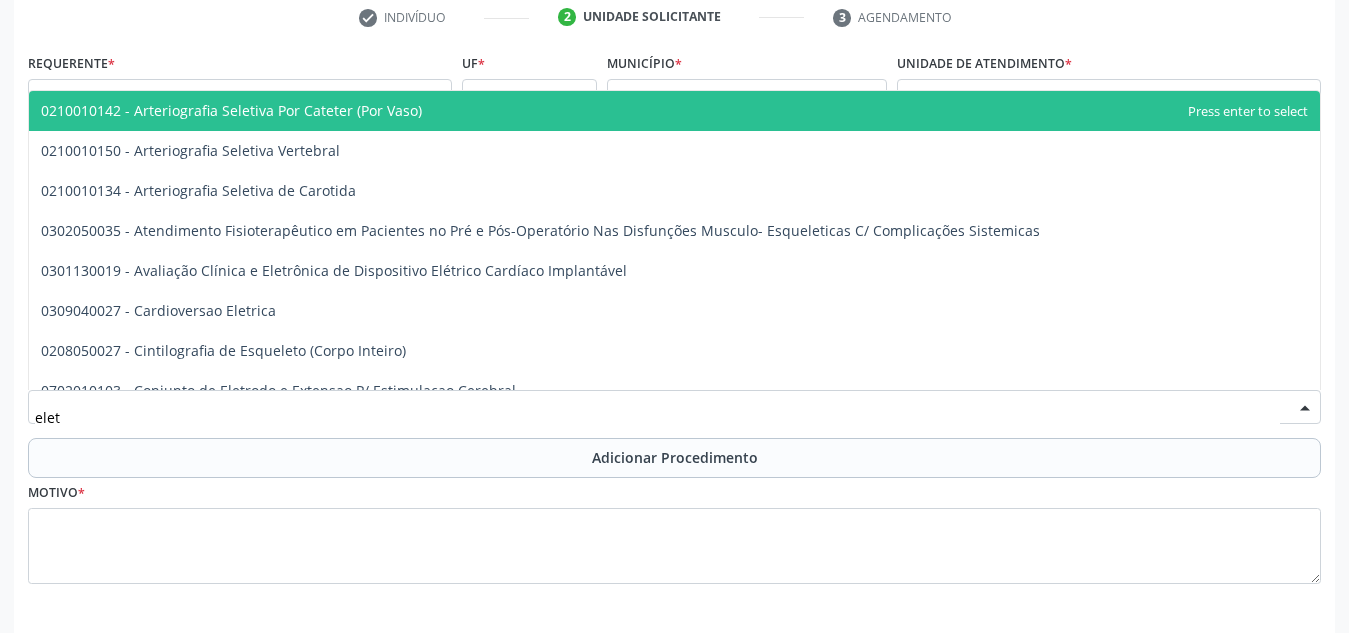 type on "eletr" 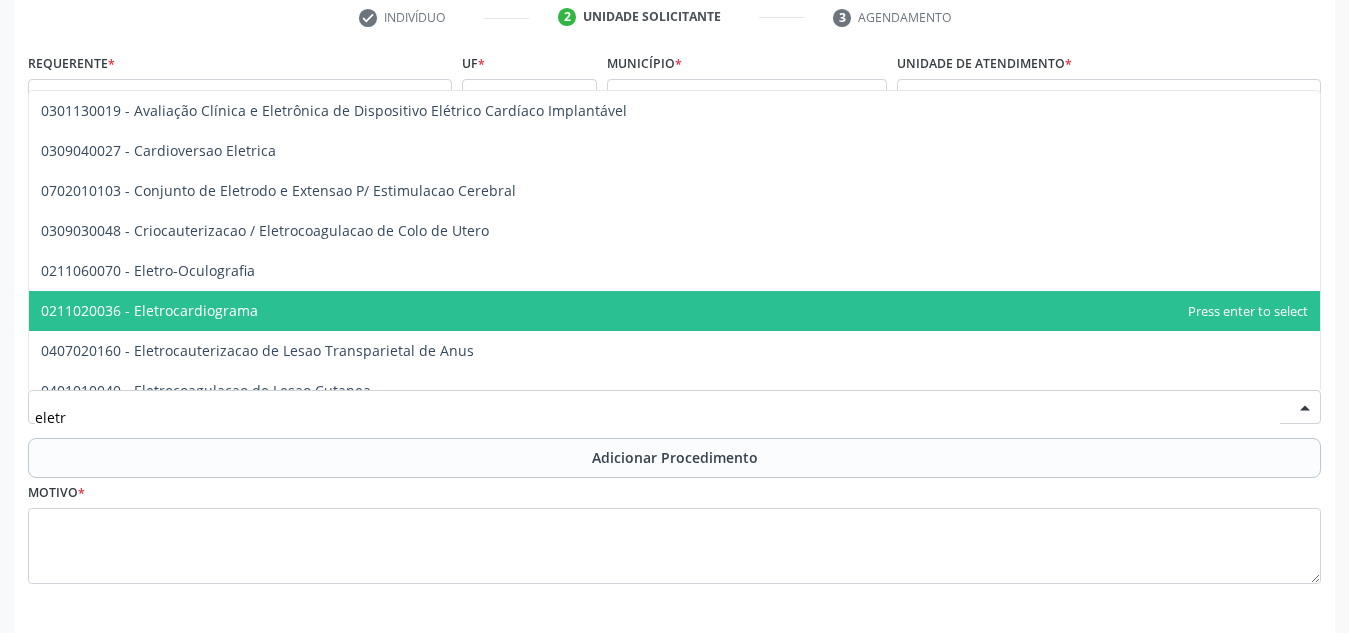 click on "0211020036 - Eletrocardiograma" at bounding box center [674, 311] 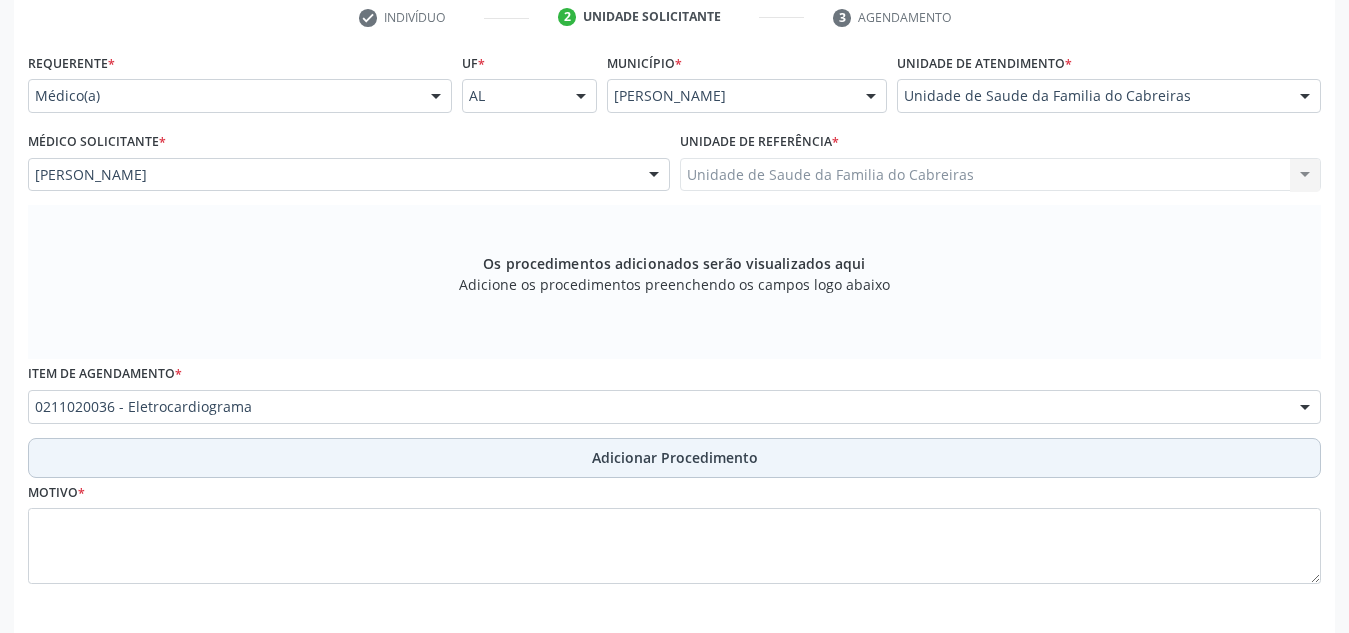 click on "Adicionar Procedimento" at bounding box center [675, 457] 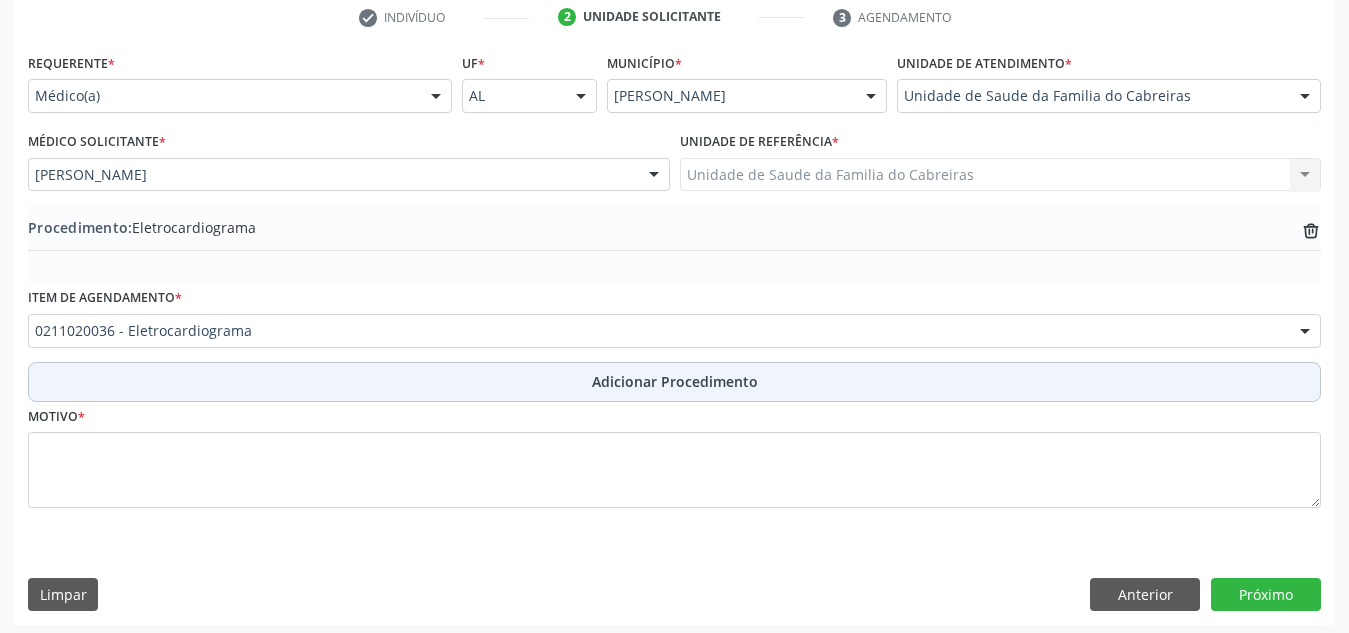 scroll, scrollTop: 420, scrollLeft: 0, axis: vertical 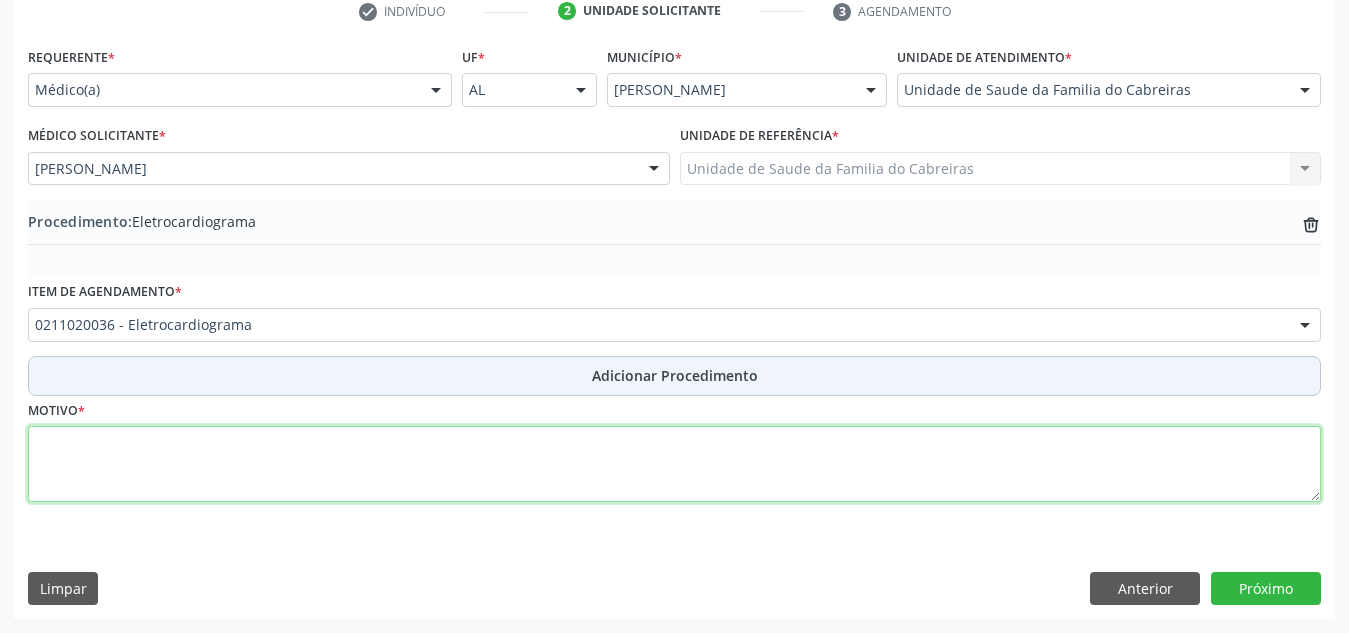 click at bounding box center (674, 464) 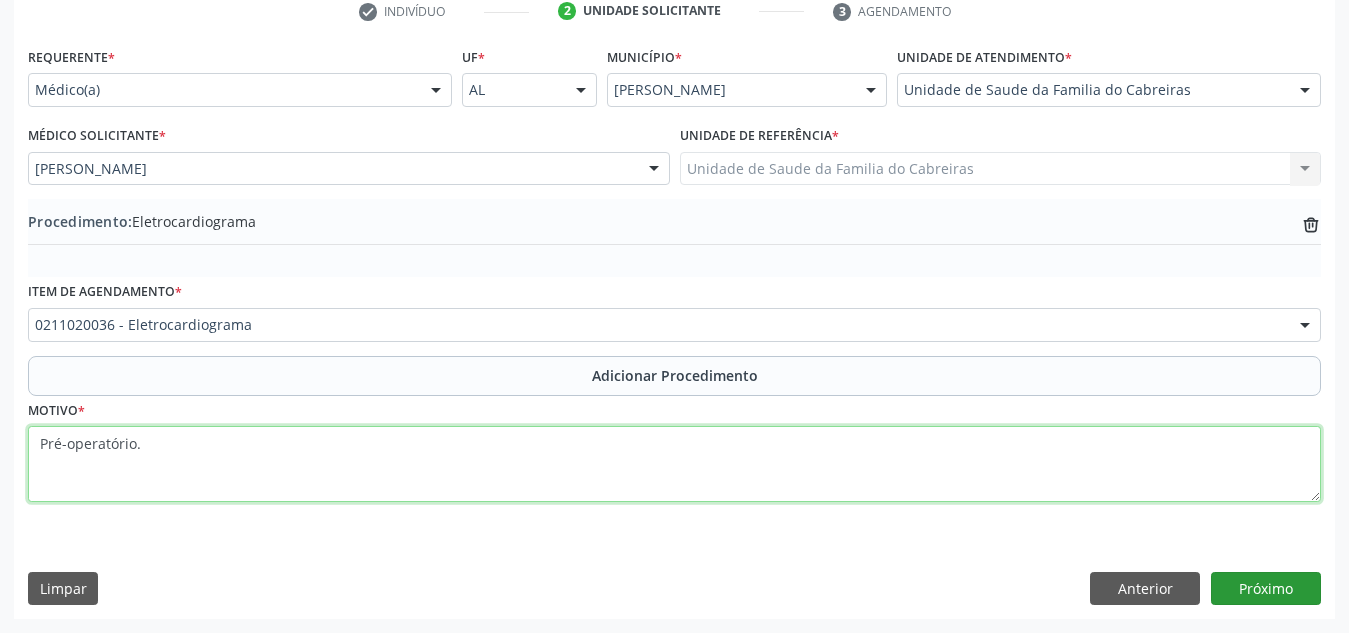 type on "Pré-operatório." 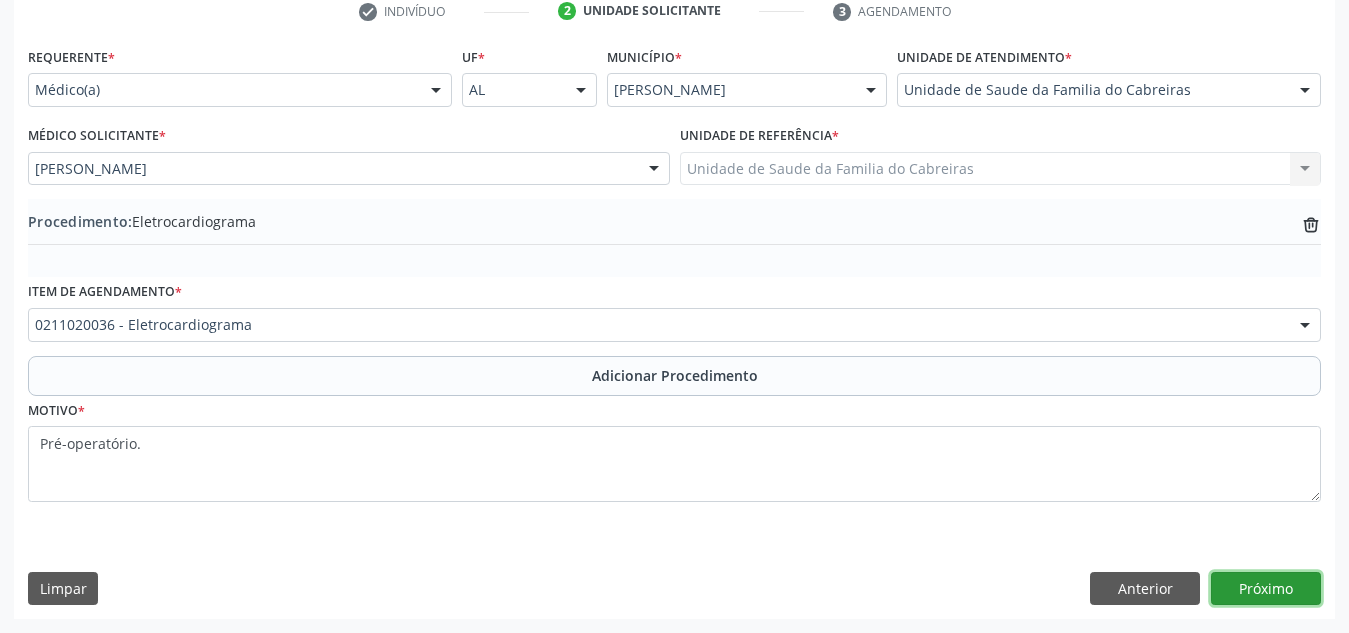 click on "Próximo" at bounding box center [1266, 589] 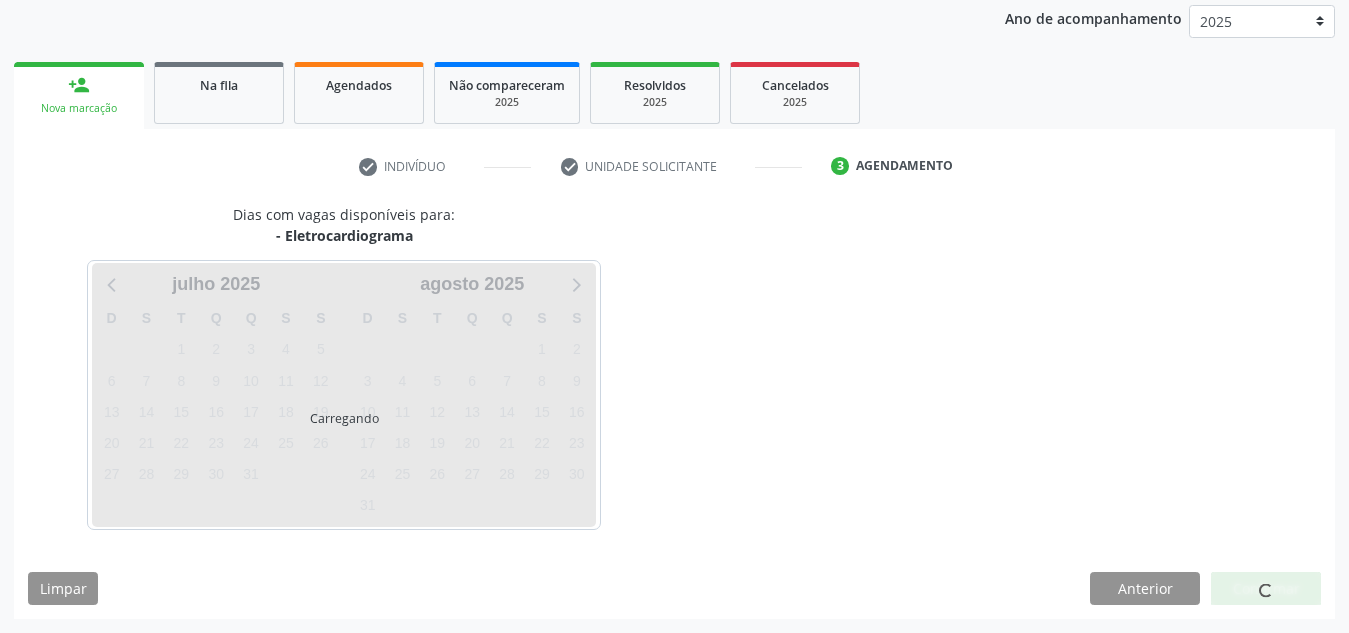 scroll, scrollTop: 324, scrollLeft: 0, axis: vertical 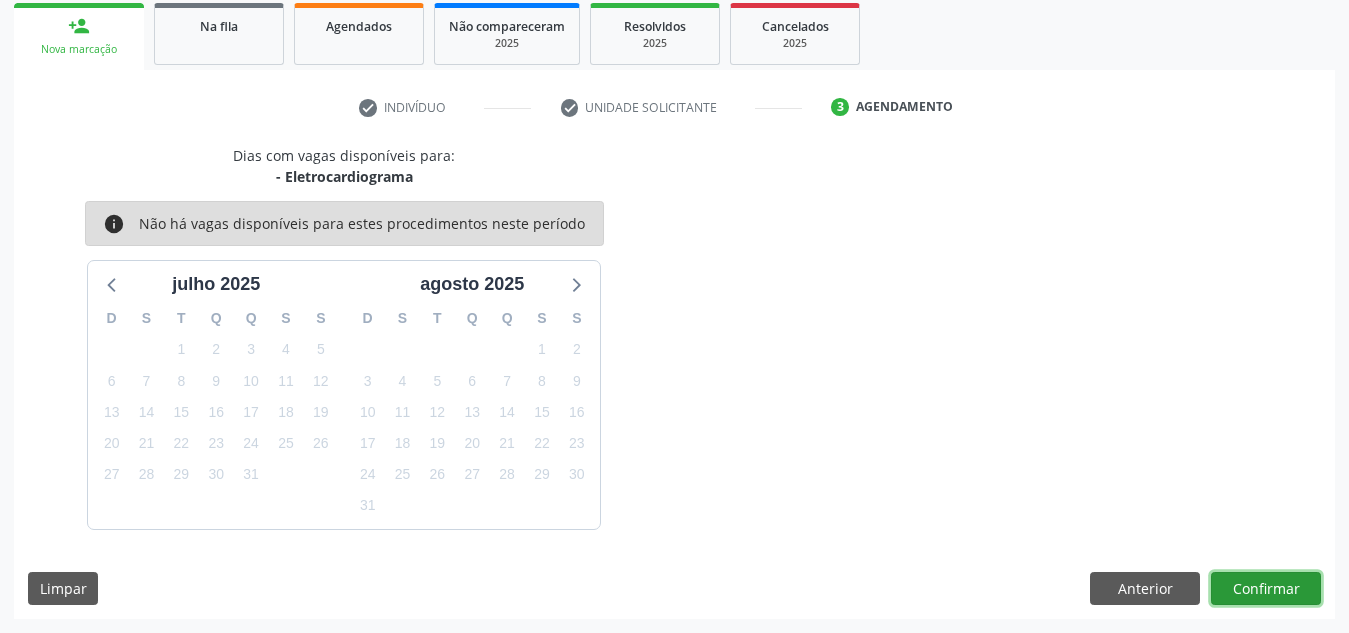 click on "Confirmar" at bounding box center [1266, 589] 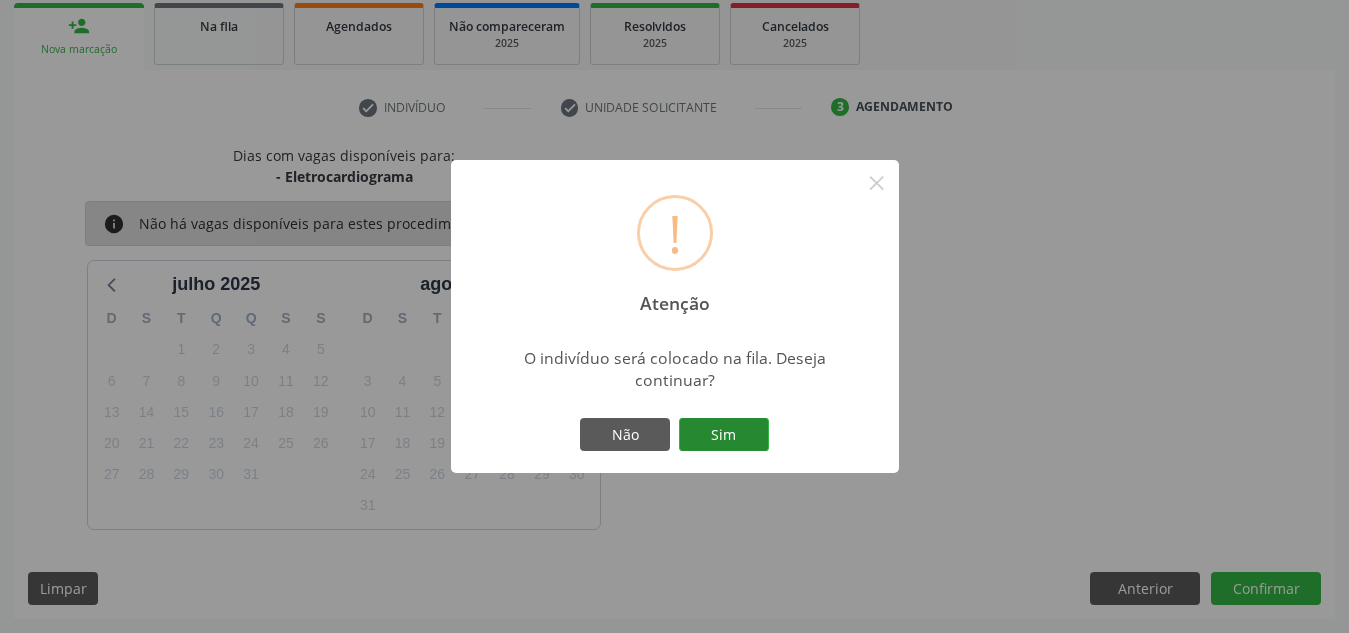 click on "Sim" at bounding box center [724, 435] 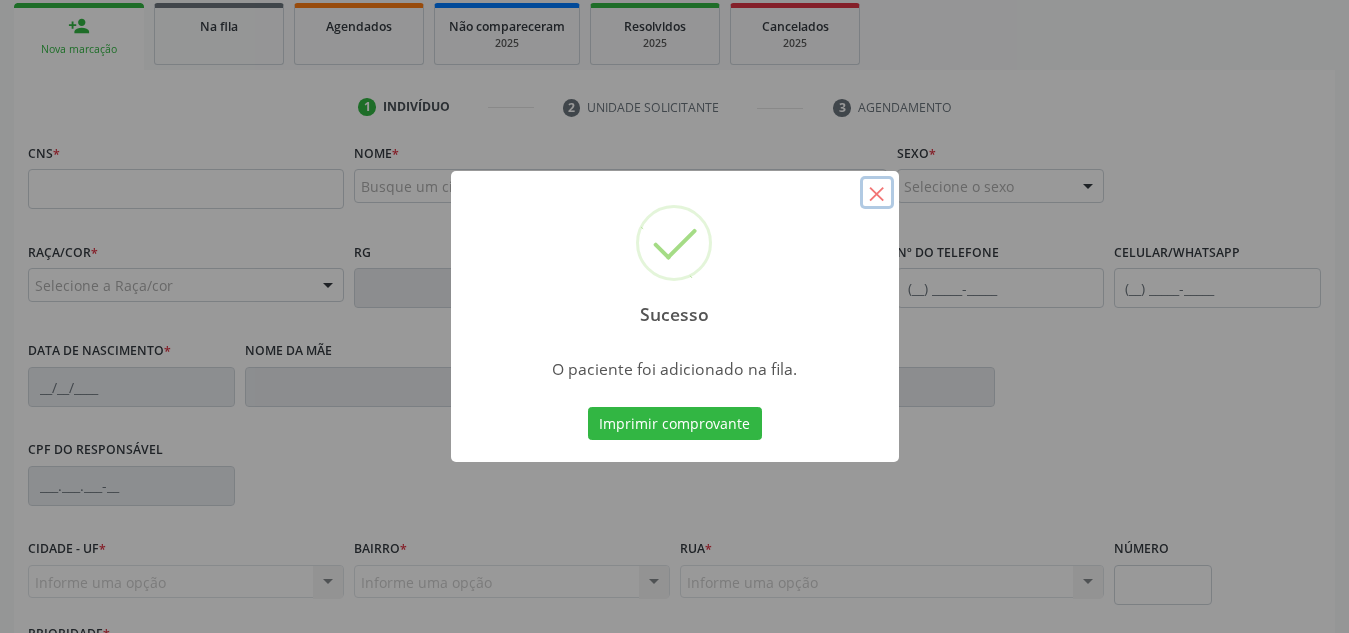 click on "×" at bounding box center (877, 193) 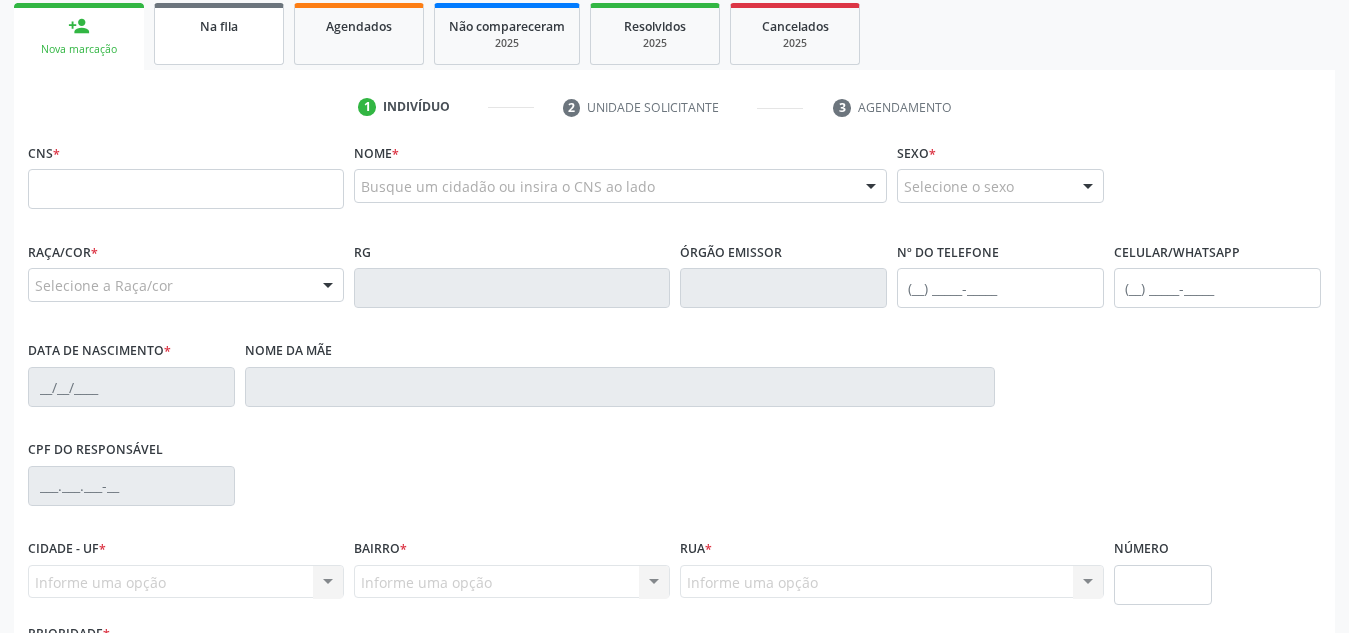 click on "Na fila" at bounding box center (219, 34) 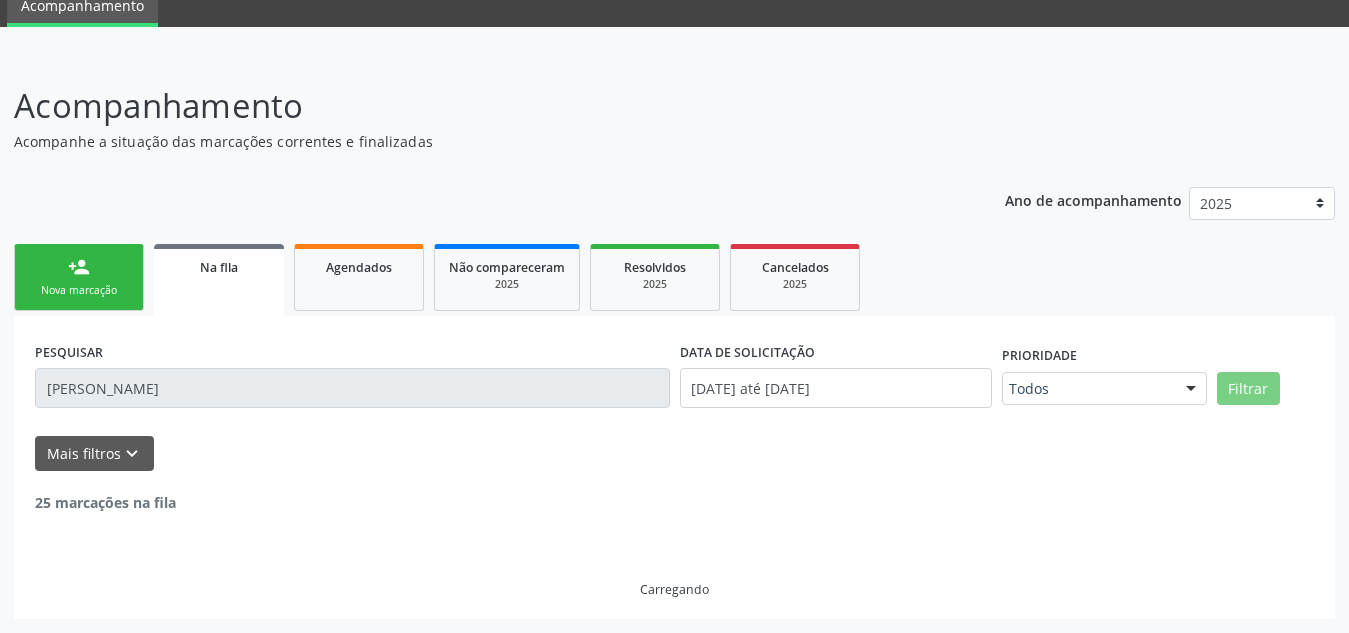 click on "Acompanhamento" at bounding box center [674, 4] 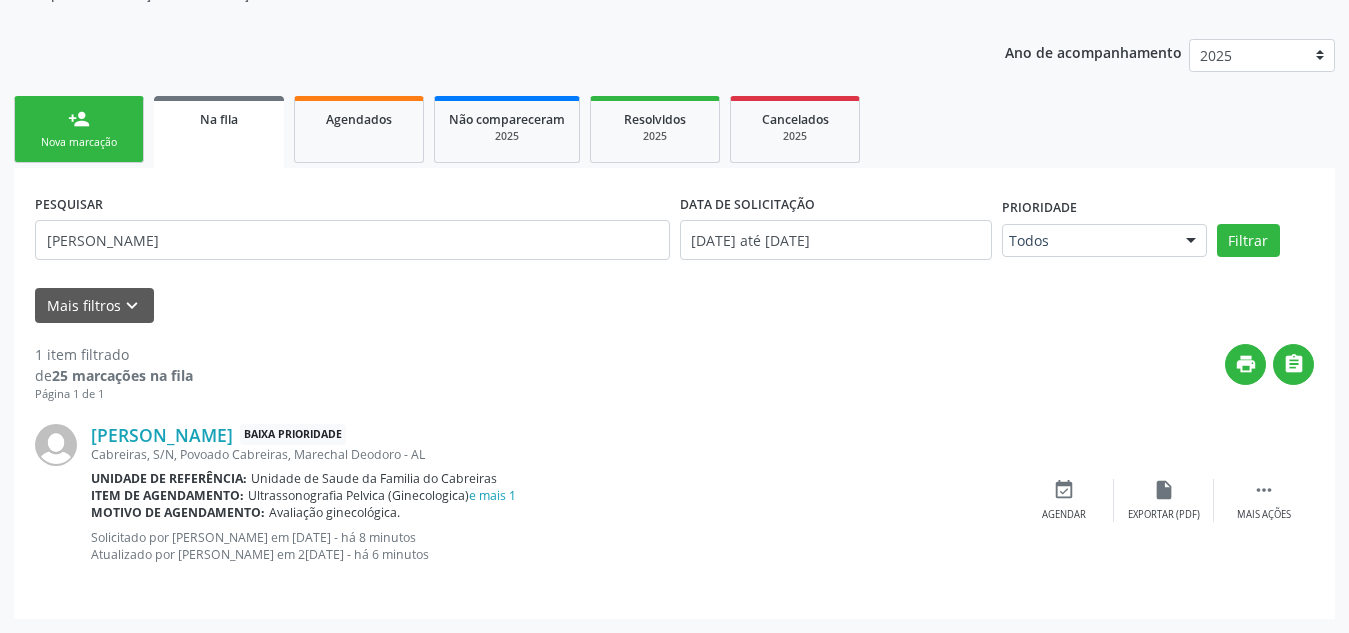 scroll, scrollTop: 62, scrollLeft: 0, axis: vertical 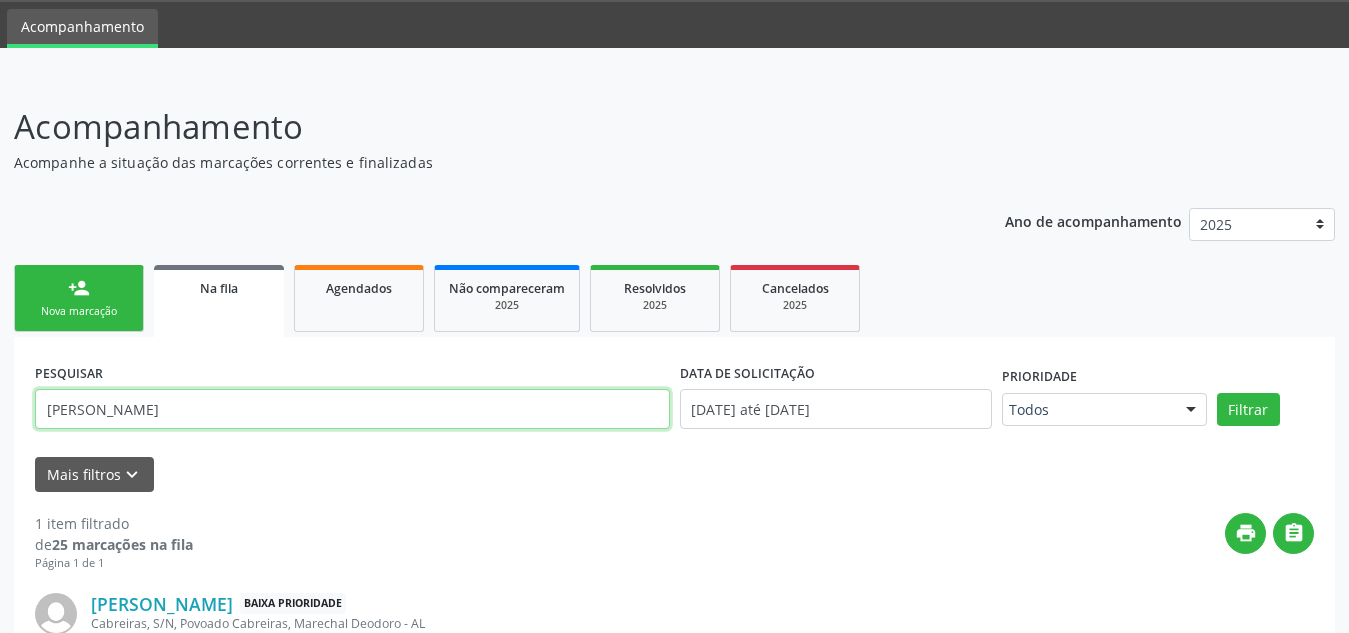 drag, startPoint x: 164, startPoint y: 404, endPoint x: 0, endPoint y: 367, distance: 168.12198 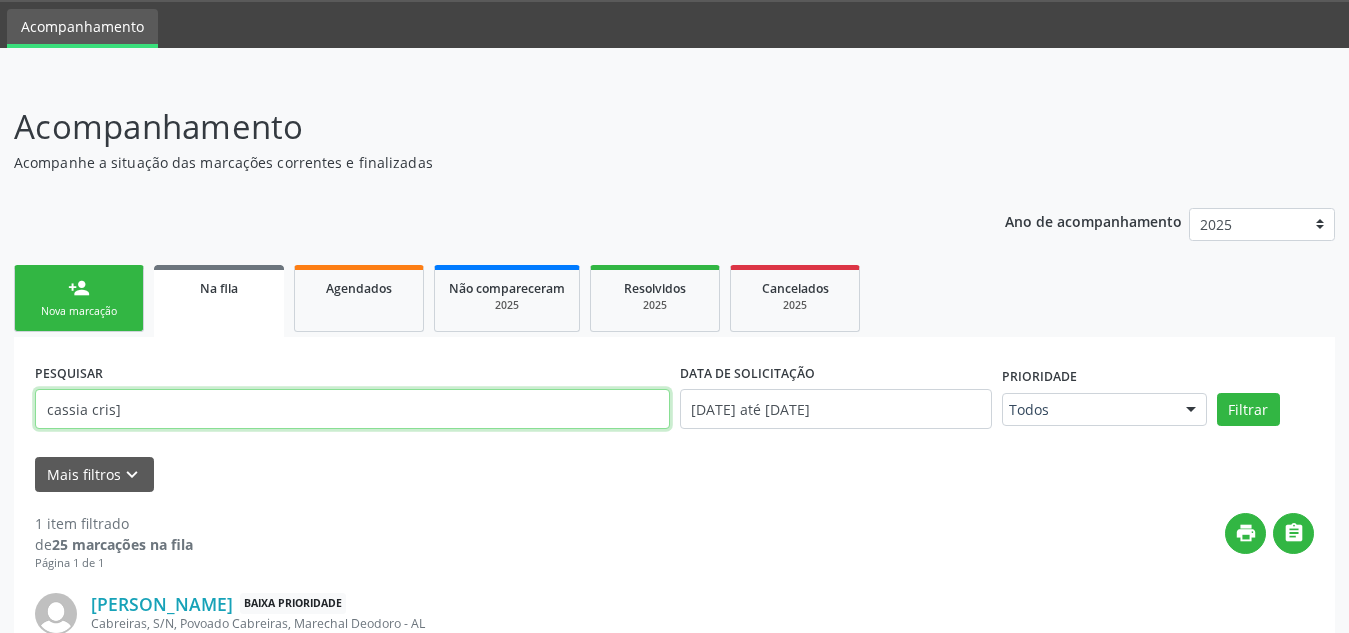 click on "Filtrar" at bounding box center (1248, 410) 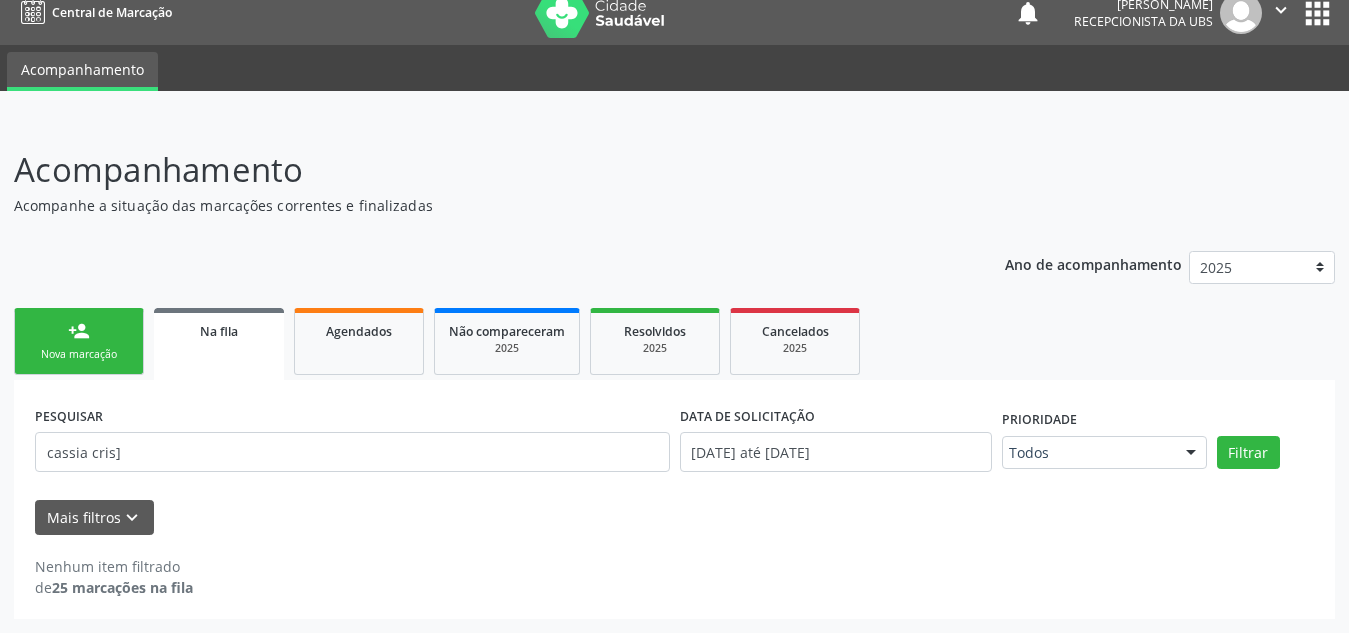 scroll, scrollTop: 19, scrollLeft: 0, axis: vertical 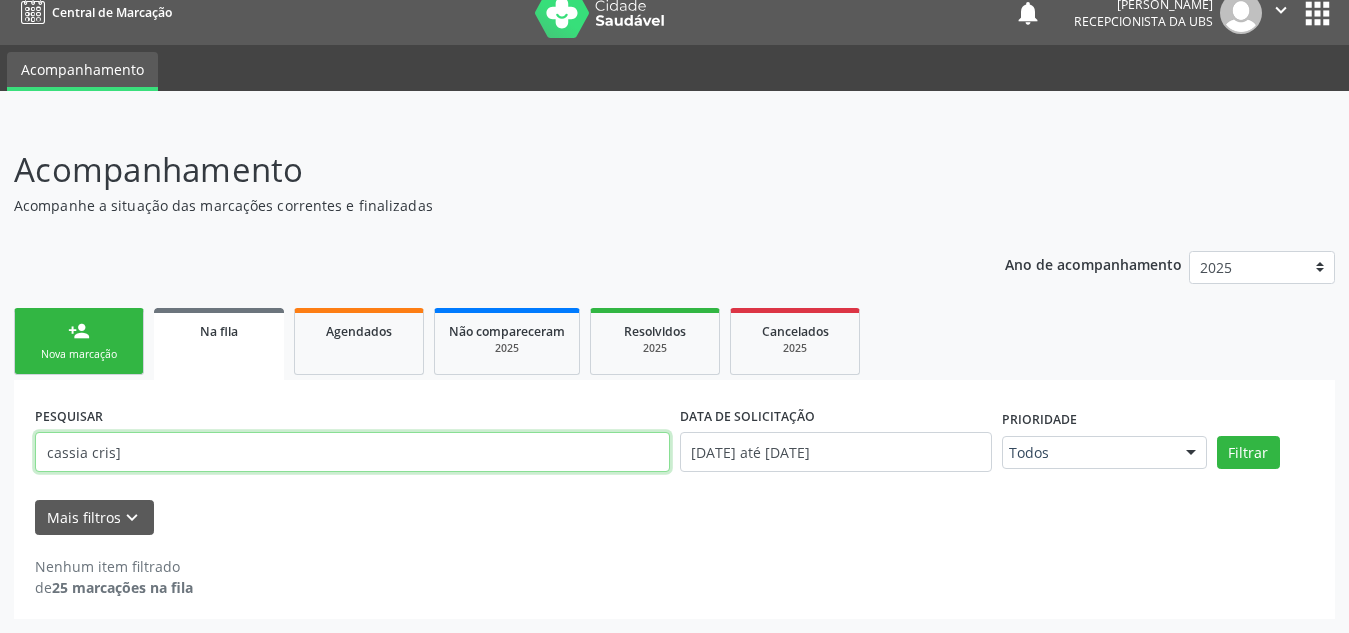 click on "cassia cris]" at bounding box center [352, 452] 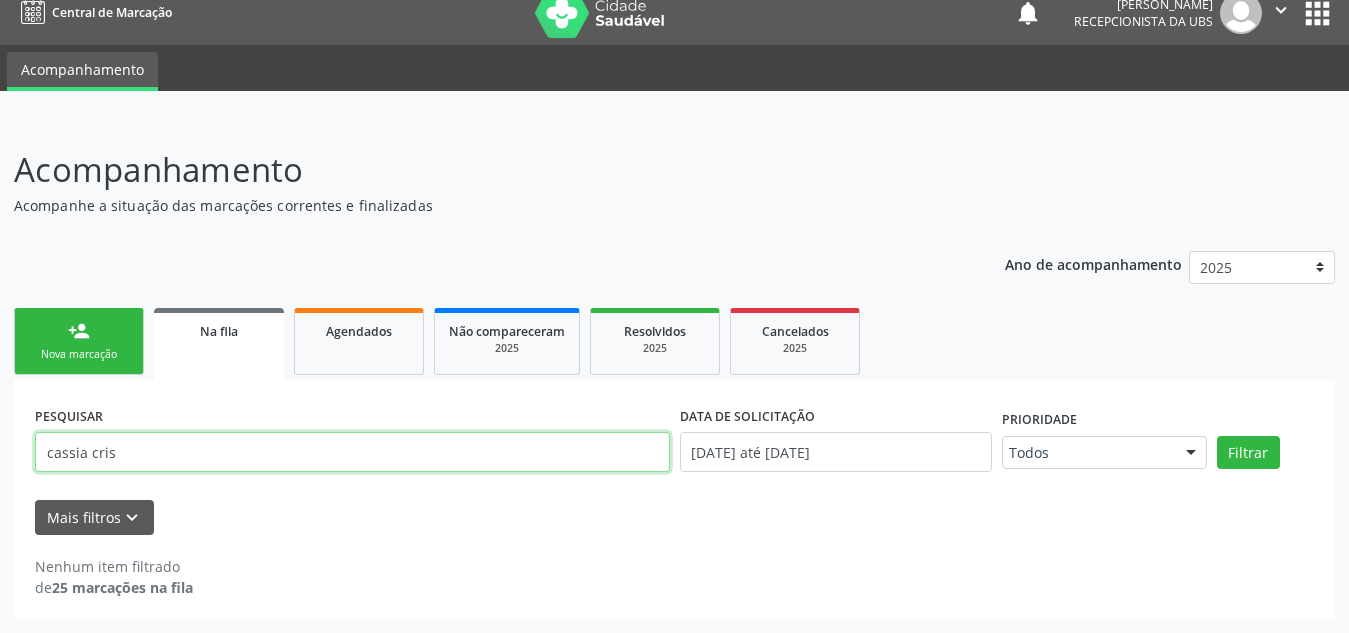 type on "cassia cris" 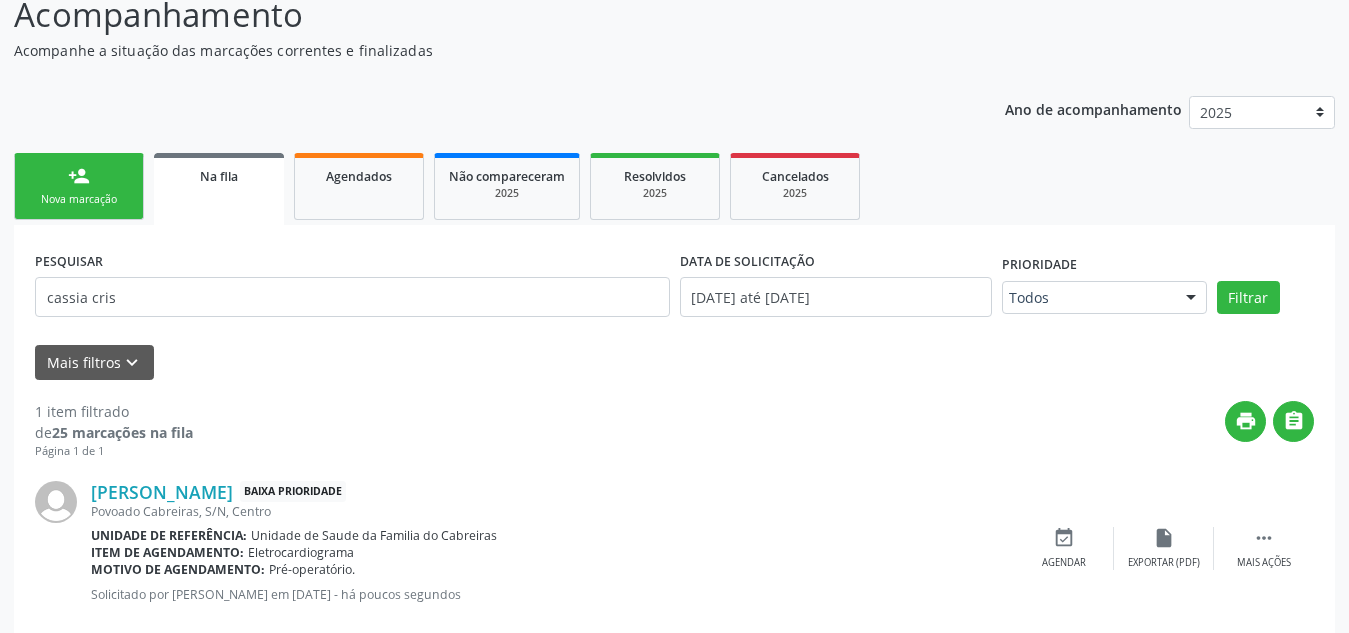 scroll, scrollTop: 214, scrollLeft: 0, axis: vertical 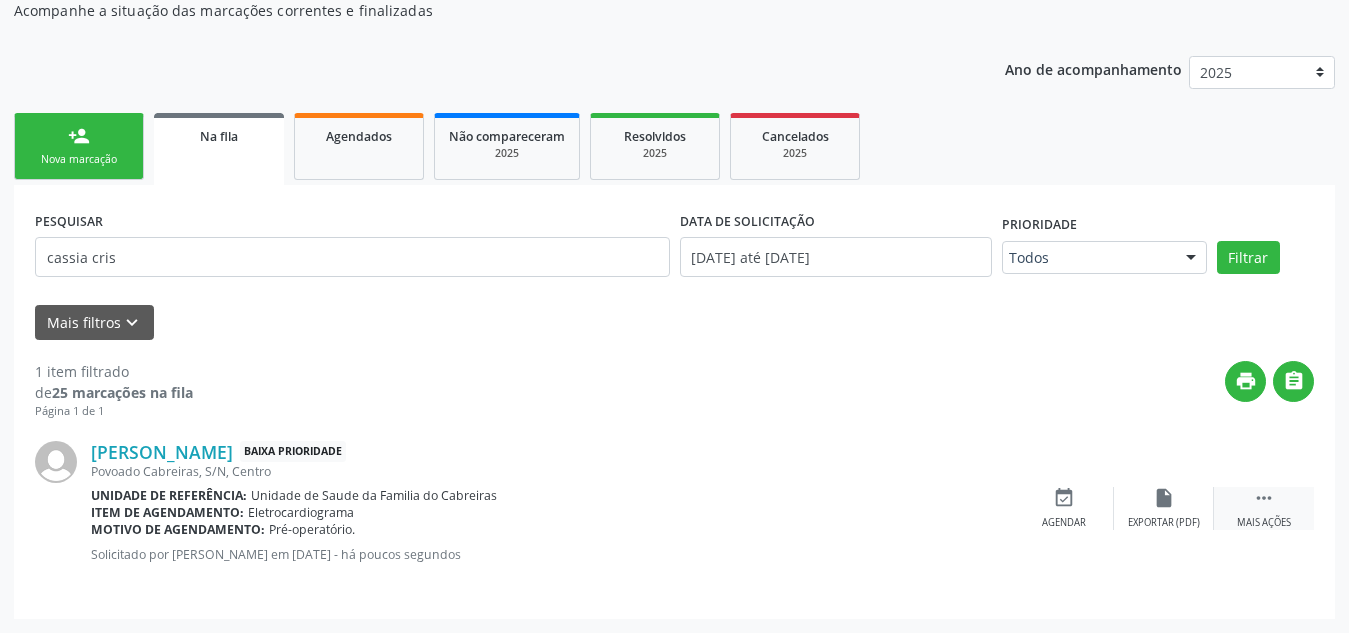 click on "Mais ações" at bounding box center [1264, 523] 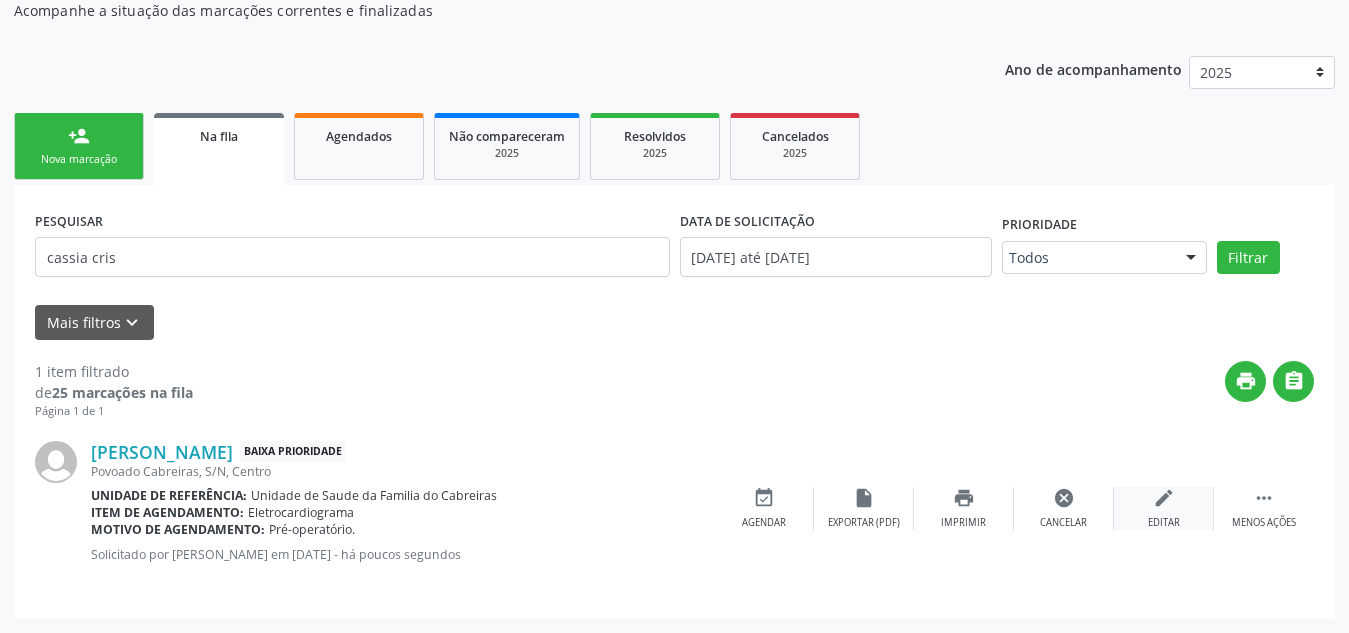 click on "edit" at bounding box center (1164, 498) 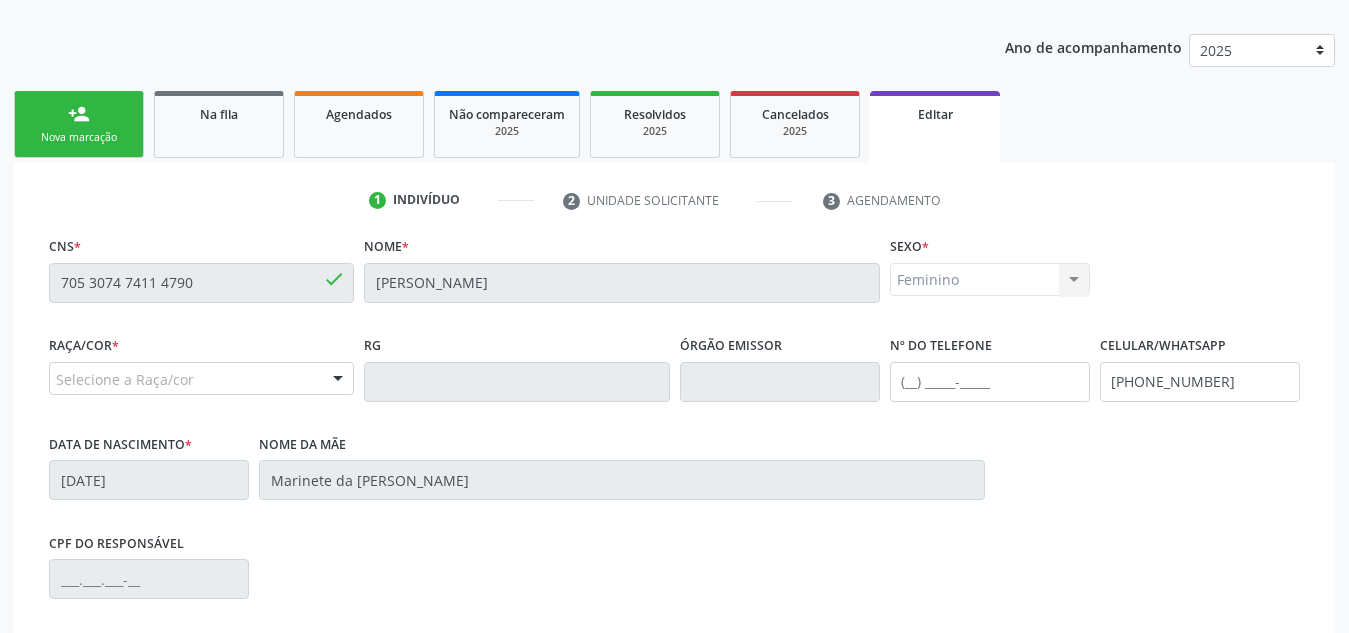 scroll, scrollTop: 238, scrollLeft: 0, axis: vertical 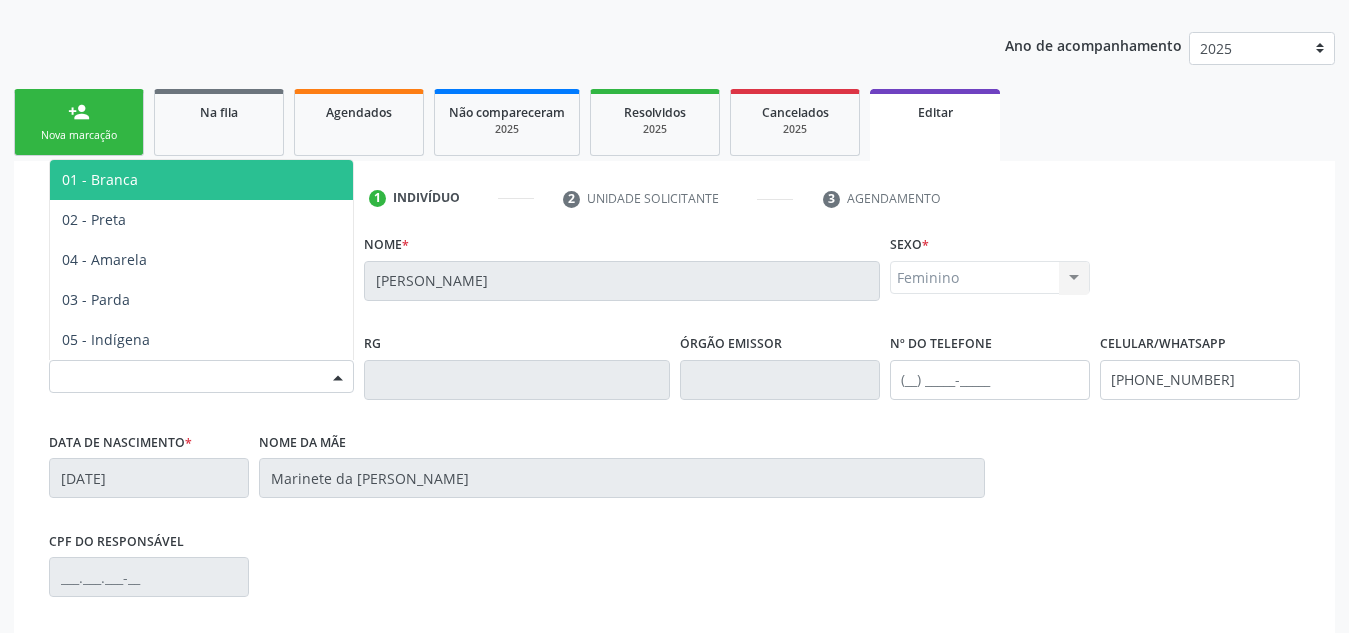 click on "Selecione a Raça/cor" at bounding box center [201, 377] 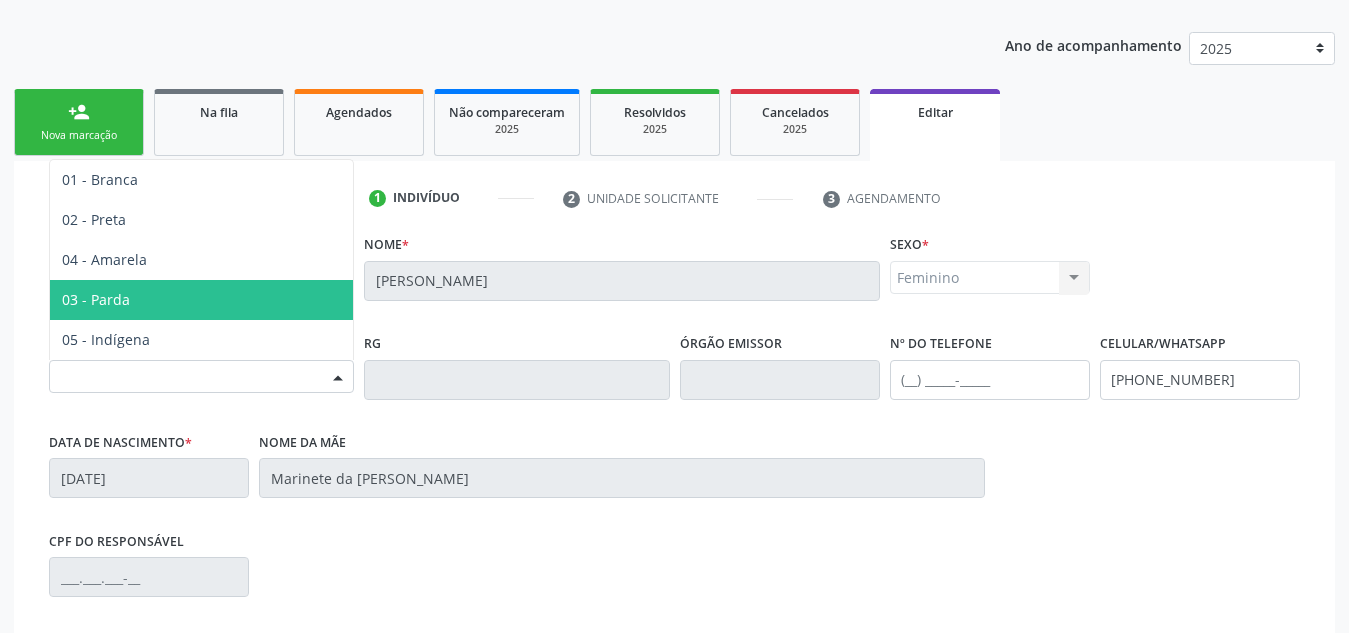 click on "03 - Parda" at bounding box center (201, 300) 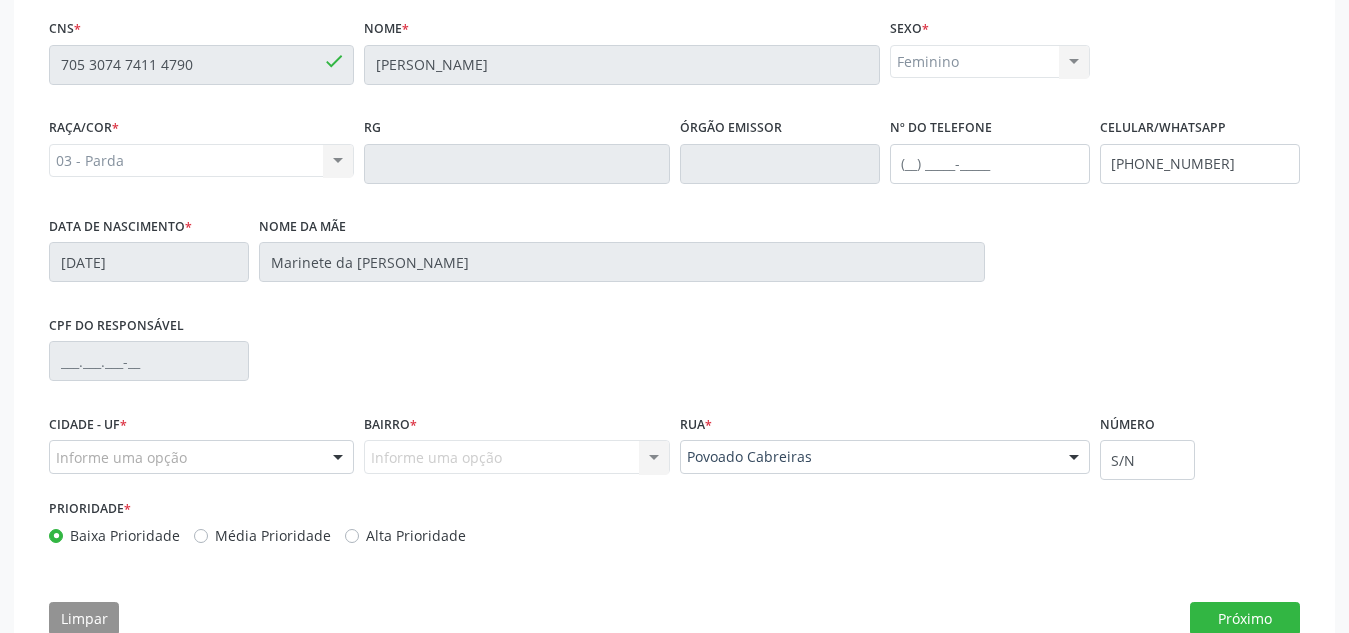 scroll, scrollTop: 506, scrollLeft: 0, axis: vertical 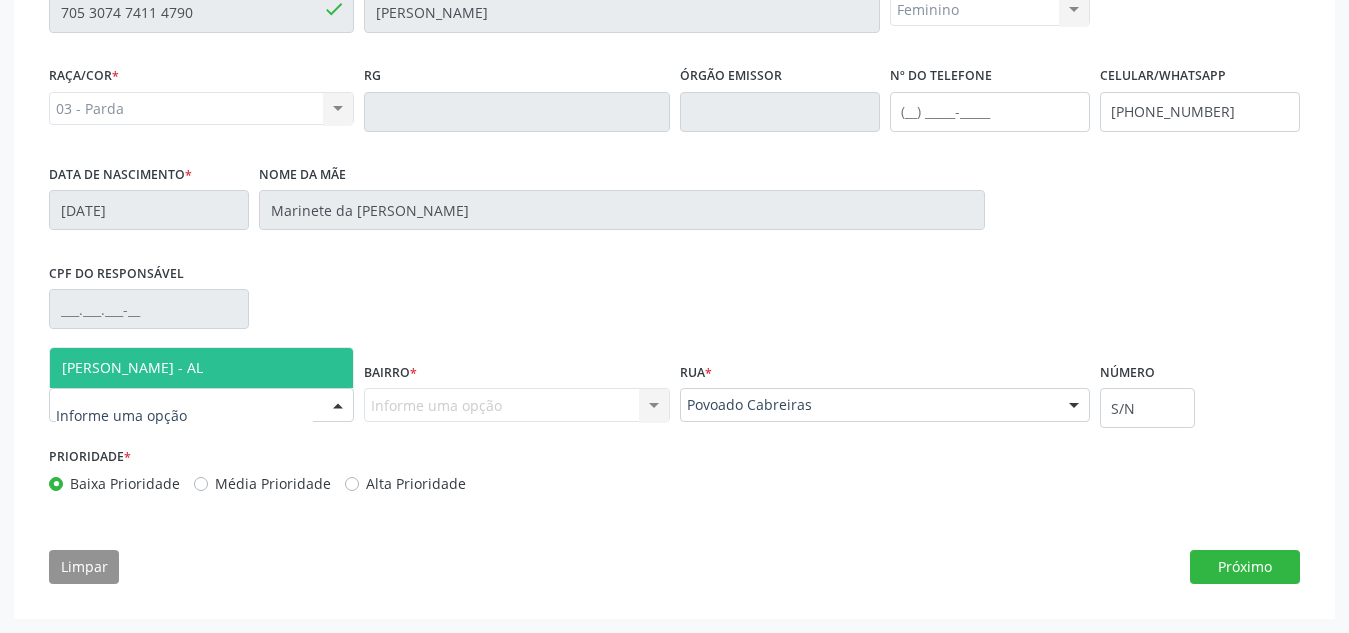 click at bounding box center [338, 406] 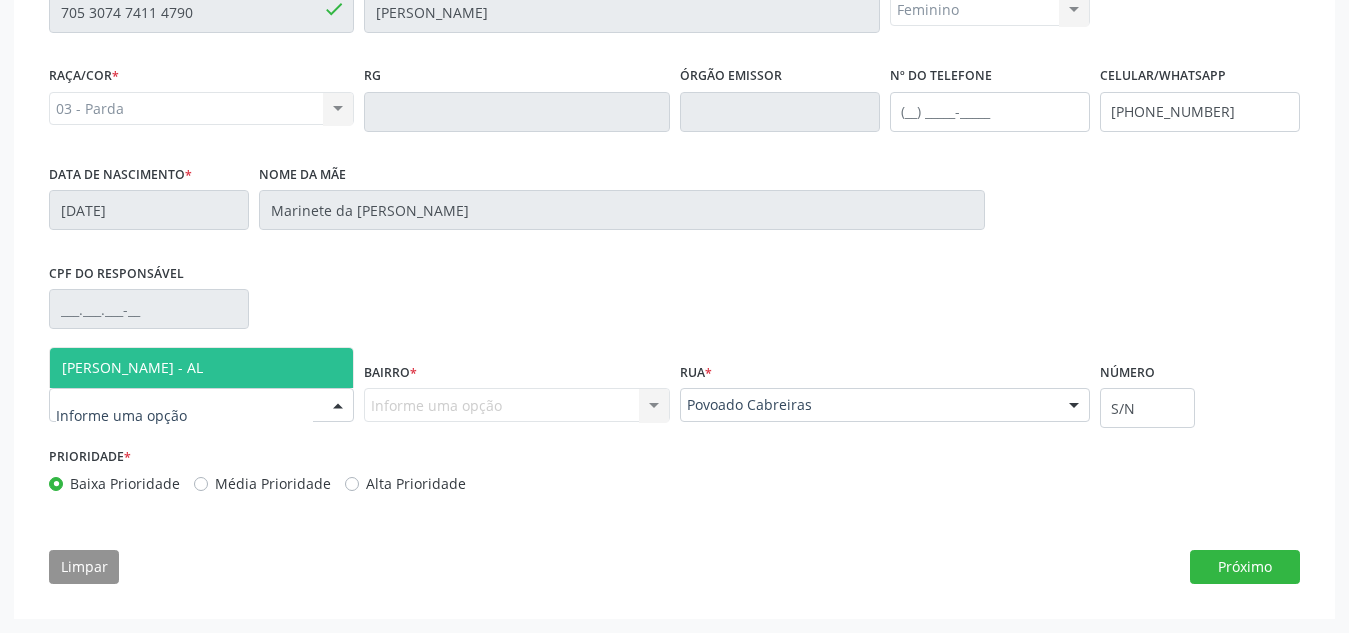 click on "[PERSON_NAME] - AL" at bounding box center [201, 368] 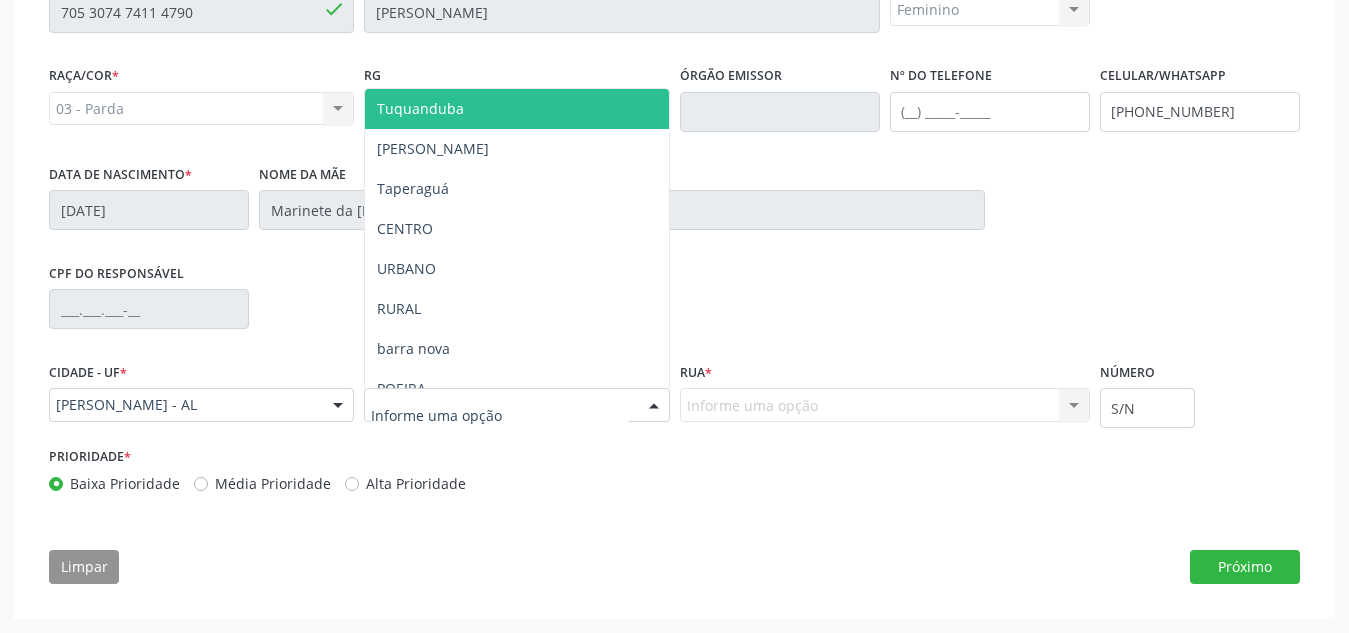 click at bounding box center [516, 405] 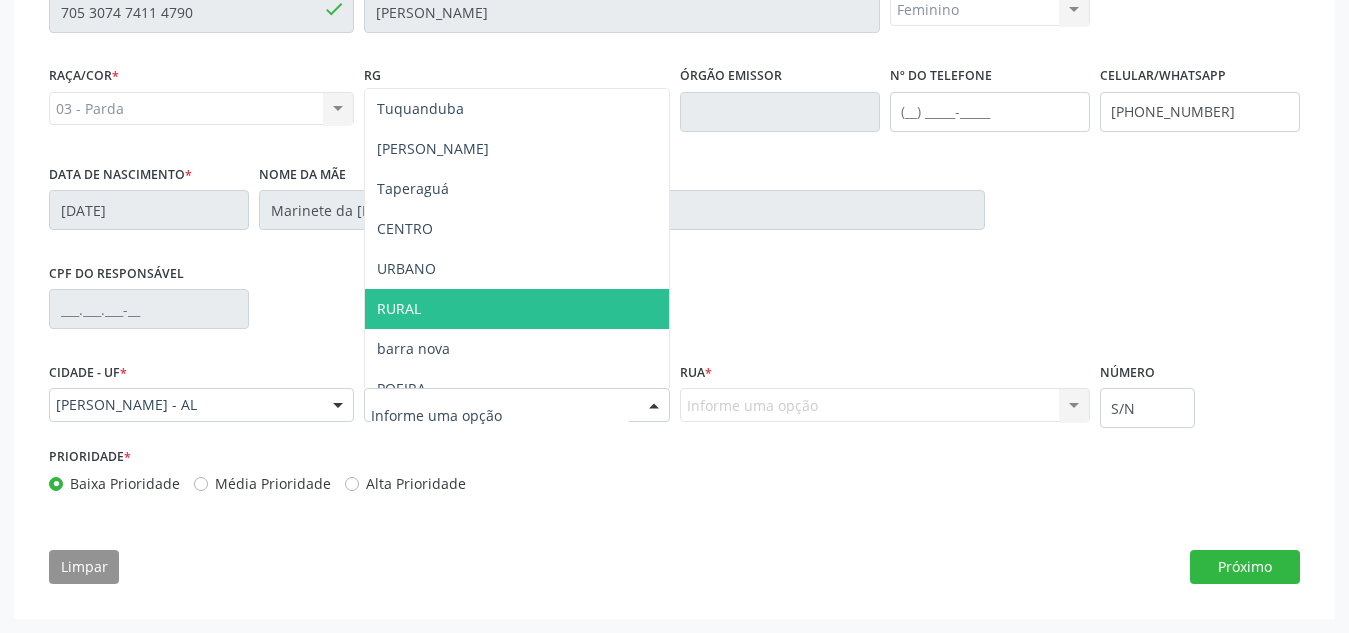 scroll, scrollTop: 221, scrollLeft: 0, axis: vertical 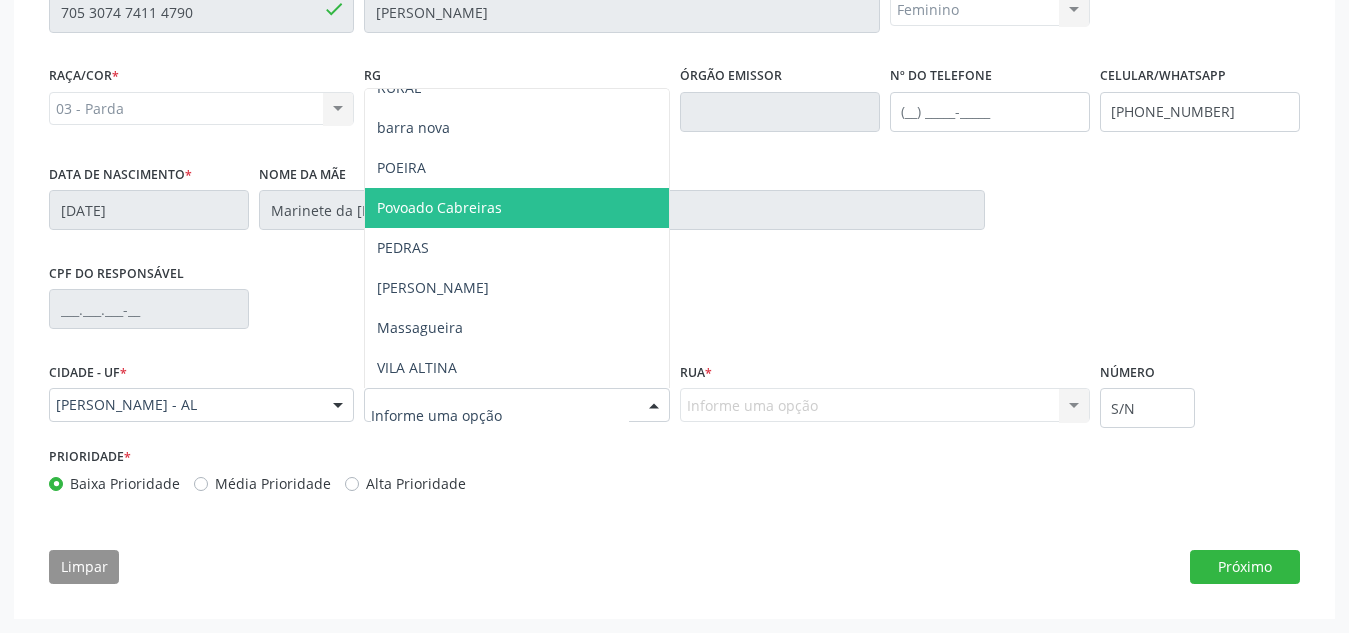 click on "Povoado Cabreiras" at bounding box center [516, 208] 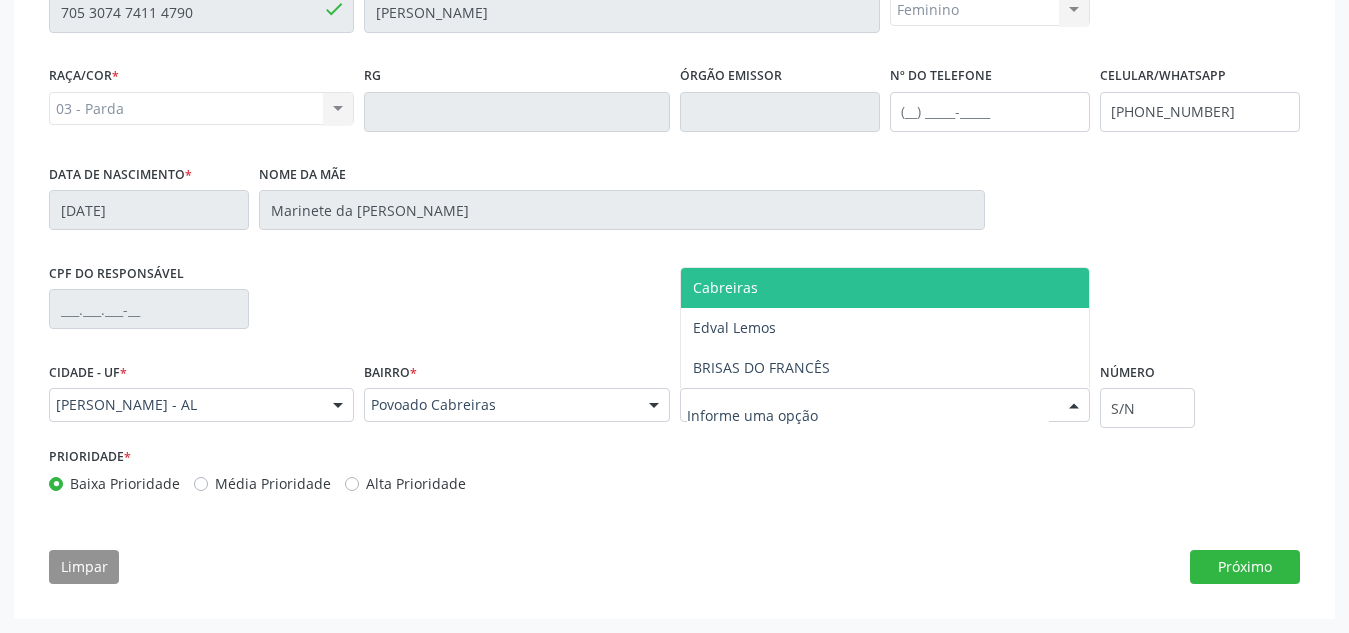click on "Cabreiras" at bounding box center [885, 288] 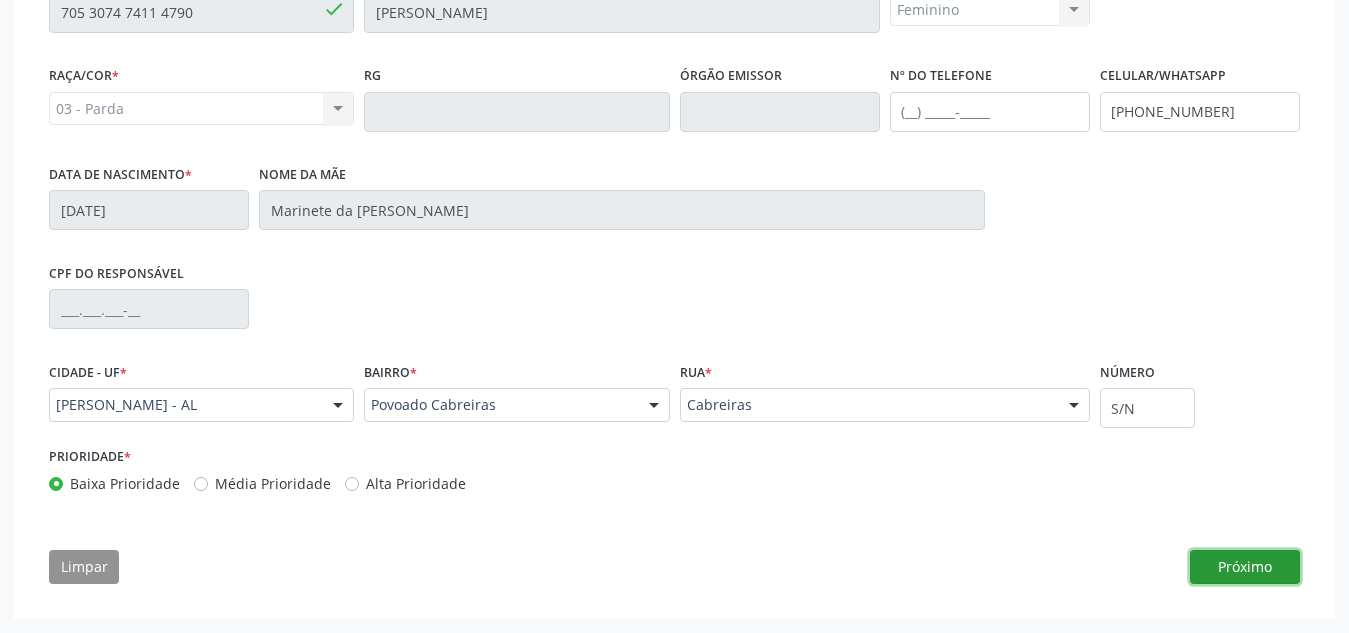 click on "Próximo" at bounding box center (1245, 567) 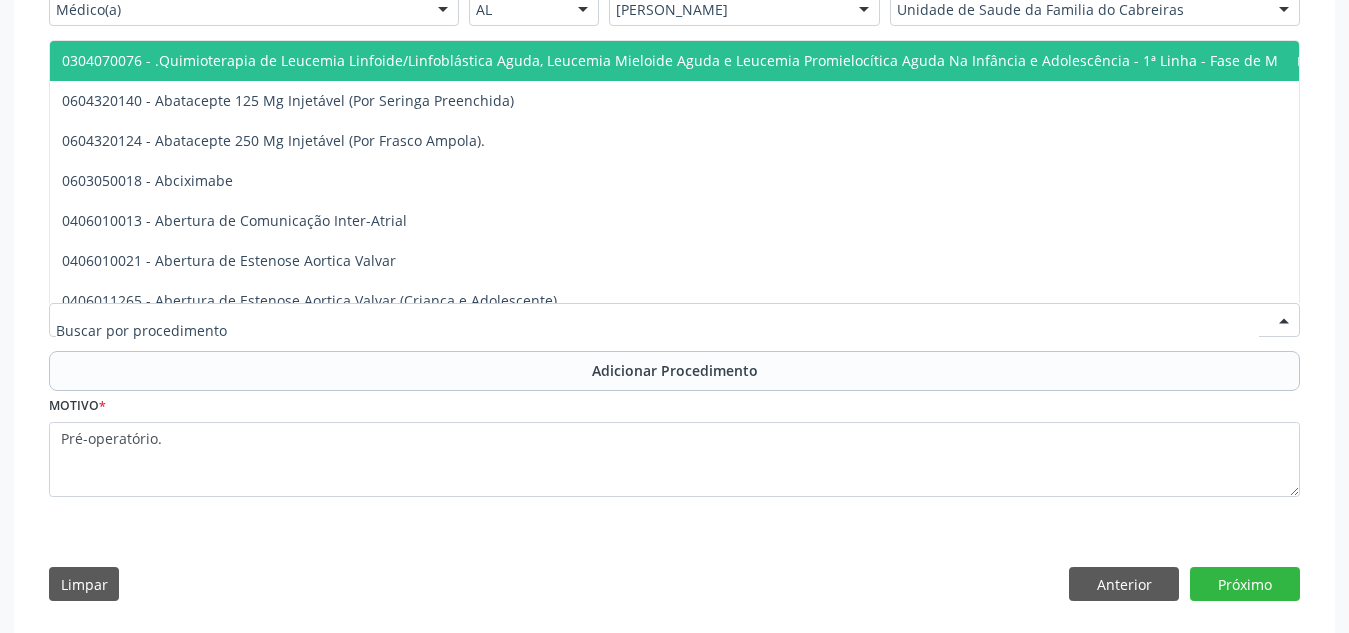click at bounding box center (674, 320) 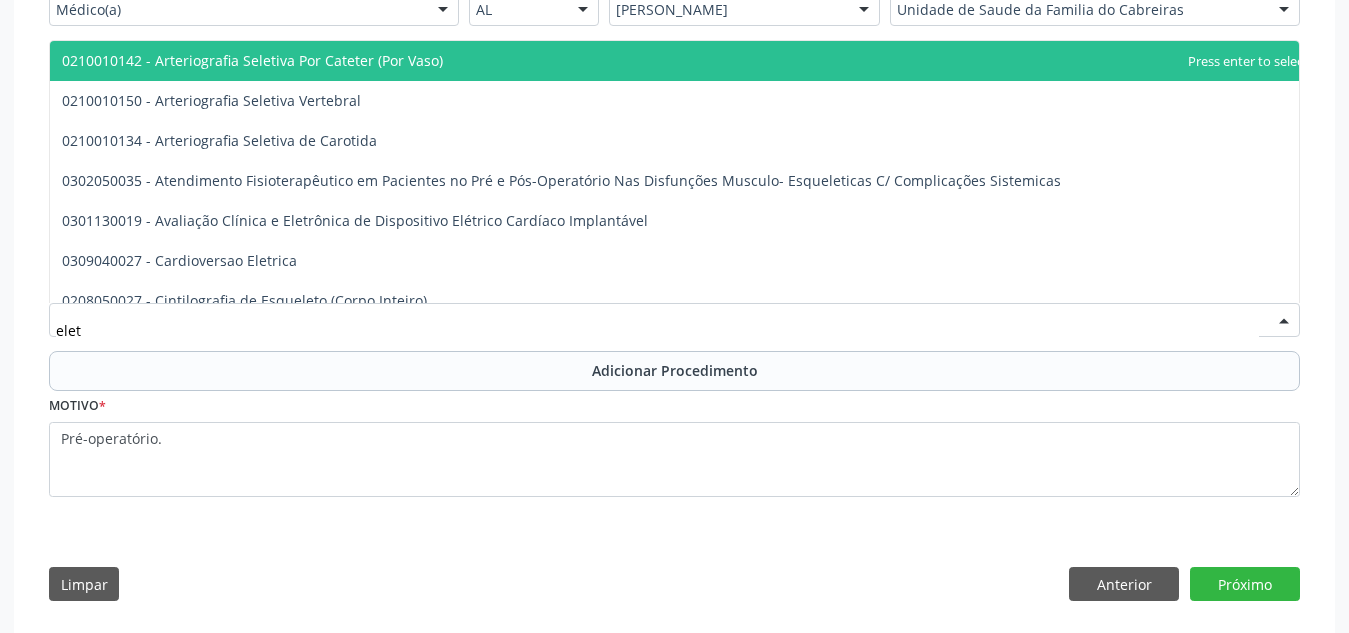type on "eletr" 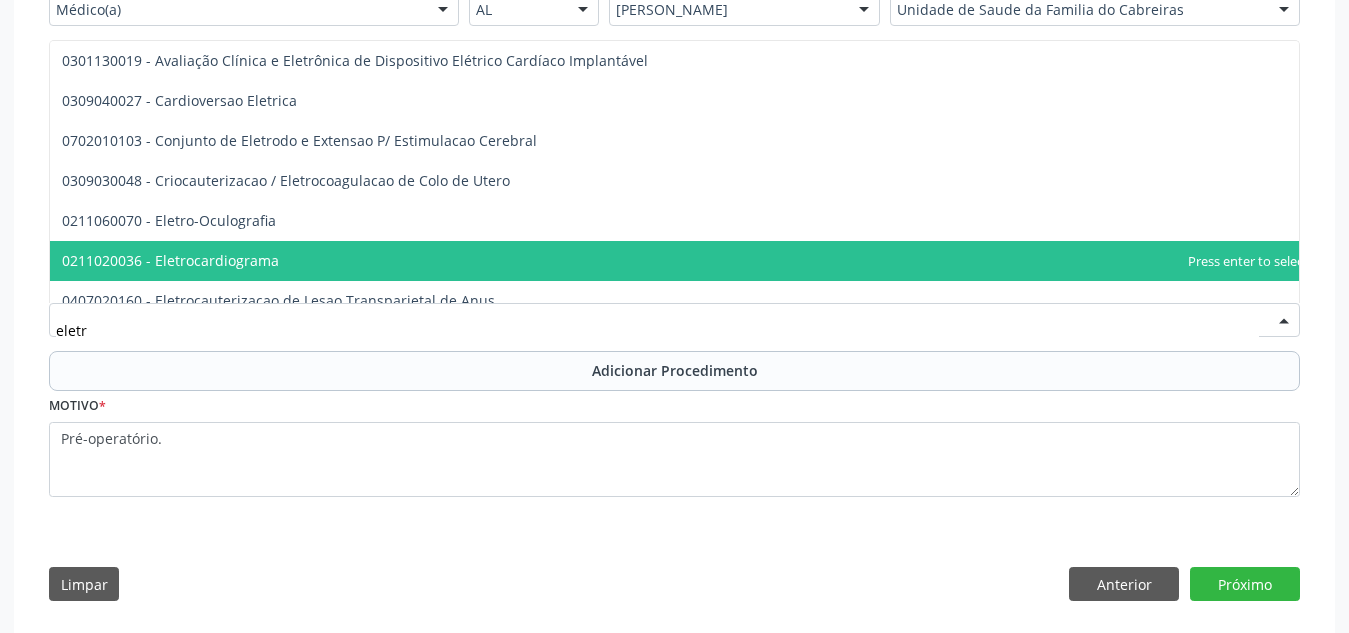 click on "0211020036 - Eletrocardiograma" at bounding box center [685, 261] 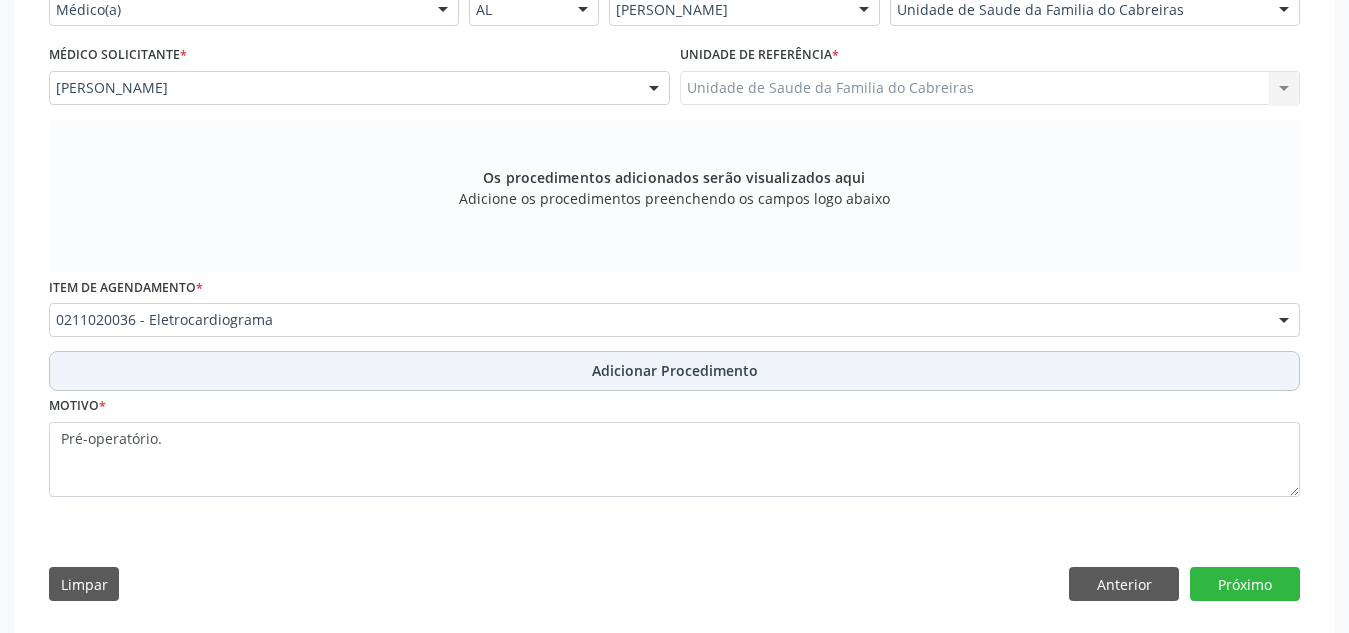 click on "Adicionar Procedimento" at bounding box center [674, 371] 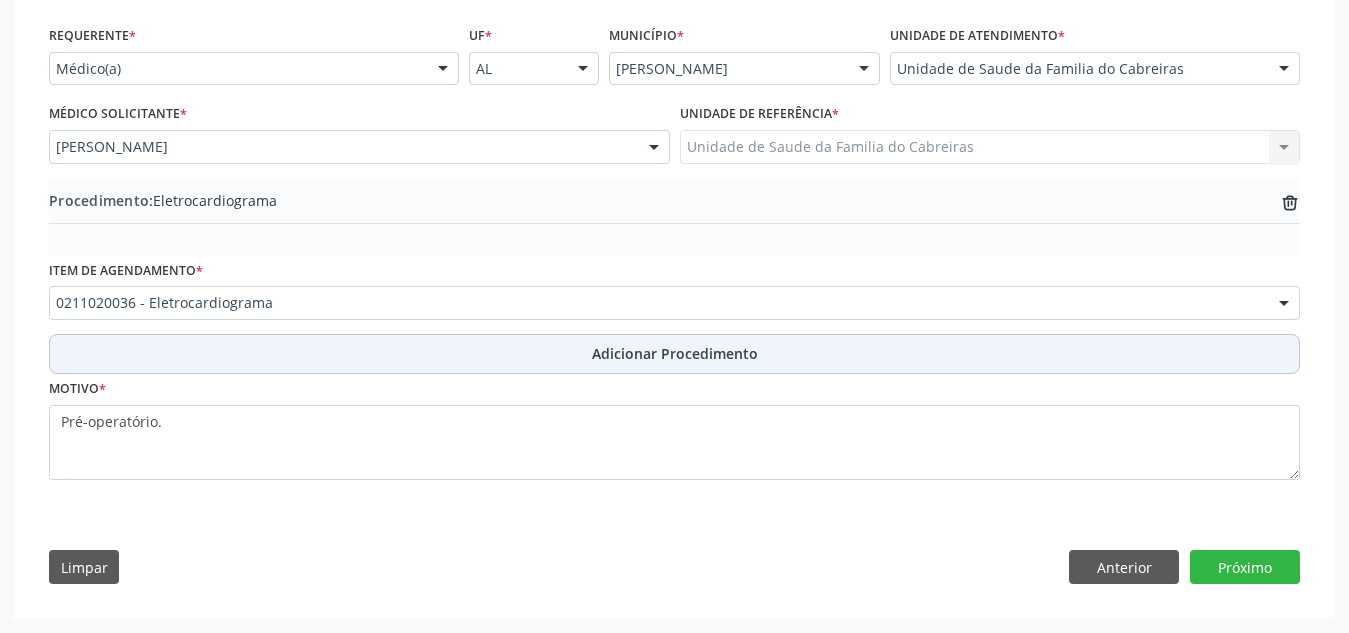 scroll, scrollTop: 447, scrollLeft: 0, axis: vertical 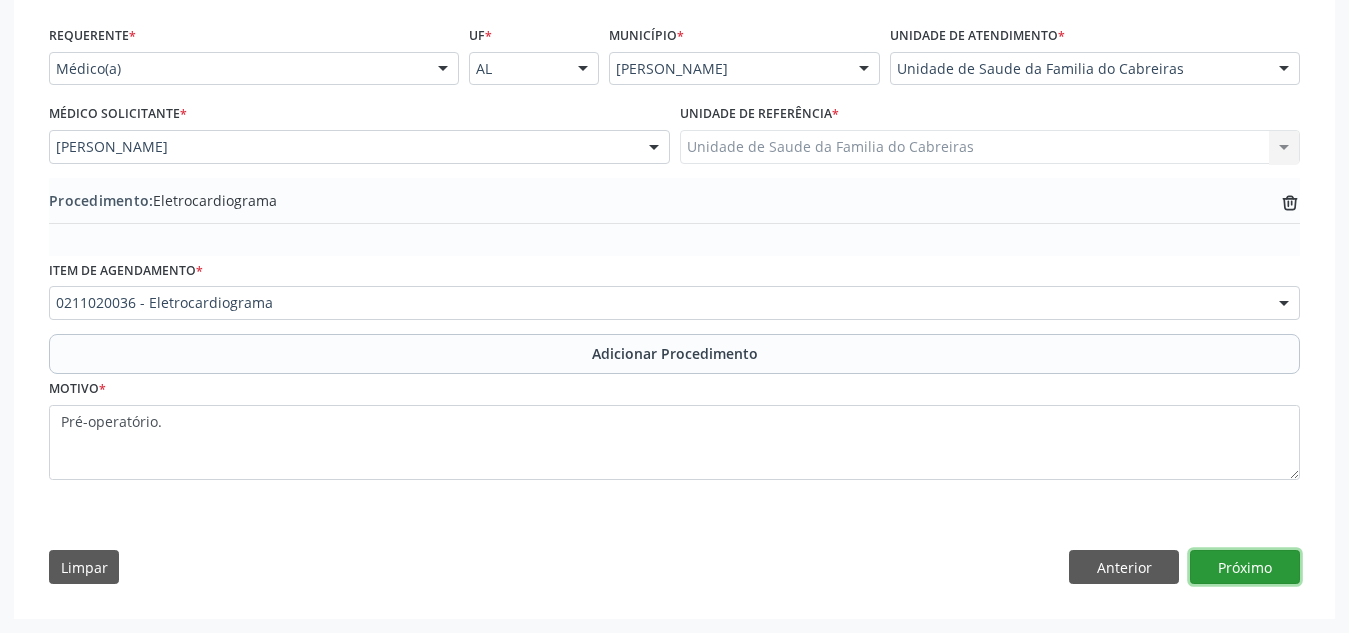 click on "Próximo" at bounding box center [1245, 567] 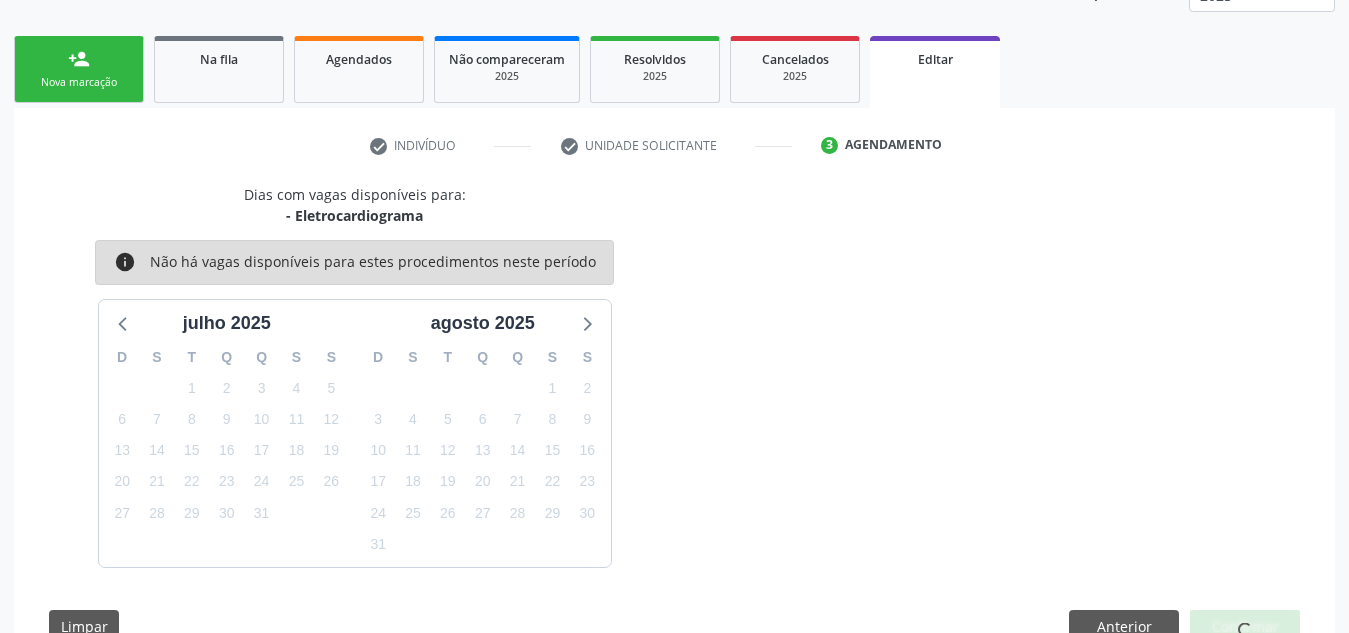 scroll, scrollTop: 350, scrollLeft: 0, axis: vertical 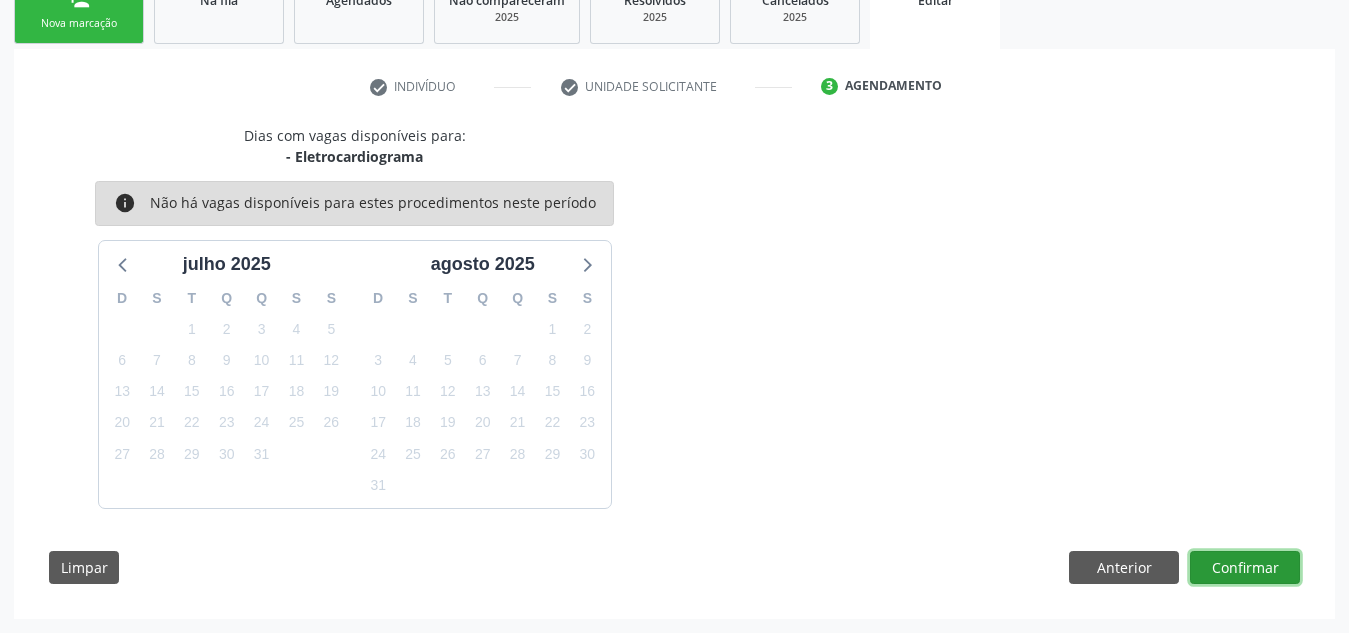 click on "Confirmar" at bounding box center (1245, 568) 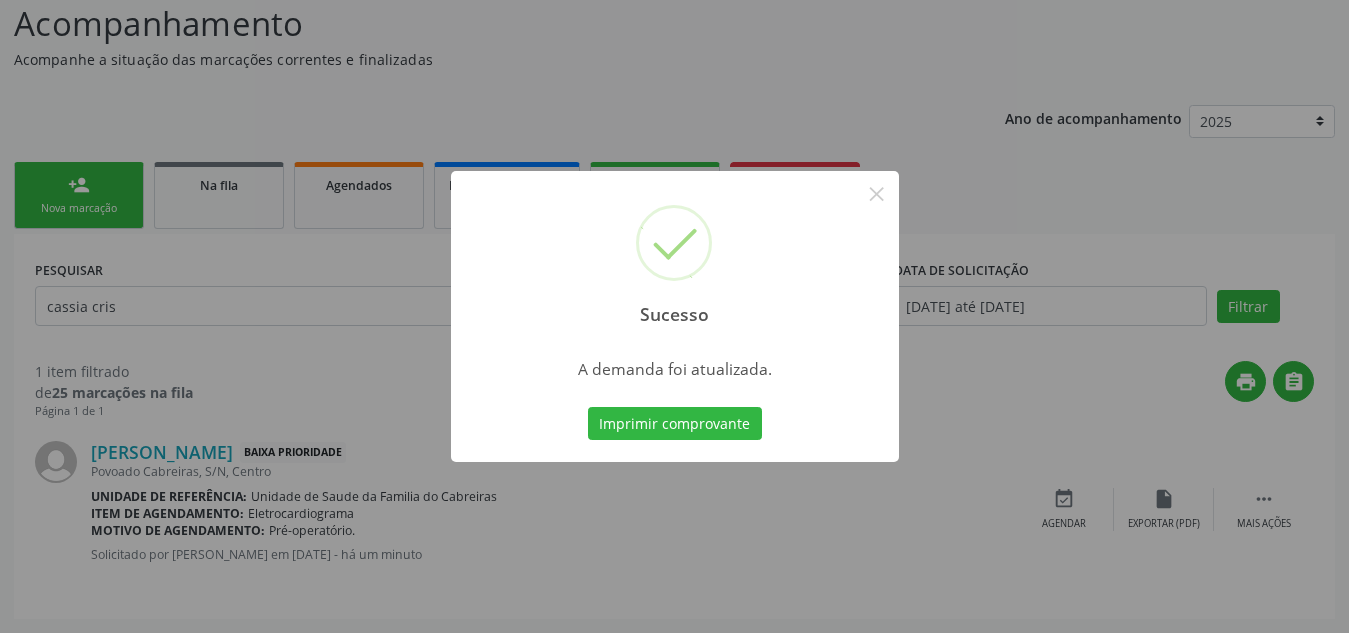 scroll, scrollTop: 0, scrollLeft: 0, axis: both 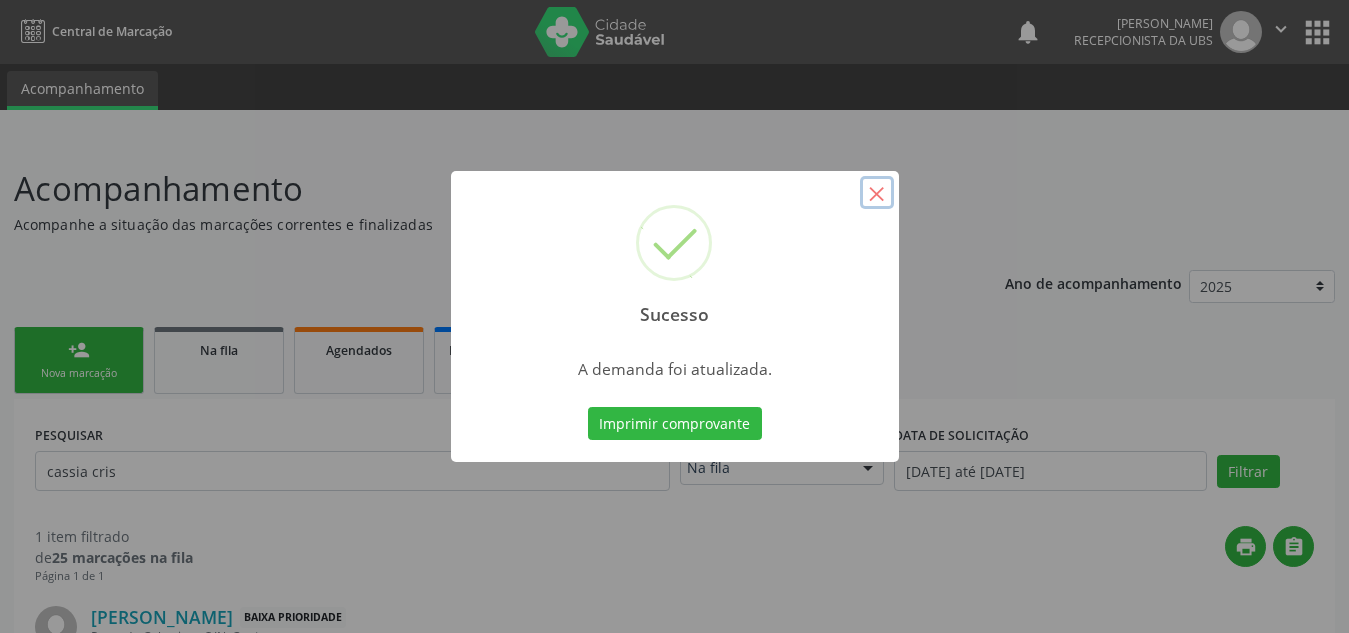 click on "×" at bounding box center [877, 193] 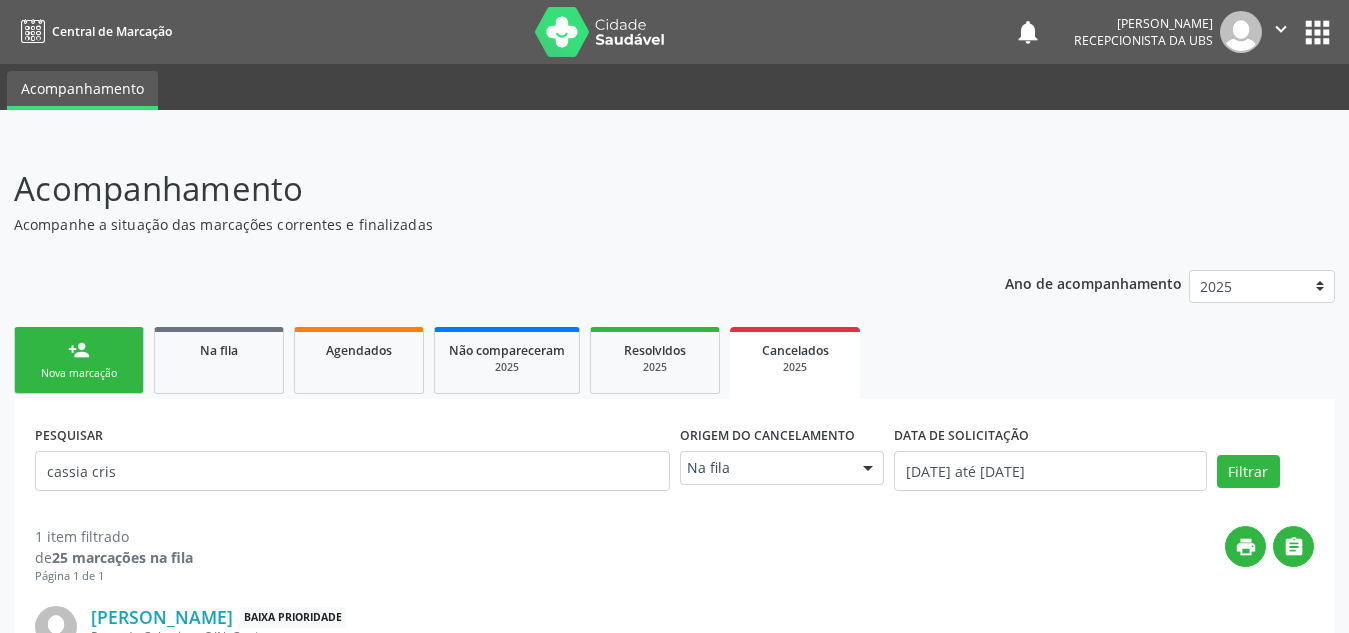 click on "person_add
Nova marcação
Na fila   Agendados   Não compareceram
2025
Resolvidos
2025
Cancelados
2025" at bounding box center [674, 360] 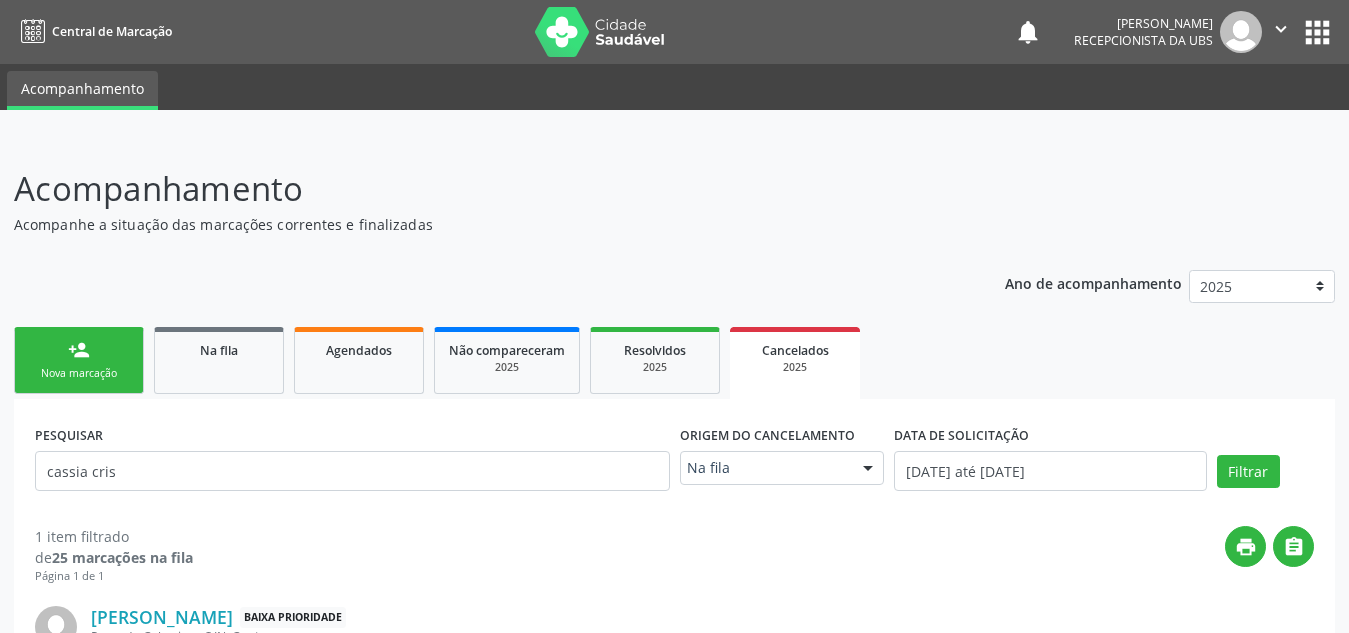 click on "person_add" at bounding box center [79, 350] 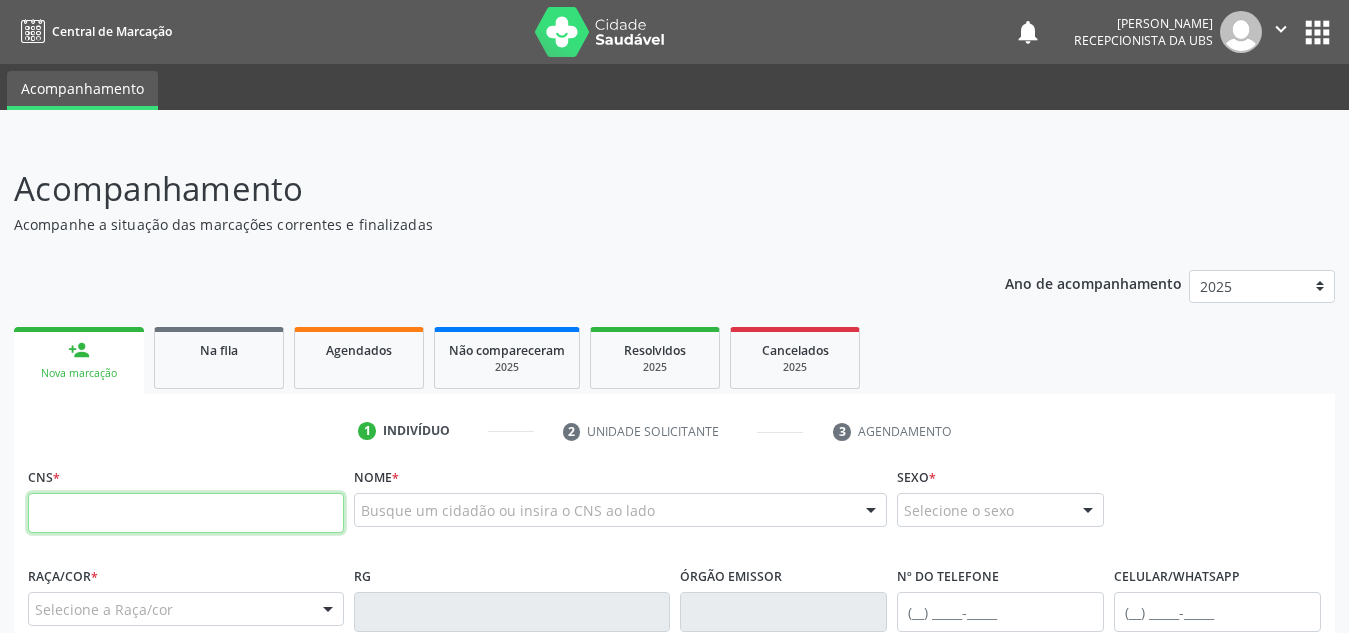 click at bounding box center (186, 513) 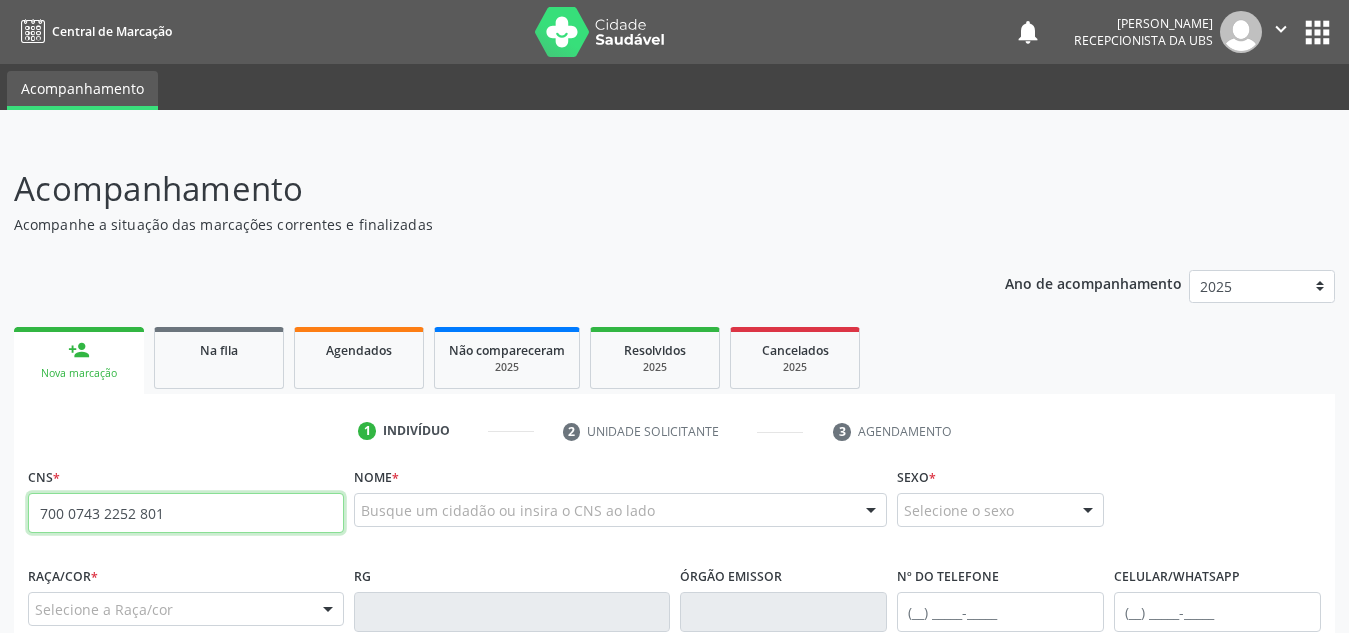 drag, startPoint x: 260, startPoint y: 511, endPoint x: 0, endPoint y: 521, distance: 260.19223 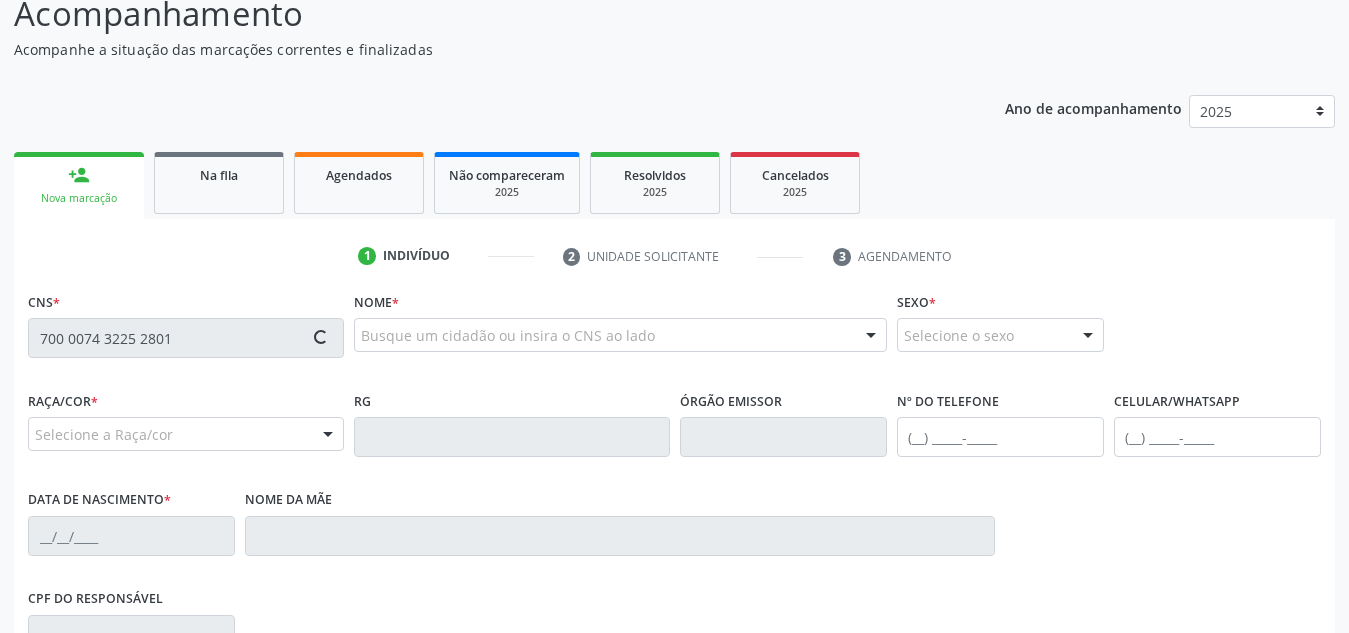 scroll, scrollTop: 184, scrollLeft: 0, axis: vertical 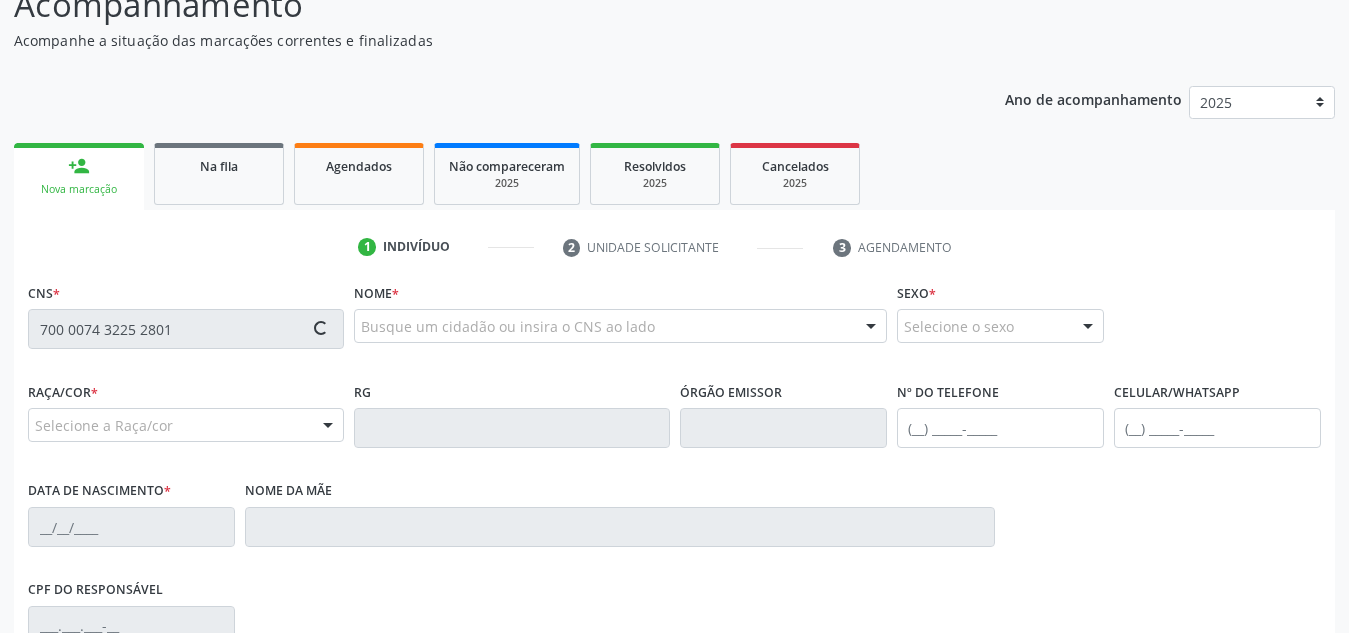 type on "700 0074 3225 2801" 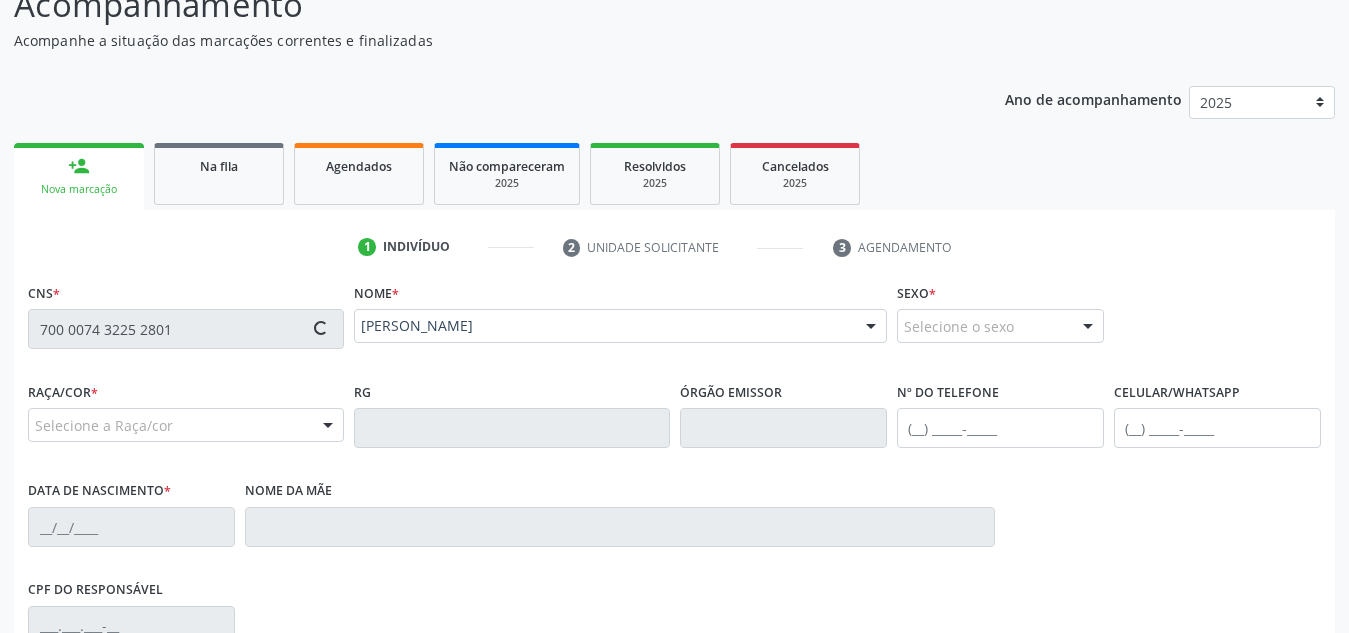 type on "[PHONE_NUMBER]" 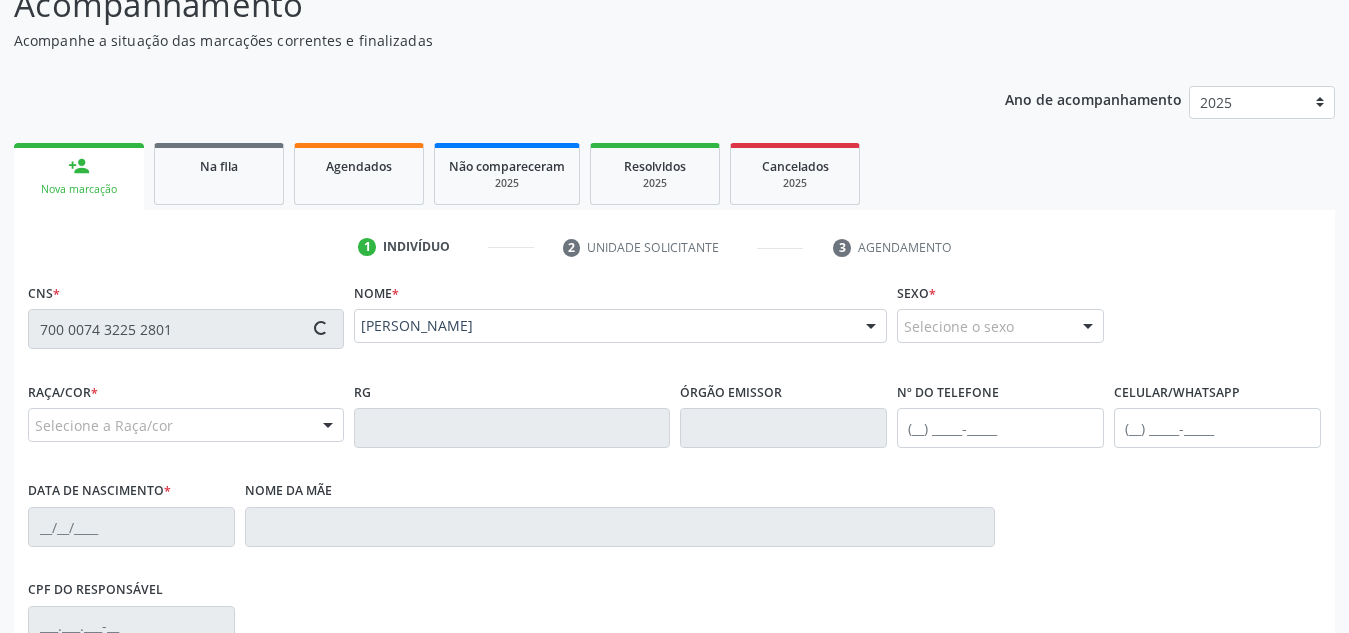 type on "[DATE]" 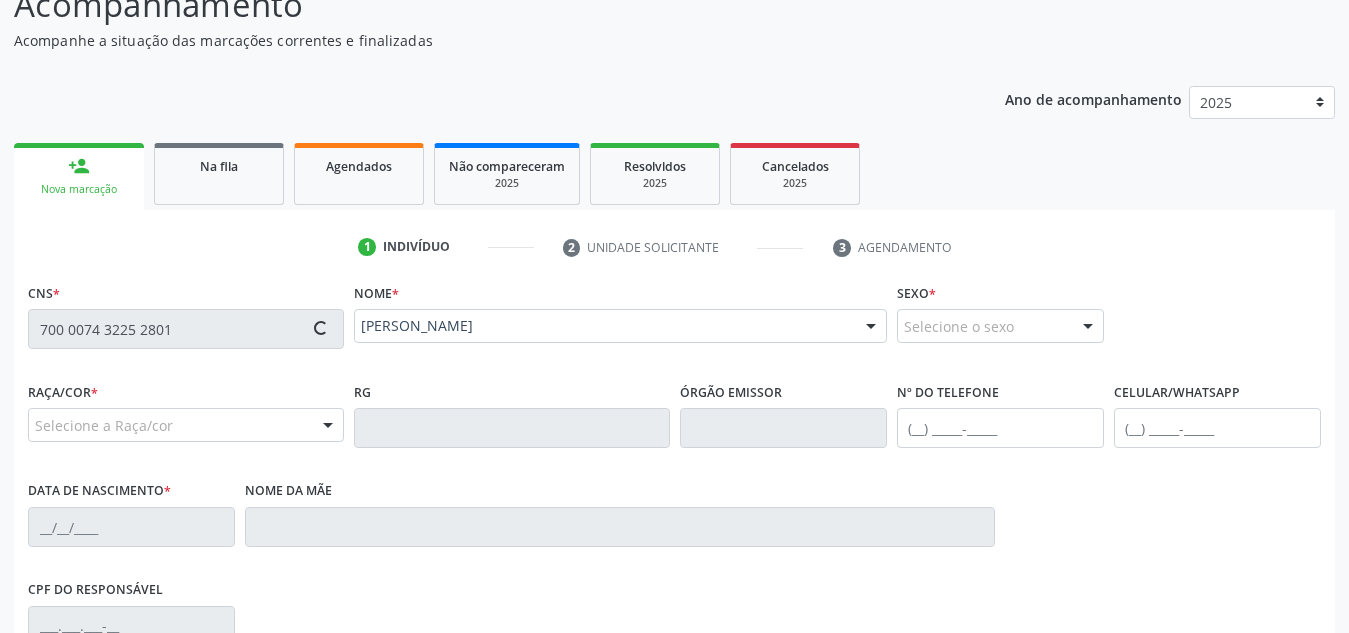 type on "S/N" 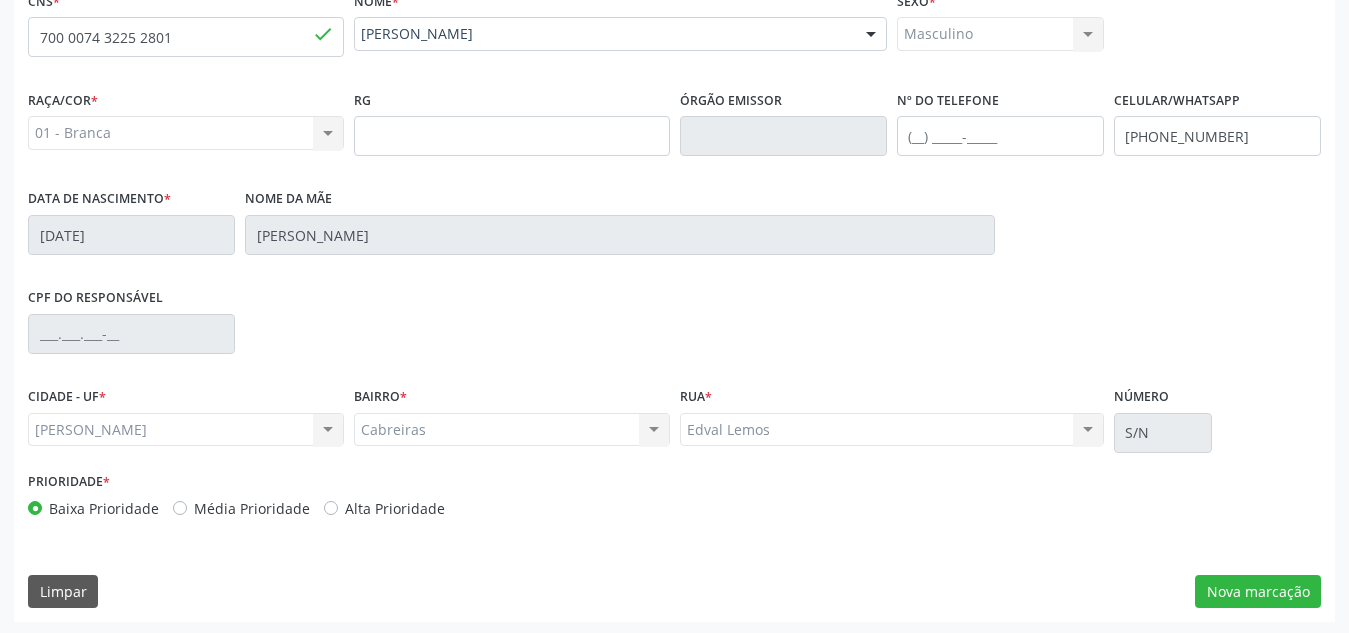 scroll, scrollTop: 479, scrollLeft: 0, axis: vertical 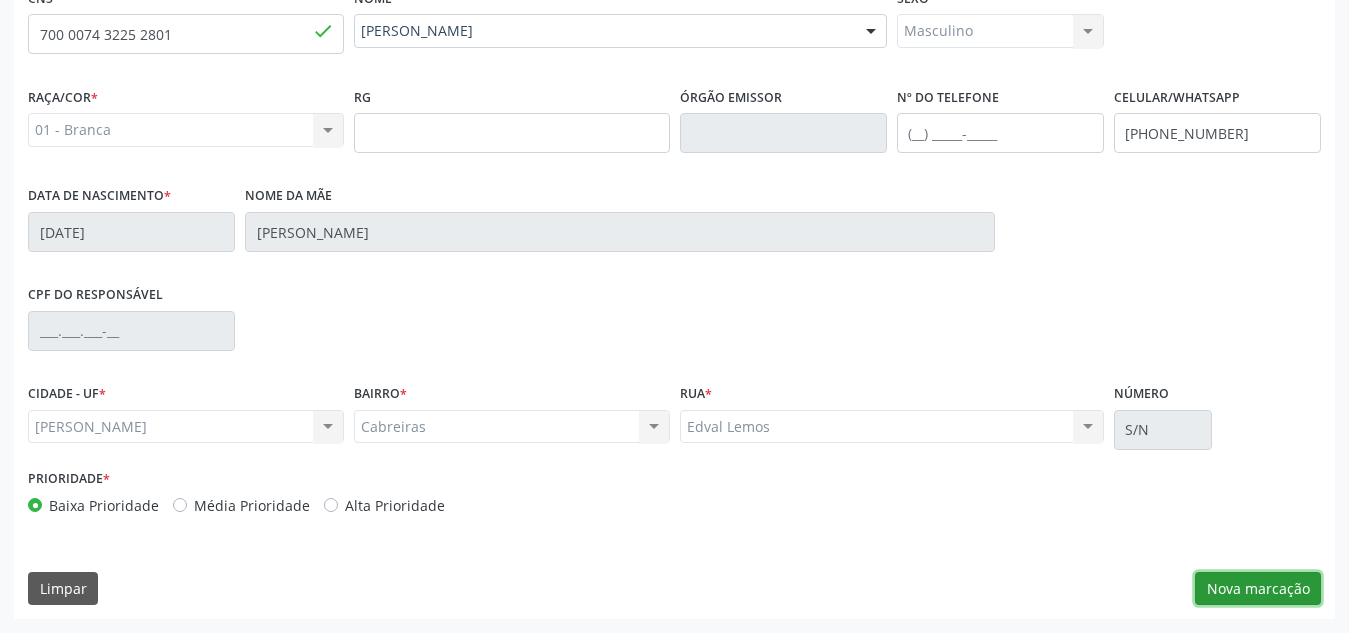 click on "Nova marcação" at bounding box center (1258, 589) 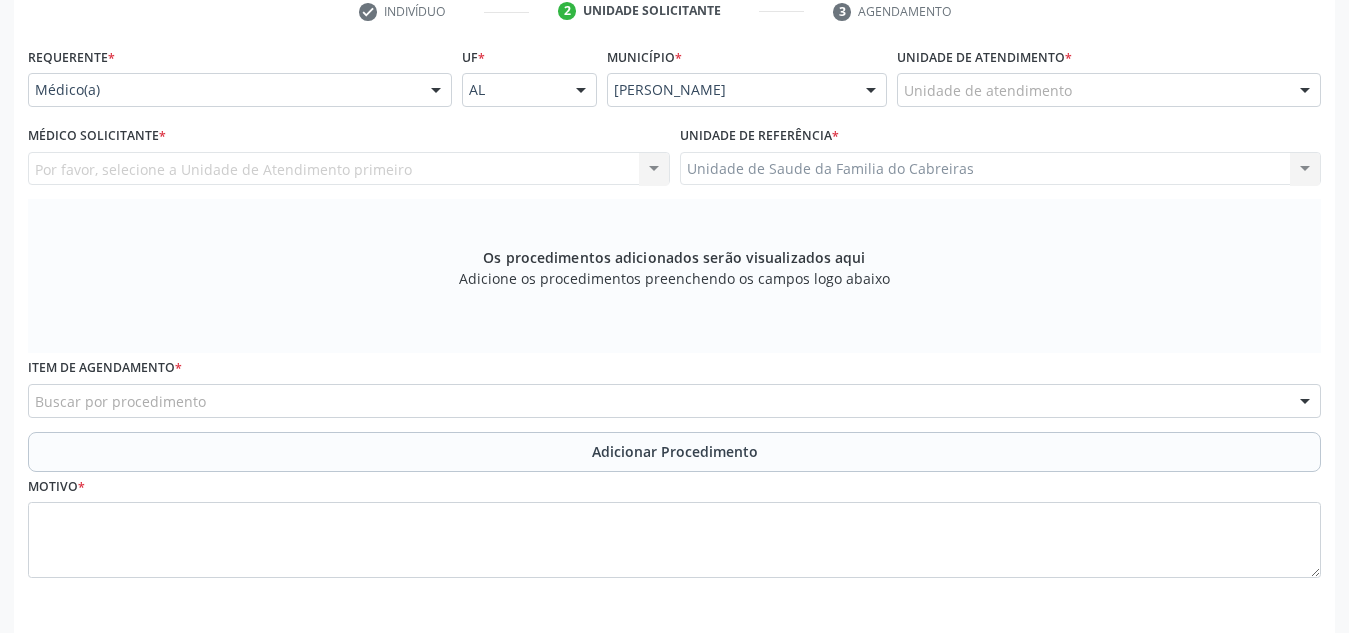 scroll, scrollTop: 410, scrollLeft: 0, axis: vertical 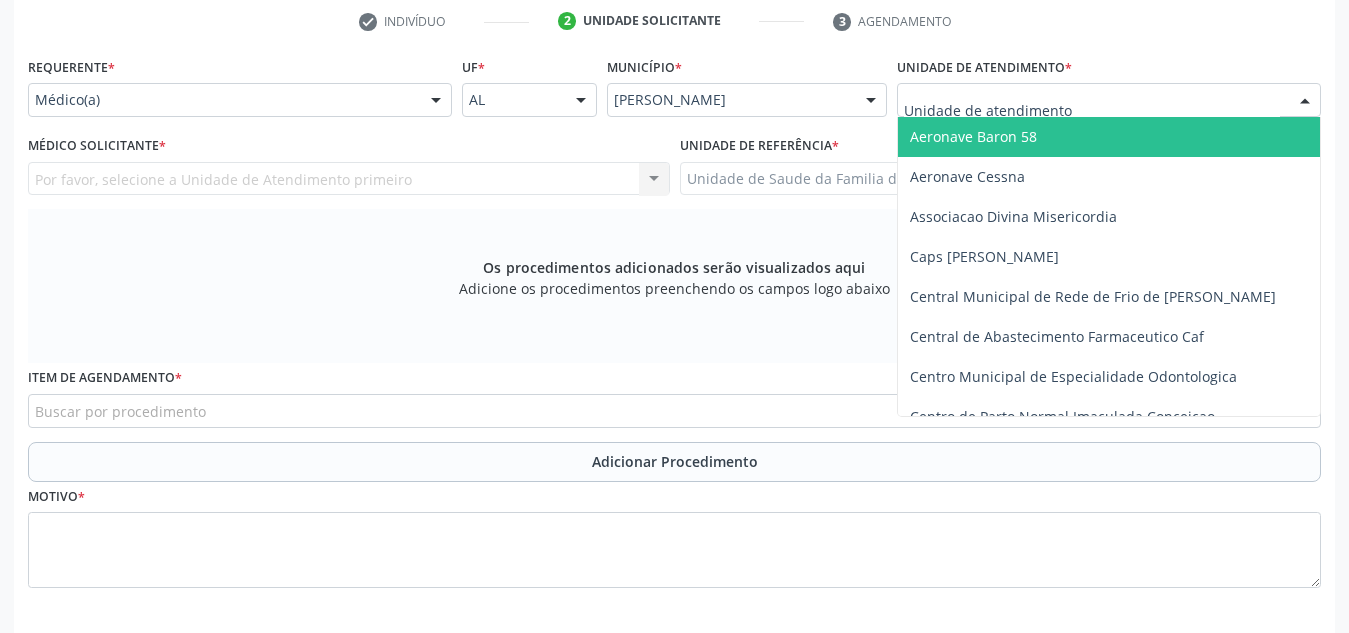 click at bounding box center [1109, 100] 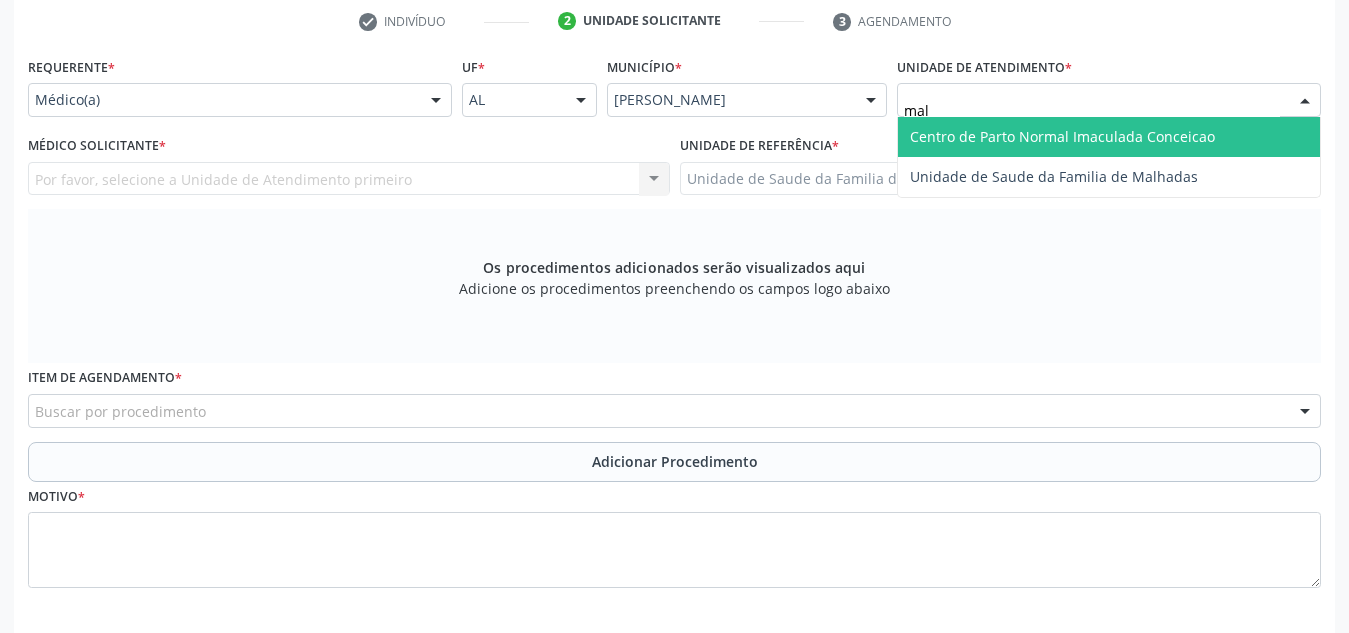 type on "malh" 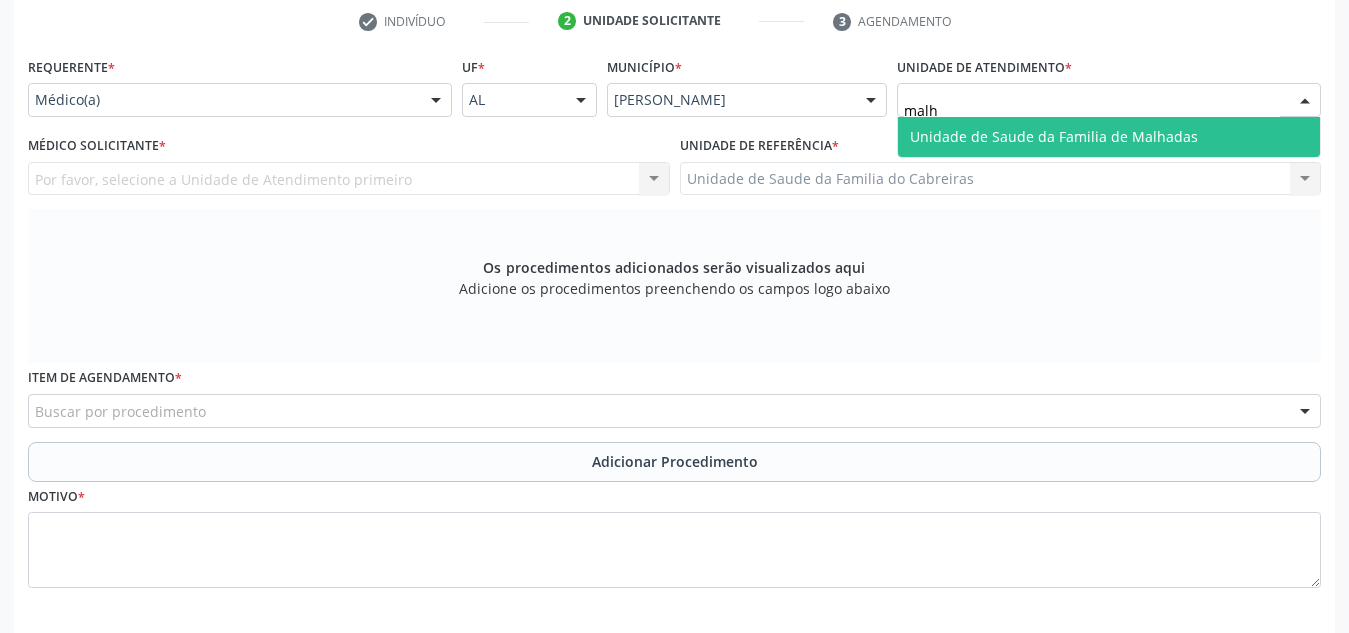 click on "Unidade de Saude da Familia de Malhadas" at bounding box center (1054, 136) 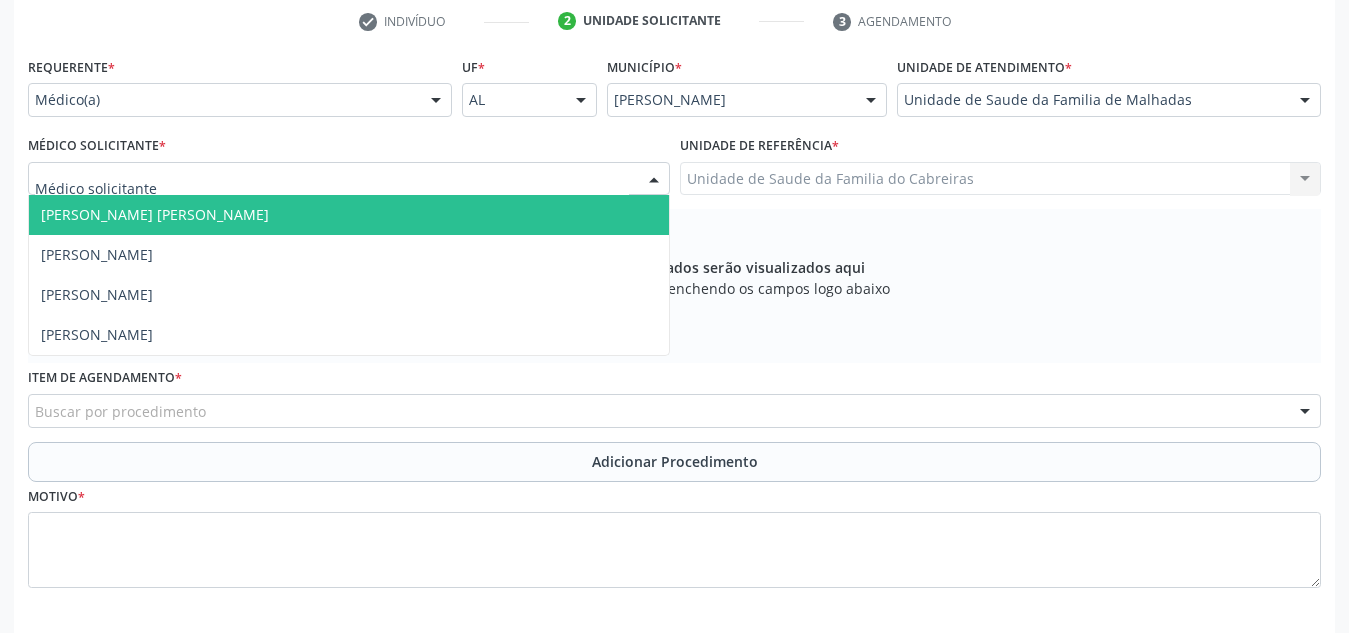 click at bounding box center (349, 179) 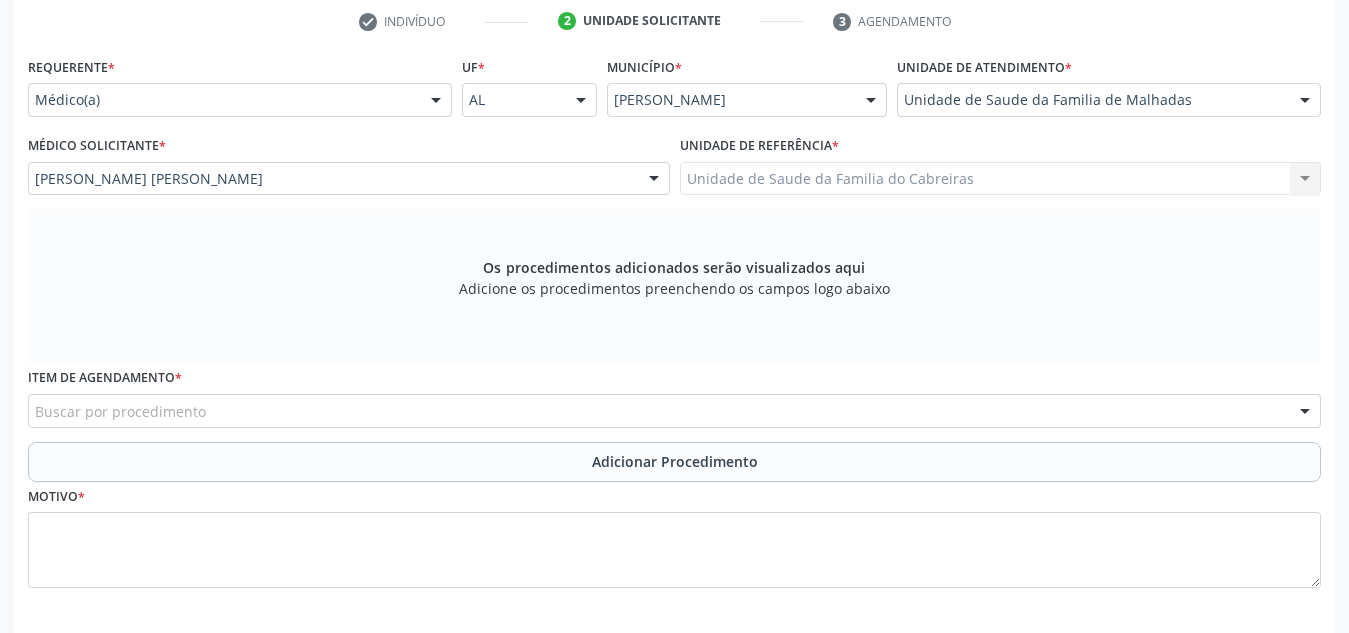 click on "Buscar por procedimento" at bounding box center [674, 411] 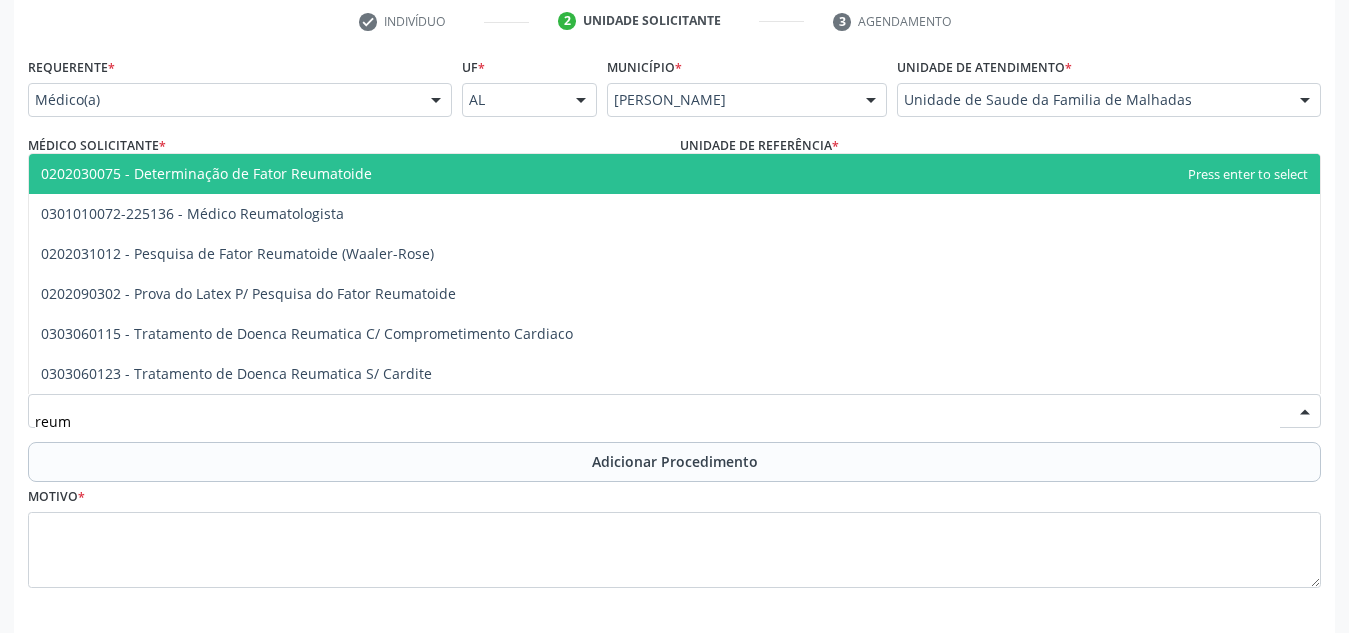 type on "reuma" 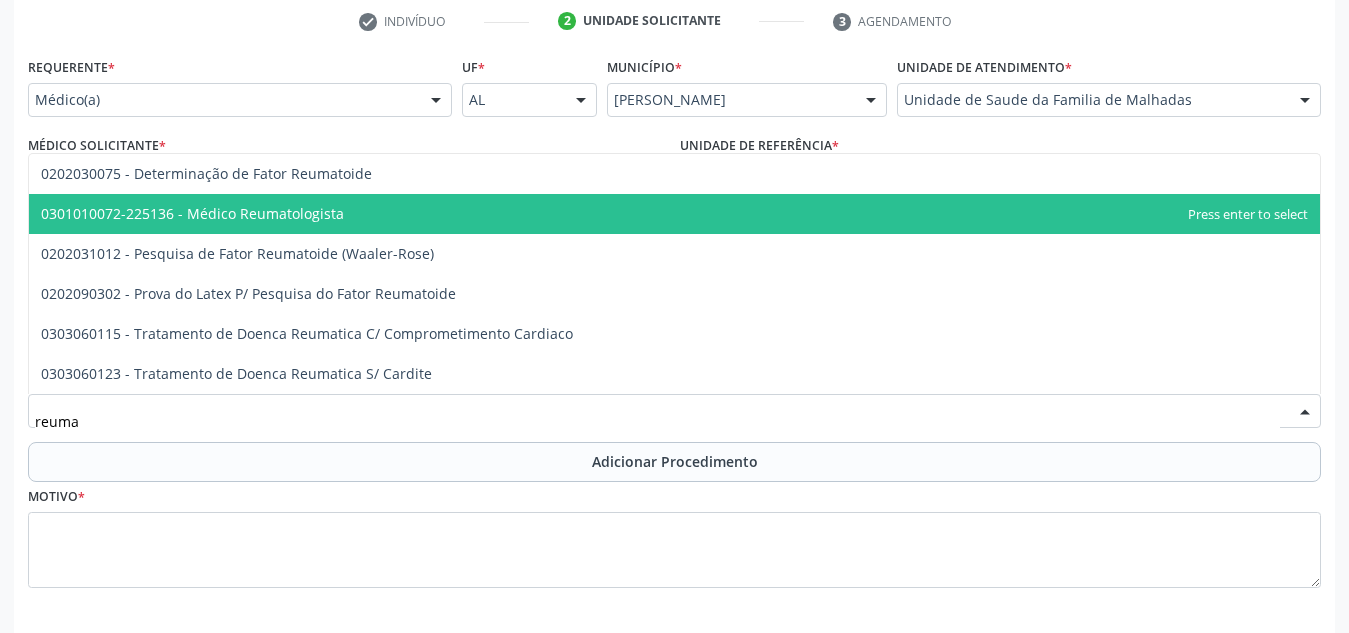 click on "0301010072-225136 - Médico Reumatologista" at bounding box center [674, 214] 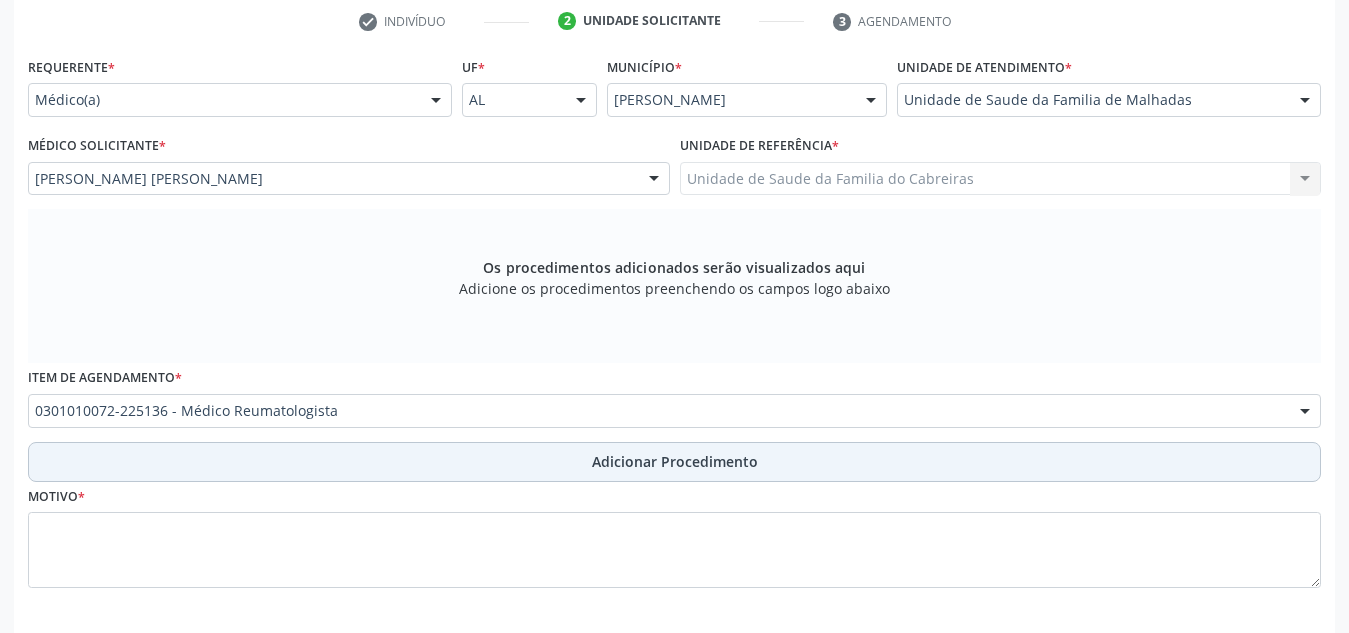 click on "Adicionar Procedimento" at bounding box center (674, 462) 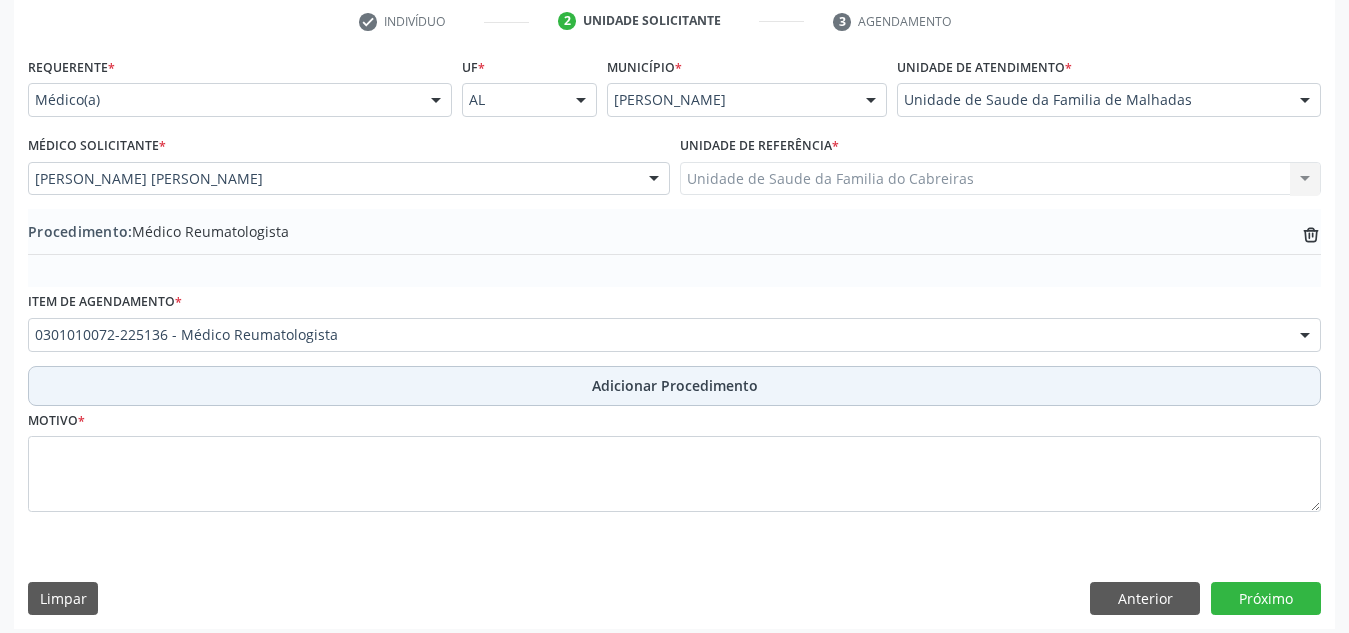 scroll, scrollTop: 420, scrollLeft: 0, axis: vertical 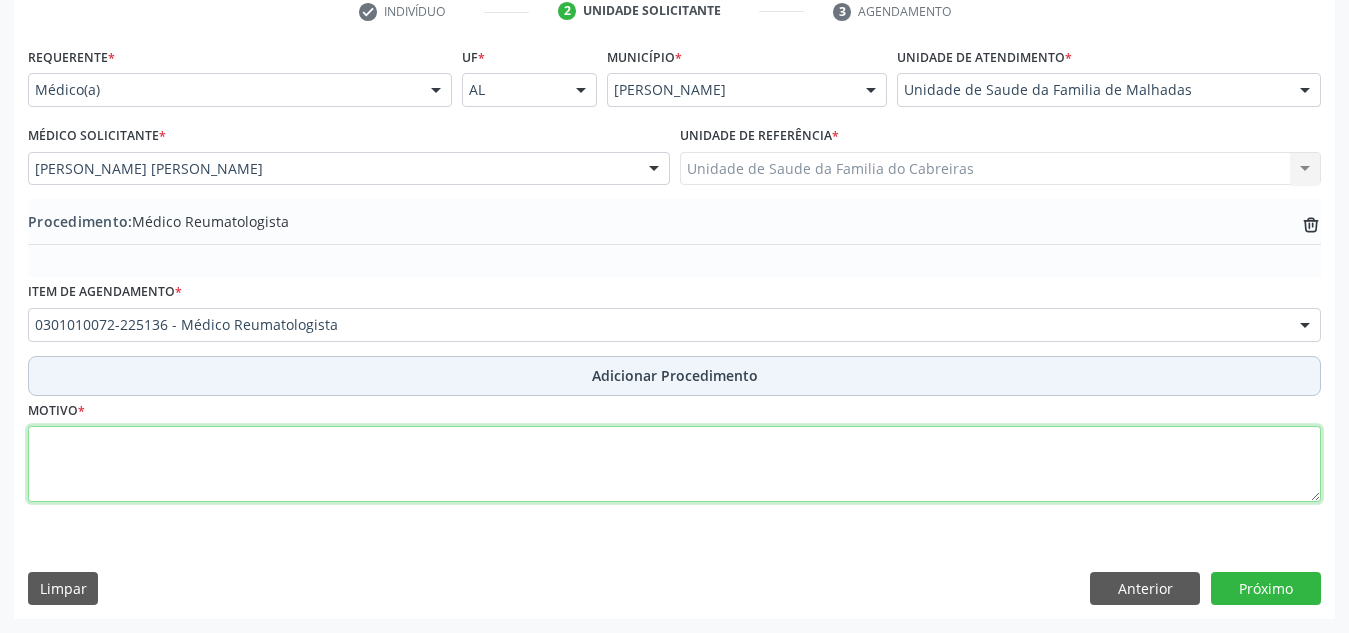 click at bounding box center (674, 464) 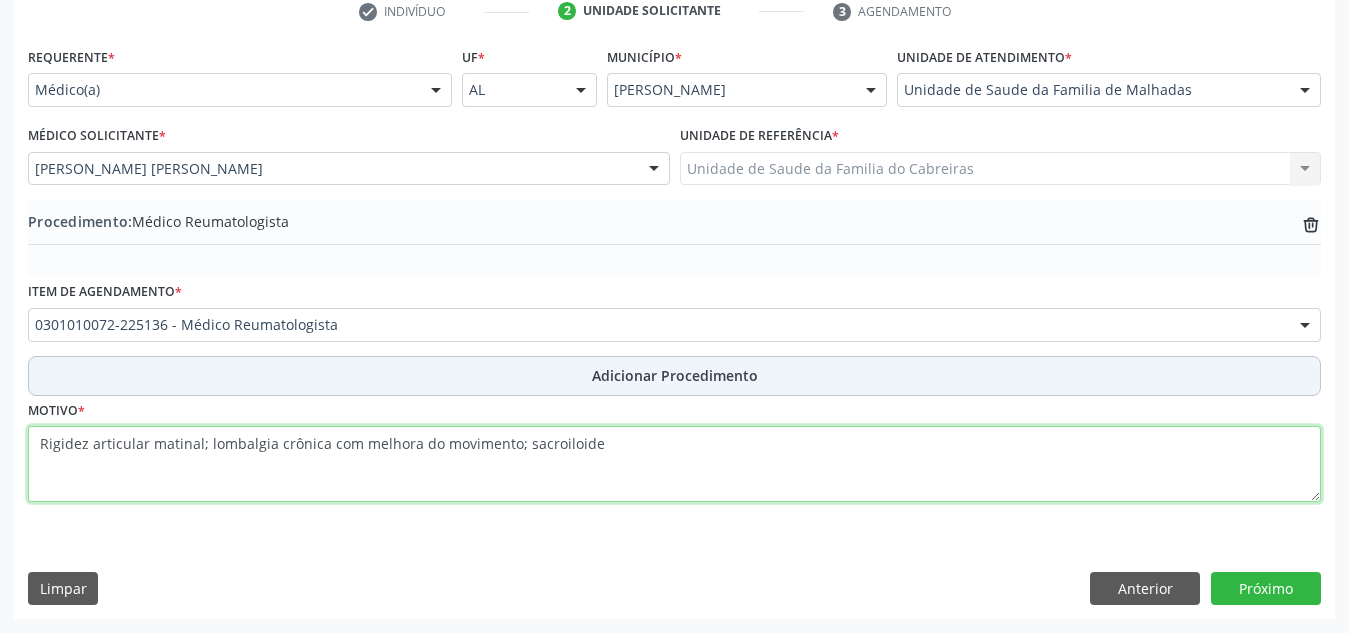 paste on "eít" 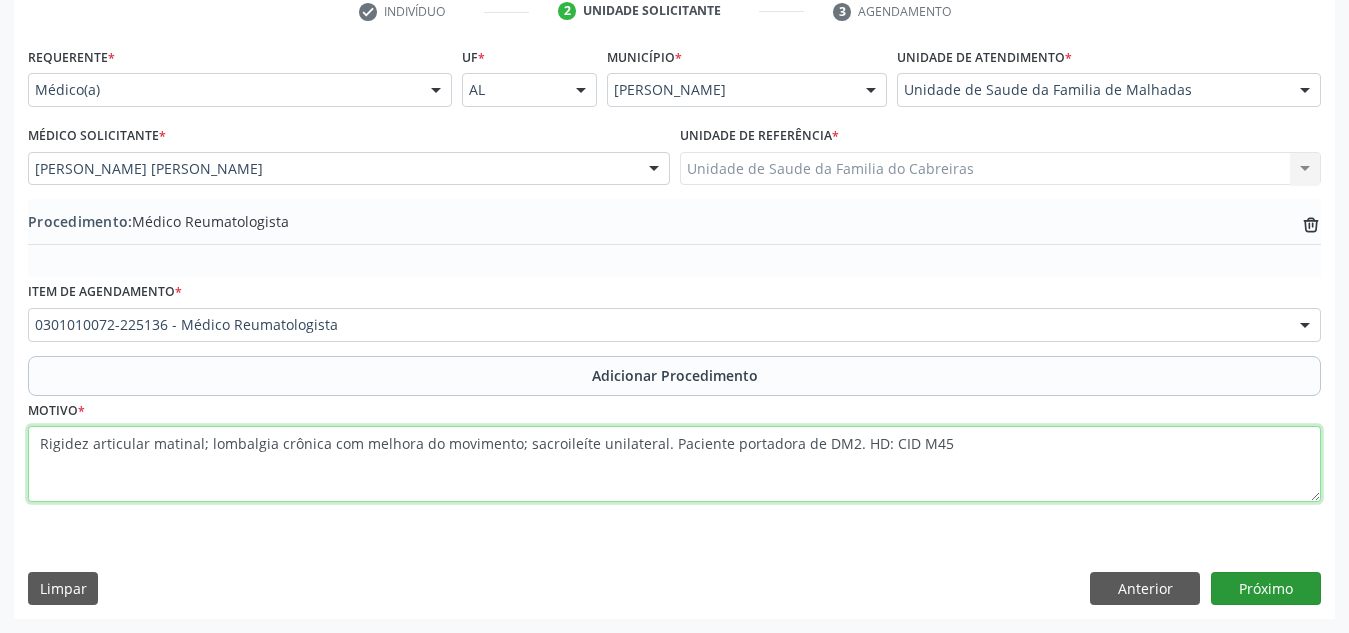 type on "Rigidez articular matinal; lombalgia crônica com melhora do movimento; sacroileíte unilateral. Paciente portadora de DM2. HD: CID M45" 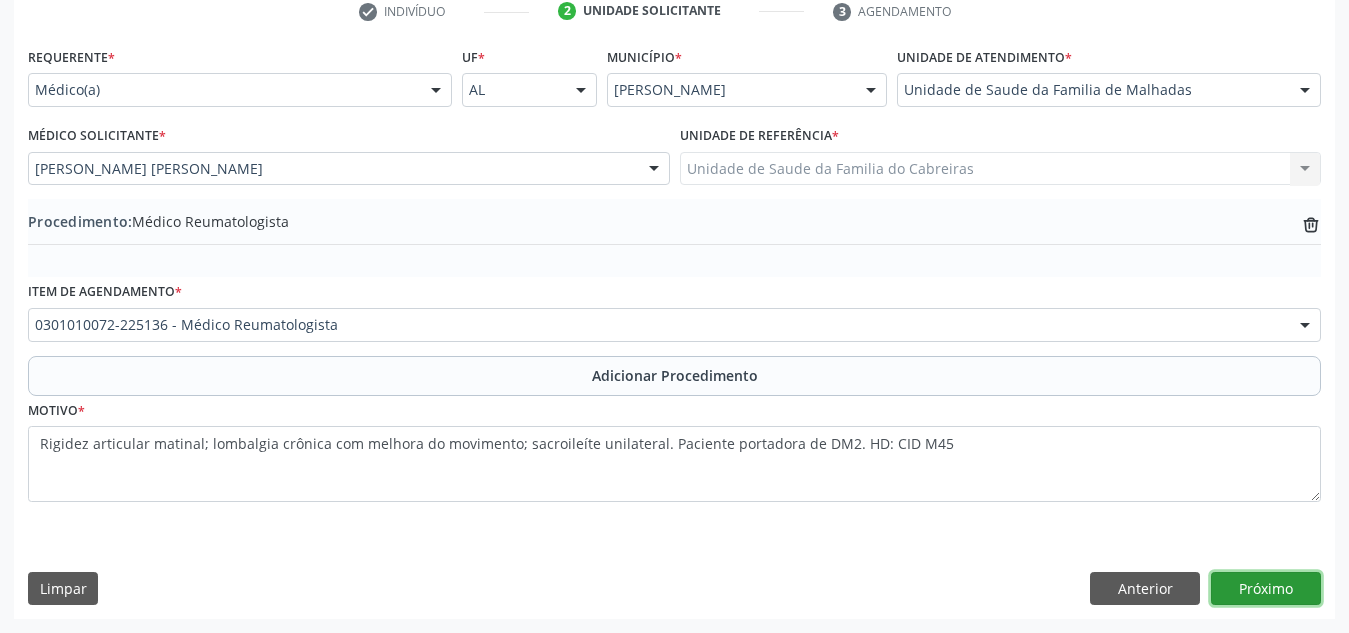 click on "Próximo" at bounding box center (1266, 589) 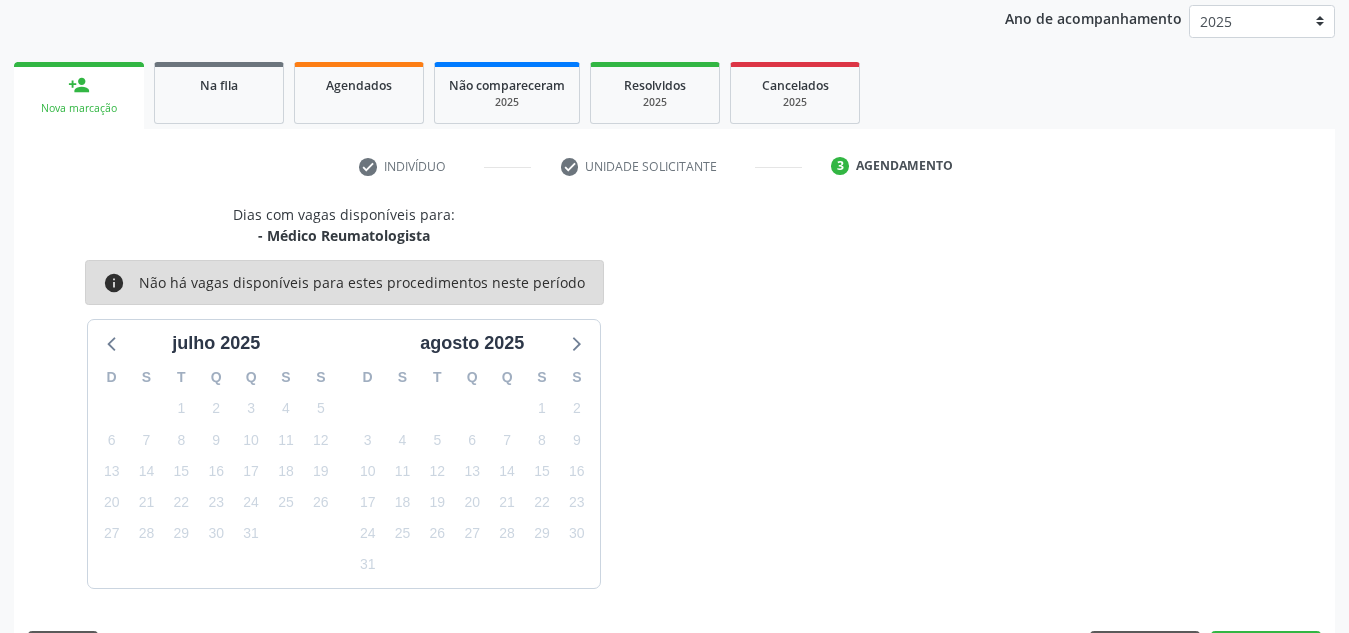 scroll, scrollTop: 324, scrollLeft: 0, axis: vertical 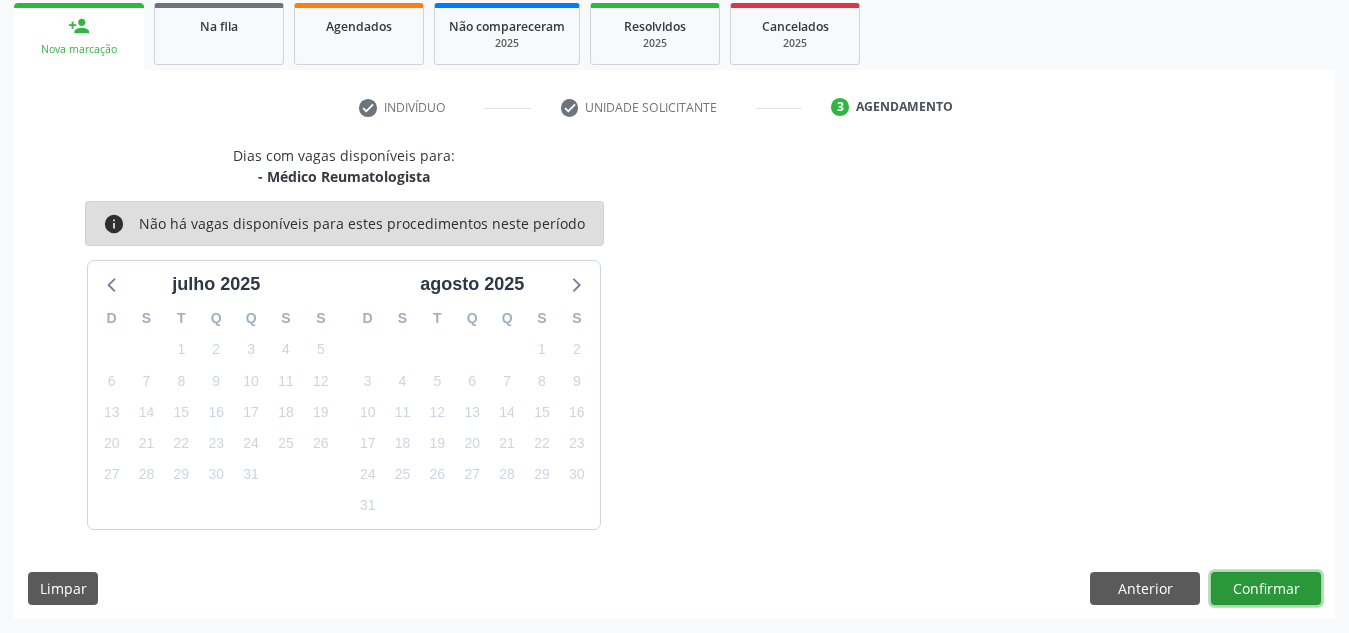 click on "Confirmar" at bounding box center (1266, 589) 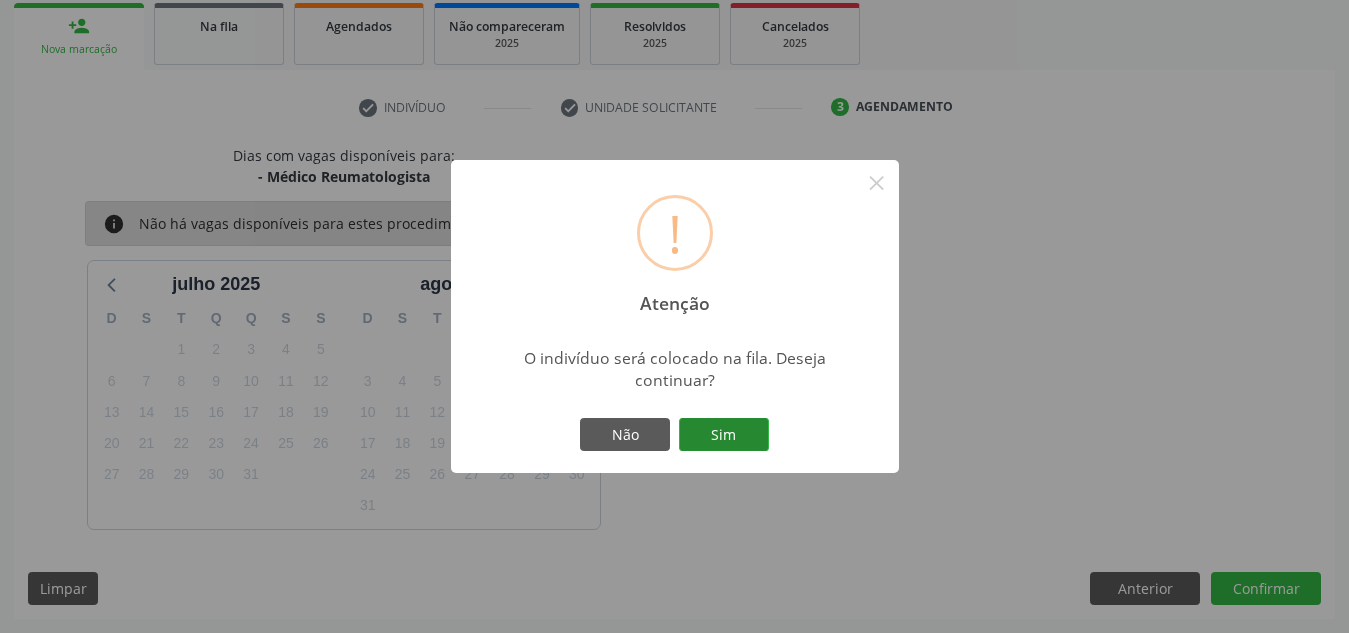 click on "Sim" at bounding box center [724, 435] 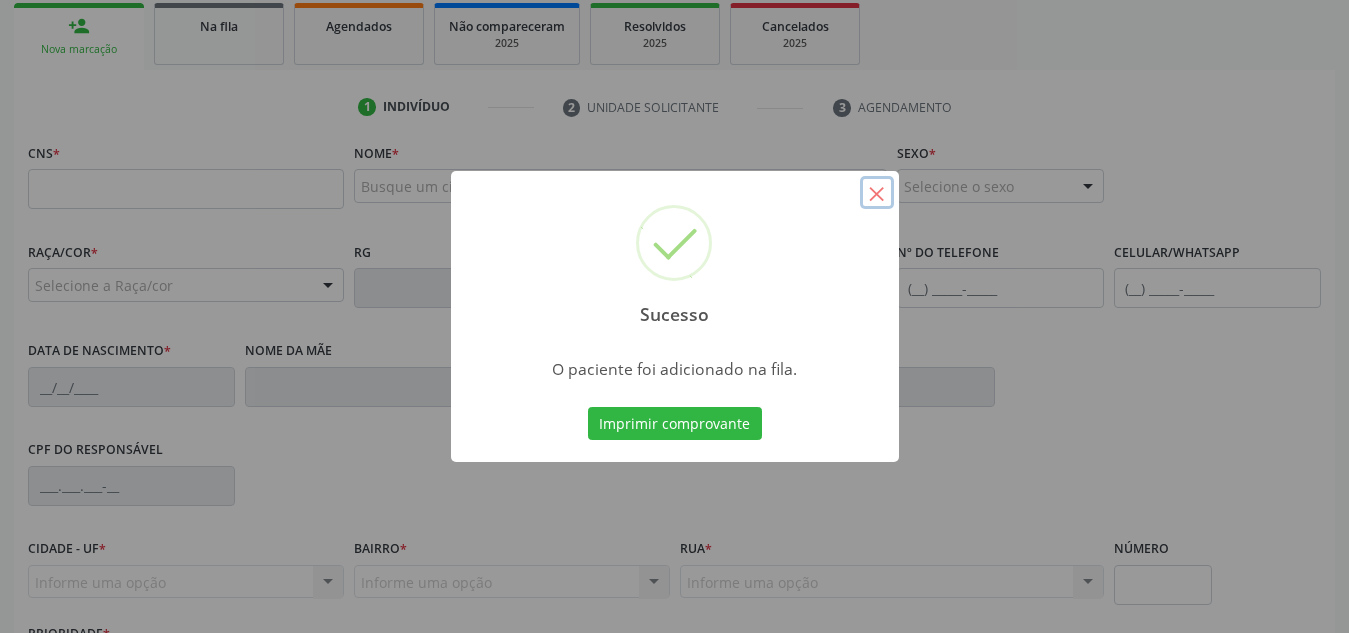 click on "×" at bounding box center (877, 193) 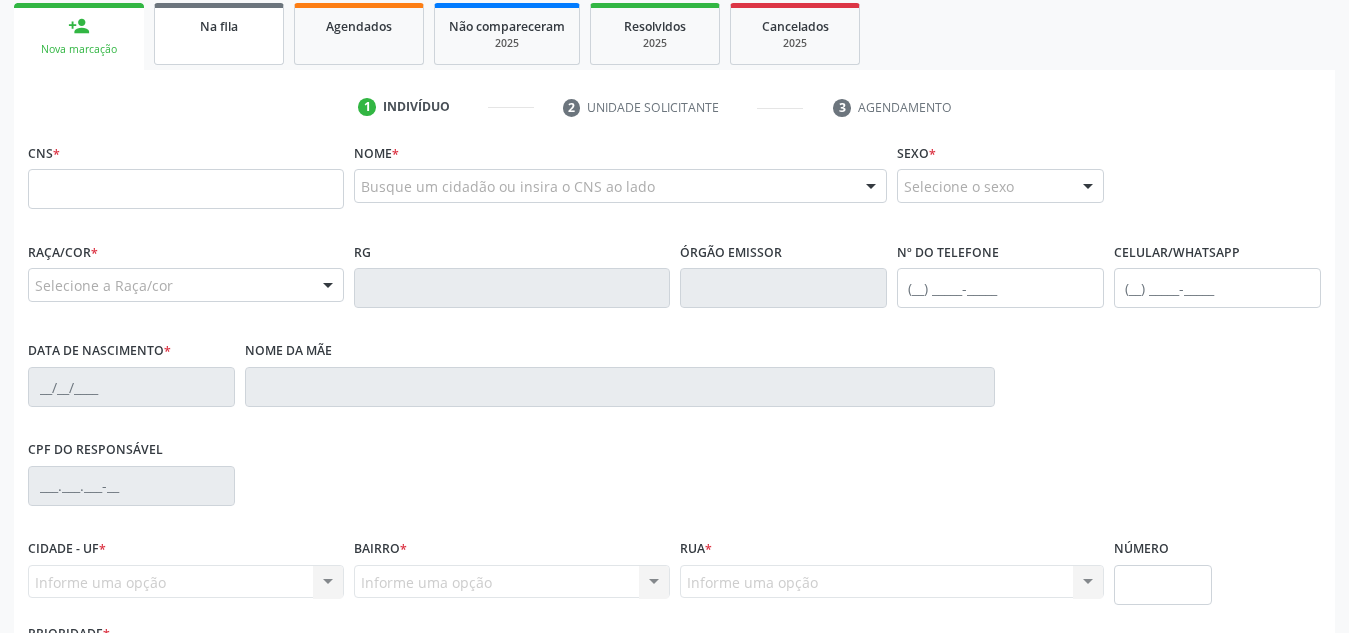click on "Na fila" at bounding box center (219, 25) 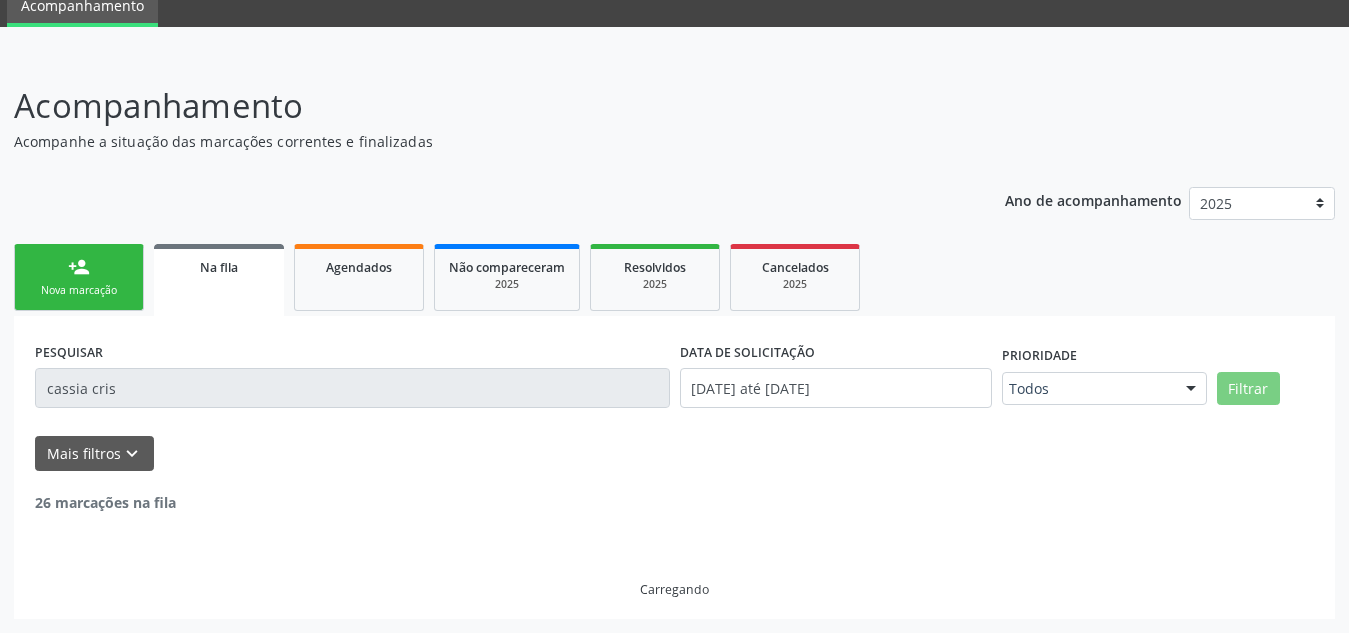 scroll, scrollTop: 62, scrollLeft: 0, axis: vertical 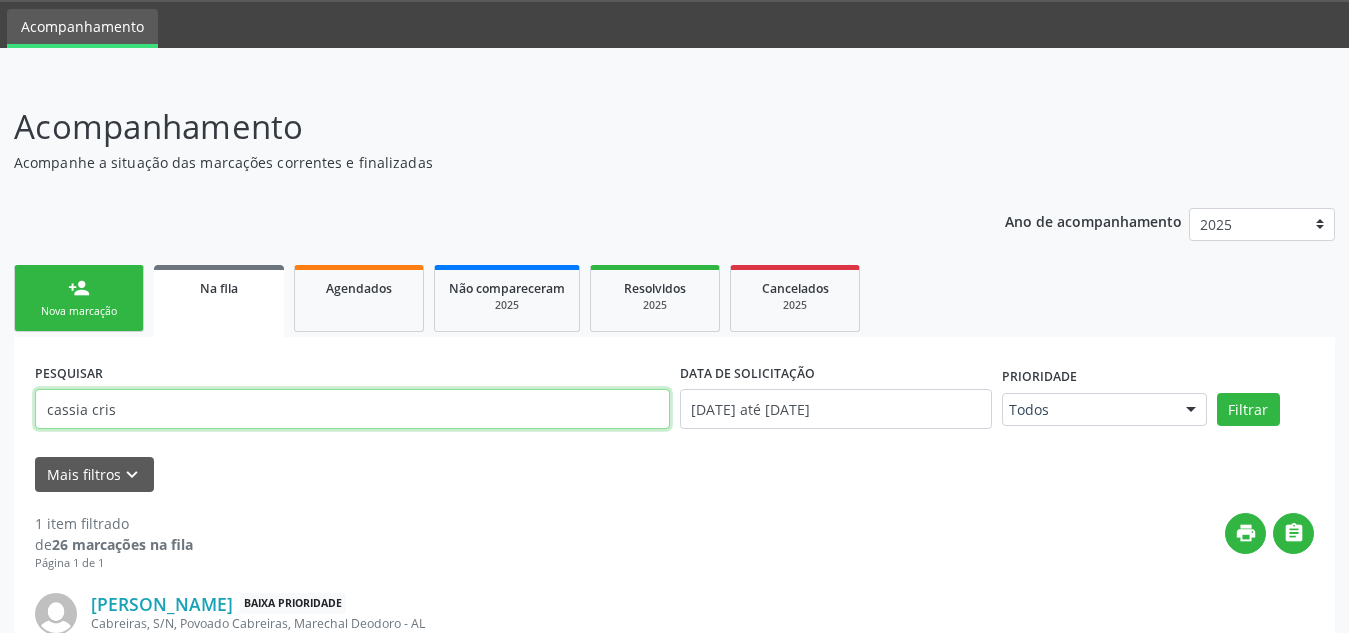 drag, startPoint x: 306, startPoint y: 404, endPoint x: 0, endPoint y: 445, distance: 308.73453 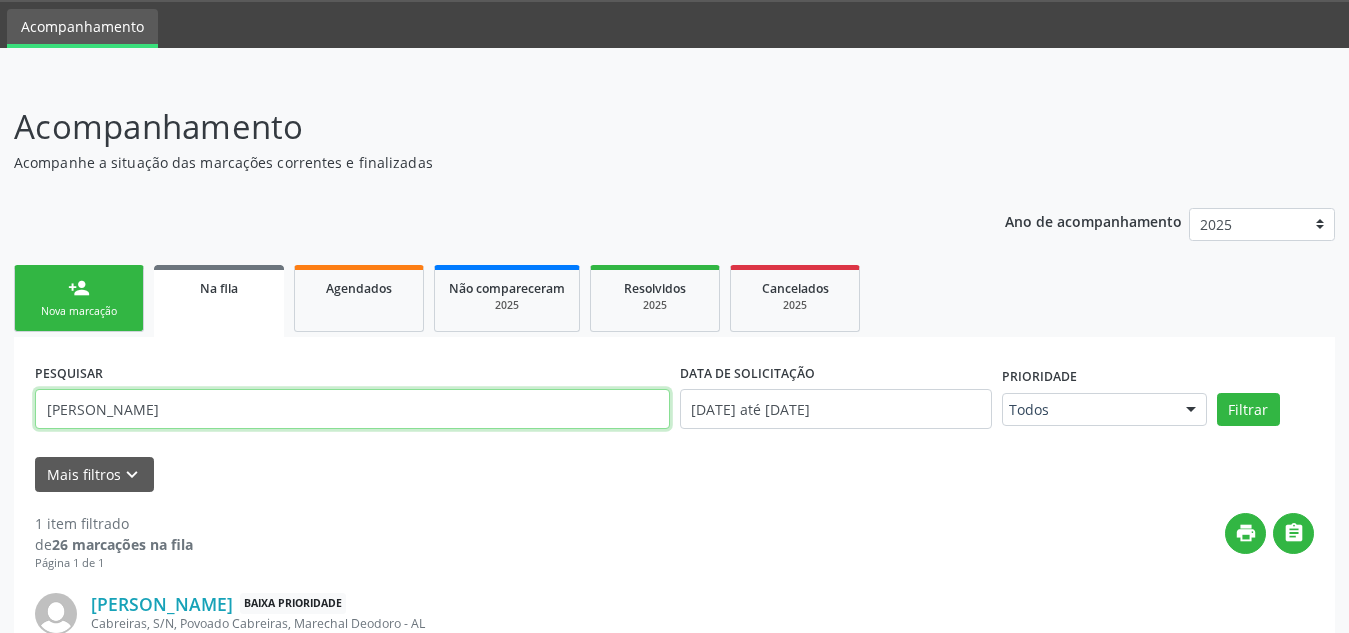 type on "[PERSON_NAME]" 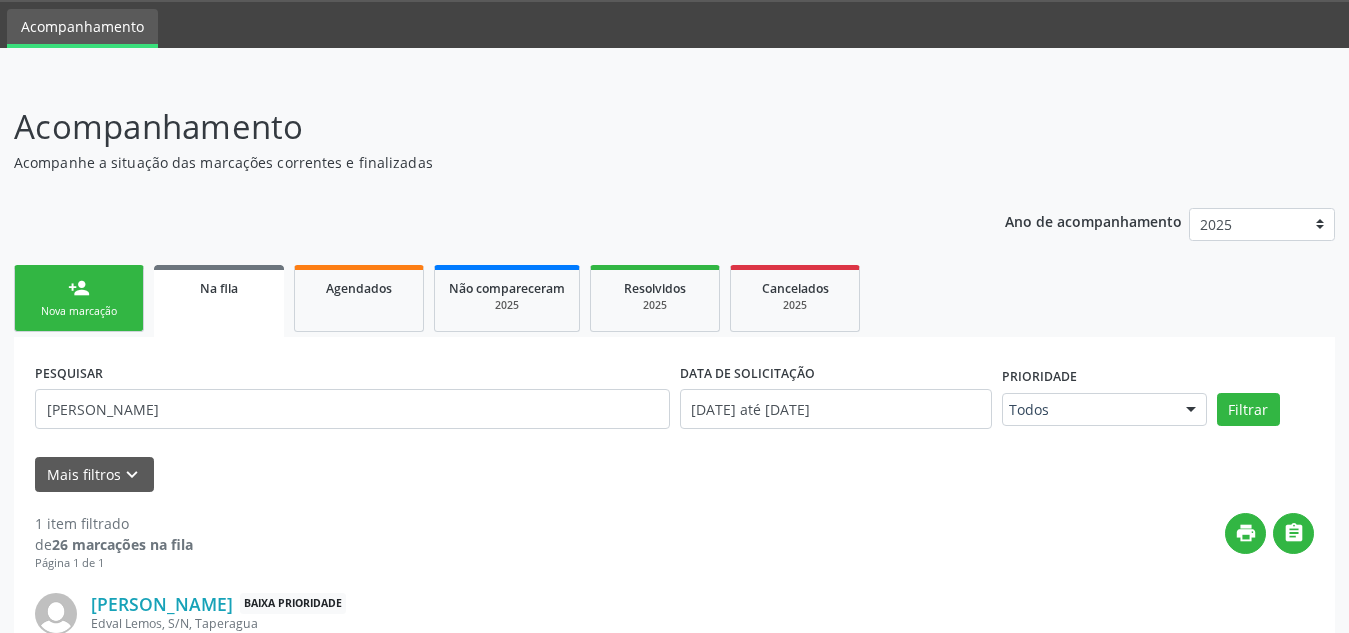 scroll, scrollTop: 214, scrollLeft: 0, axis: vertical 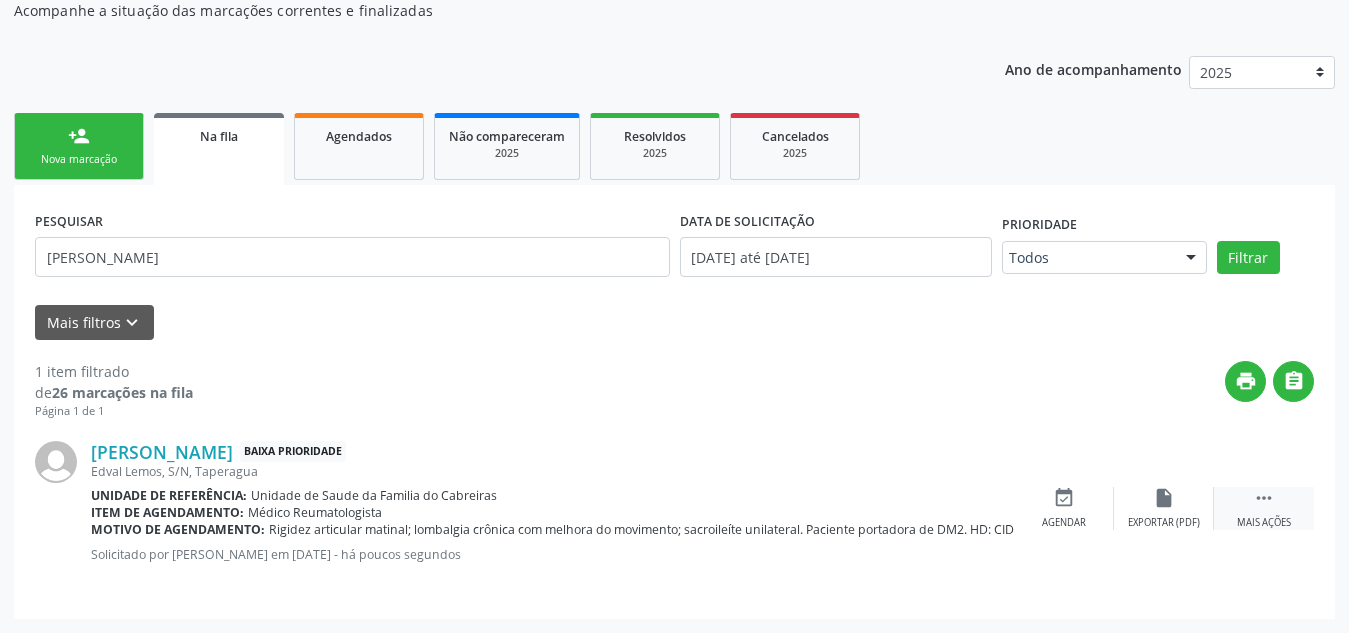 click on "
Mais ações" at bounding box center [1264, 508] 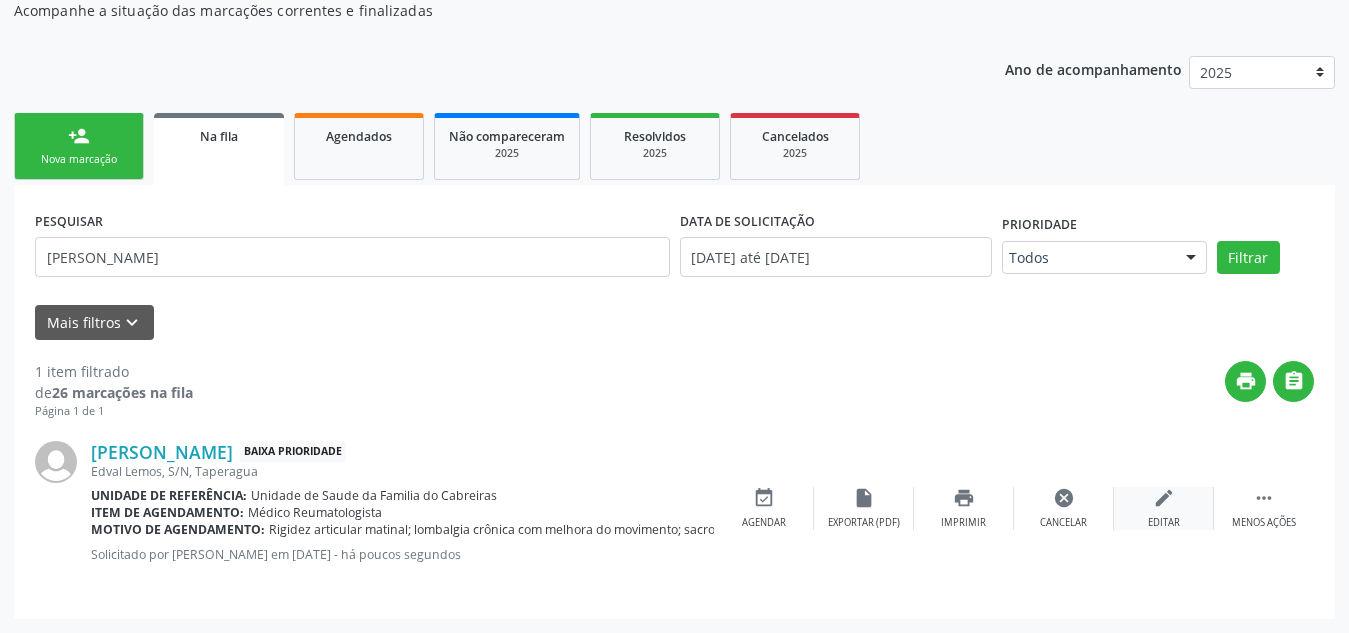 click on "edit" at bounding box center [1164, 498] 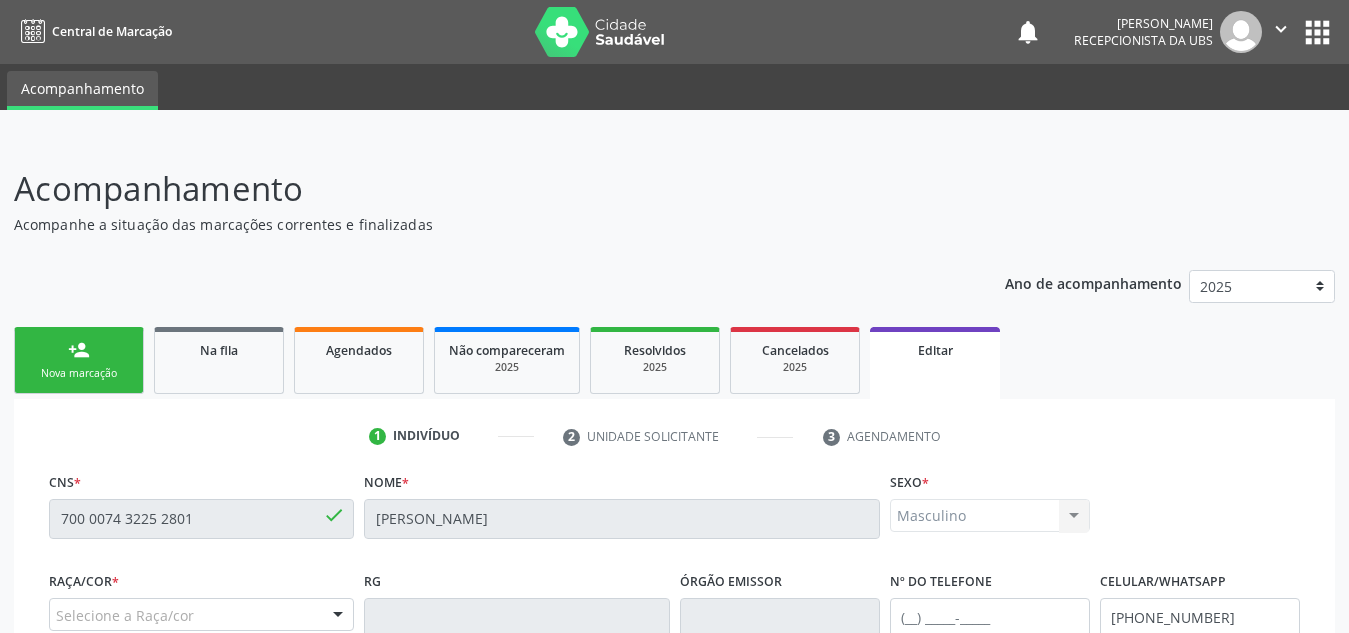 scroll, scrollTop: 506, scrollLeft: 0, axis: vertical 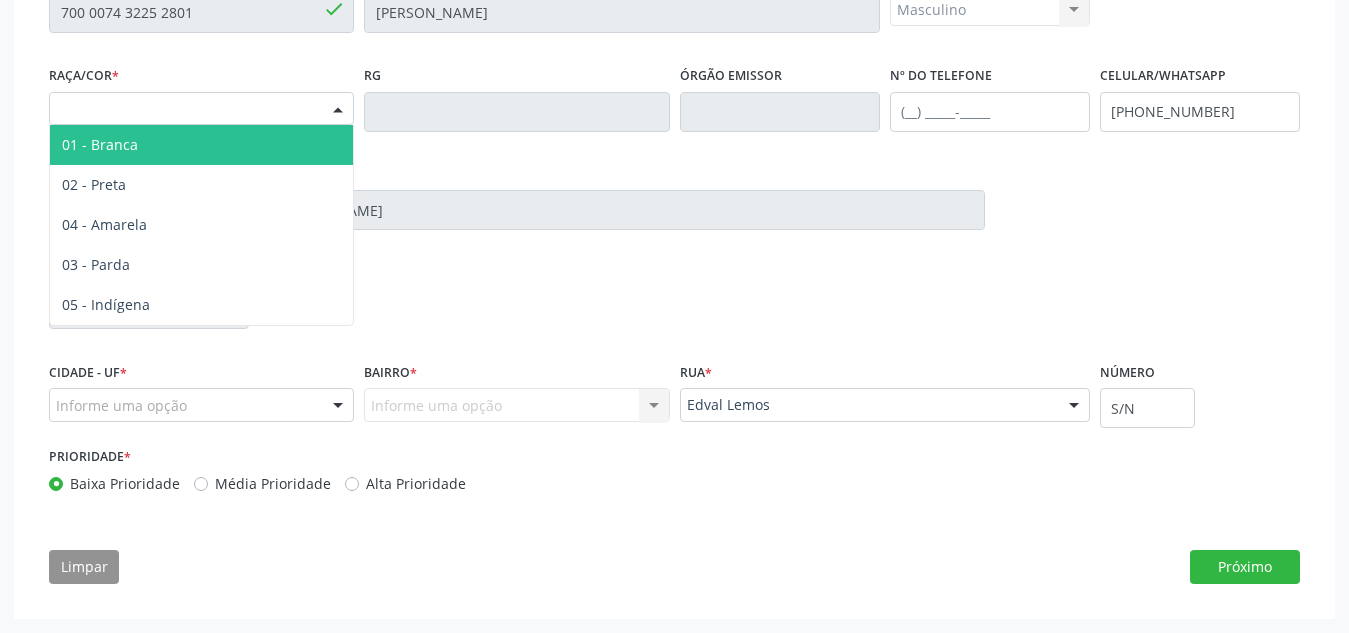 click on "Selecione a Raça/cor" at bounding box center (201, 109) 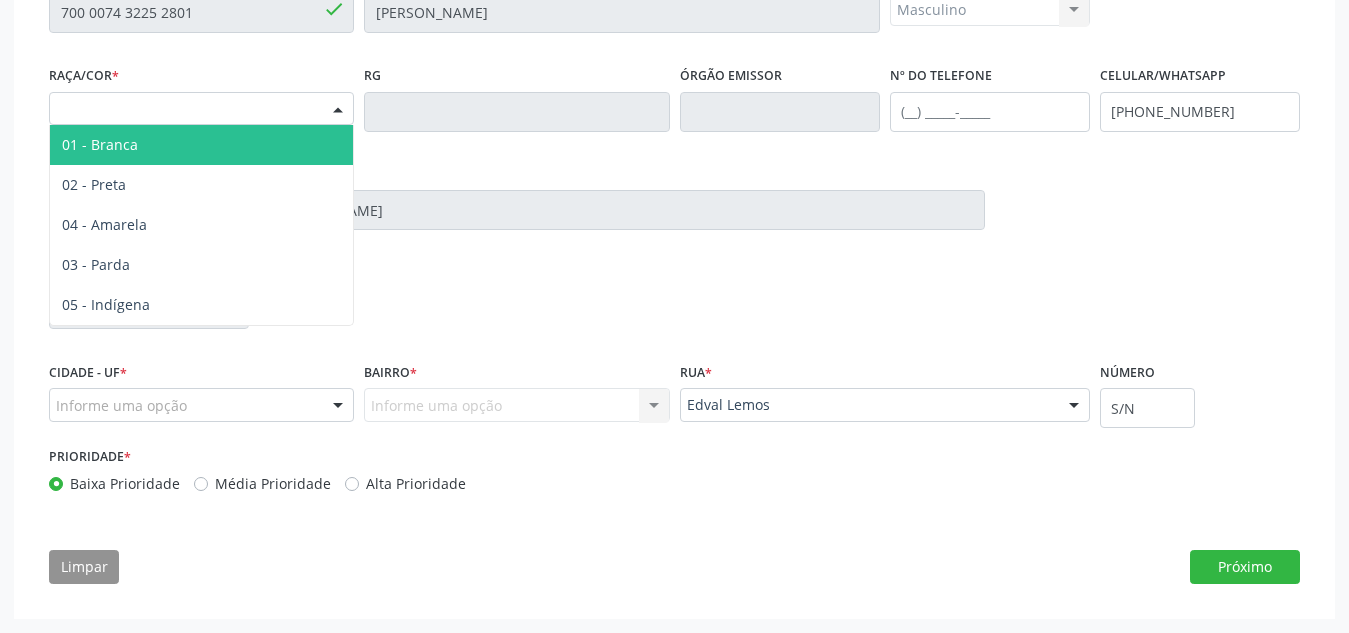 click on "01 - Branca" at bounding box center [201, 145] 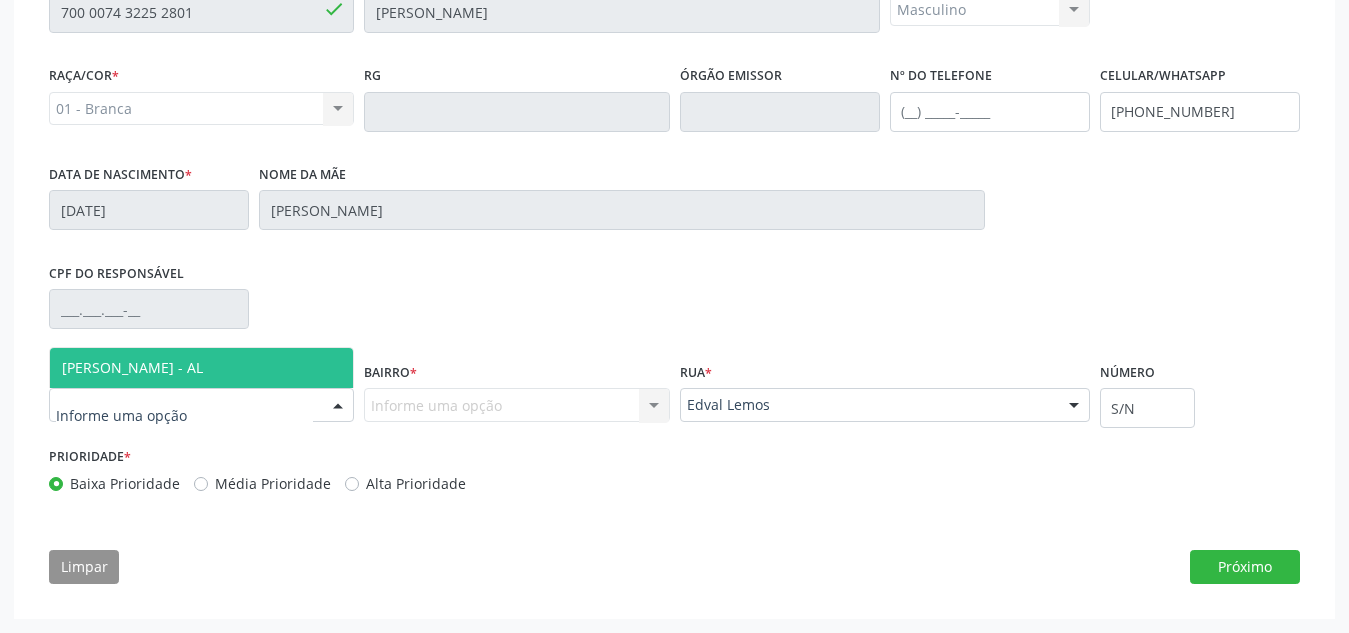 click at bounding box center [201, 405] 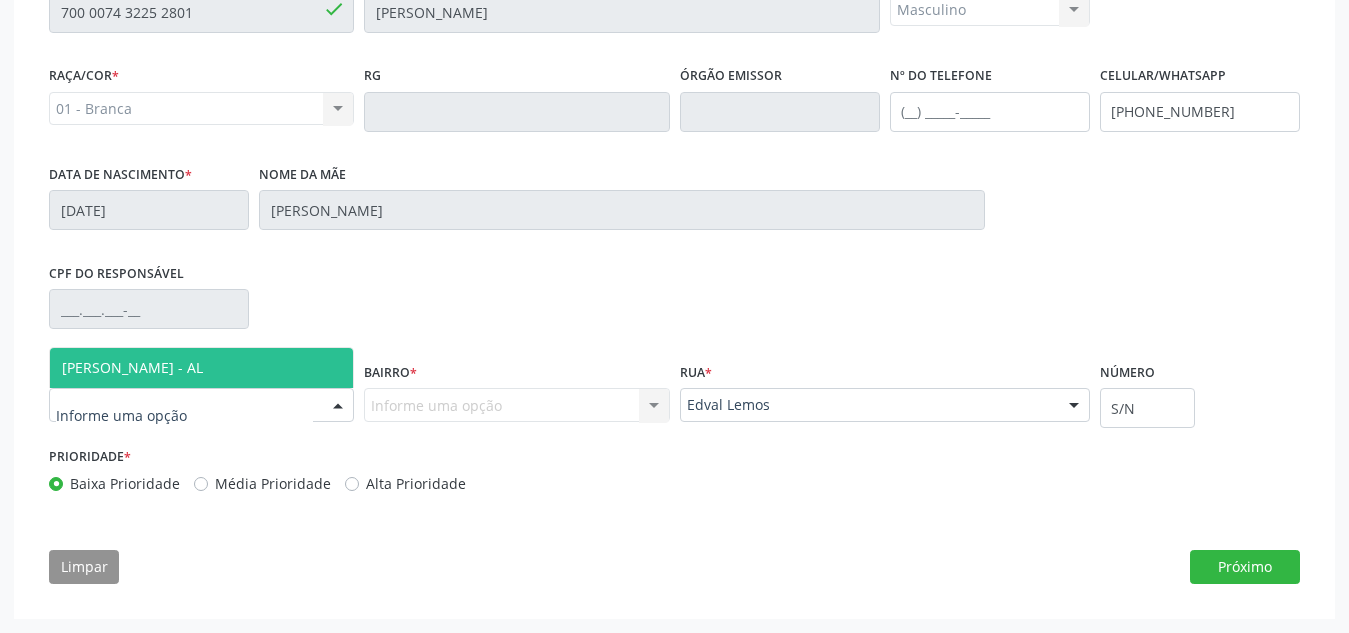 click on "[PERSON_NAME] - AL" at bounding box center [201, 368] 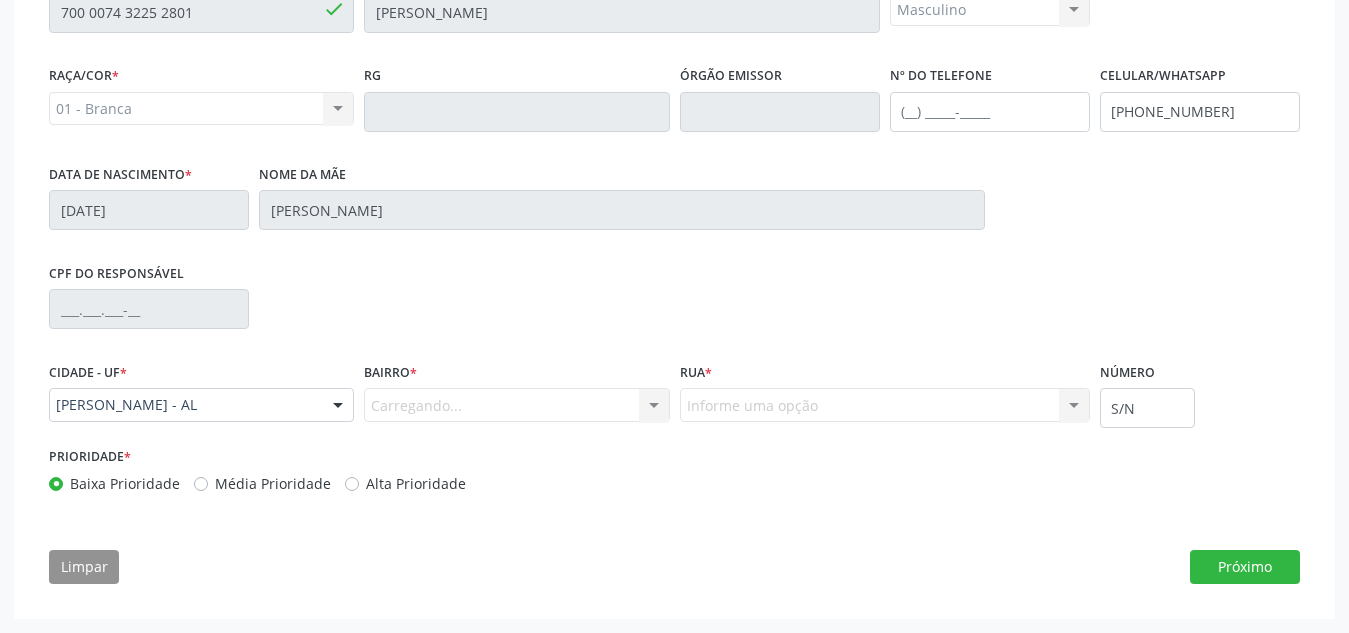 click on "Carregando...
Nenhum resultado encontrado para: "   "
Nenhuma opção encontrada. Digite para adicionar." at bounding box center (516, 405) 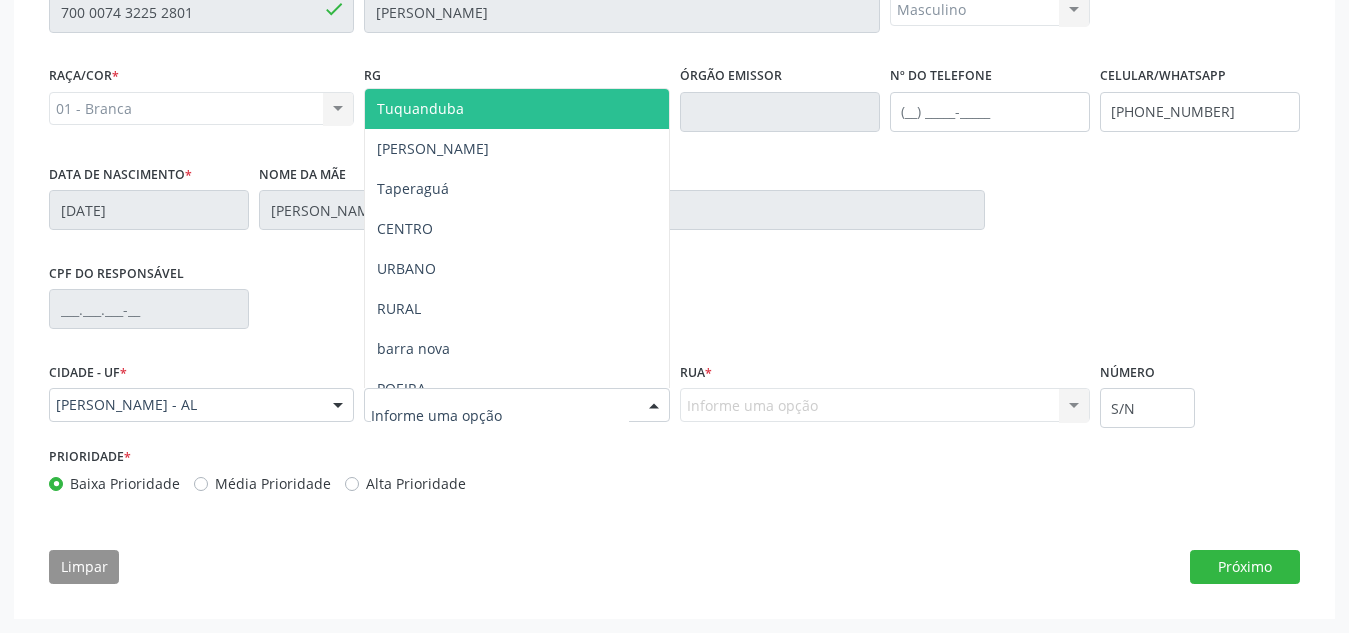click at bounding box center [516, 405] 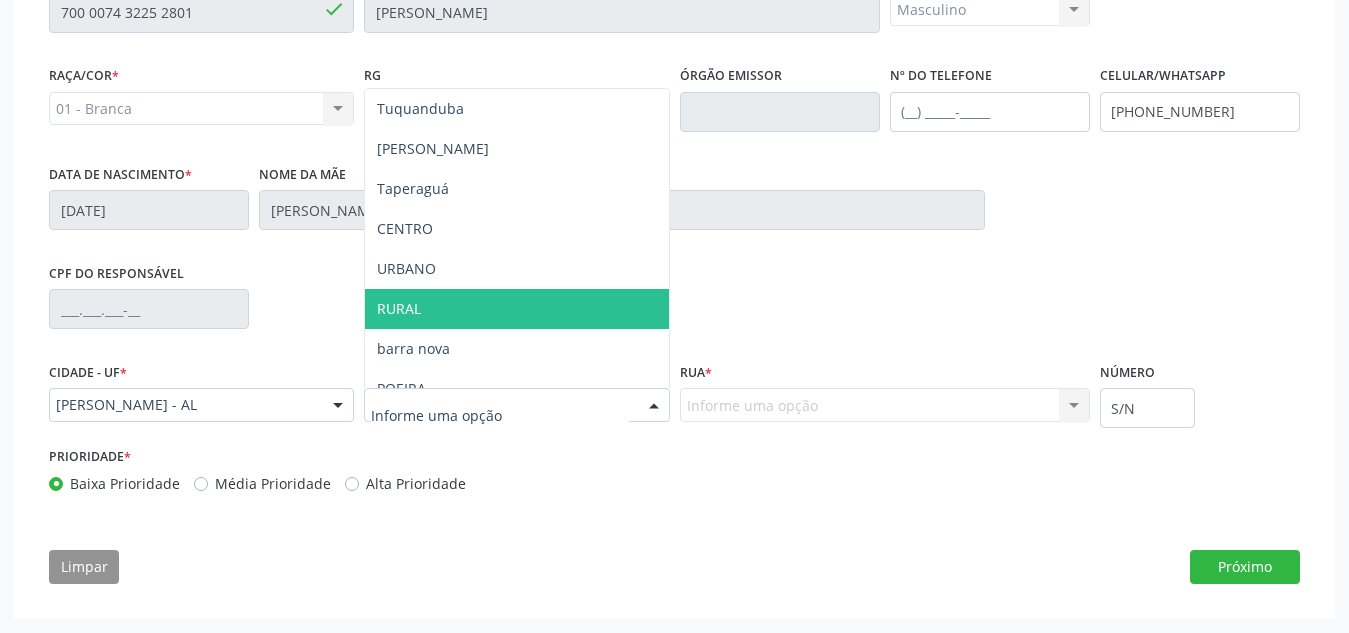 scroll, scrollTop: 221, scrollLeft: 0, axis: vertical 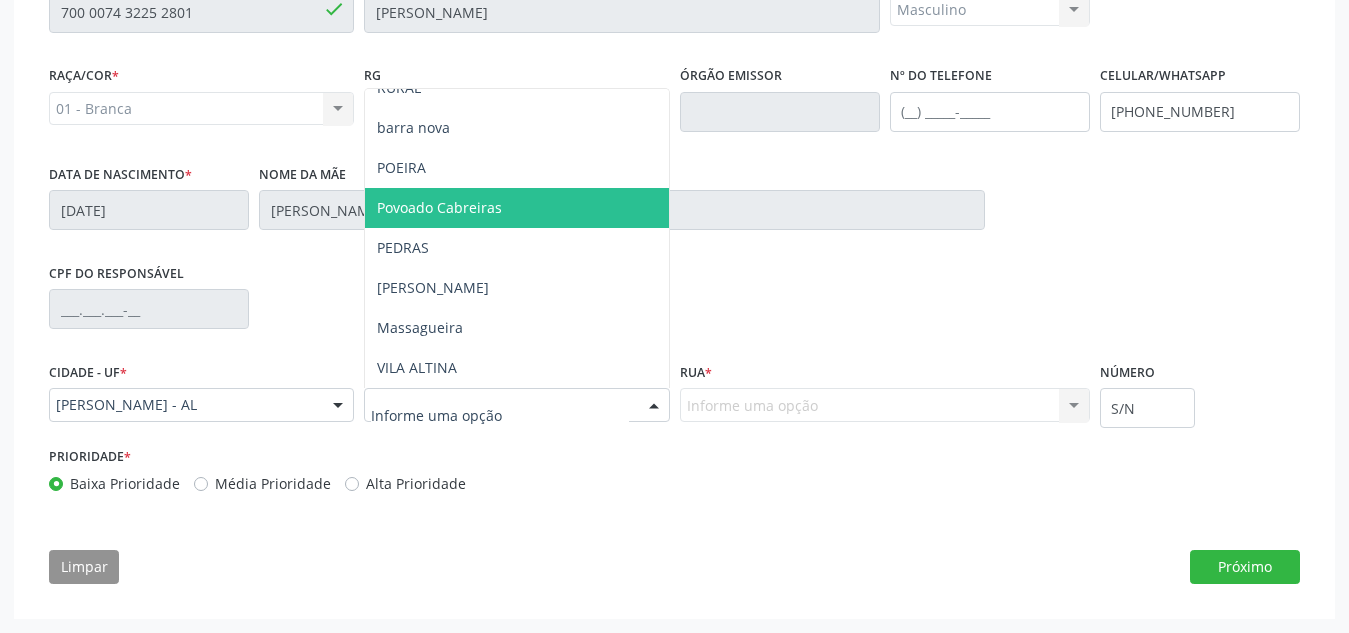 click on "Povoado Cabreiras" at bounding box center [516, 208] 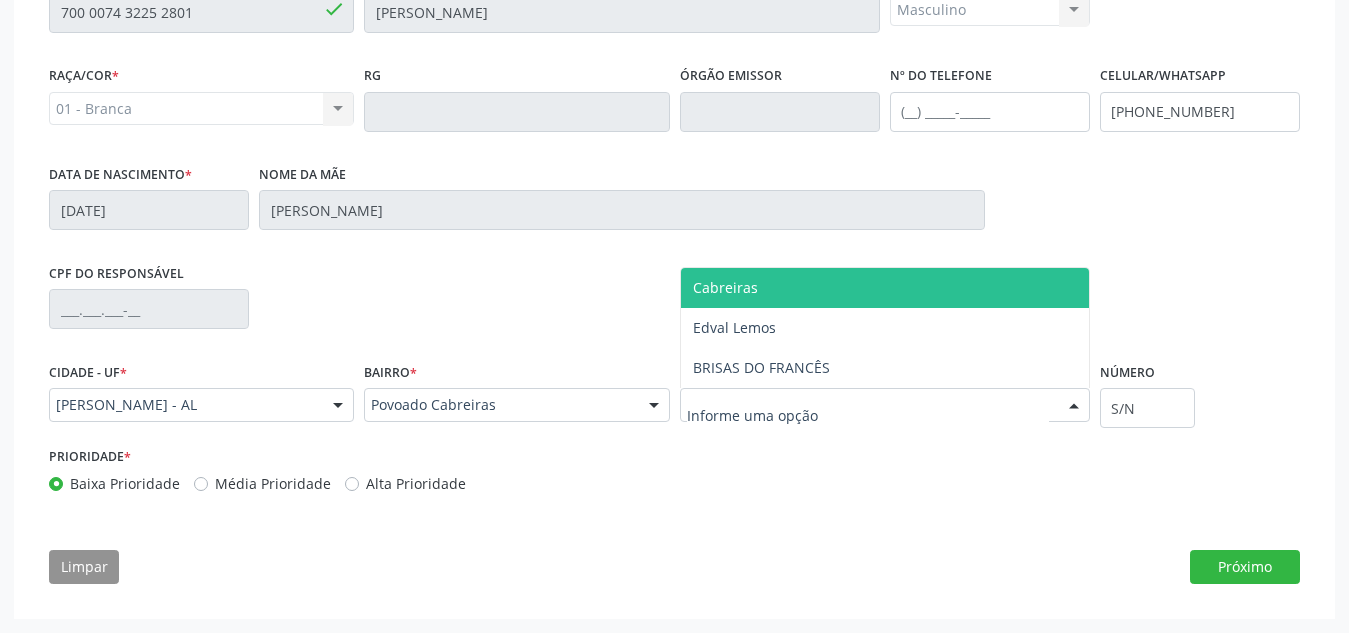 click at bounding box center [885, 405] 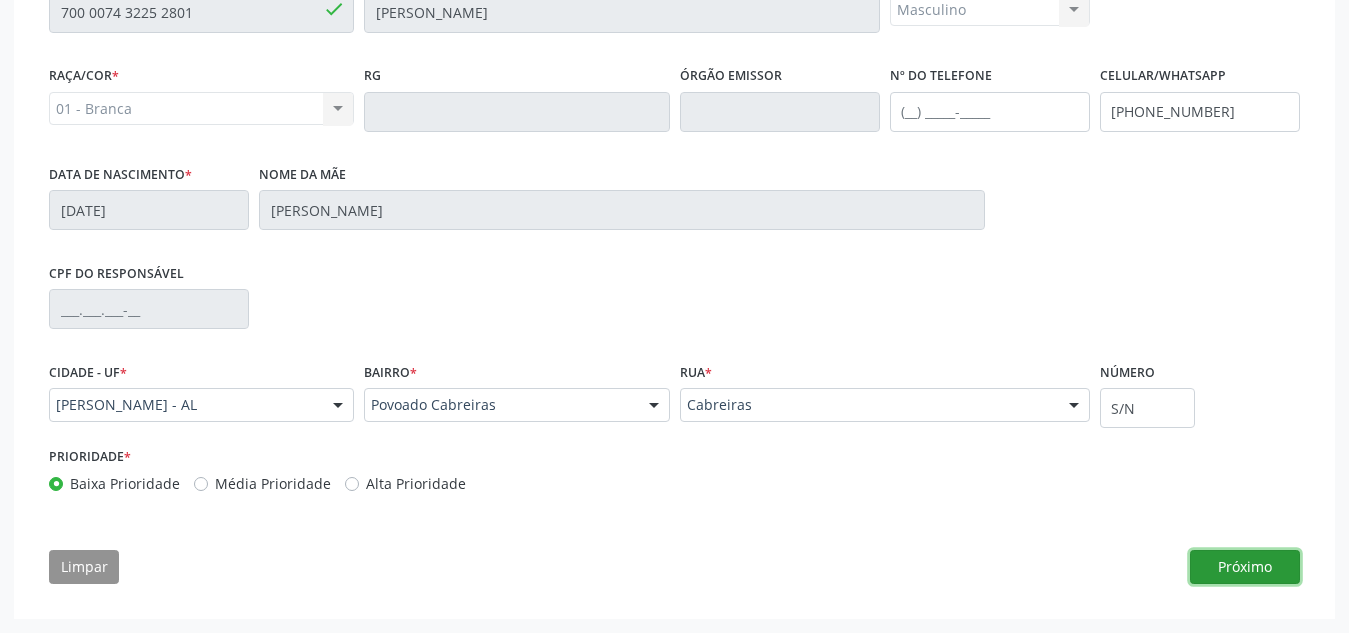 click on "Próximo" at bounding box center [1245, 567] 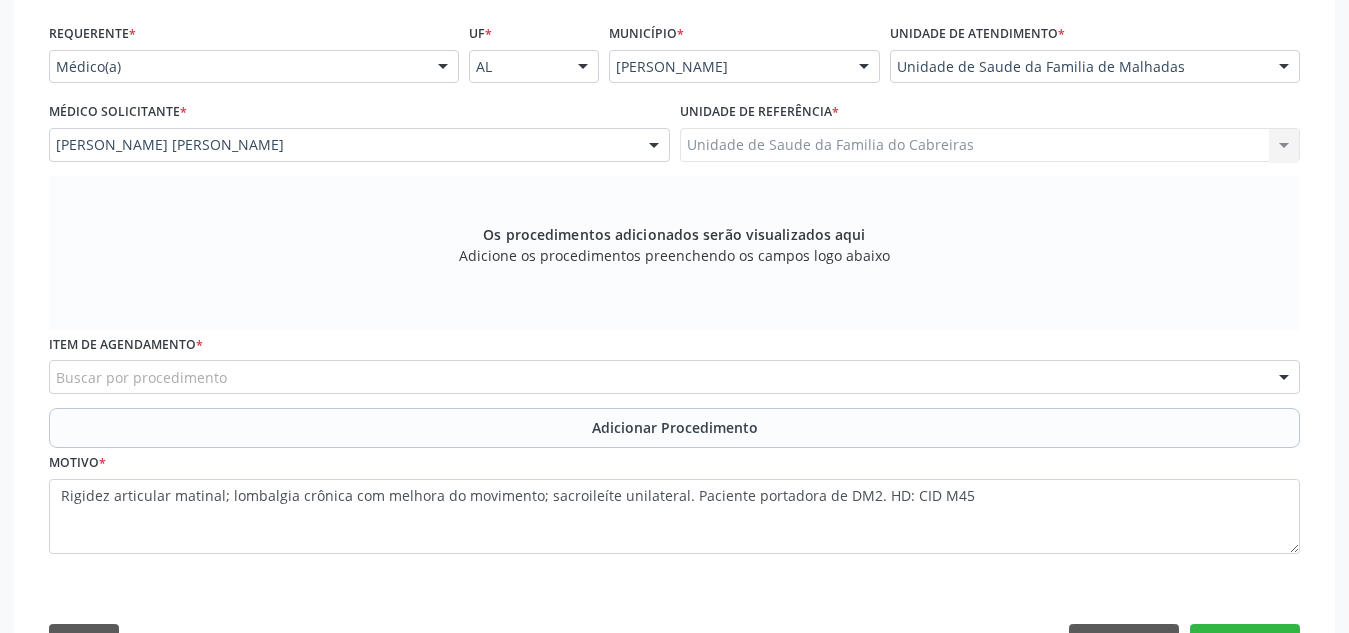 scroll, scrollTop: 448, scrollLeft: 0, axis: vertical 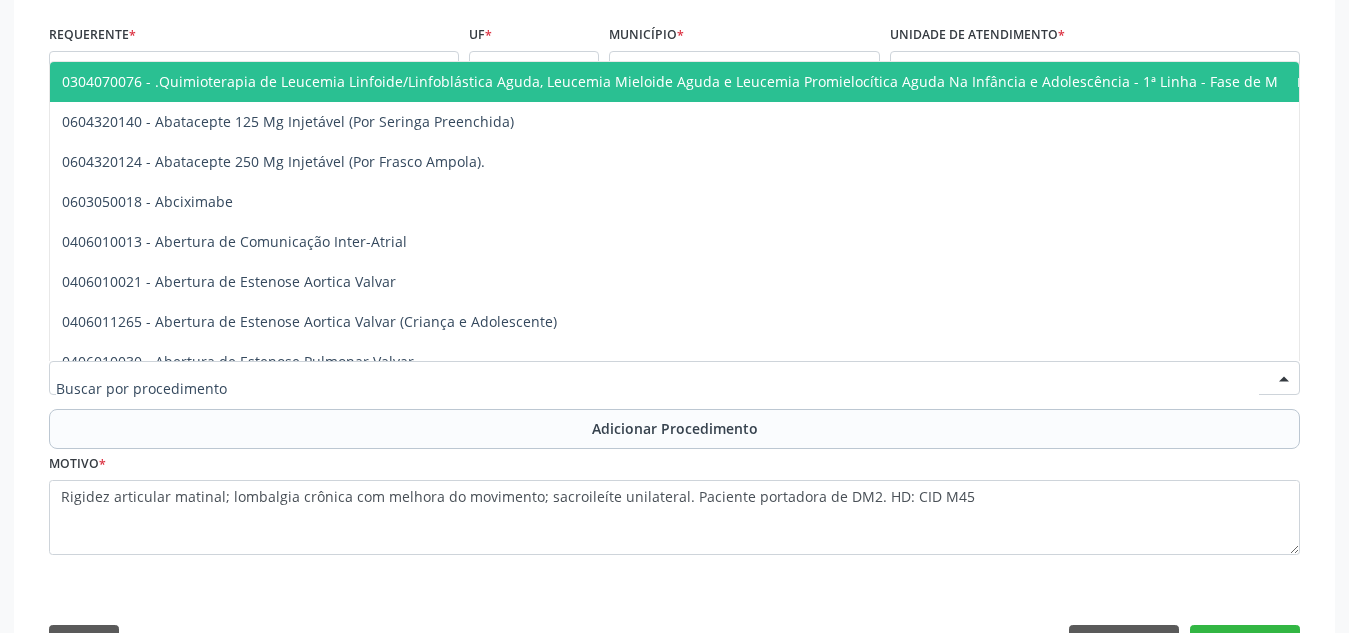 click at bounding box center [674, 378] 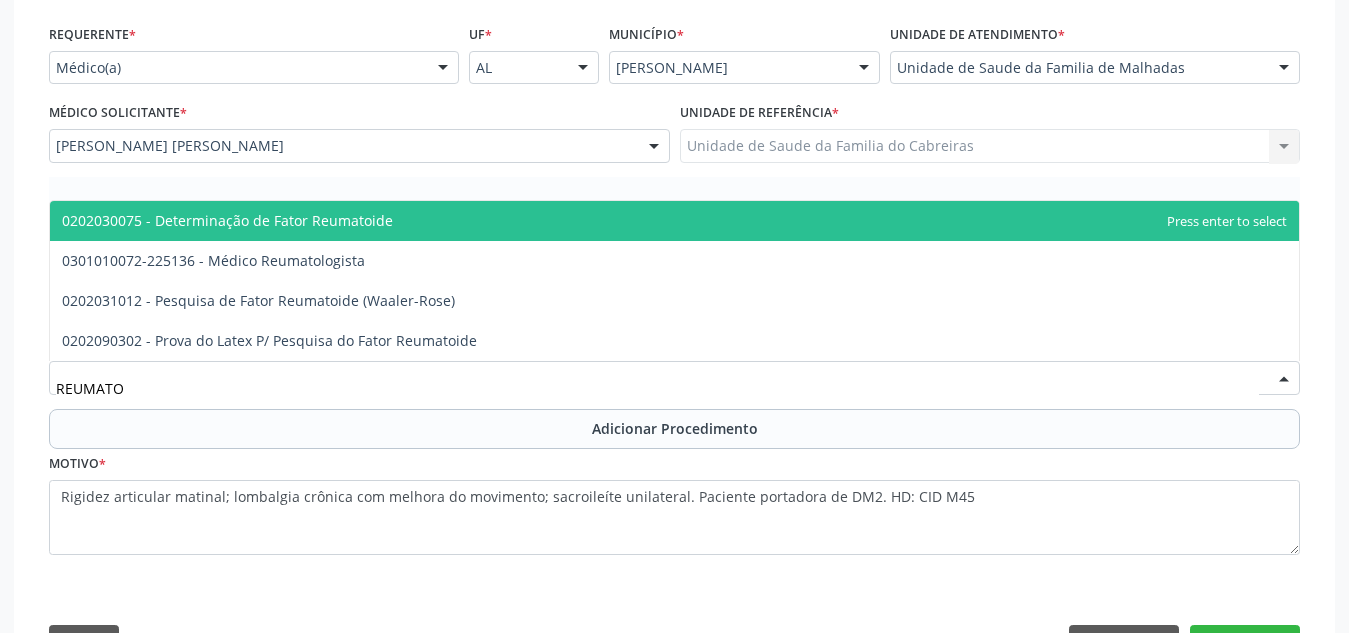 type on "REUMATOL" 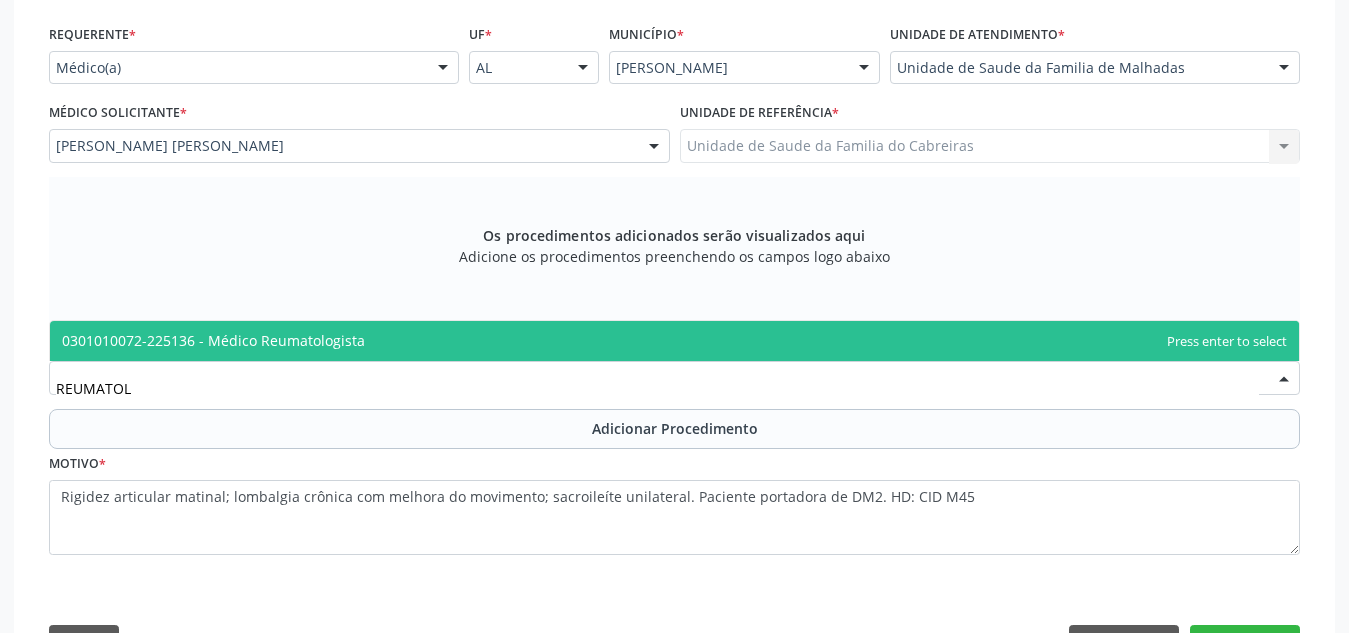click on "0301010072-225136 - Médico Reumatologista" at bounding box center (674, 341) 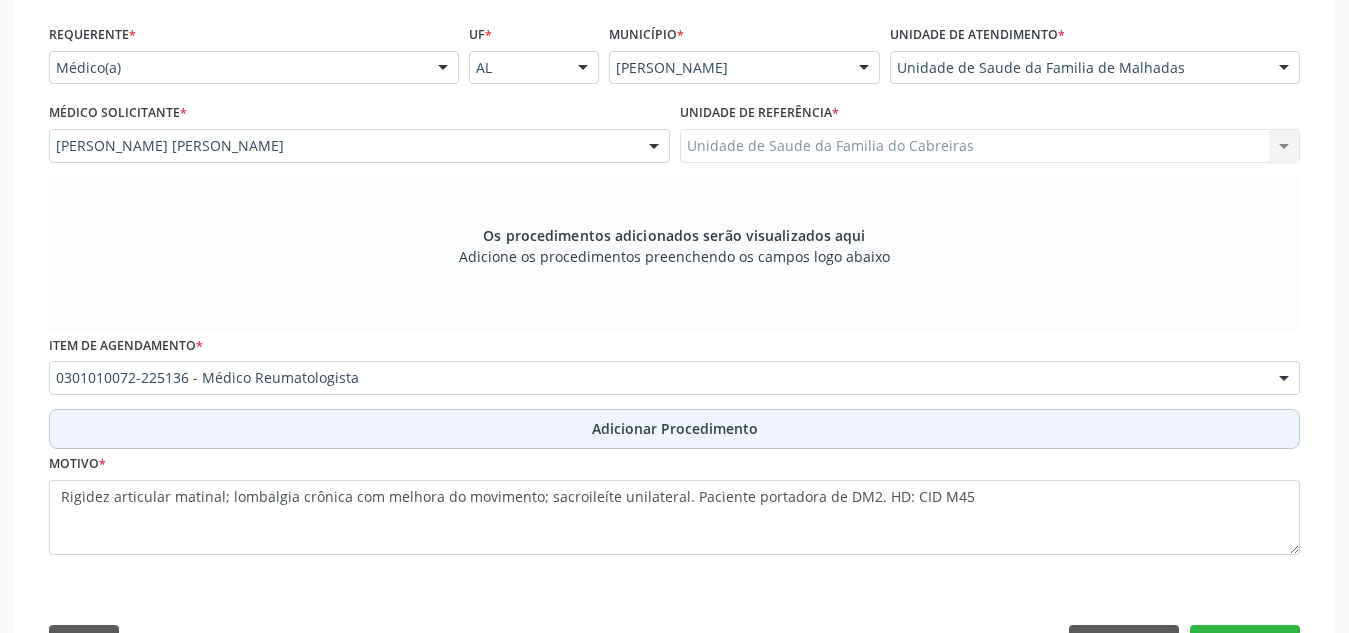click on "Adicionar Procedimento" at bounding box center (674, 429) 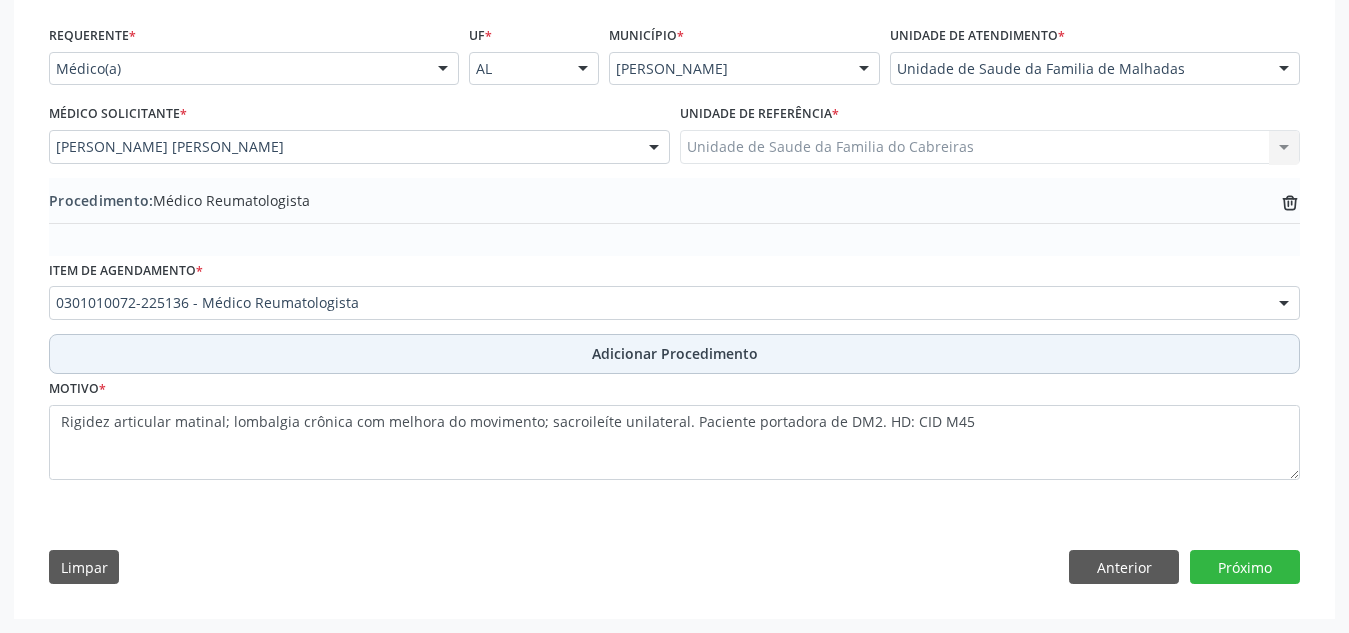 scroll, scrollTop: 447, scrollLeft: 0, axis: vertical 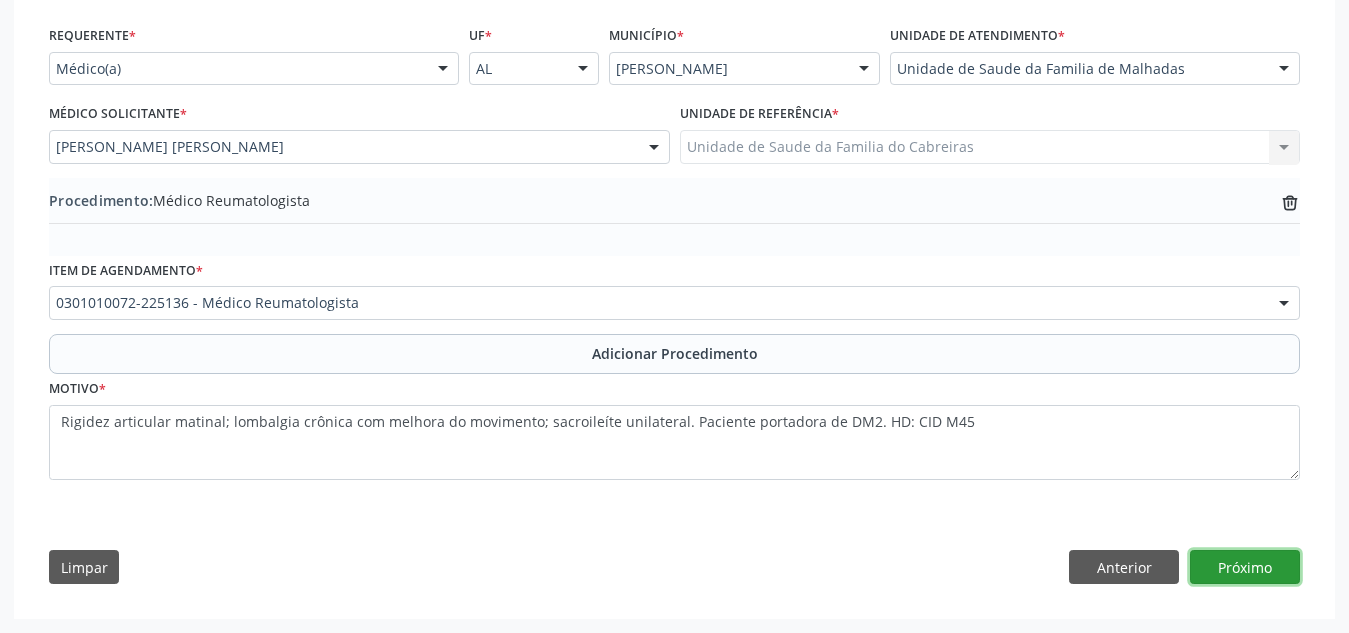 click on "Próximo" at bounding box center (1245, 567) 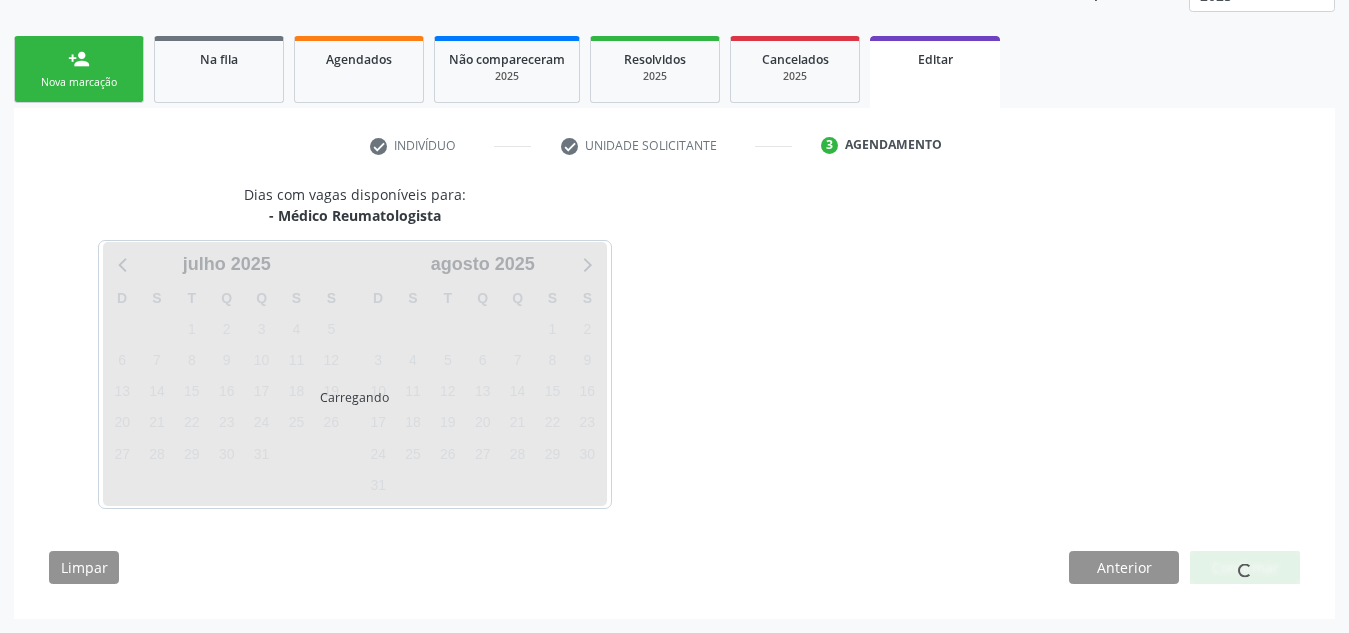 scroll, scrollTop: 350, scrollLeft: 0, axis: vertical 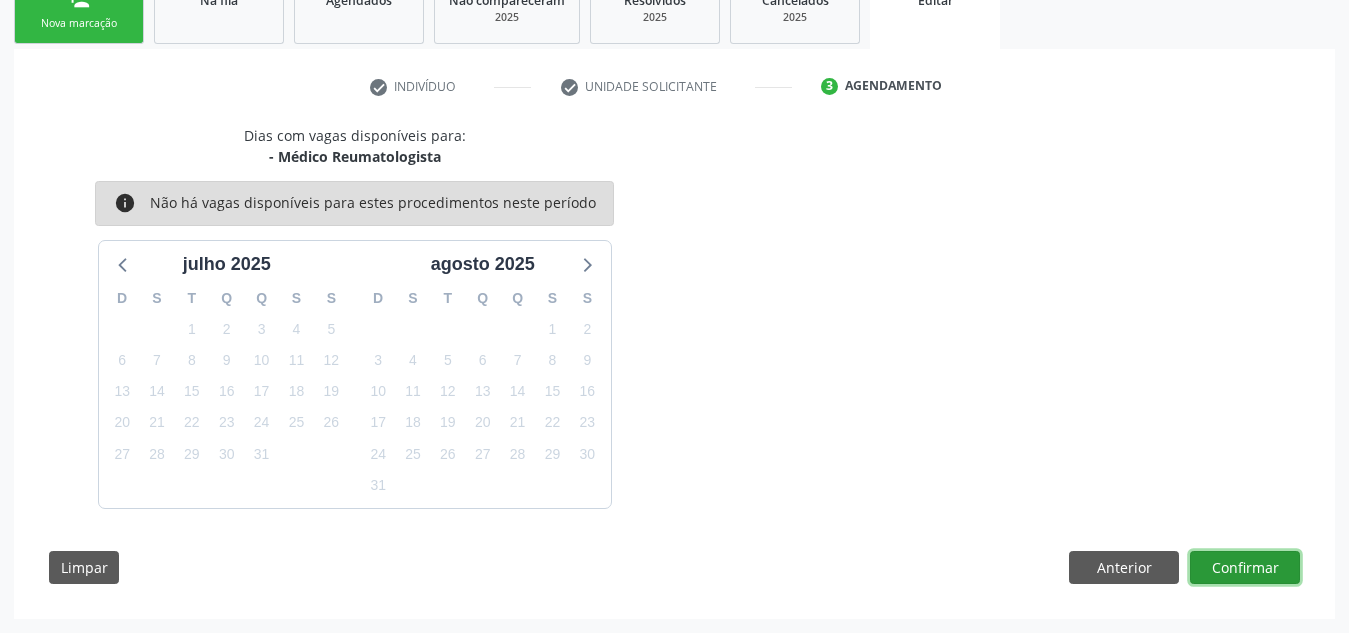 click on "Confirmar" at bounding box center [1245, 568] 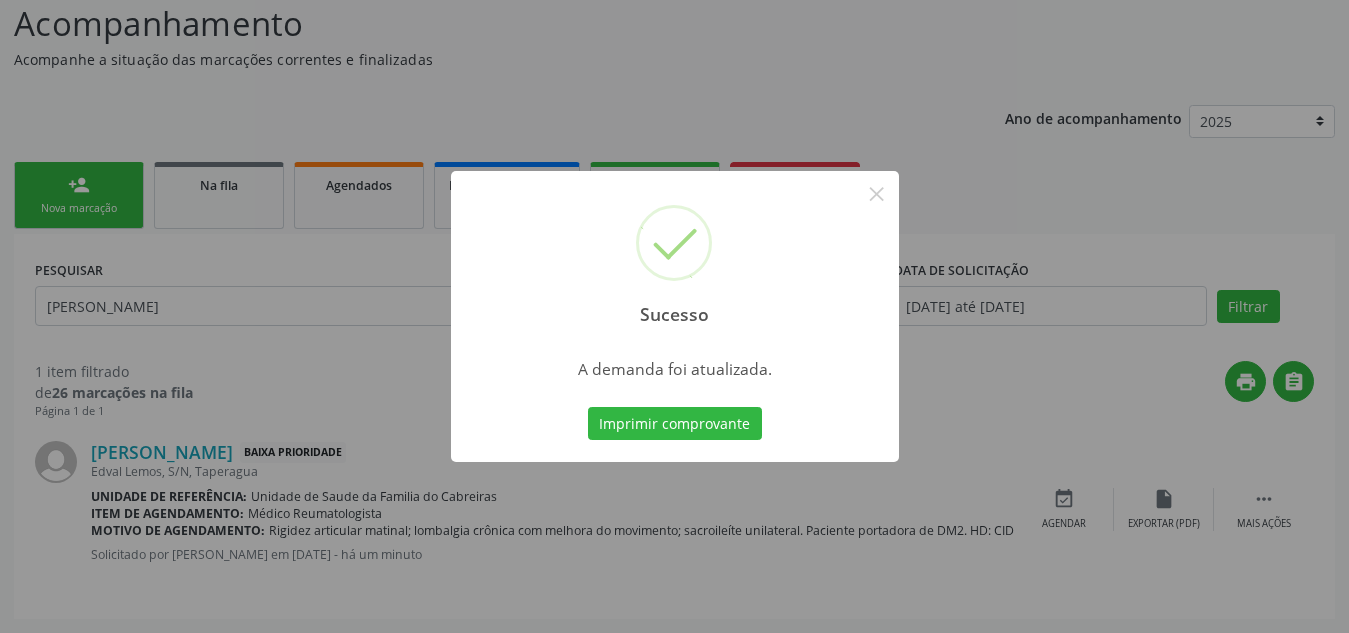 scroll, scrollTop: 0, scrollLeft: 0, axis: both 